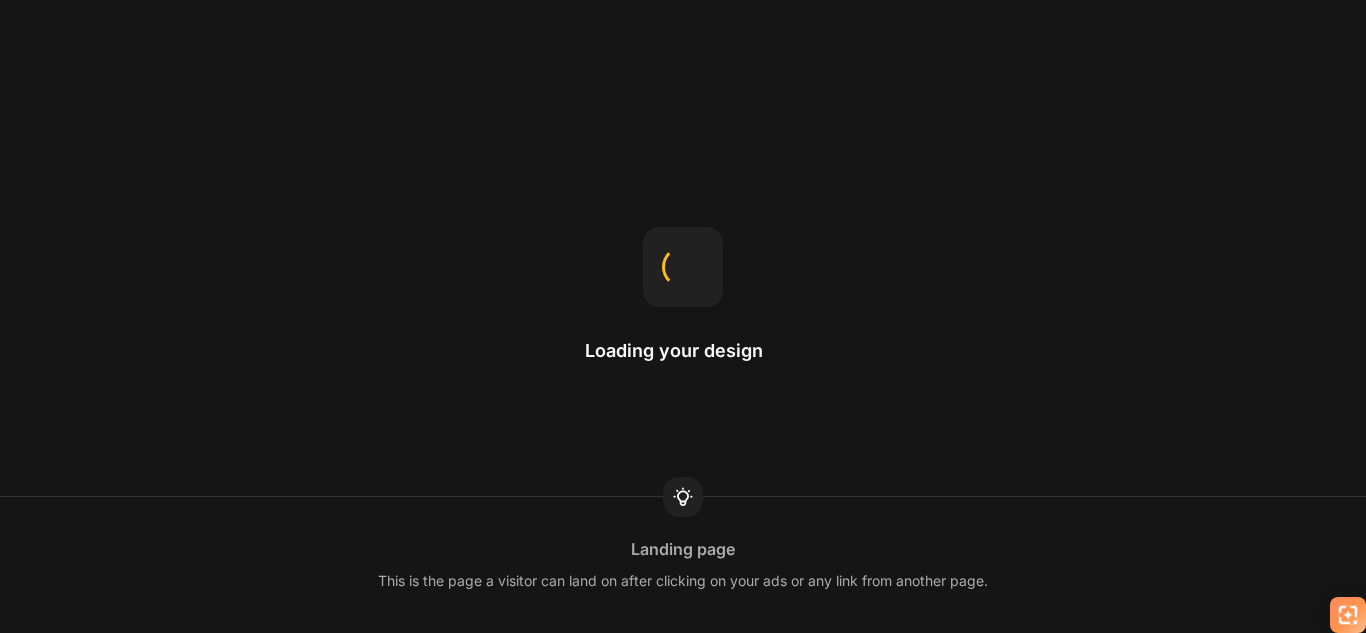 scroll, scrollTop: 0, scrollLeft: 0, axis: both 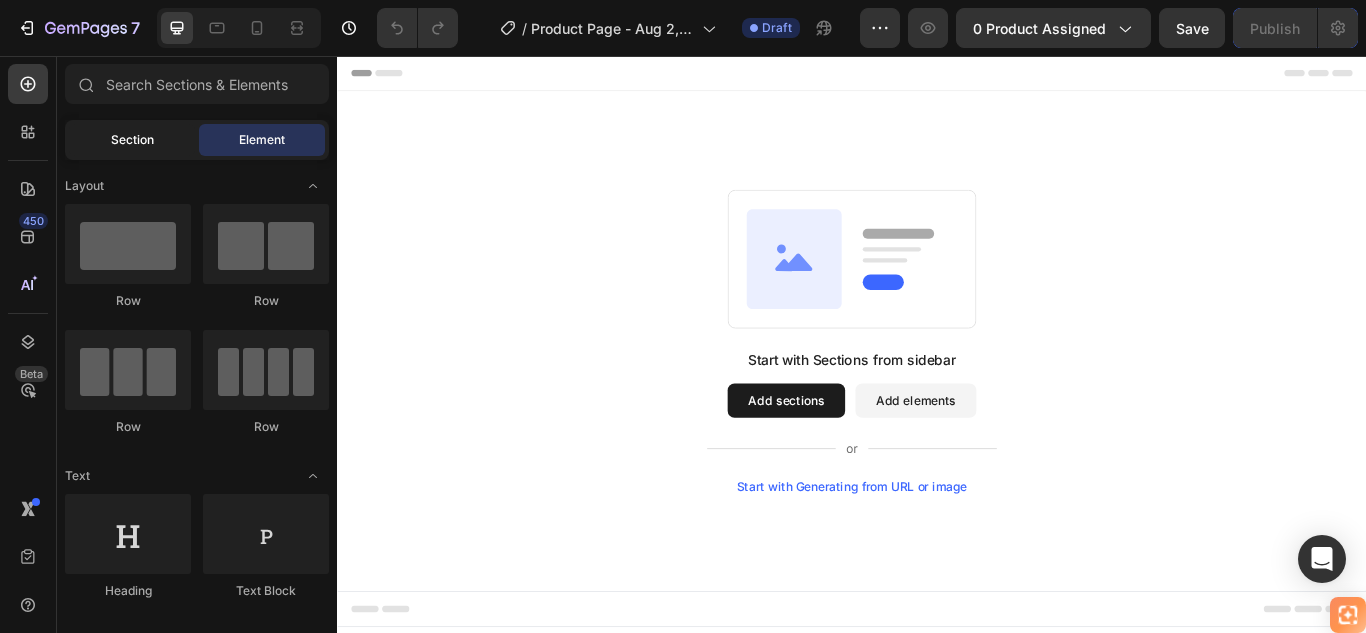 click on "Section" at bounding box center (132, 140) 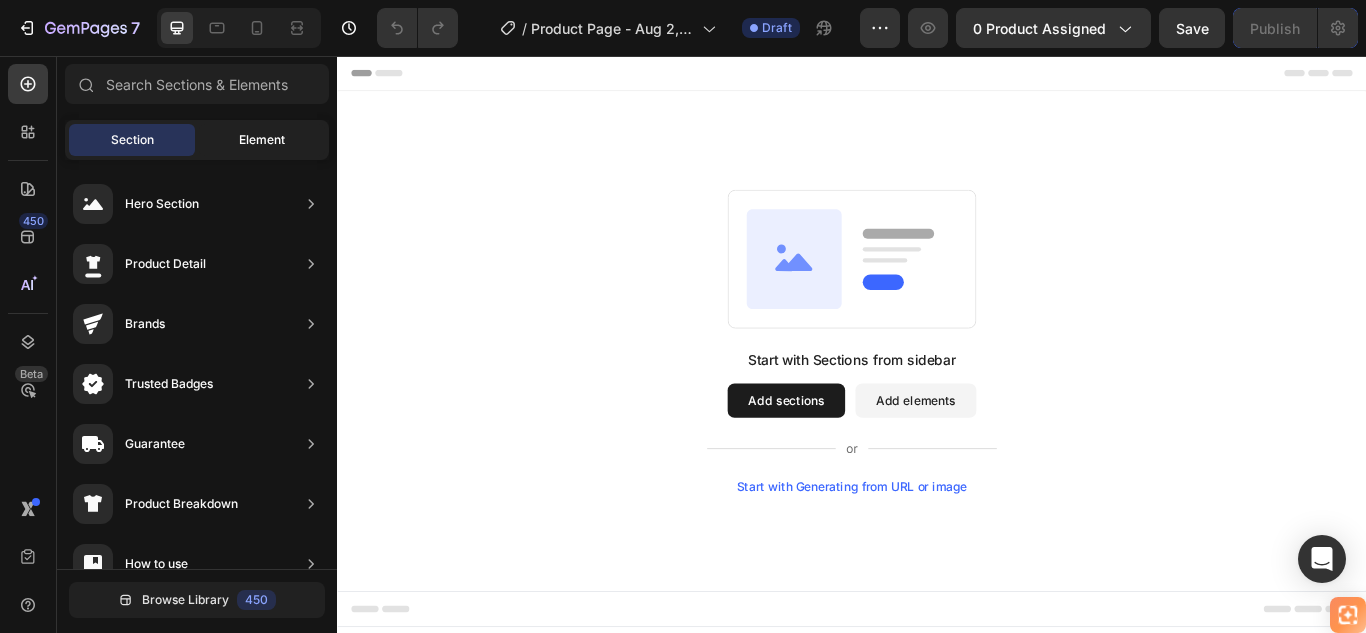 click on "Element" at bounding box center [262, 140] 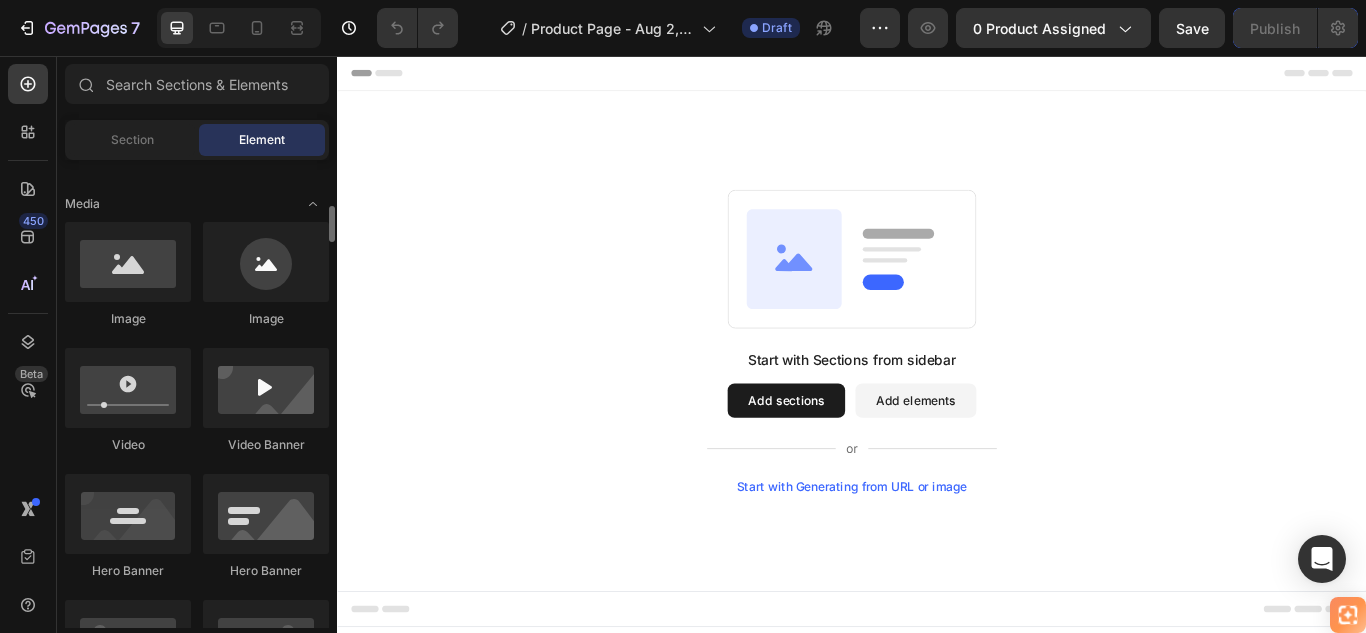 scroll, scrollTop: 0, scrollLeft: 0, axis: both 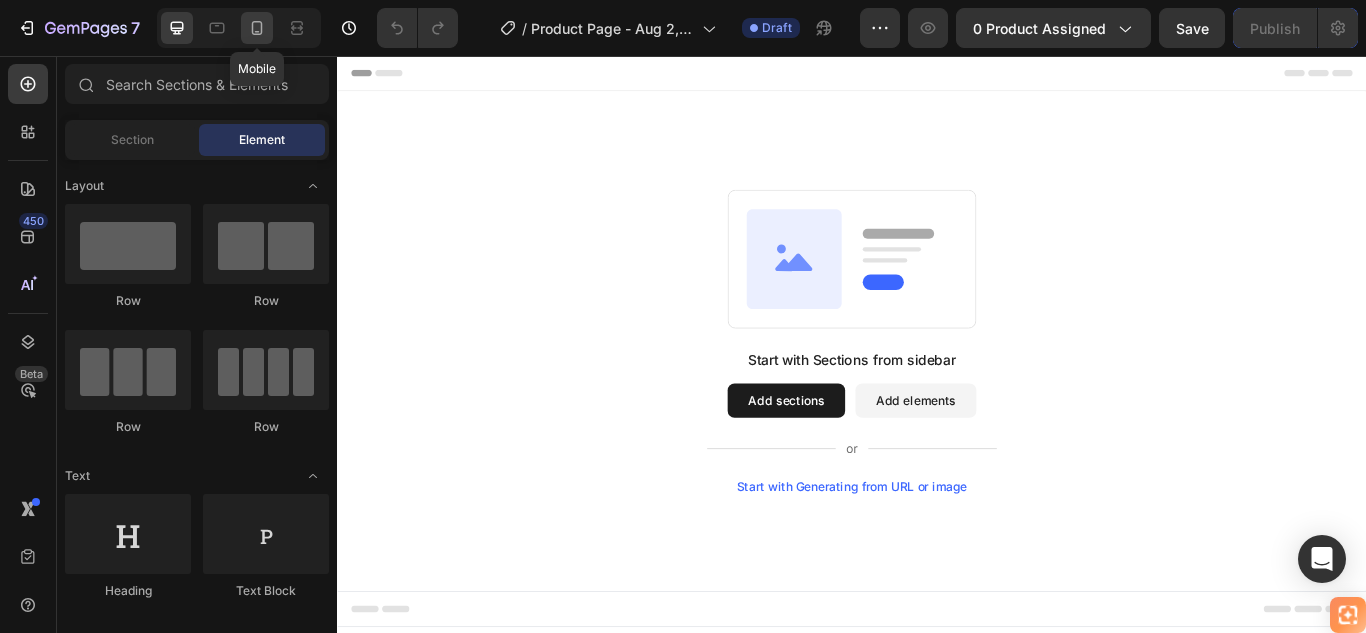 click 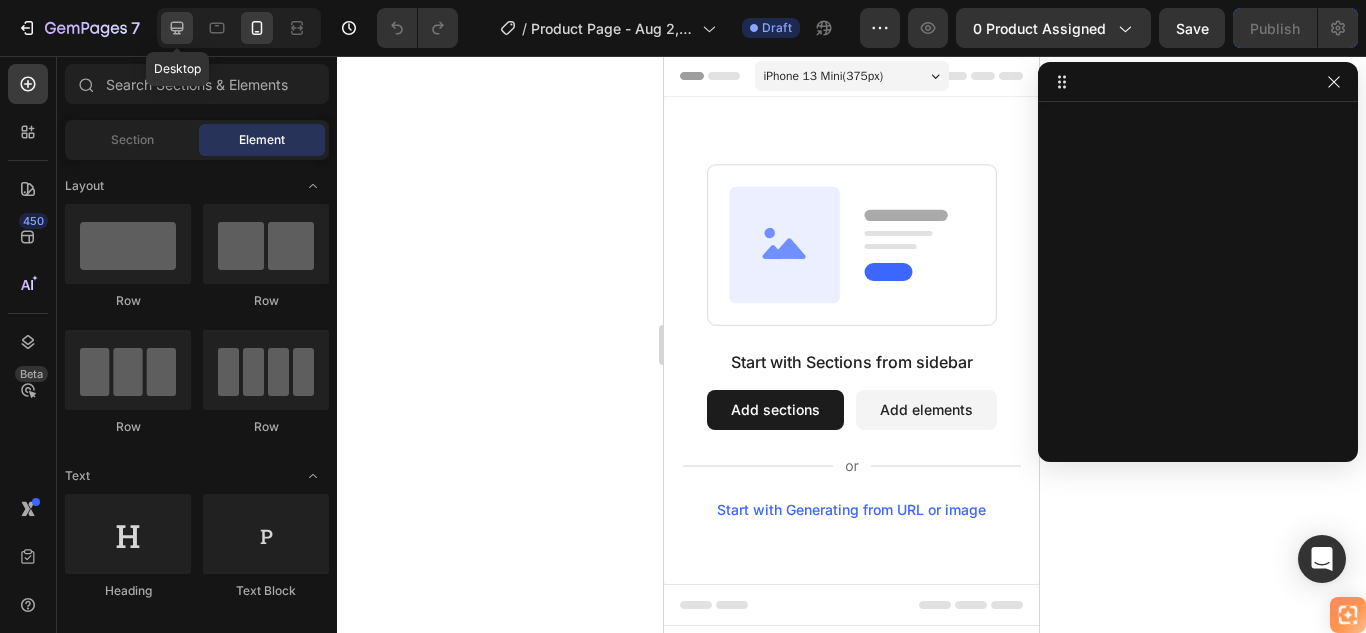 click 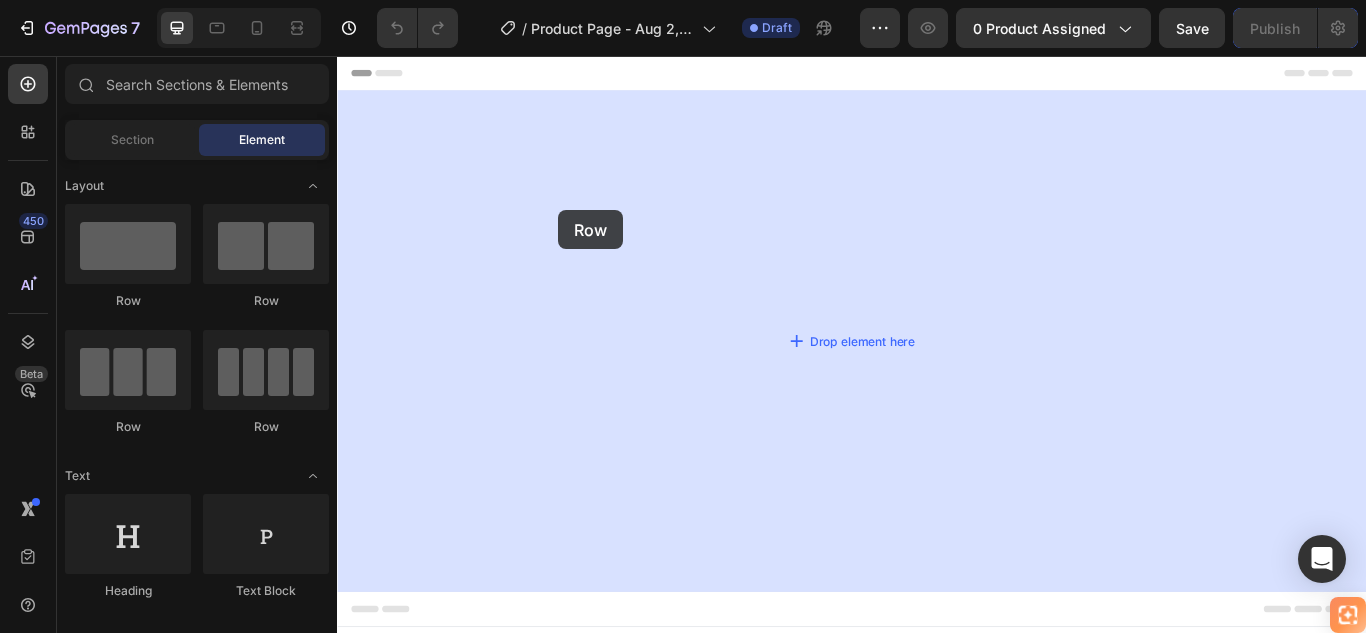 drag, startPoint x: 464, startPoint y: 302, endPoint x: 373, endPoint y: 241, distance: 109.55364 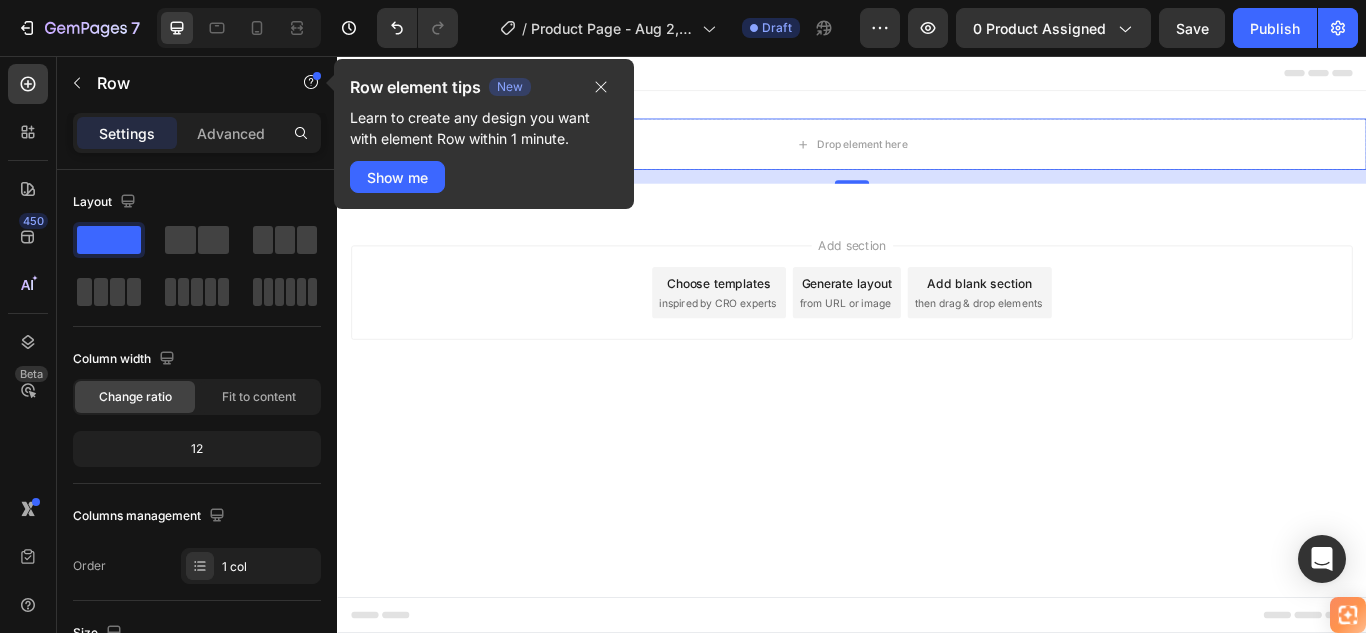 drag, startPoint x: 418, startPoint y: 184, endPoint x: 557, endPoint y: 131, distance: 148.76155 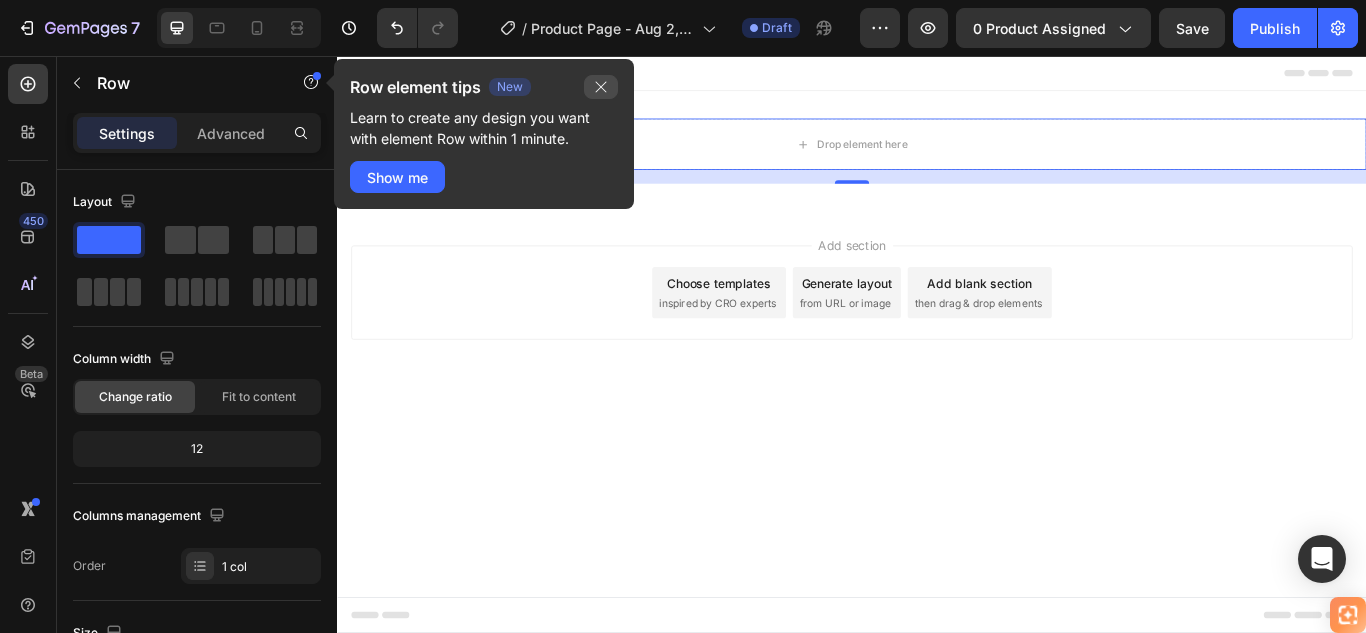 click 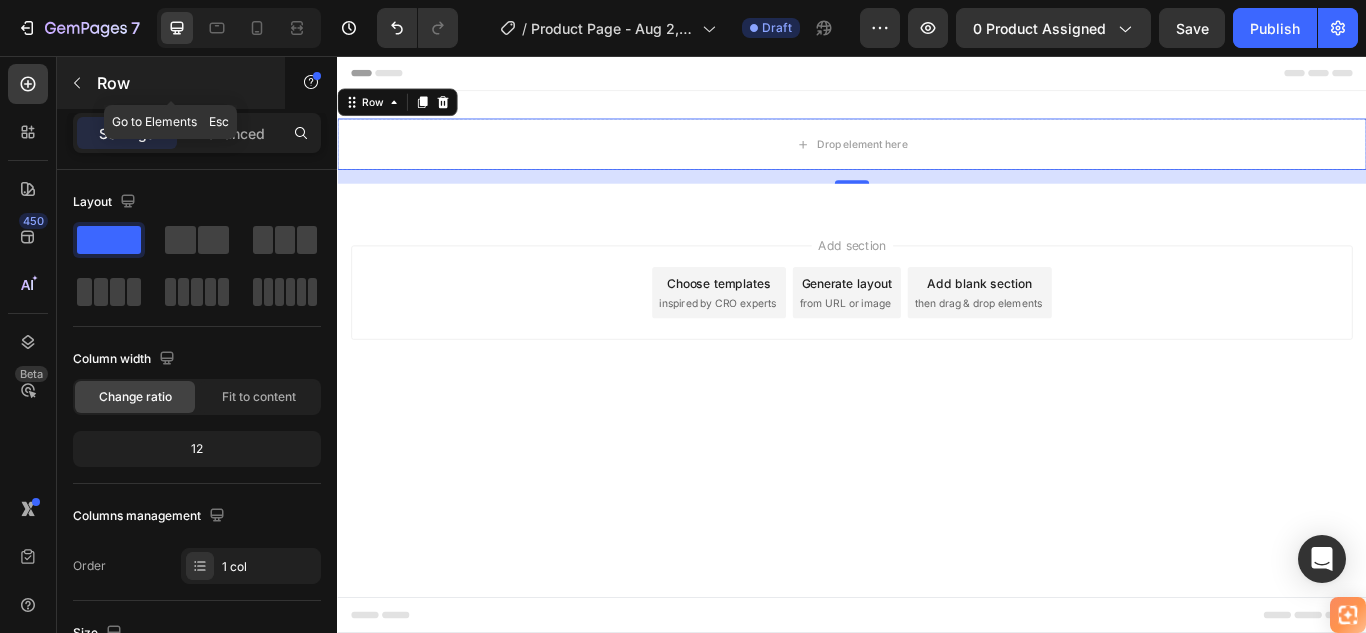 click 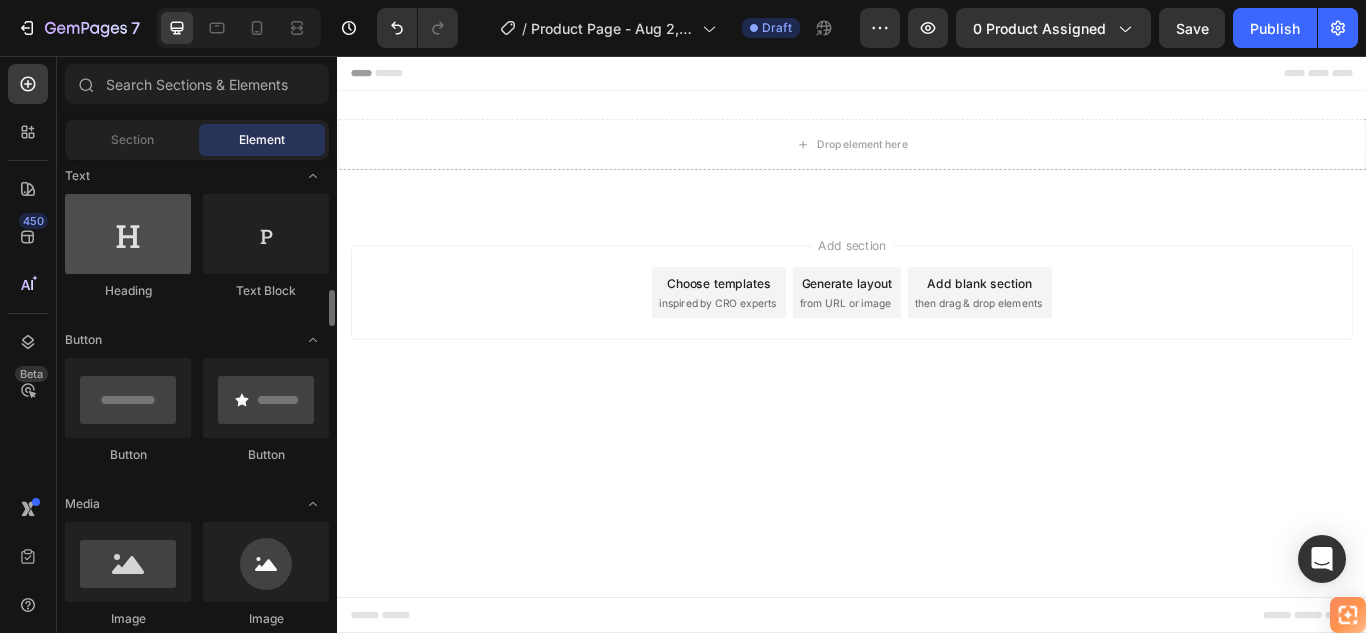 scroll, scrollTop: 400, scrollLeft: 0, axis: vertical 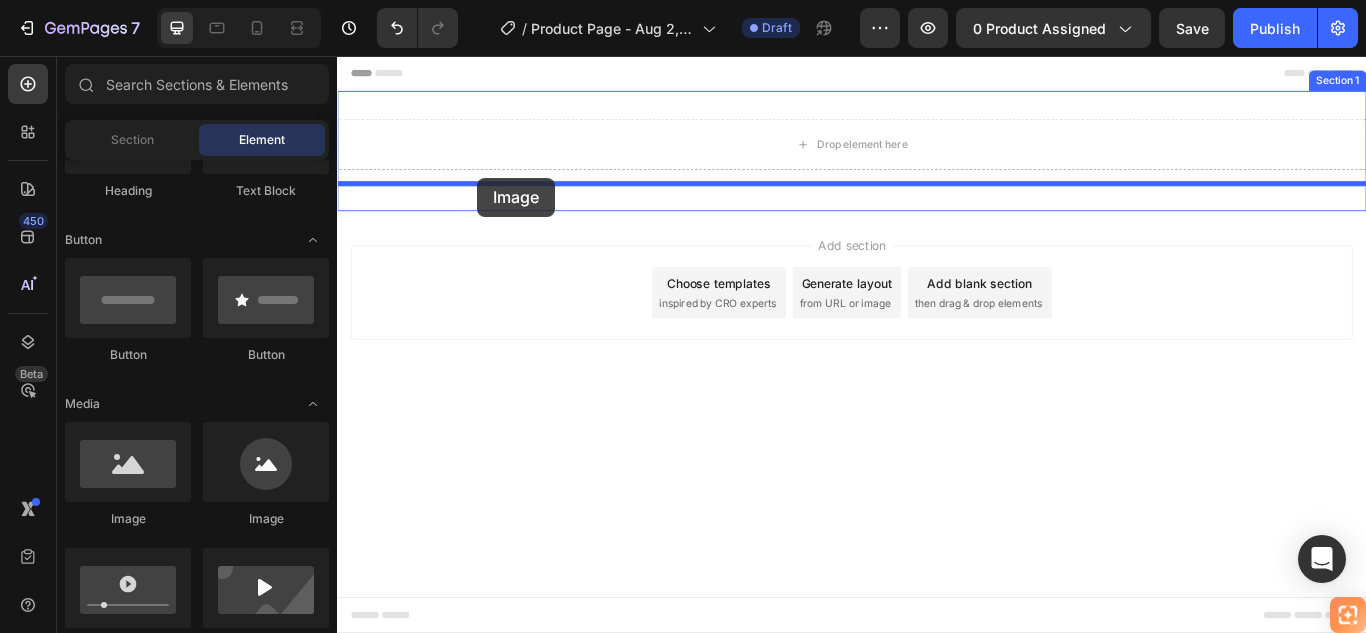 drag, startPoint x: 478, startPoint y: 522, endPoint x: 500, endPoint y: 198, distance: 324.74606 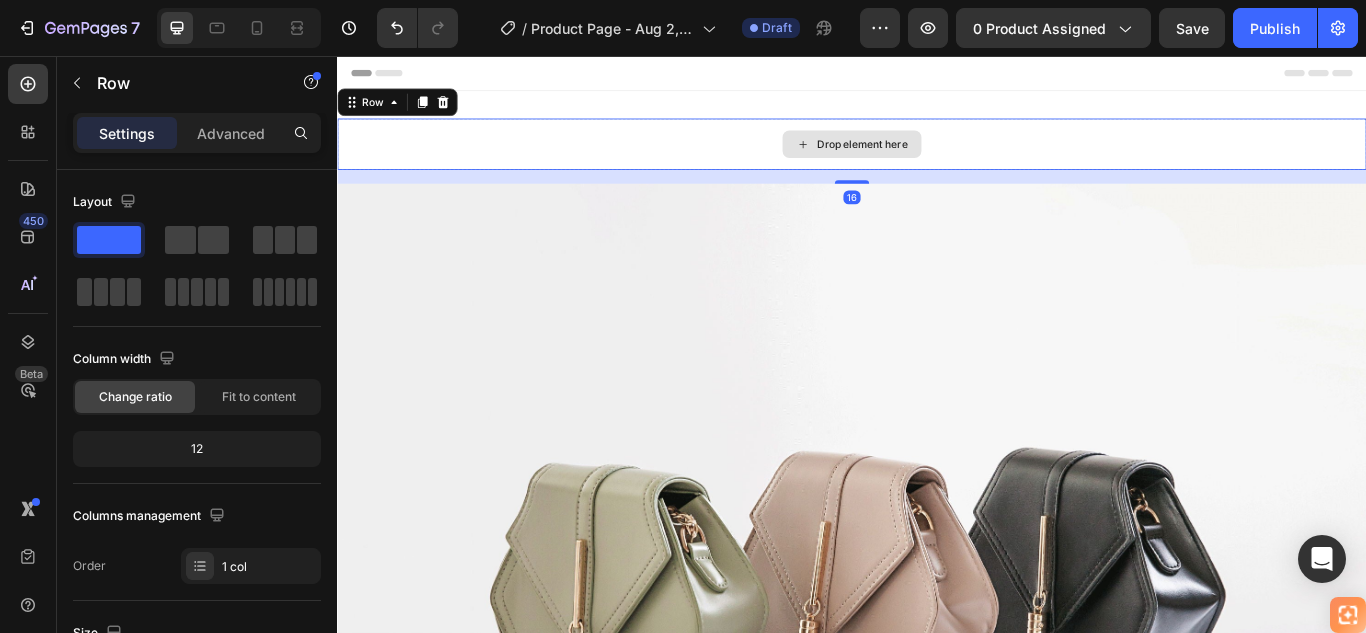 click on "Drop element here" at bounding box center [937, 159] 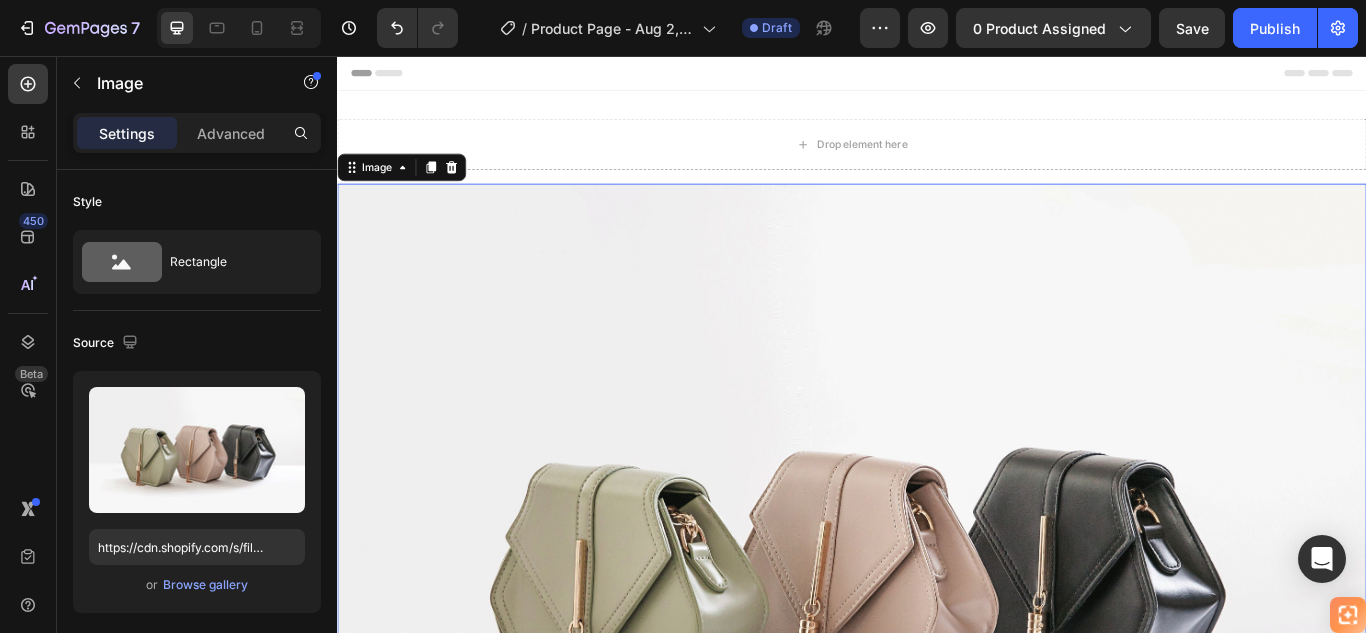 click at bounding box center (937, 655) 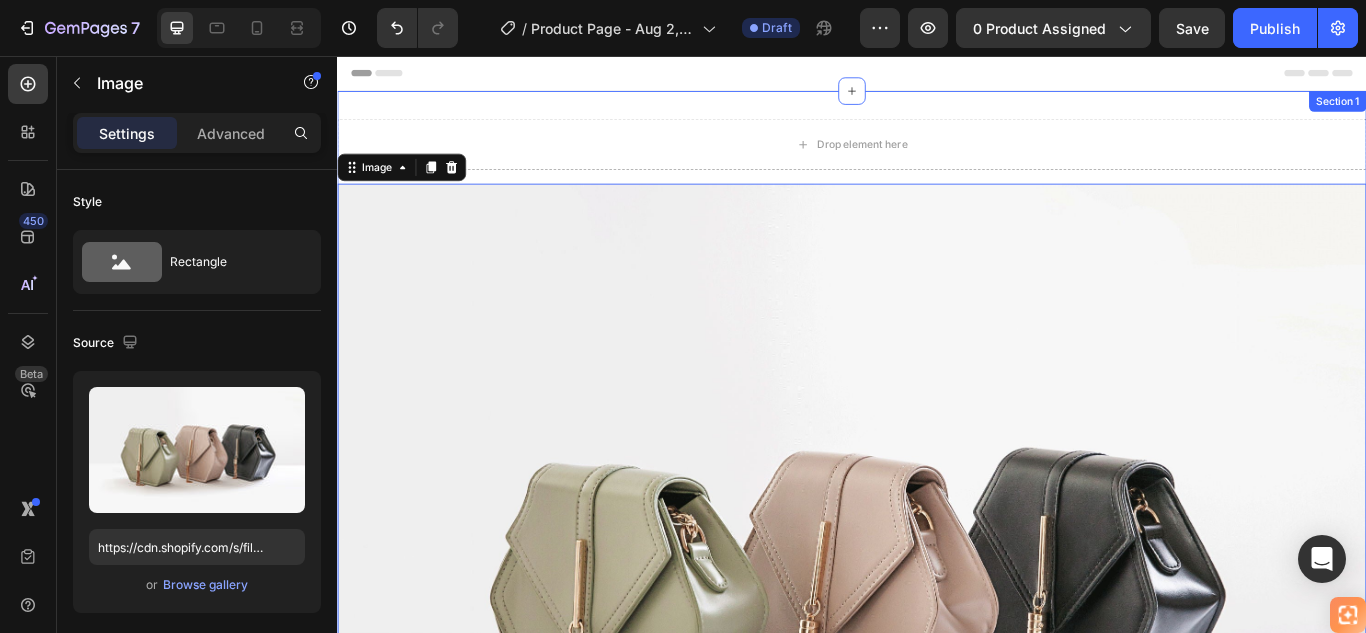 click on "Drop element here Row Image   0" at bounding box center (937, 617) 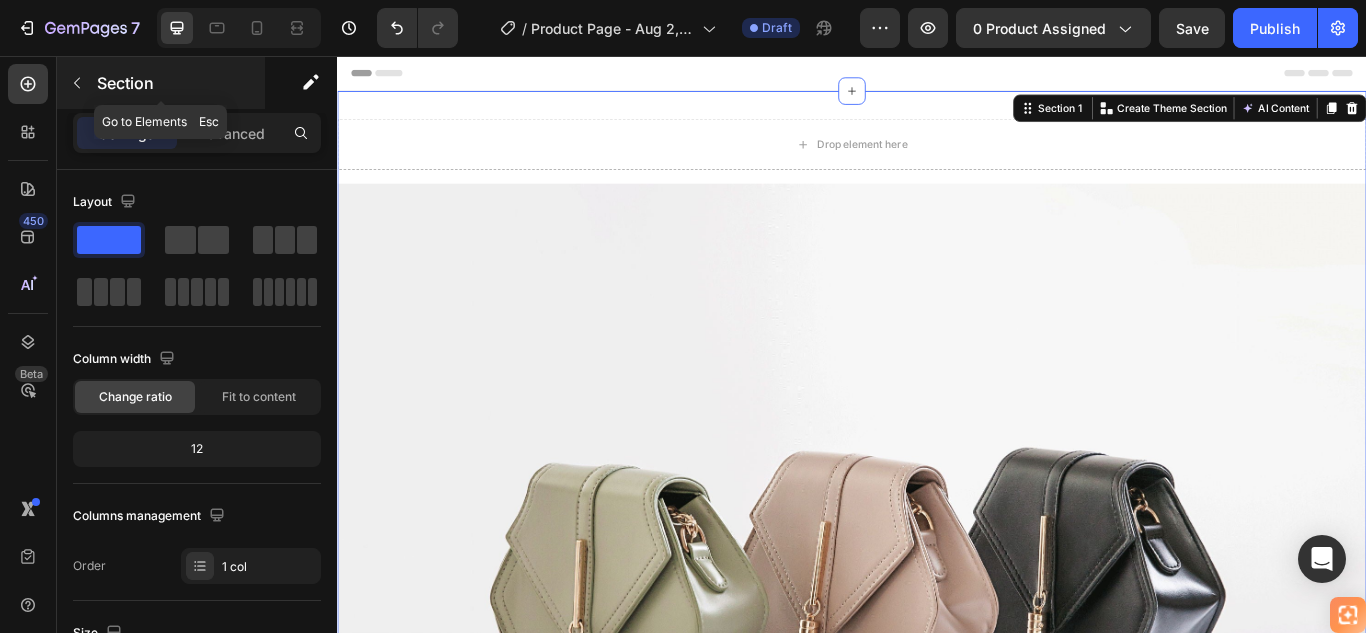 click 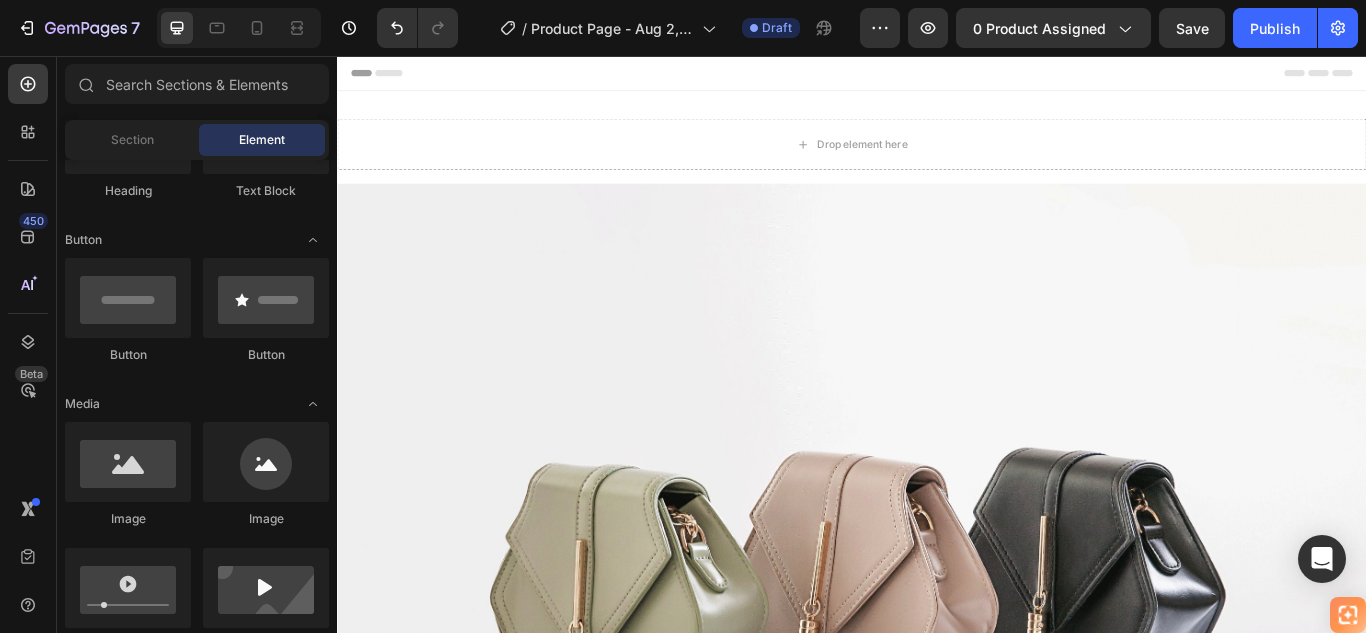 scroll, scrollTop: 0, scrollLeft: 0, axis: both 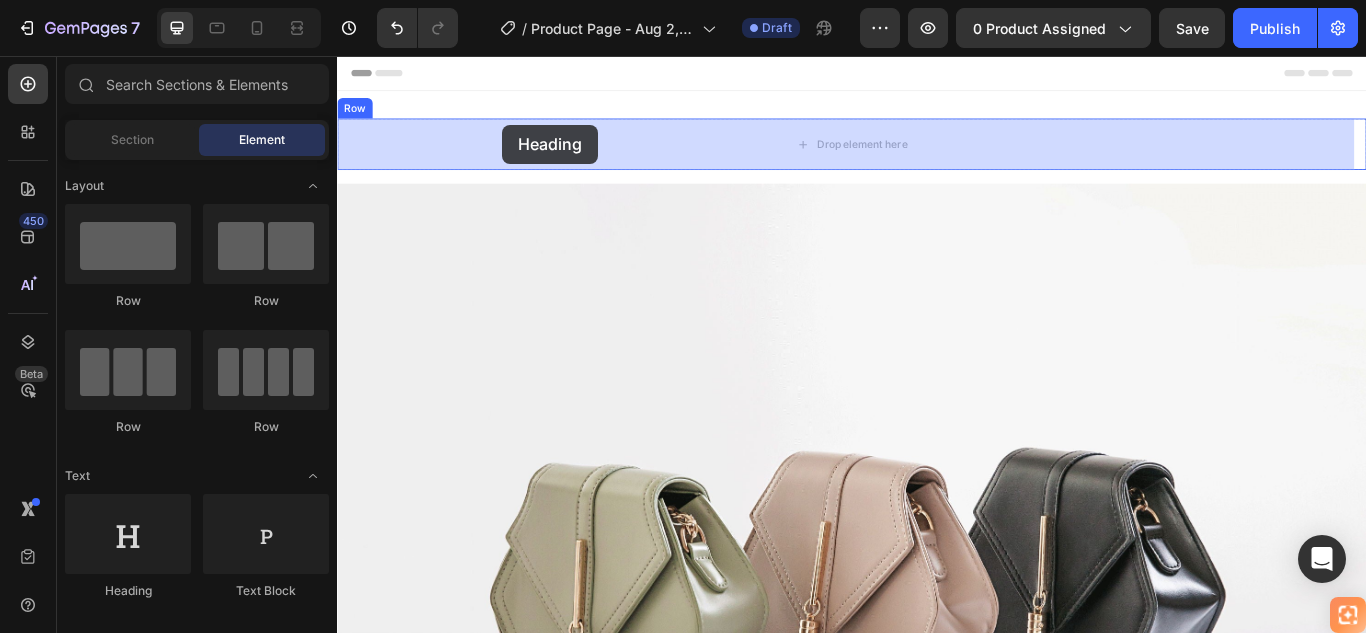 drag, startPoint x: 466, startPoint y: 615, endPoint x: 530, endPoint y: 135, distance: 484.24786 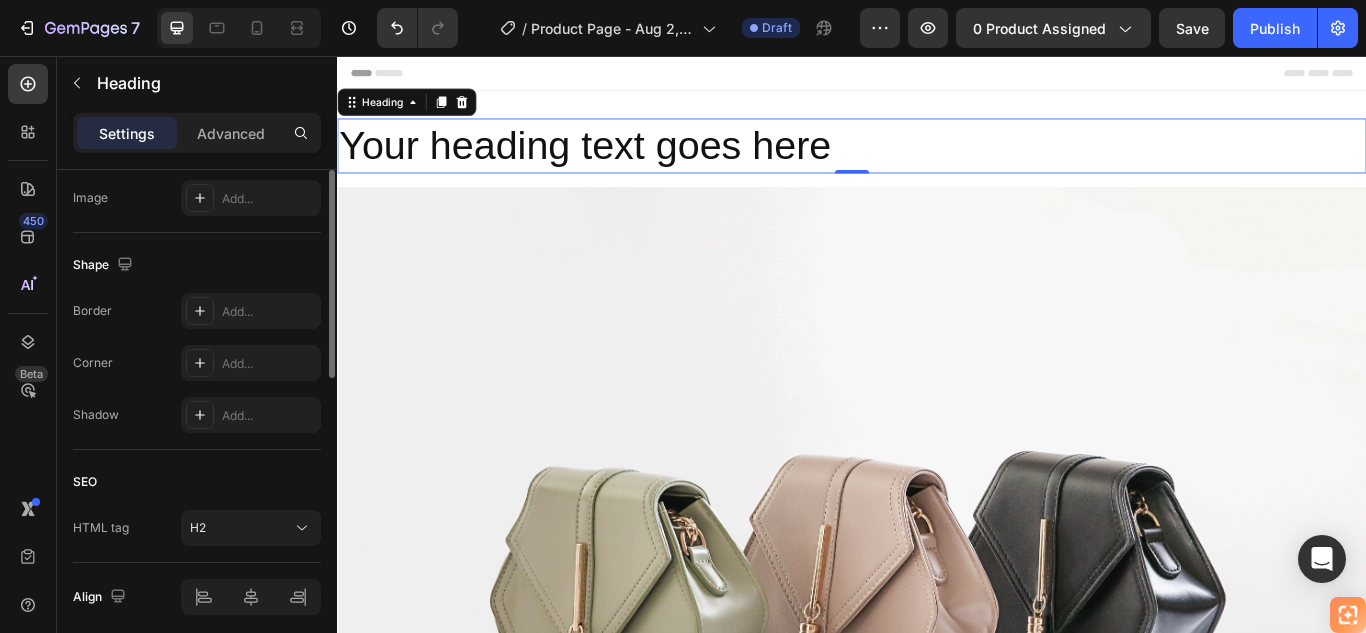 scroll, scrollTop: 0, scrollLeft: 0, axis: both 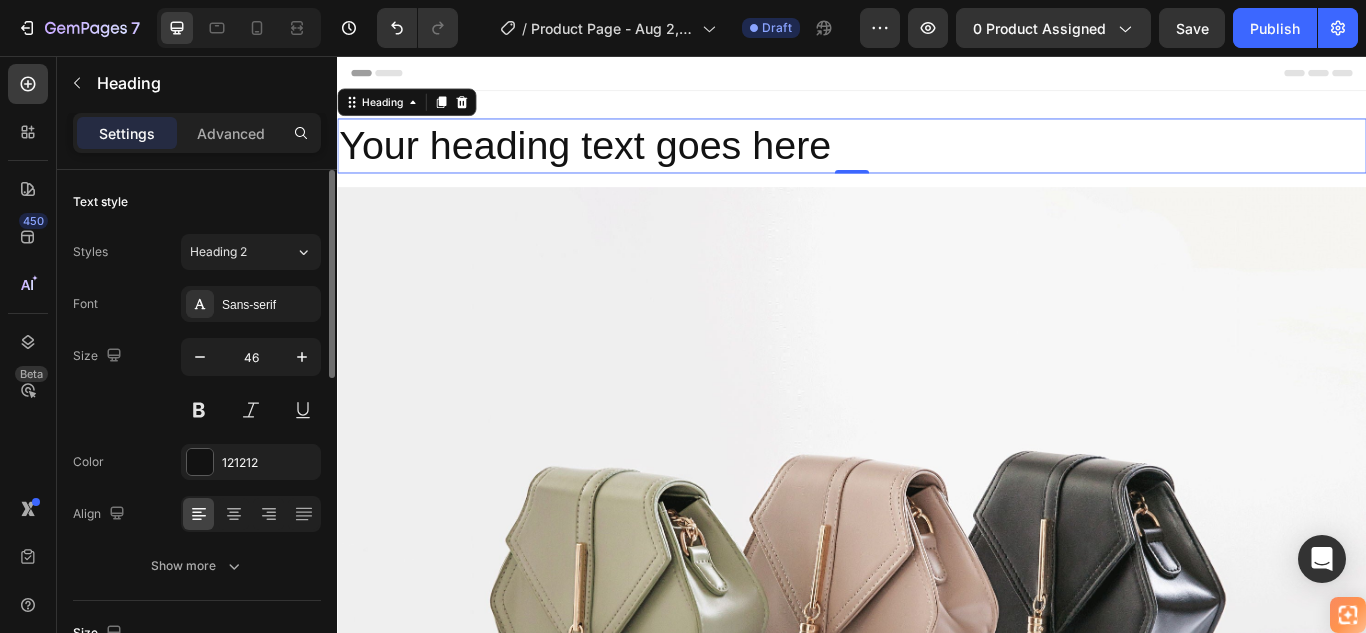 click on "Settings" at bounding box center [127, 133] 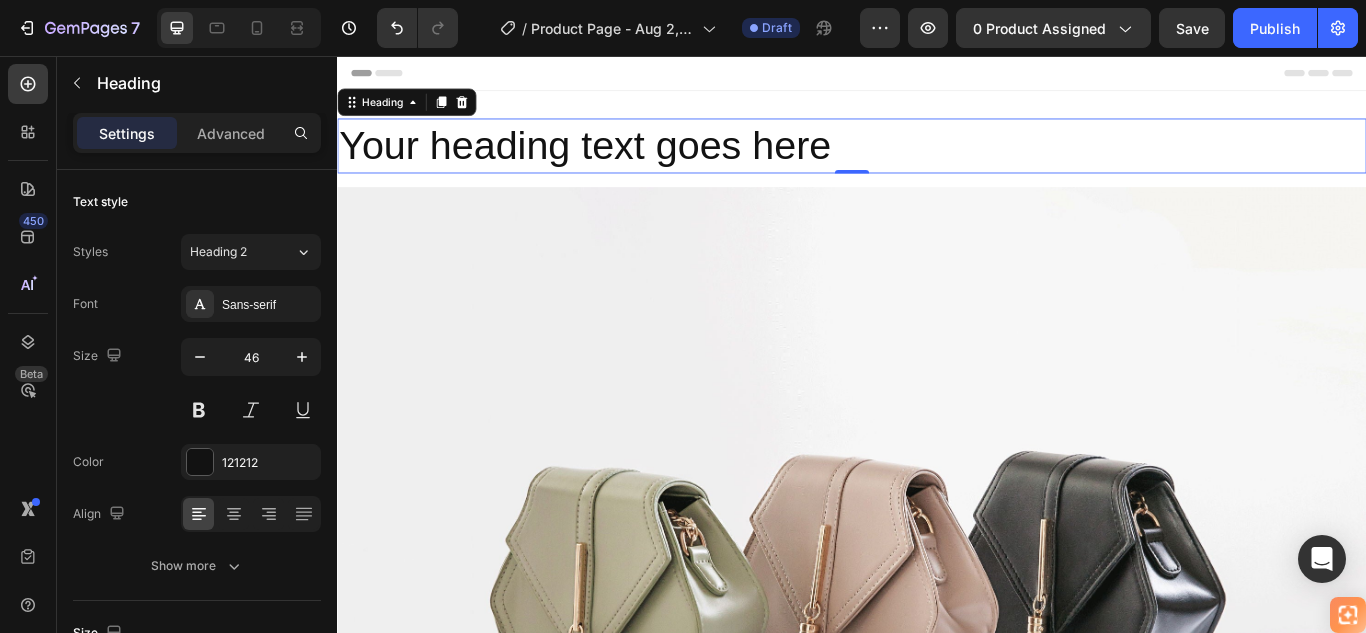 click on "Your heading text goes here" at bounding box center [937, 161] 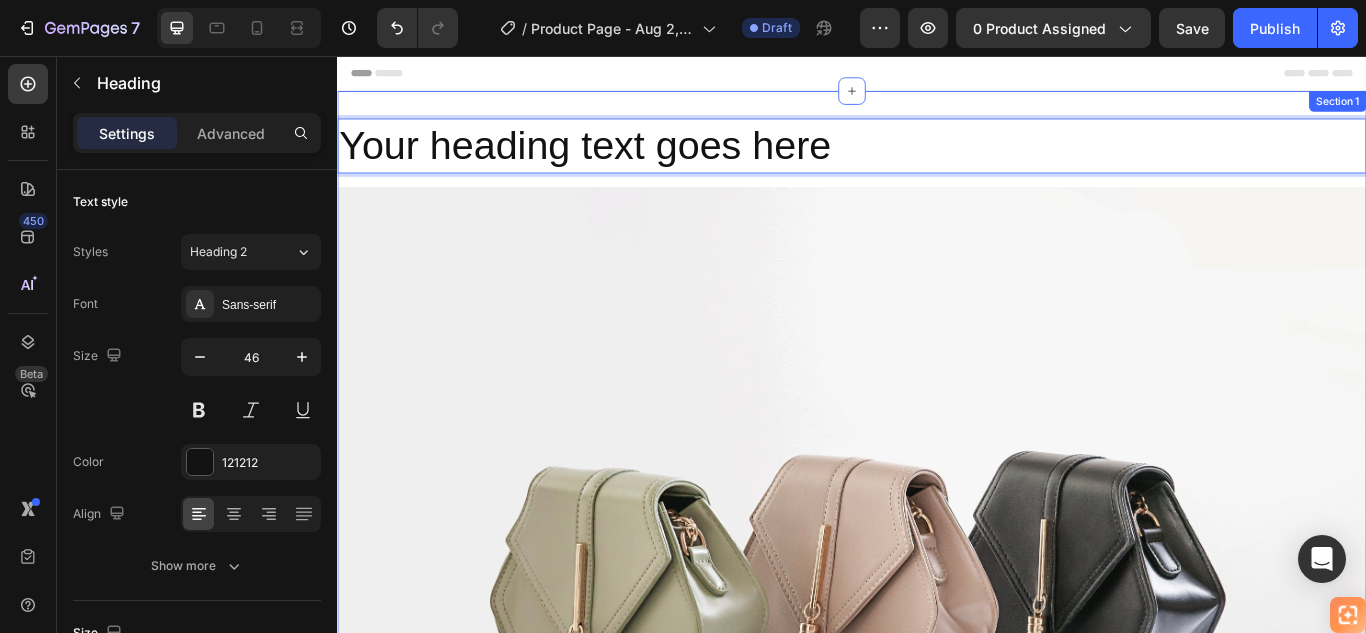 click on "Your heading text goes here Heading   0 Row Image Section 1" at bounding box center [937, 619] 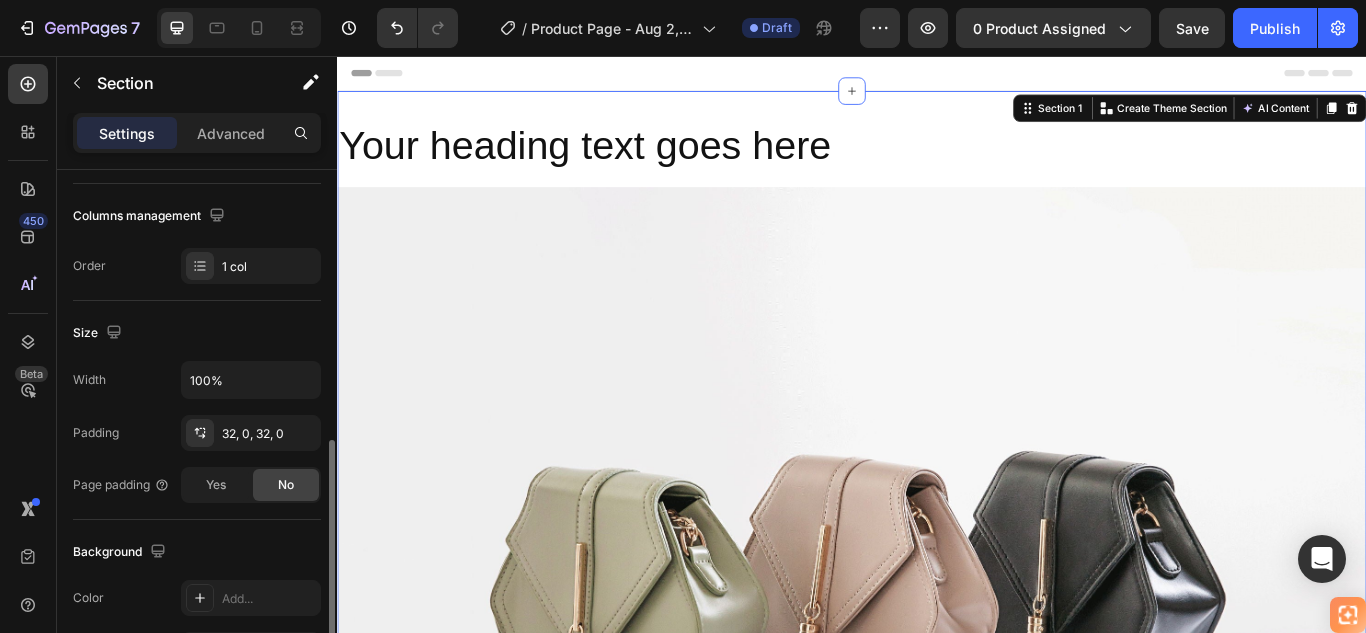 scroll, scrollTop: 400, scrollLeft: 0, axis: vertical 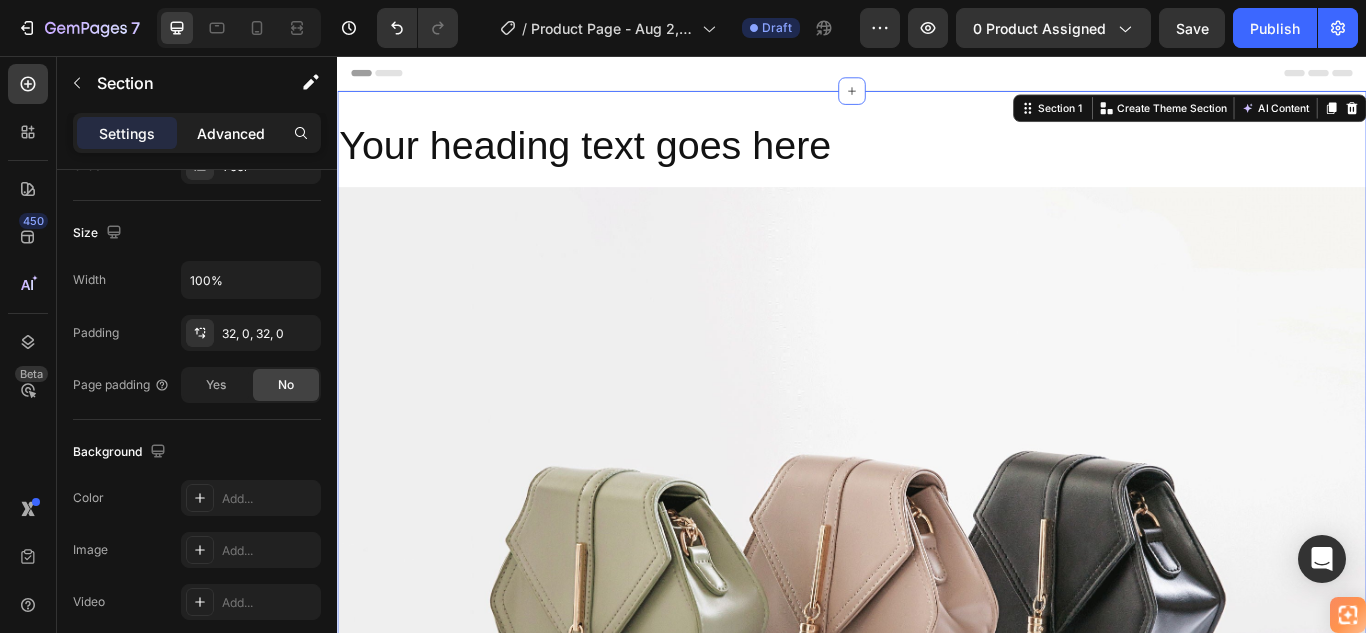 drag, startPoint x: 229, startPoint y: 131, endPoint x: 253, endPoint y: 146, distance: 28.301943 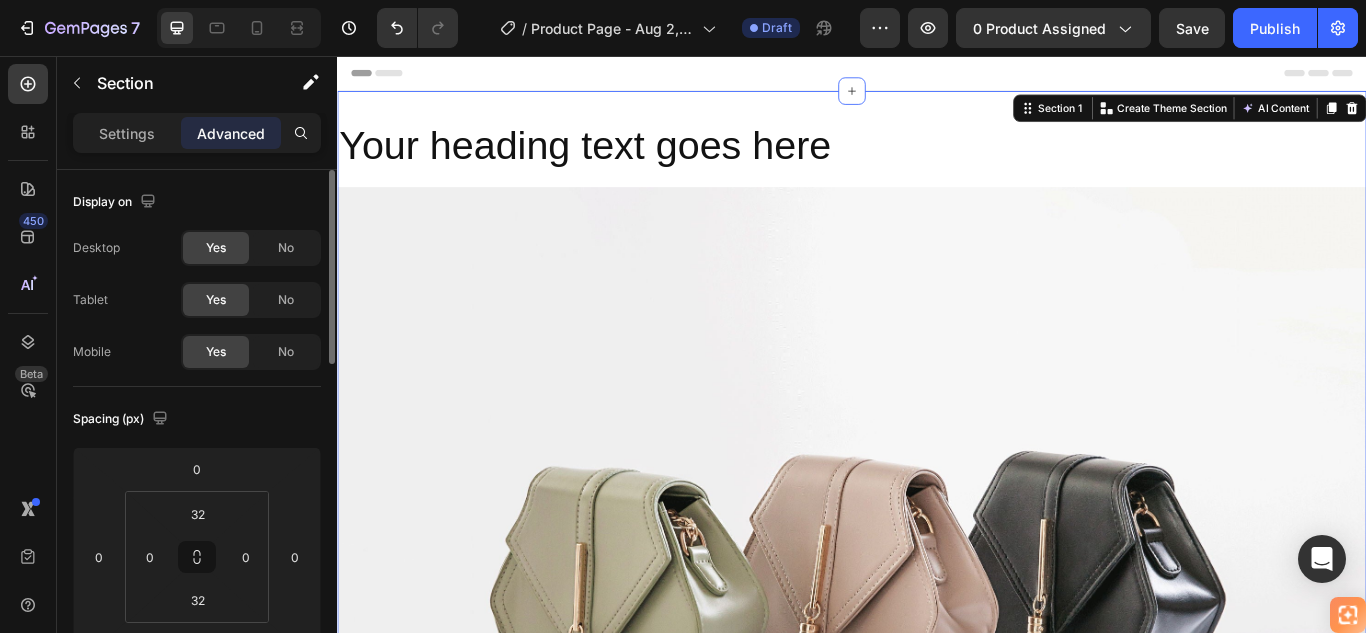 scroll, scrollTop: 200, scrollLeft: 0, axis: vertical 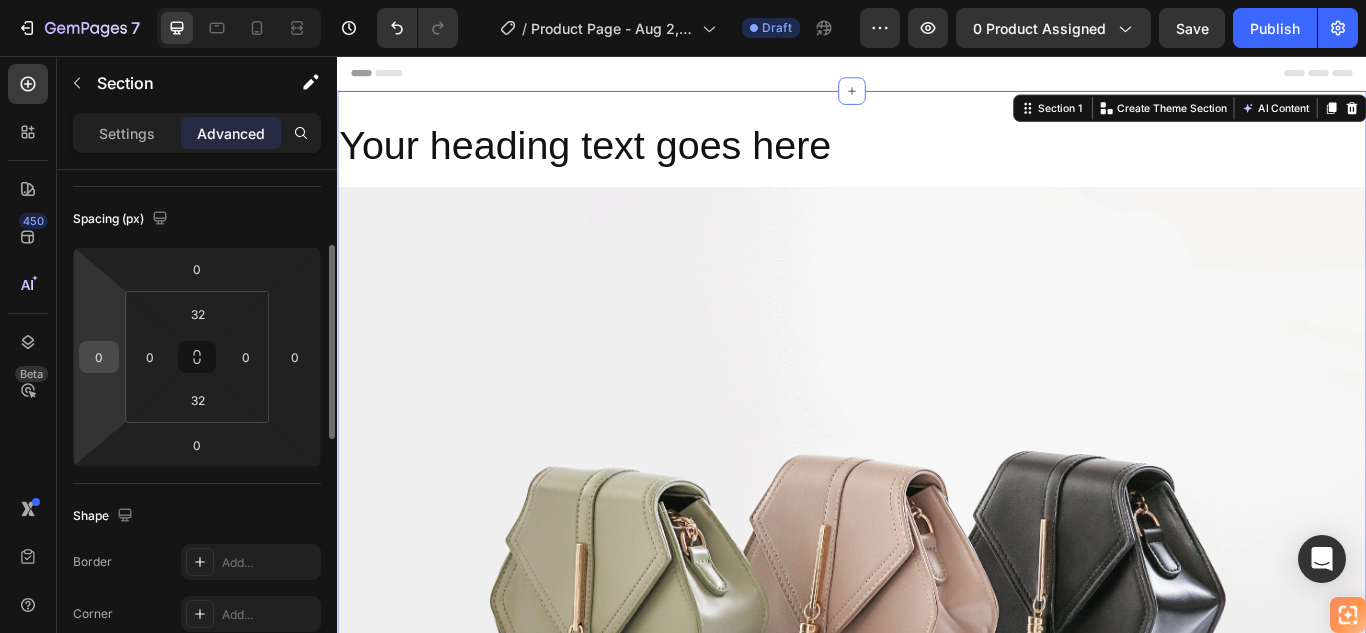 click on "0" at bounding box center (99, 357) 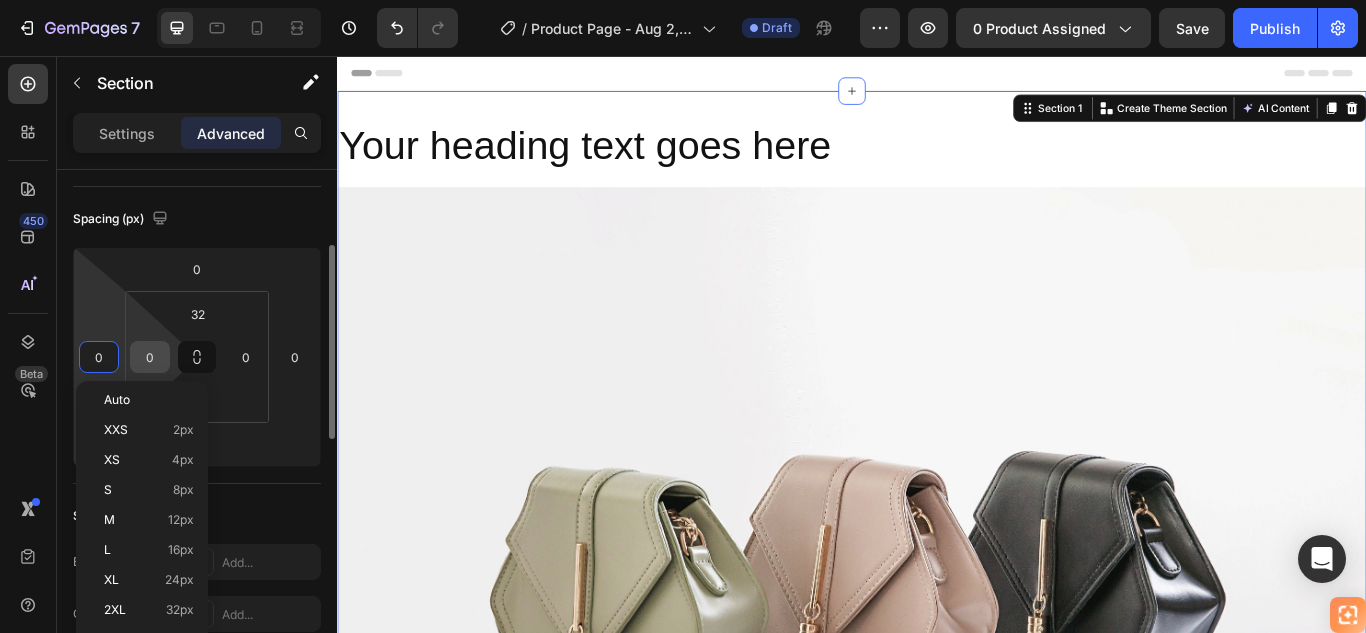 click on "0" at bounding box center [150, 357] 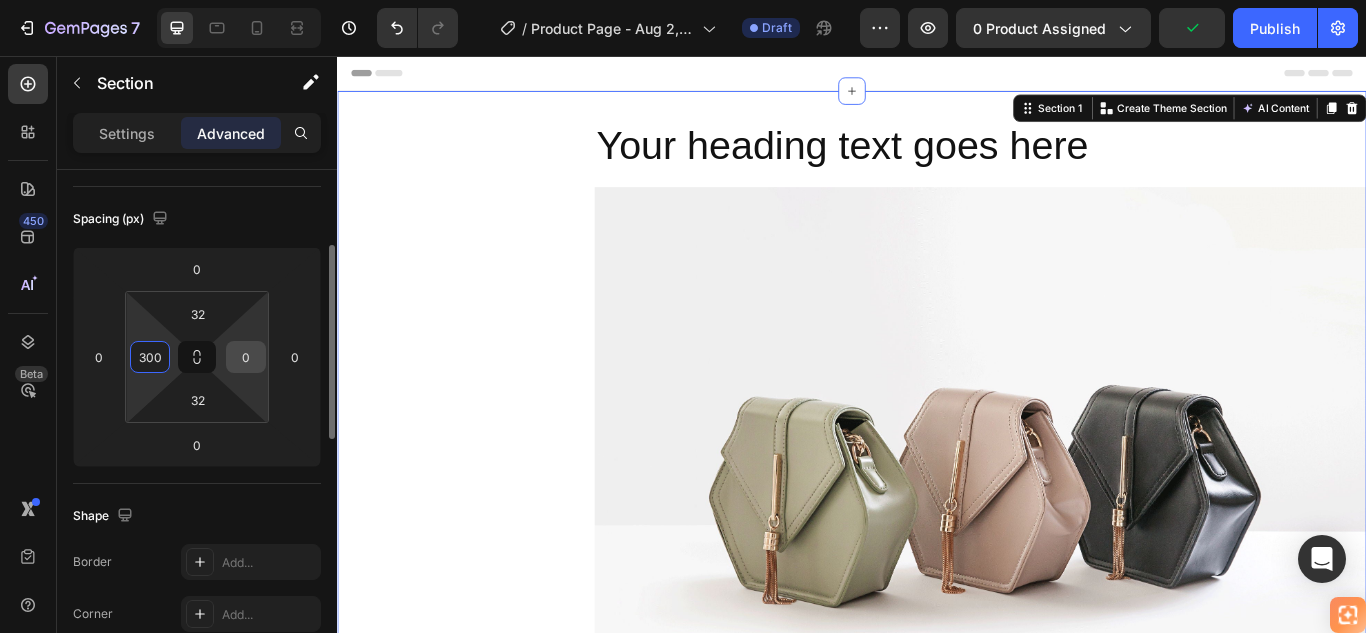 type on "300" 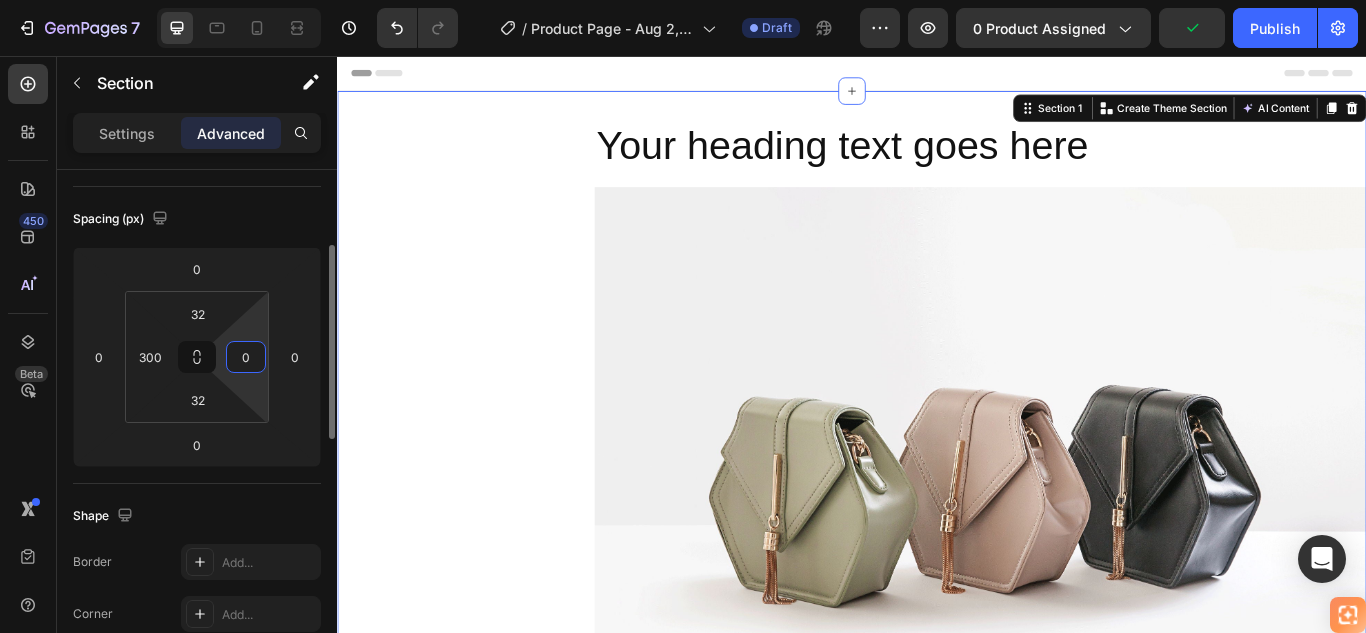 click on "0" at bounding box center (246, 357) 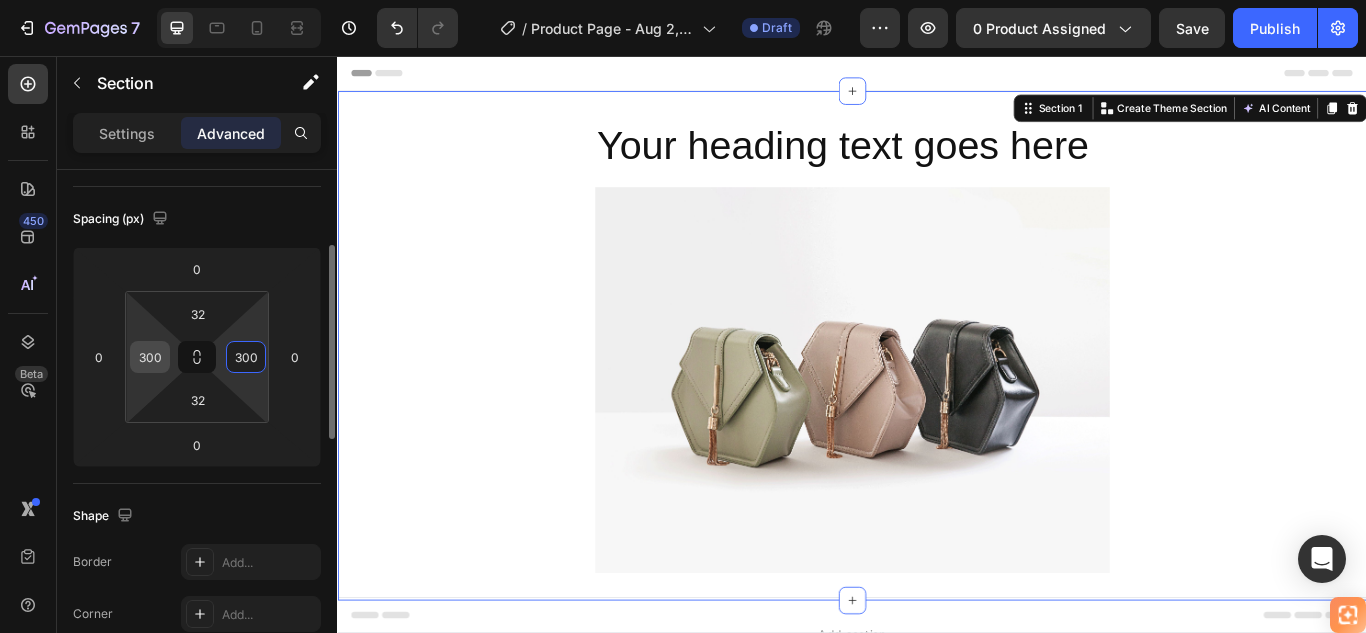 type on "300" 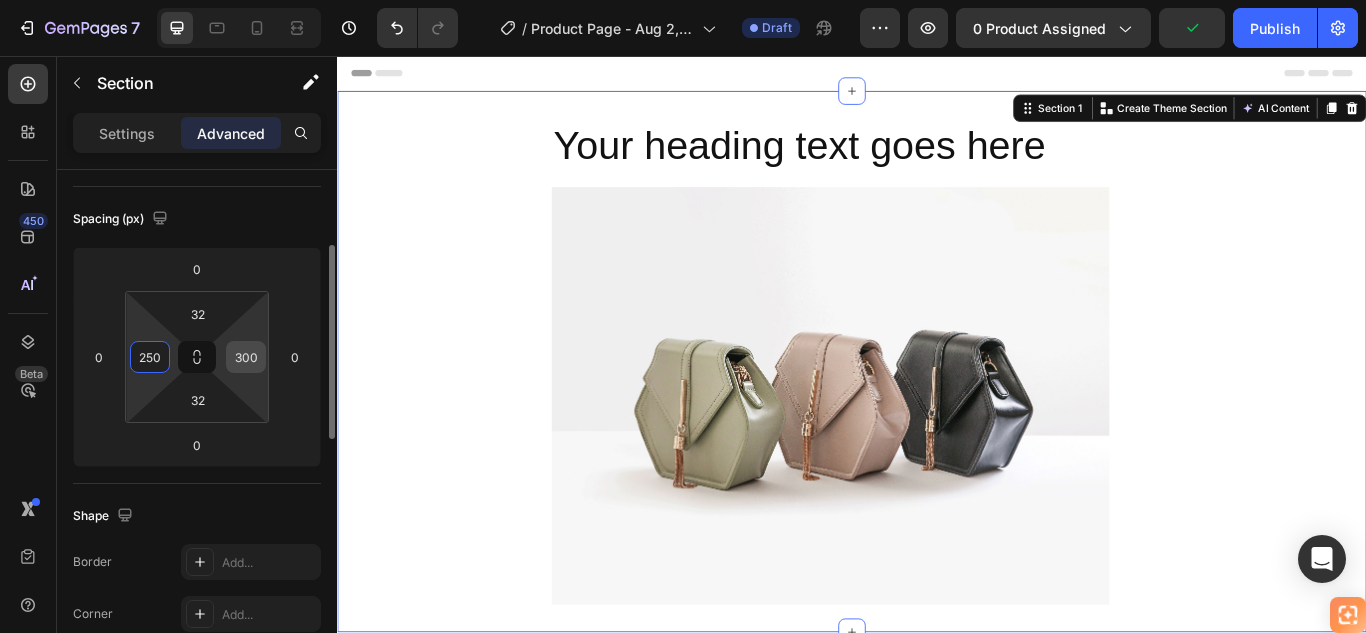 type on "250" 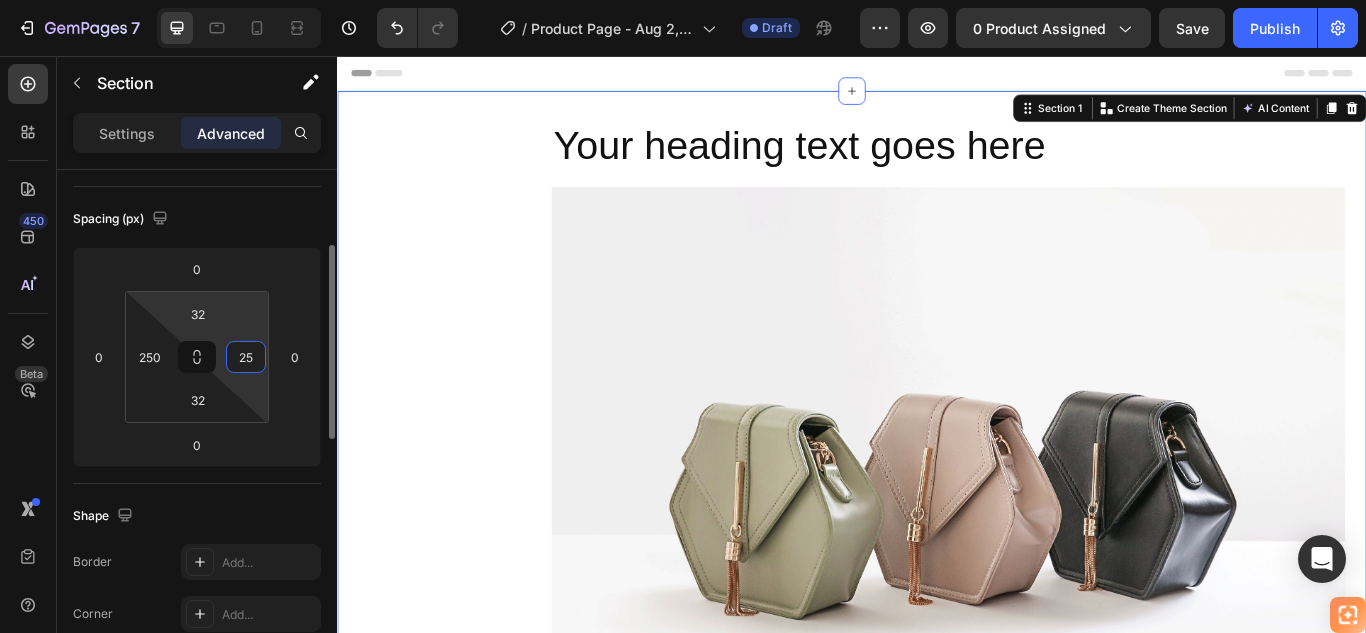 type on "250" 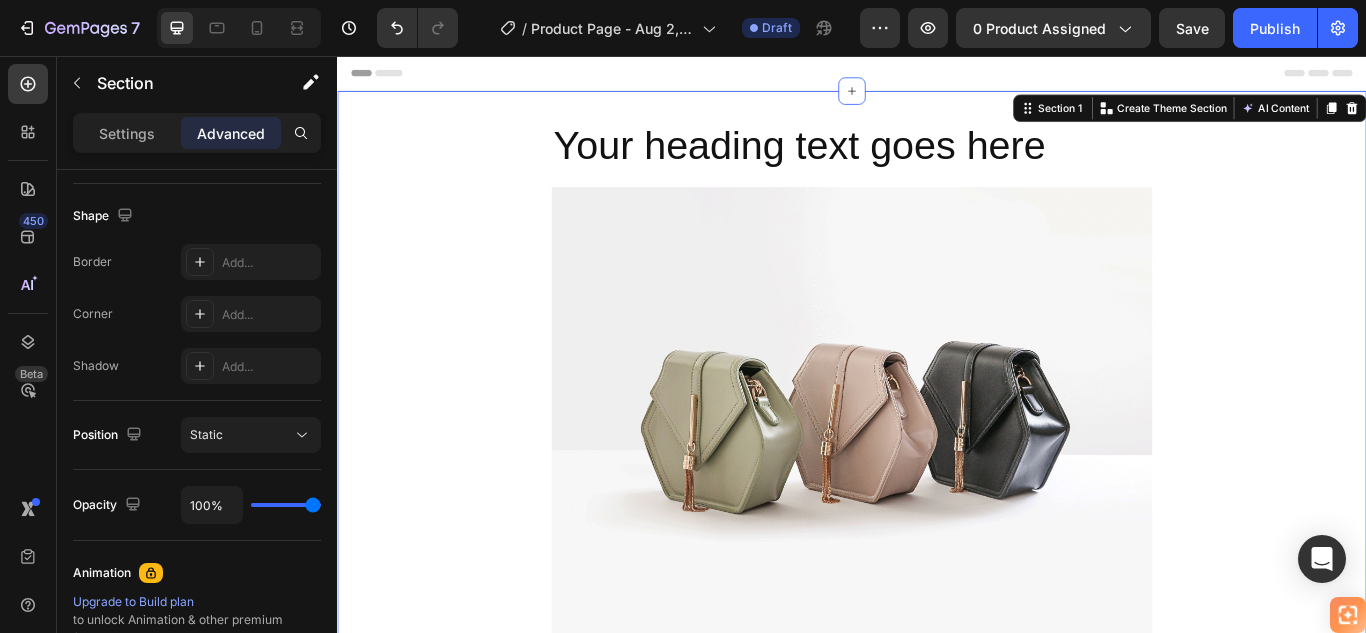 scroll, scrollTop: 0, scrollLeft: 0, axis: both 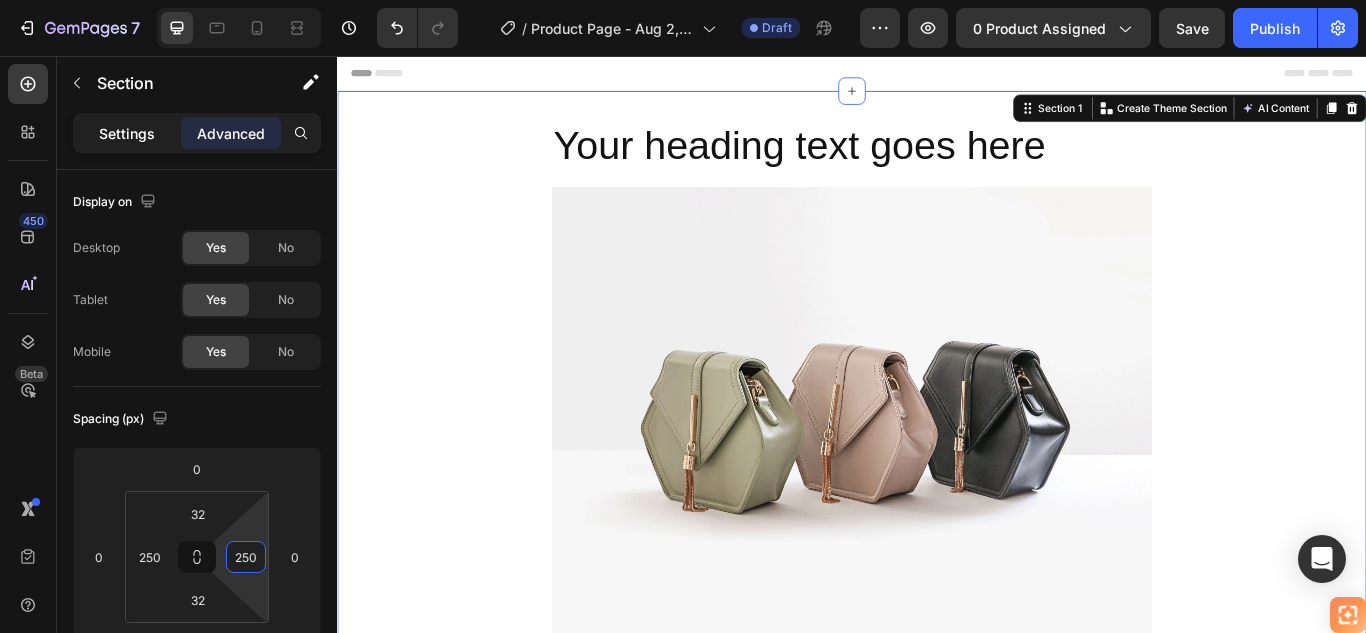 click on "Settings" at bounding box center [127, 133] 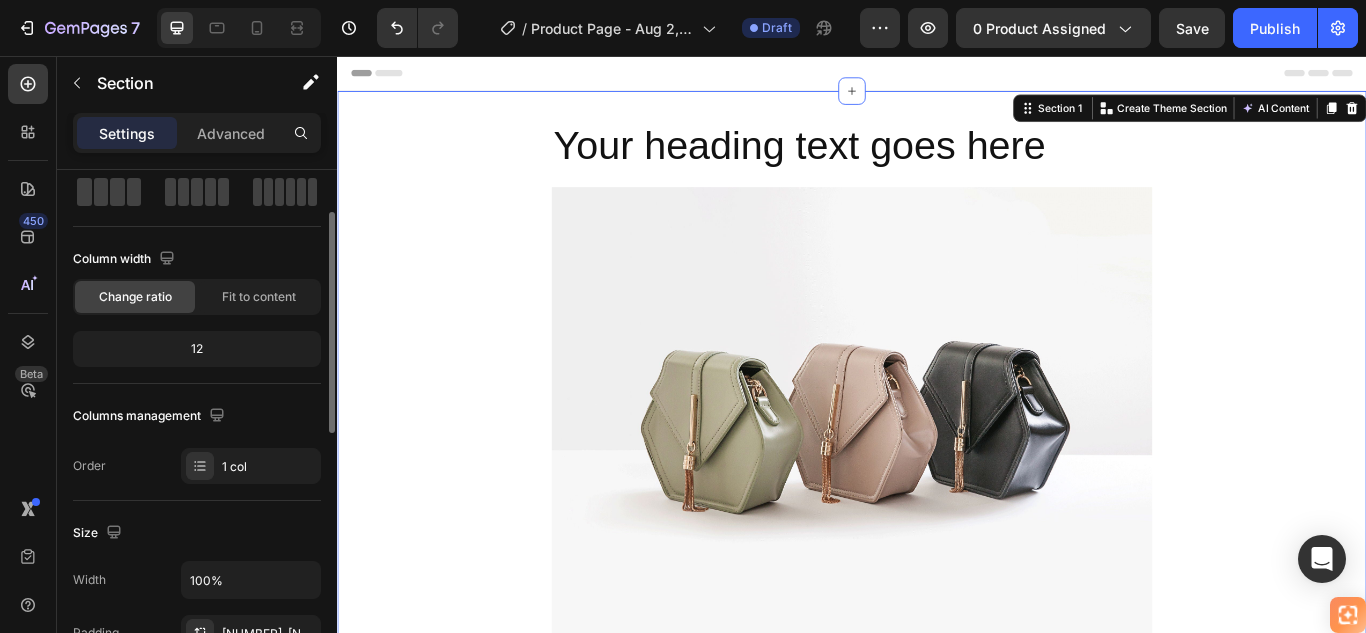 scroll, scrollTop: 0, scrollLeft: 0, axis: both 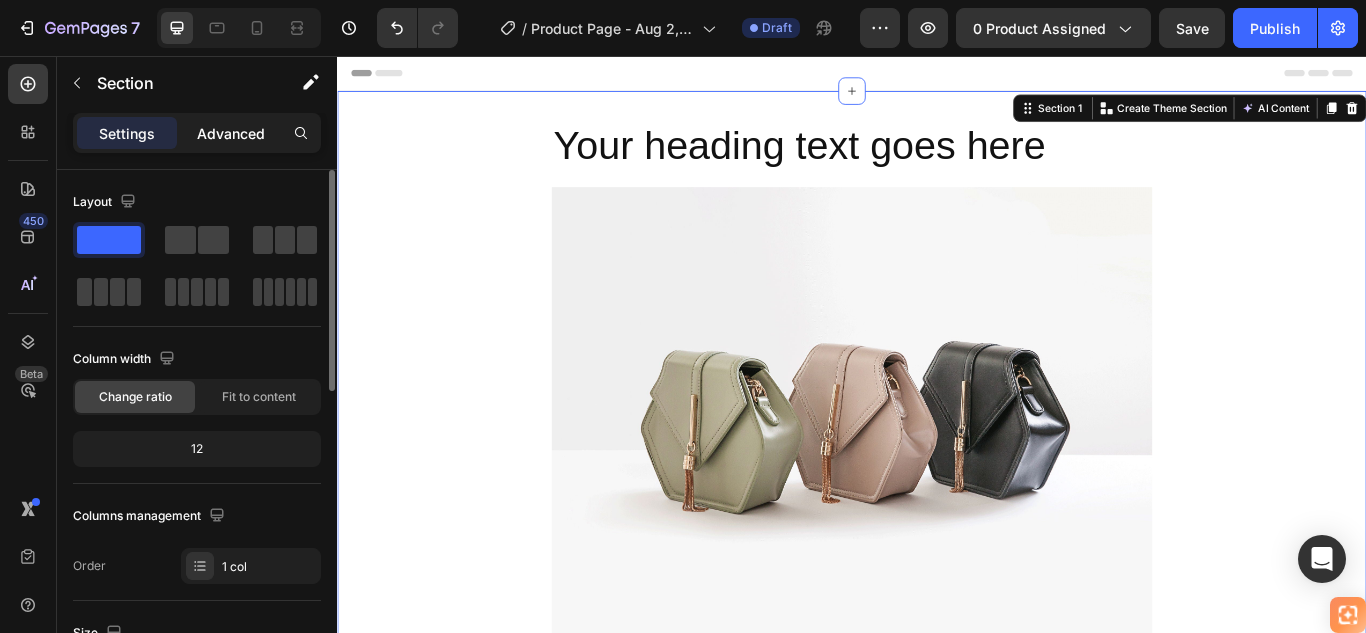 click on "Advanced" at bounding box center [231, 133] 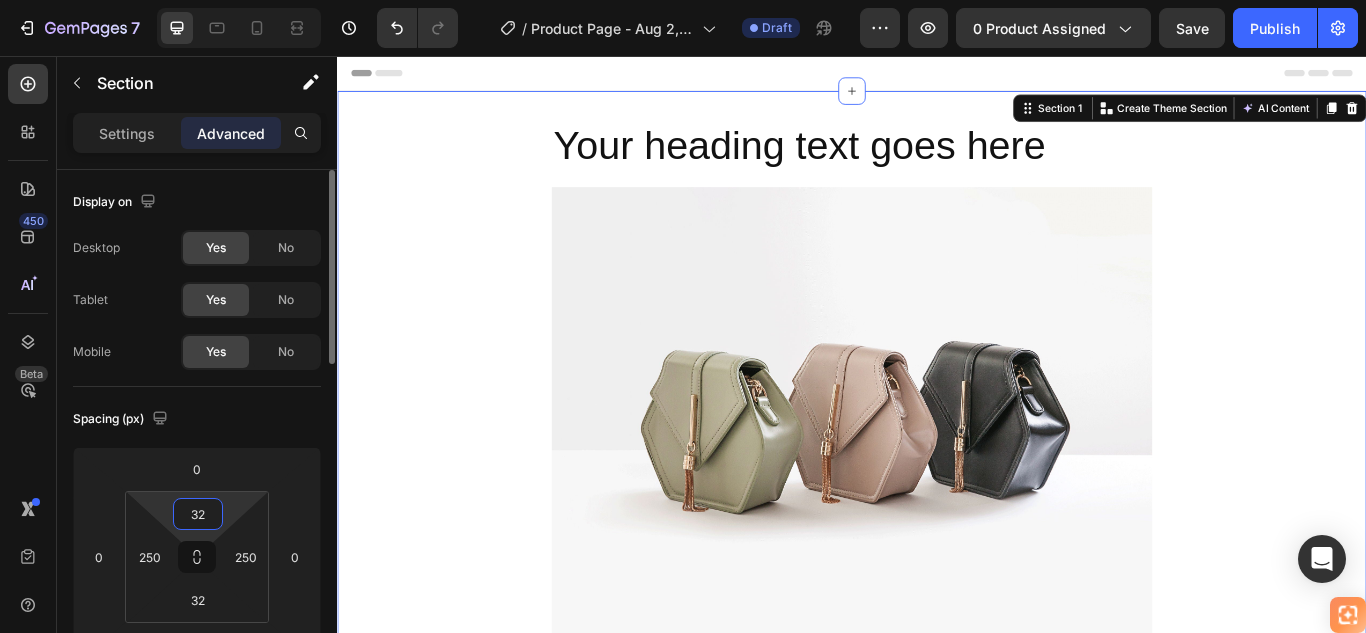 click on "32" at bounding box center (198, 514) 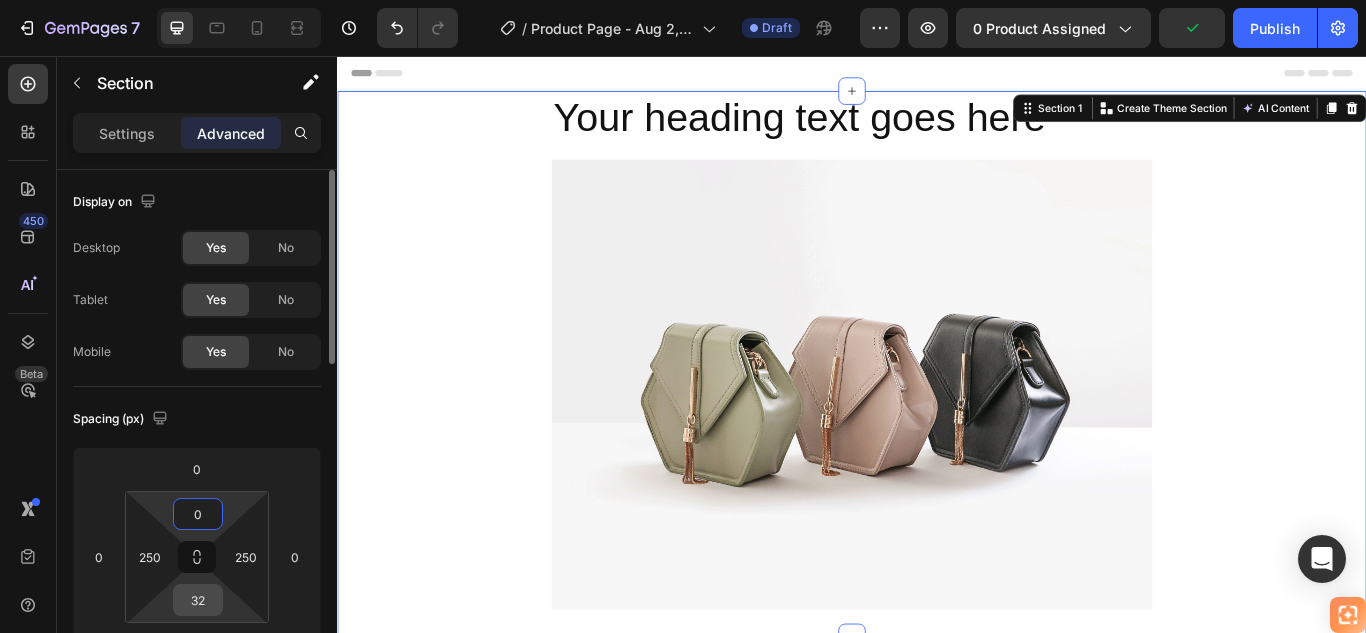 type on "0" 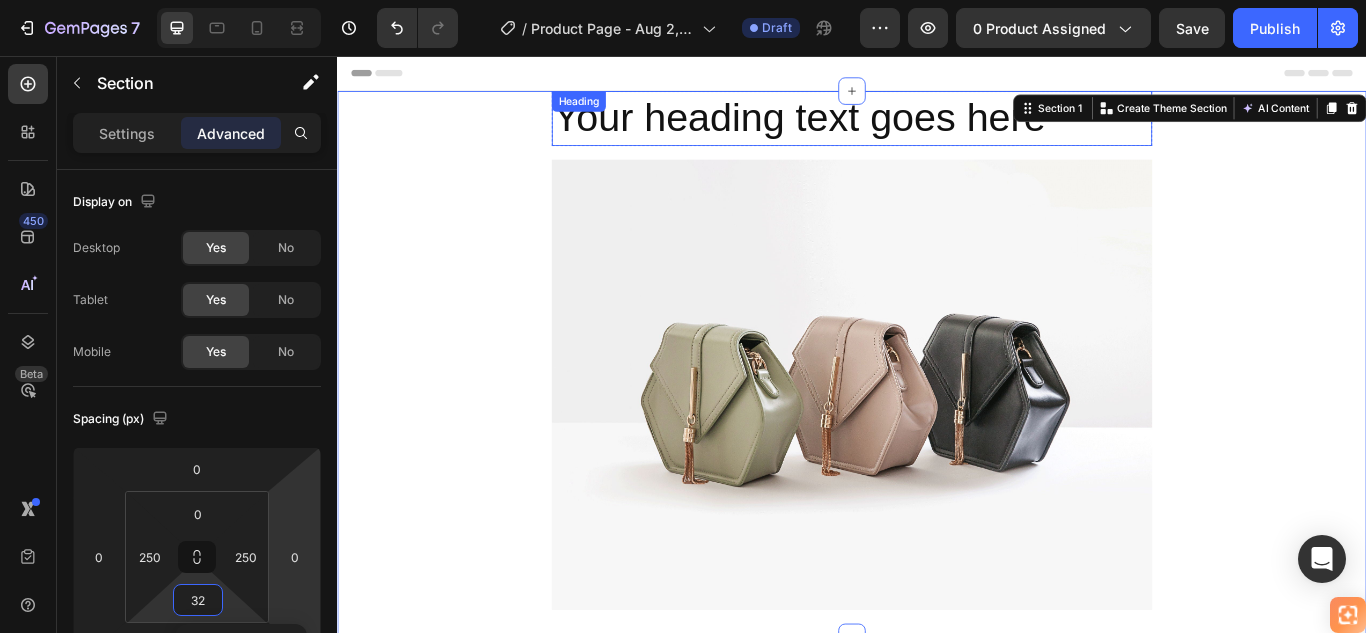 click on "Your heading text goes here" at bounding box center (937, 129) 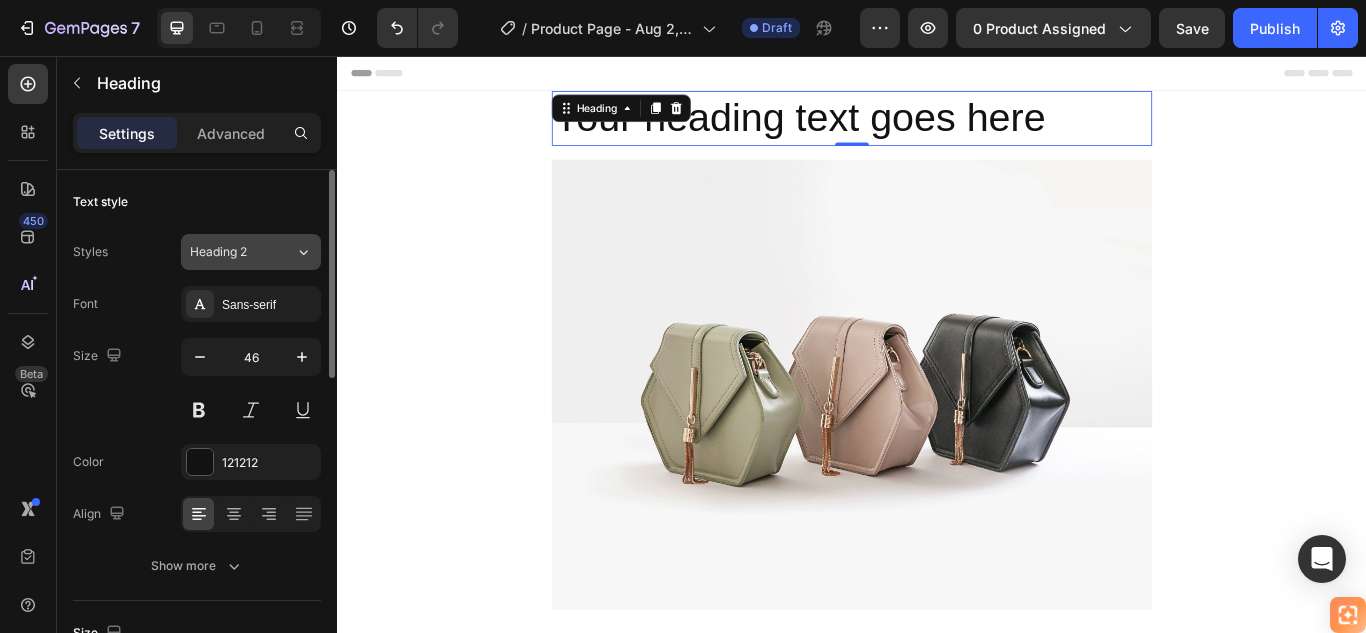 click on "Heading 2" at bounding box center (242, 252) 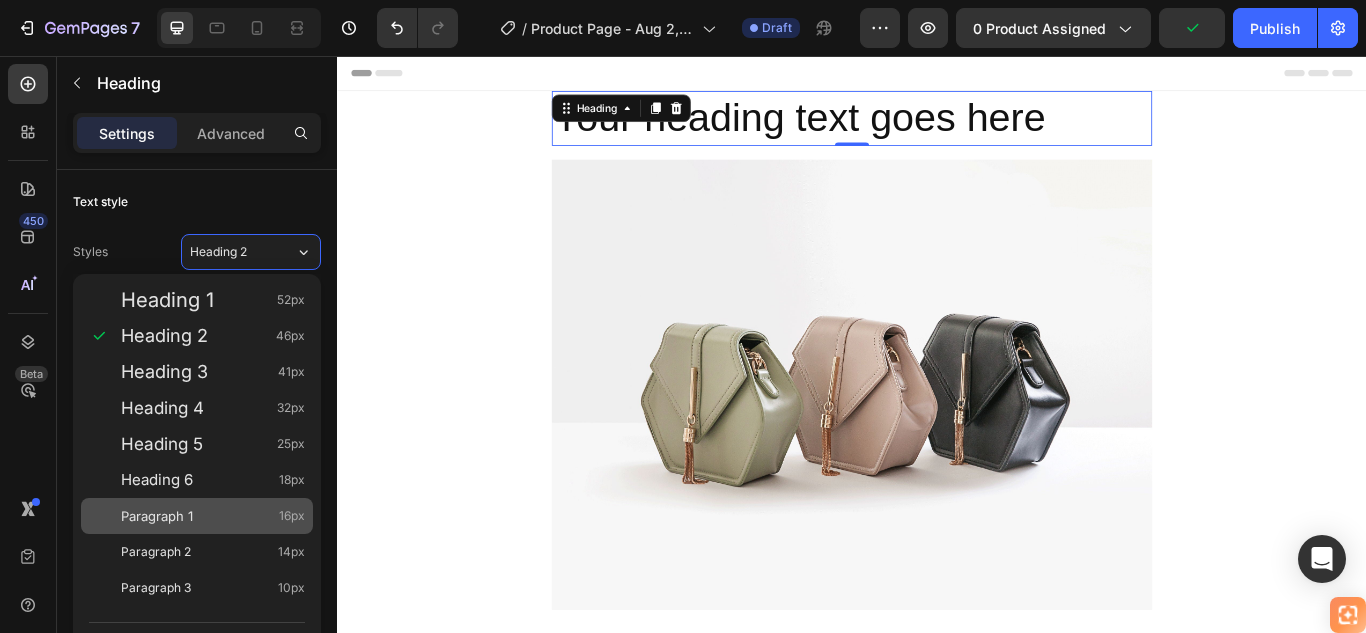 click on "Paragraph 1 16px" at bounding box center (213, 516) 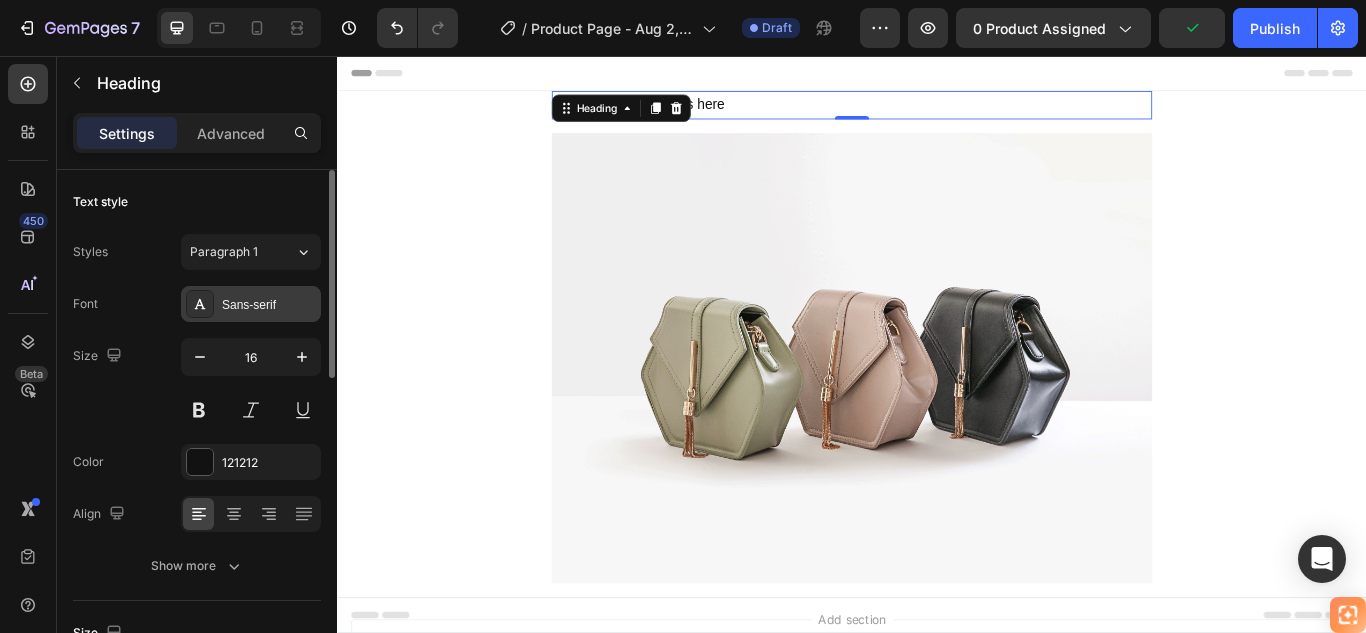 click on "Sans-serif" at bounding box center [269, 305] 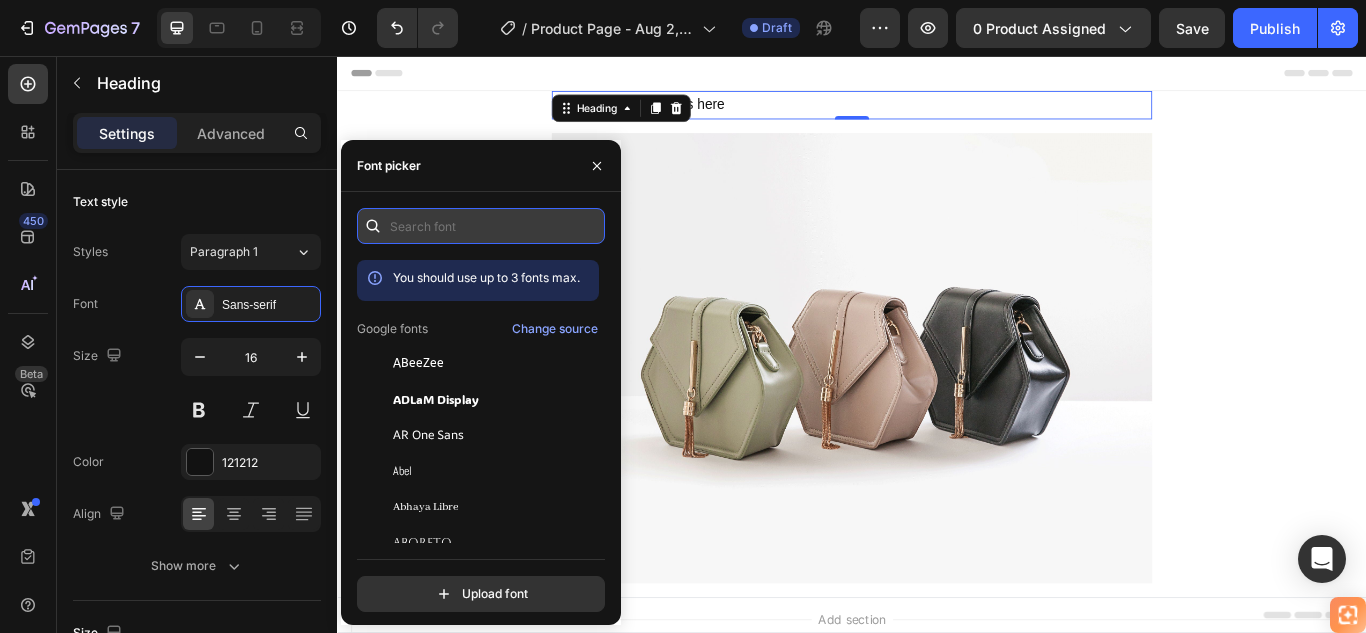click at bounding box center [481, 226] 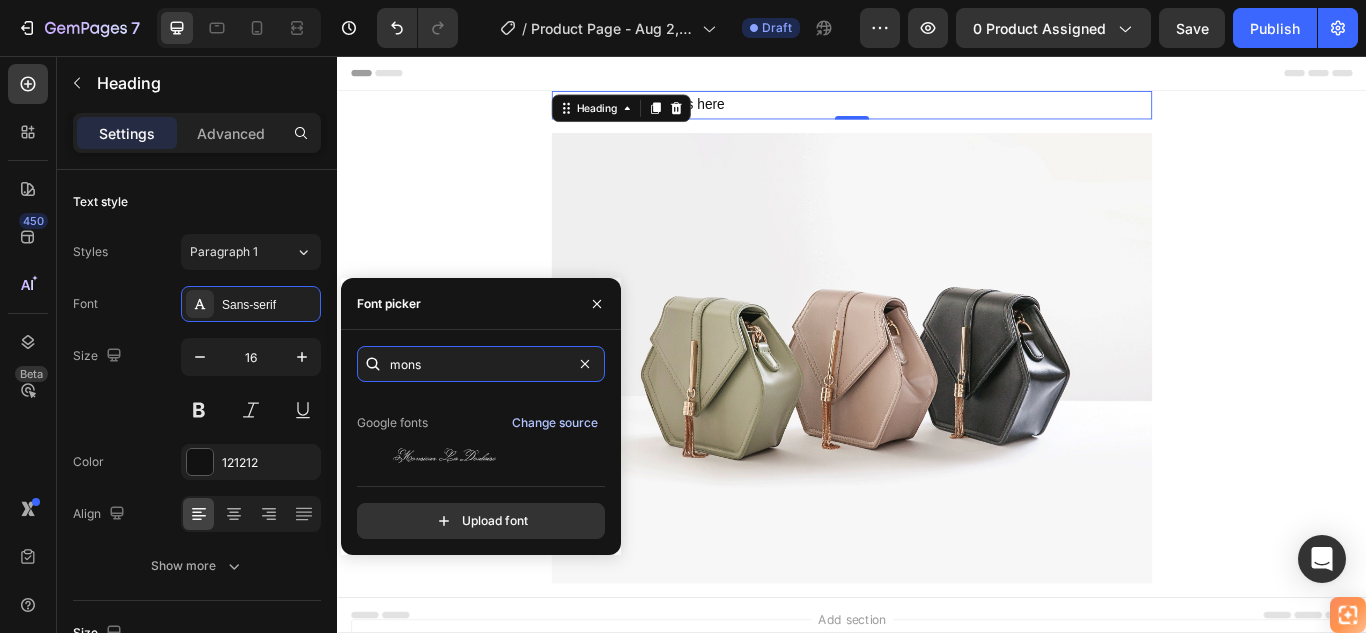 scroll, scrollTop: 49, scrollLeft: 0, axis: vertical 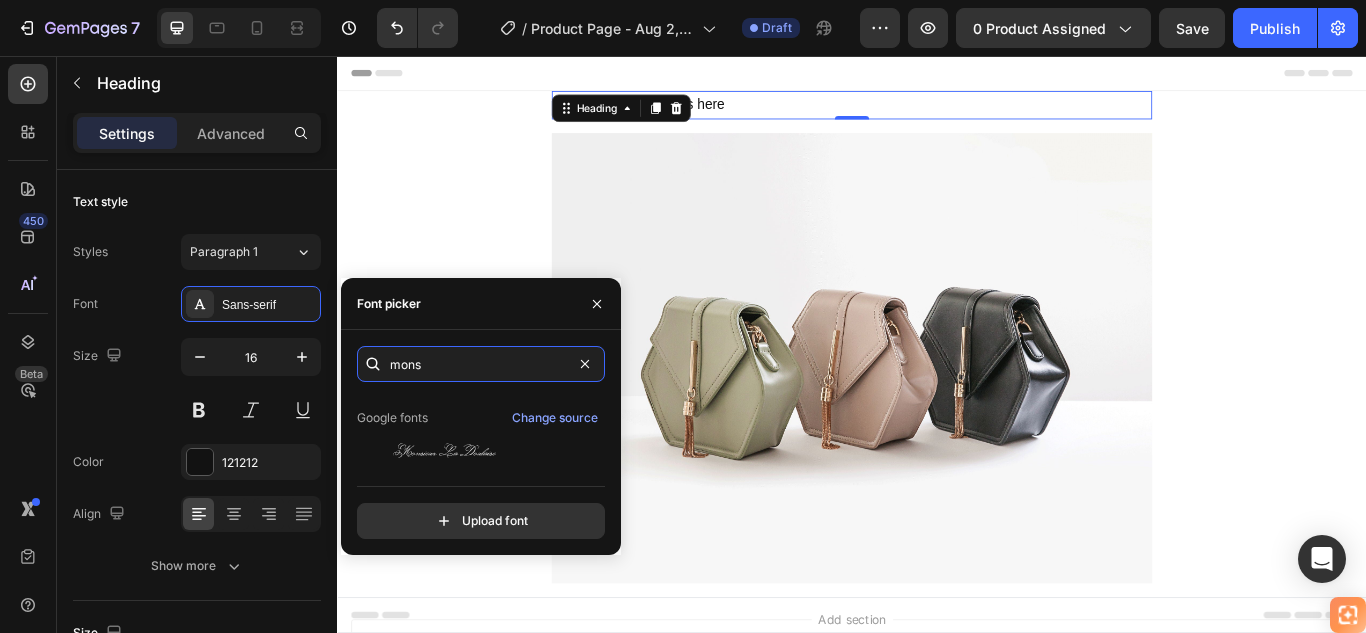 drag, startPoint x: 450, startPoint y: 366, endPoint x: 341, endPoint y: 354, distance: 109.65856 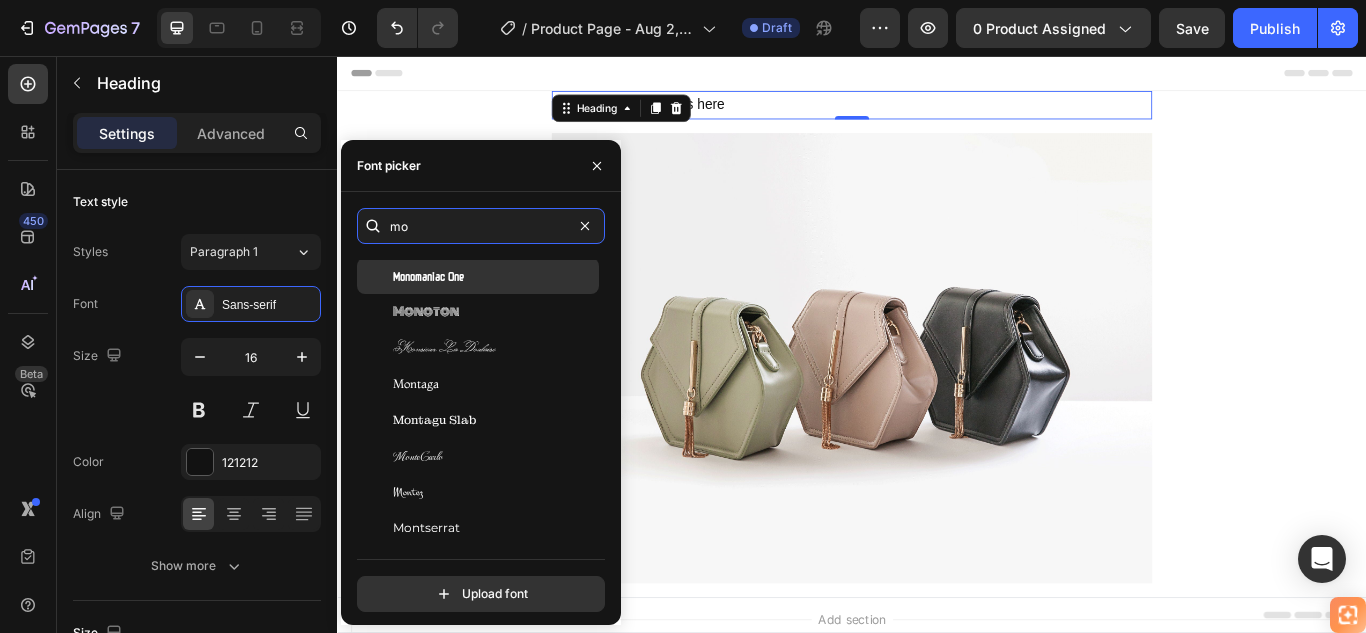 scroll, scrollTop: 2100, scrollLeft: 0, axis: vertical 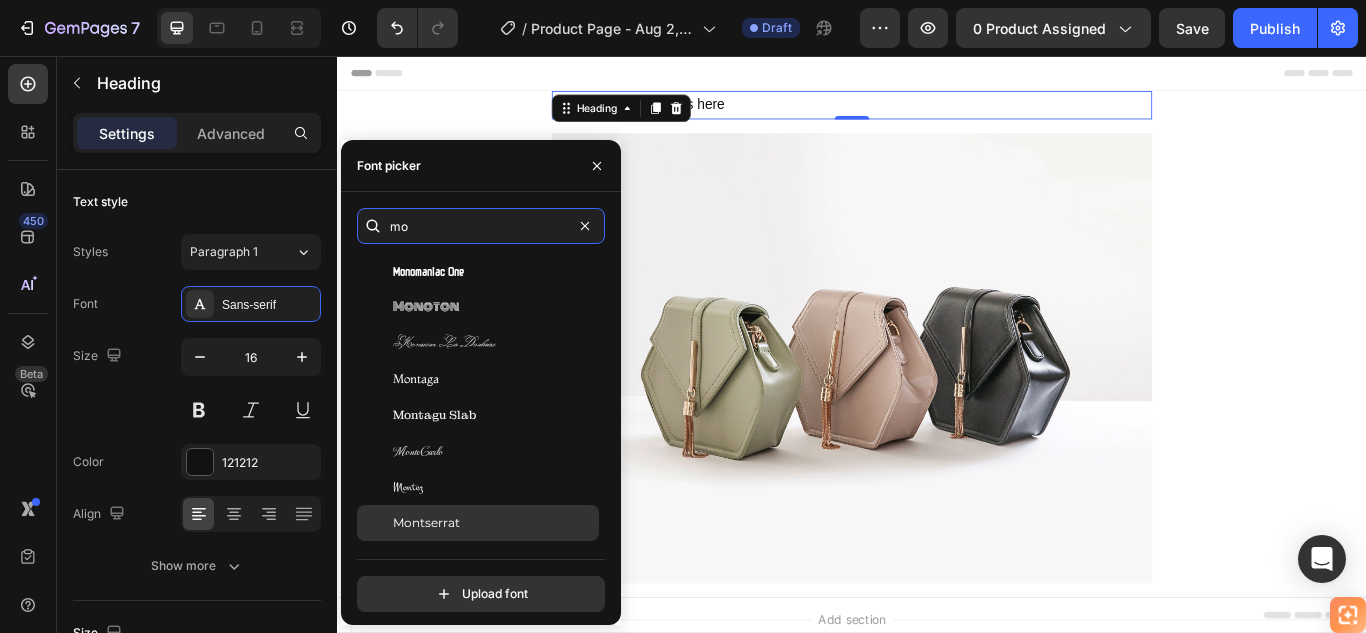 type on "mo" 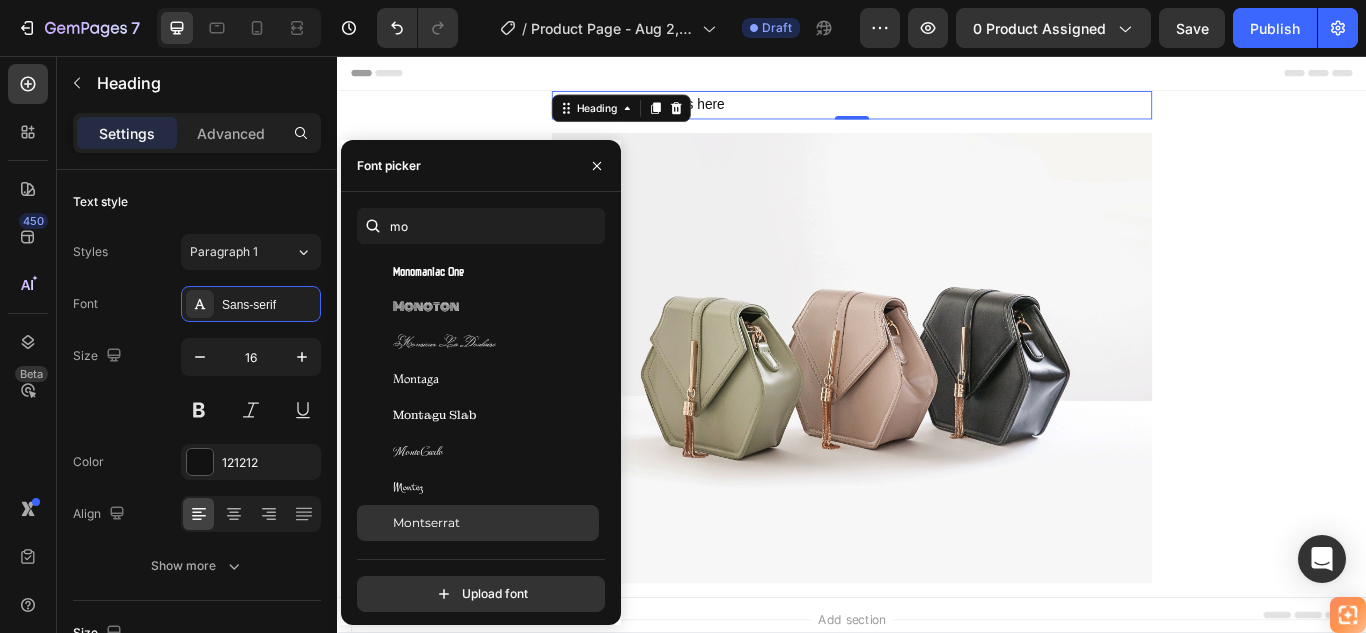 click on "Montserrat" at bounding box center (494, 523) 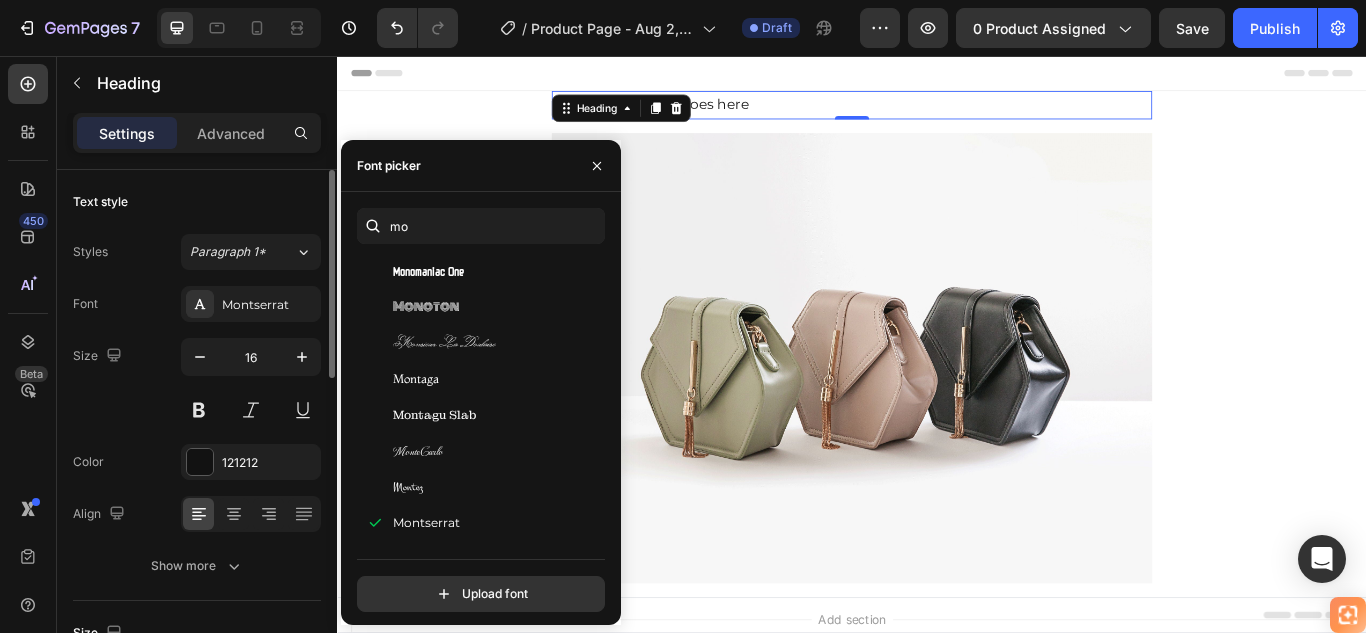 click on "Text style" at bounding box center (197, 202) 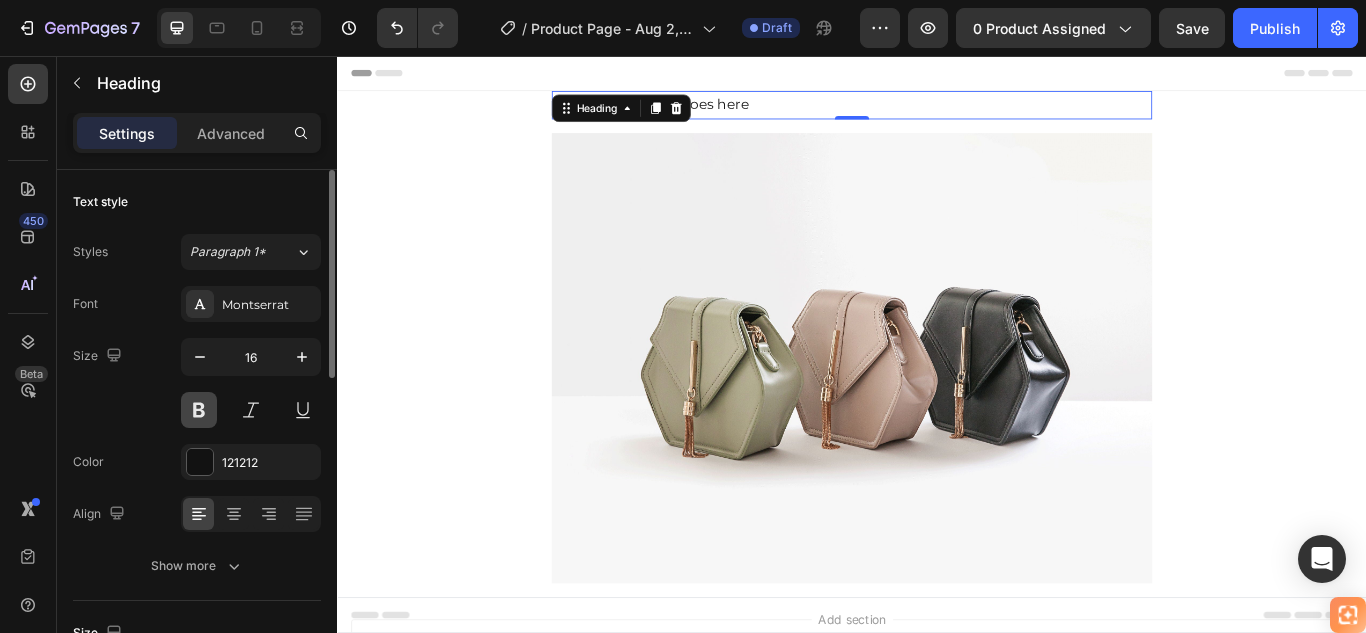 click at bounding box center (199, 410) 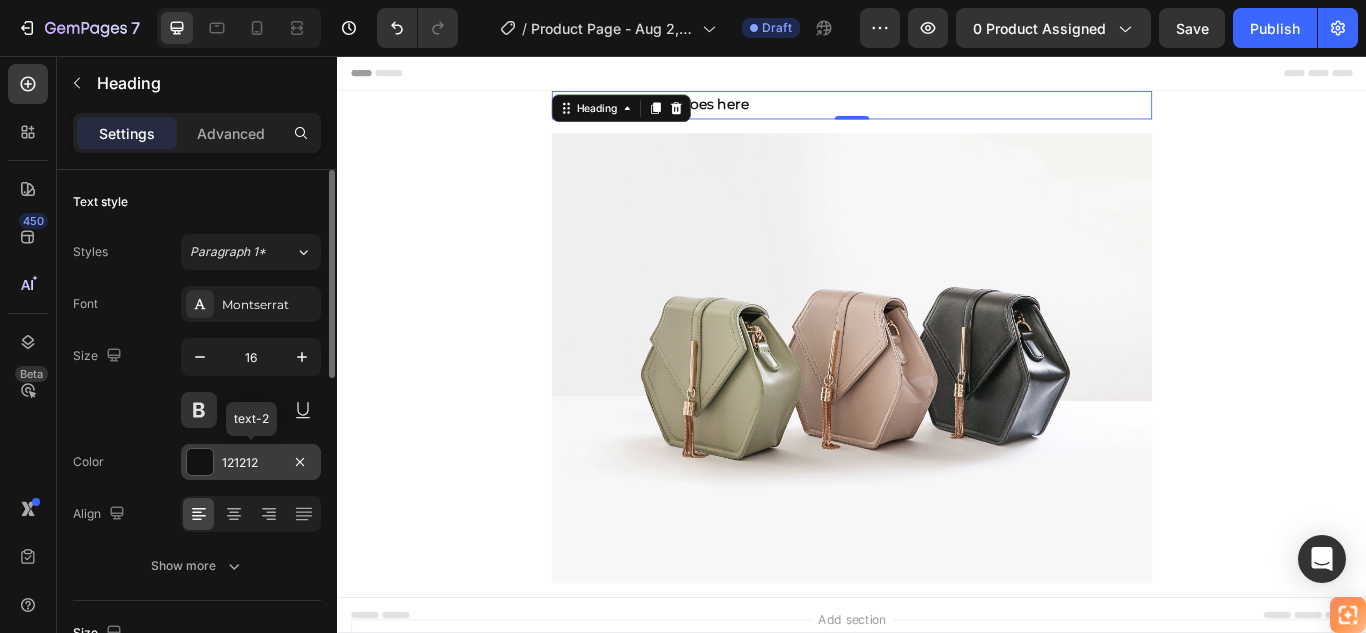 click at bounding box center [200, 462] 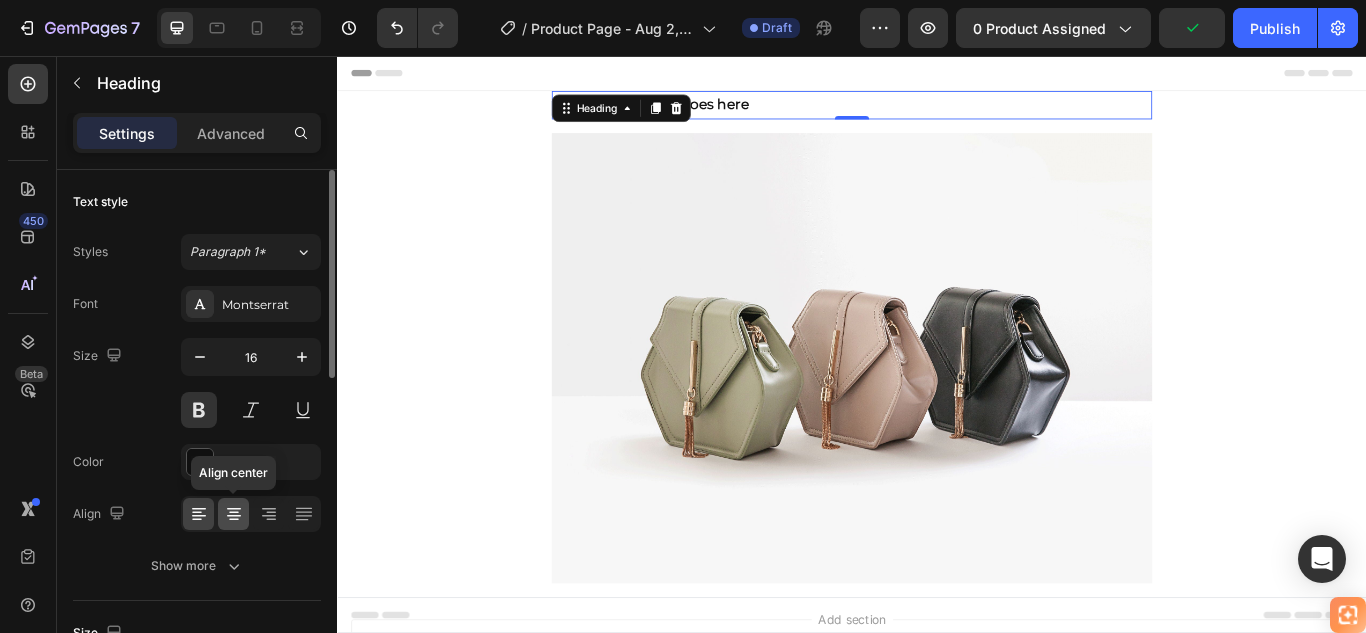 click 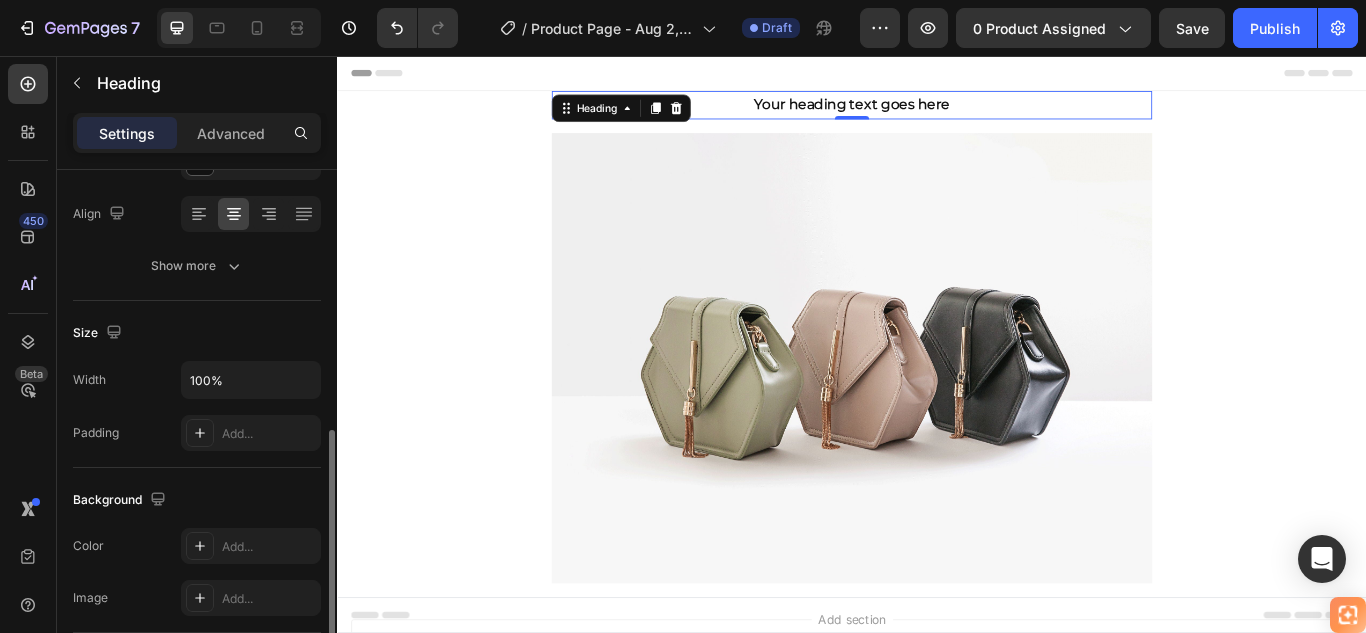scroll, scrollTop: 400, scrollLeft: 0, axis: vertical 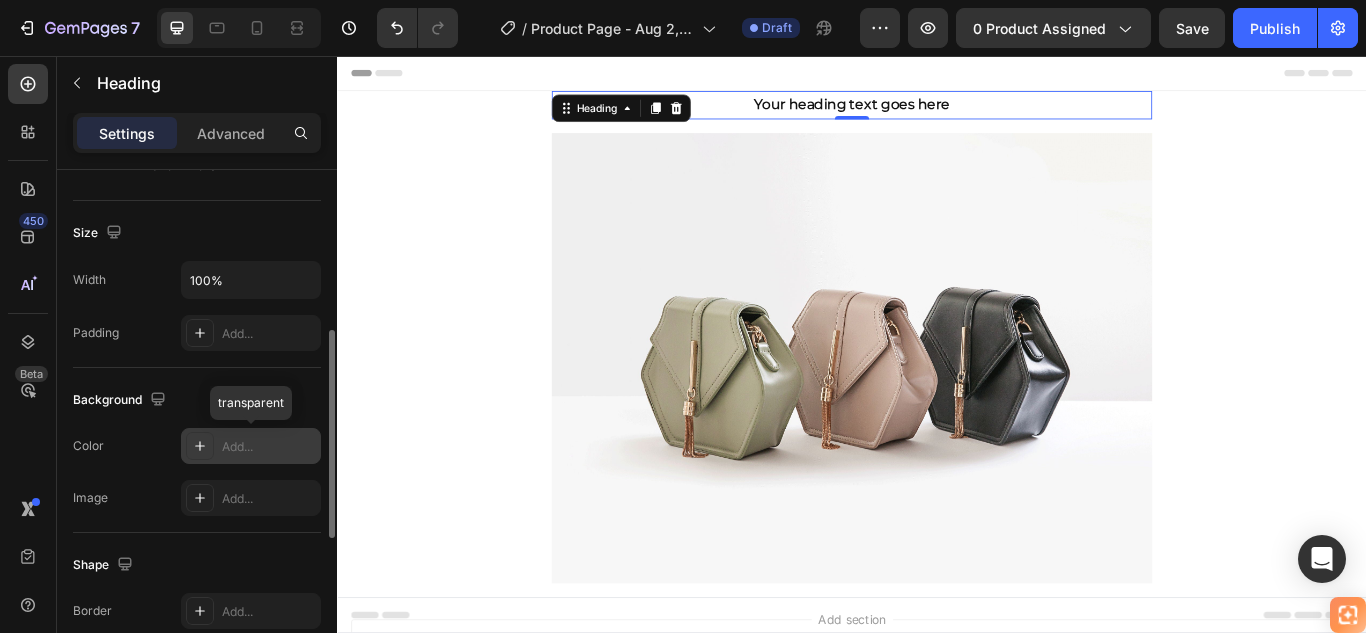 click on "Add..." at bounding box center (269, 447) 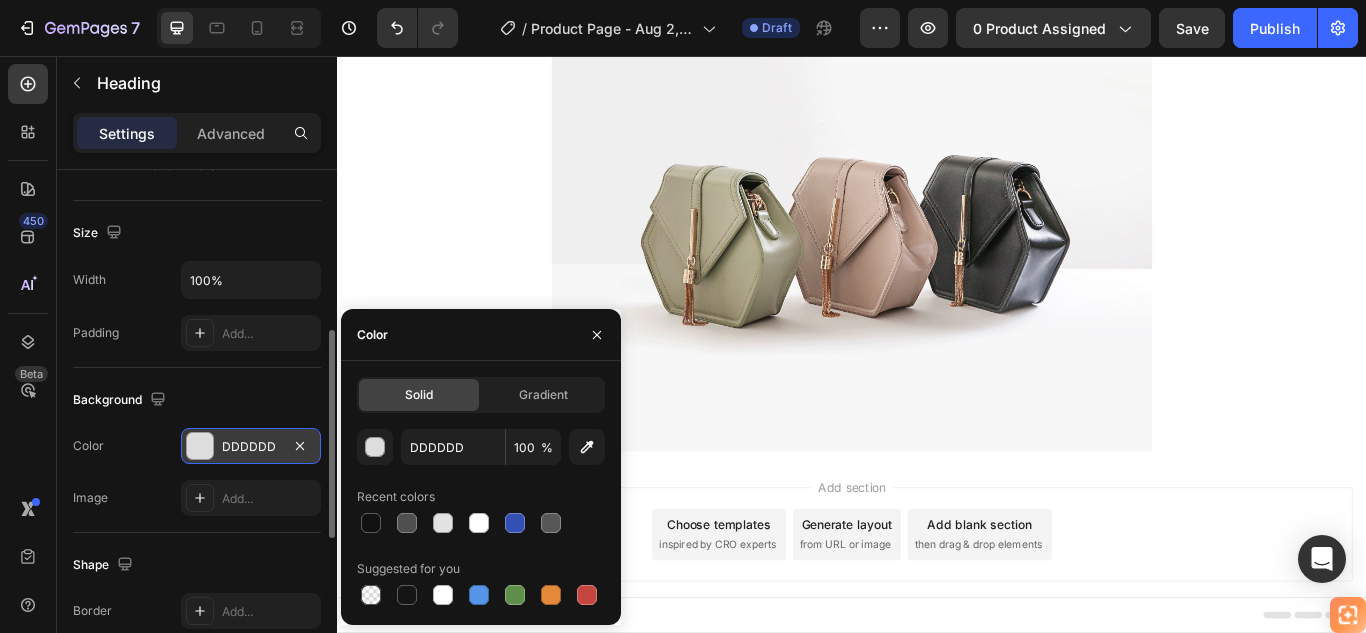 scroll, scrollTop: 179, scrollLeft: 0, axis: vertical 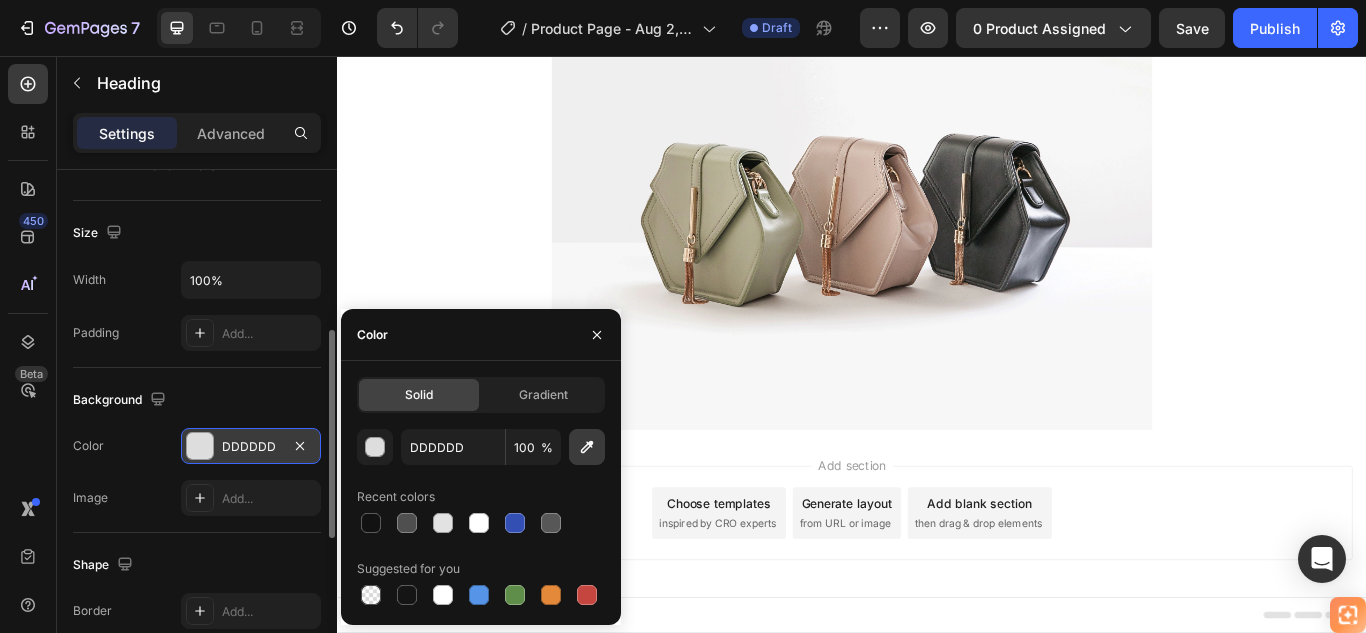 click 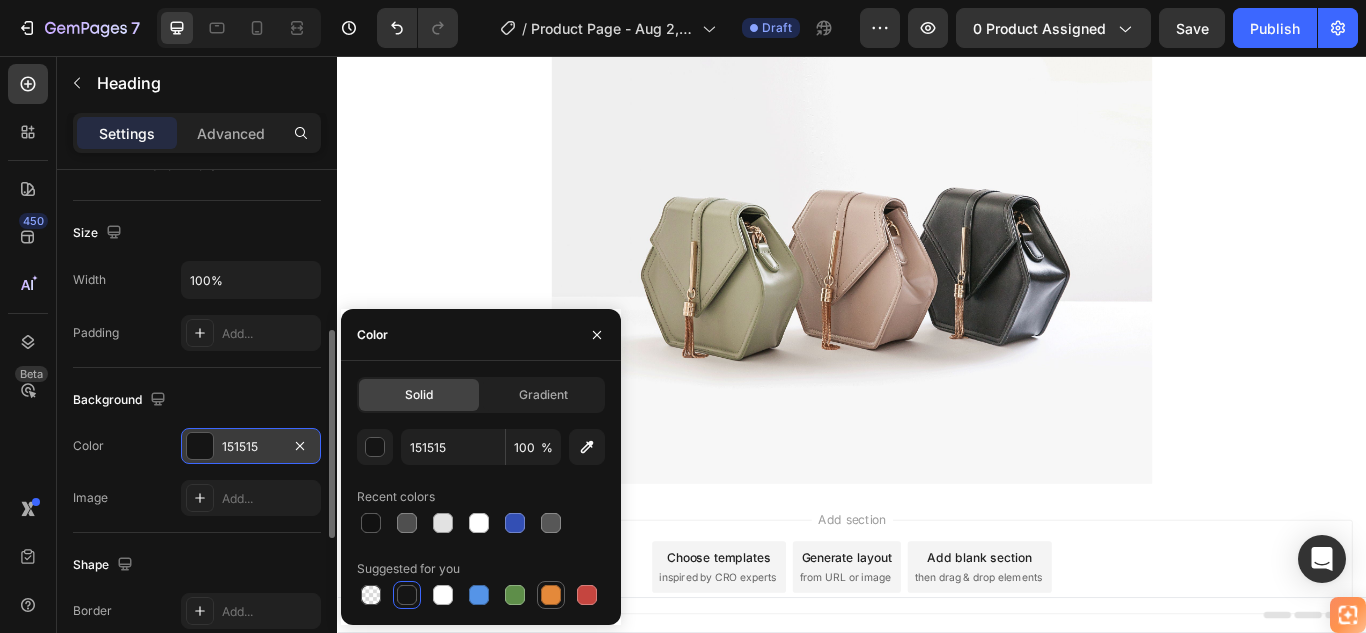 scroll, scrollTop: 179, scrollLeft: 0, axis: vertical 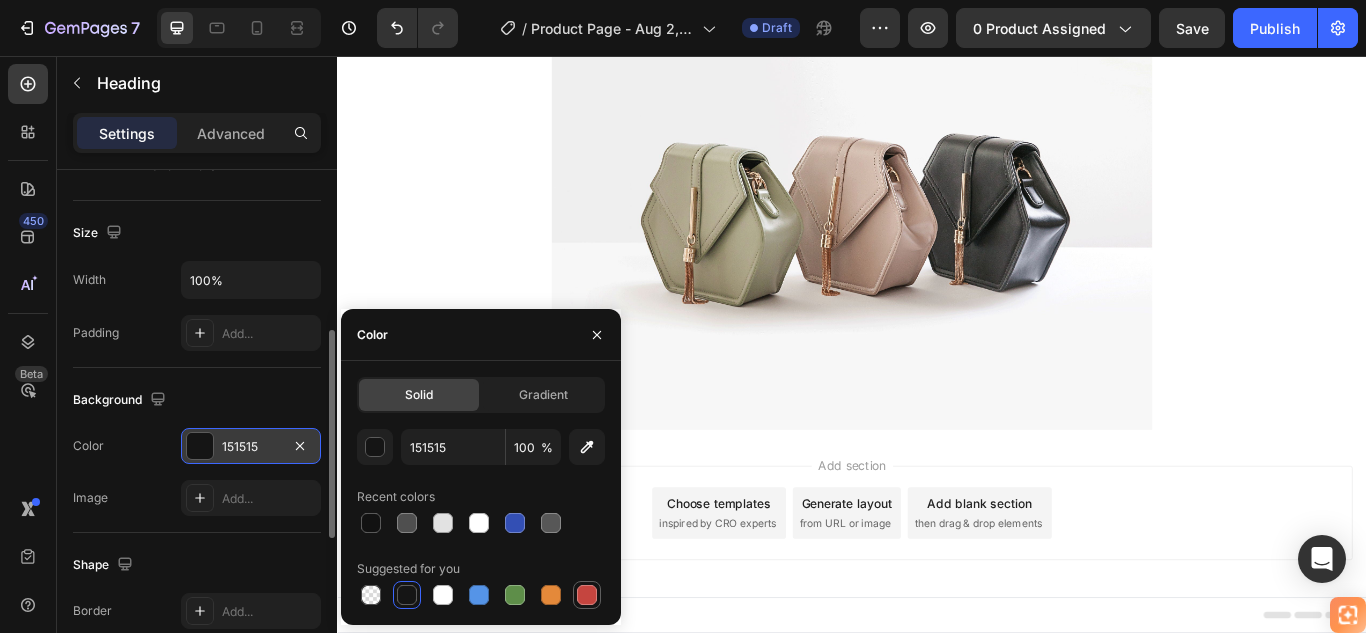 click at bounding box center [587, 595] 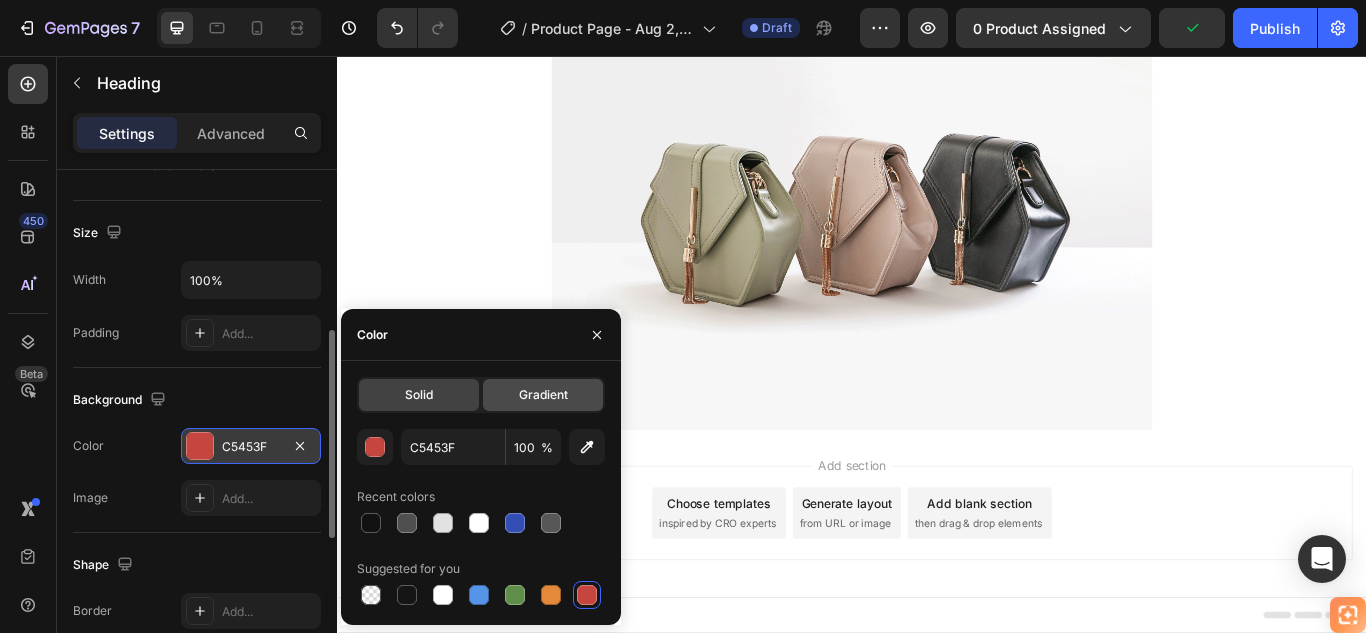 click on "Gradient" 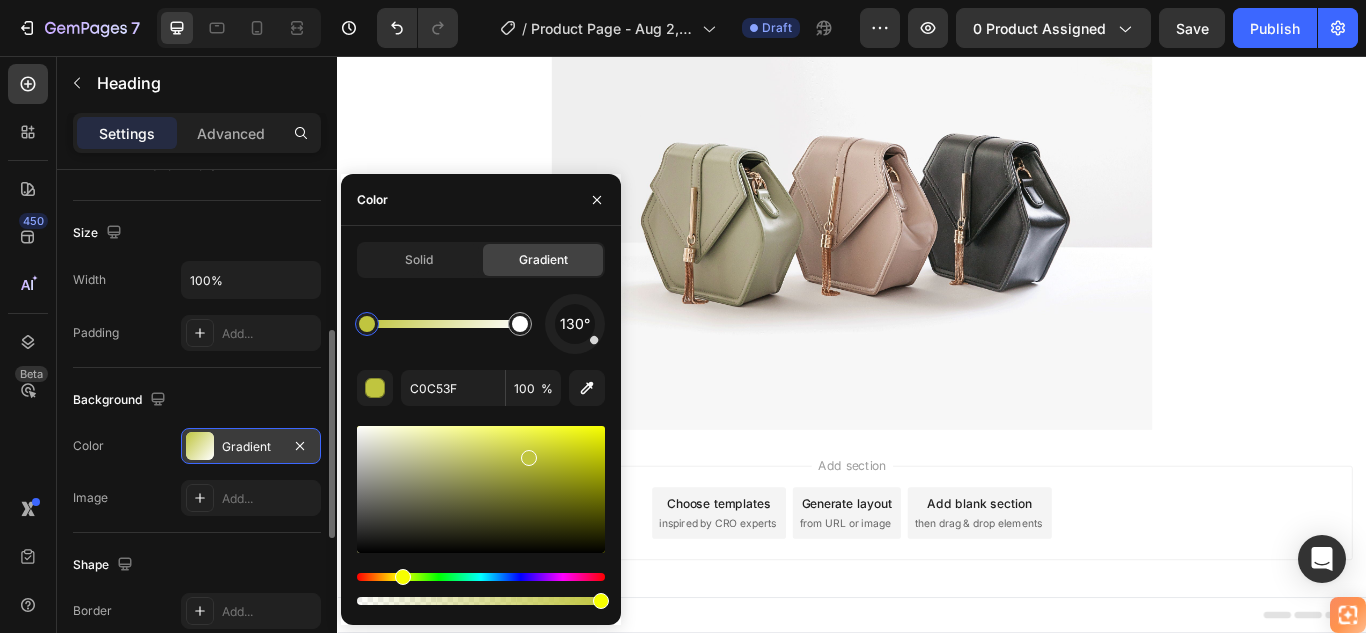 drag, startPoint x: 367, startPoint y: 574, endPoint x: 357, endPoint y: 565, distance: 13.453624 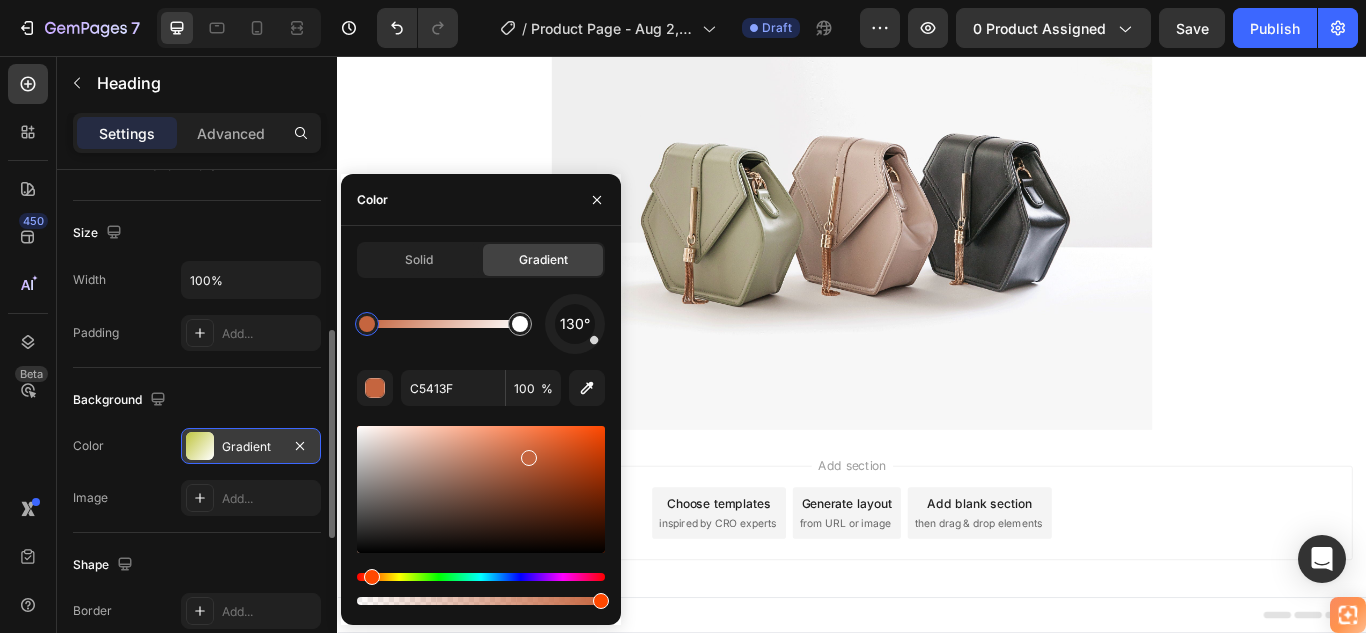 type on "C53F3F" 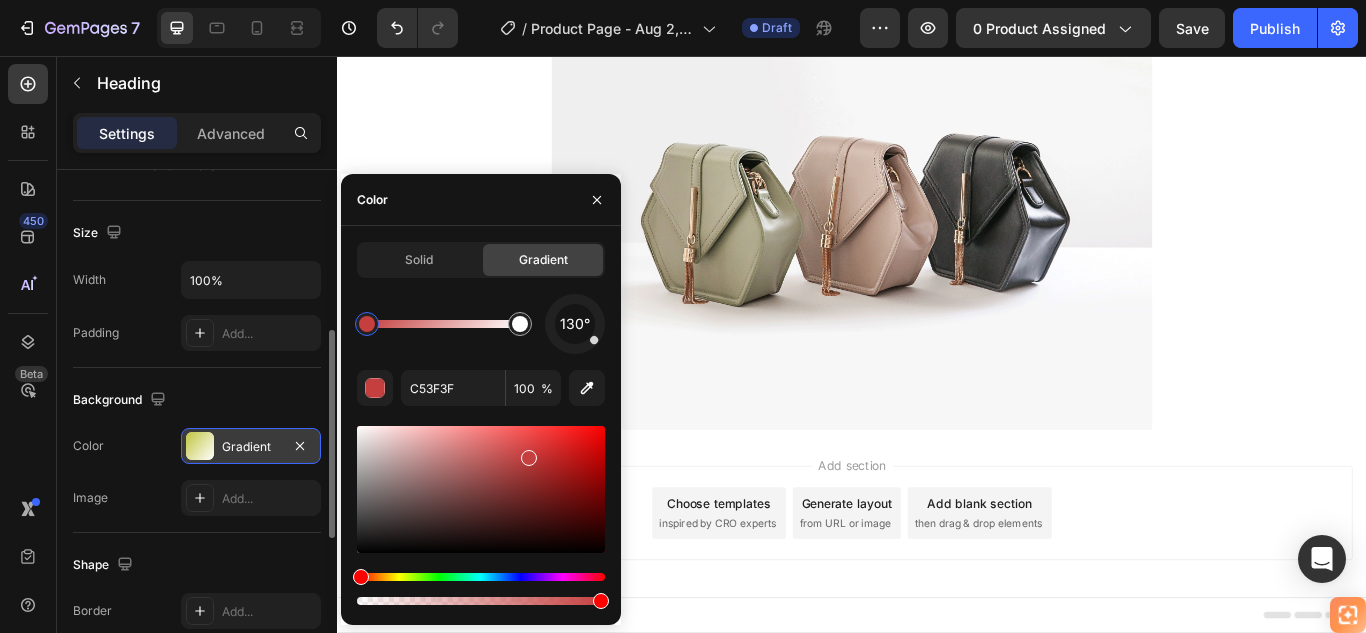 drag, startPoint x: 396, startPoint y: 581, endPoint x: 352, endPoint y: 576, distance: 44.28318 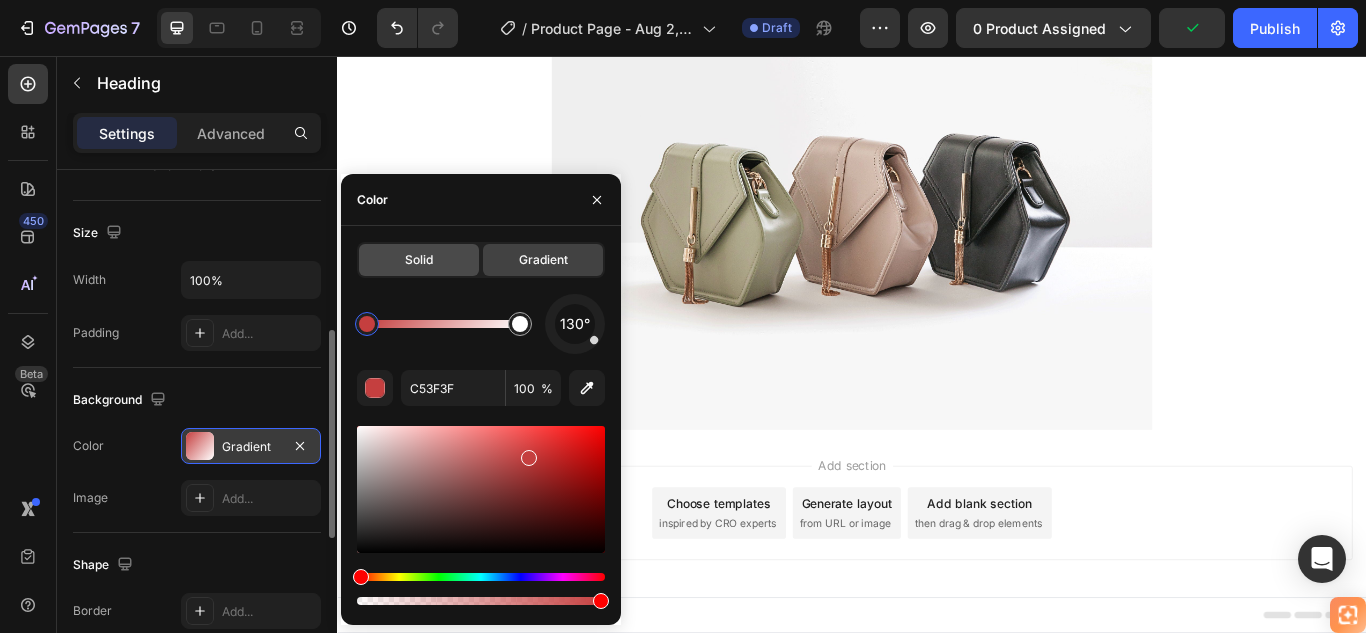 click on "Solid" 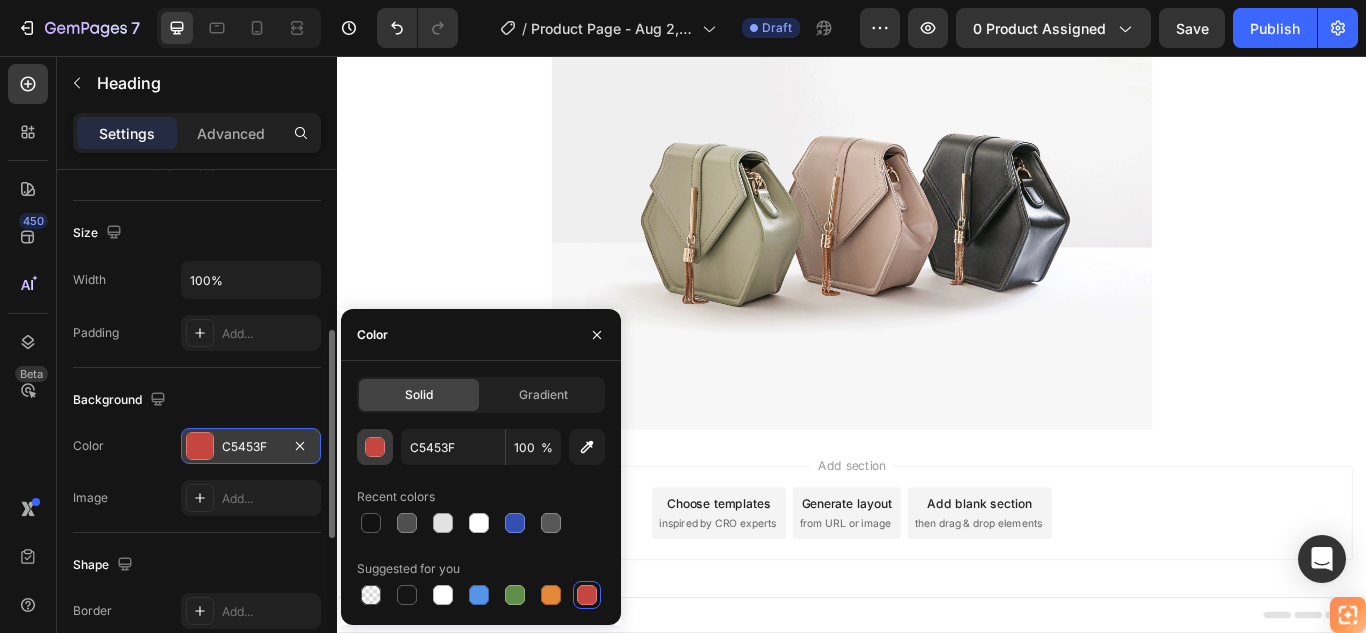 click at bounding box center [376, 448] 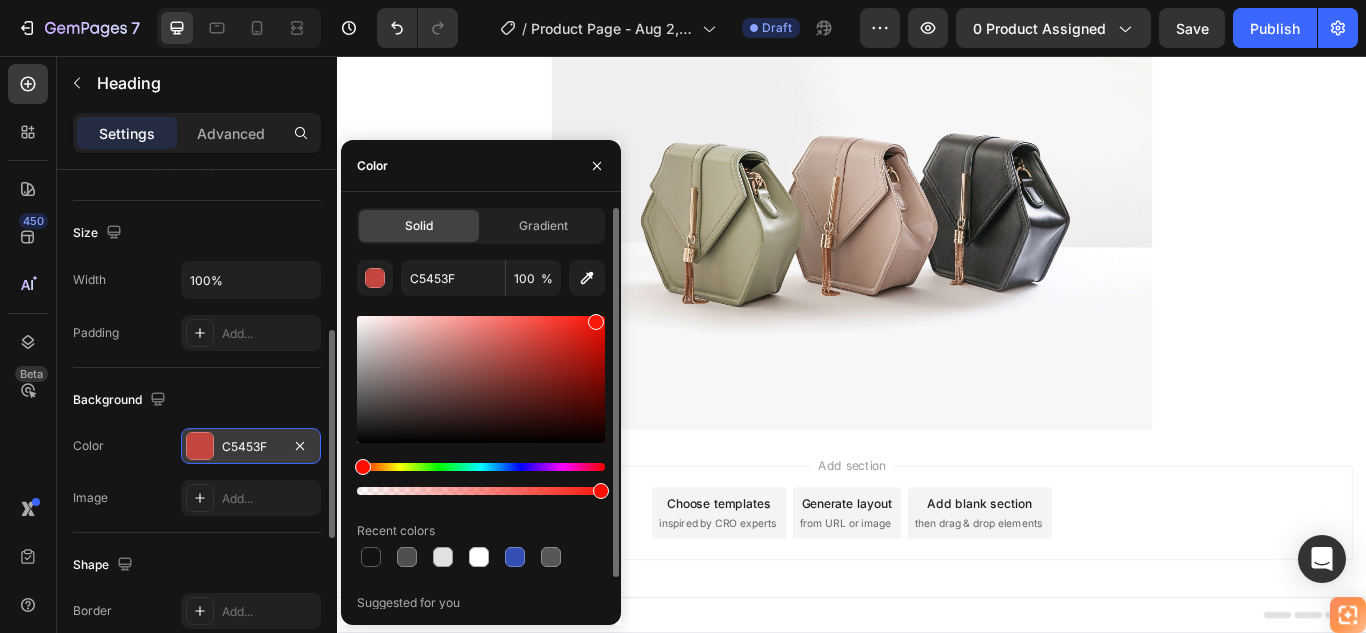 drag, startPoint x: 526, startPoint y: 347, endPoint x: 594, endPoint y: 318, distance: 73.92564 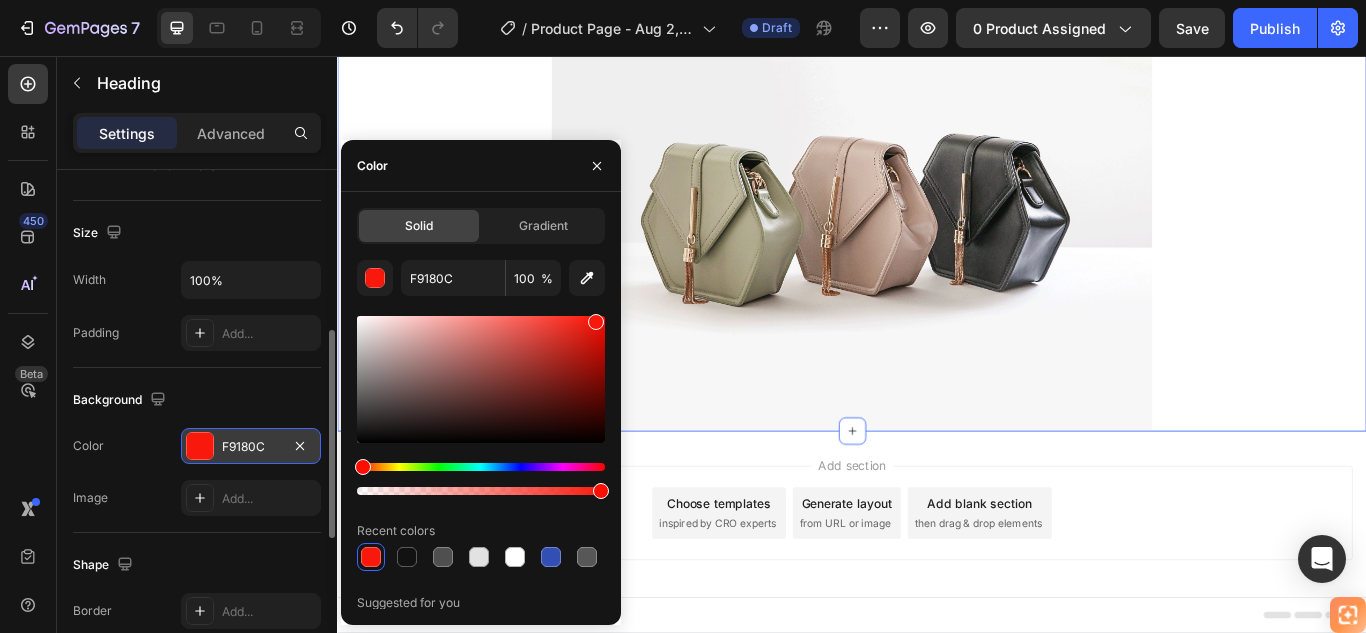 click on "Your heading text goes here Heading   0 Row Image Section 1" at bounding box center [937, 206] 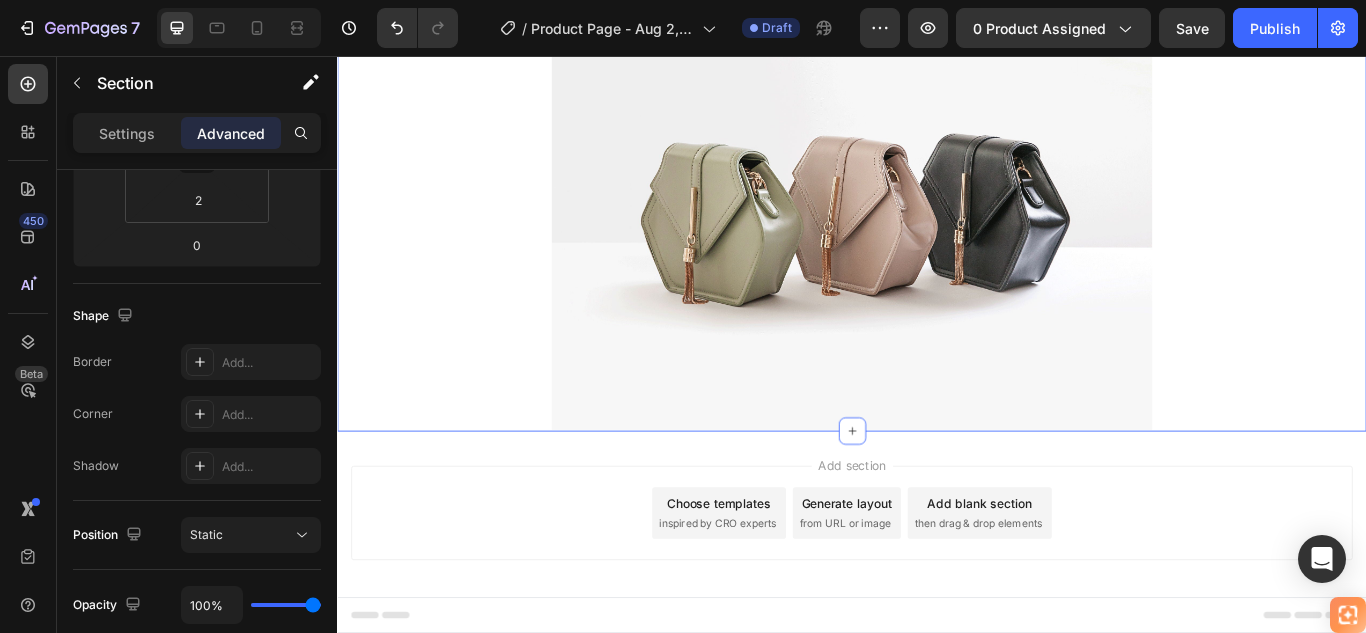 scroll, scrollTop: 0, scrollLeft: 0, axis: both 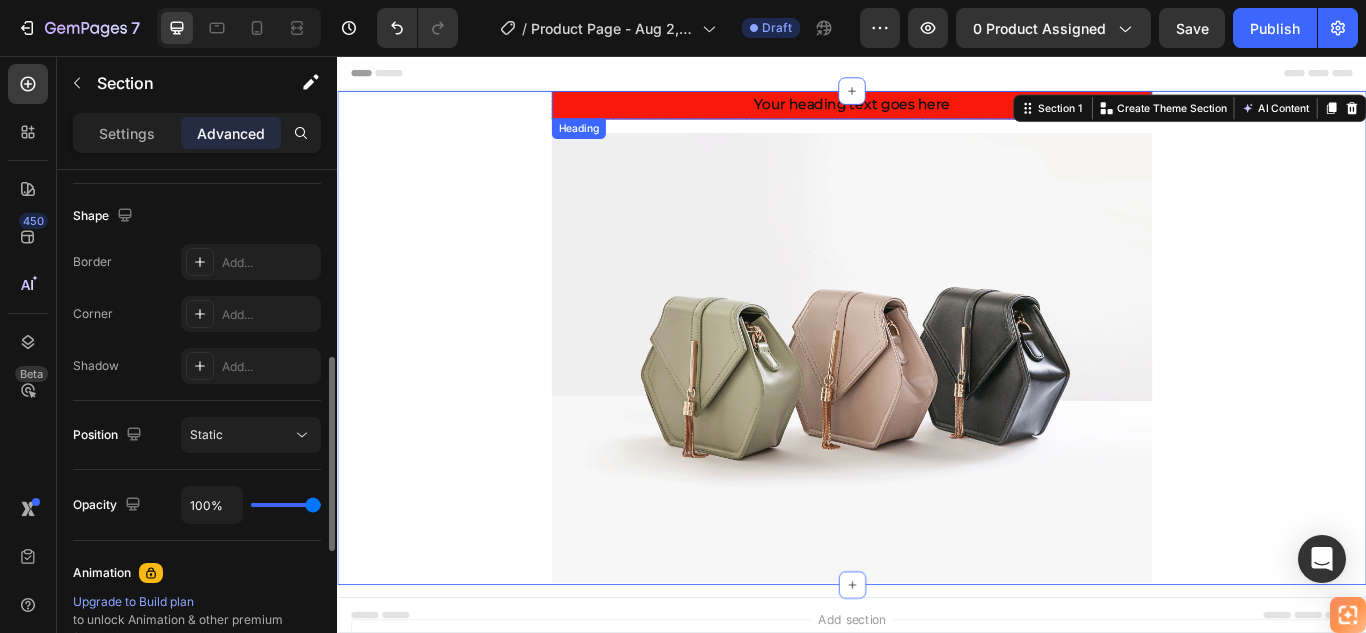 click on "Your heading text goes here" at bounding box center [937, 113] 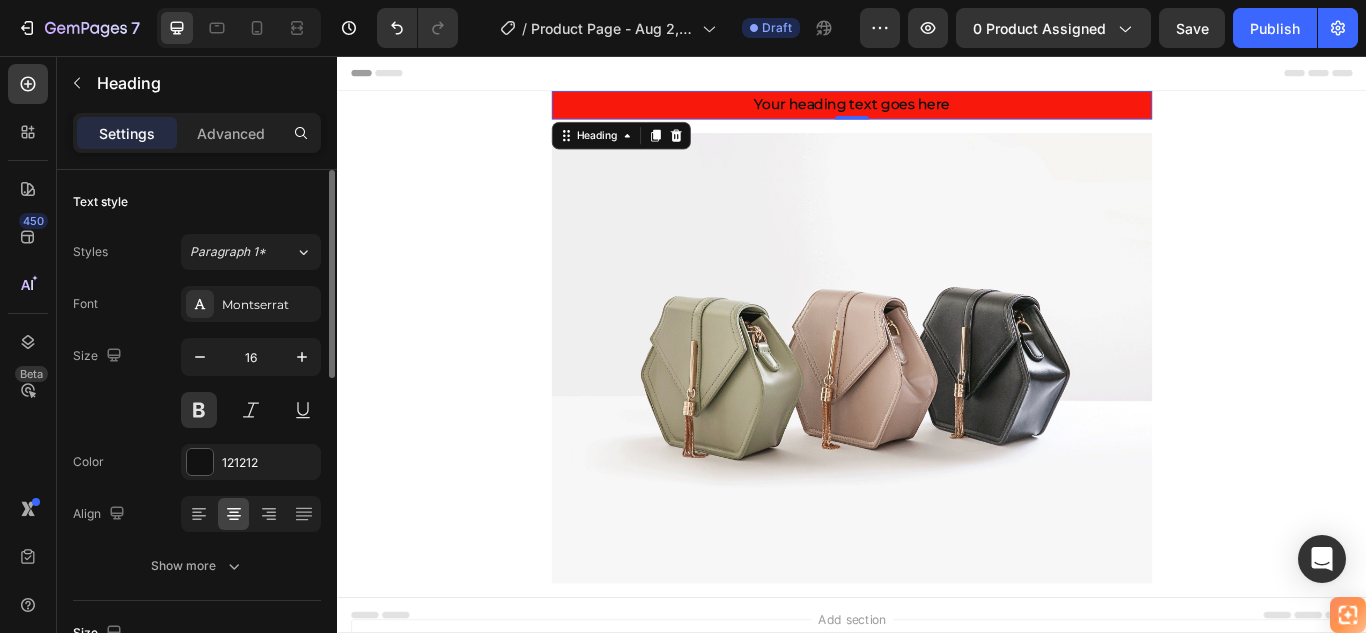 scroll, scrollTop: 100, scrollLeft: 0, axis: vertical 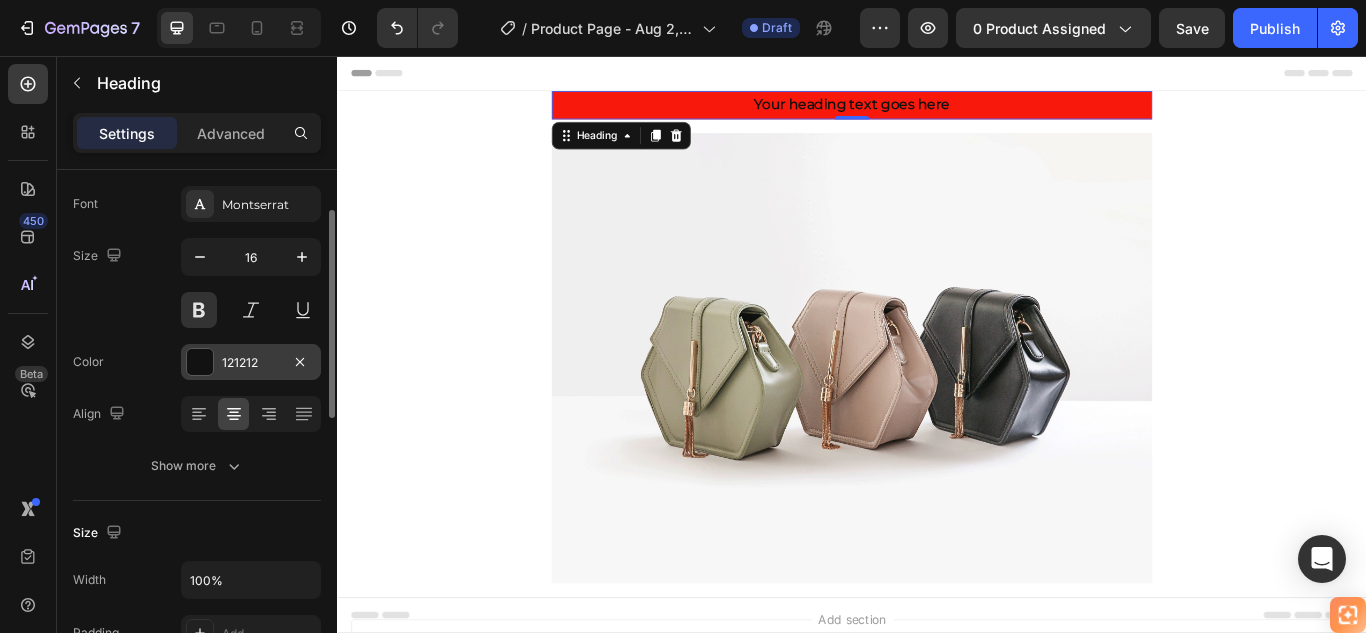 click at bounding box center (200, 362) 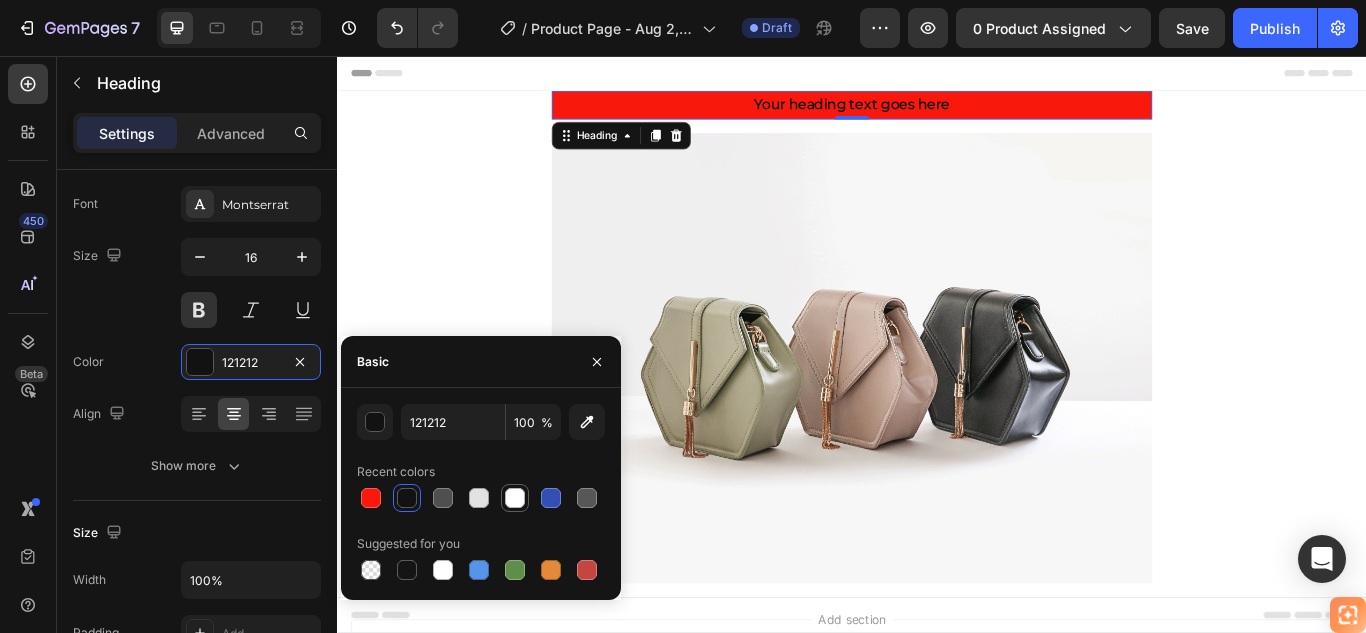 click at bounding box center (515, 498) 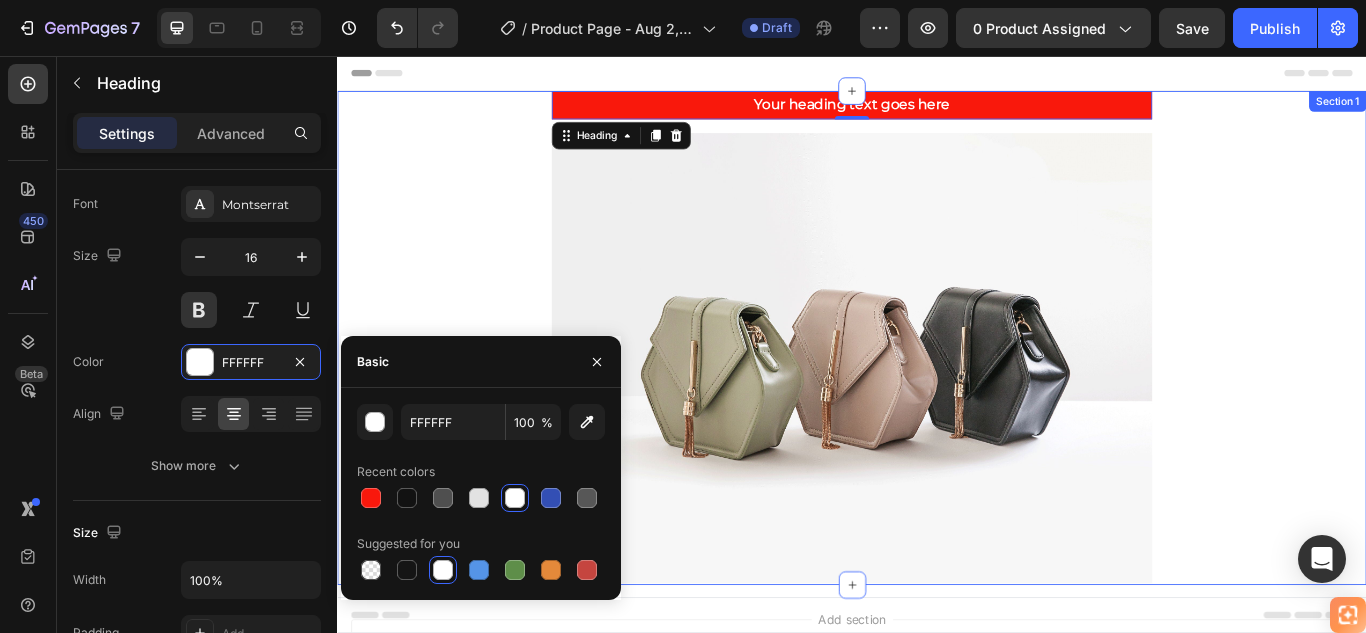 click on "Your heading text goes here Heading   0 Row Image Section 1" at bounding box center [937, 385] 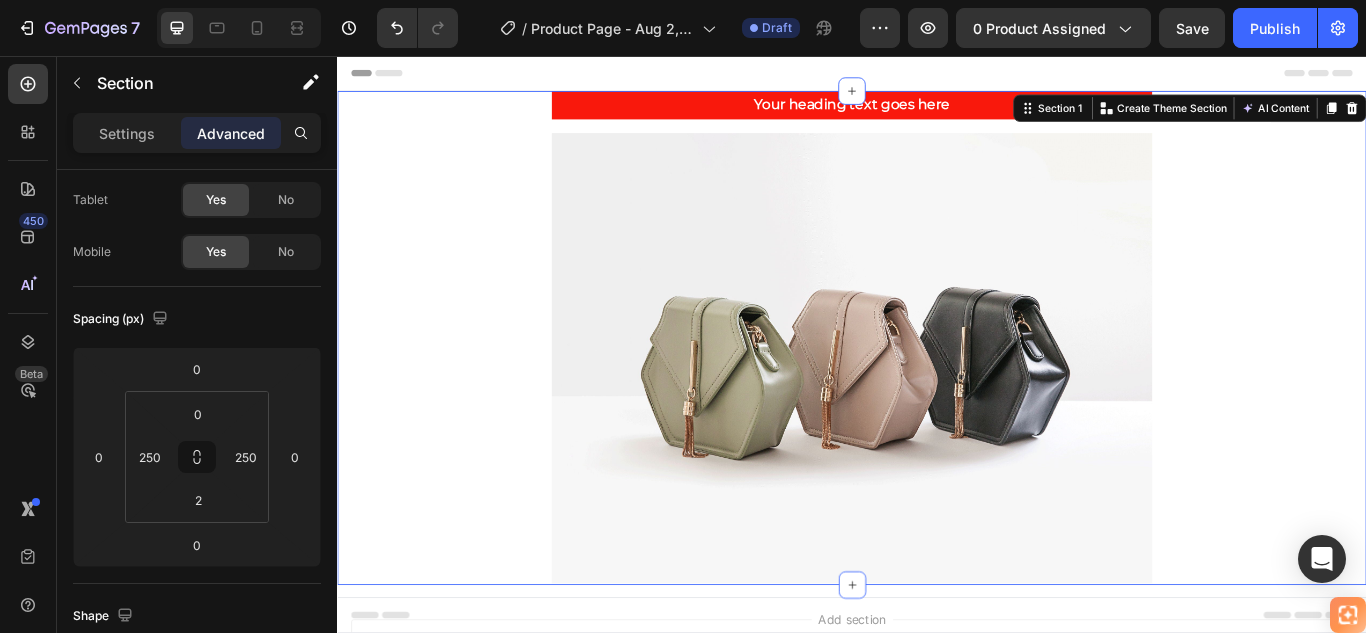 scroll, scrollTop: 0, scrollLeft: 0, axis: both 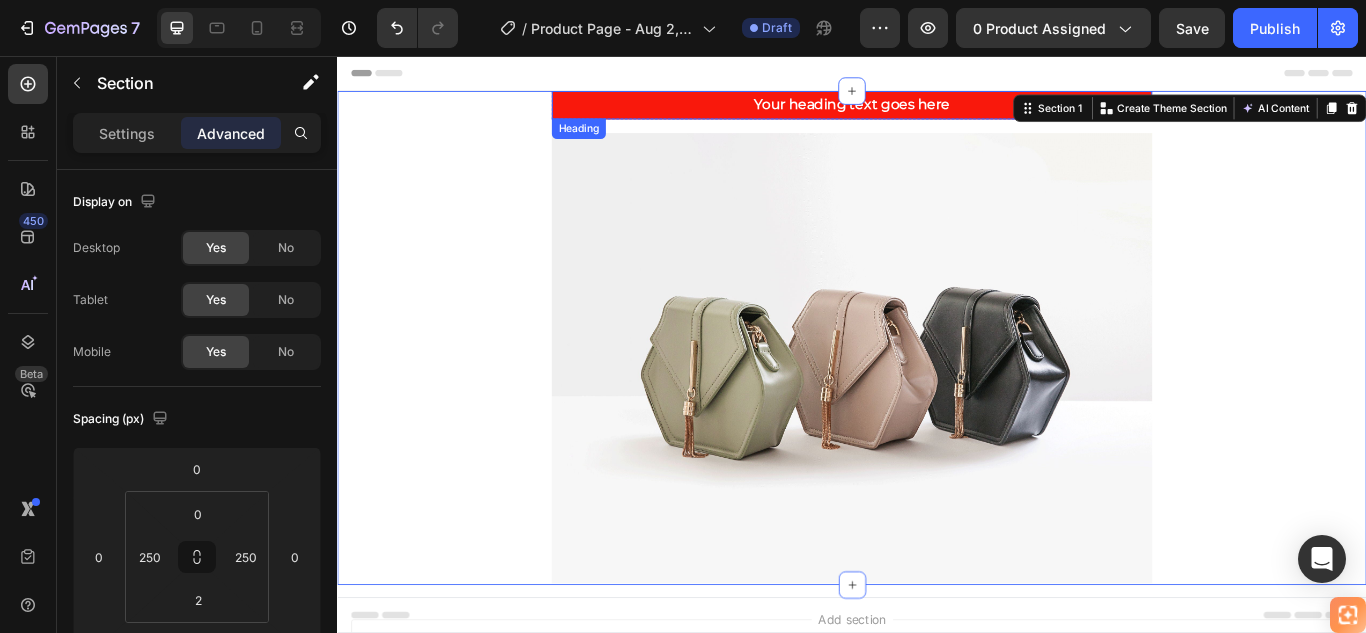 click on "Your heading text goes here" at bounding box center [937, 113] 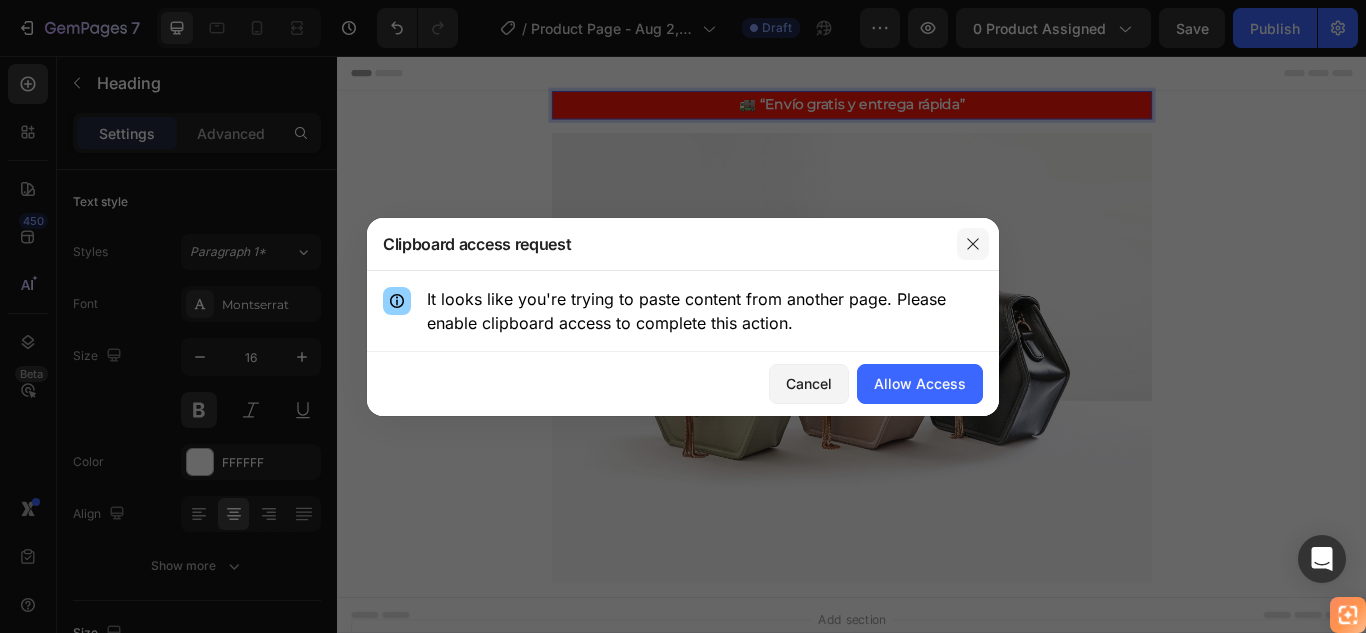 click 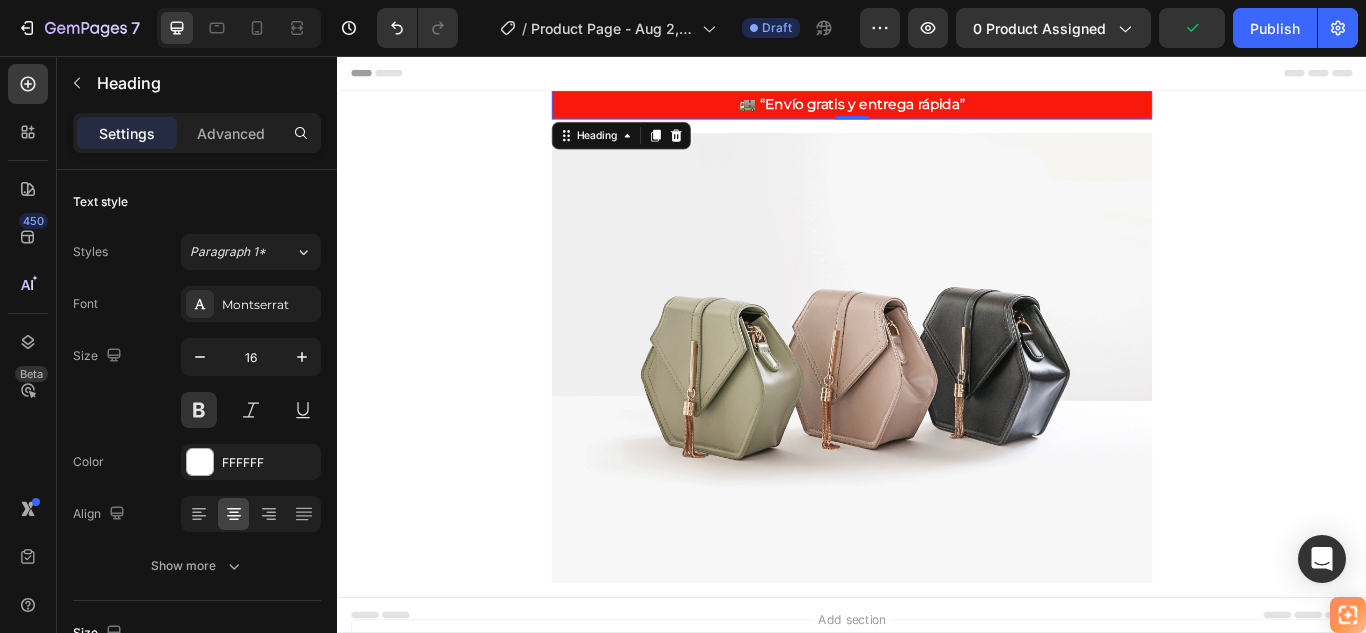 click on "🚚 “Envío gratis y entrega rápida”" at bounding box center [937, 113] 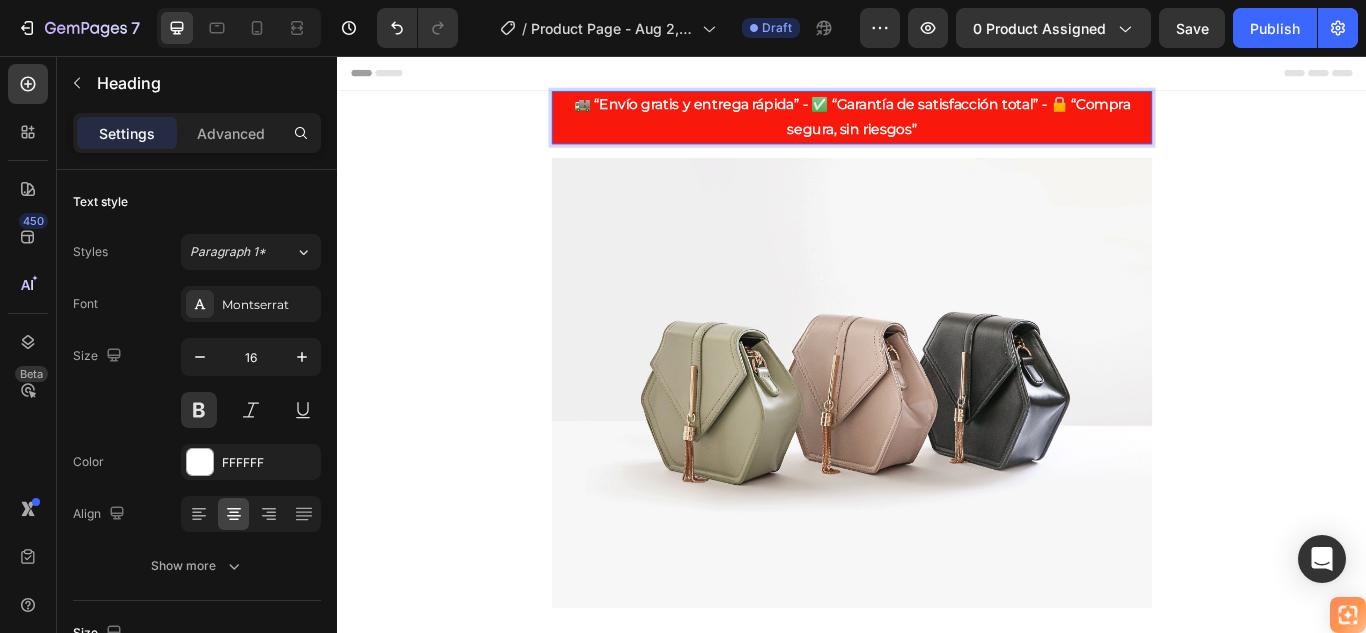 click on "🚚 “Envío gratis y entrega rápida” - ✅ “Garantía de satisfacción total” - 🔒 “Compra segura, sin riesgos”" at bounding box center (937, 128) 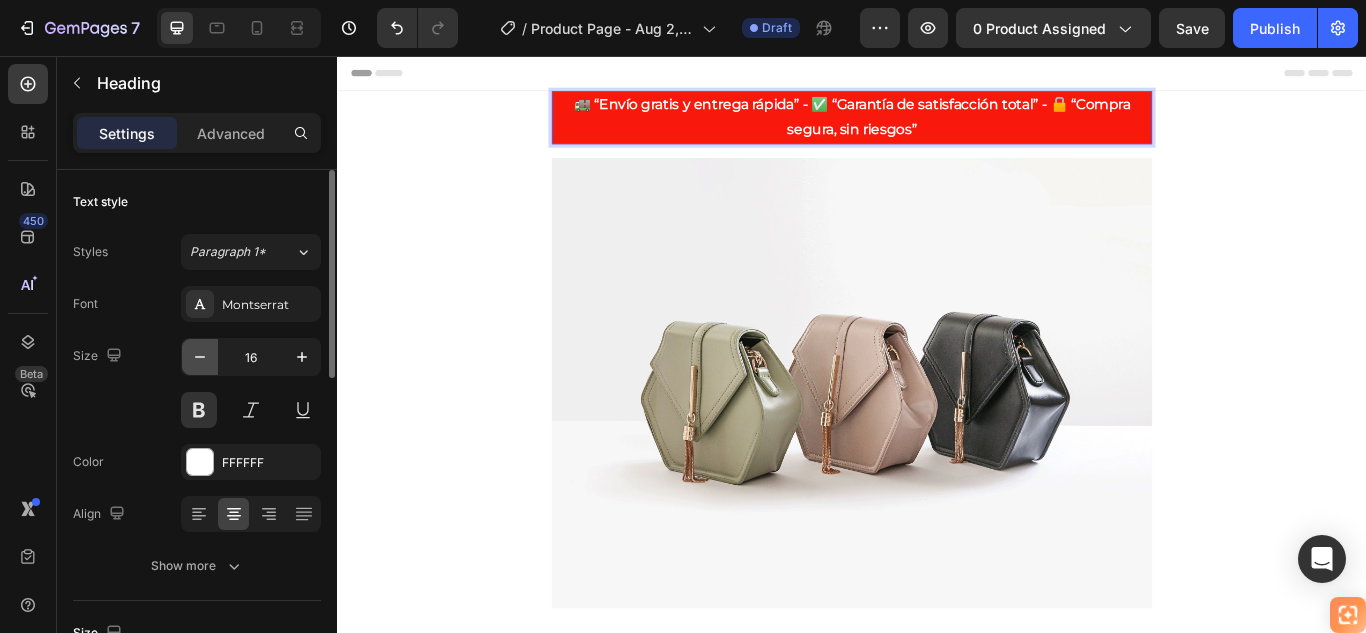click 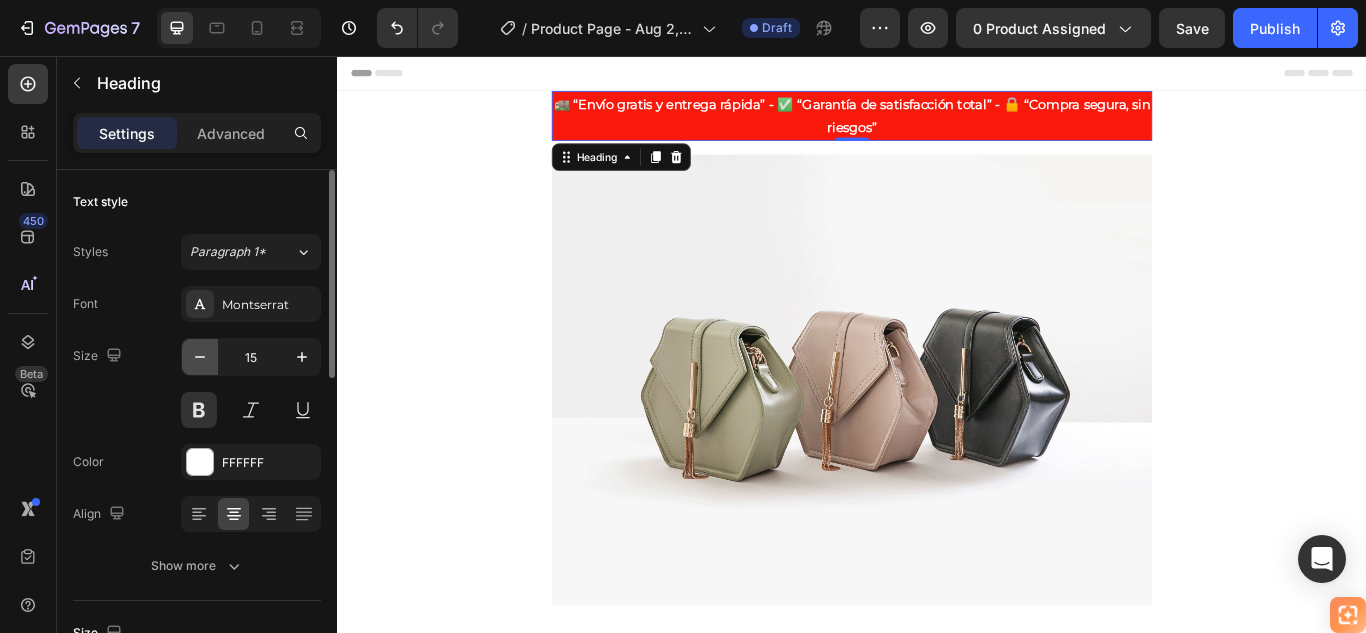 click 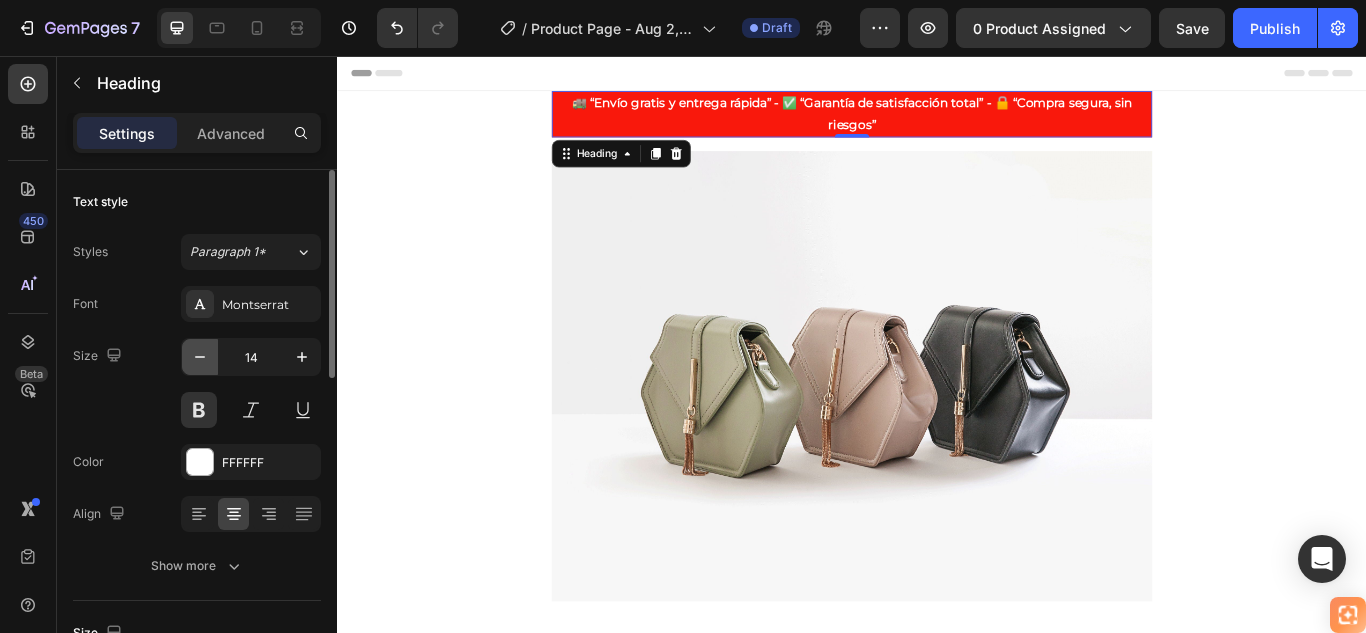 click 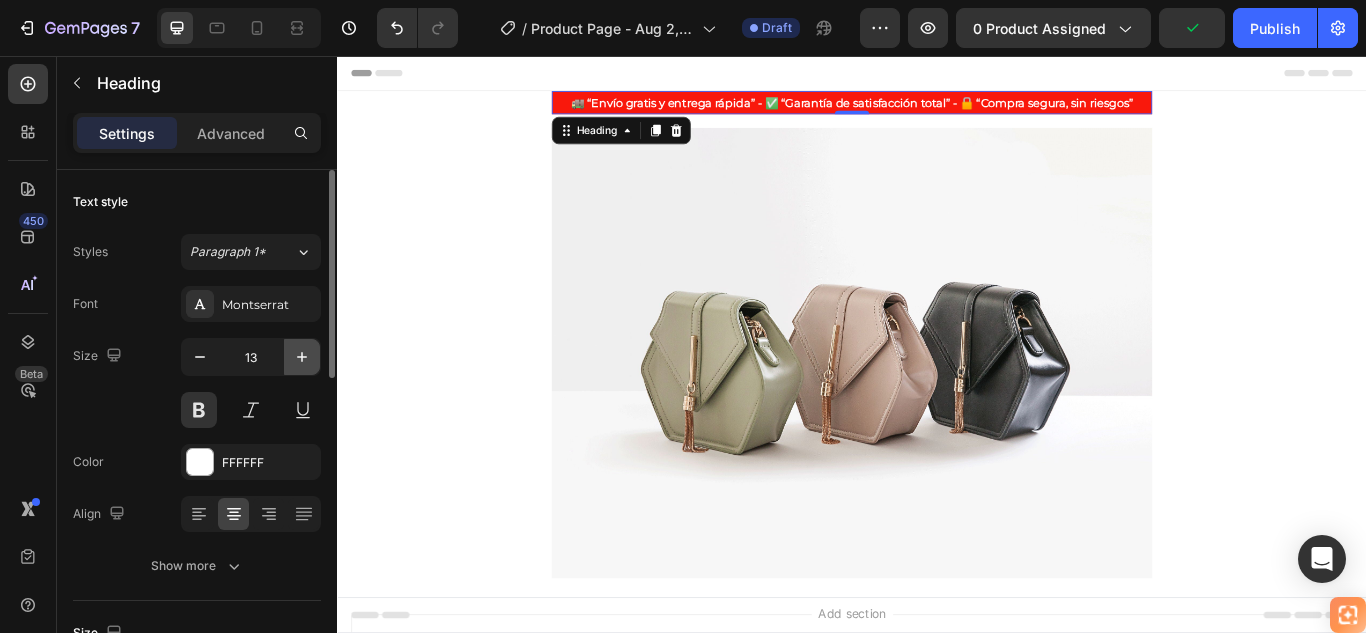 click 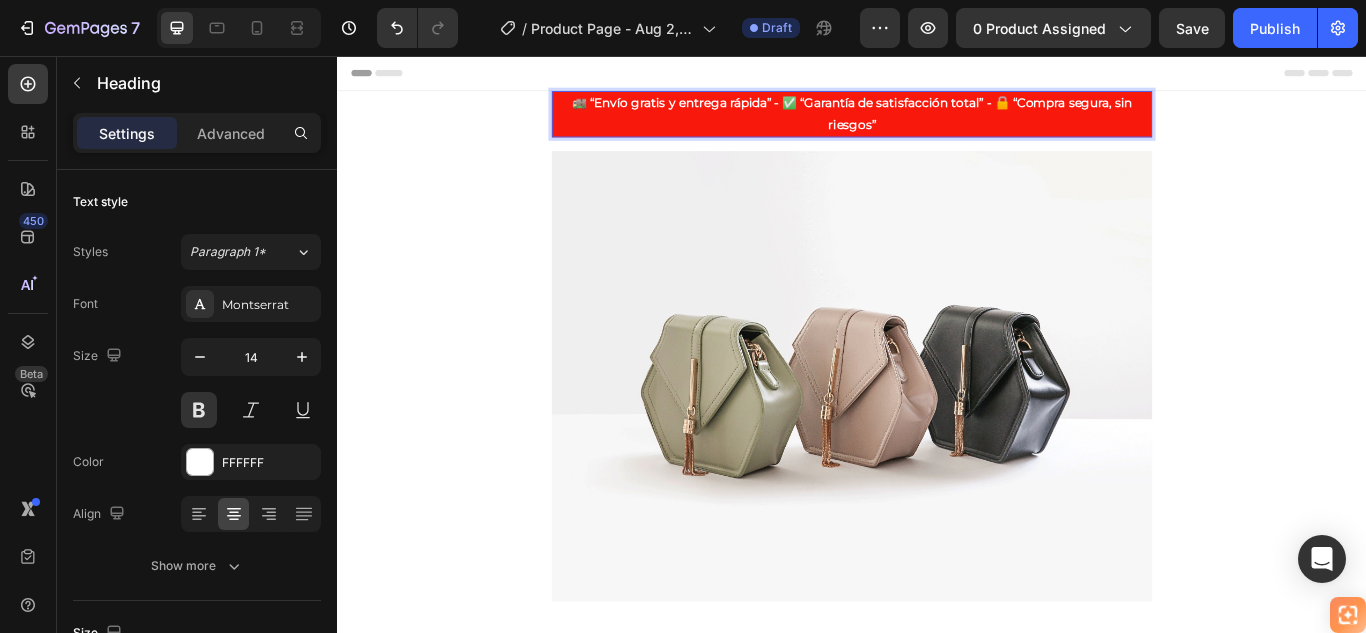 click on "🚚 “Envío gratis y entrega rápida” - ✅ “Garantía de satisfacción total” - 🔒 “Compra segura, sin riesgos”" at bounding box center [937, 124] 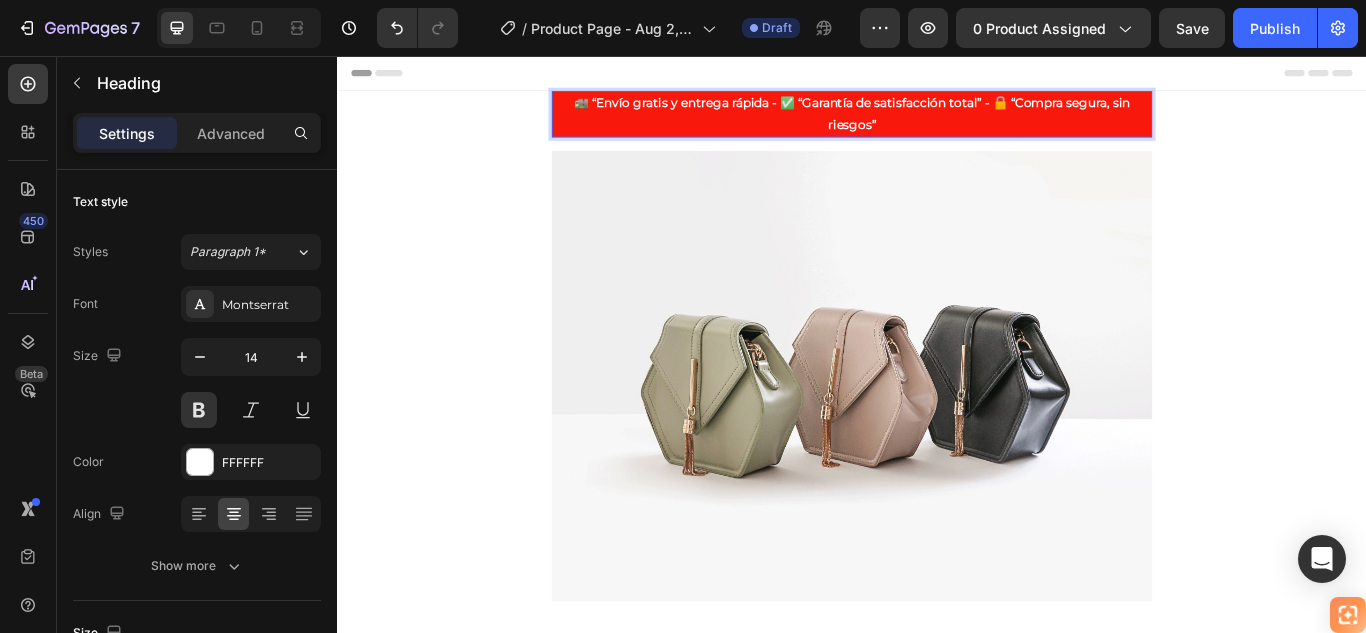click on "🚚 “Envío gratis y entrega rápida - ✅ “Garantía de satisfacción total” - 🔒 “Compra segura, sin riesgos”" at bounding box center (937, 124) 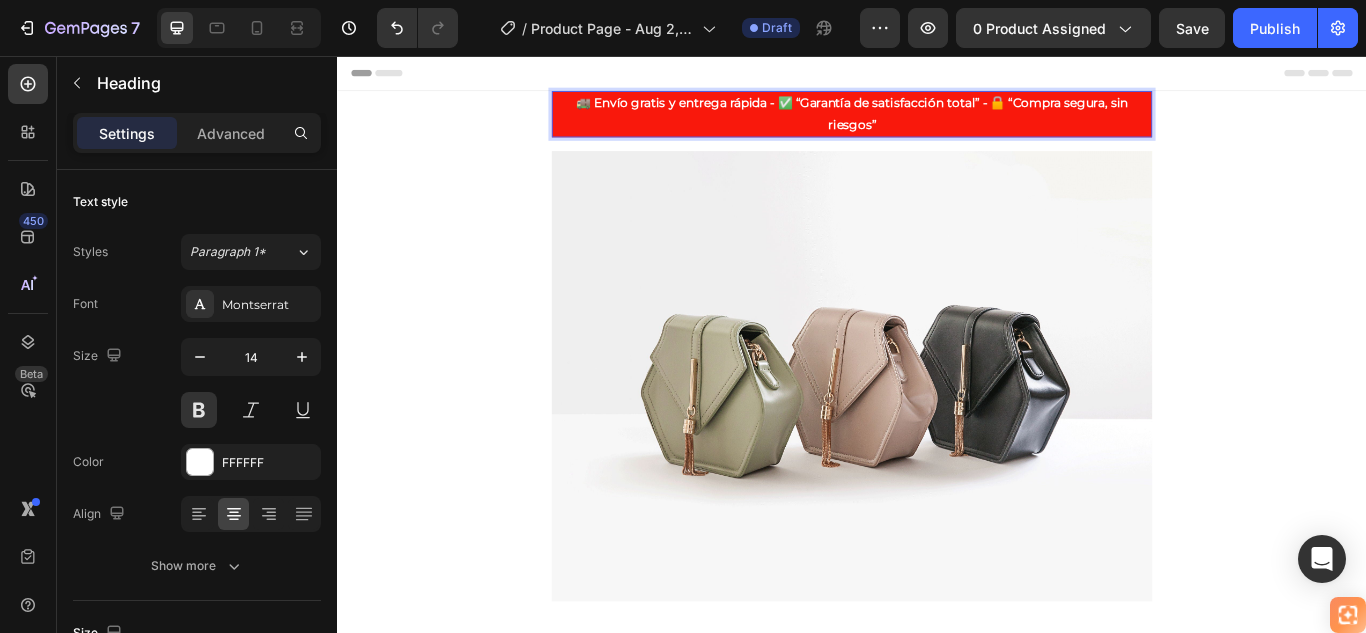 click on "🚚 Envío gratis y entrega rápida - ✅ “Garantía de satisfacción total” - 🔒 “Compra segura, sin riesgos”" at bounding box center (937, 124) 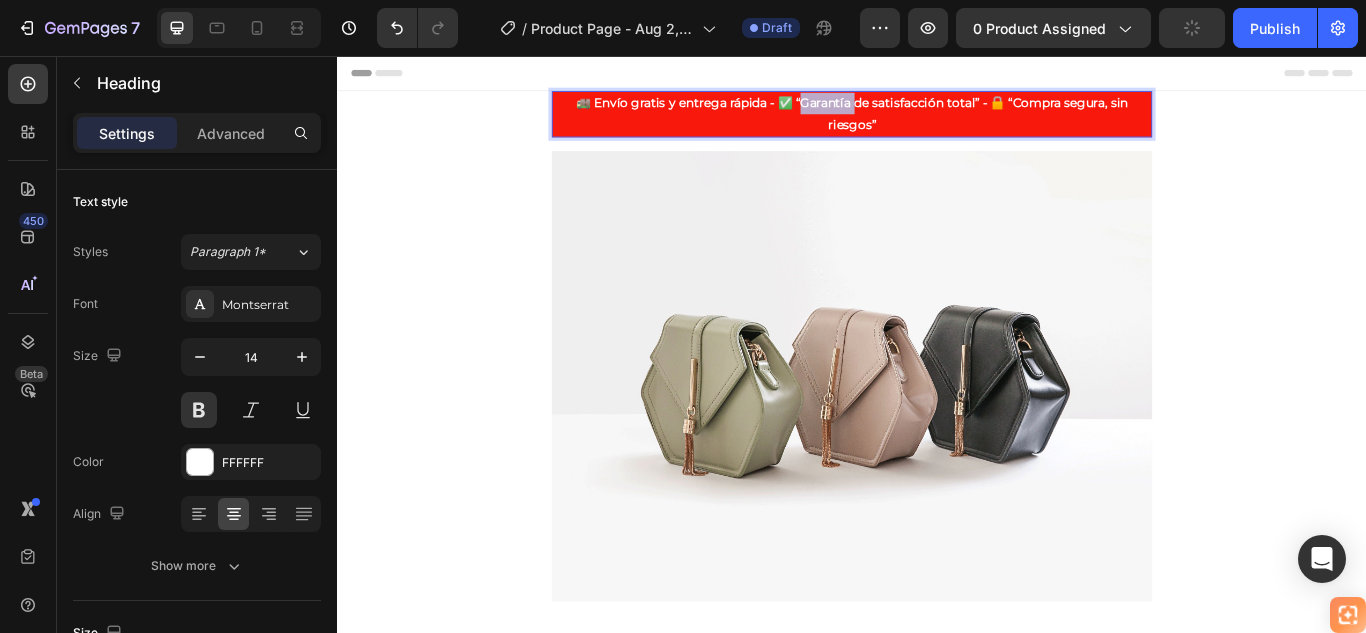 click on "🚚 Envío gratis y entrega rápida - ✅ “Garantía de satisfacción total” - 🔒 “Compra segura, sin riesgos”" at bounding box center (937, 124) 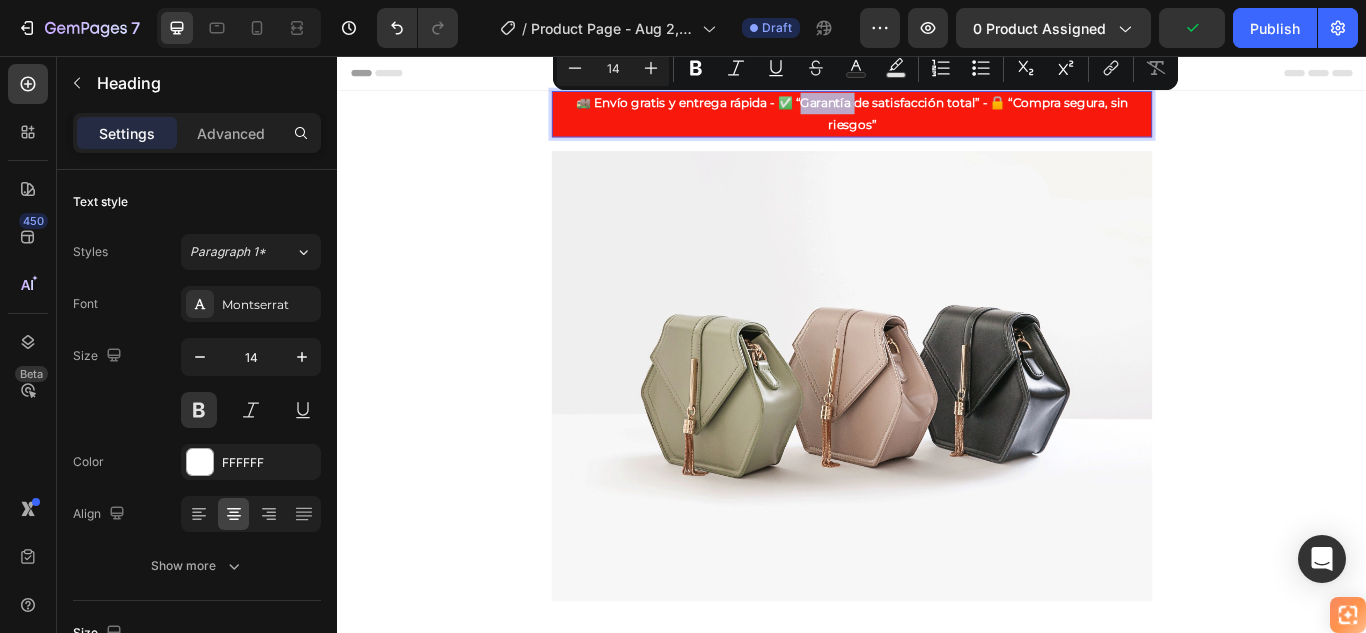 click on "🚚 Envío gratis y entrega rápida - ✅ “Garantía de satisfacción total” - 🔒 “Compra segura, sin riesgos”" at bounding box center (937, 124) 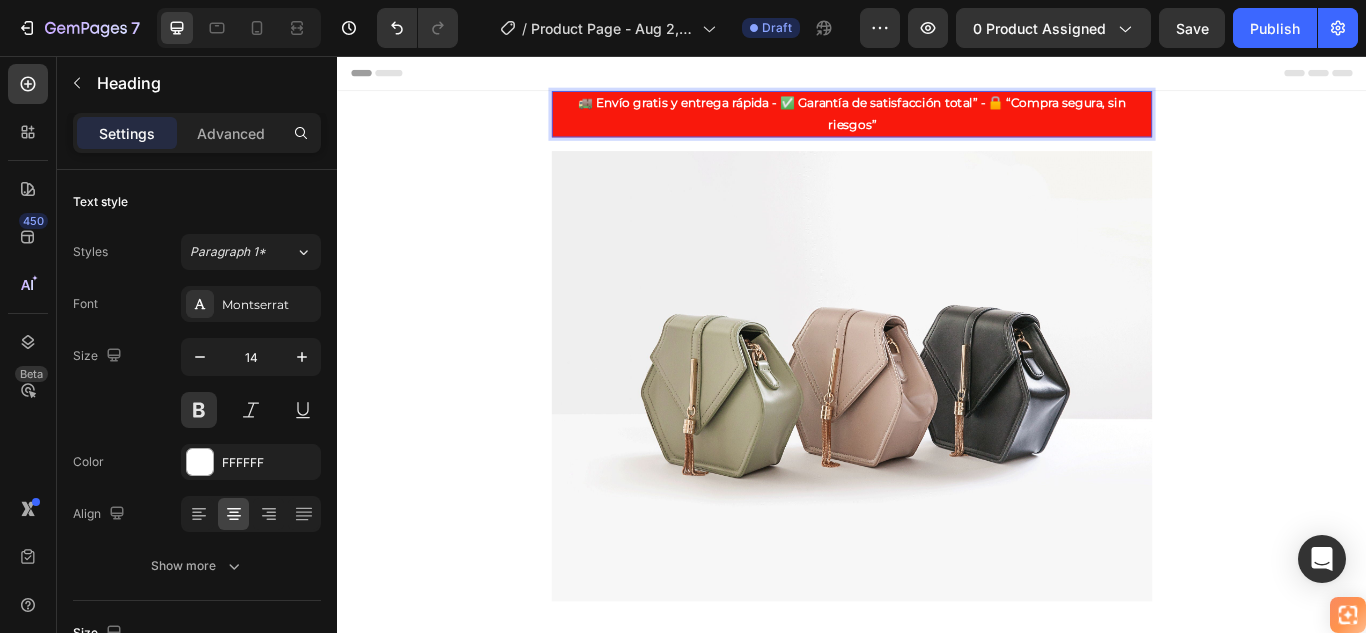 click on "🚚 Envío gratis y entrega rápida - ✅ Garantía de satisfacción total” - 🔒 “Compra segura, sin riesgos”" at bounding box center (937, 124) 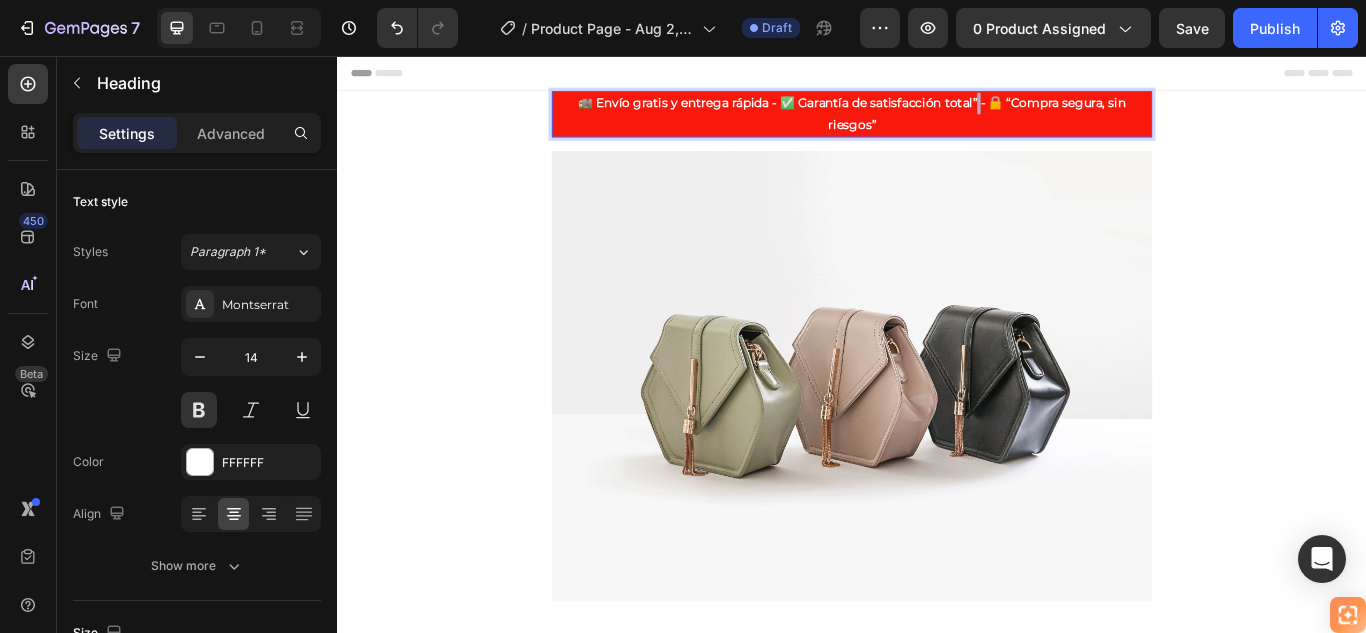 click on "🚚 Envío gratis y entrega rápida - ✅ Garantía de satisfacción total” - 🔒 “Compra segura, sin riesgos”" at bounding box center (937, 124) 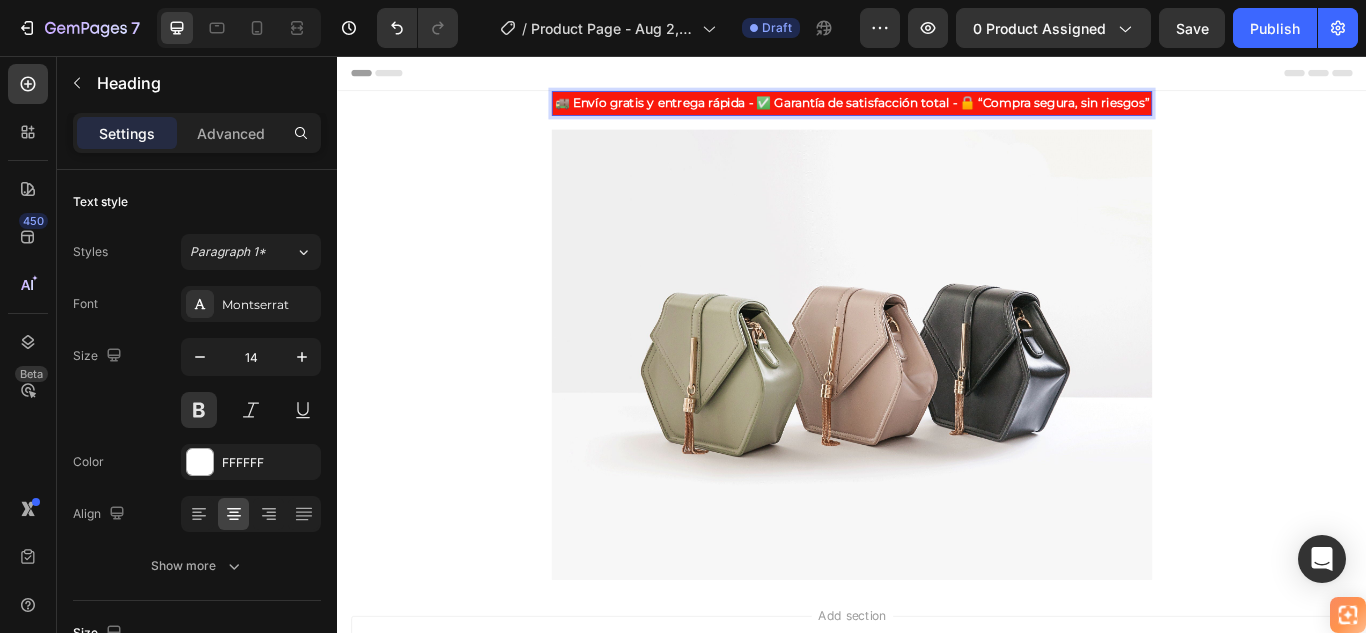 click on "🚚 Envío gratis y entrega rápida - ✅ Garantía de satisfacción total - 🔒 “Compra segura, sin riesgos”" at bounding box center (937, 111) 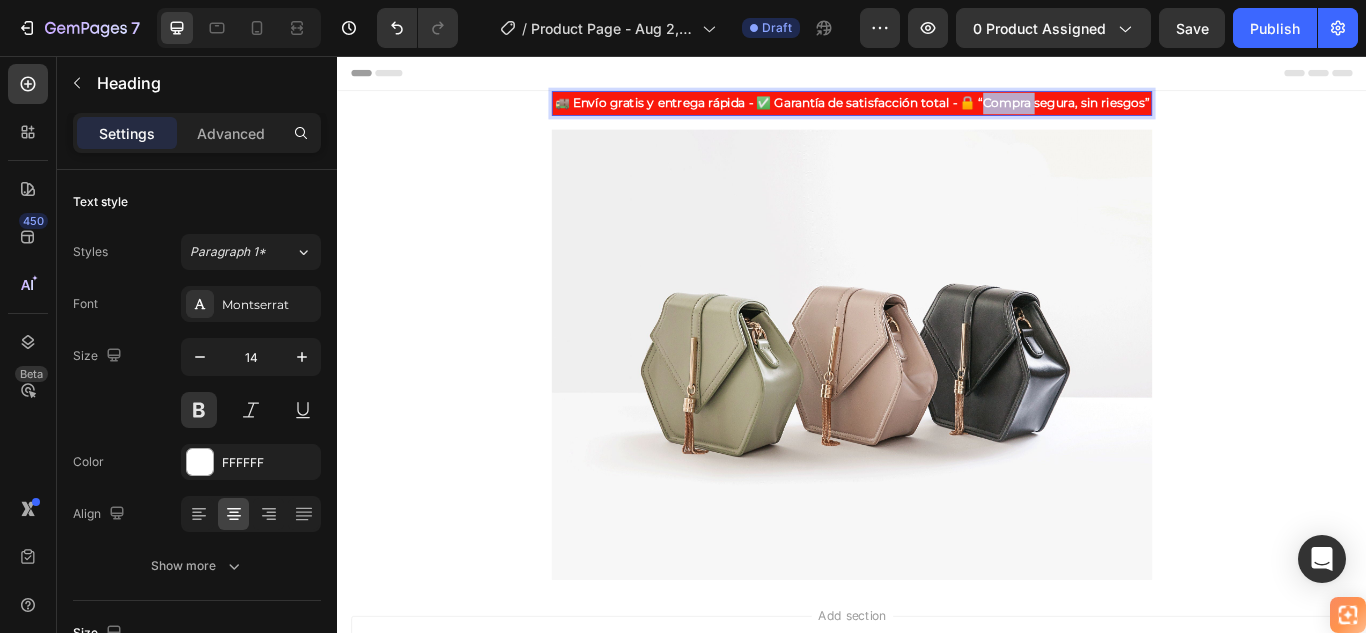 click on "🚚 Envío gratis y entrega rápida - ✅ Garantía de satisfacción total - 🔒 “Compra segura, sin riesgos”" at bounding box center [937, 111] 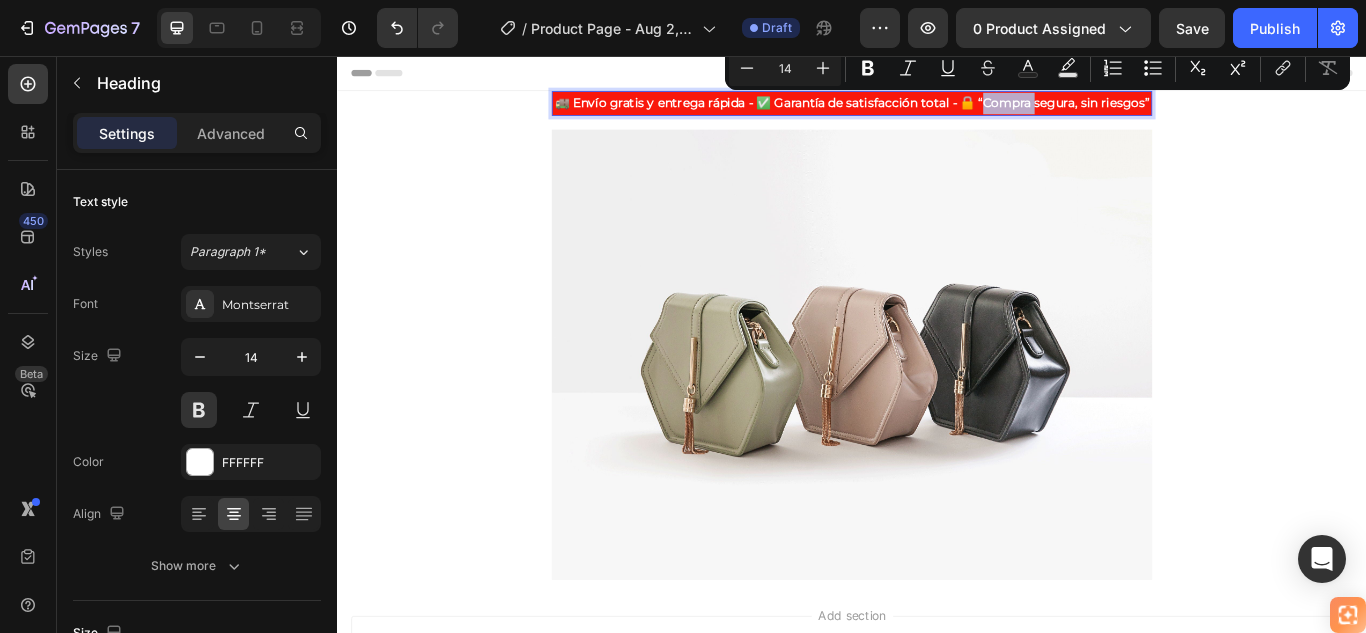 click on "🚚 Envío gratis y entrega rápida - ✅ Garantía de satisfacción total - 🔒 “Compra segura, sin riesgos”" at bounding box center [937, 111] 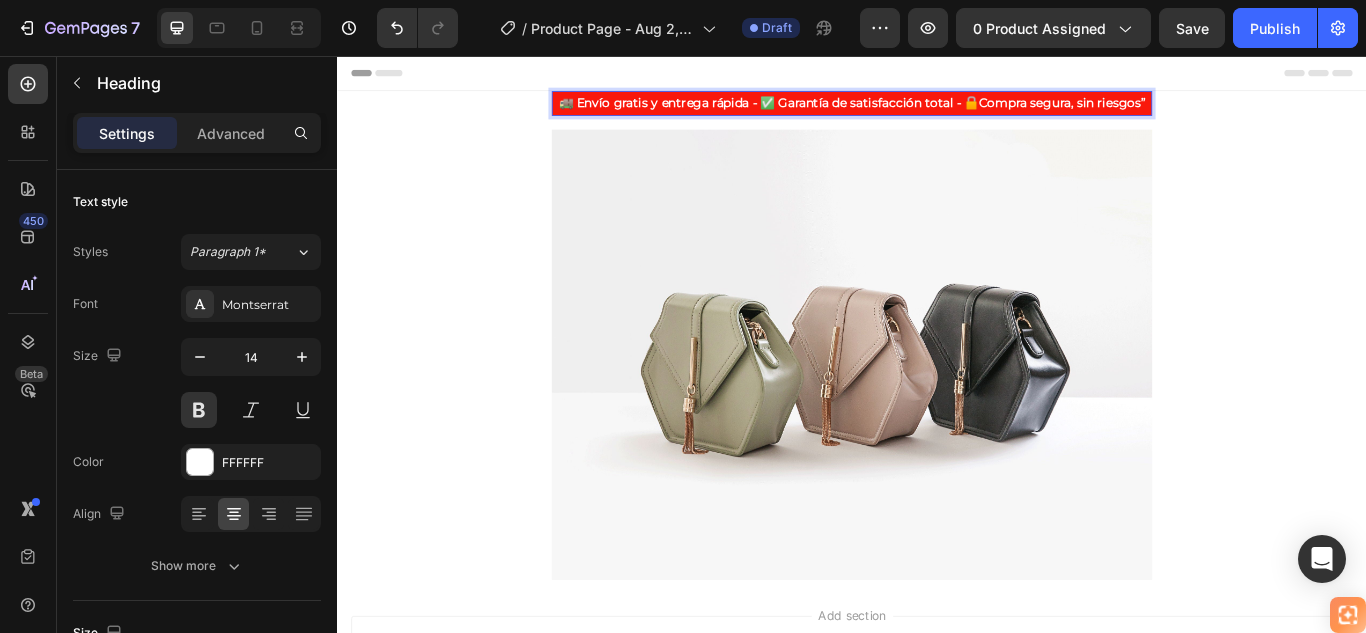 click on "🚚 Envío gratis y entrega rápida - ✅ Garantía de satisfacción total - 🔒Compra segura, sin riesgos”" at bounding box center [937, 111] 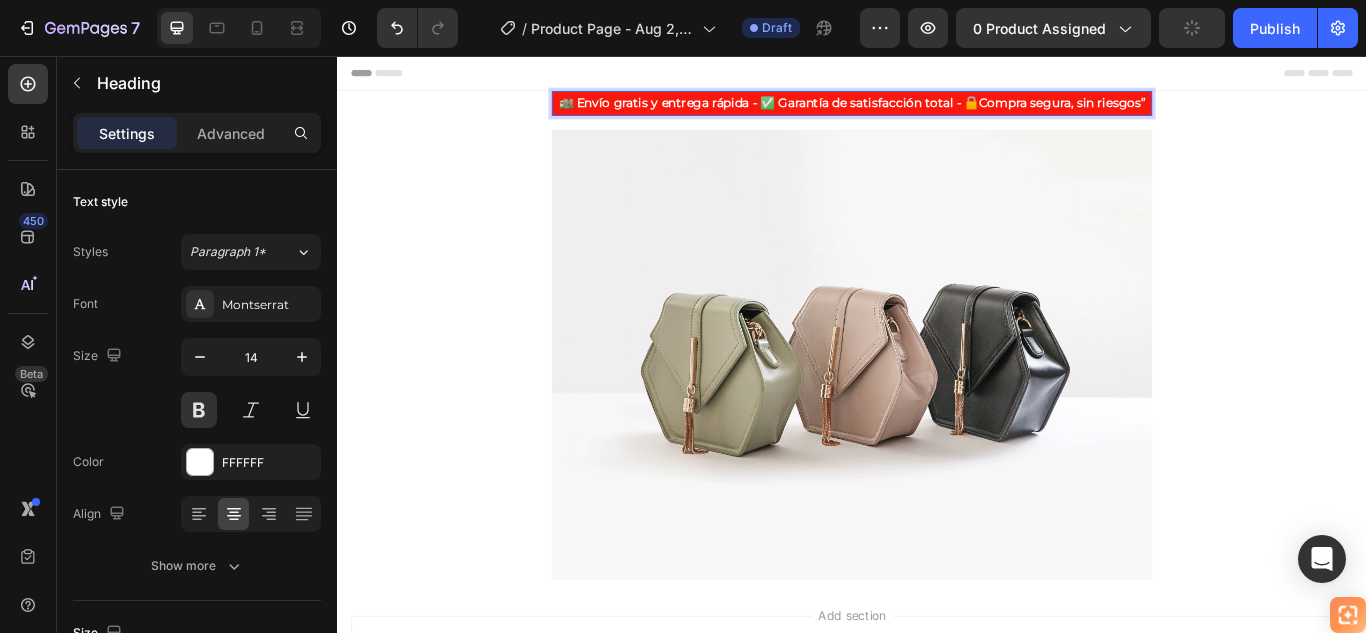 click on "🚚 Envío gratis y entrega rápida - ✅ Garantía de satisfacción total - 🔒Compra segura, sin riesgos”" at bounding box center (937, 111) 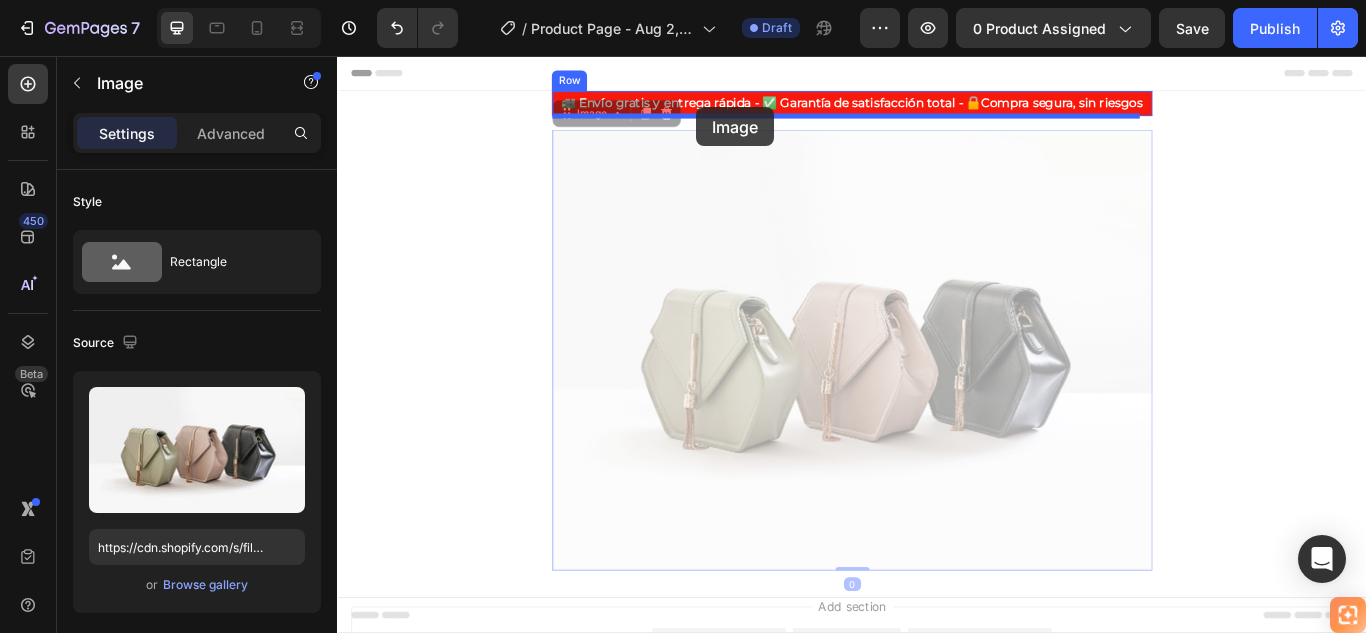 drag, startPoint x: 752, startPoint y: 290, endPoint x: 756, endPoint y: 116, distance: 174.04597 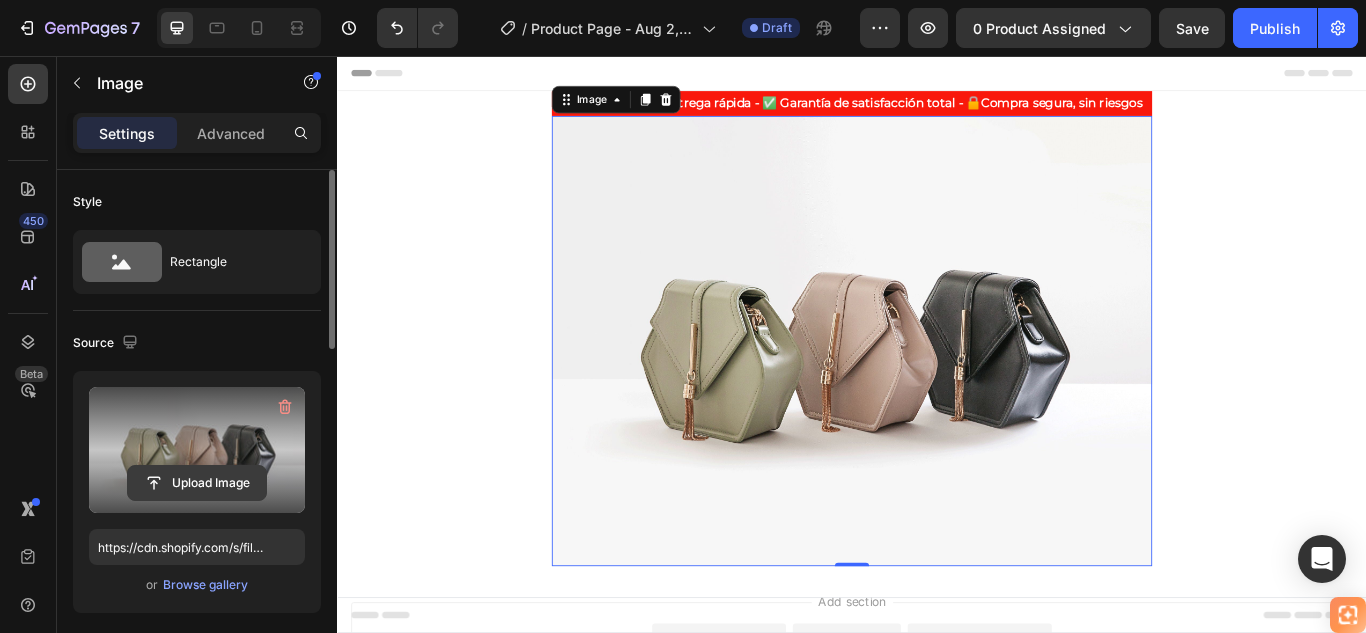 click 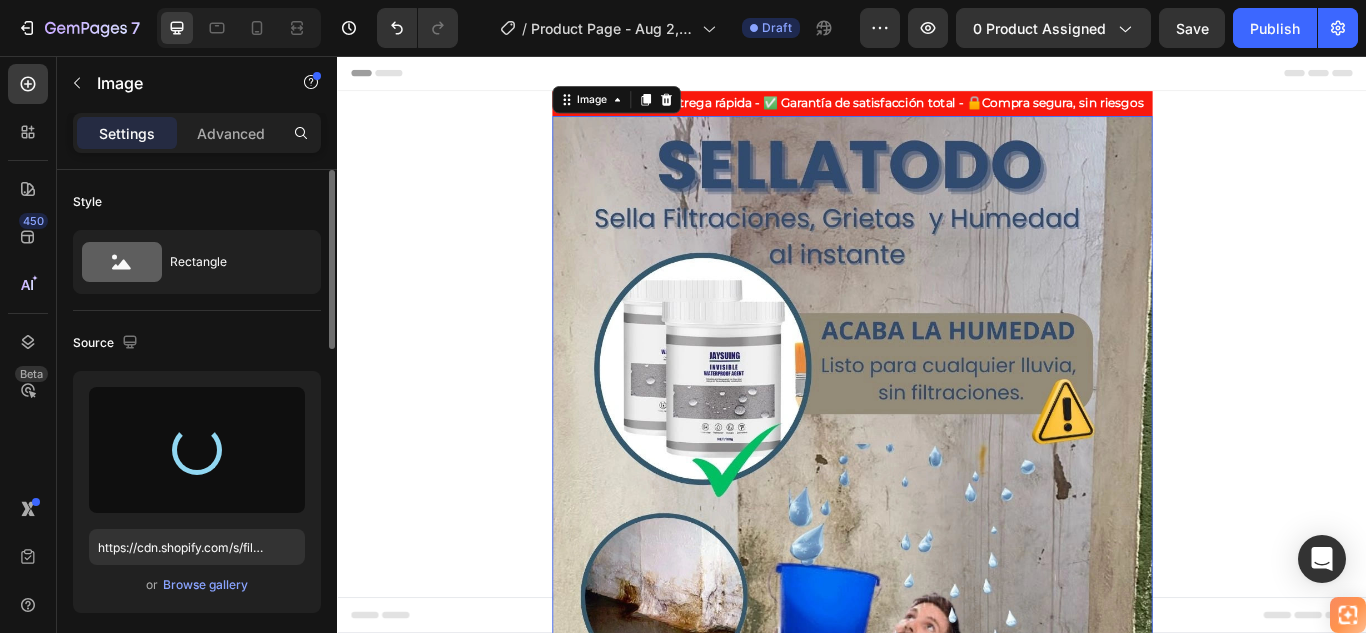 type on "https://cdn.shopify.com/s/files/1/0905/8150/0273/files/gempages_578237105528898236-95c77a68-5070-4c68-bb52-7d1af45dfb97.webp" 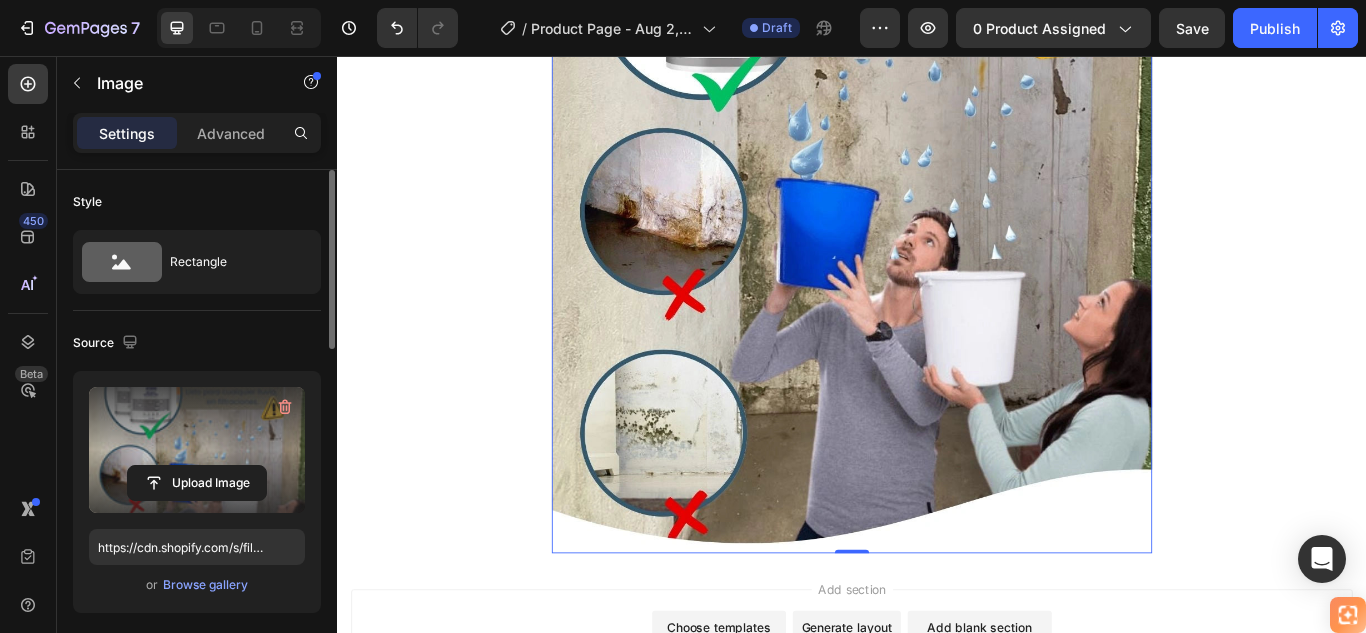 scroll, scrollTop: 600, scrollLeft: 0, axis: vertical 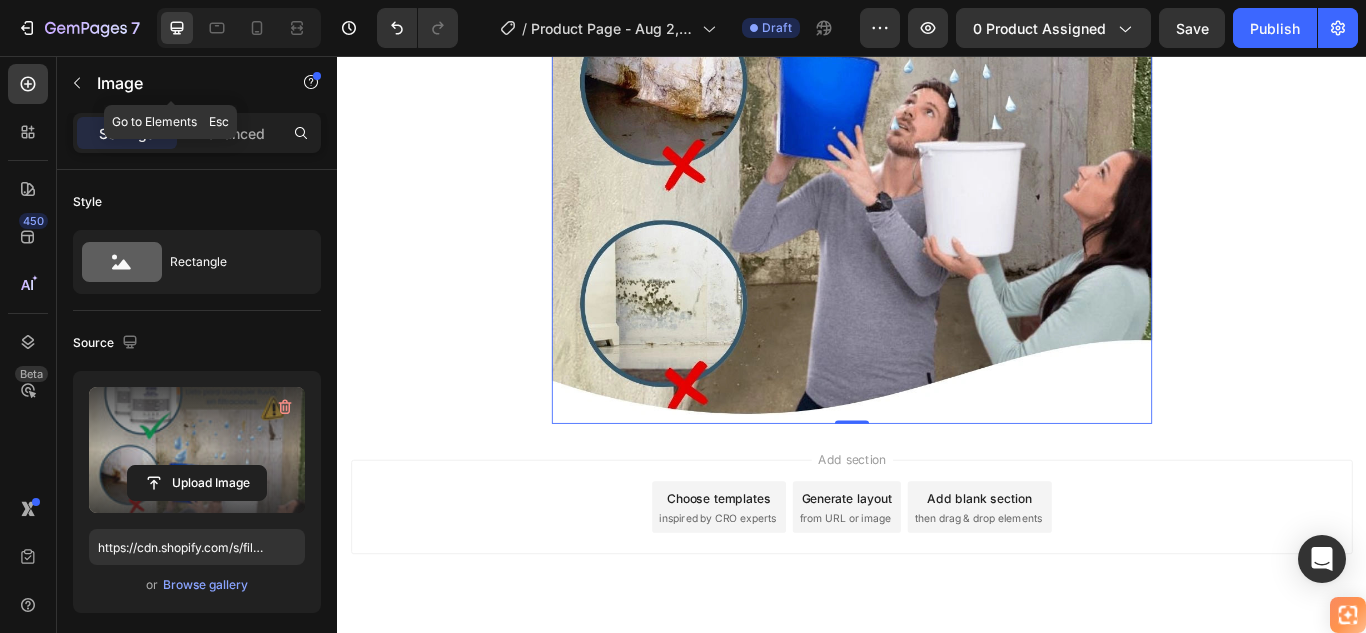 click 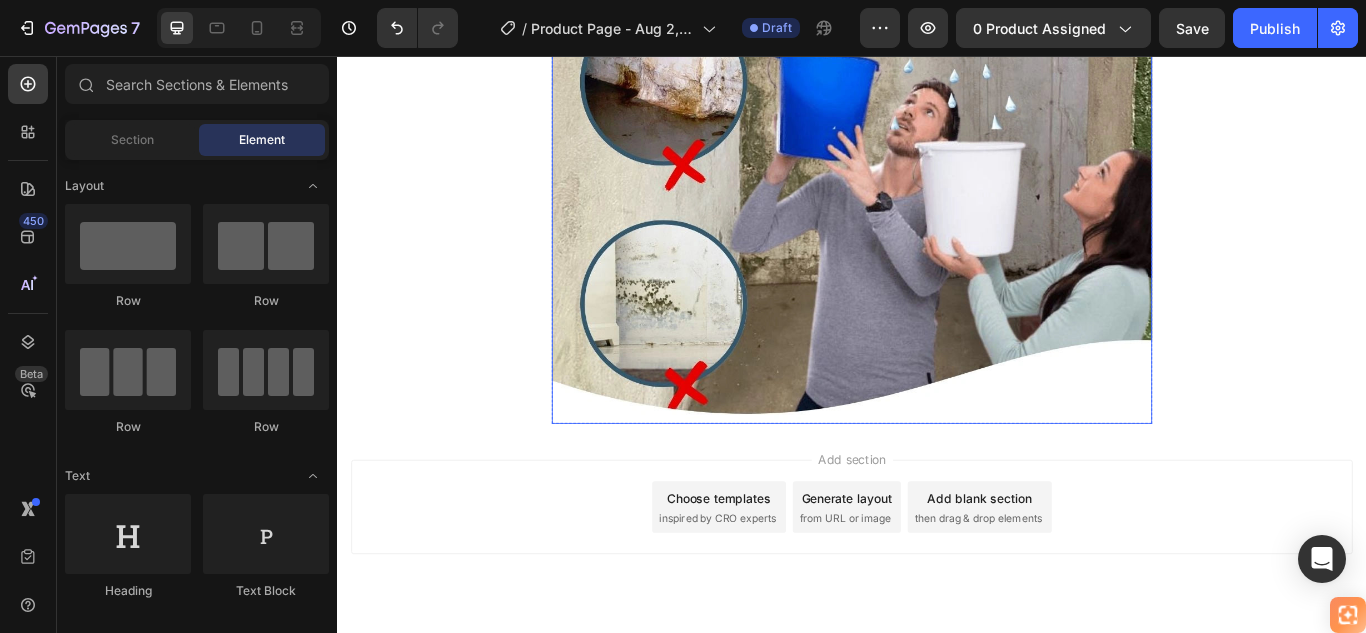 click at bounding box center [937, 5] 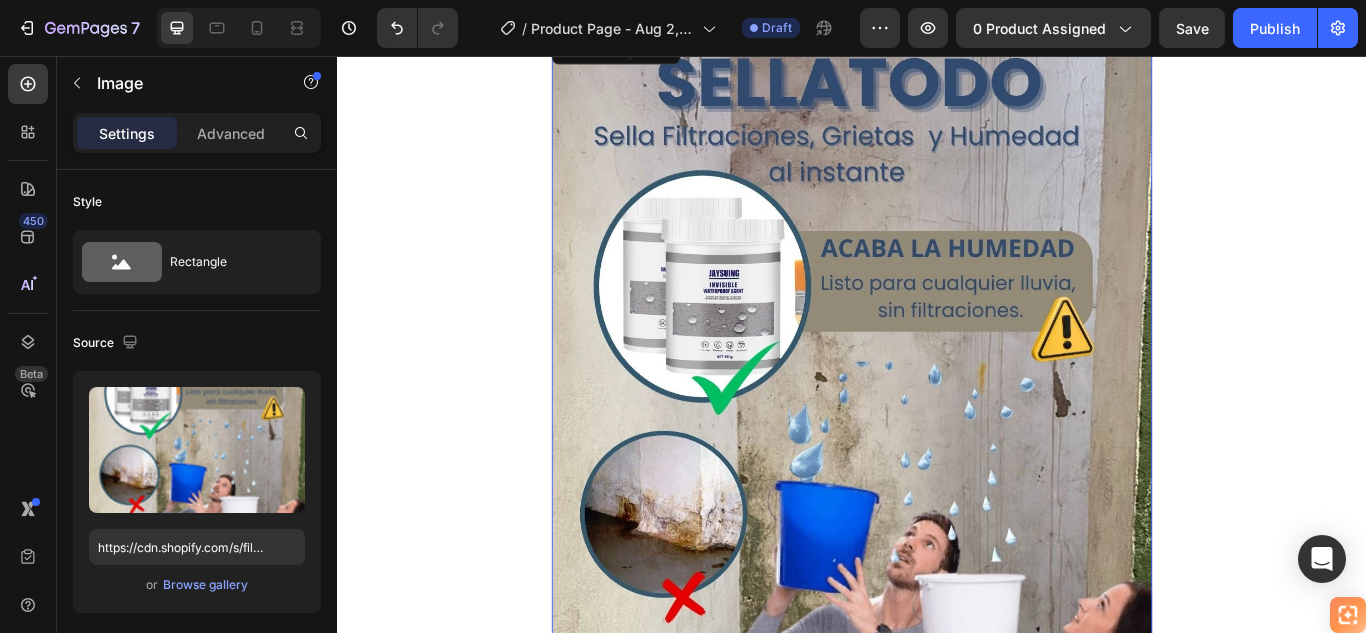 scroll, scrollTop: 0, scrollLeft: 0, axis: both 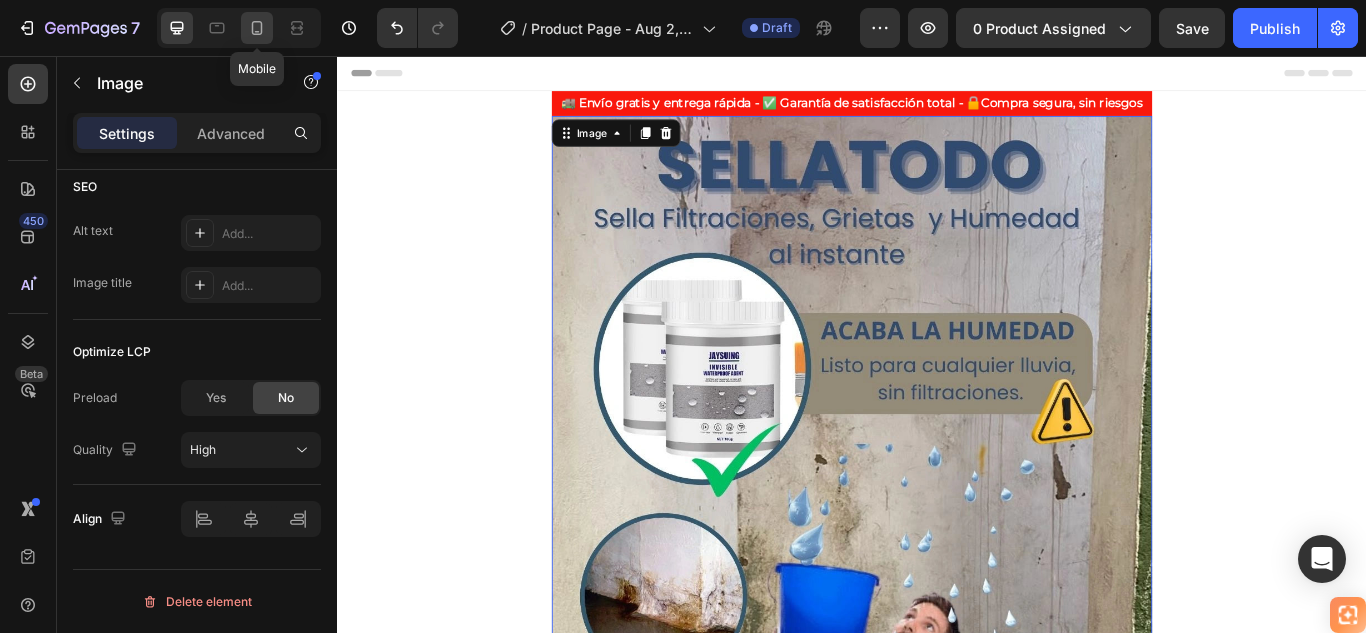 click 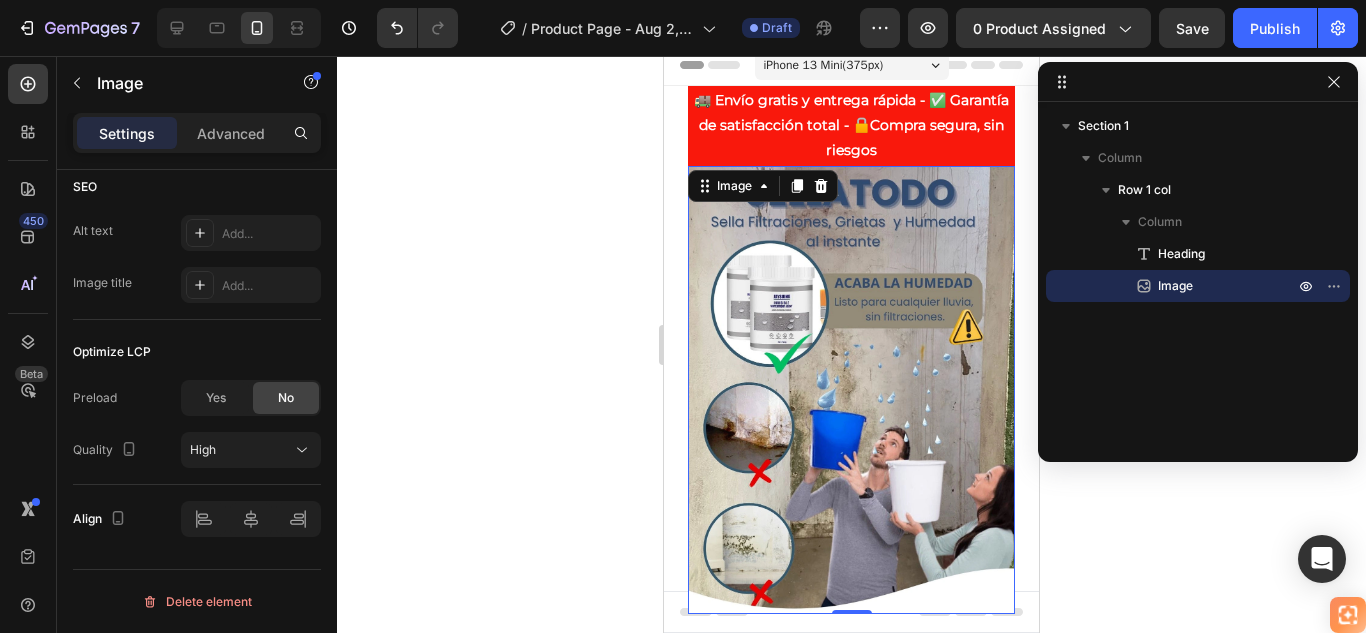 scroll, scrollTop: 0, scrollLeft: 0, axis: both 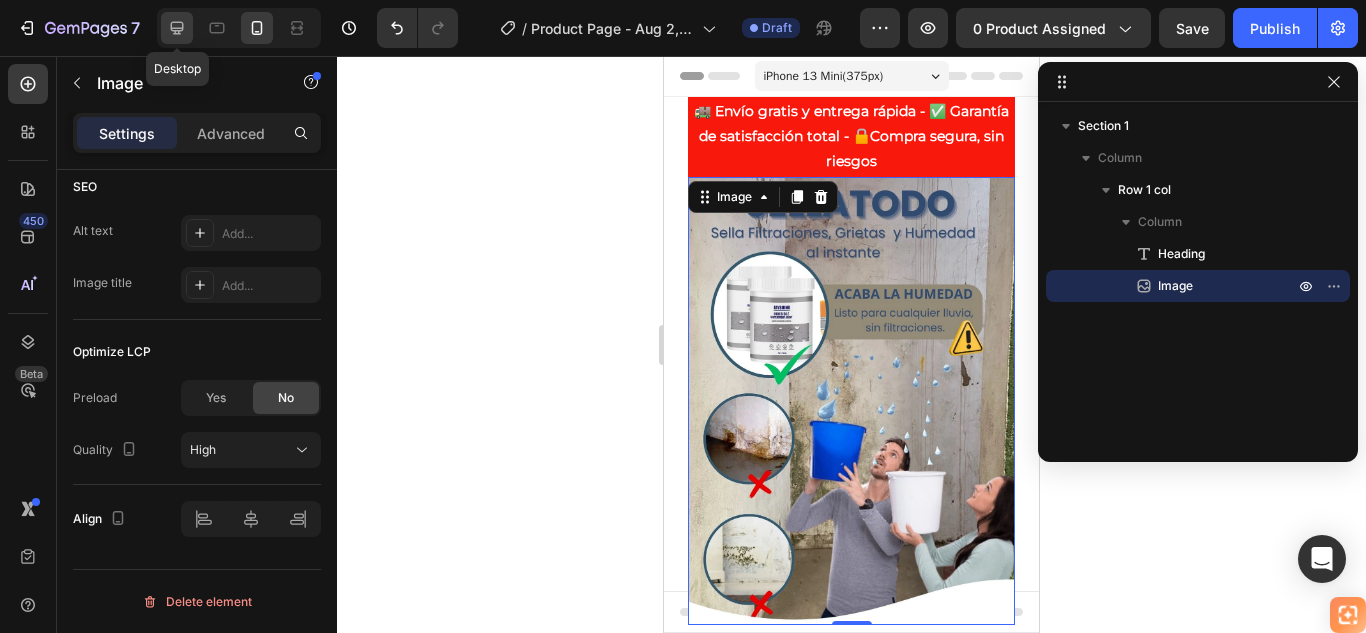 click 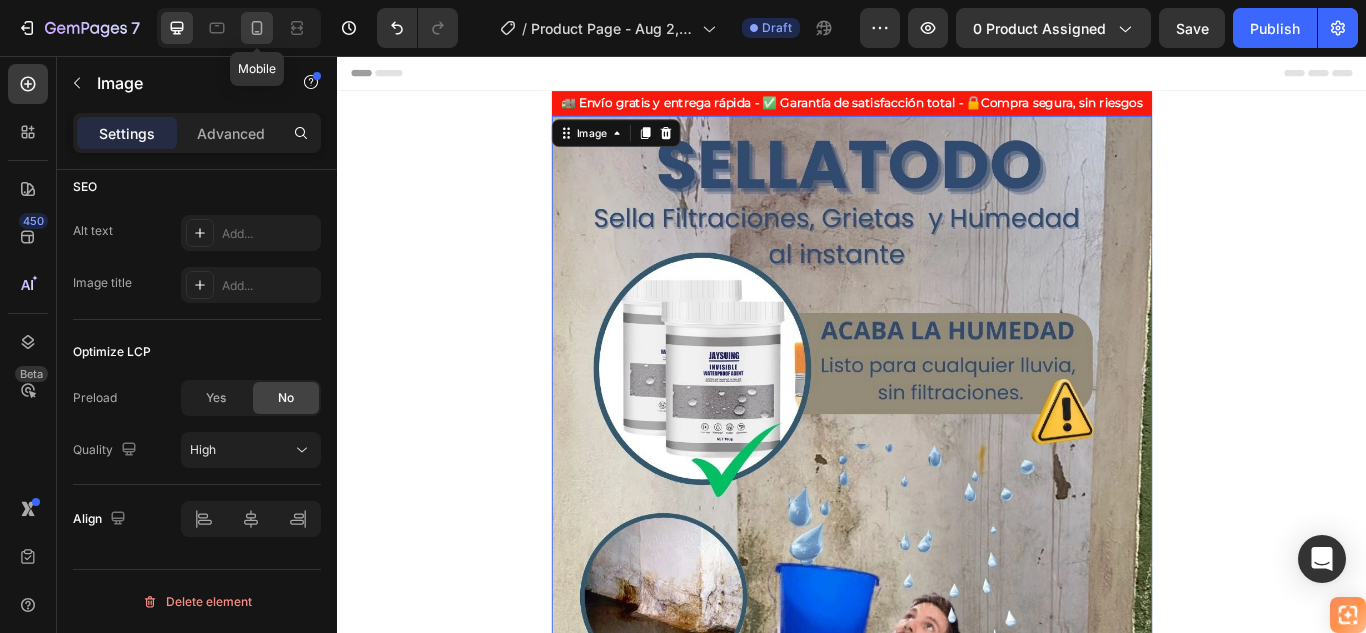 click 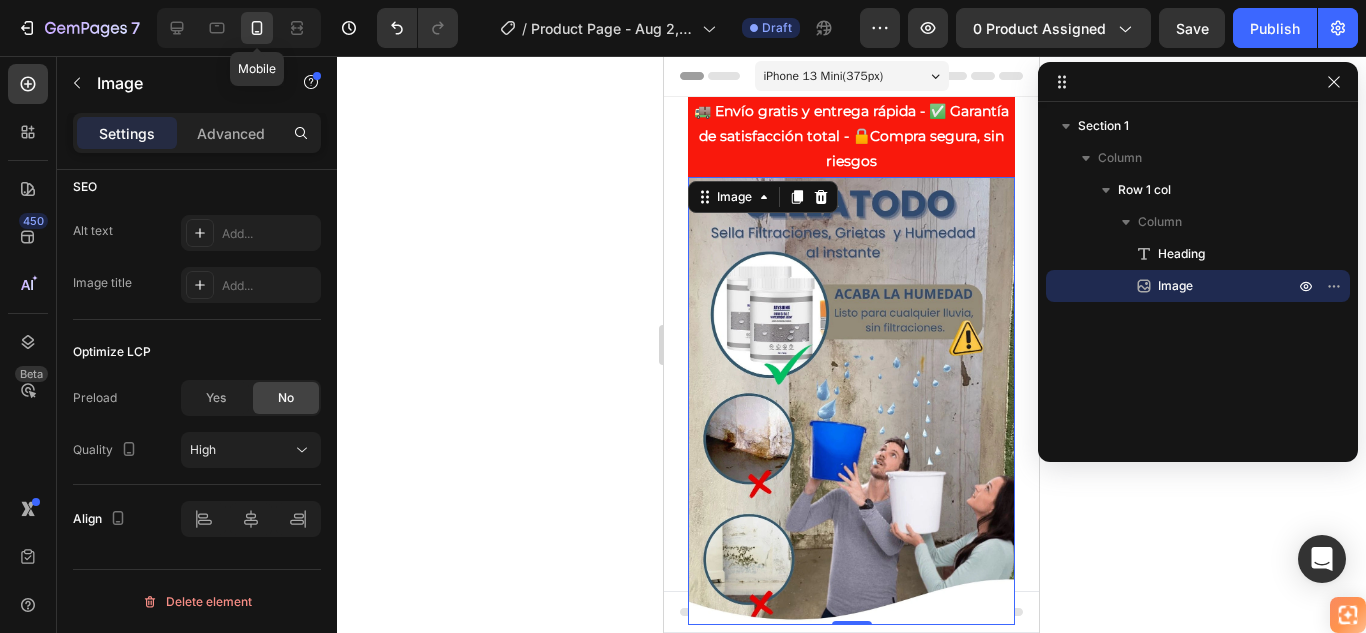 scroll, scrollTop: 51, scrollLeft: 0, axis: vertical 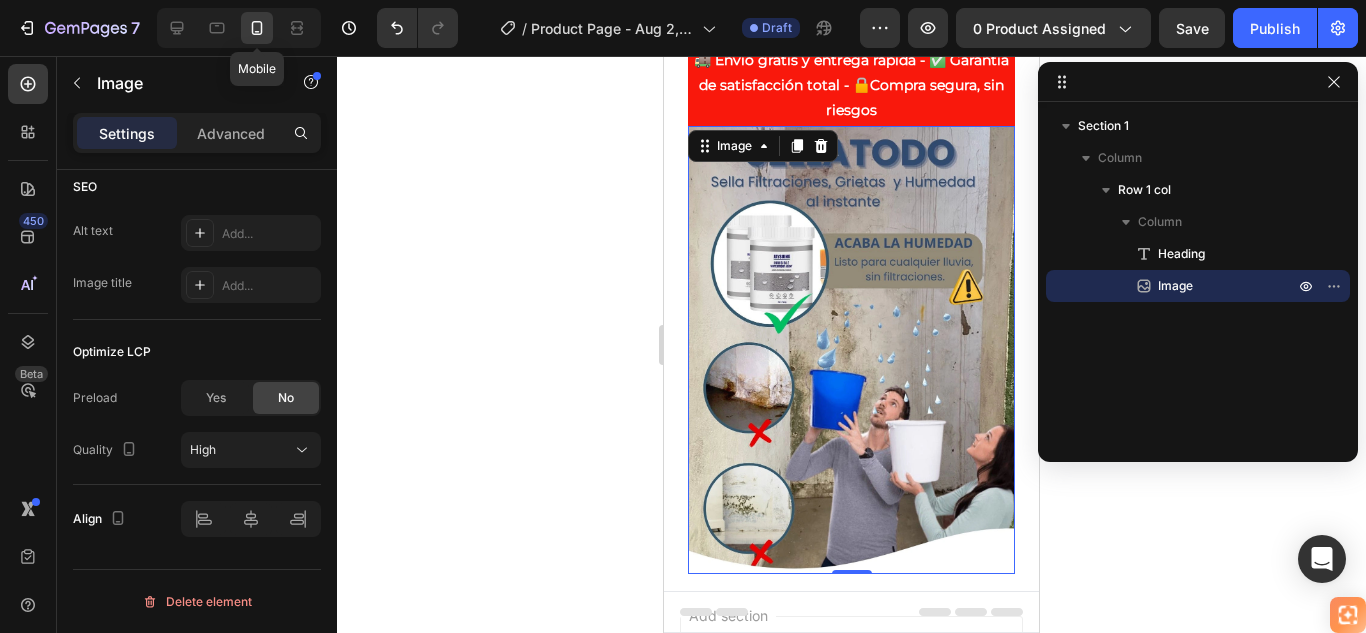 click 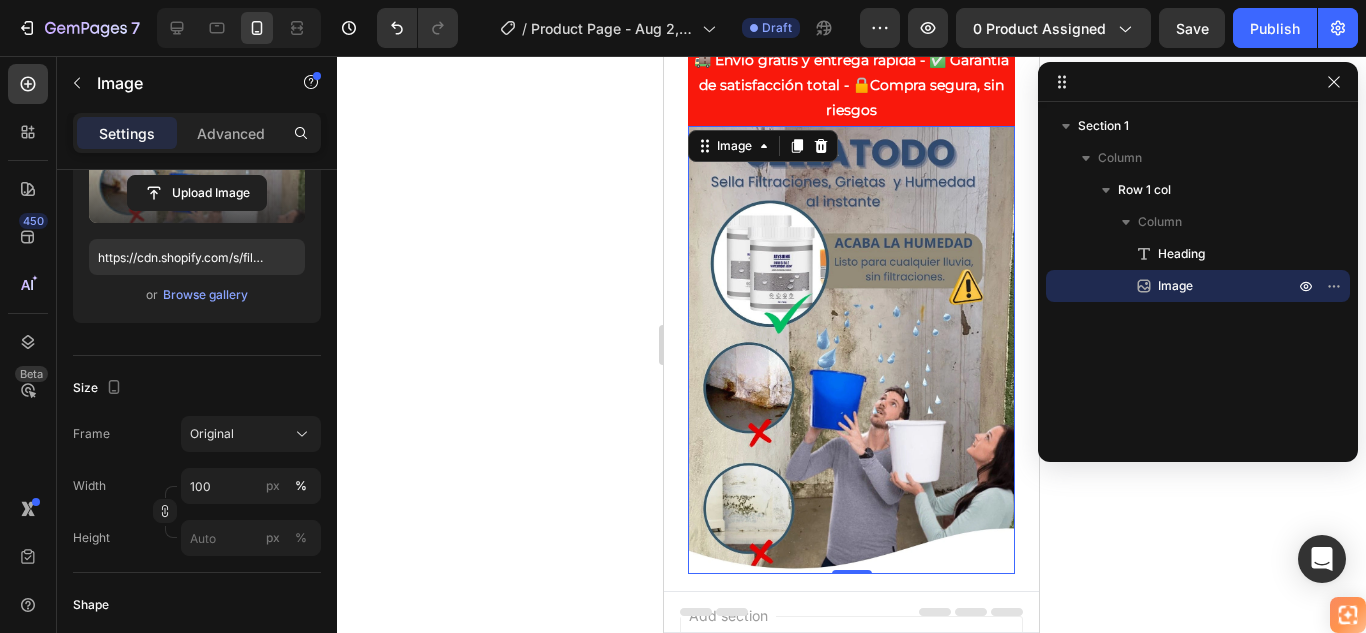 scroll, scrollTop: 0, scrollLeft: 0, axis: both 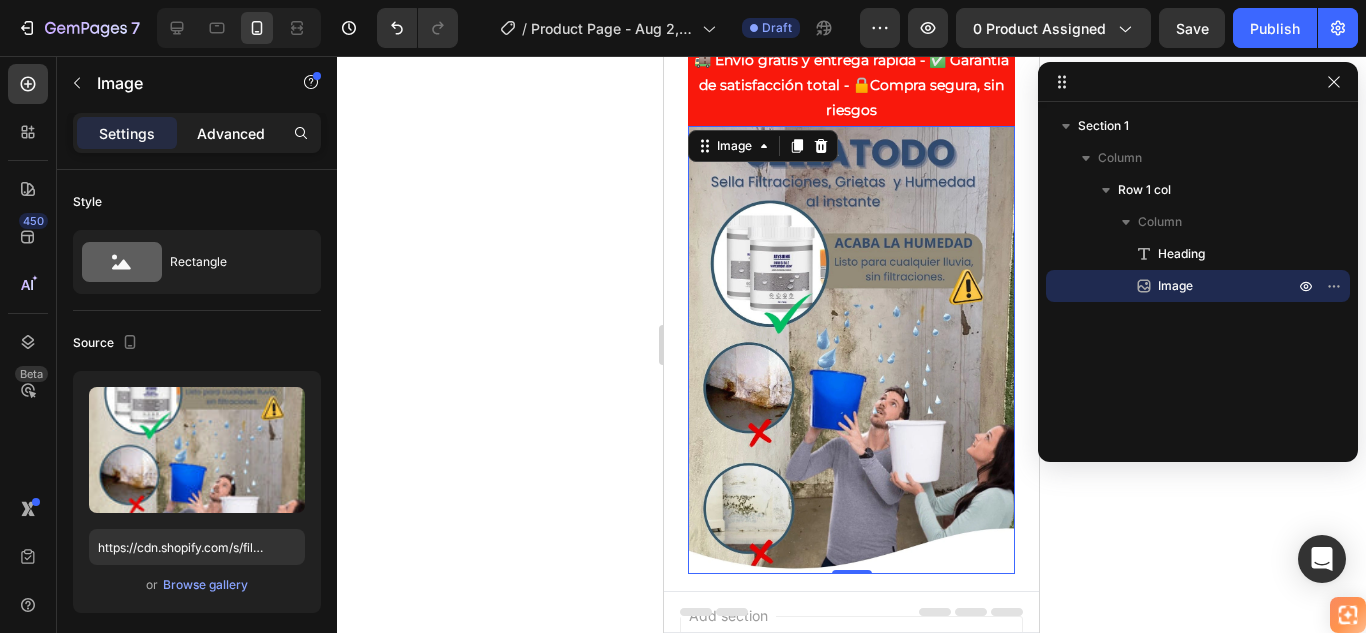 click on "Advanced" at bounding box center (231, 133) 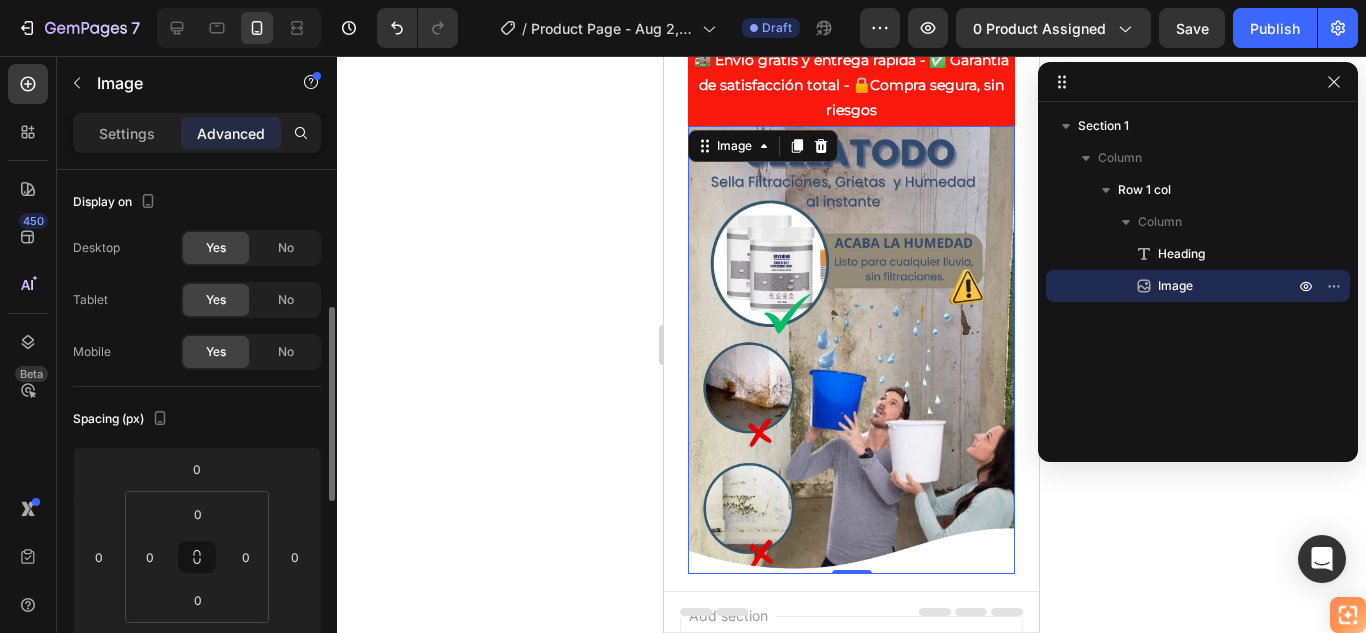 scroll, scrollTop: 100, scrollLeft: 0, axis: vertical 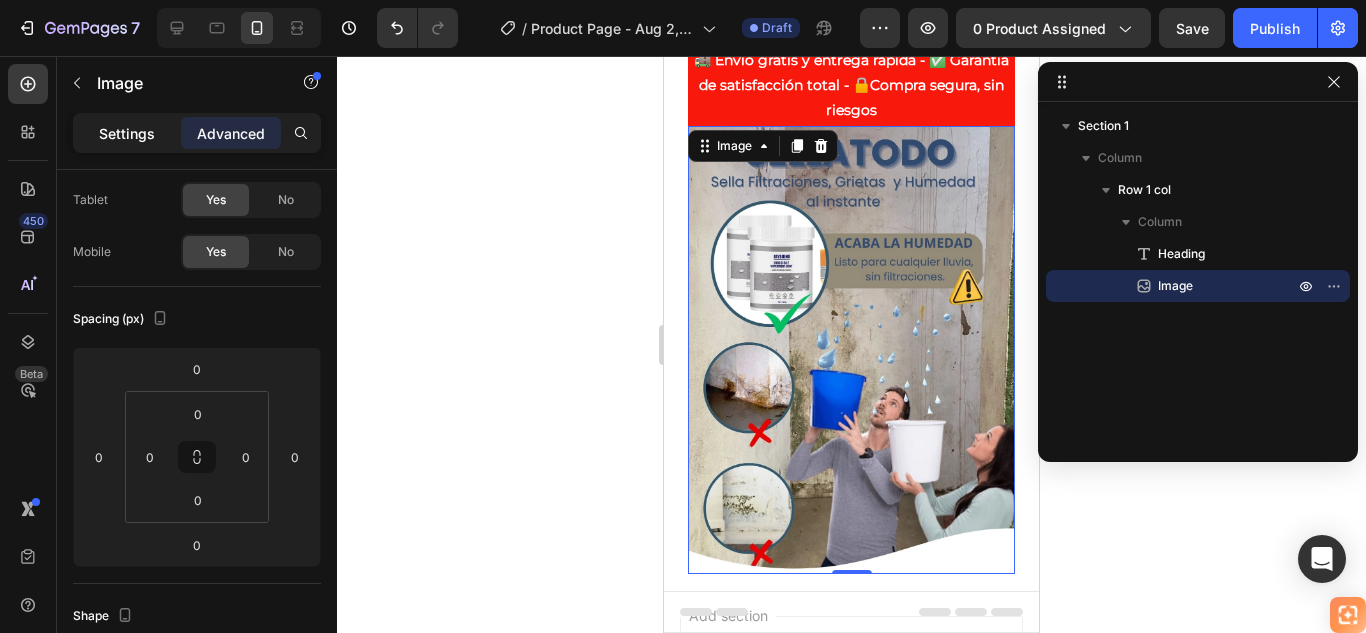 click on "Settings" at bounding box center (127, 133) 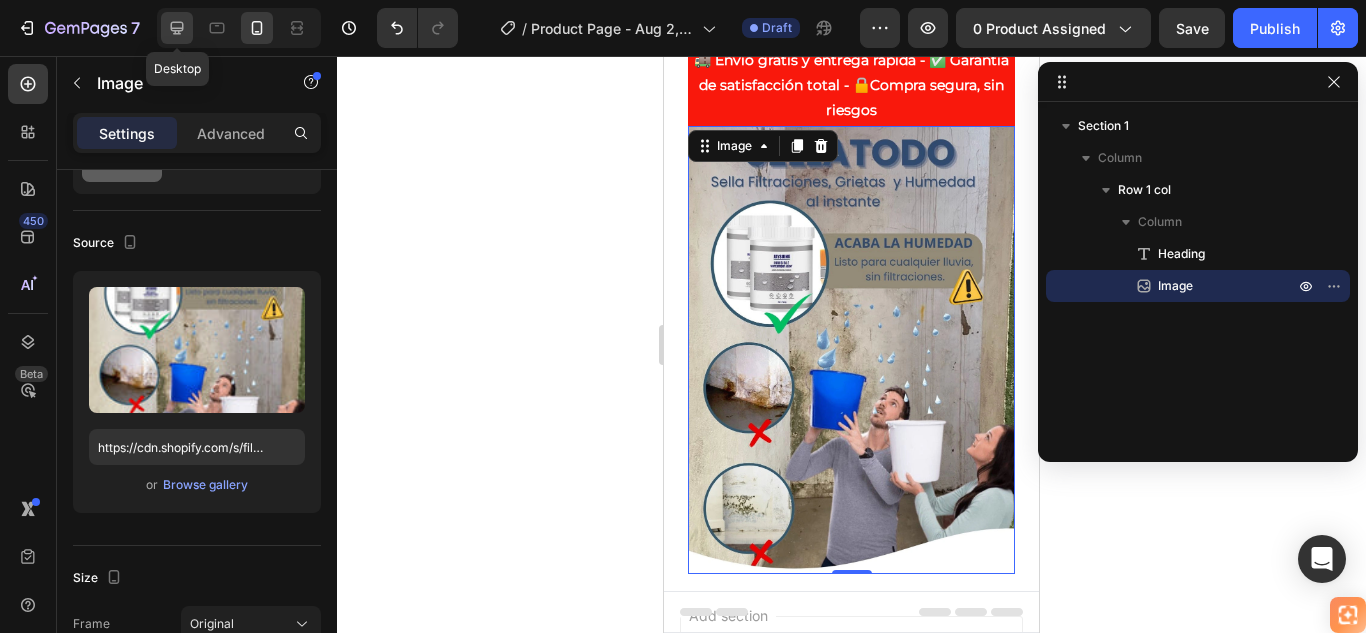 click 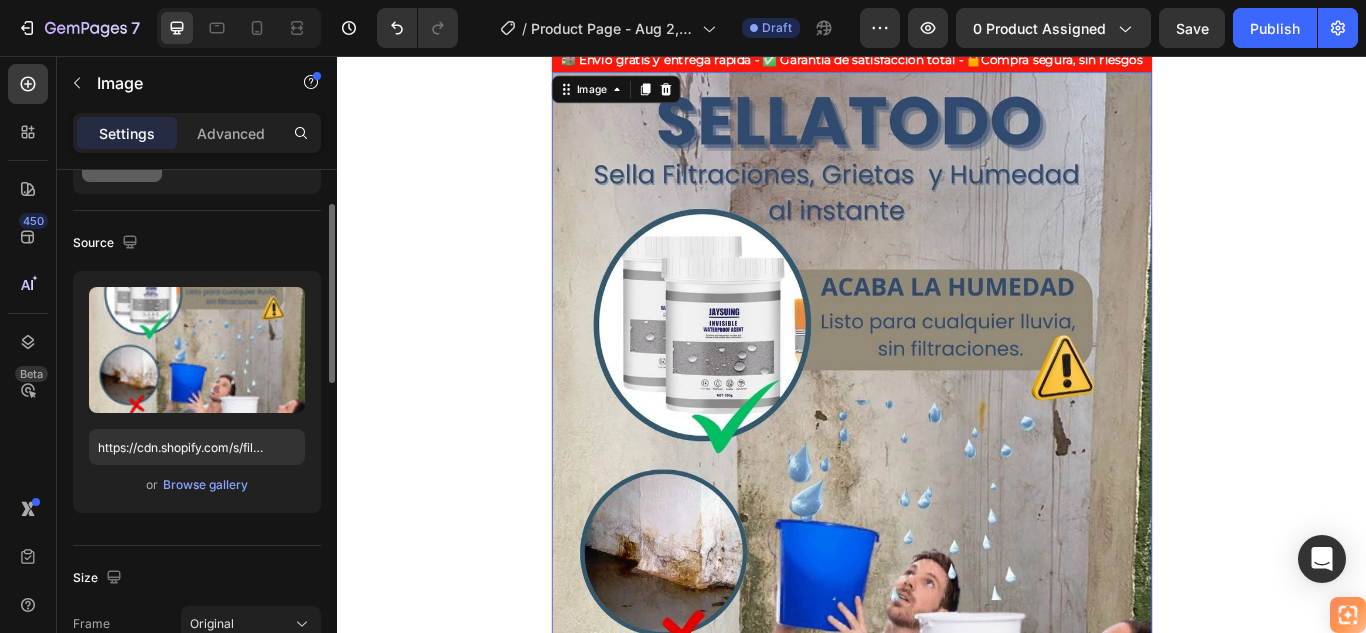 scroll, scrollTop: 0, scrollLeft: 0, axis: both 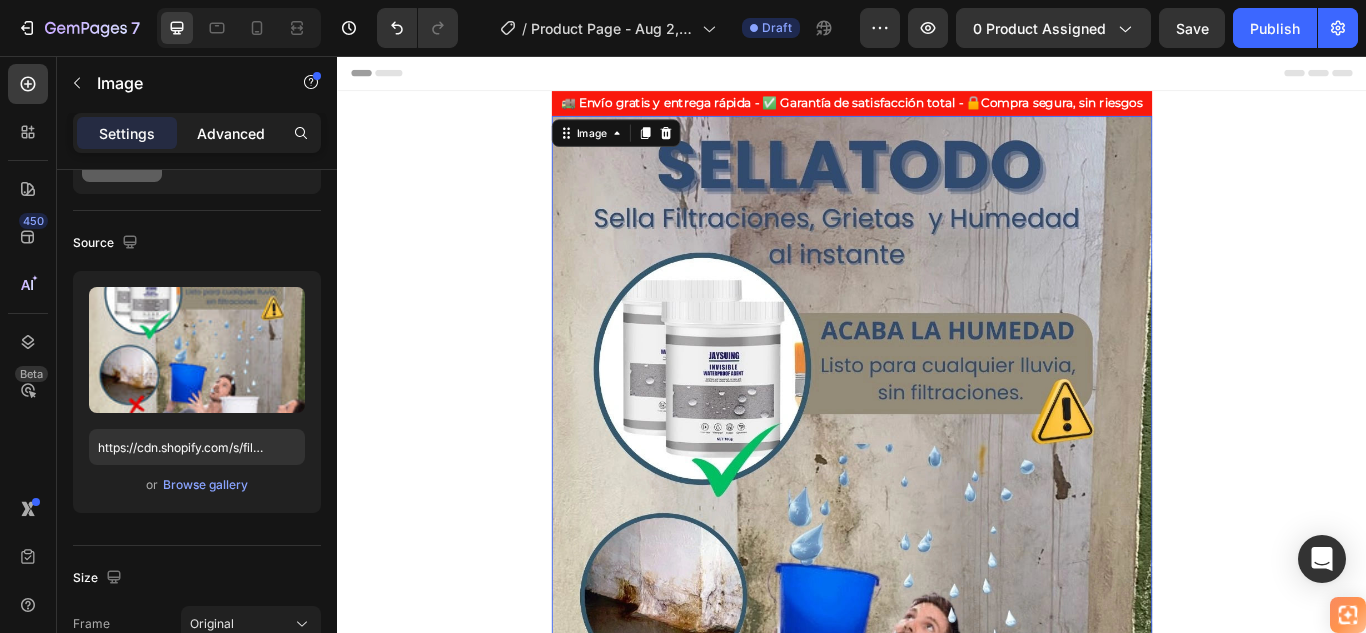 click on "Advanced" at bounding box center [231, 133] 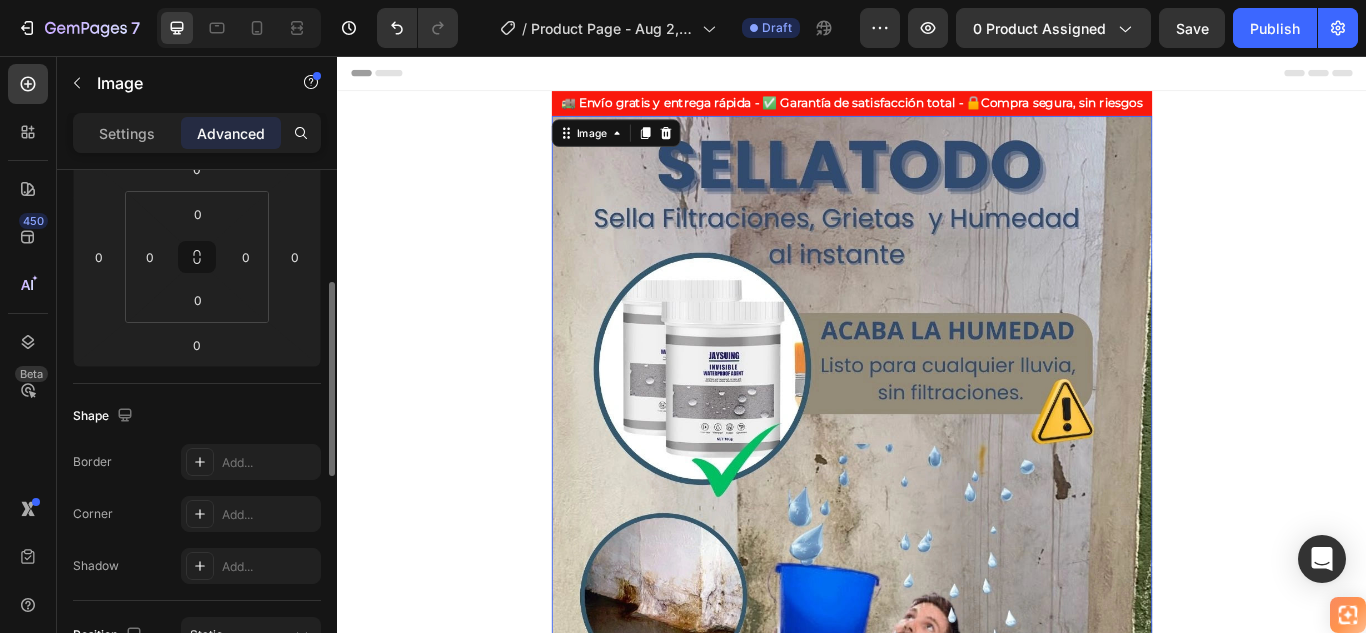 scroll, scrollTop: 0, scrollLeft: 0, axis: both 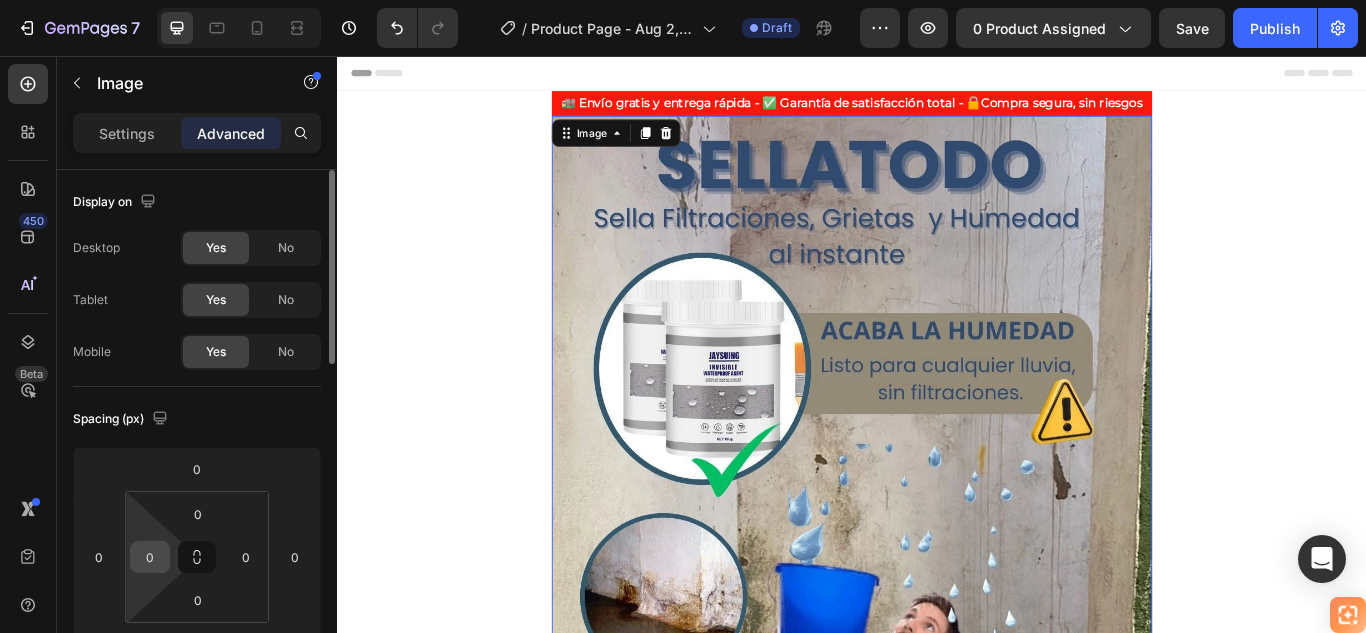 click on "0" at bounding box center (150, 557) 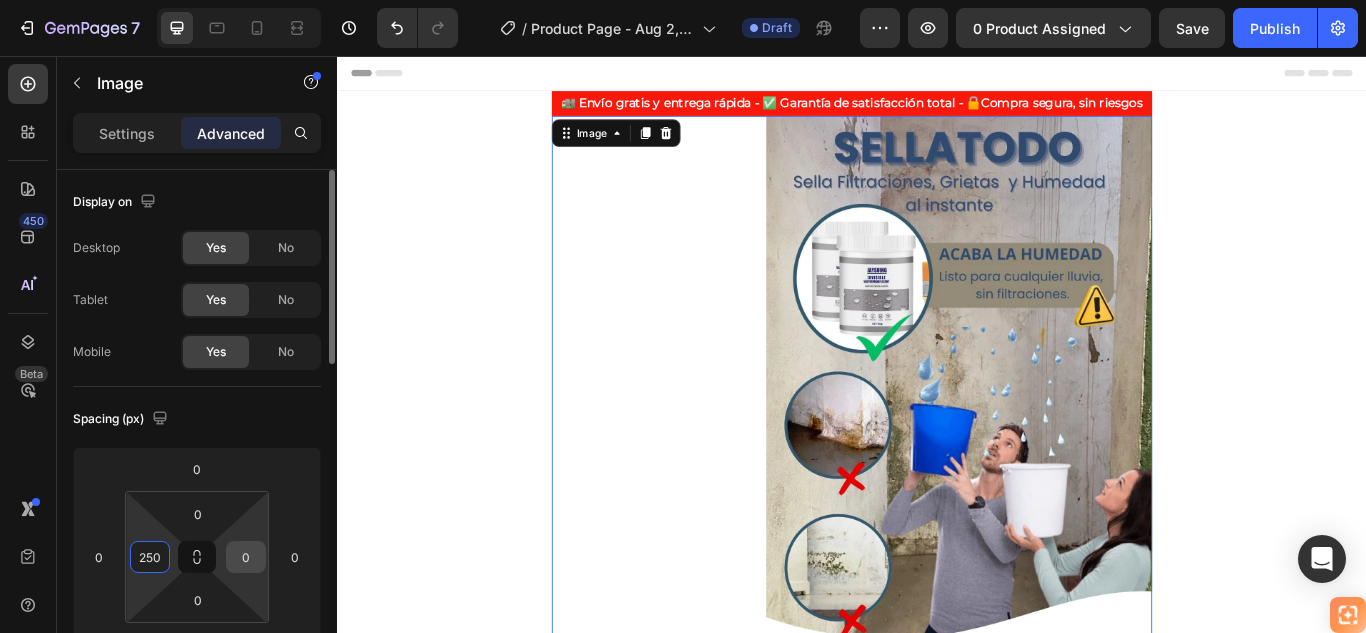type on "250" 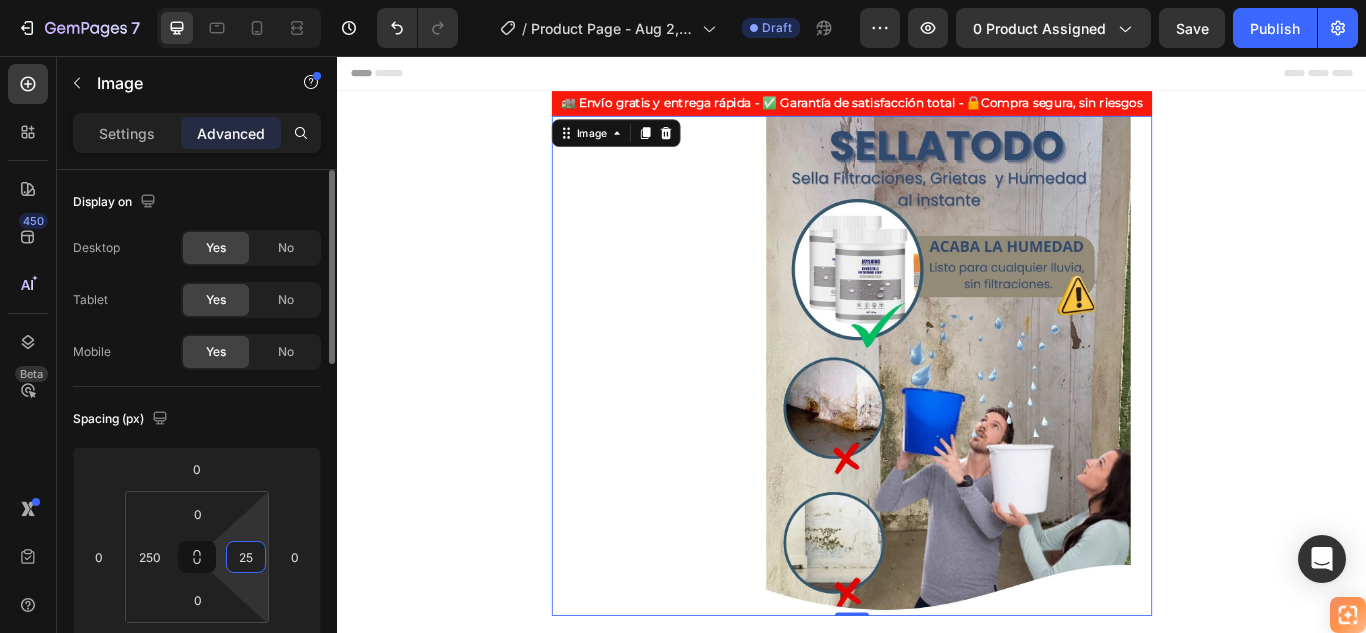 type on "250" 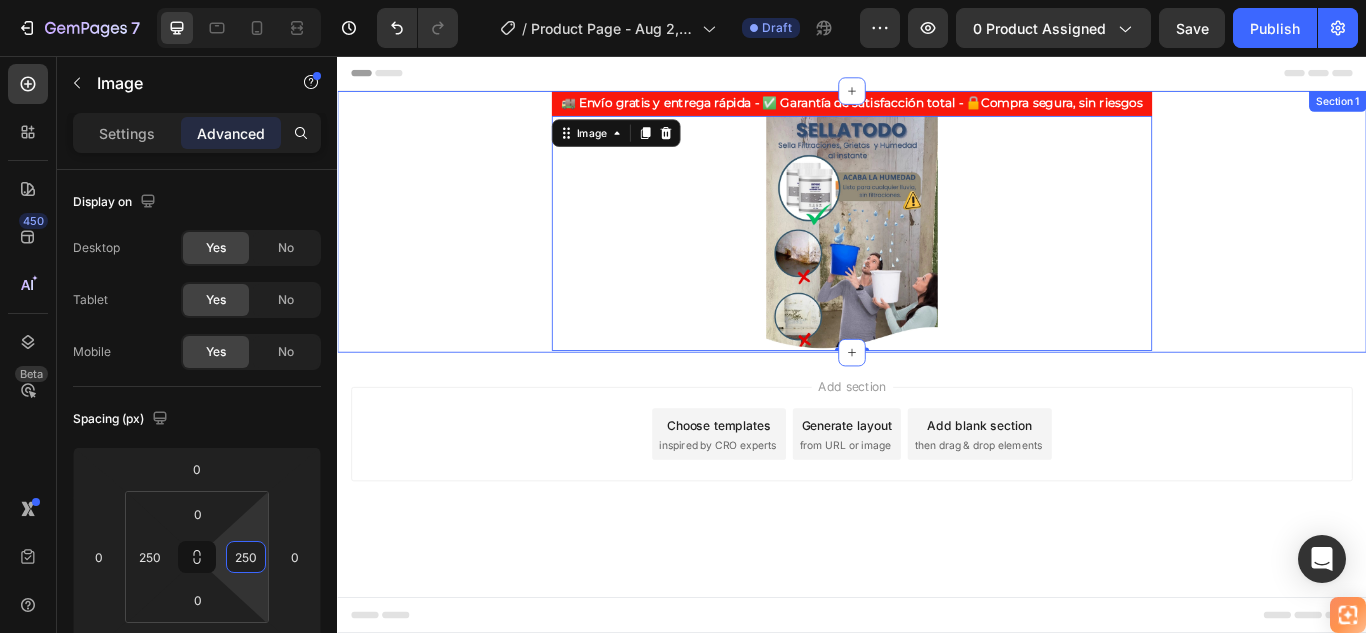 click on "🚚 Envío gratis y entrega rápida - ✅ Garantía de satisfacción total - 🔒Compra segura, sin riesgos Heading Image   0 Row Section 1" at bounding box center (937, 249) 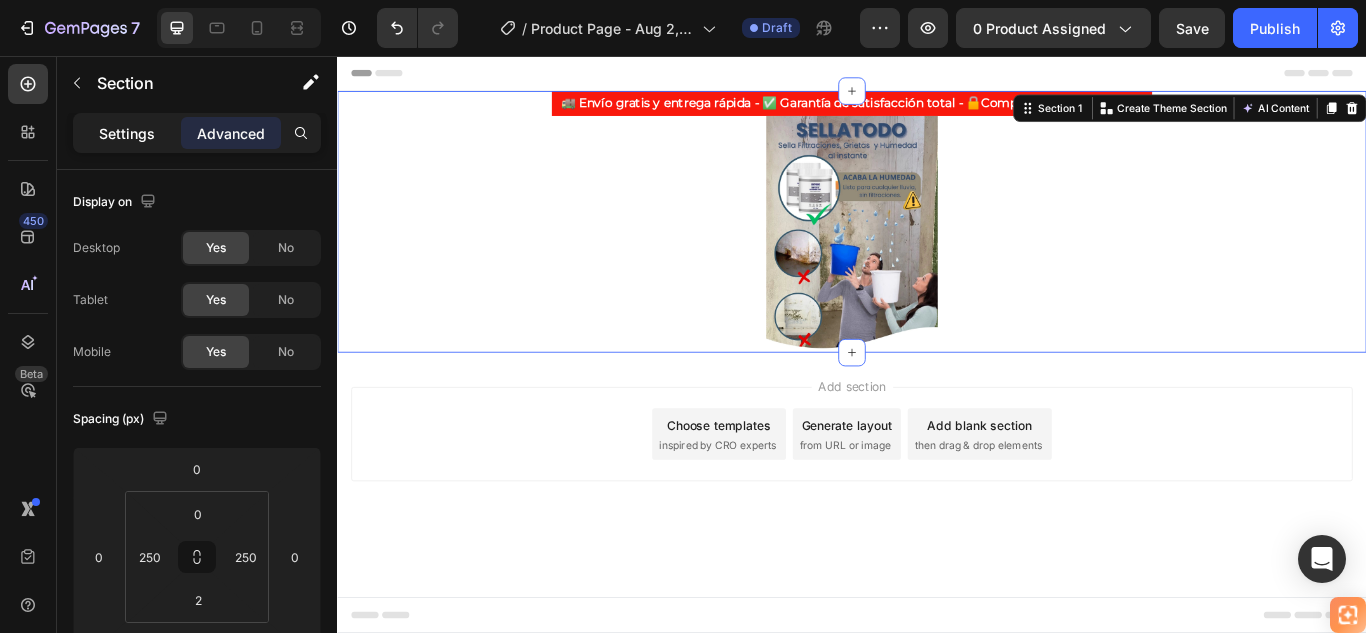 click on "Settings" at bounding box center [127, 133] 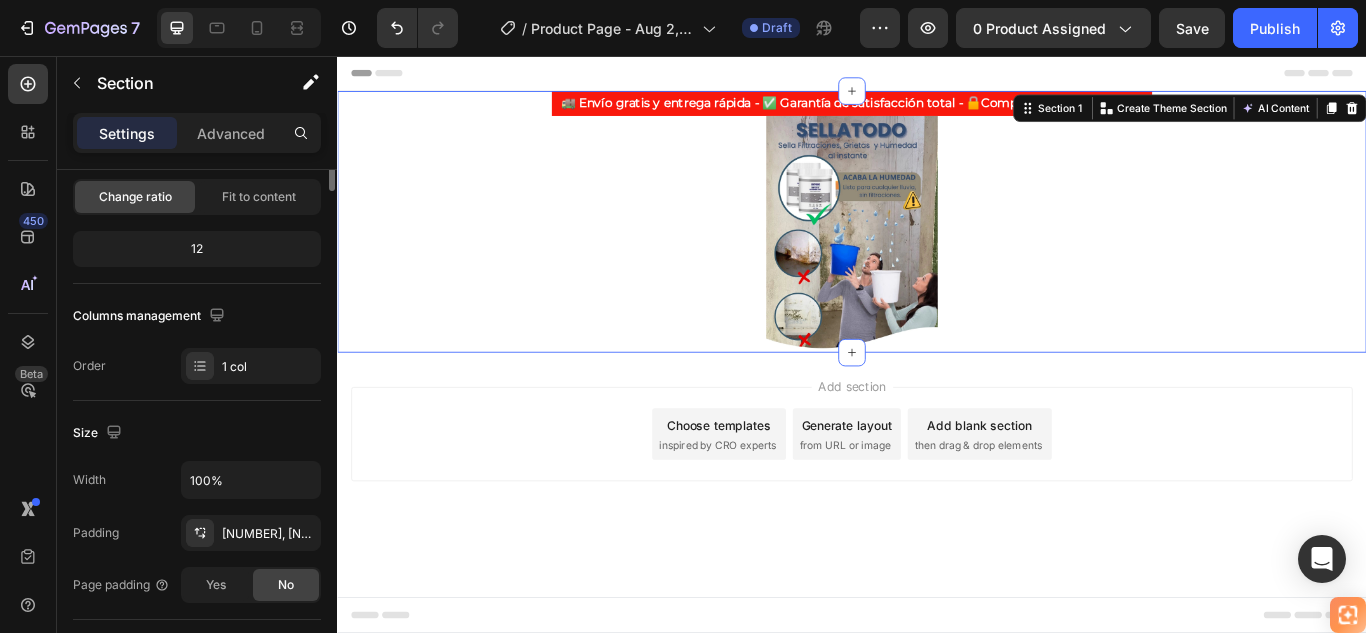scroll, scrollTop: 0, scrollLeft: 0, axis: both 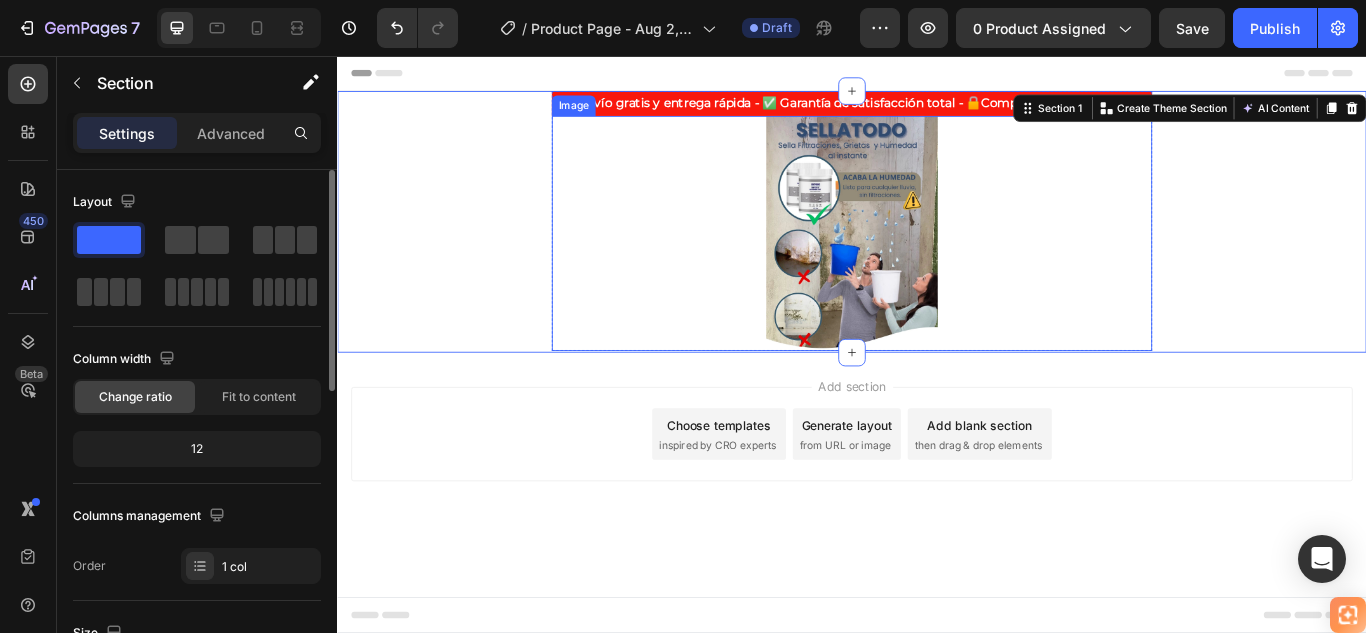 click at bounding box center [937, 263] 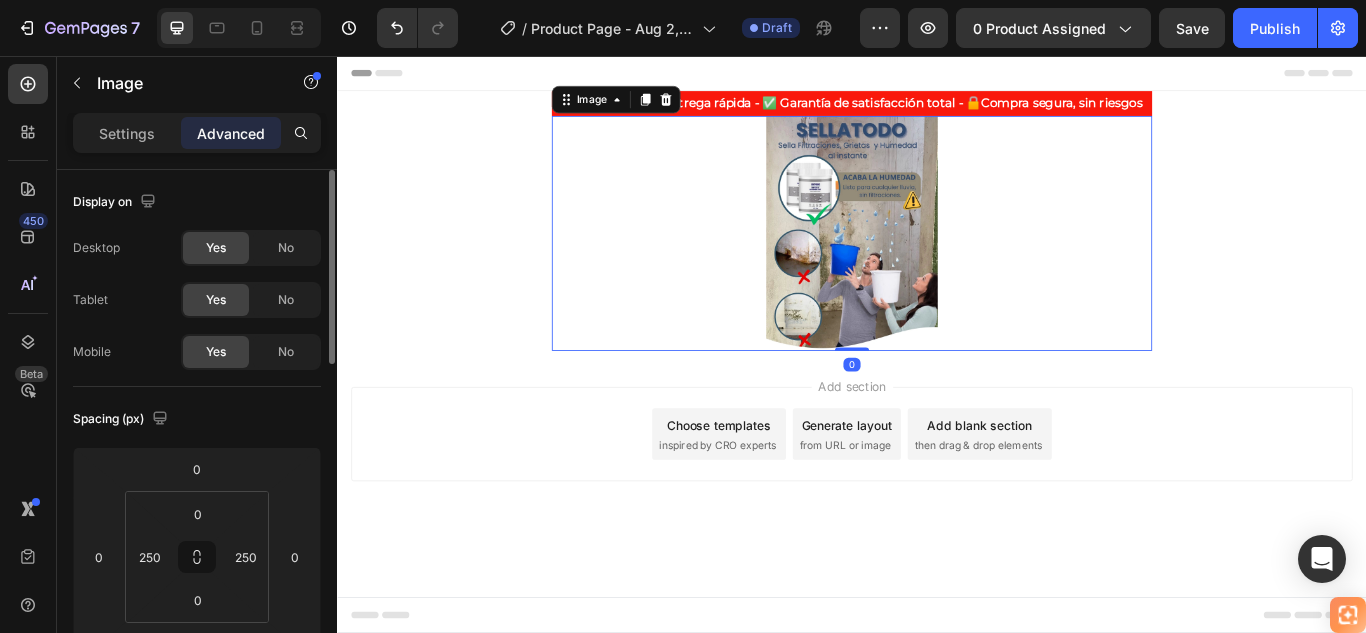scroll, scrollTop: 300, scrollLeft: 0, axis: vertical 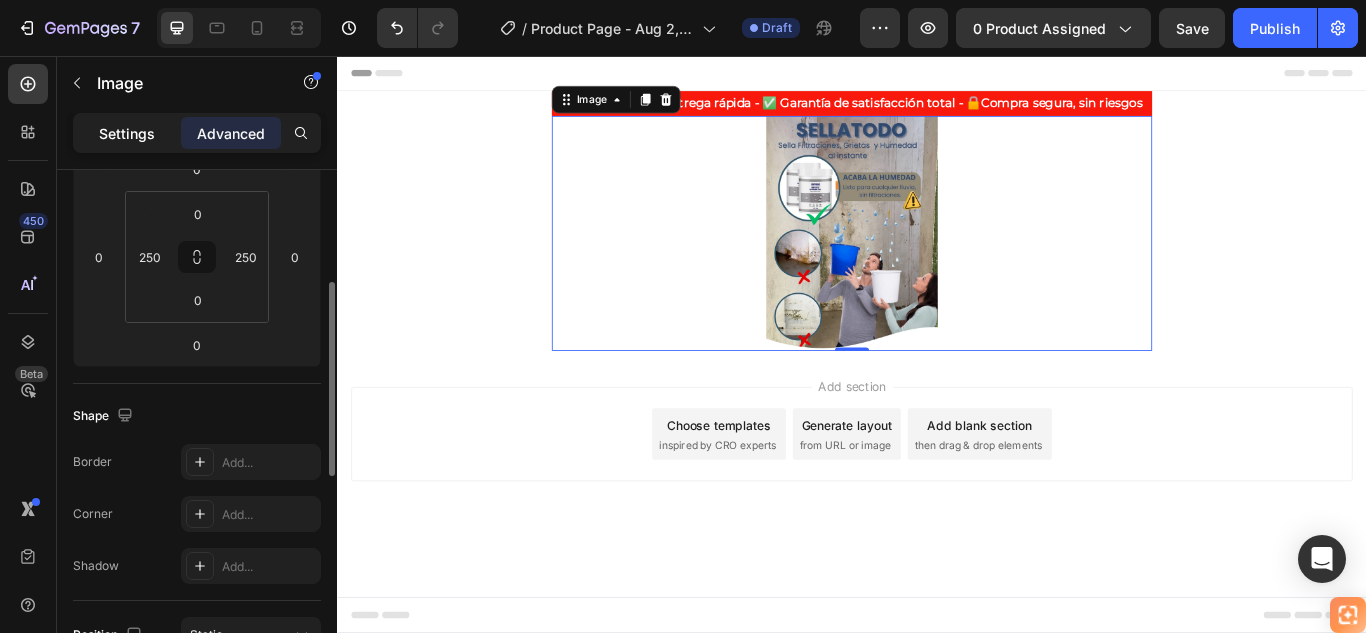 click on "Settings" at bounding box center (127, 133) 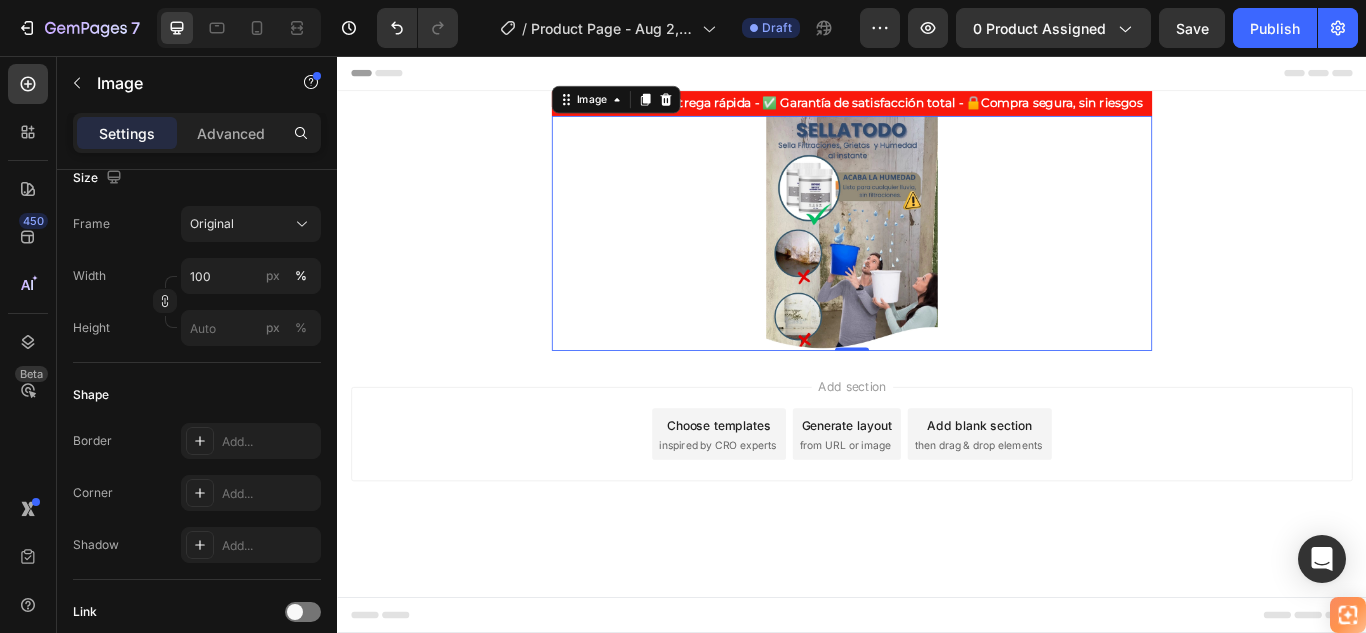 scroll, scrollTop: 0, scrollLeft: 0, axis: both 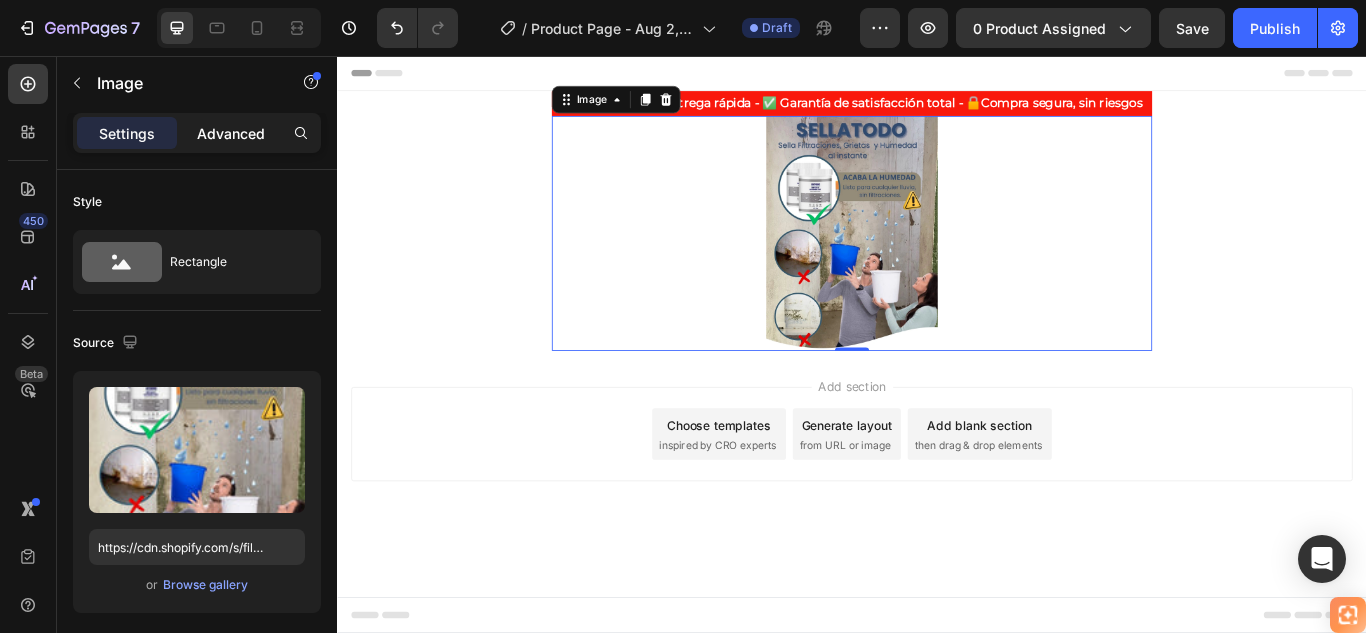 click on "Advanced" at bounding box center (231, 133) 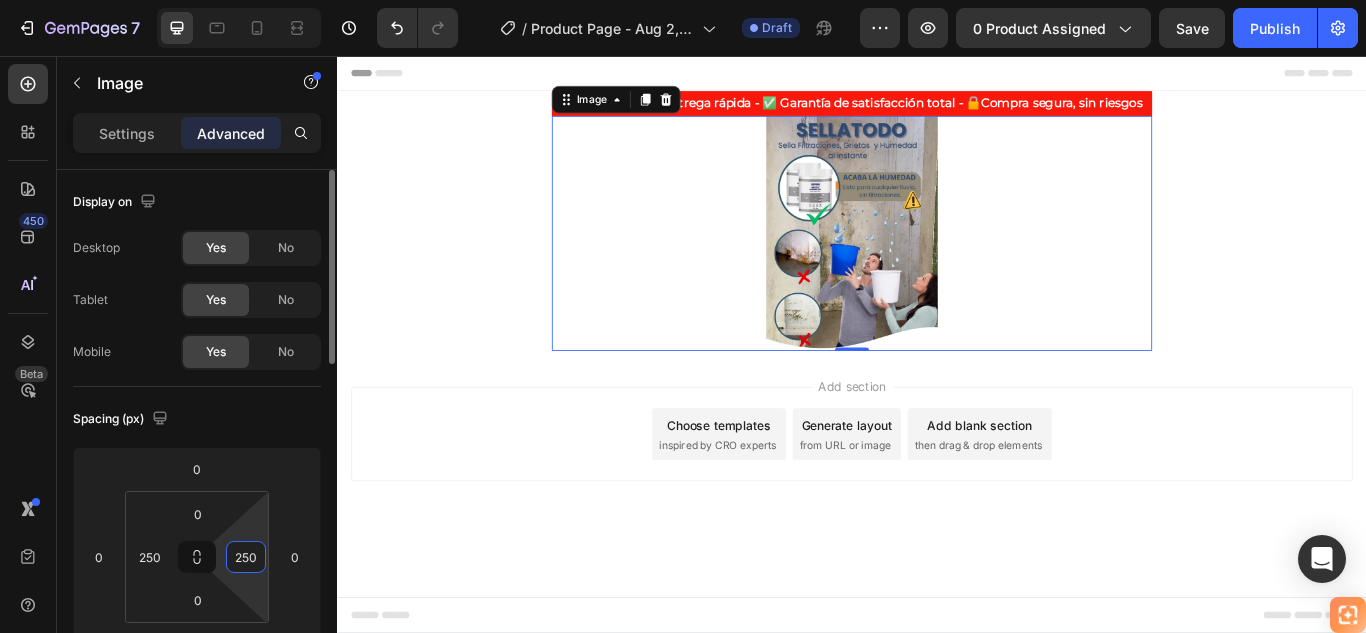 click on "250" at bounding box center (246, 557) 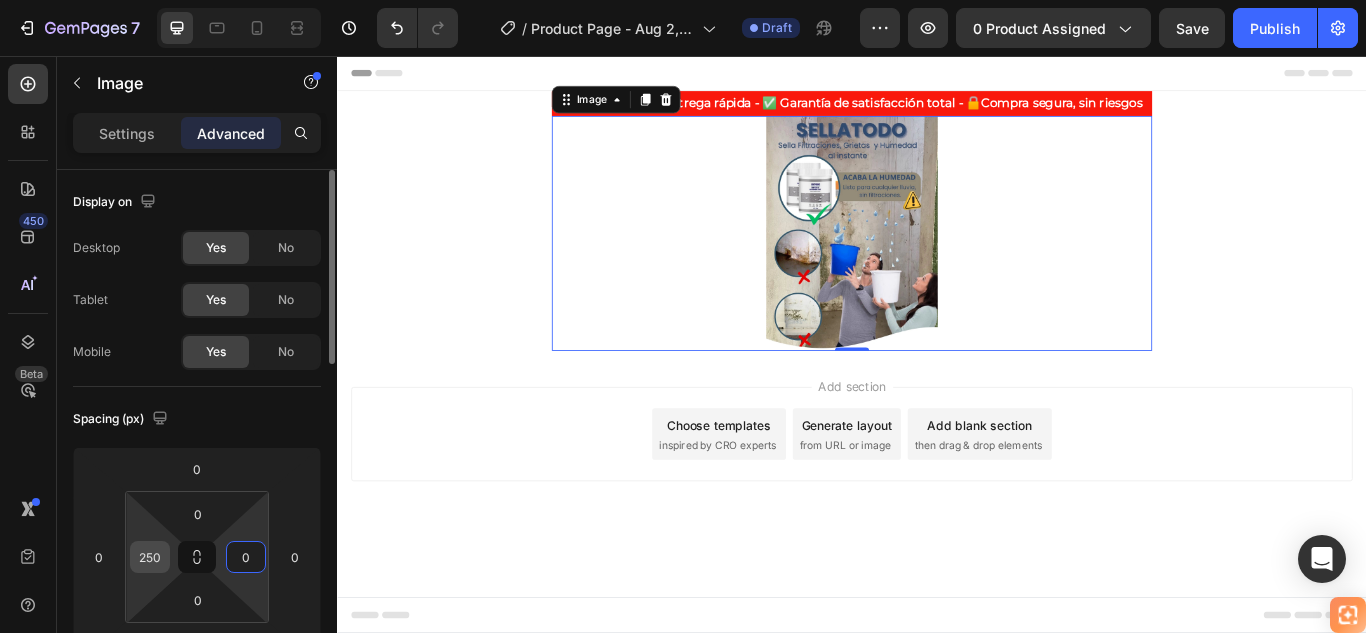 type on "0" 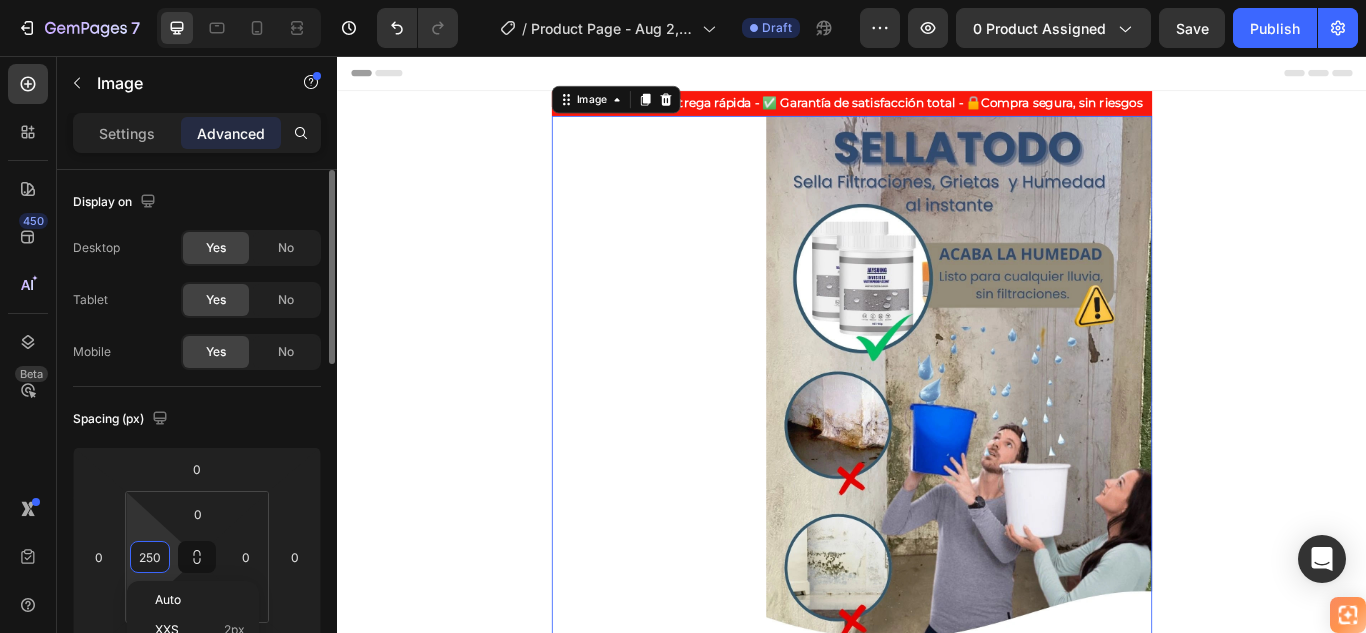 type on "0" 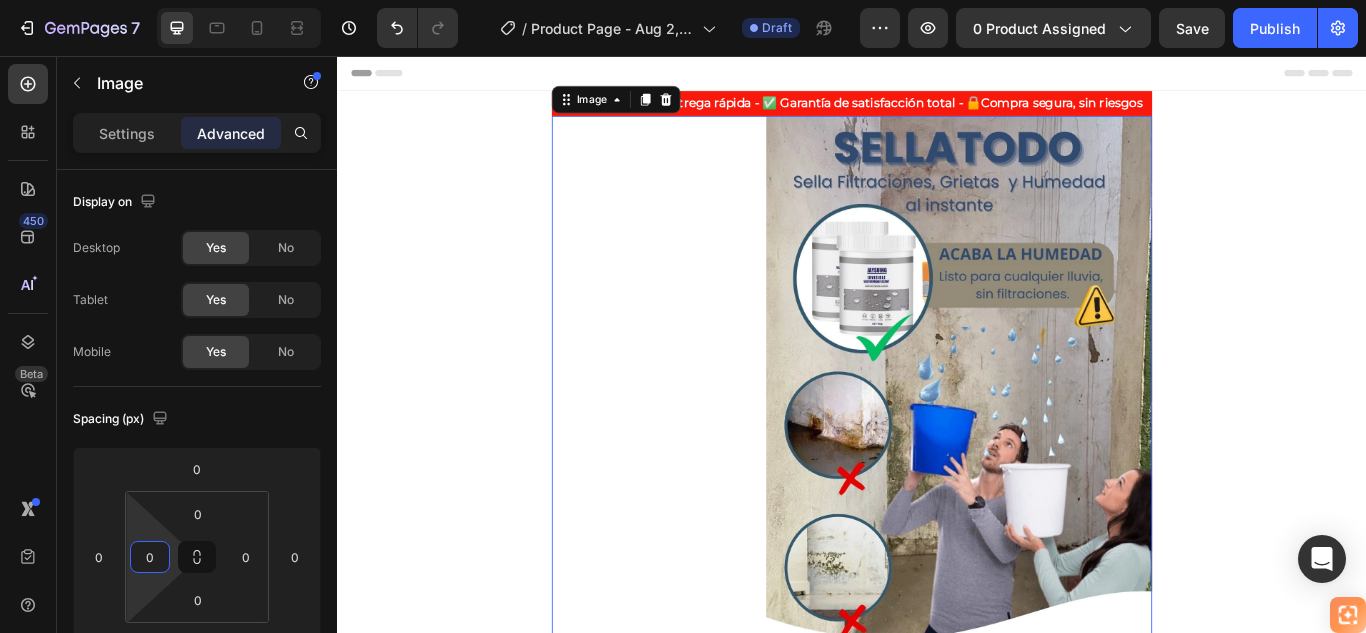 click on "🚚 Envío gratis y entrega rápida - ✅ Garantía de satisfacción total - 🔒Compra segura, sin riesgos Heading Image   0 Row Section 1" at bounding box center [937, 421] 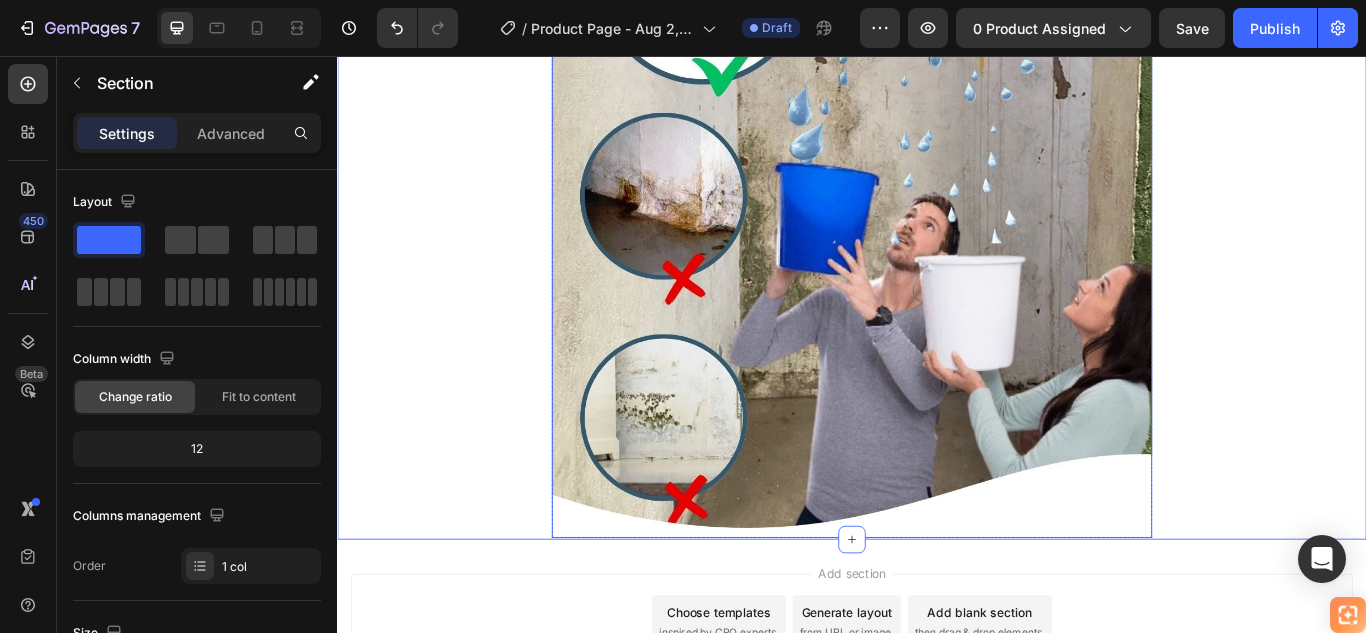 scroll, scrollTop: 500, scrollLeft: 0, axis: vertical 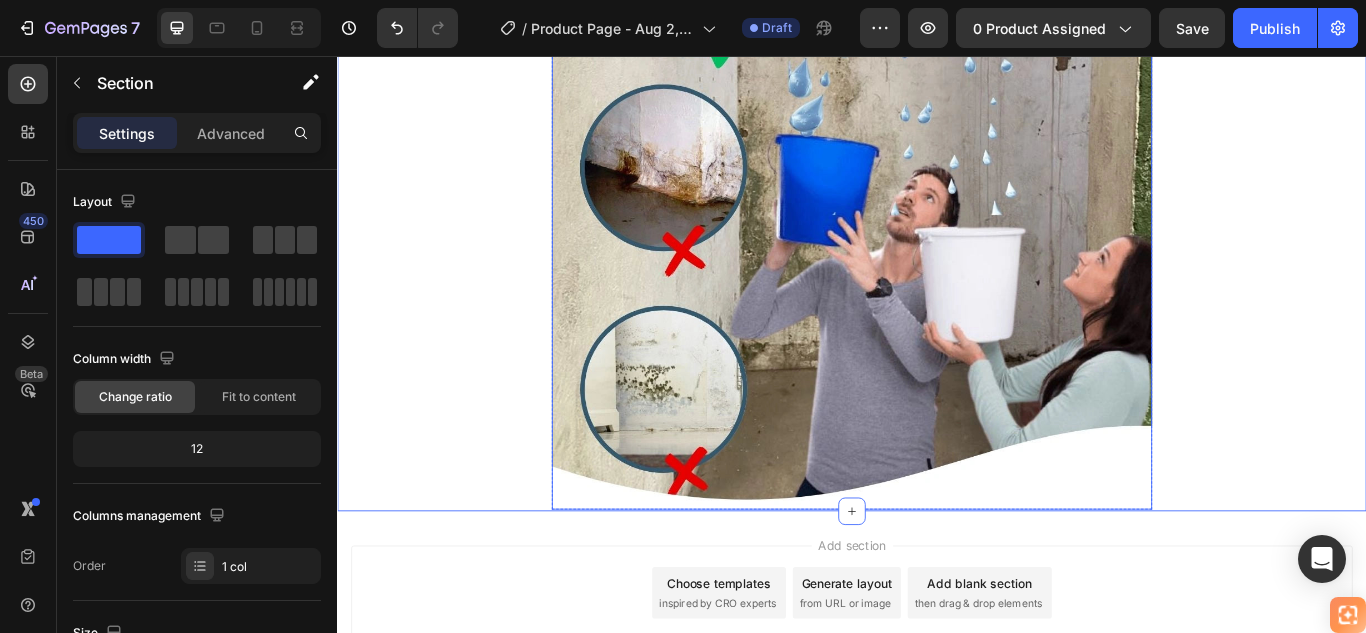 click at bounding box center (937, 105) 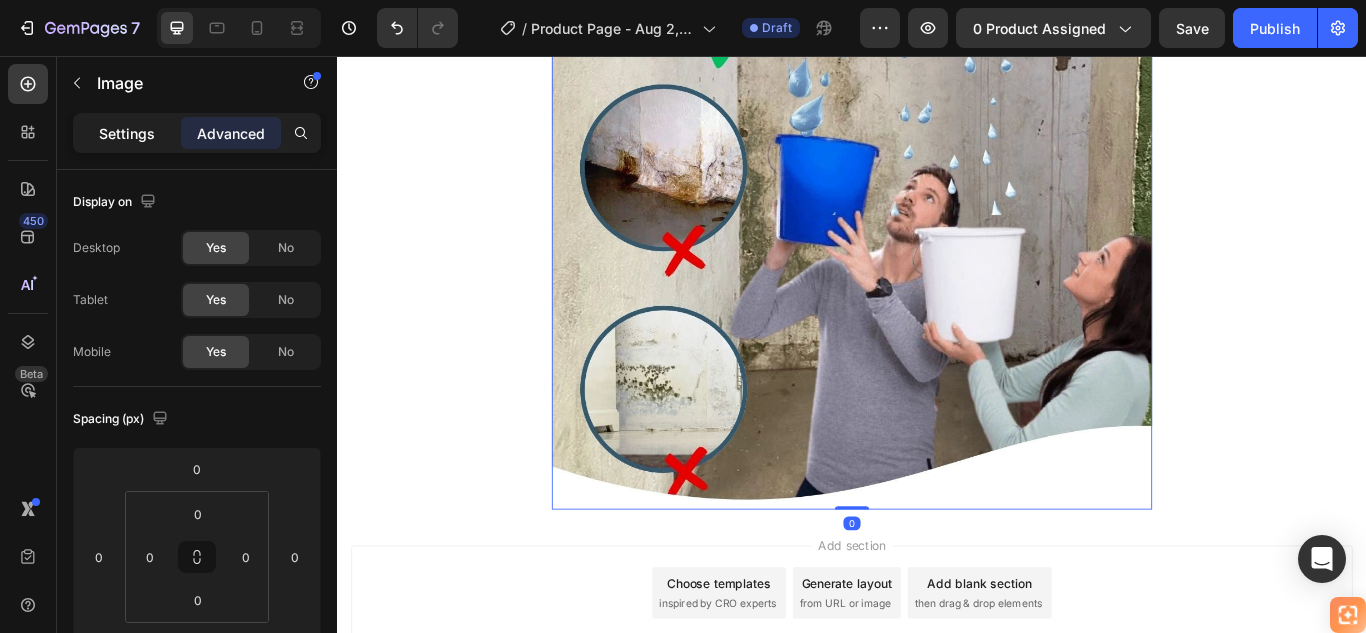click on "Settings" at bounding box center [127, 133] 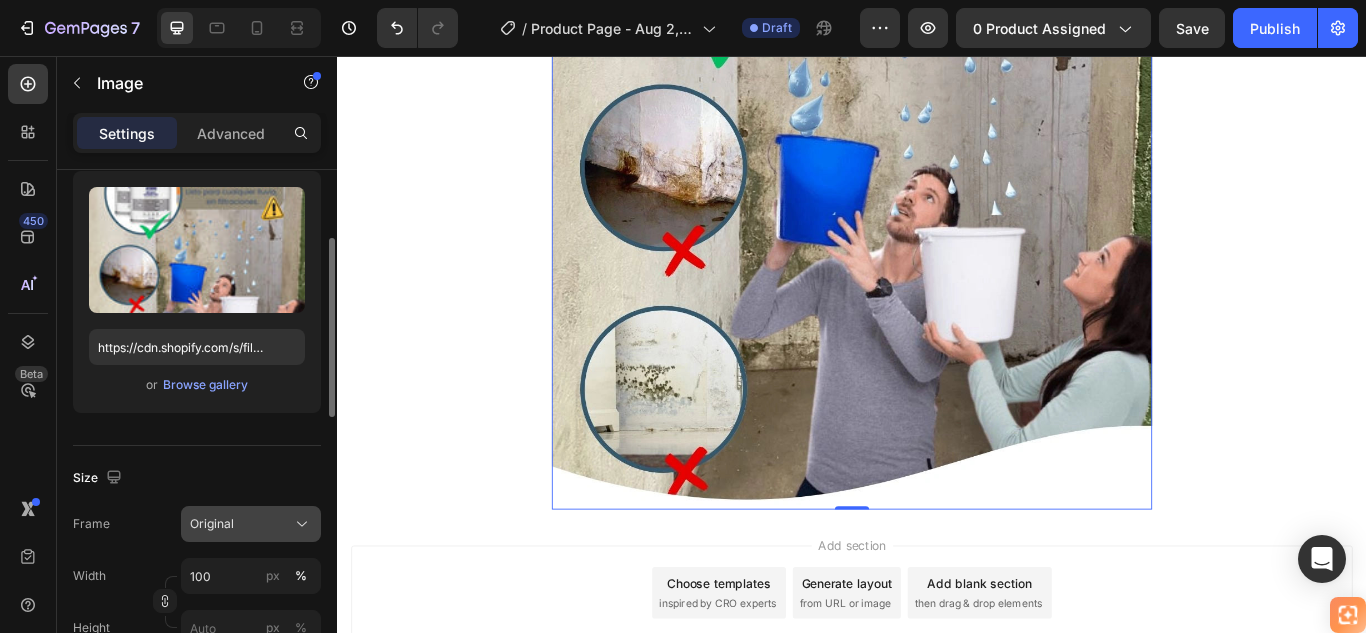 scroll, scrollTop: 300, scrollLeft: 0, axis: vertical 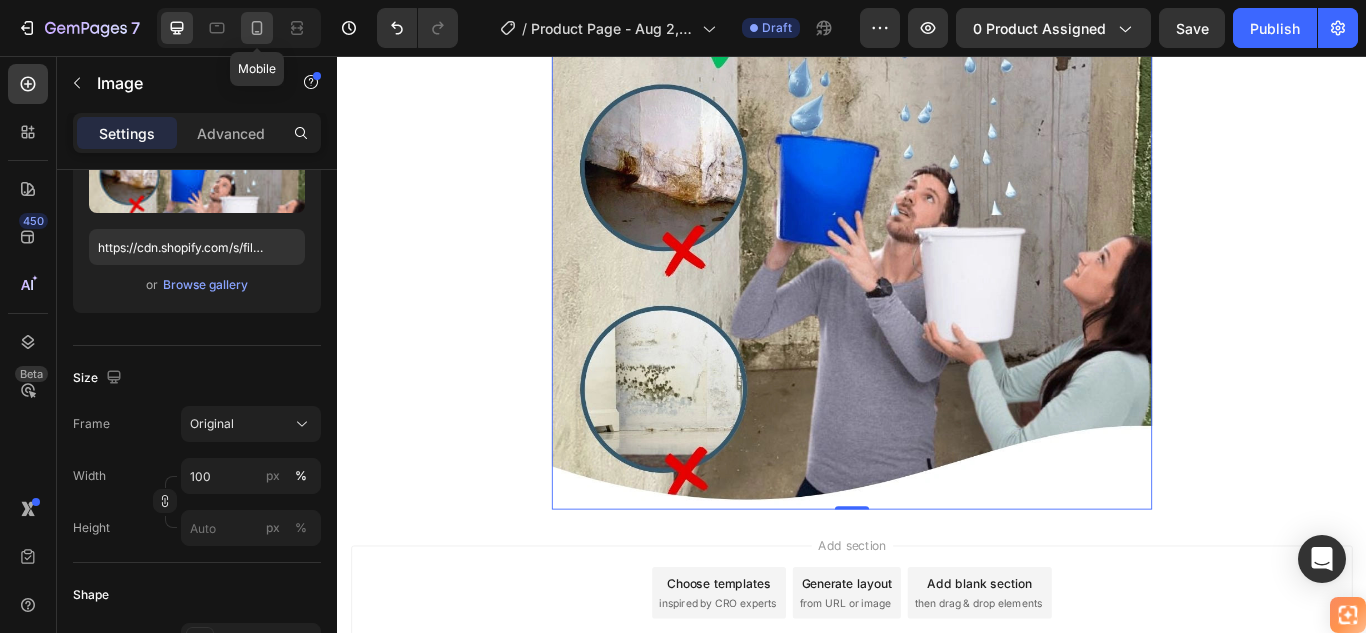 click 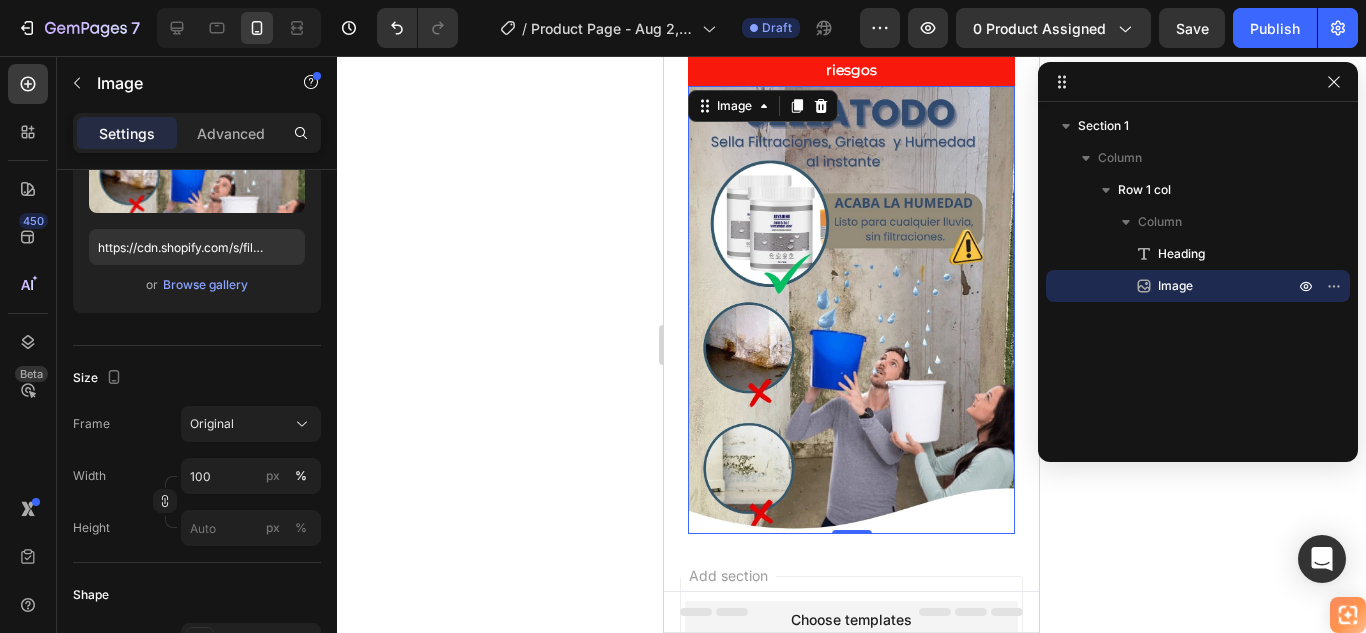 scroll, scrollTop: 51, scrollLeft: 0, axis: vertical 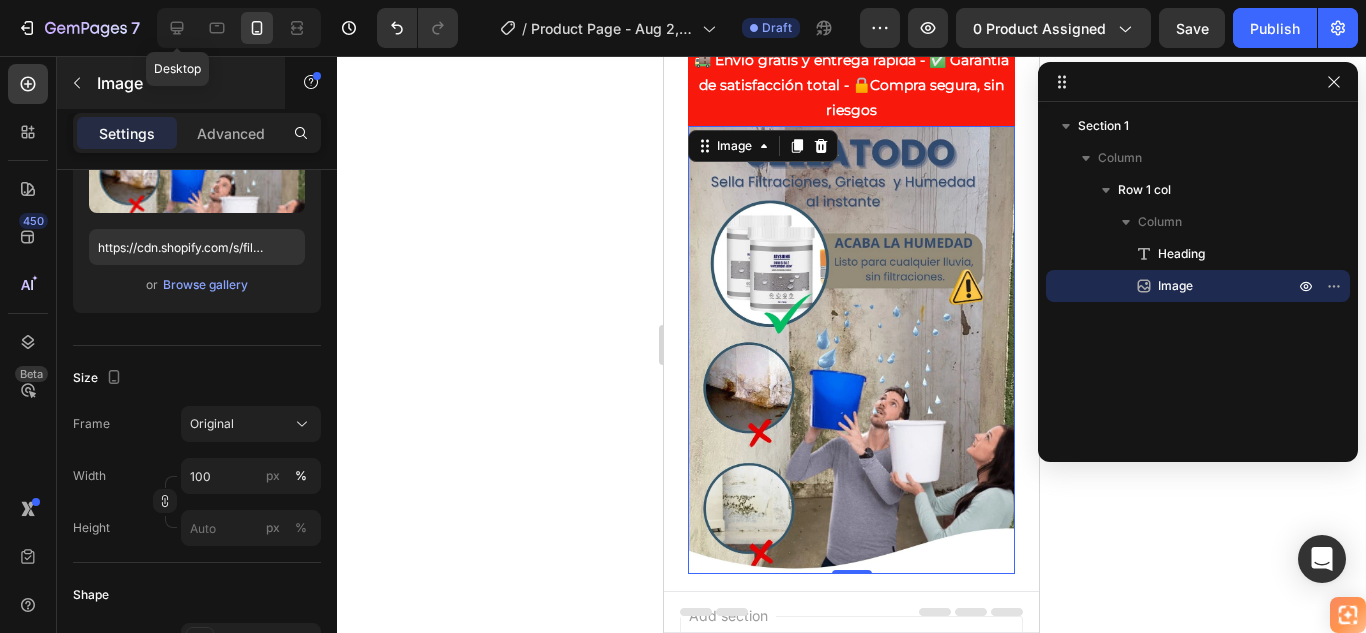 drag, startPoint x: 174, startPoint y: 23, endPoint x: 248, endPoint y: 60, distance: 82.73451 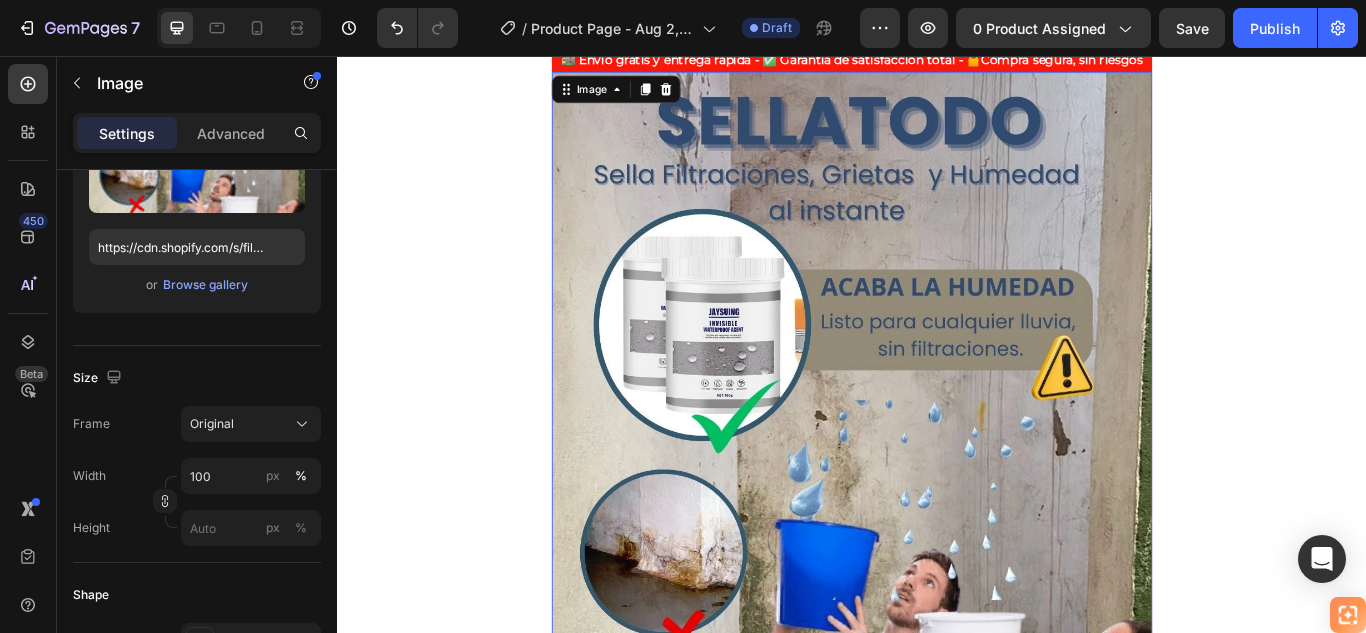 scroll, scrollTop: 0, scrollLeft: 0, axis: both 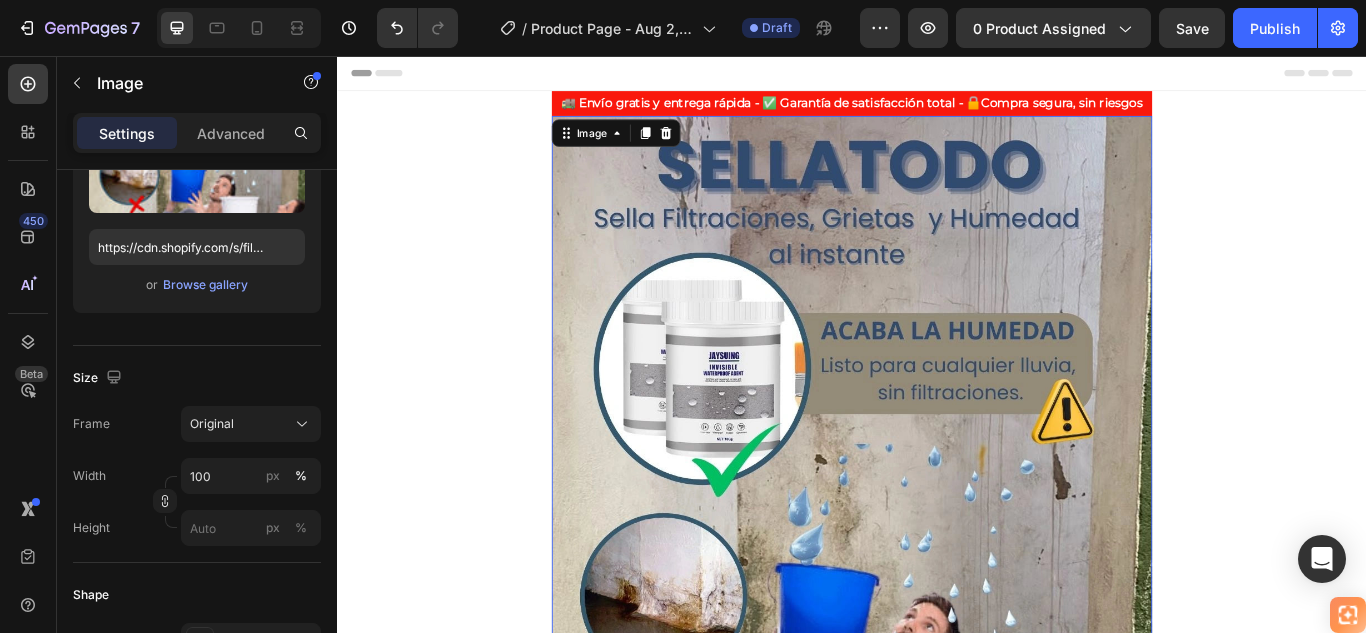 click on "Advanced" at bounding box center [231, 133] 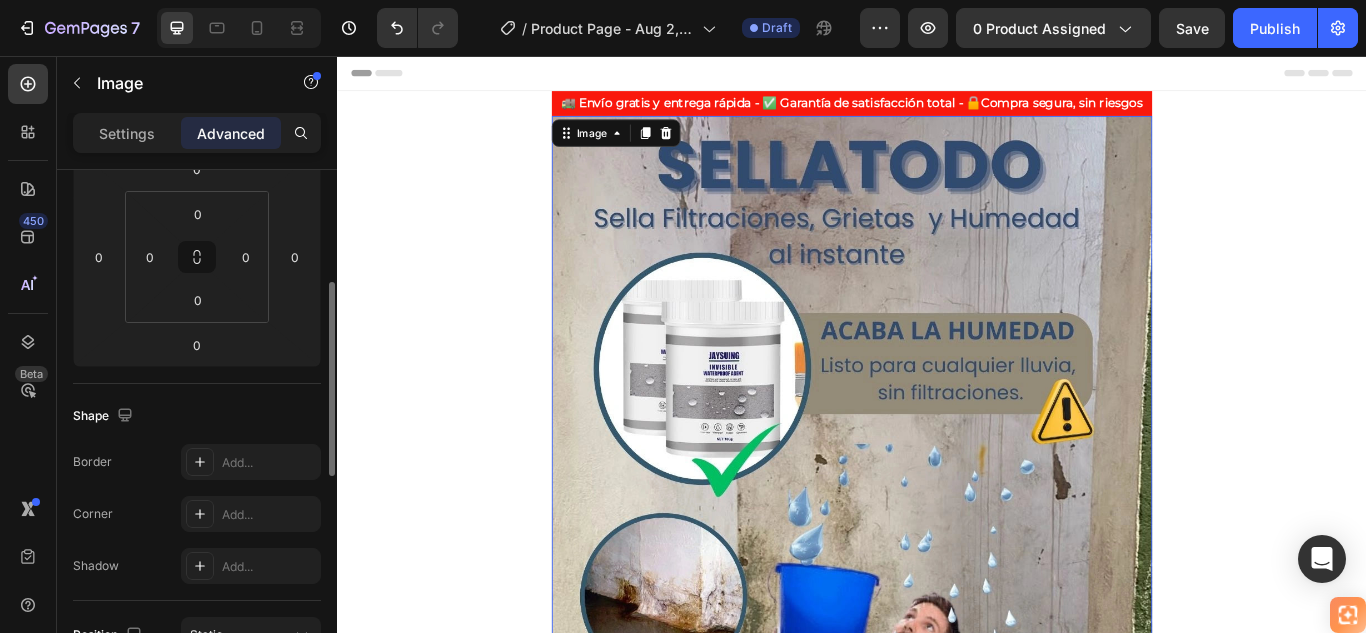 scroll, scrollTop: 0, scrollLeft: 0, axis: both 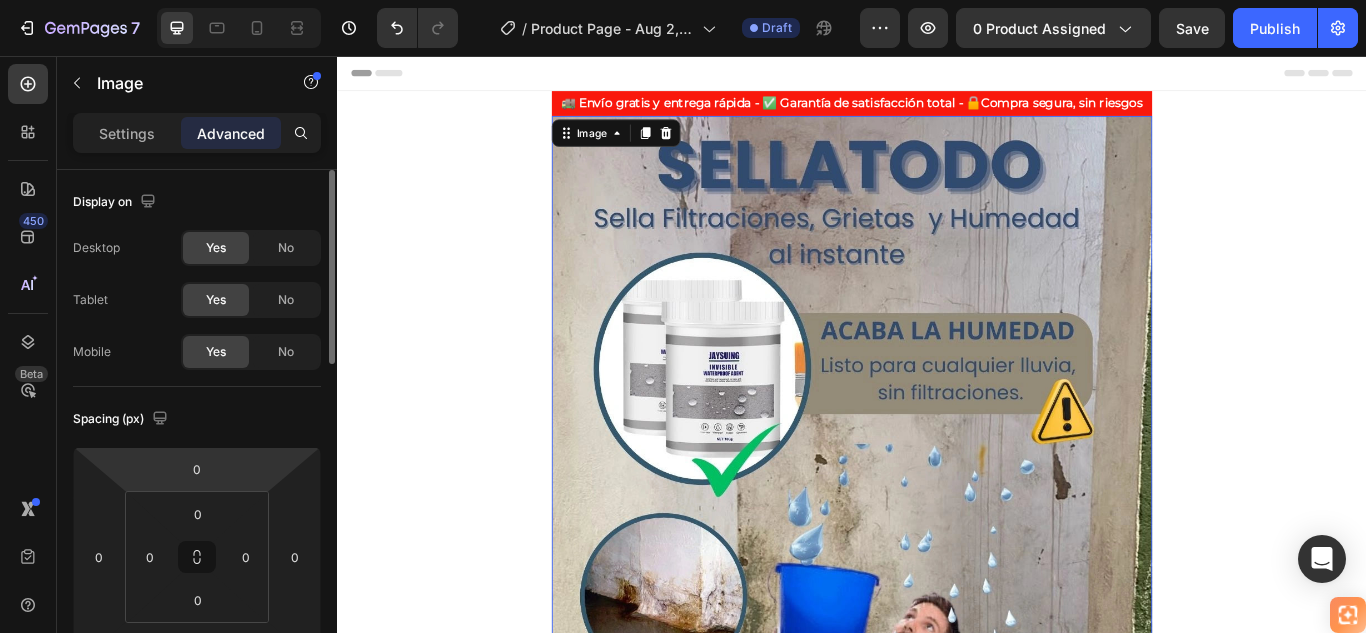 click on "Yes" 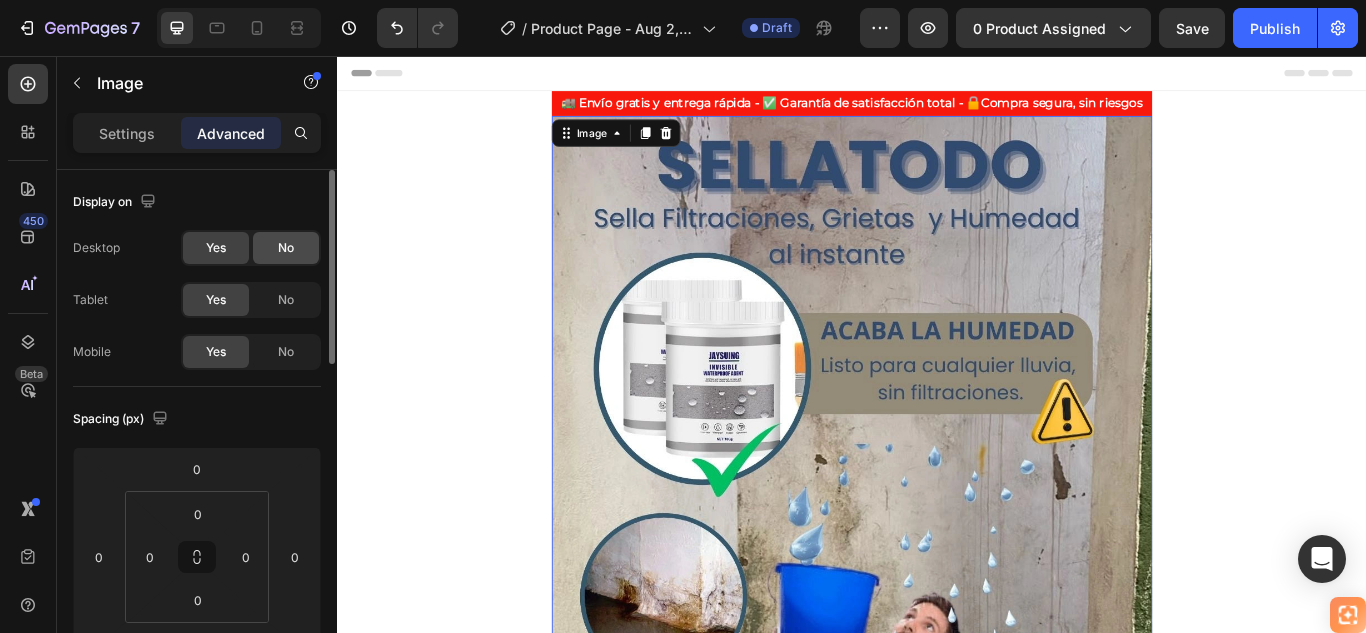 click on "No" 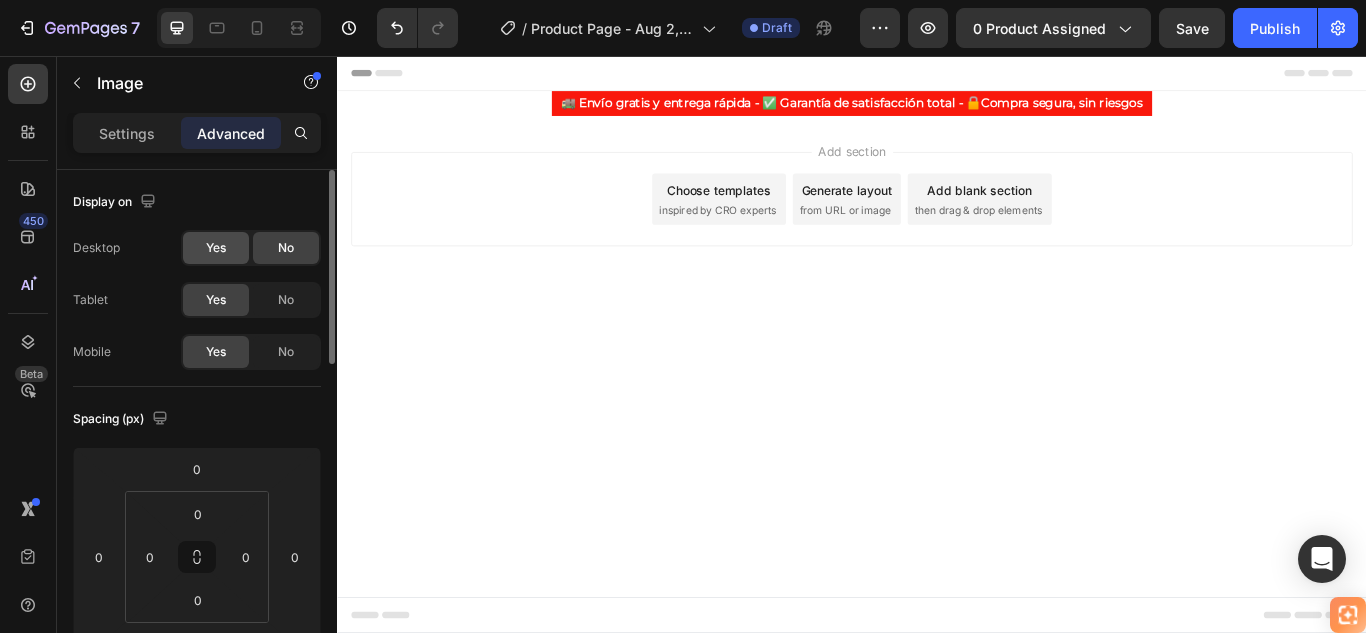click on "Yes" 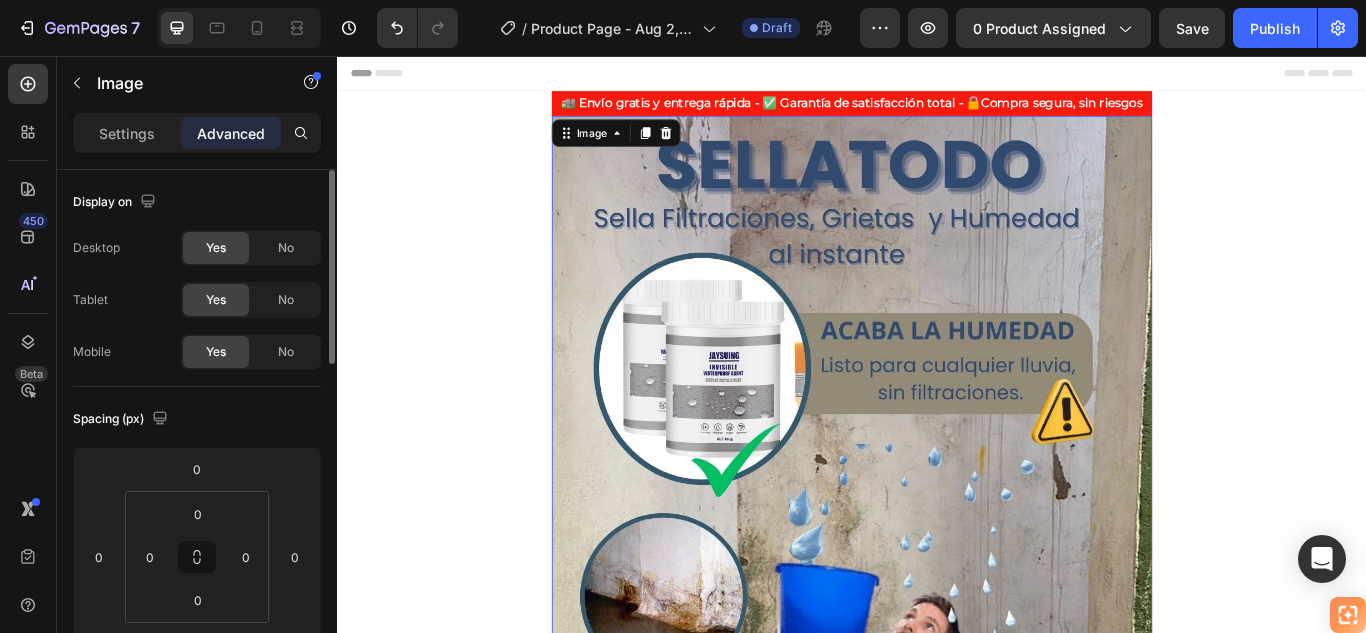 click on "Yes" 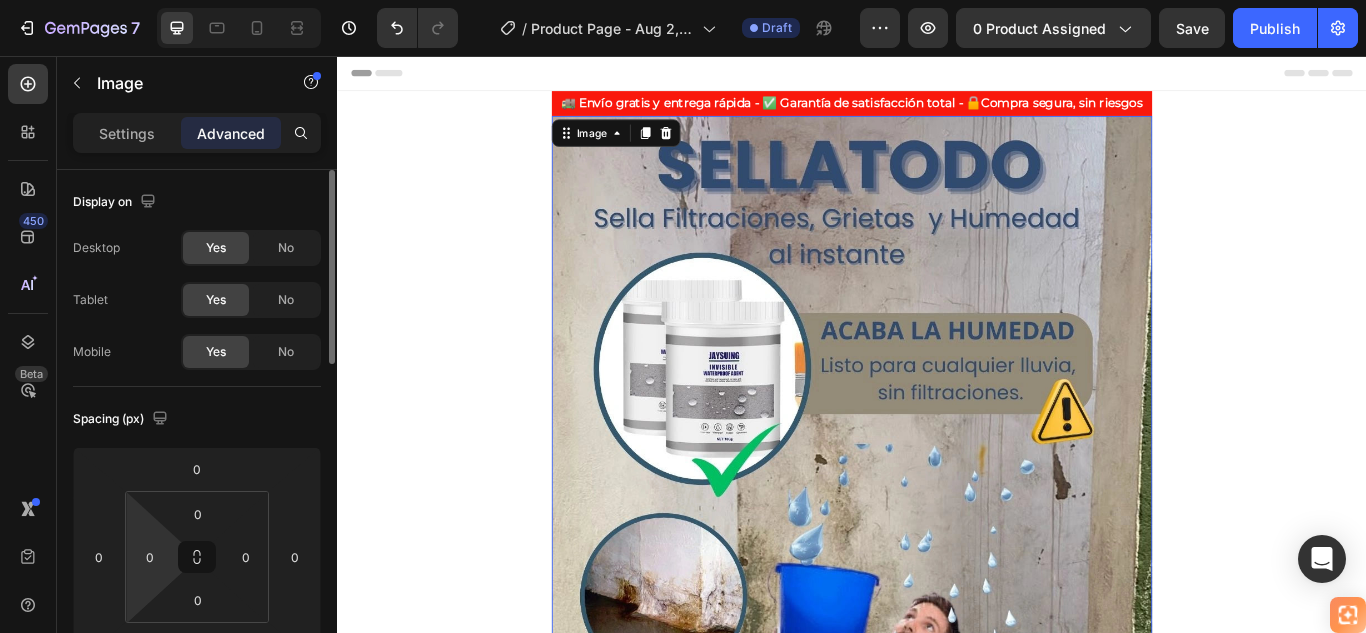 click on "7   /  Product Page - Aug 2, 21:03:44 Draft Preview 0 product assigned  Save   Publish  450 Beta Sections(18) Elements(84) Section Element Hero Section Product Detail Brands Trusted Badges Guarantee Product Breakdown How to use Testimonials Compare Bundle FAQs Social Proof Brand Story Product List Collection Blog List Contact Sticky Add to Cart Custom Footer Browse Library 450 Layout
Row
Row
Row
Row Text
Heading
Text Block Button
Button
Button Media
Image
Image
Video" at bounding box center [683, 0] 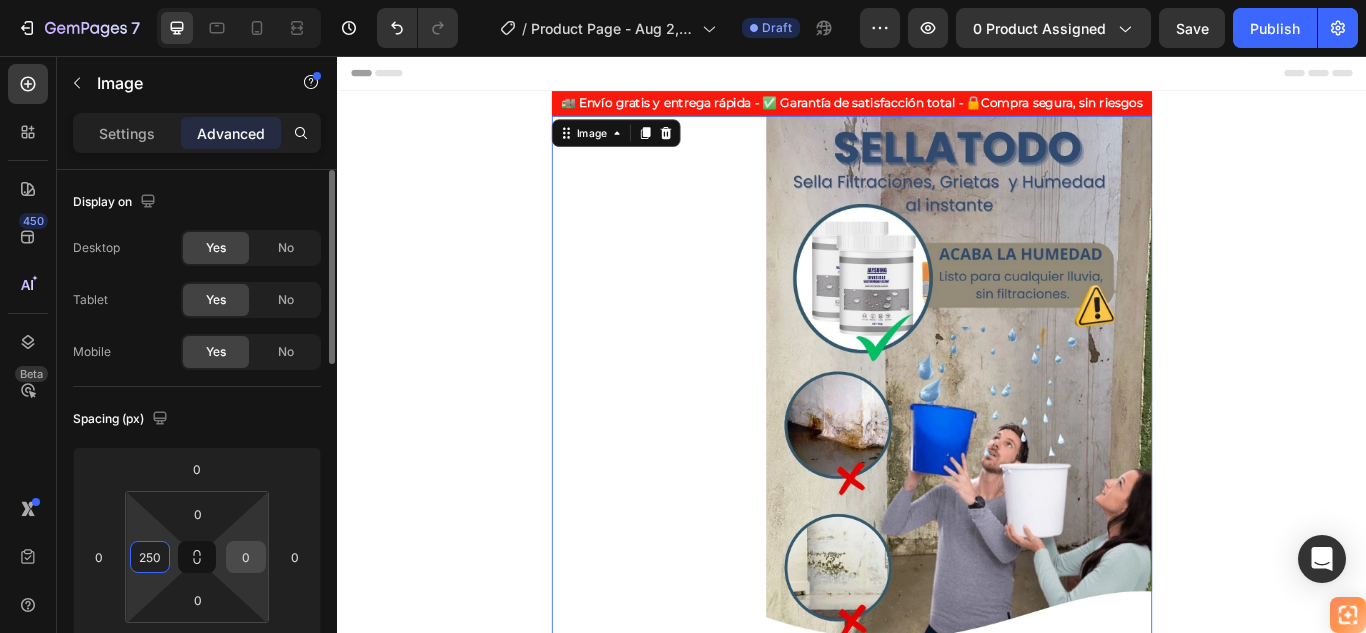 type on "250" 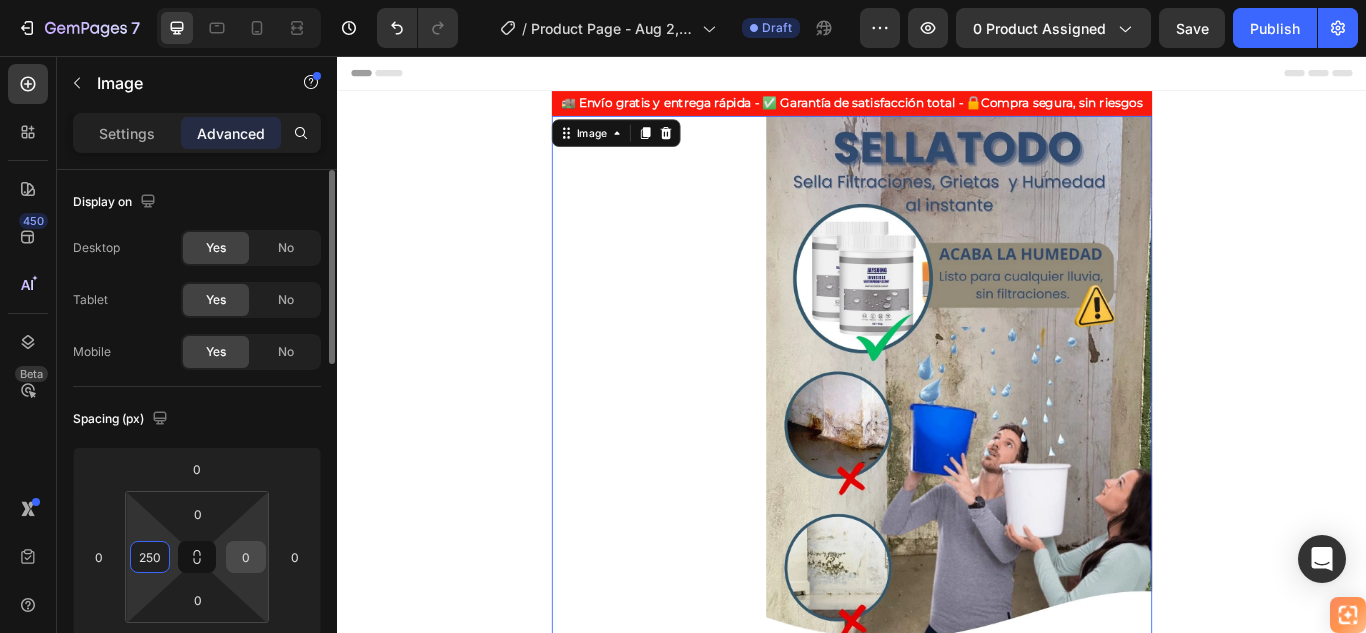 click on "0" at bounding box center (246, 557) 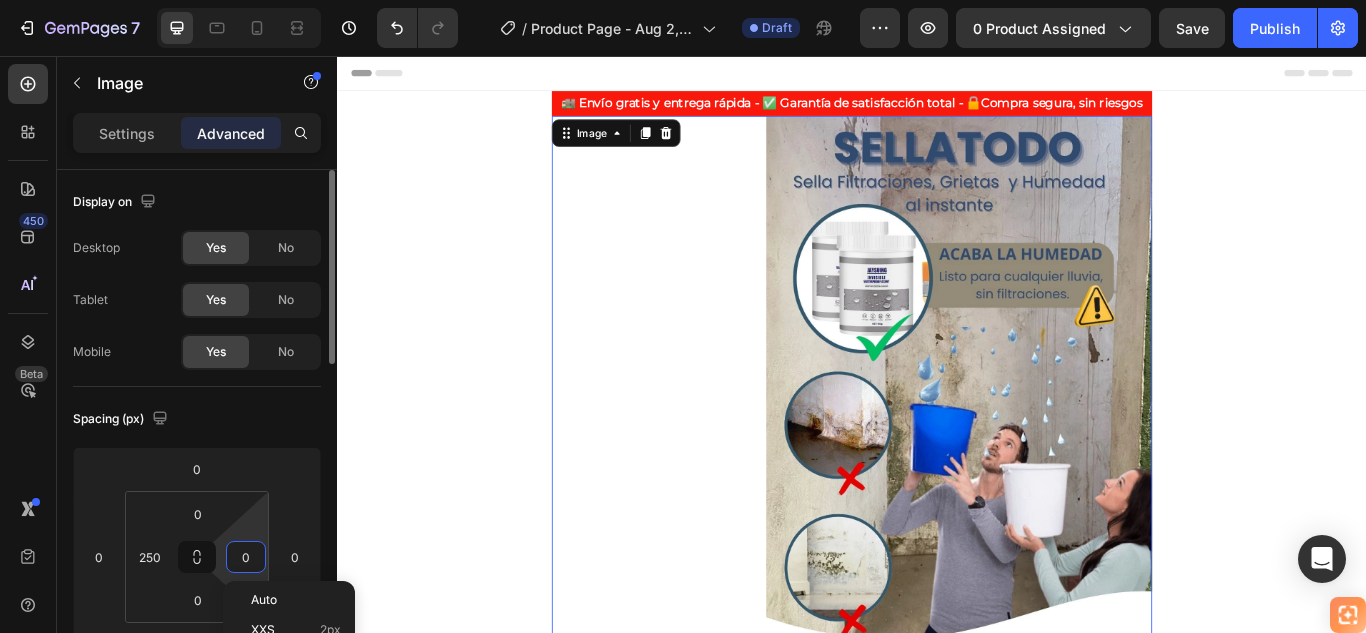 type on "1" 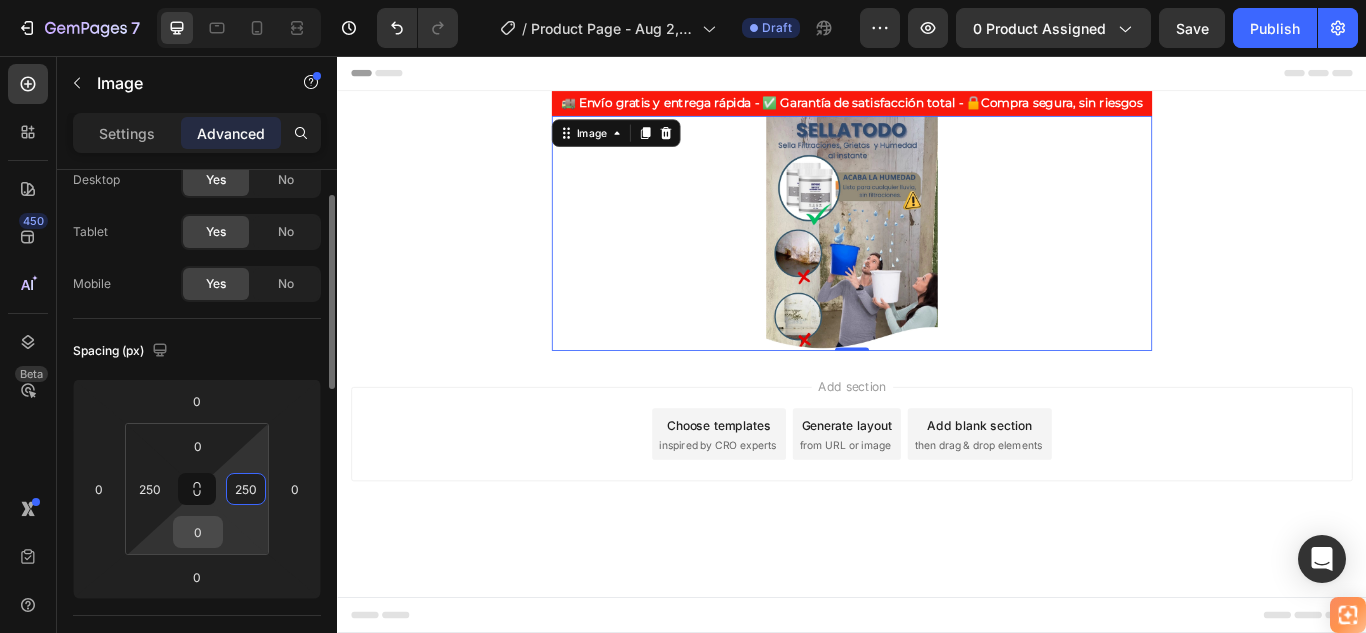 scroll, scrollTop: 0, scrollLeft: 0, axis: both 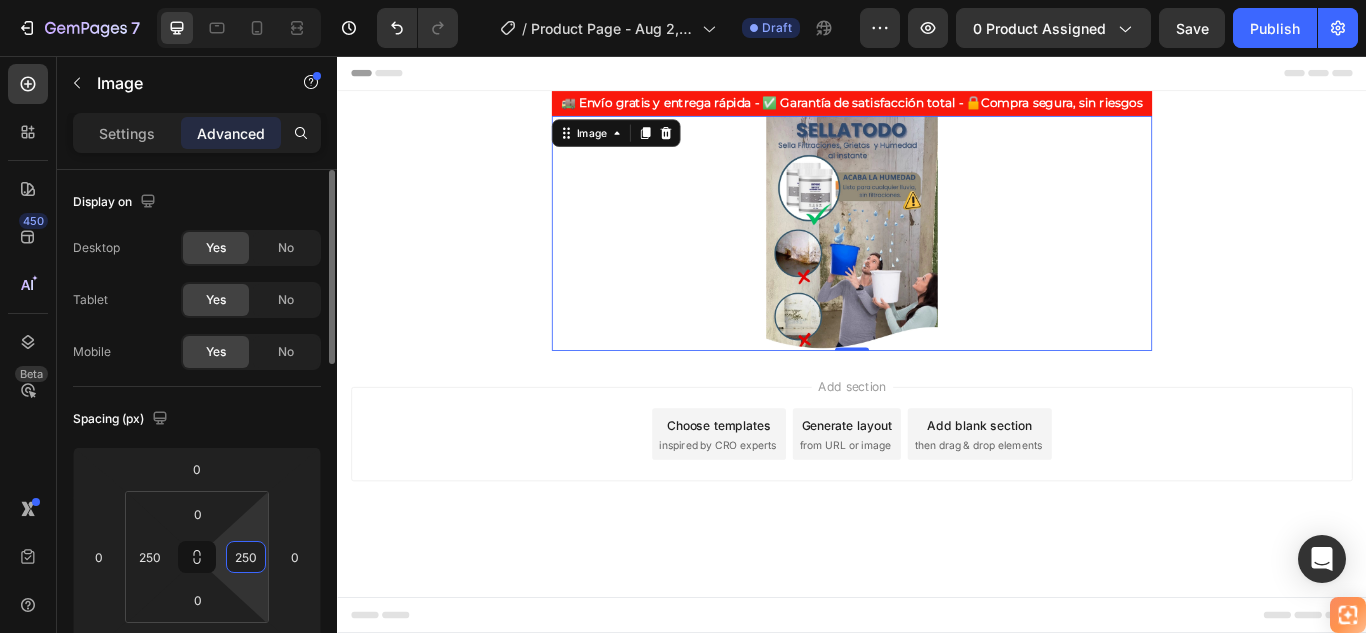 click on "250" at bounding box center [246, 557] 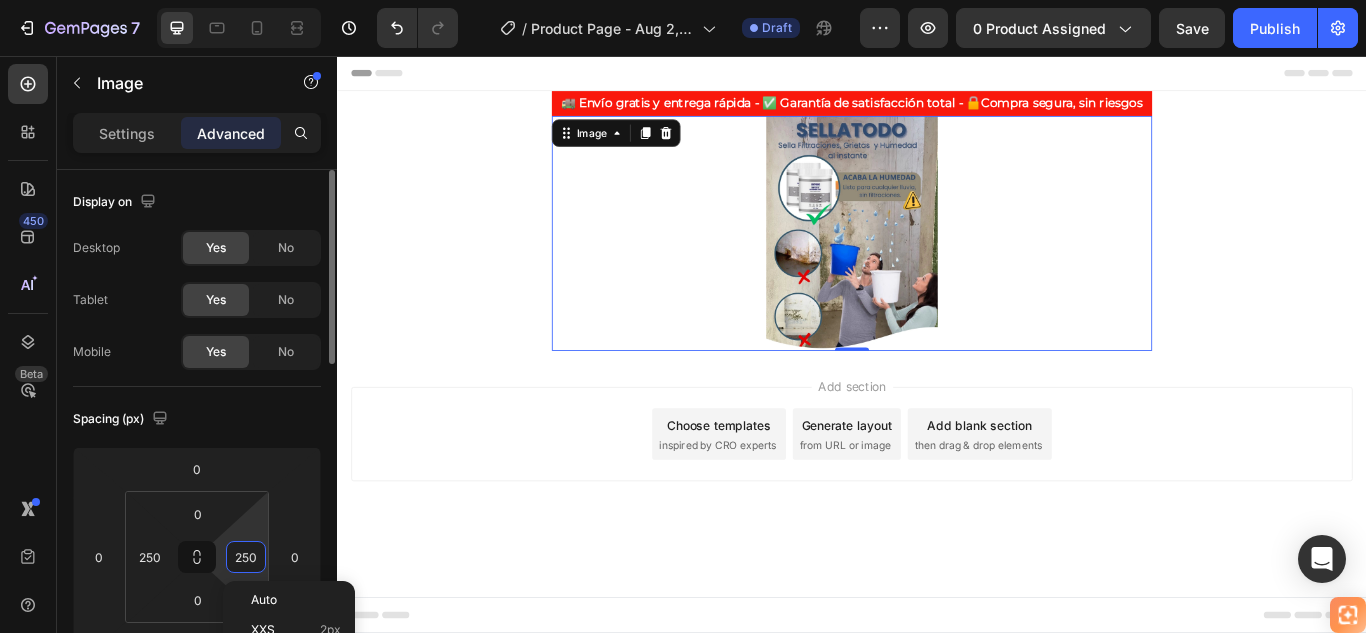 click on "250" at bounding box center (246, 557) 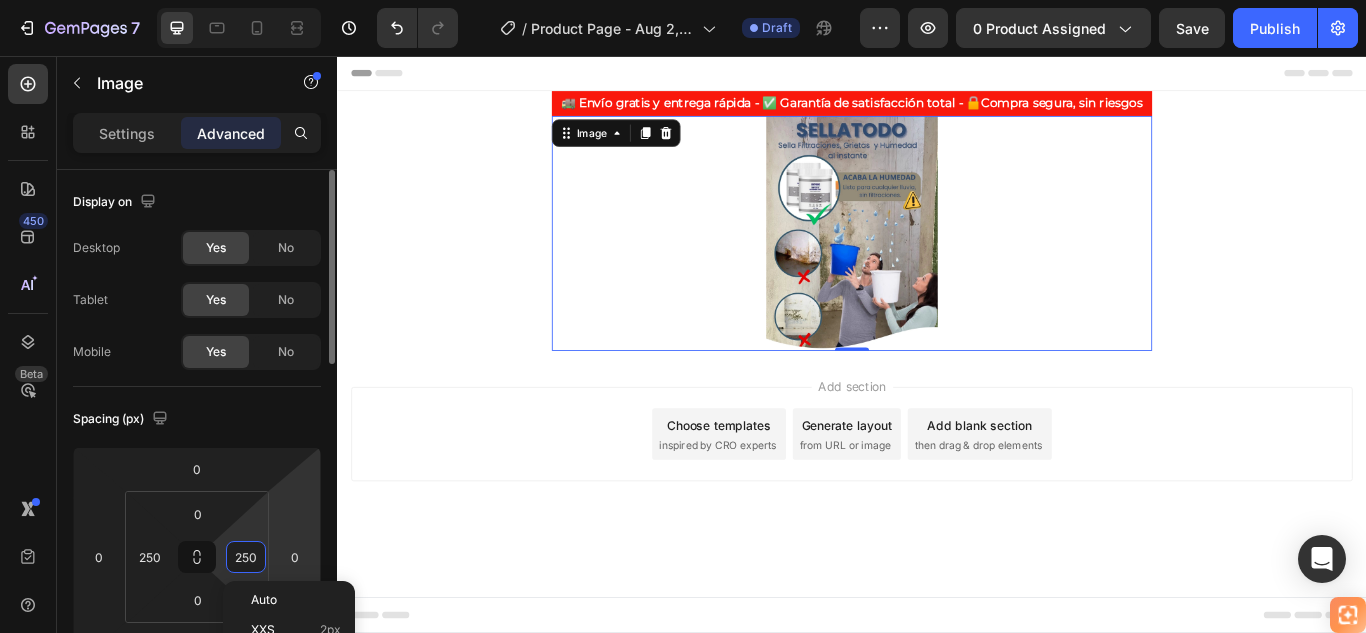type on "0" 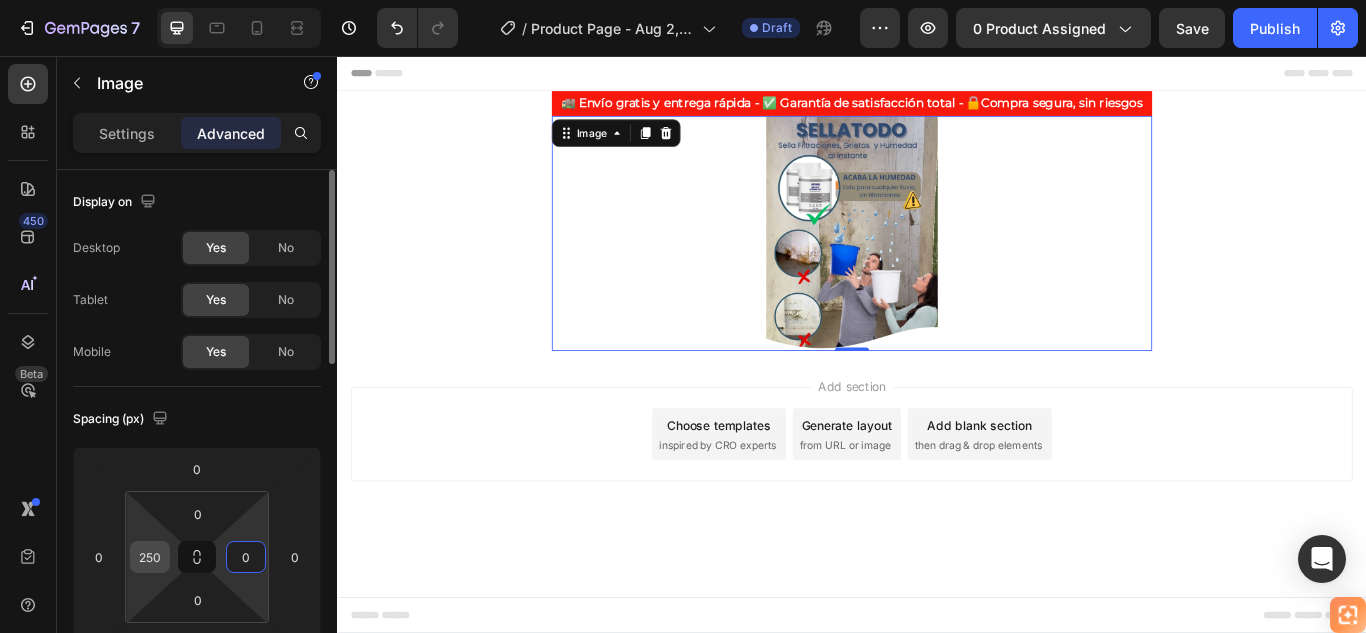 click on "250" at bounding box center (150, 557) 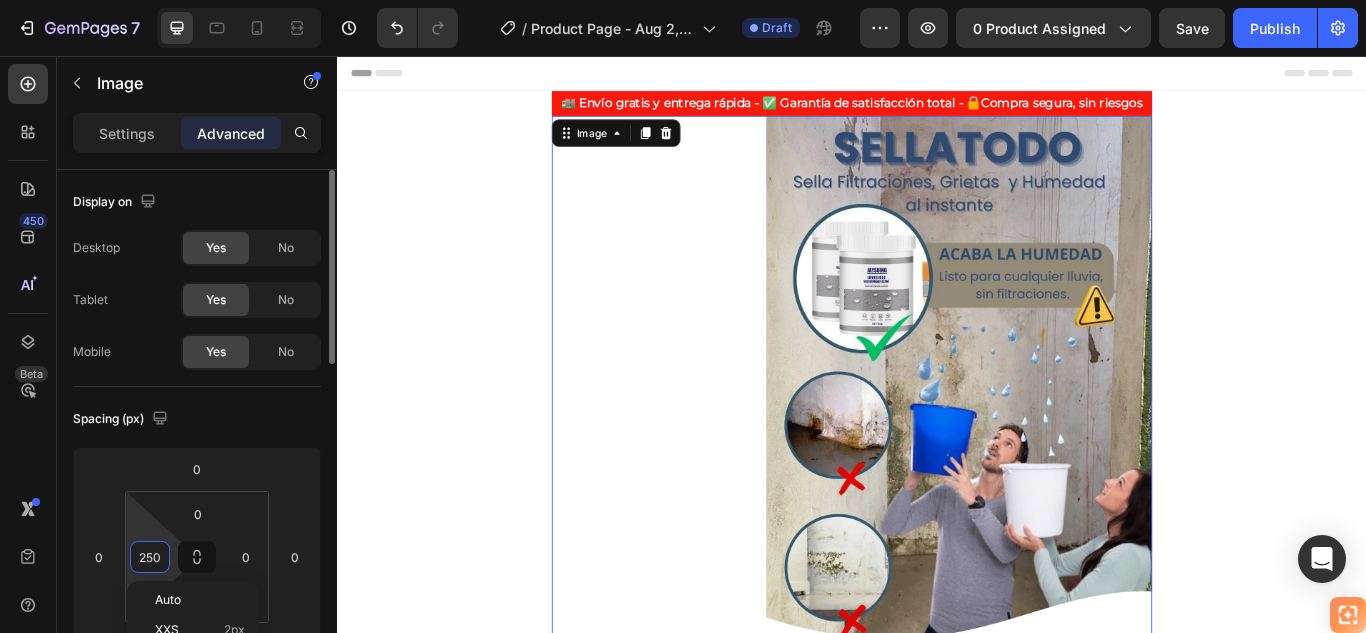 click on "250" at bounding box center [150, 557] 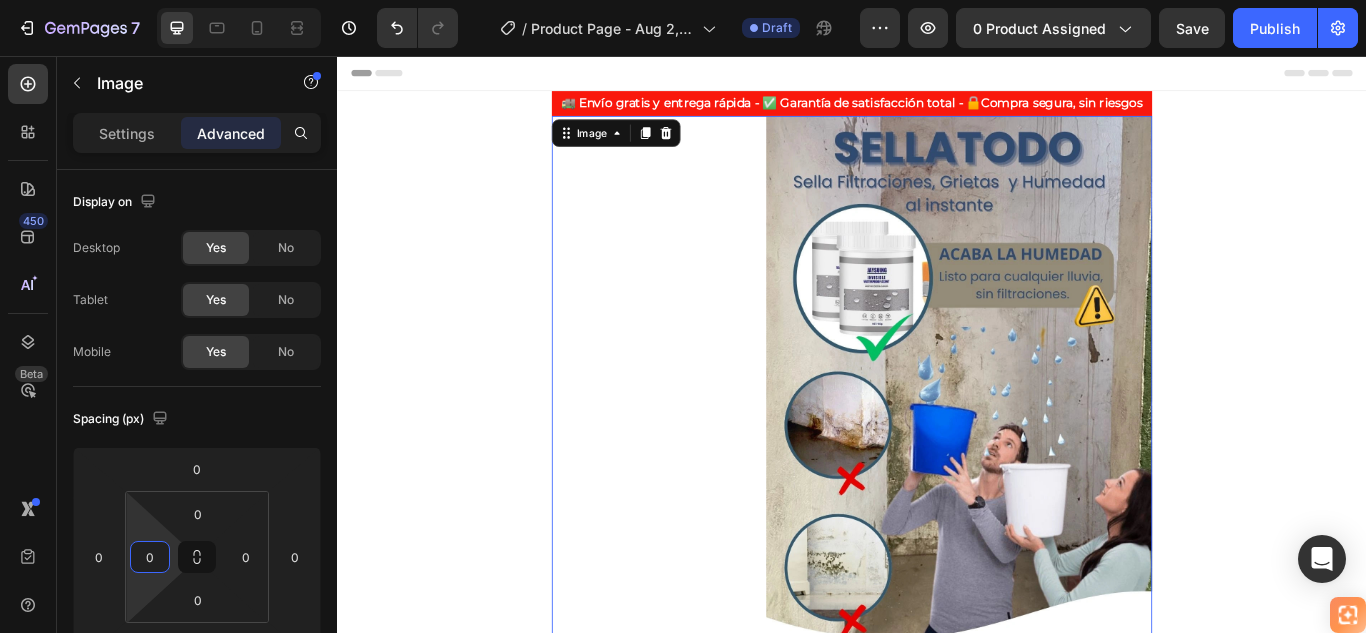 click on "🚚 Envío gratis y entrega rápida - ✅ Garantía de satisfacción total - 🔒Compra segura, sin riesgos Heading Image   0 Row Section 1" at bounding box center [937, 421] 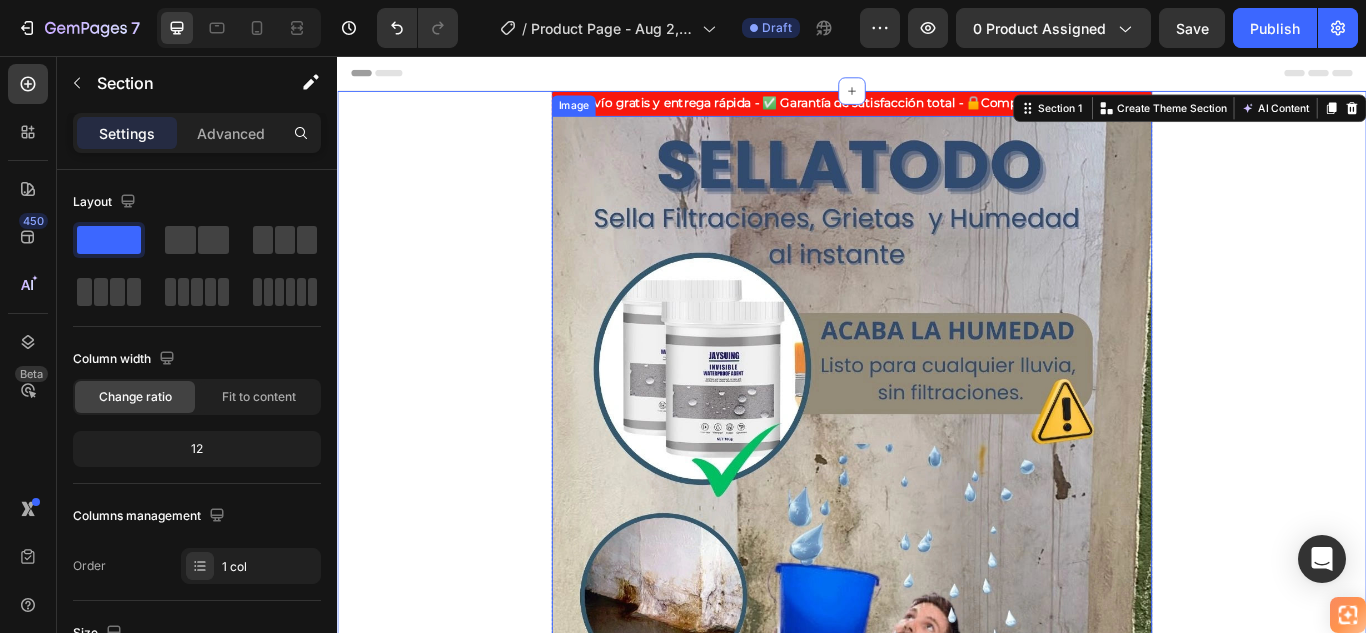click at bounding box center (937, 605) 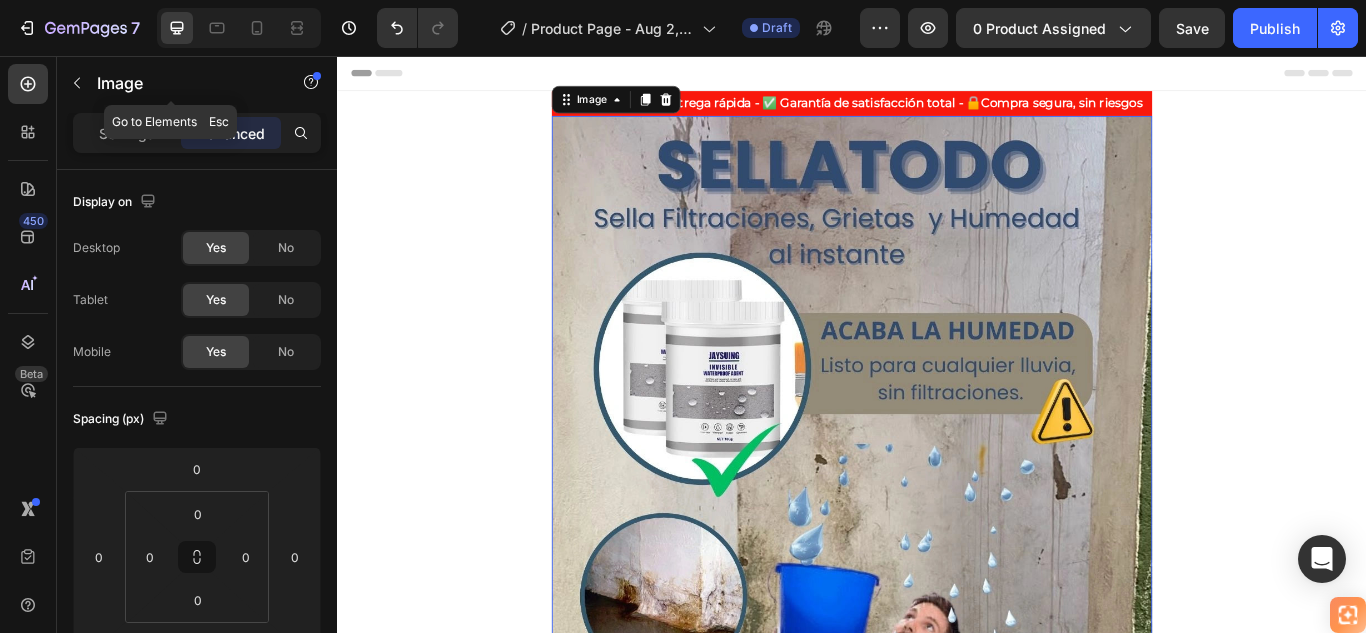 click 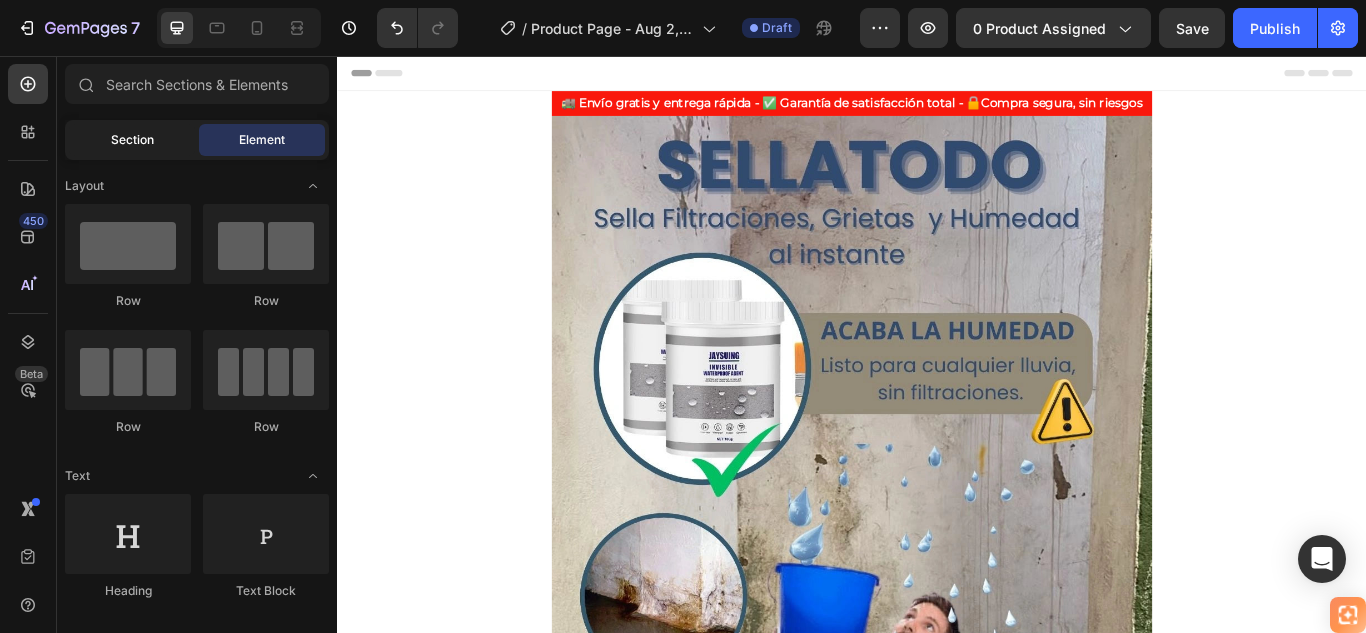 click on "Section" at bounding box center (132, 140) 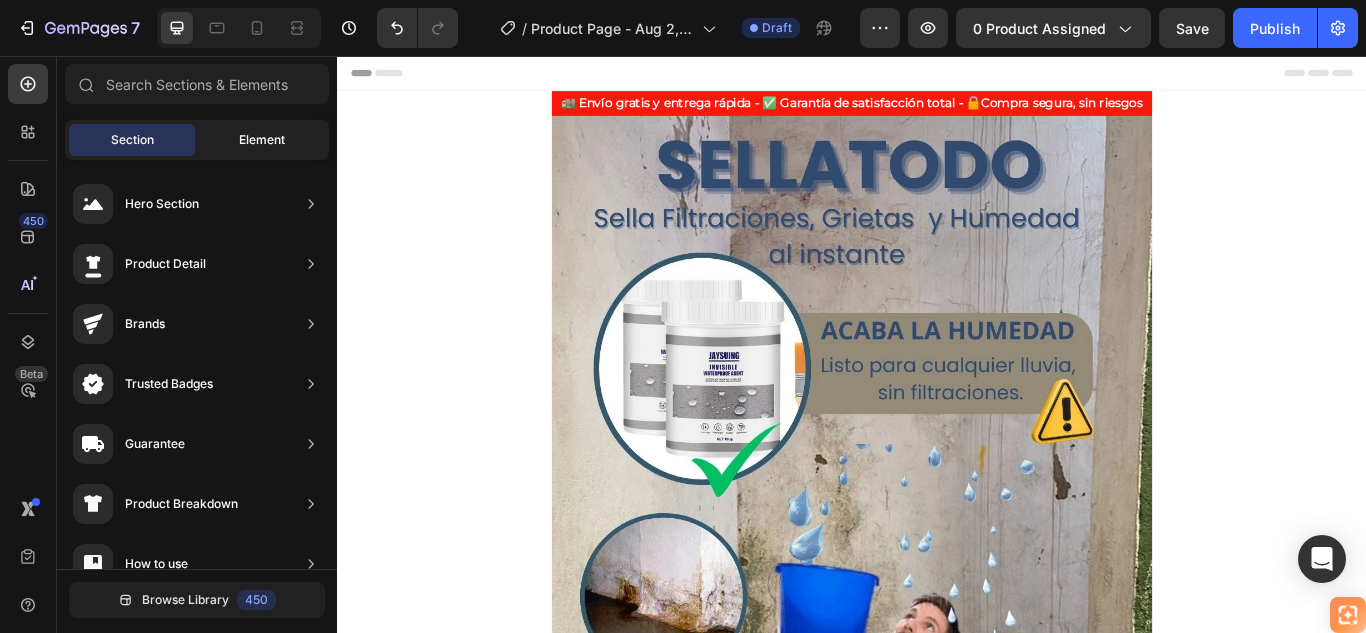 click on "Element" 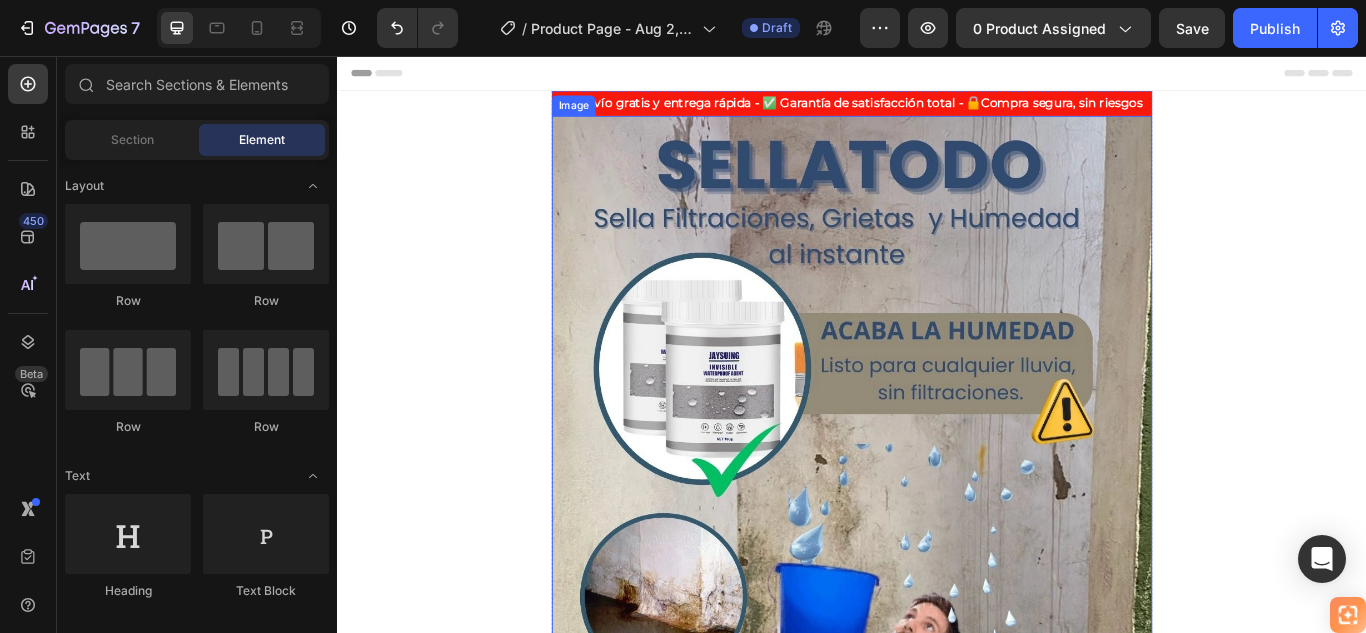 drag, startPoint x: 700, startPoint y: 376, endPoint x: 664, endPoint y: 353, distance: 42.72002 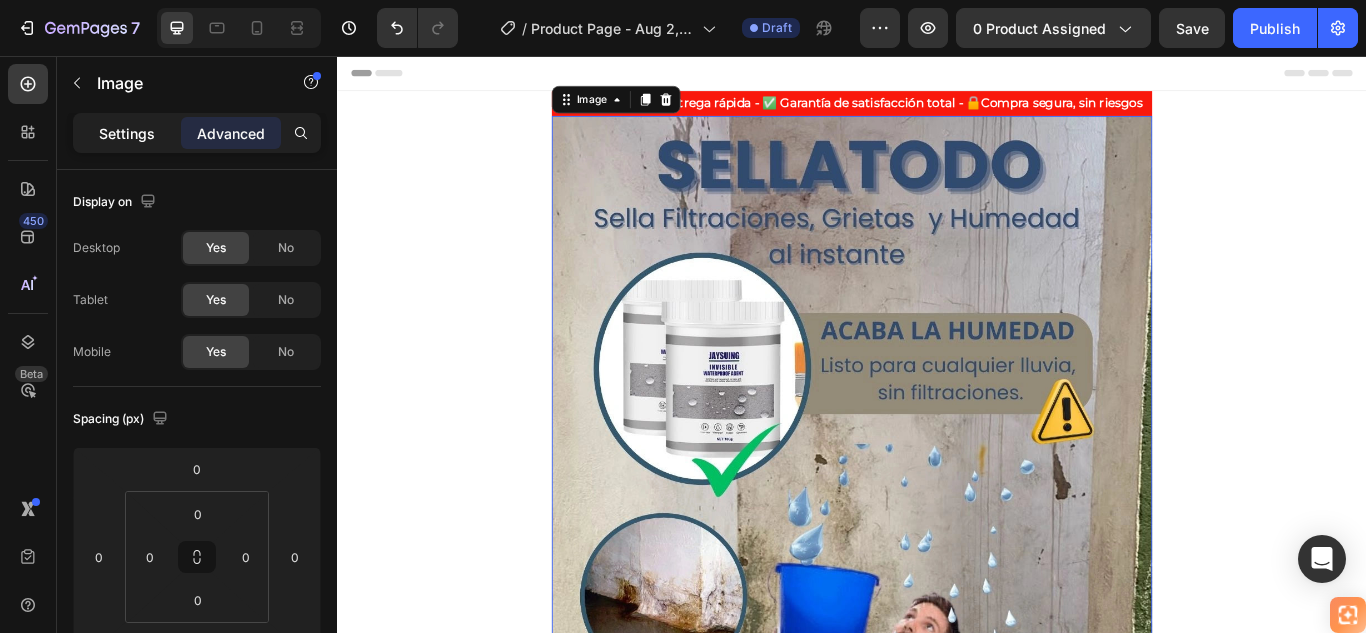 click on "Settings" at bounding box center (127, 133) 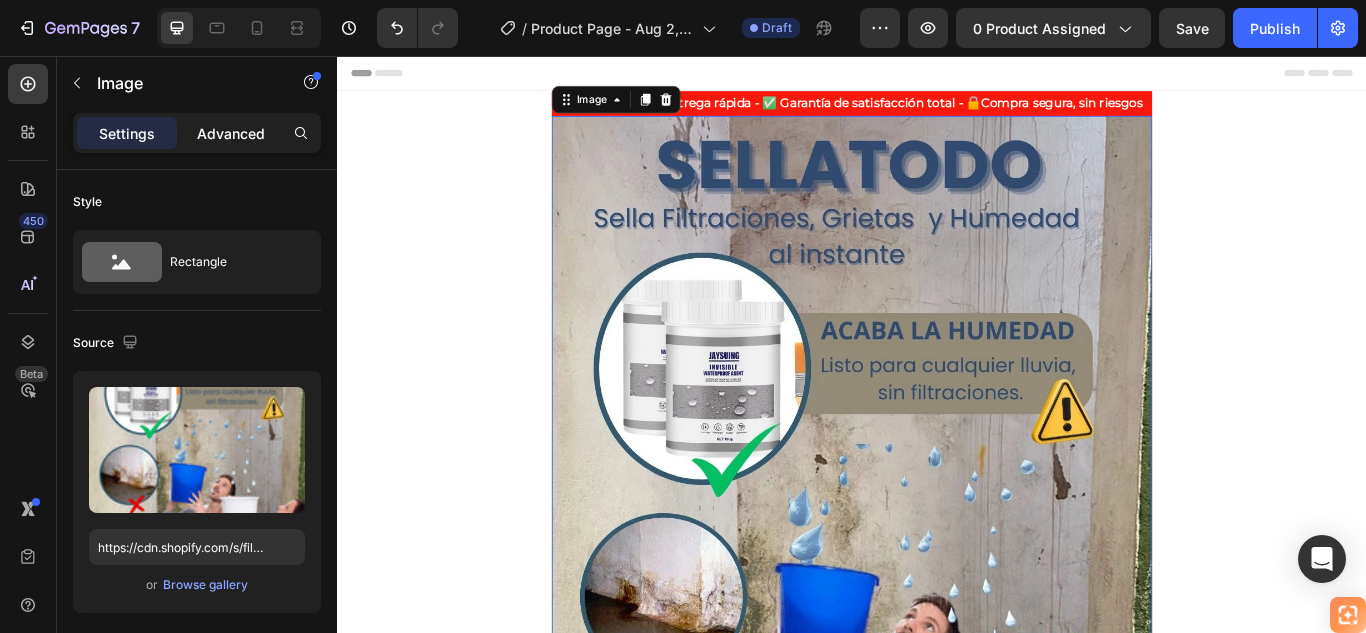 click on "Advanced" at bounding box center [231, 133] 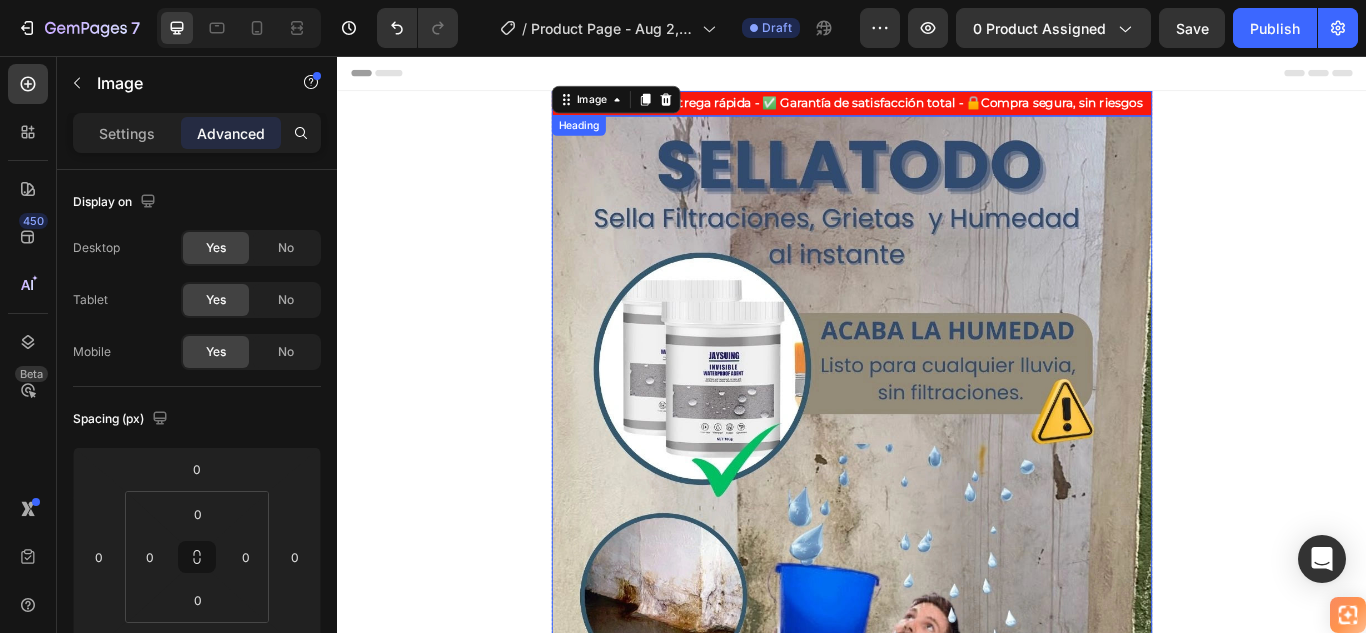 click on "🚚 Envío gratis y entrega rápida - ✅ Garantía de satisfacción total - 🔒Compra segura, sin riesgos" at bounding box center (937, 111) 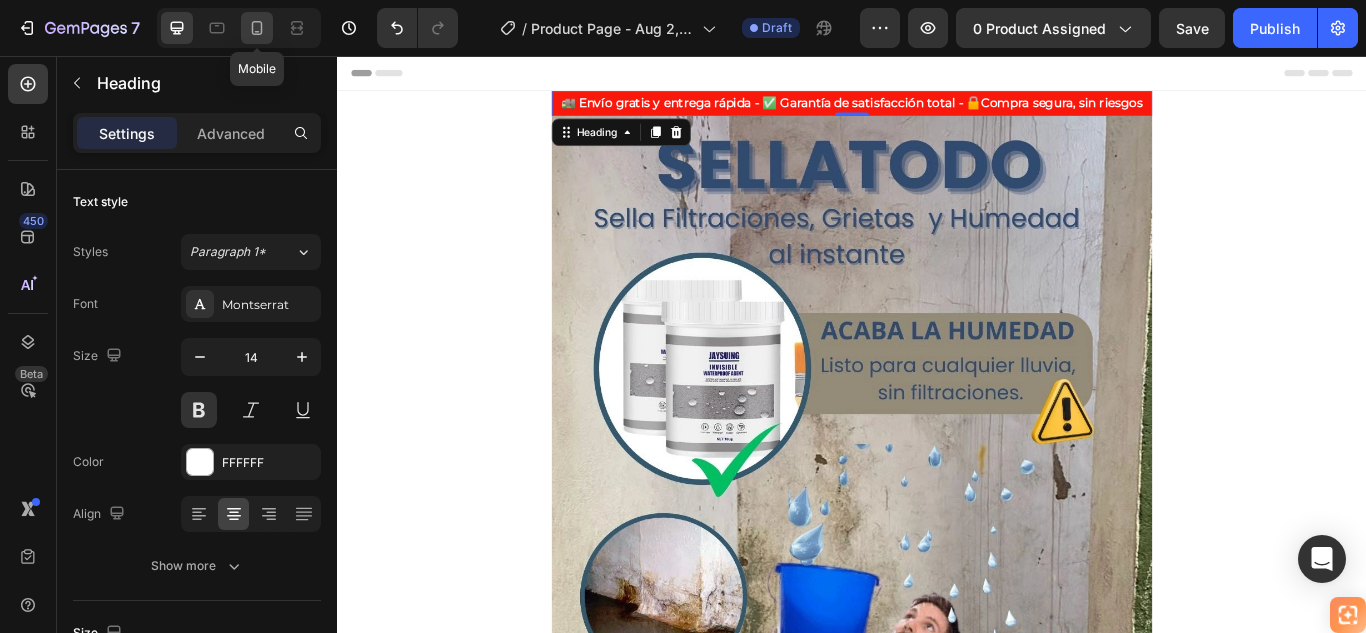 click 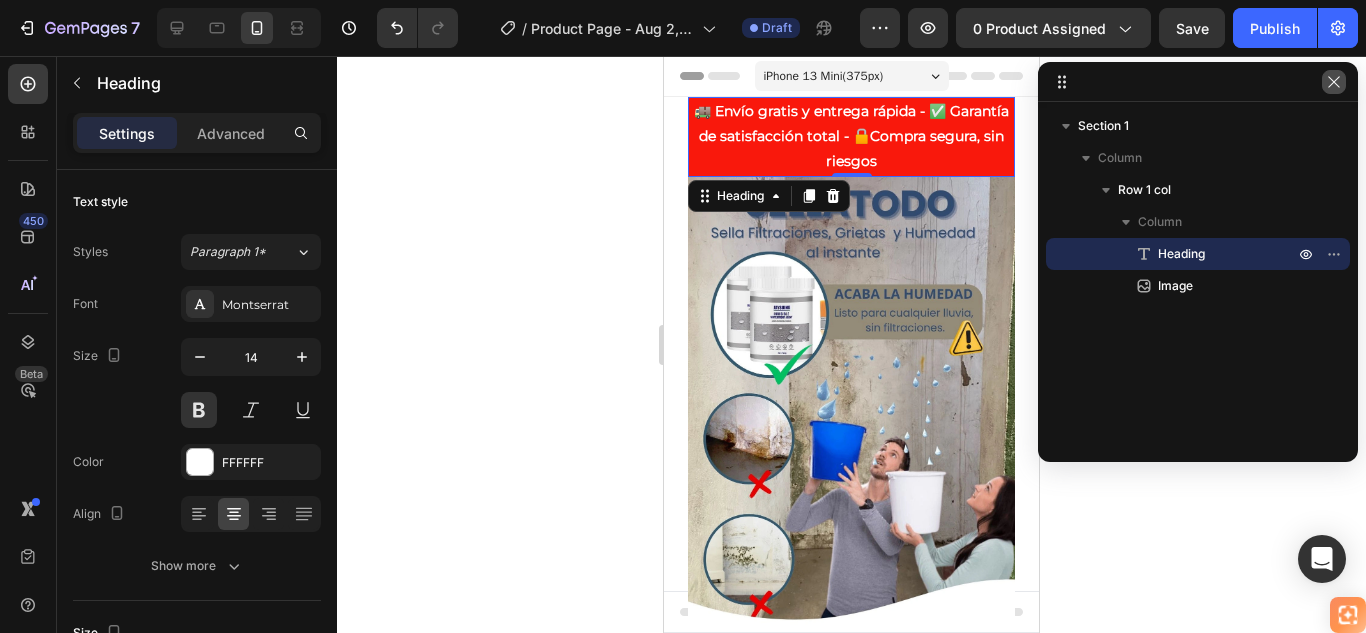 click 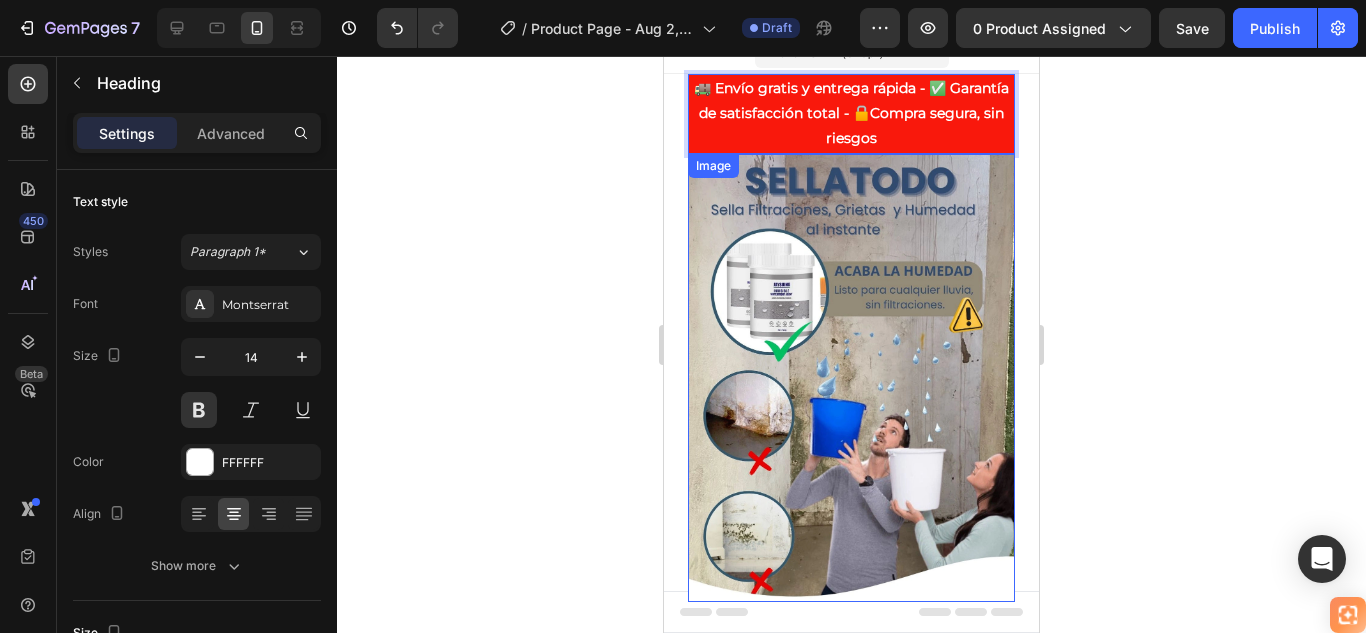 scroll, scrollTop: 0, scrollLeft: 0, axis: both 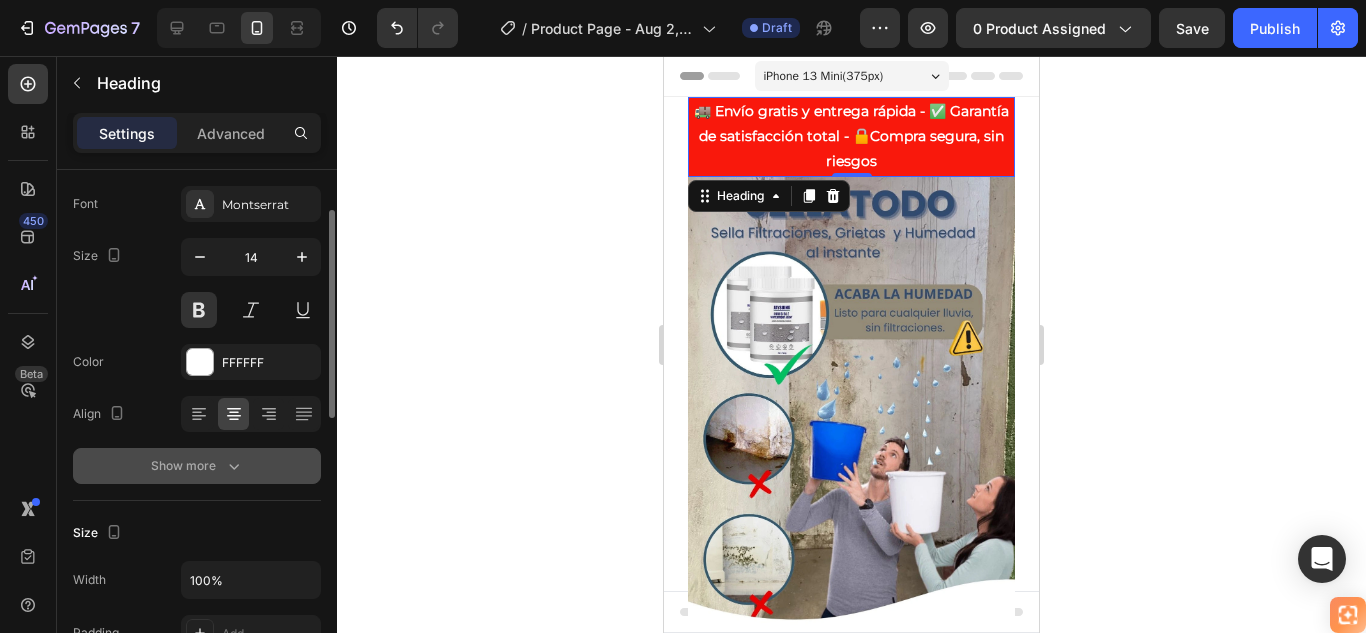 click 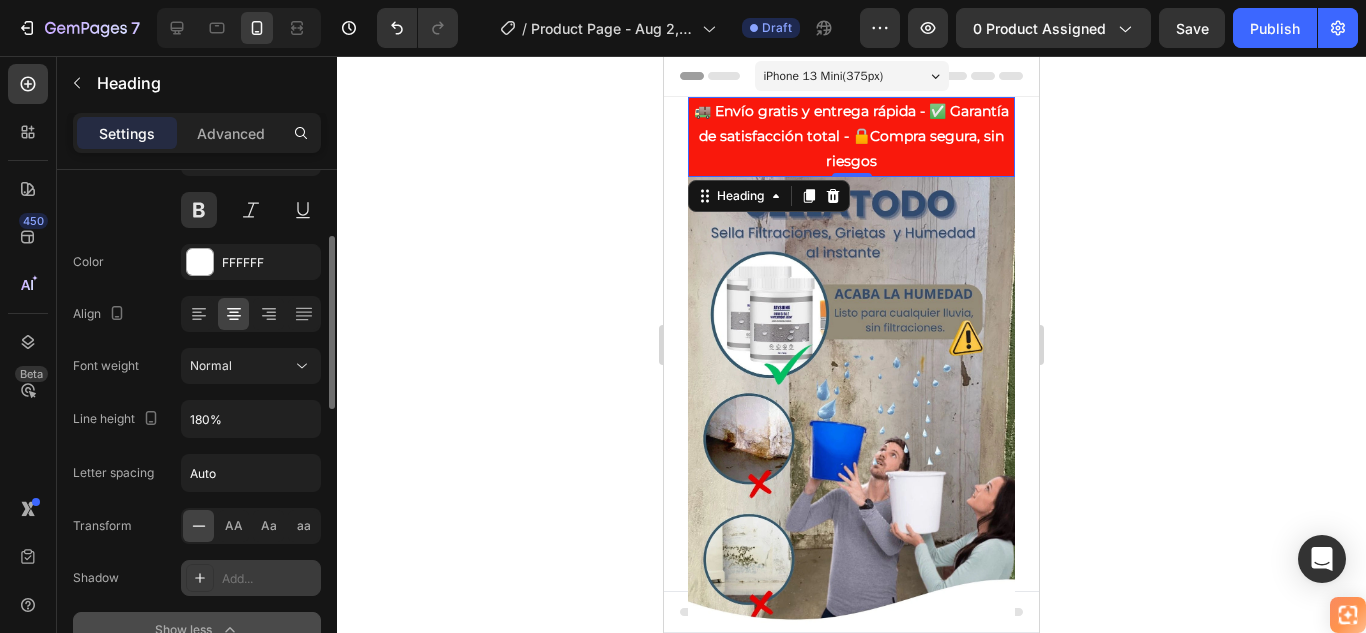 scroll, scrollTop: 300, scrollLeft: 0, axis: vertical 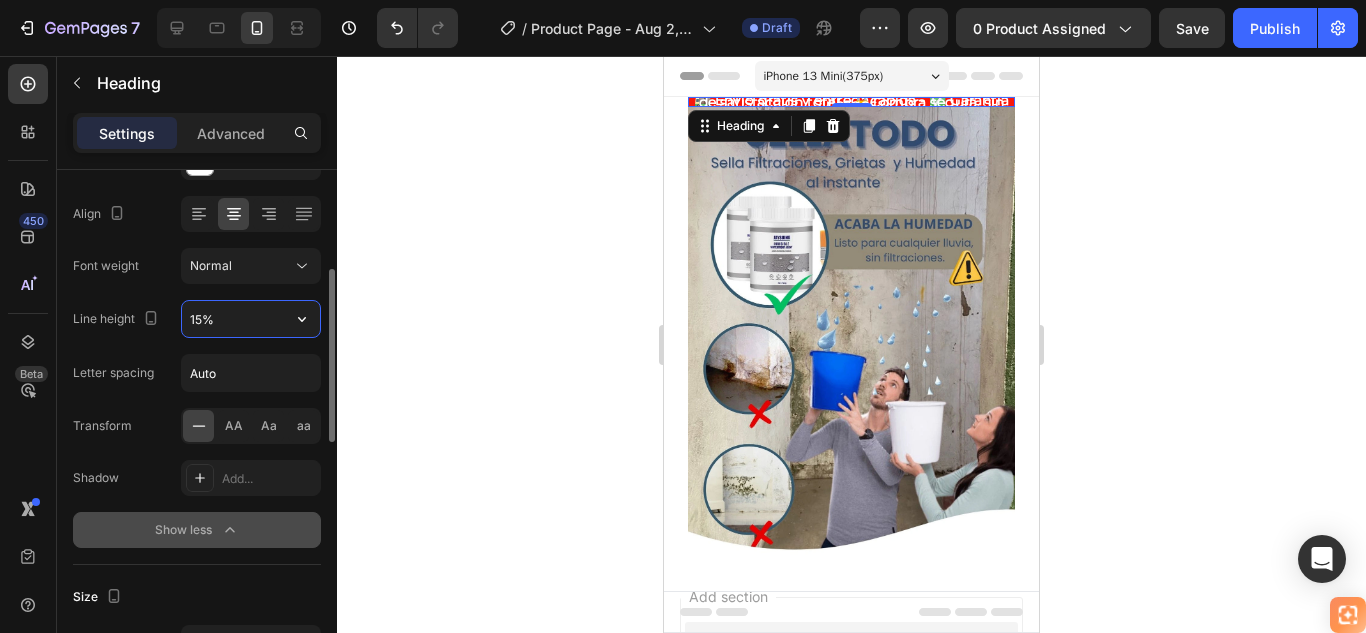 type on "150%" 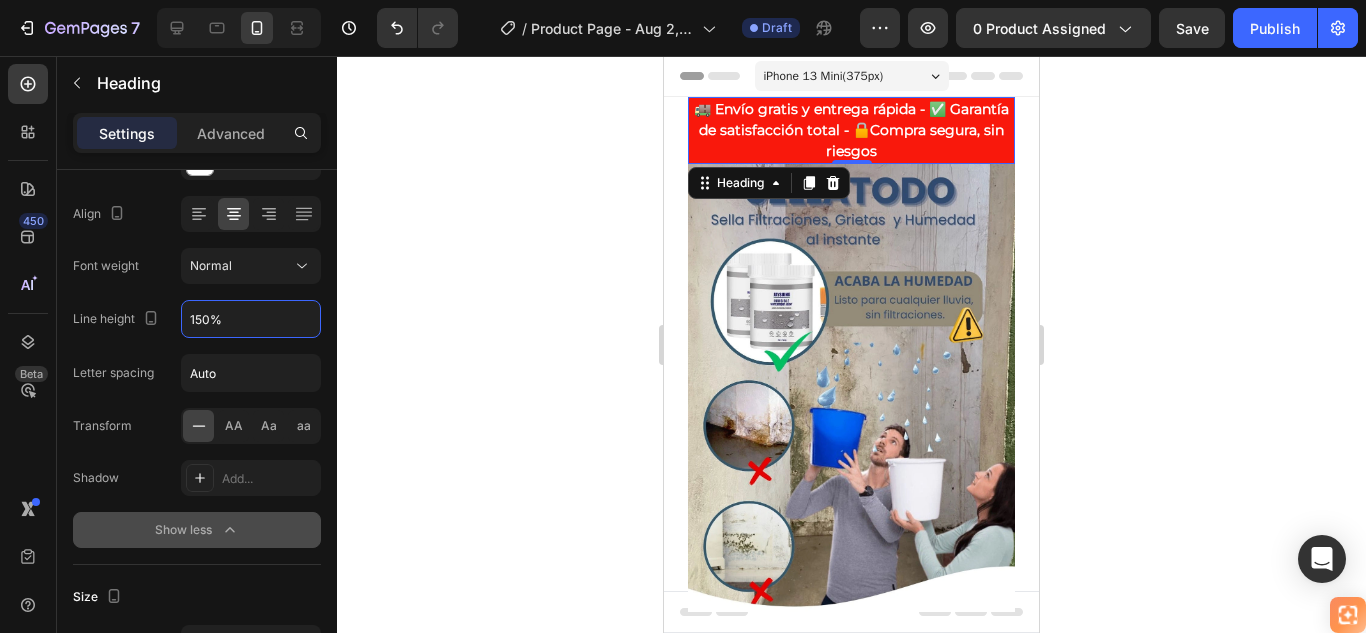 click 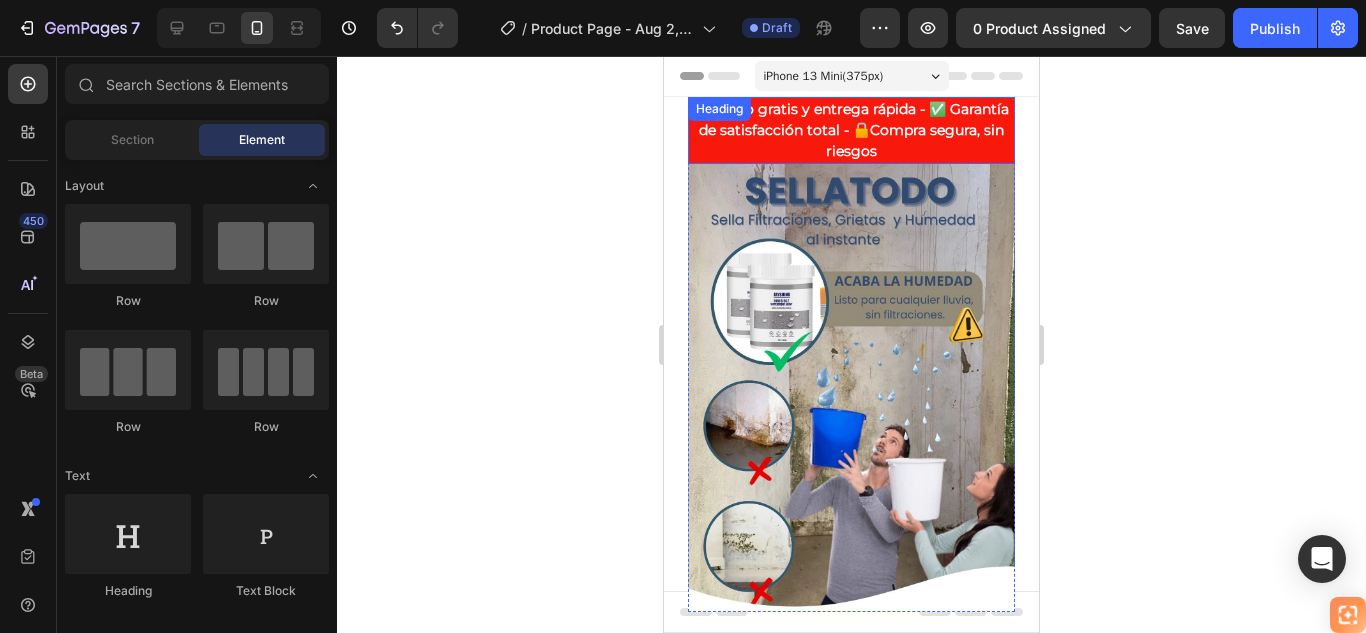 click on "🚚 Envío gratis y entrega rápida - ✅ Garantía de satisfacción total - 🔒Compra segura, sin riesgos" at bounding box center [851, 130] 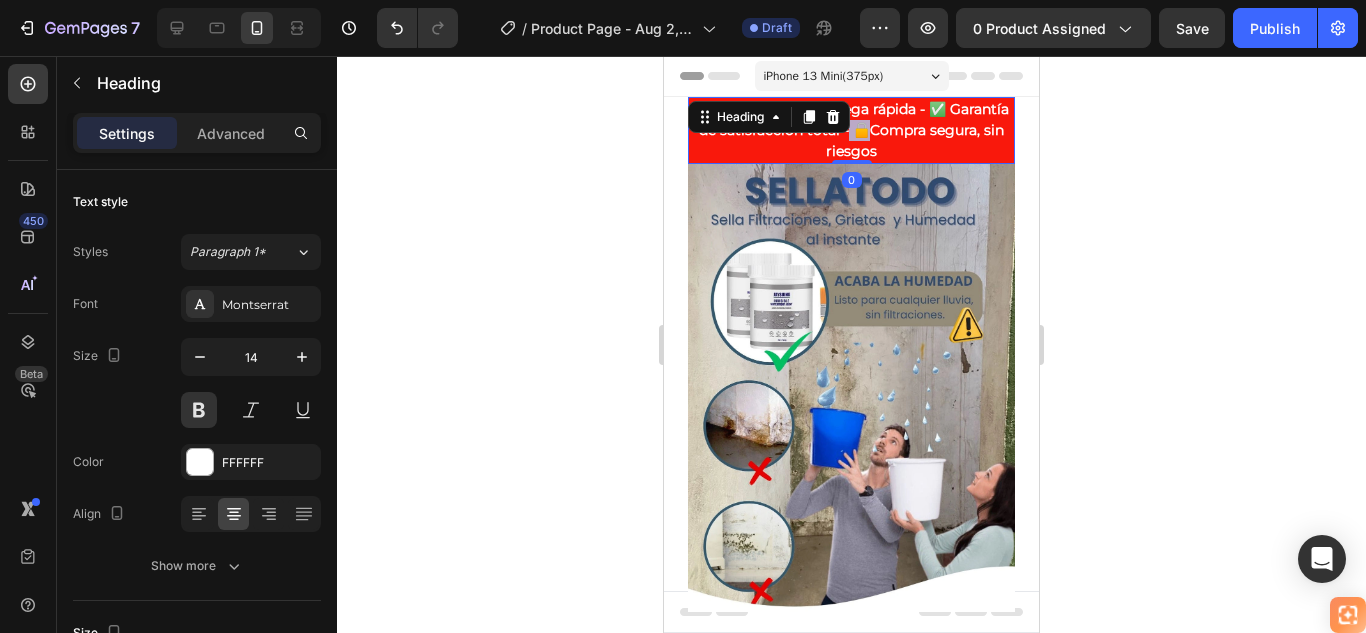 click on "🚚 Envío gratis y entrega rápida - ✅ Garantía de satisfacción total - 🔒Compra segura, sin riesgos" at bounding box center (851, 130) 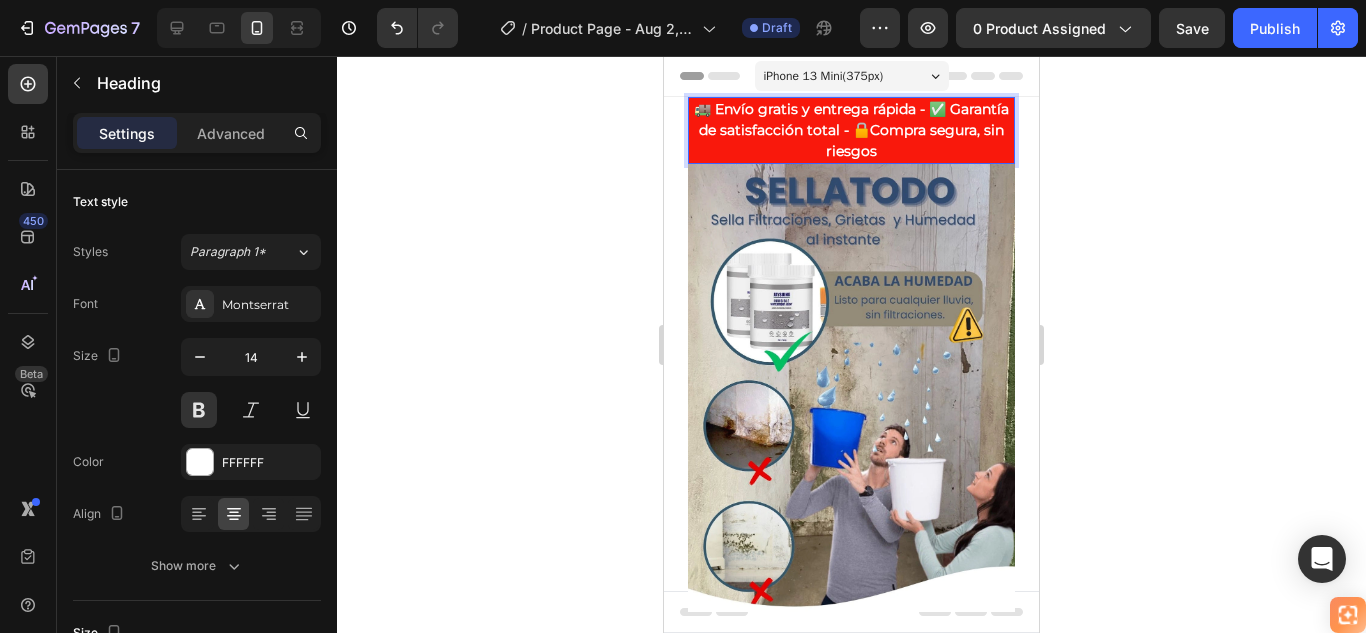 click on "🚚 Envío gratis y entrega rápida - ✅ Garantía de satisfacción total - 🔒Compra segura, sin riesgos" at bounding box center [851, 130] 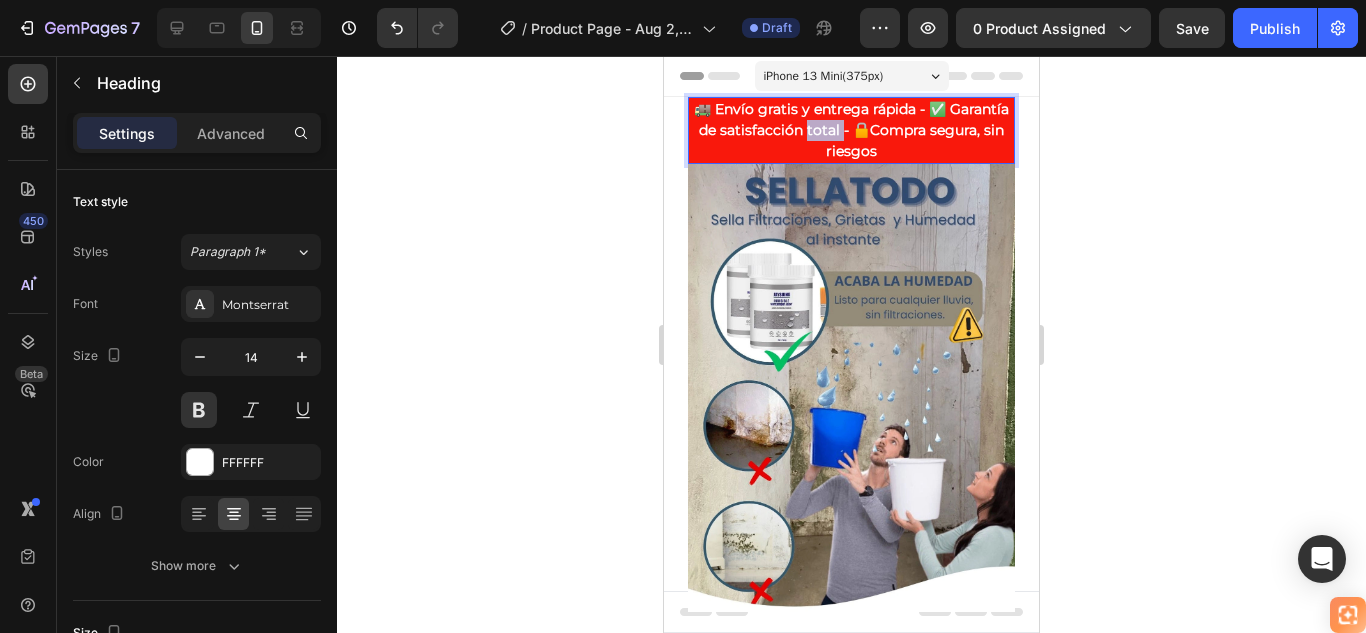 click on "🚚 Envío gratis y entrega rápida - ✅ Garantía de satisfacción total - 🔒Compra segura, sin riesgos" at bounding box center [851, 130] 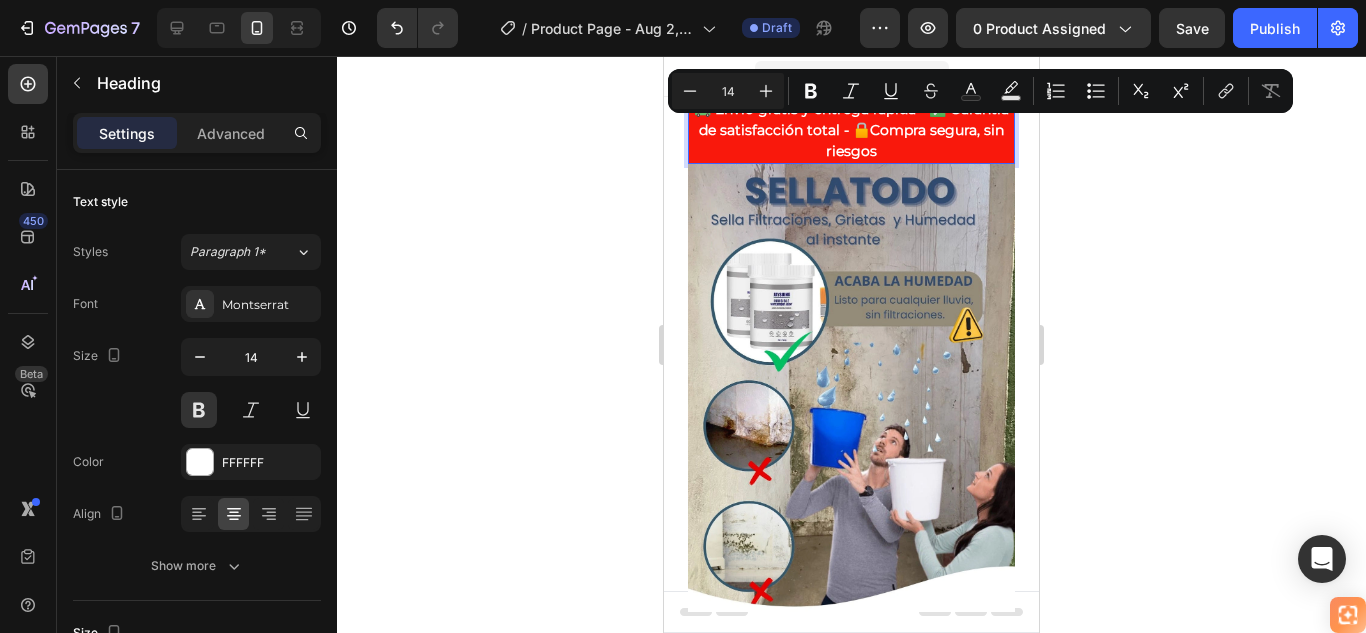 click on "🚚 Envío gratis y entrega rápida - ✅ Garantía de satisfacción total - 🔒Compra segura, sin riesgos" at bounding box center [851, 130] 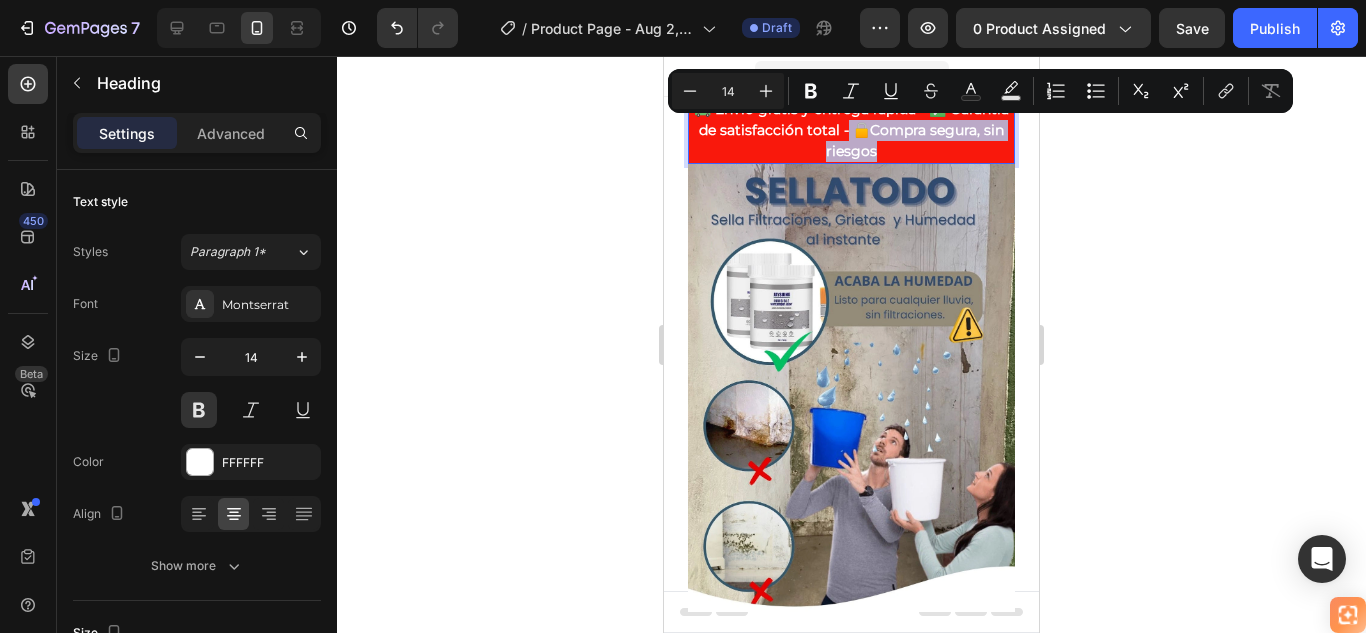 drag, startPoint x: 917, startPoint y: 134, endPoint x: 930, endPoint y: 142, distance: 15.264338 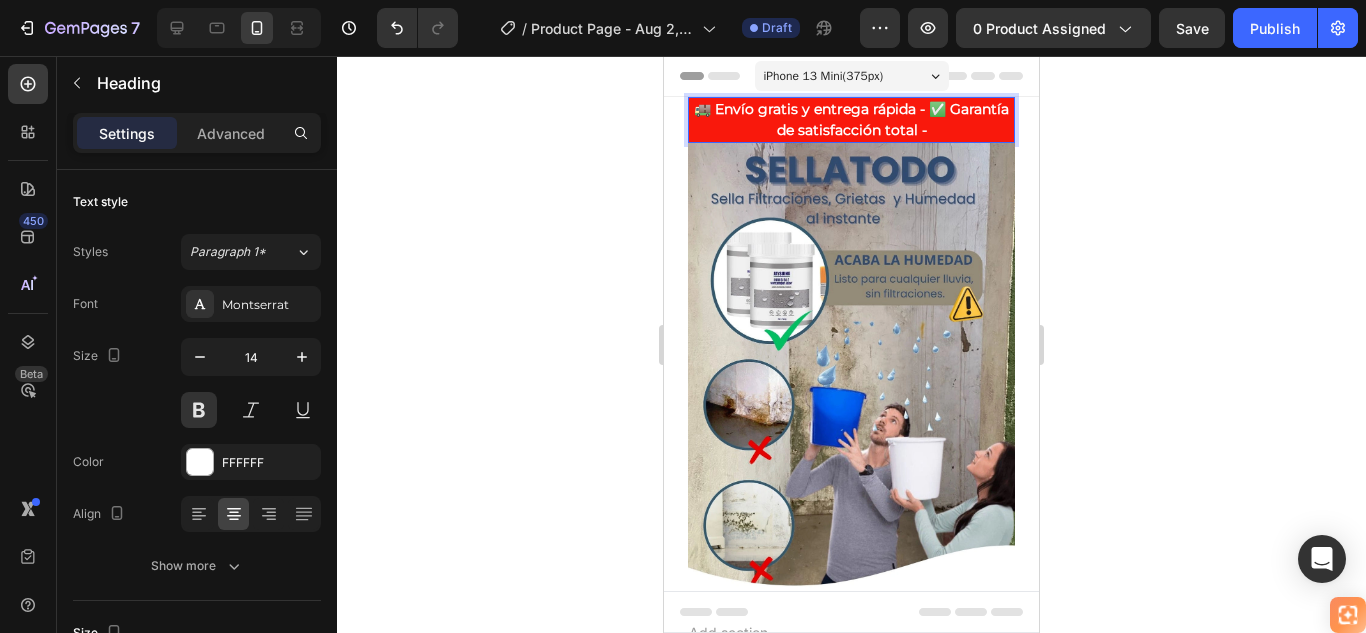 click 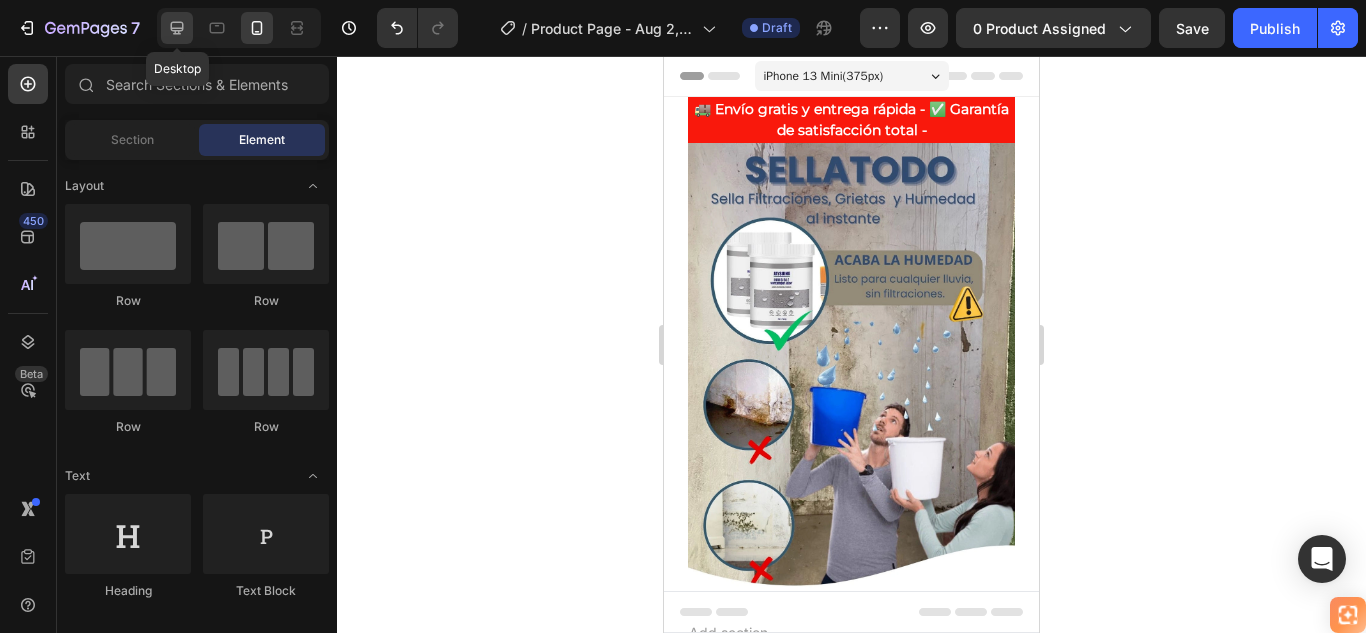 click 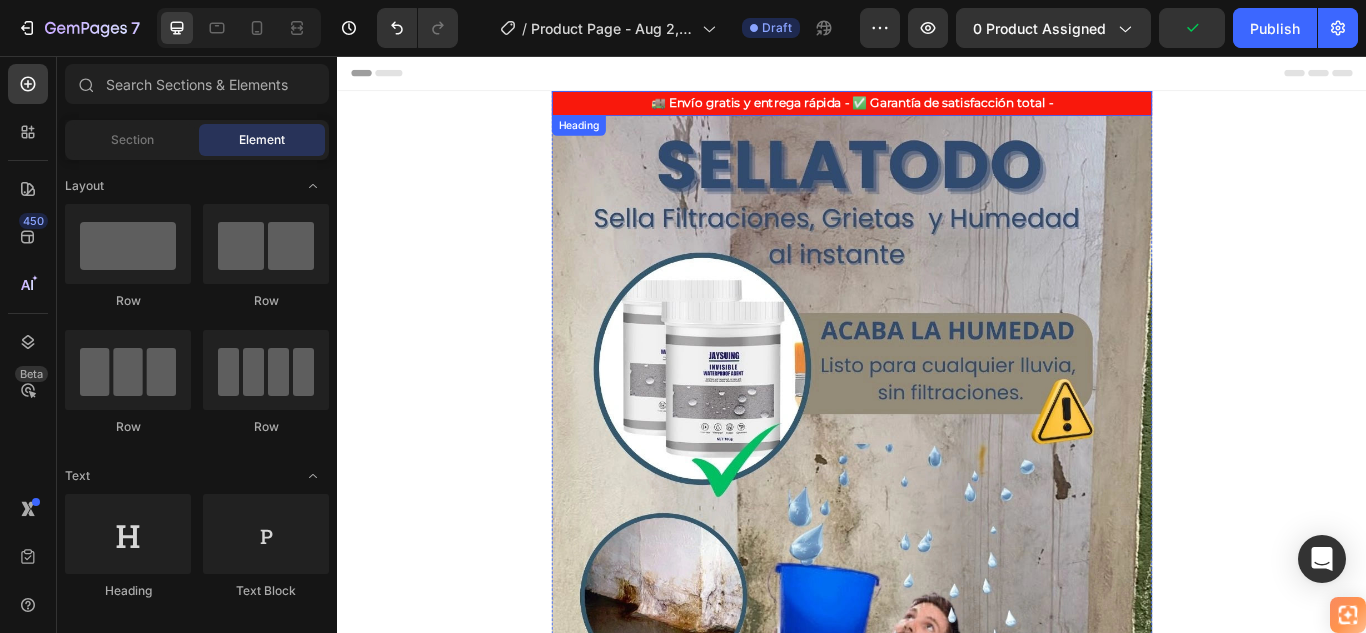 click on "🚚 Envío gratis y entrega rápida - ✅ Garantía de satisfacción total -" at bounding box center (937, 111) 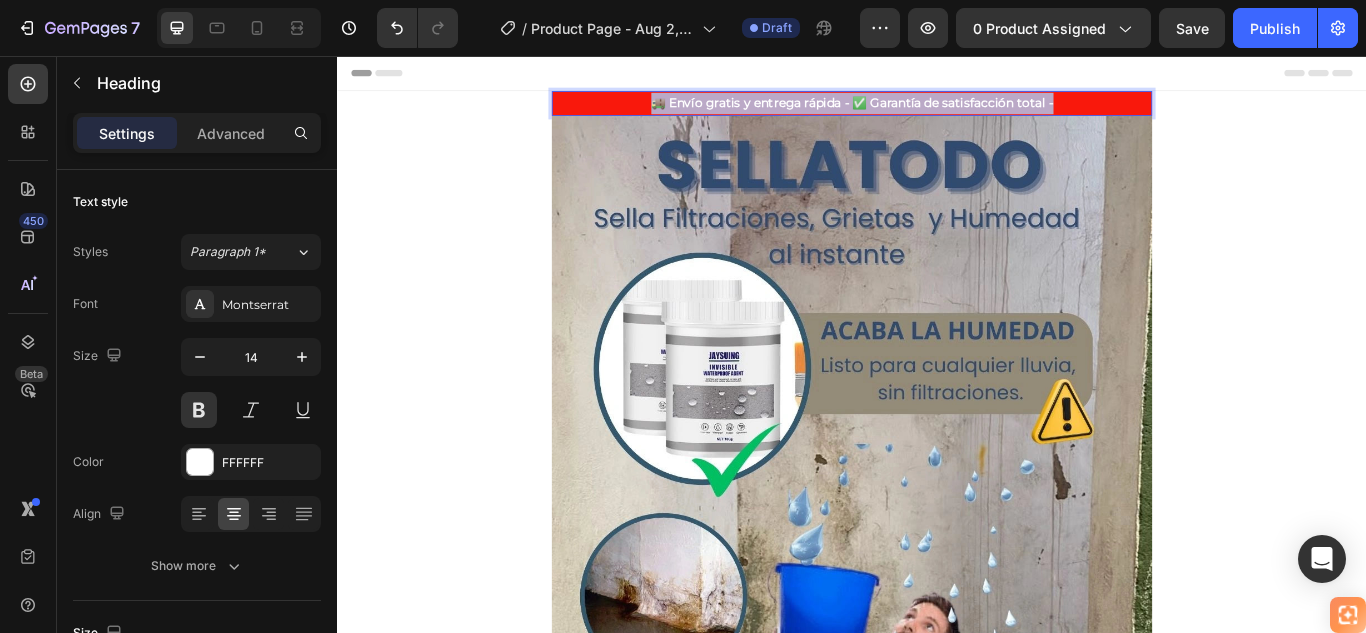 click on "🚚 Envío gratis y entrega rápida - ✅ Garantía de satisfacción total -" at bounding box center [937, 111] 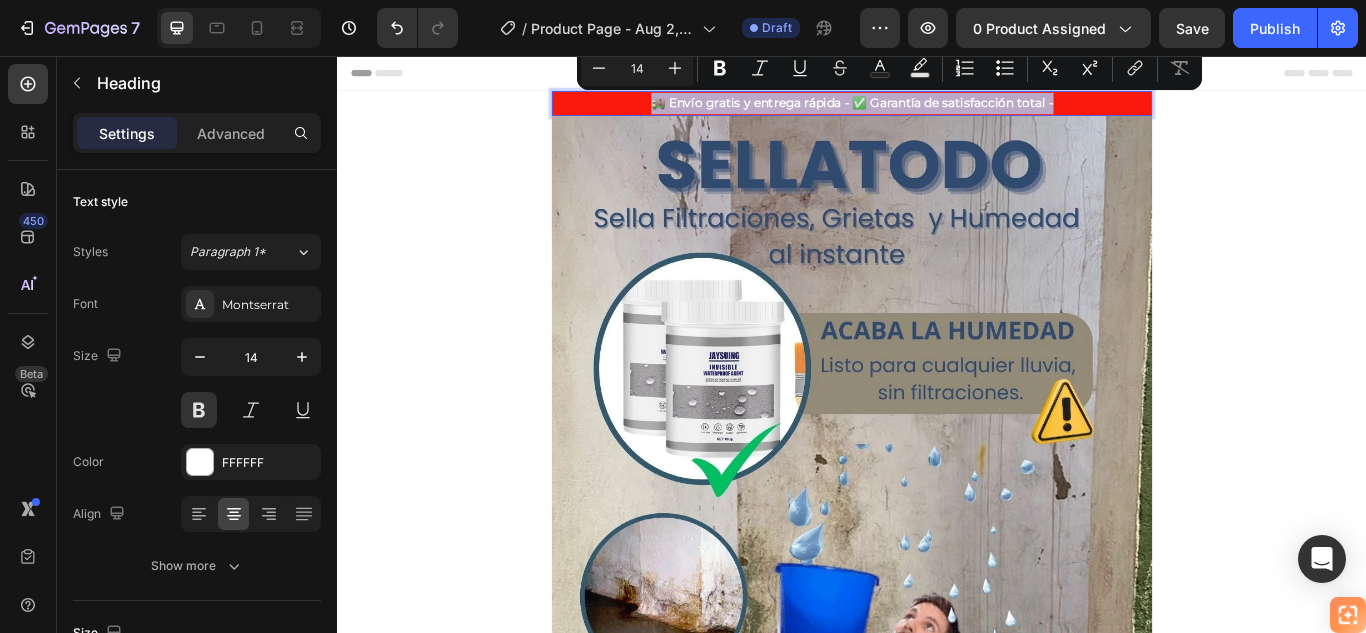 click on "🚚 Envío gratis y entrega rápida - ✅ Garantía de satisfacción total -" at bounding box center (937, 111) 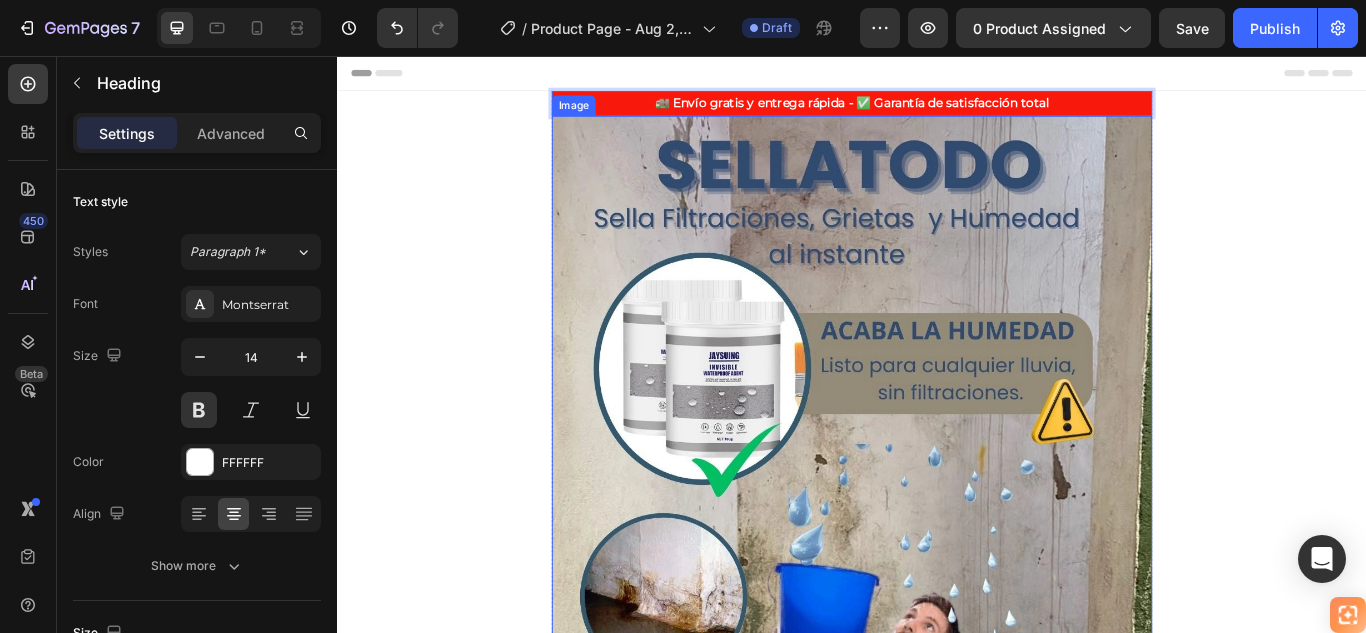click at bounding box center [937, 605] 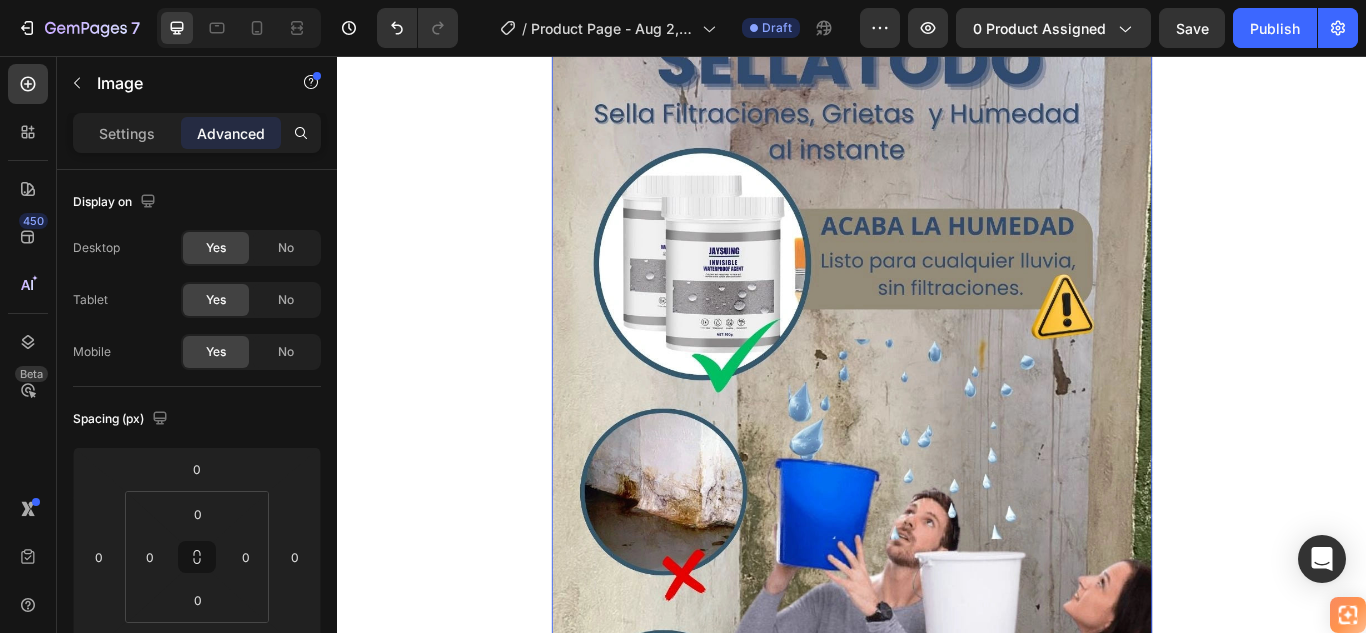 scroll, scrollTop: 300, scrollLeft: 0, axis: vertical 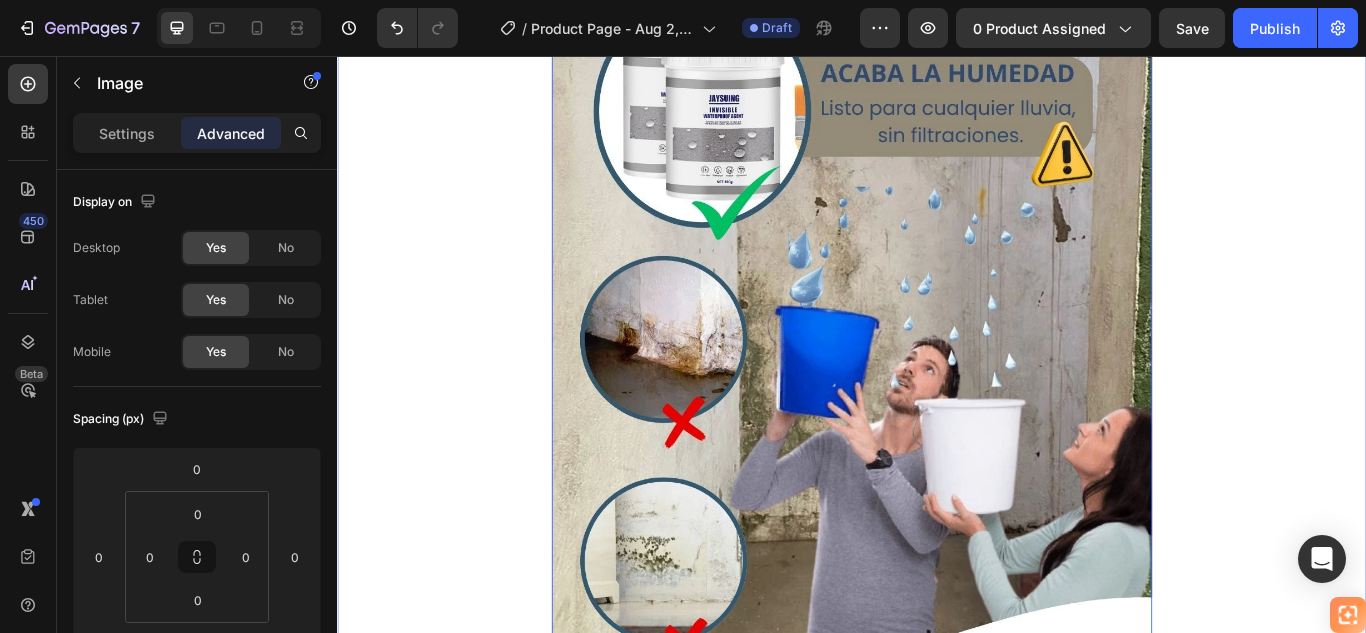 click on "🚚 Envío gratis y entrega rápida - ✅ Garantía de satisfacción total Heading Image   0 Row Section 1" at bounding box center [937, 292] 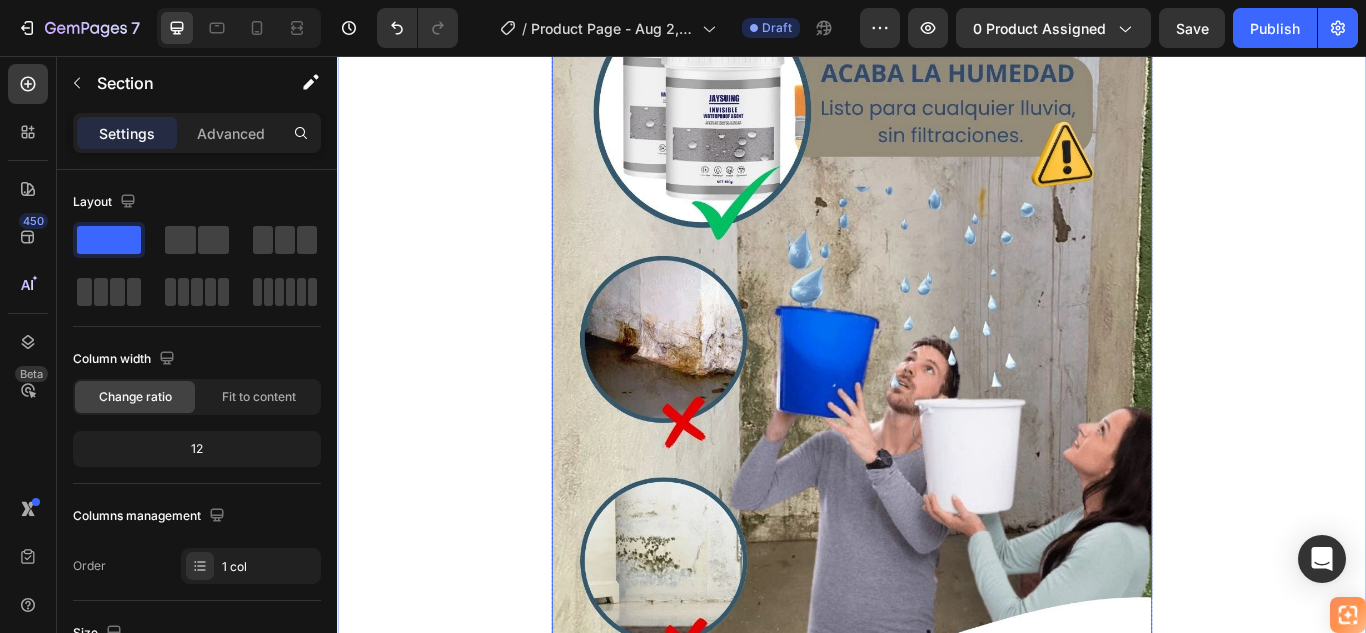 scroll, scrollTop: 0, scrollLeft: 0, axis: both 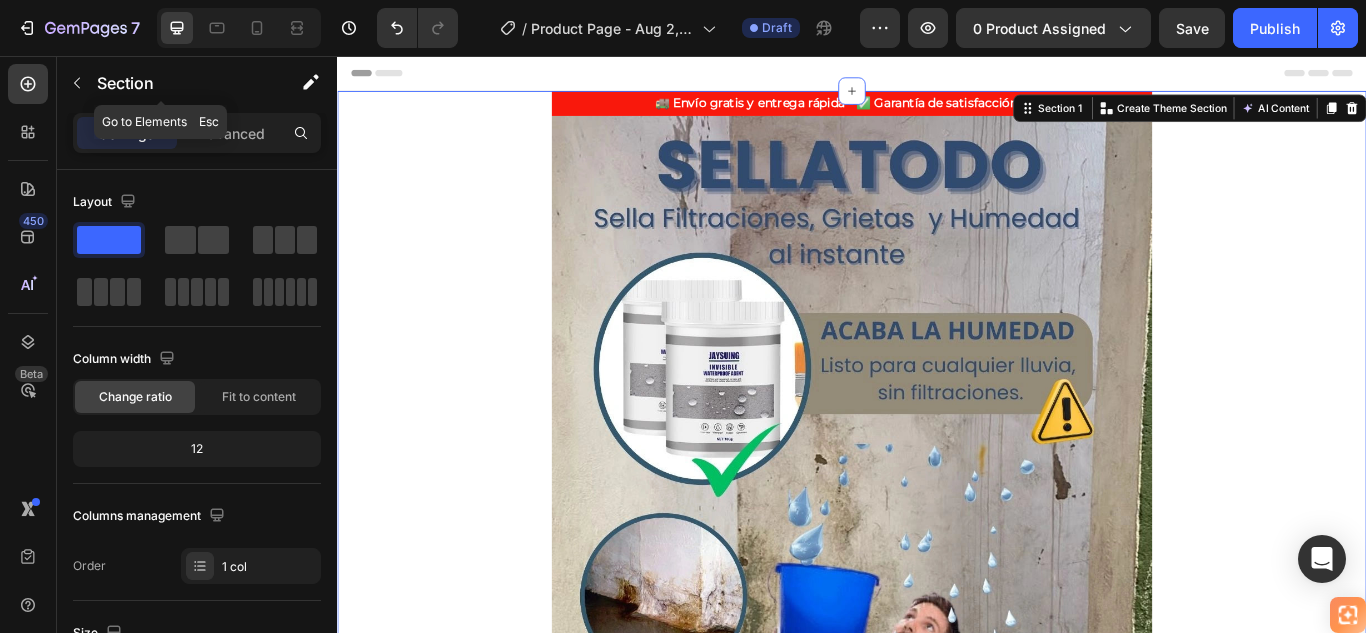 click 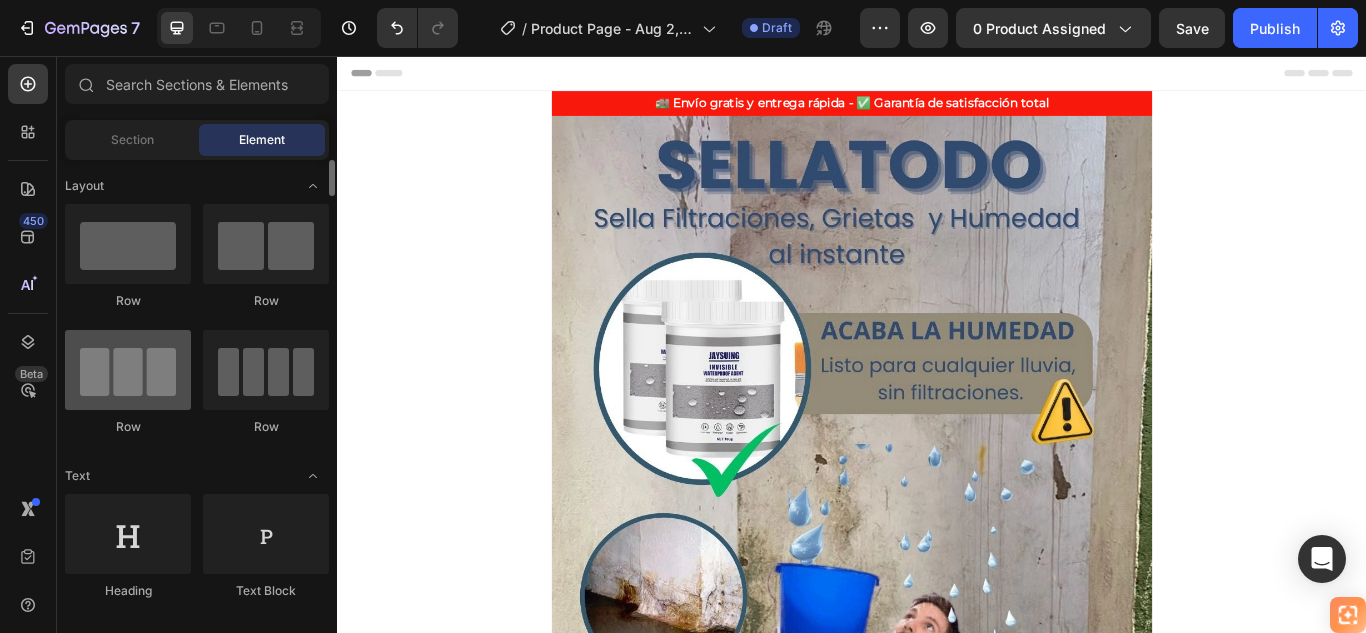 scroll, scrollTop: 100, scrollLeft: 0, axis: vertical 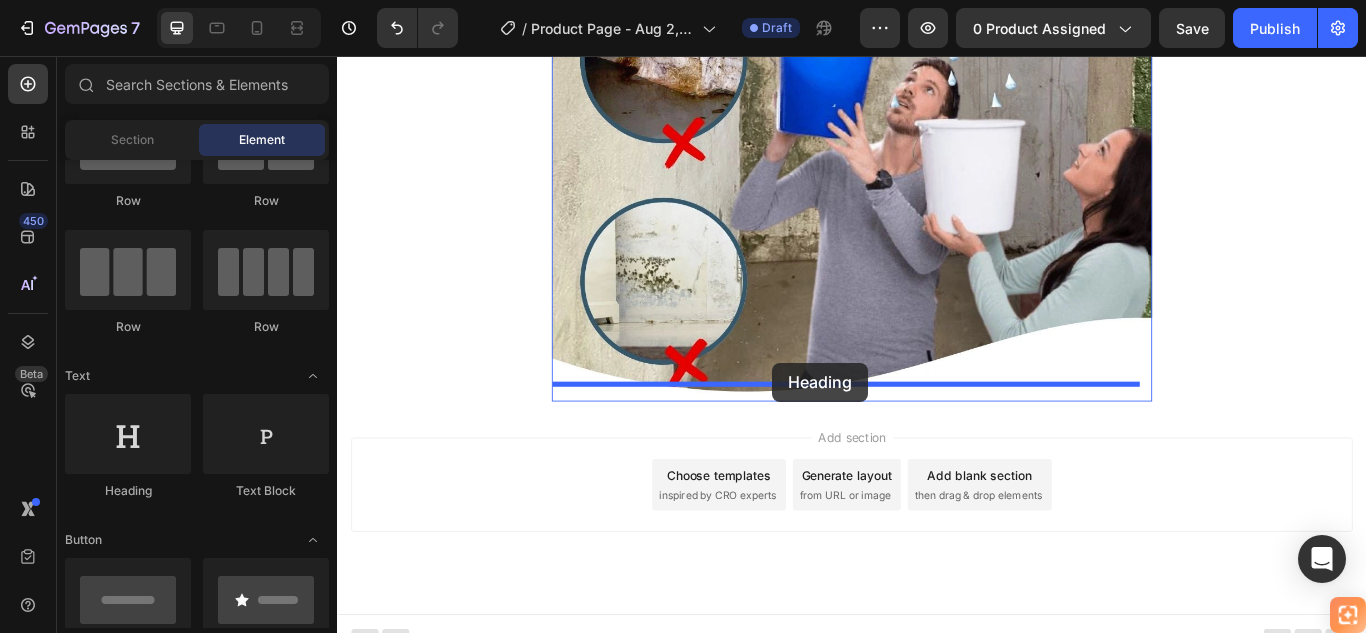 drag, startPoint x: 484, startPoint y: 493, endPoint x: 844, endPoint y: 414, distance: 368.56613 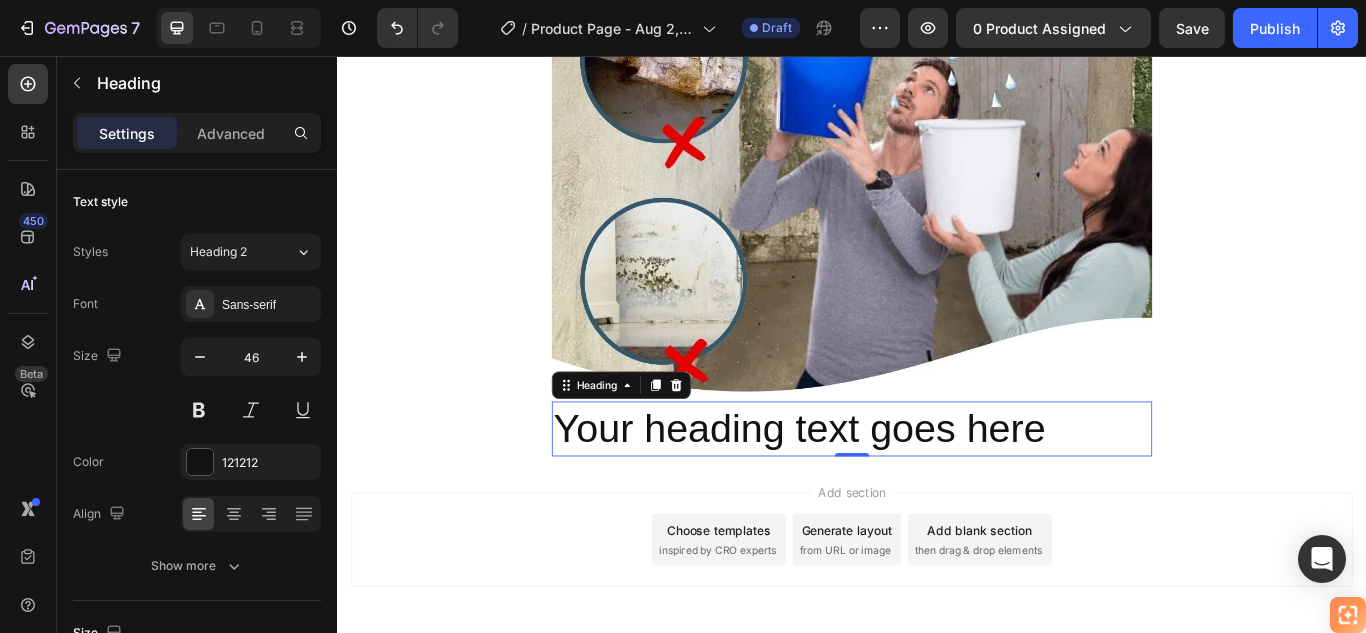 click on "Your heading text goes here" at bounding box center (937, 491) 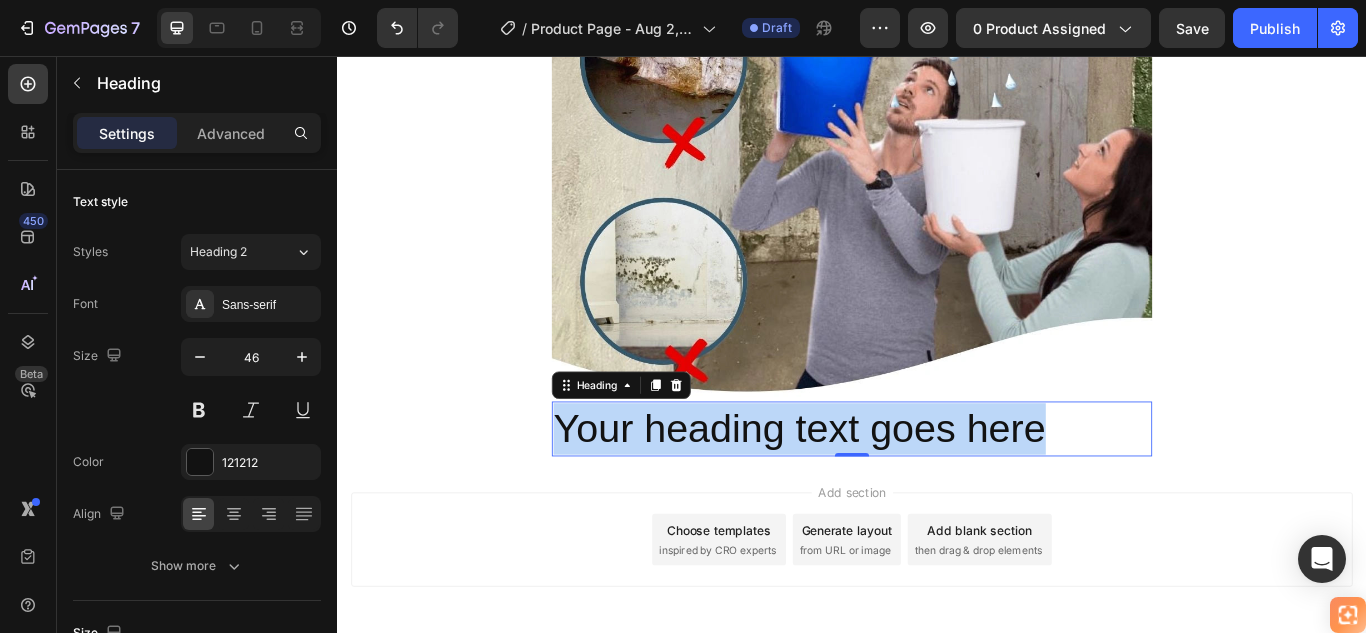 click on "Your heading text goes here" at bounding box center [937, 491] 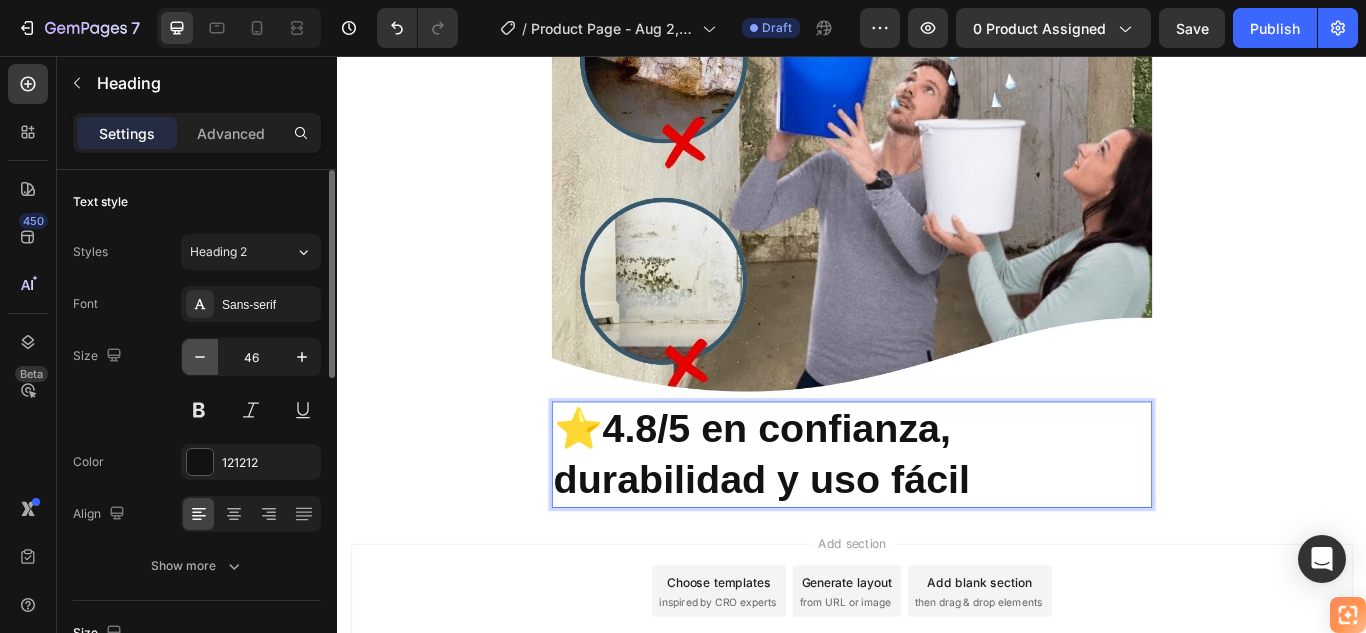 click 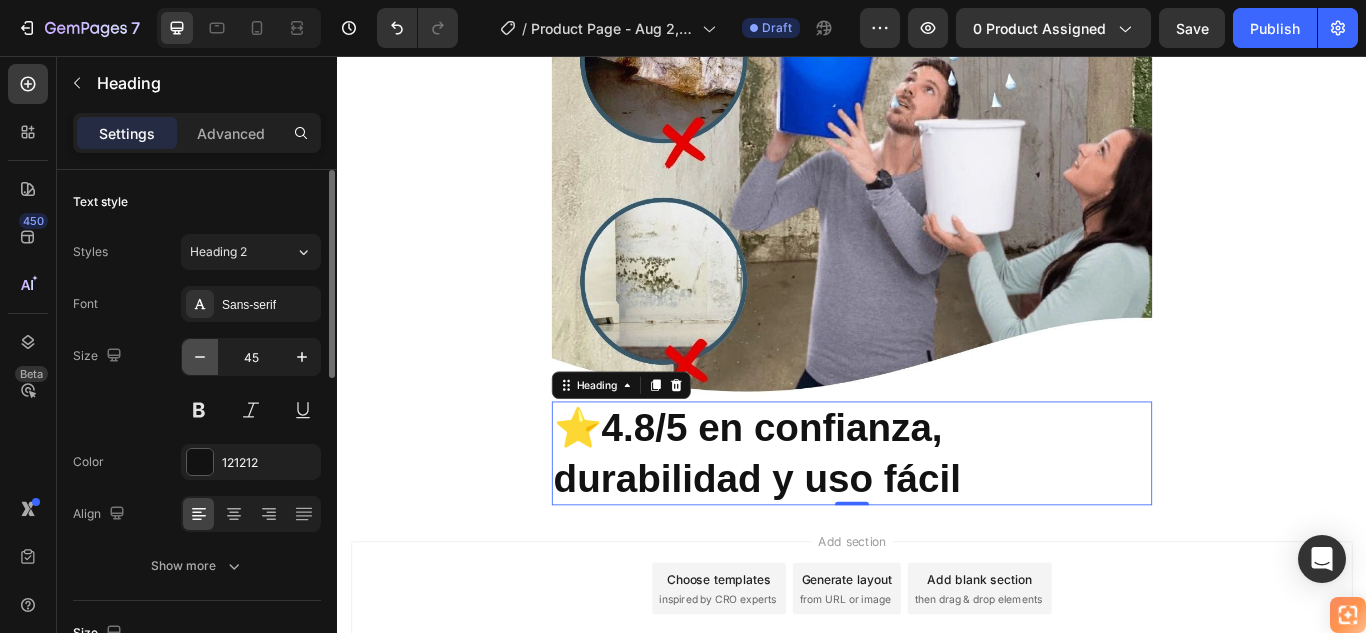click 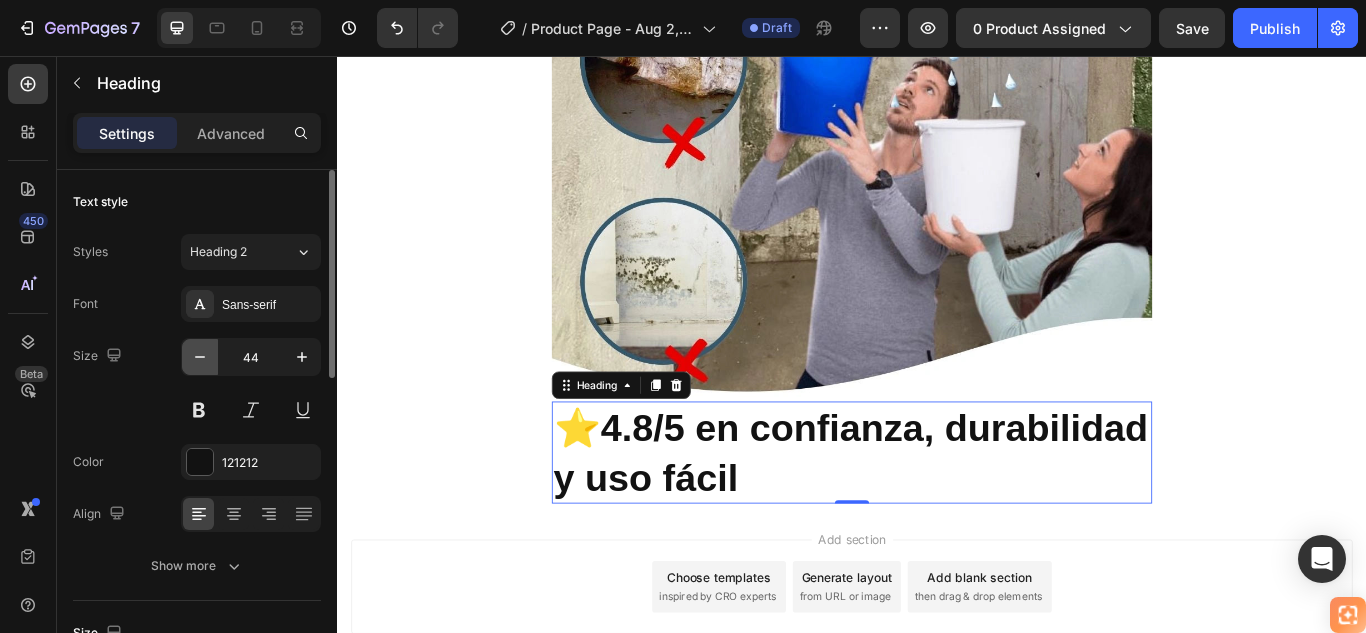 click 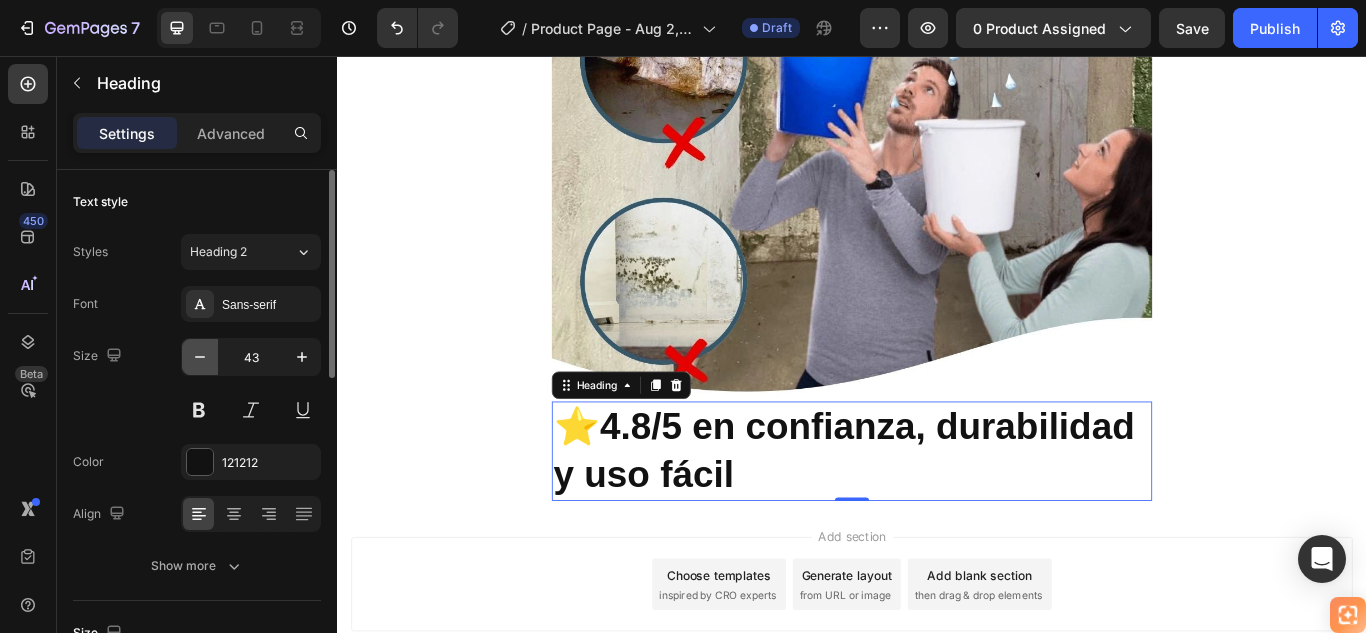 click 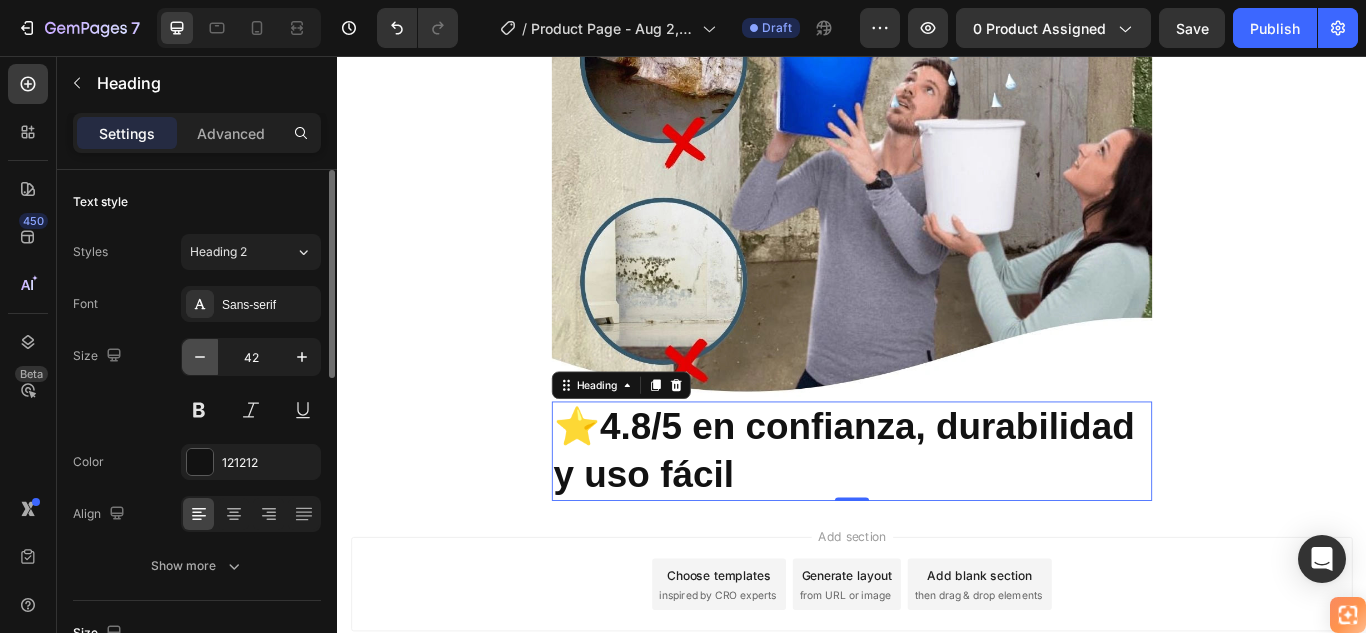 click 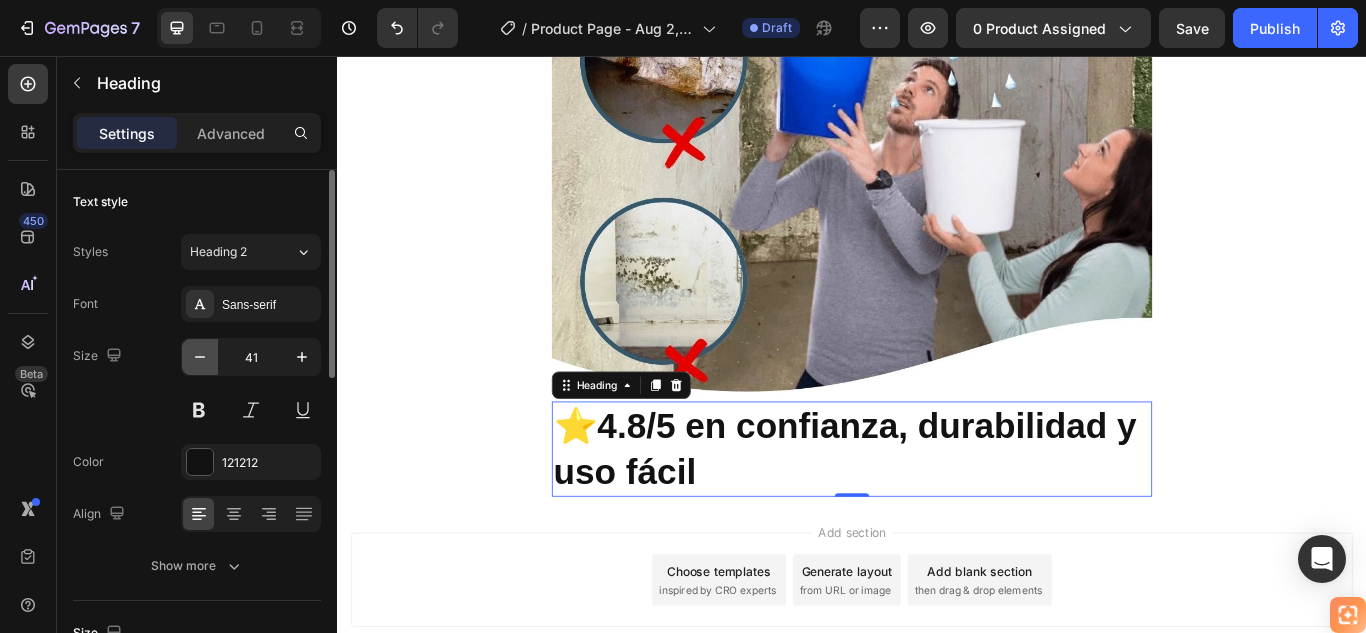 click 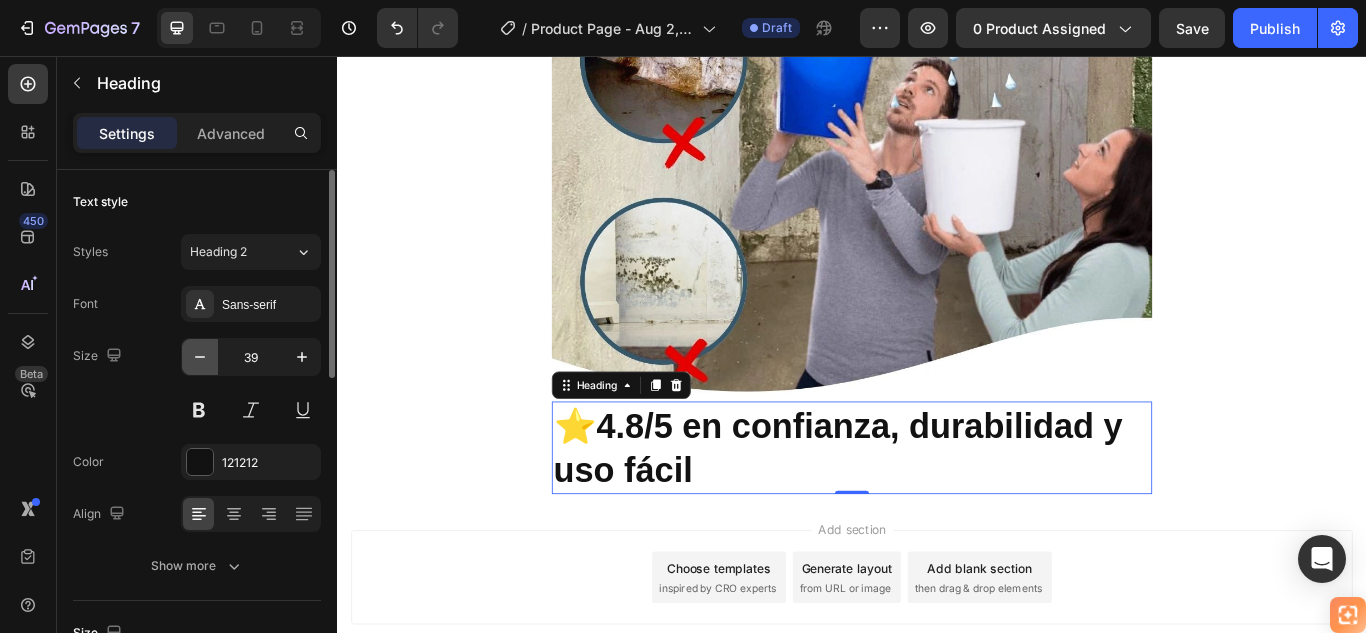 click 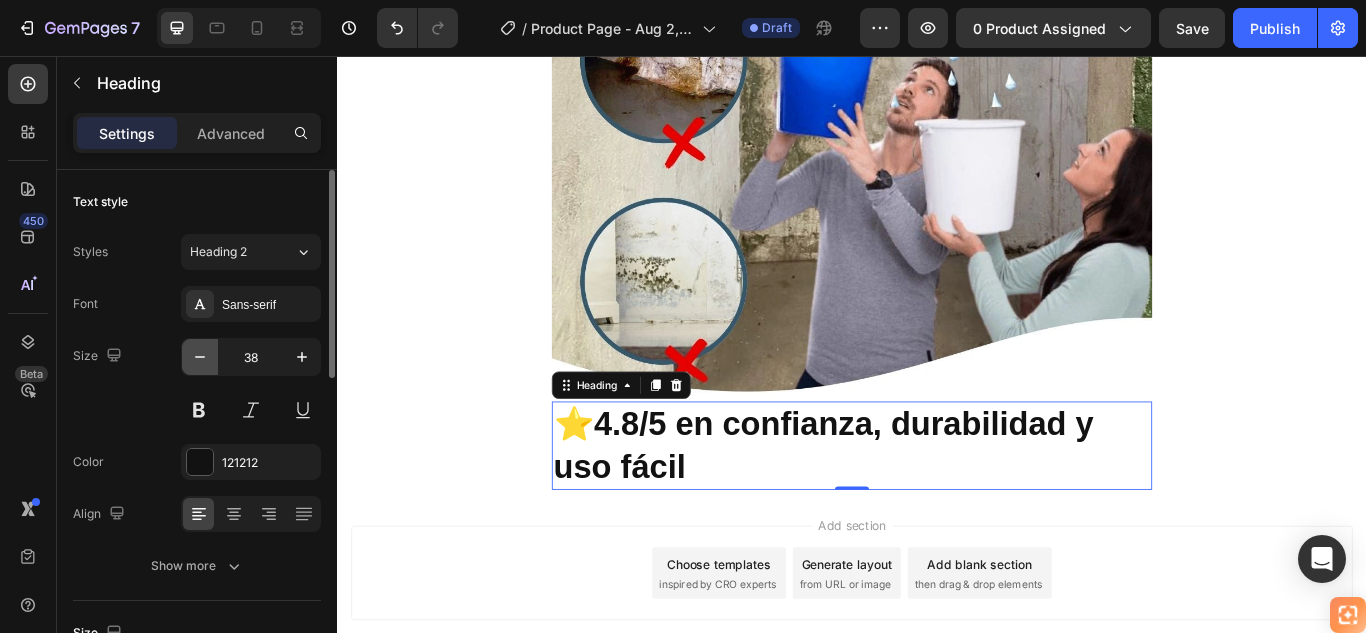 click 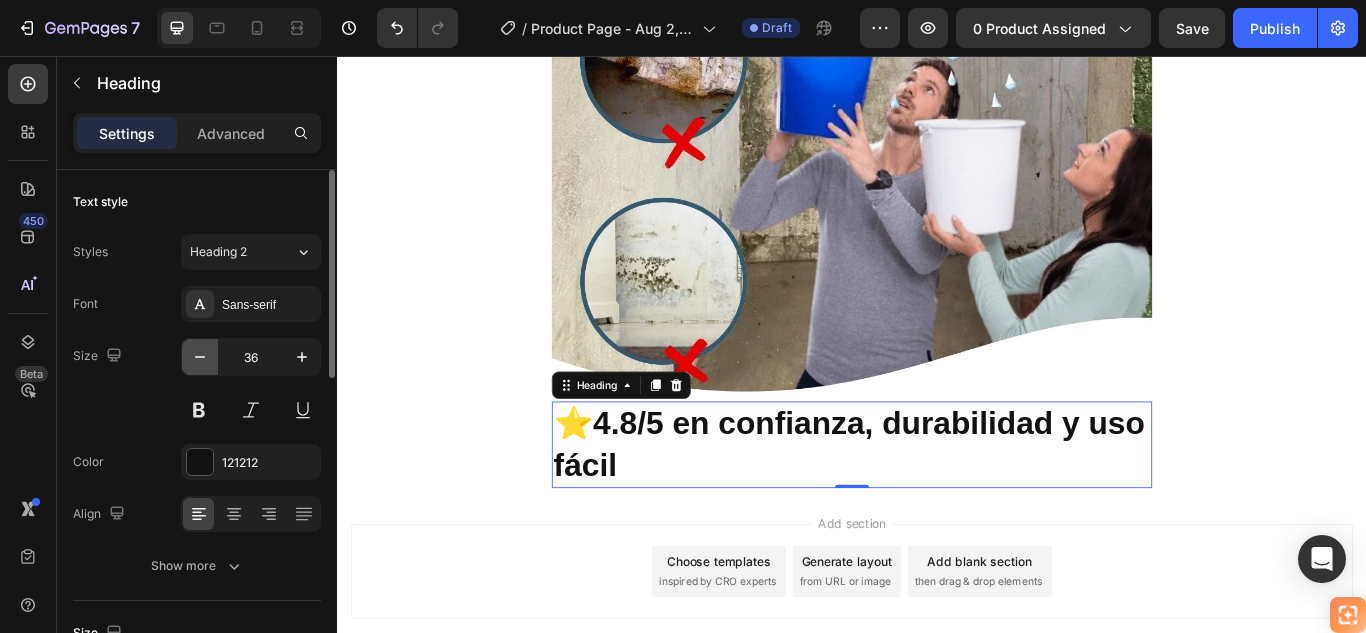 click 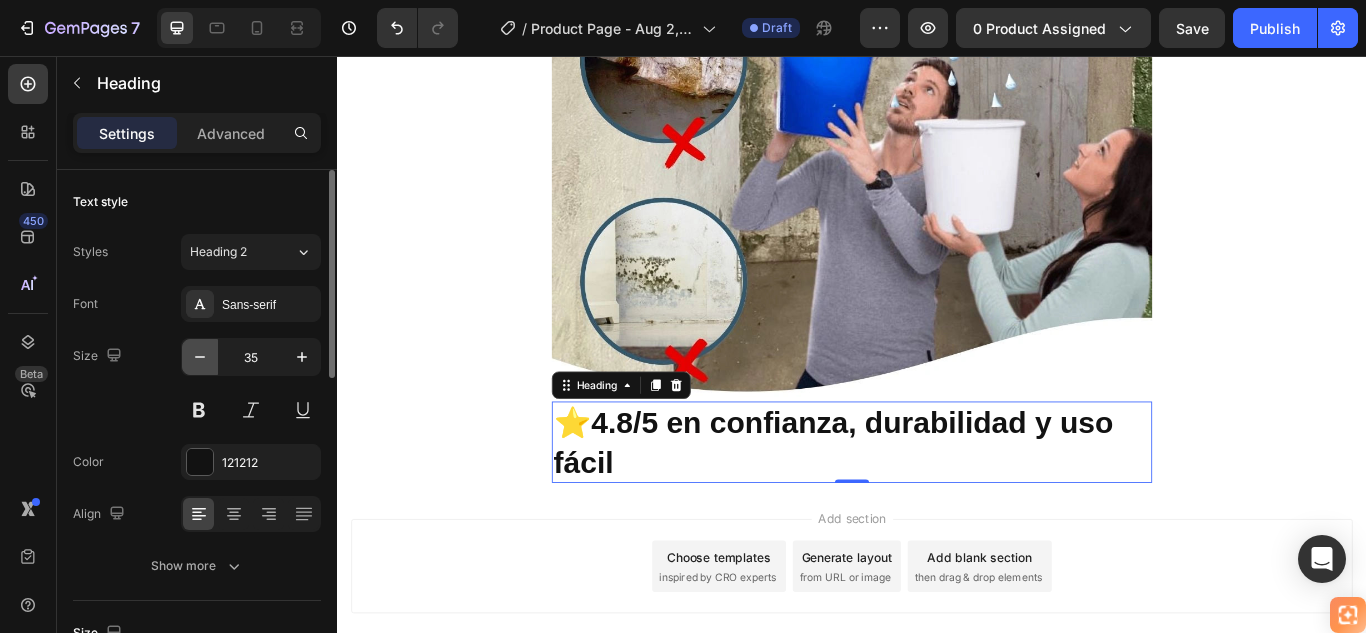 click 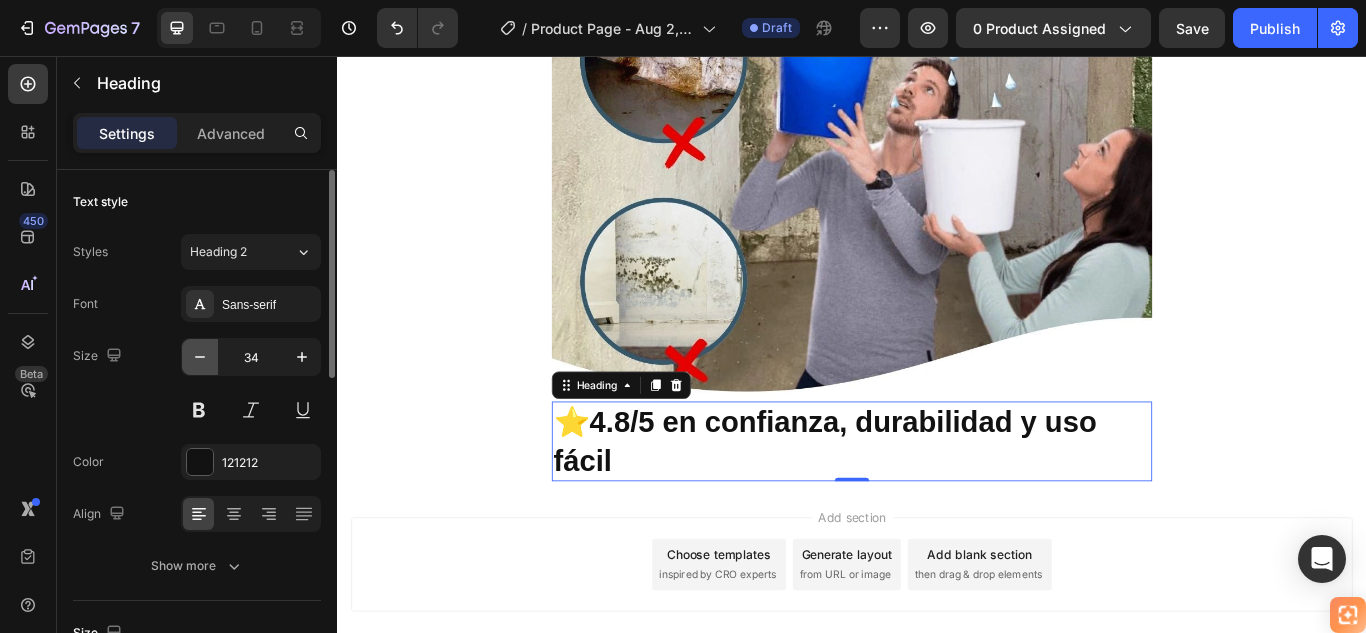 click 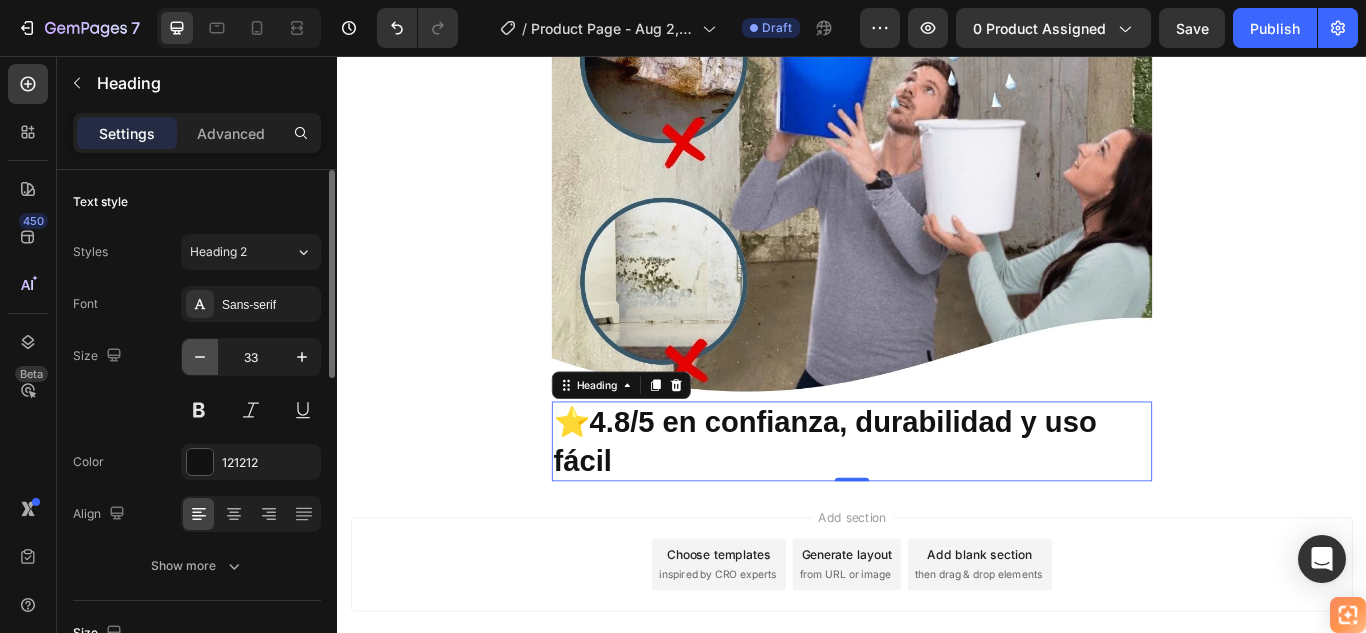 click 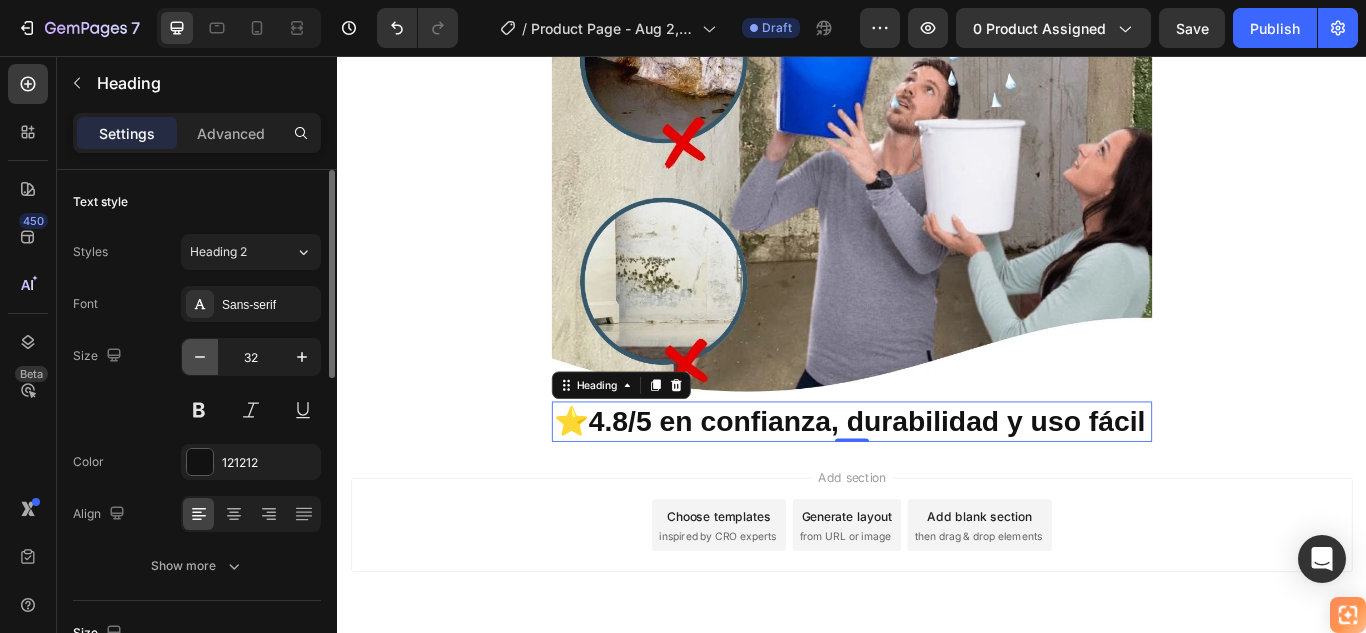 click 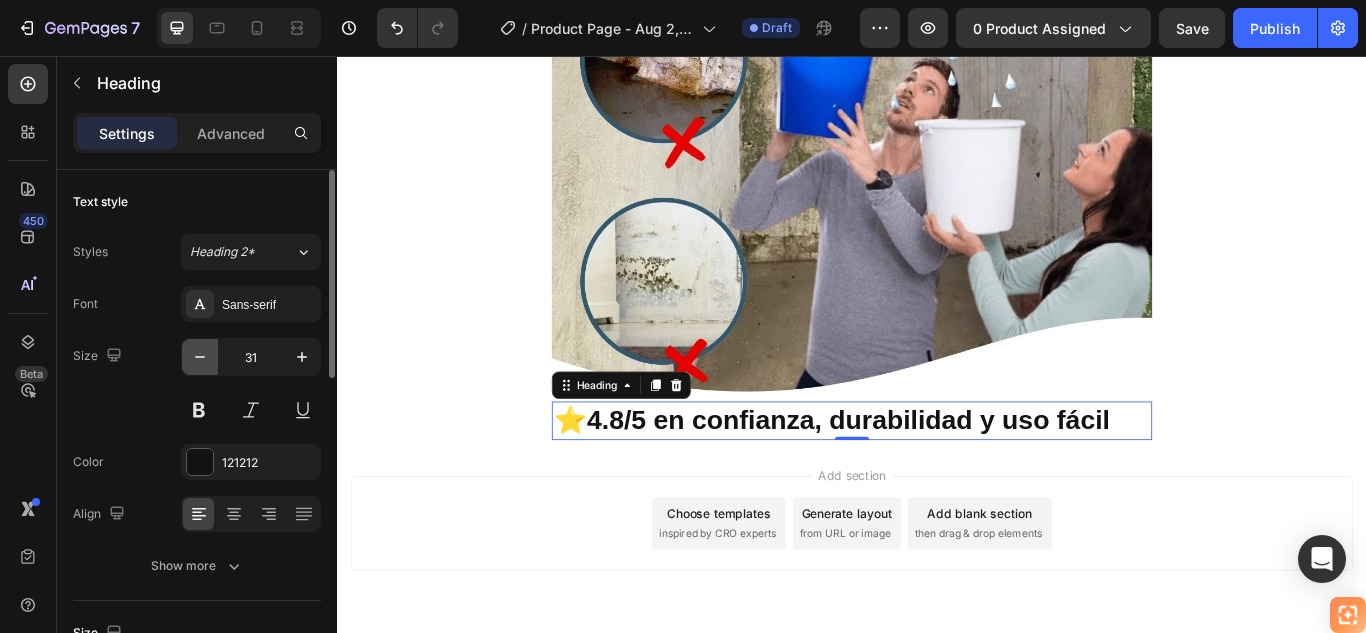 click 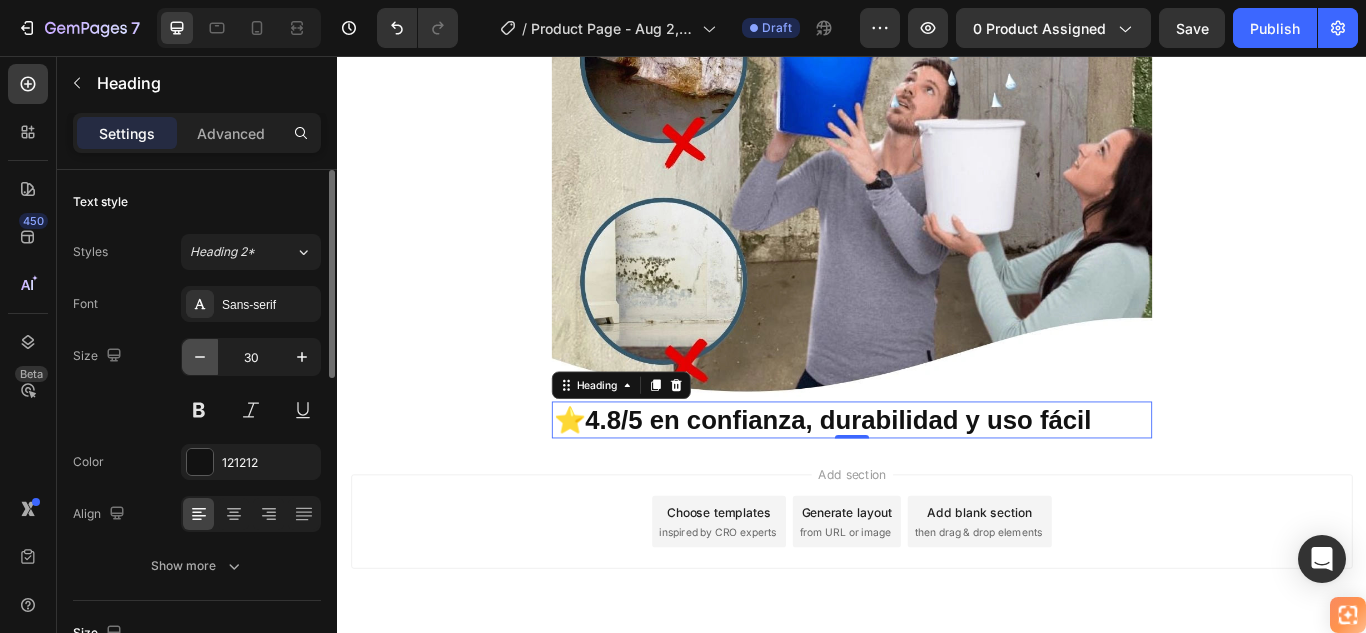 click 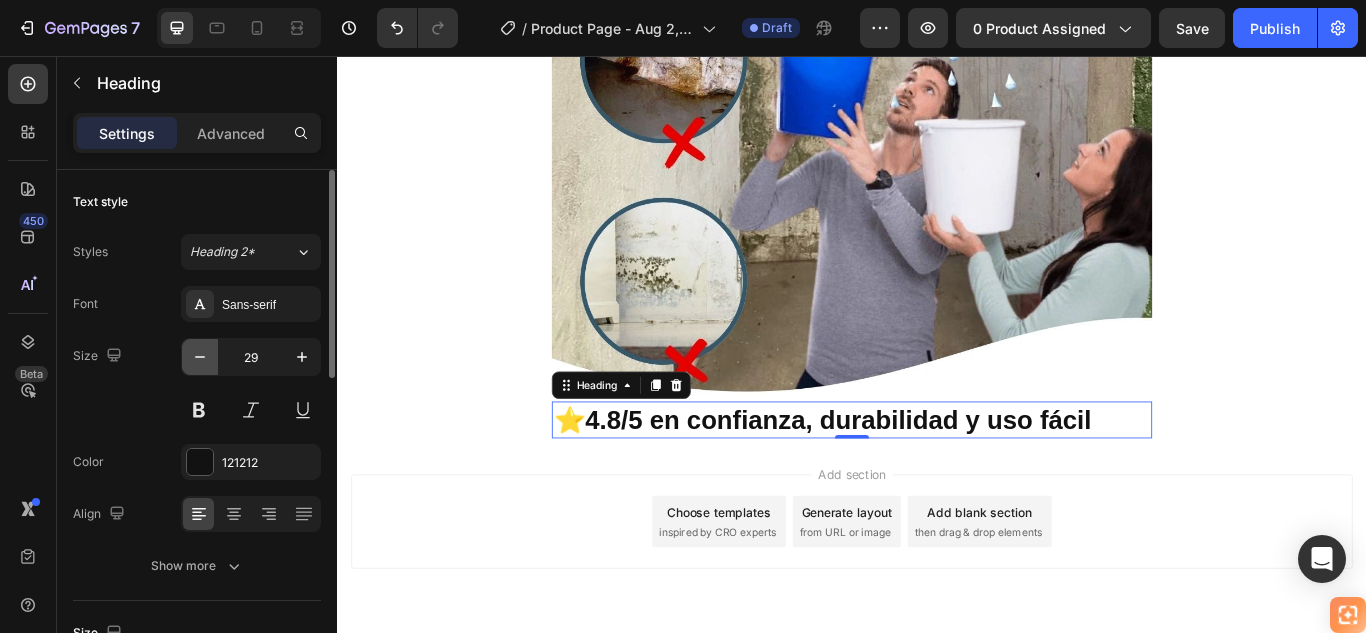 click 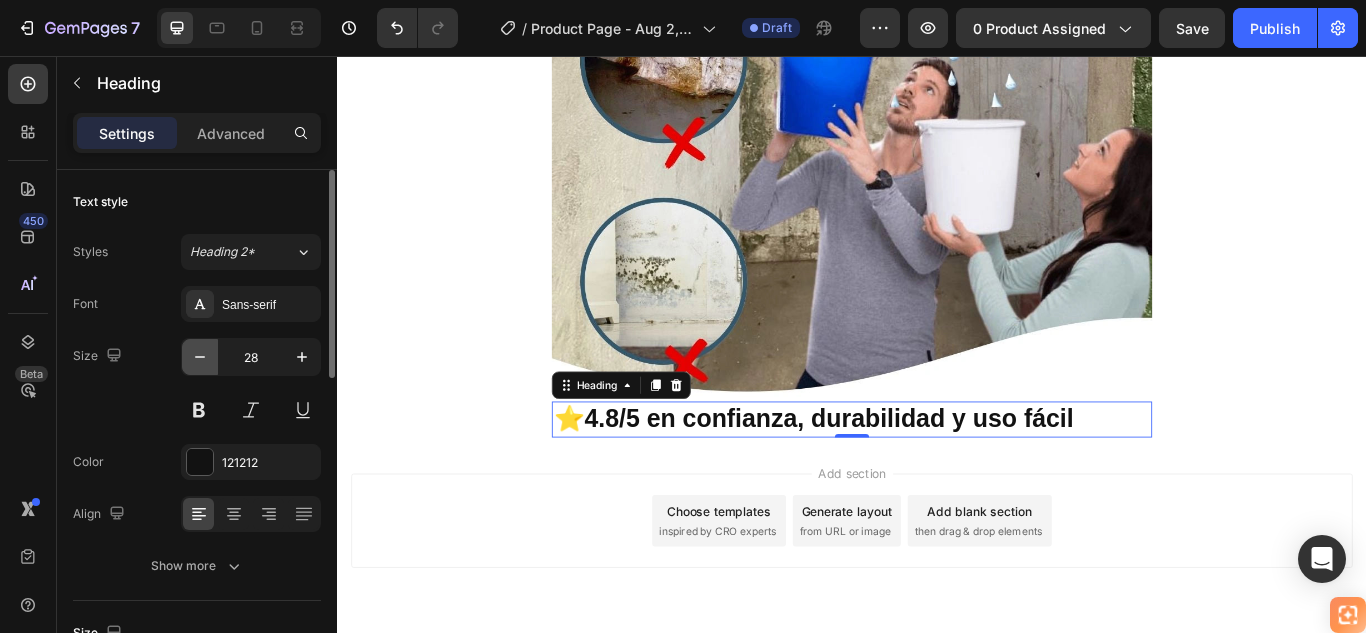 click 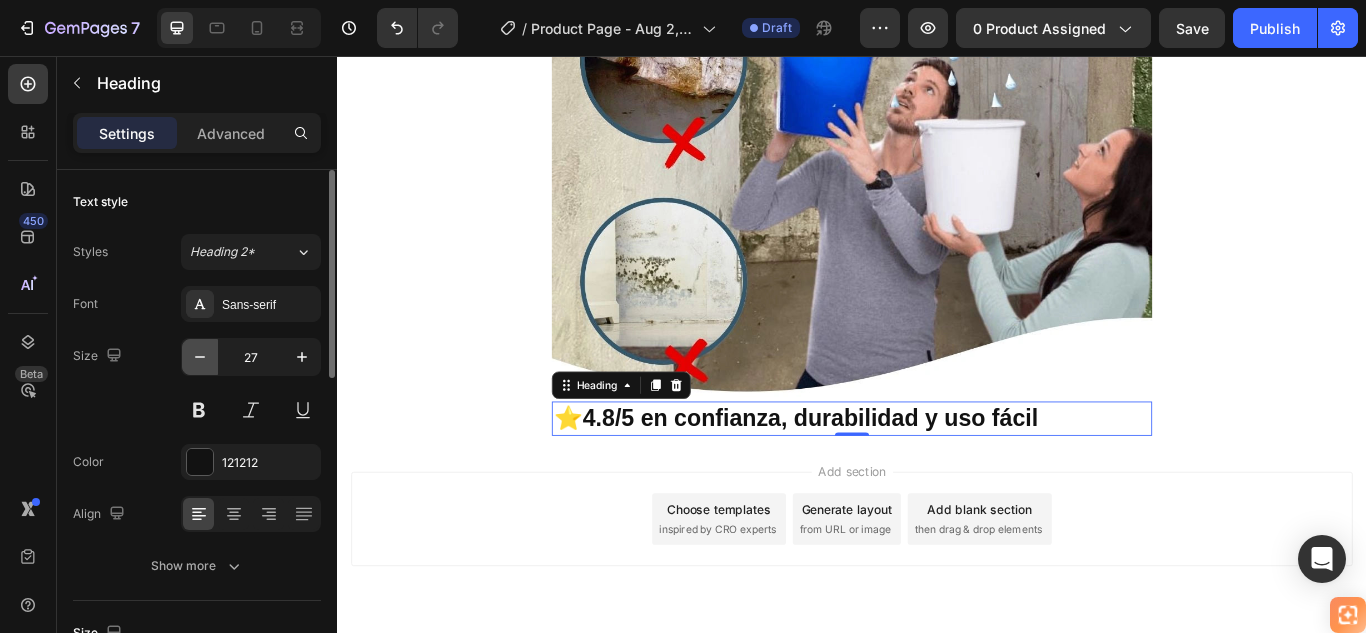 click 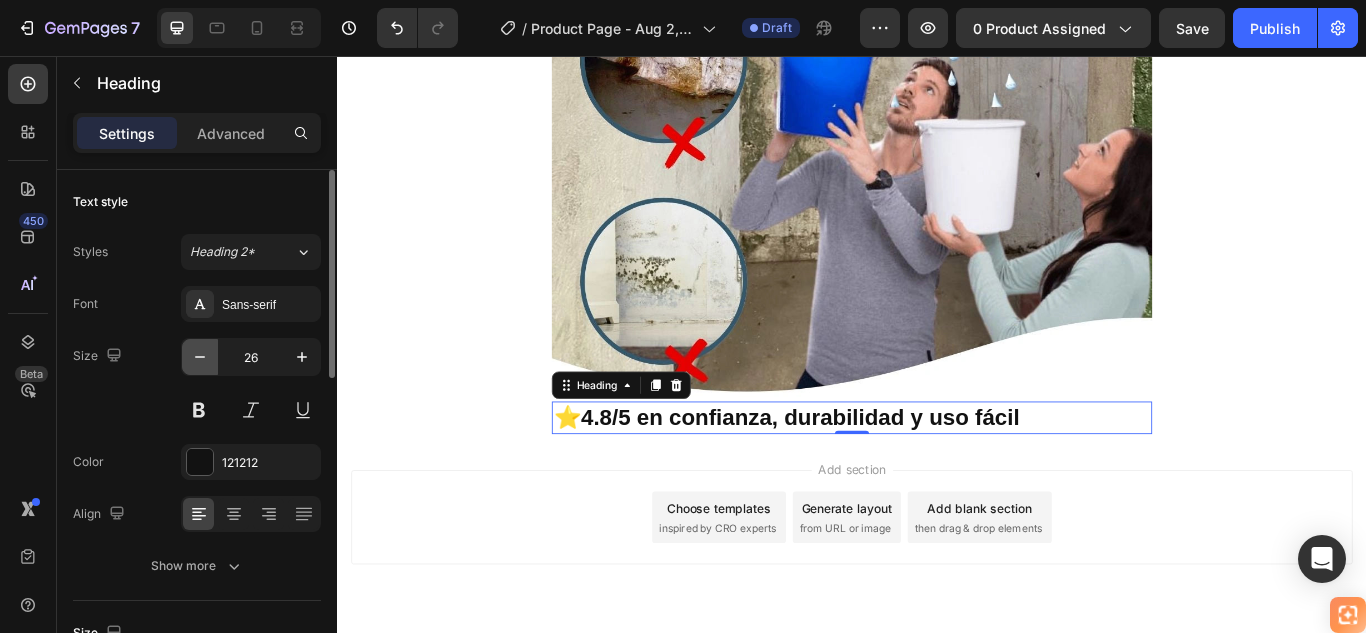 click 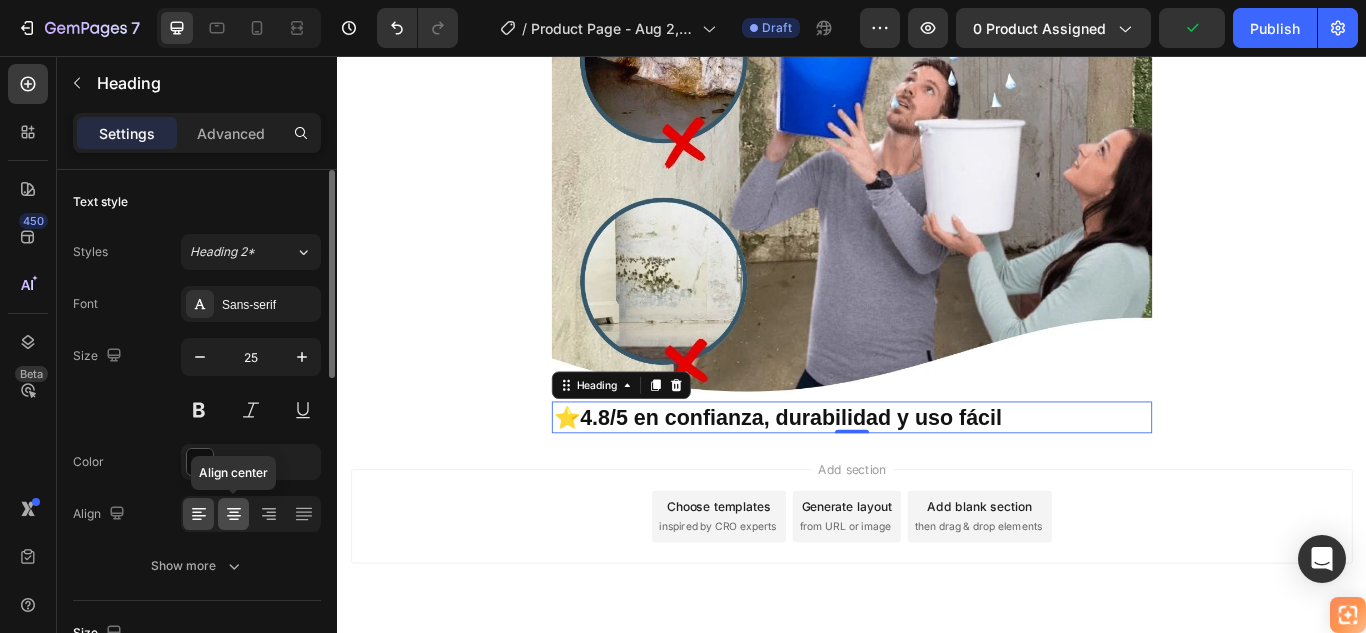 click 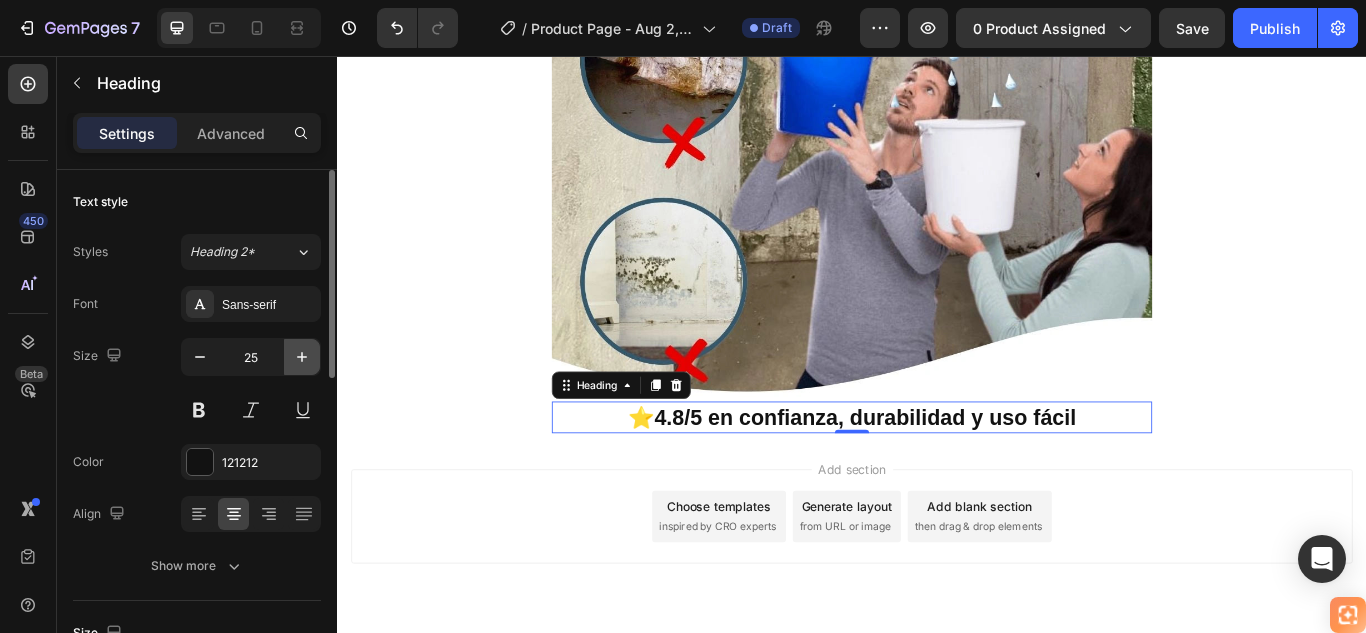 click at bounding box center (302, 357) 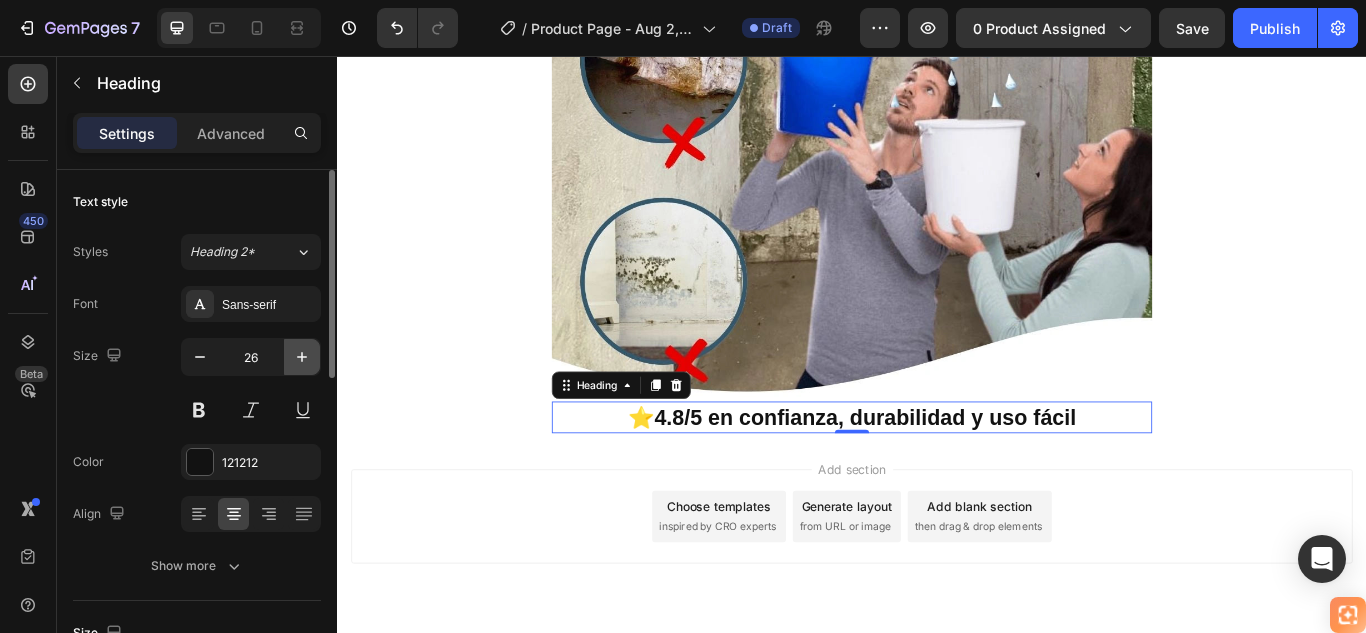 click at bounding box center [302, 357] 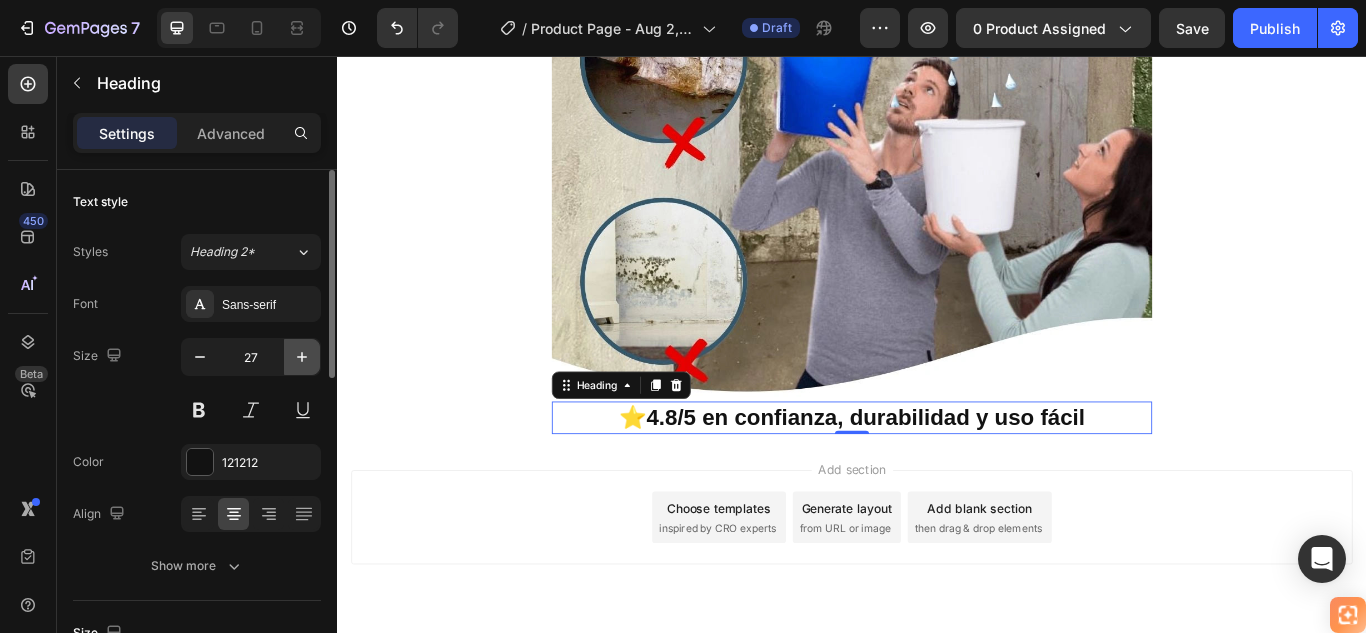click at bounding box center (302, 357) 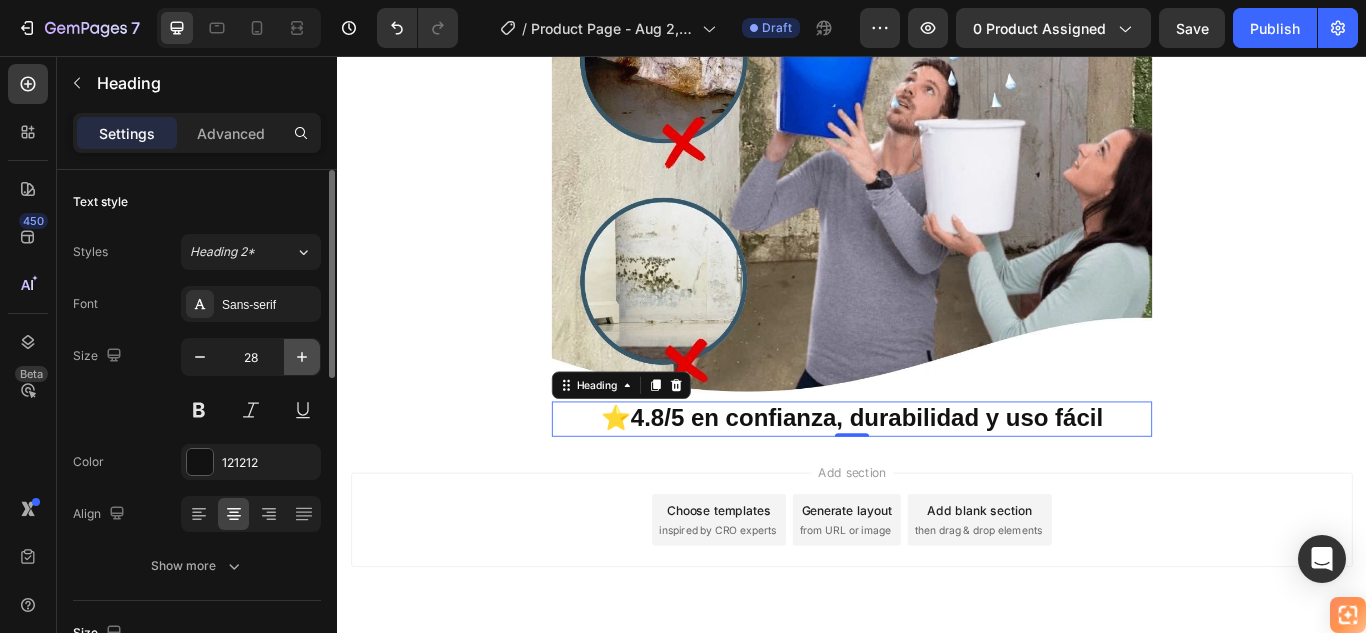 click at bounding box center (302, 357) 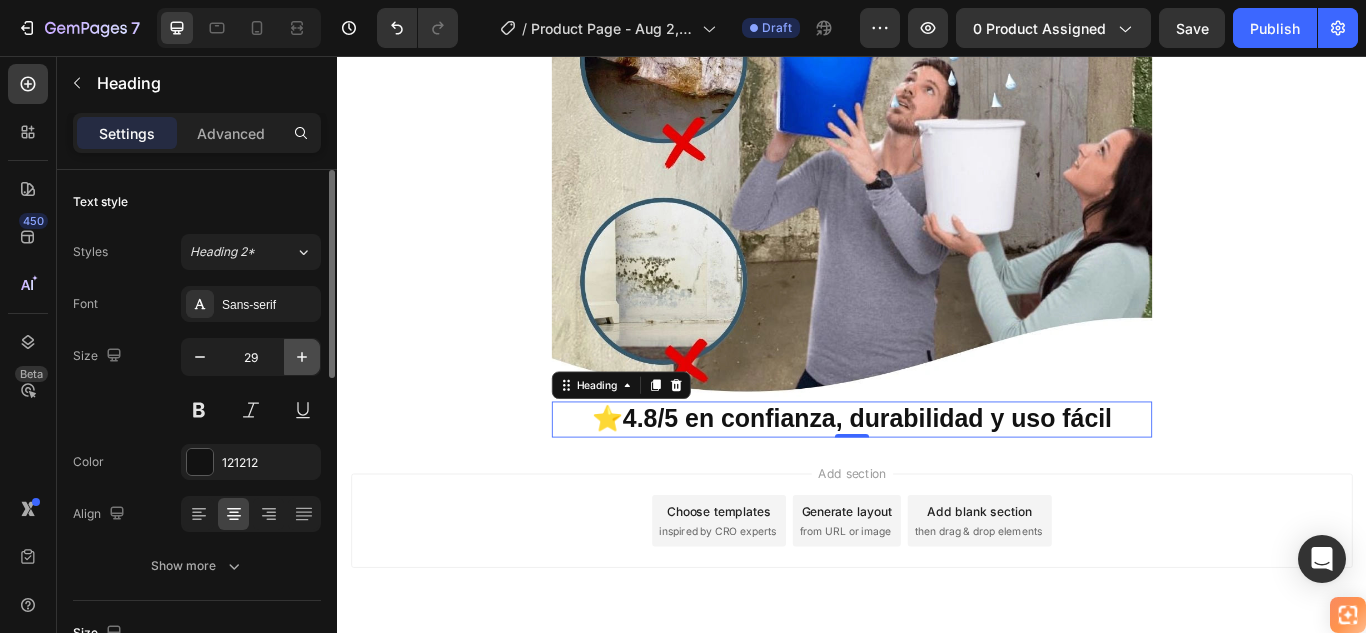 click at bounding box center [302, 357] 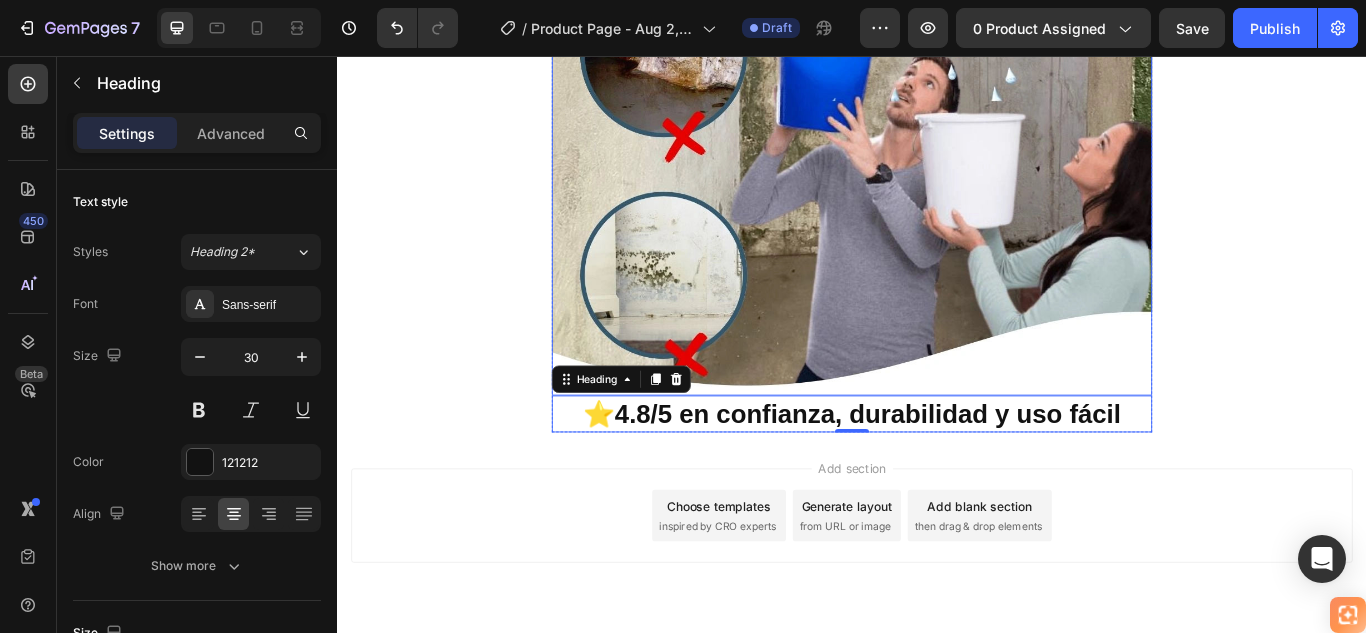 scroll, scrollTop: 669, scrollLeft: 0, axis: vertical 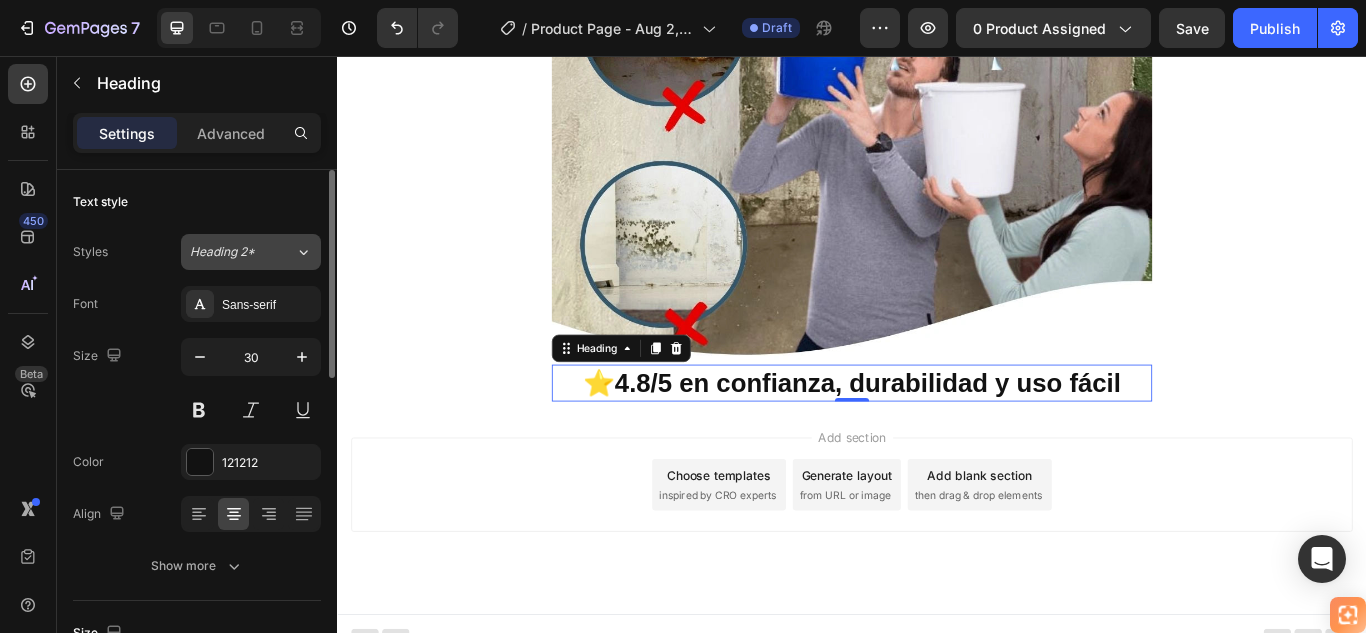 click on "Heading 2*" at bounding box center [230, 252] 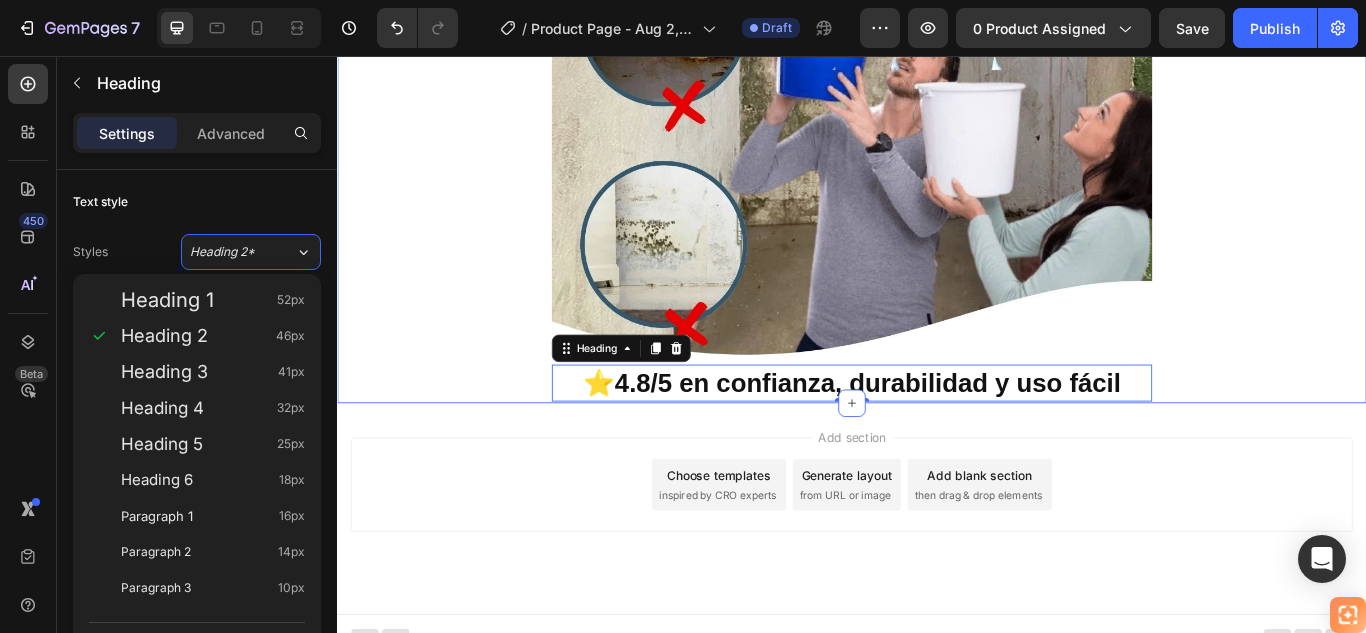 click on "🚚 Envío gratis y entrega rápida - ✅ Garantía de satisfacción total Heading Image ⭐  4.8/5 en confianza, durabilidad y uso fácil Heading   0 Row Section 1" at bounding box center [937, -56] 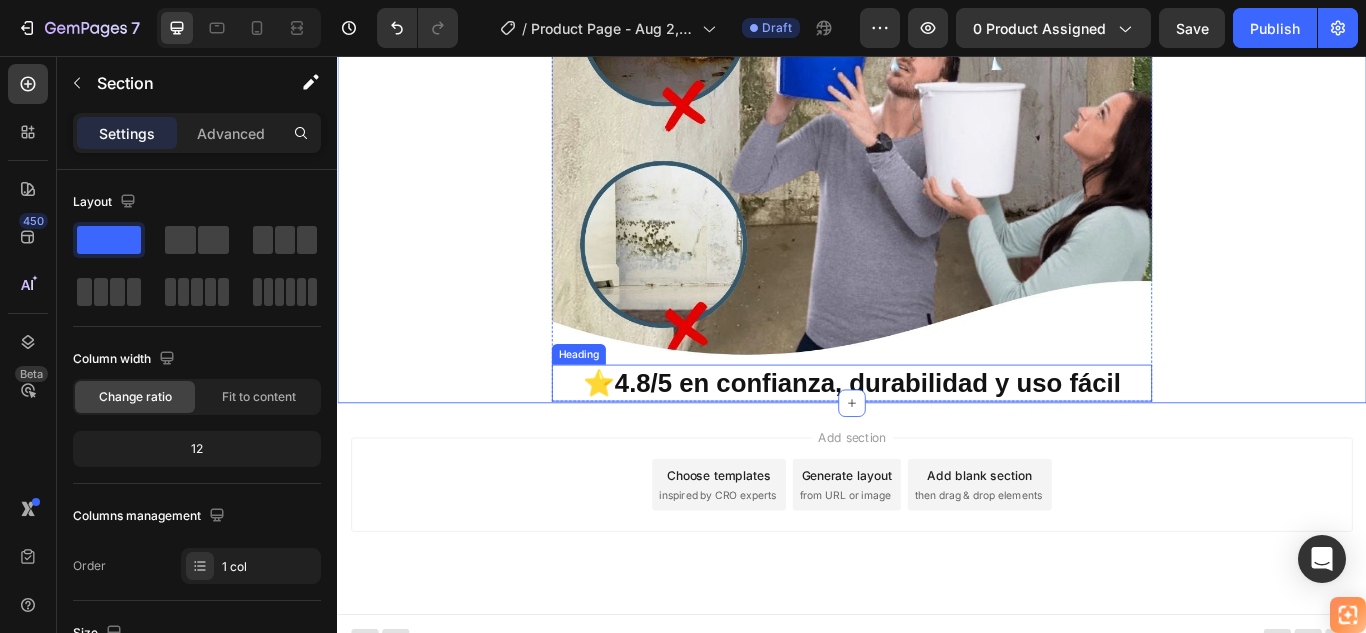 click on "4.8/5 en confianza, durabilidad y uso fácil" at bounding box center (955, 437) 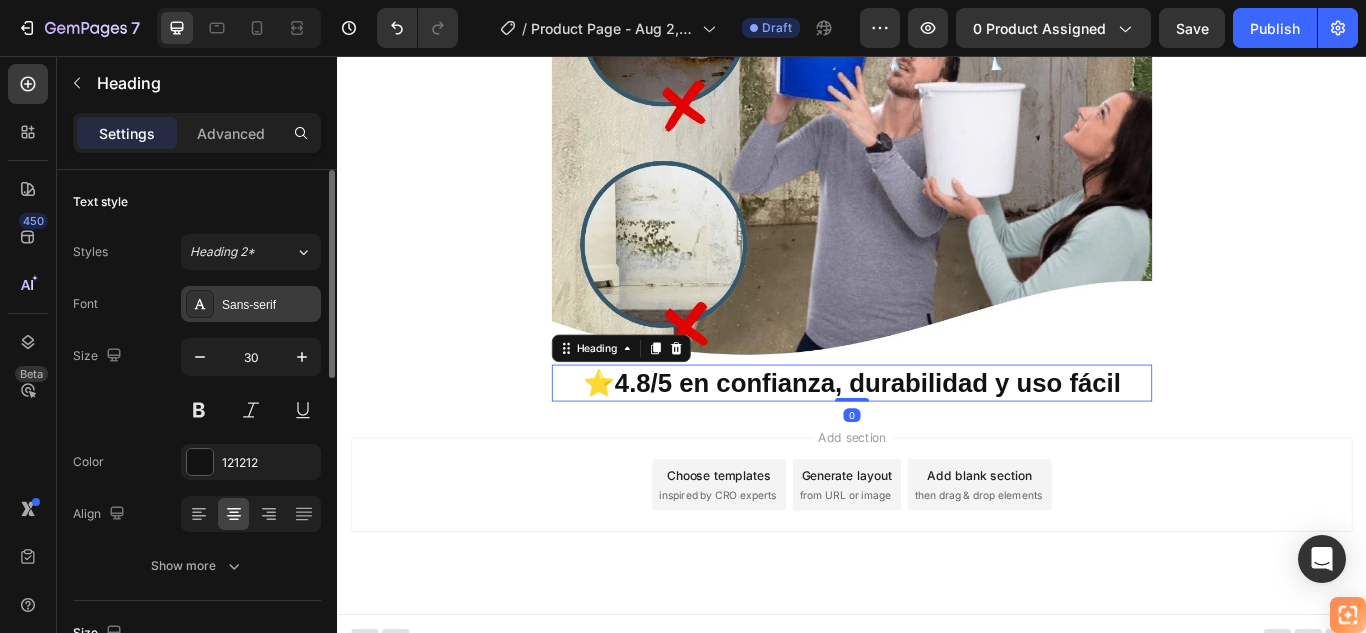 click on "Sans-serif" at bounding box center [269, 305] 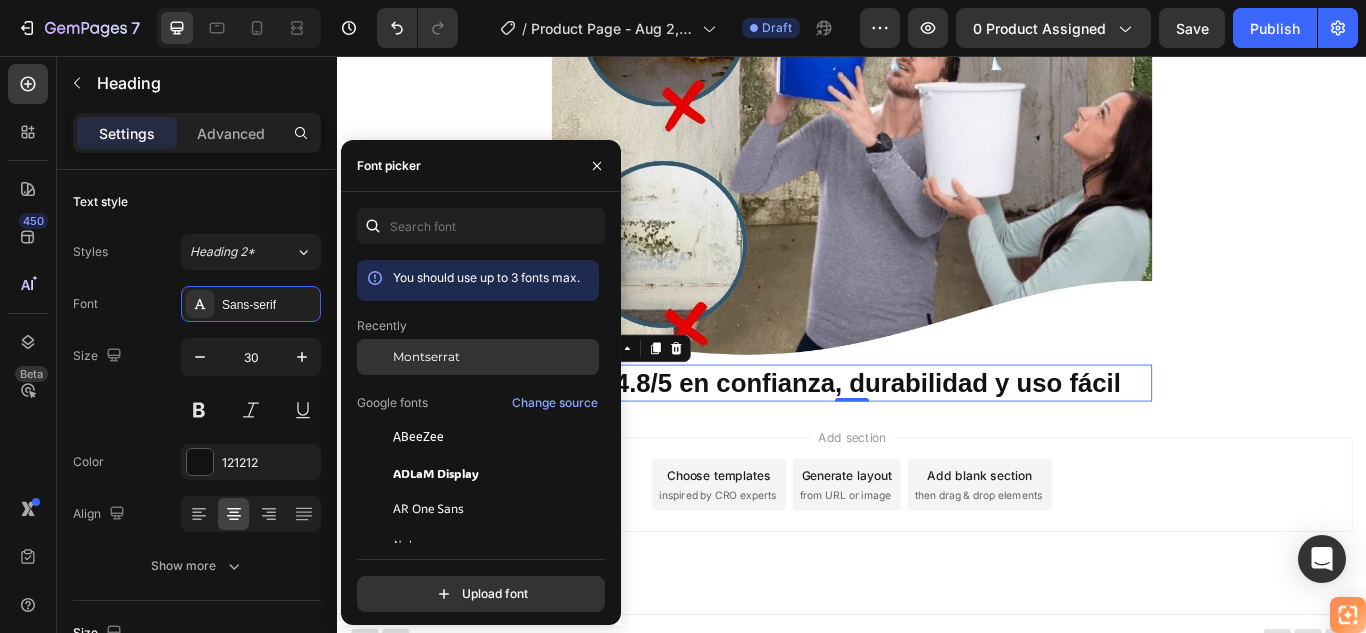 click on "Montserrat" 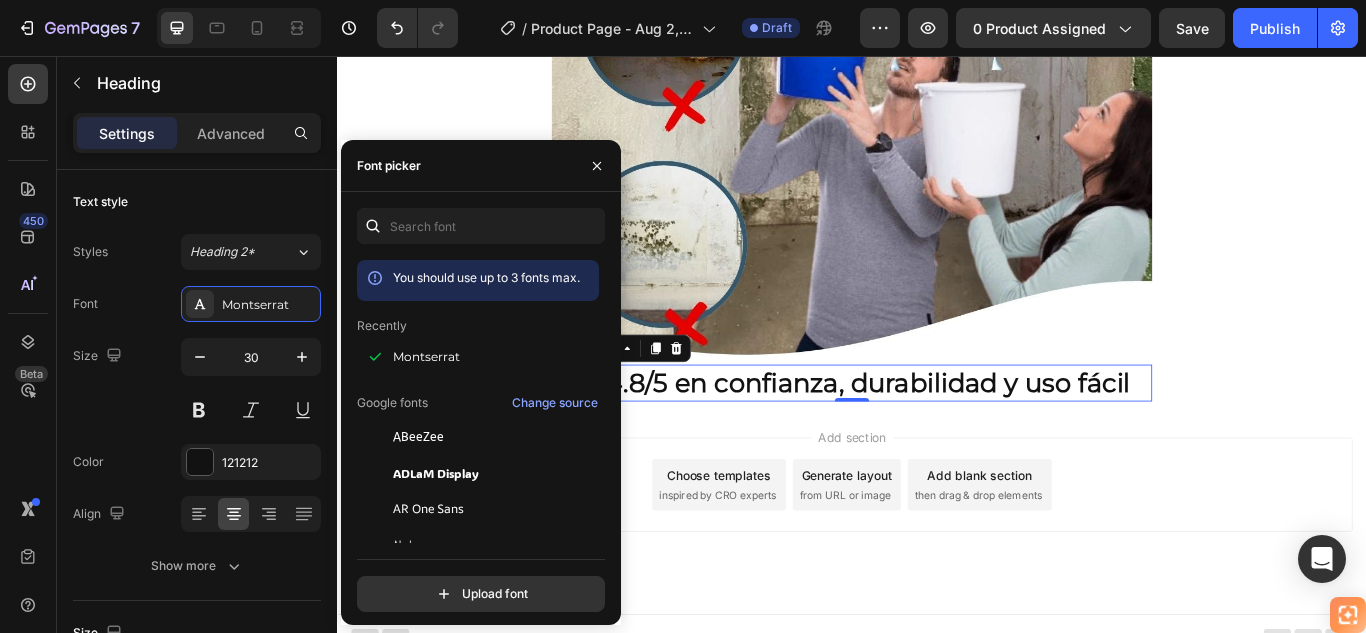 click on "🚚 Envío gratis y entrega rápida - ✅ Garantía de satisfacción total Heading Image ⭐  4.8/5 en confianza, durabilidad y uso fácil Heading   0 Row Section 1" at bounding box center (937, -56) 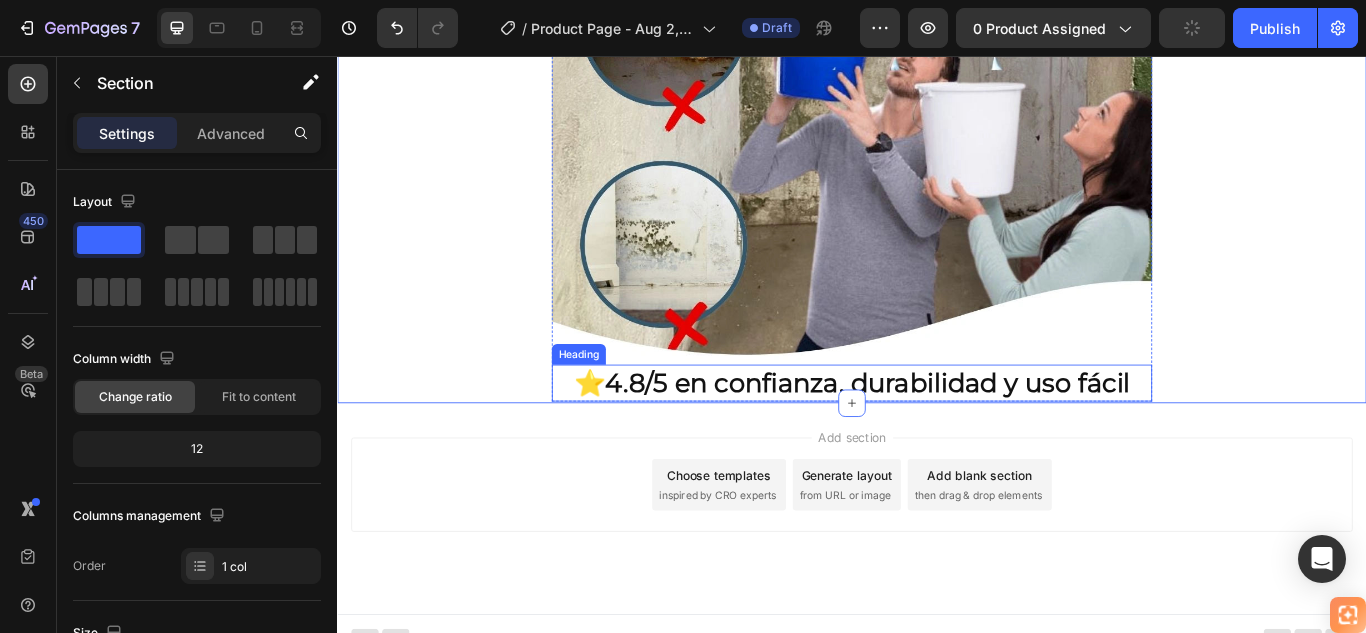 click on "4.8/5 en confianza, durabilidad y uso fácil" at bounding box center [956, 437] 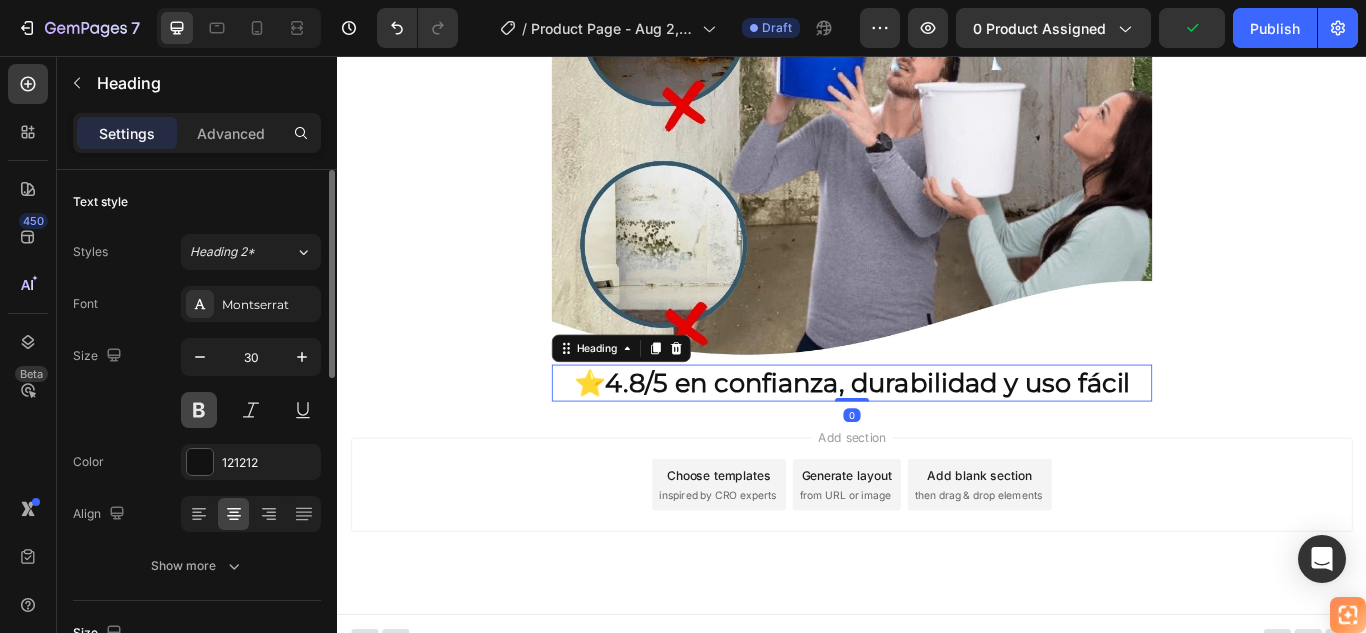 click at bounding box center (199, 410) 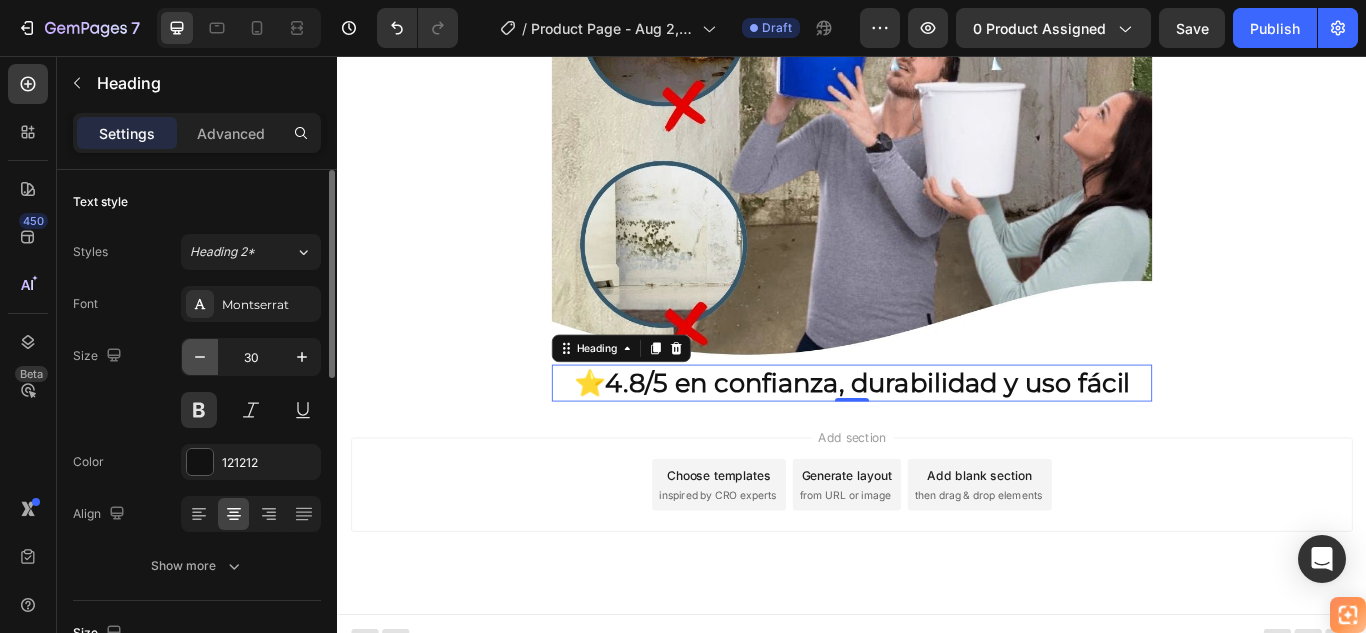 click 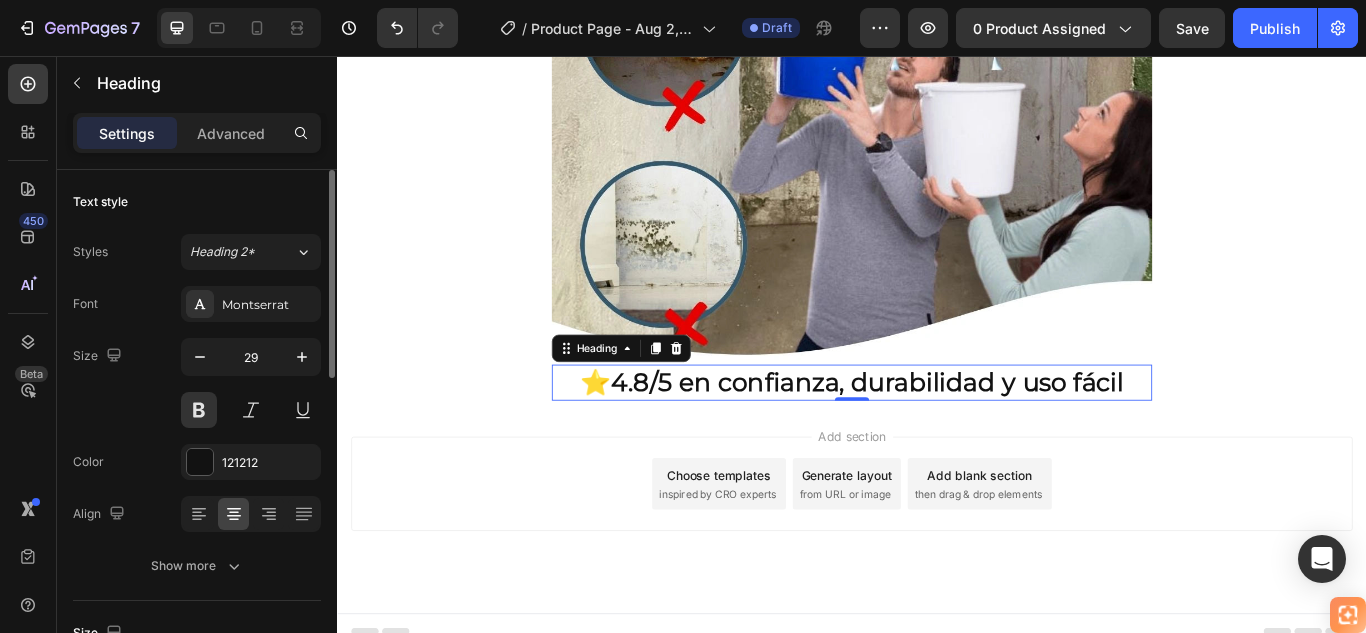 scroll, scrollTop: 668, scrollLeft: 0, axis: vertical 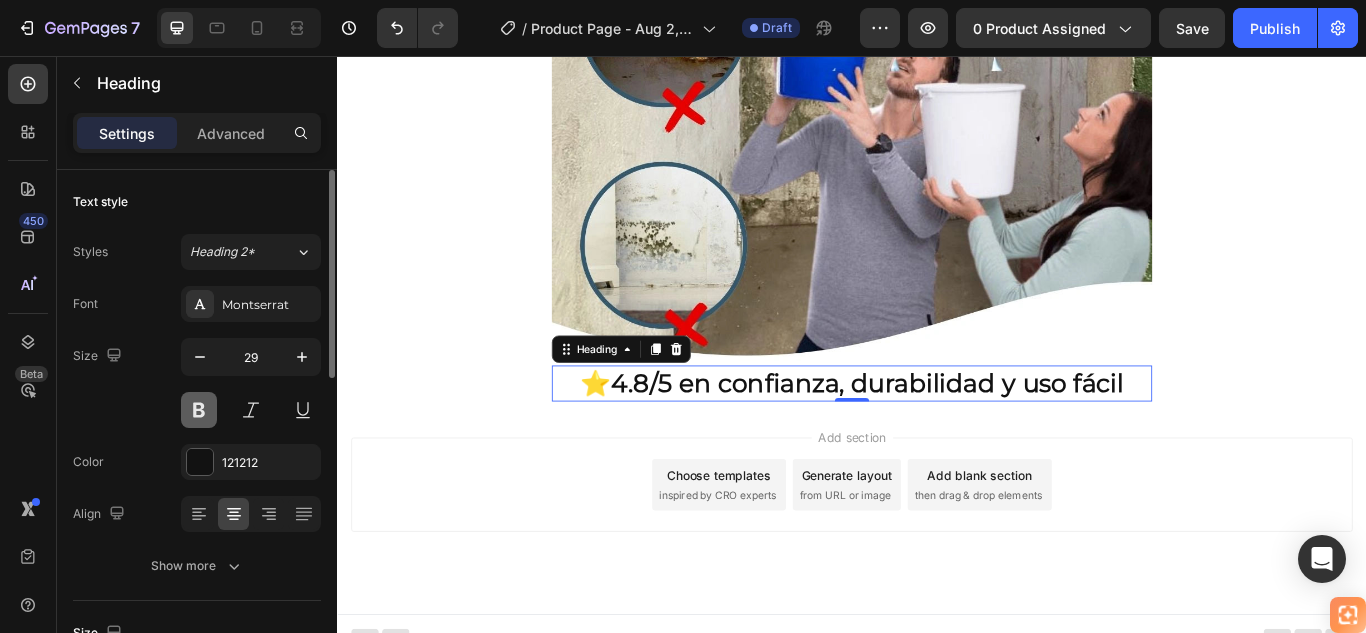 click at bounding box center (199, 410) 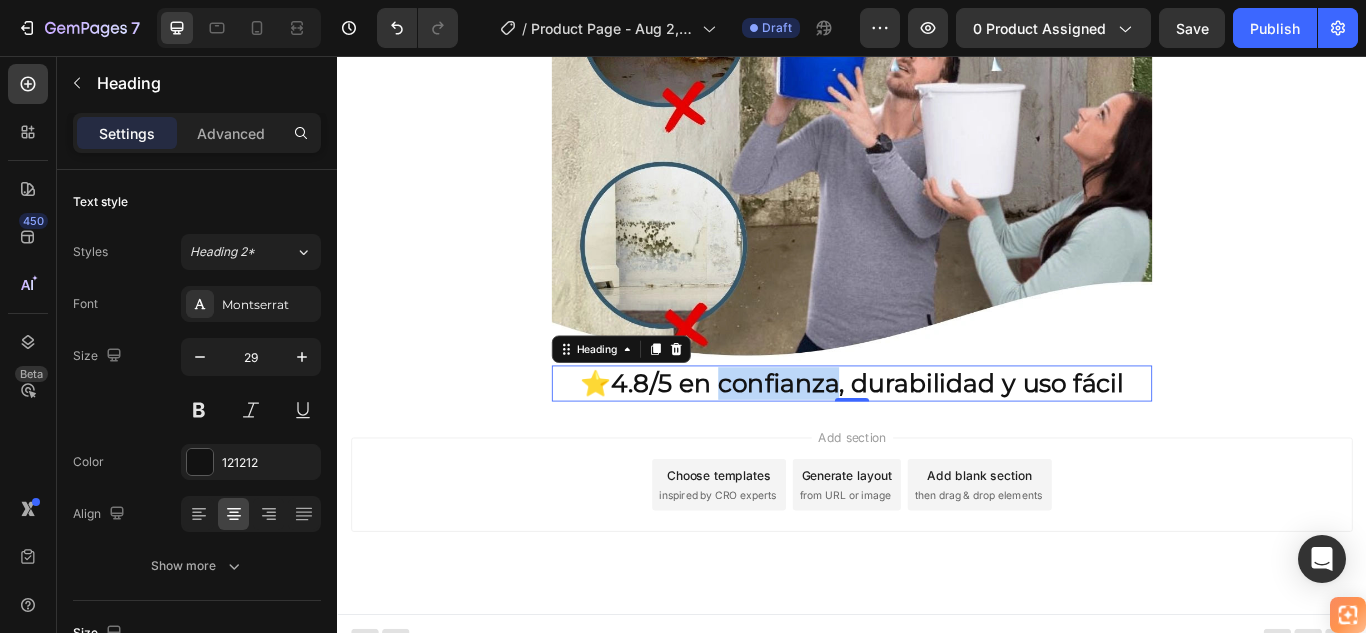 click on "4.8/5 en confianza, durabilidad y uso fácil" at bounding box center [955, 437] 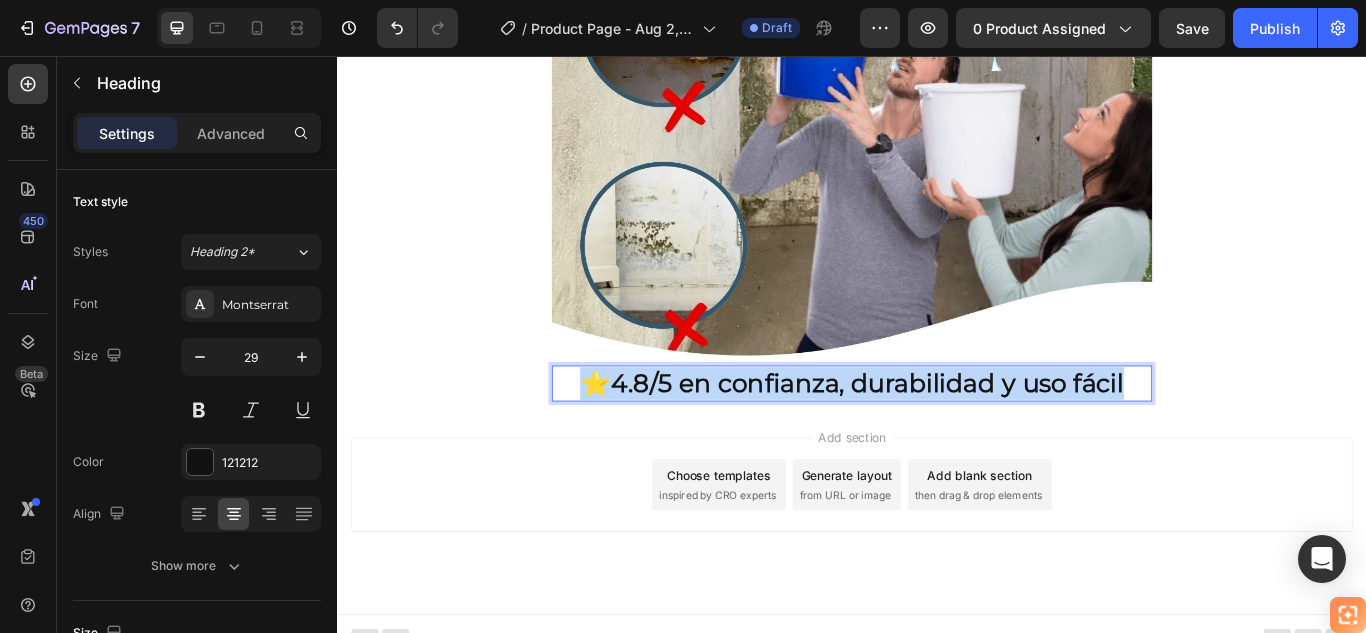 click on "4.8/5 en confianza, durabilidad y uso fácil" at bounding box center [955, 437] 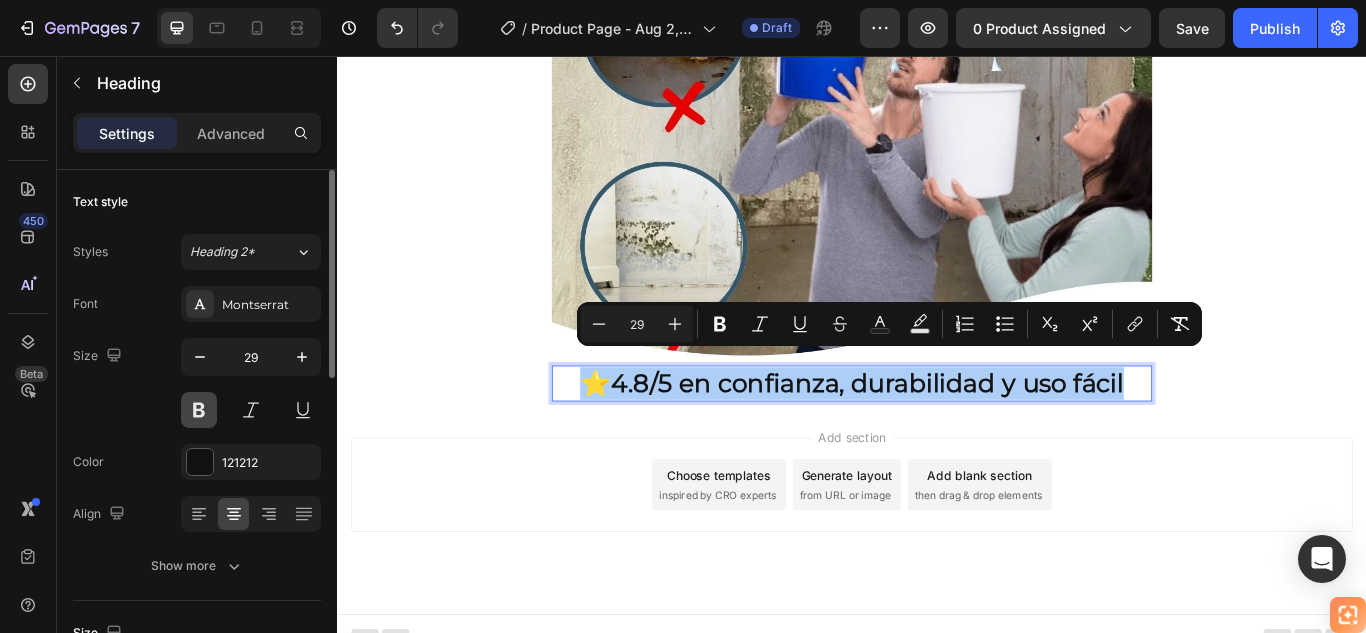click at bounding box center [199, 410] 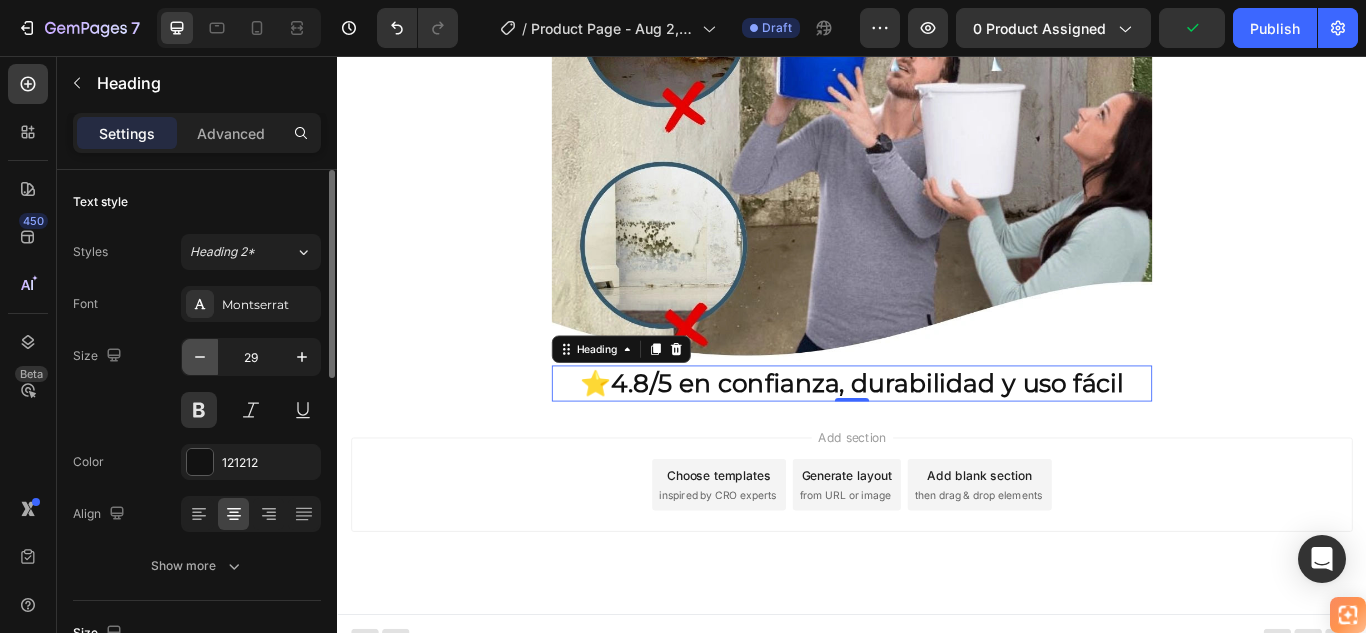 click 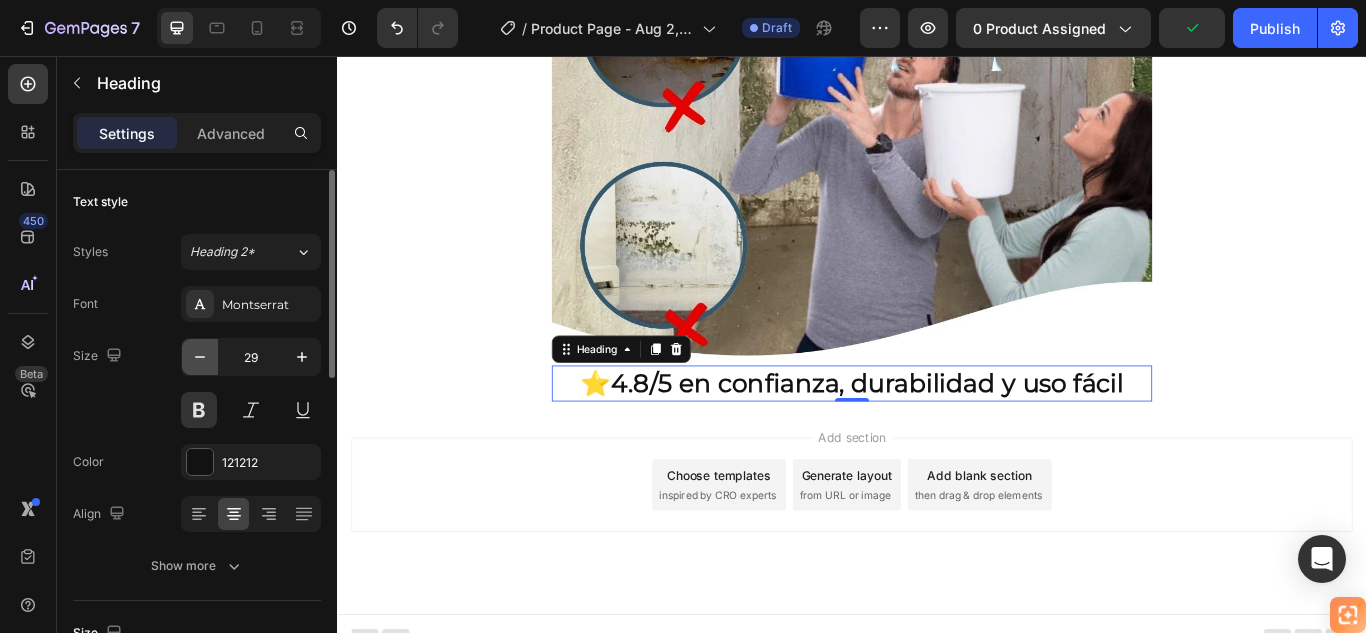 click 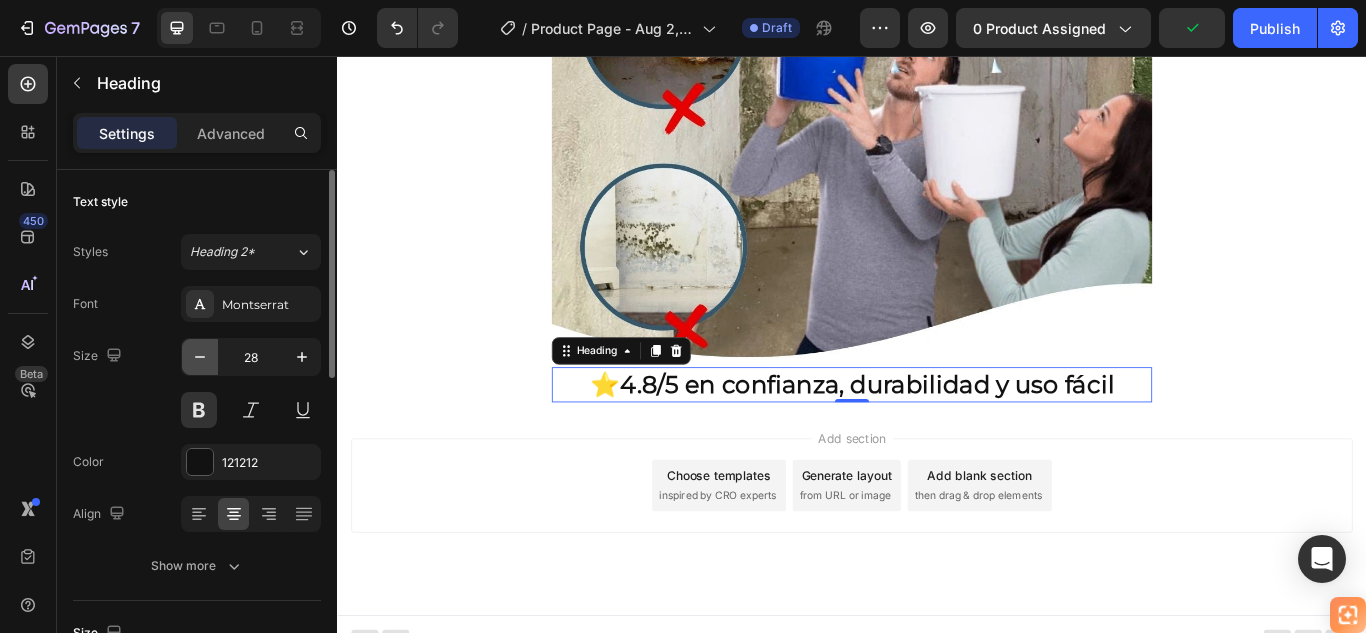 click 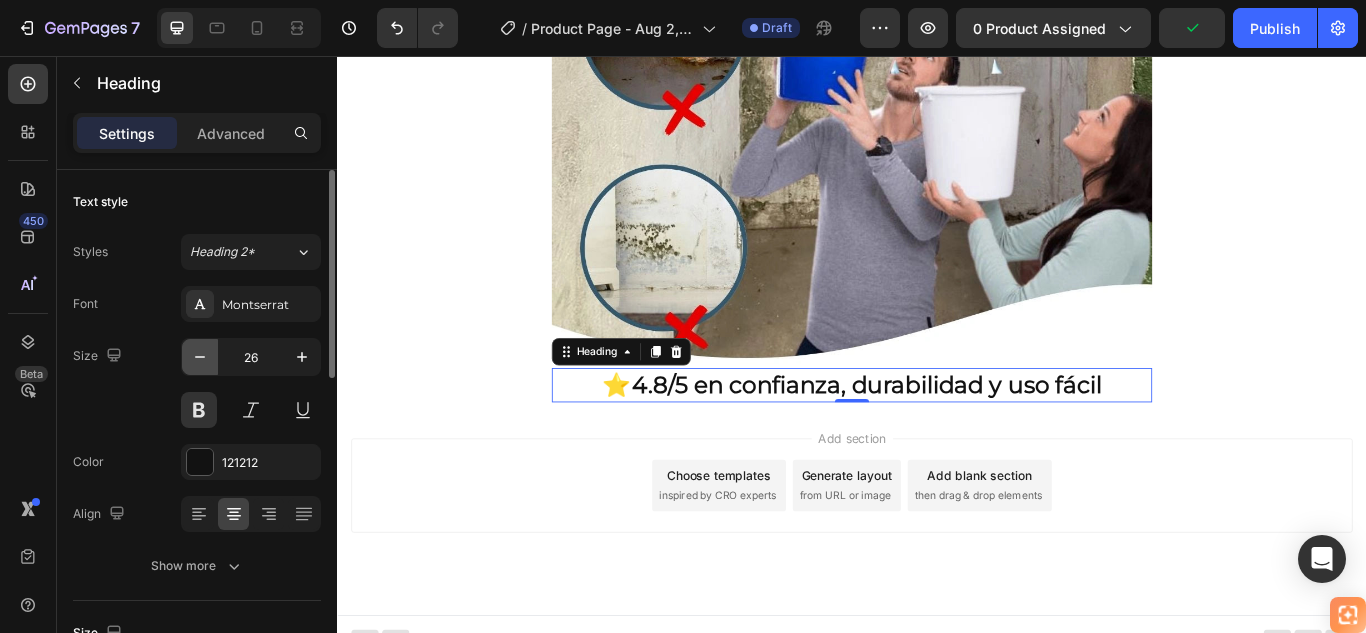 click 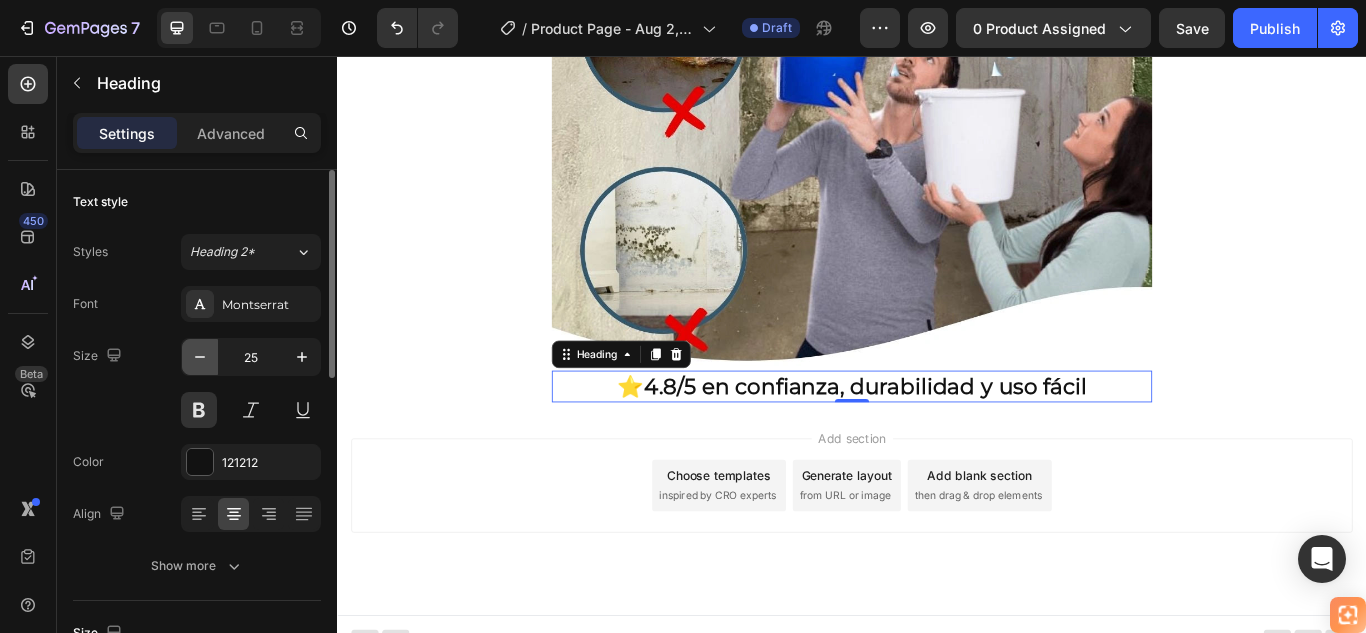 click 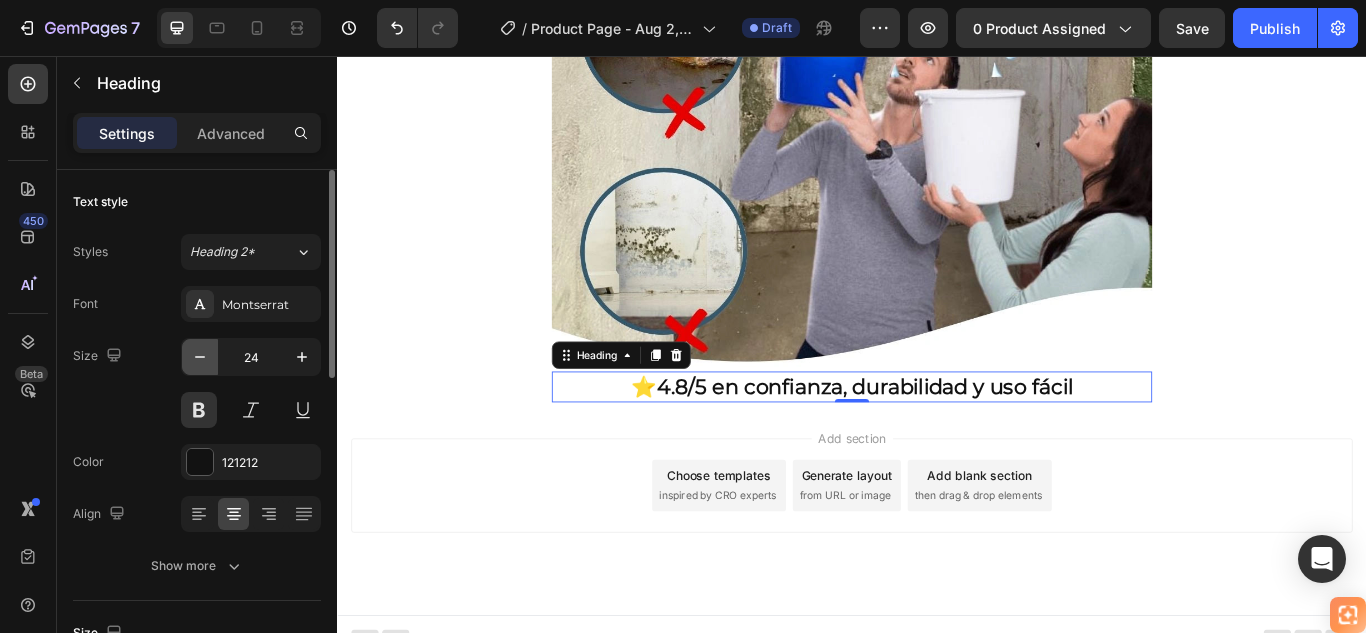 click 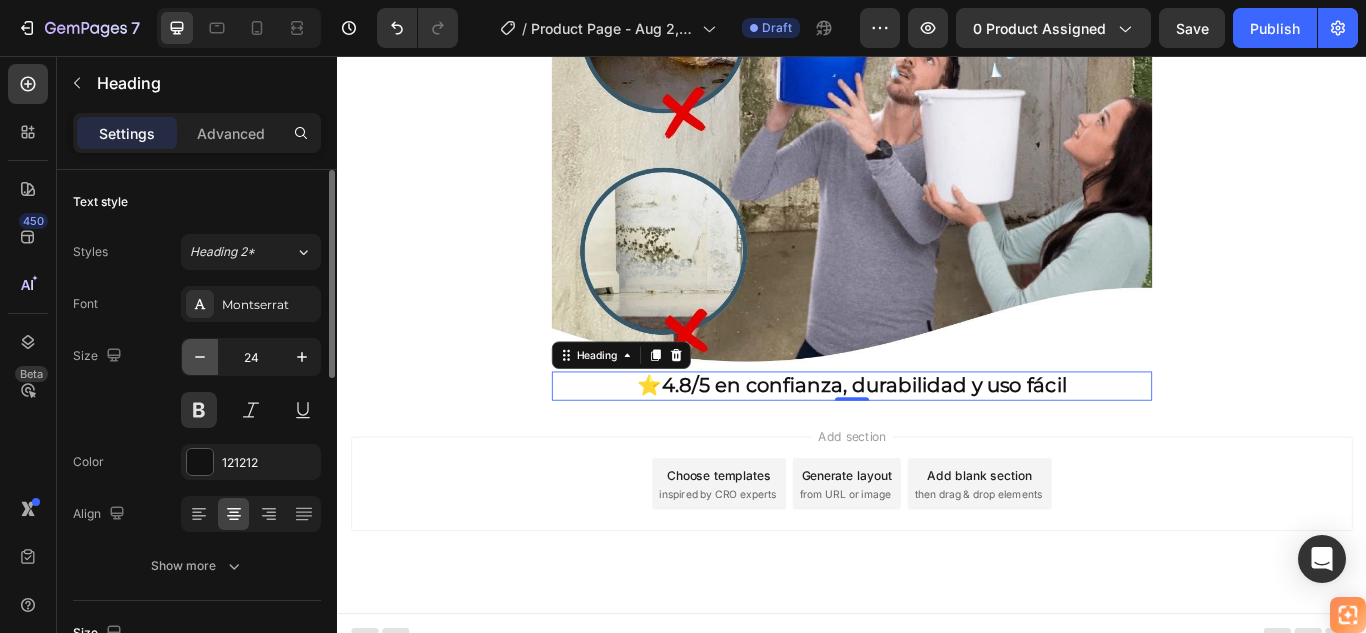 type on "23" 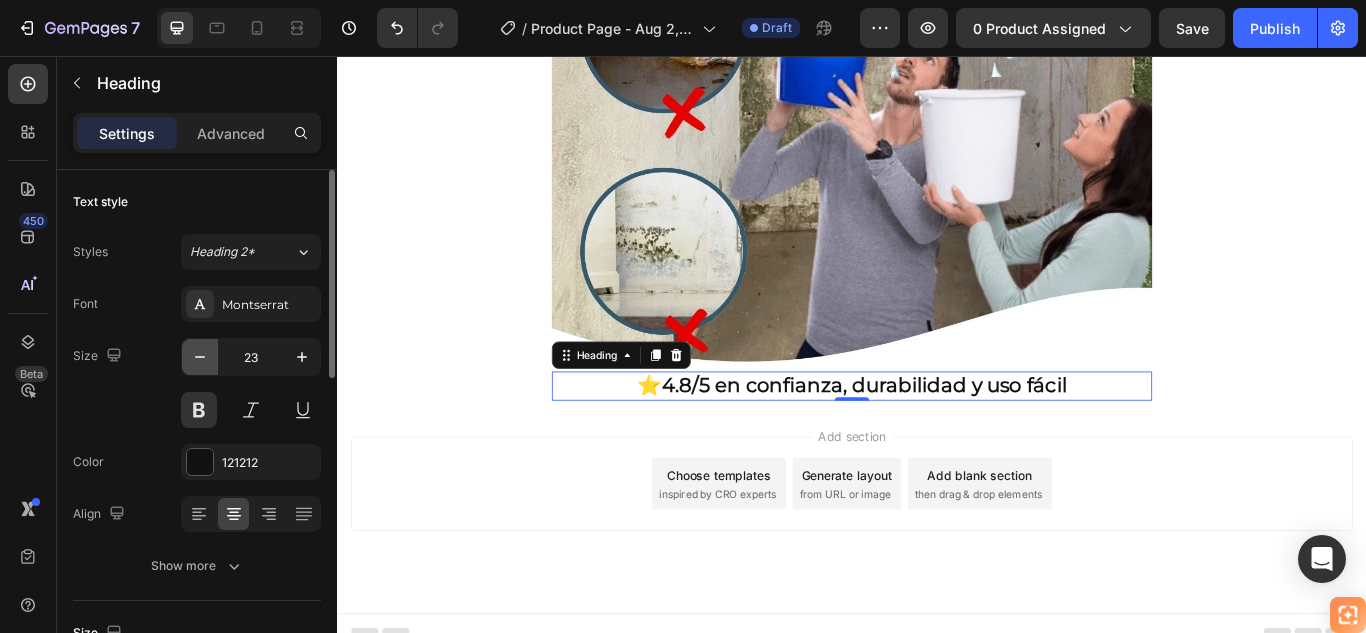 scroll, scrollTop: 660, scrollLeft: 0, axis: vertical 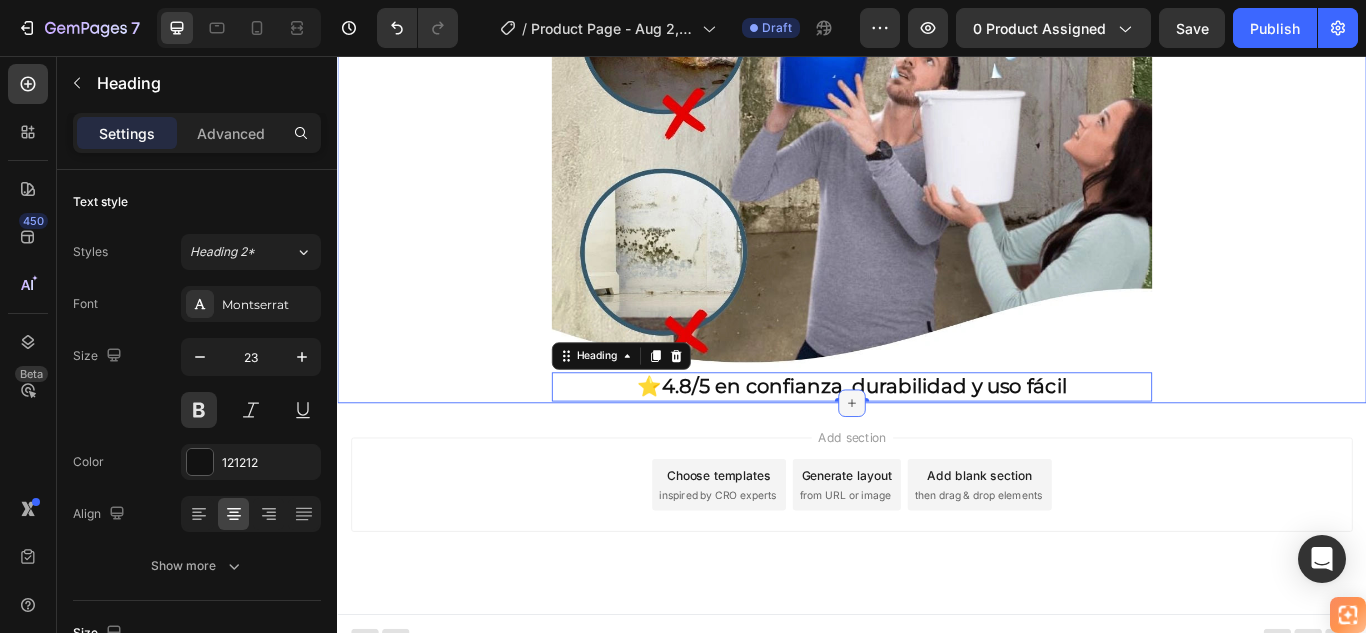 click 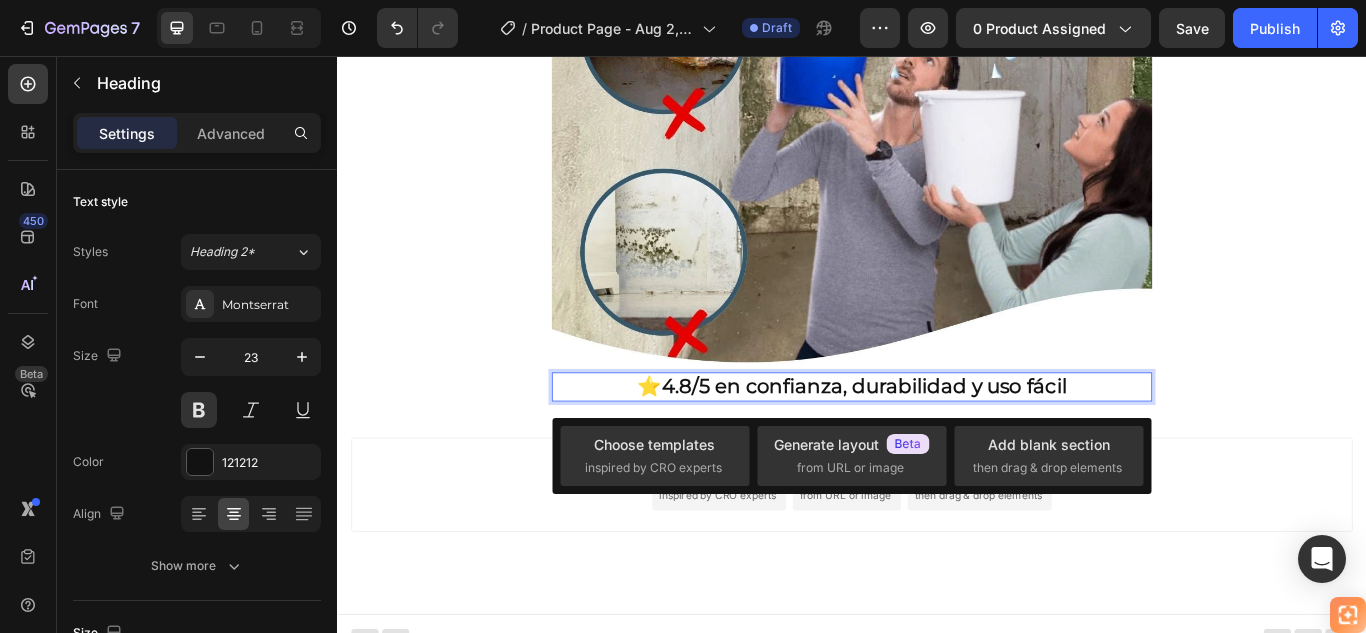 click on "4.8/5 en confianza, durabilidad y uso fácil" at bounding box center [952, 441] 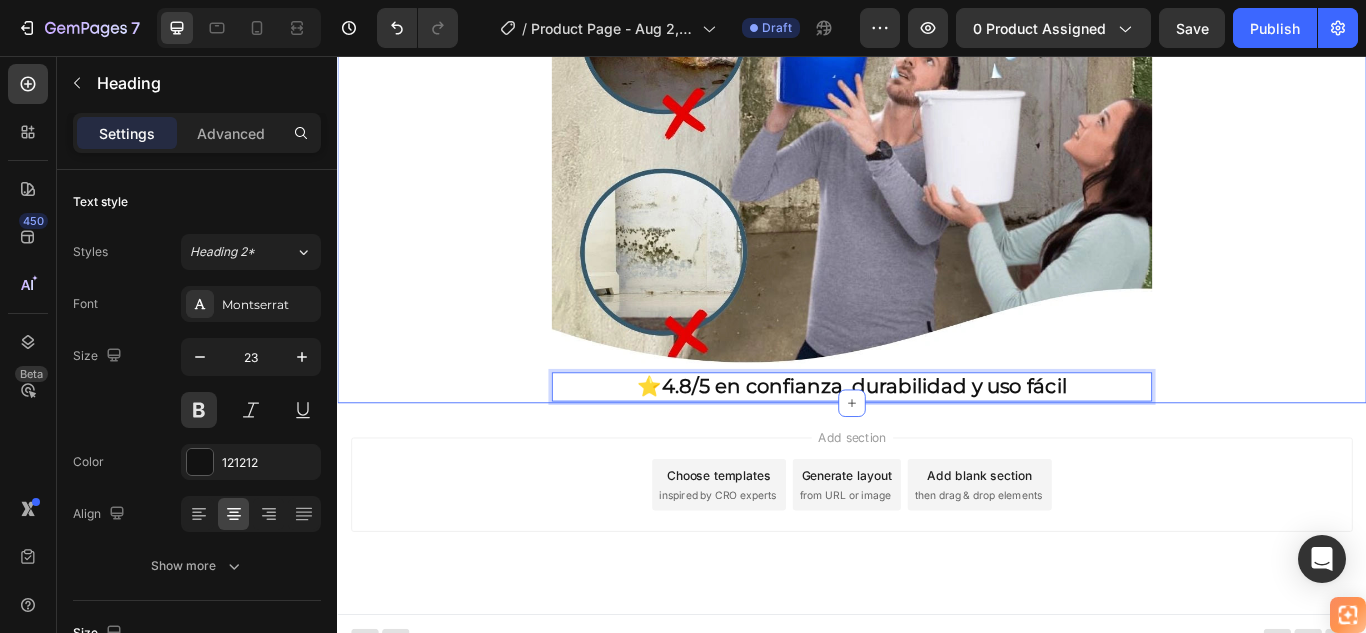 click on "🚚 Envío gratis y entrega rápida - ✅ Garantía de satisfacción total Heading Image ⭐  4.8/5 en confianza, durabilidad y uso fácil Heading   0 Row Section 1" at bounding box center [937, -51] 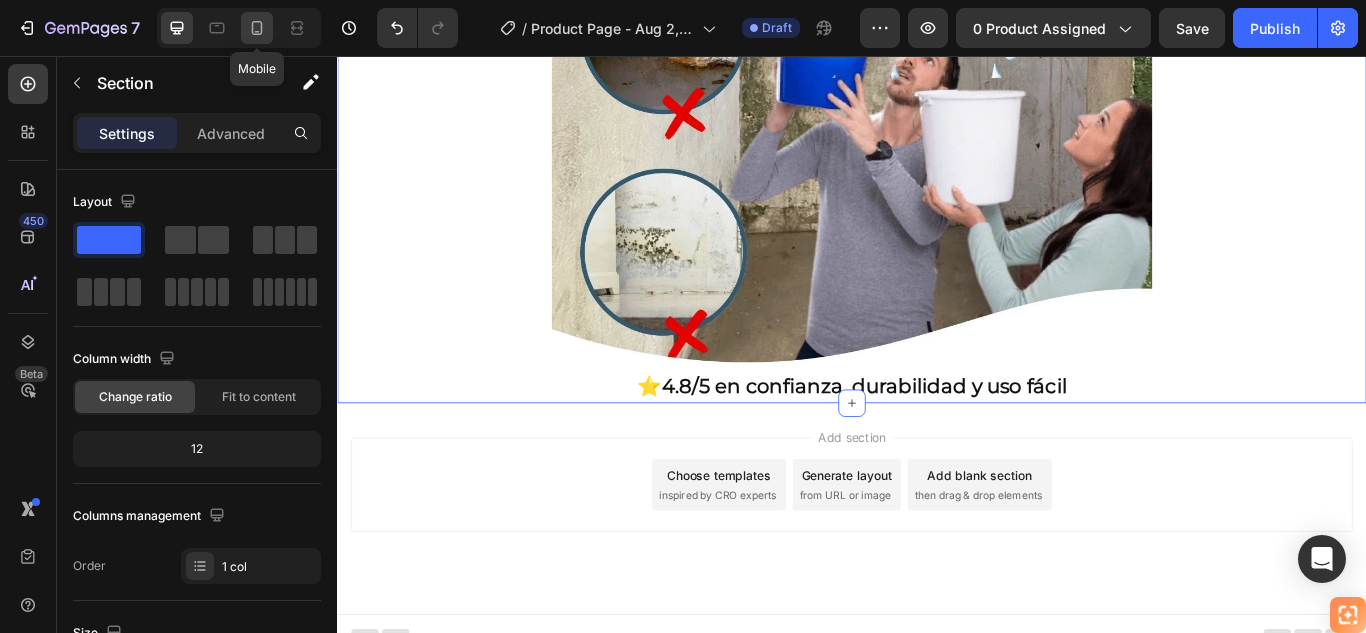 click 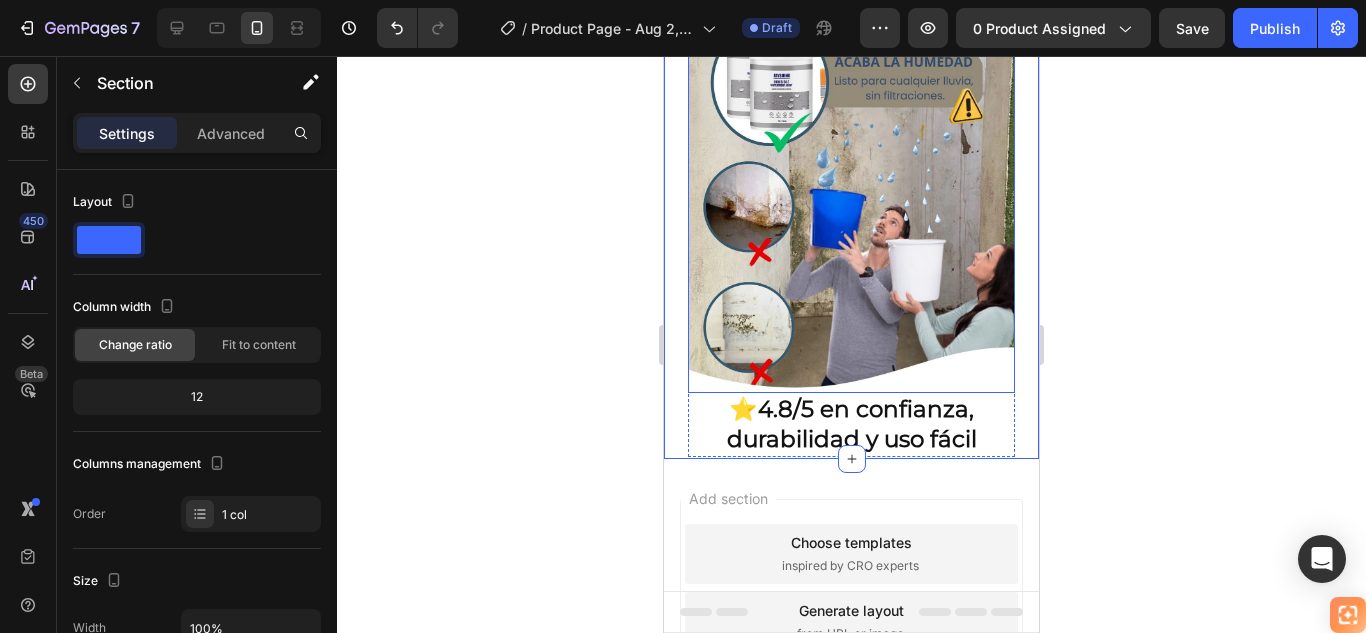 scroll, scrollTop: 200, scrollLeft: 0, axis: vertical 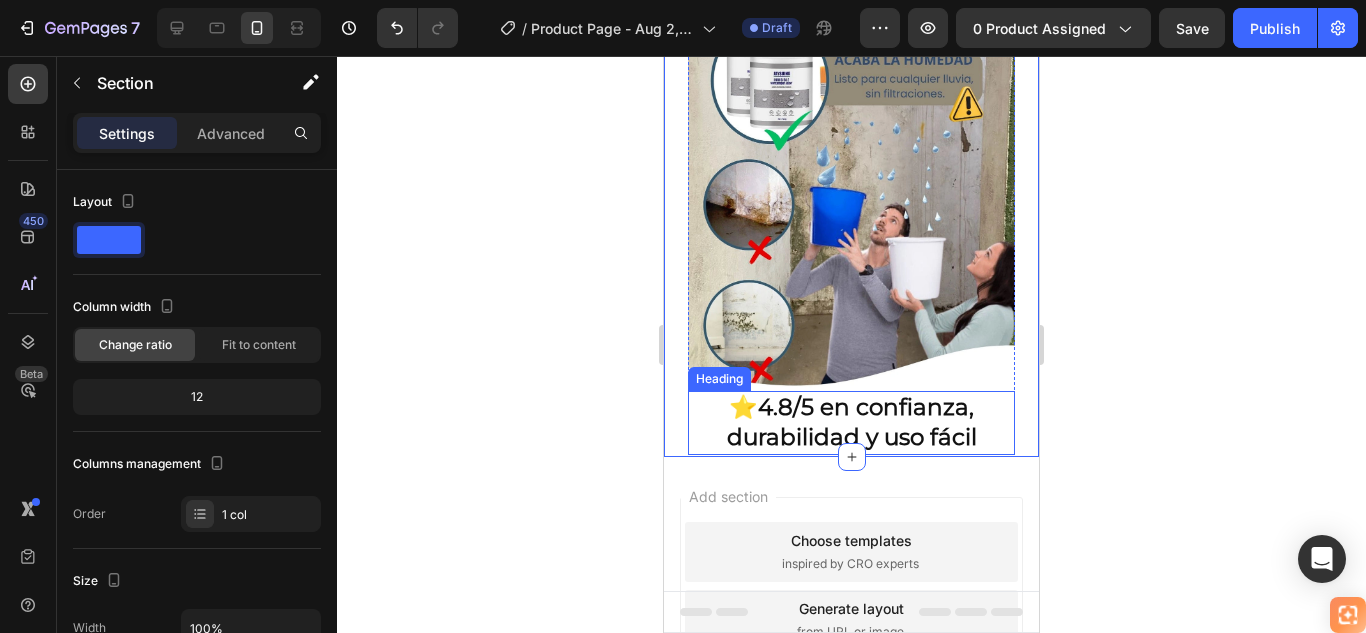 click on "4.8/5 en confianza, durabilidad y uso fácil" at bounding box center [852, 422] 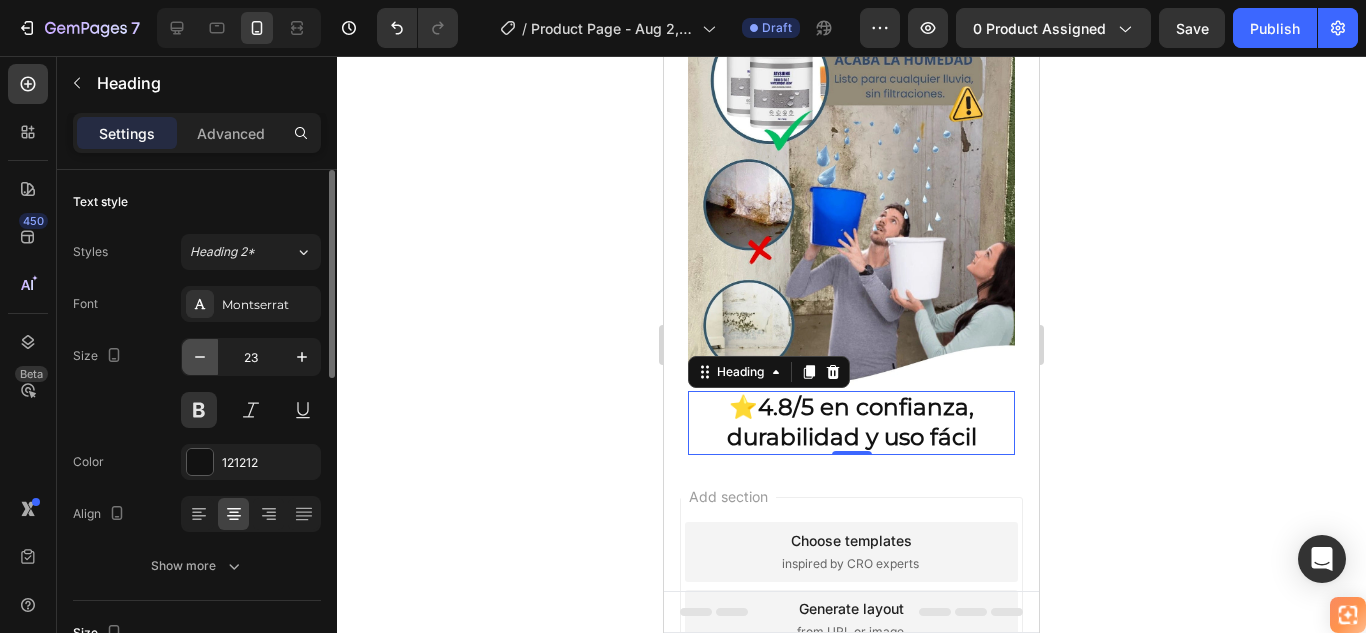 click 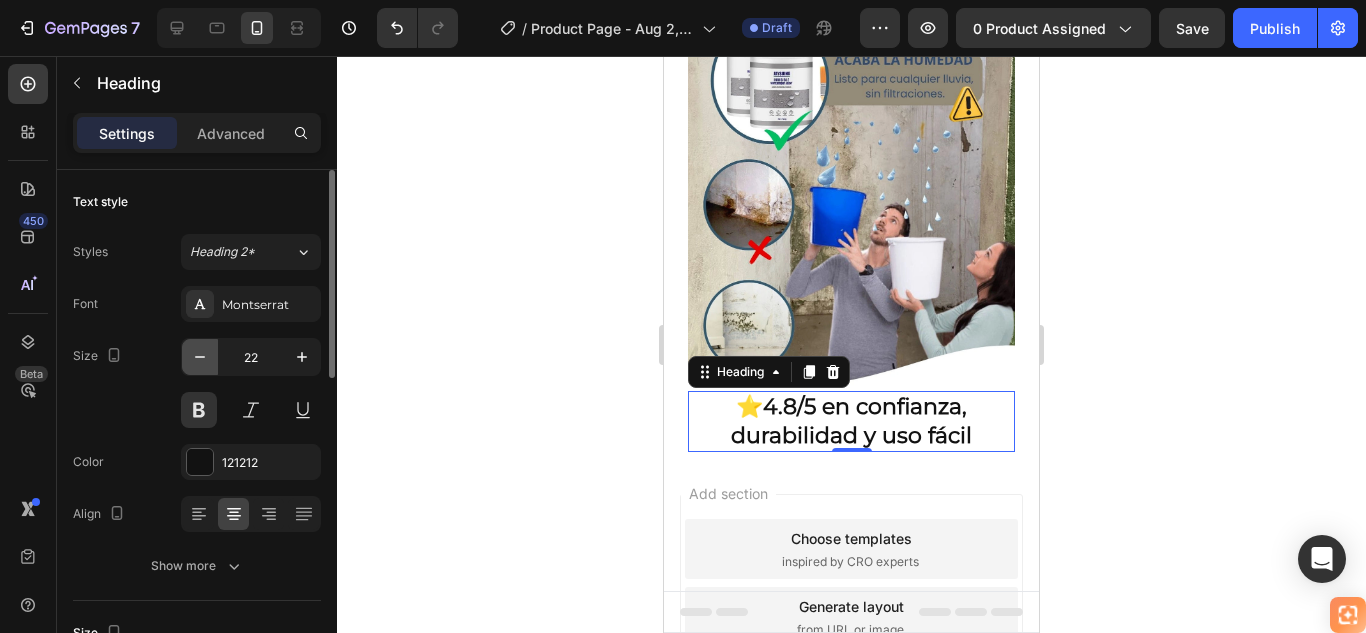 click 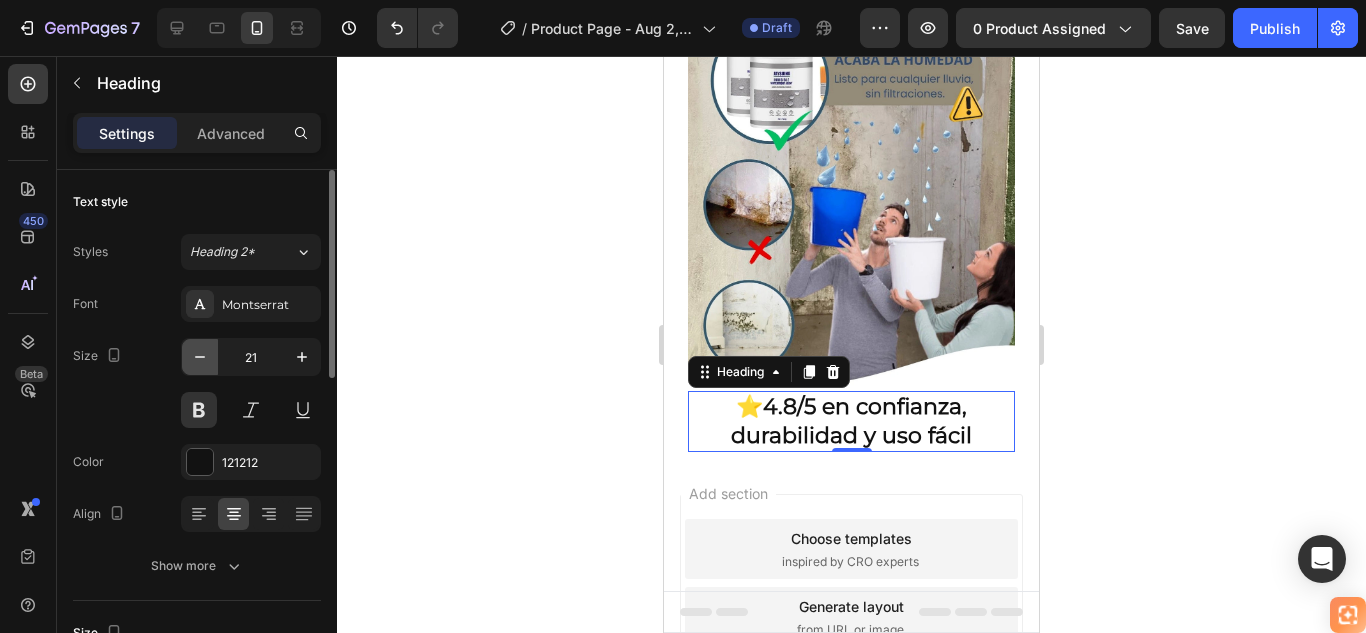 click 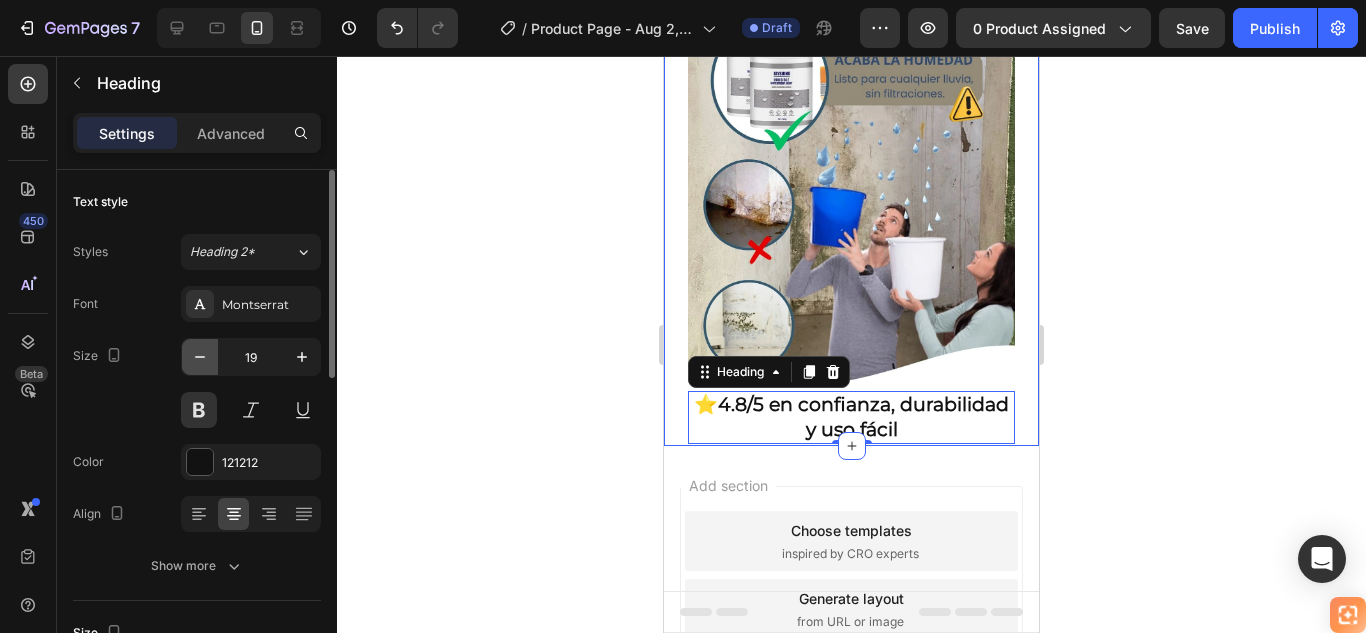 click 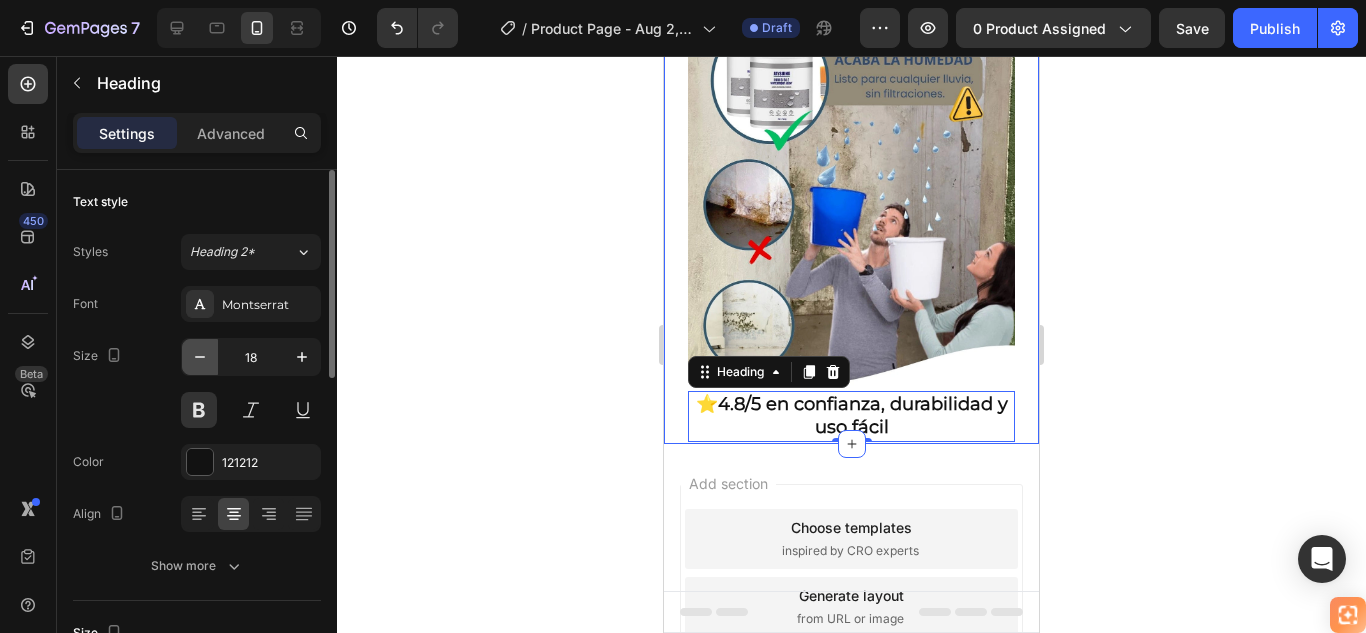 click 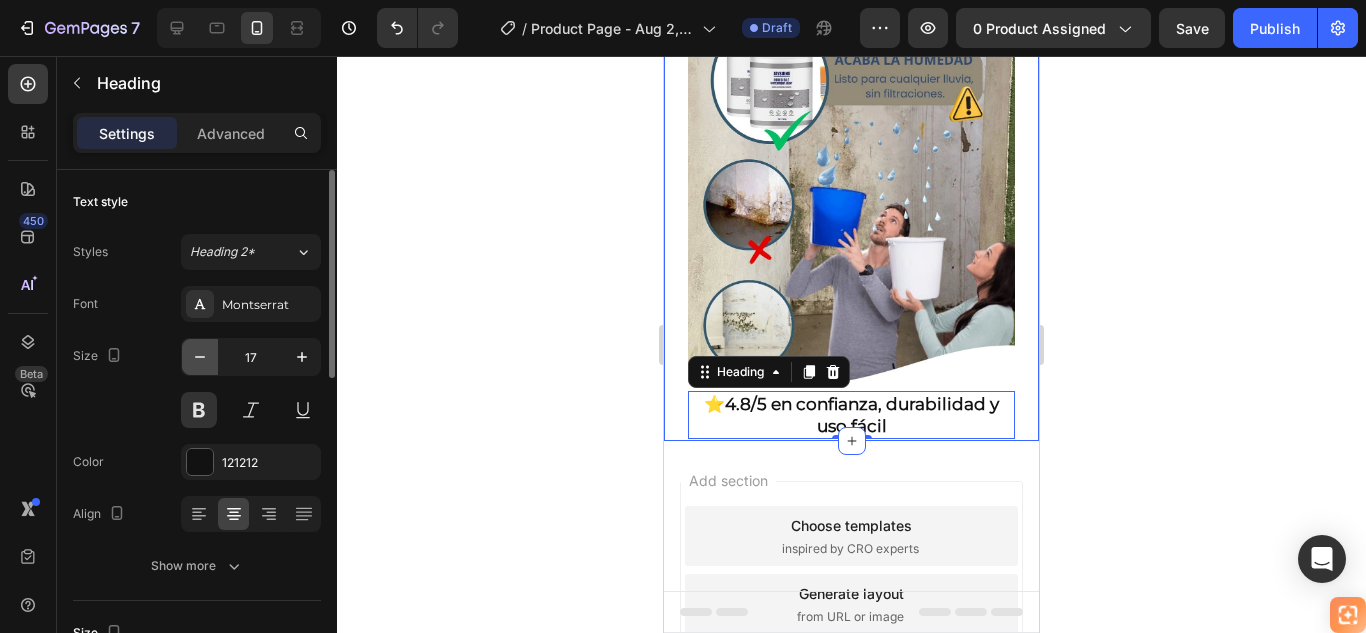 click 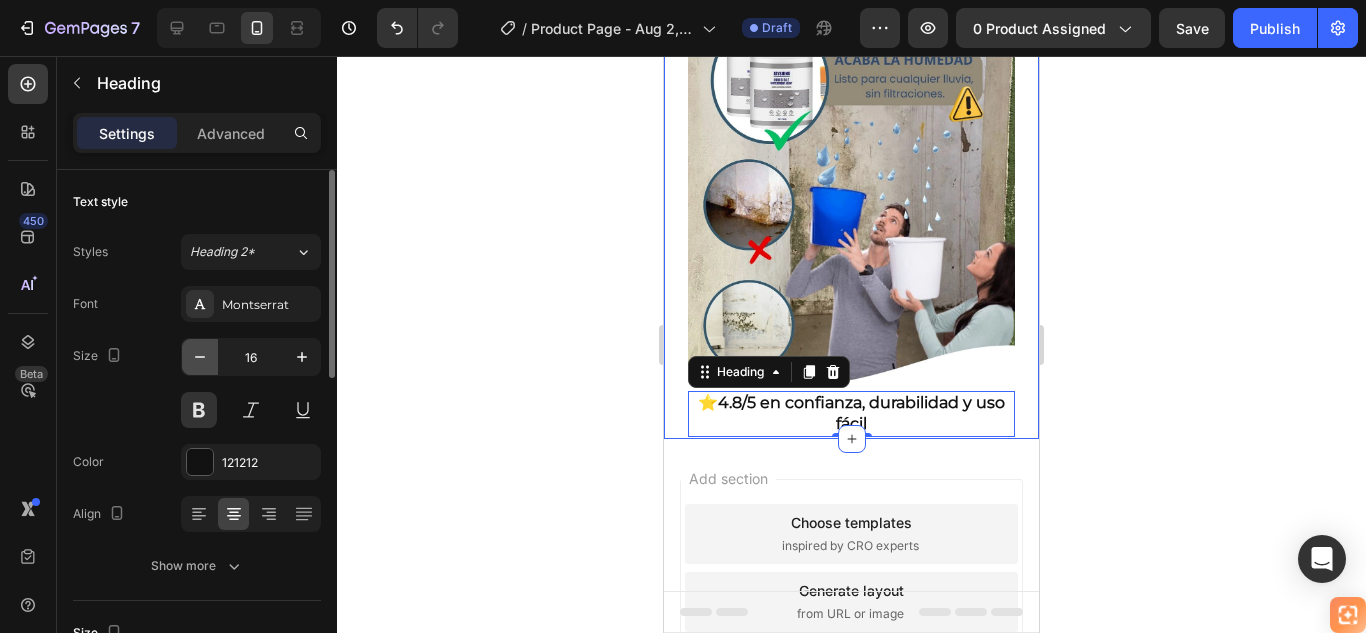 click 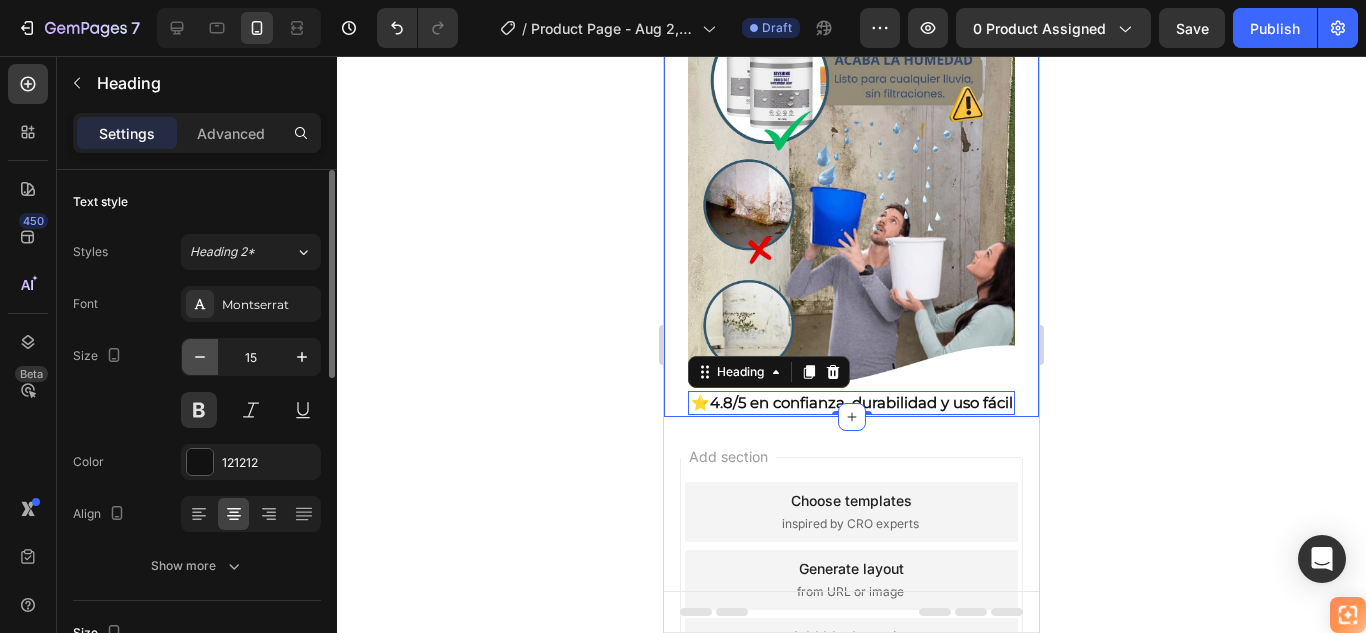 click 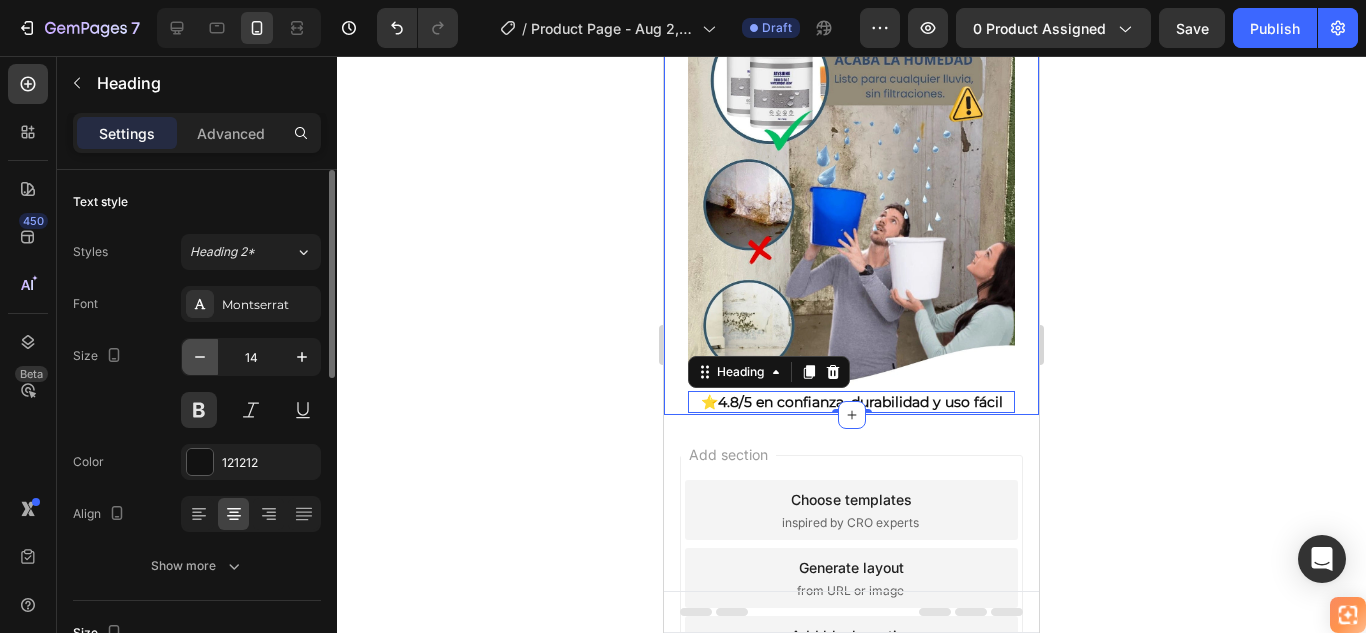 click 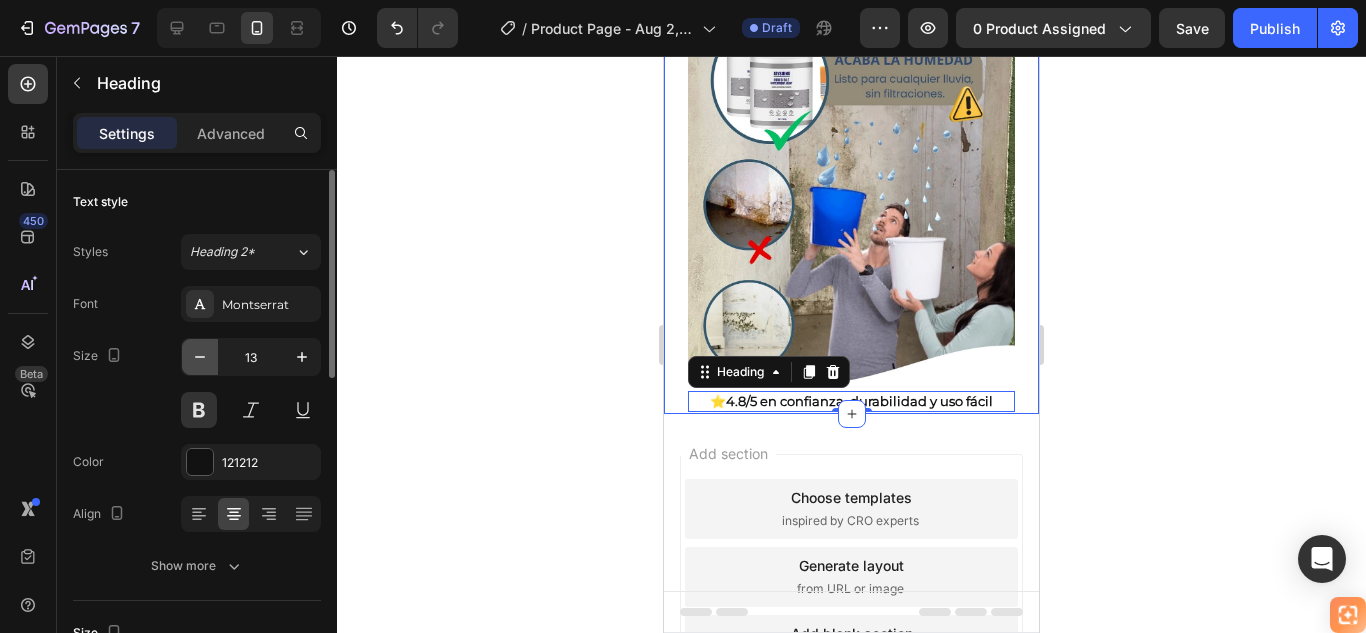 type on "12" 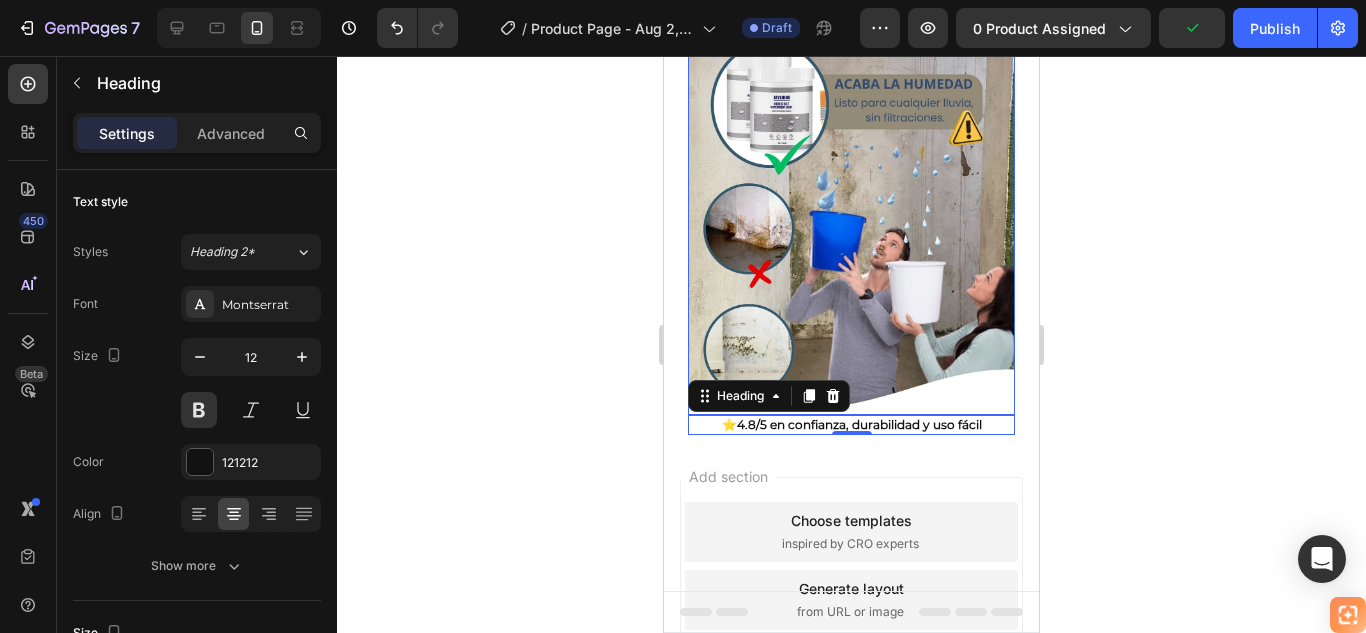 scroll, scrollTop: 0, scrollLeft: 0, axis: both 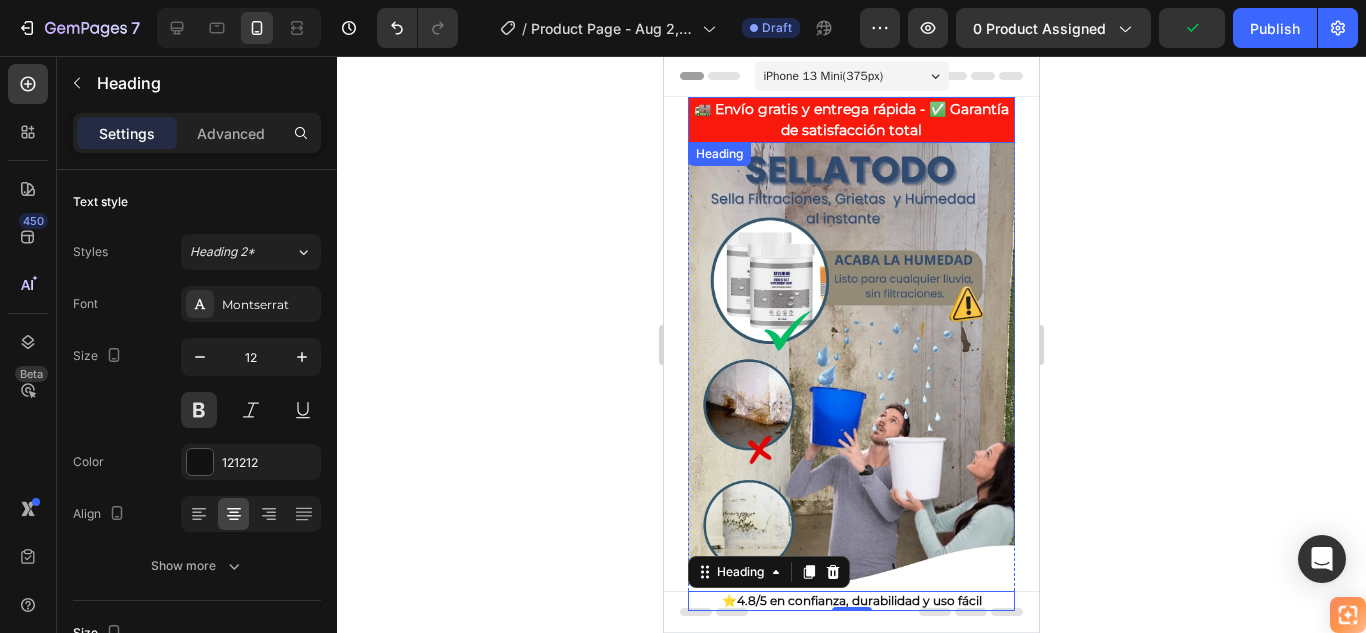 click on "🚚 Envío gratis y entrega rápida - ✅ Garantía de satisfacción total" at bounding box center [851, 120] 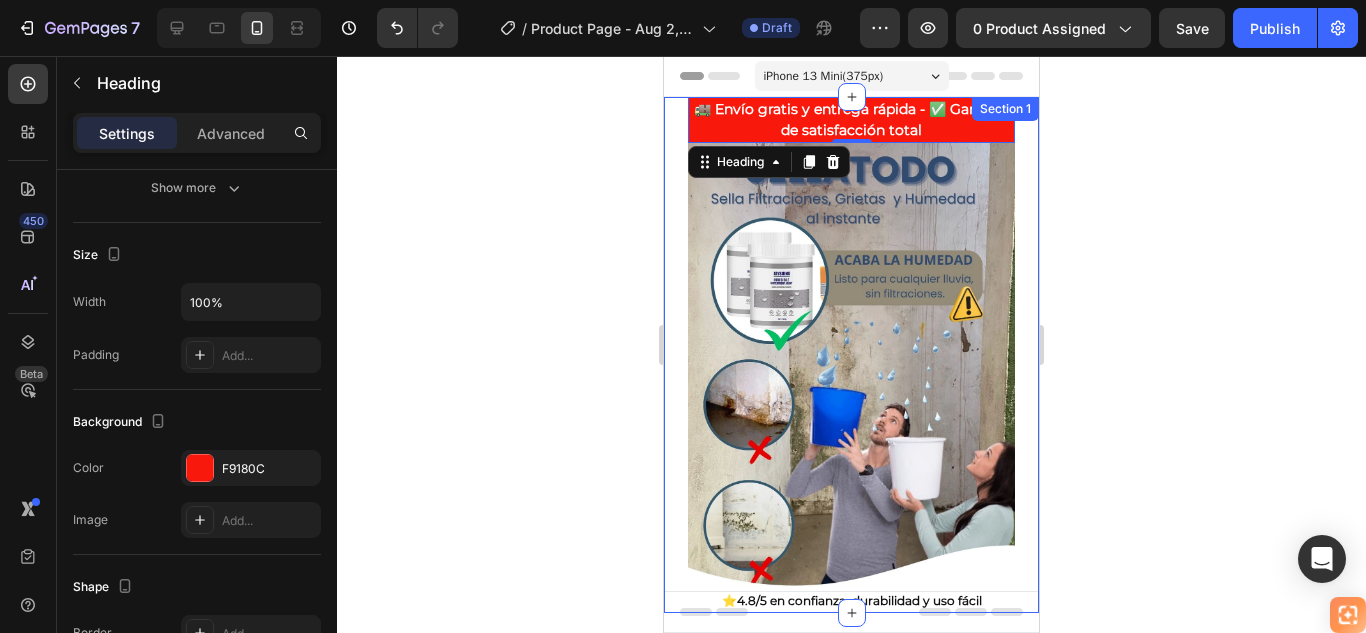 scroll, scrollTop: 0, scrollLeft: 0, axis: both 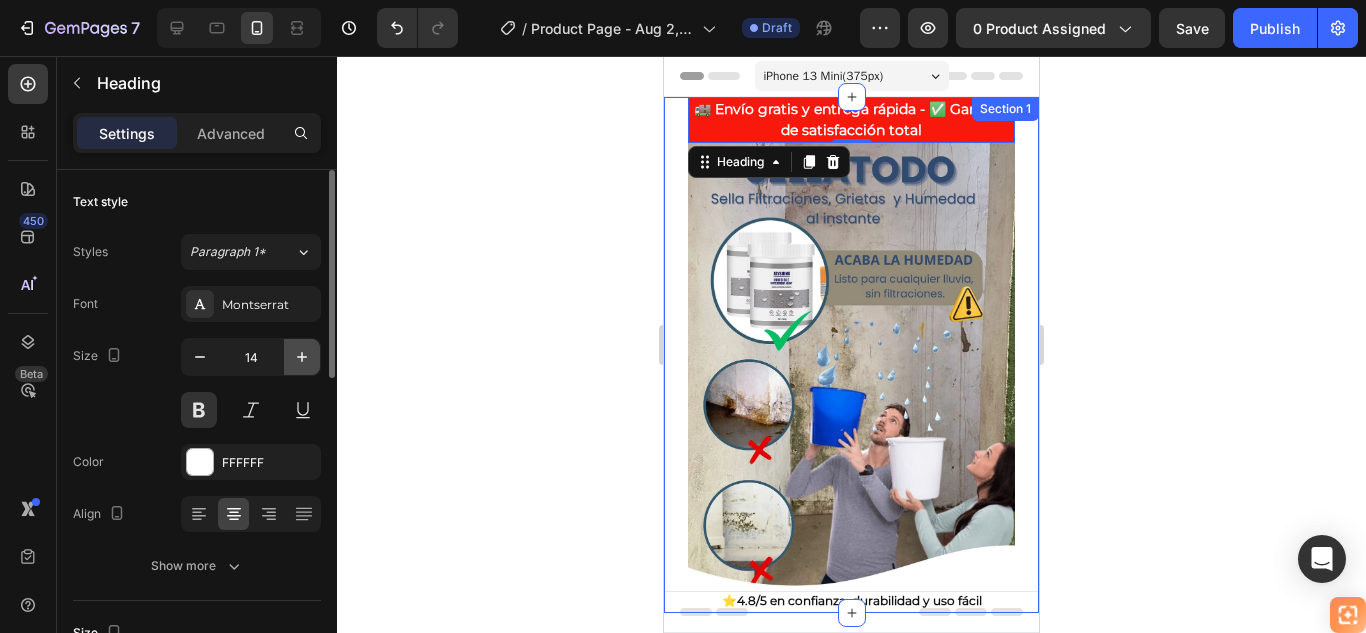 click 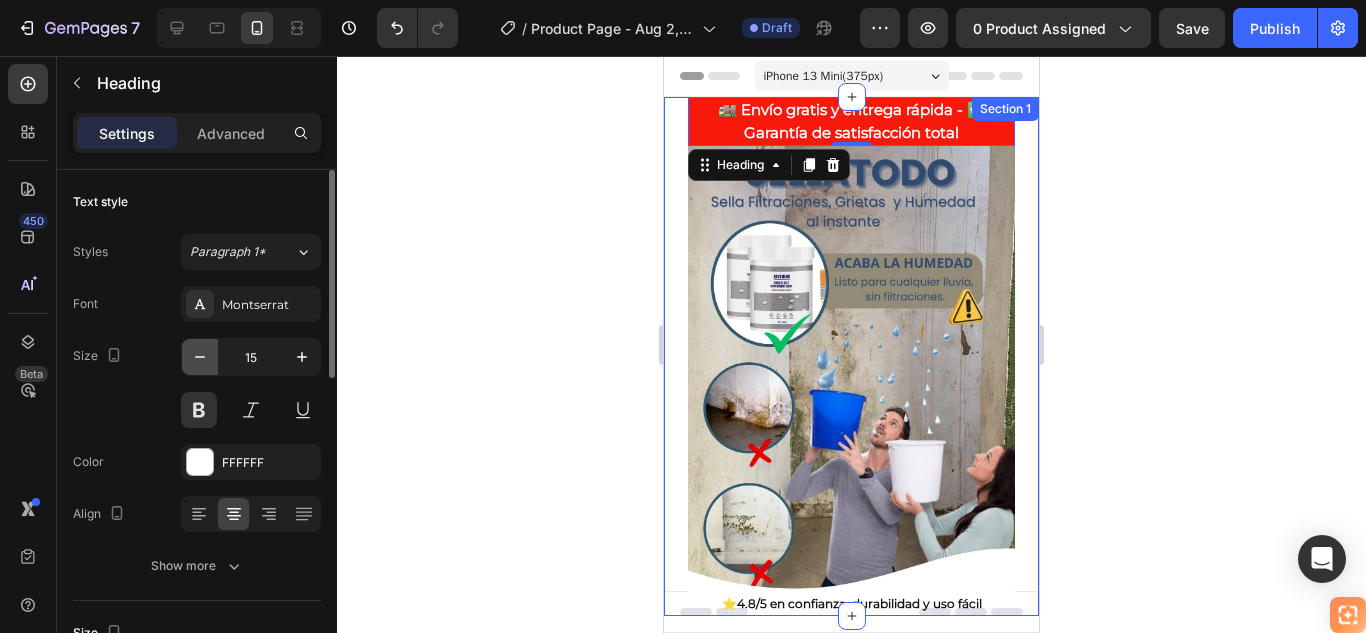 click 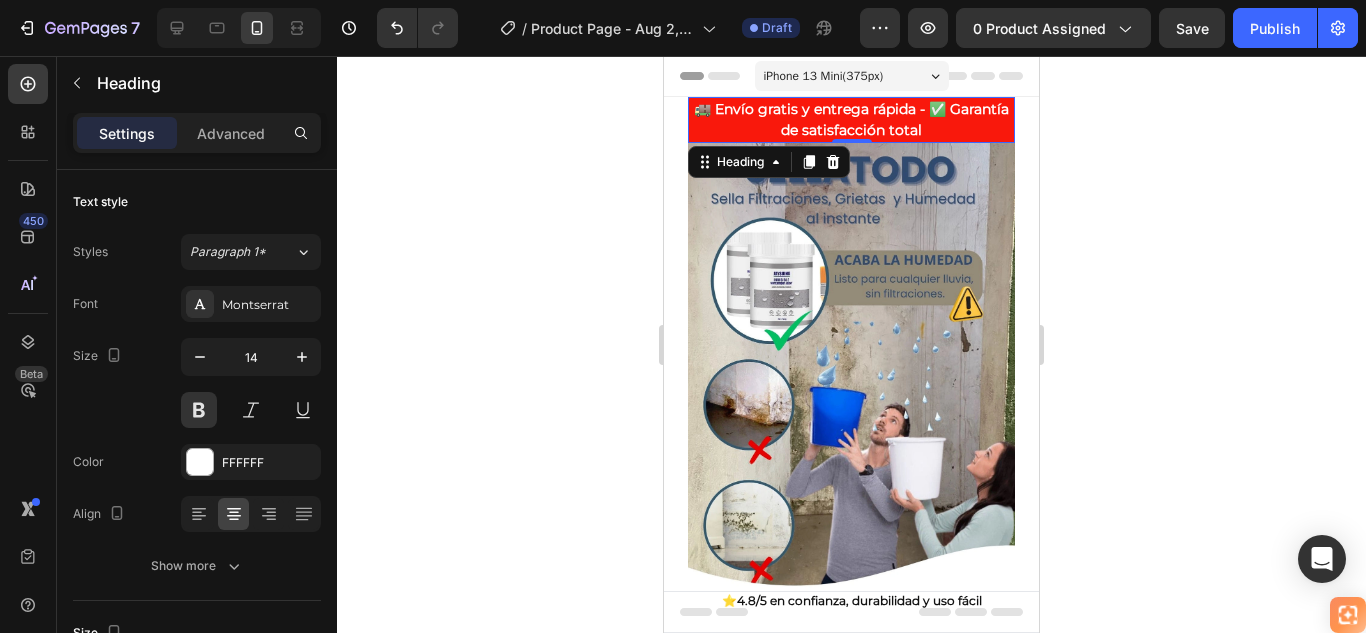click 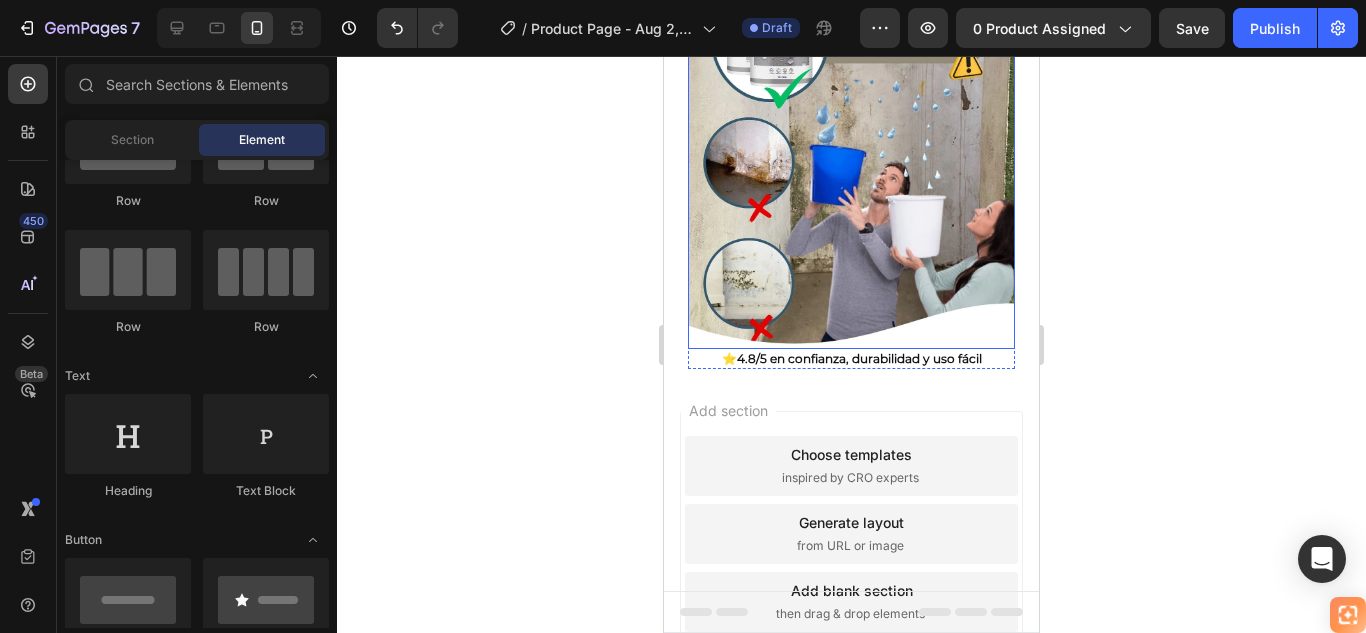 scroll, scrollTop: 300, scrollLeft: 0, axis: vertical 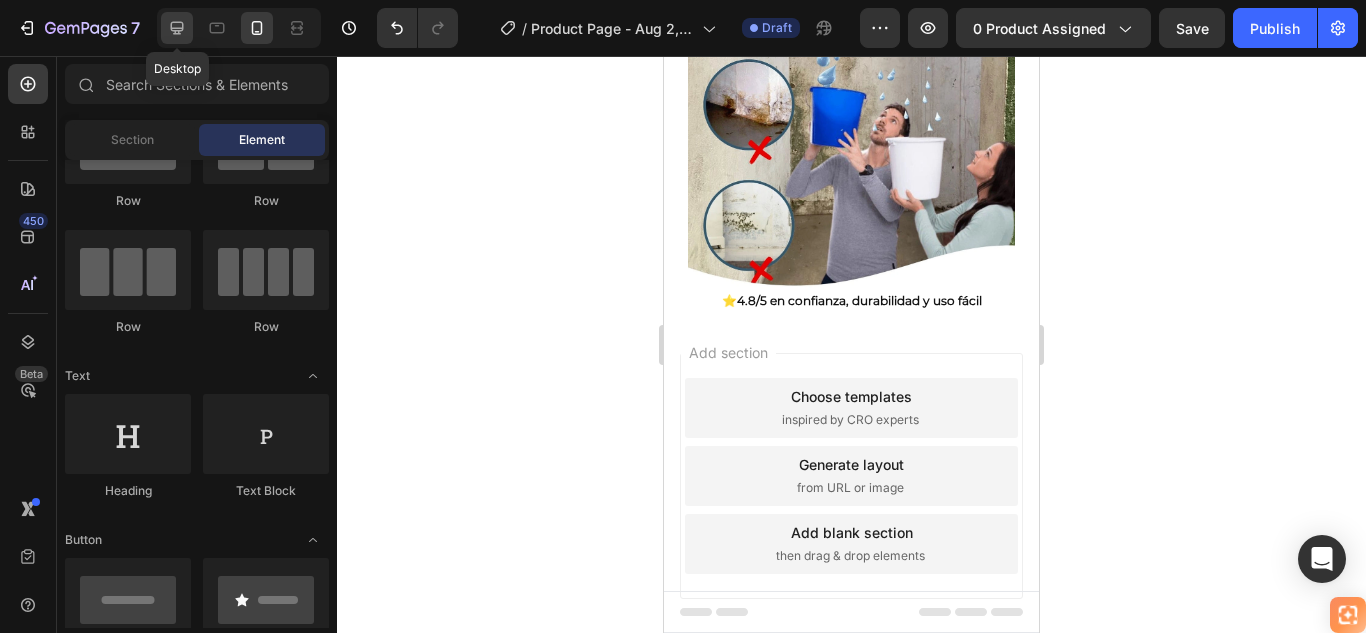 click 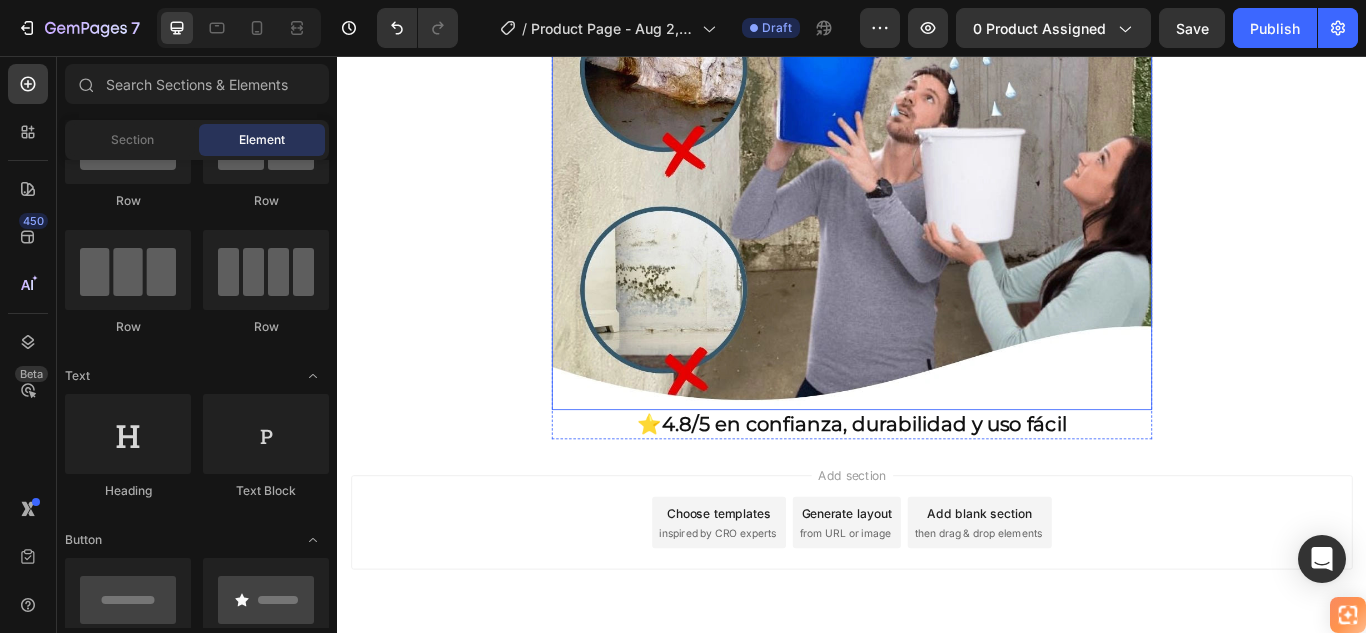 scroll, scrollTop: 660, scrollLeft: 0, axis: vertical 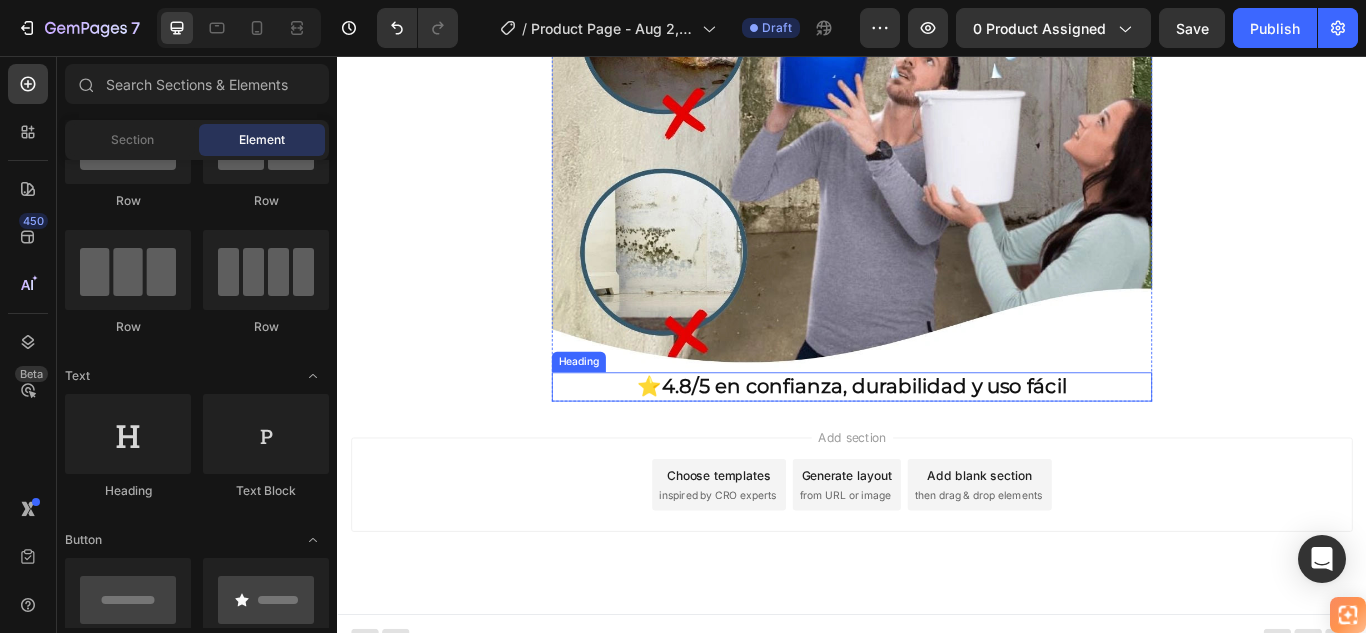 click on "4.8/5 en confianza, durabilidad y uso fácil" at bounding box center (952, 441) 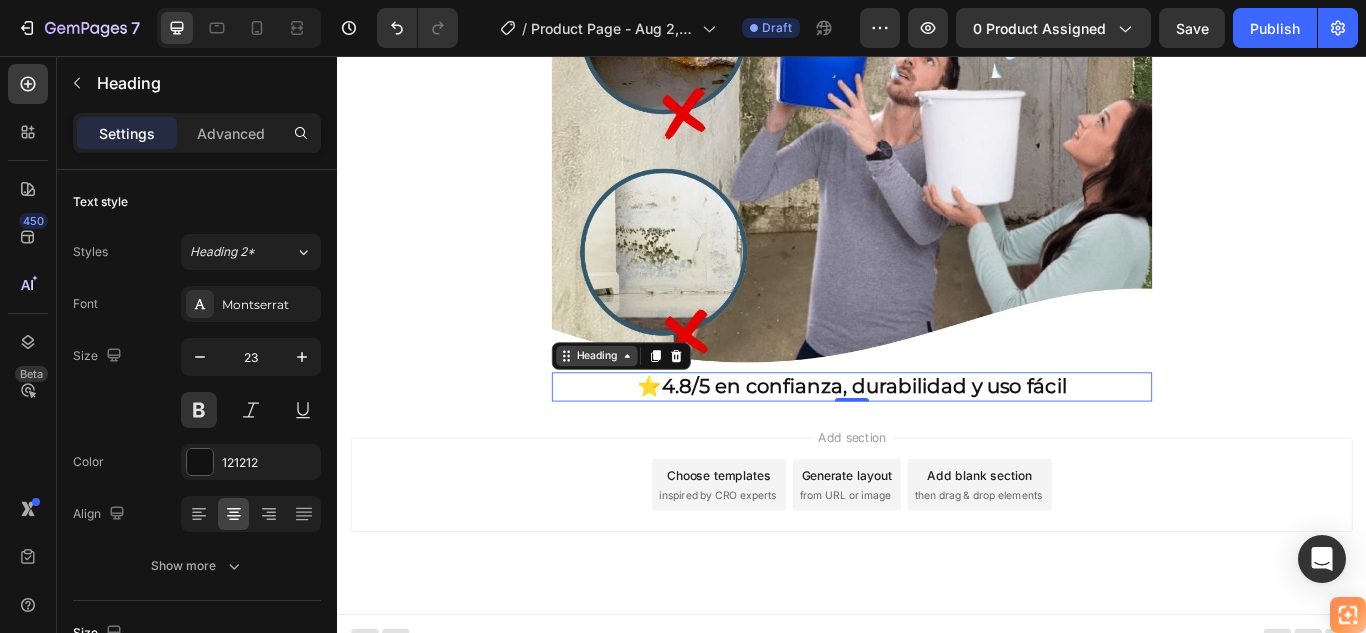 click on "Heading" at bounding box center [639, 406] 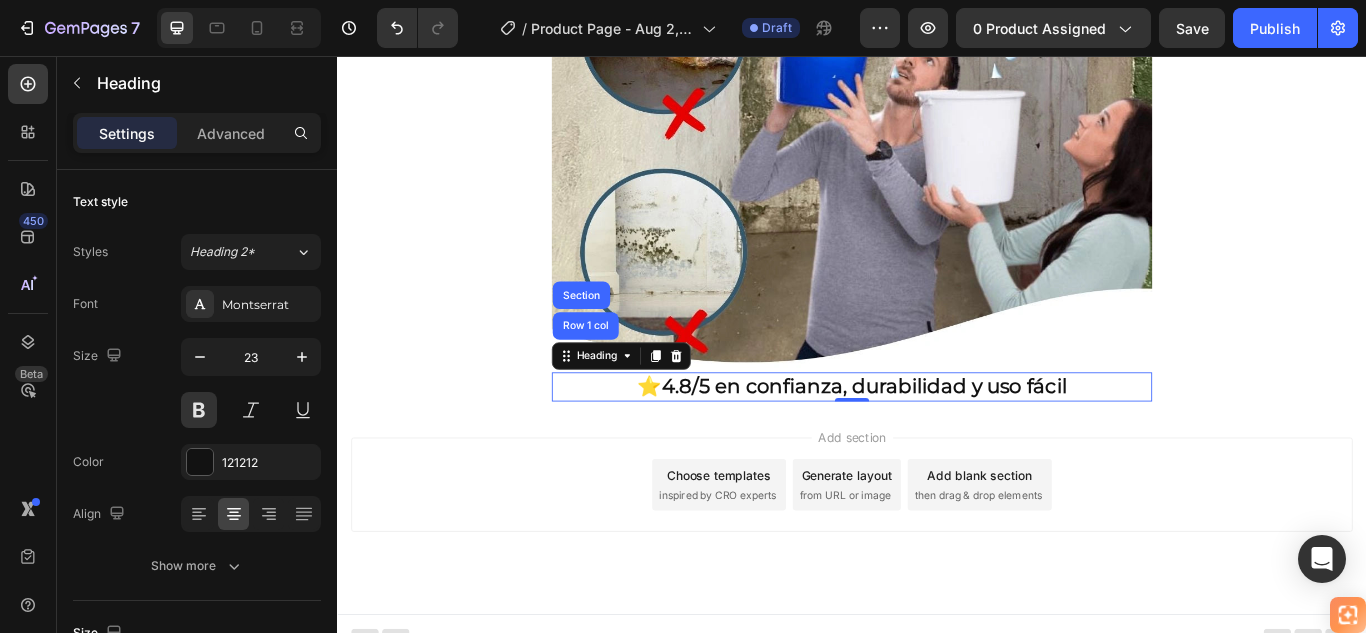 click on "Add section Choose templates inspired by CRO experts Generate layout from URL or image Add blank section then drag & drop elements" at bounding box center [937, 556] 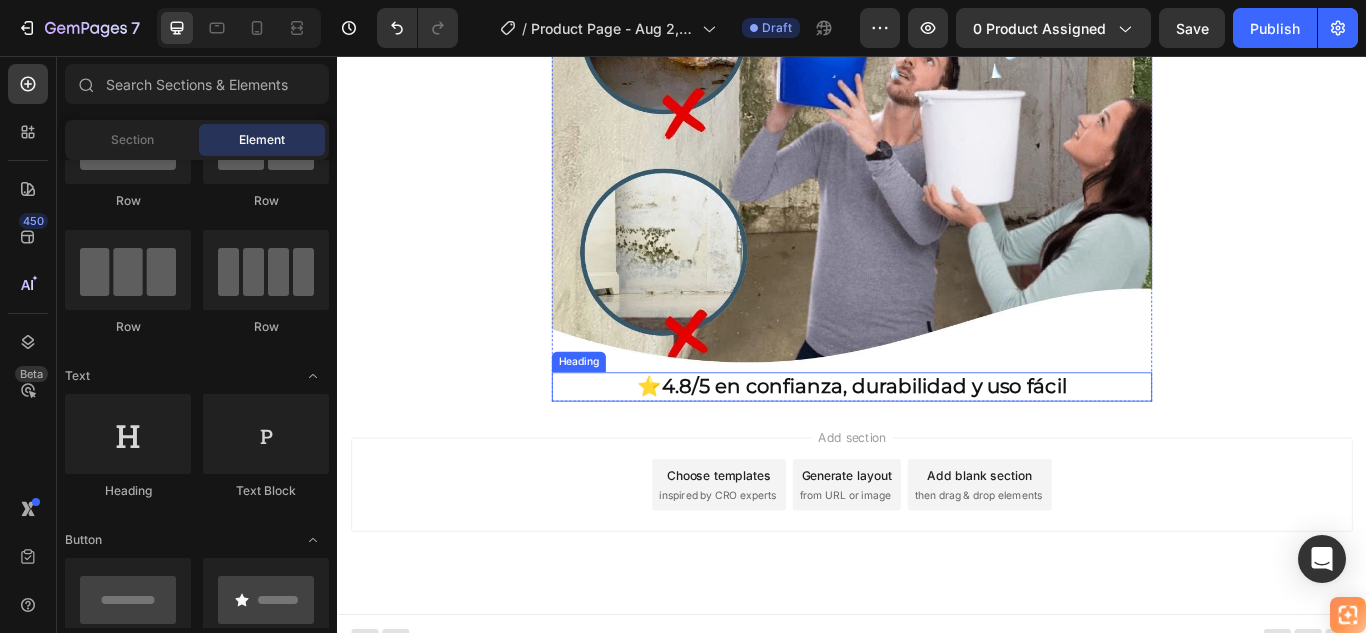 click on "4.8/5 en confianza, durabilidad y uso fácil" at bounding box center (952, 441) 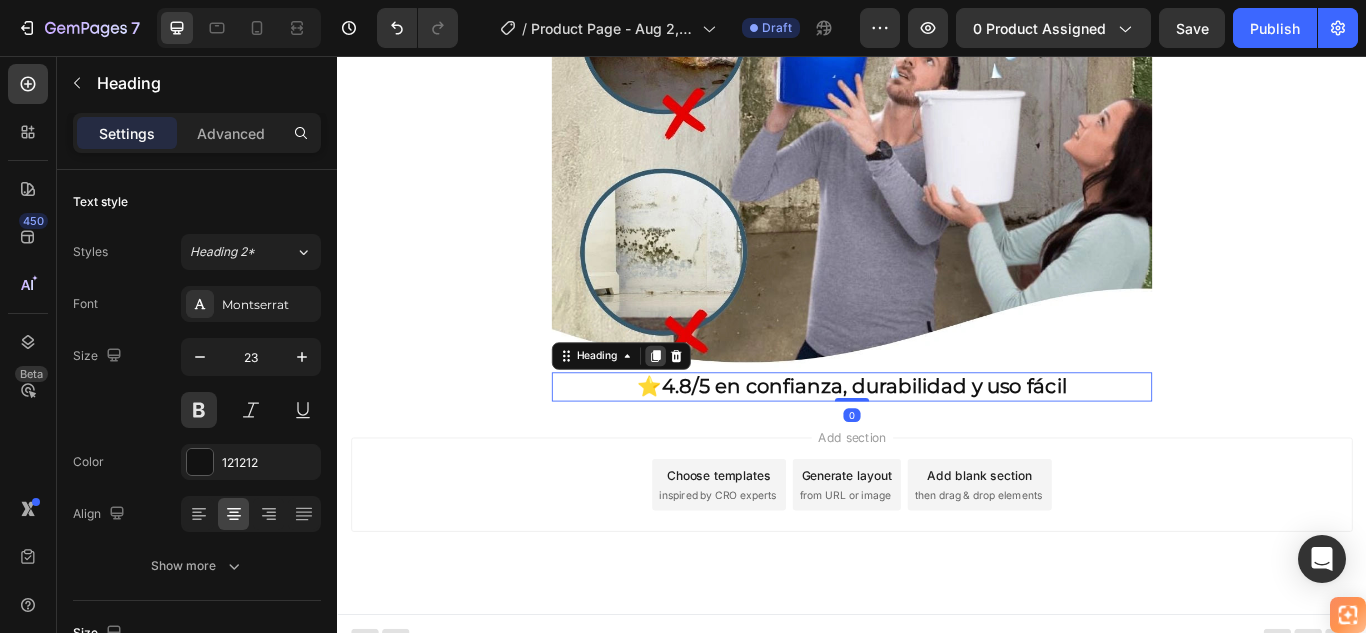 click 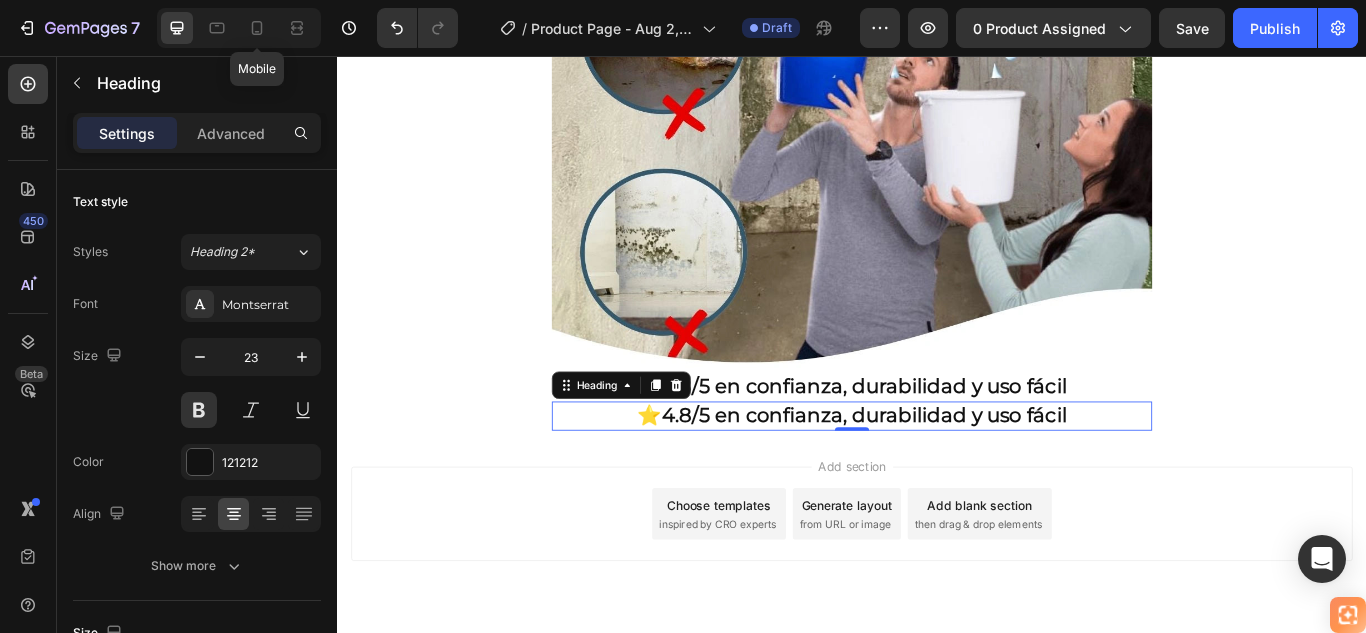 click 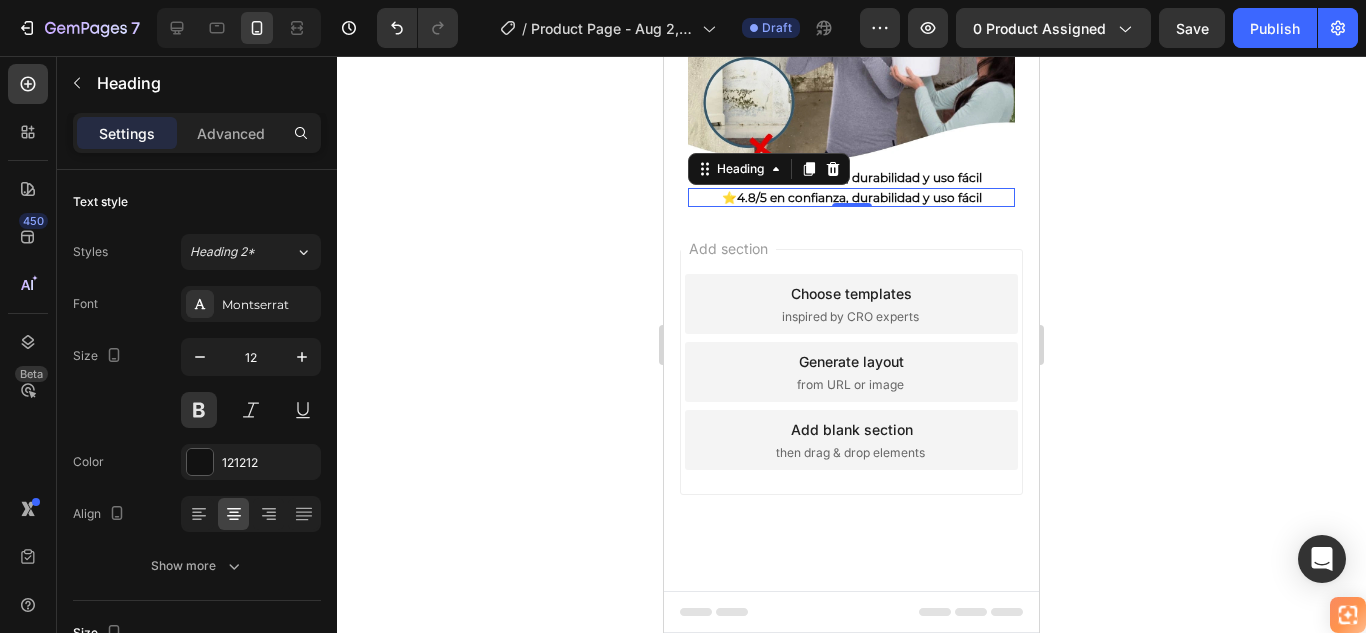 scroll, scrollTop: 361, scrollLeft: 0, axis: vertical 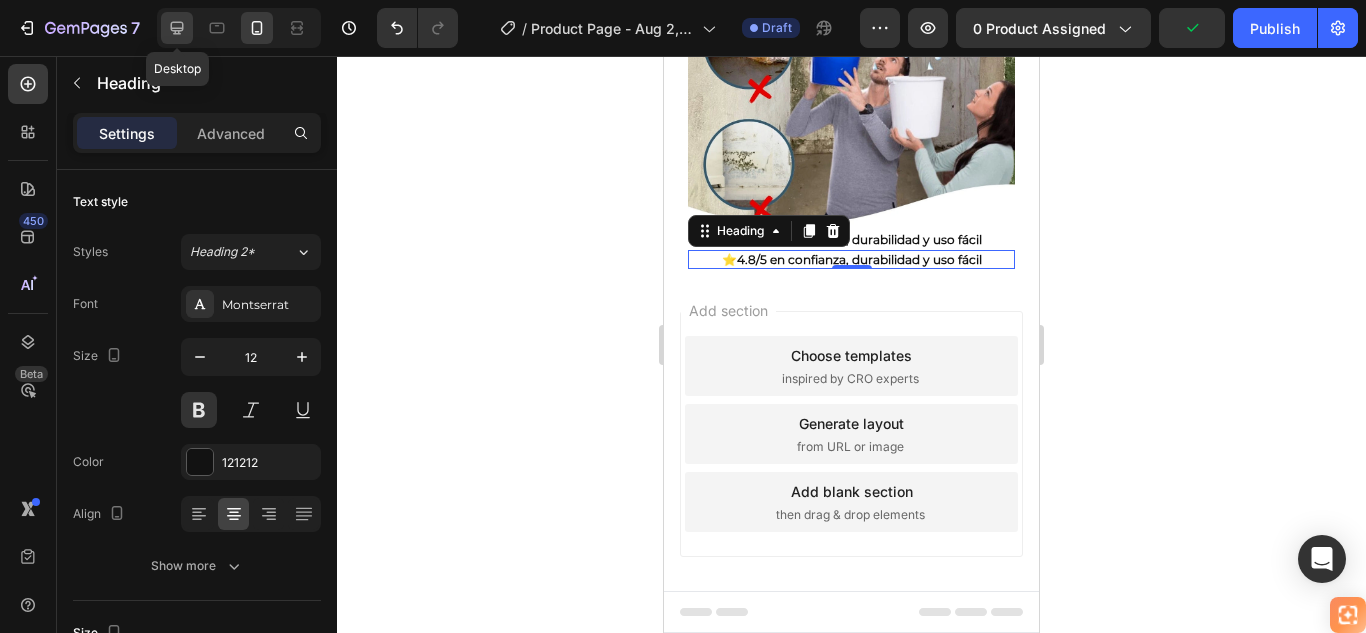 click 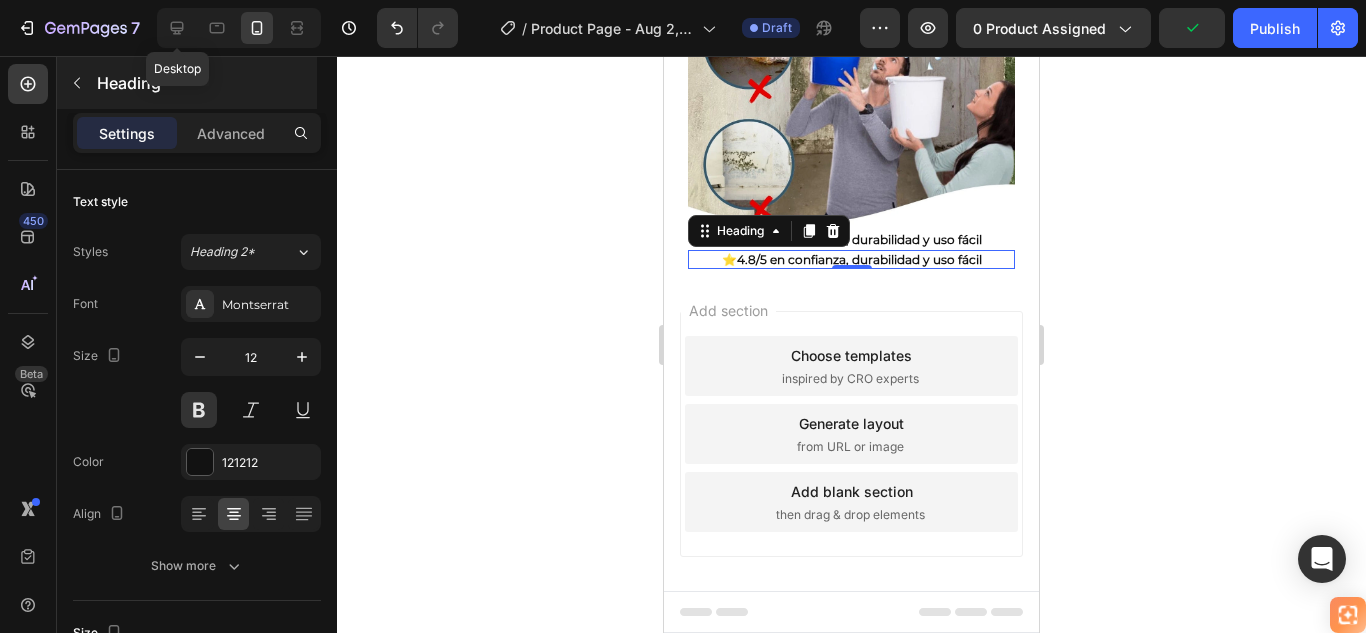type on "23" 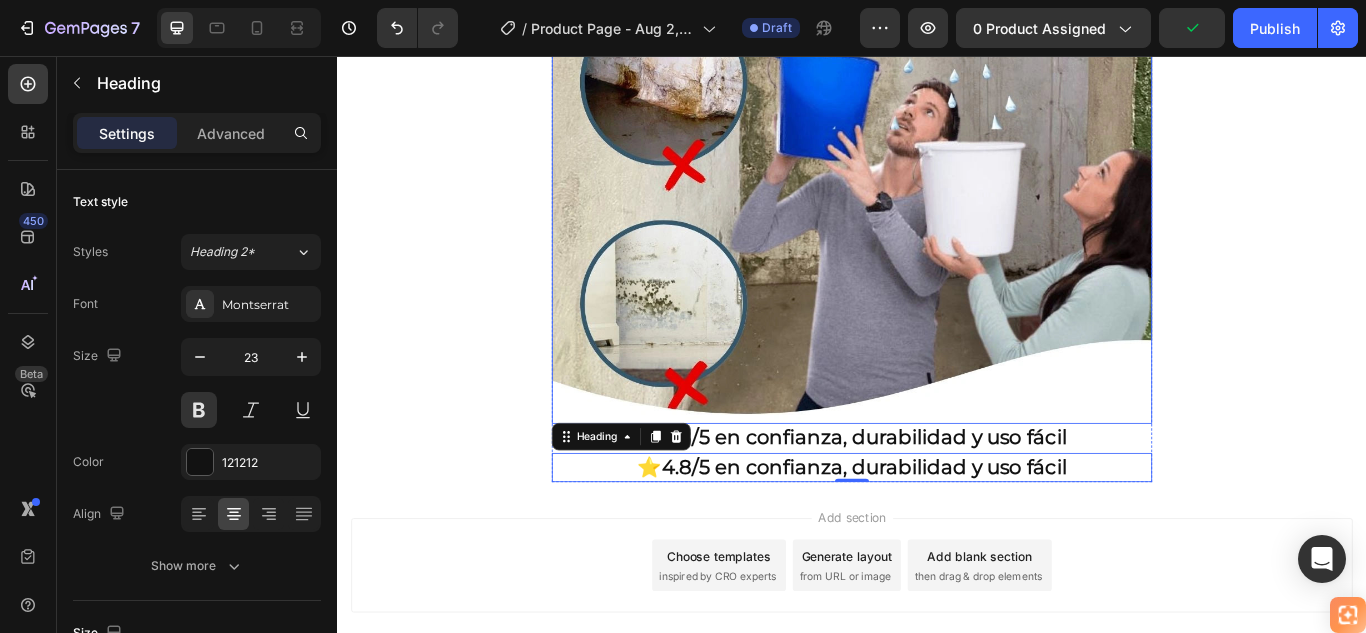 scroll, scrollTop: 694, scrollLeft: 0, axis: vertical 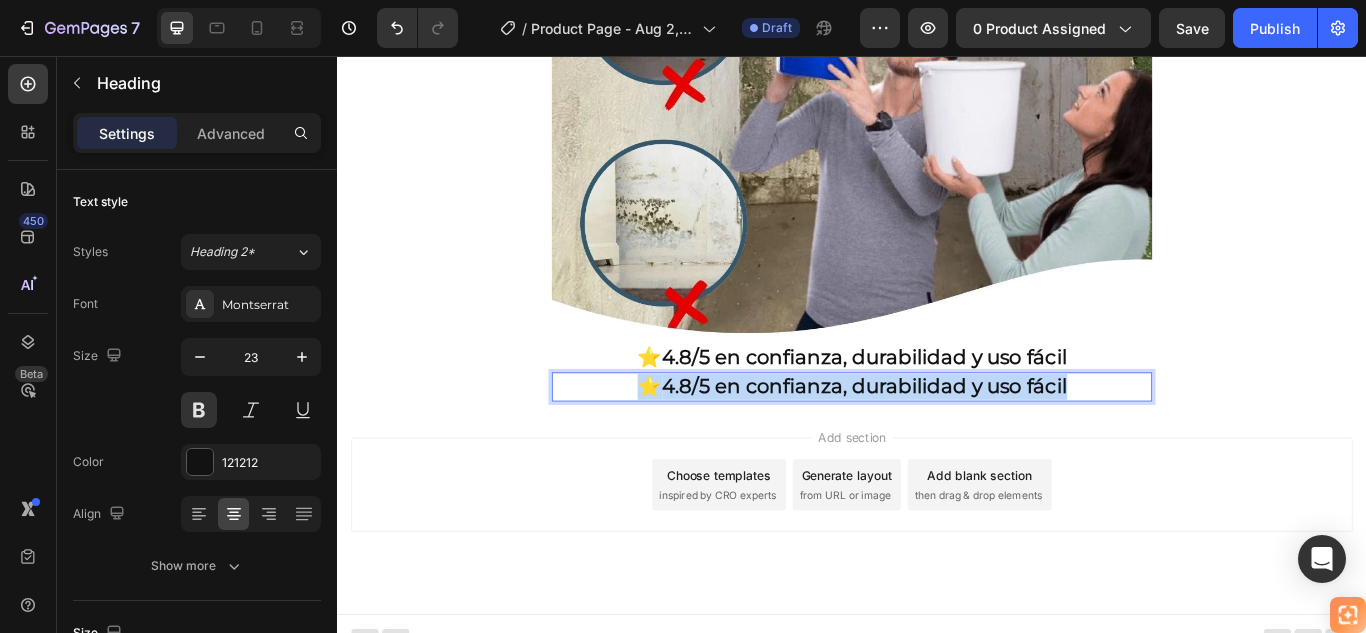 click on "4.8/5 en confianza, durabilidad y uso fácil" at bounding box center [952, 441] 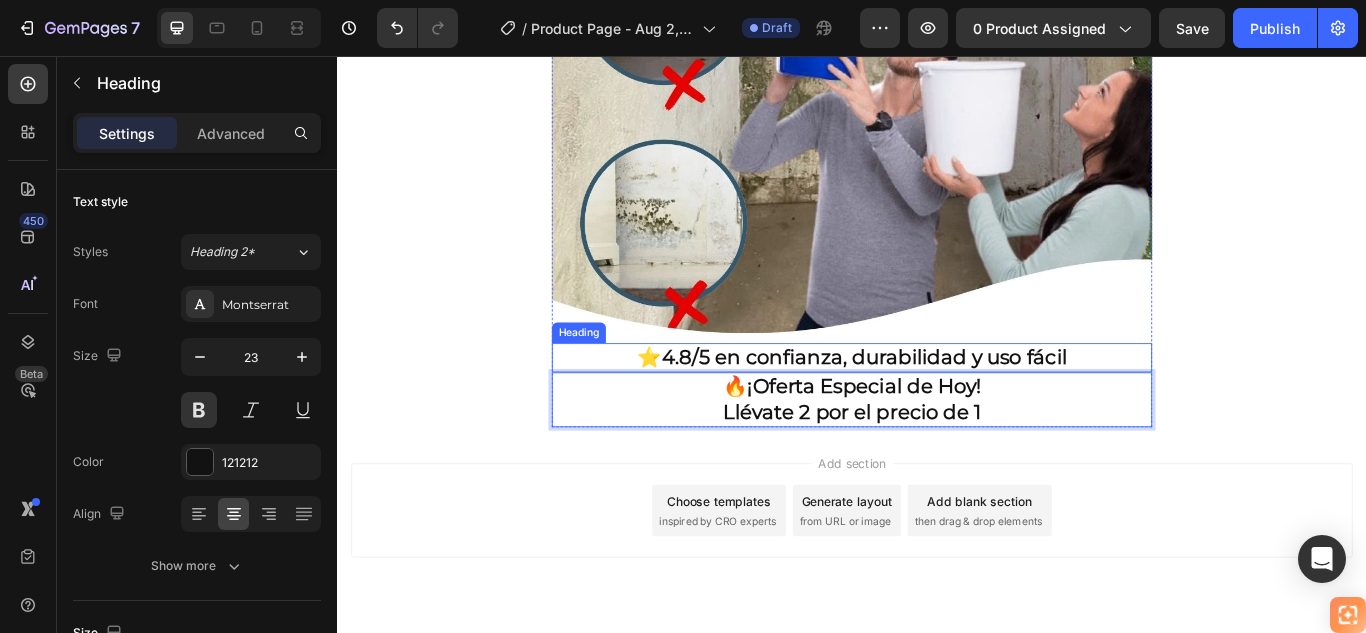 click on "4.8/5 en confianza, durabilidad y uso fácil" at bounding box center (952, 407) 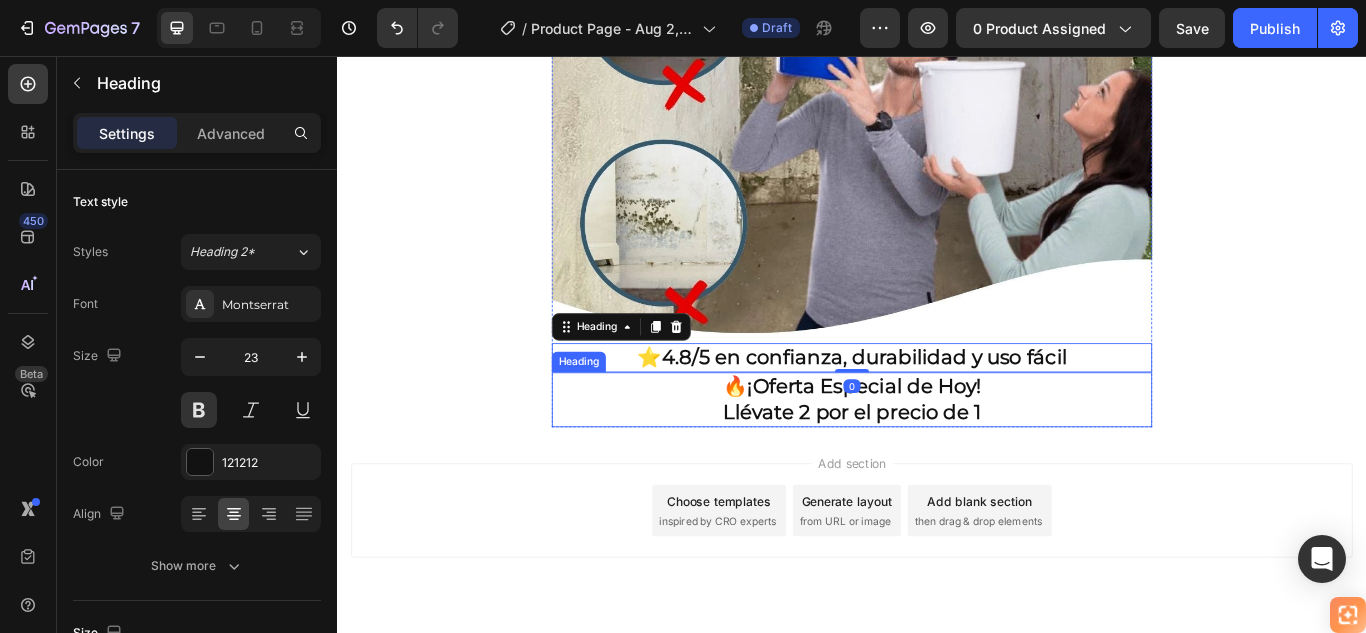 click on "Llévate 2 por el precio de 1" at bounding box center [937, 471] 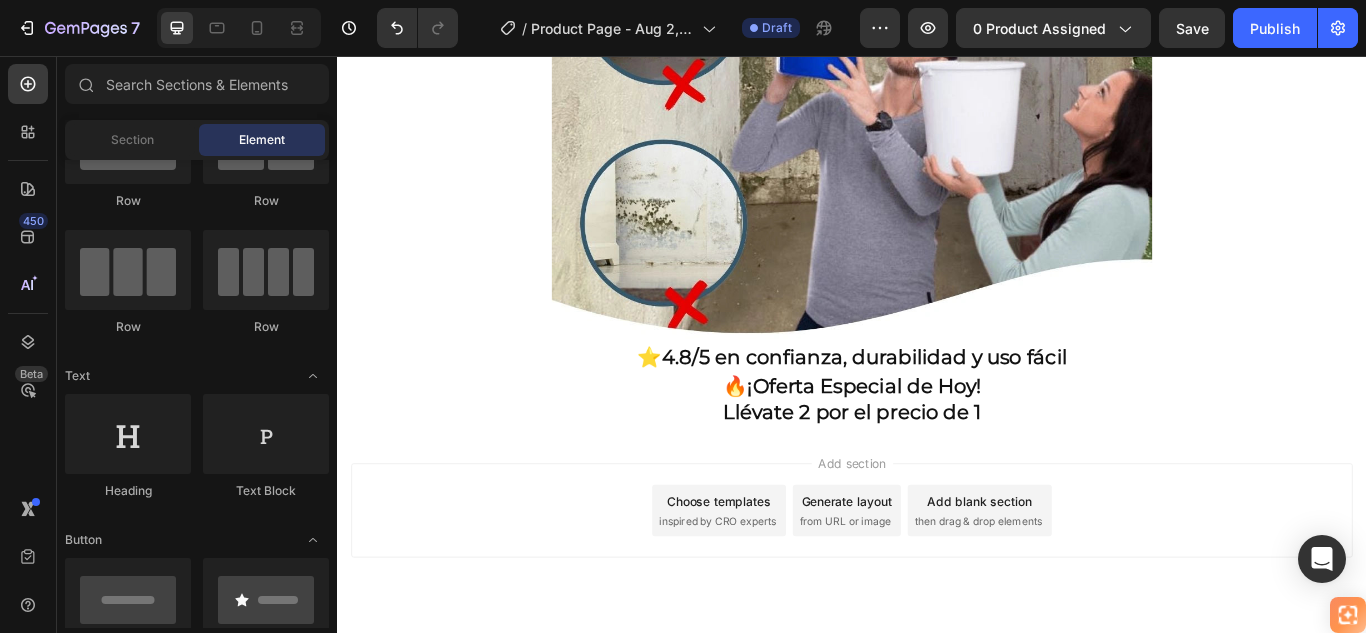 click on "Add section Choose templates inspired by CRO experts Generate layout from URL or image Add blank section then drag & drop elements" at bounding box center (937, 614) 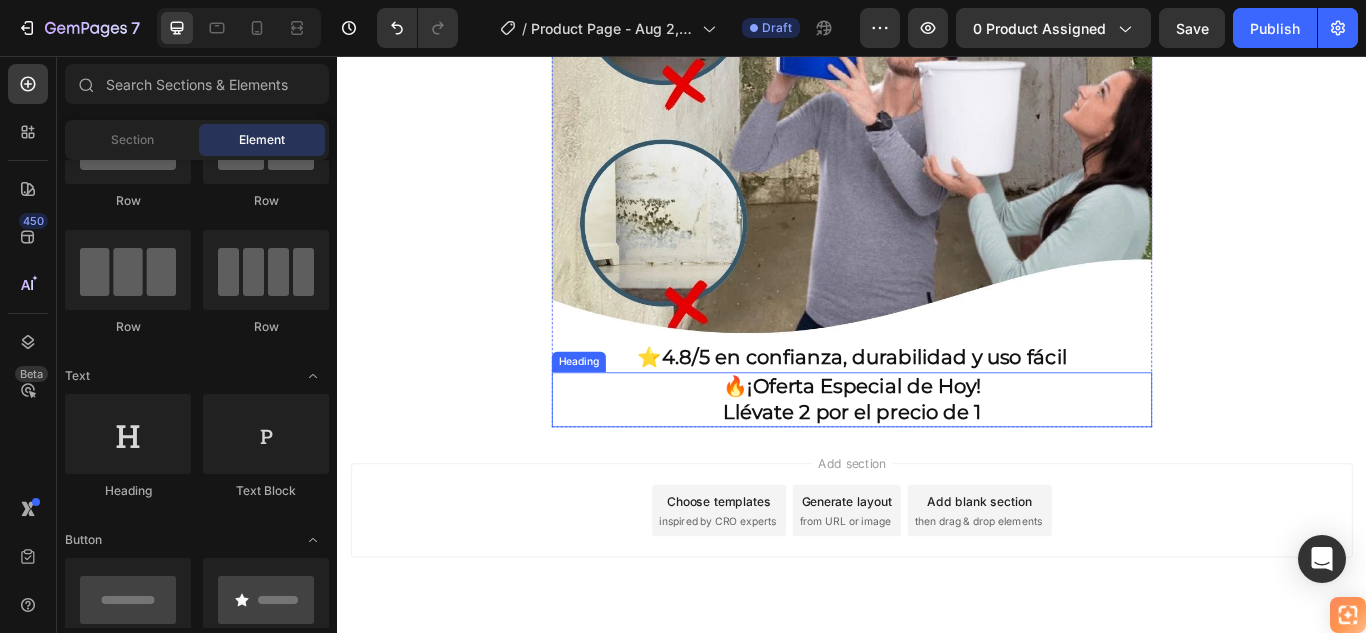 click on "Llévate 2 por el precio de 1" at bounding box center (937, 471) 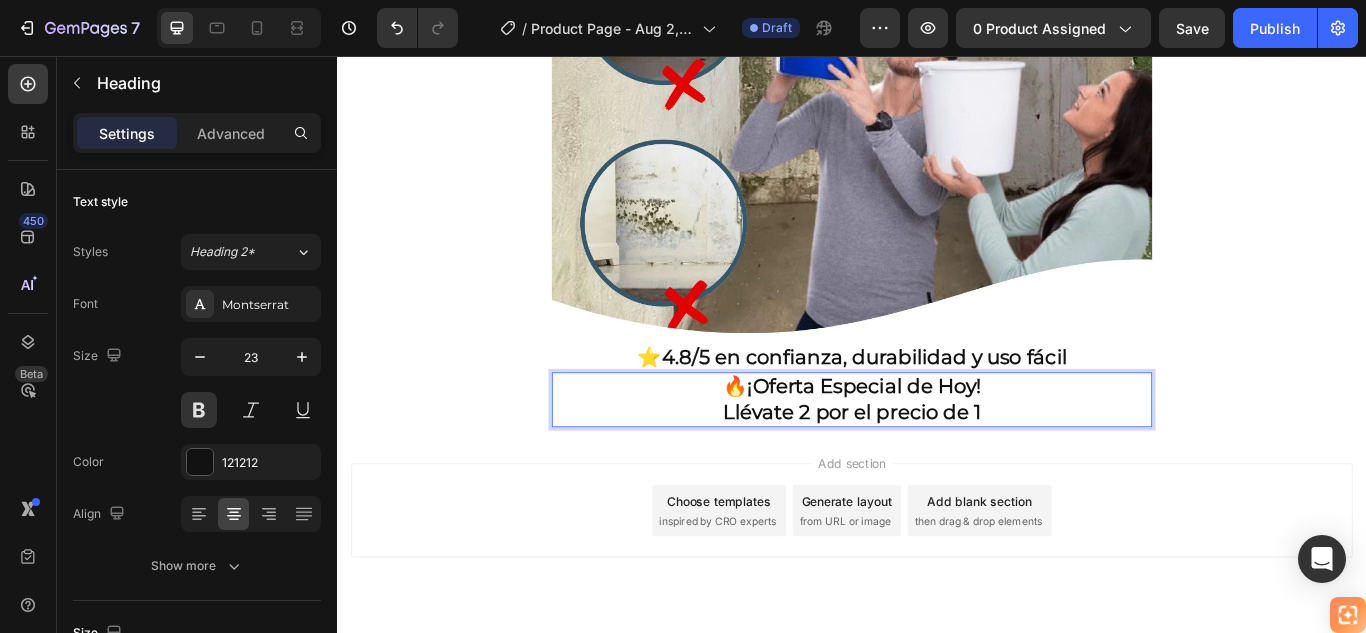 click on "🔥  ¡Oferta Especial de Hoy! Llévate 2 por el precio de 1" at bounding box center [937, 457] 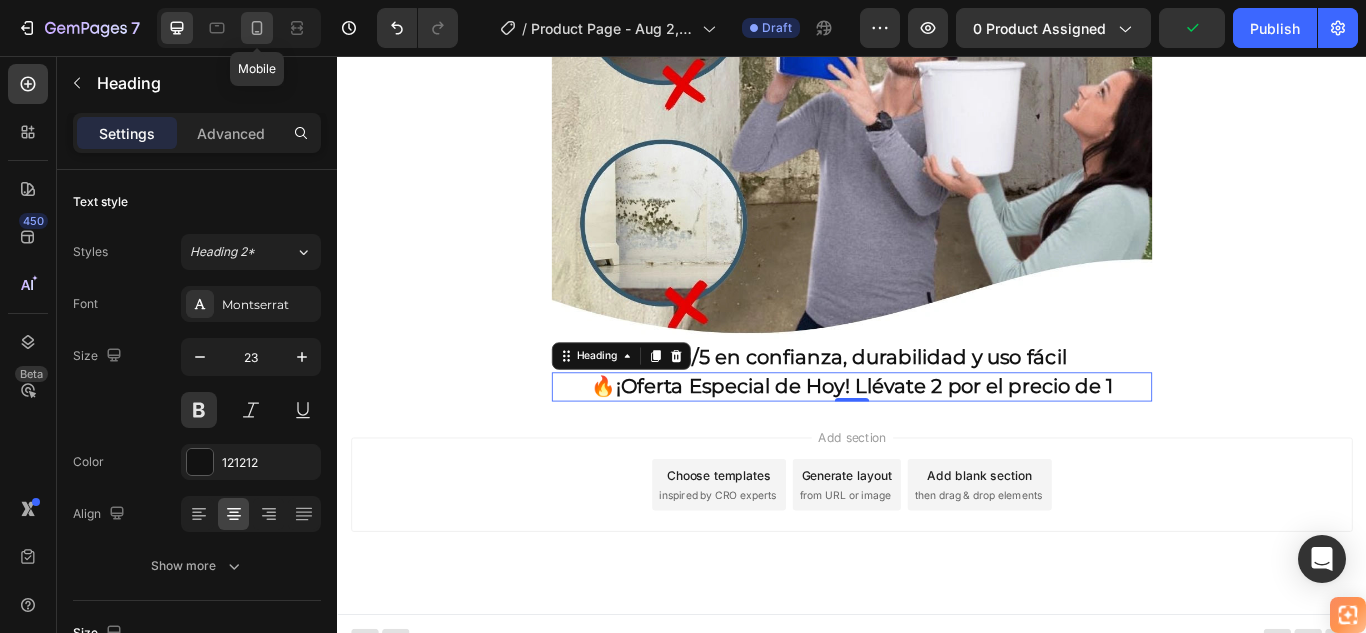 click 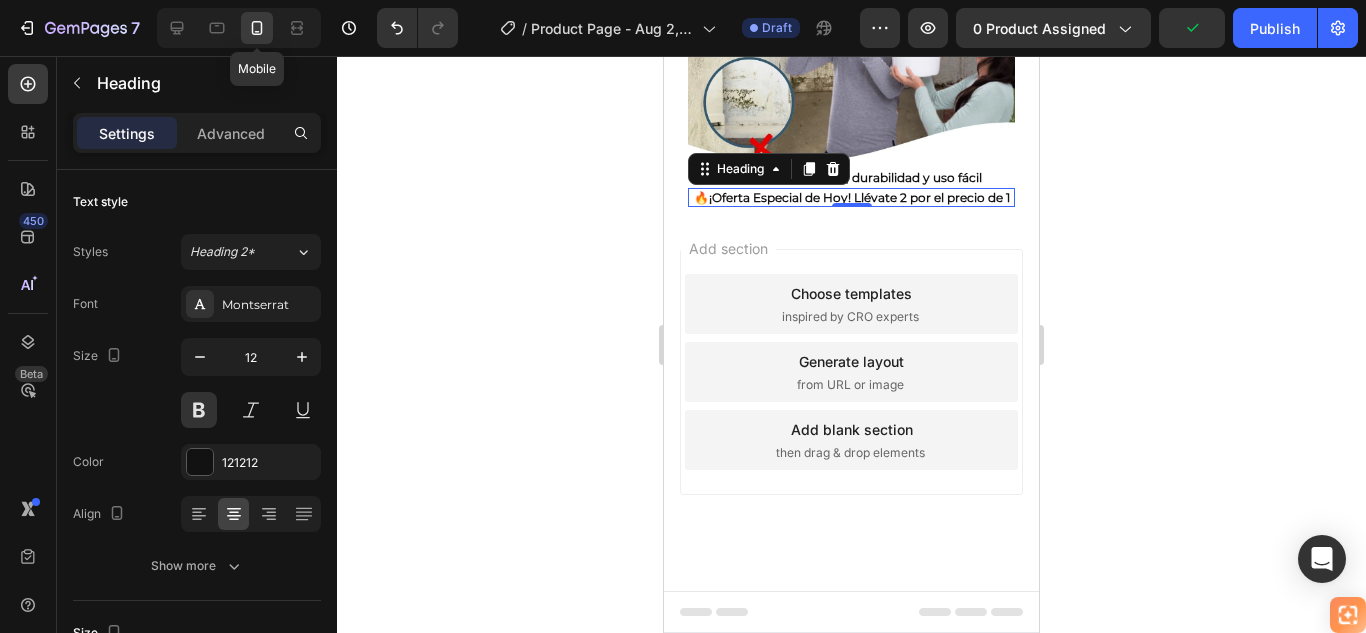 scroll, scrollTop: 376, scrollLeft: 0, axis: vertical 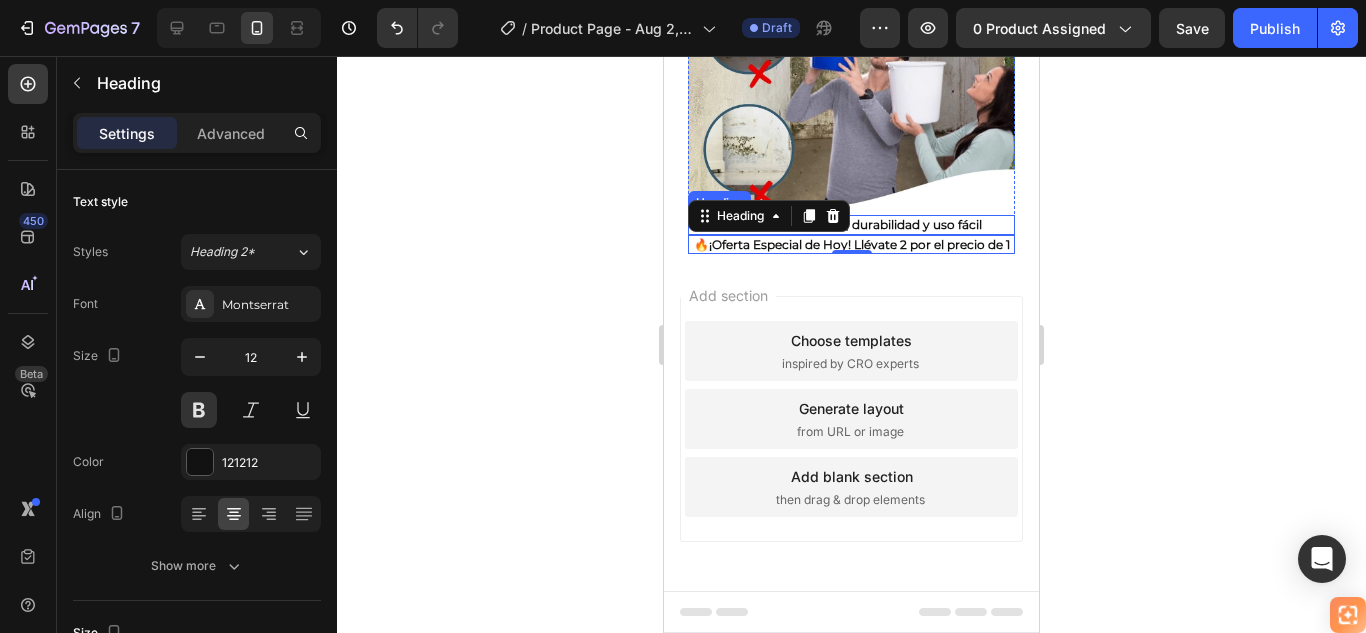 click on "4.8/5 en confianza, durabilidad y uso fácil" at bounding box center (859, 224) 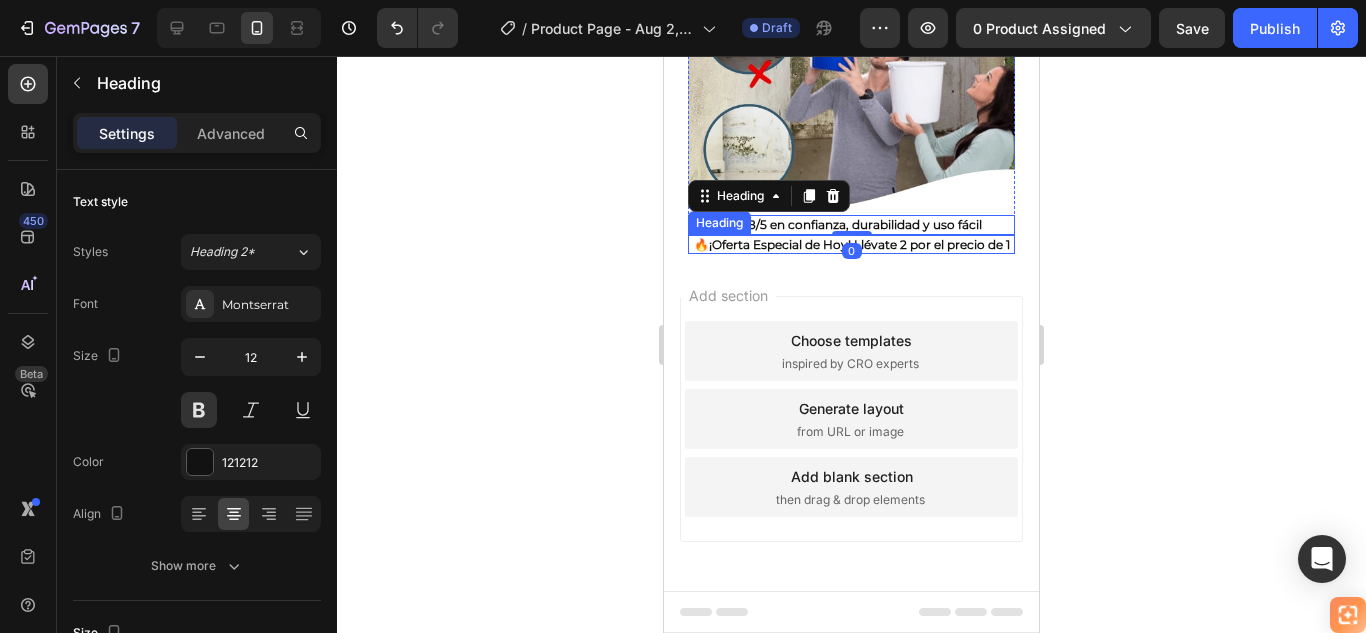 click on "¡Oferta Especial de Hoy! Llévate 2 por el precio de 1" at bounding box center (859, 244) 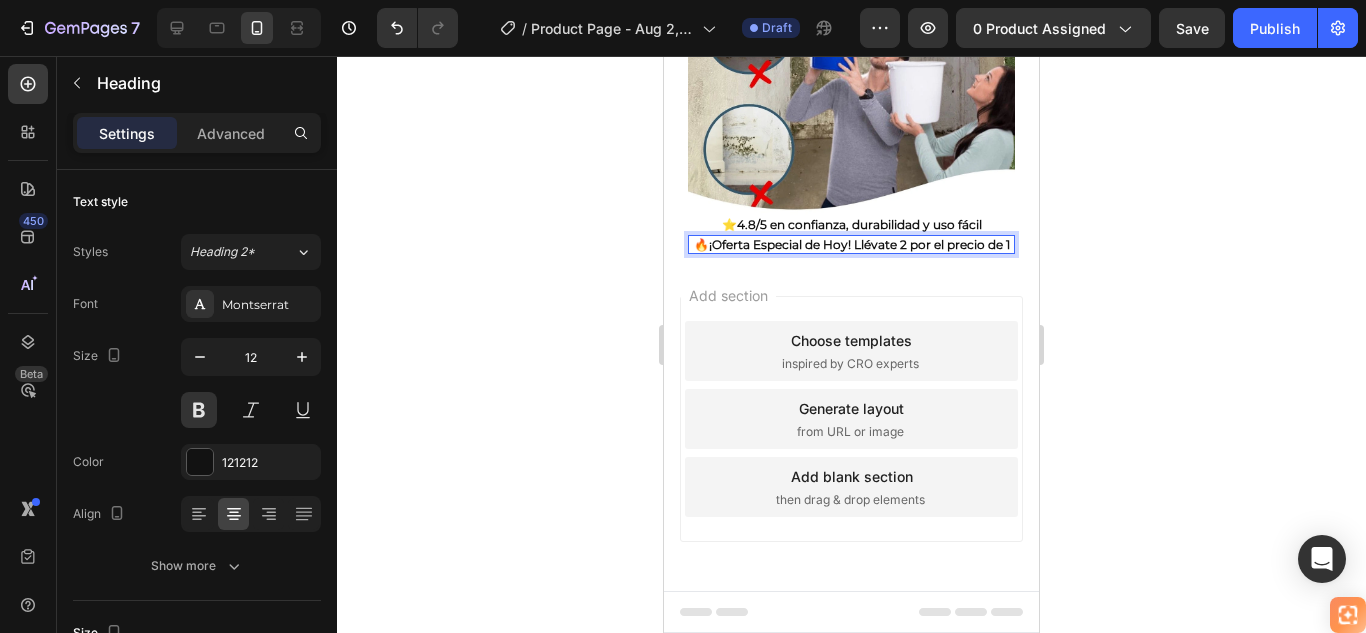 click on "🔥  ¡Oferta Especial de Hoy! Llévate 2 por el precio de 1" at bounding box center [851, 245] 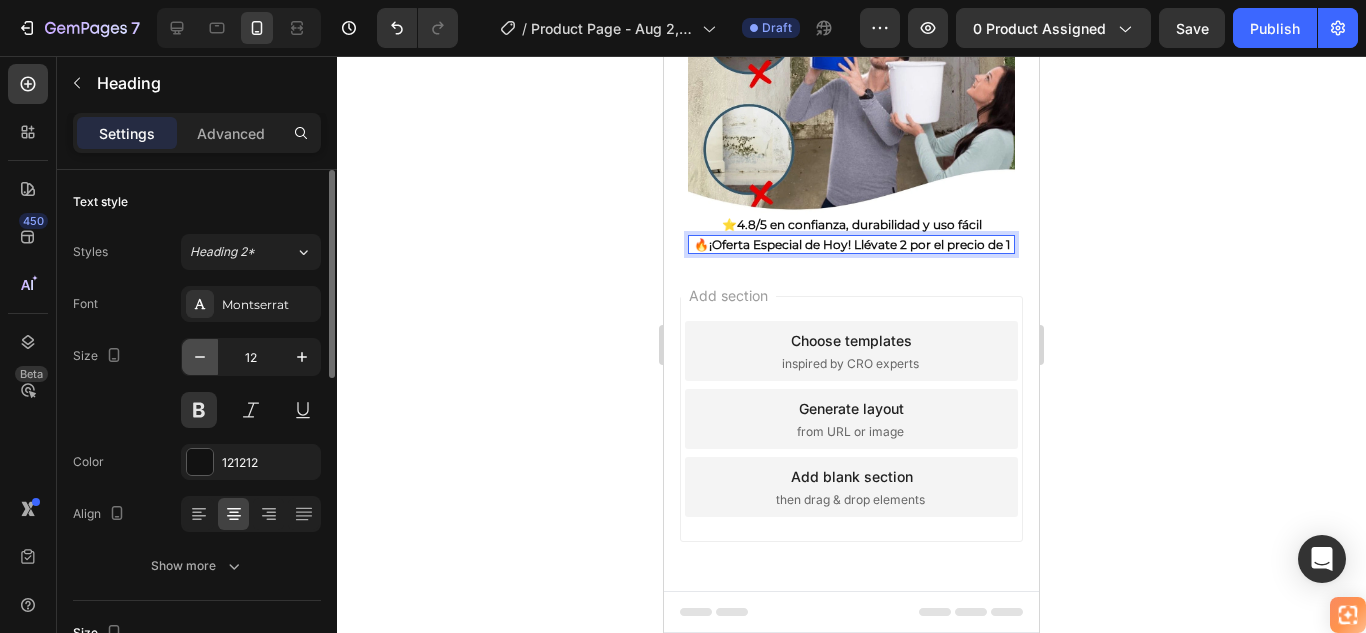 click 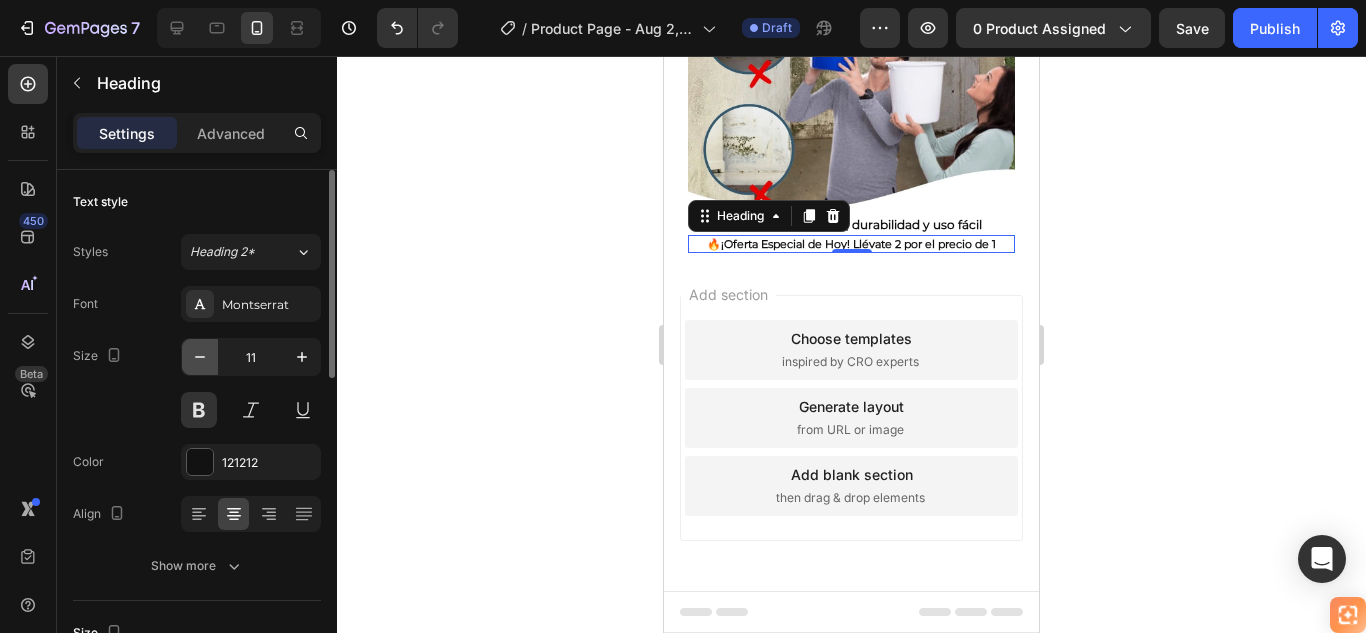 scroll, scrollTop: 359, scrollLeft: 0, axis: vertical 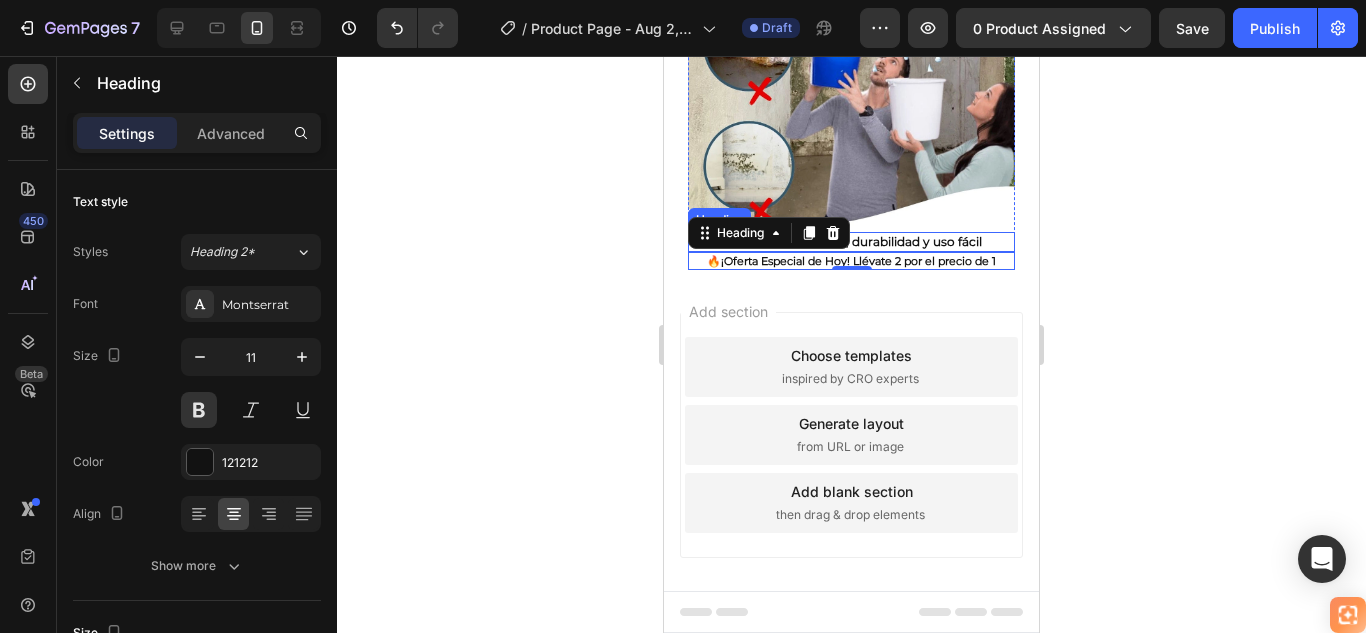 click on "4.8/5 en confianza, durabilidad y uso fácil" at bounding box center [859, 241] 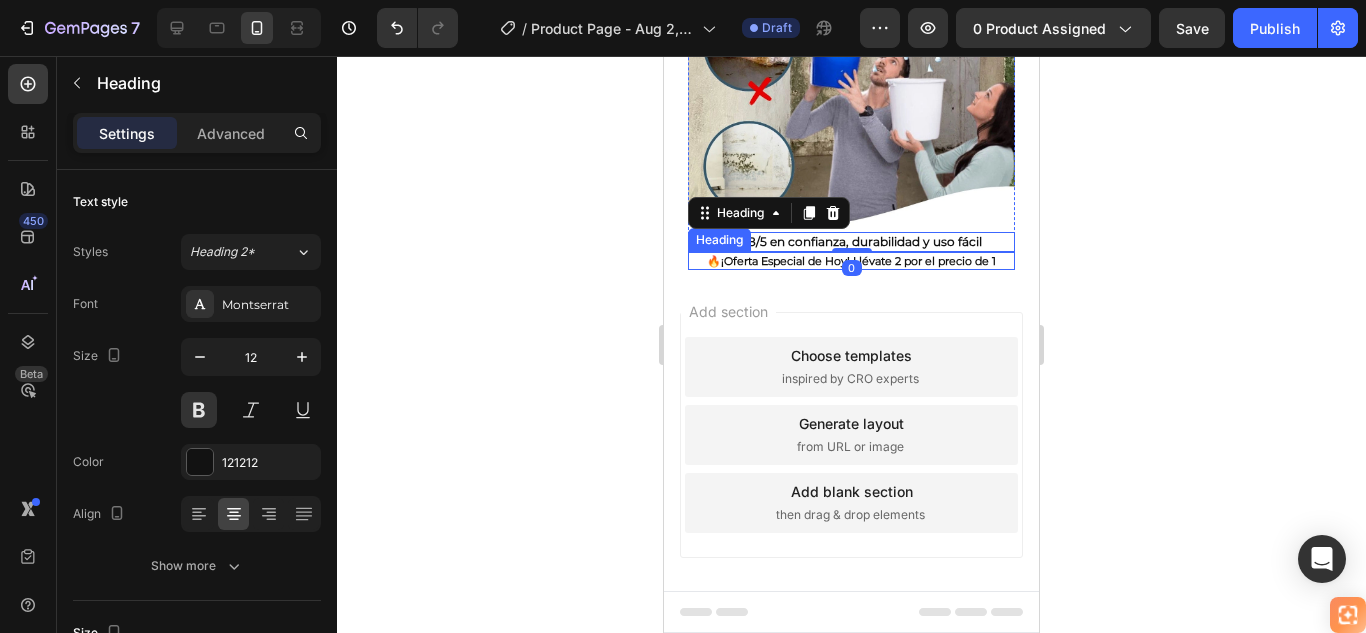 click on "¡Oferta Especial de Hoy! Llévate 2 por el precio de 1" at bounding box center [858, 261] 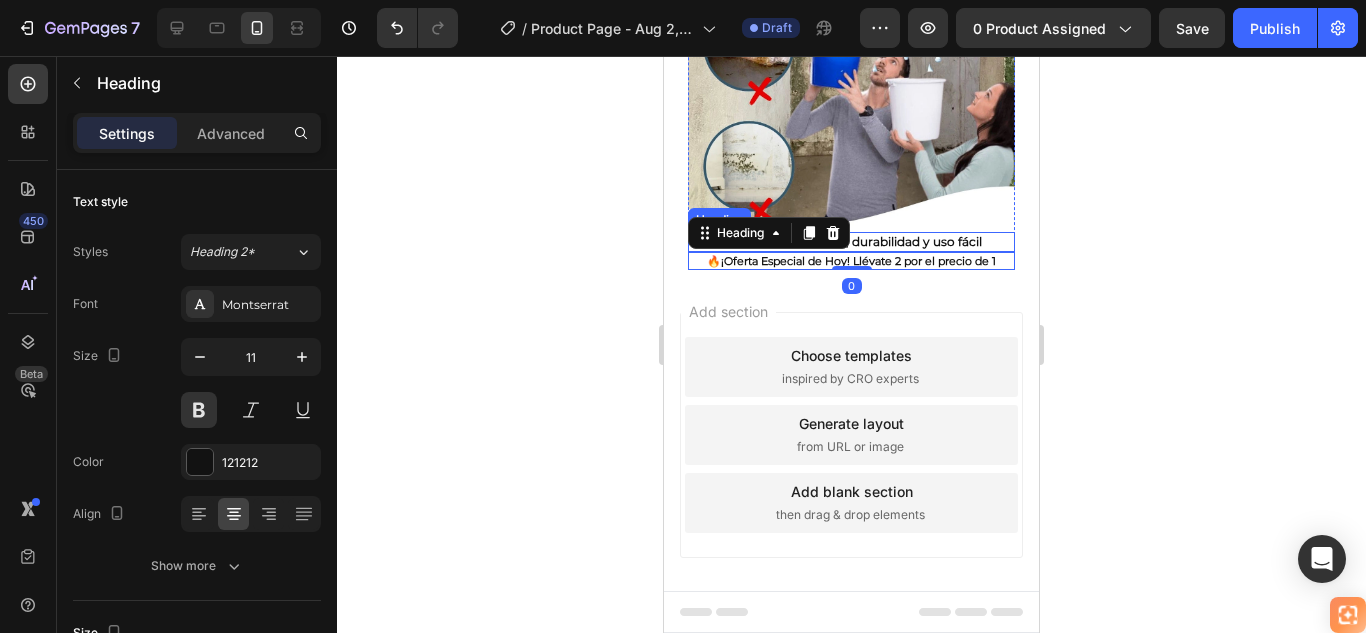 click on "4.8/5 en confianza, durabilidad y uso fácil" at bounding box center (859, 241) 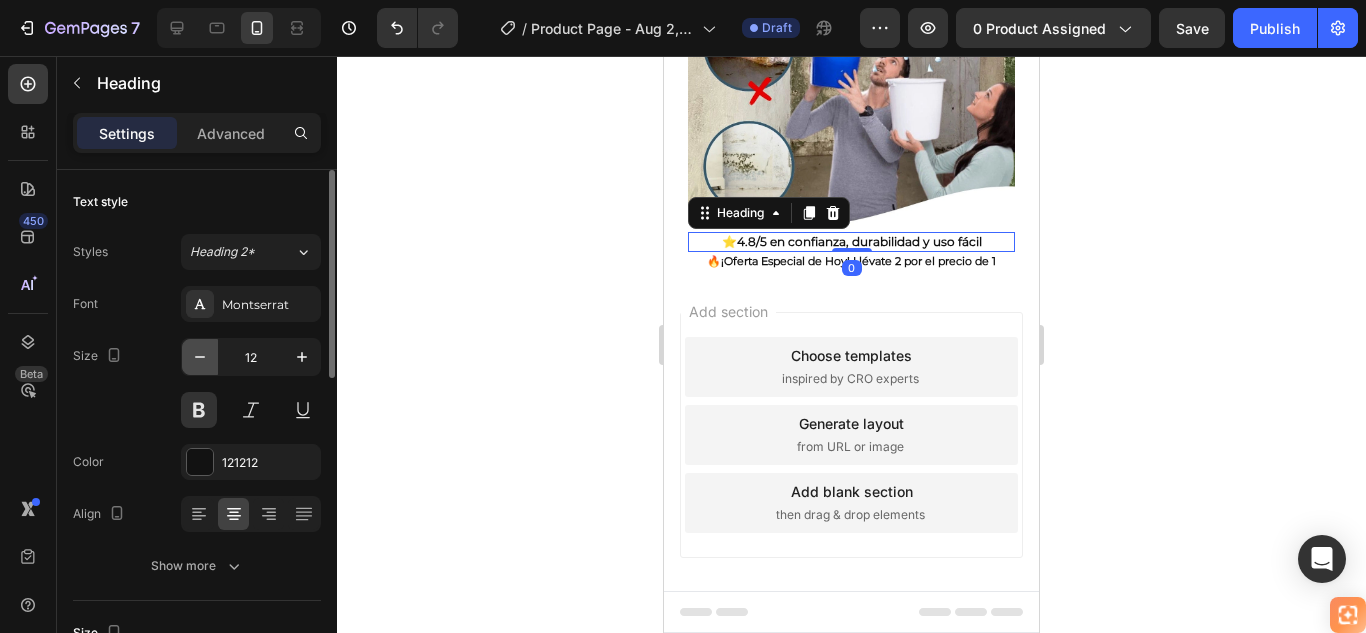 click 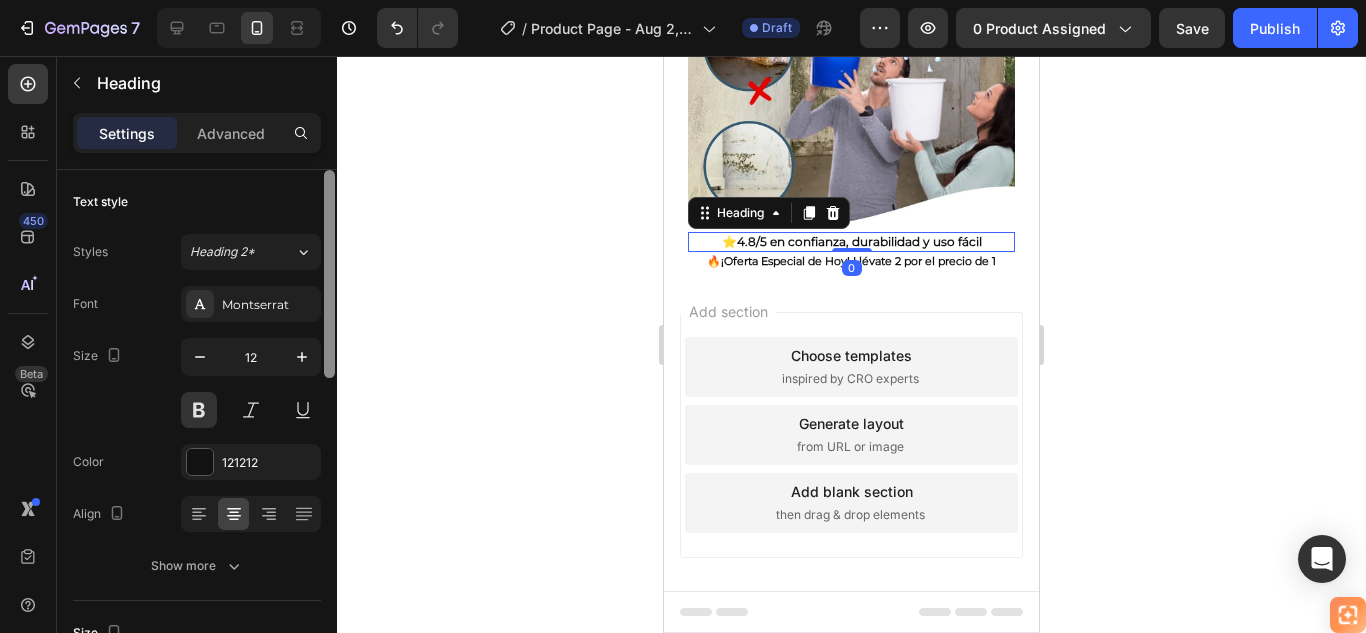 type on "11" 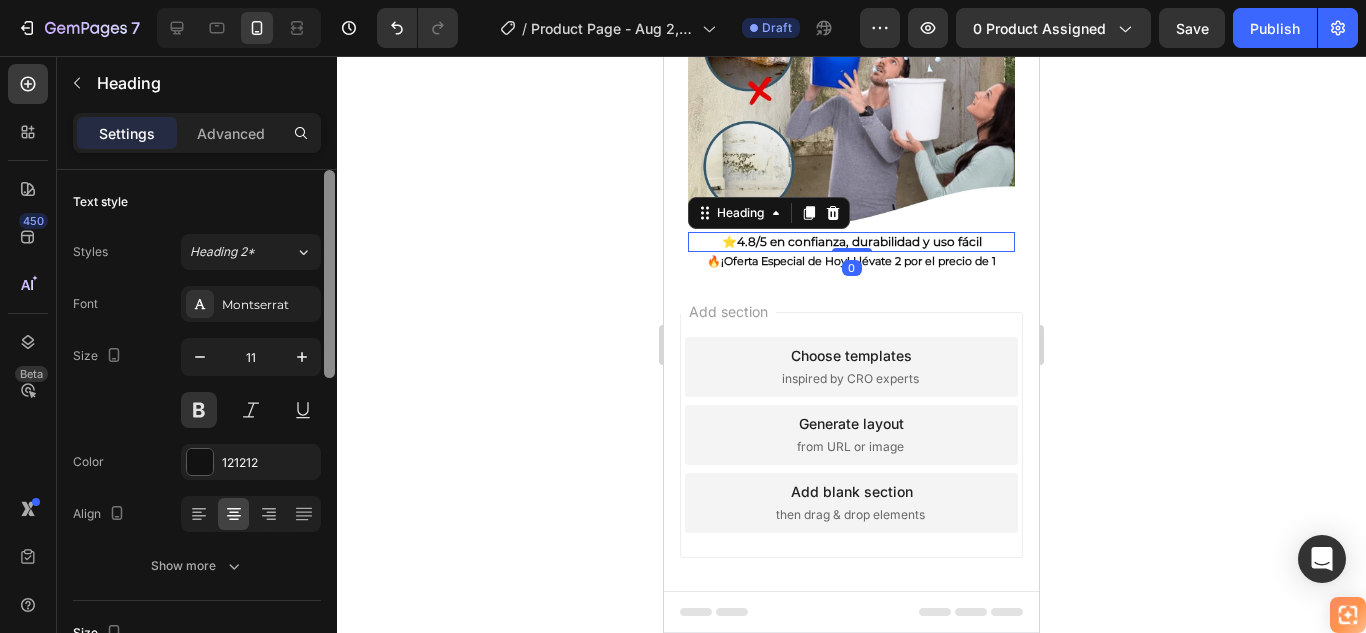 scroll, scrollTop: 358, scrollLeft: 0, axis: vertical 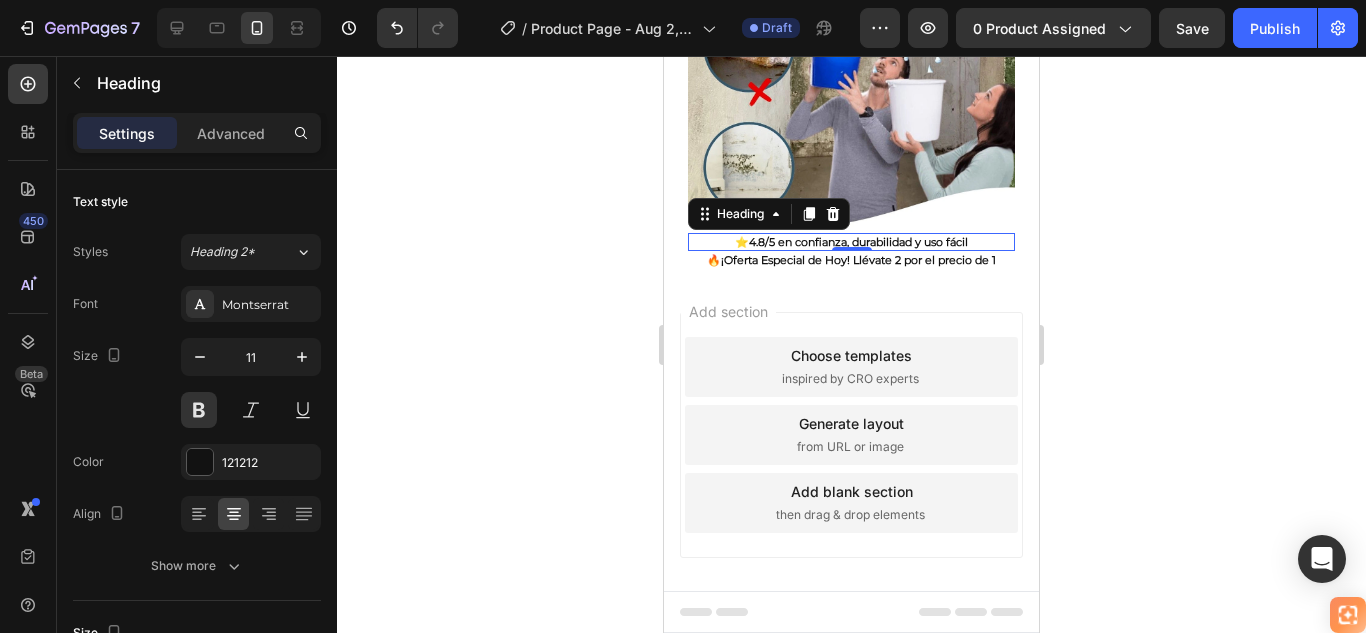 click 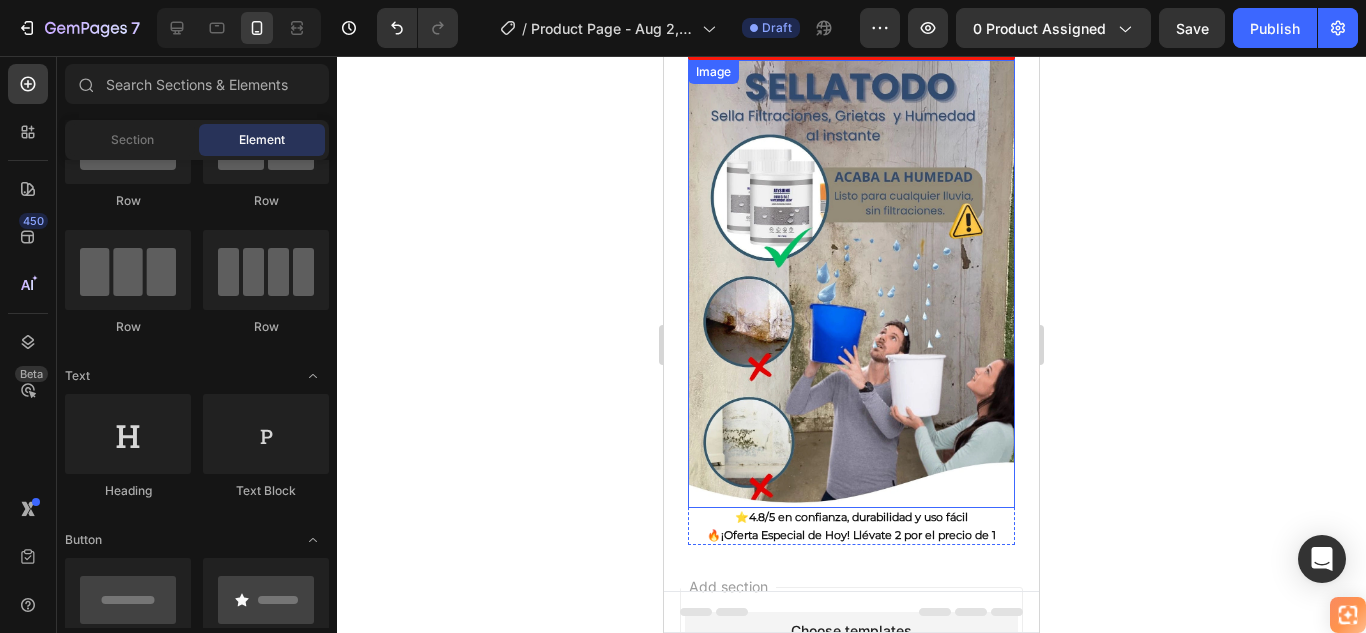 scroll, scrollTop: 0, scrollLeft: 0, axis: both 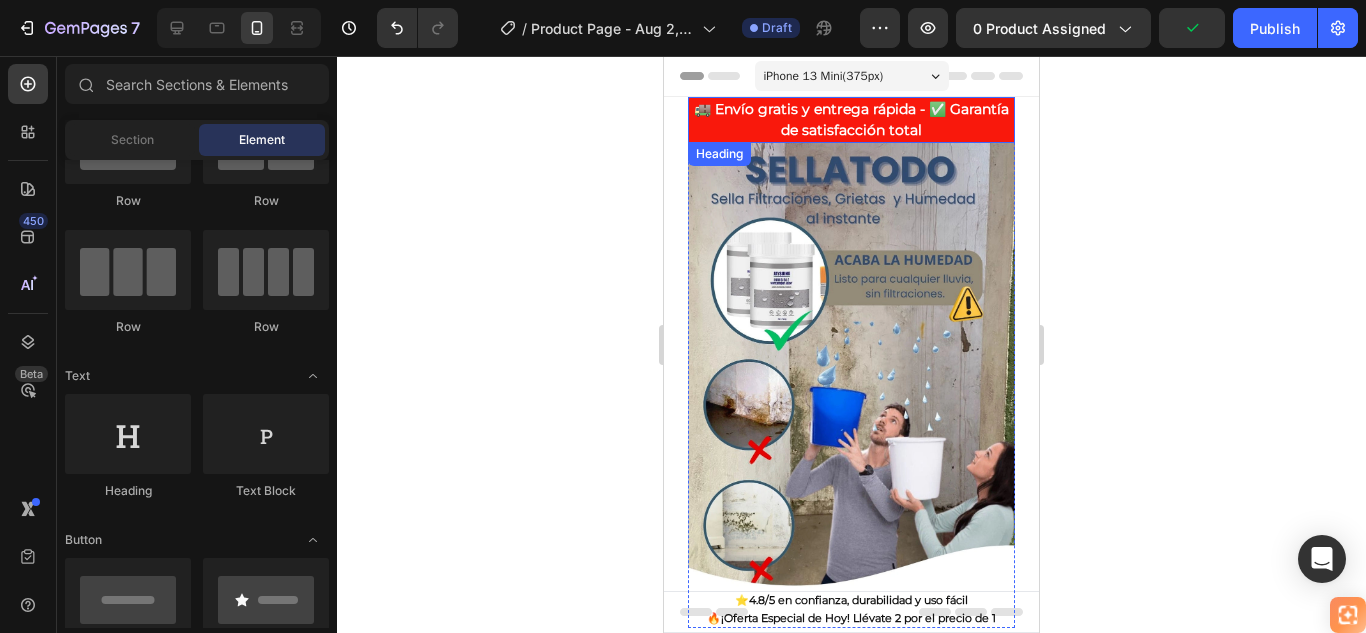 click on "🚚 Envío gratis y entrega rápida - ✅ Garantía de satisfacción total" at bounding box center [851, 120] 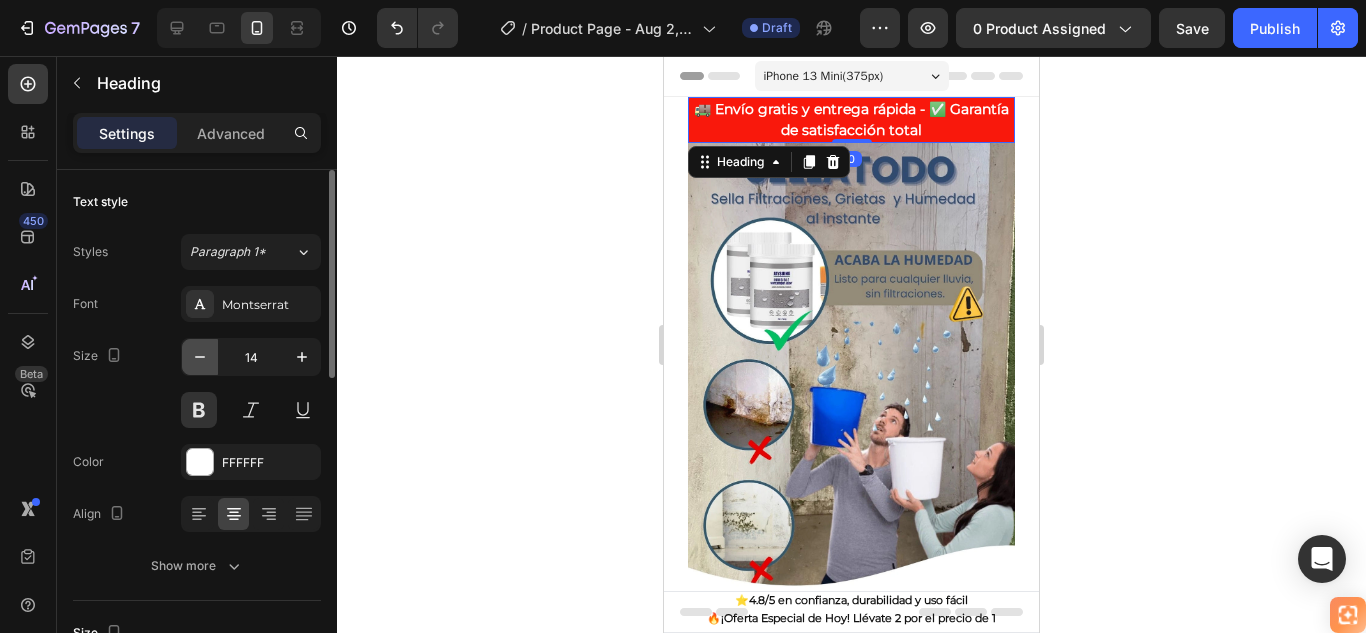 click 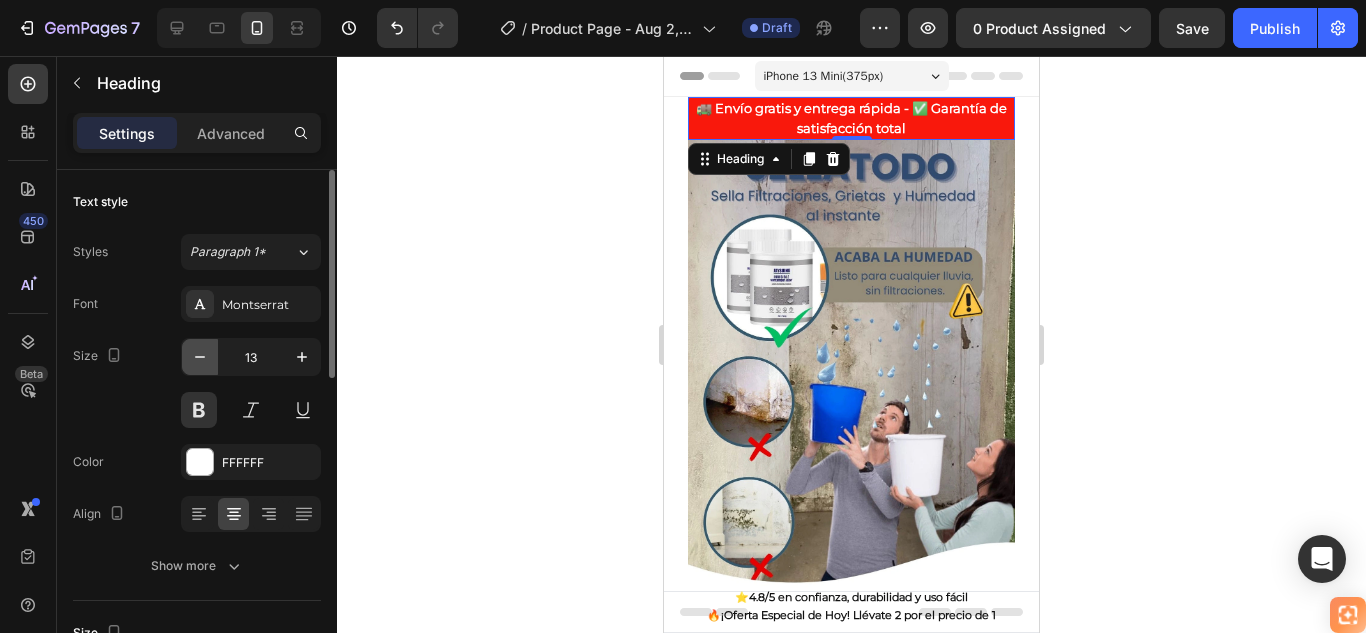 click 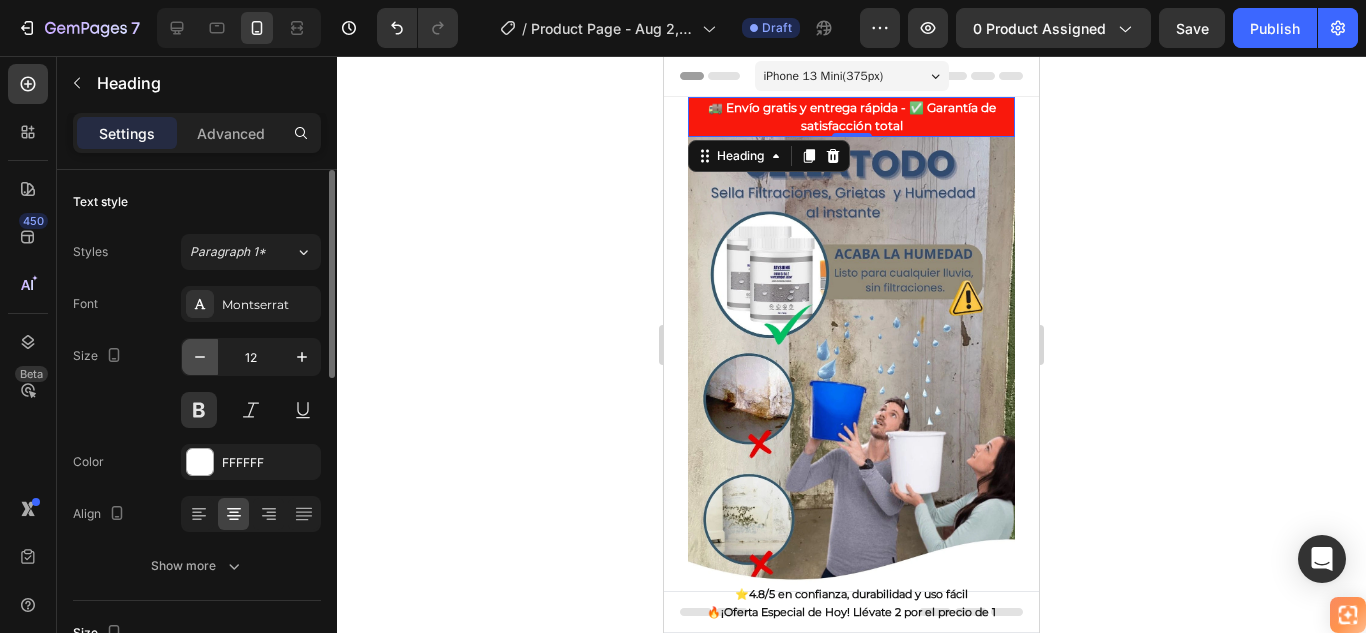 click 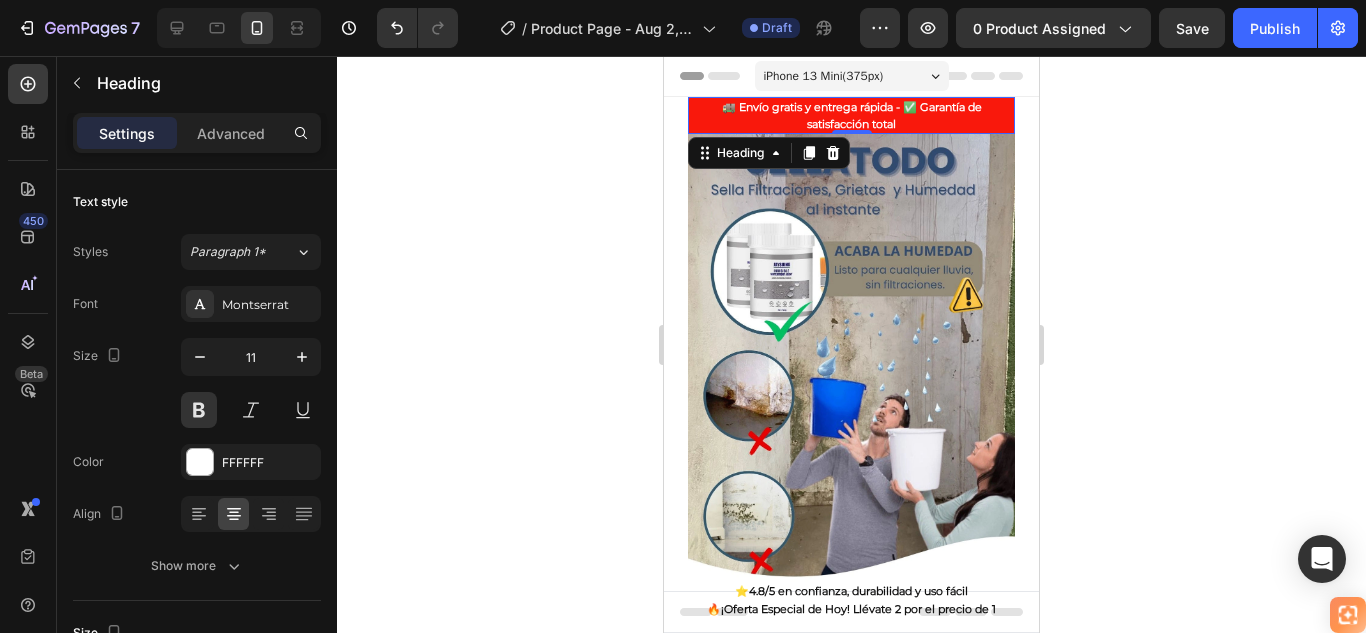 click 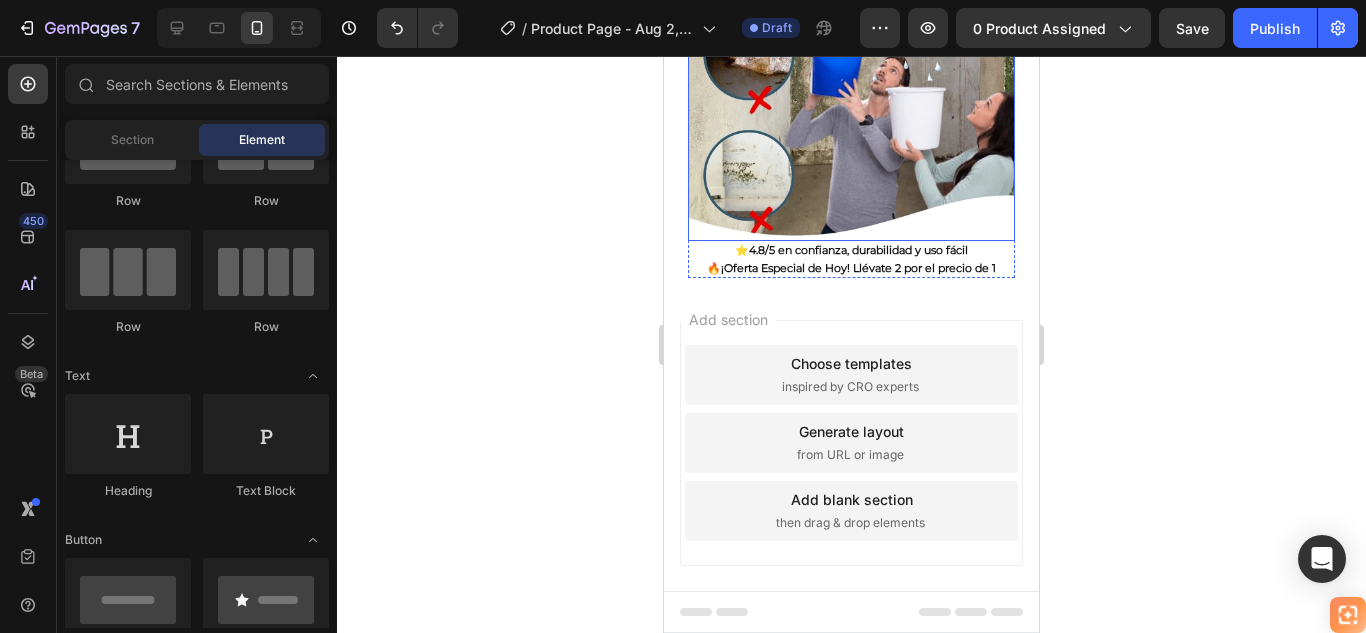 scroll, scrollTop: 349, scrollLeft: 0, axis: vertical 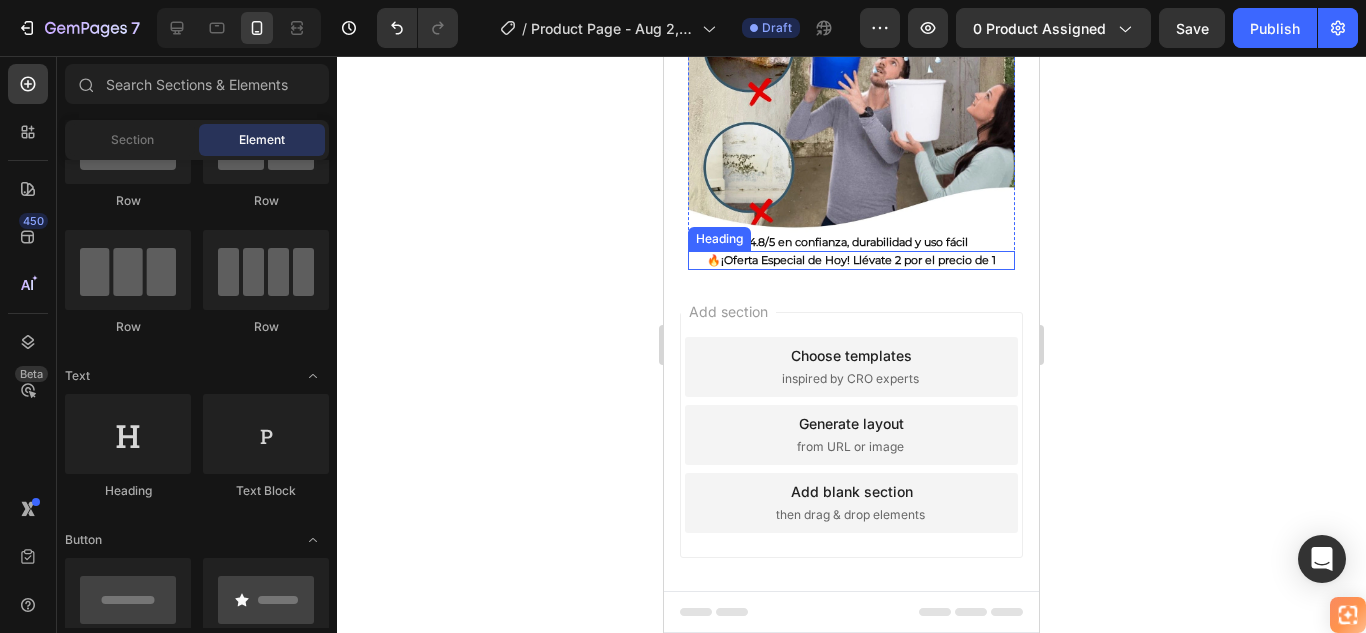 click on "🔥  ¡Oferta Especial de Hoy! Llévate 2 por el precio de 1" at bounding box center [851, 260] 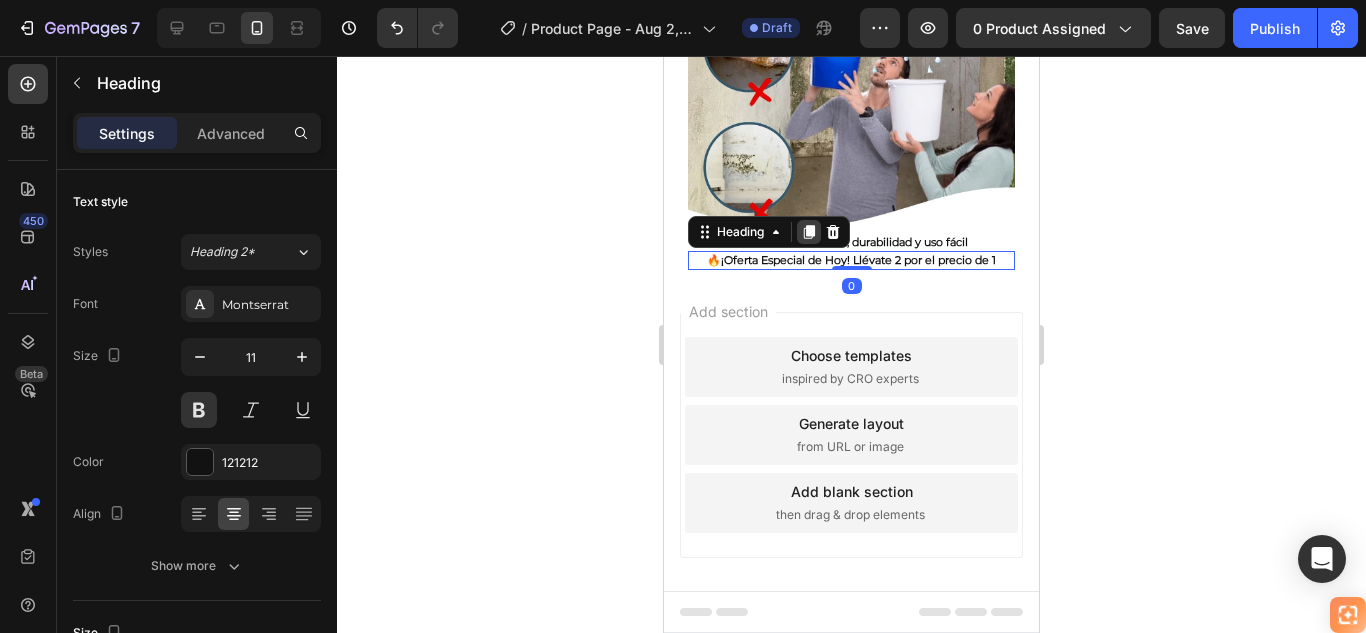click 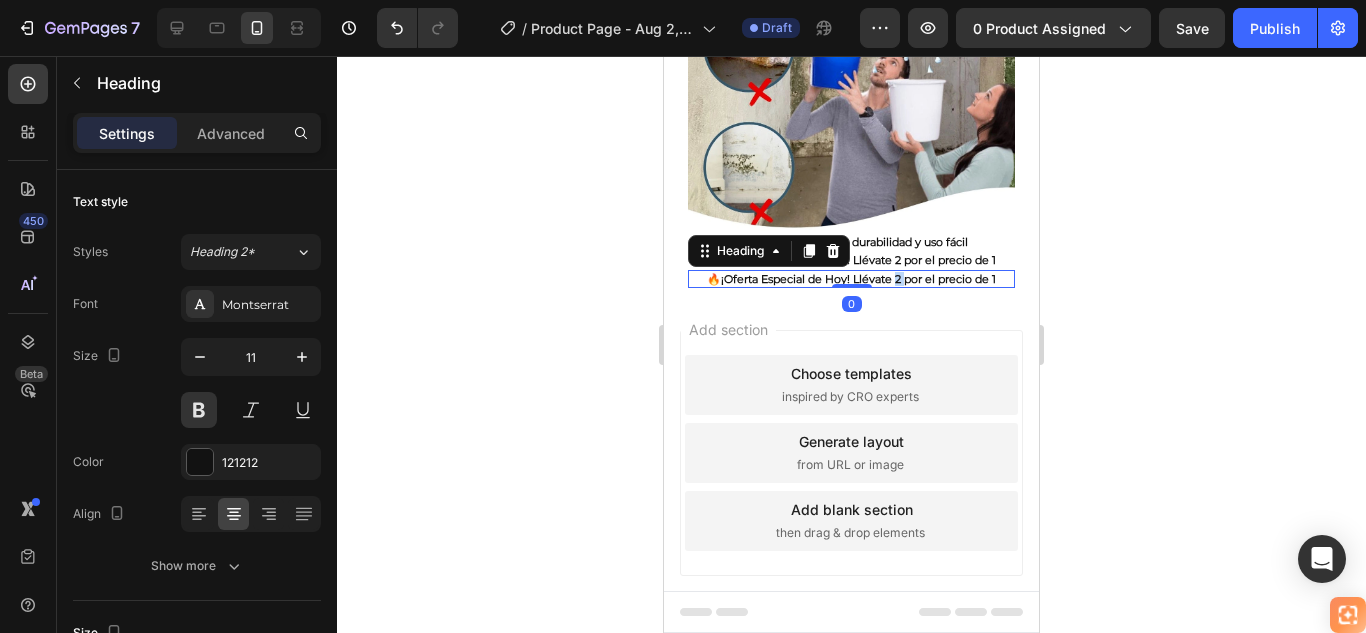 click on "¡Oferta Especial de Hoy! Llévate 2 por el precio de 1" at bounding box center (858, 279) 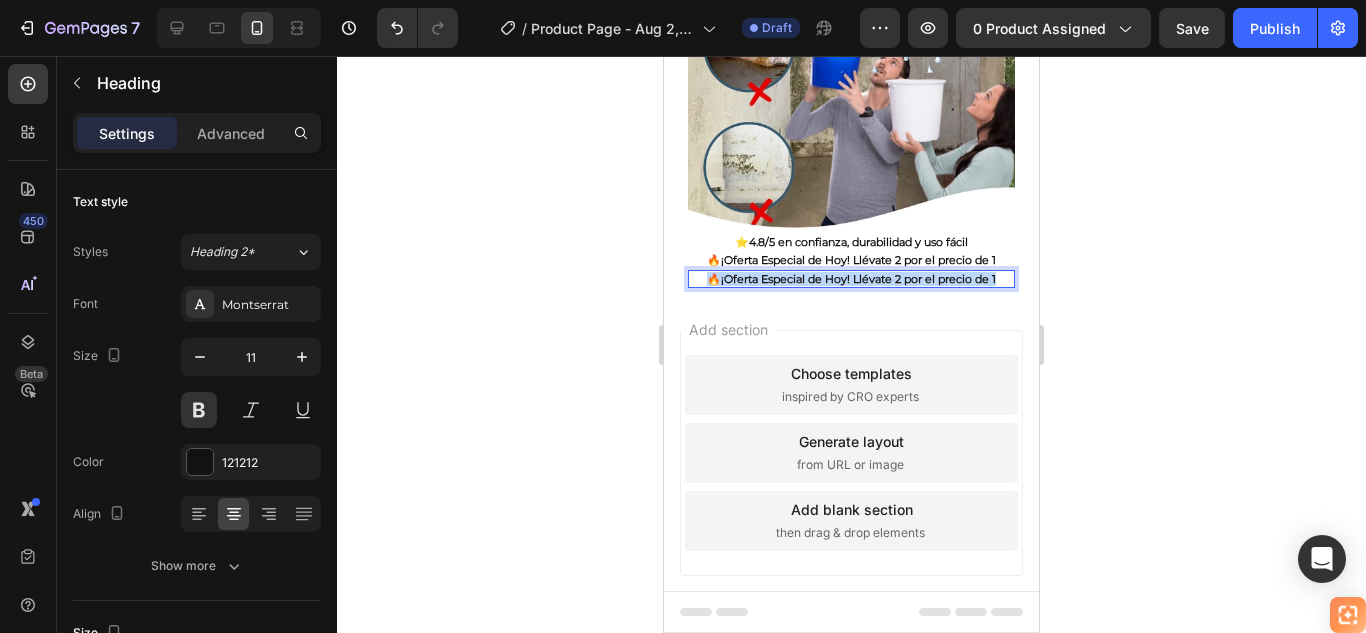 click on "¡Oferta Especial de Hoy! Llévate 2 por el precio de 1" at bounding box center [858, 279] 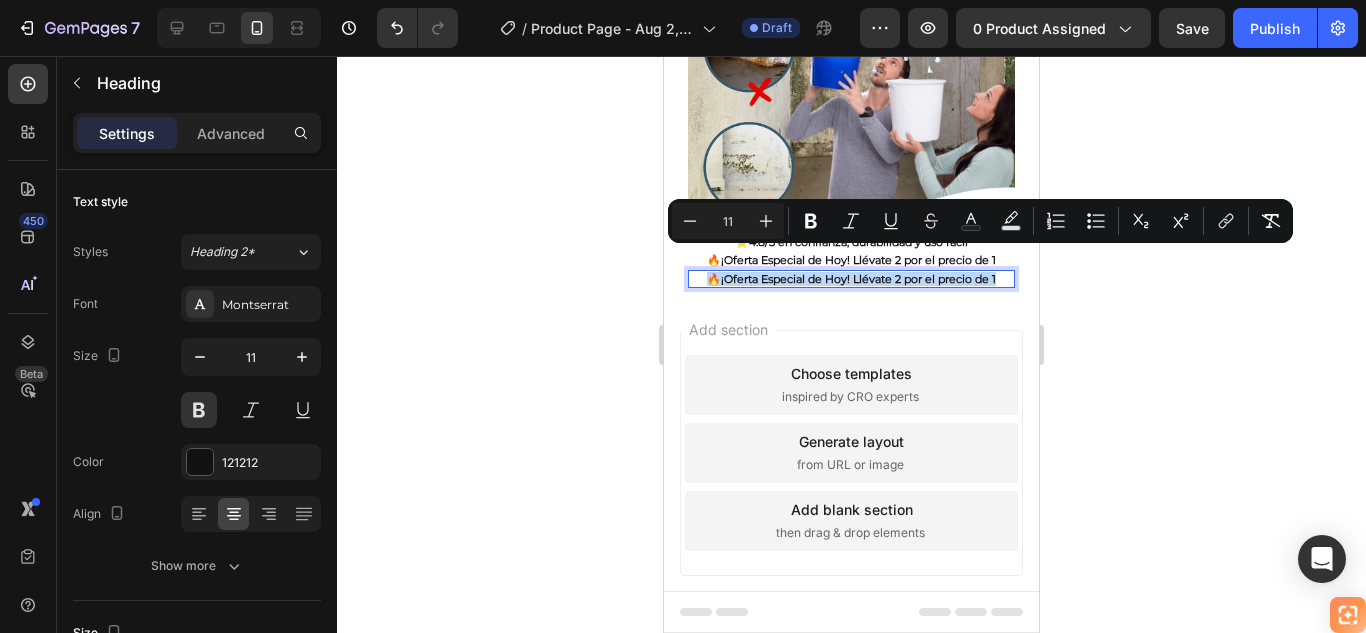 click on "¡Oferta Especial de Hoy! Llévate 2 por el precio de 1" at bounding box center [858, 279] 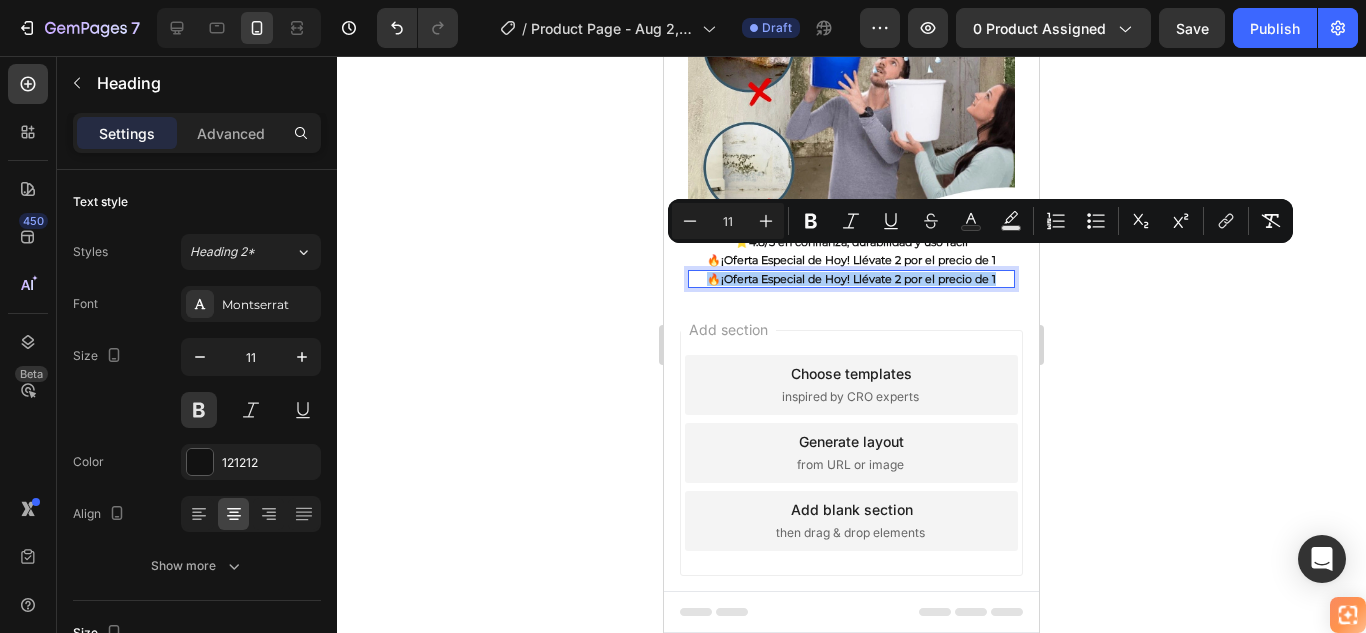 click 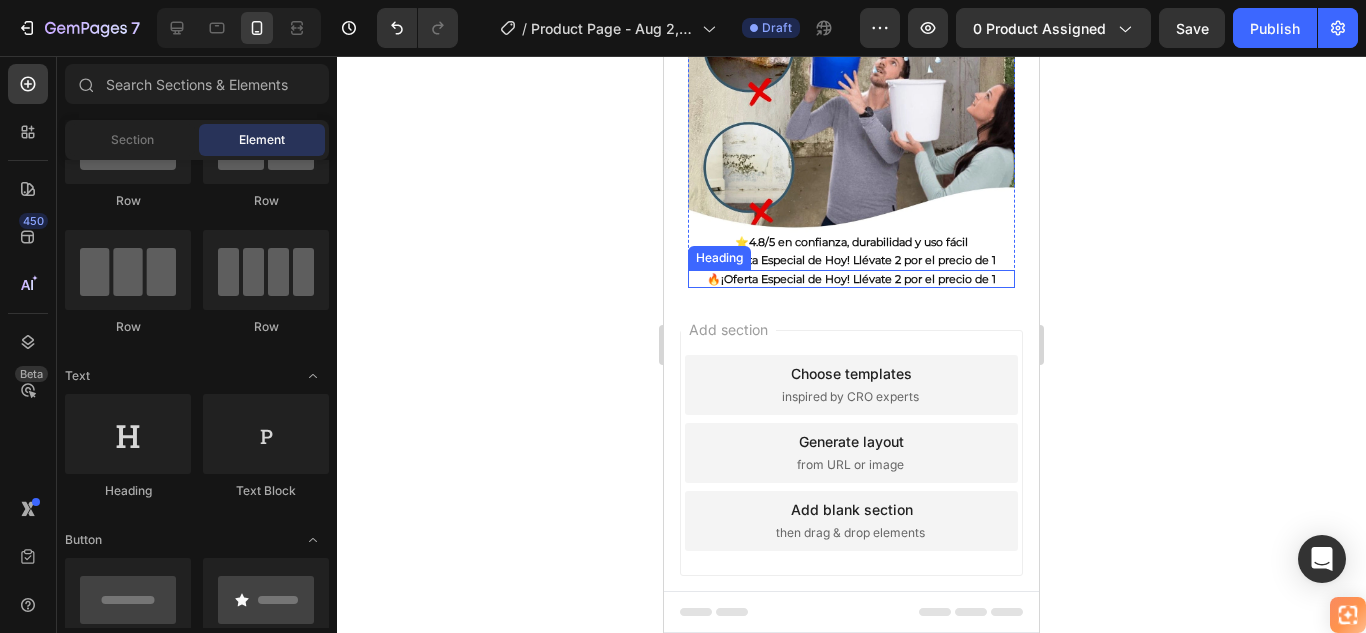 click on "¡Oferta Especial de Hoy! Llévate 2 por el precio de 1" at bounding box center (858, 279) 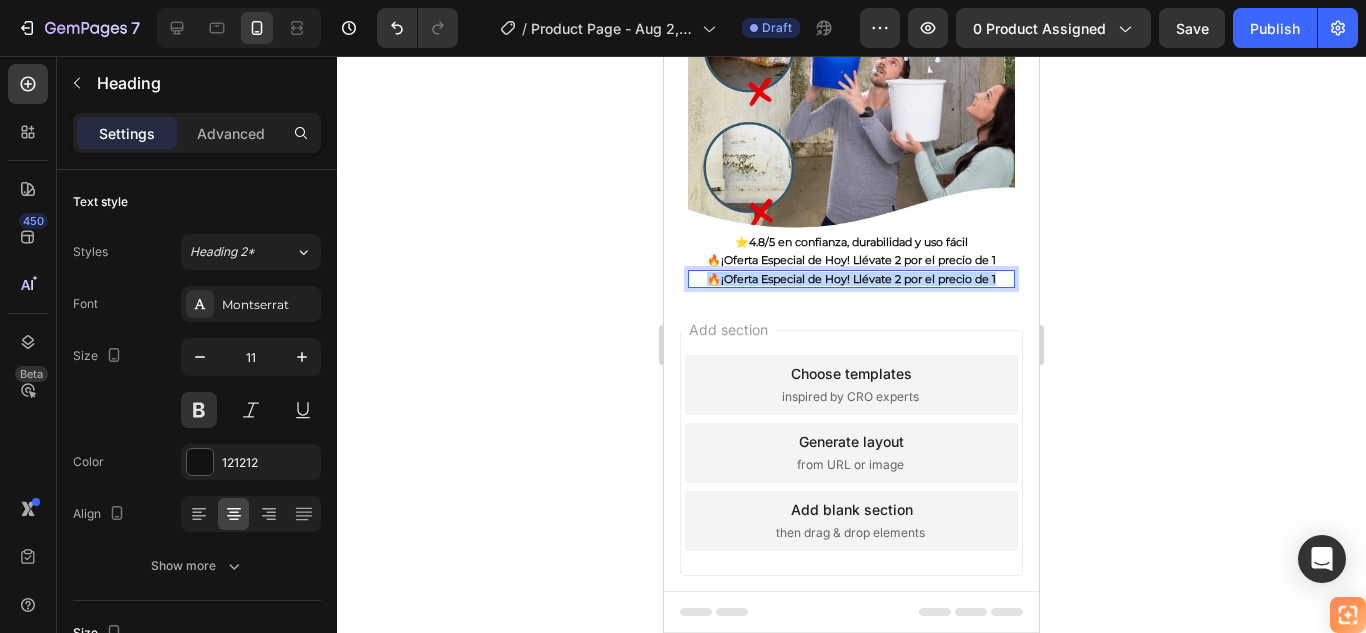 click on "¡Oferta Especial de Hoy! Llévate 2 por el precio de 1" at bounding box center [858, 279] 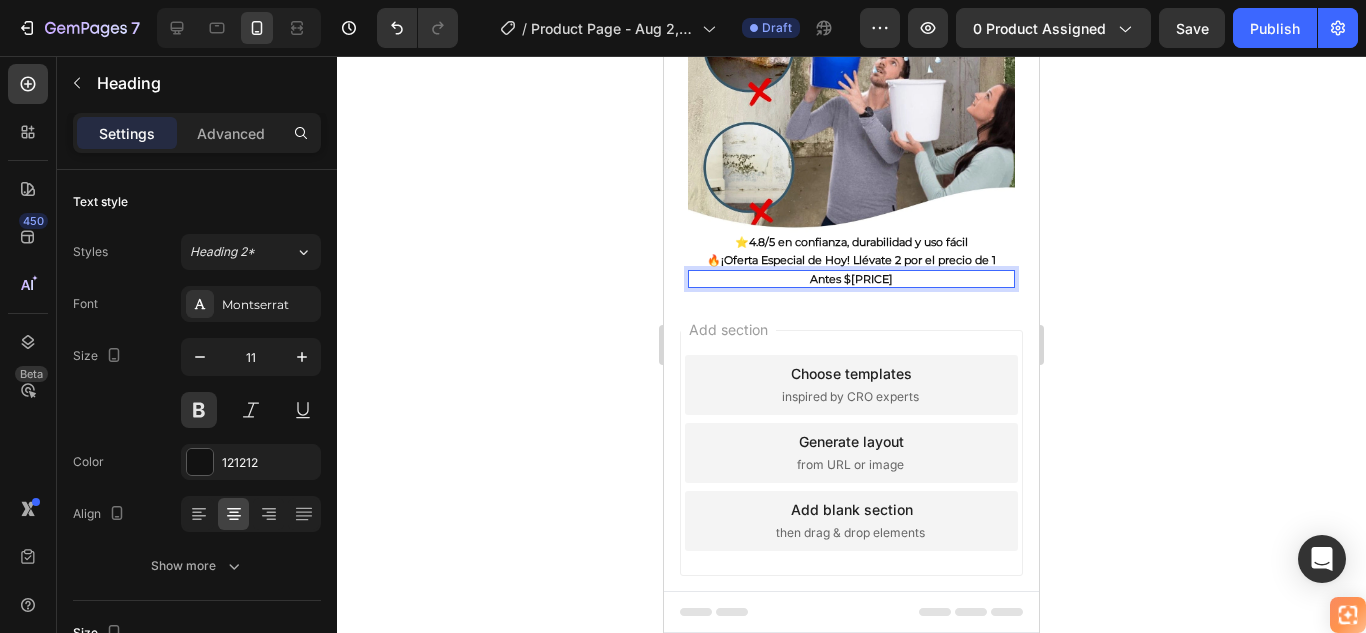 click on "Antes $179.900" at bounding box center (851, 279) 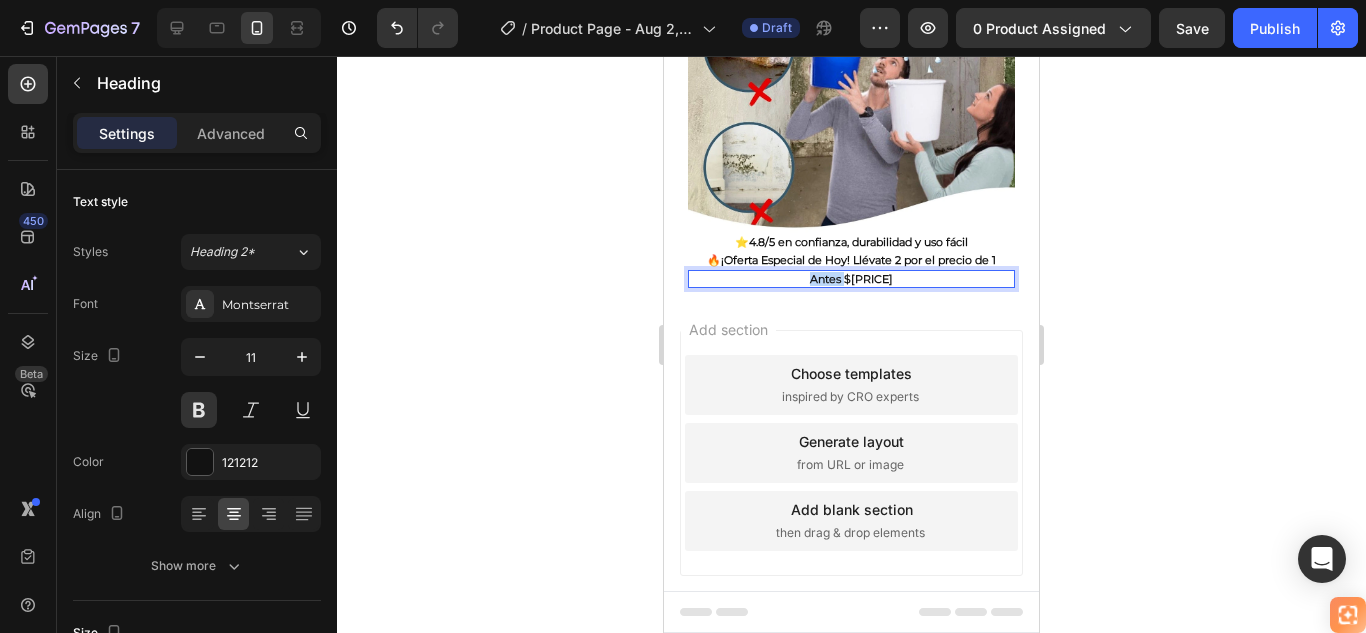 click on "Antes $179.900" at bounding box center (851, 279) 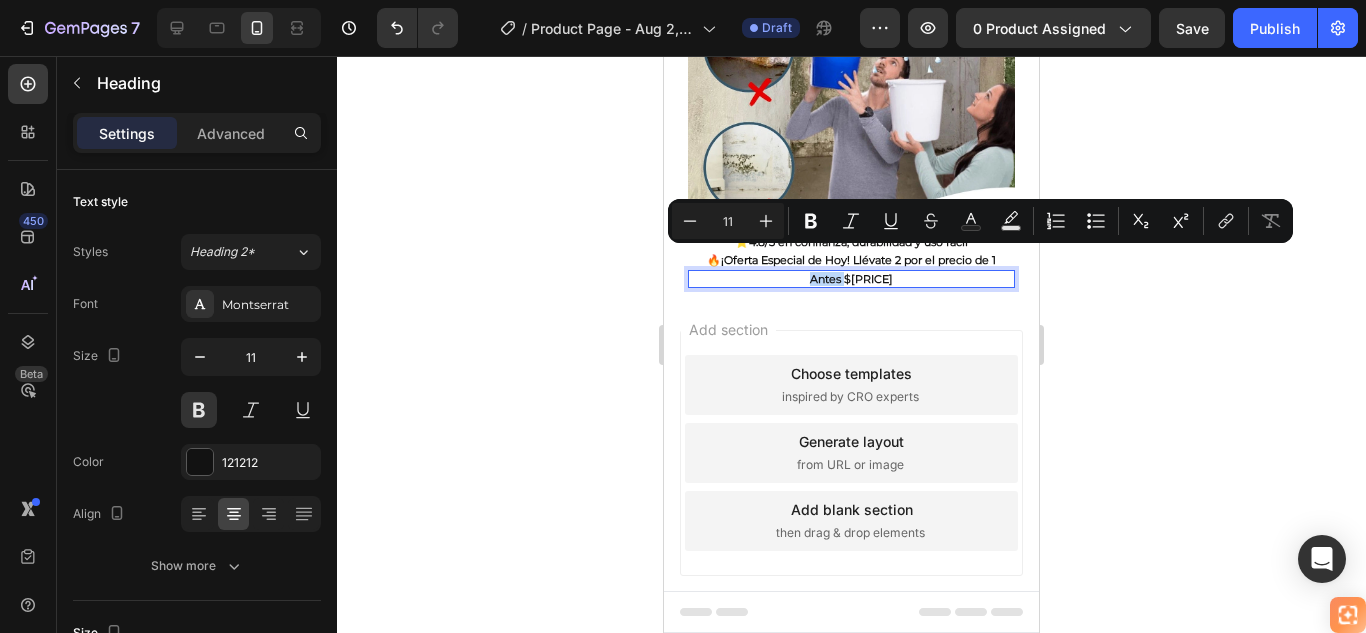 click on "Choose templates inspired by CRO experts" at bounding box center [851, 385] 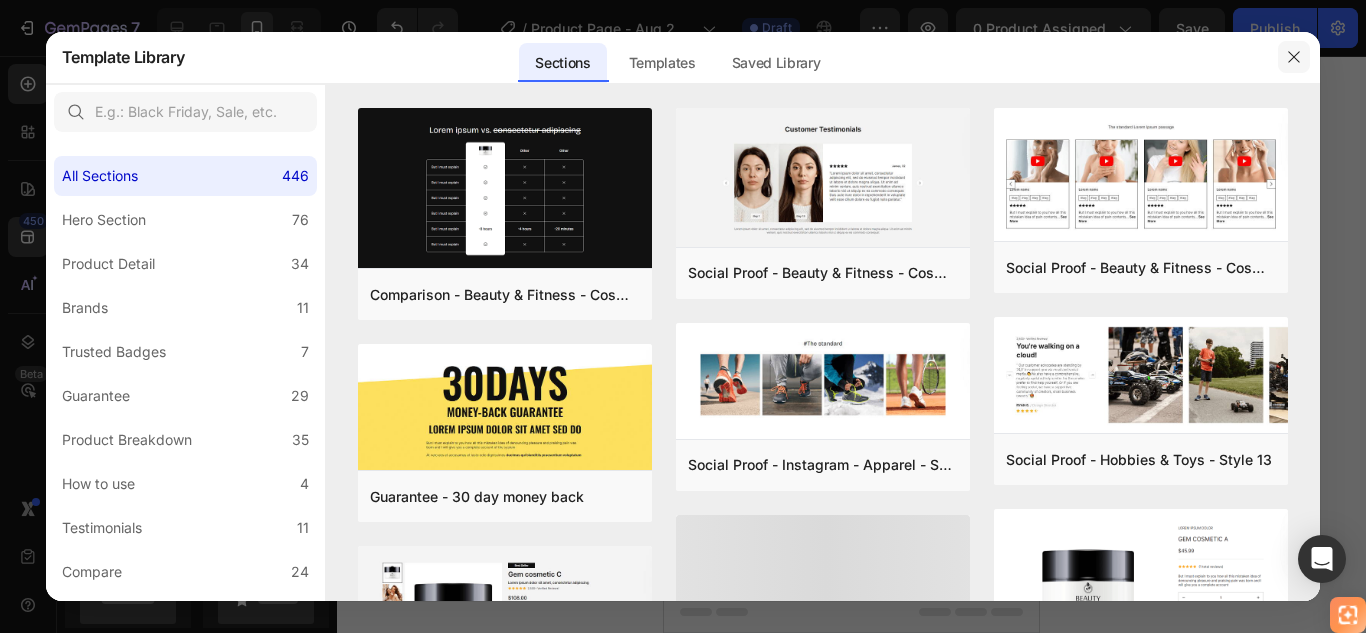 click 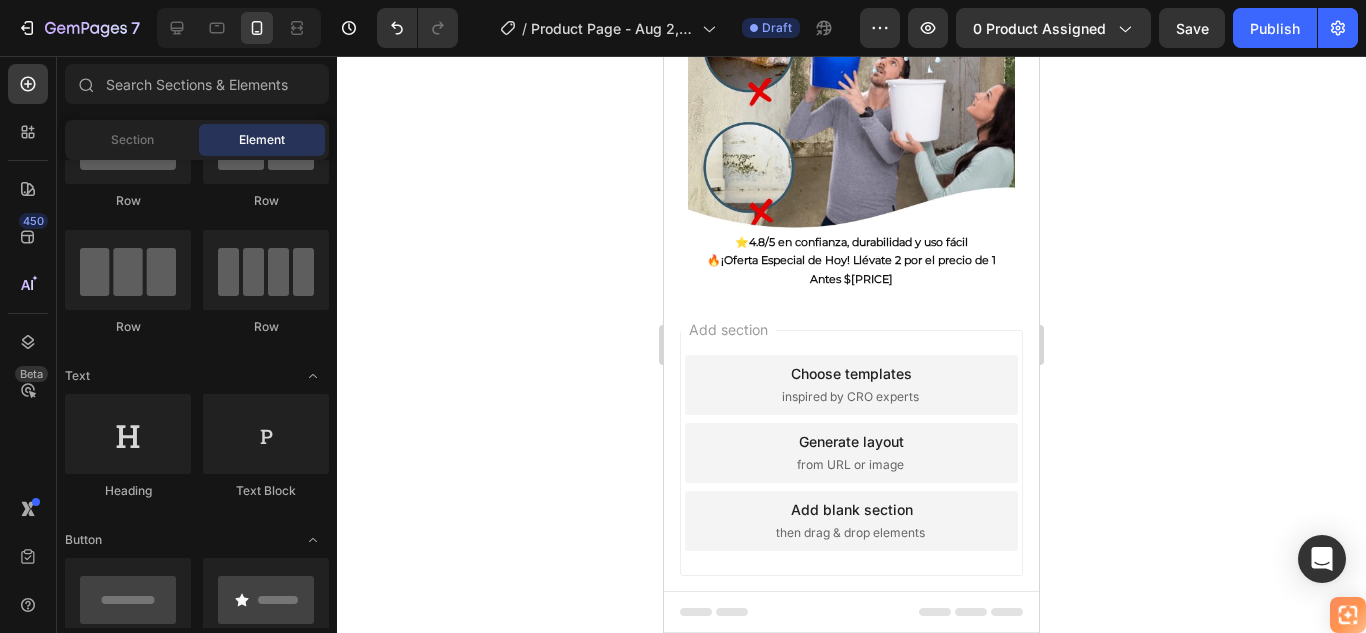 click on "🚚 Envío gratis y entrega rápida - ✅ Garantía de satisfacción total Heading Image ⭐  4.8/5 en confianza, durabilidad y uso fácil Heading 🔥  ¡Oferta Especial de Hoy! Llévate 2 por el precio de 1 Heading Antes $179.900 Heading Row Section 1" at bounding box center [851, 19] 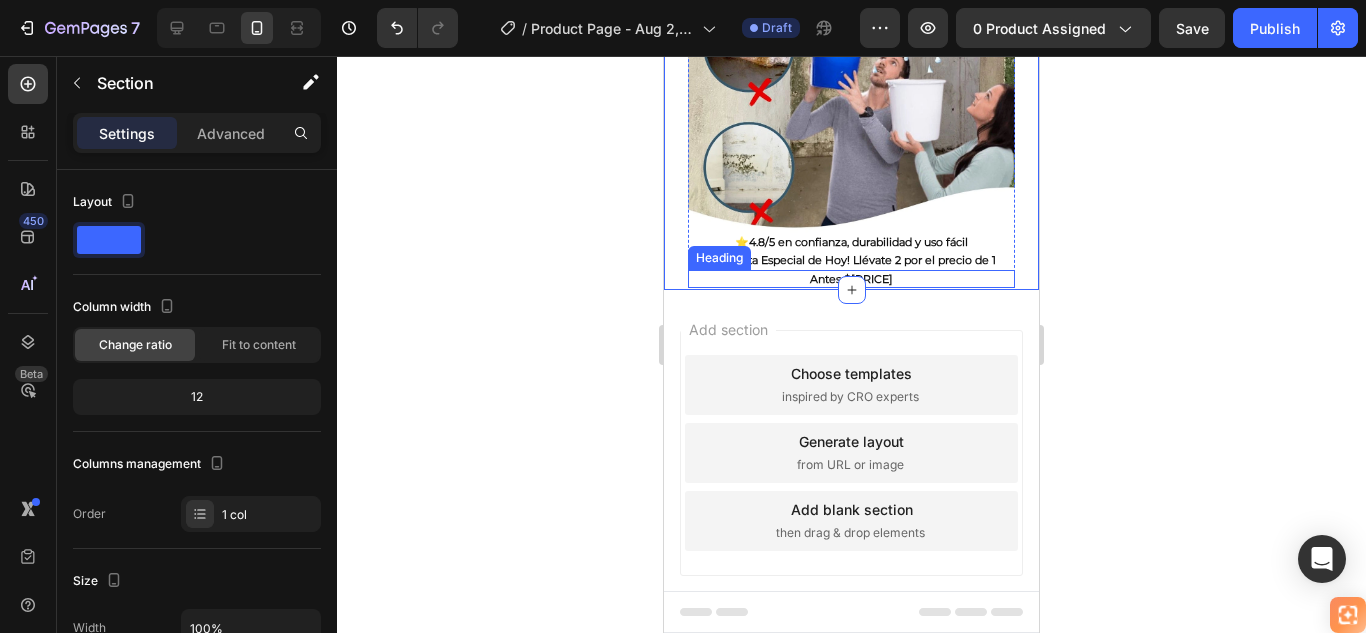 click on "Antes $179.900" at bounding box center (851, 279) 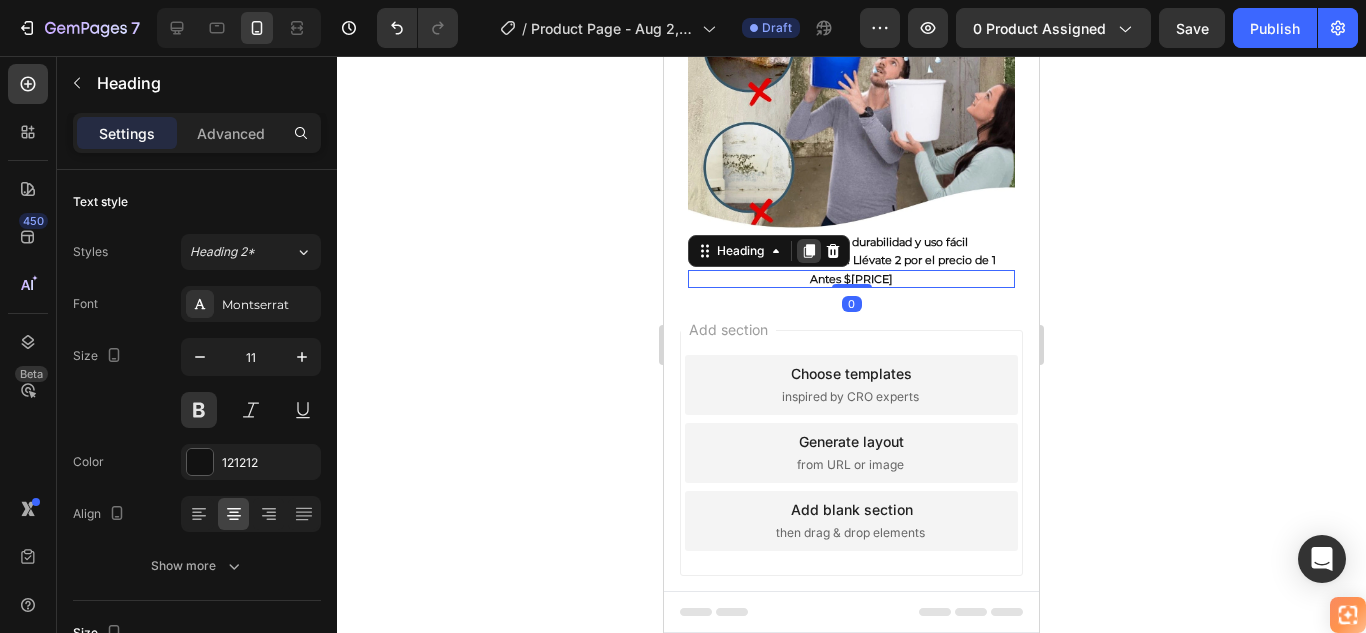 click 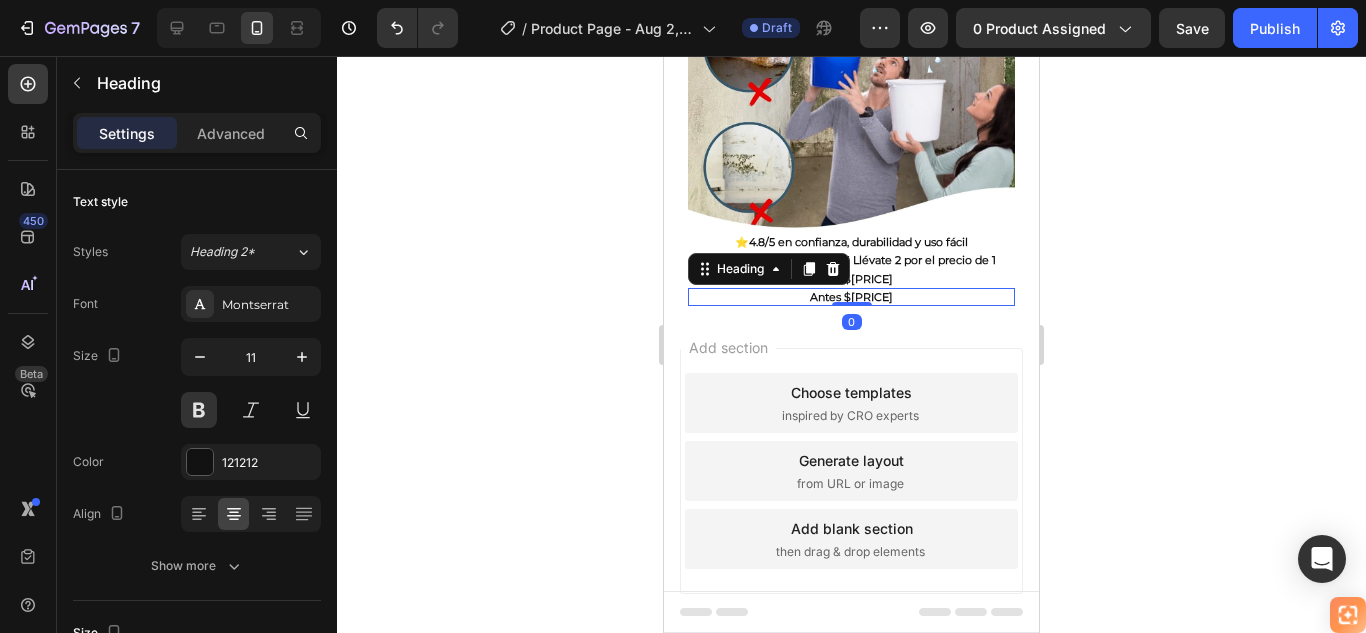 click on "Antes $179.900" at bounding box center [851, 297] 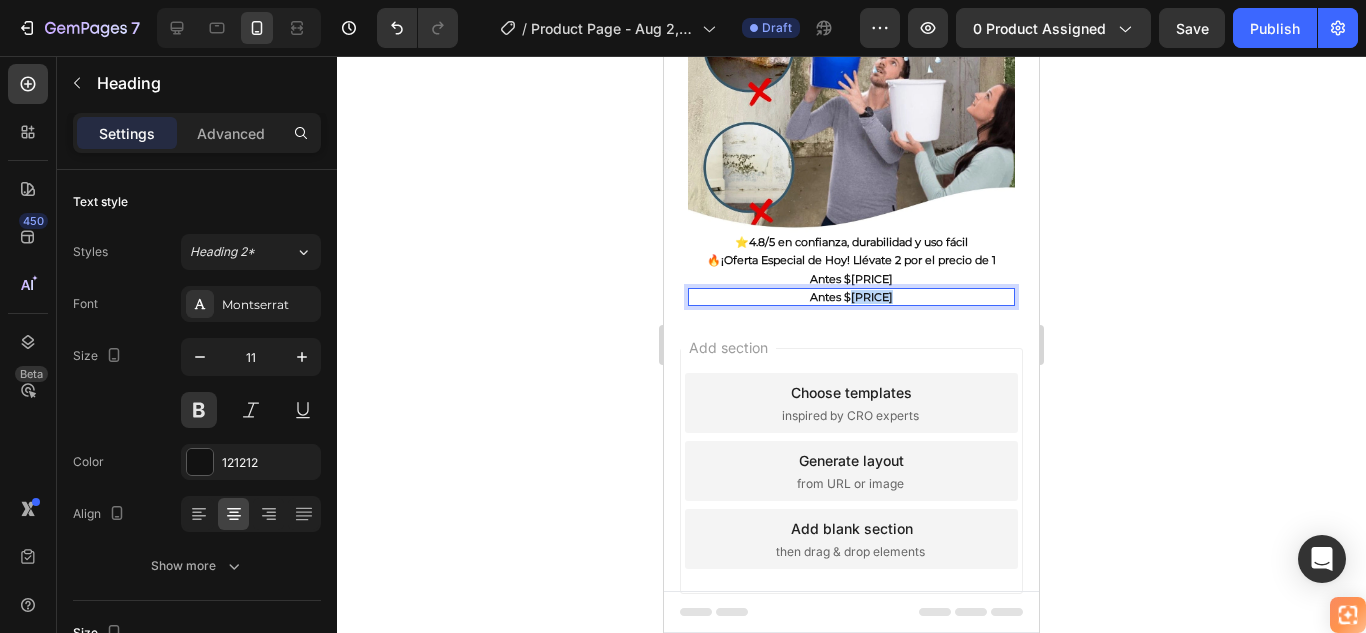click on "Antes $179.900" at bounding box center (851, 297) 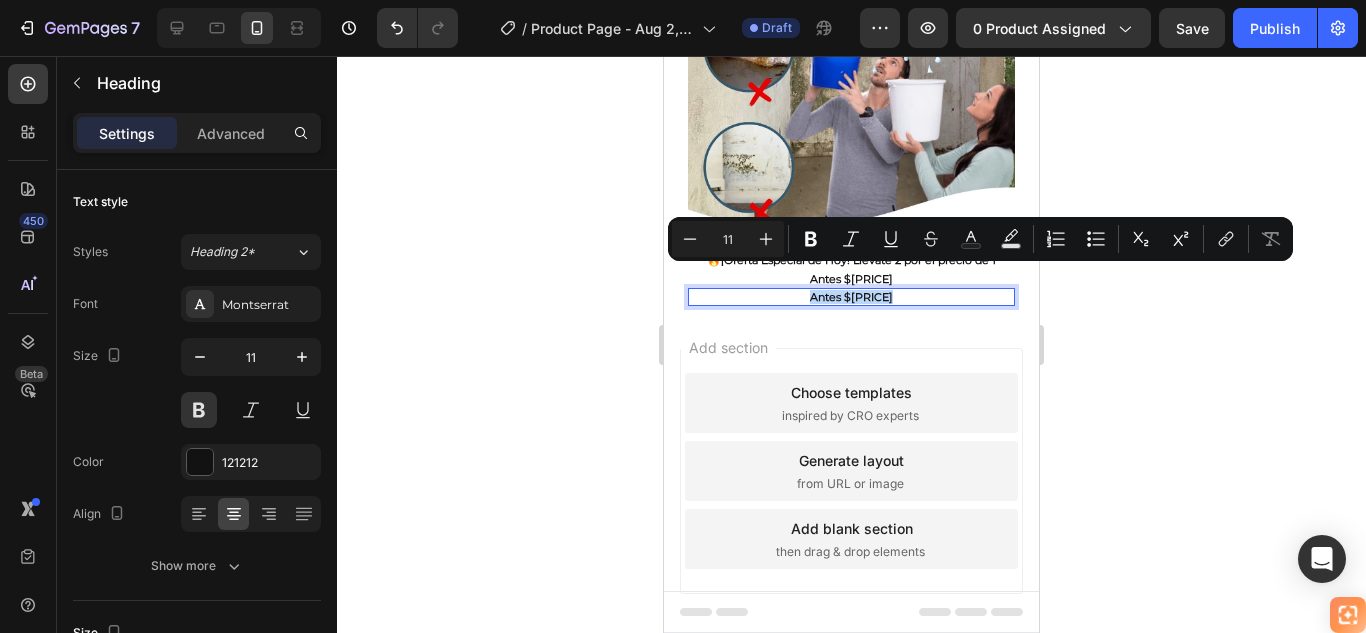 click on "Antes $179.900" at bounding box center (851, 297) 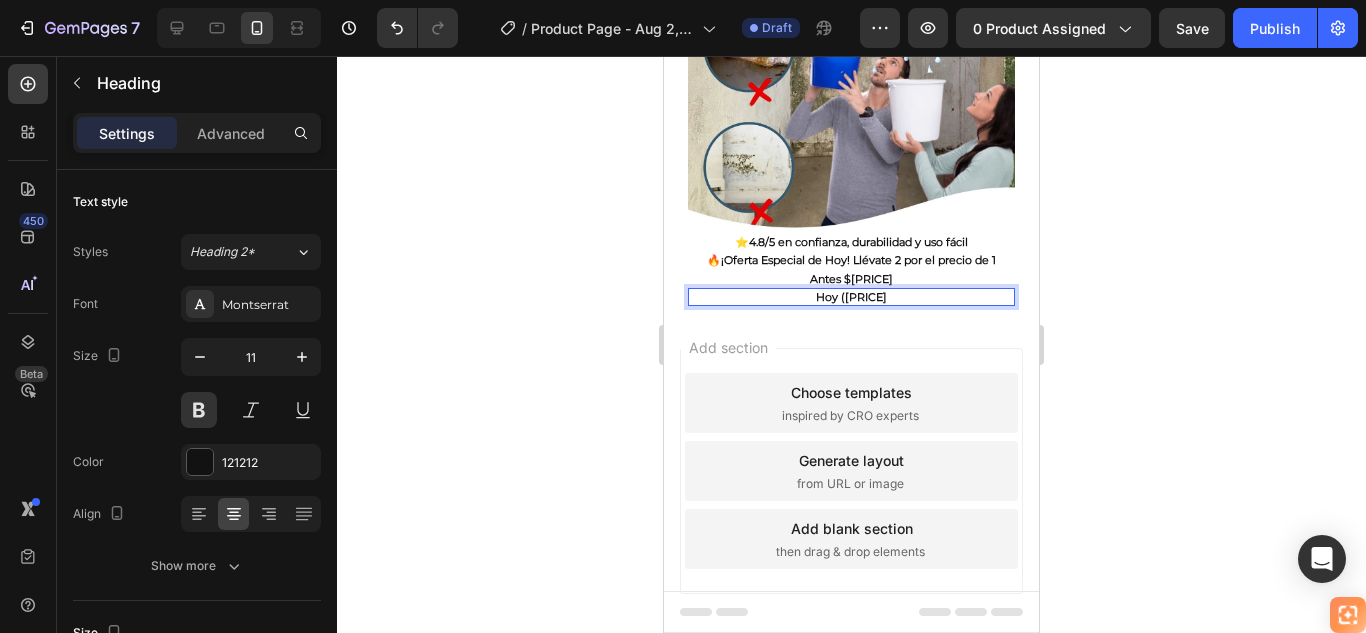 click on "Hoy (9.900" at bounding box center [851, 297] 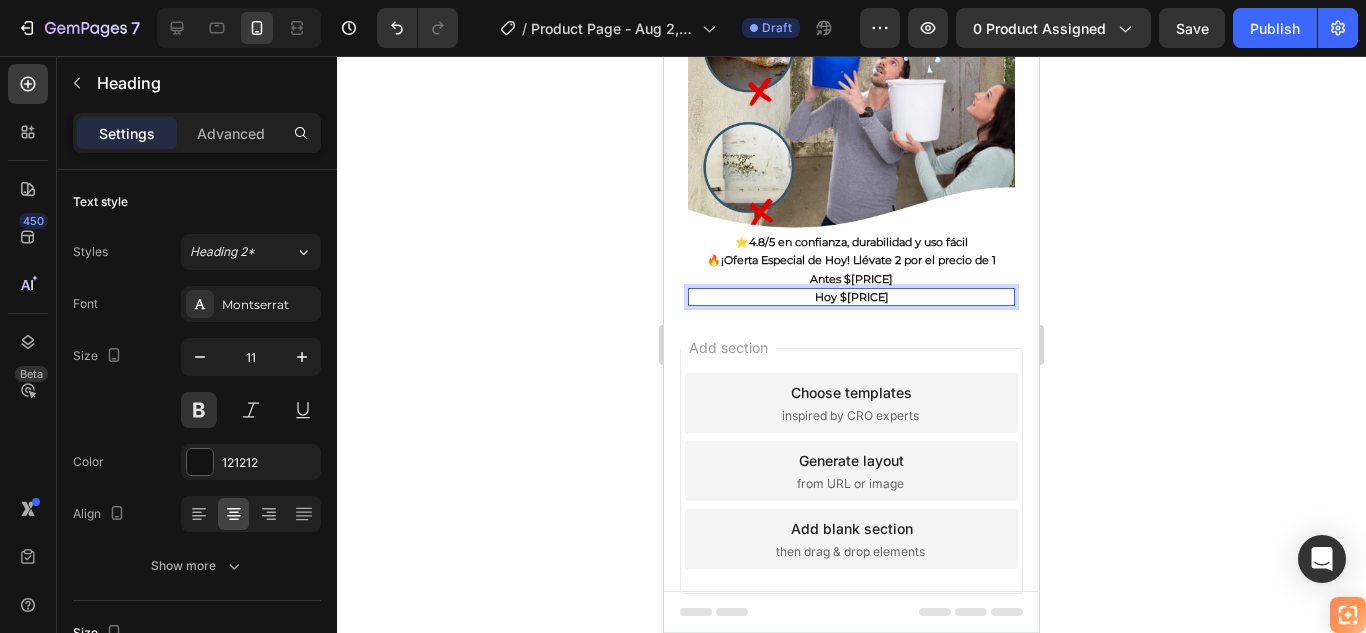 click 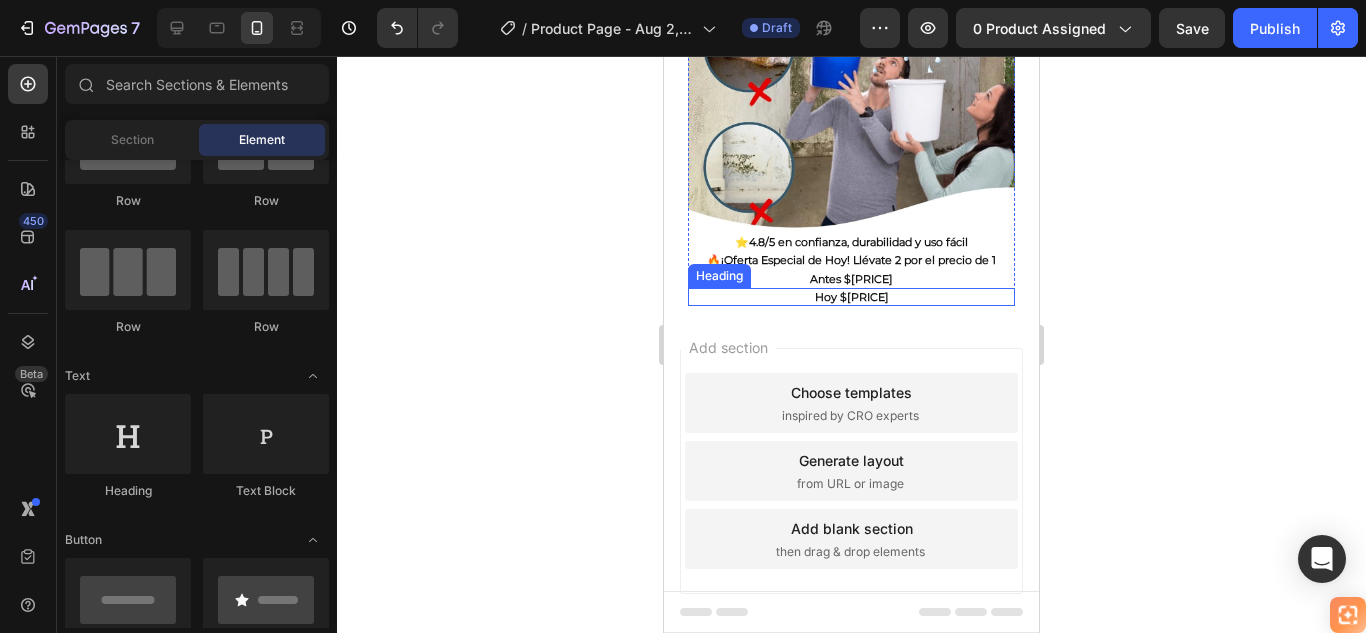 click on "Hoy $89.900" at bounding box center (851, 297) 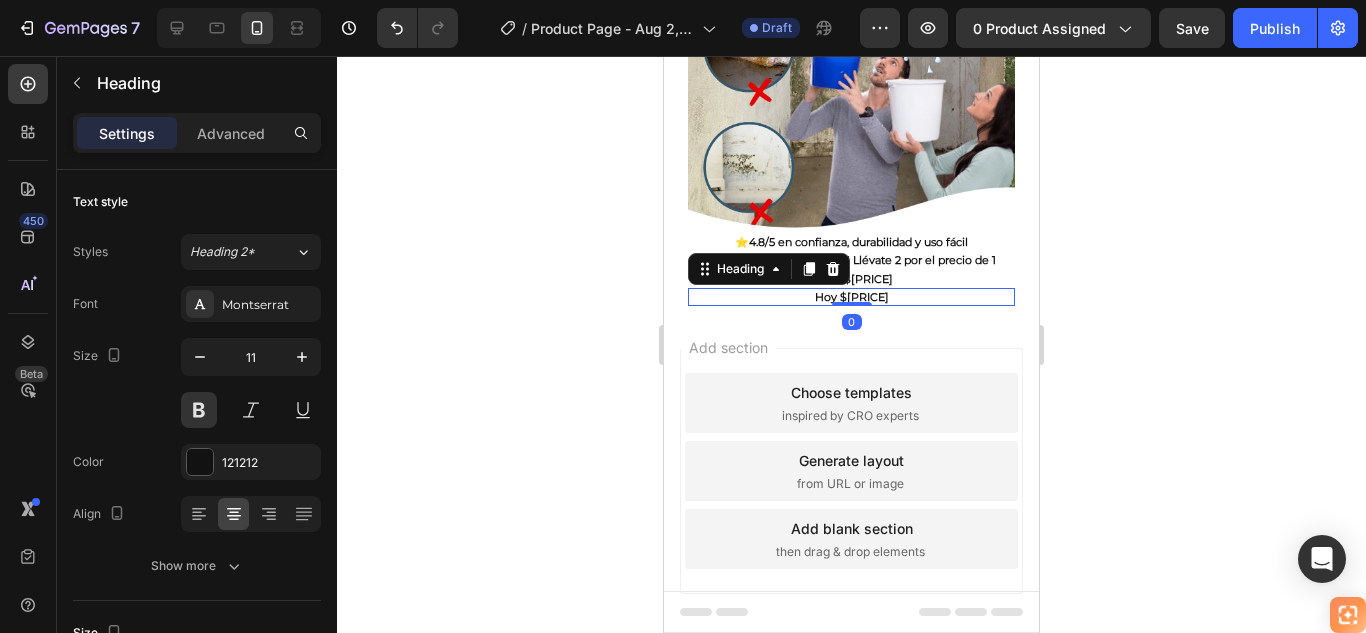 drag, startPoint x: 810, startPoint y: 243, endPoint x: 833, endPoint y: 276, distance: 40.22437 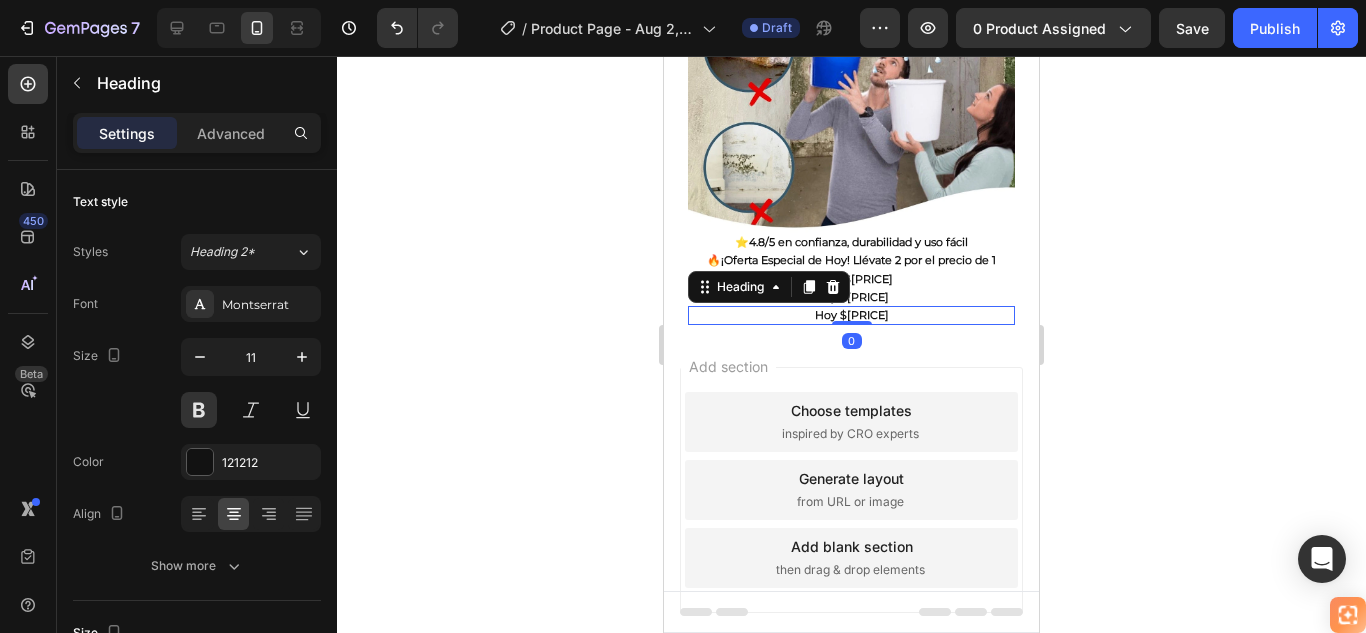 click on "Hoy $89.900" at bounding box center (851, 315) 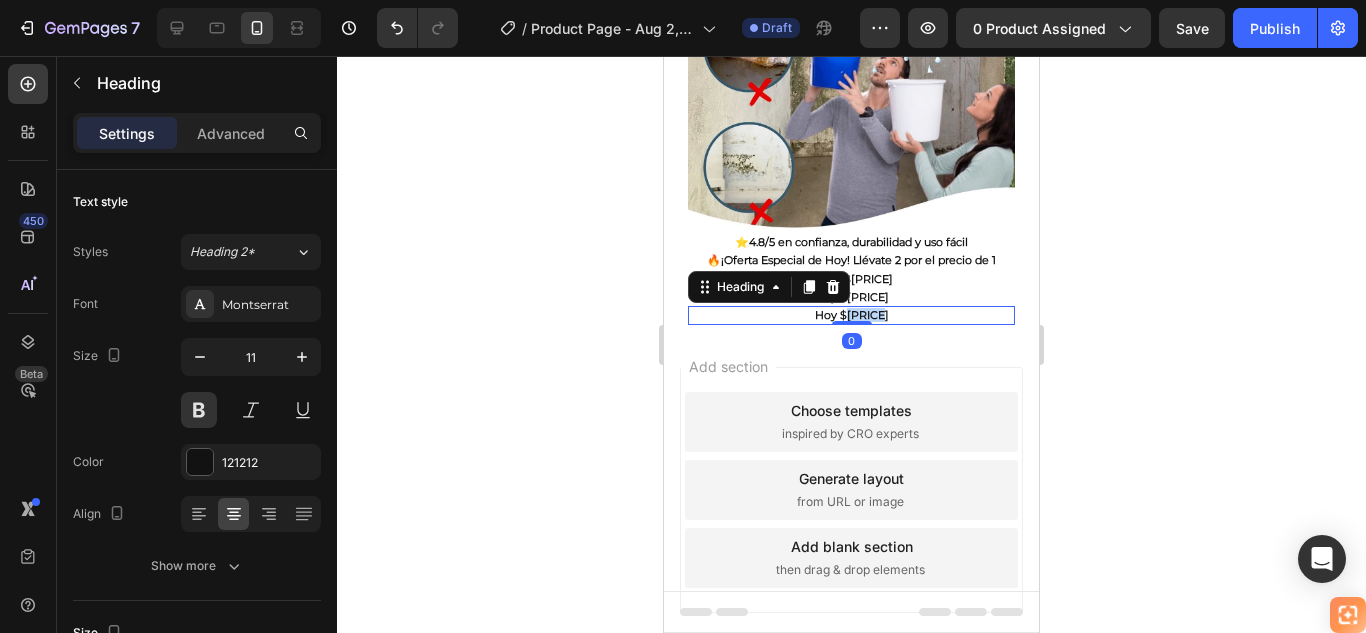 click on "Hoy $89.900" at bounding box center (851, 315) 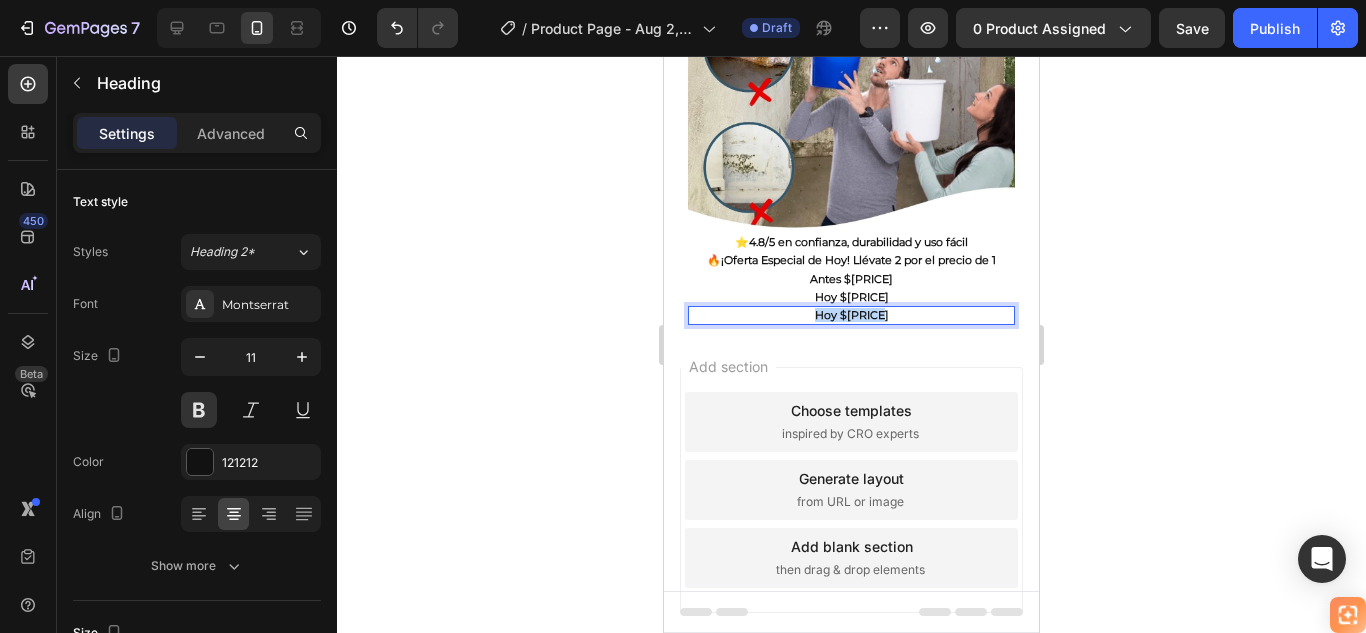 click on "Hoy $89.900" at bounding box center [851, 315] 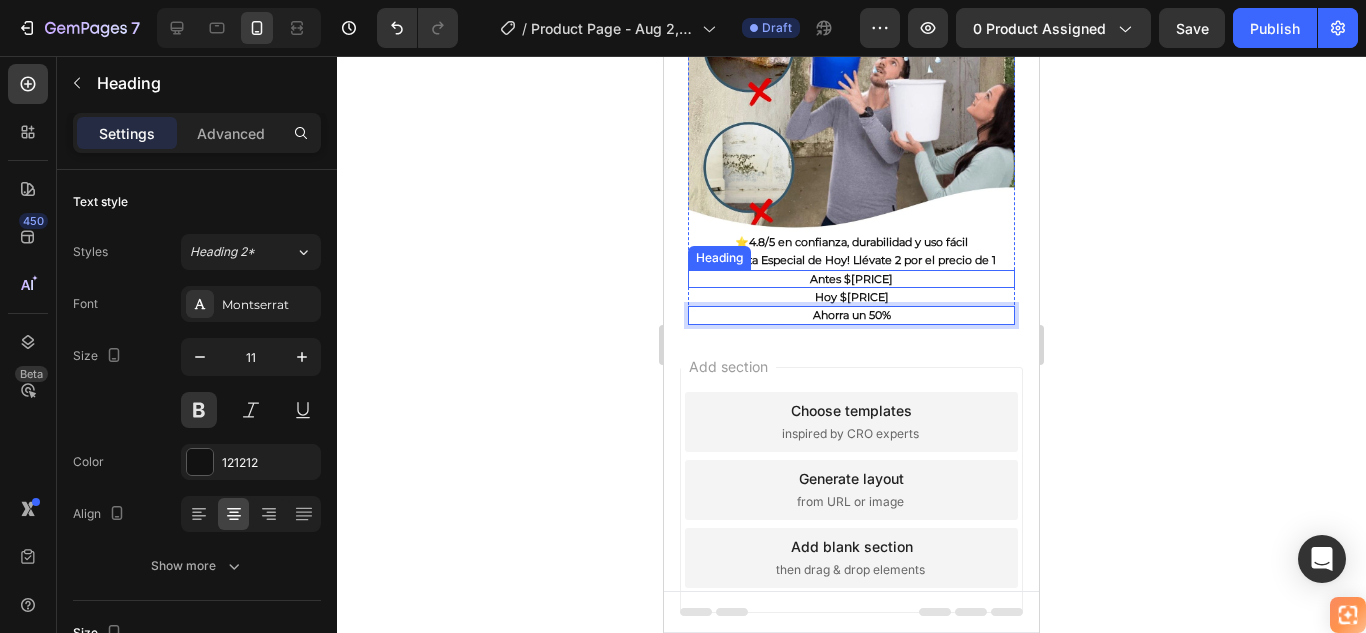 click on "Antes $179.900" at bounding box center (851, 279) 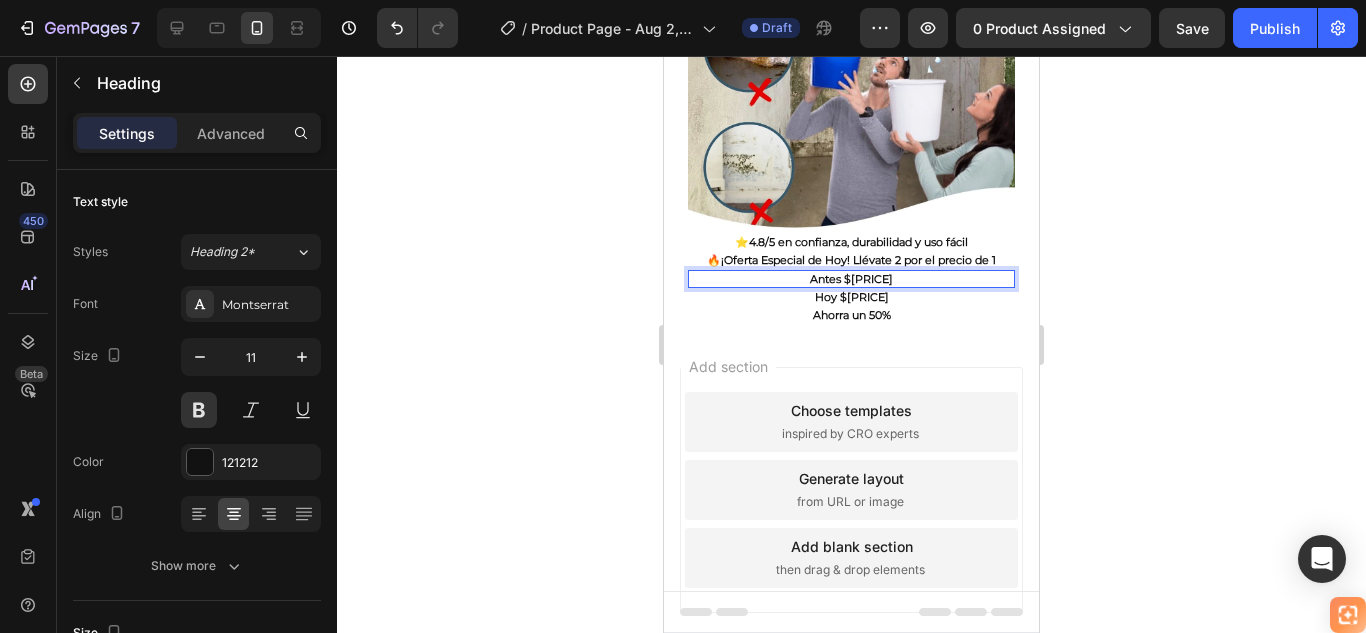 click on "Antes $179.900" at bounding box center (851, 279) 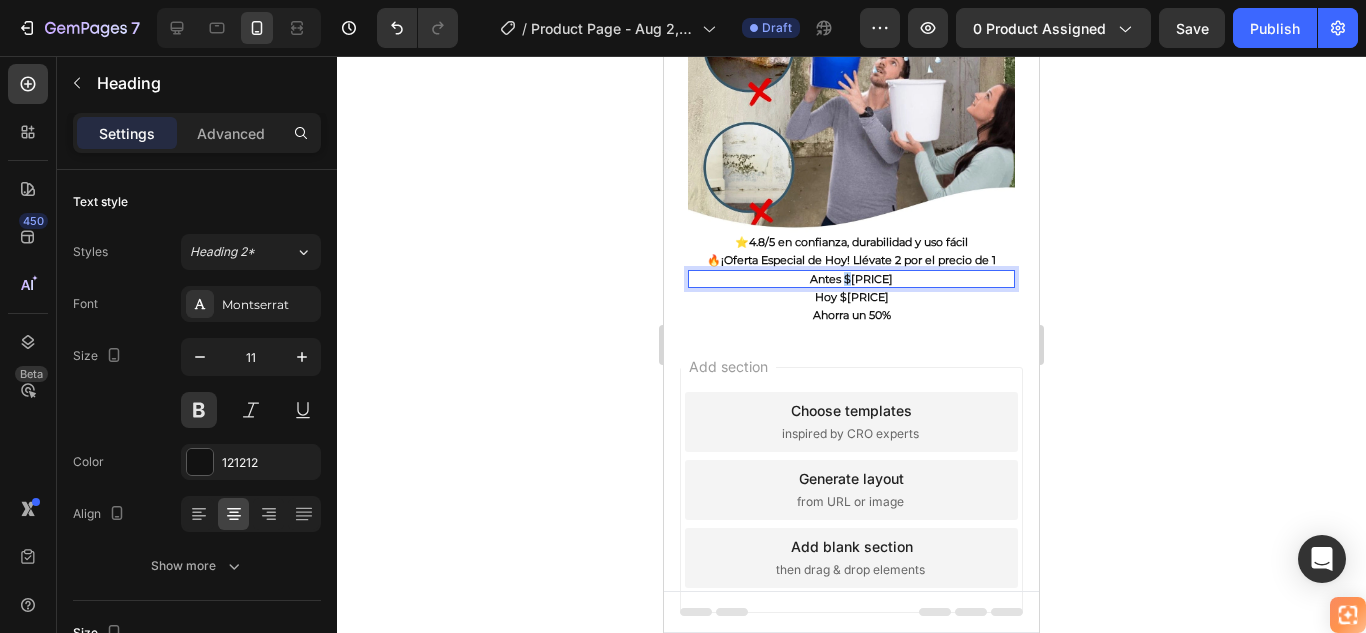 click on "Antes $179.900" at bounding box center (851, 279) 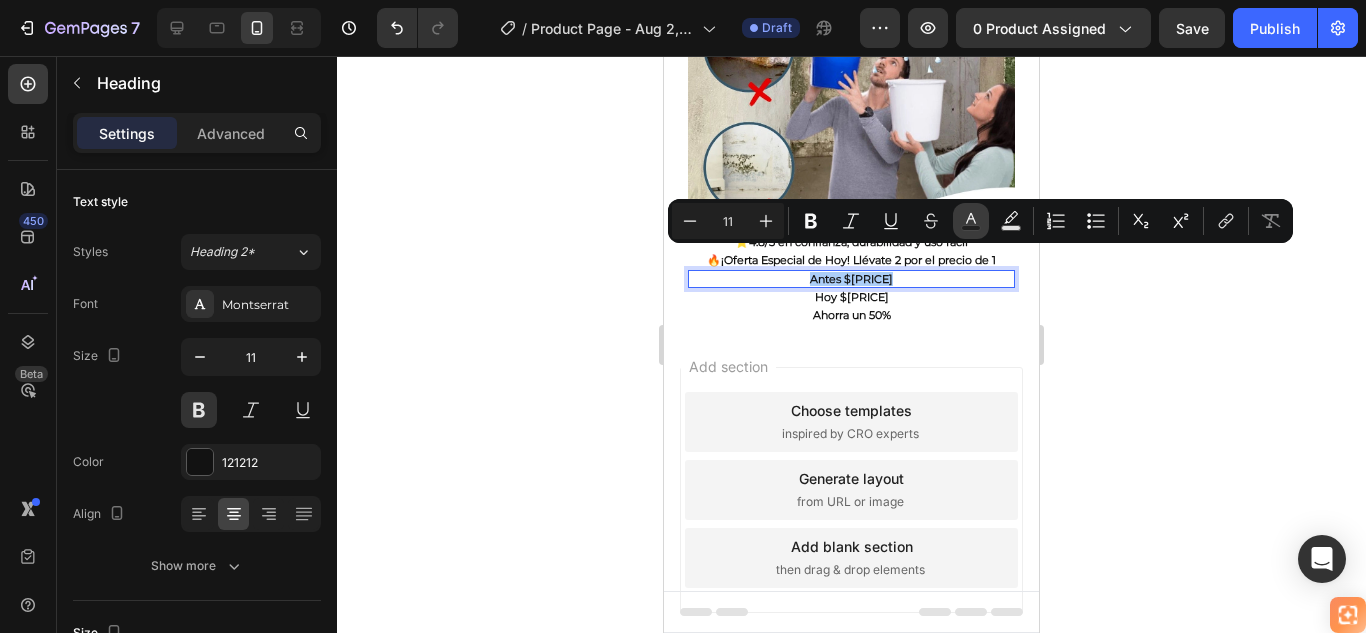 click 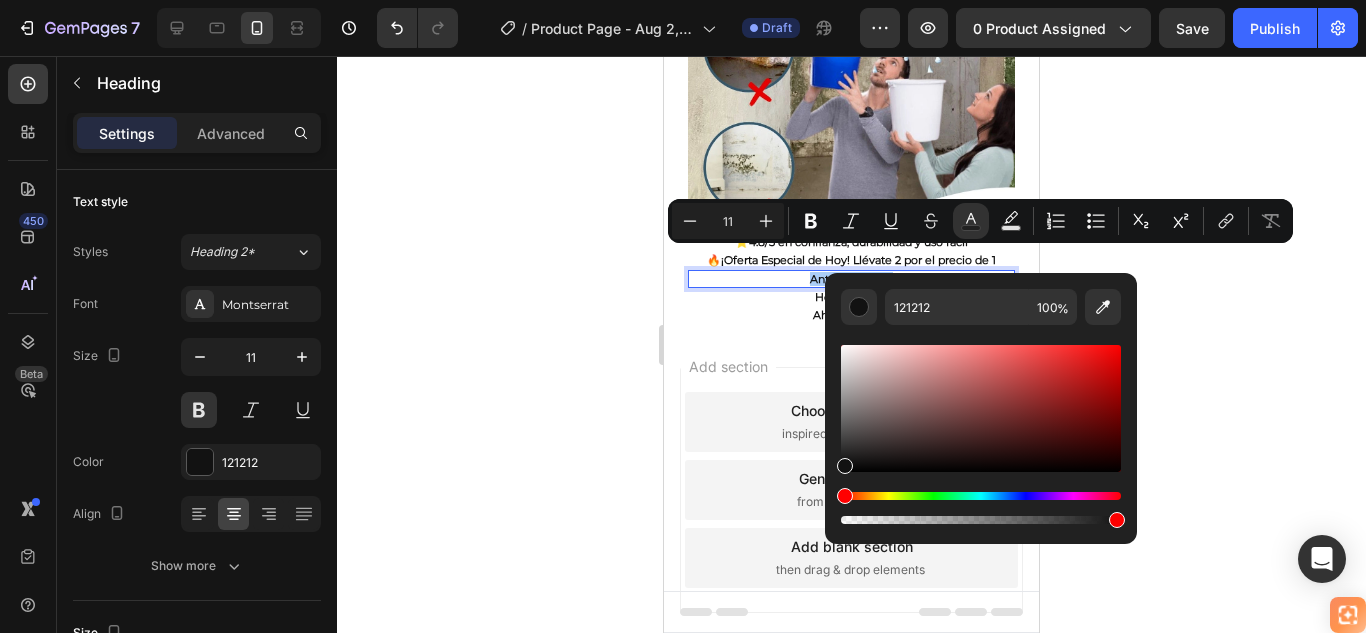 click at bounding box center (1117, 520) 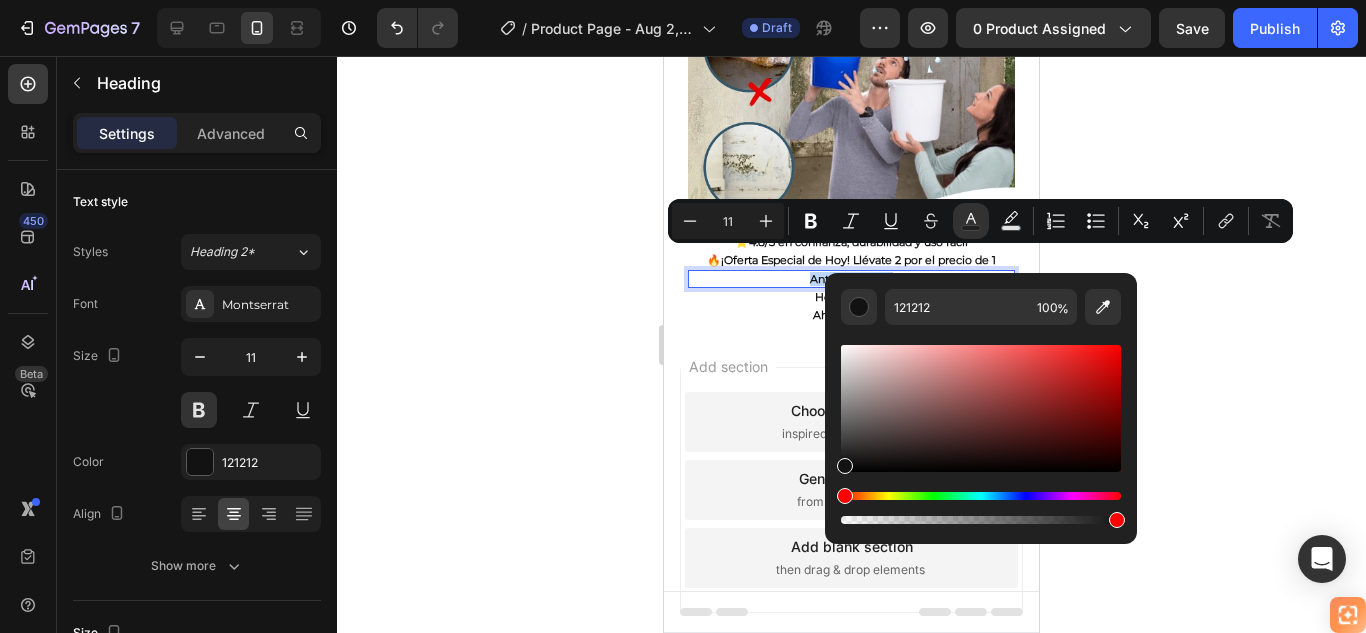type on "99" 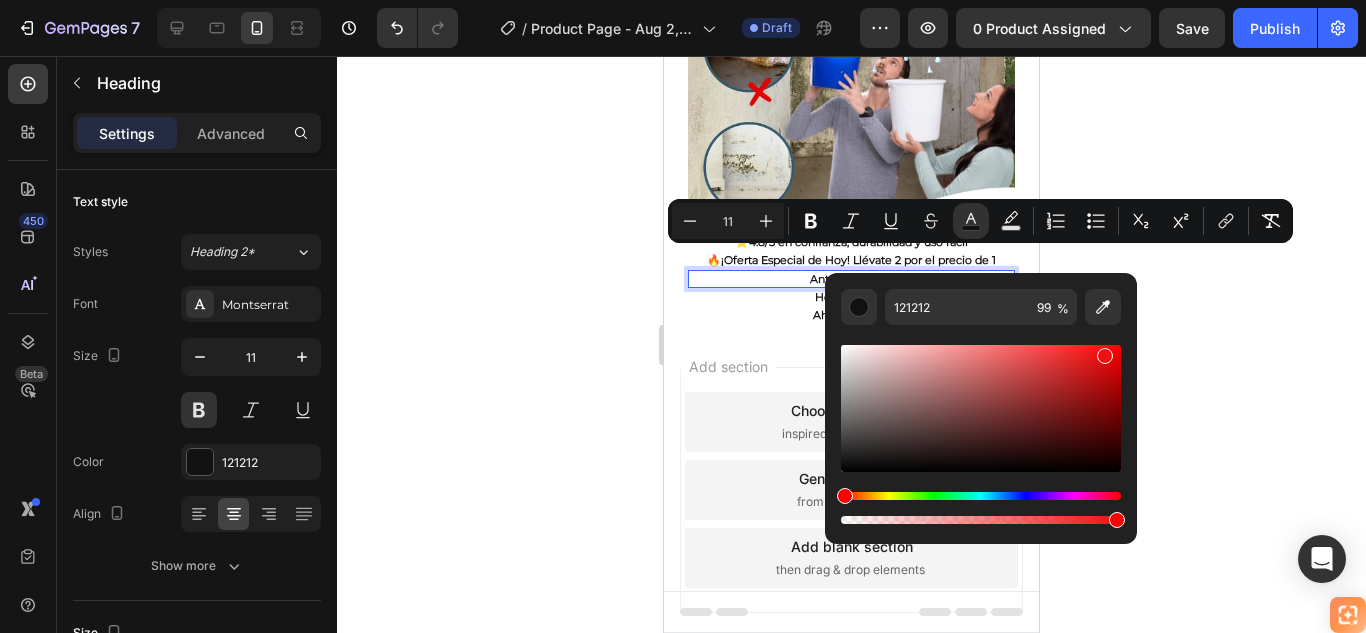 type on "F90909" 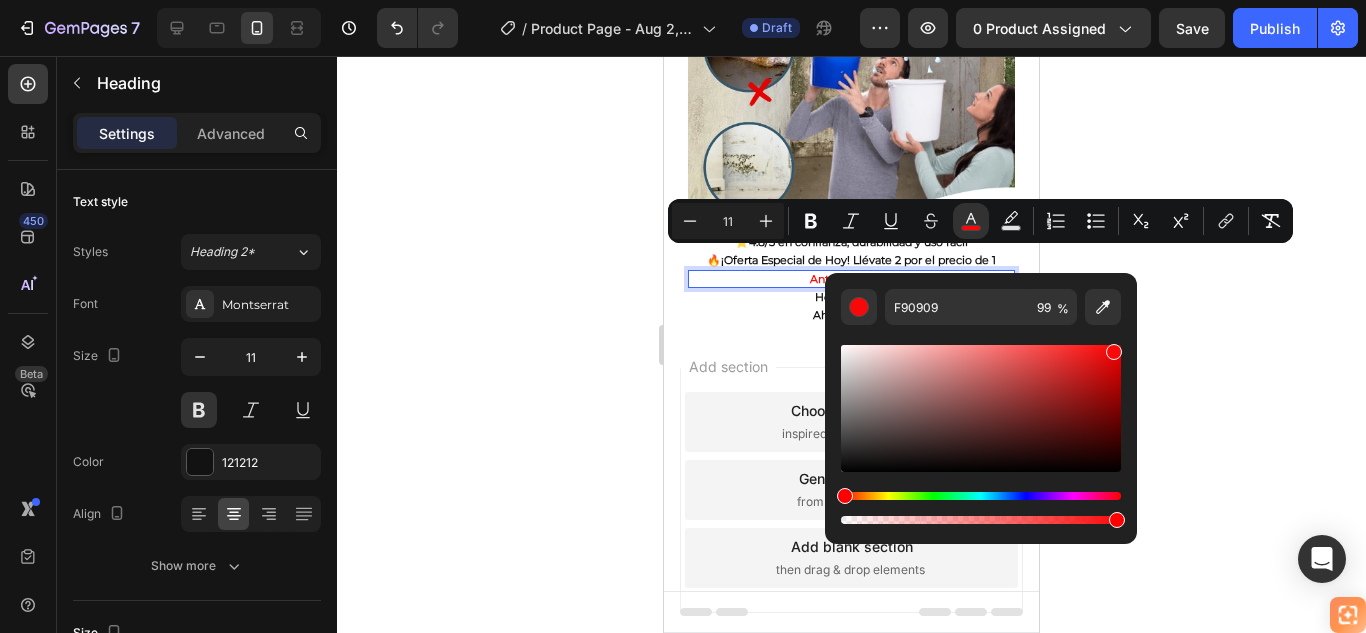 drag, startPoint x: 848, startPoint y: 464, endPoint x: 1110, endPoint y: 347, distance: 286.9373 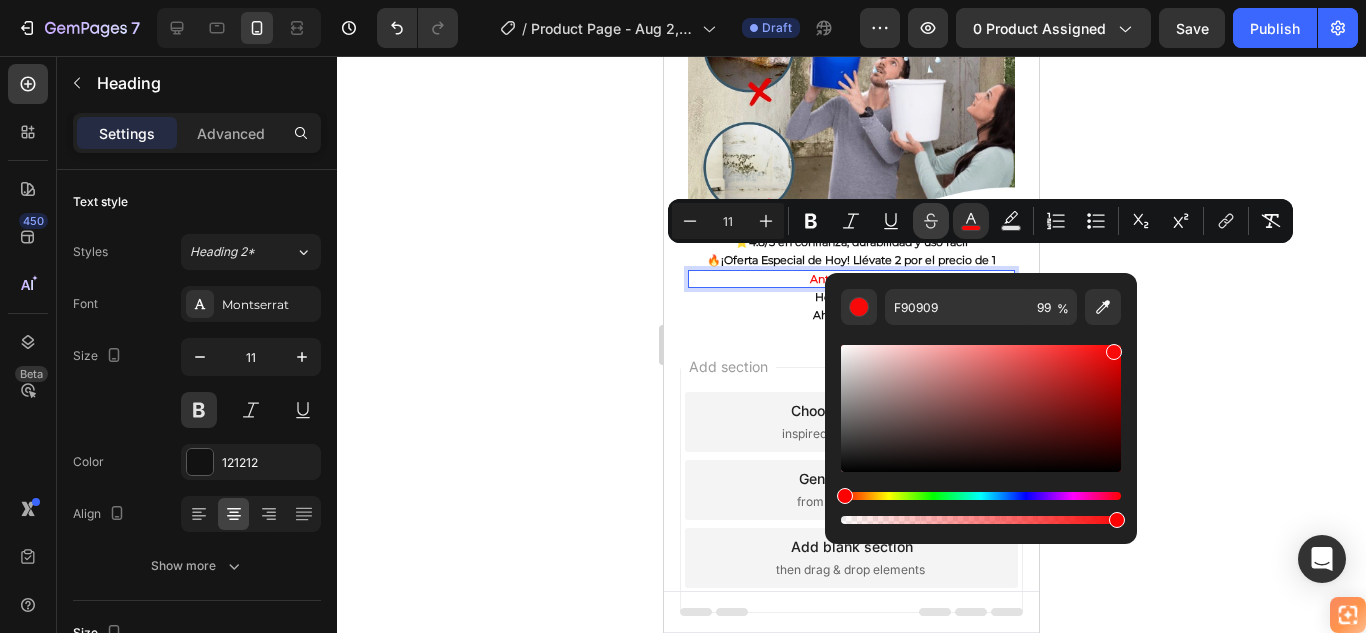 click 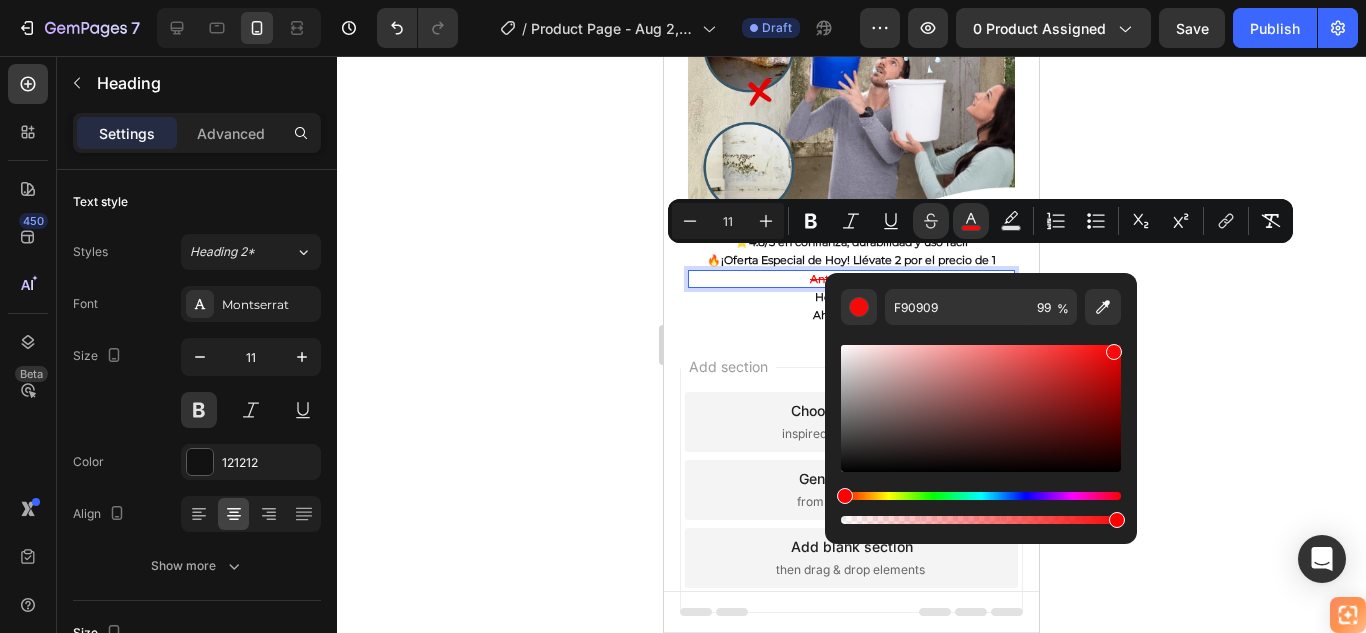 click 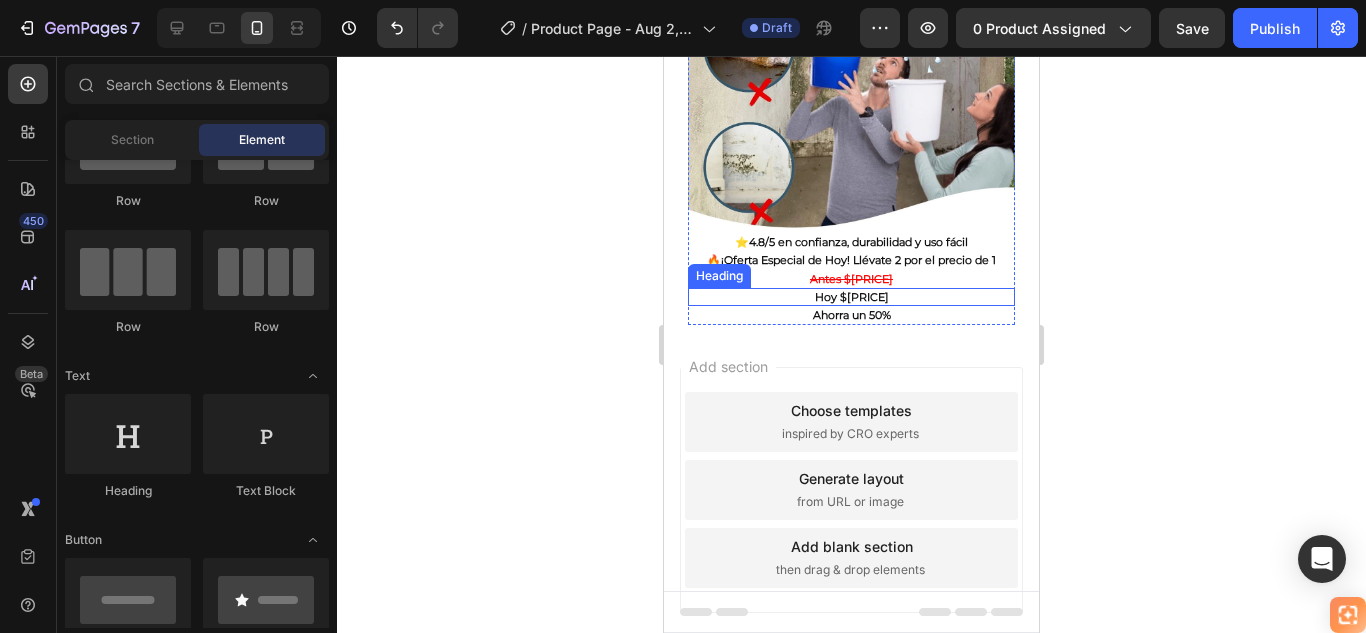 click on "Hoy $89.900" at bounding box center [851, 297] 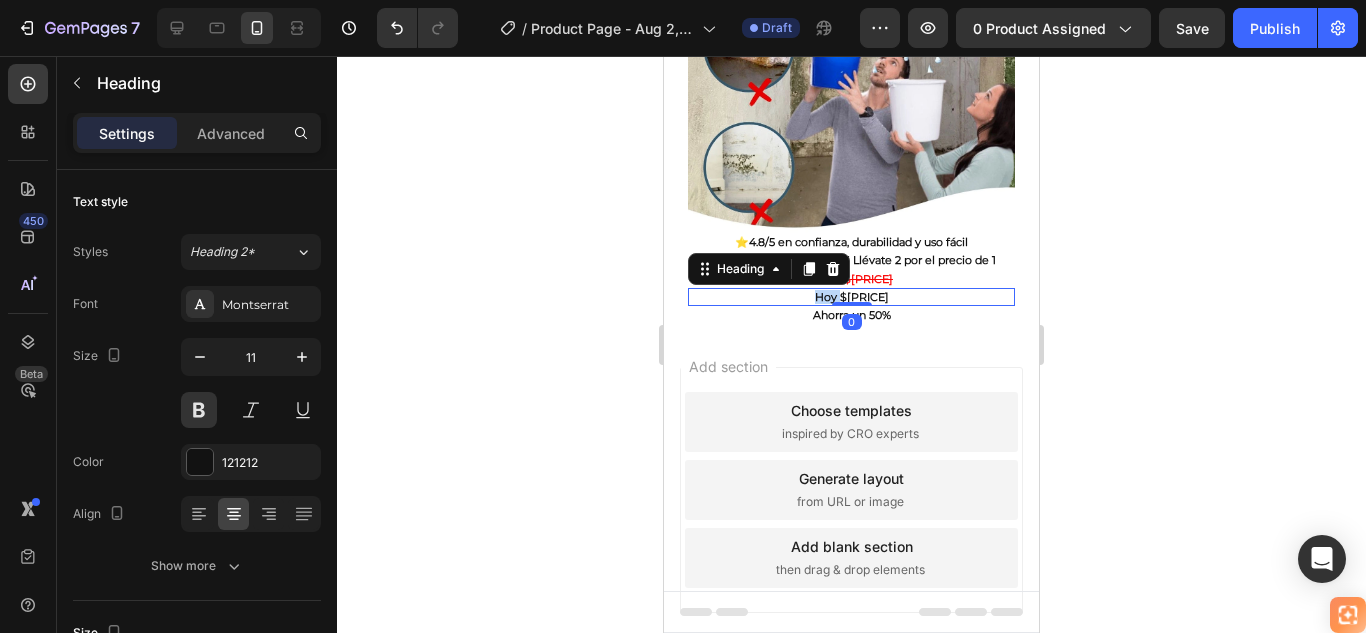 click on "Hoy $89.900" at bounding box center [851, 297] 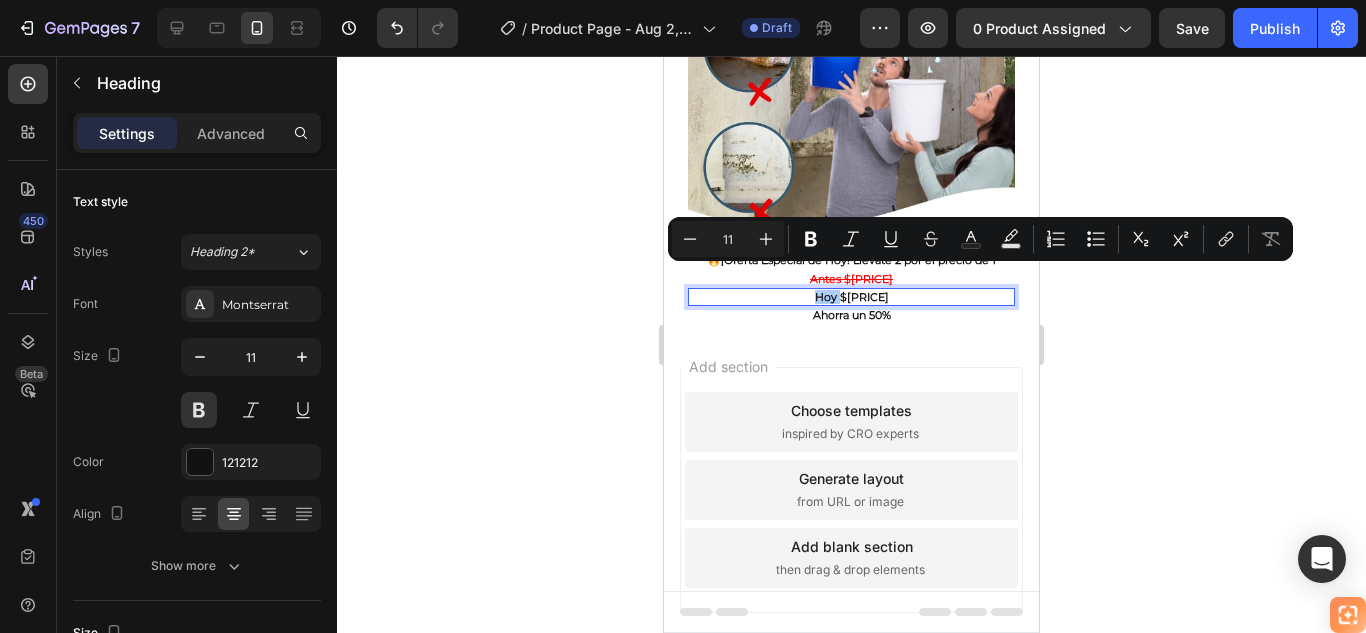 click 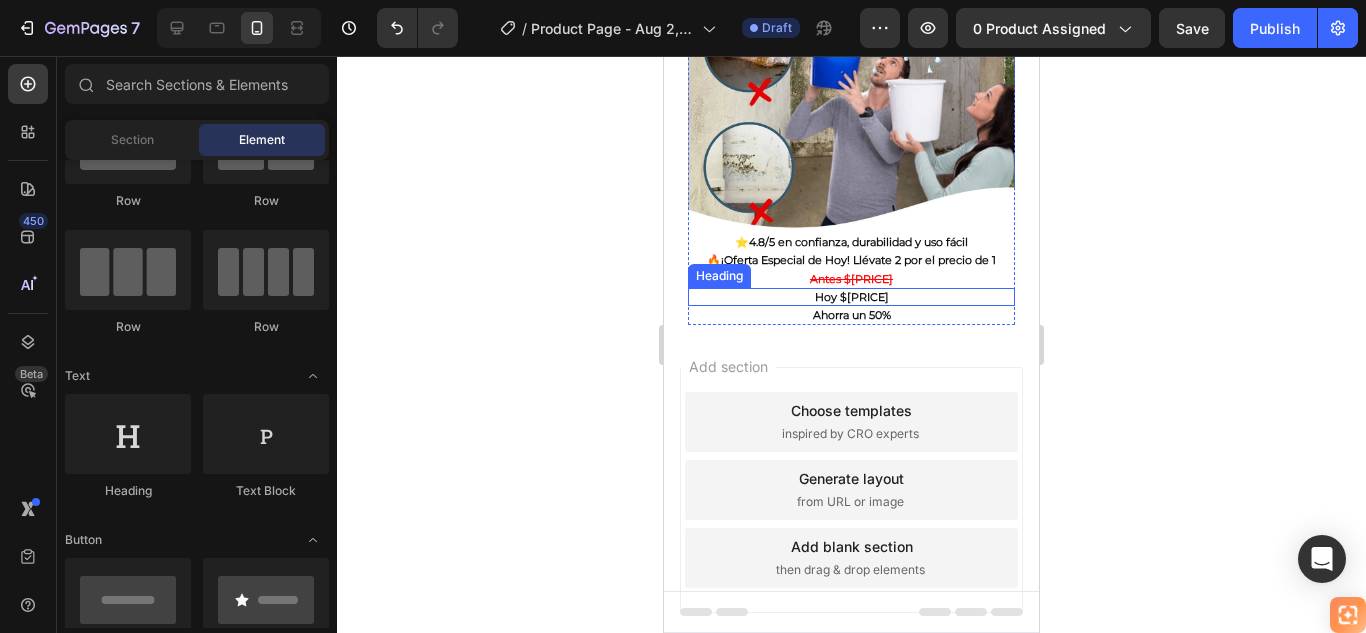 click on "Hoy $89.900" at bounding box center [851, 297] 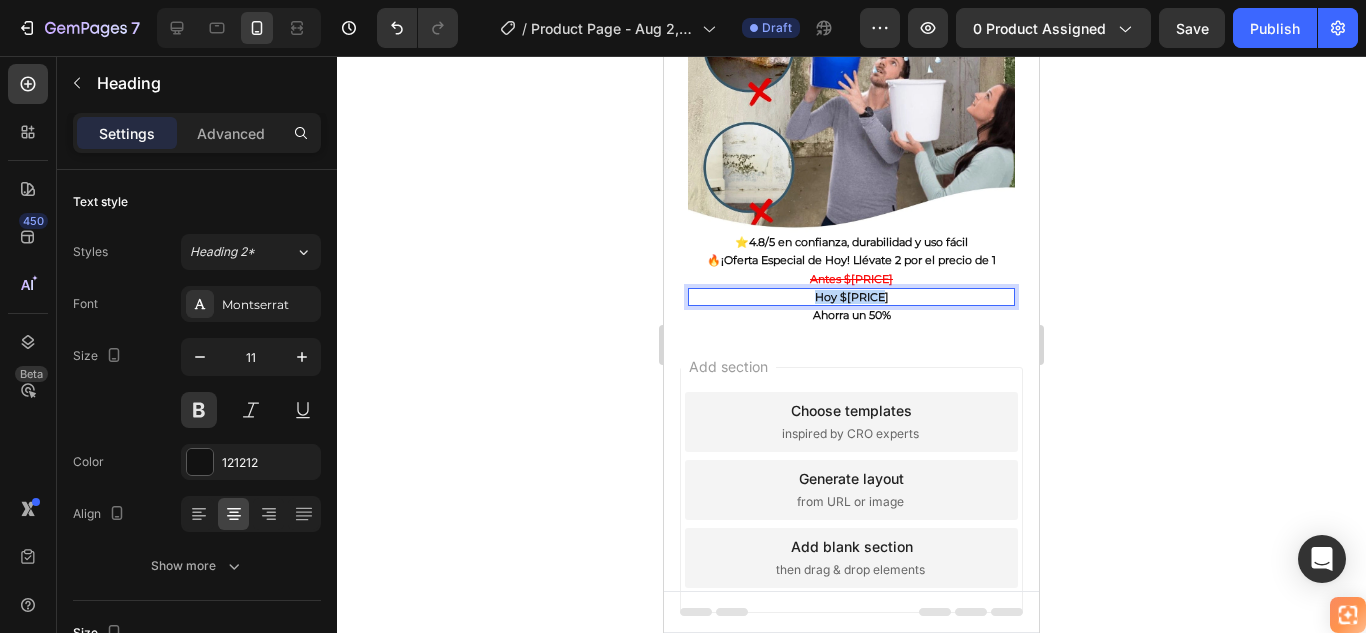 click on "Hoy $89.900" at bounding box center [851, 297] 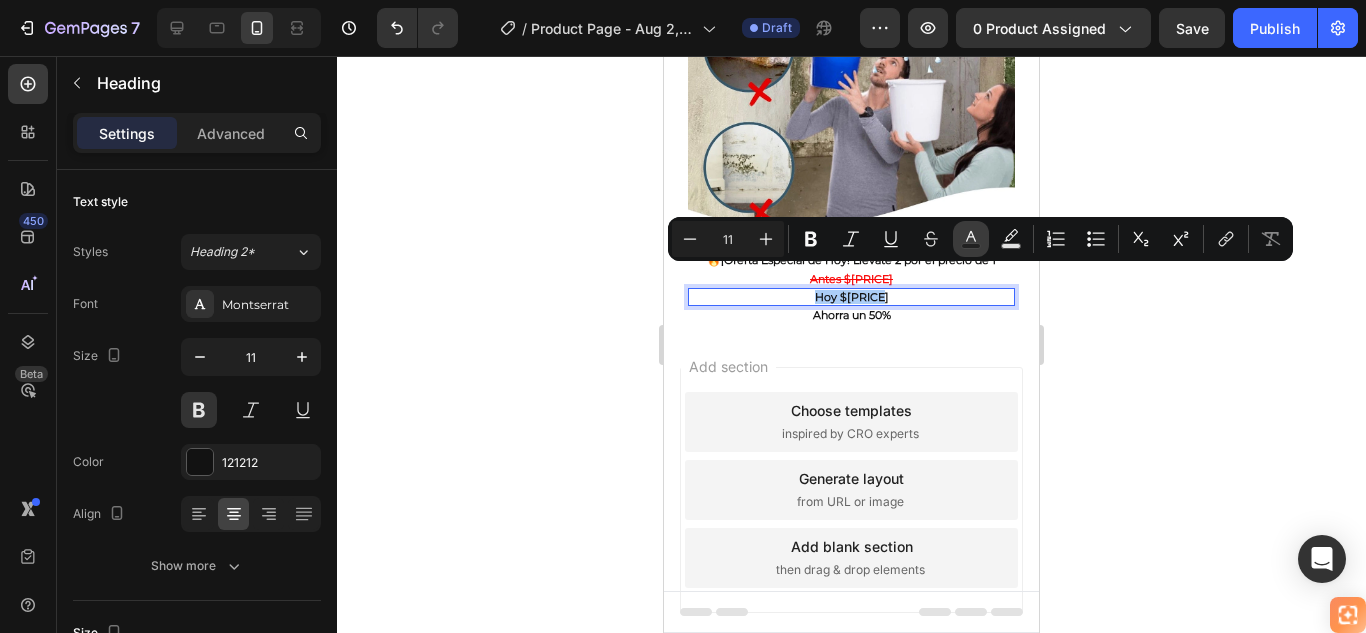 click 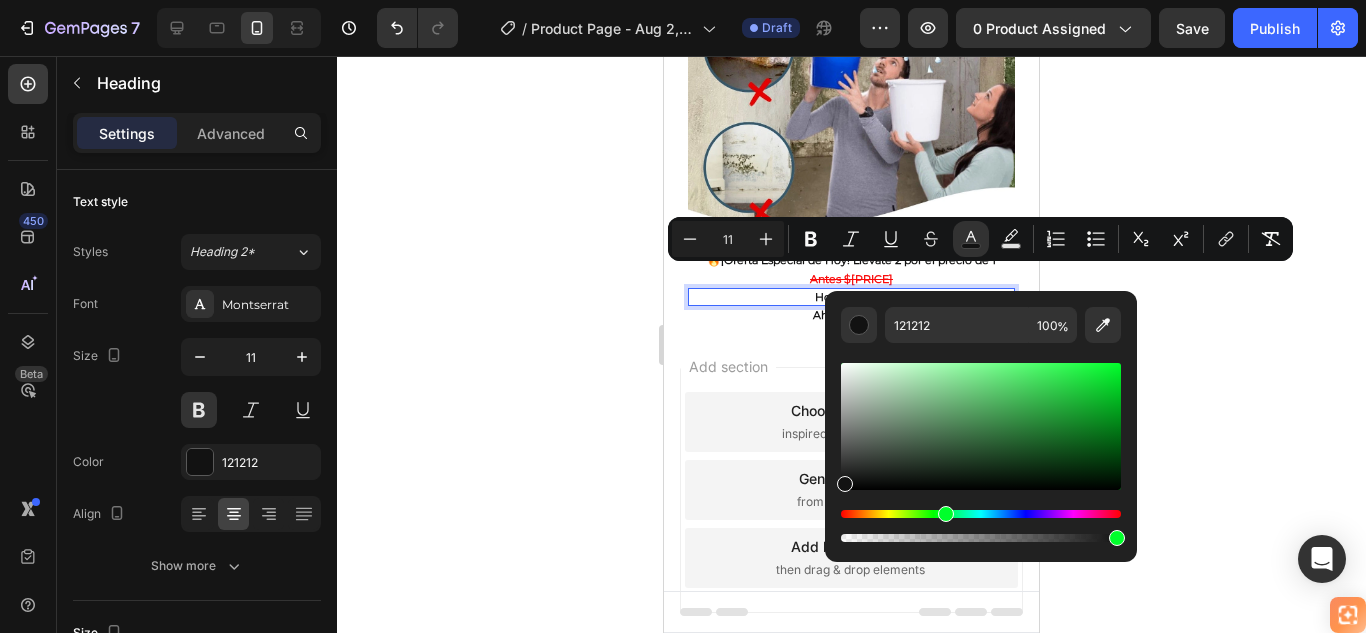 drag, startPoint x: 846, startPoint y: 513, endPoint x: 943, endPoint y: 526, distance: 97.867256 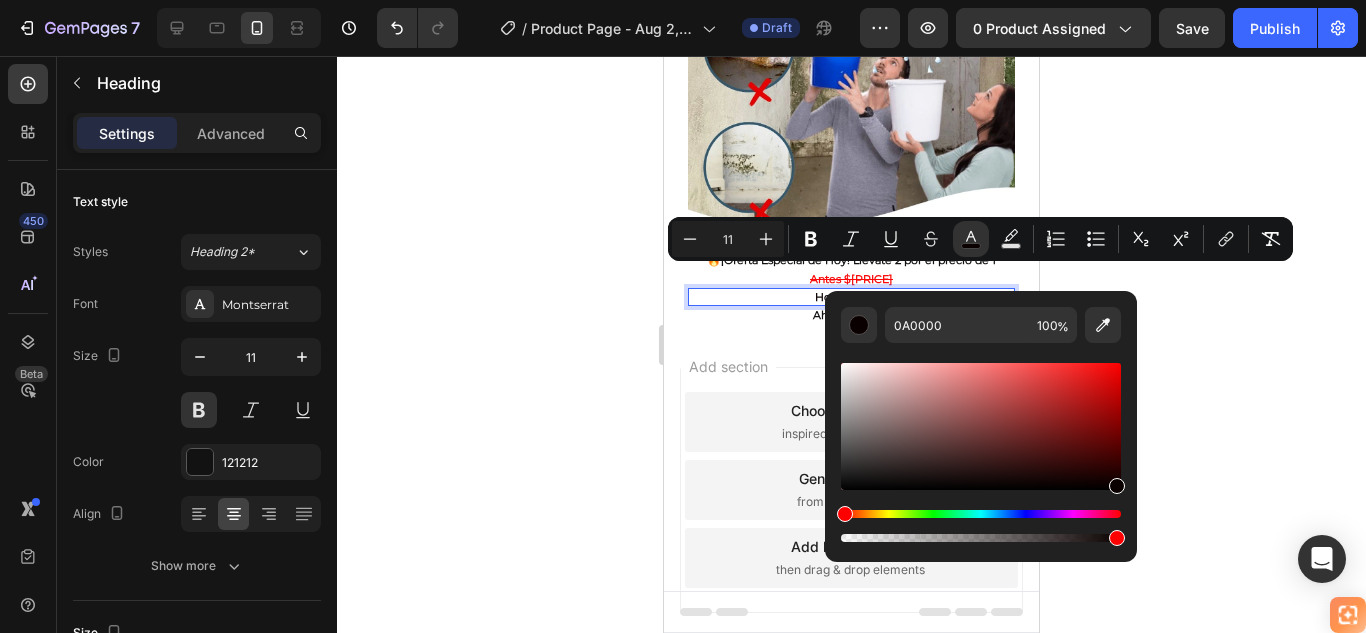 drag, startPoint x: 844, startPoint y: 485, endPoint x: 1116, endPoint y: 484, distance: 272.00183 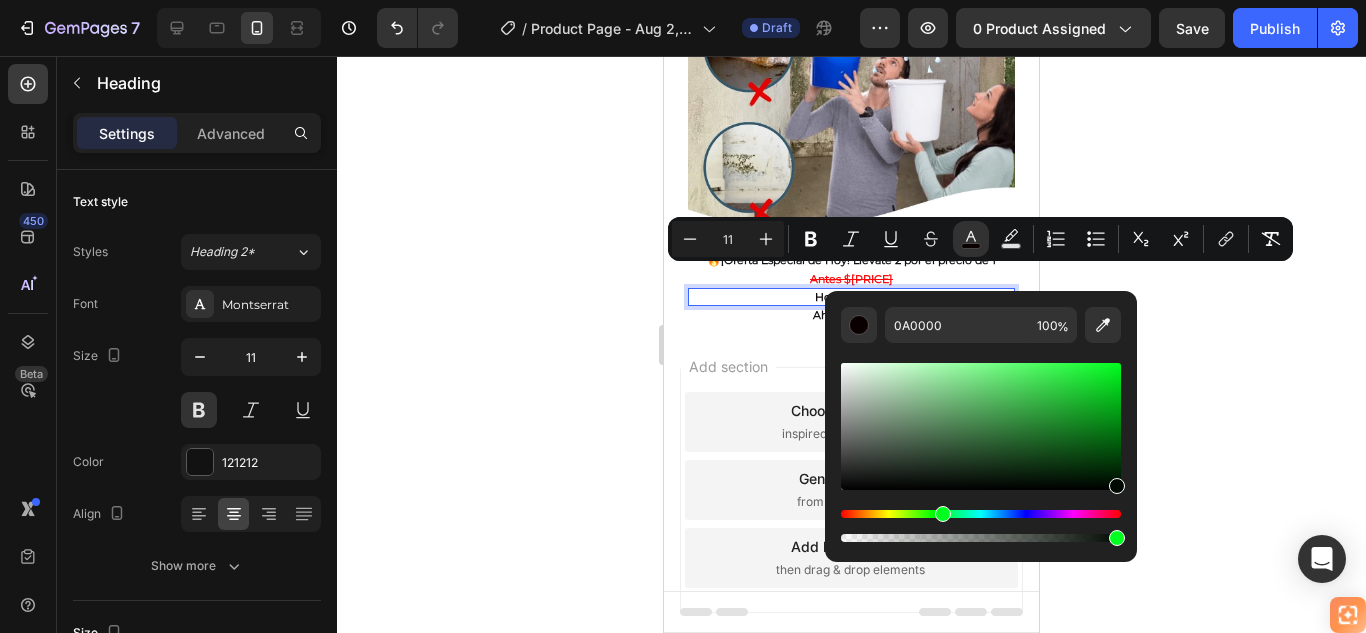 drag, startPoint x: 847, startPoint y: 515, endPoint x: 940, endPoint y: 523, distance: 93.34345 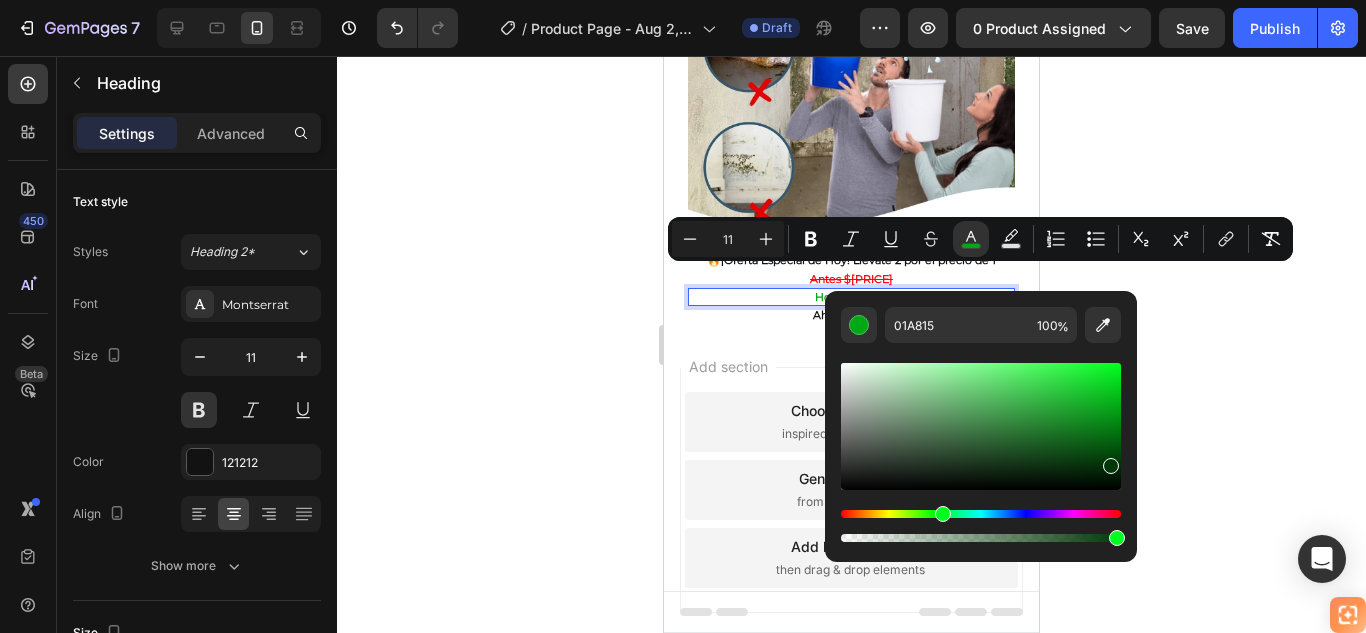 type on "023809" 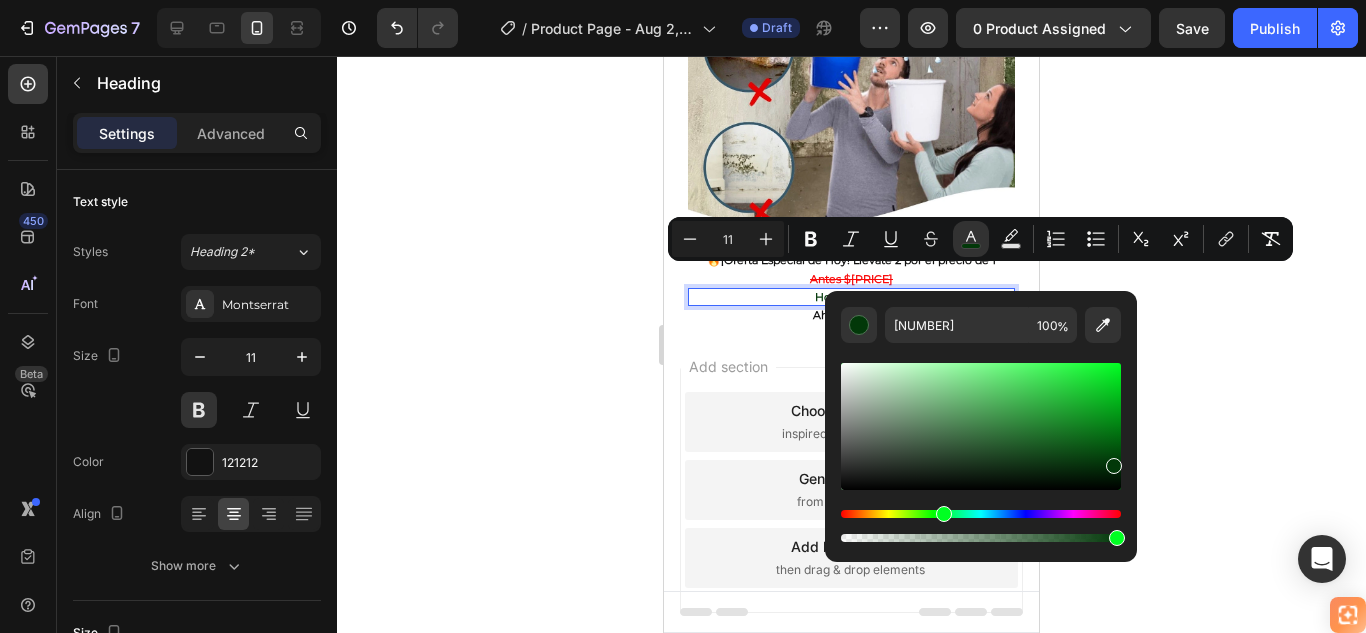 drag, startPoint x: 1117, startPoint y: 481, endPoint x: 1109, endPoint y: 461, distance: 21.540659 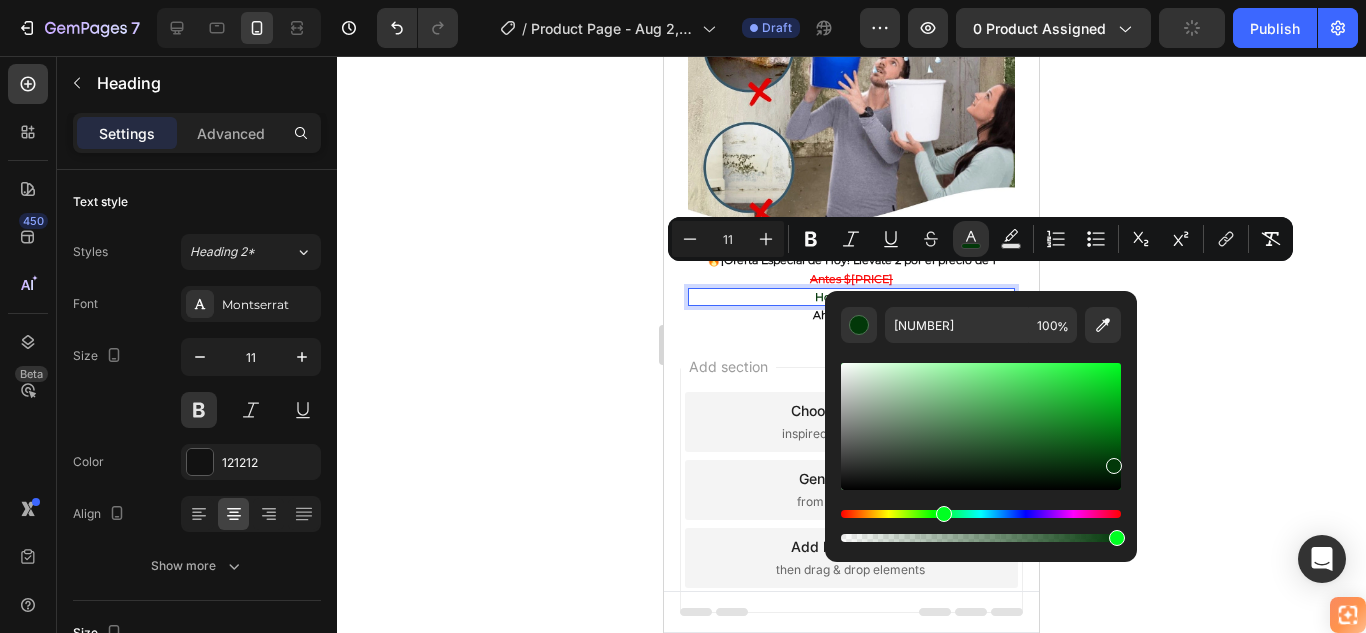 click 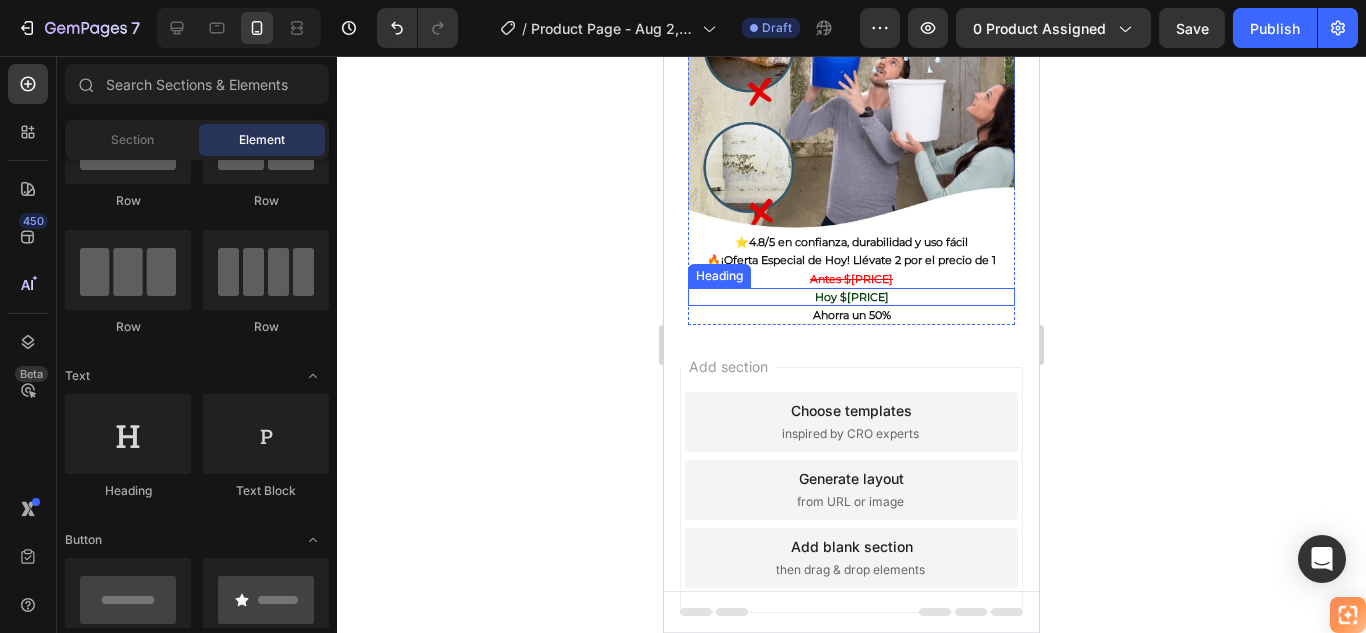 click on "Hoy $89.900" at bounding box center [852, 297] 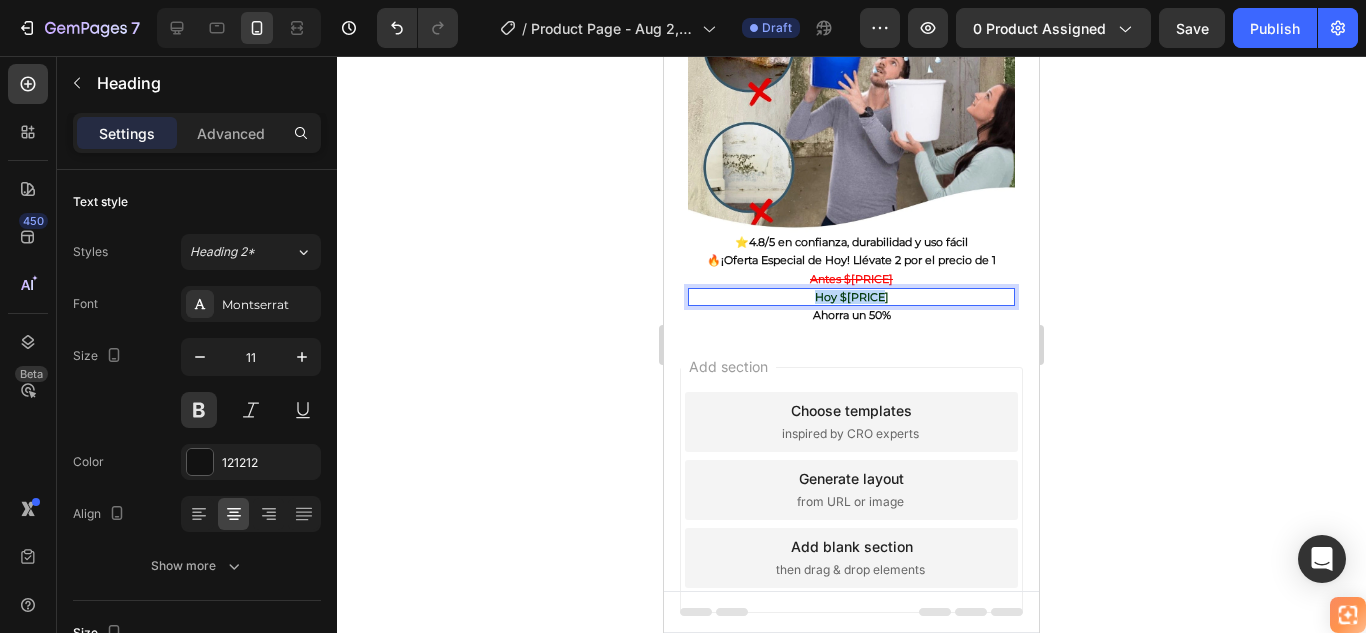 click on "Hoy $89.900" at bounding box center (852, 297) 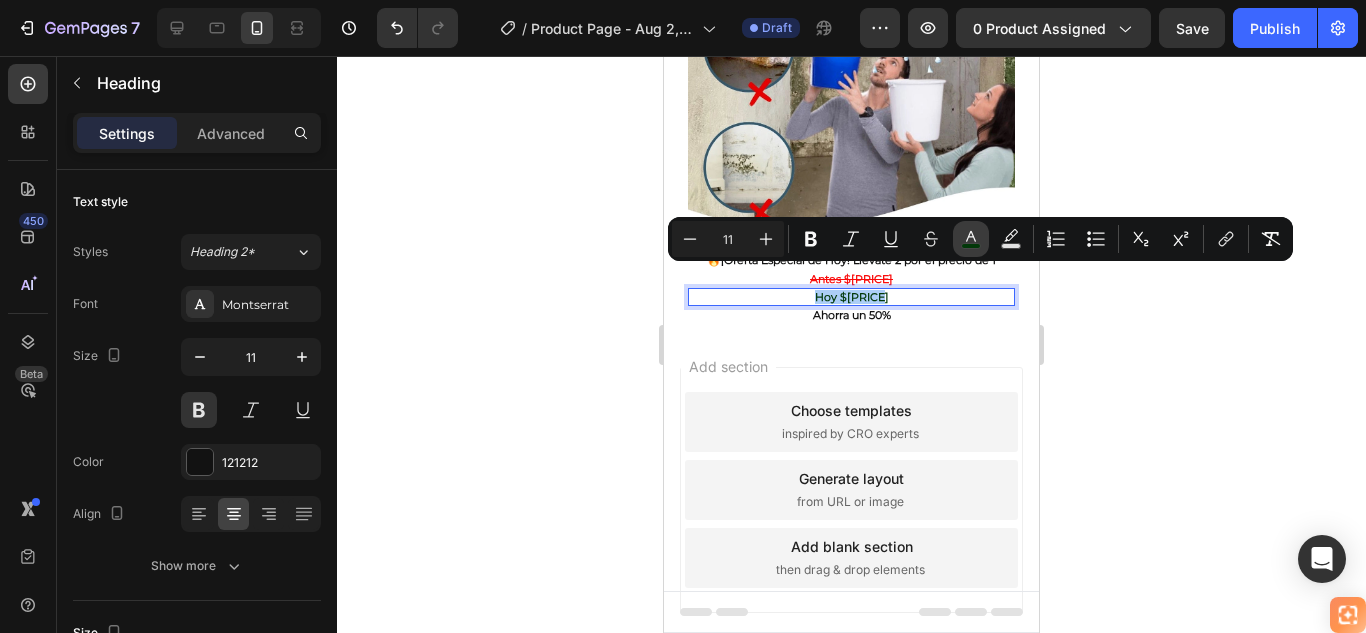 drag, startPoint x: 974, startPoint y: 237, endPoint x: 344, endPoint y: 224, distance: 630.1341 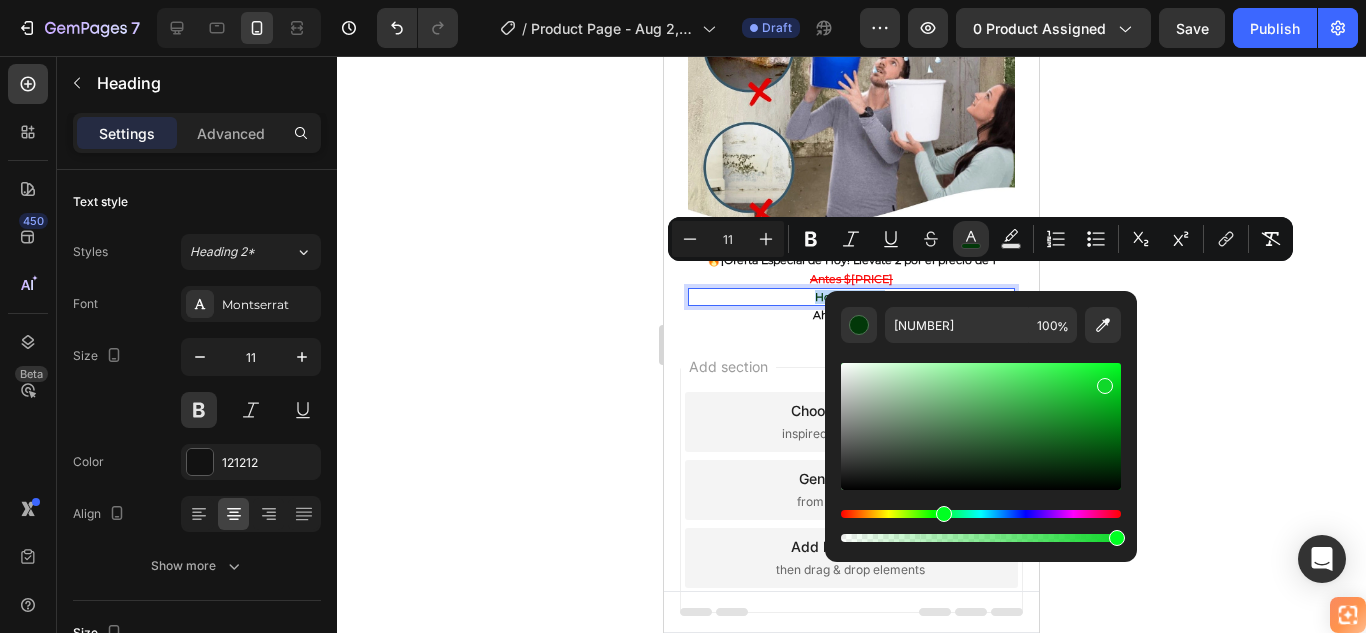 type on "0FD82A" 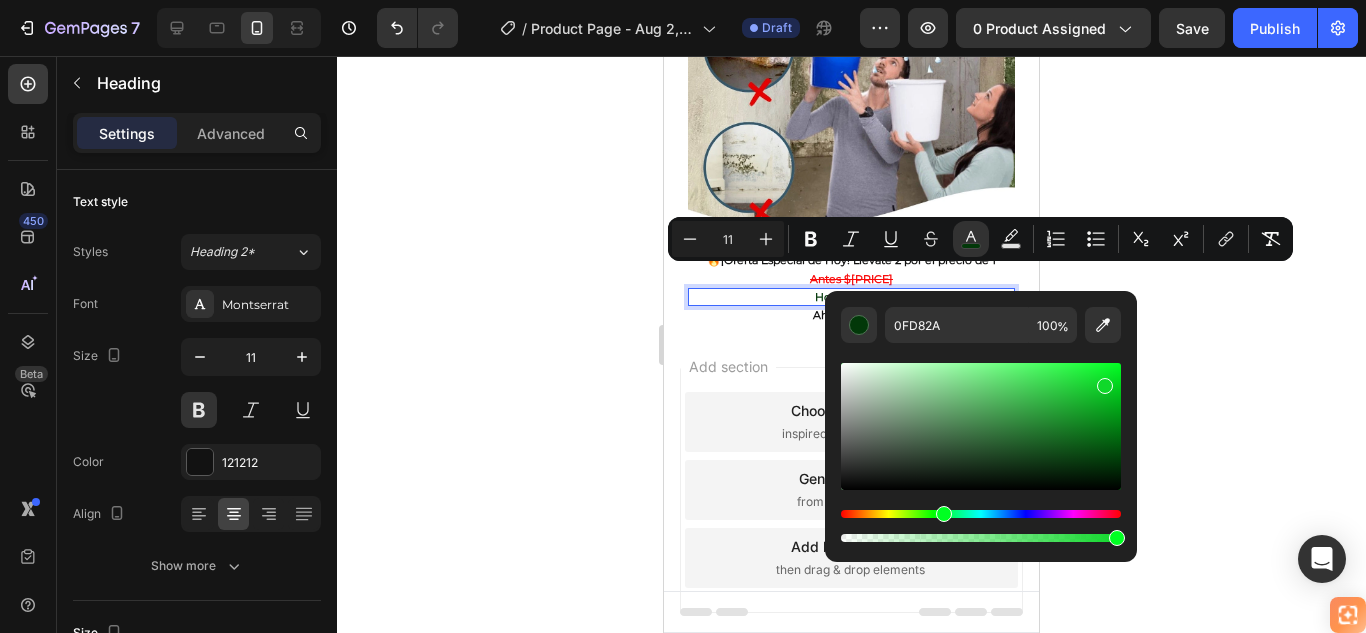 drag, startPoint x: 1113, startPoint y: 465, endPoint x: 1102, endPoint y: 382, distance: 83.725746 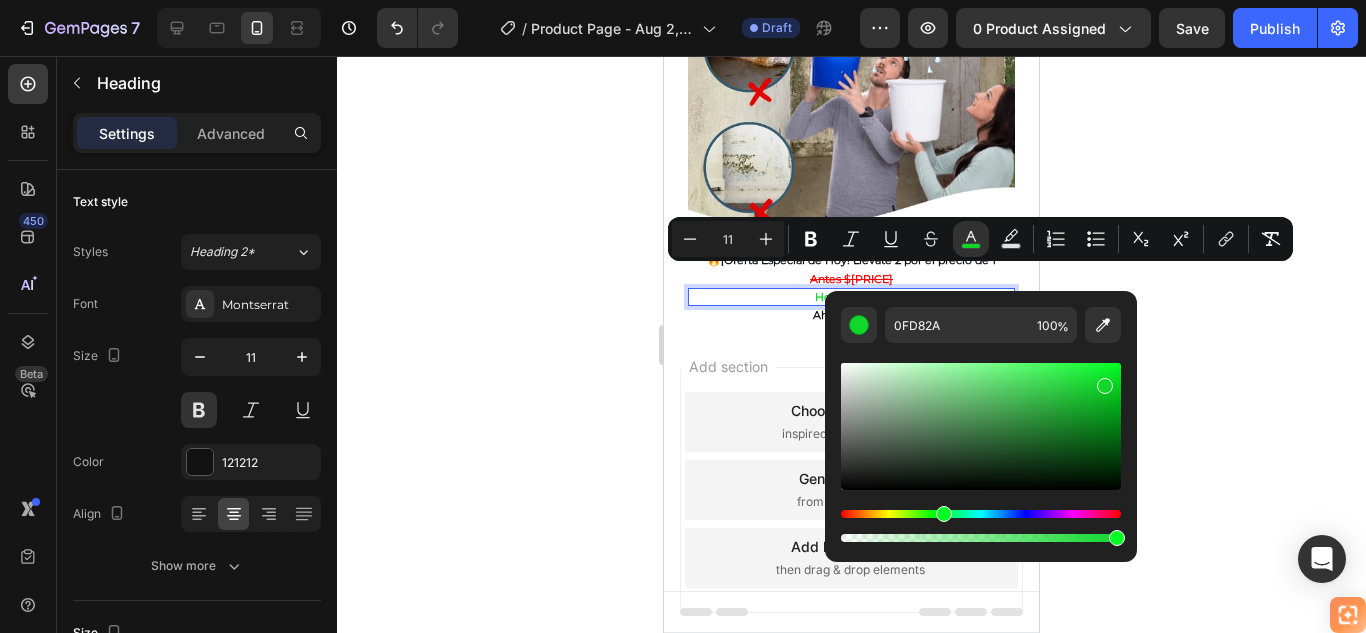 click 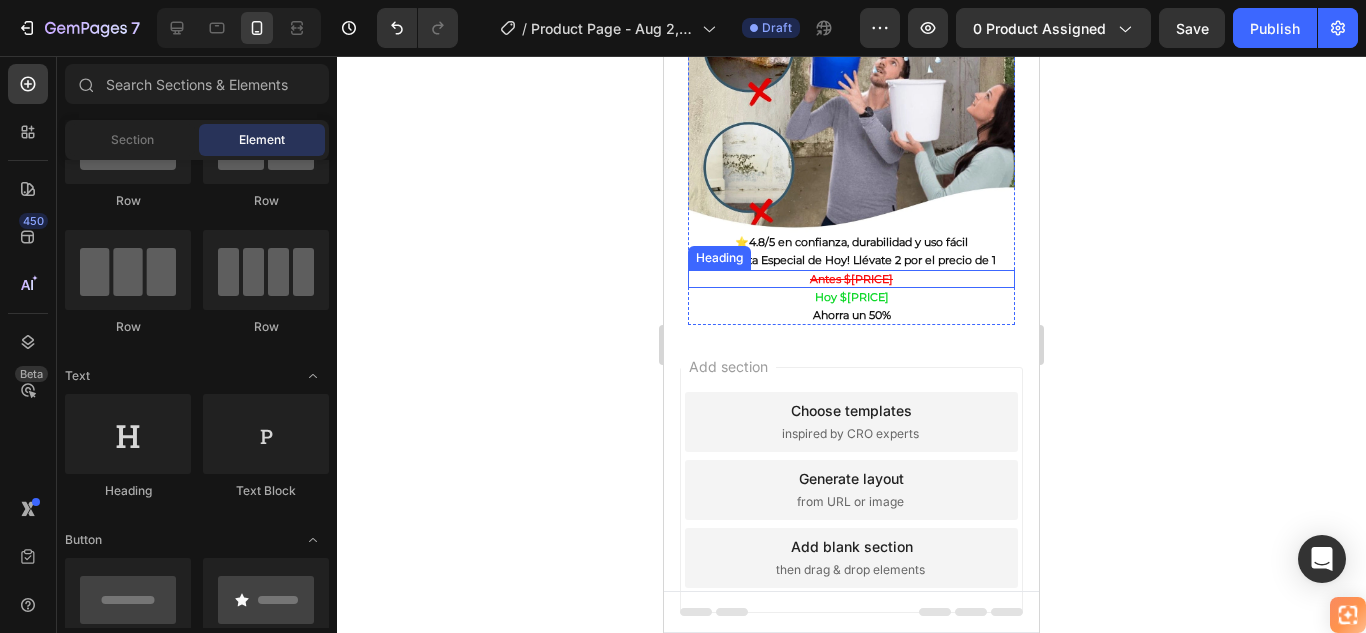 click on "Antes $179.900" at bounding box center (851, 279) 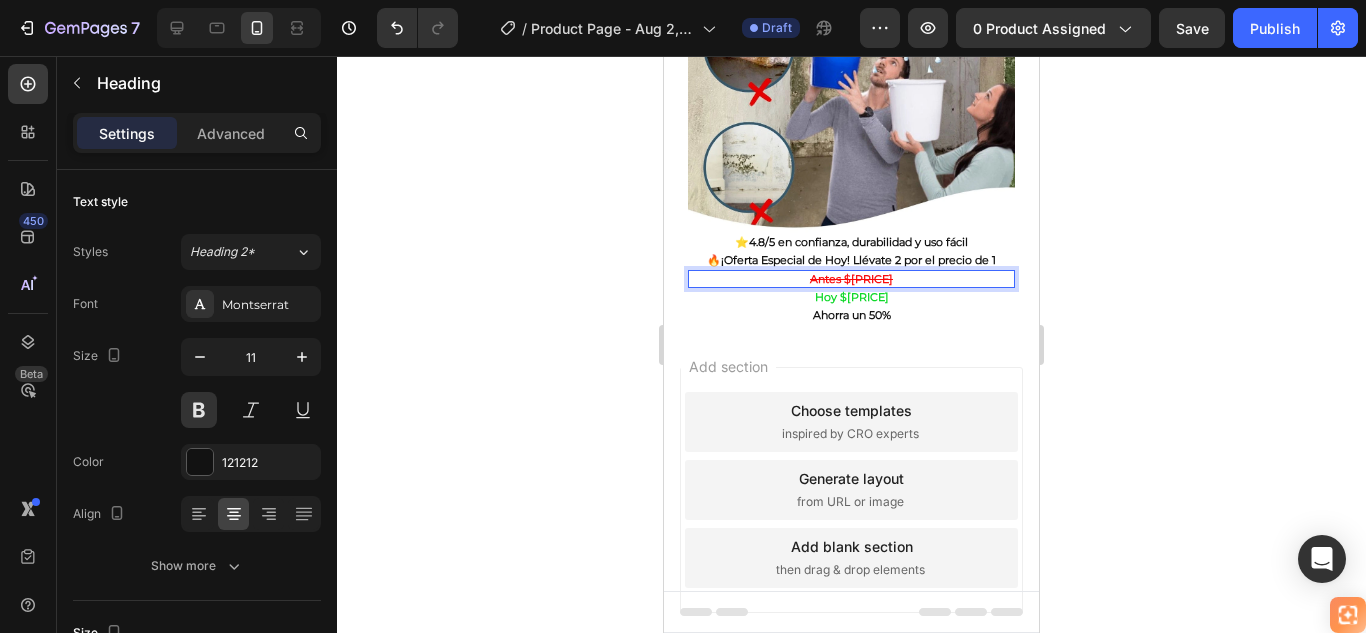 click on "Antes $179.900" at bounding box center [851, 279] 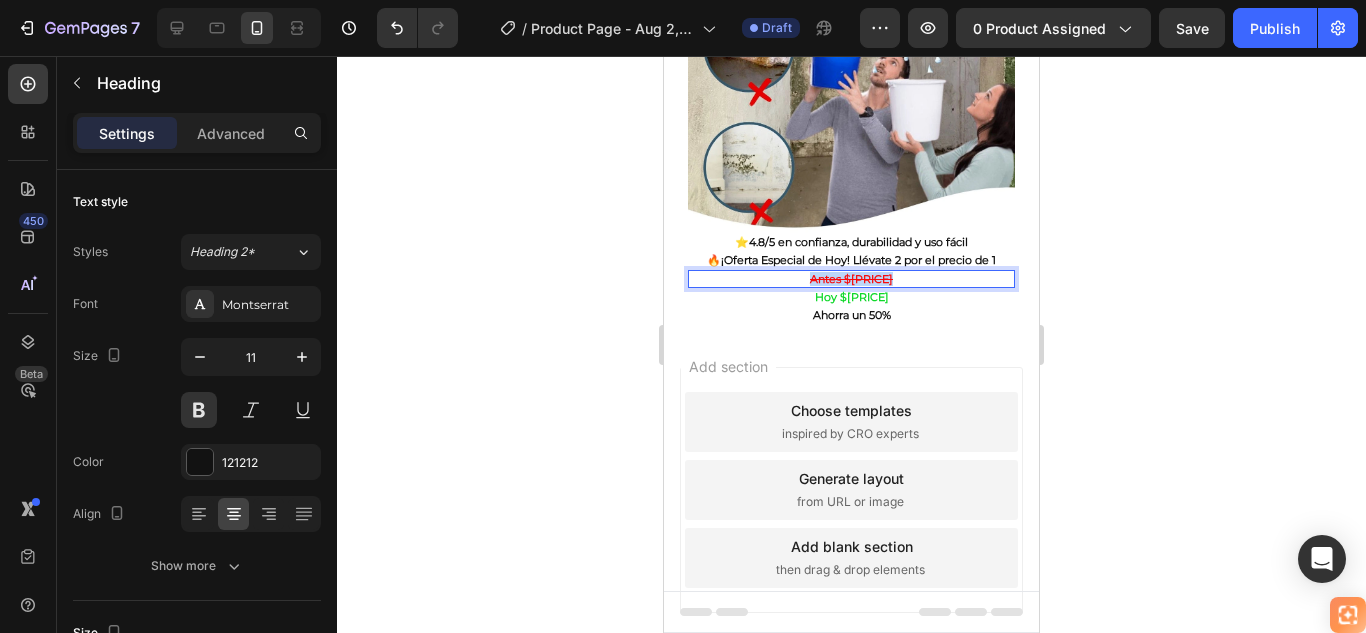 click on "Antes $179.900" at bounding box center (851, 279) 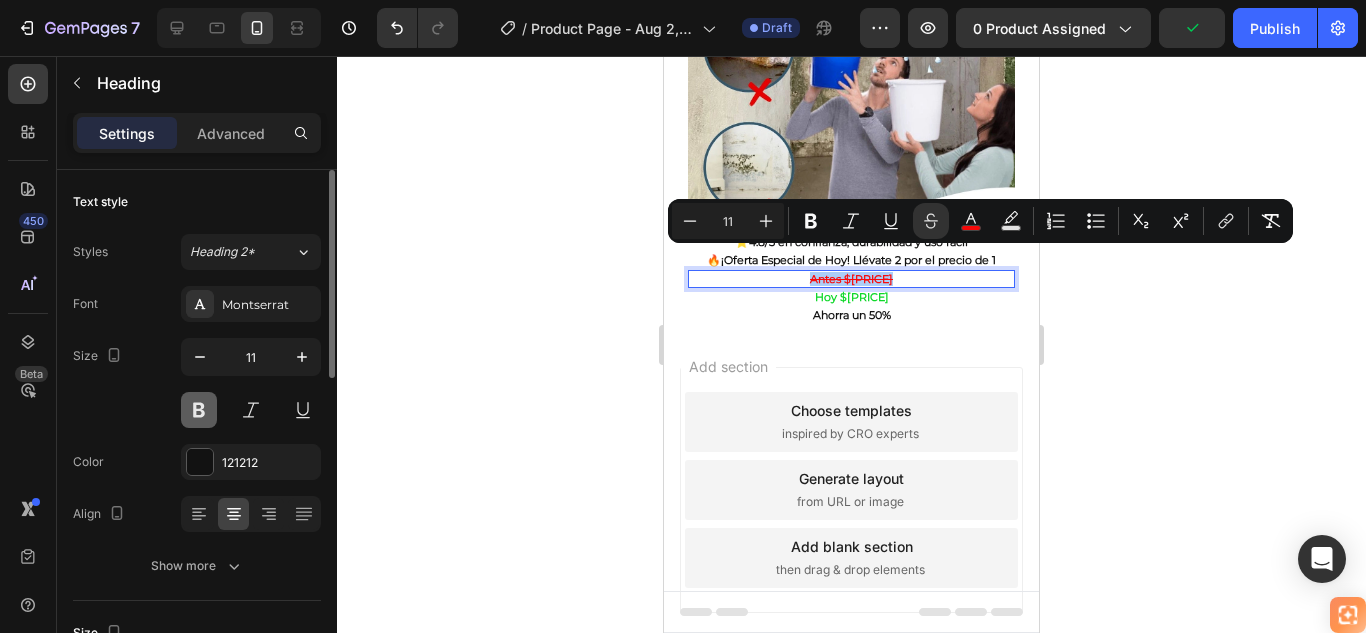 click at bounding box center [199, 410] 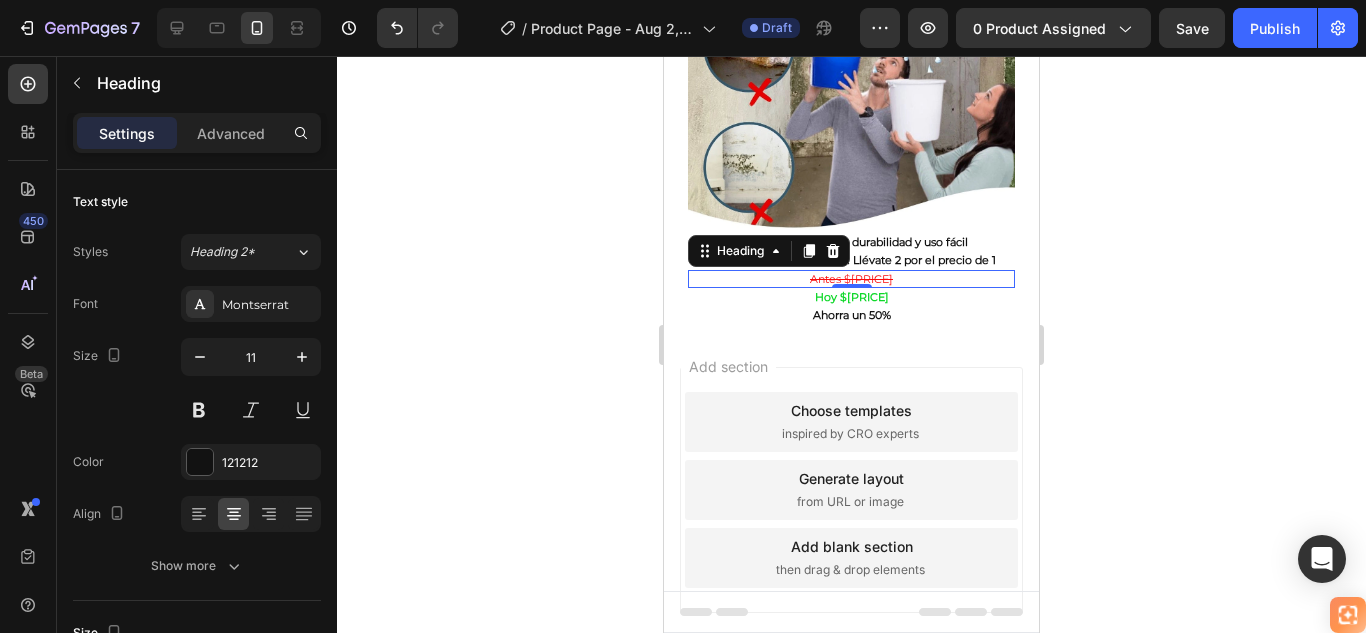 click on "0" at bounding box center [852, 304] 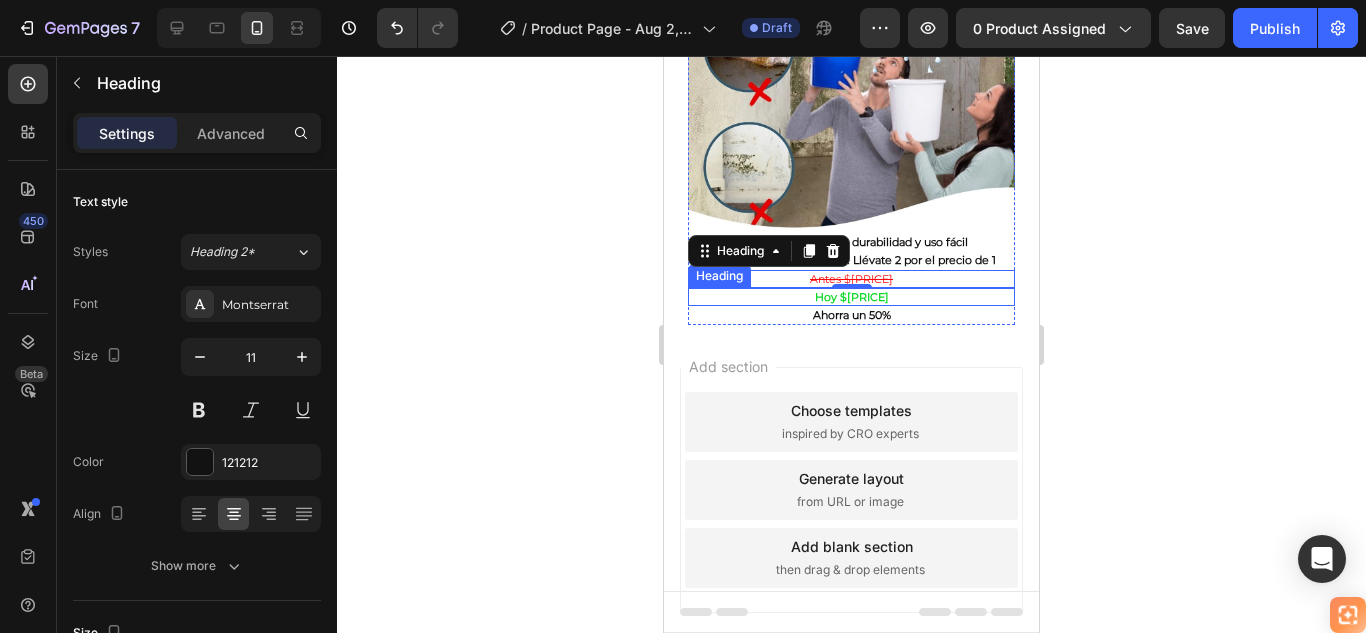 click on "Hoy $89.900" at bounding box center (852, 297) 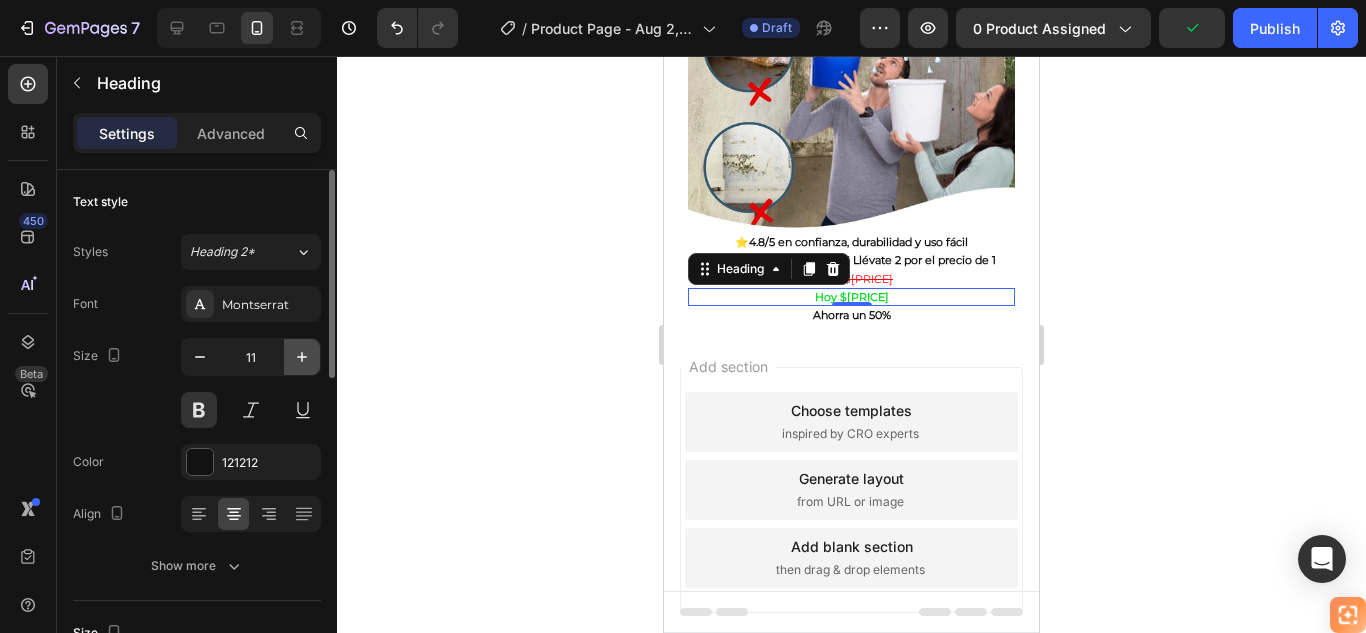 click 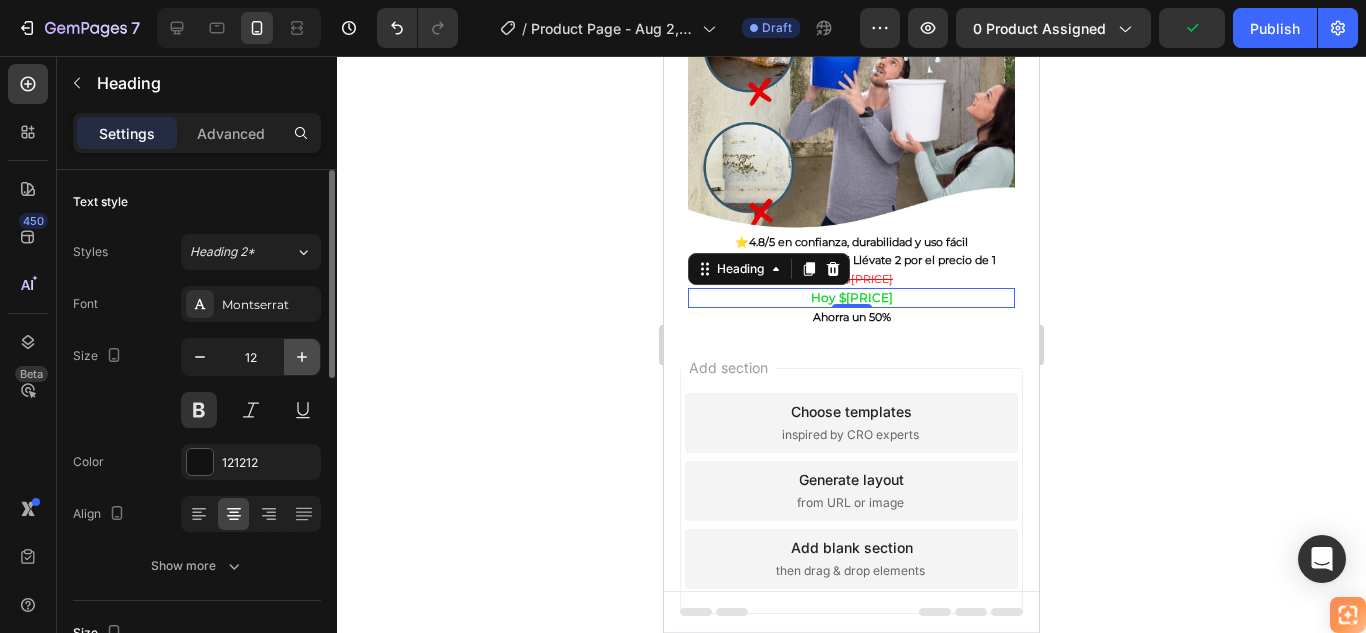 click 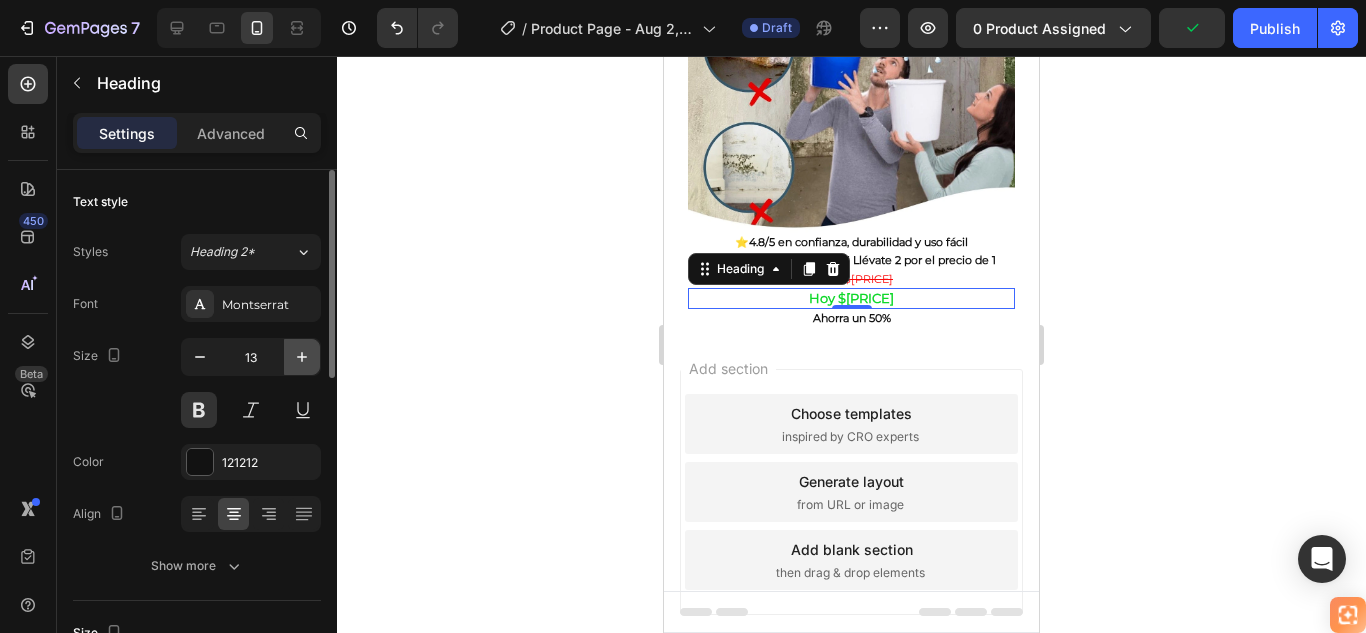click 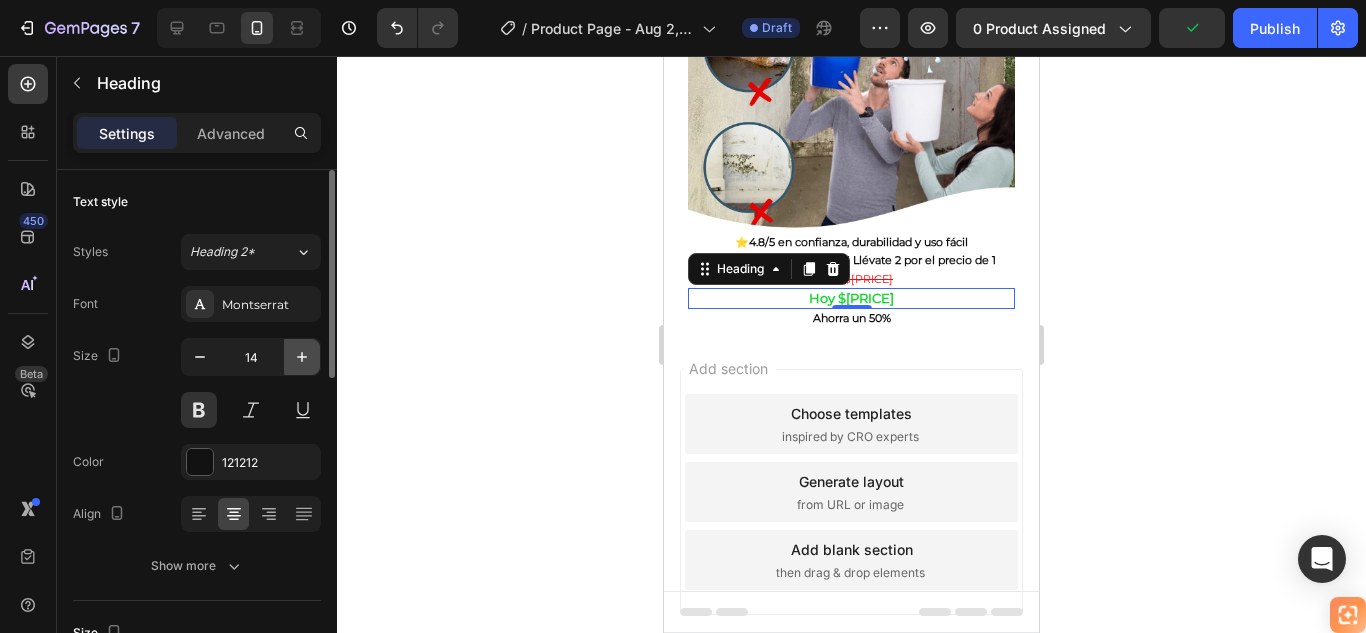 click 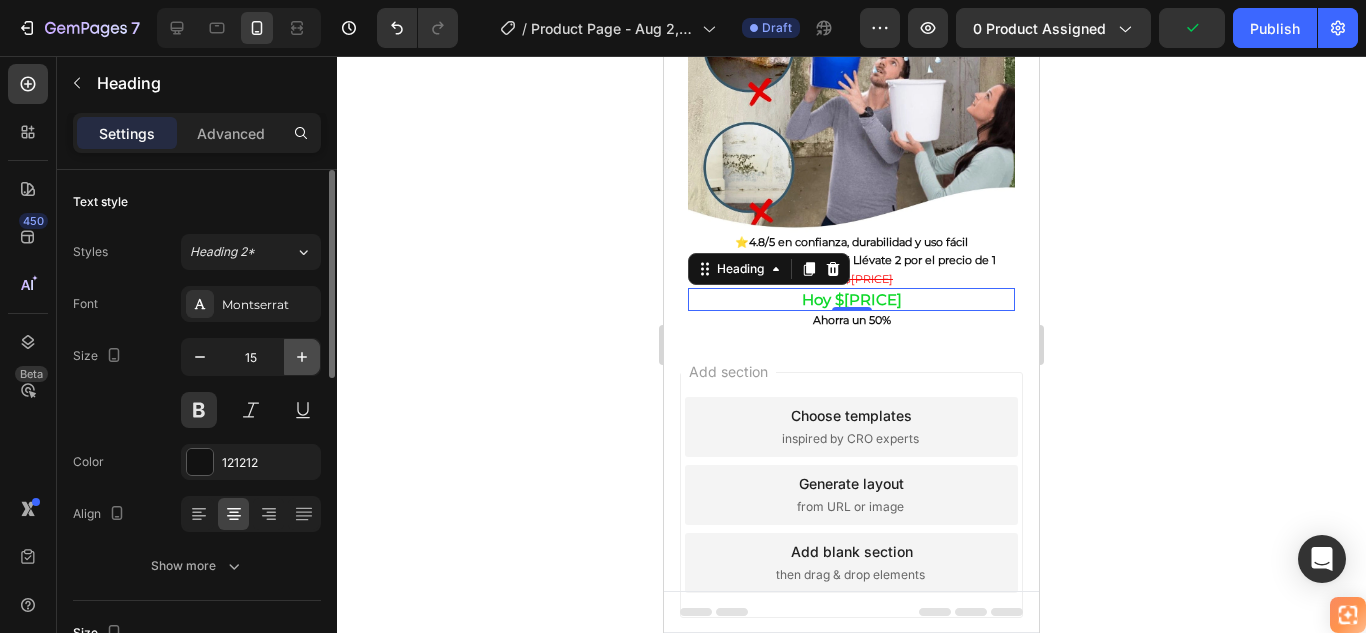 click 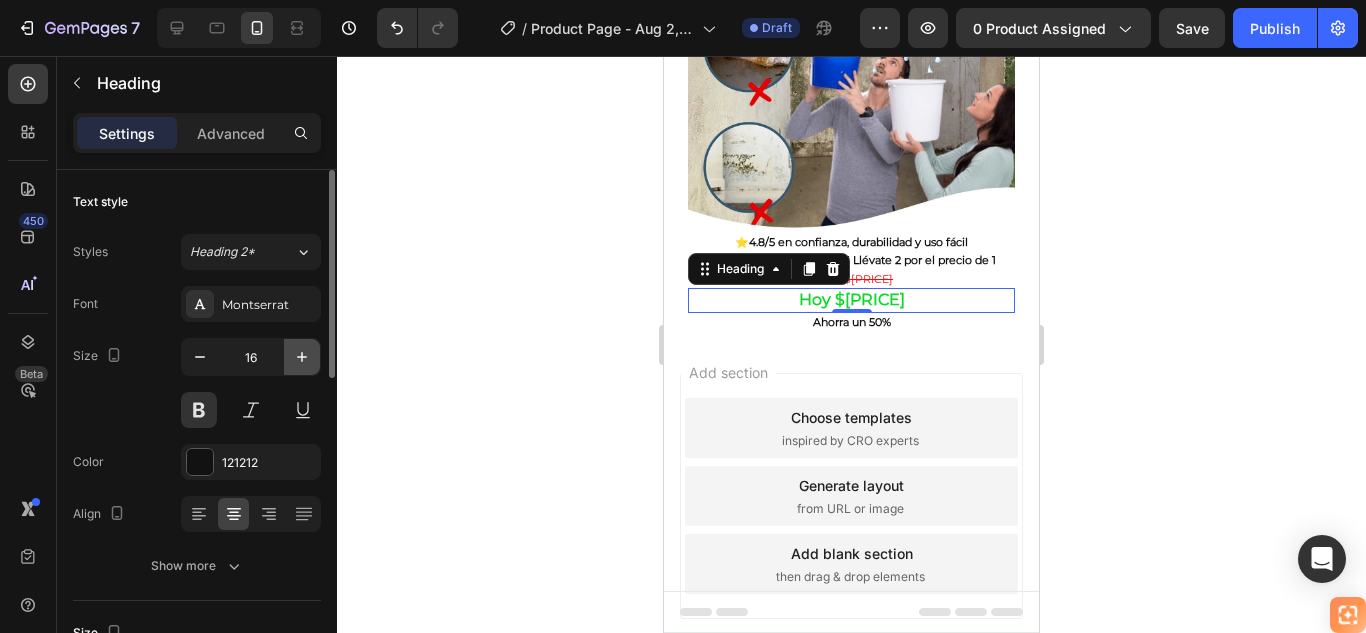 click 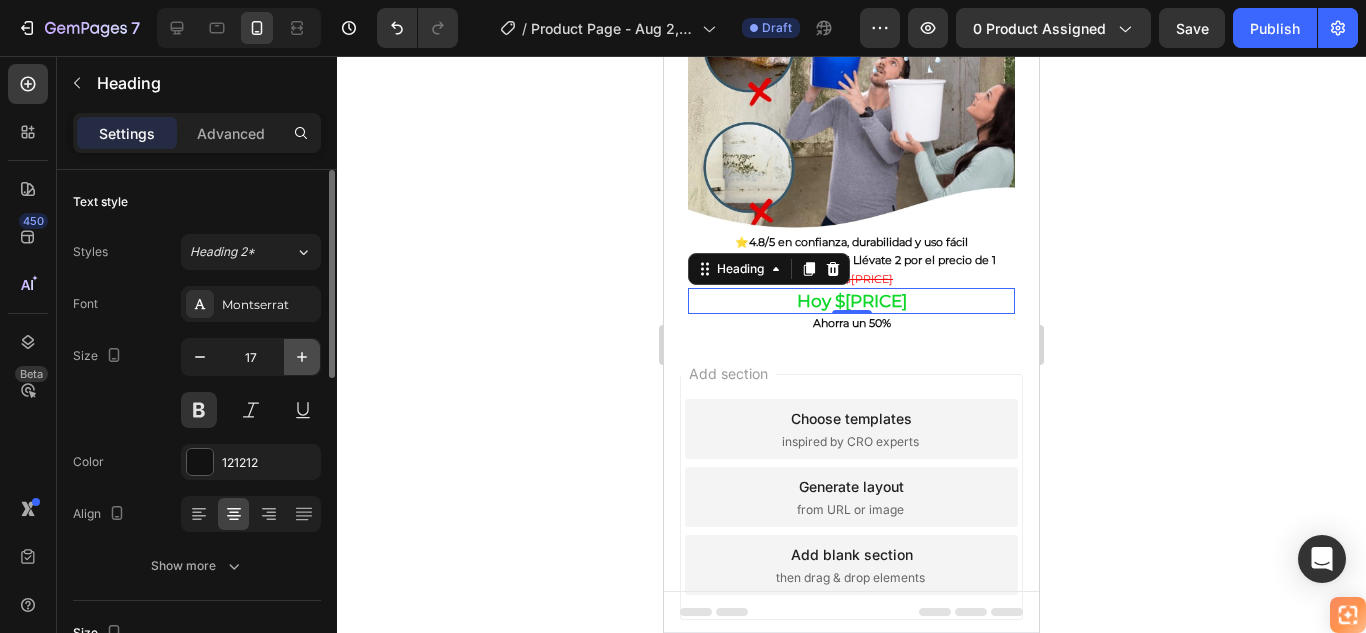 click 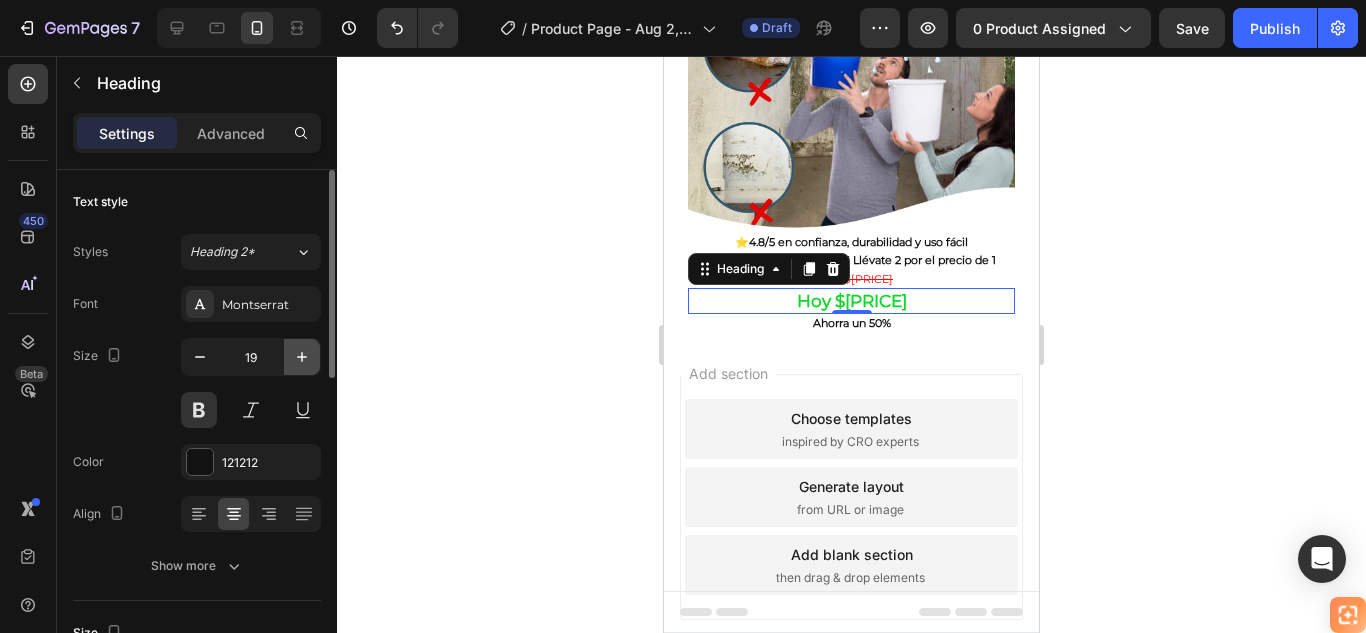 click 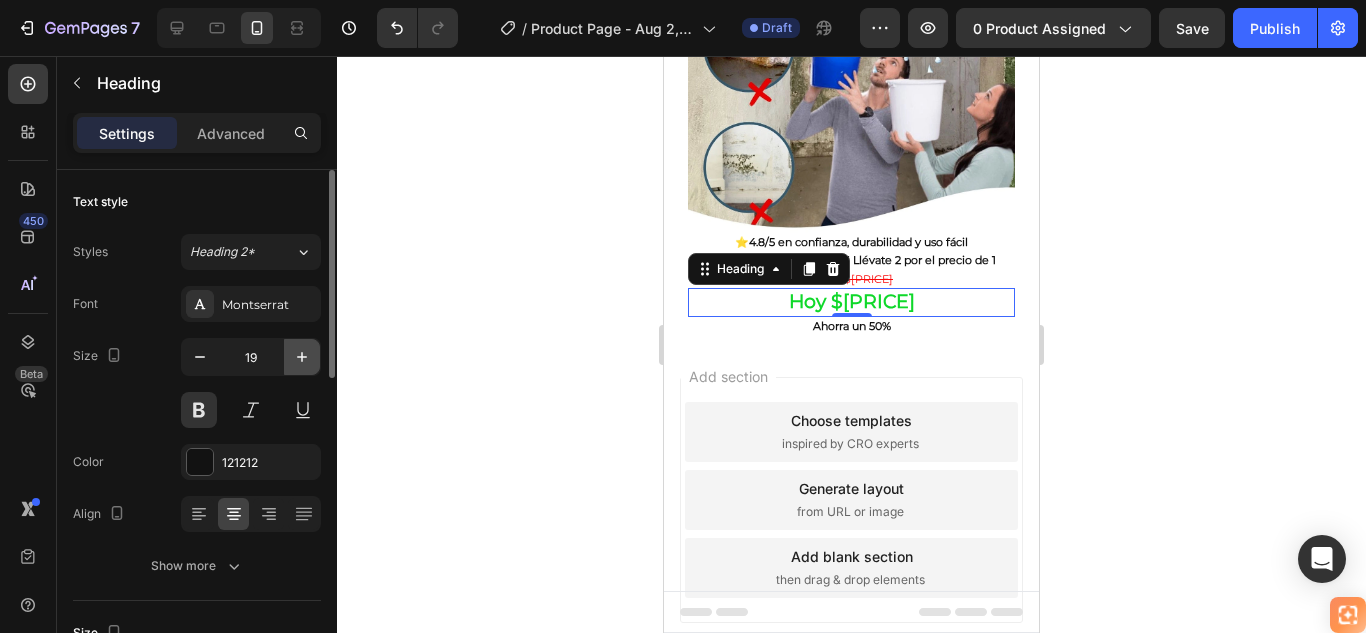 click 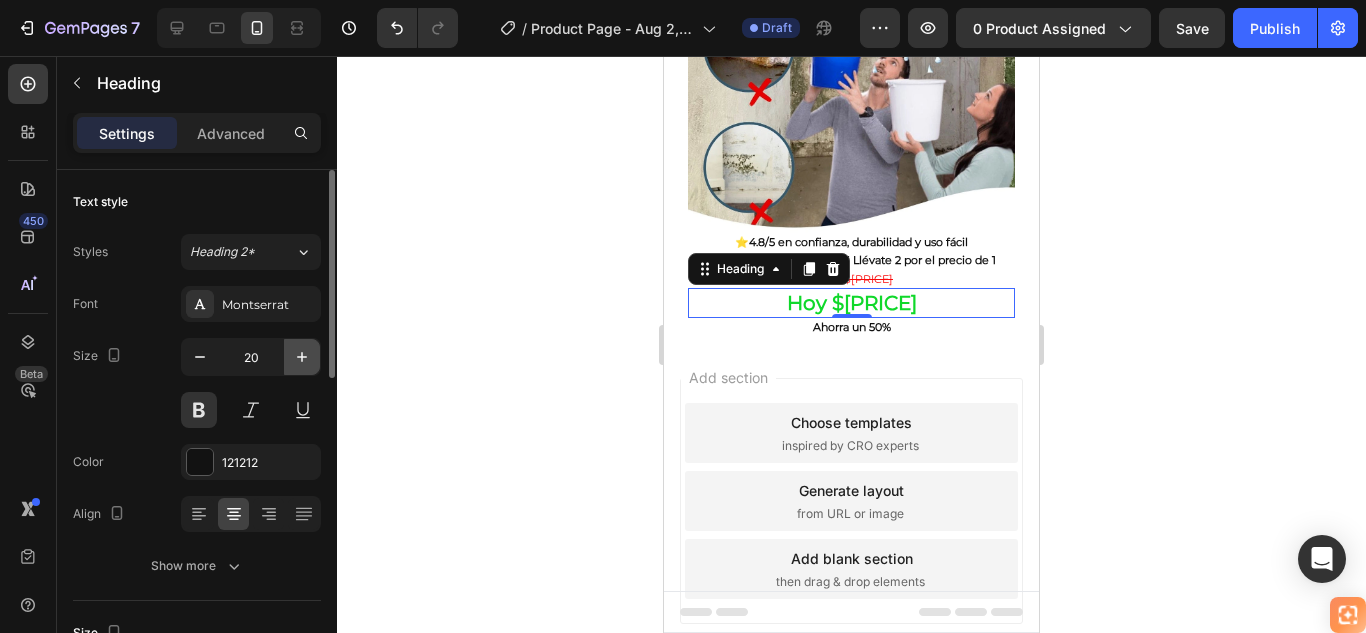 type on "21" 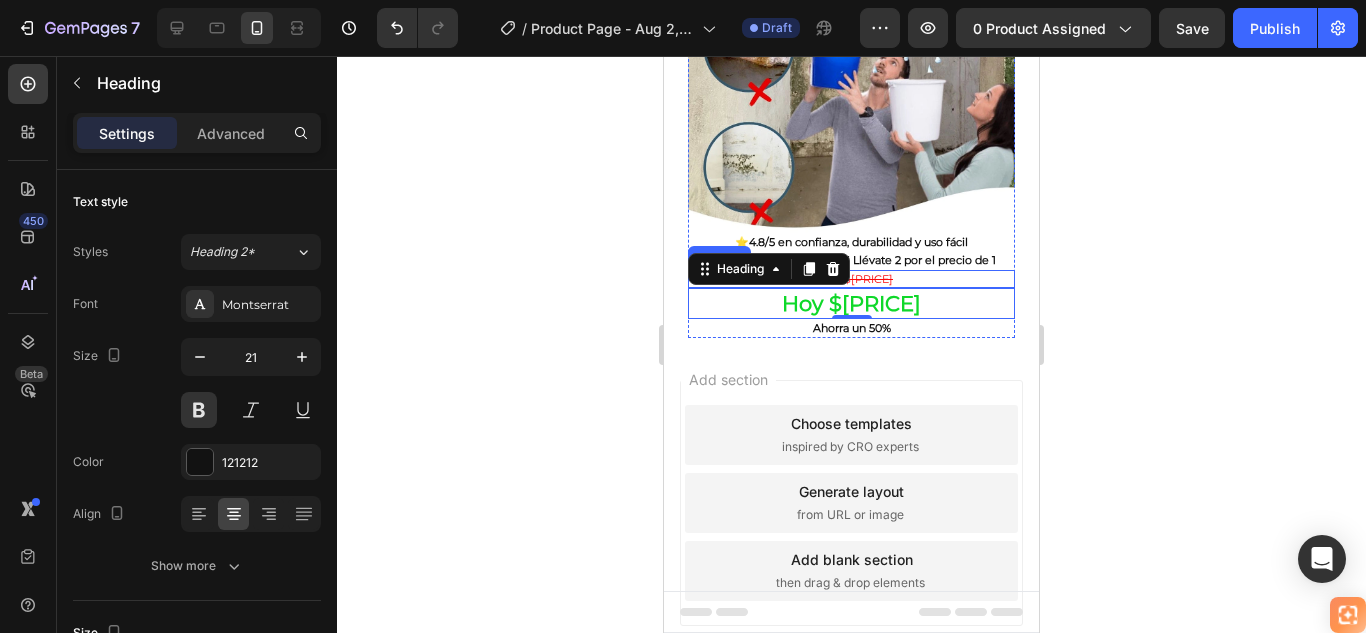 click on "Antes $179.900" at bounding box center [851, 279] 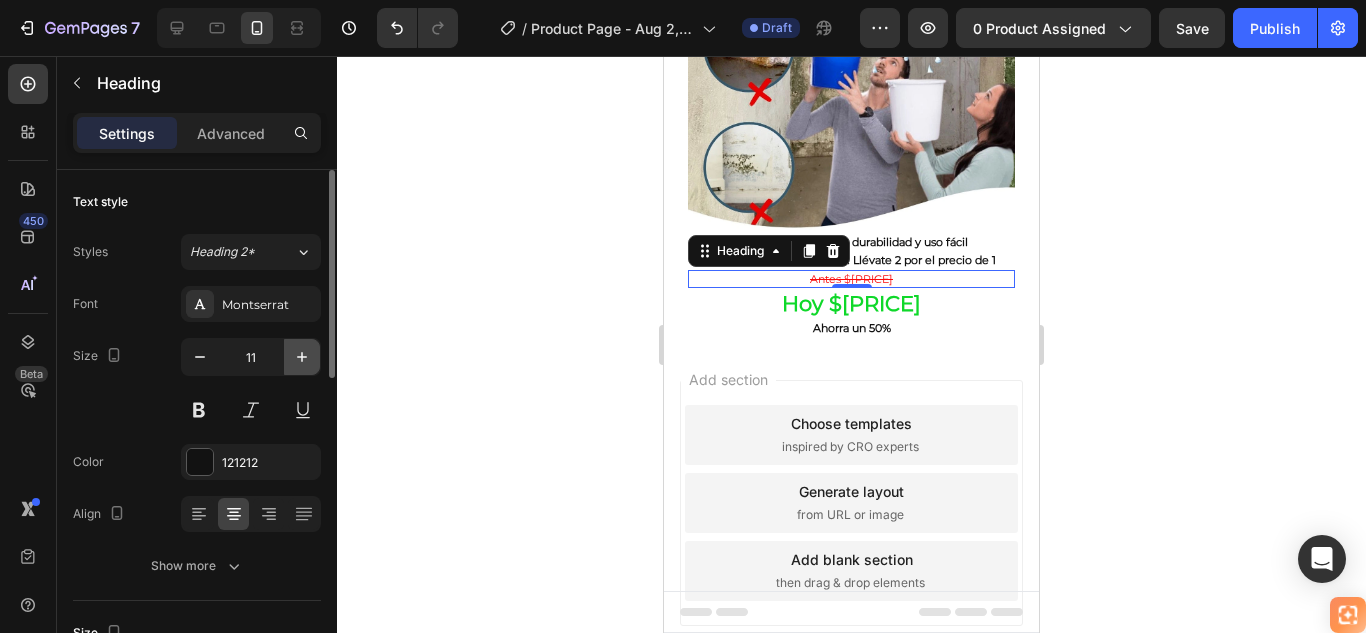 click 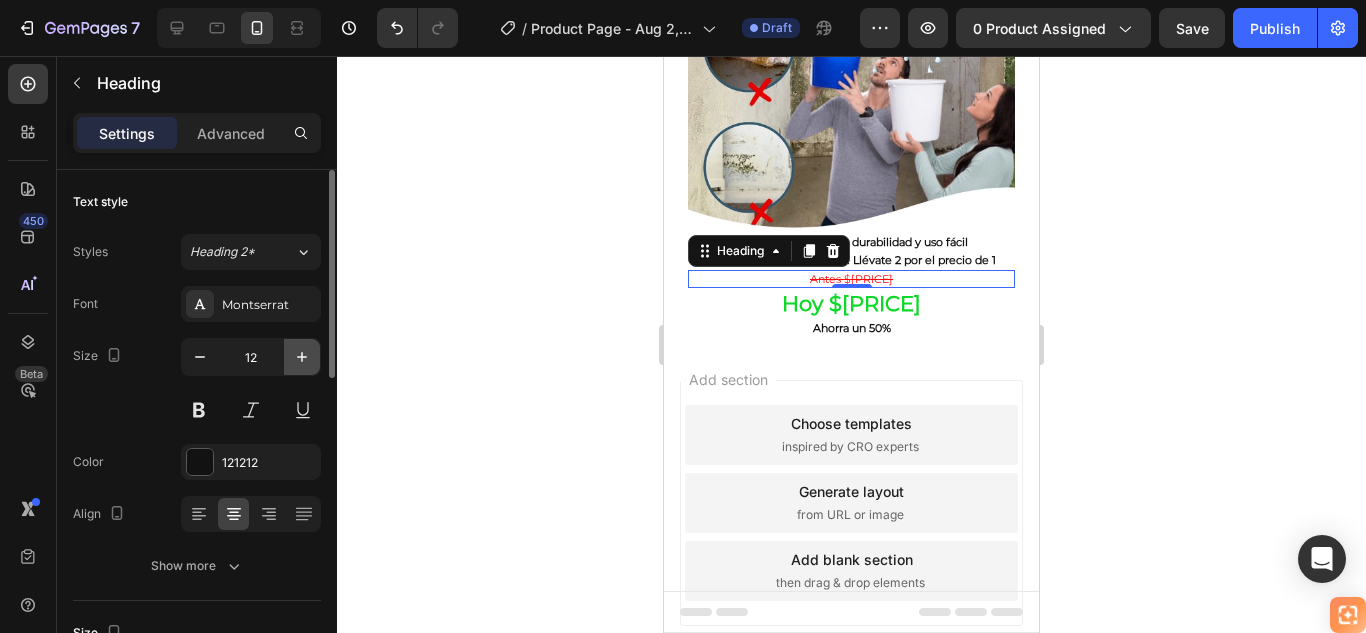 click 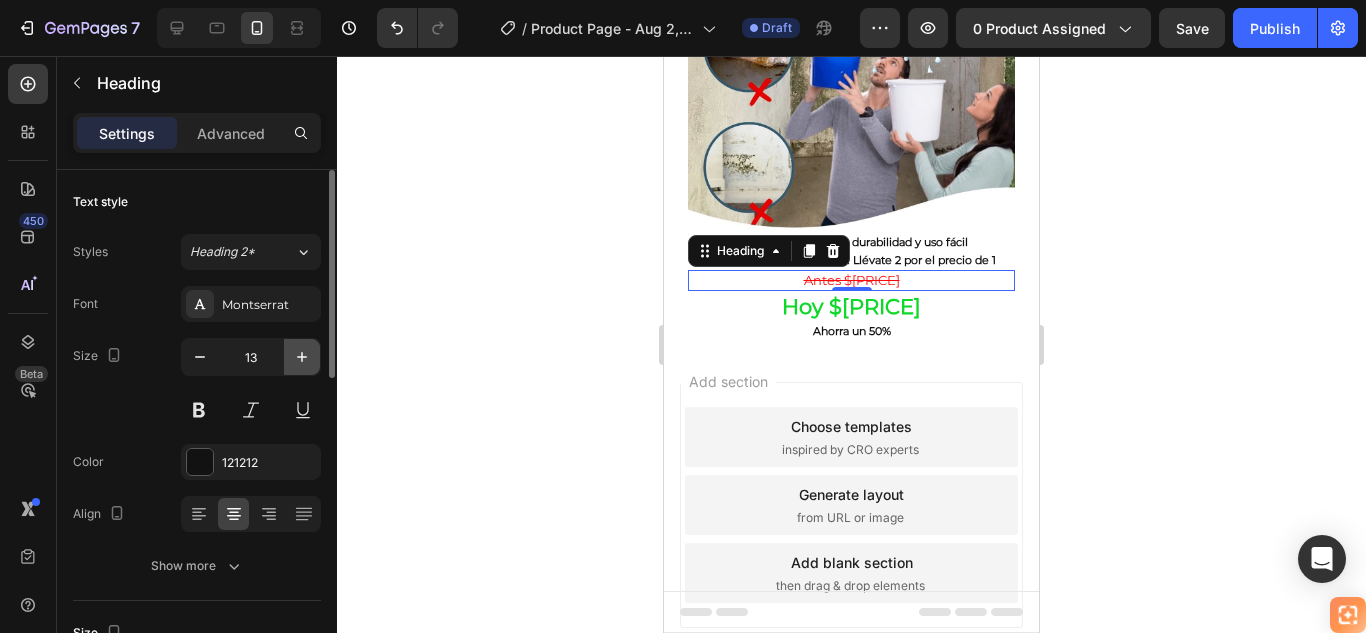 click 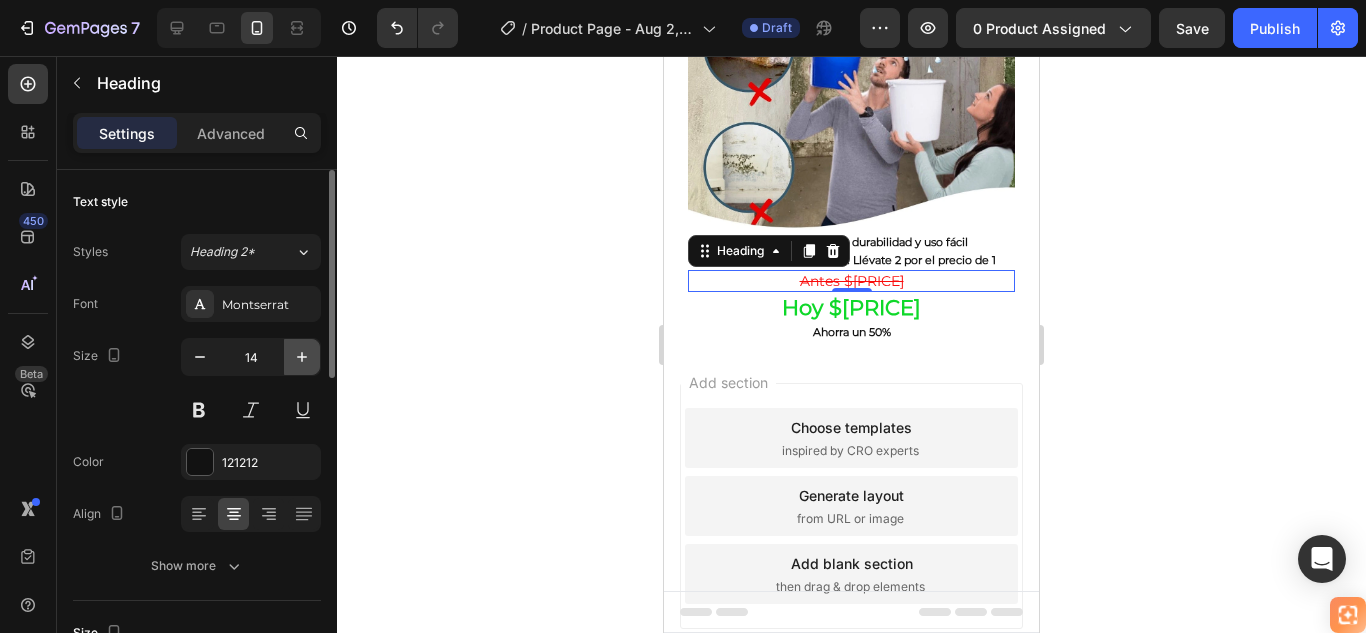 click 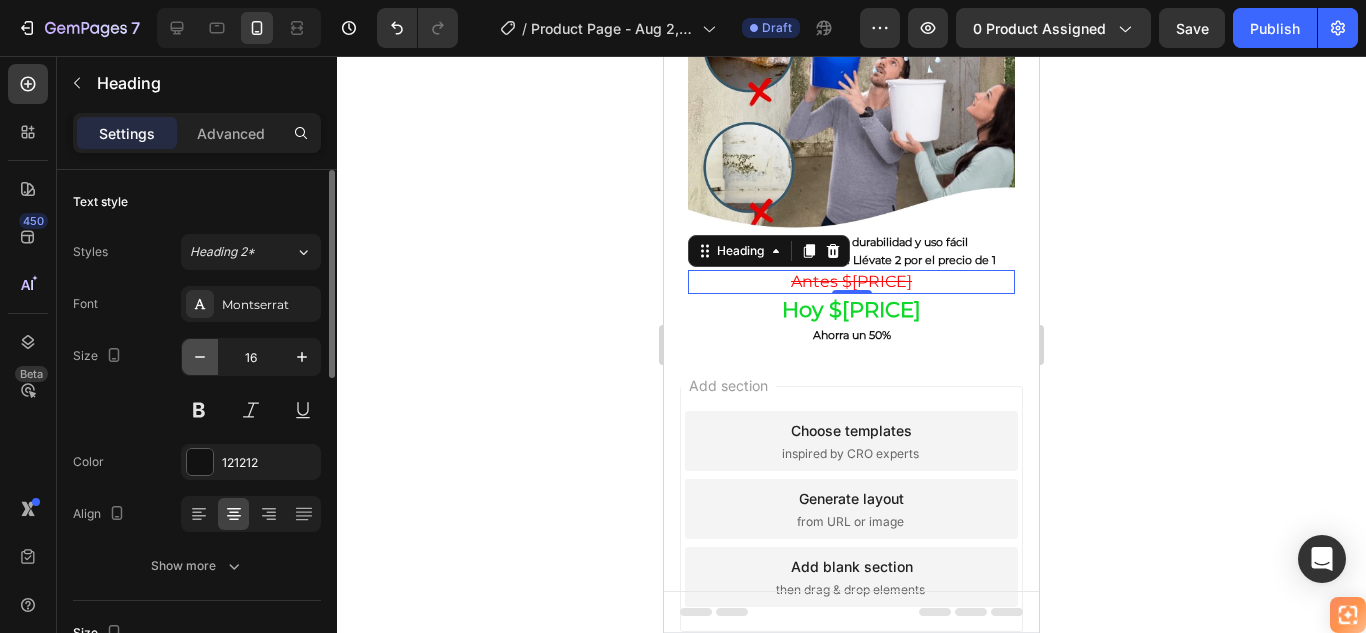 click 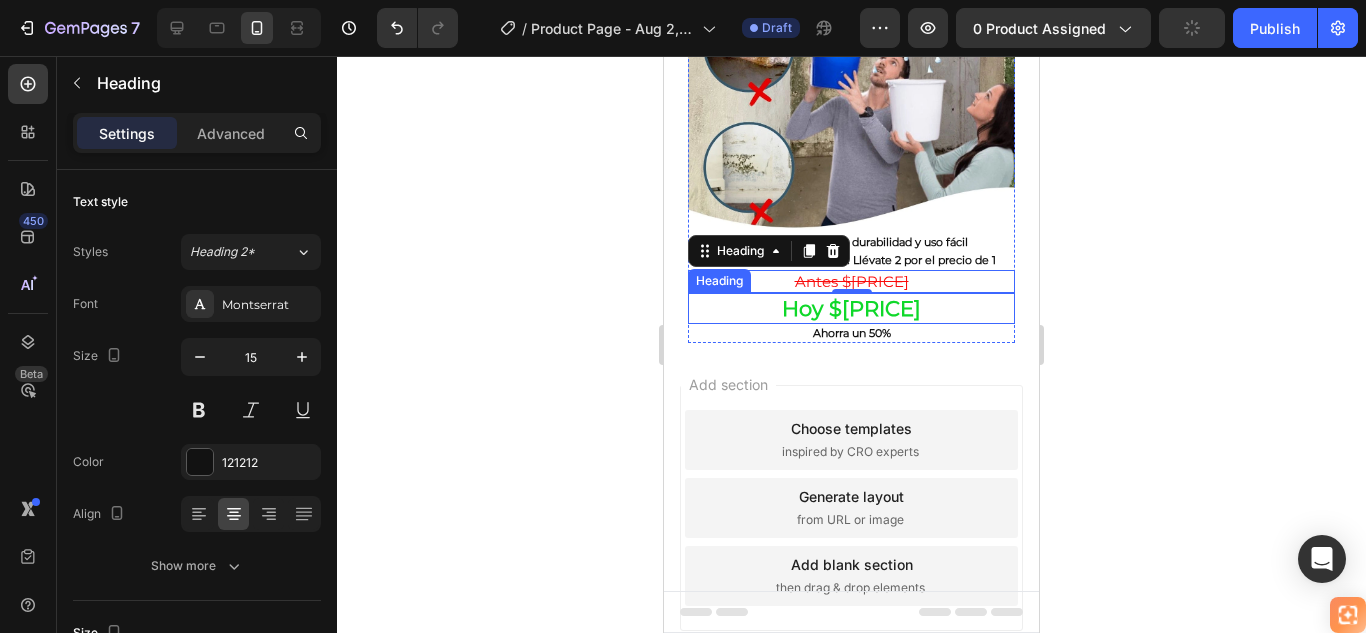 click on "Hoy $89.900" at bounding box center (851, 308) 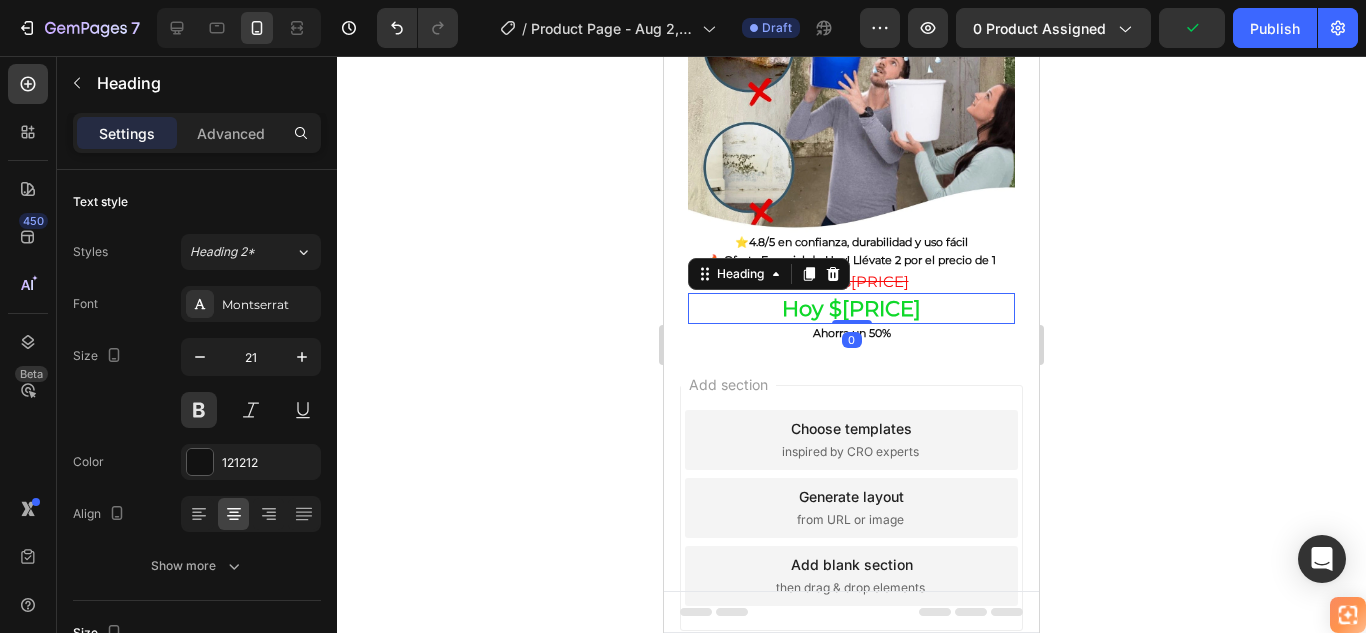 click 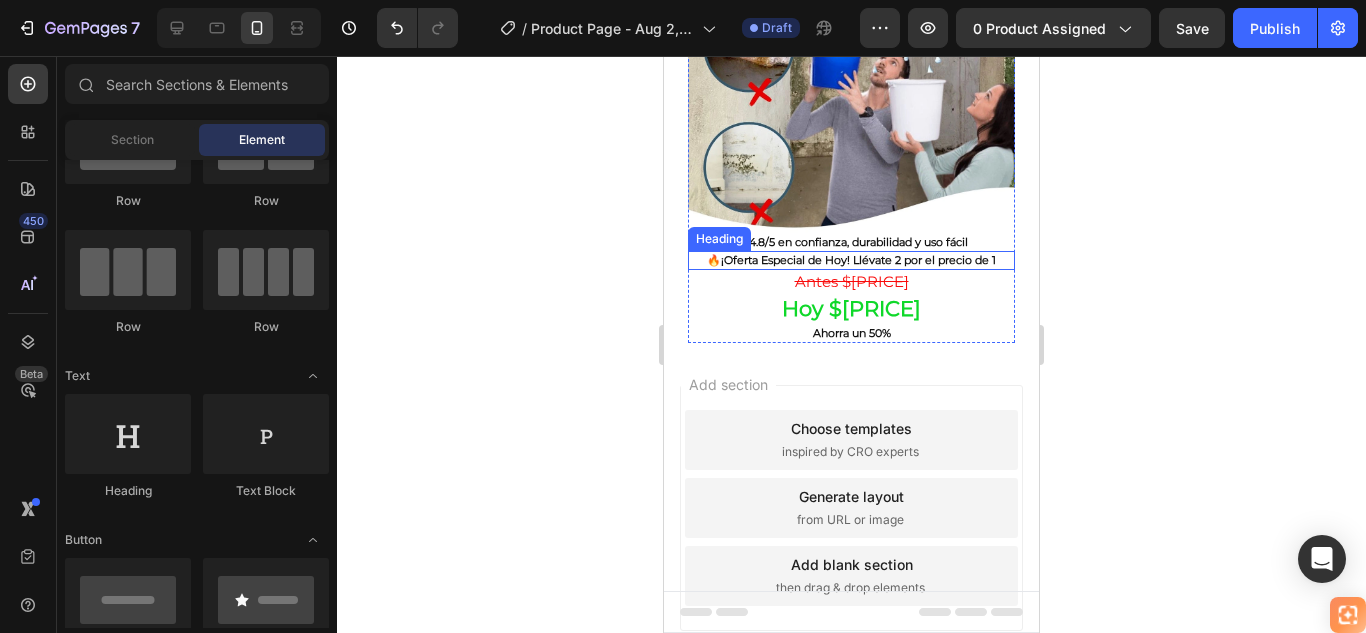 click on "🔥  ¡Oferta Especial de Hoy! Llévate 2 por el precio de 1 Heading" at bounding box center [851, 260] 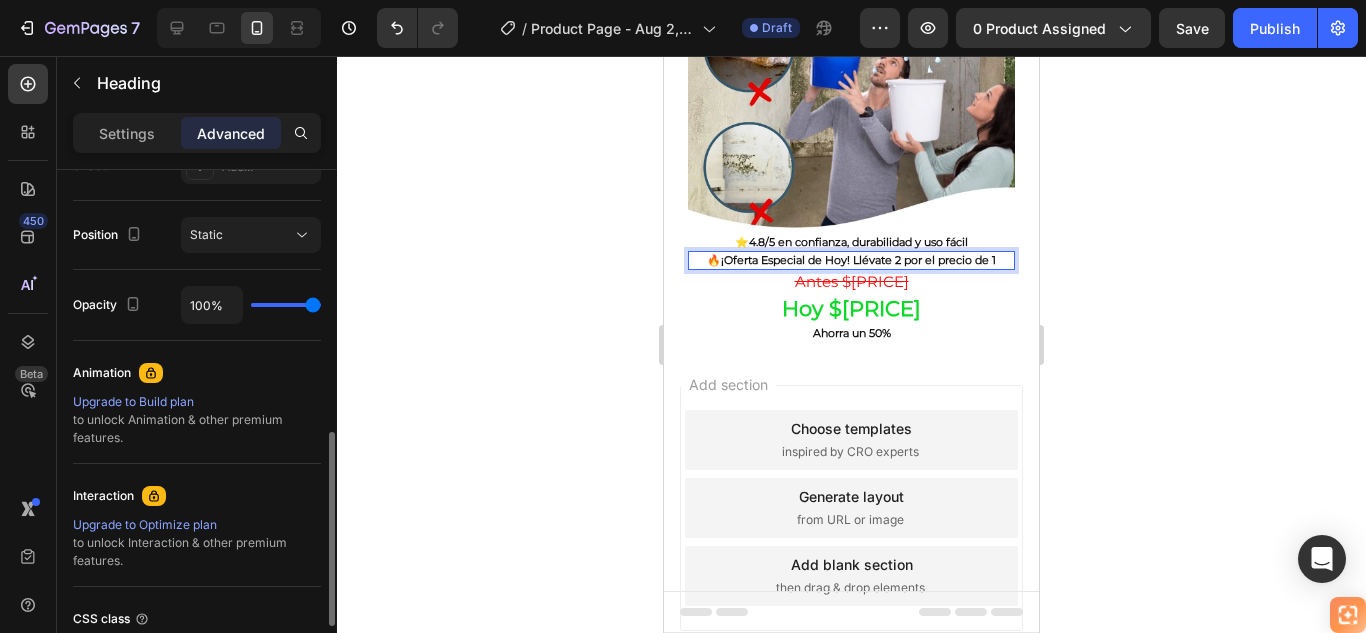 scroll, scrollTop: 400, scrollLeft: 0, axis: vertical 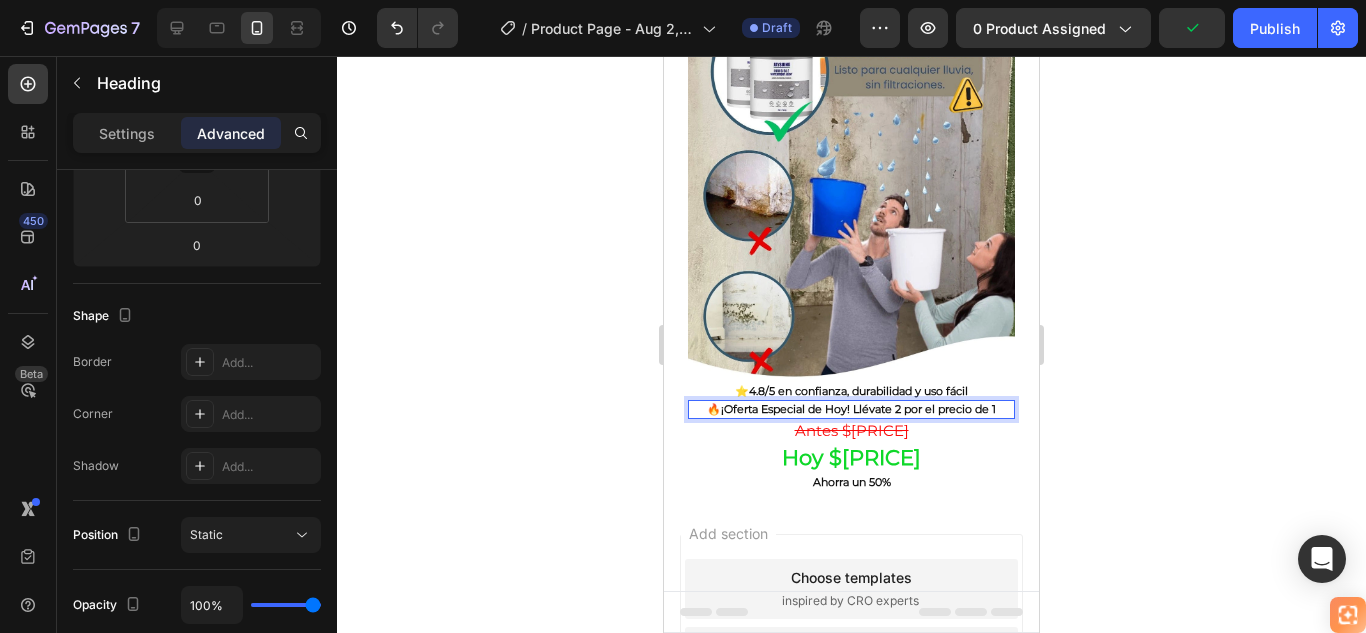 click on "¡Oferta Especial de Hoy! Llévate 2 por el precio de 1" at bounding box center (858, 409) 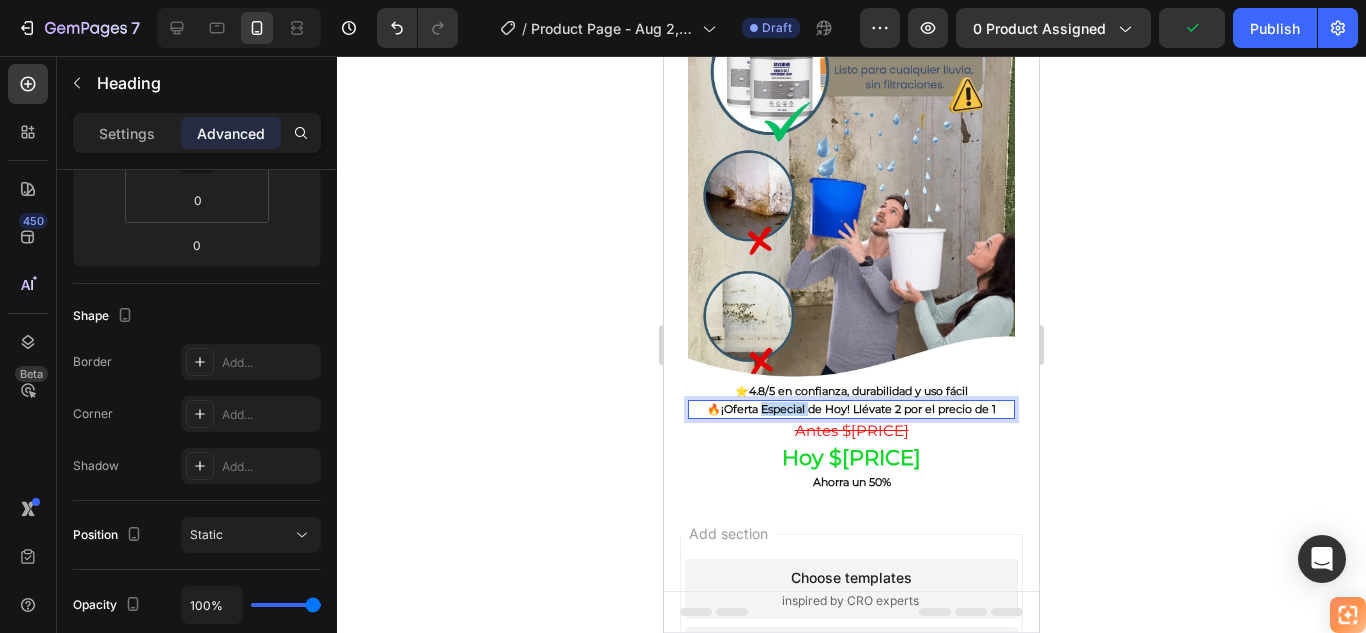 click on "¡Oferta Especial de Hoy! Llévate 2 por el precio de 1" at bounding box center [858, 409] 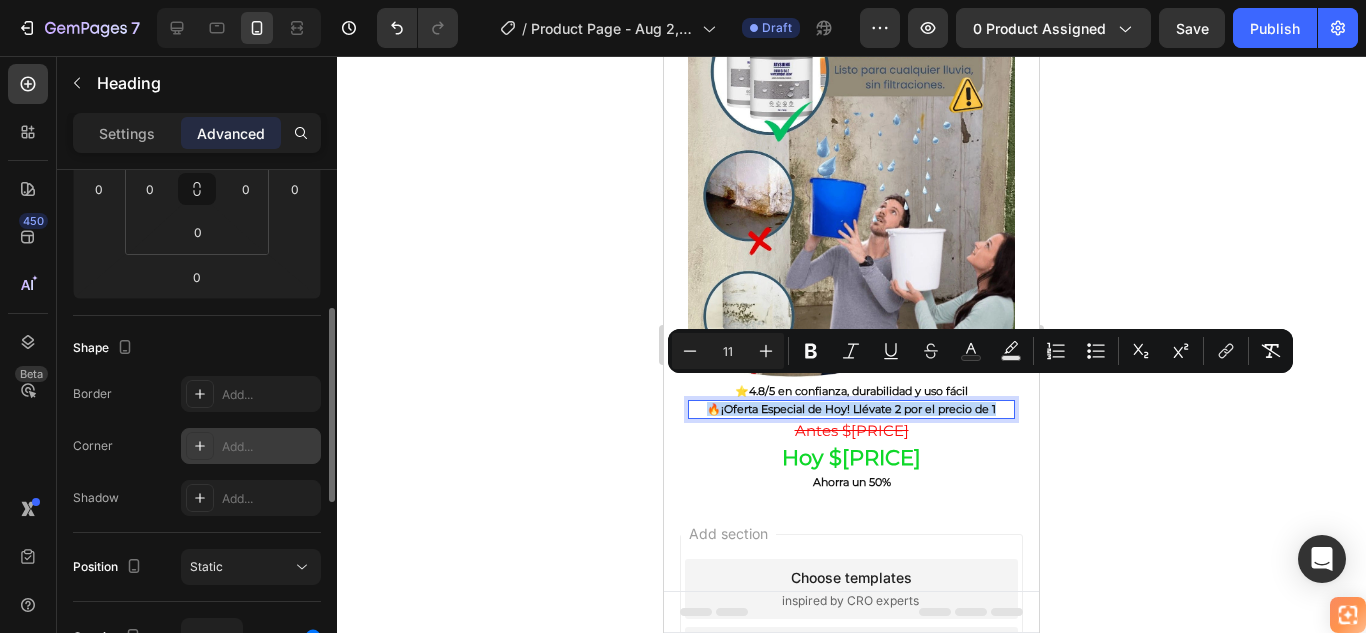 scroll, scrollTop: 0, scrollLeft: 0, axis: both 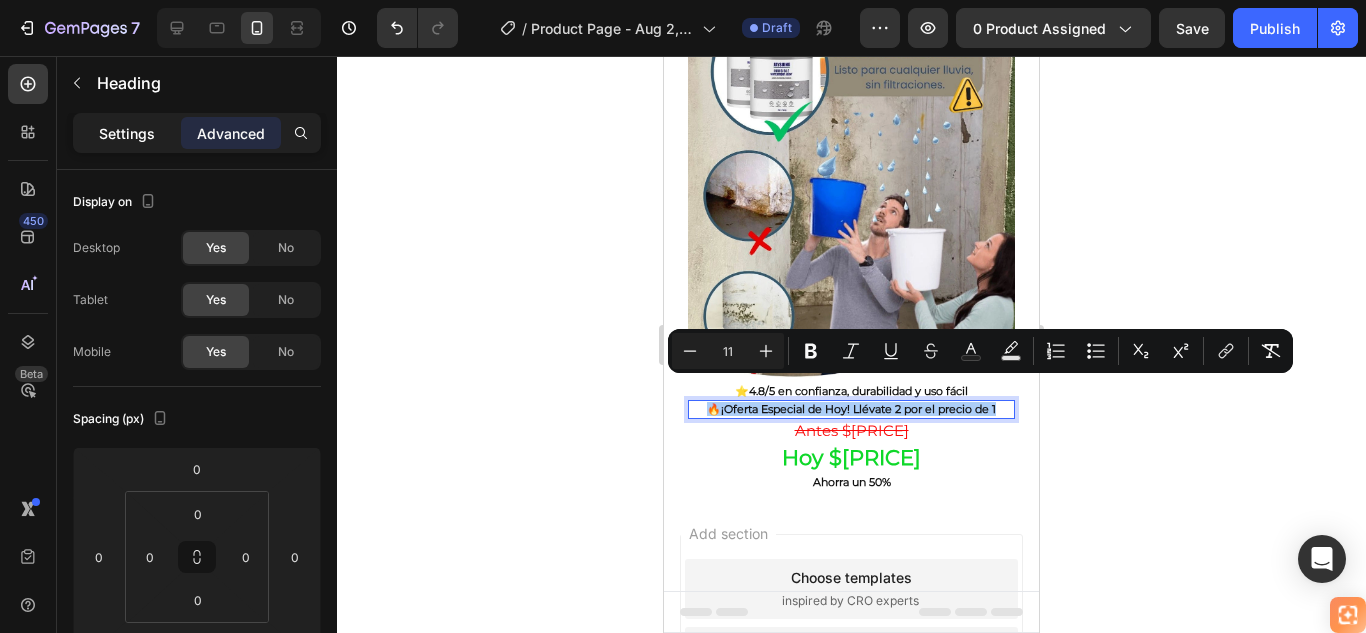 click on "Settings" at bounding box center [127, 133] 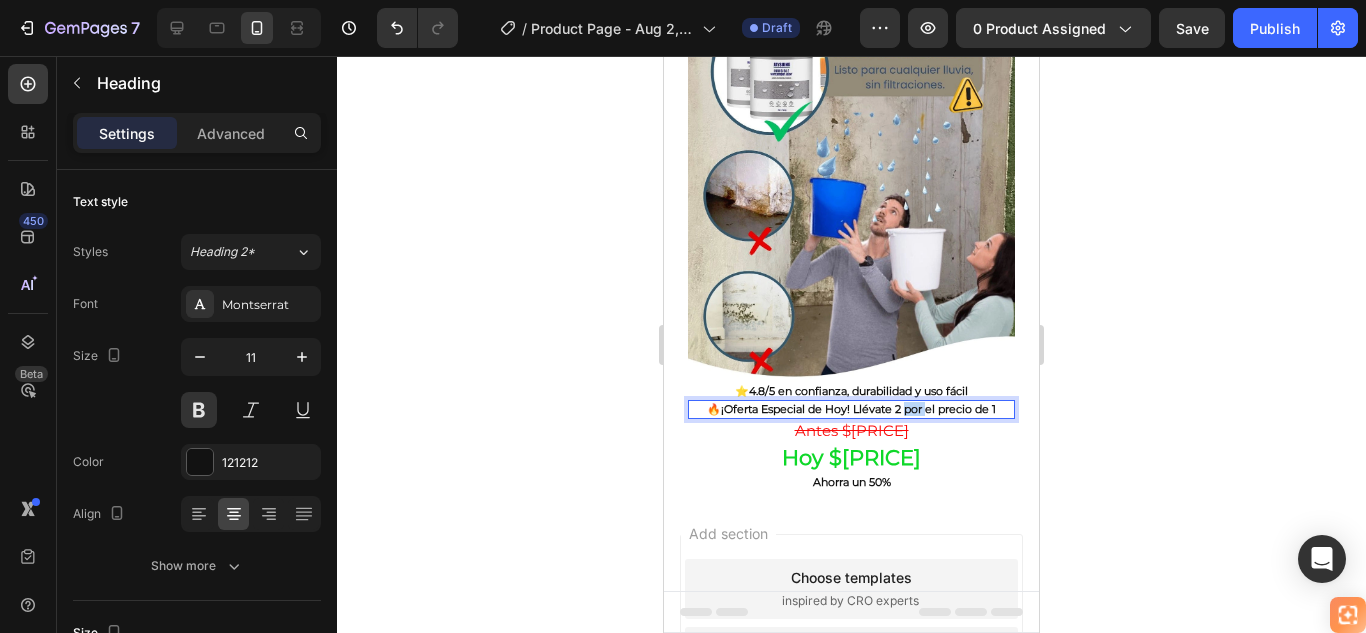 click on "¡Oferta Especial de Hoy! Llévate 2 por el precio de 1" at bounding box center (858, 409) 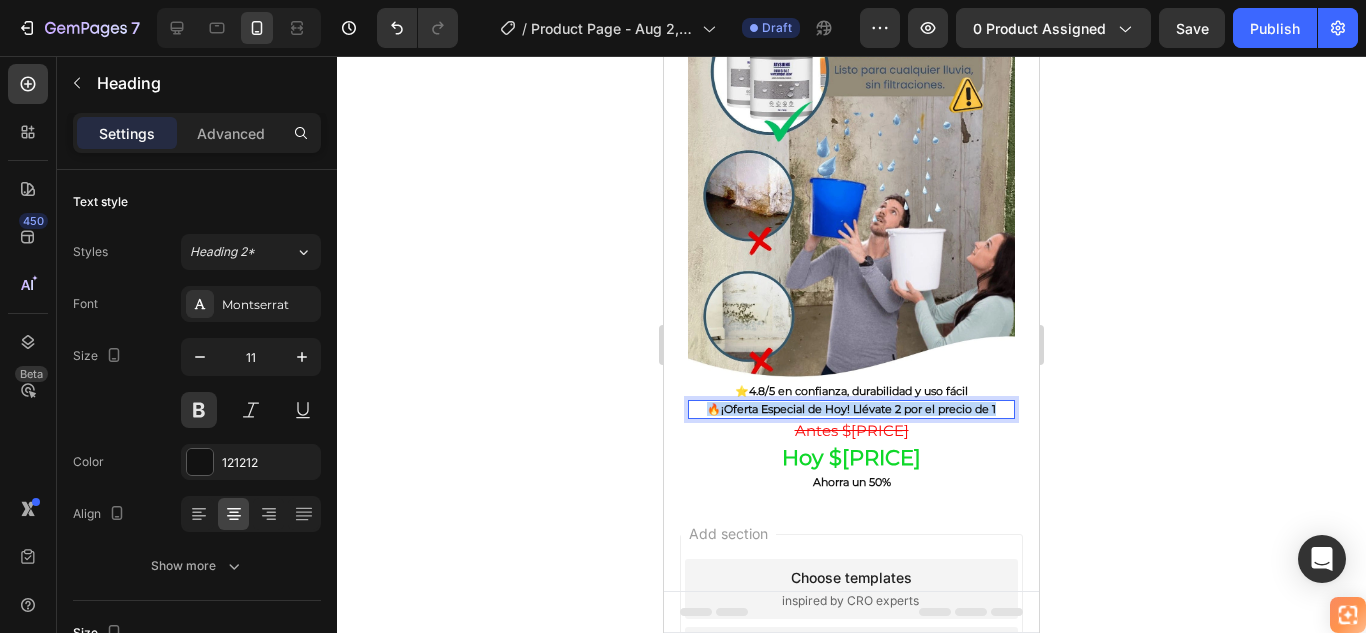 click on "¡Oferta Especial de Hoy! Llévate 2 por el precio de 1" at bounding box center [858, 409] 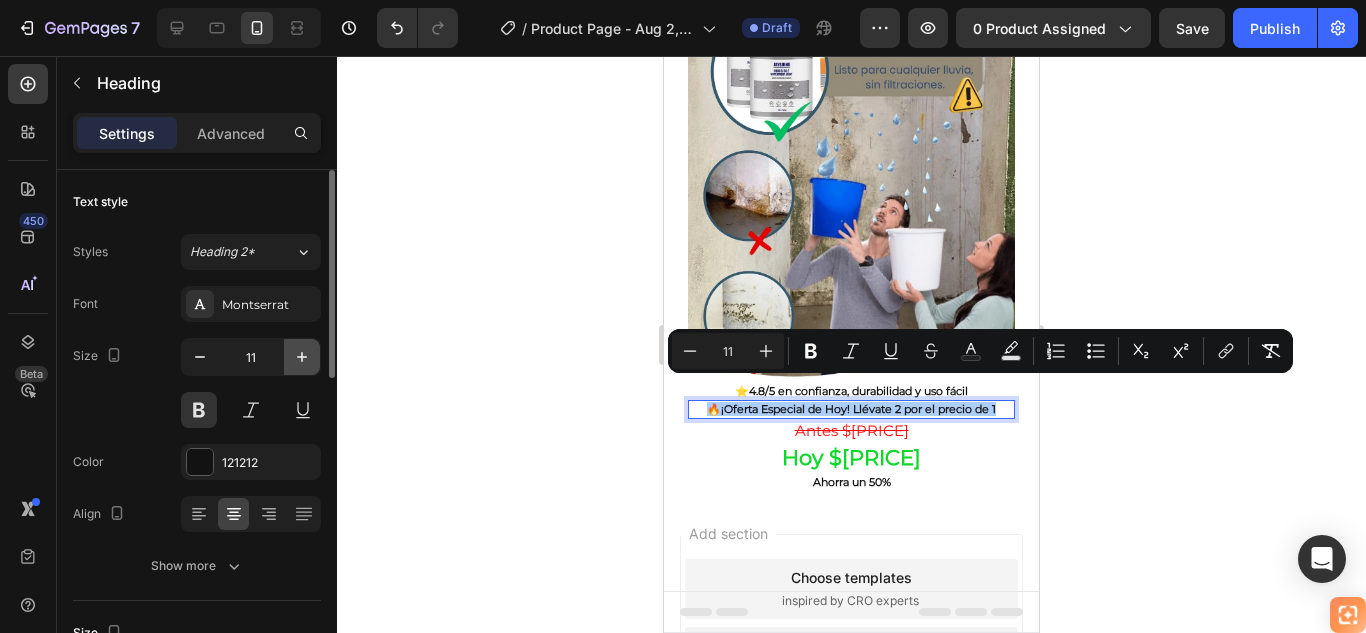 click 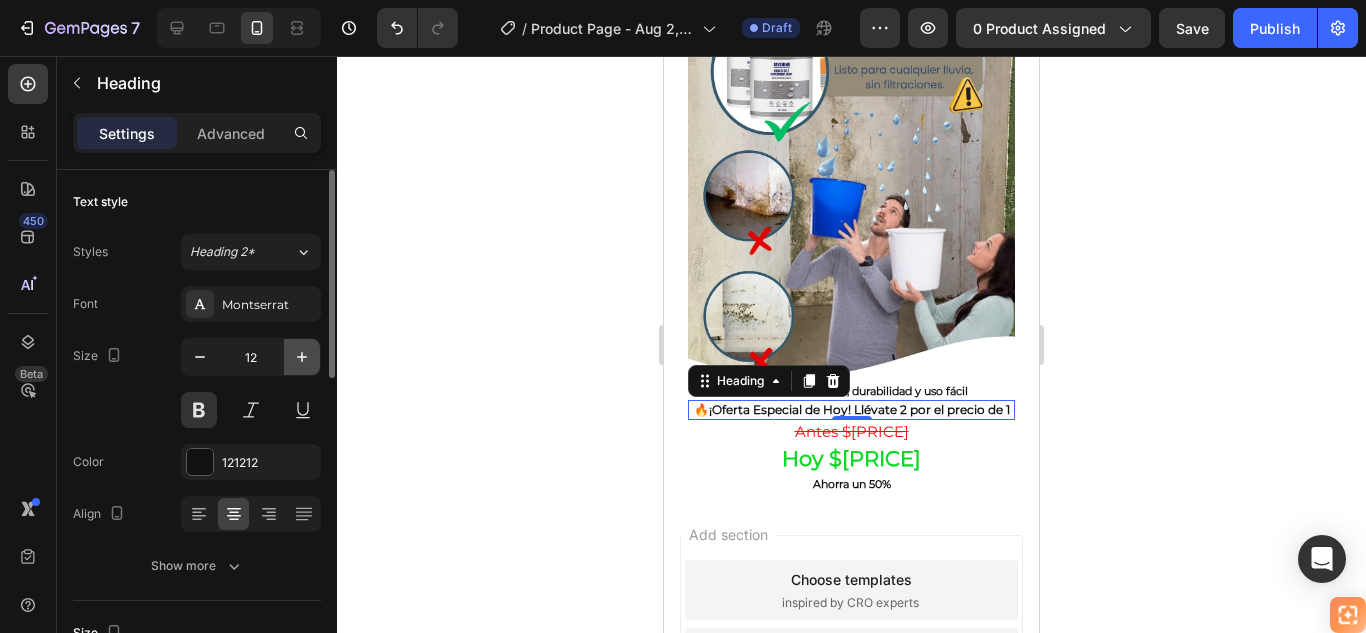 click 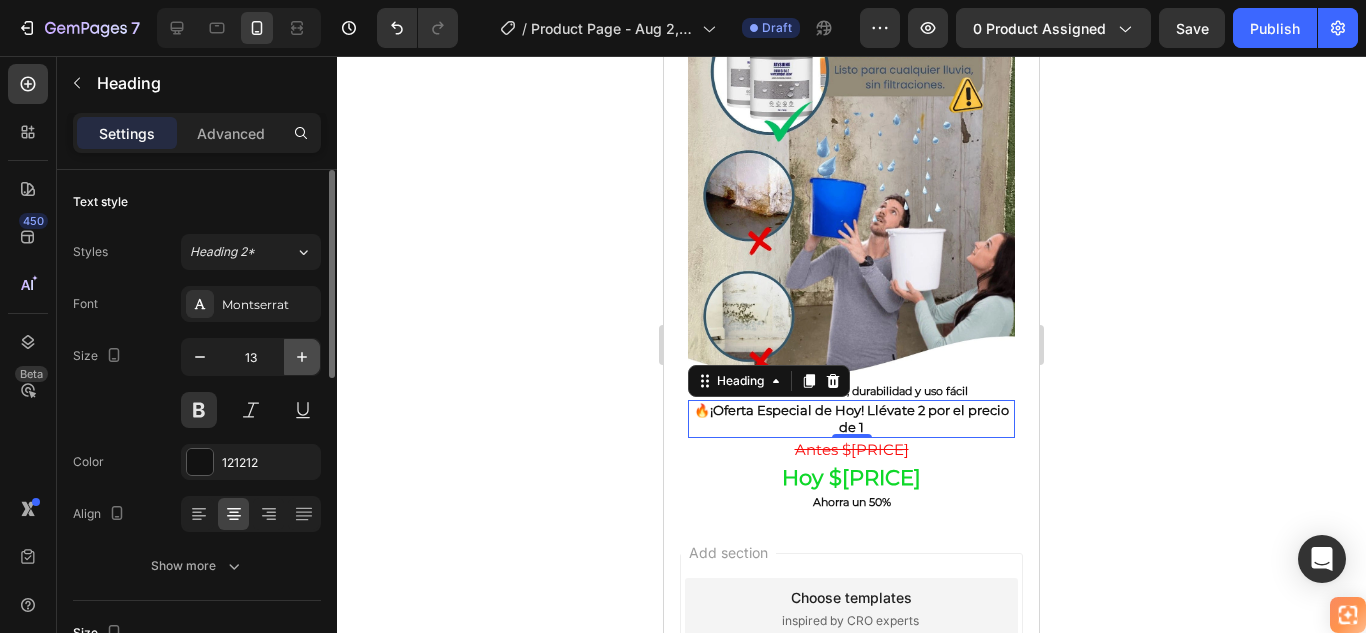 click 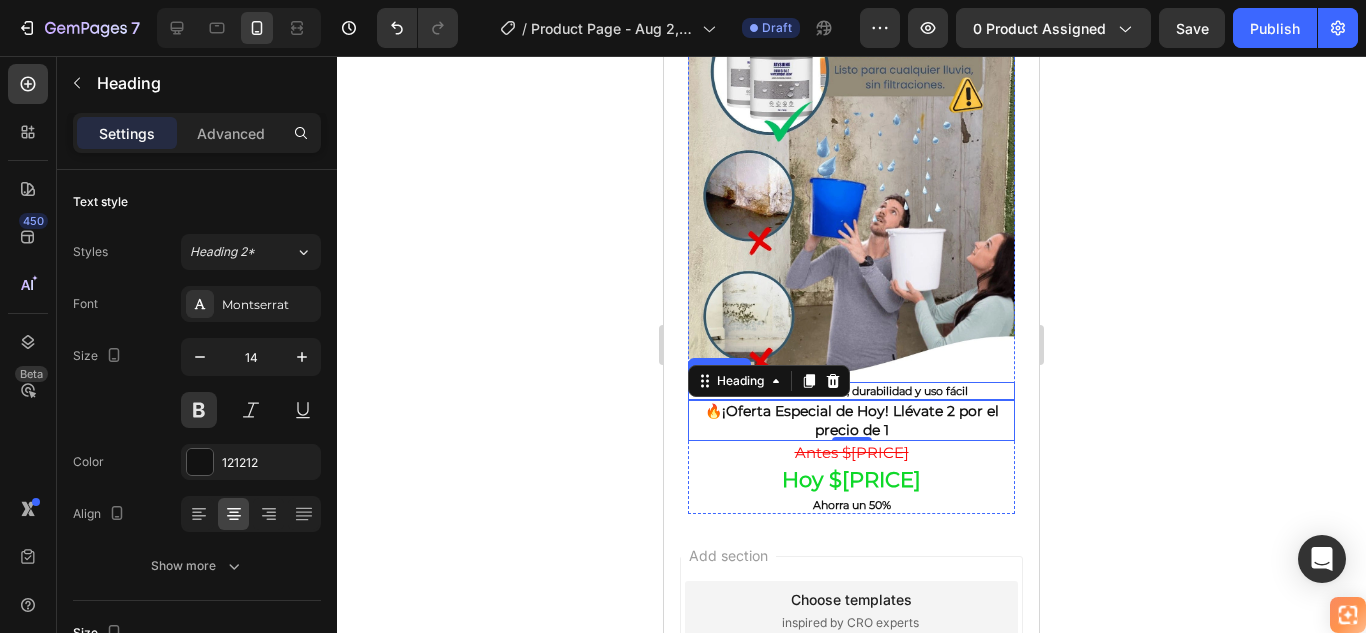 click on "4.8/5 en confianza, durabilidad y uso fácil" at bounding box center (858, 391) 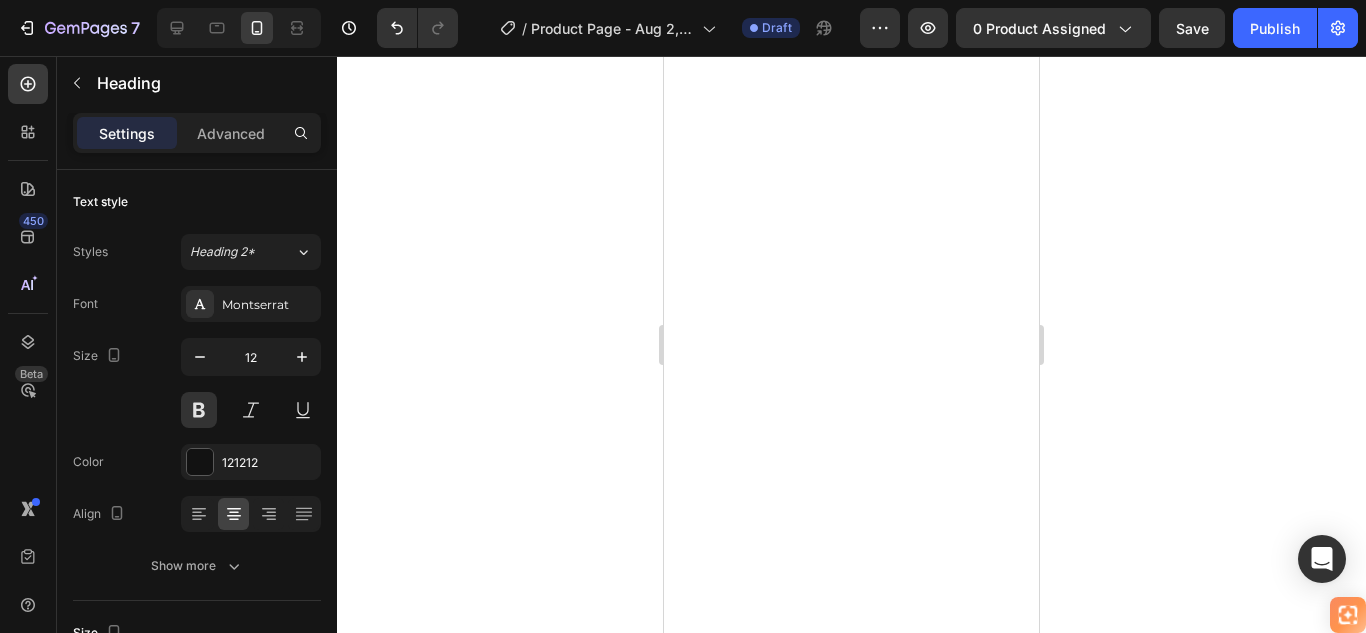 click at bounding box center [302, 357] 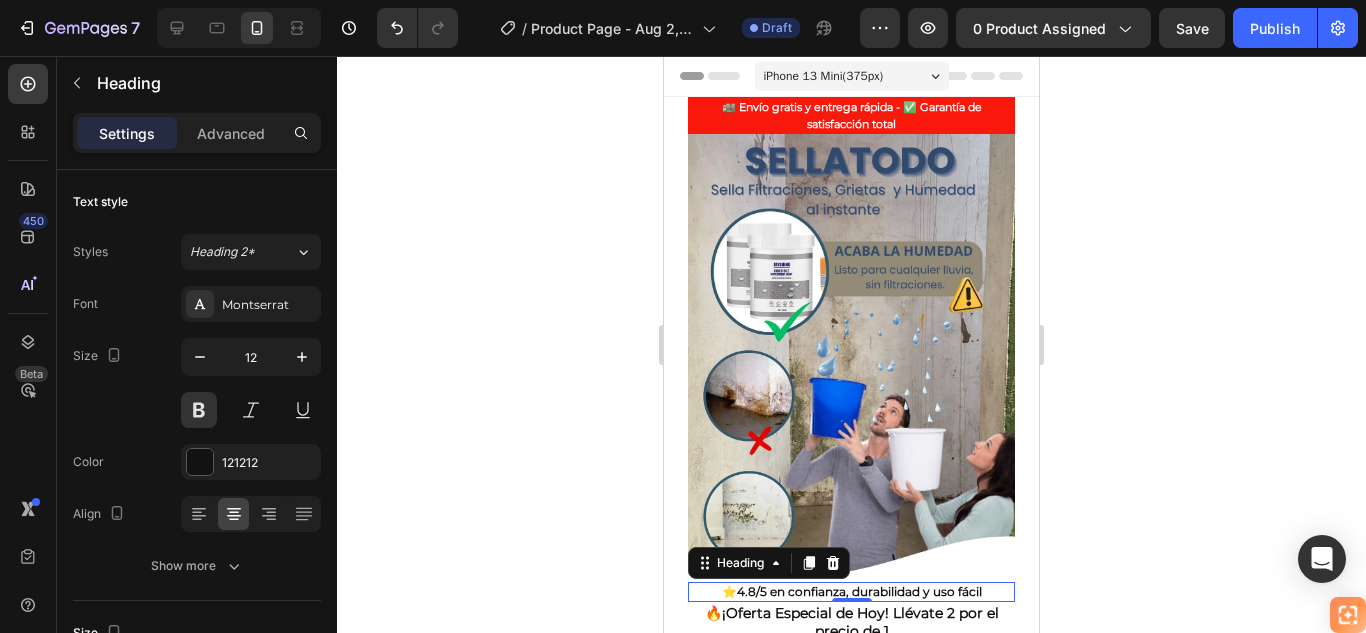 scroll, scrollTop: 0, scrollLeft: 0, axis: both 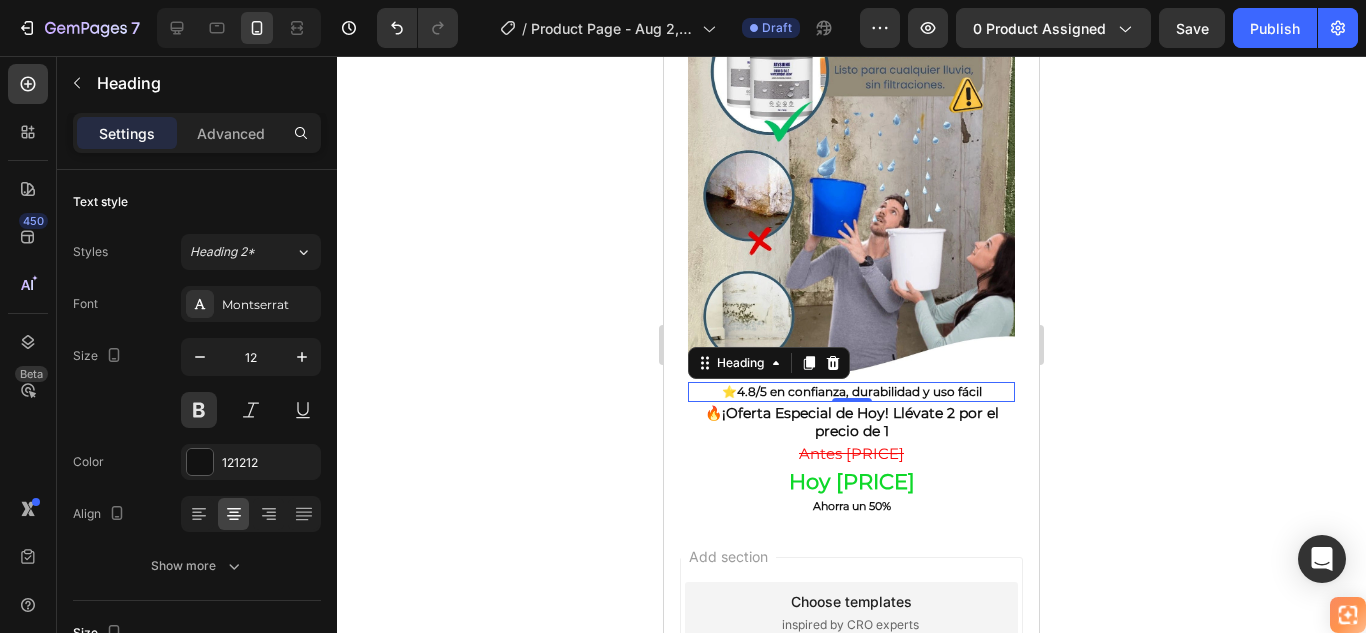type on "13" 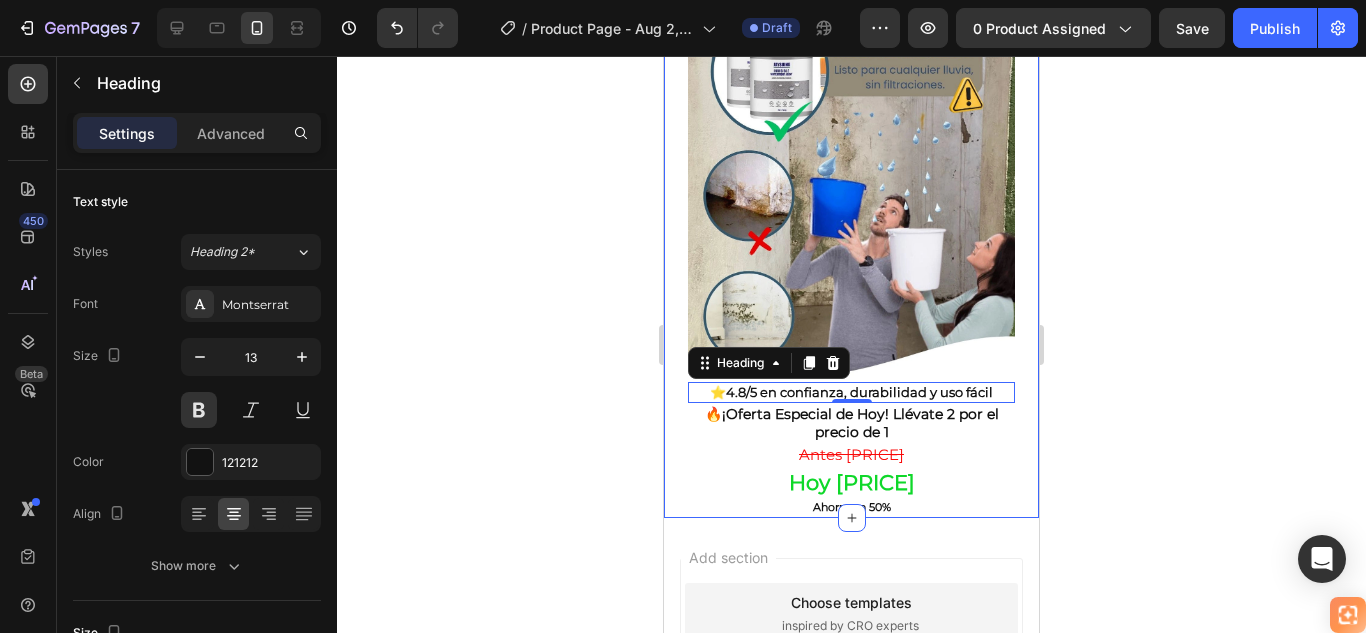 click 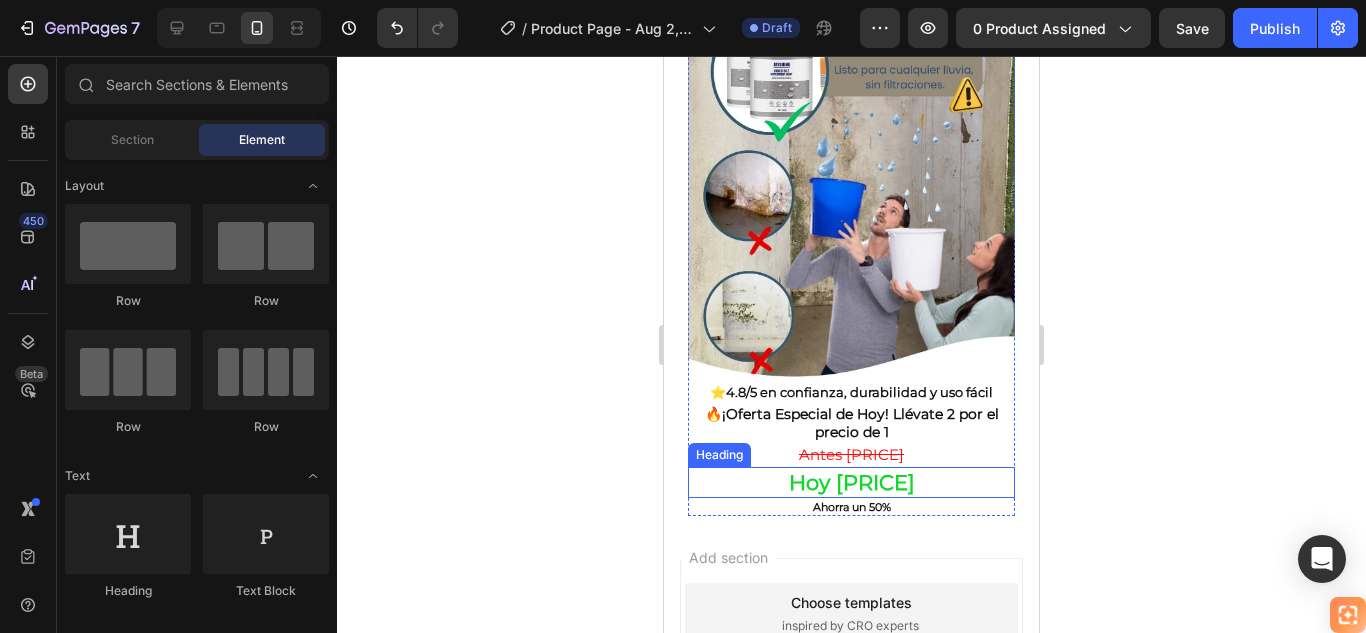 click on "Hoy $89.900" at bounding box center [852, 482] 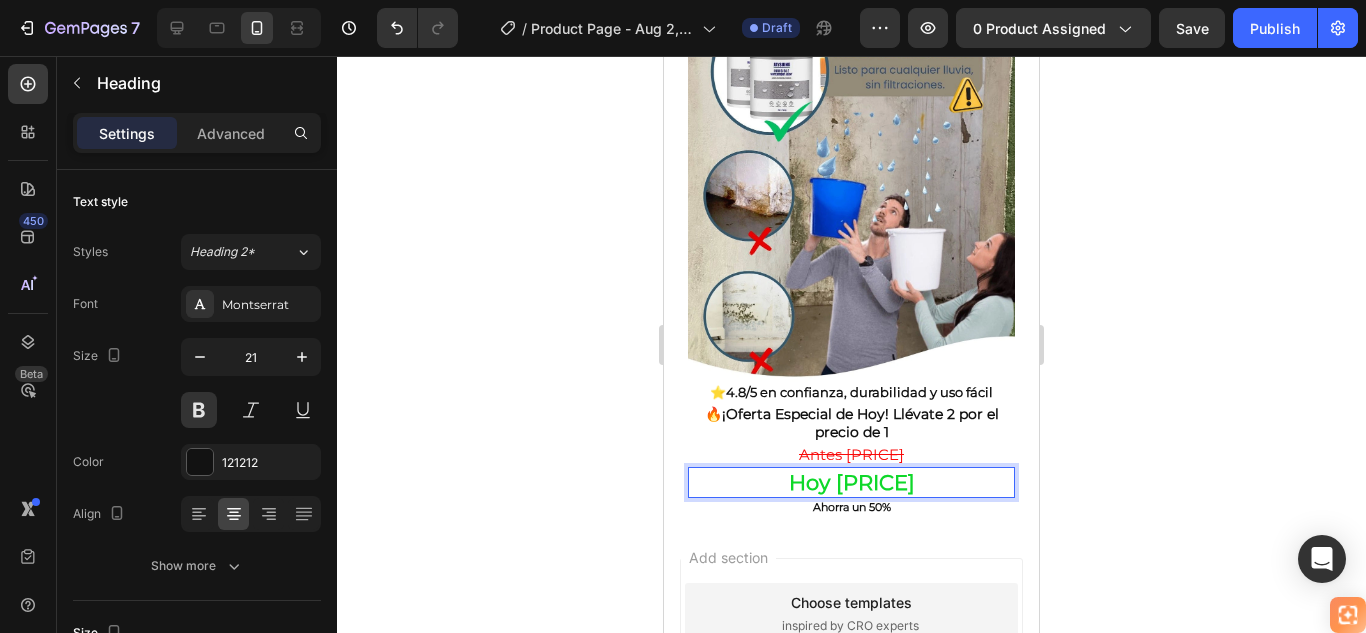 click on "Hoy $89.900" at bounding box center [852, 482] 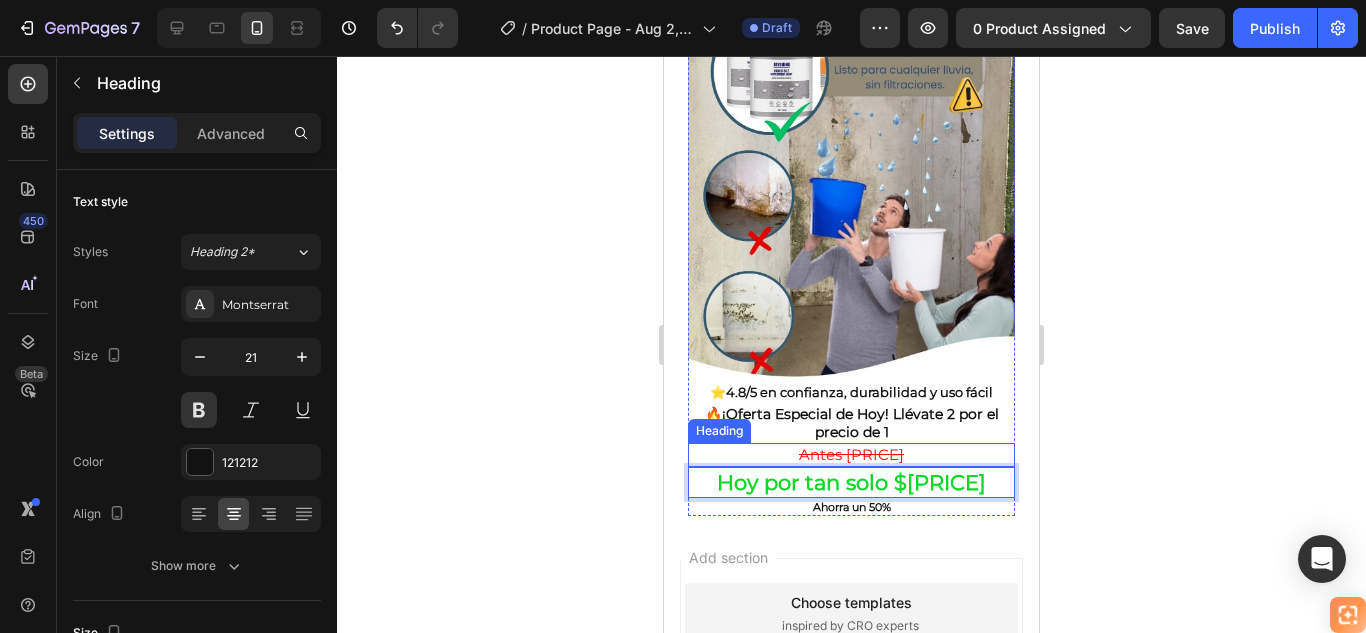 click on "Antes $179.900" at bounding box center [851, 454] 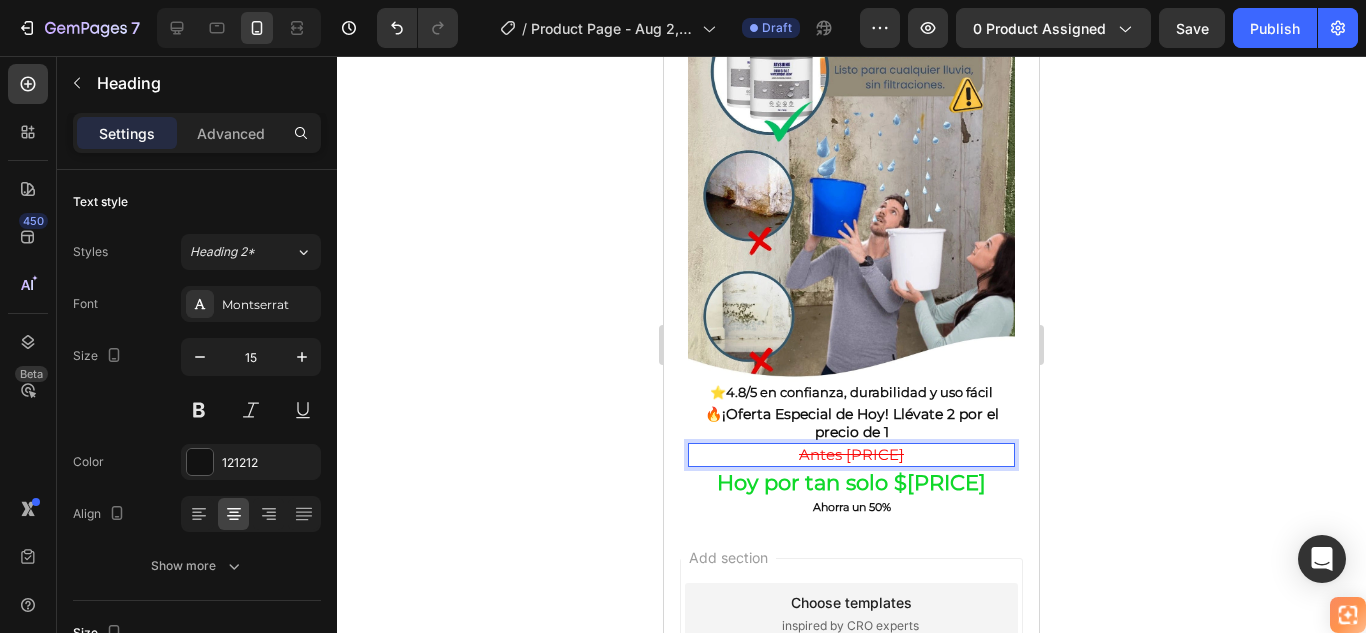 click on "Antes $179.900" at bounding box center [851, 454] 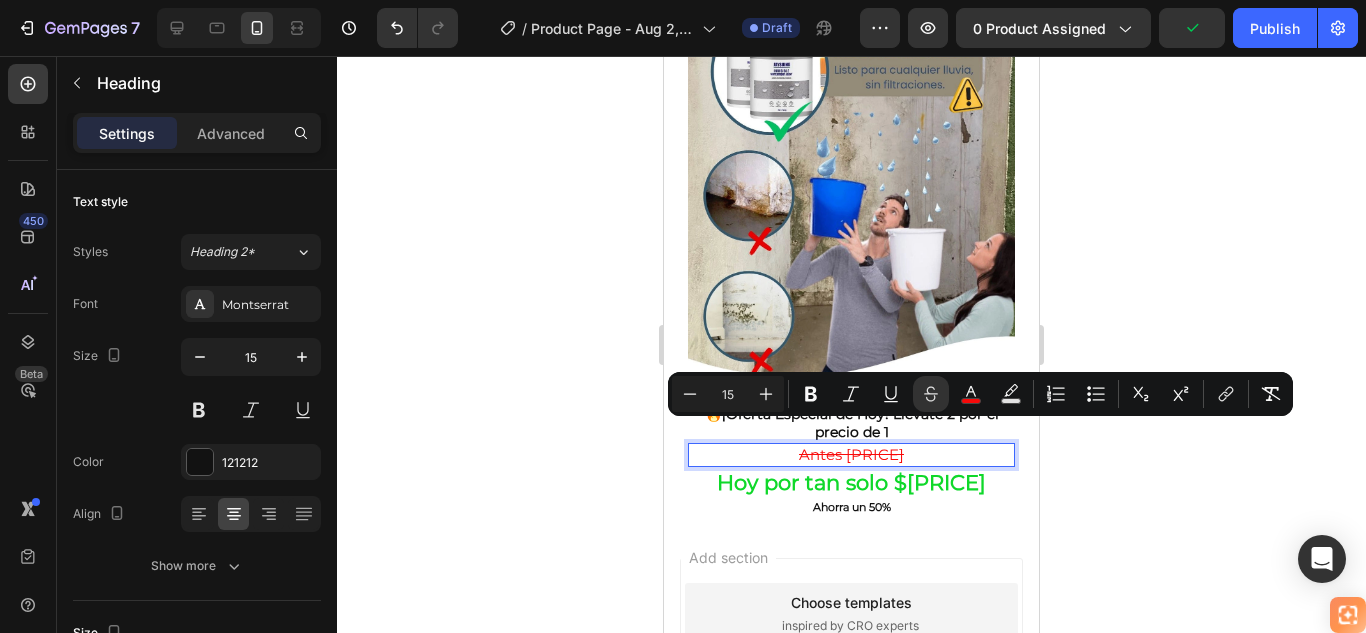 click on "Antes $179.900" at bounding box center (851, 454) 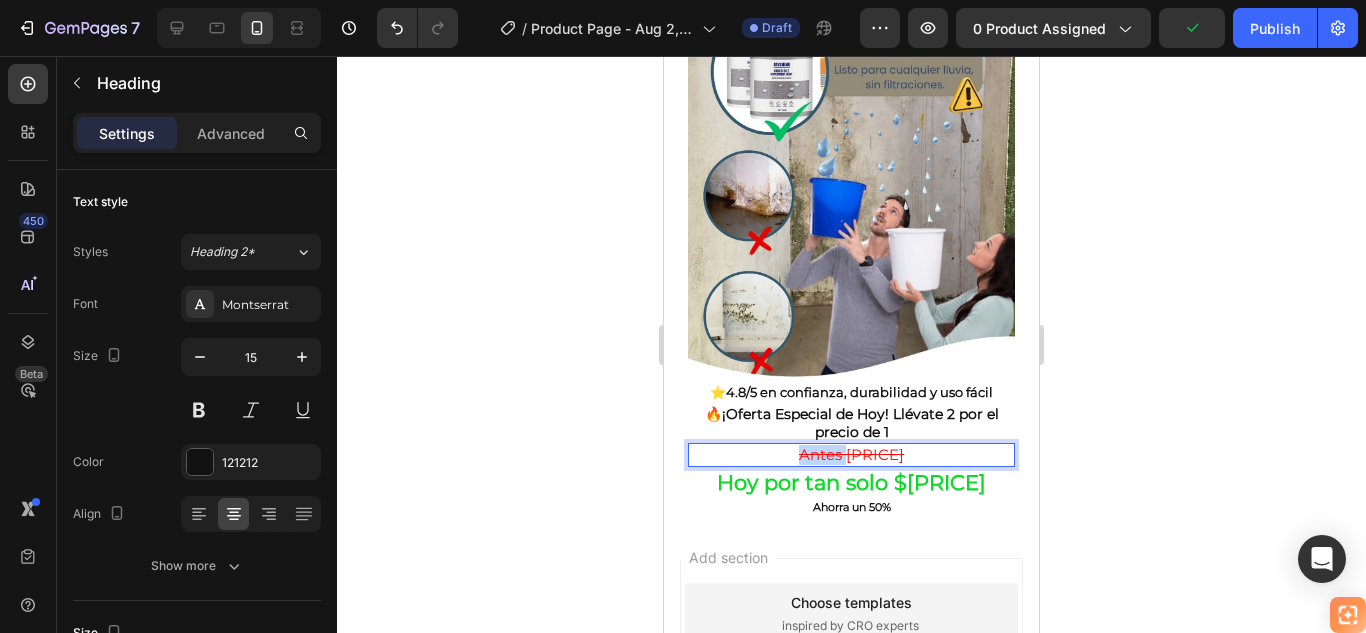 click on "Antes $179.900" at bounding box center (851, 454) 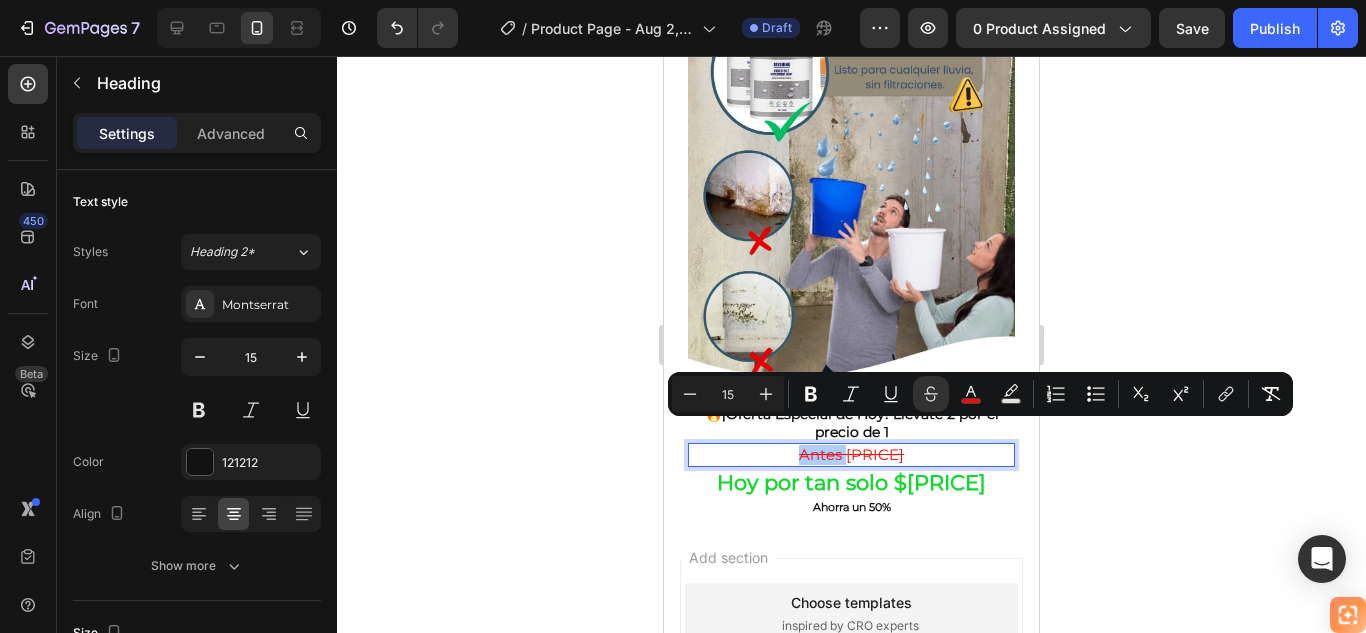 click 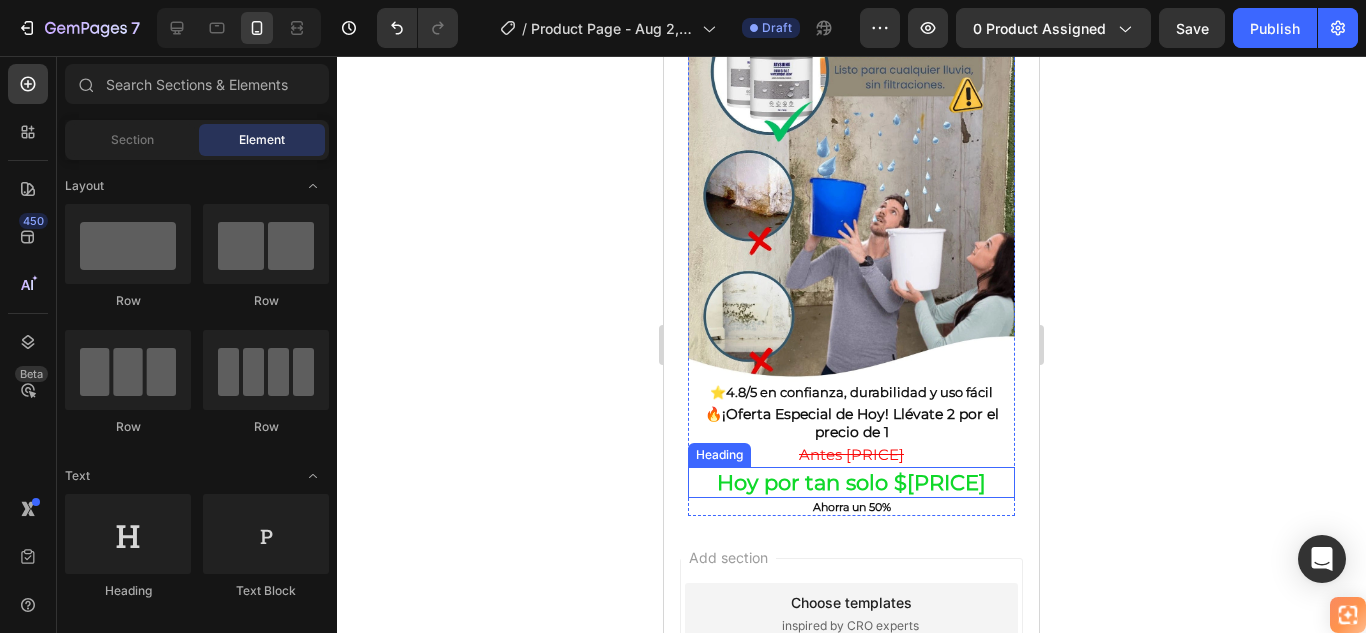 click on "Hoy por tan solo $89.900" at bounding box center (851, 482) 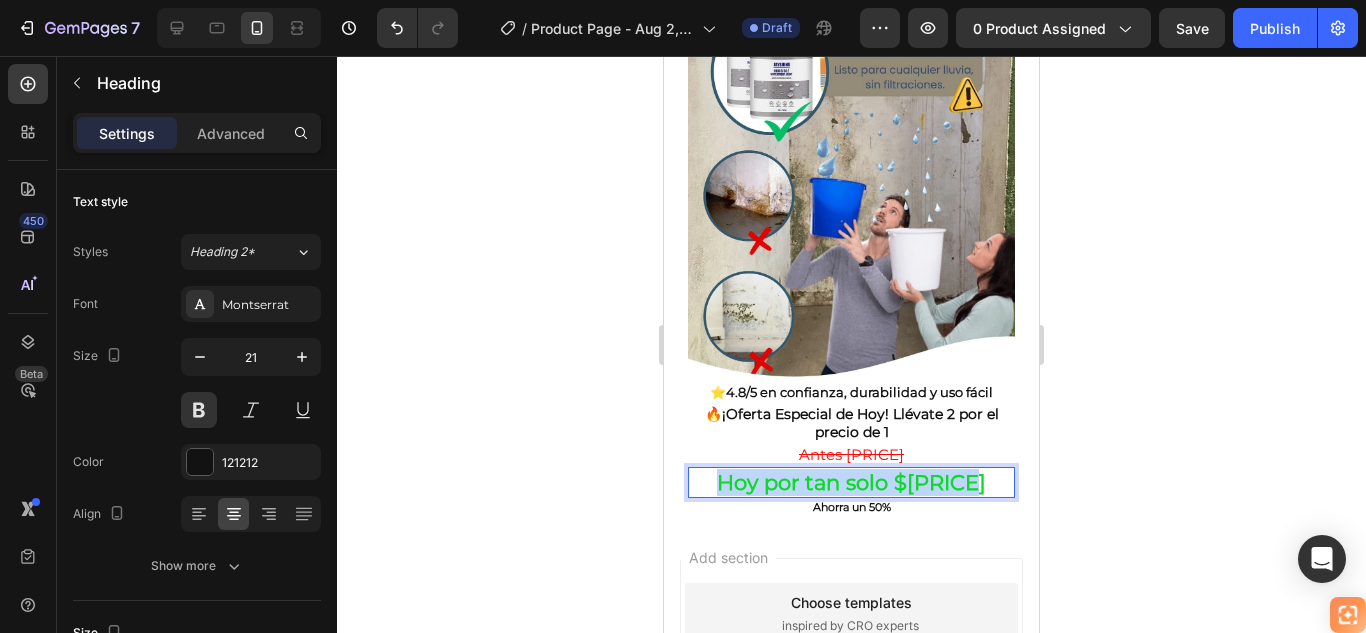 click on "Hoy por tan solo $89.900" at bounding box center [851, 482] 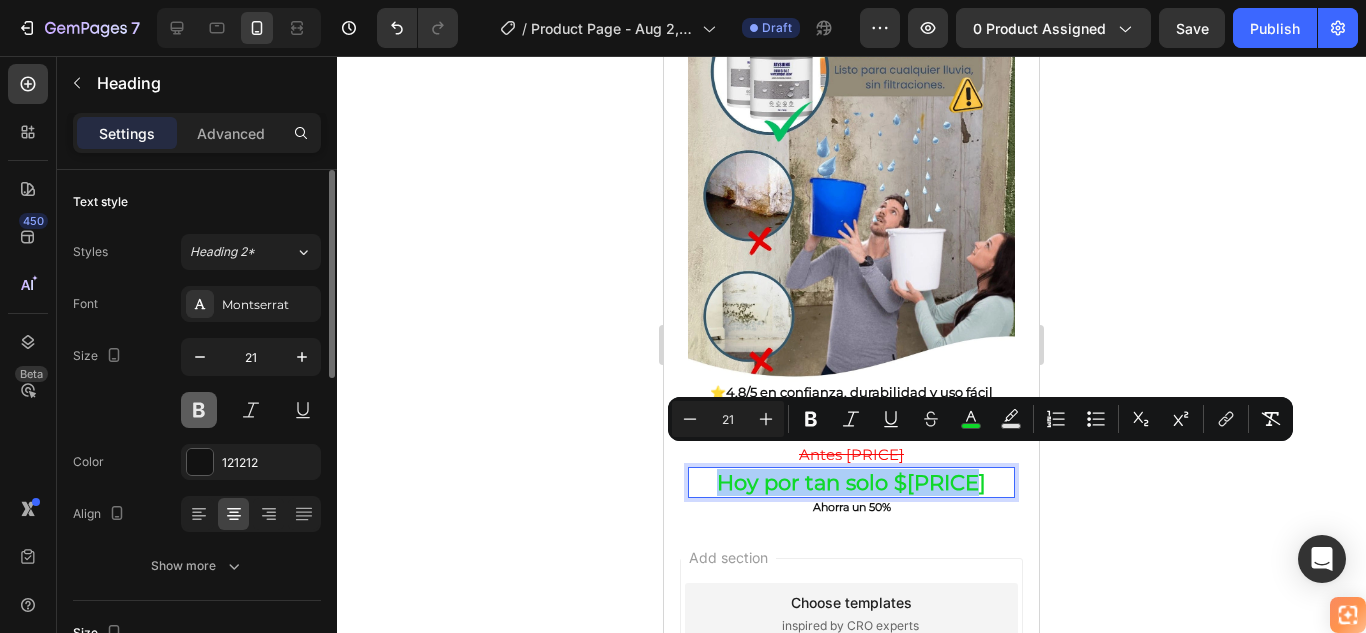 click at bounding box center (199, 410) 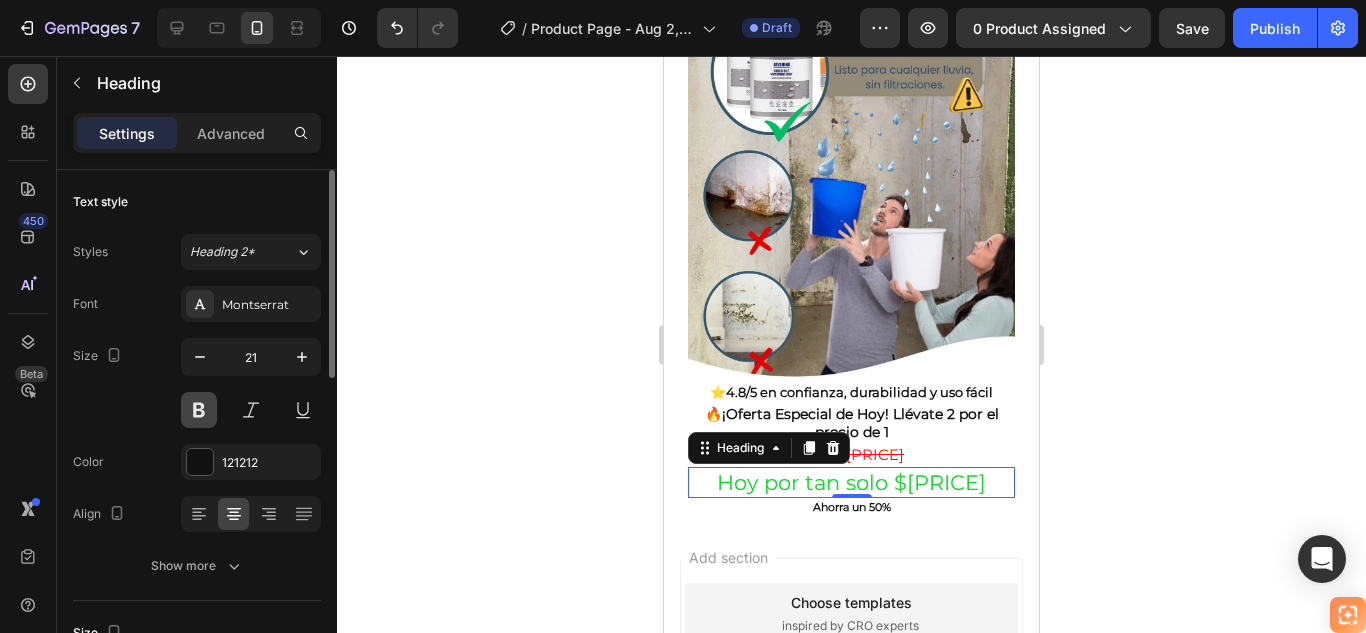 click at bounding box center (199, 410) 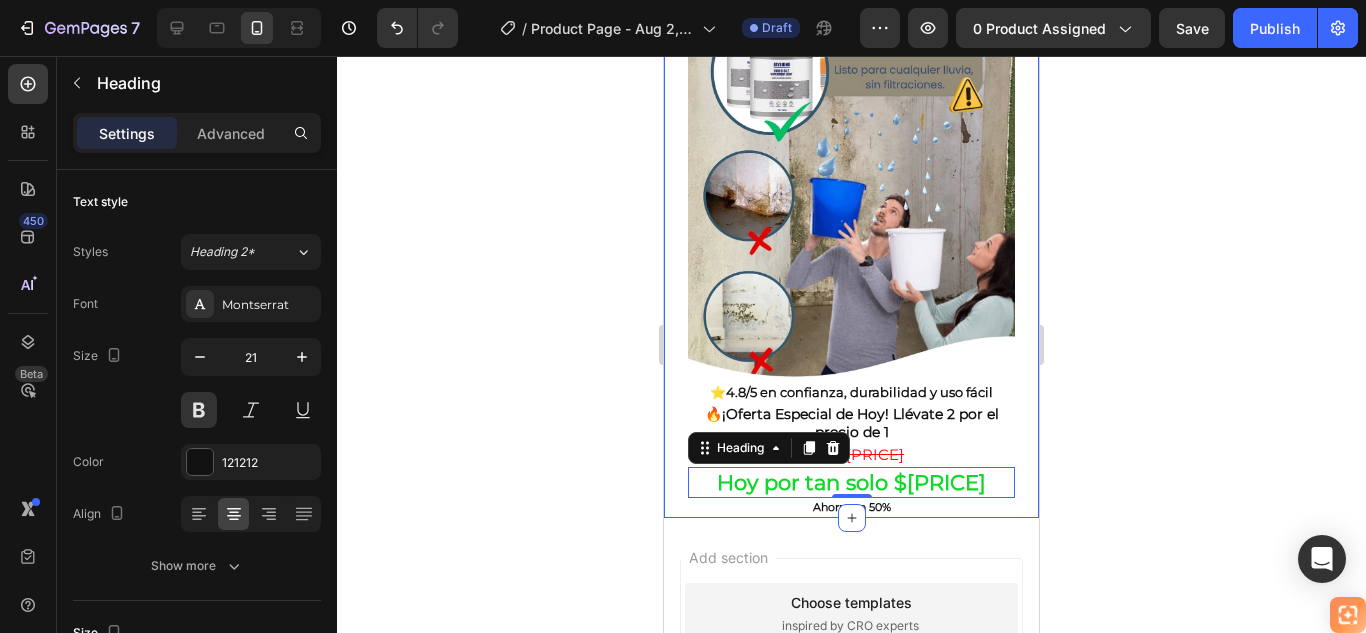 click 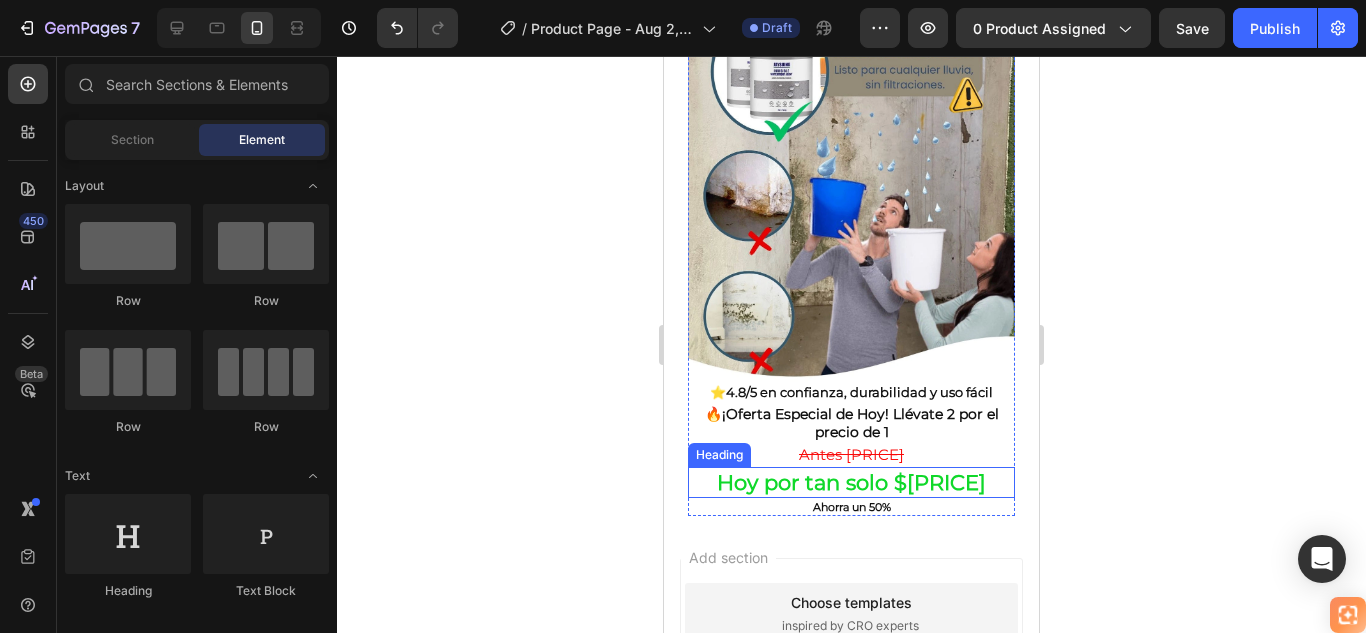 click on "Hoy por tan solo $89.900" at bounding box center [851, 482] 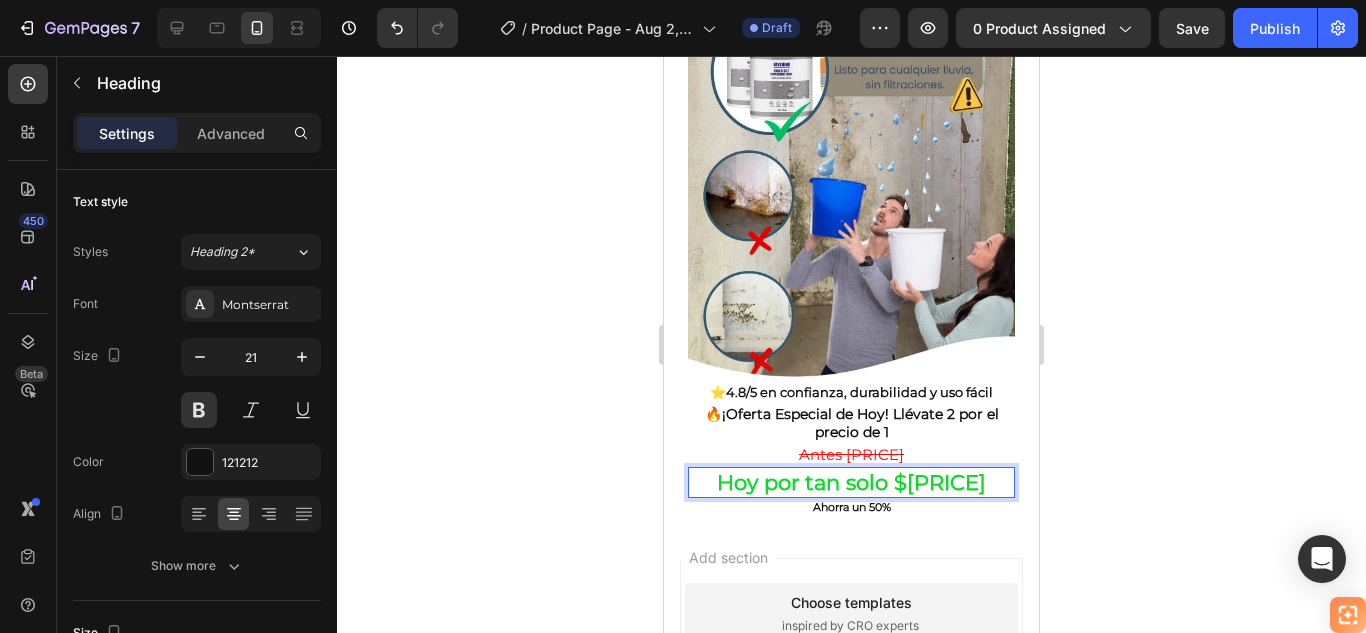 click on "Hoy por tan solo $89.900" at bounding box center (851, 482) 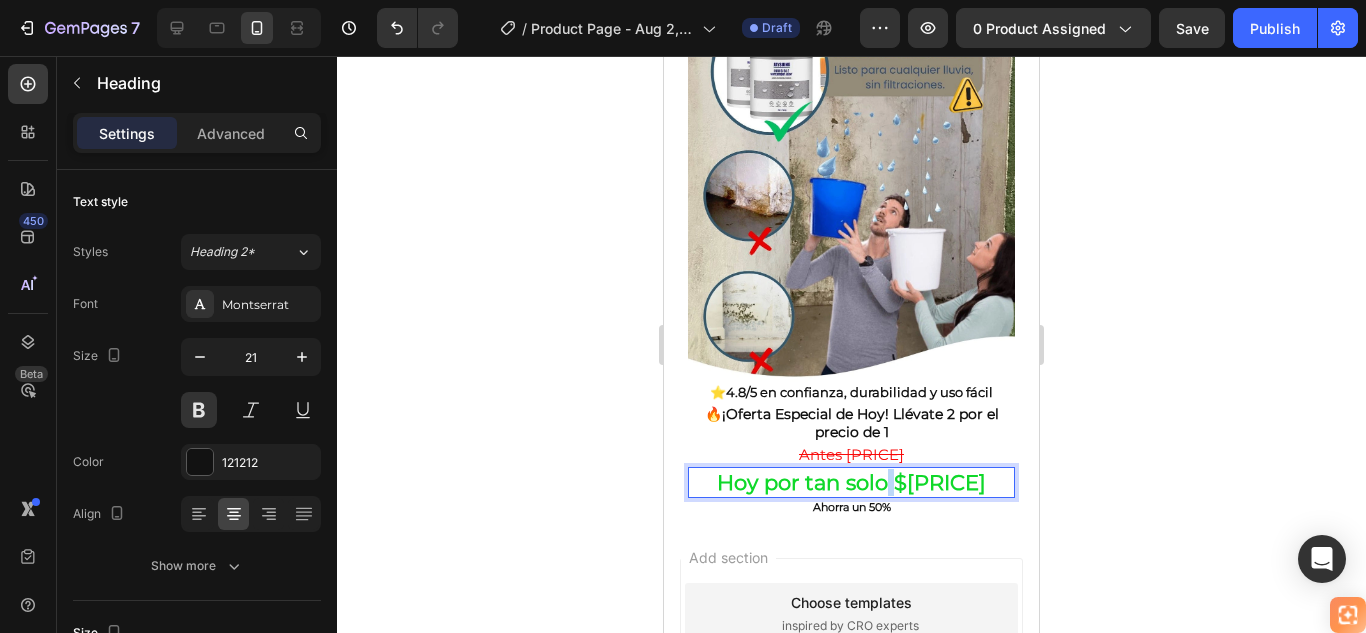 click on "Hoy por tan solo $89.900" at bounding box center [851, 482] 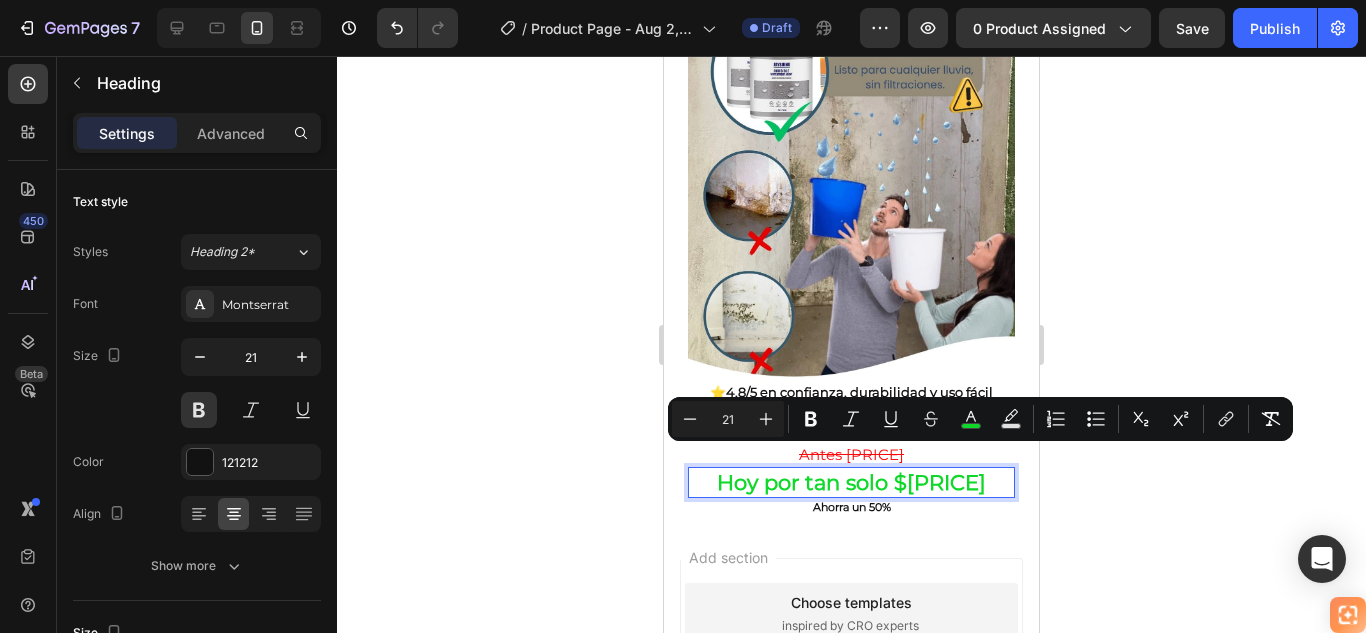 click on "Hoy por tan solo $89.900" at bounding box center (851, 482) 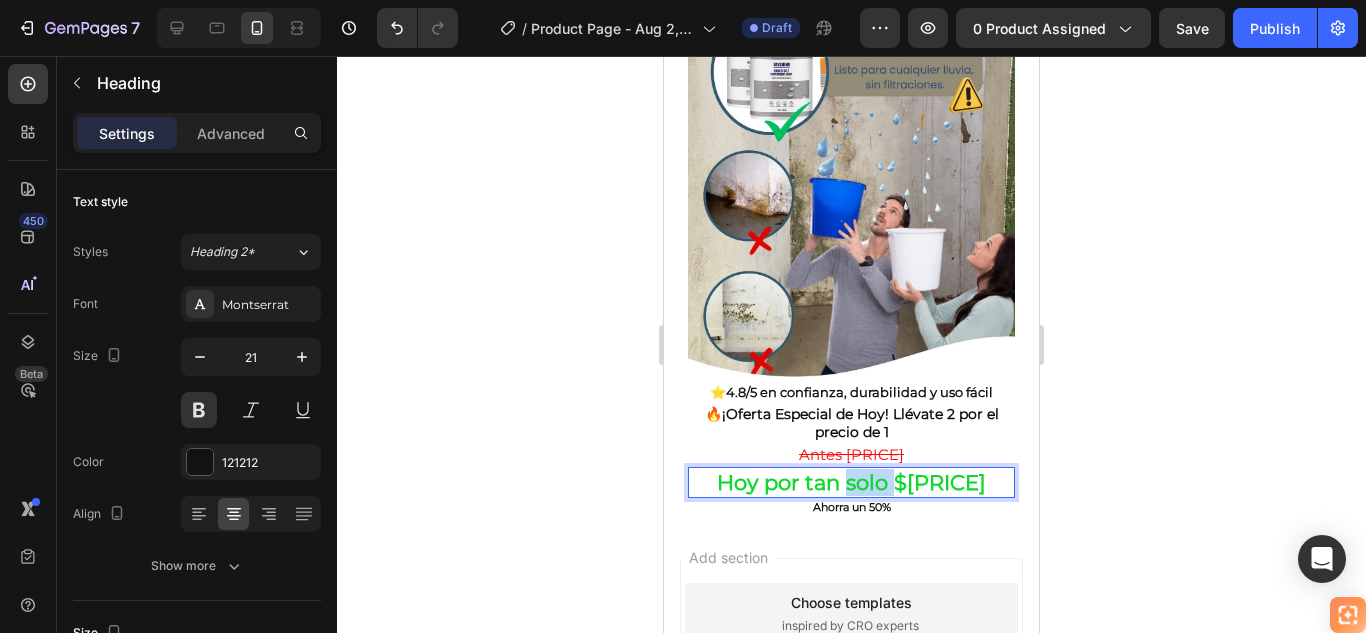 click on "Hoy por tan solo $89.900" at bounding box center (851, 482) 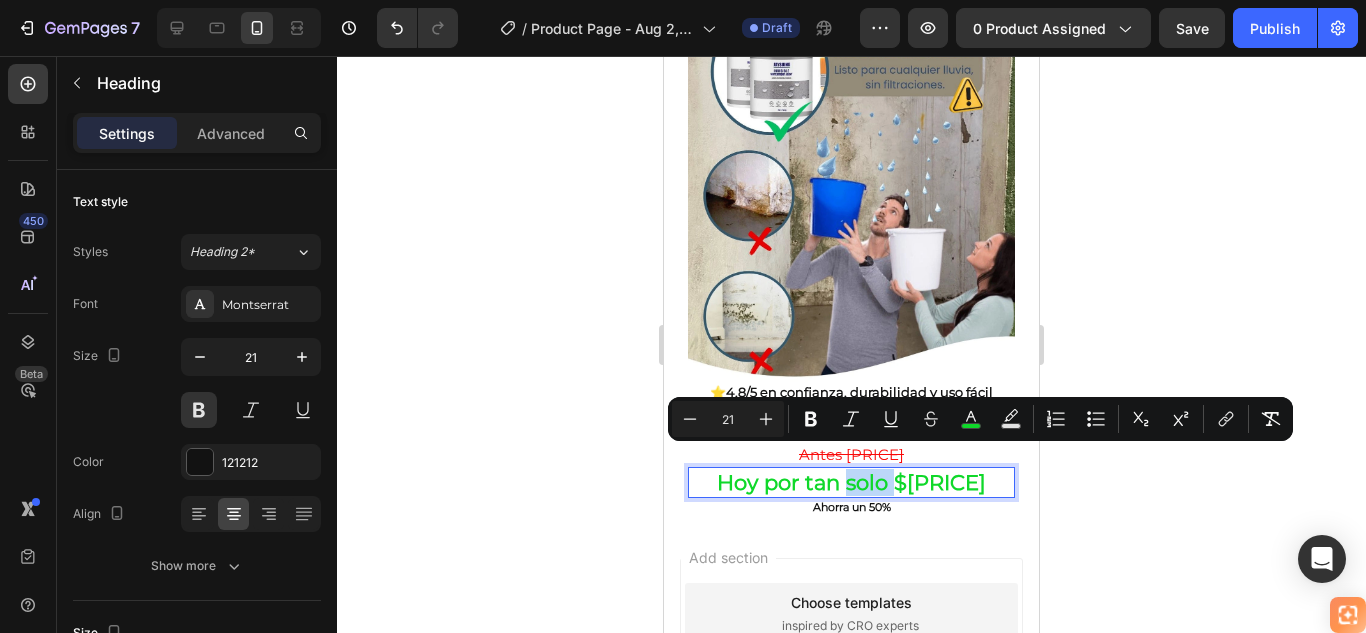 click on "Hoy por tan solo $89.900" at bounding box center (851, 482) 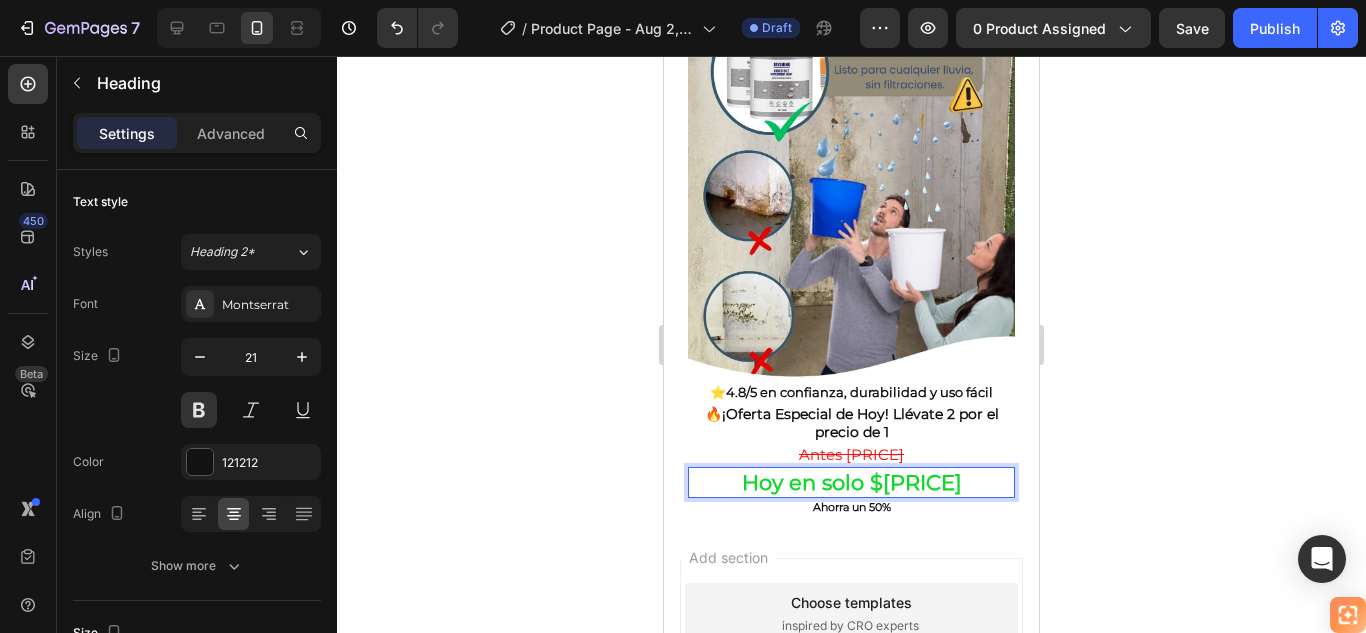 click on "Hoy en solo $89.900" at bounding box center [852, 482] 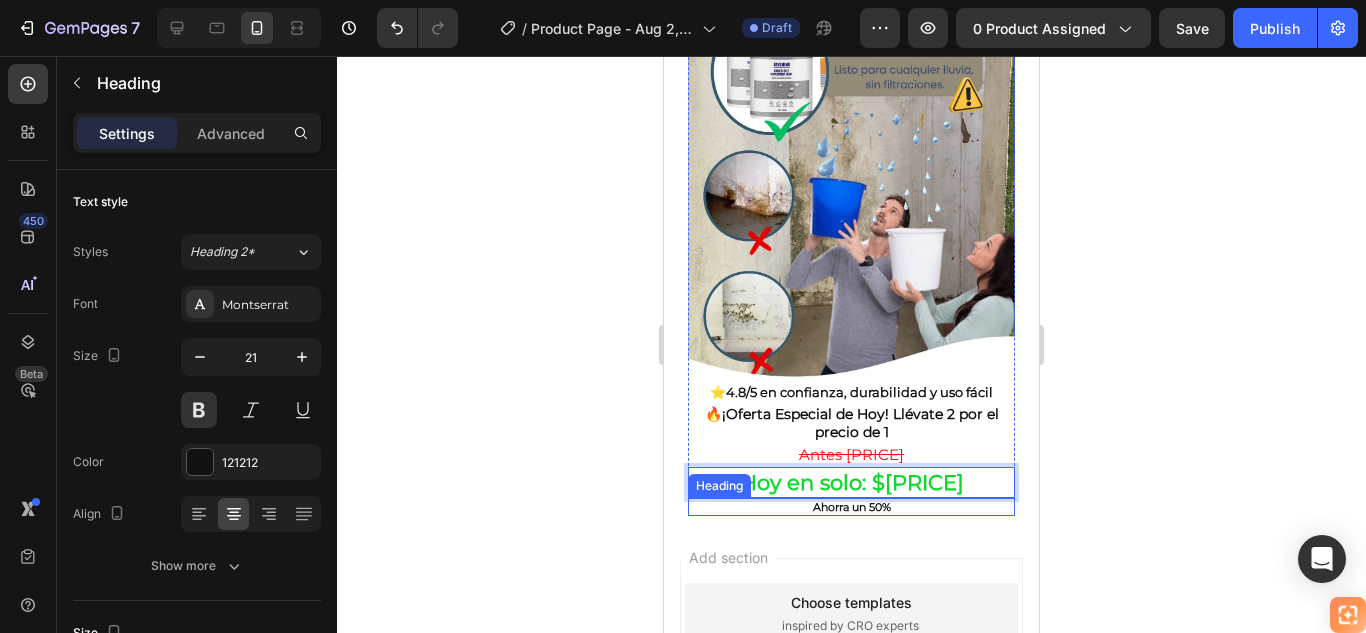click on "Ahorra un 50%" at bounding box center [851, 507] 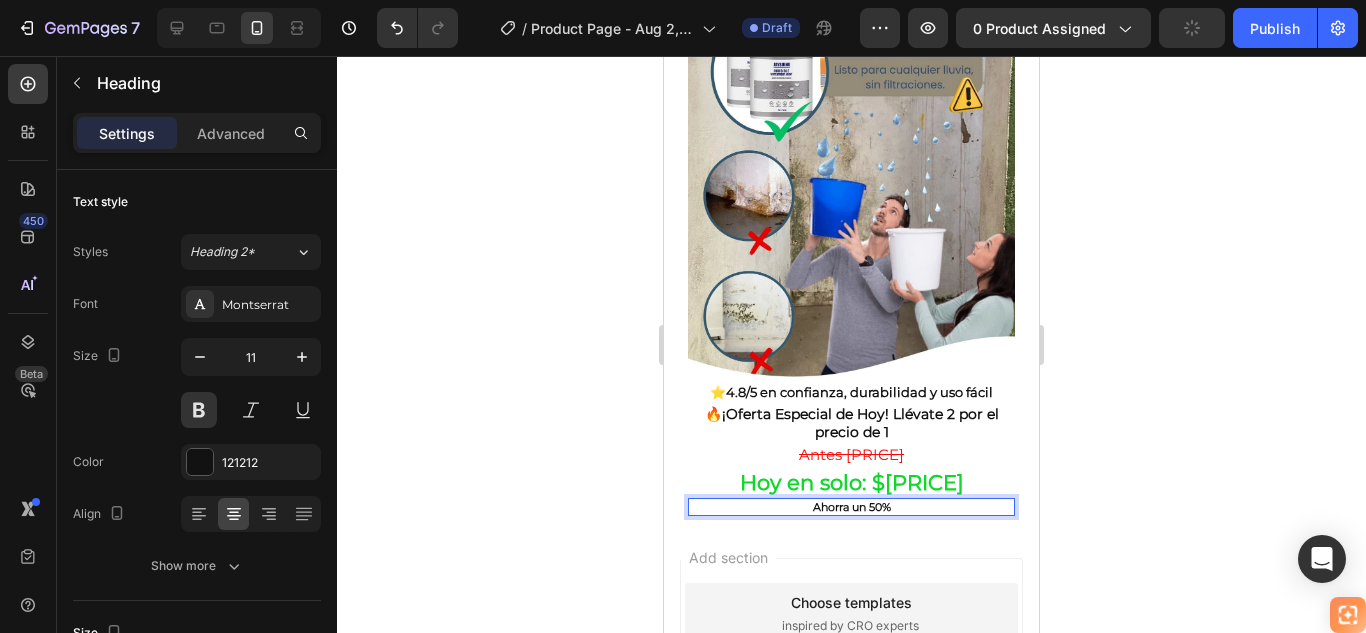 click on "Ahorra un 50%" at bounding box center [851, 507] 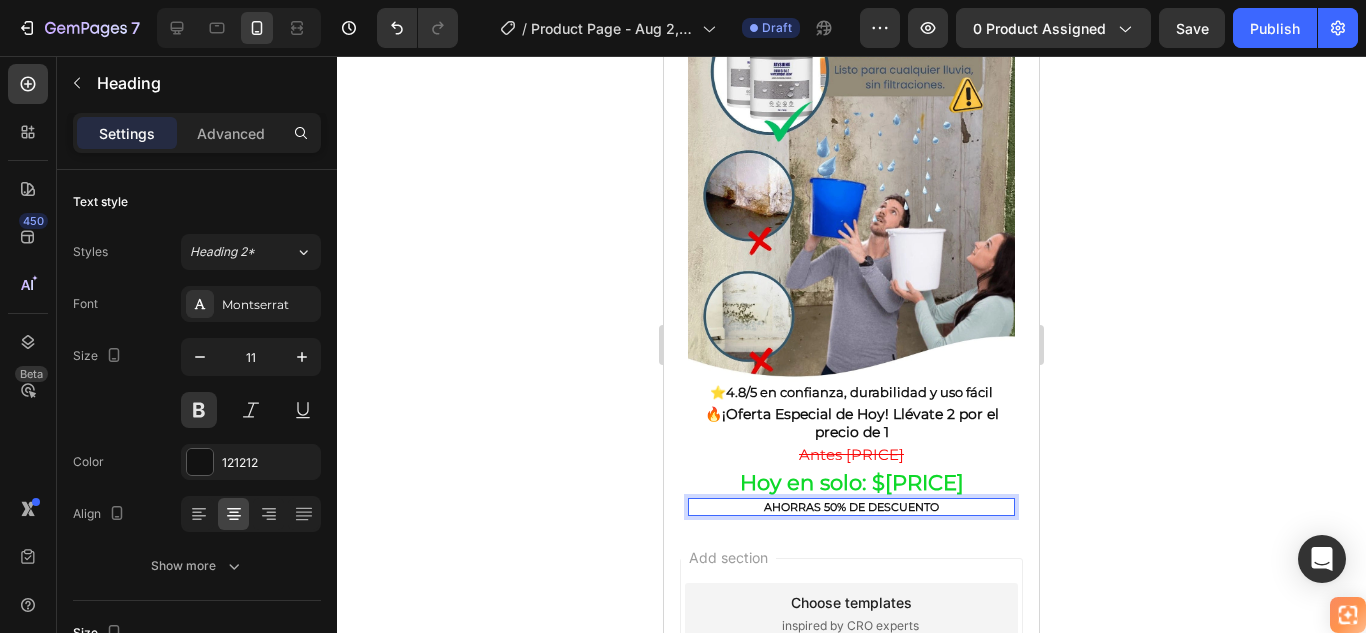 click on "AHORRAS 50% DE DESCUENTO" at bounding box center [851, 507] 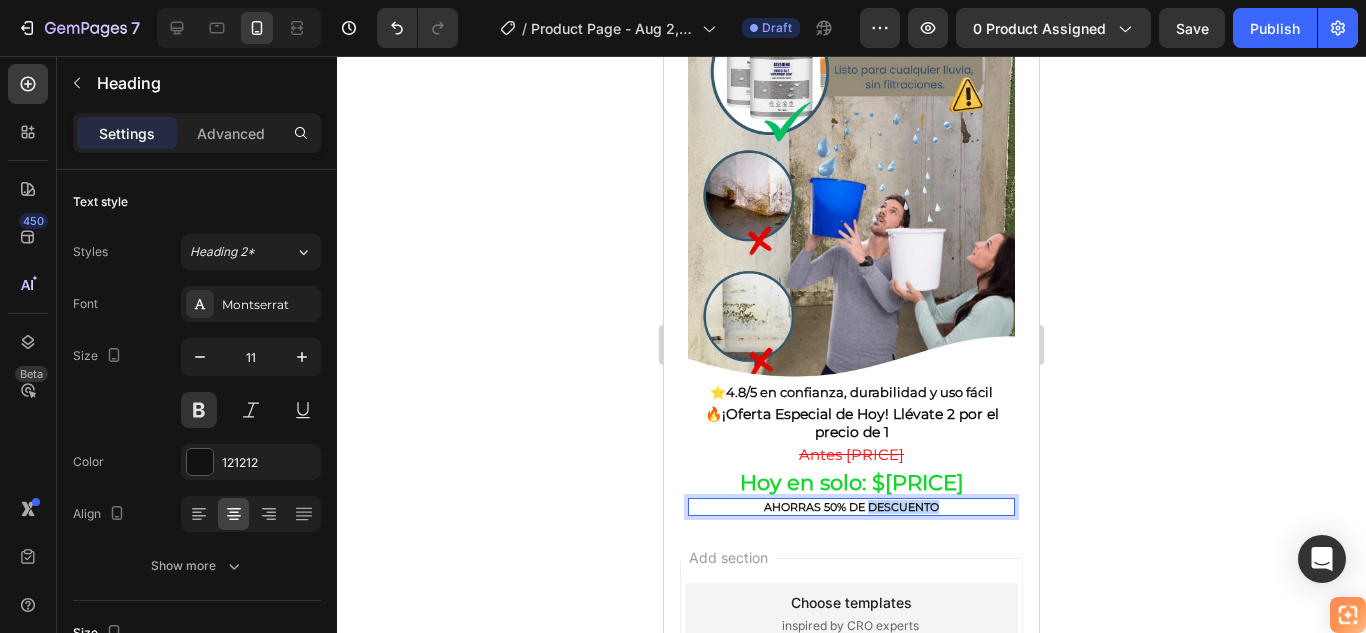 click on "AHORRAS 50% DE DESCUENTO" at bounding box center (851, 507) 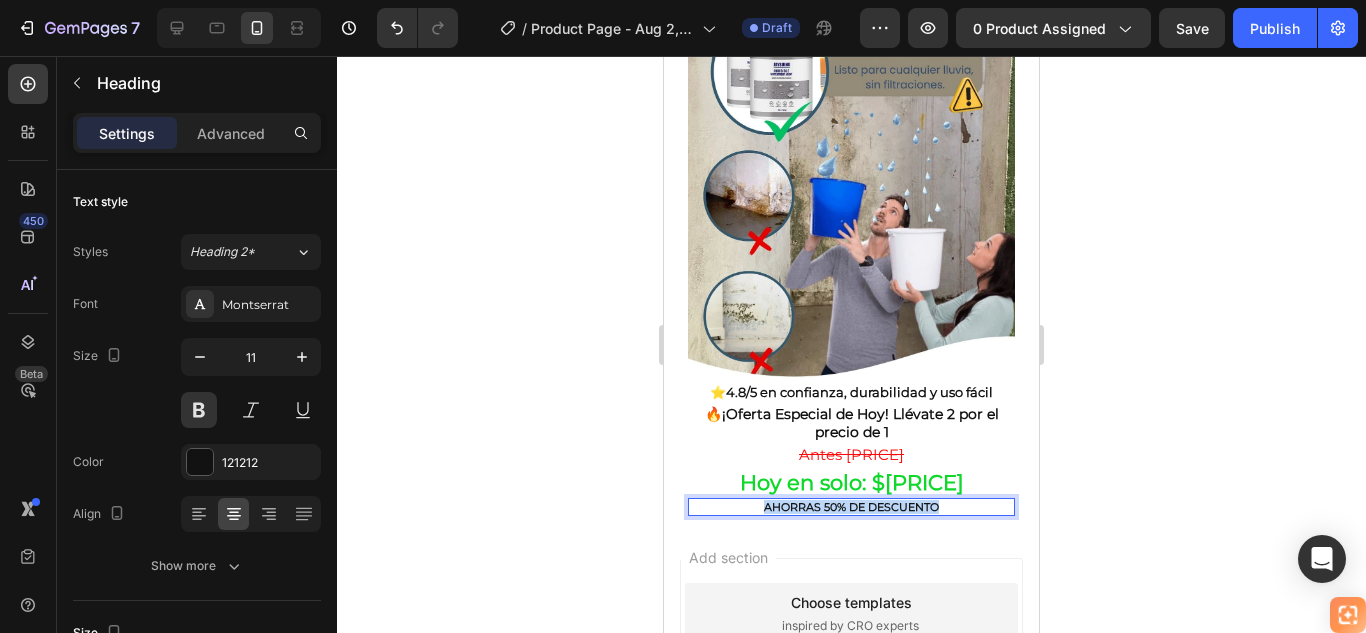 click on "AHORRAS 50% DE DESCUENTO" at bounding box center (851, 507) 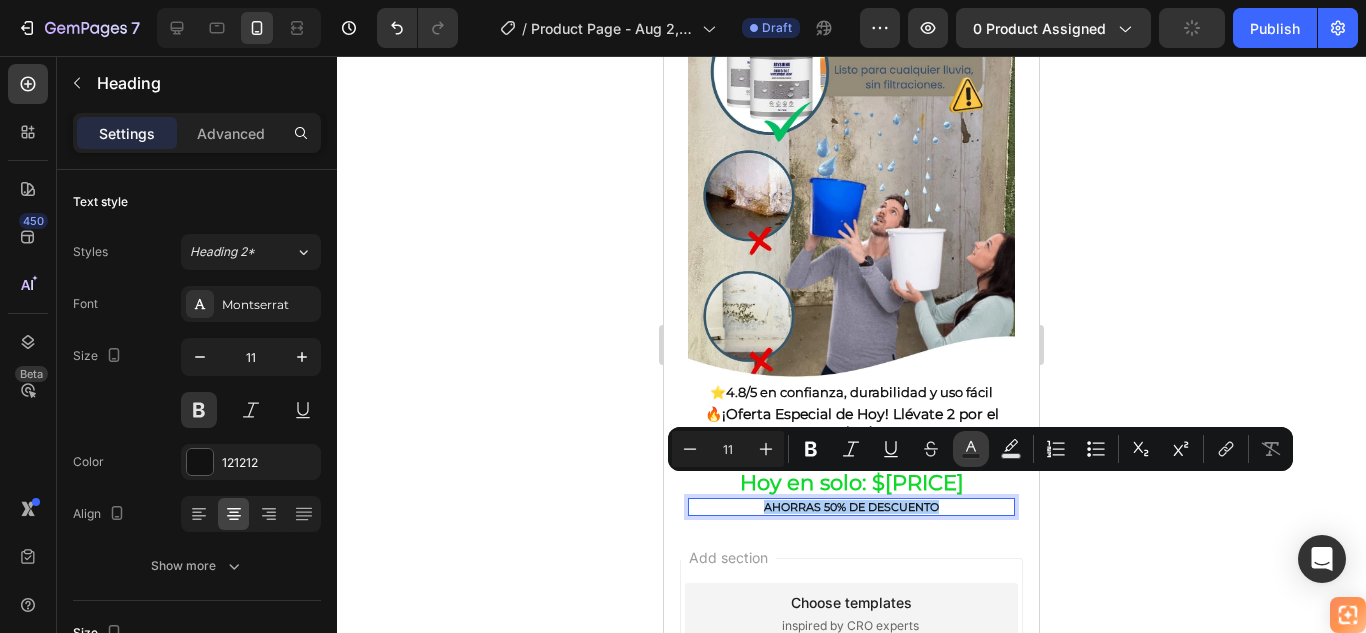 click 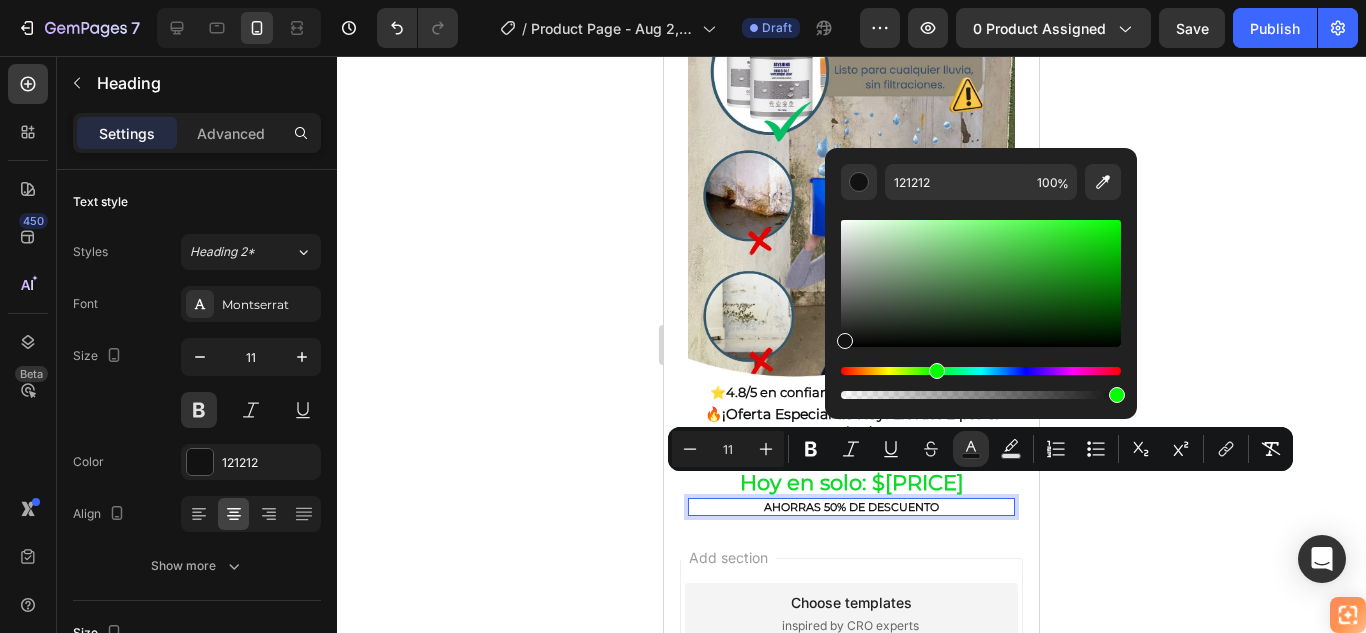 drag, startPoint x: 843, startPoint y: 372, endPoint x: 934, endPoint y: 379, distance: 91.26884 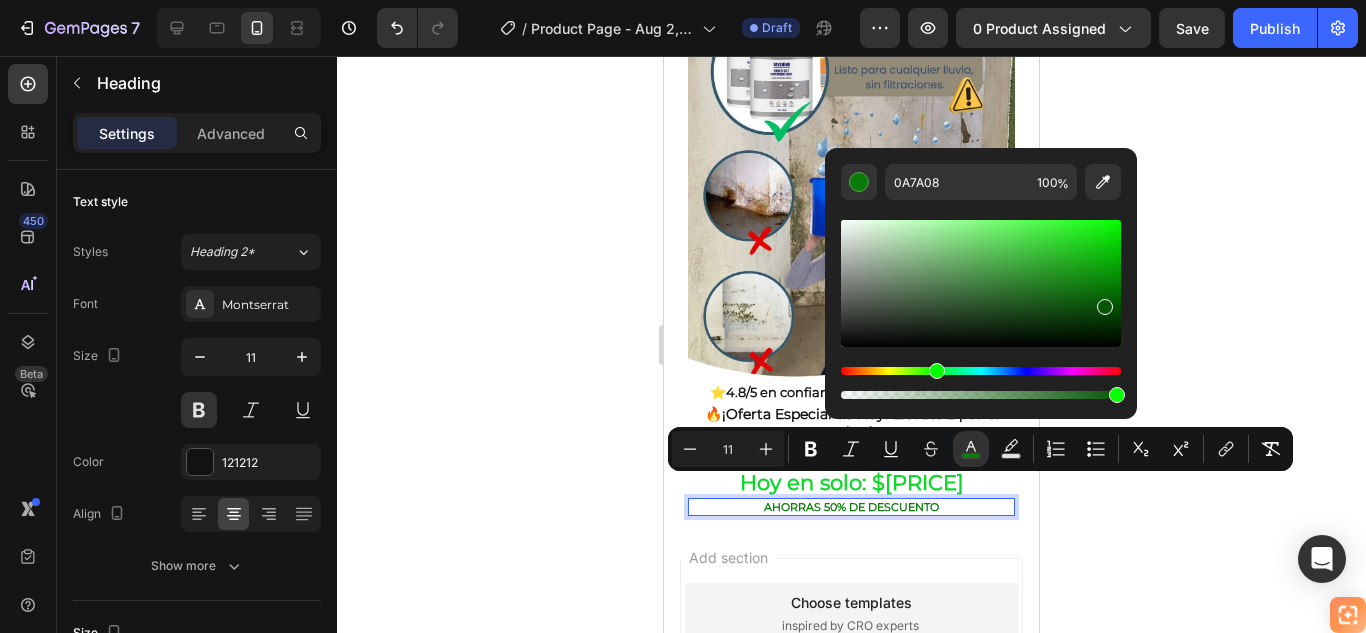 type on "075606" 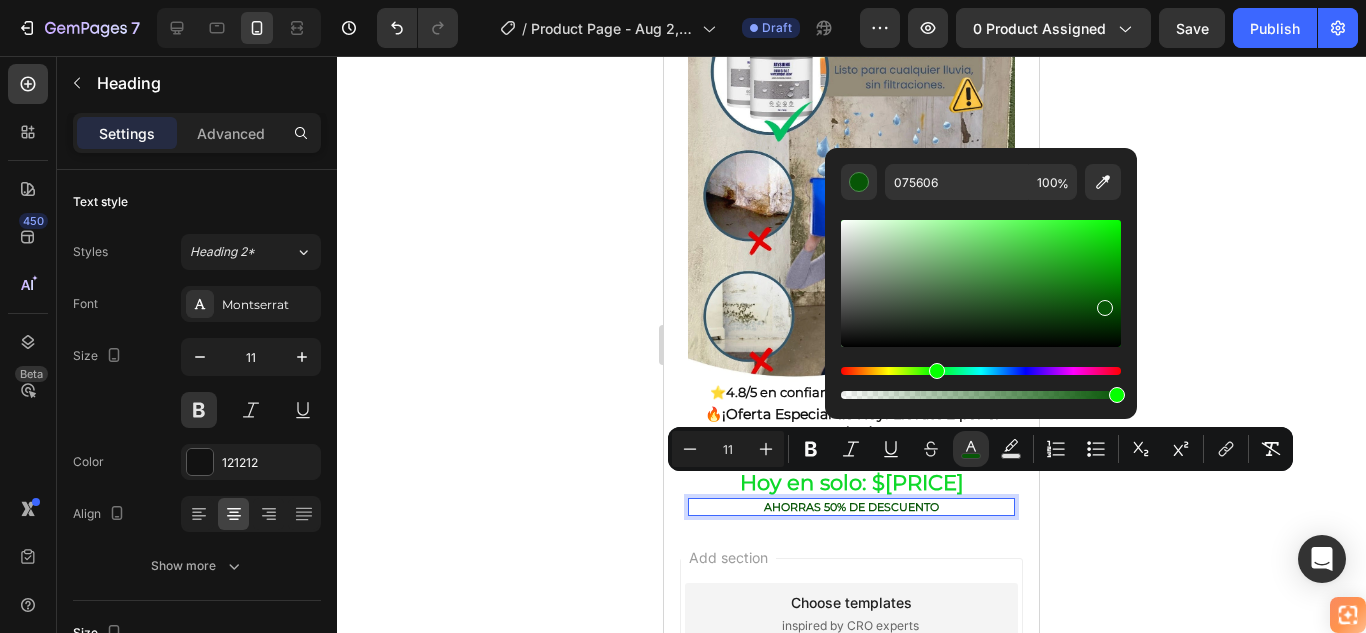 drag, startPoint x: 845, startPoint y: 340, endPoint x: 1103, endPoint y: 303, distance: 260.6396 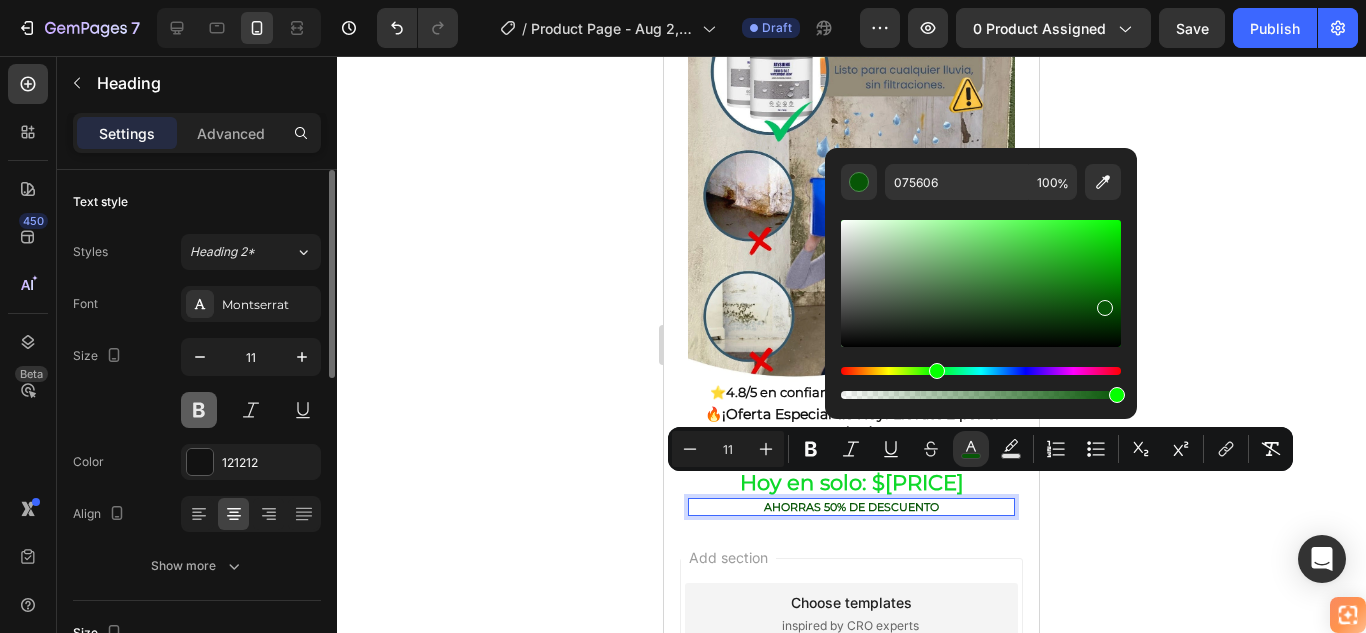 click at bounding box center [199, 410] 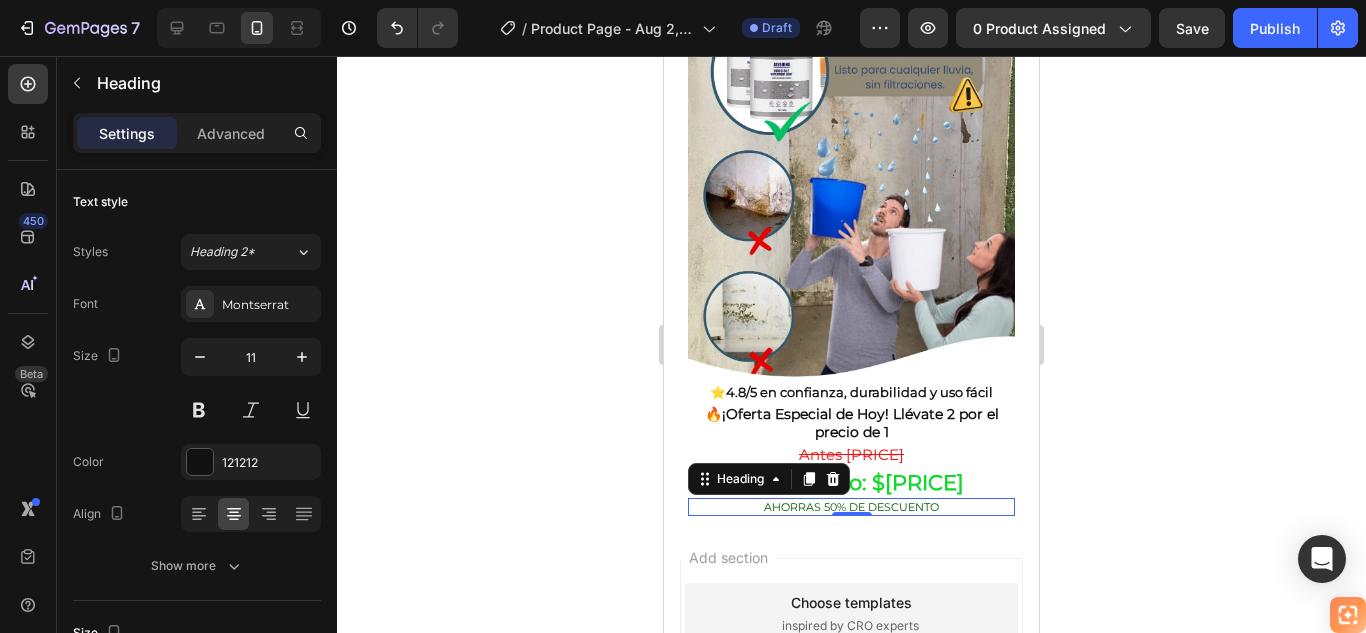 click 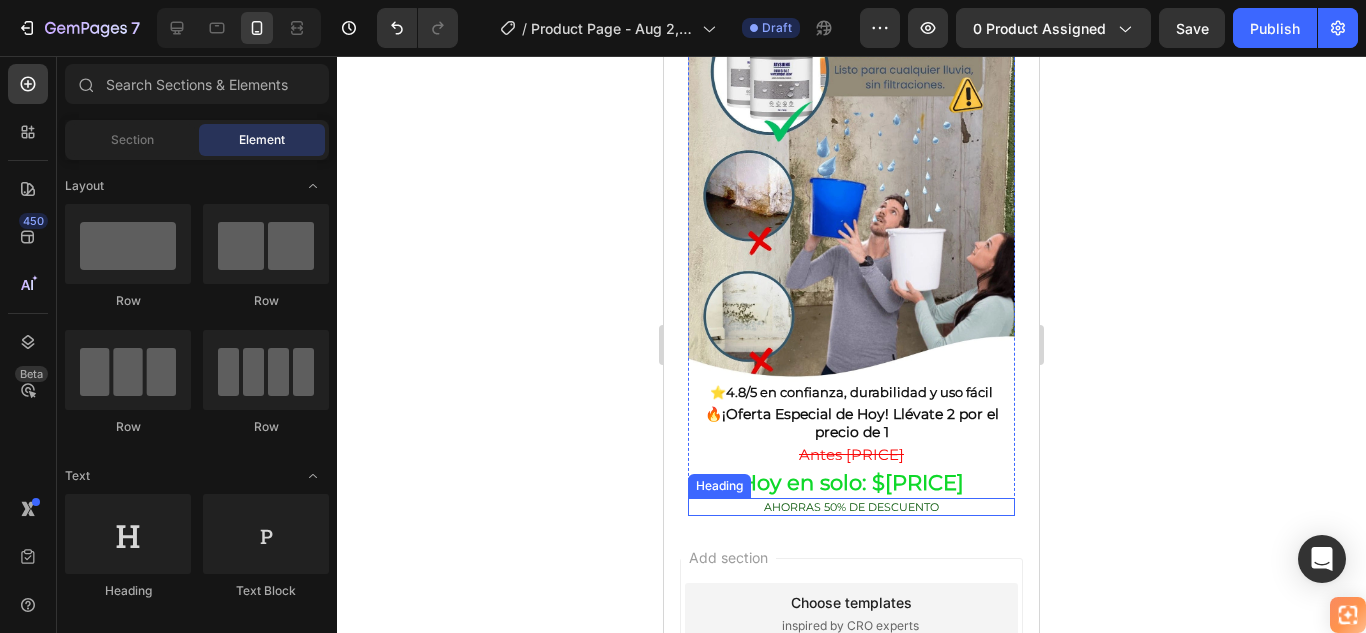 click on "AHORRAS 50% DE DESCUENTO" at bounding box center [851, 507] 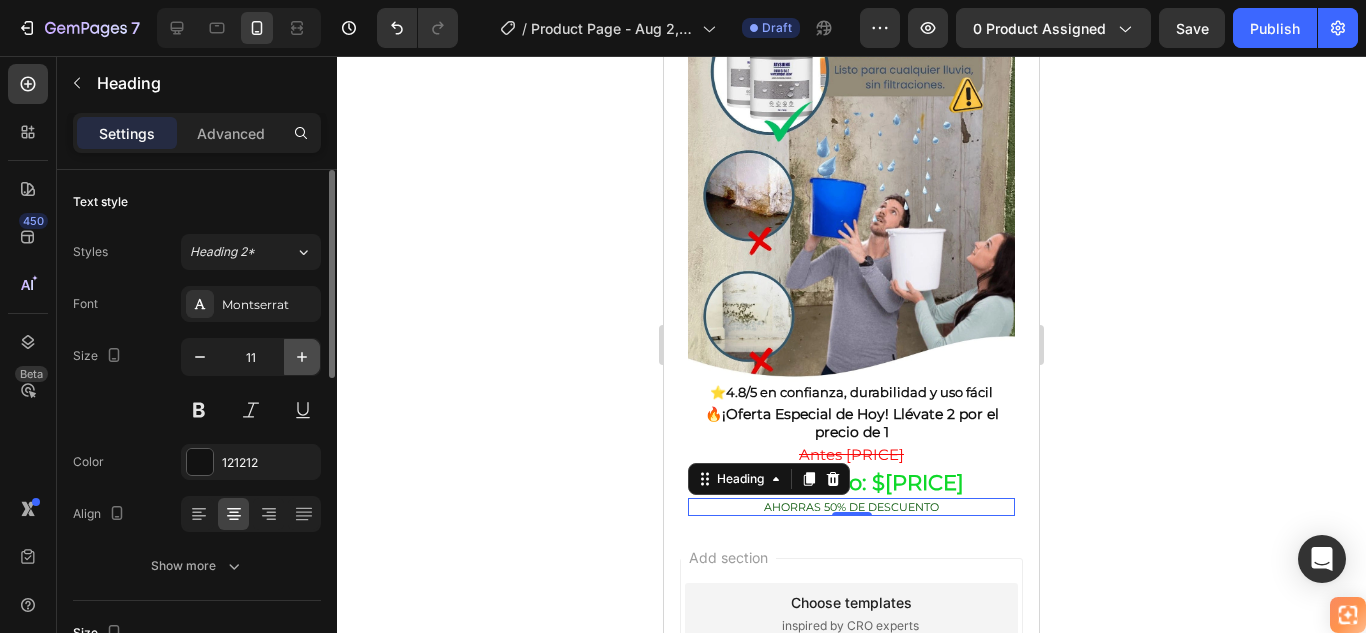 click 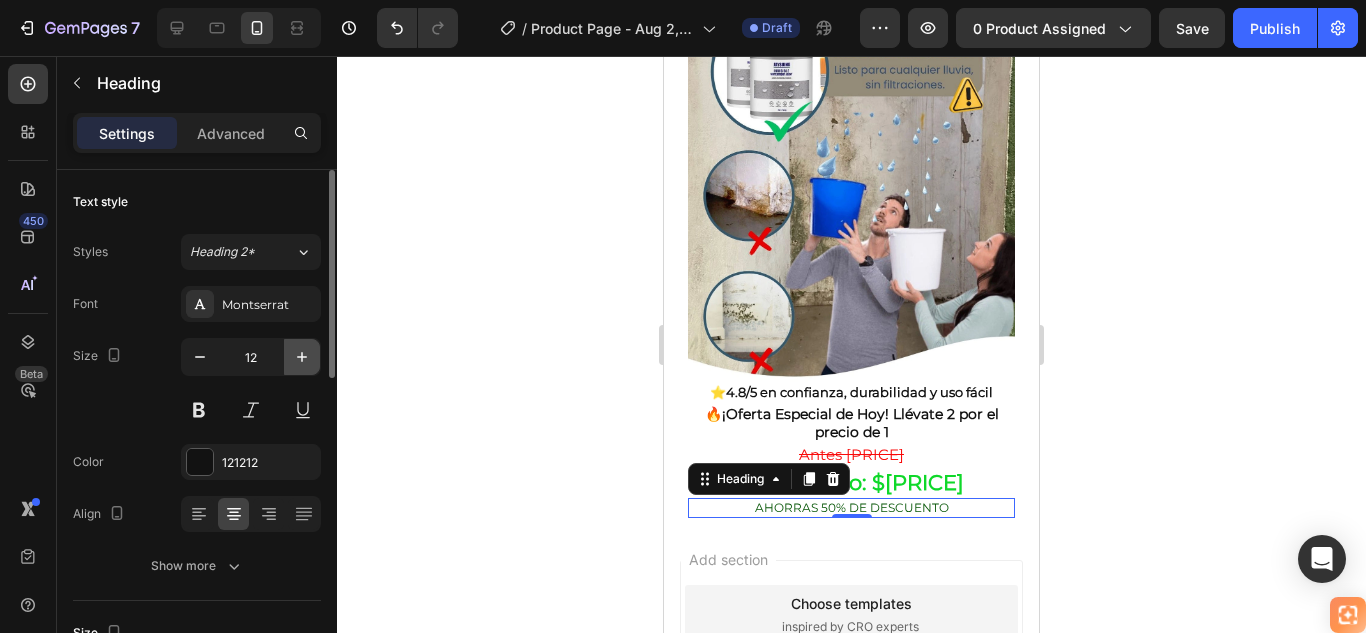 click 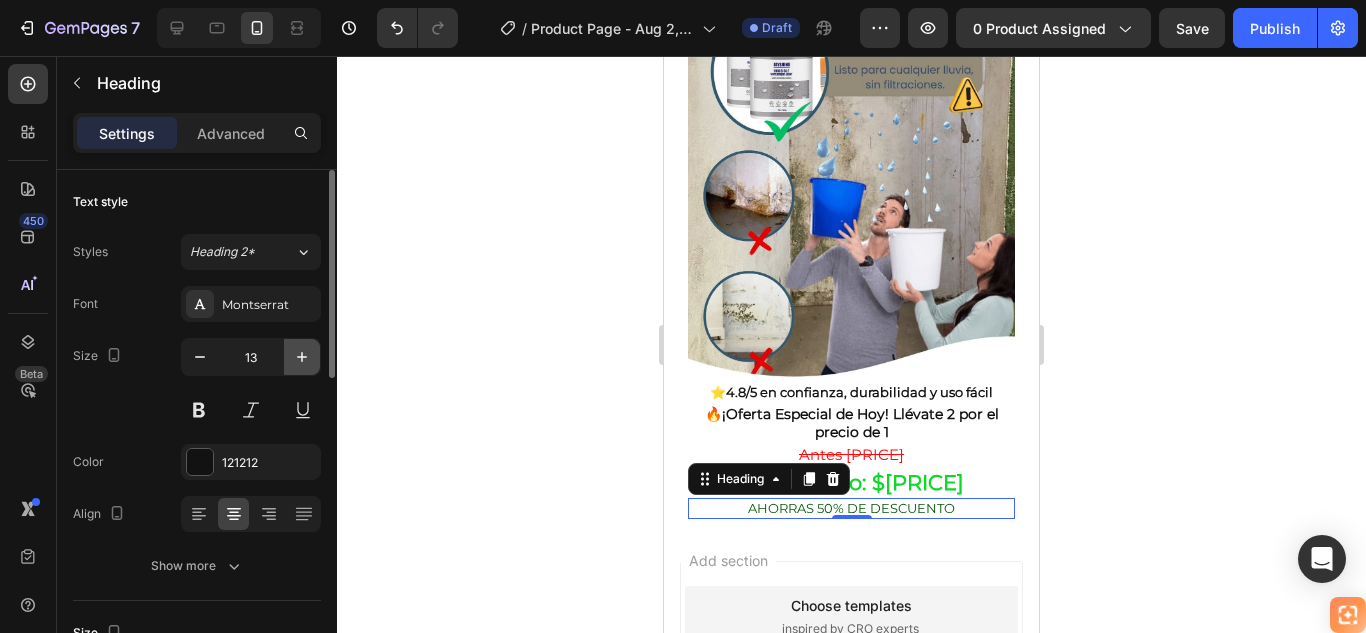 click 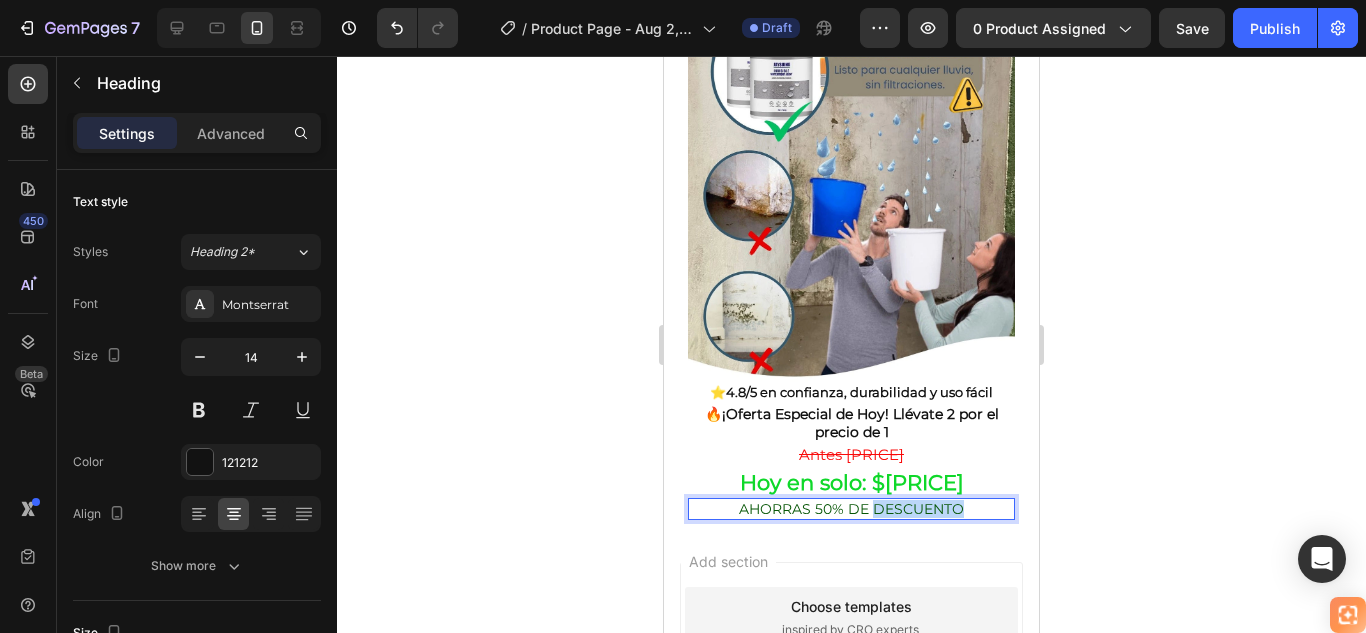 click on "AHORRAS 50% DE DESCUENTO" at bounding box center (851, 509) 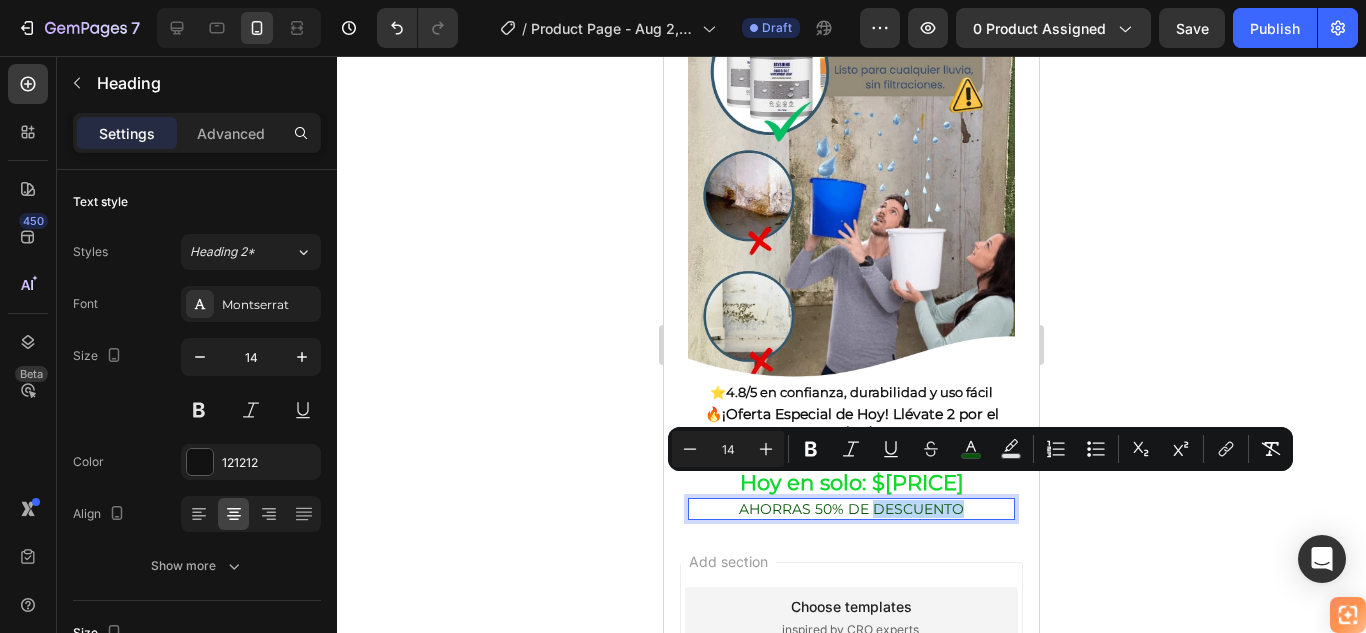 click on "AHORRAS 50% DE DESCUENTO" at bounding box center (851, 509) 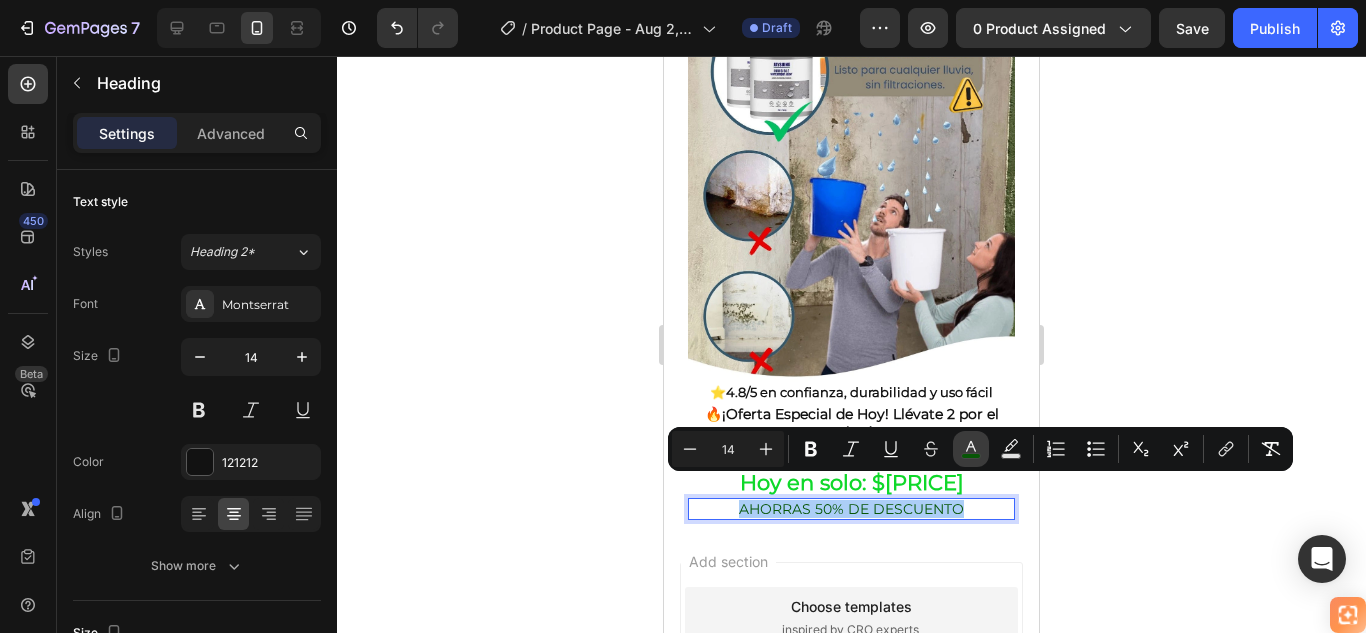 click 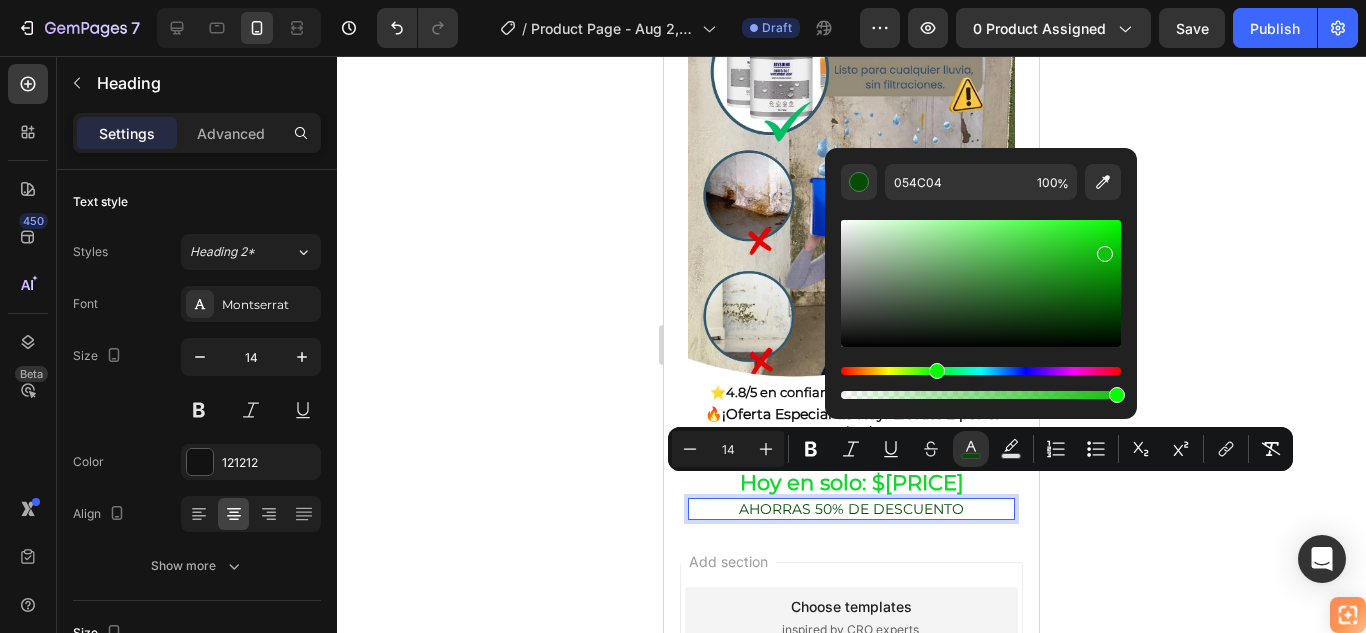 type on "10C10D" 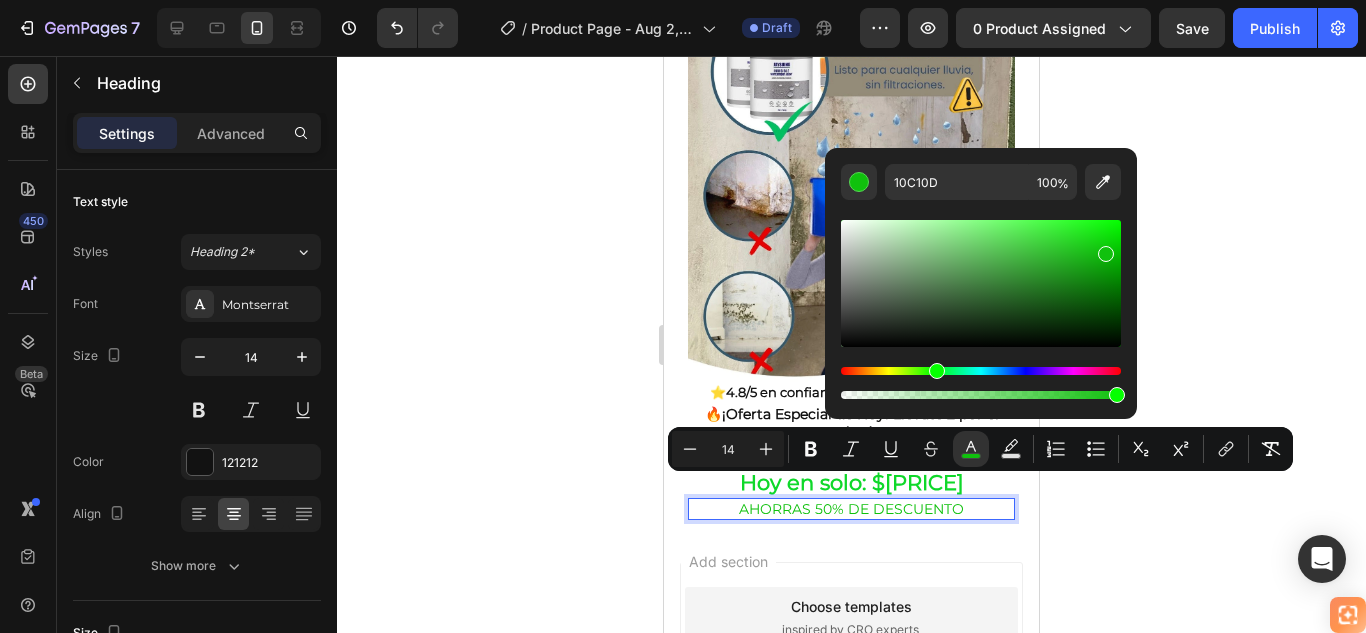 drag, startPoint x: 1105, startPoint y: 308, endPoint x: 1101, endPoint y: 246, distance: 62.1289 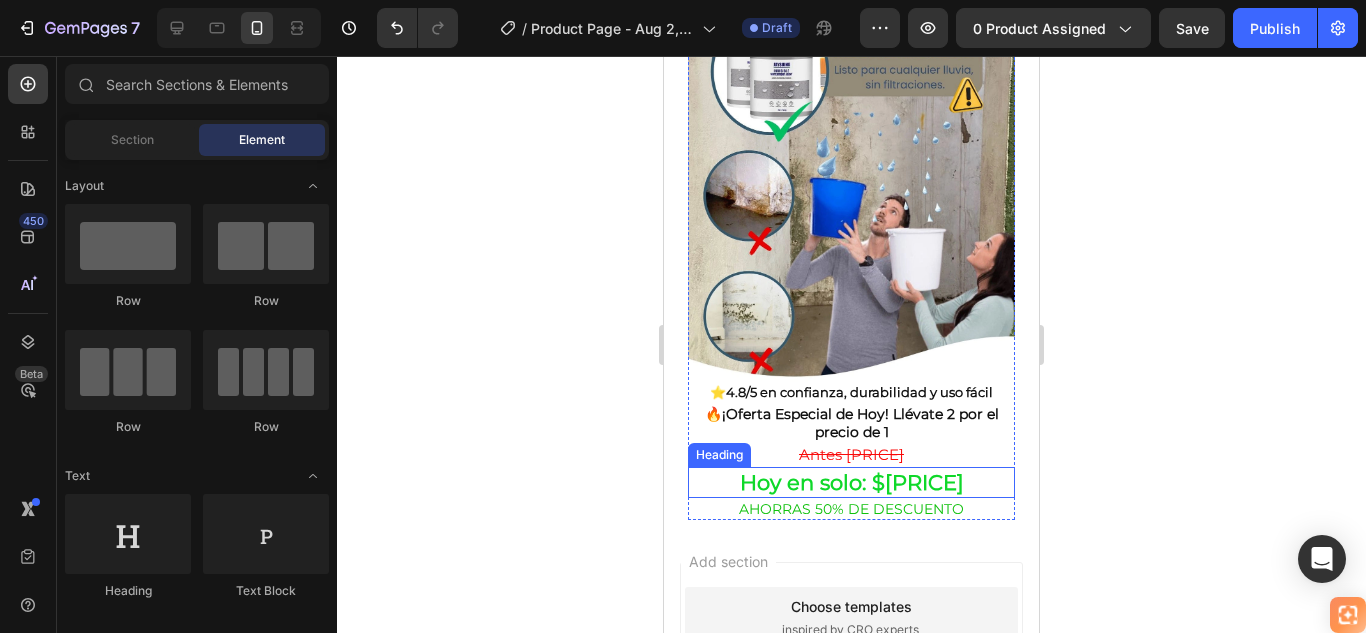 click on "Hoy en solo: $[PRICE]" at bounding box center [852, 482] 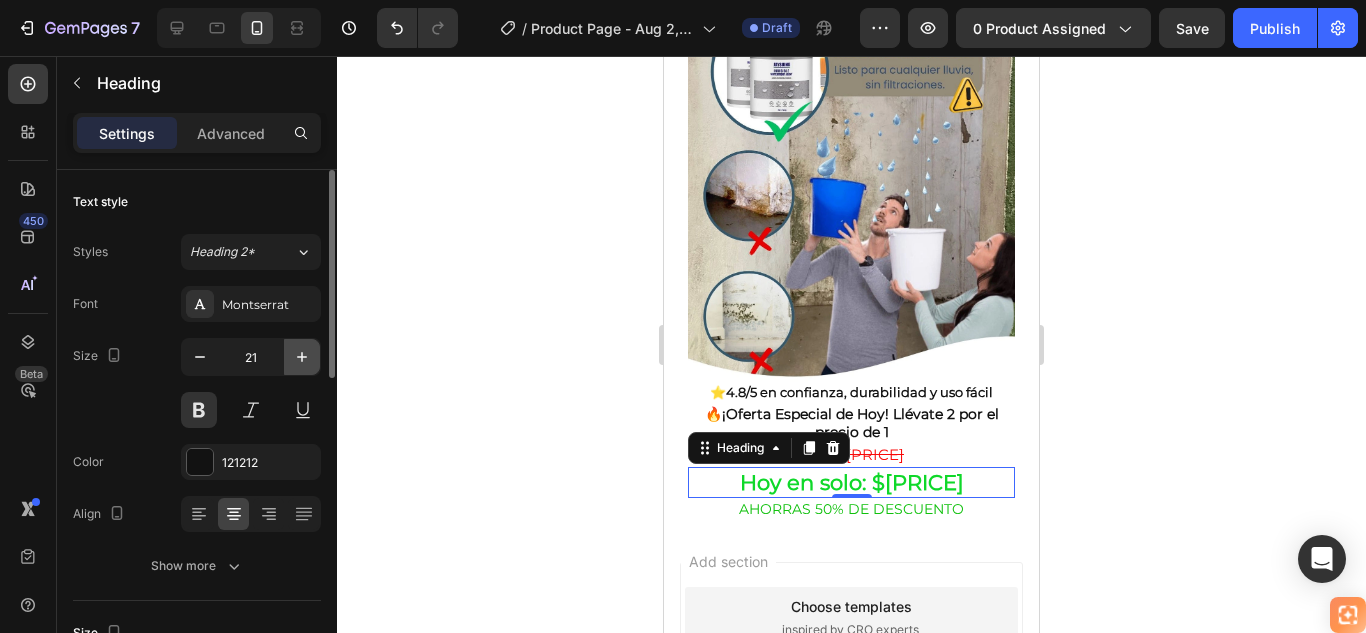 click 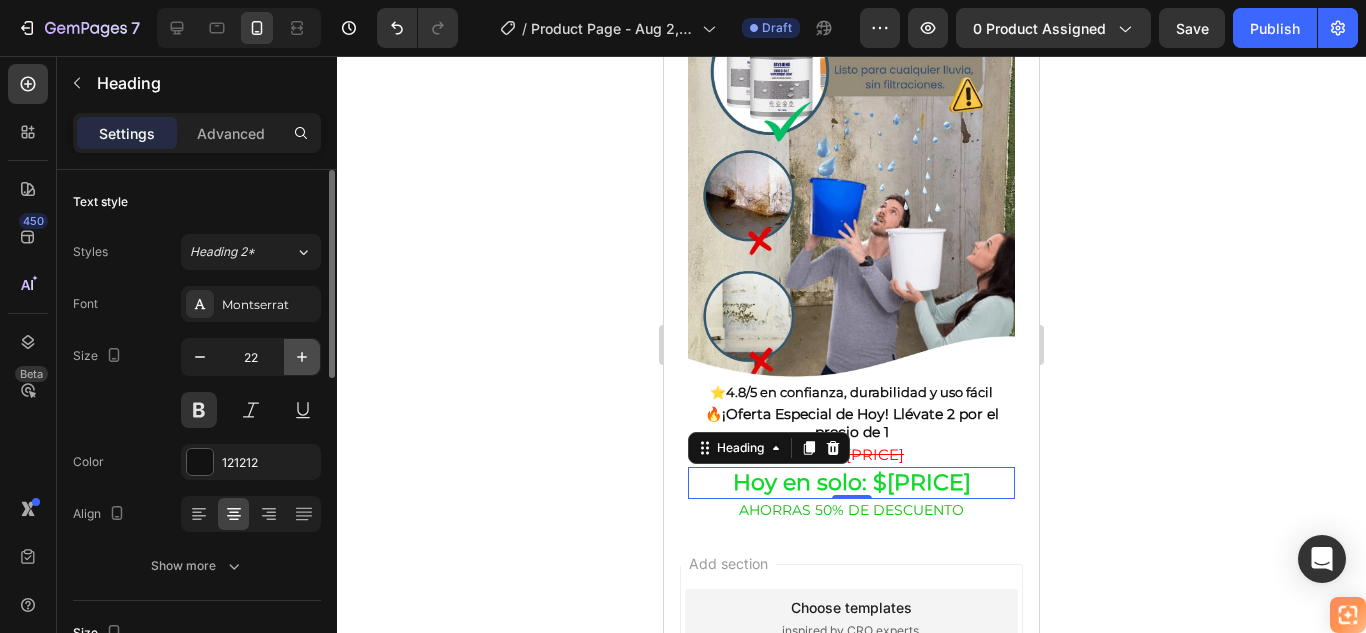 click 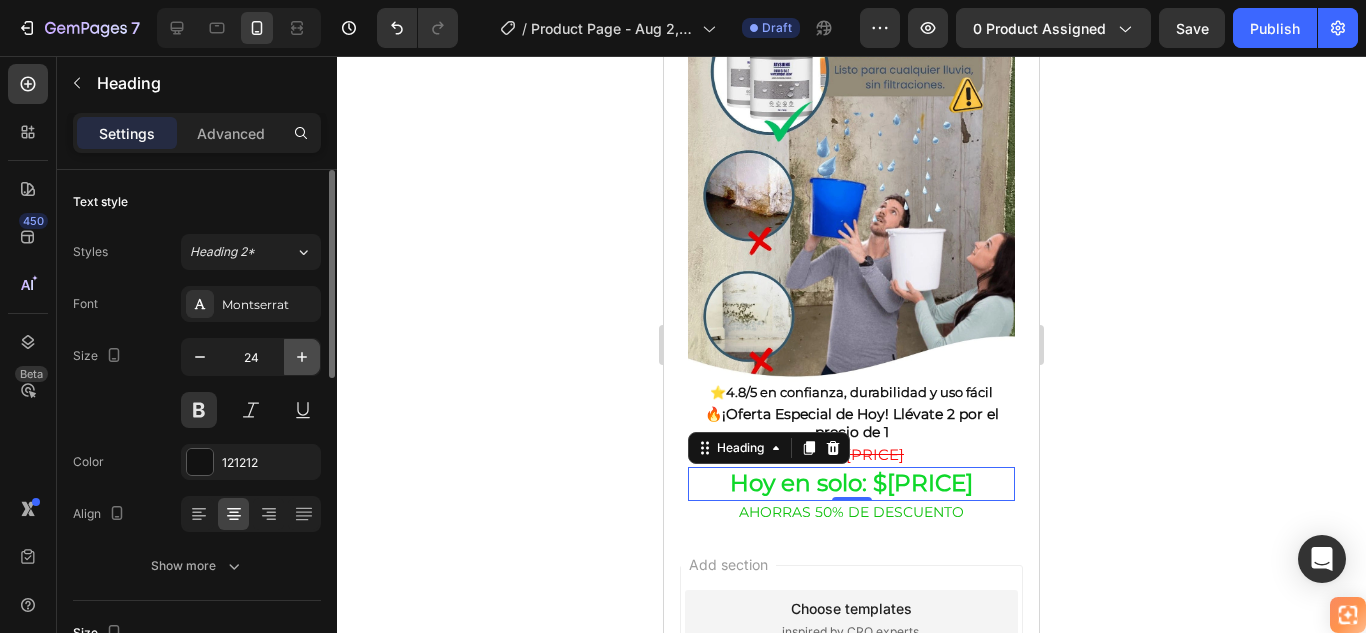 click 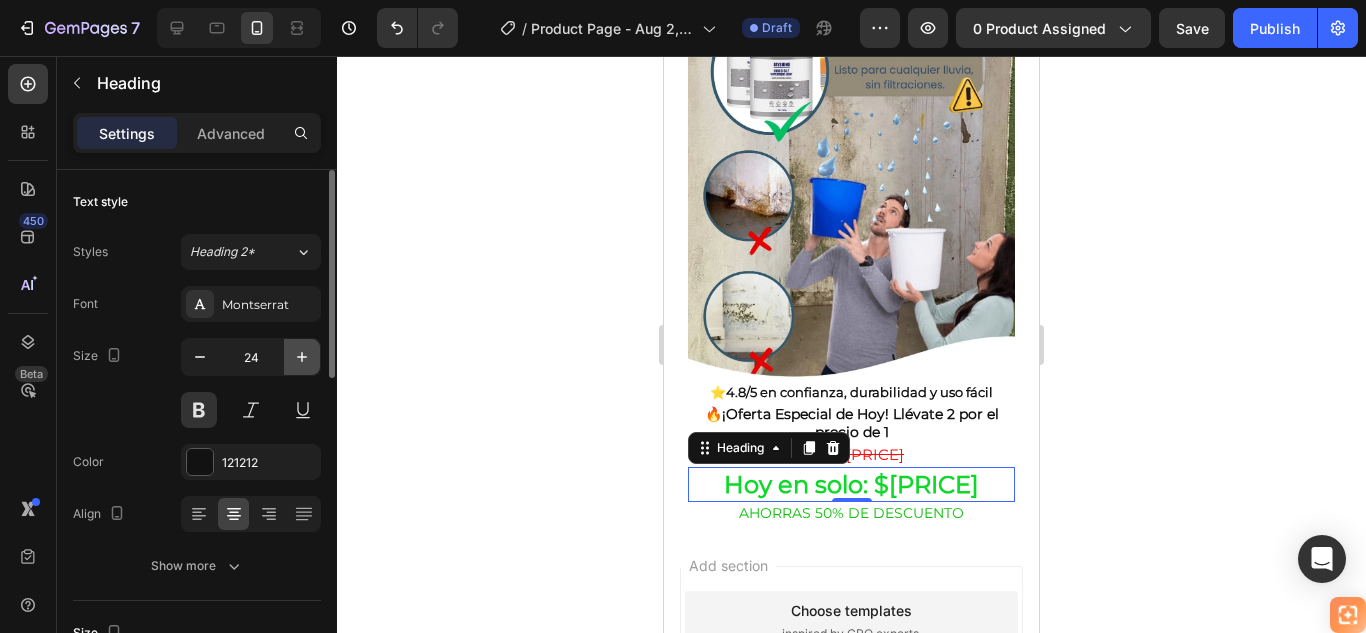 type on "25" 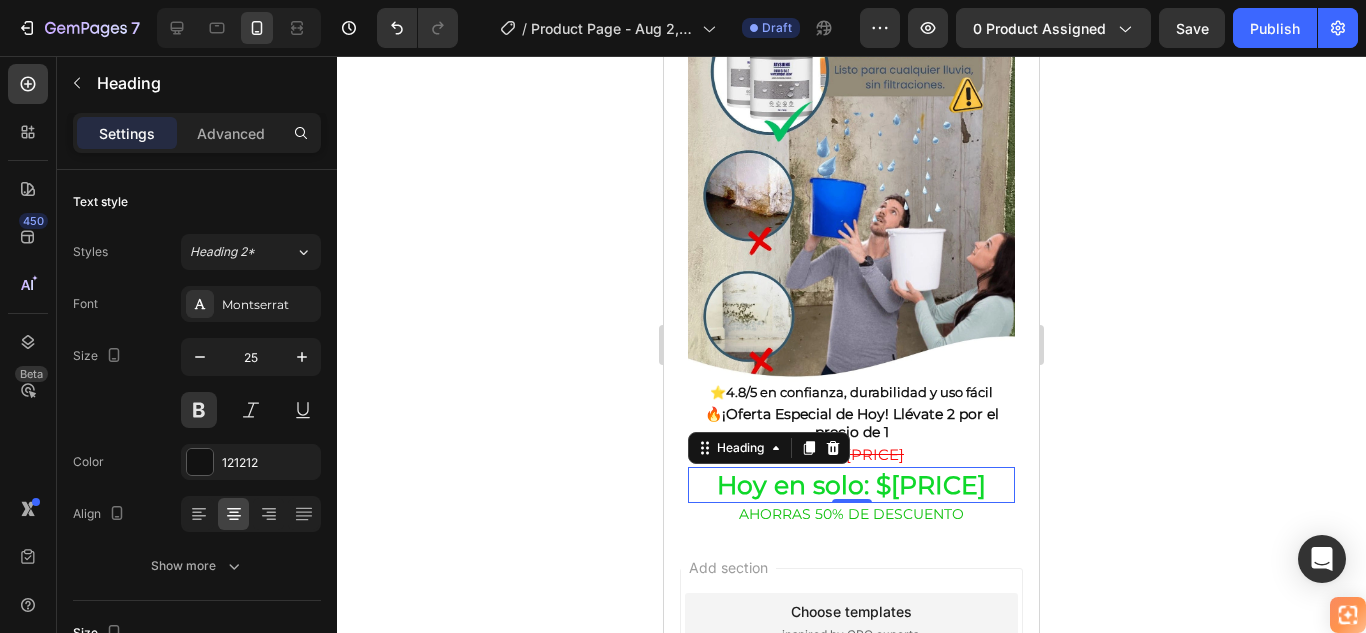 click 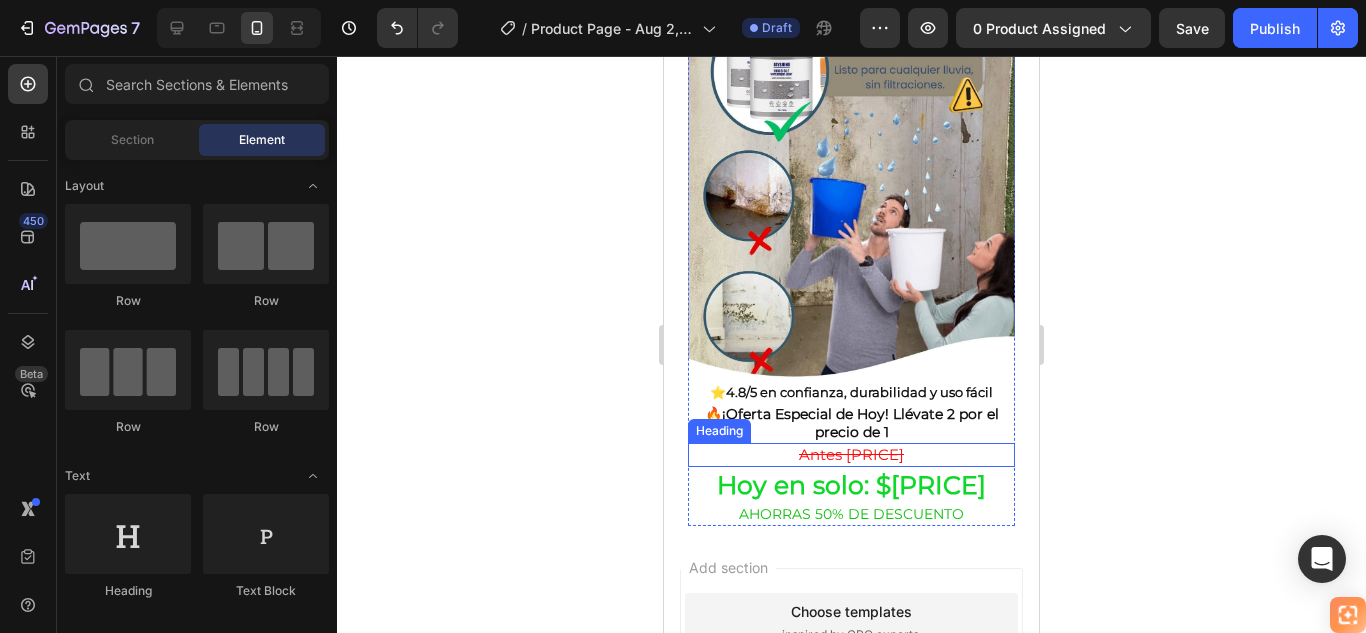 click on "Antes $179.900" at bounding box center (851, 454) 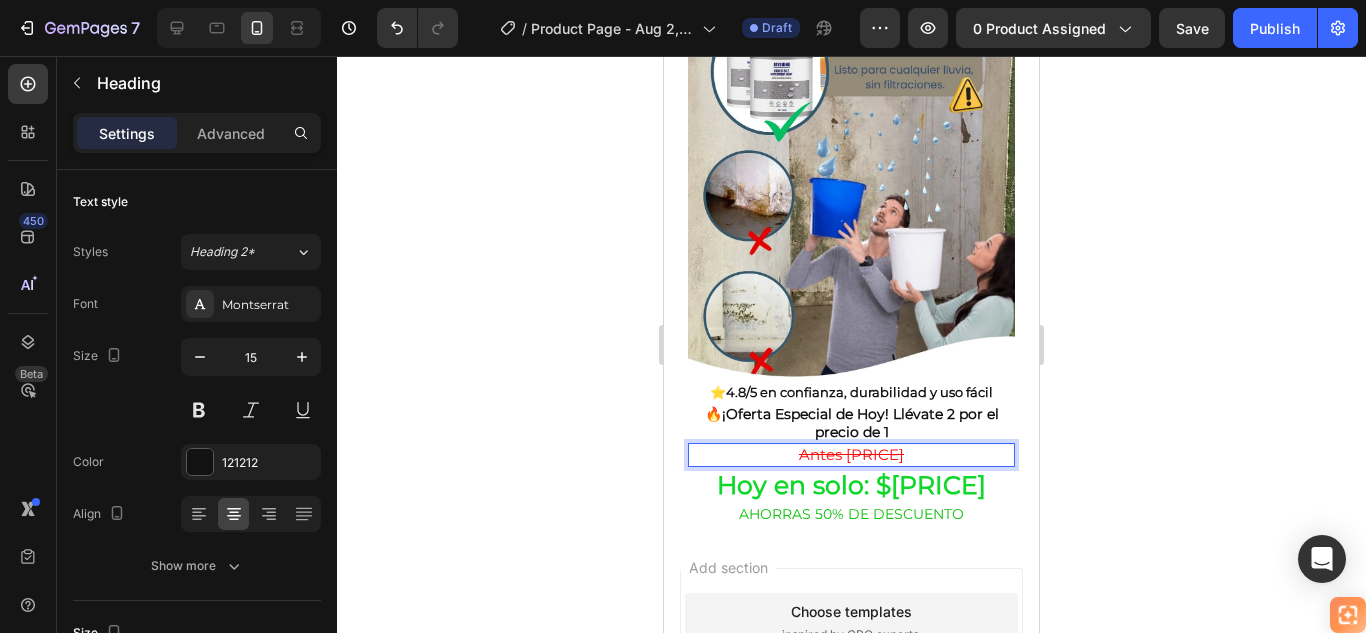 click on "Antes $179.900" at bounding box center (851, 454) 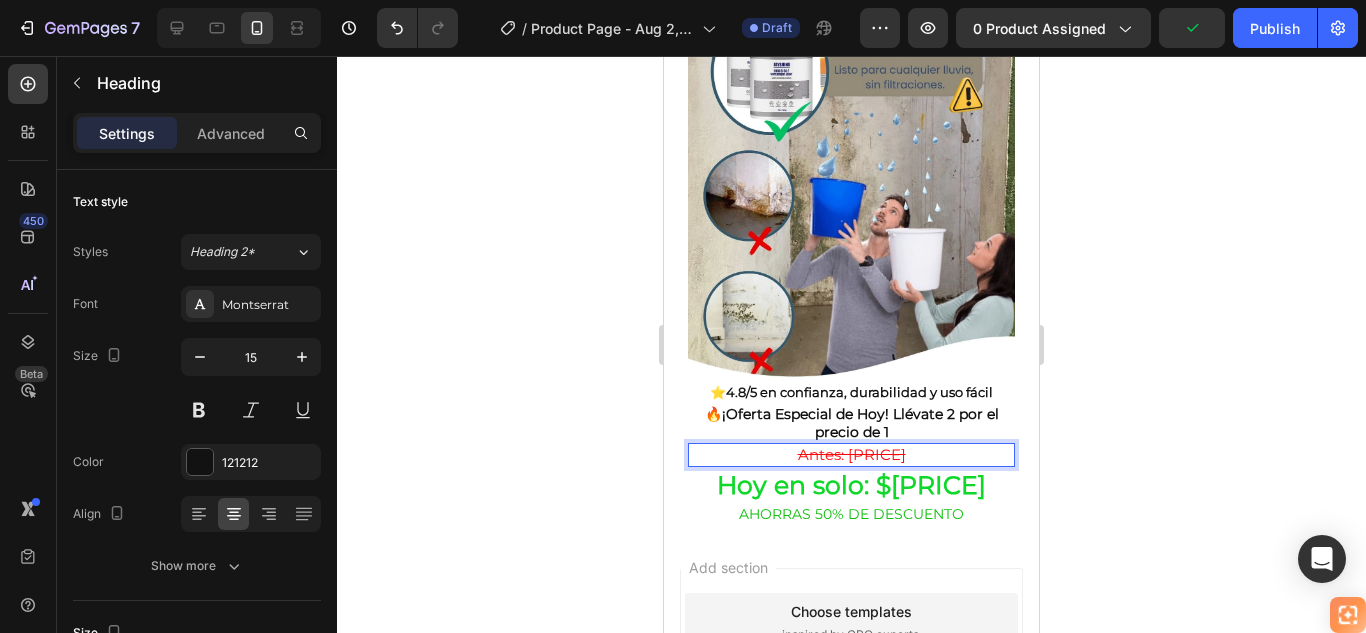 click 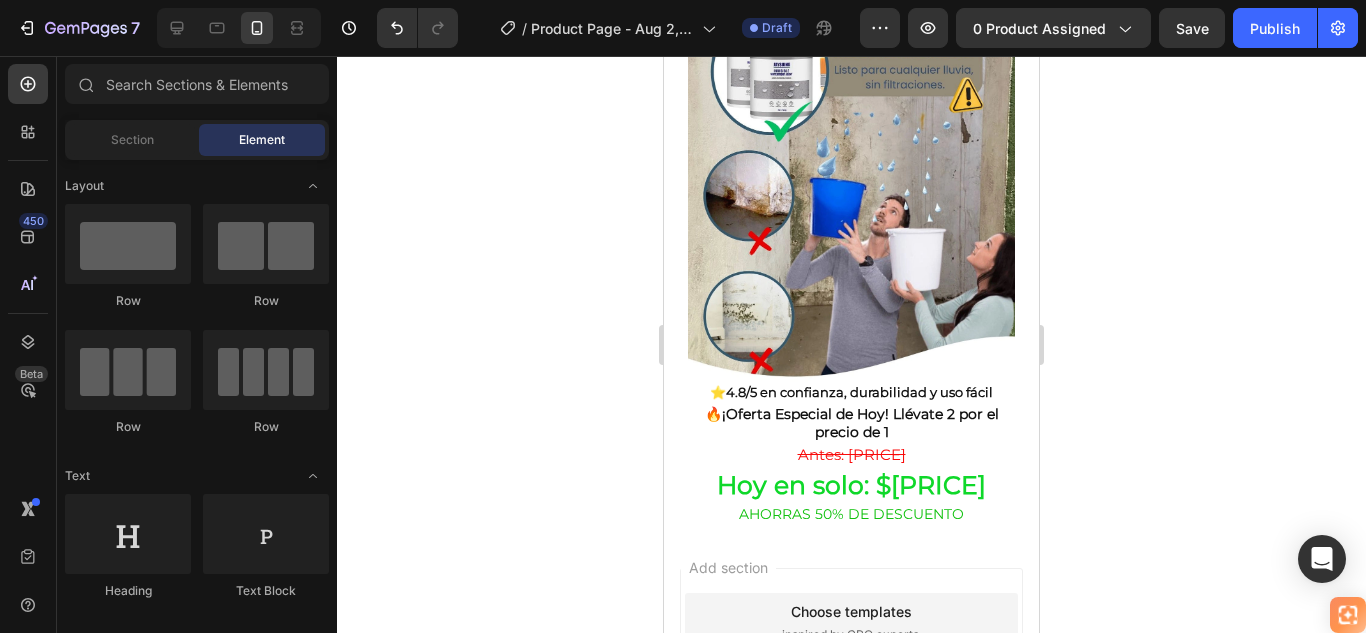 click 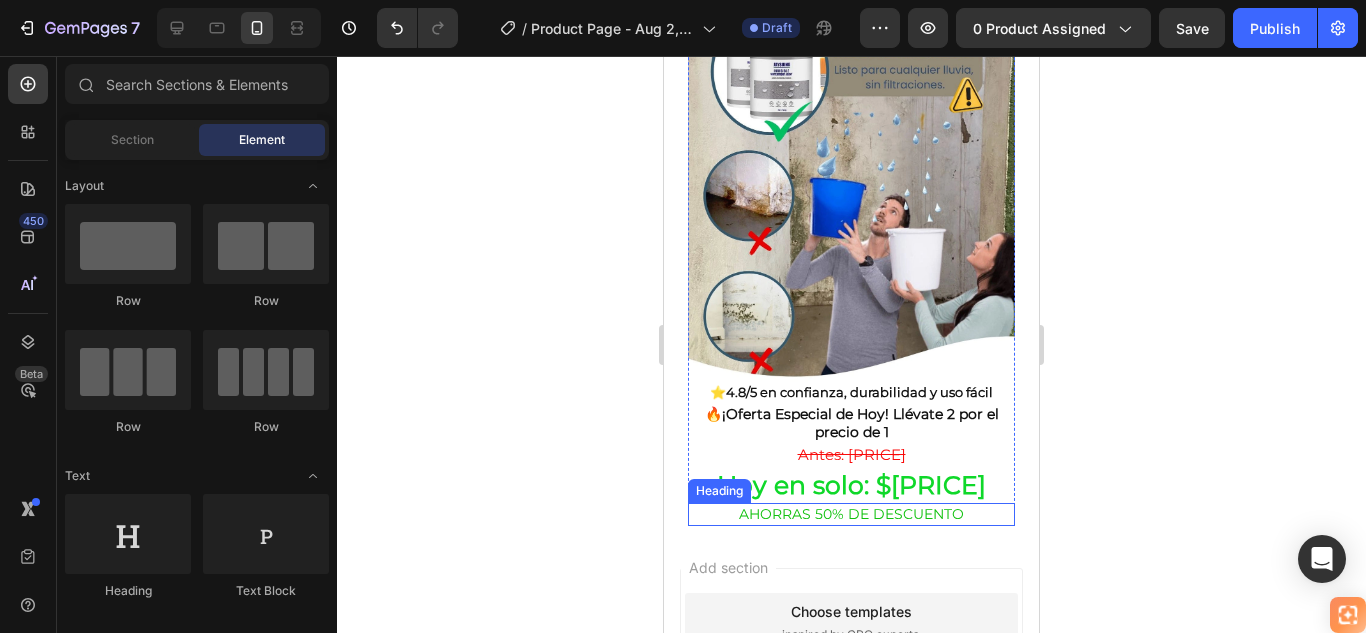 click on "⁠⁠⁠⁠⁠⁠⁠ AHORRAS 50% DE DESCUENTO" at bounding box center [851, 514] 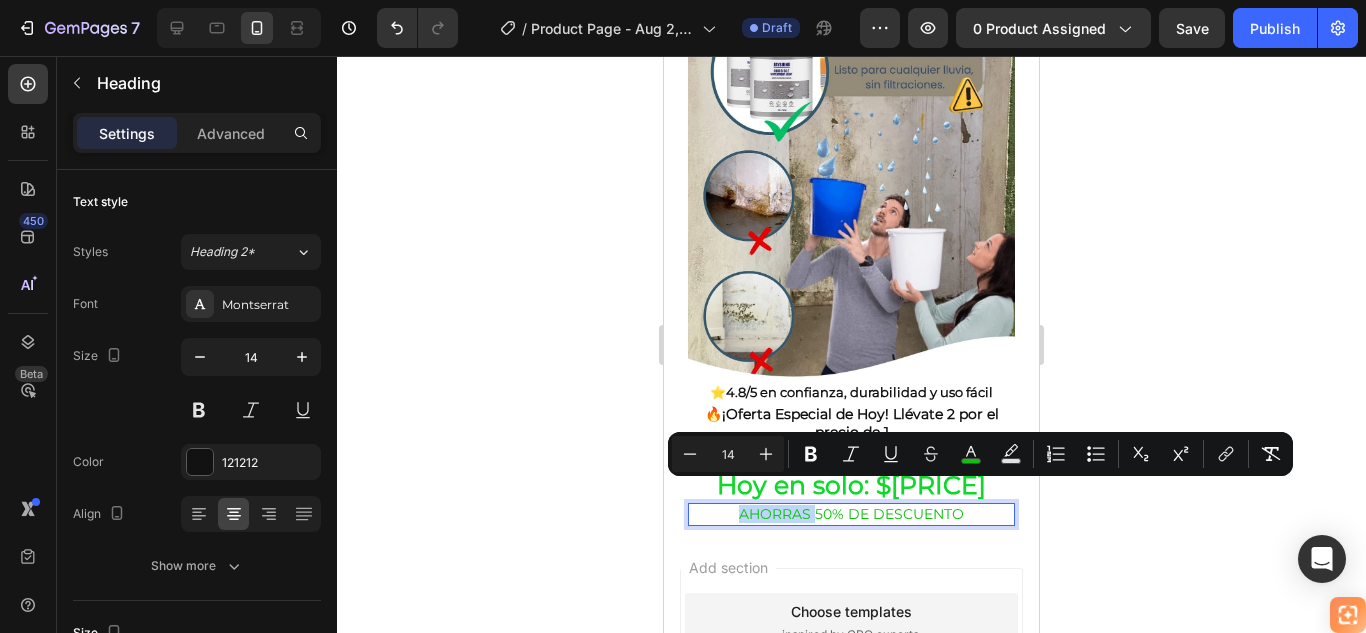 click on "AHORRAS 50% DE DESCUENTO" at bounding box center [851, 514] 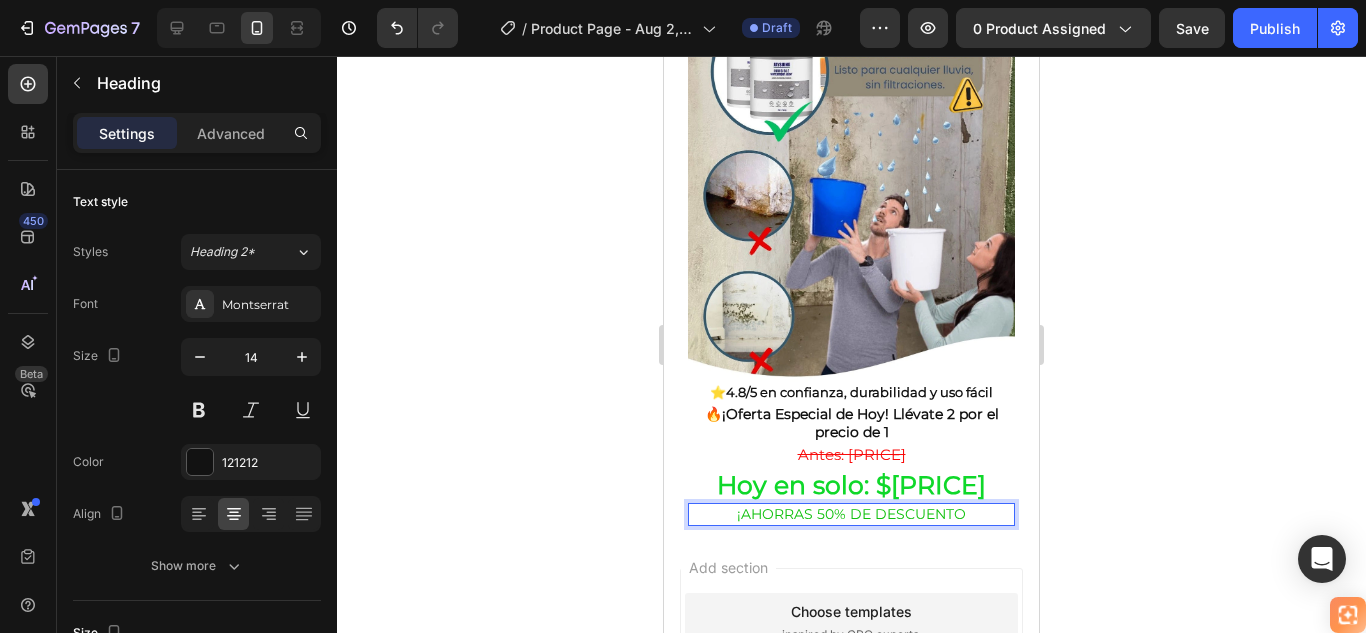 click on "¡AHORRAS 50% DE DESCUENTO" at bounding box center [851, 514] 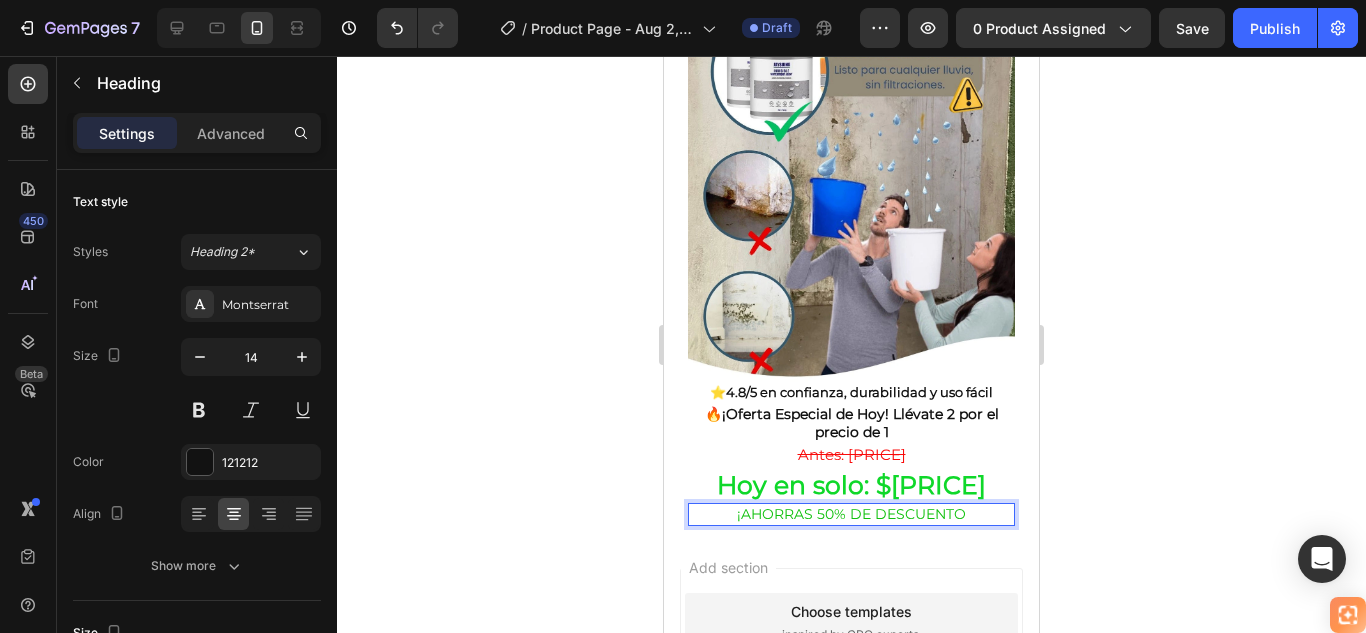 click on "DESCUENTO !" 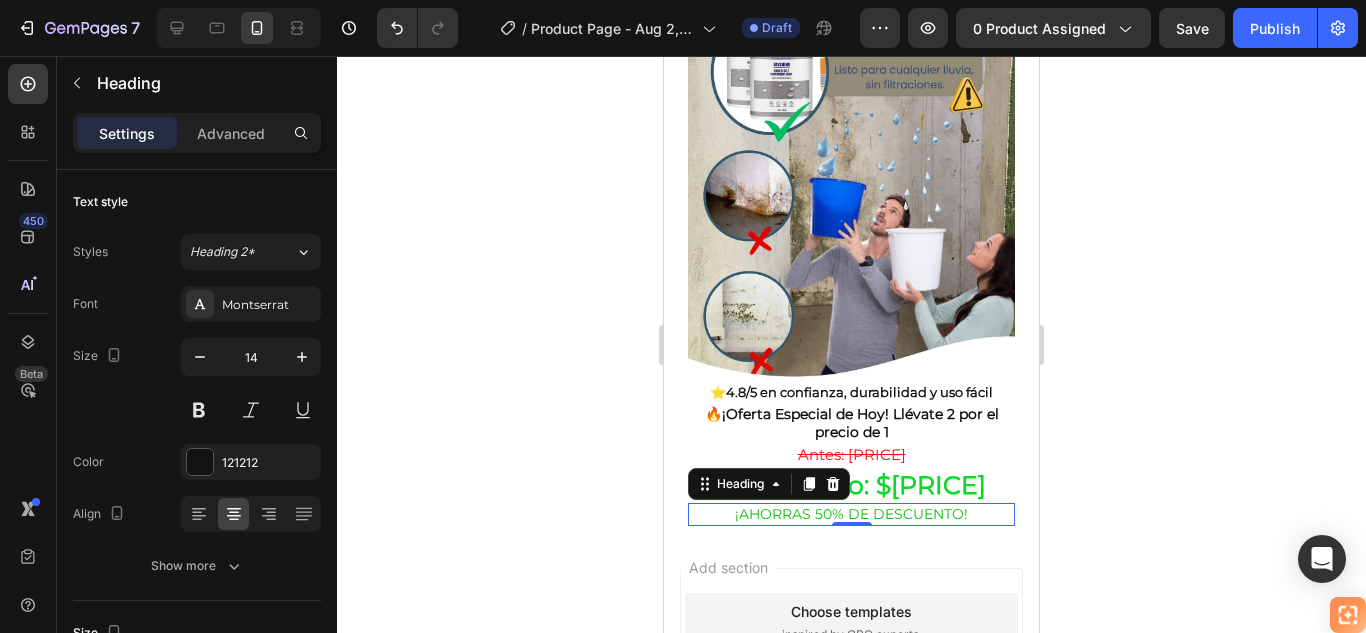click 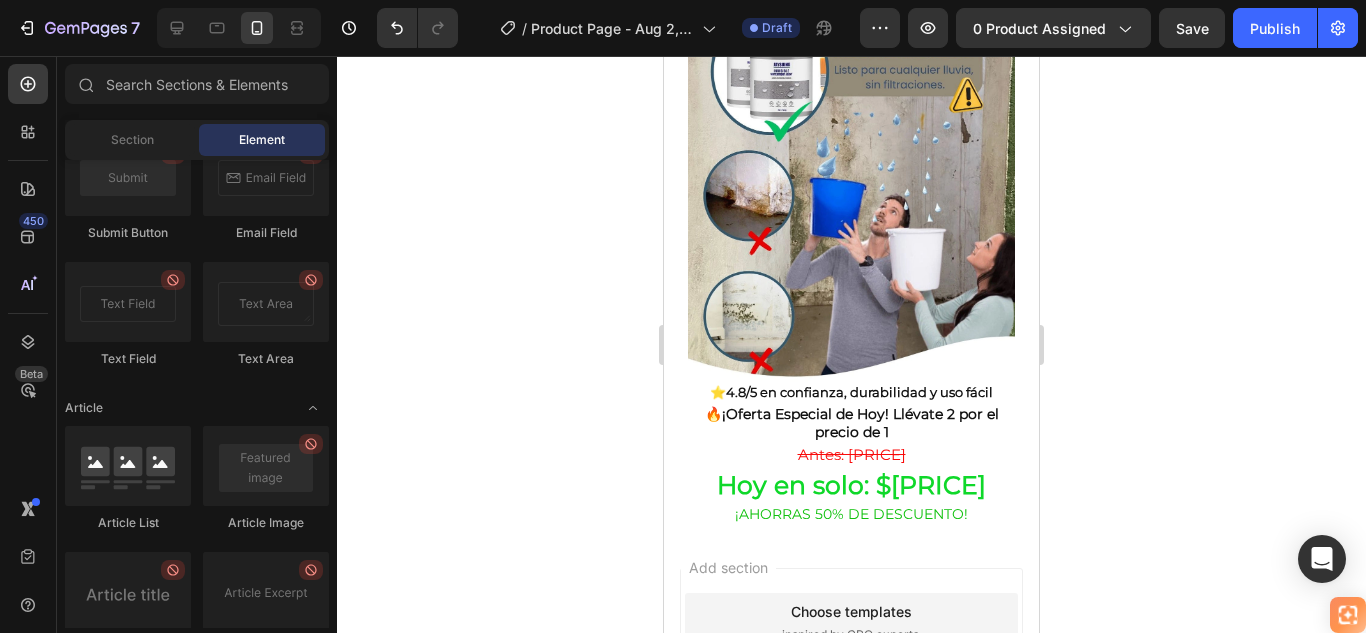 scroll, scrollTop: 5590, scrollLeft: 0, axis: vertical 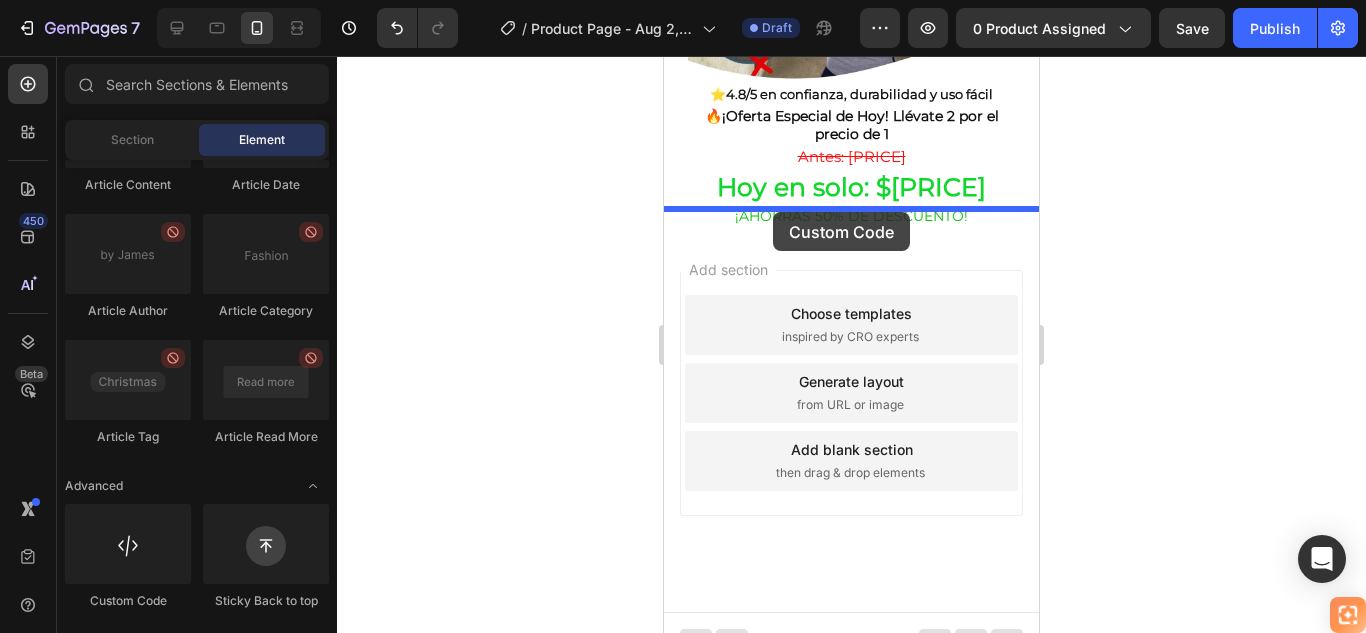 drag, startPoint x: 789, startPoint y: 623, endPoint x: 773, endPoint y: 212, distance: 411.3113 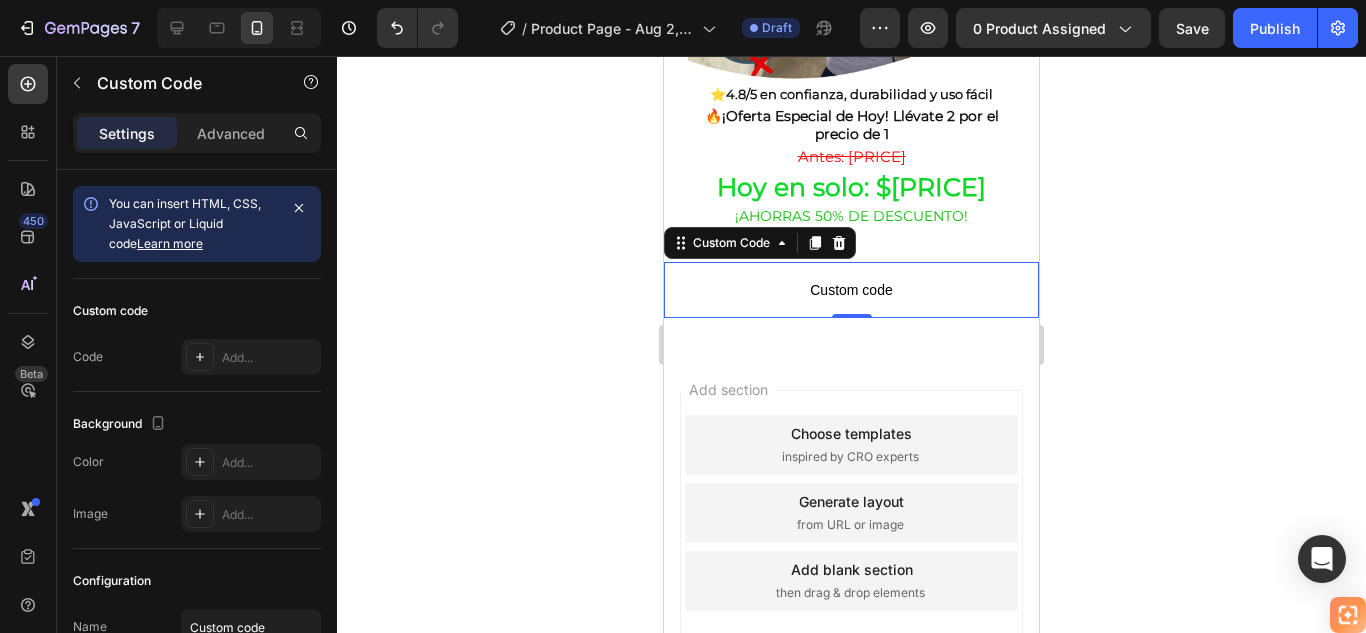 click 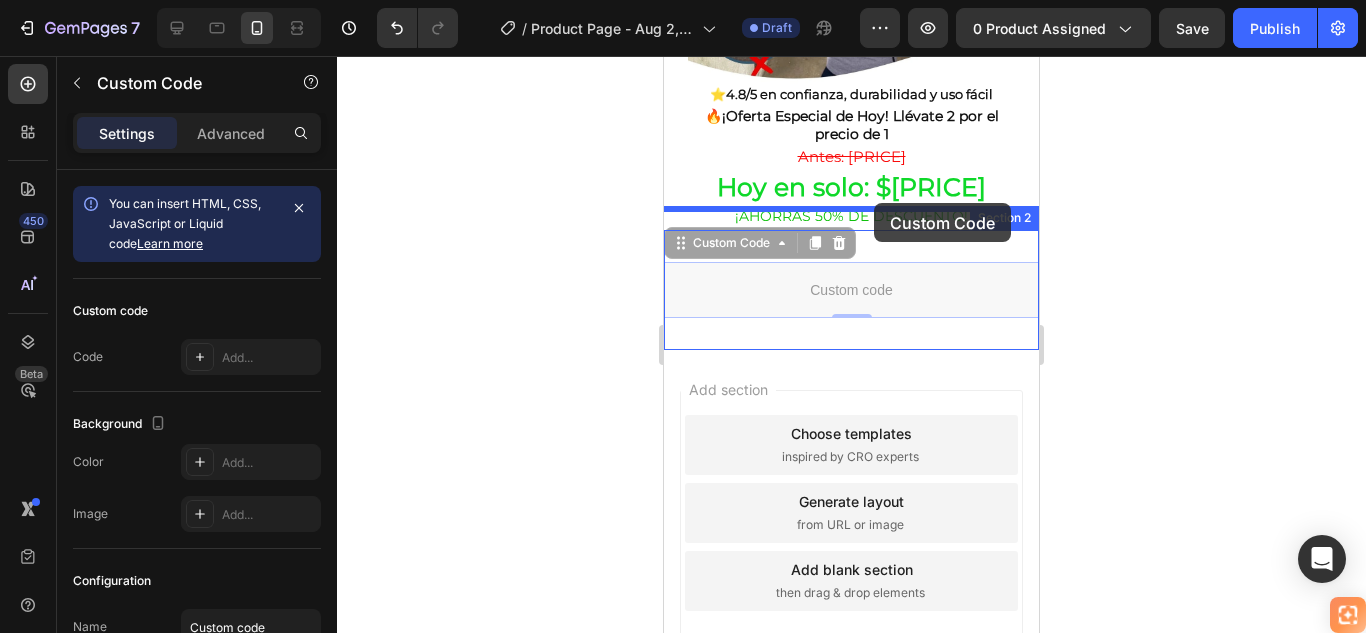 drag, startPoint x: 870, startPoint y: 266, endPoint x: 874, endPoint y: 203, distance: 63.126858 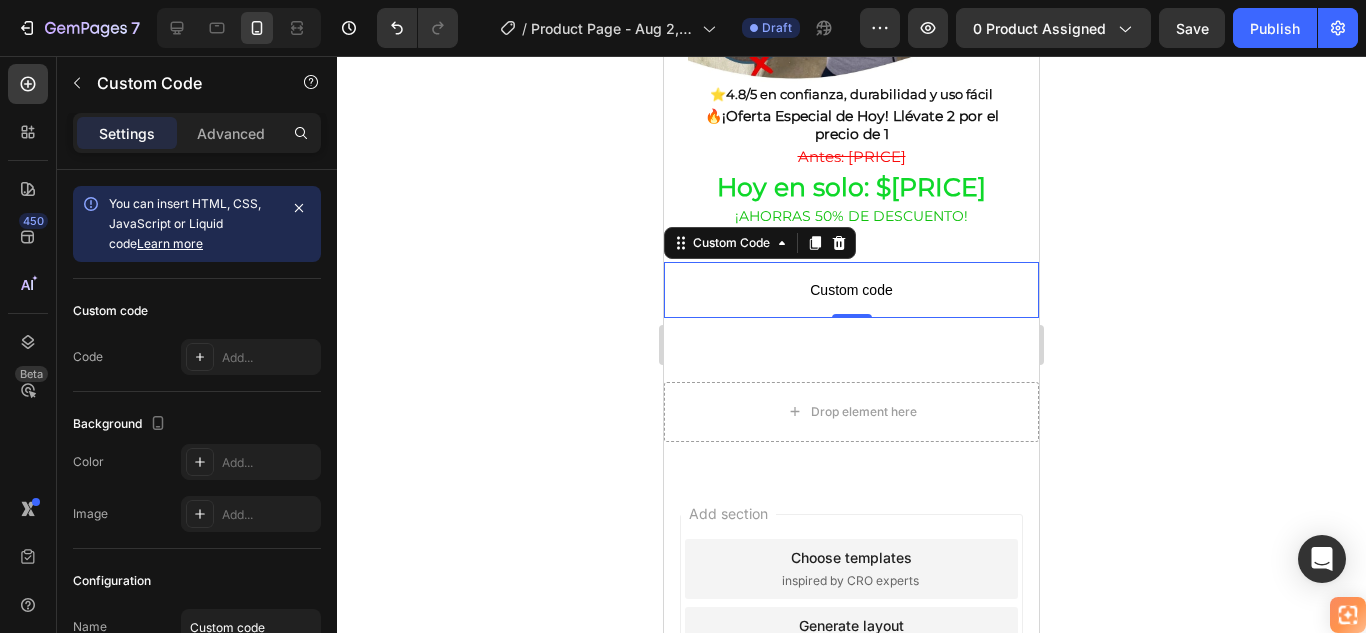 drag, startPoint x: 1166, startPoint y: 269, endPoint x: 362, endPoint y: 224, distance: 805.25836 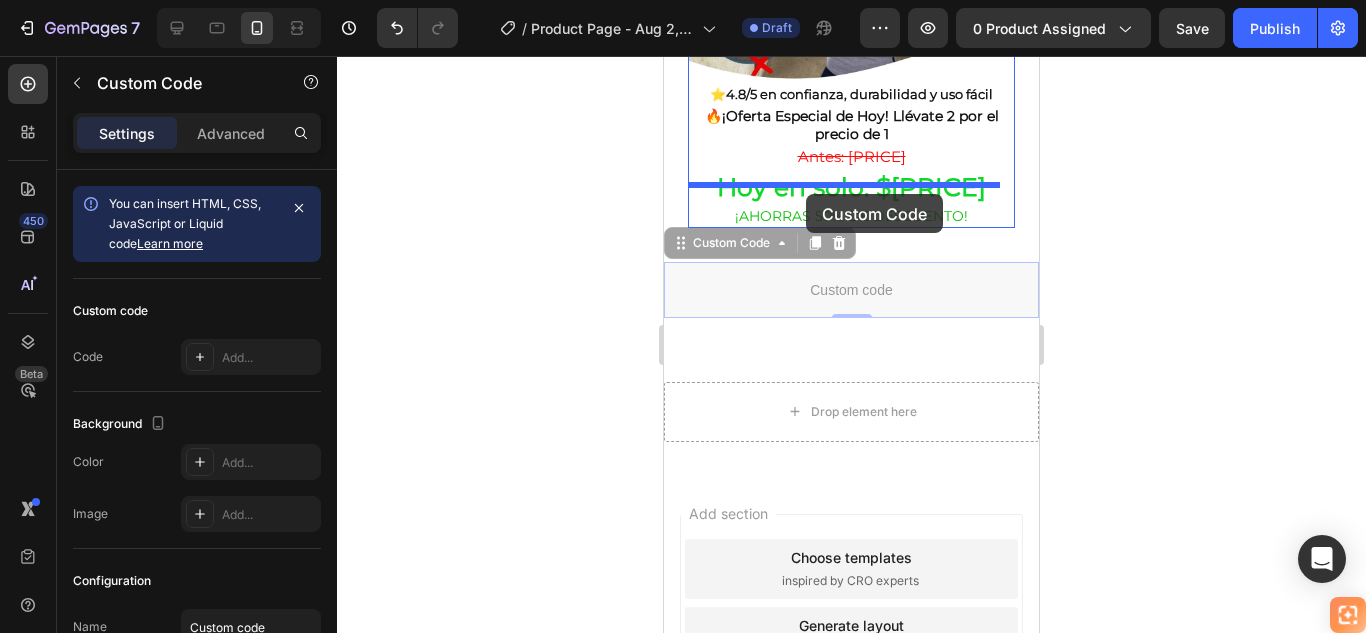 drag, startPoint x: 808, startPoint y: 262, endPoint x: 806, endPoint y: 194, distance: 68.0294 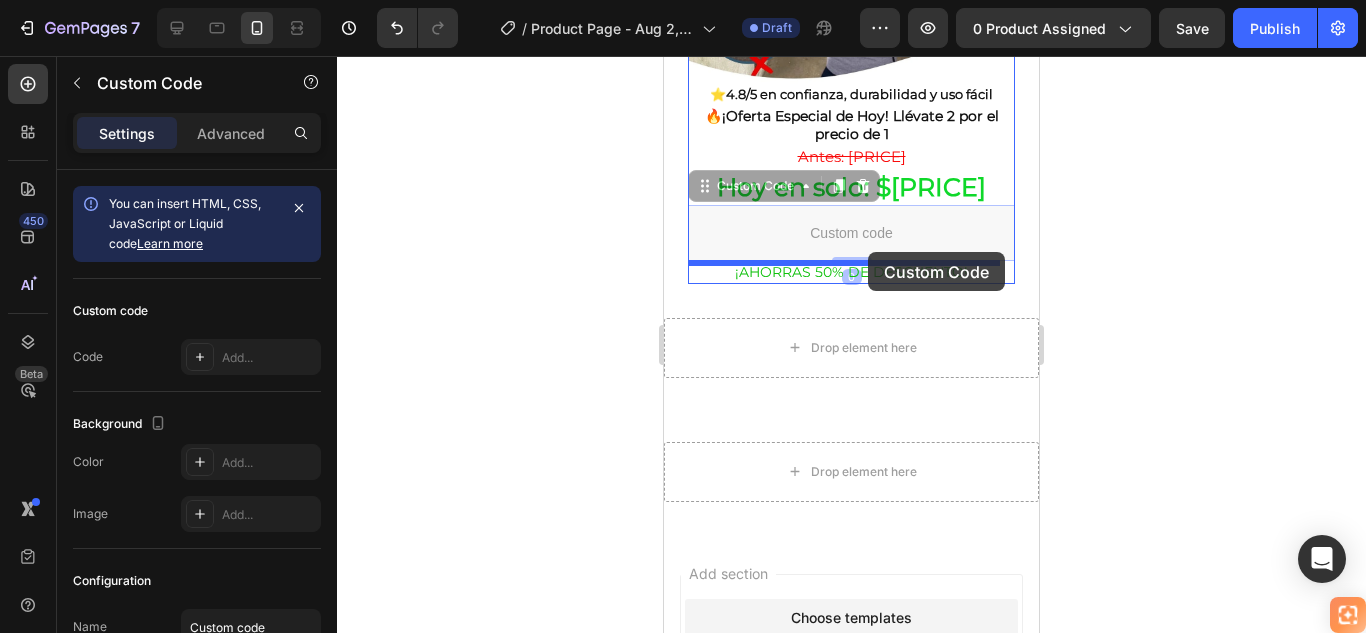 drag, startPoint x: 867, startPoint y: 206, endPoint x: 868, endPoint y: 252, distance: 46.010868 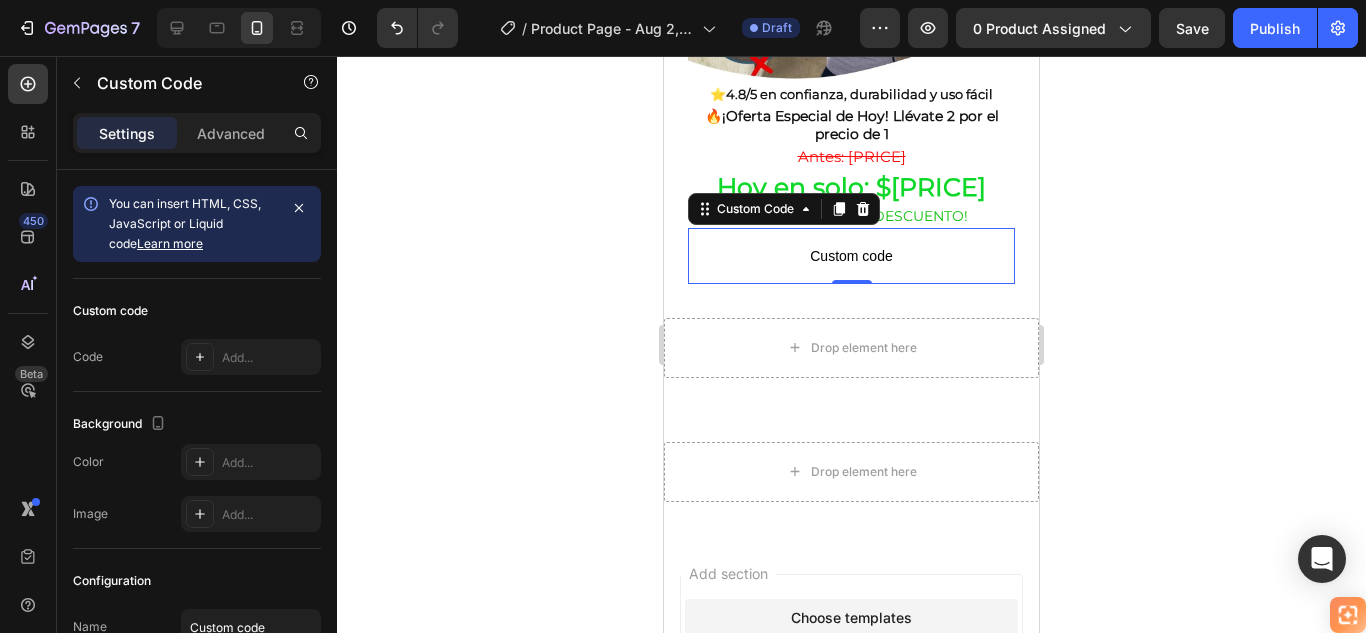 click 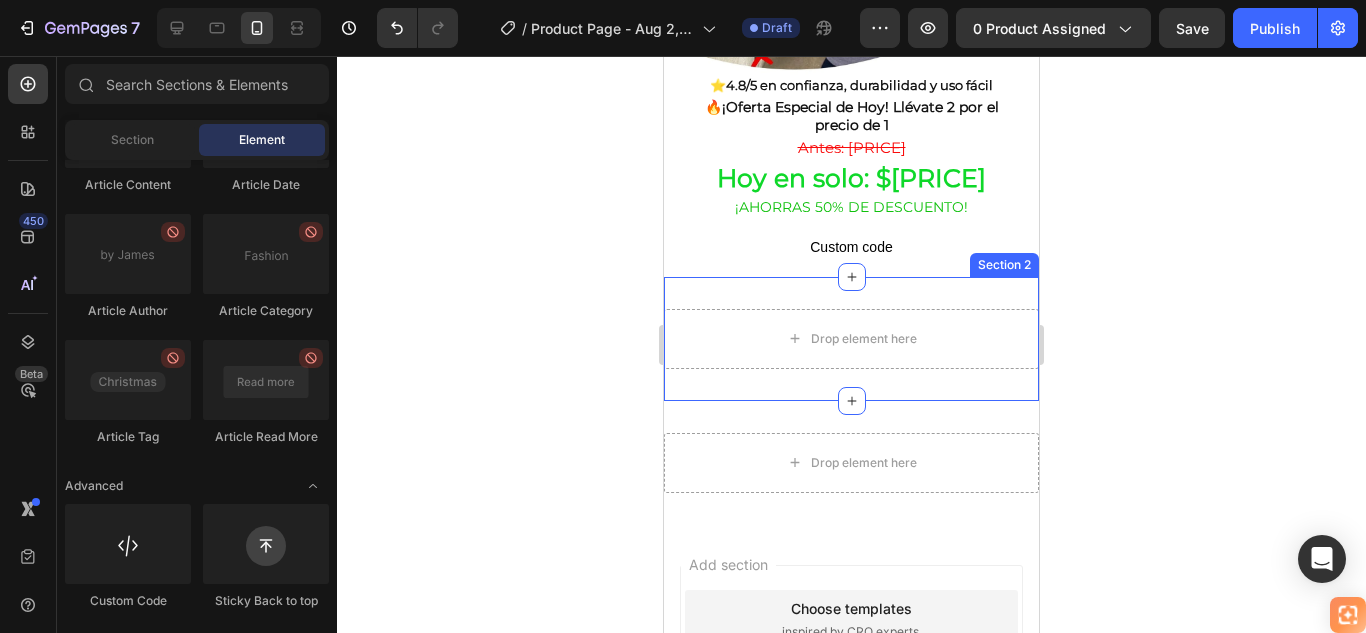 scroll, scrollTop: 498, scrollLeft: 0, axis: vertical 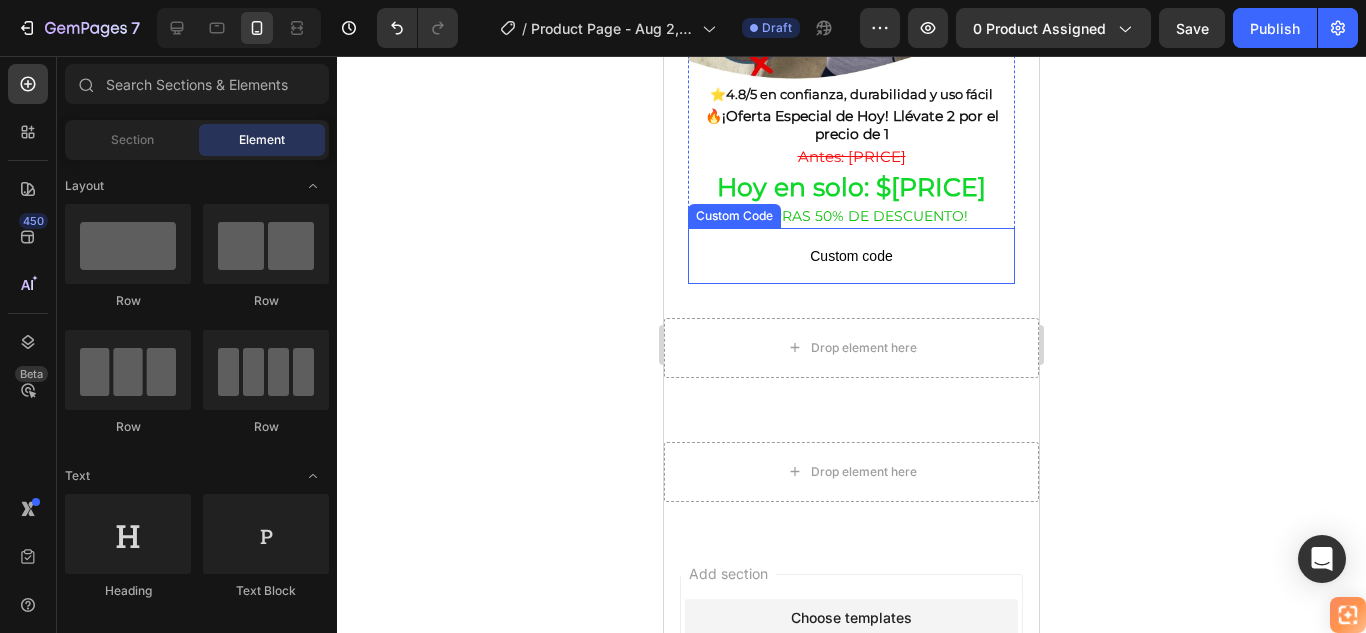 click on "Custom code" at bounding box center [851, 256] 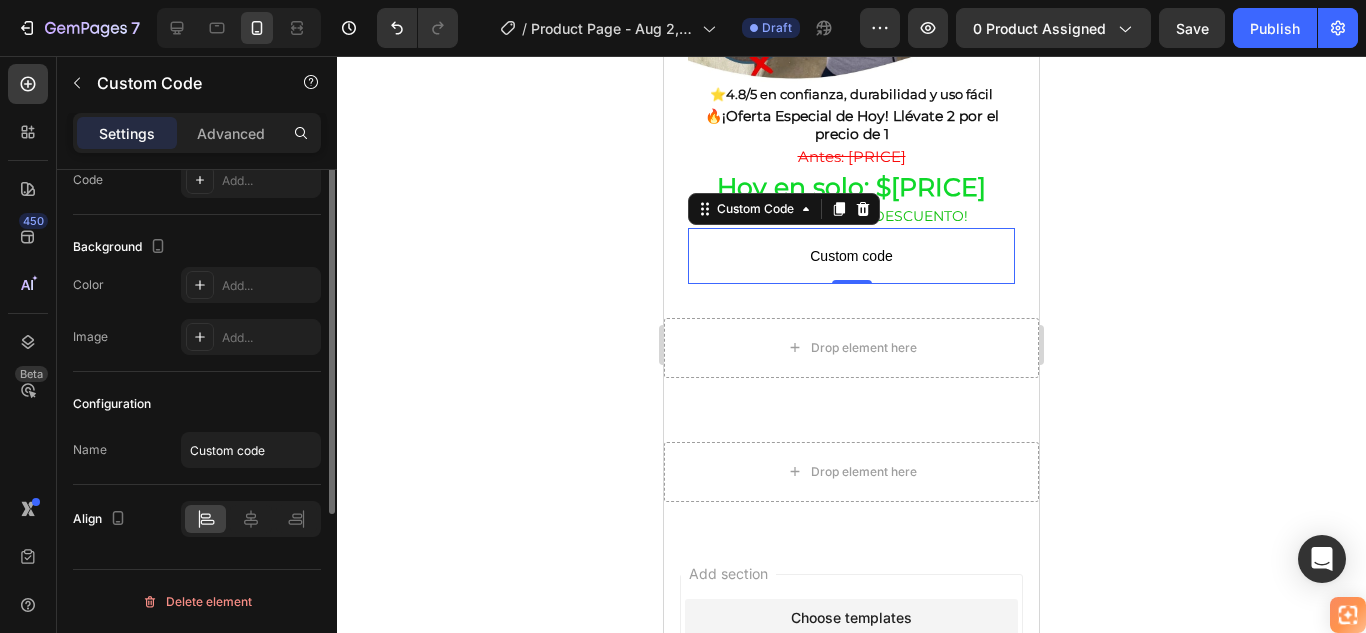 scroll, scrollTop: 0, scrollLeft: 0, axis: both 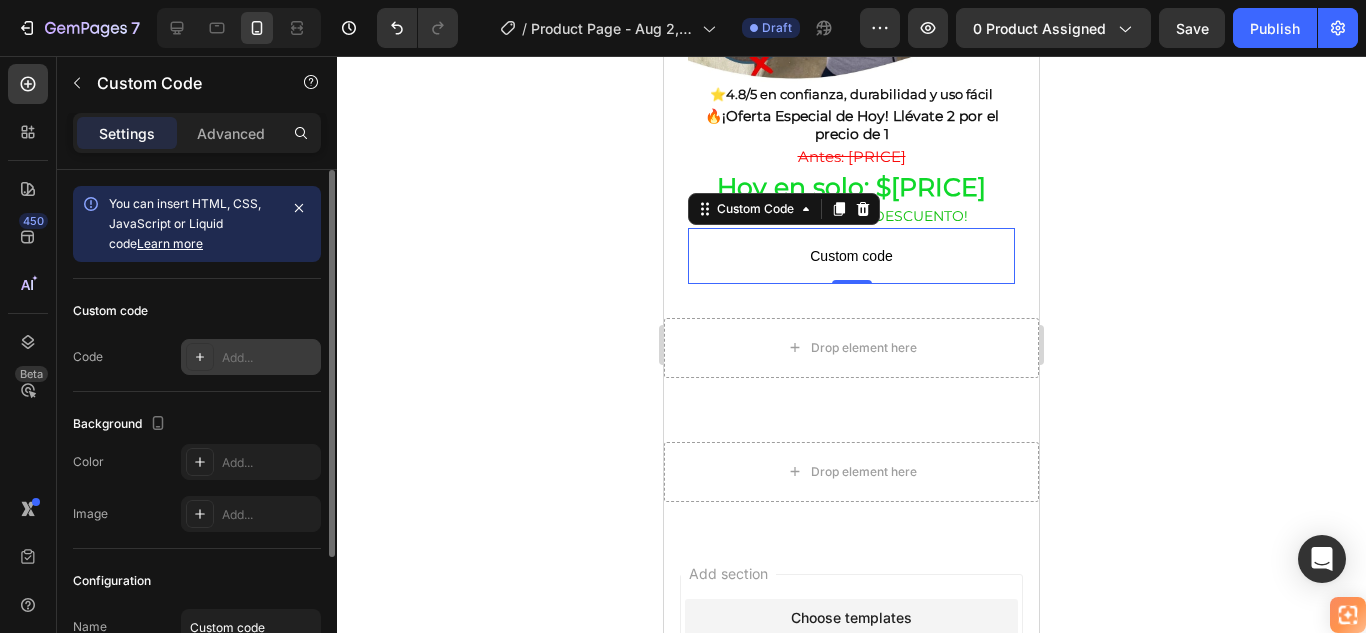 click on "Add..." at bounding box center [269, 358] 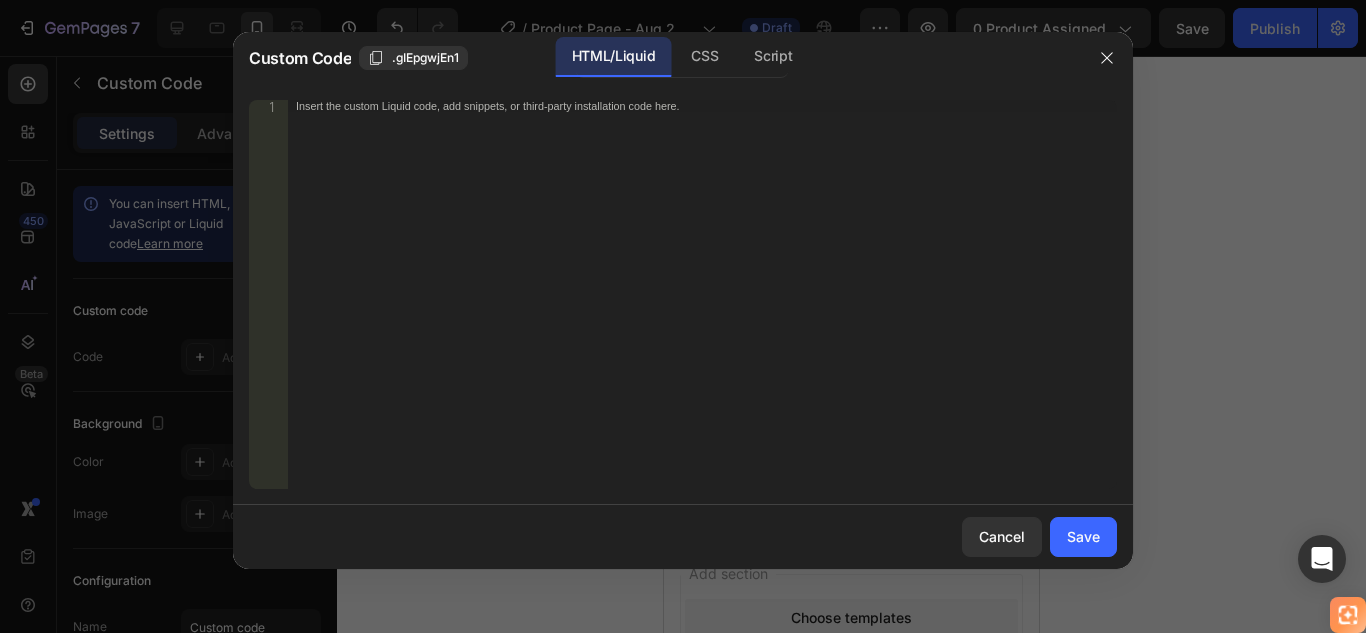 click on "Insert the custom Liquid code, add snippets, or third-party installation code here." at bounding box center (702, 306) 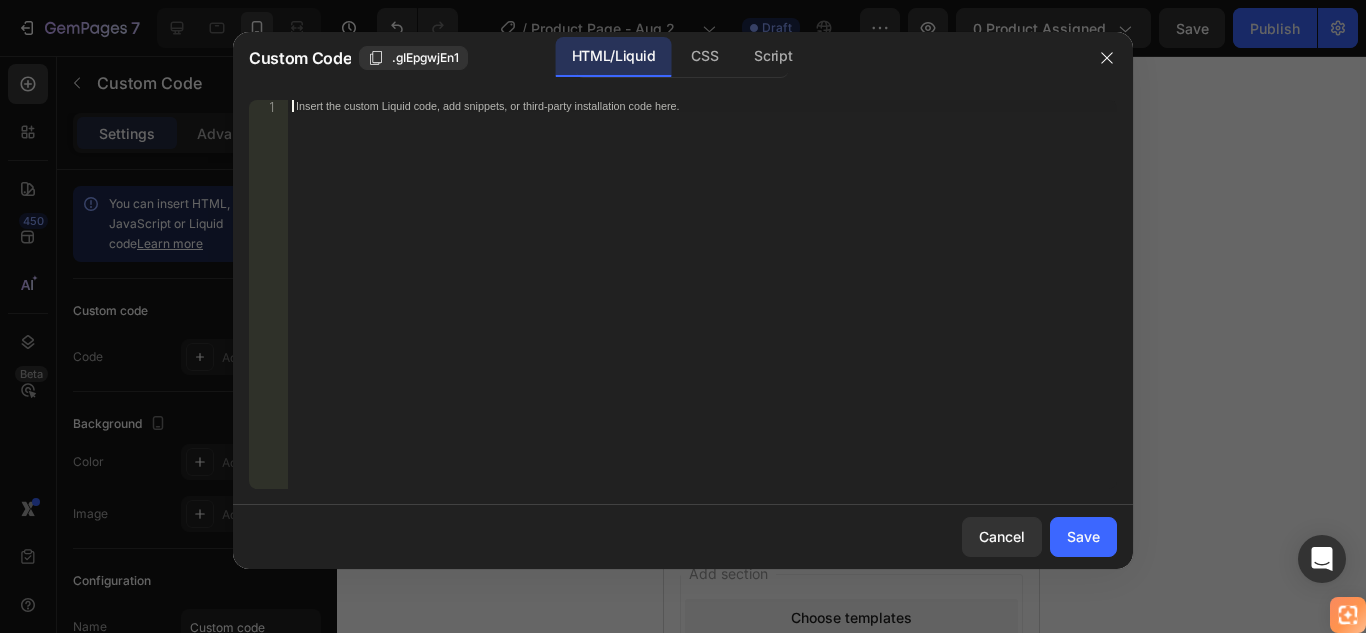 paste on "<div id="_rsi-cod-form-embed-custom-hook"></div>" 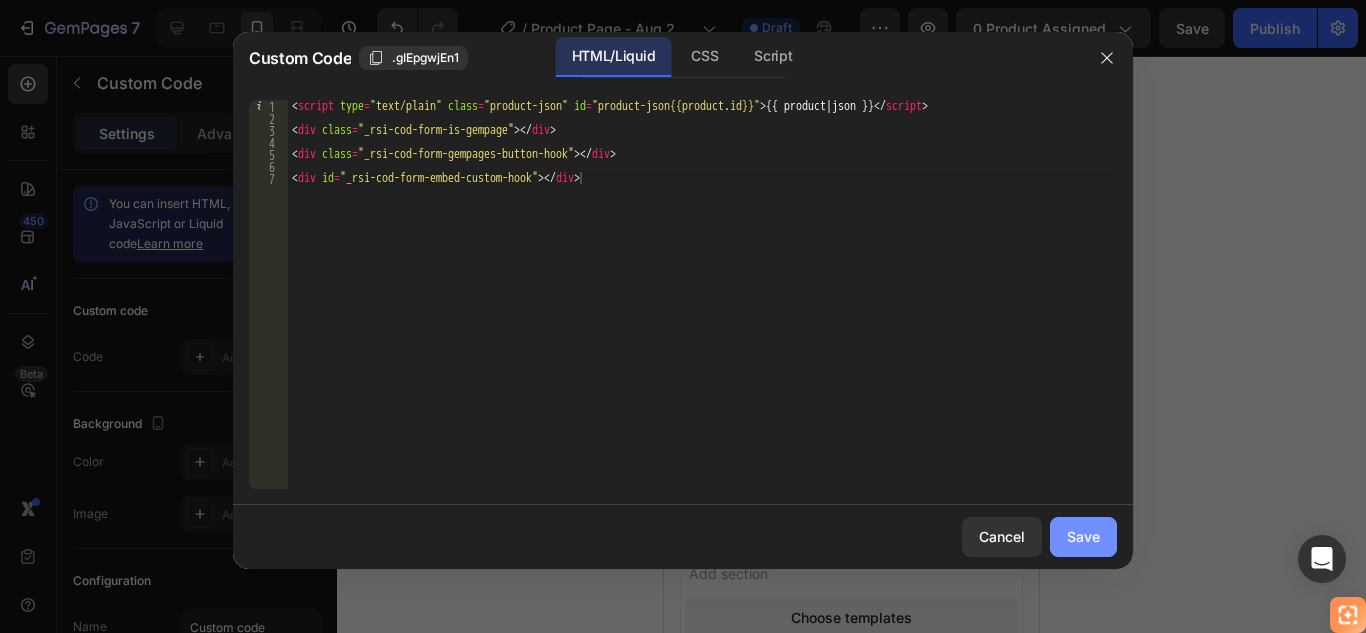 click on "Save" 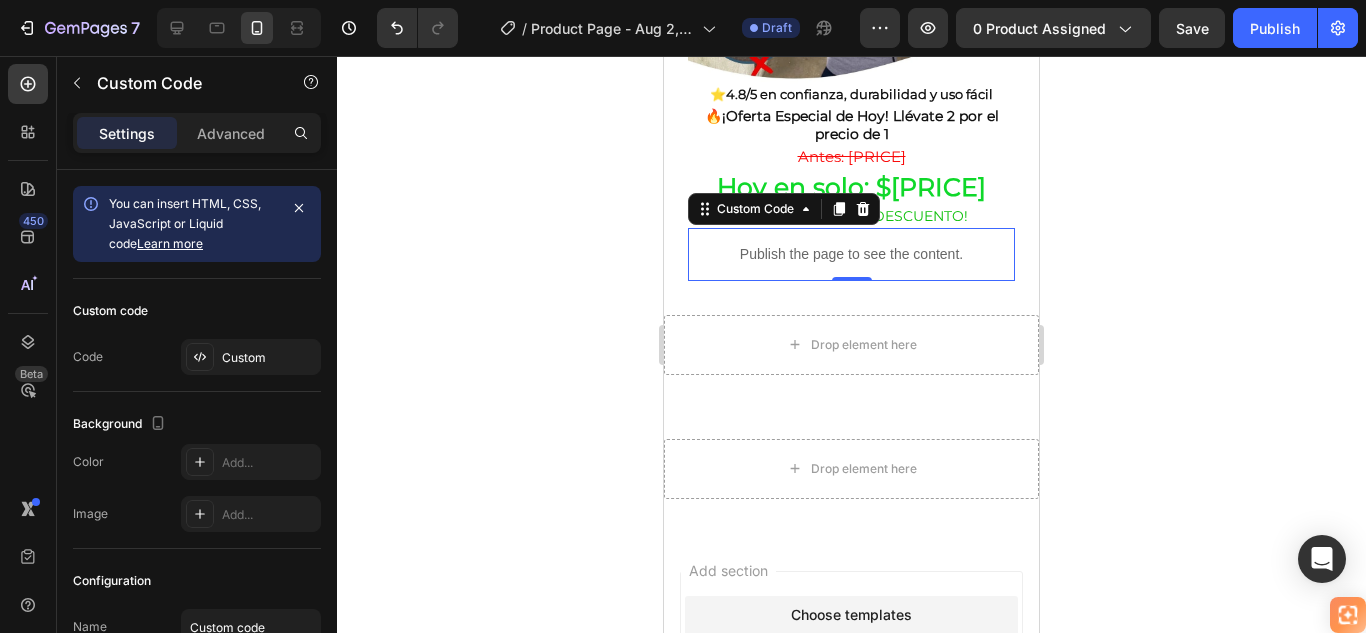 click on "Publish the page to see the content." at bounding box center (851, 254) 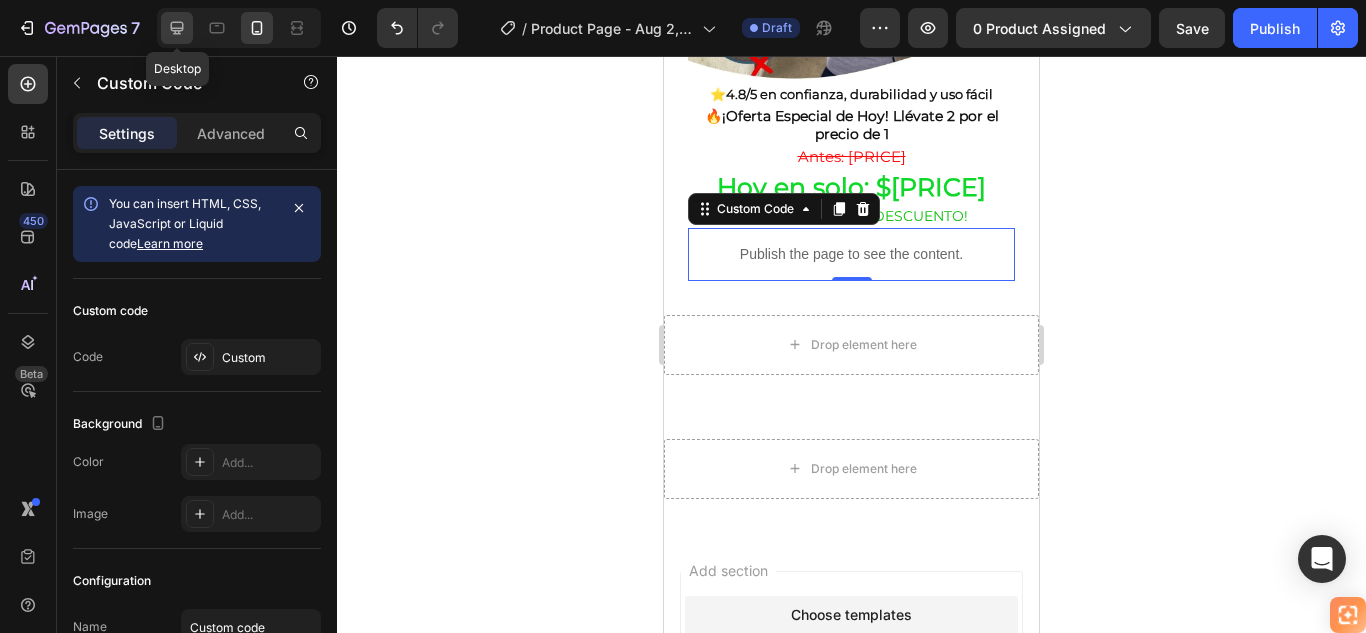 click 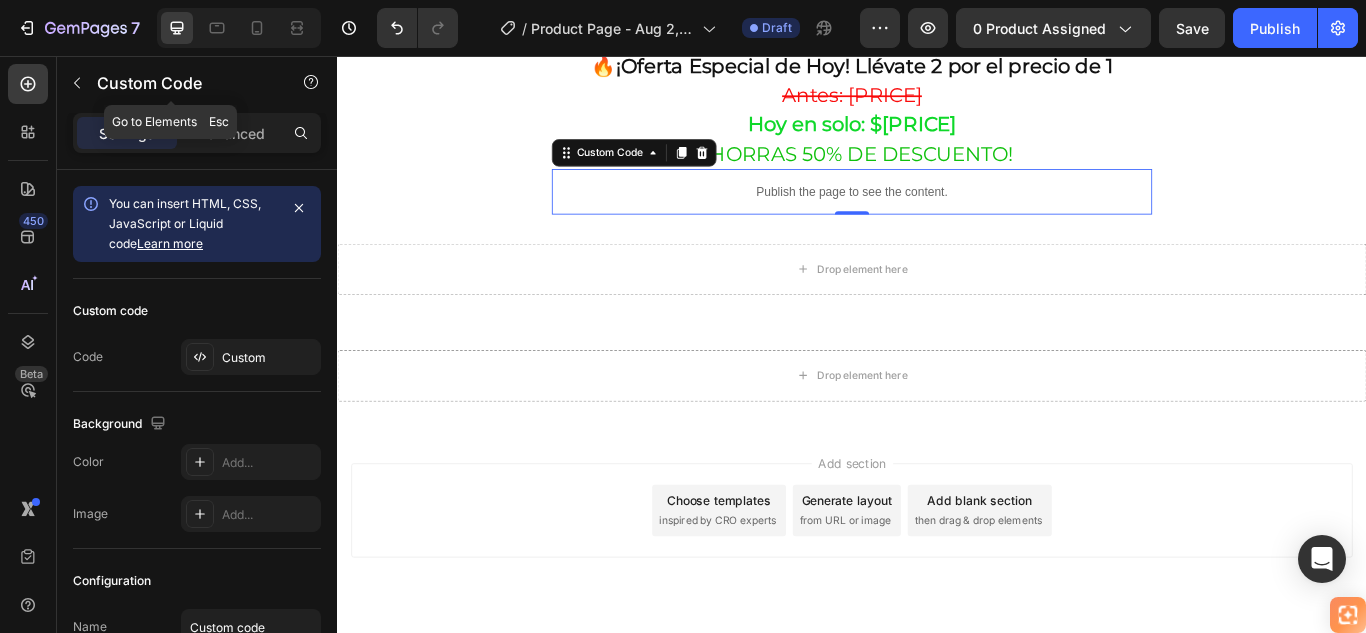 scroll, scrollTop: 1096, scrollLeft: 0, axis: vertical 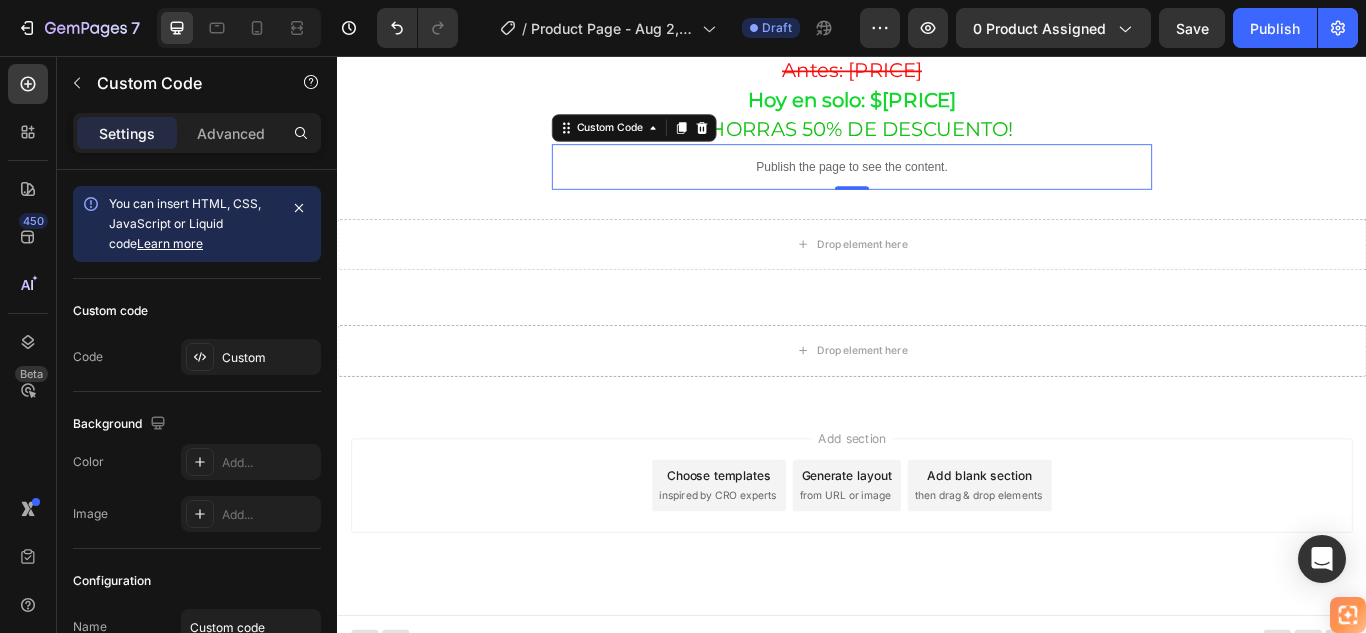 click on "Publish the page to see the content." at bounding box center [937, 185] 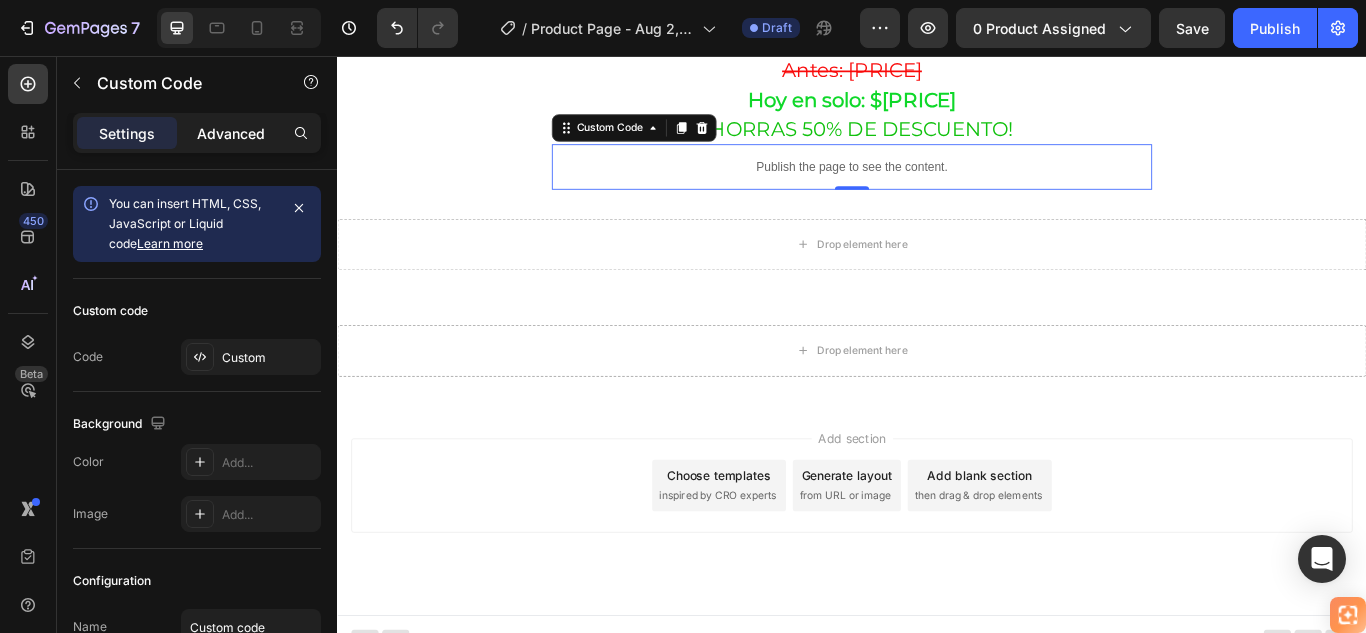 click on "Advanced" at bounding box center [231, 133] 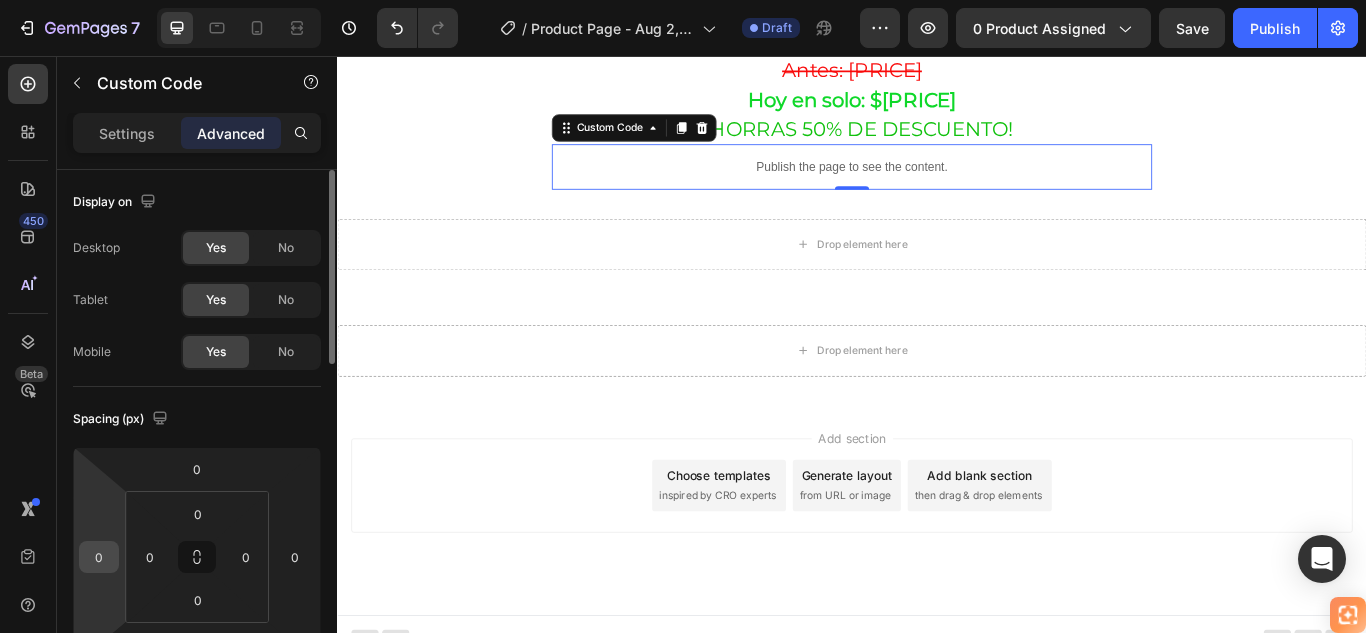 click on "0" at bounding box center [99, 557] 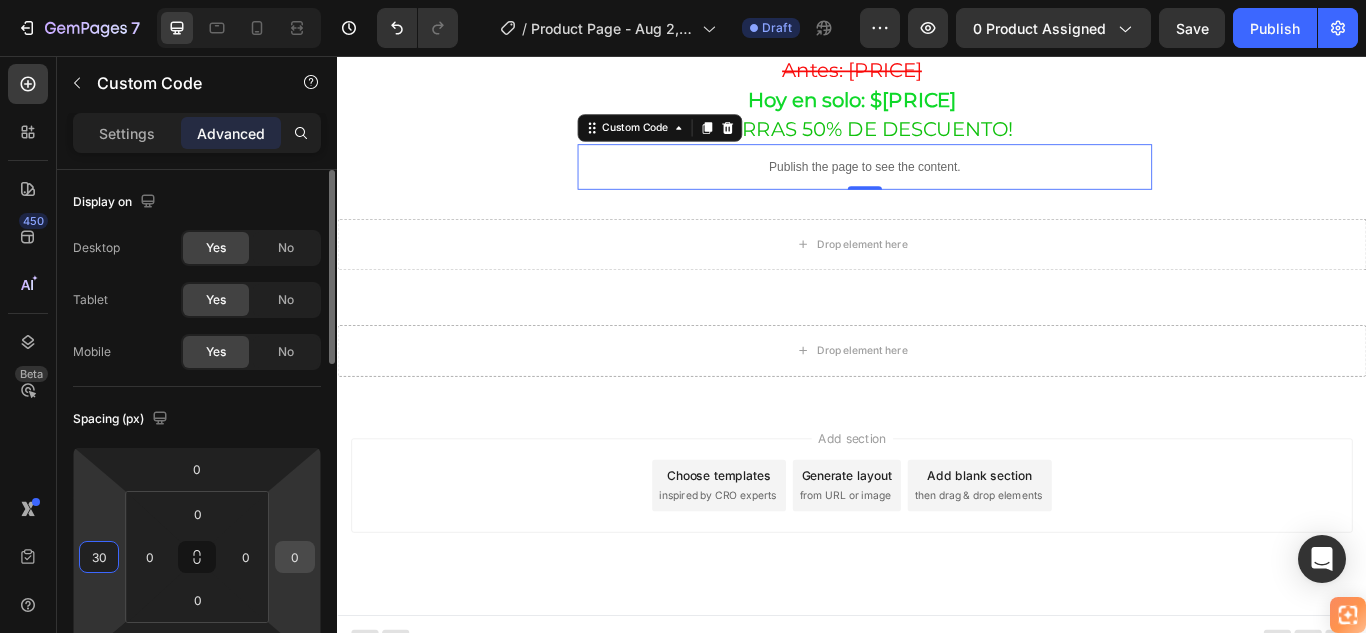 type on "30" 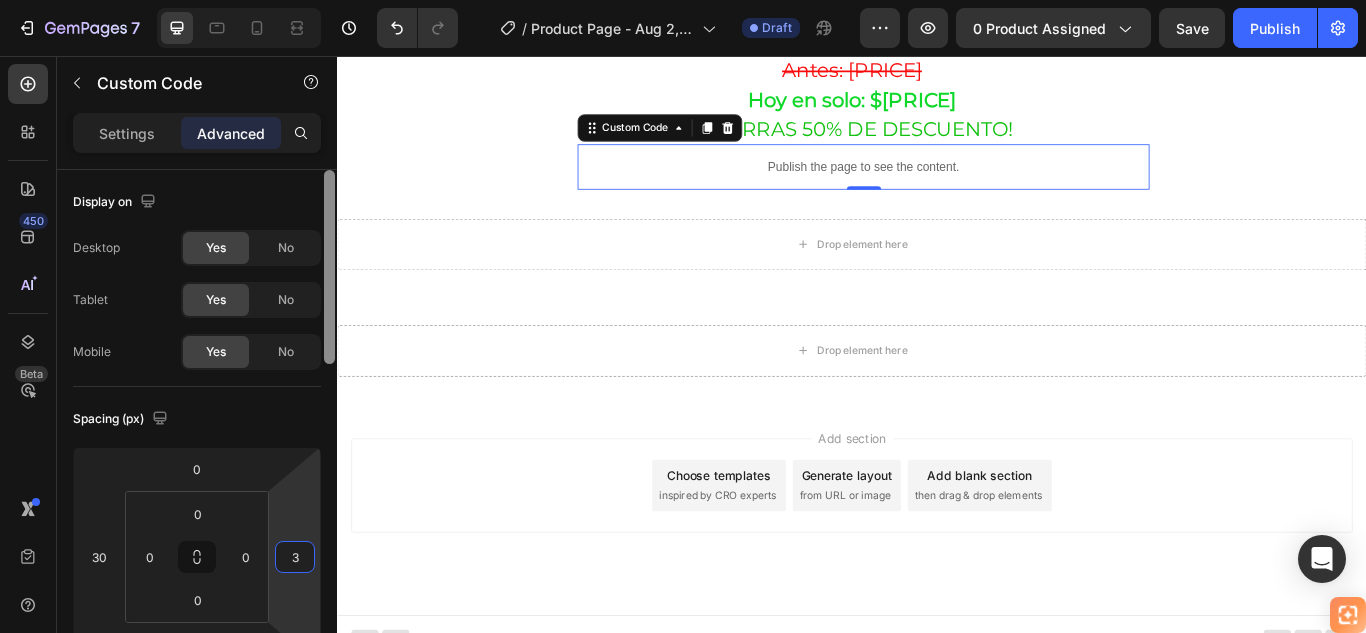 type on "30" 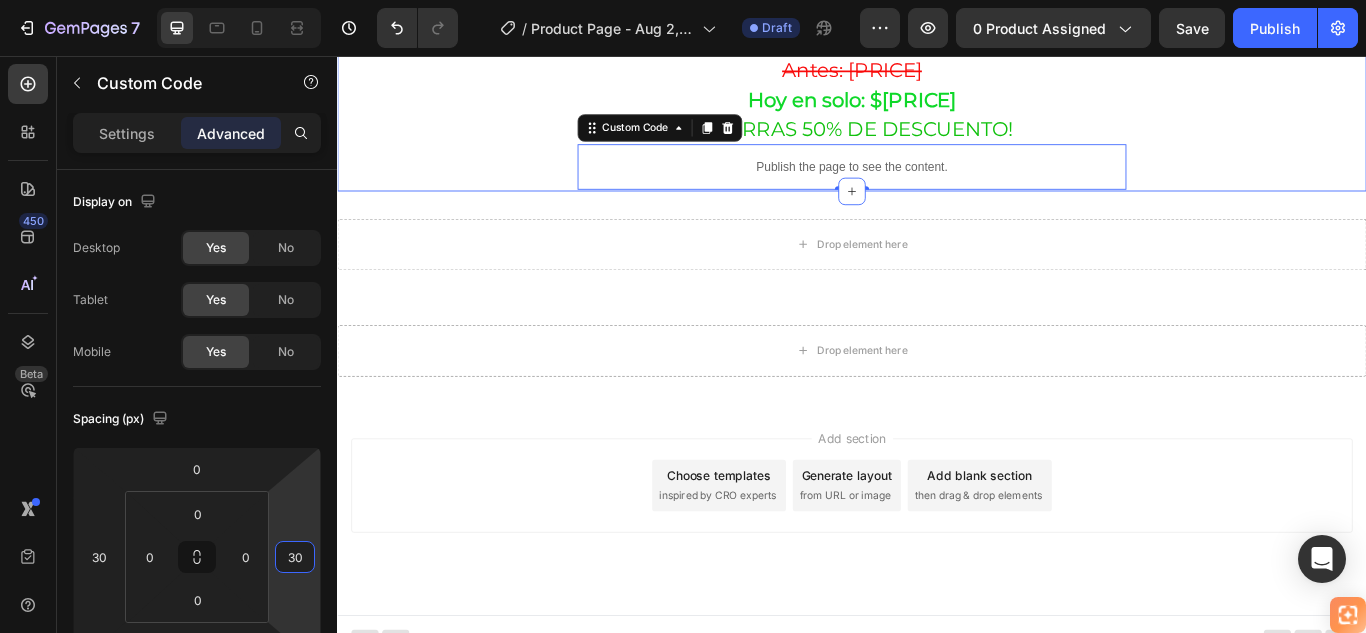 click on "🚚 Envío gratis y entrega rápida - ✅ Garantía de satisfacción total Heading Image ⭐  4.8/5 en confianza, durabilidad y uso fácil Heading 🔥  ¡Oferta Especial de Hoy! Llévate 2 por el precio de 1 Heading ⁠⁠⁠⁠⁠⁠⁠ Antes: $179.900 Heading ⁠⁠⁠⁠⁠⁠⁠ Hoy en solo: $89.900 Heading ⁠⁠⁠⁠⁠⁠⁠ ¡AHORRAS 50% DE DESCUENTO! Heading
Publish the page to see the content.
Custom Code   0 Row Section 1" at bounding box center [937, -393] 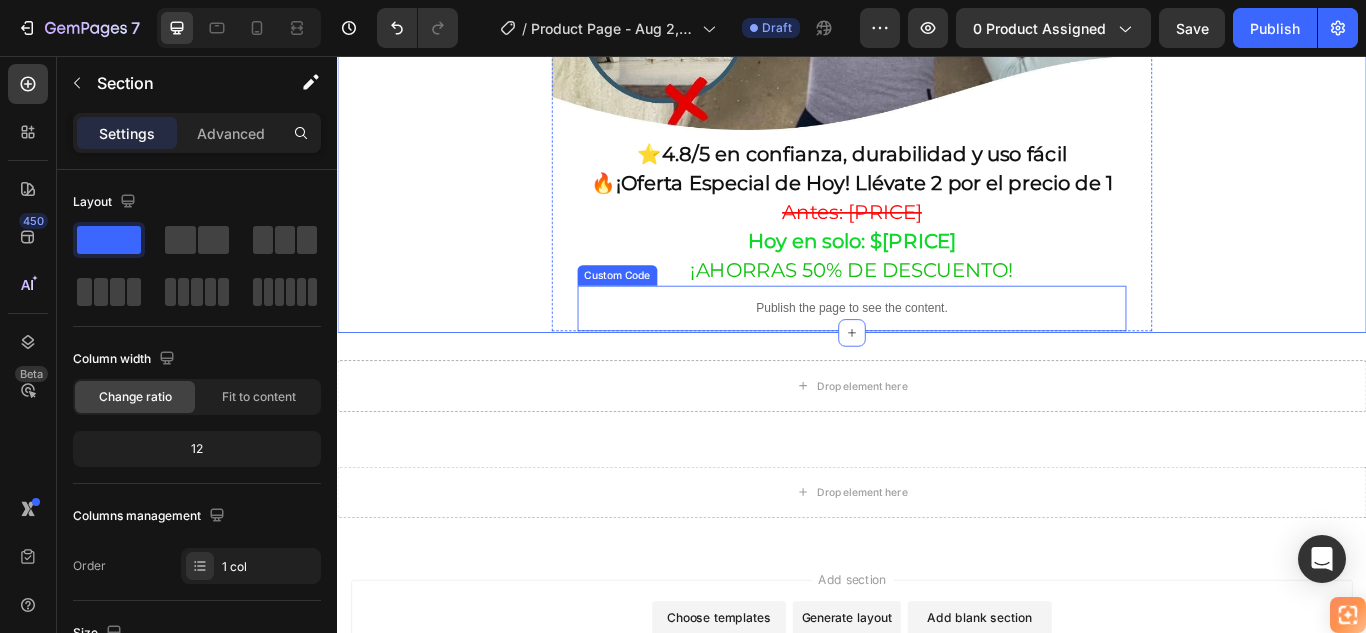 scroll, scrollTop: 896, scrollLeft: 0, axis: vertical 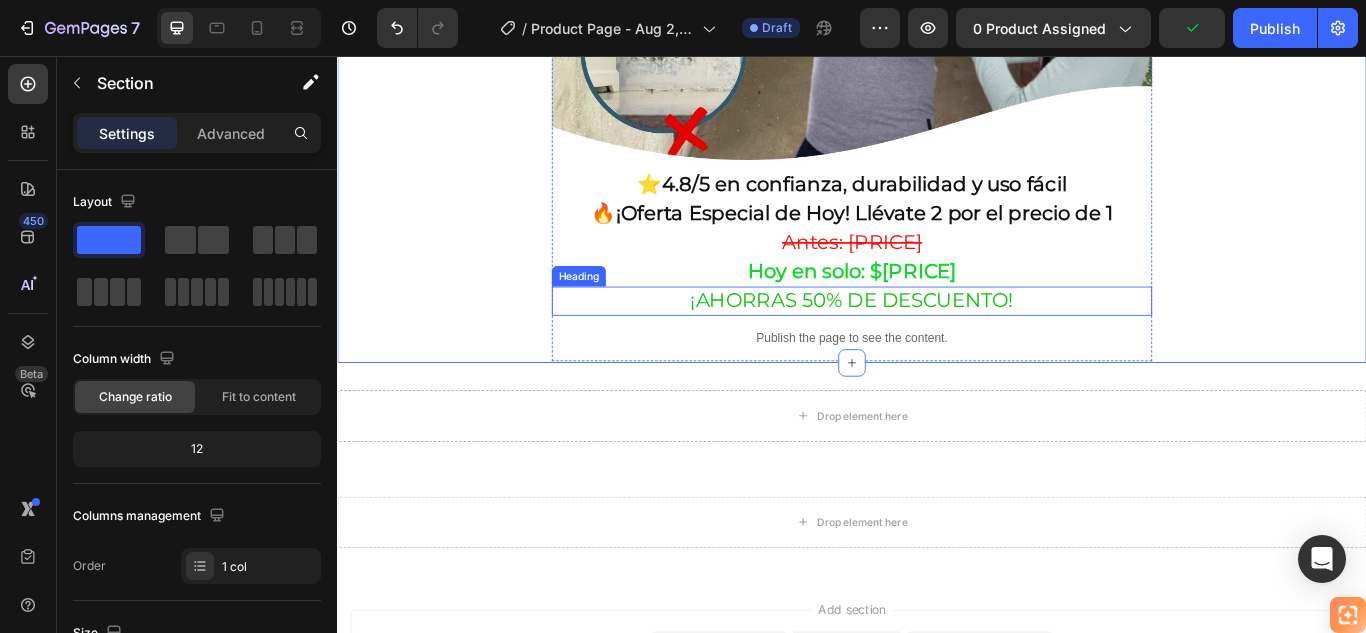 click on "¡AHORRAS 50% DE DESCUENTO!" at bounding box center (937, 341) 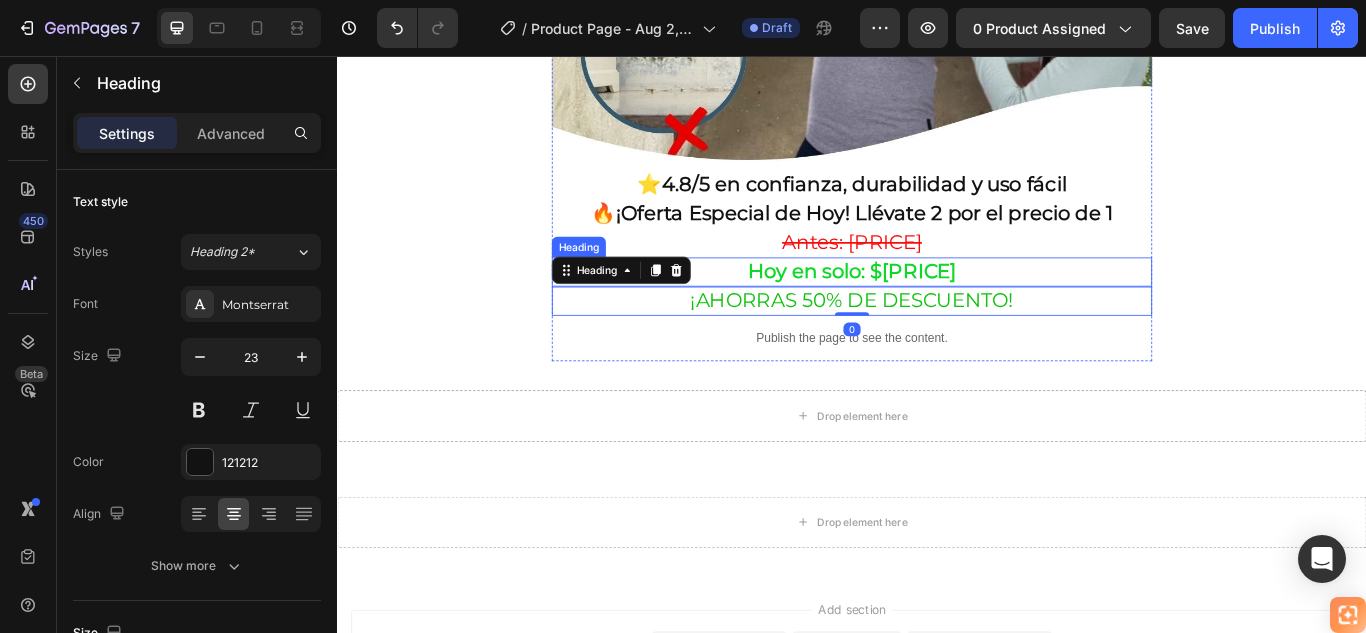 click on "Hoy en solo: $[PRICE]" at bounding box center (937, 307) 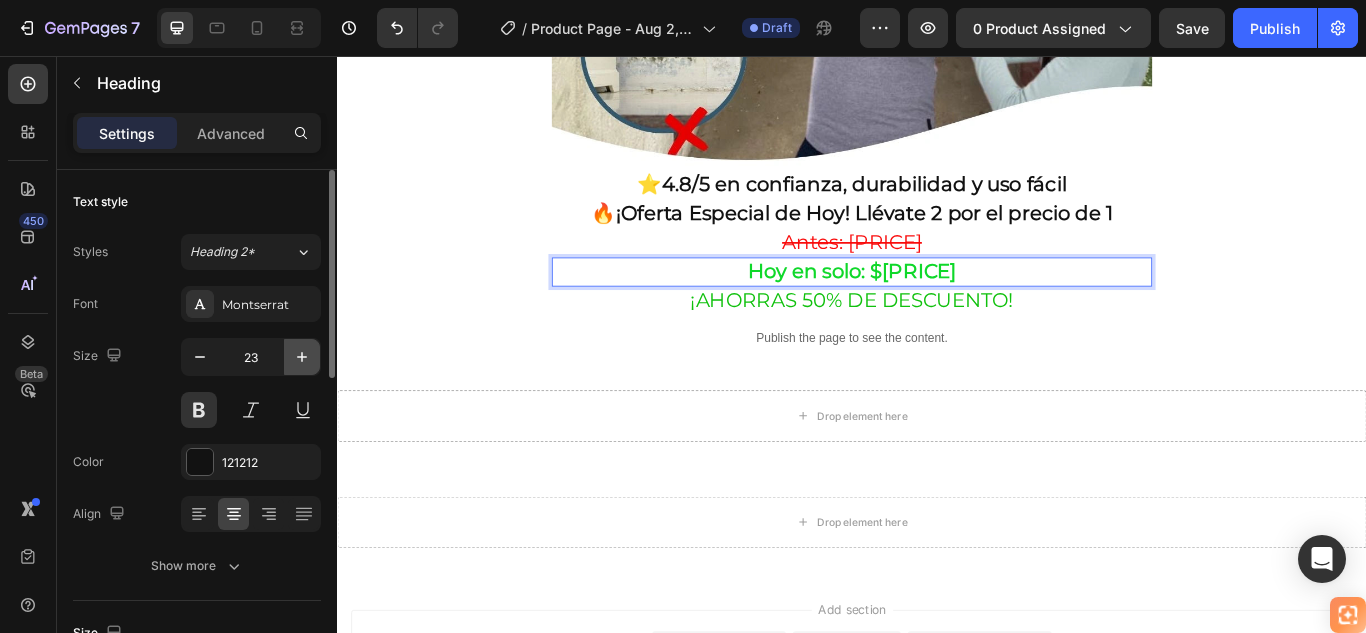 click 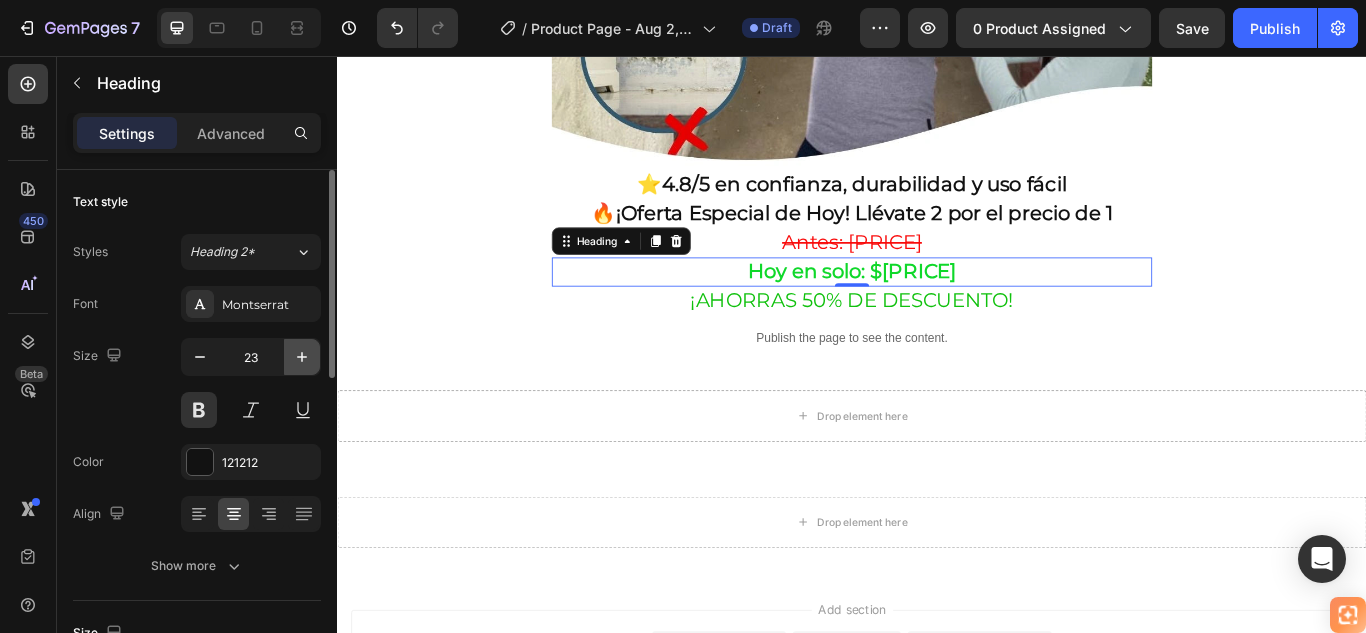 click 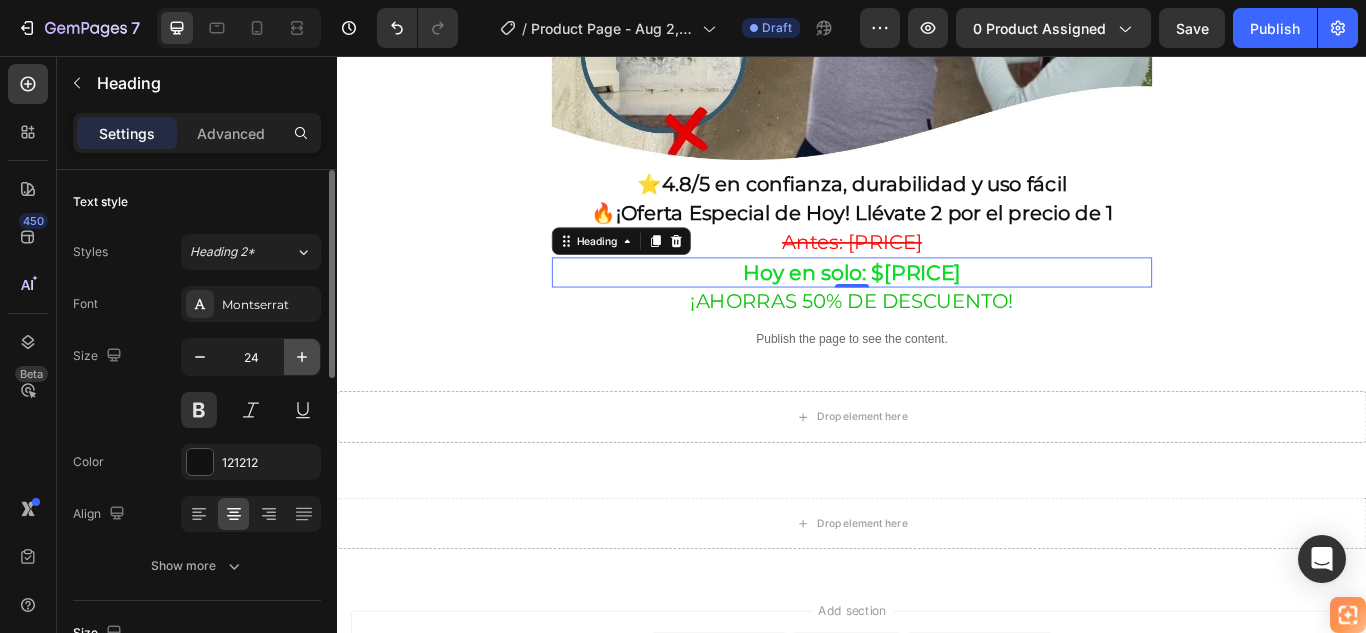 click 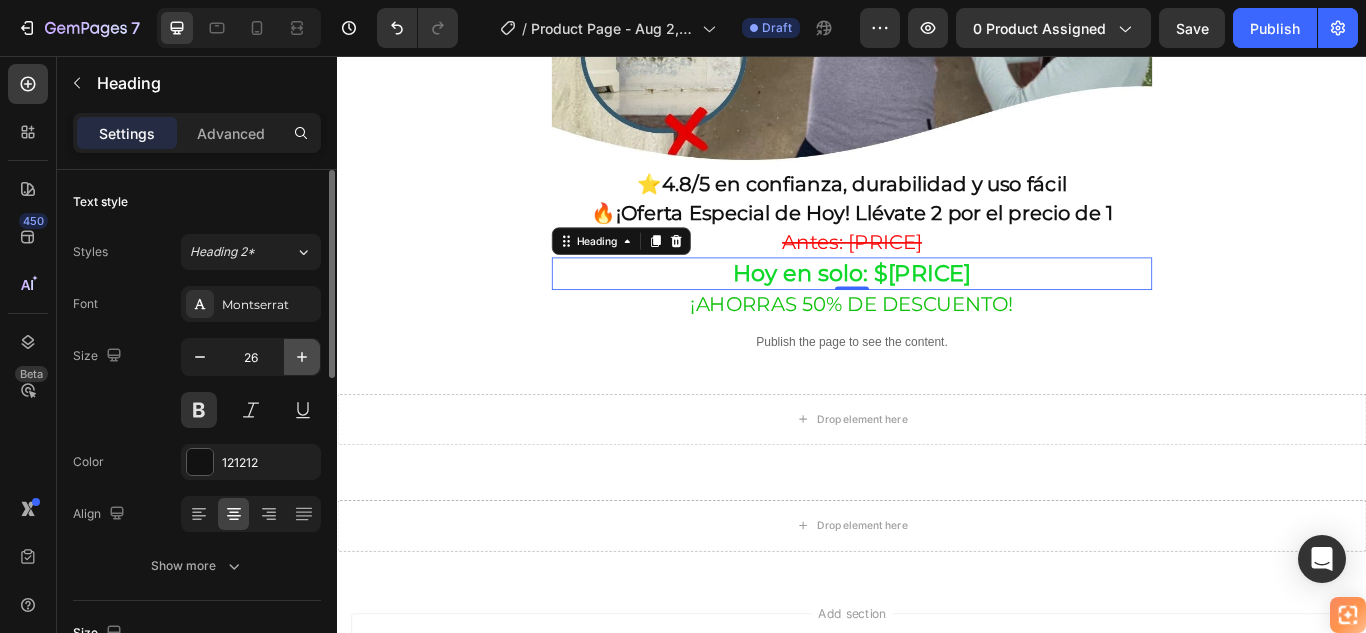 drag, startPoint x: 302, startPoint y: 361, endPoint x: 232, endPoint y: 323, distance: 79.64923 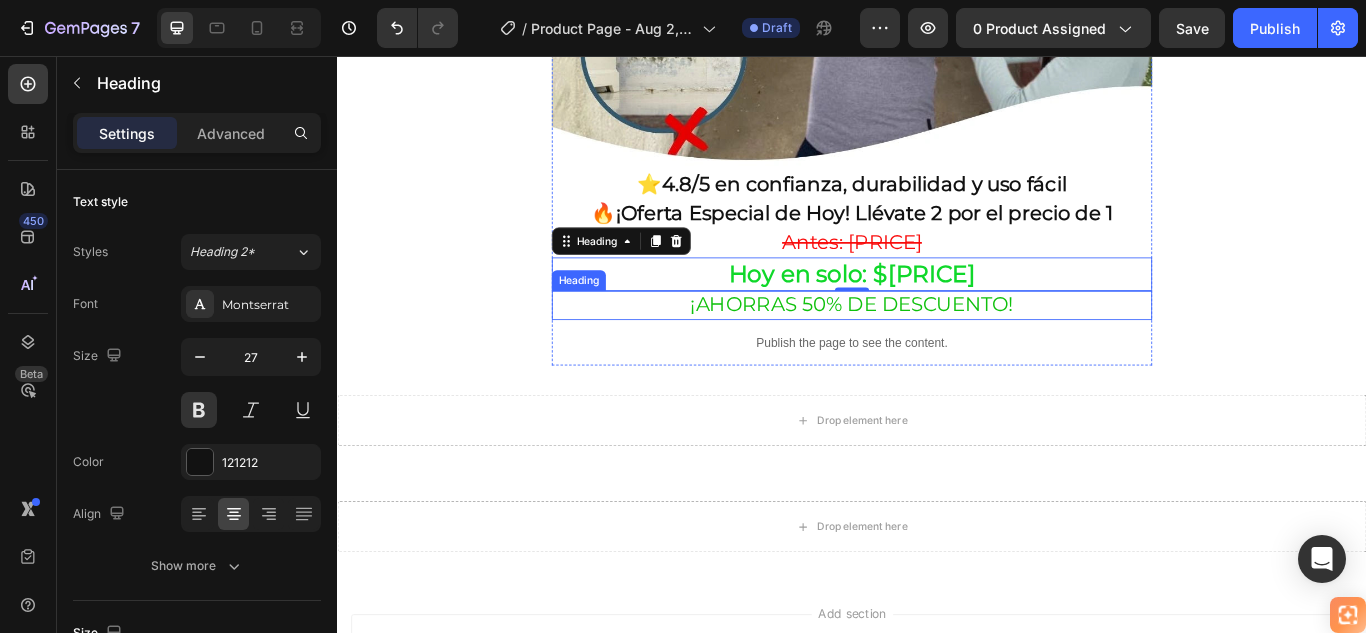 click on "¡AHORRAS 50% DE DESCUENTO!" at bounding box center [937, 346] 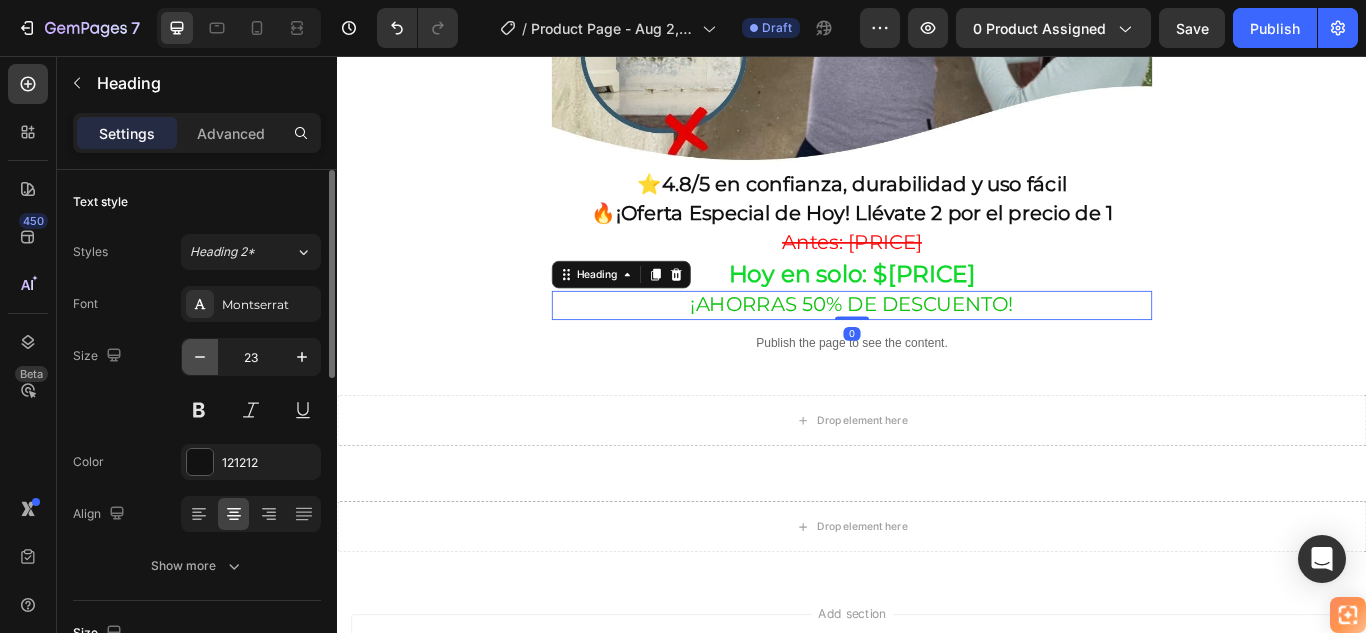click 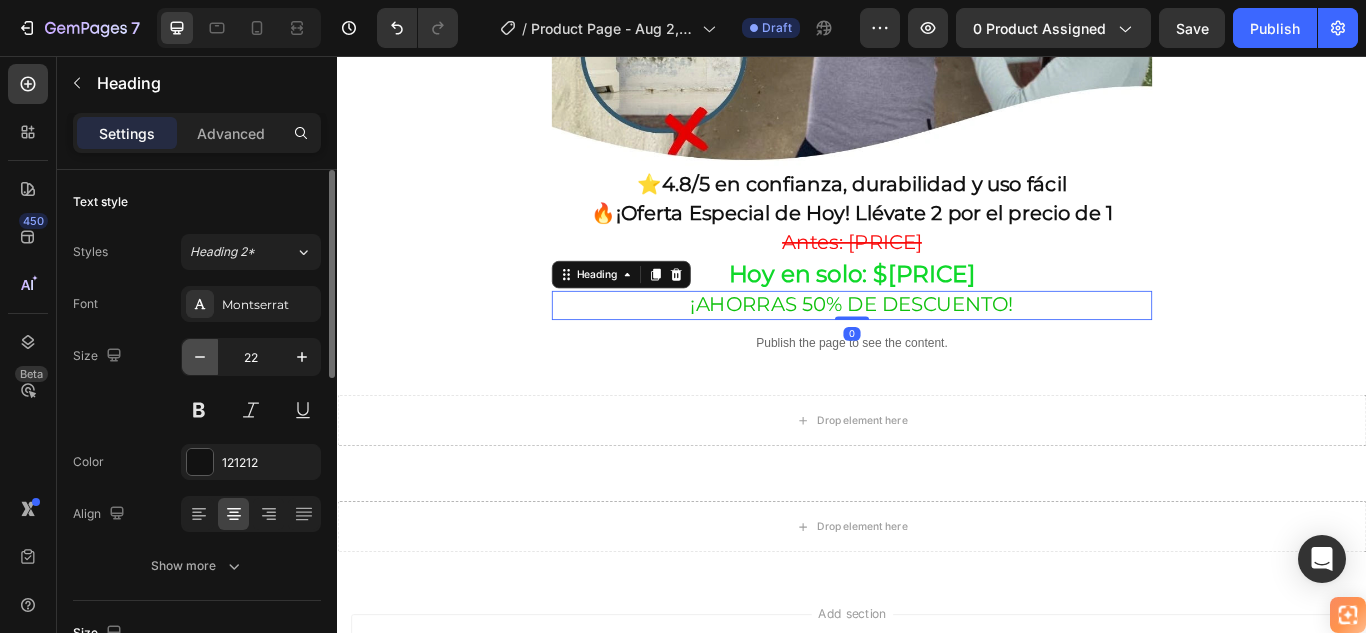 click 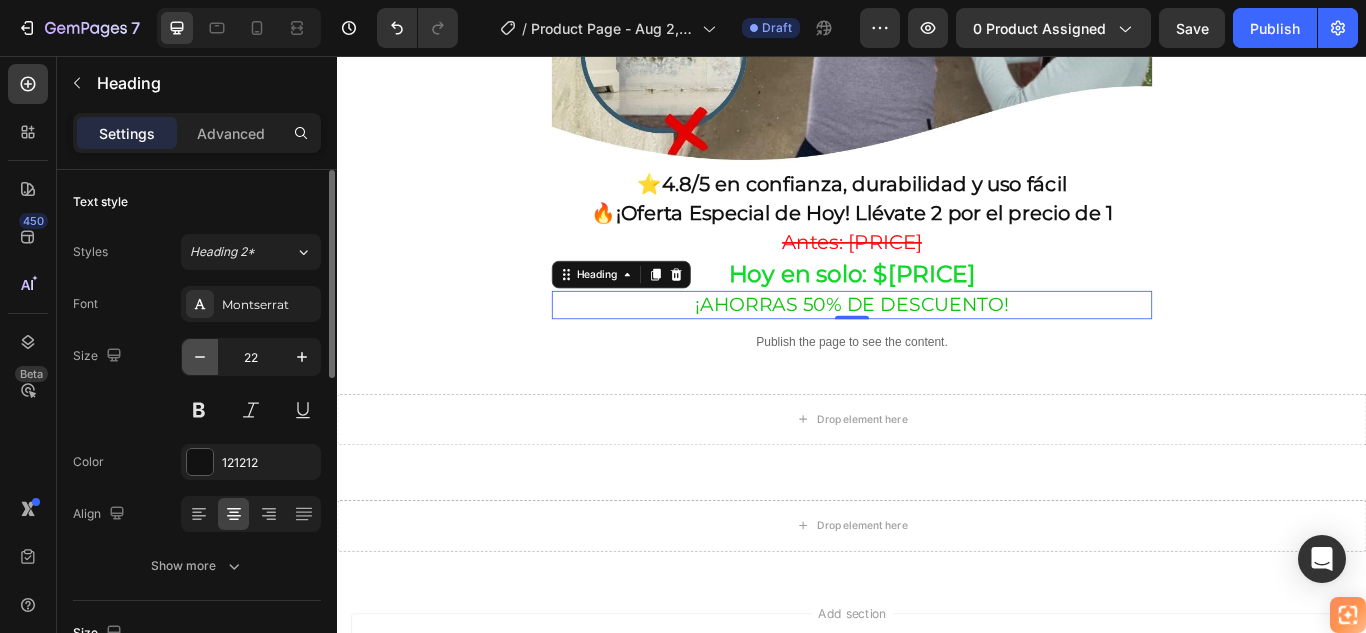 click 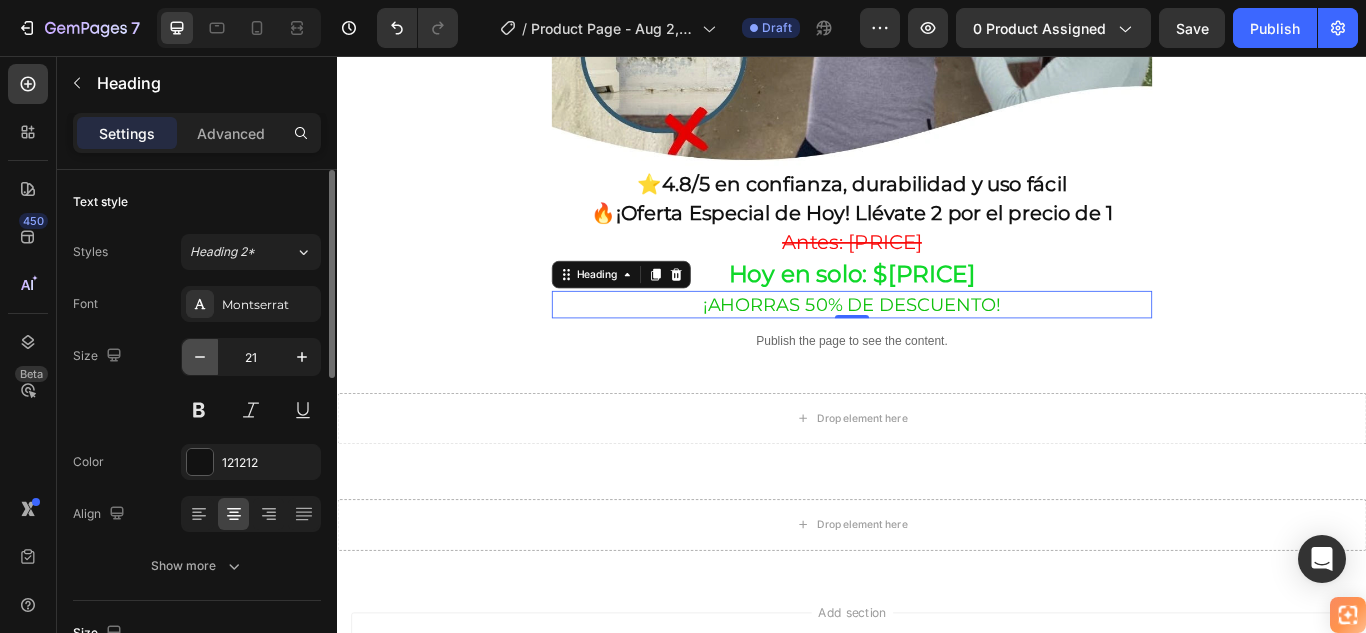 click 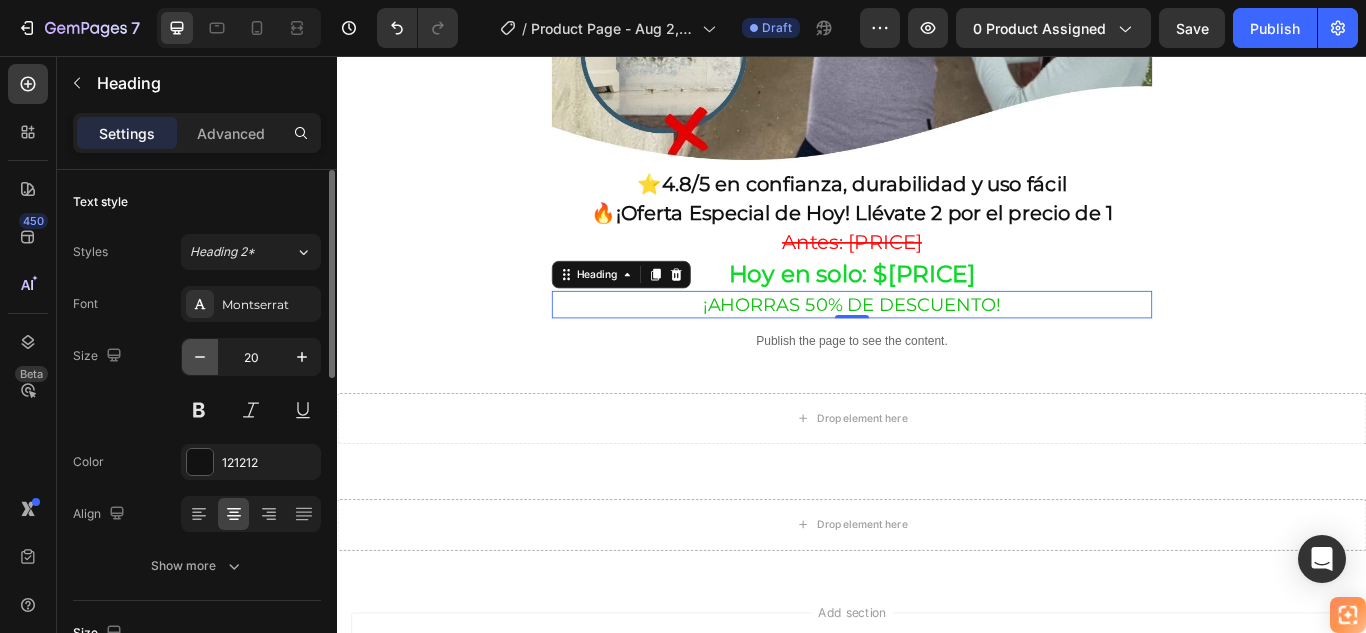 click 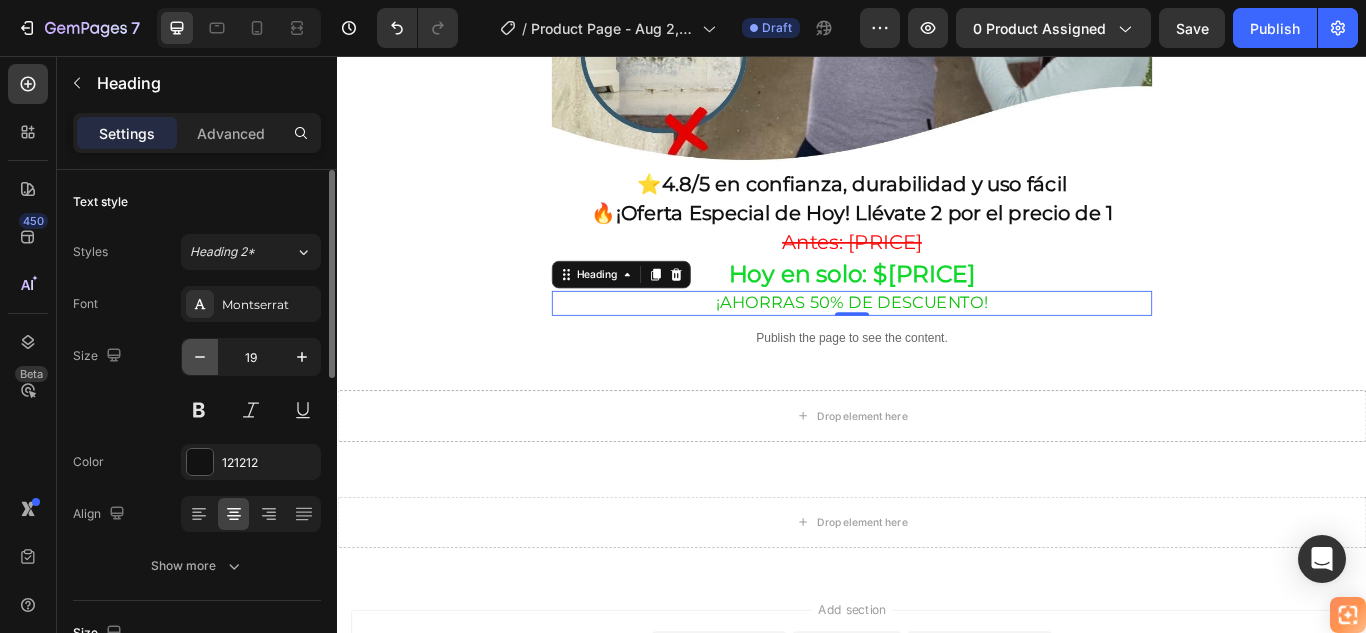 click 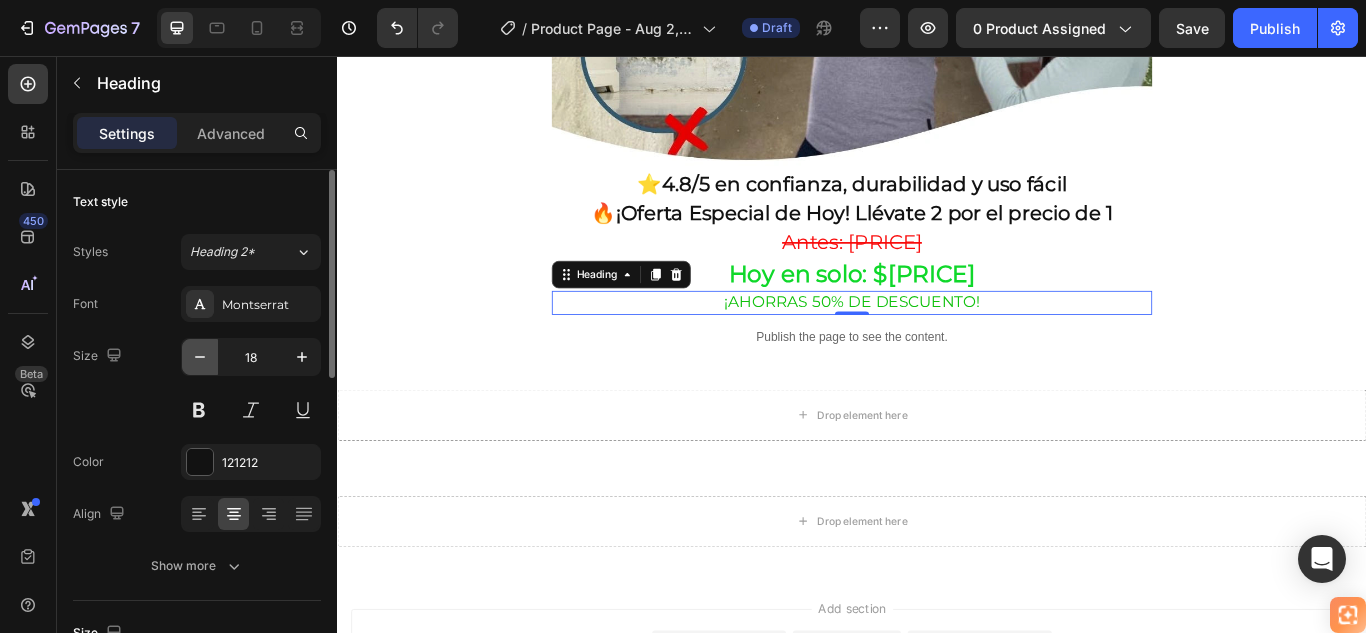 click 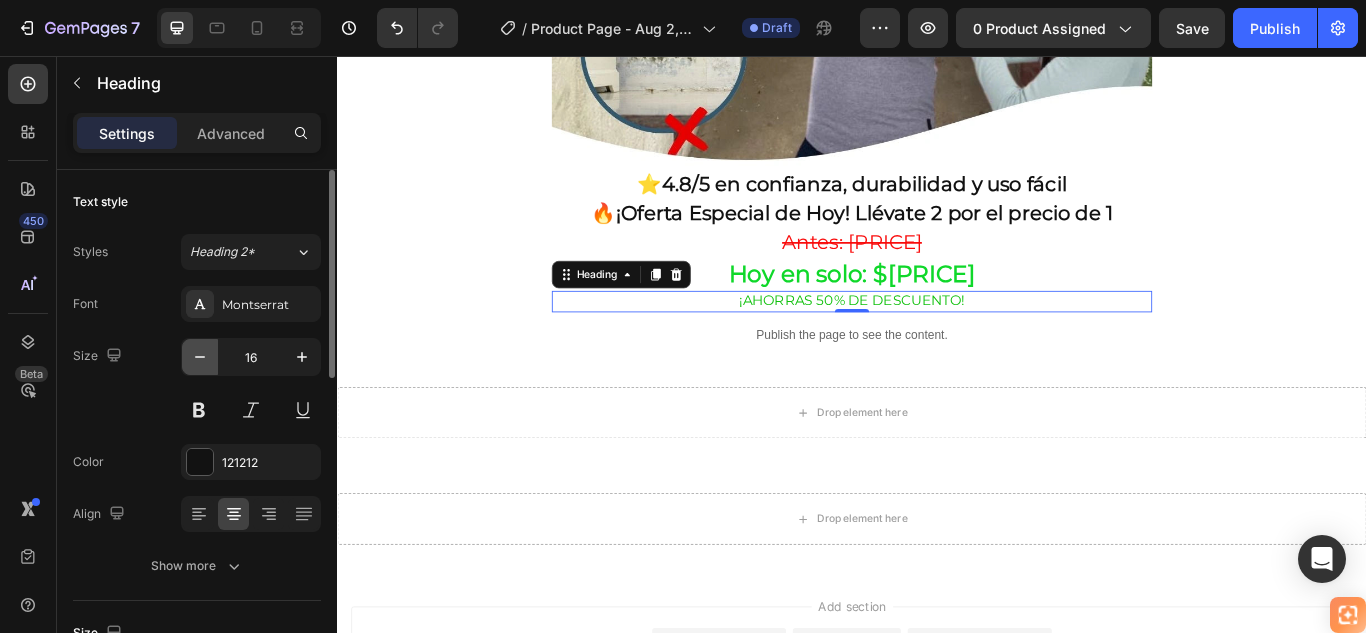 drag, startPoint x: 200, startPoint y: 353, endPoint x: 415, endPoint y: 328, distance: 216.44861 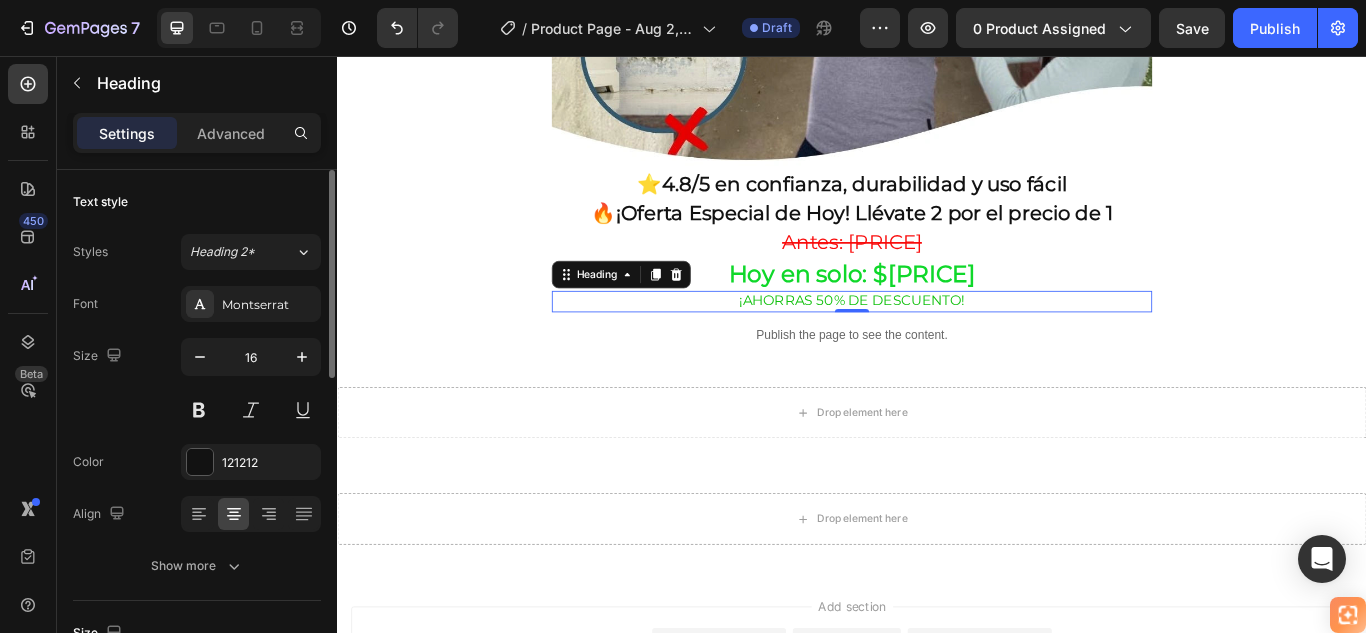 type on "15" 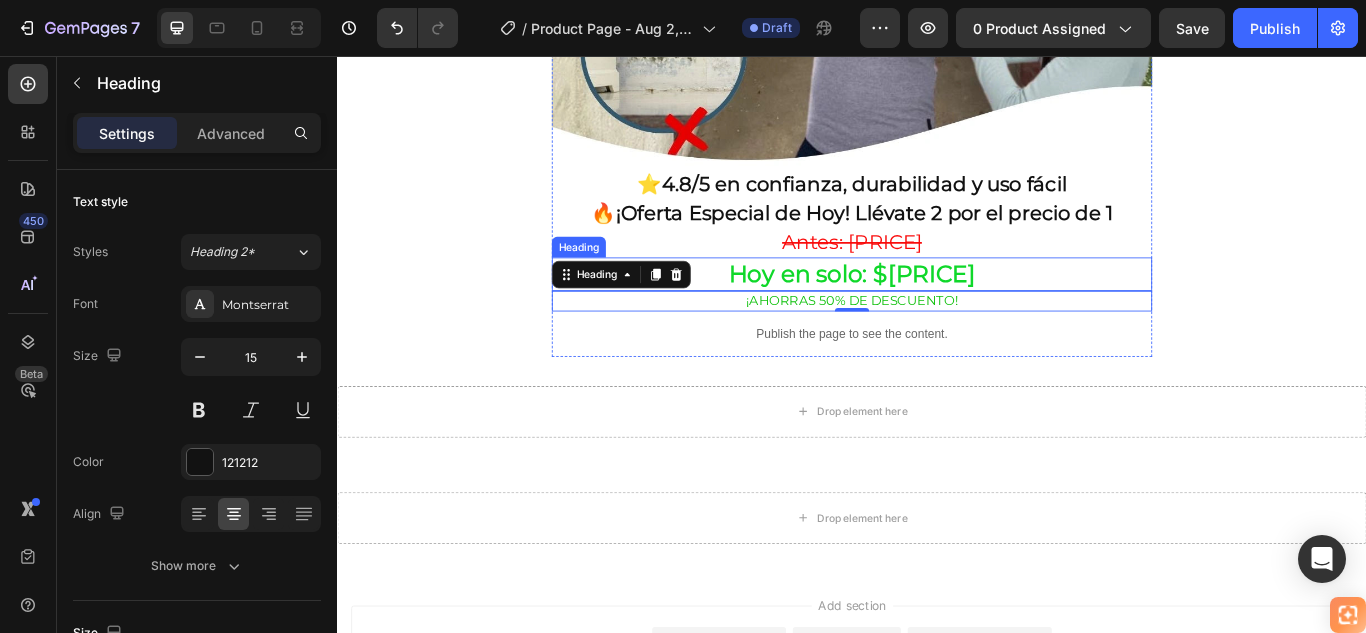 click on "Hoy en solo: $[PRICE]" at bounding box center (937, 310) 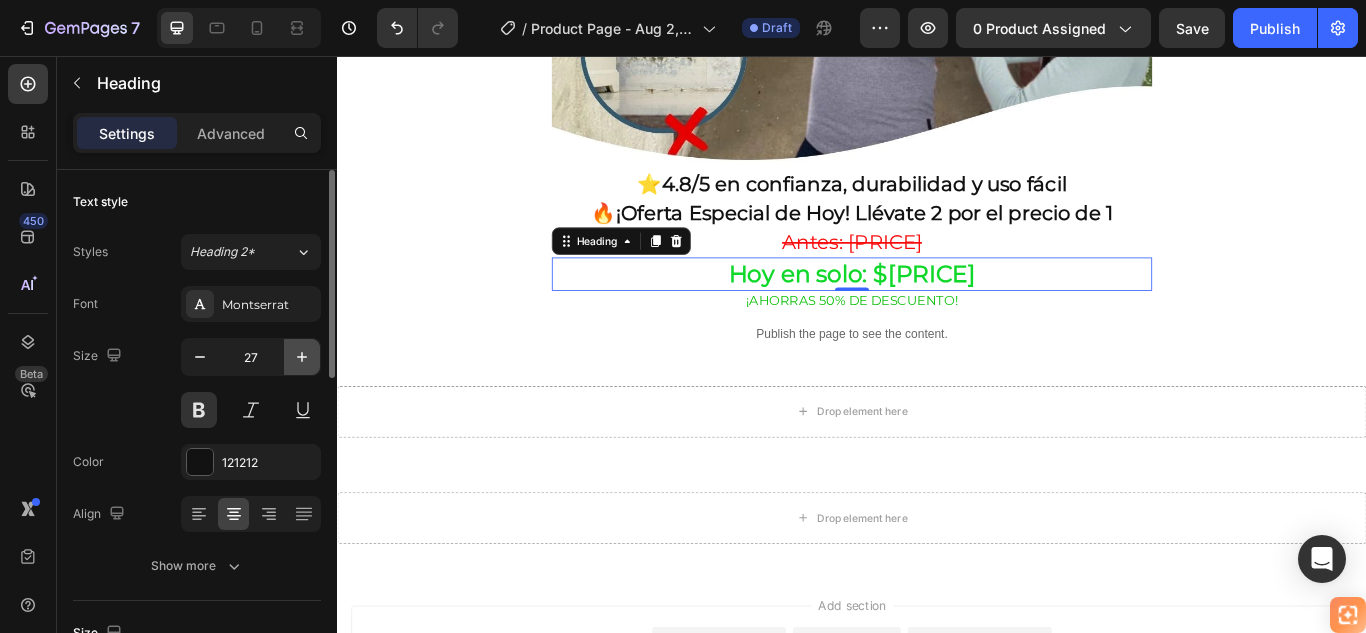 click 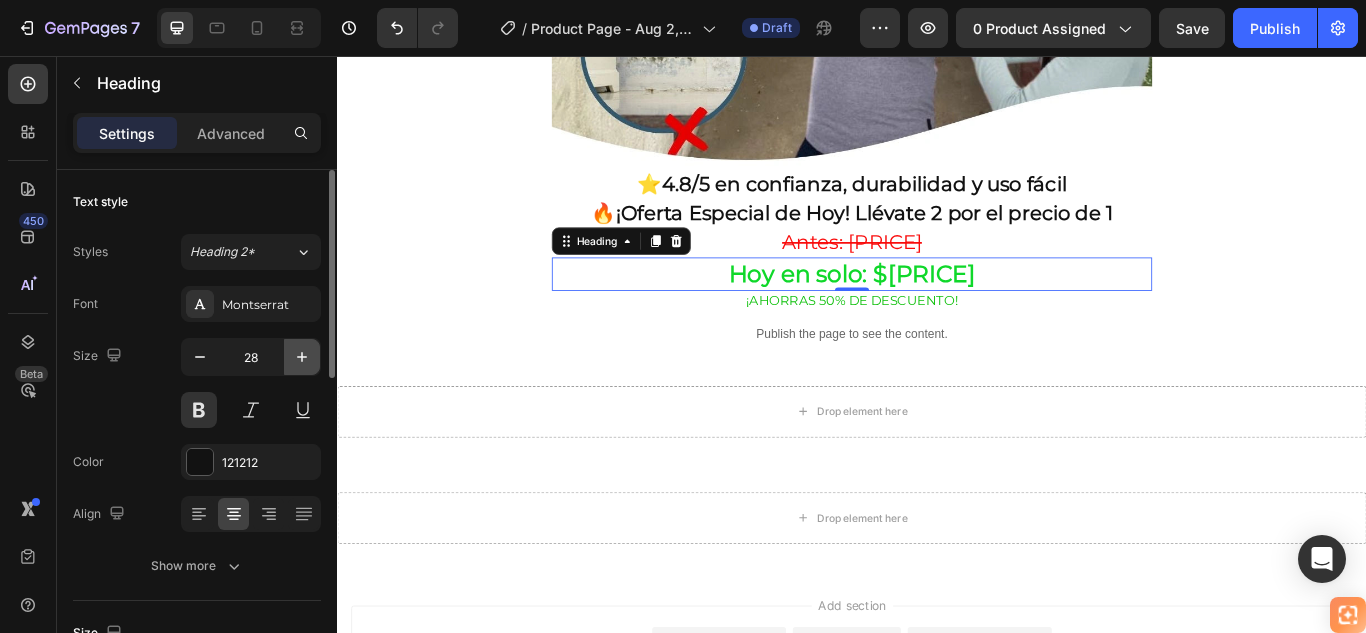 click 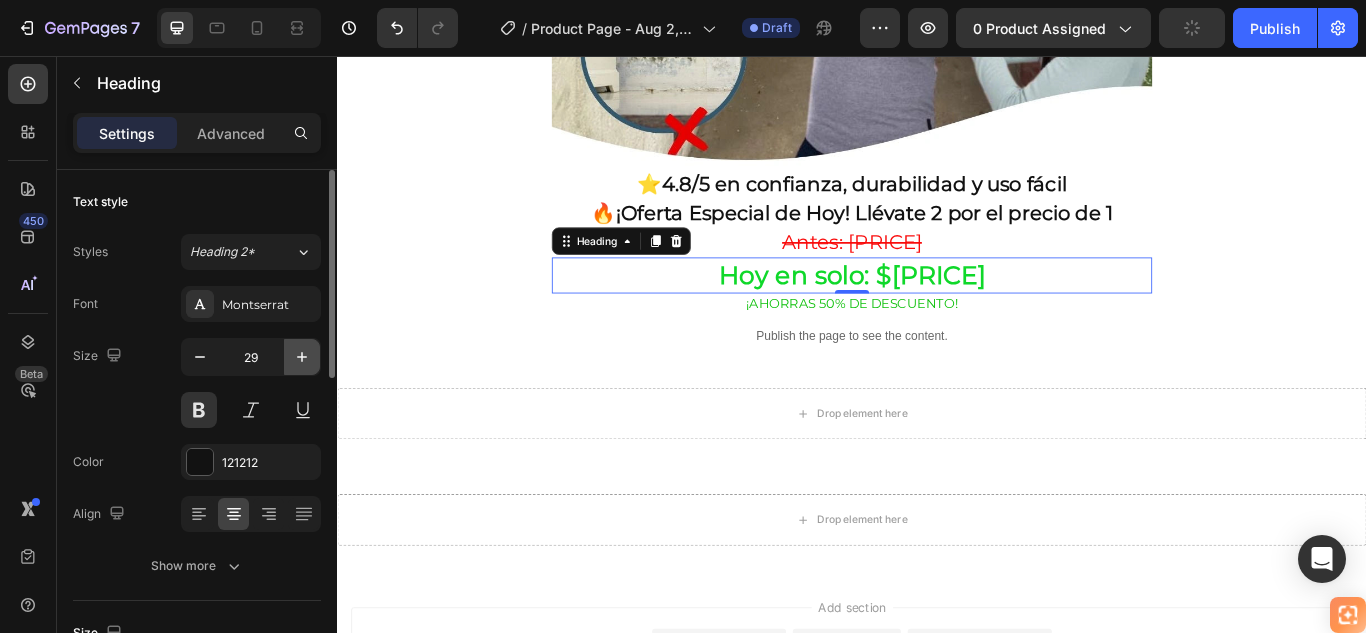 click 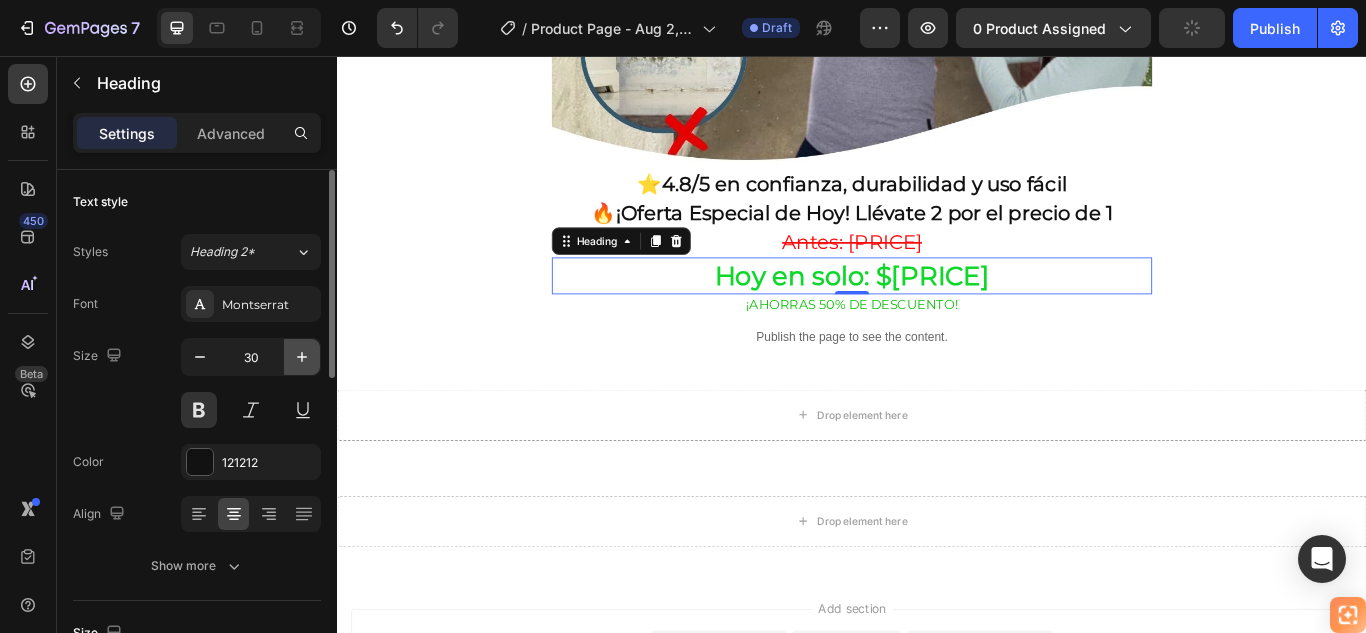 click 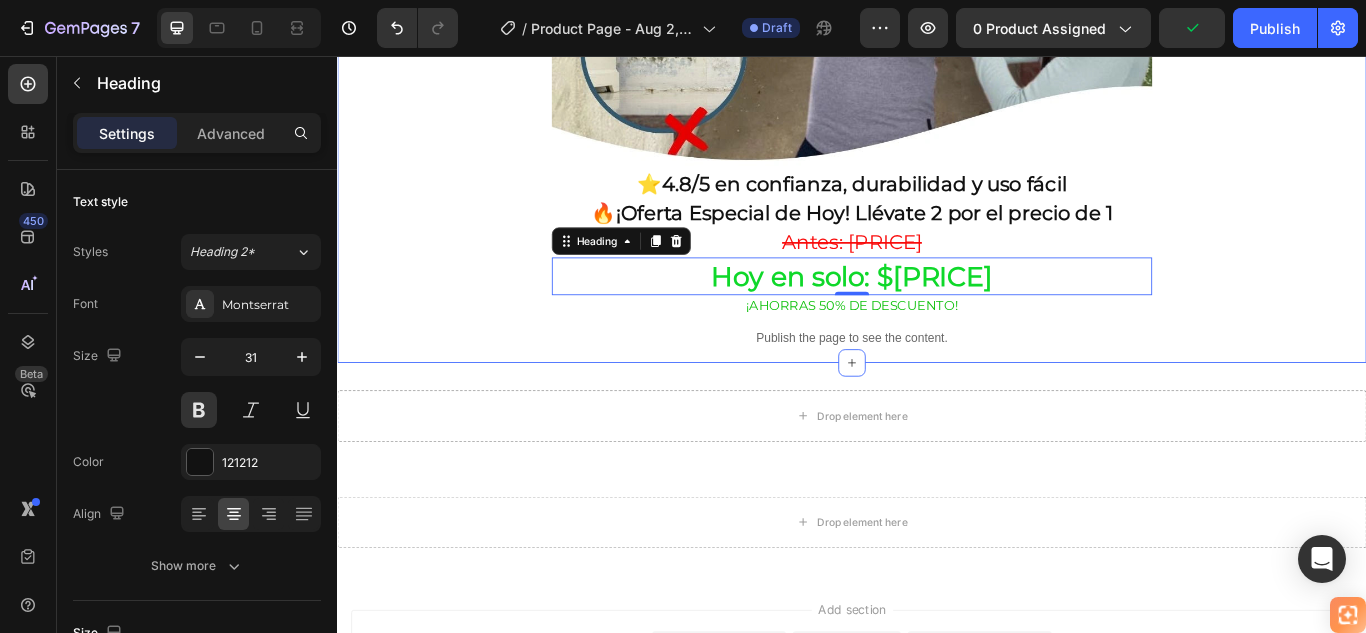 click on "🚚 Envío gratis y entrega rápida - ✅ Garantía de satisfacción total Heading Image ⭐  4.8/5 en confianza, durabilidad y uso fácil Heading 🔥  ¡Oferta Especial de Hoy! Llévate 2 por el precio de 1 Heading ⁠⁠⁠⁠⁠⁠⁠ Antes: $179.900 Heading ⁠⁠⁠⁠⁠⁠⁠ Hoy en solo: $89.900 Heading   0 ⁠⁠⁠⁠⁠⁠⁠ ¡AHORRAS 50% DE DESCUENTO! Heading
Publish the page to see the content.
Custom Code Row Section 1" at bounding box center (937, -193) 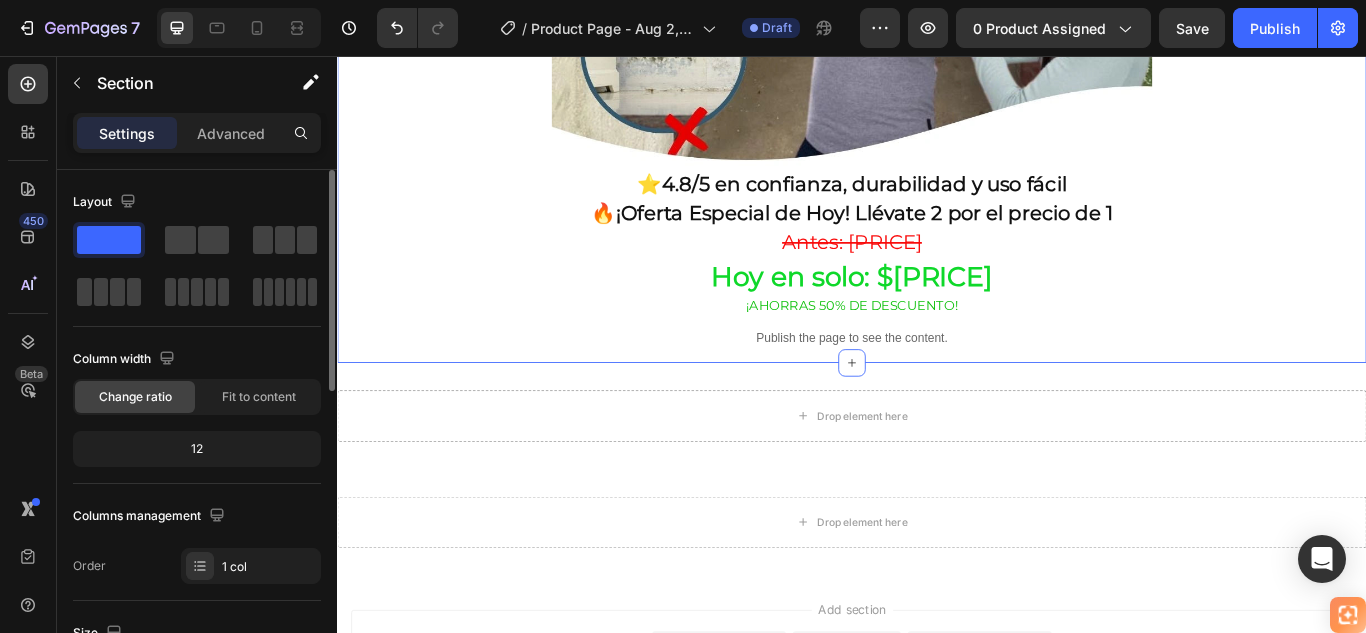 scroll, scrollTop: 1096, scrollLeft: 0, axis: vertical 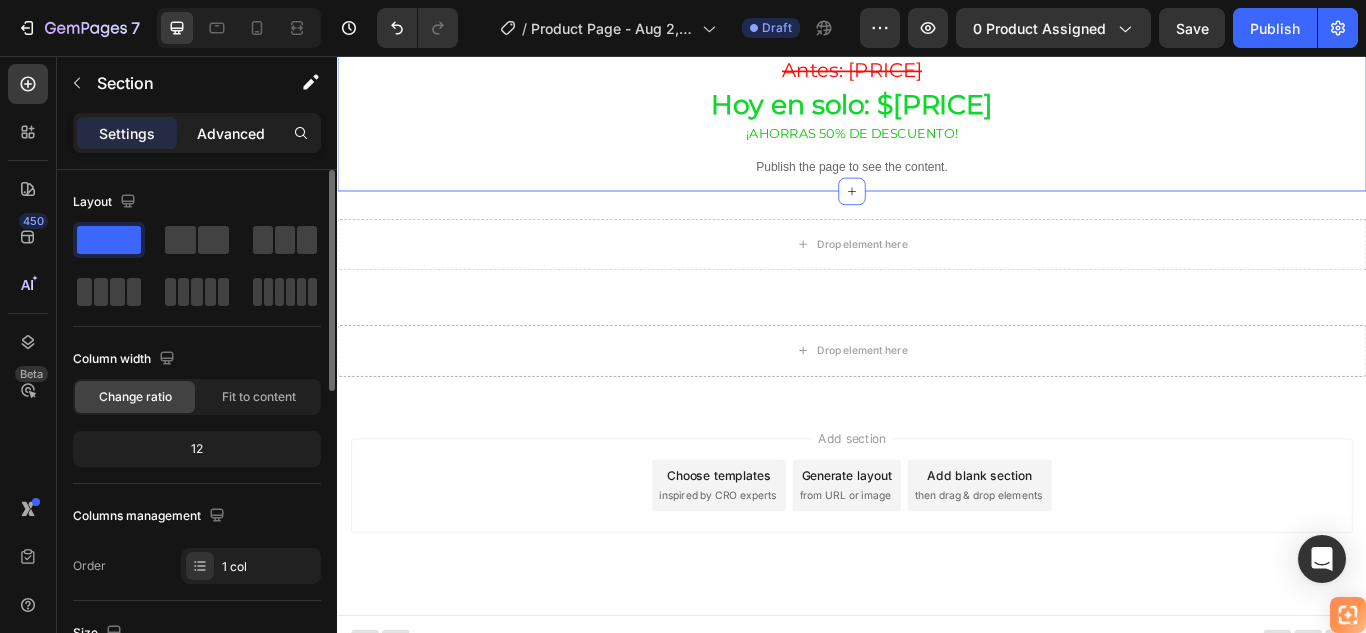 click on "Advanced" at bounding box center [231, 133] 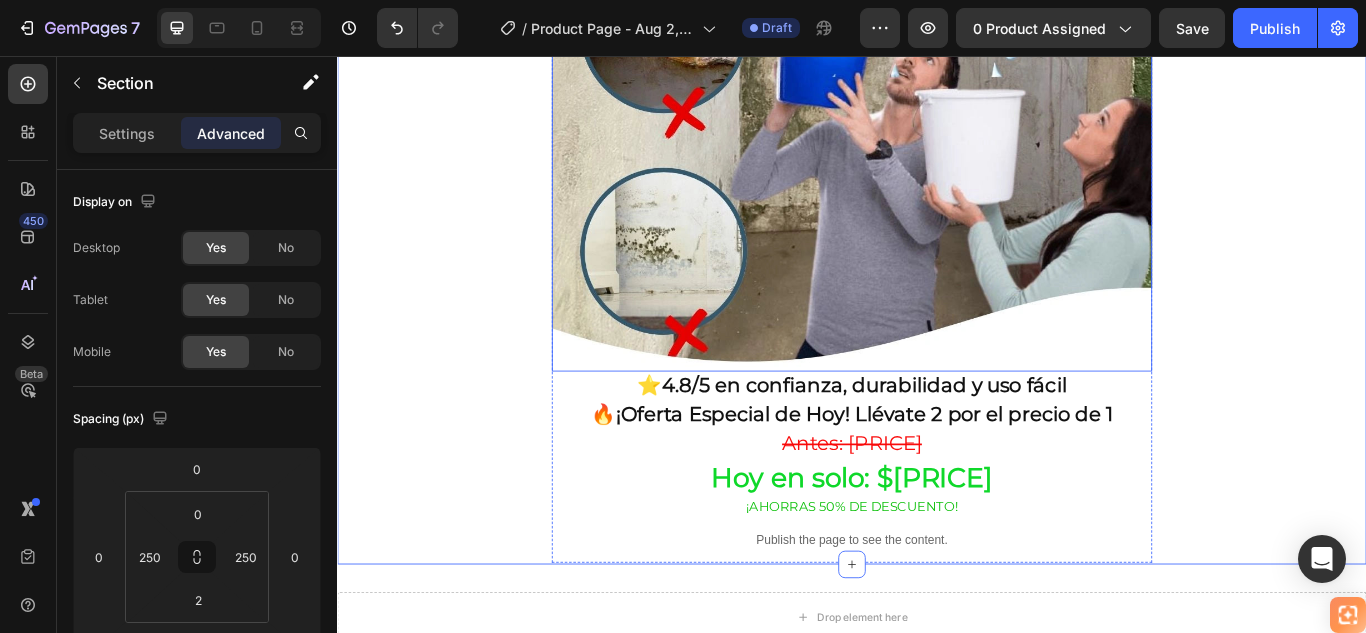 scroll, scrollTop: 896, scrollLeft: 0, axis: vertical 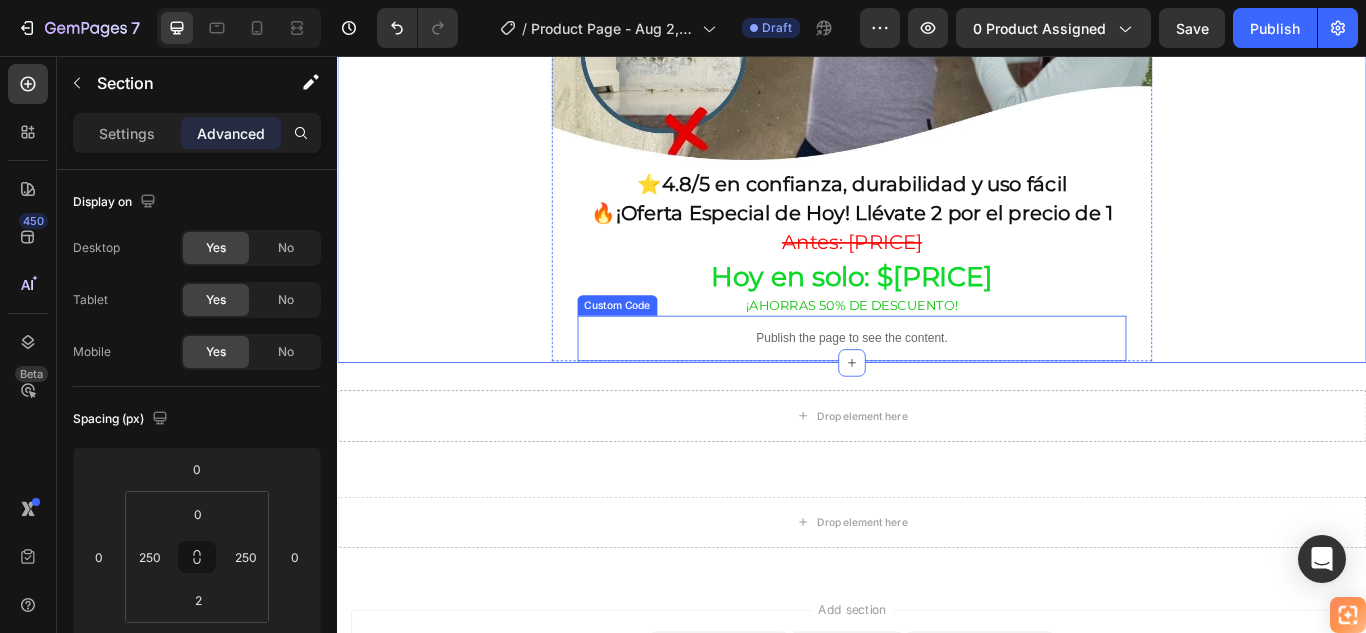 click on "Publish the page to see the content." at bounding box center [937, 385] 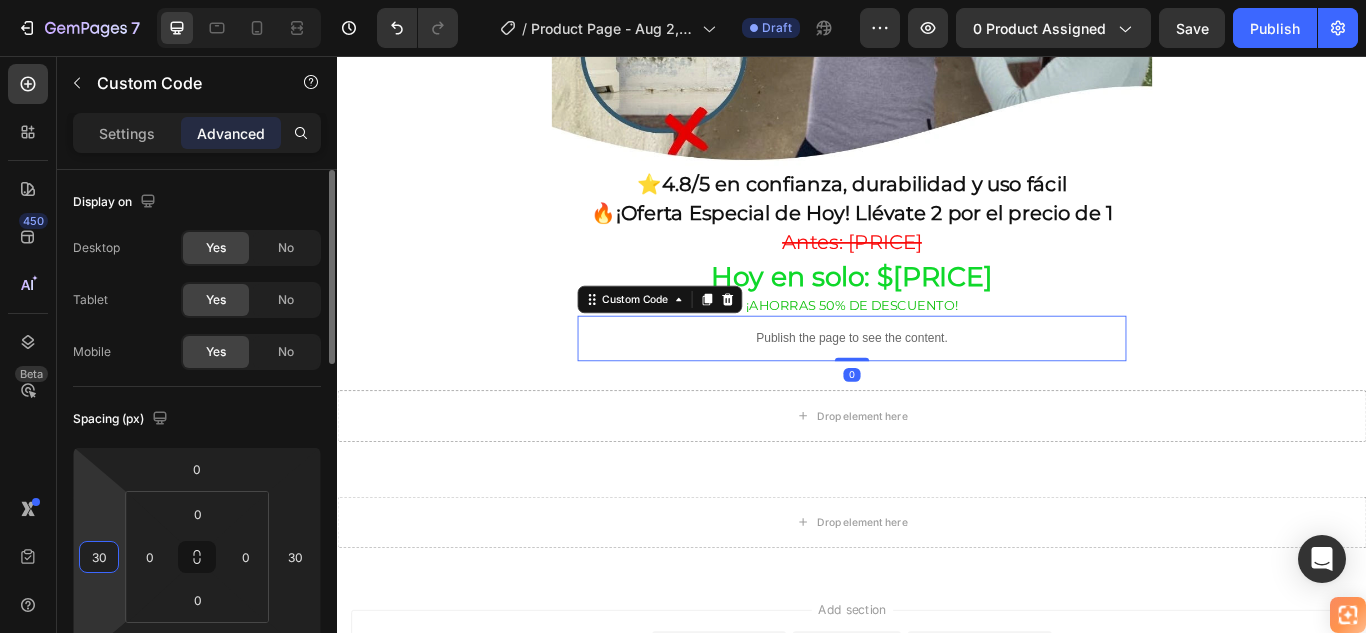 click on "30" at bounding box center (99, 557) 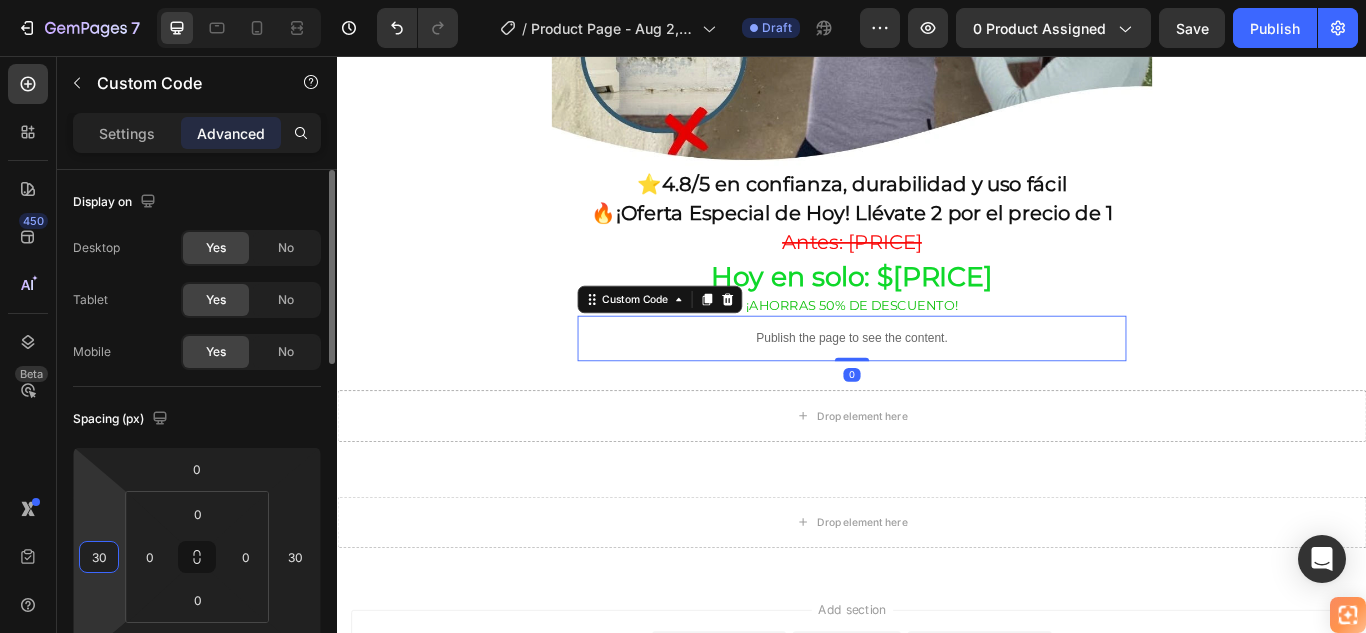 click on "30" at bounding box center (99, 557) 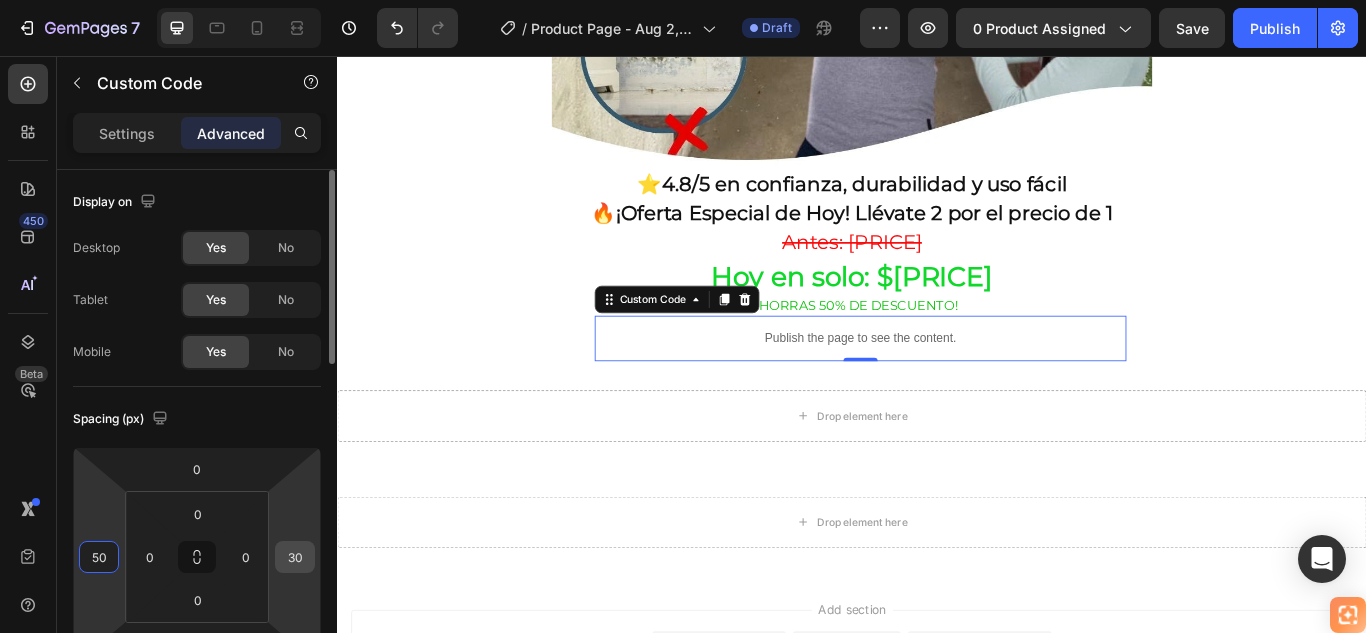 type on "50" 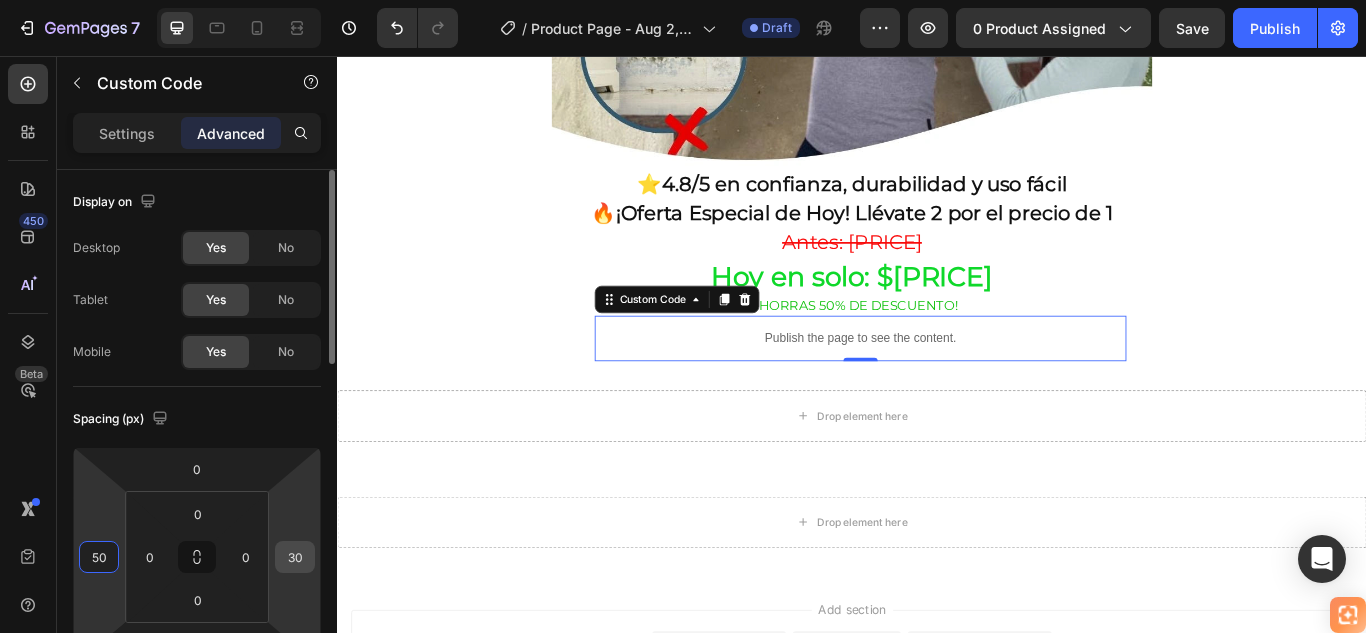 click on "30" at bounding box center (295, 557) 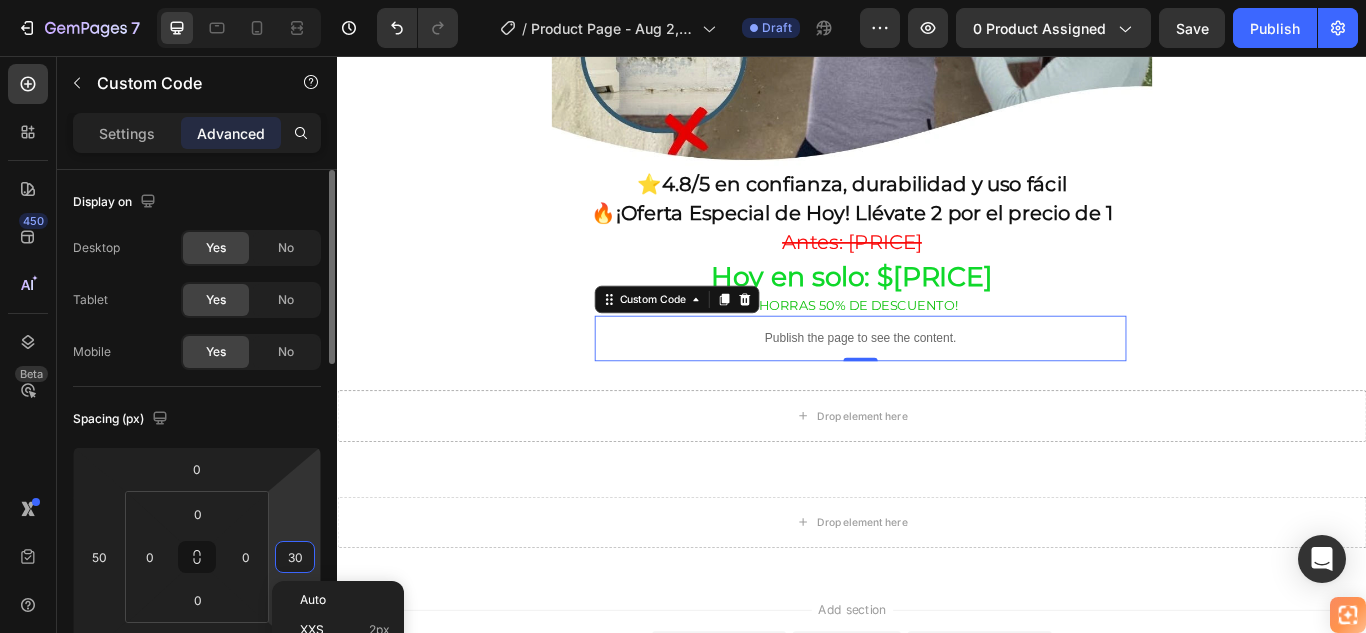 click on "30" at bounding box center (295, 557) 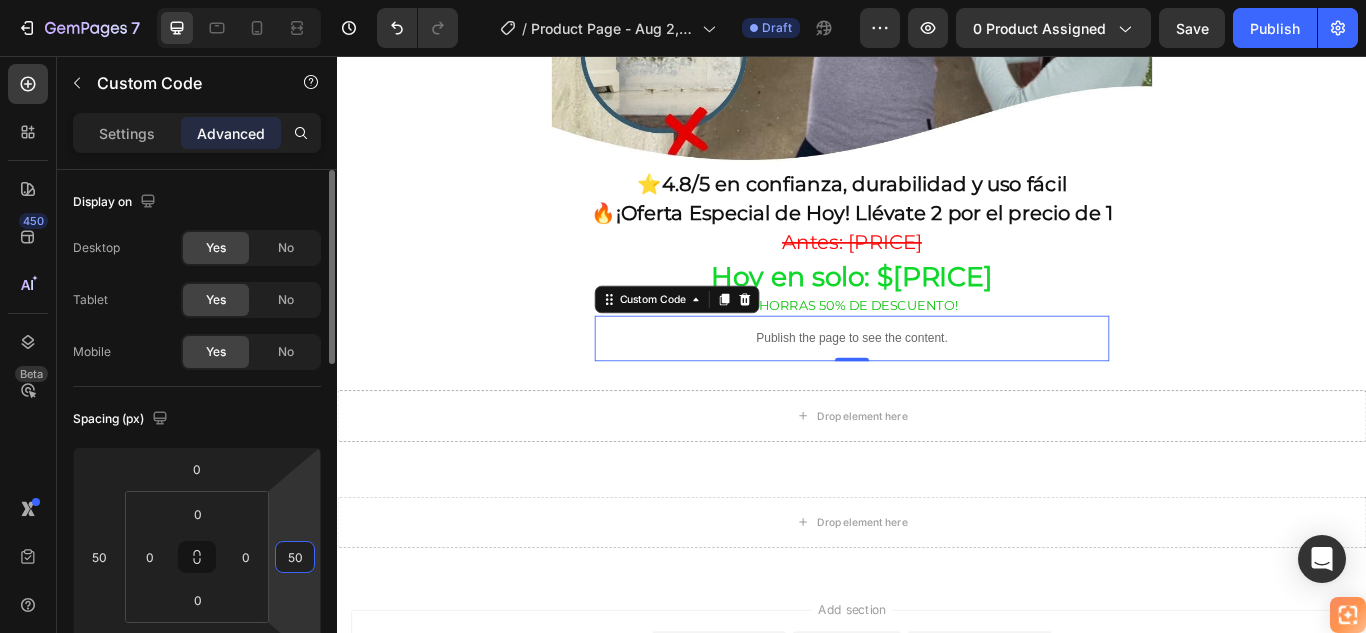 type on "50" 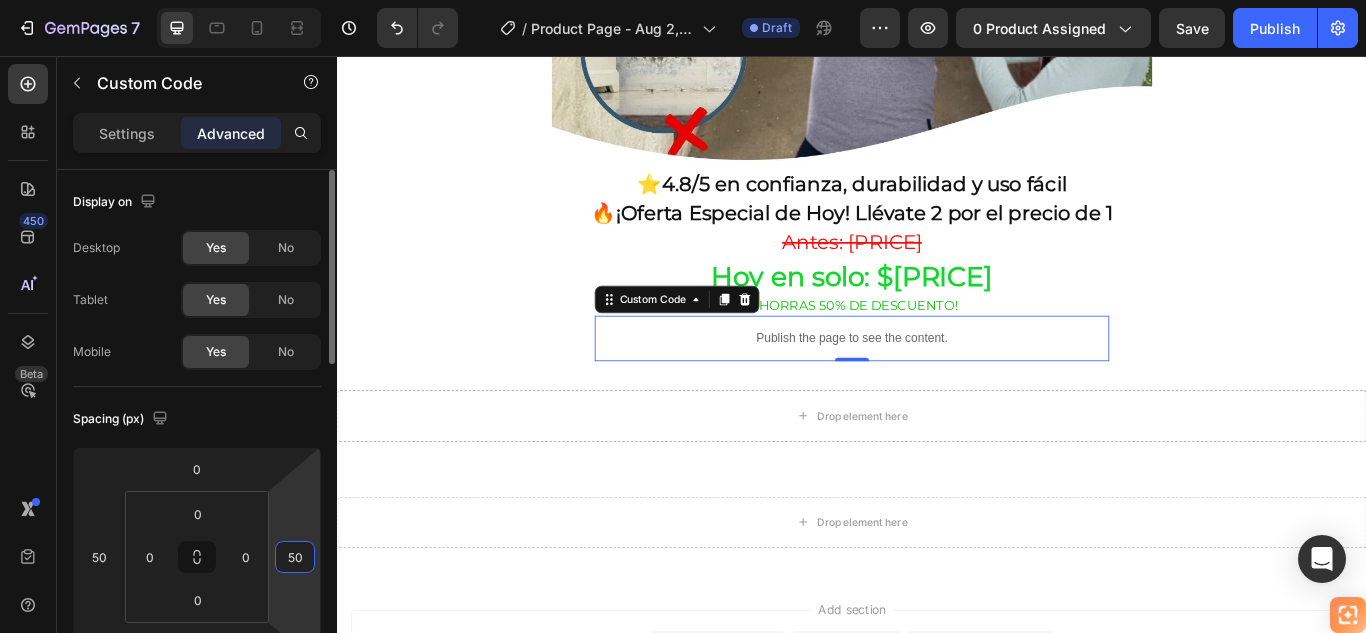 click on "Spacing (px)" at bounding box center (197, 419) 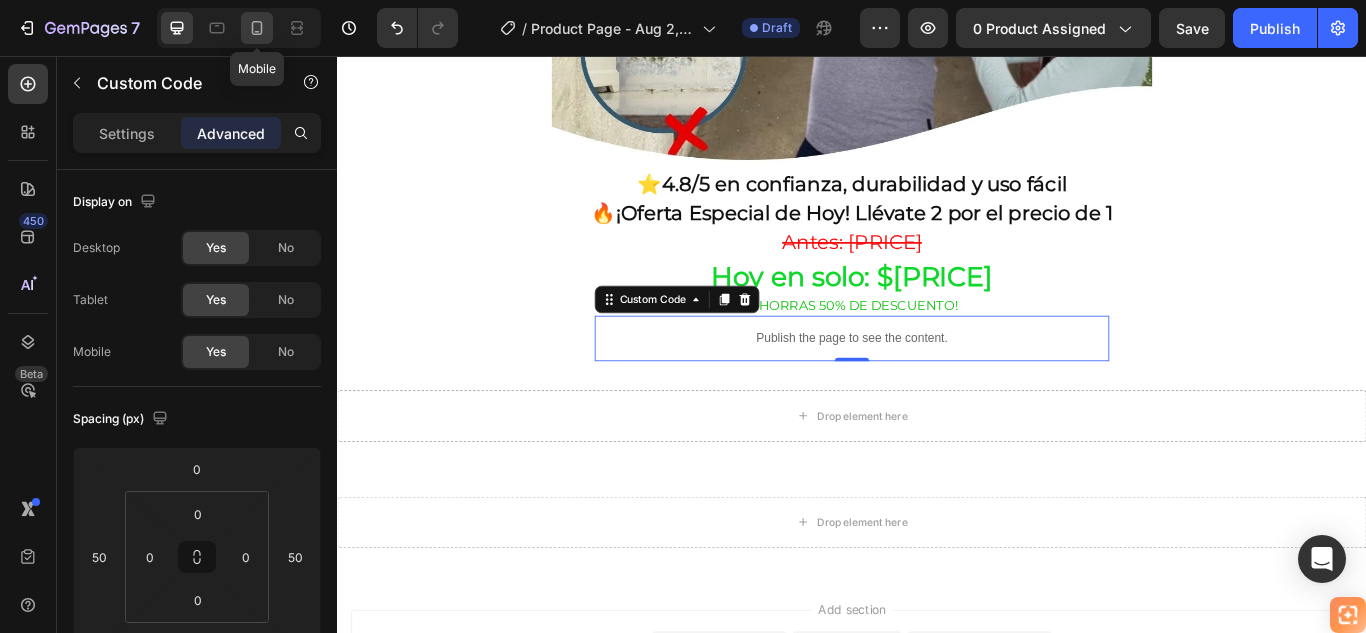click 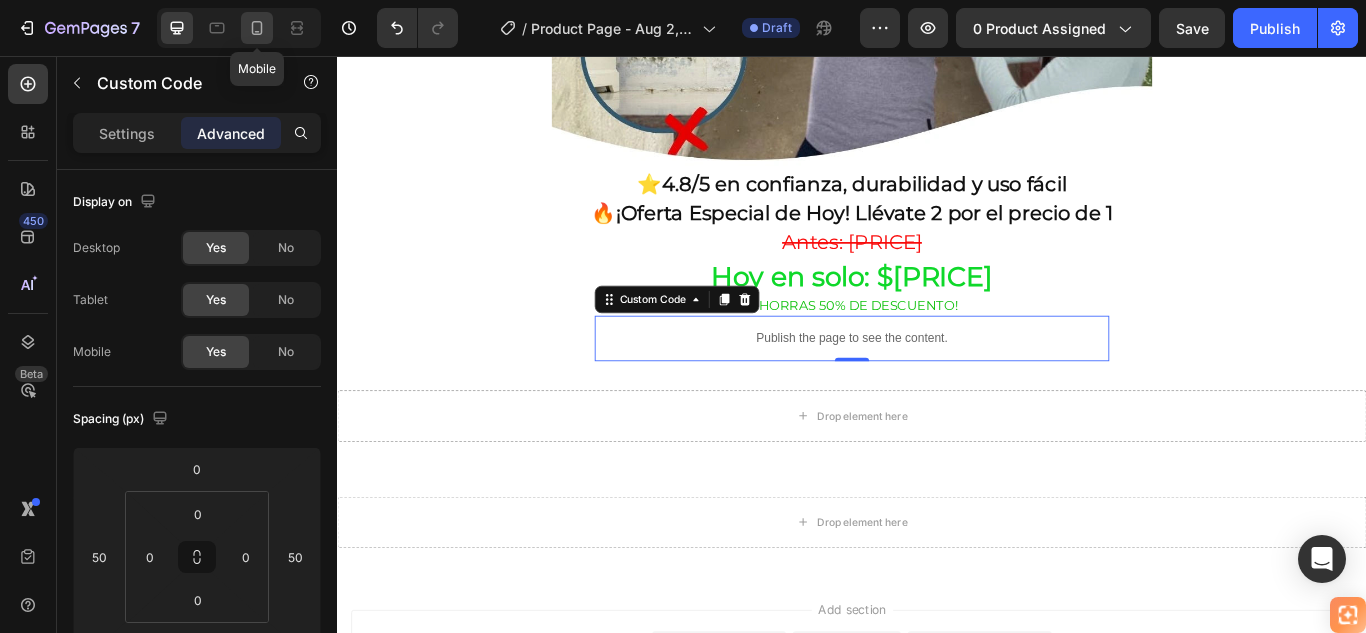 type on "24" 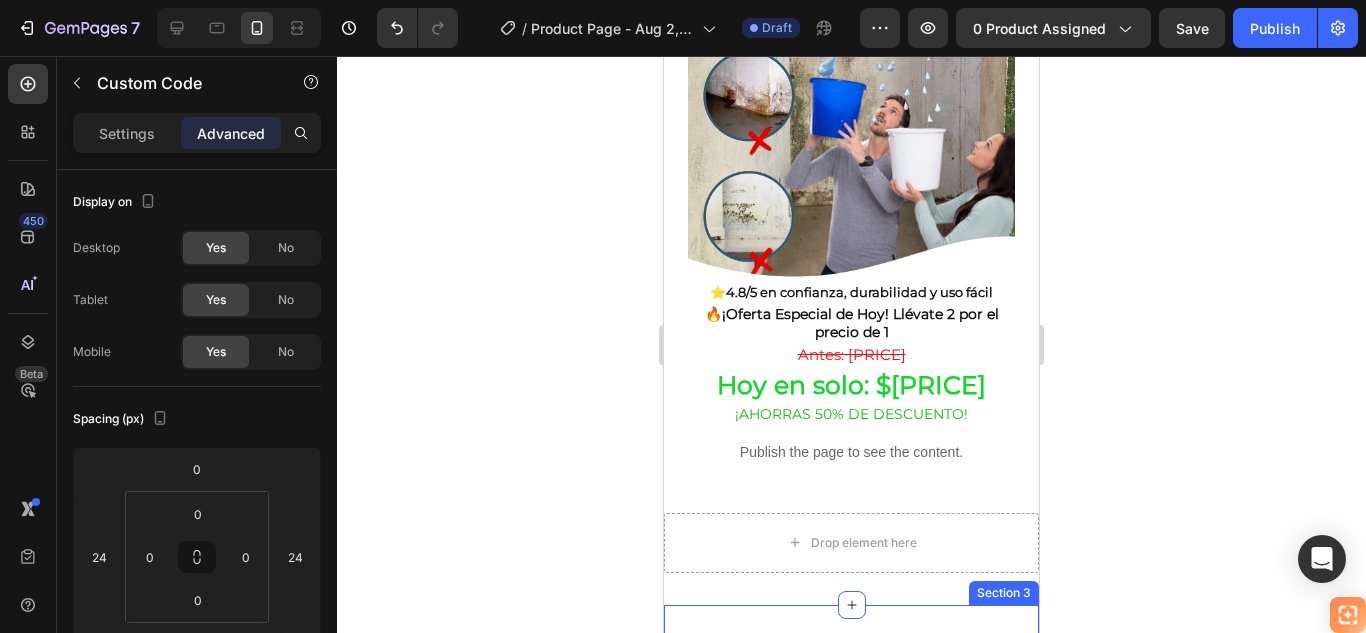 scroll, scrollTop: 299, scrollLeft: 0, axis: vertical 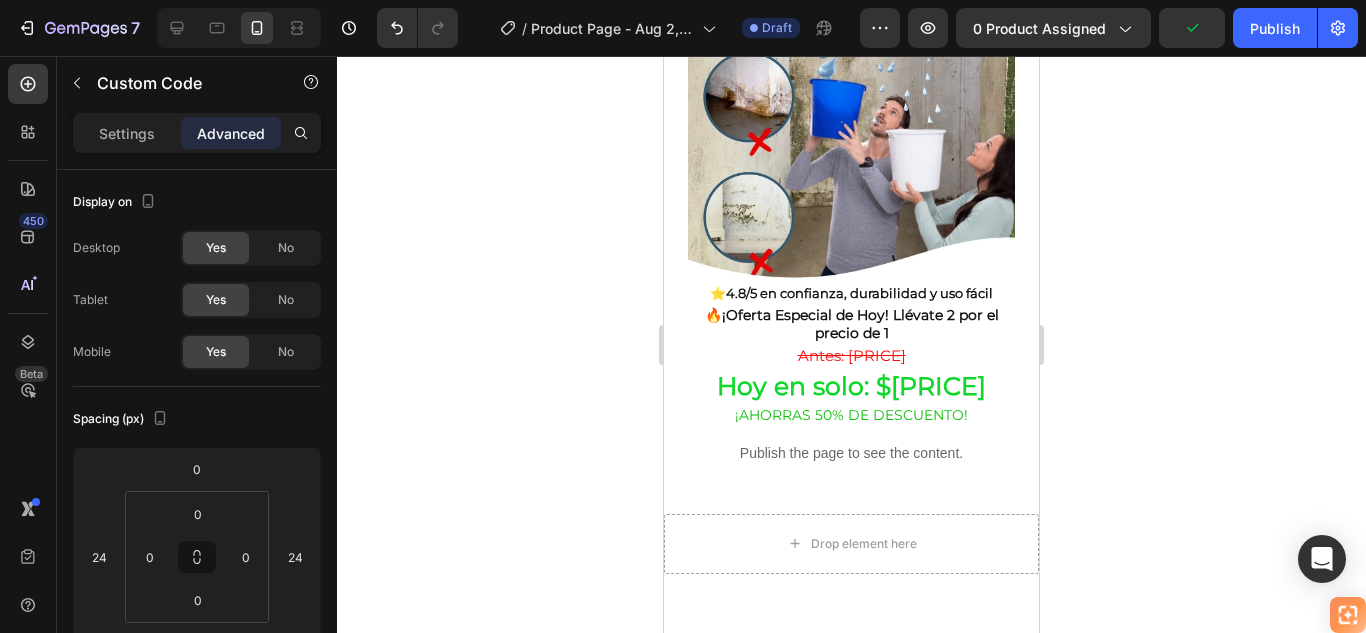 click on "Publish the page to see the content." at bounding box center [851, 453] 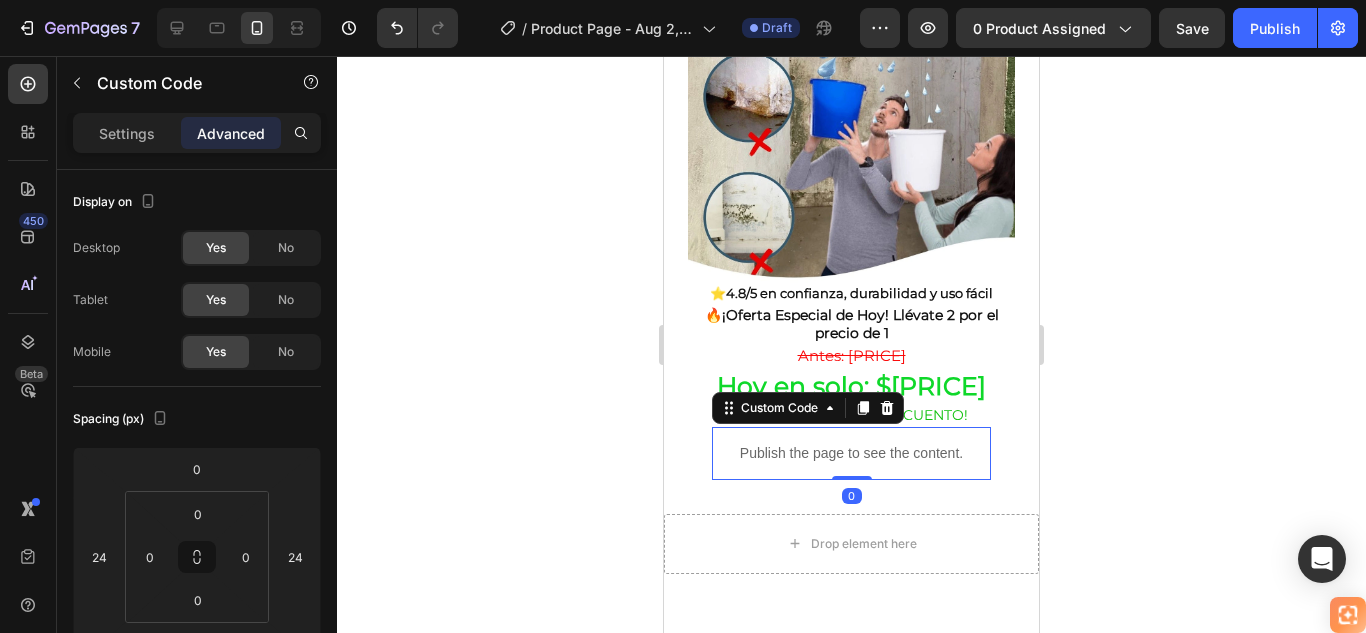 click on "Publish the page to see the content." at bounding box center (851, 453) 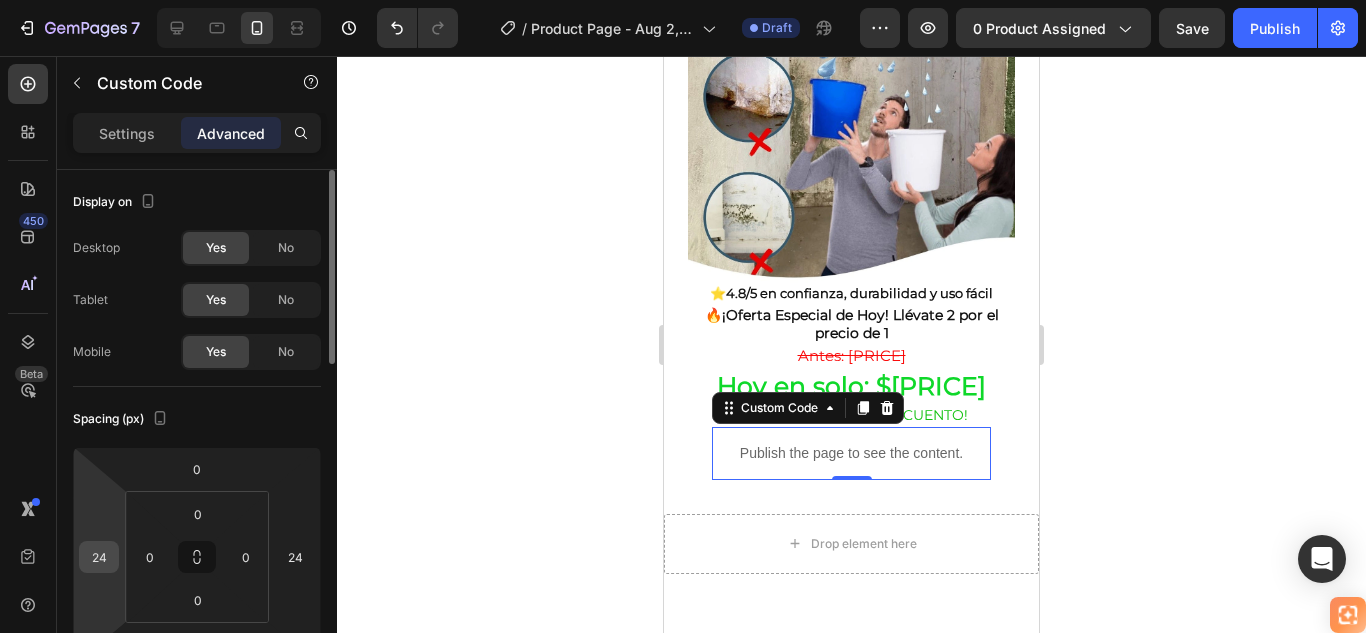click on "24" at bounding box center [99, 557] 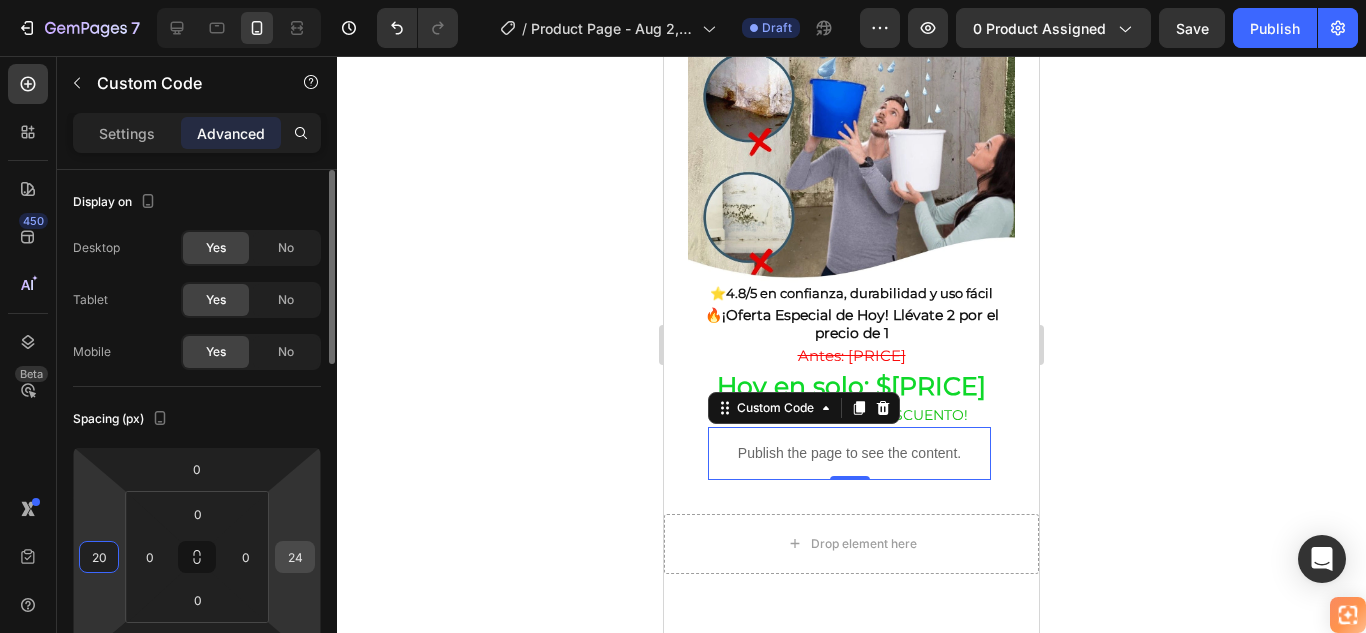 type on "20" 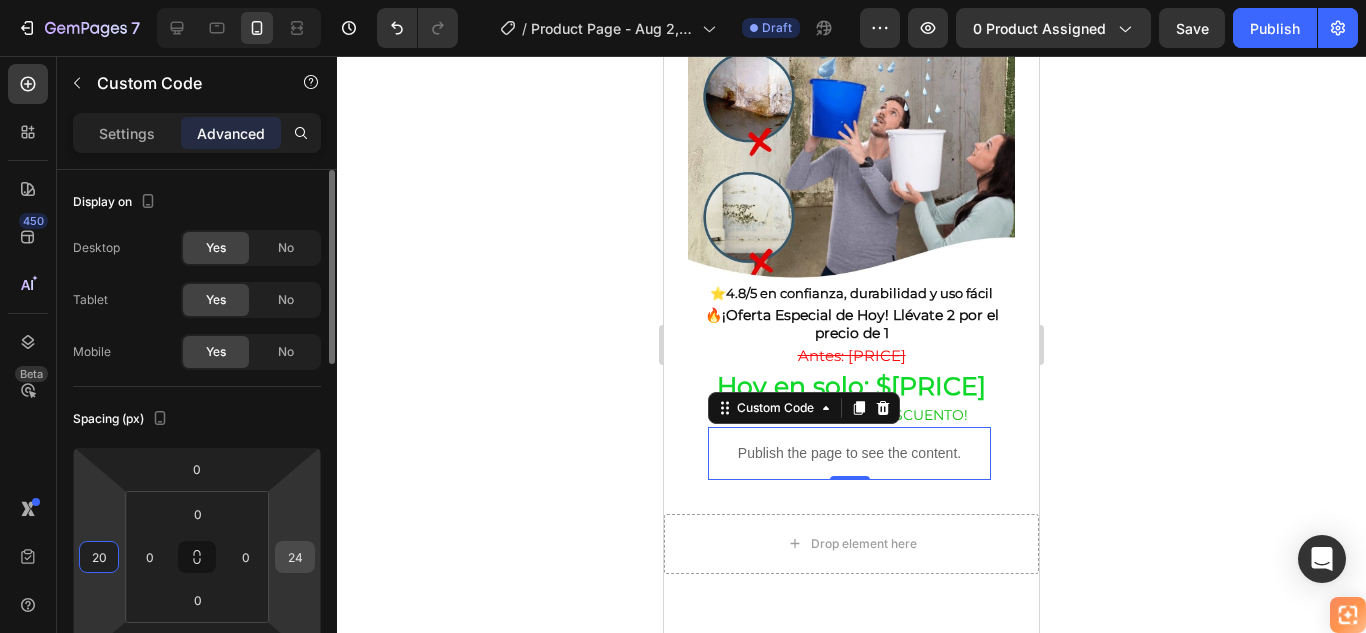 click on "24" at bounding box center [295, 557] 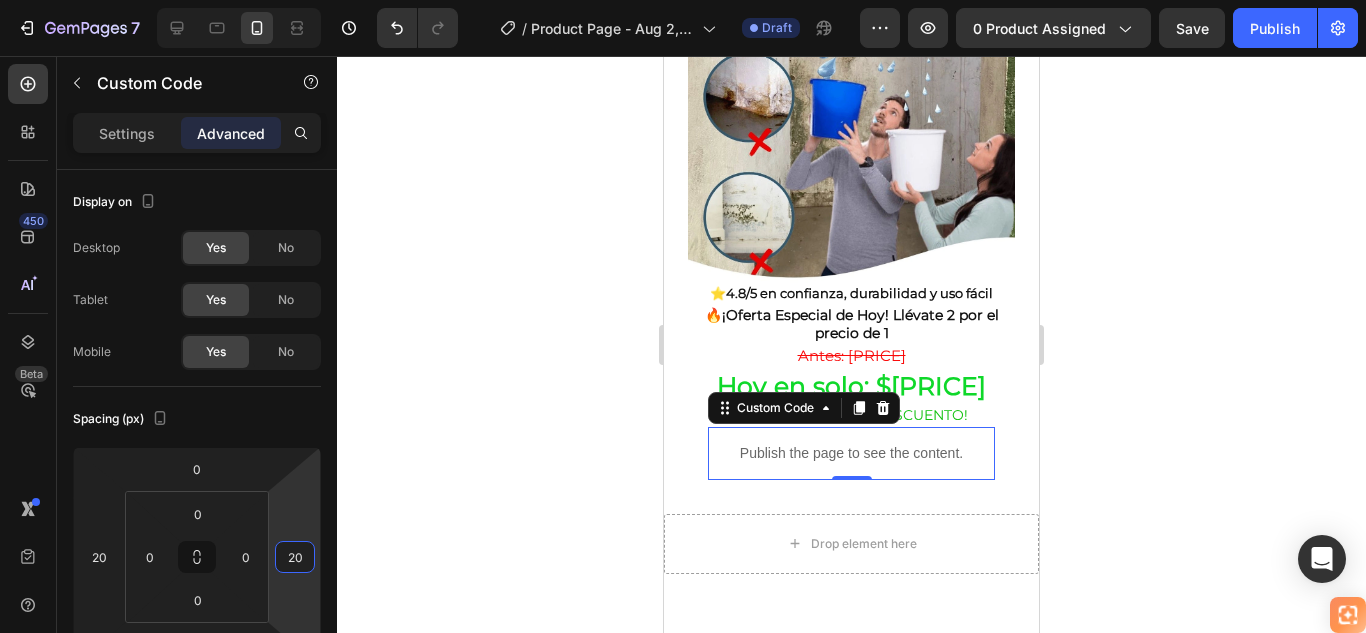 type on "20" 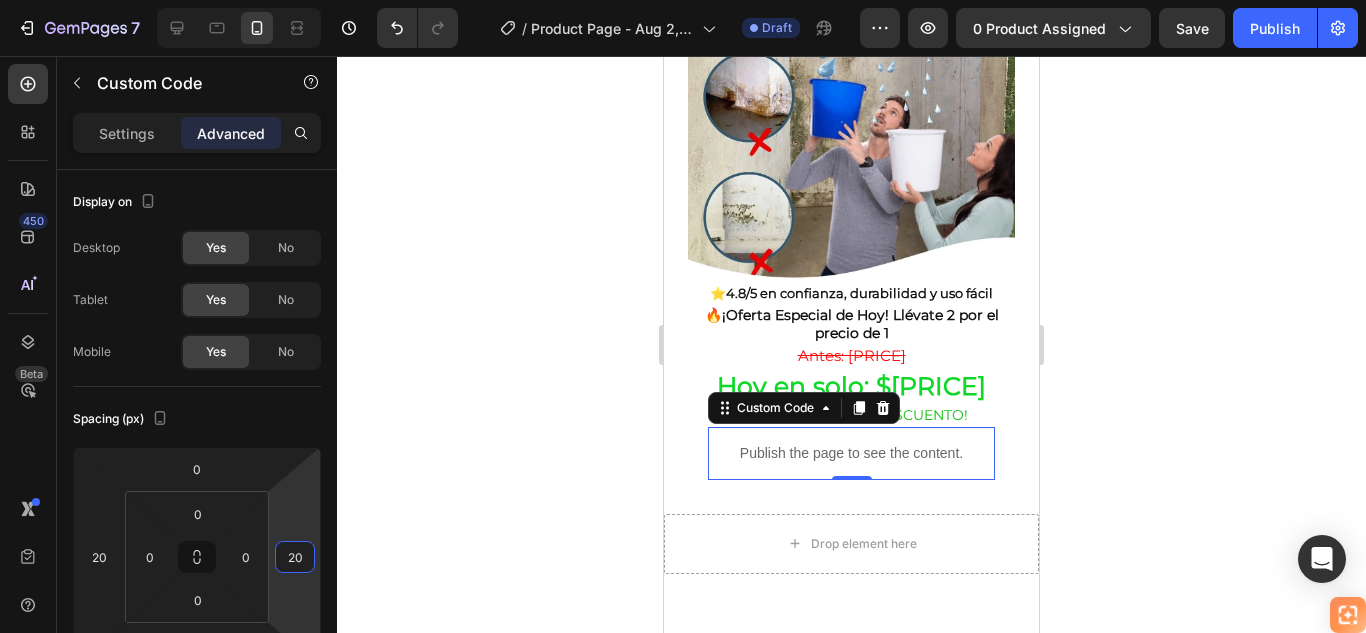 click on "Publish the page to see the content." at bounding box center [851, 453] 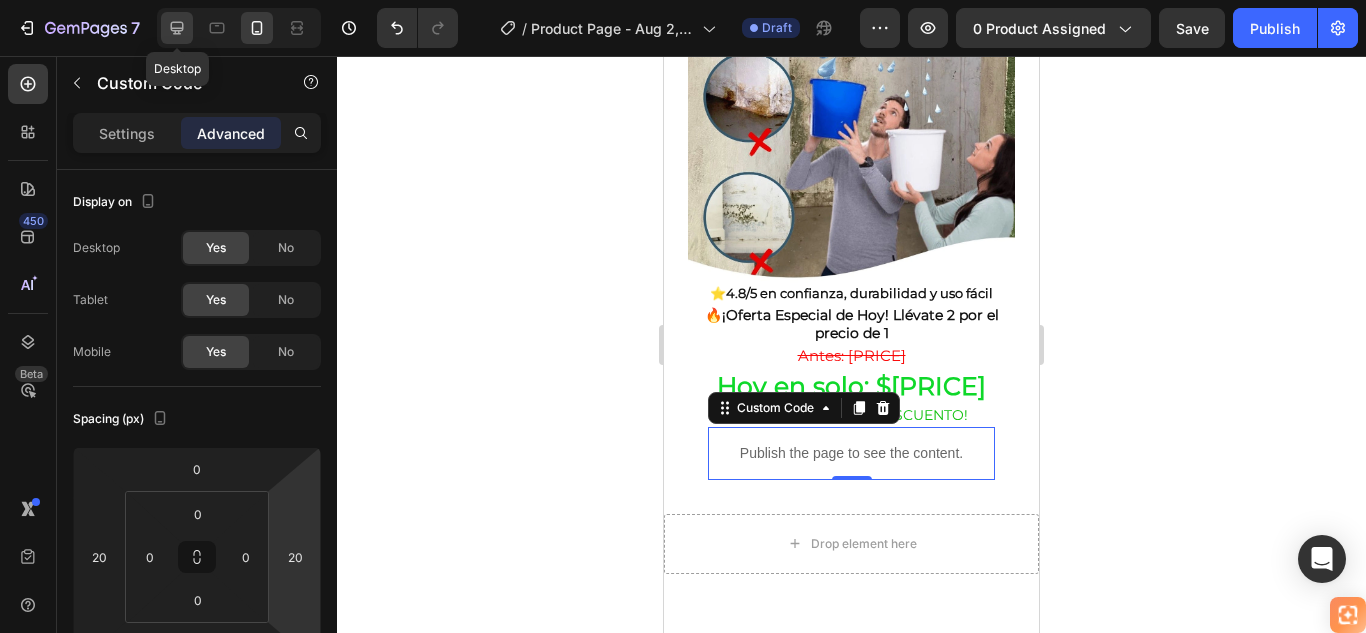 click 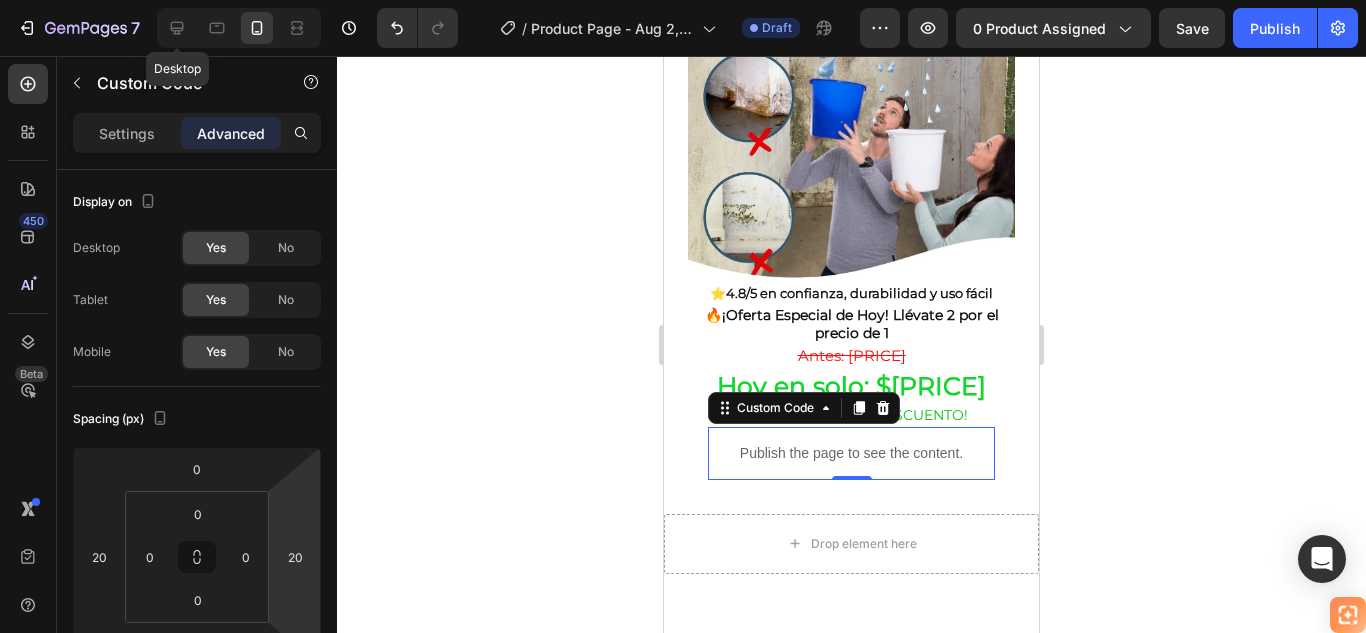 type on "50" 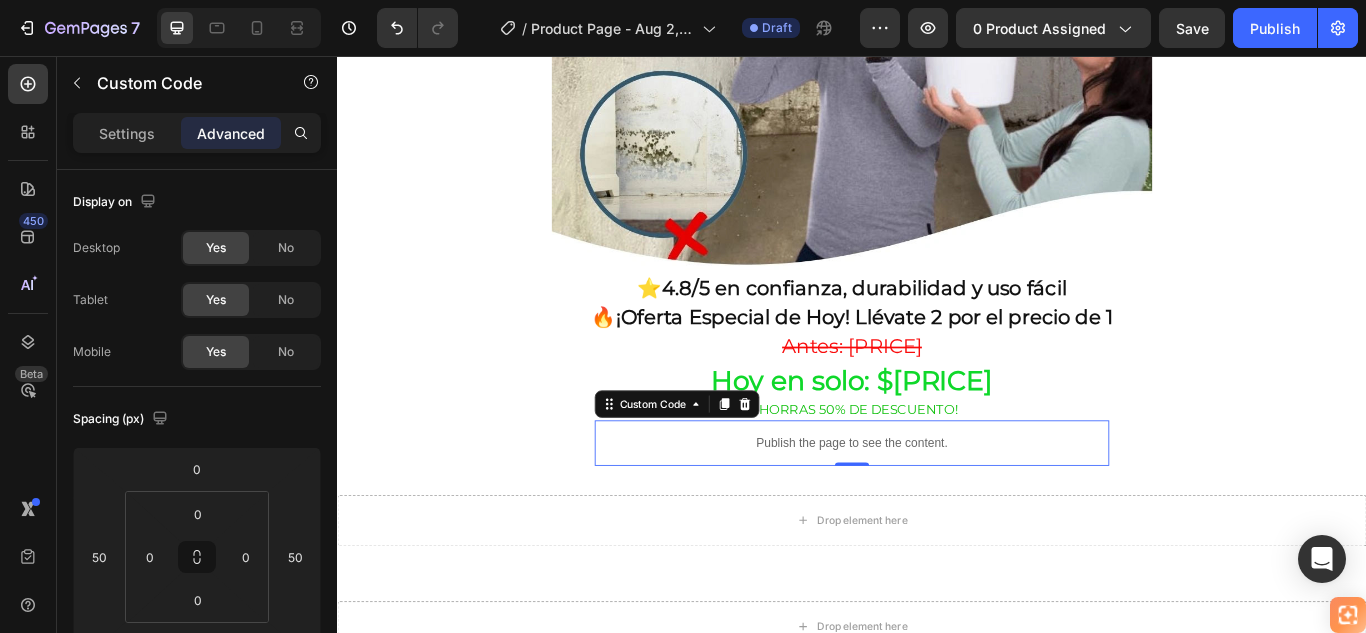 scroll, scrollTop: 1096, scrollLeft: 0, axis: vertical 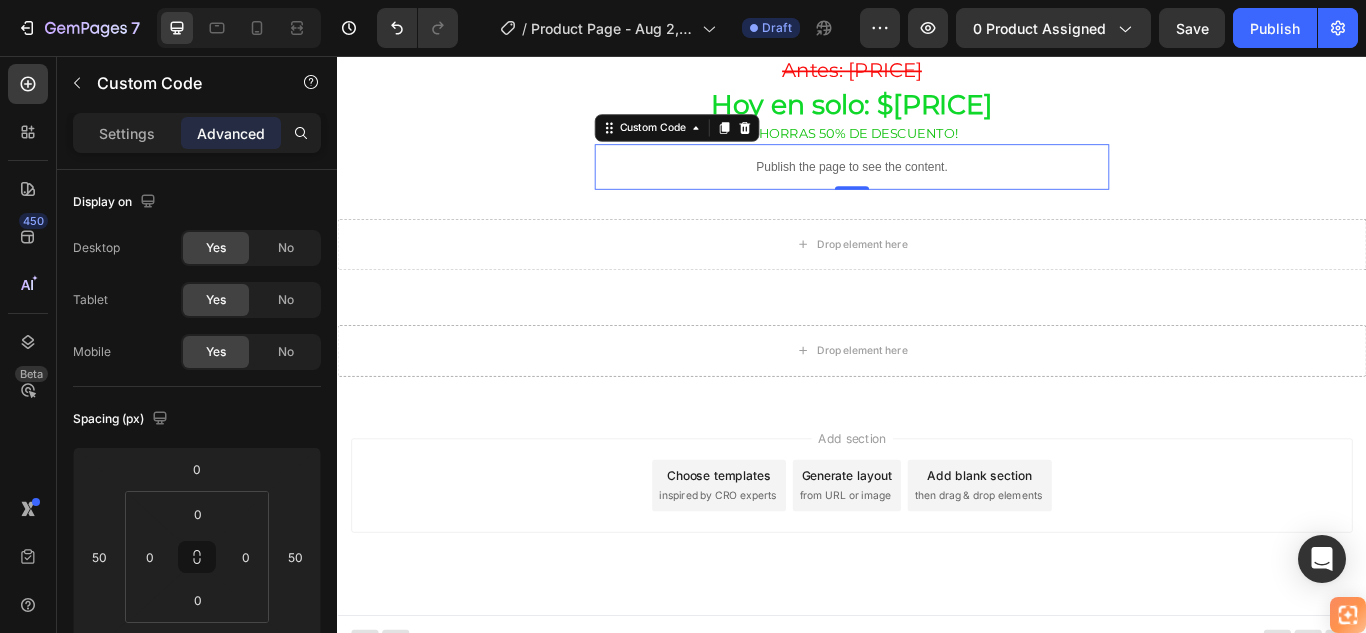 click on "Publish the page to see the content." at bounding box center (937, 185) 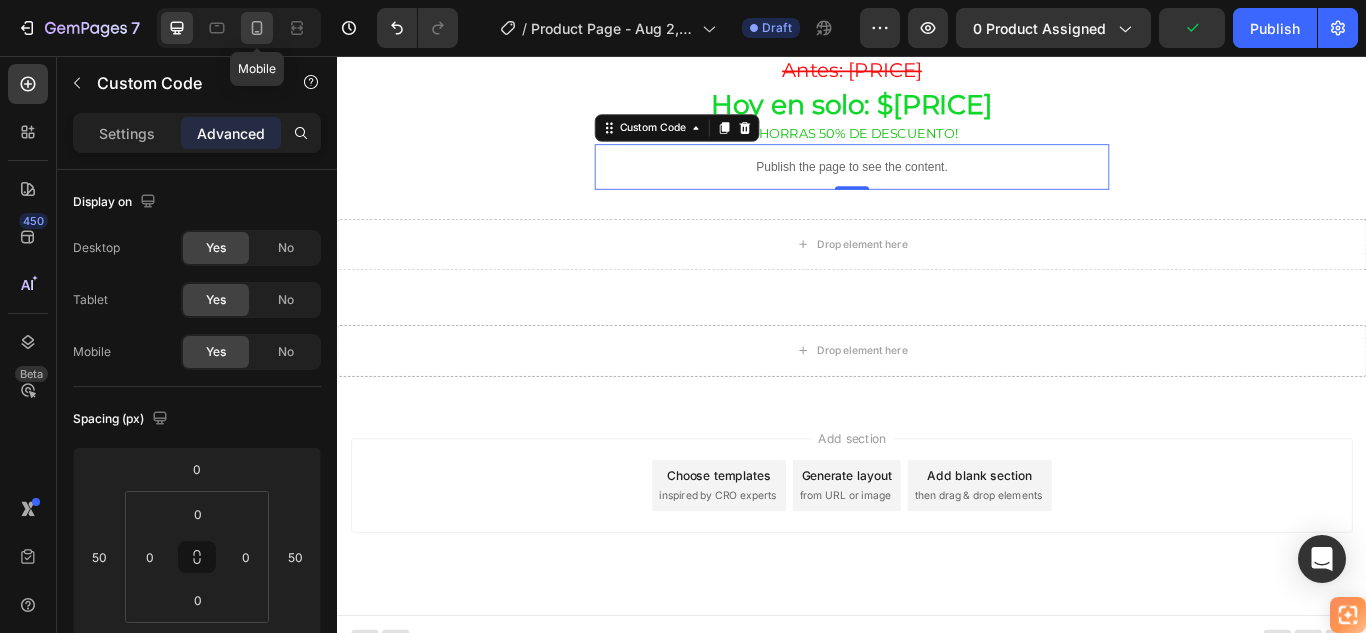 click 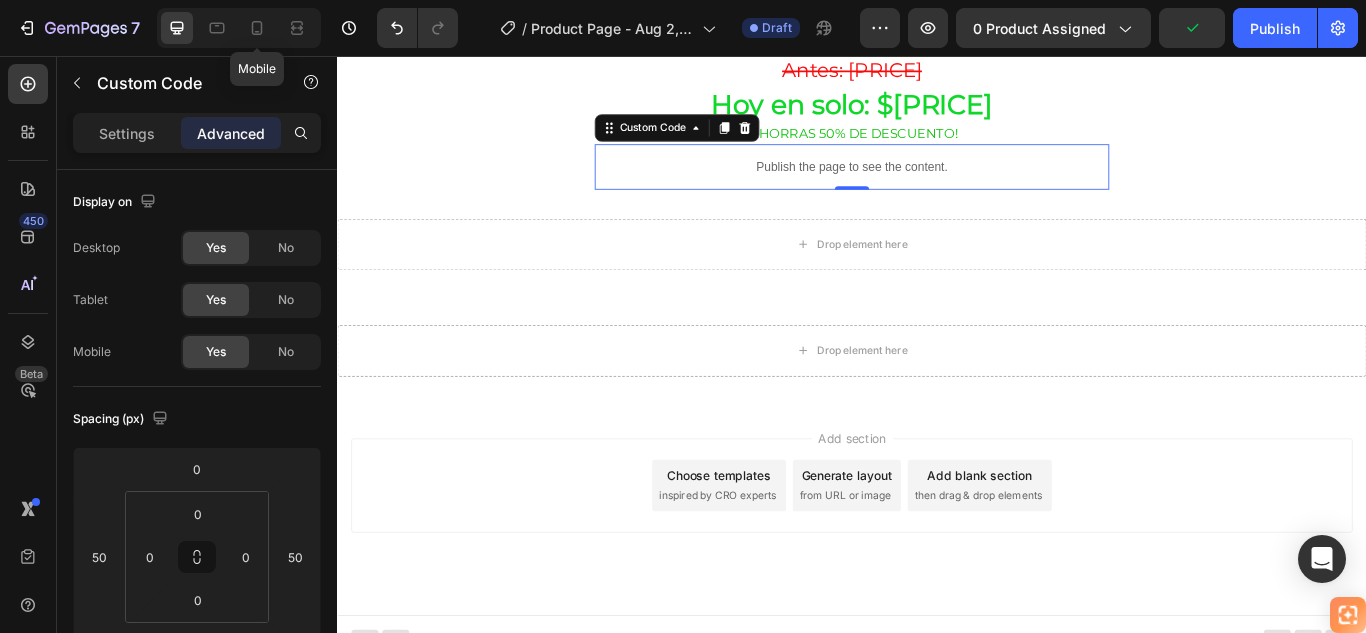type on "20" 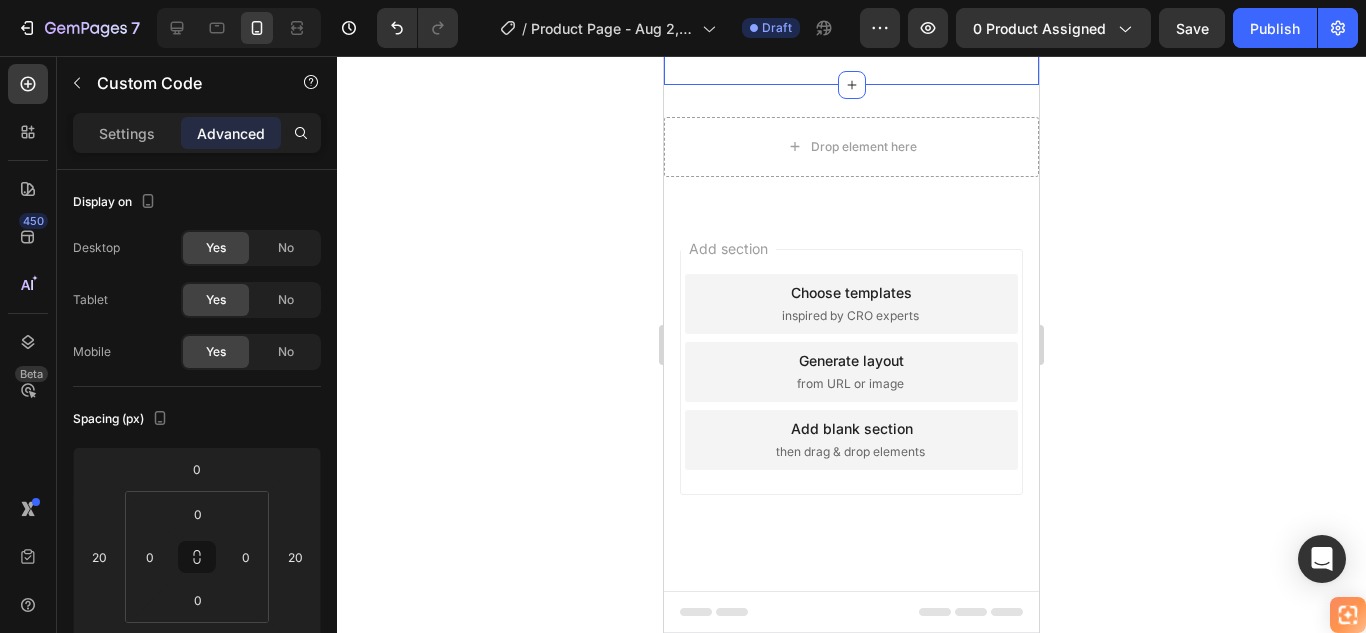 scroll, scrollTop: 144, scrollLeft: 0, axis: vertical 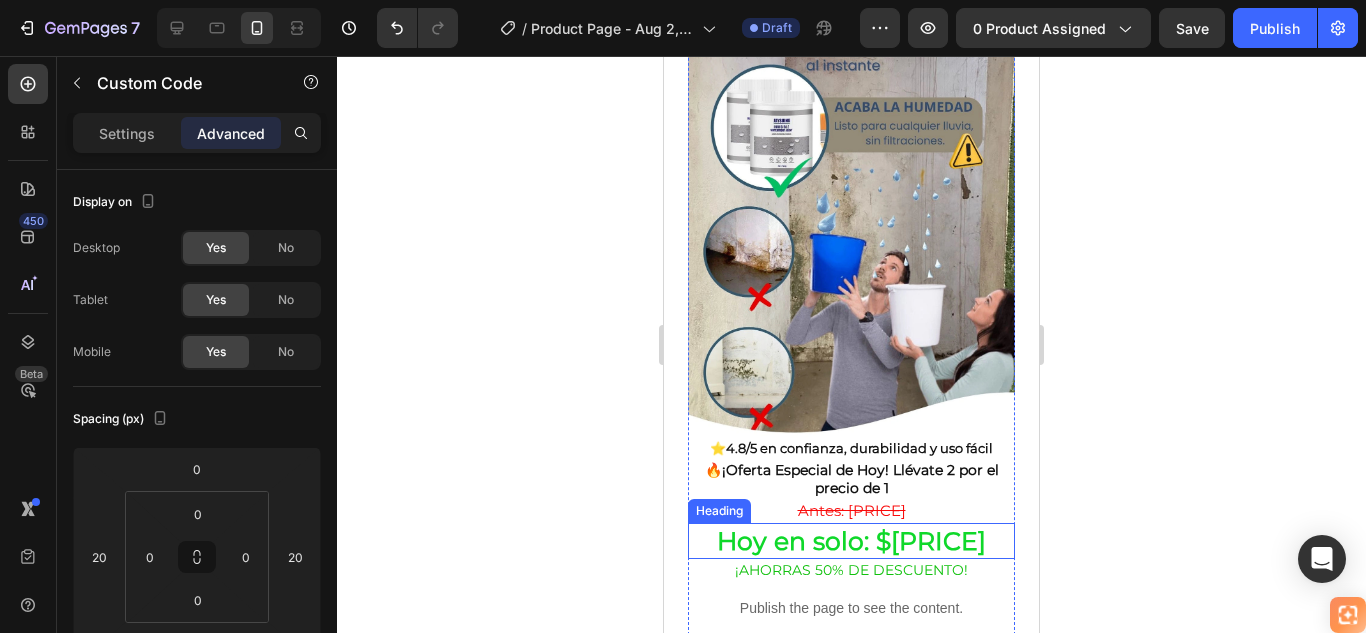 click on "Hoy en solo: $[PRICE]" at bounding box center [851, 541] 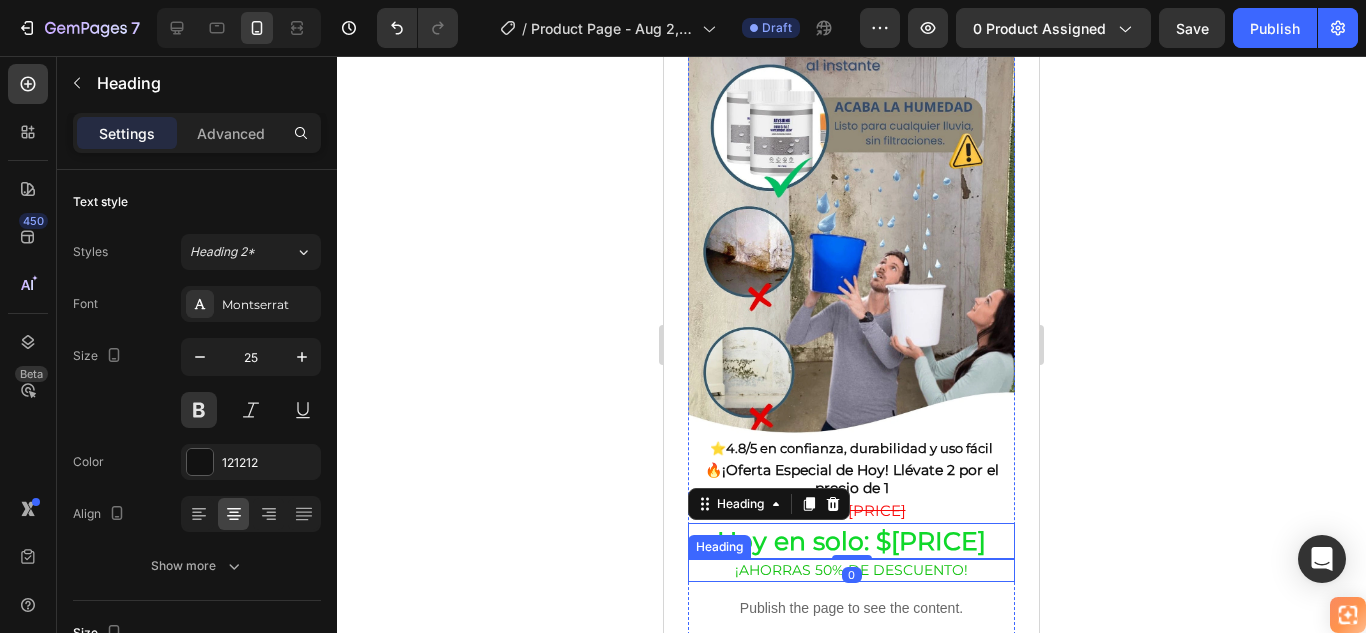 click on "¡AHORRAS 50% DE DESCUENTO!" at bounding box center (851, 570) 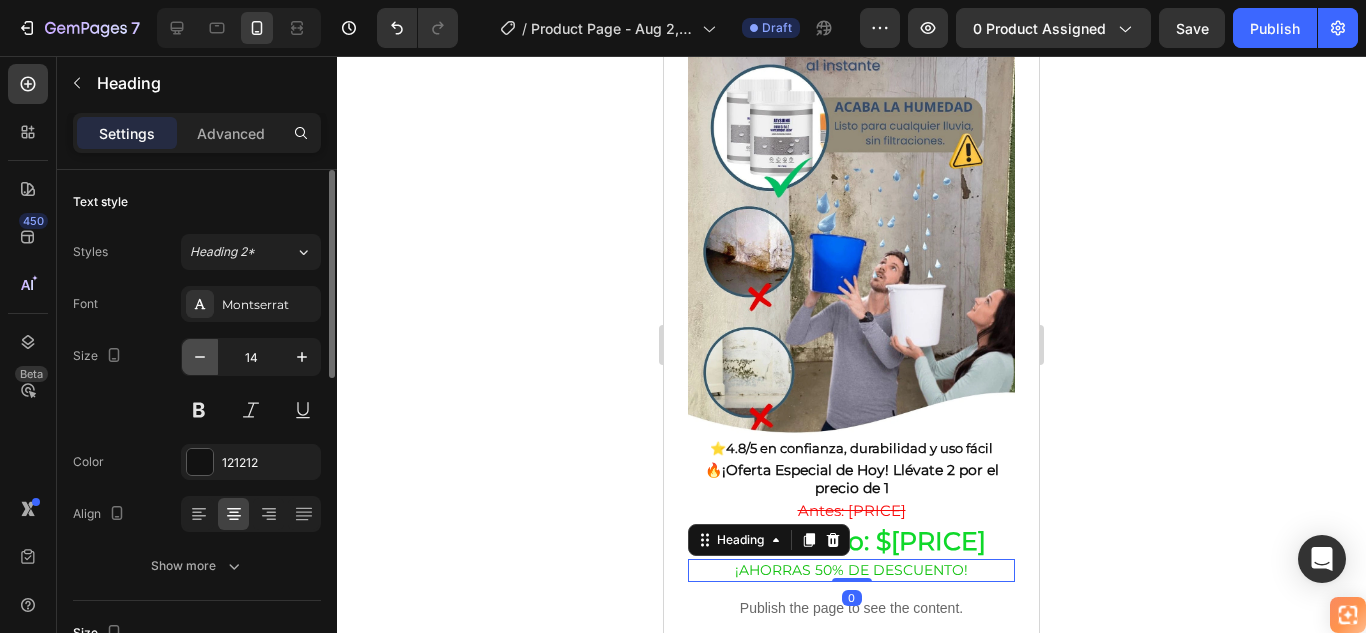 click 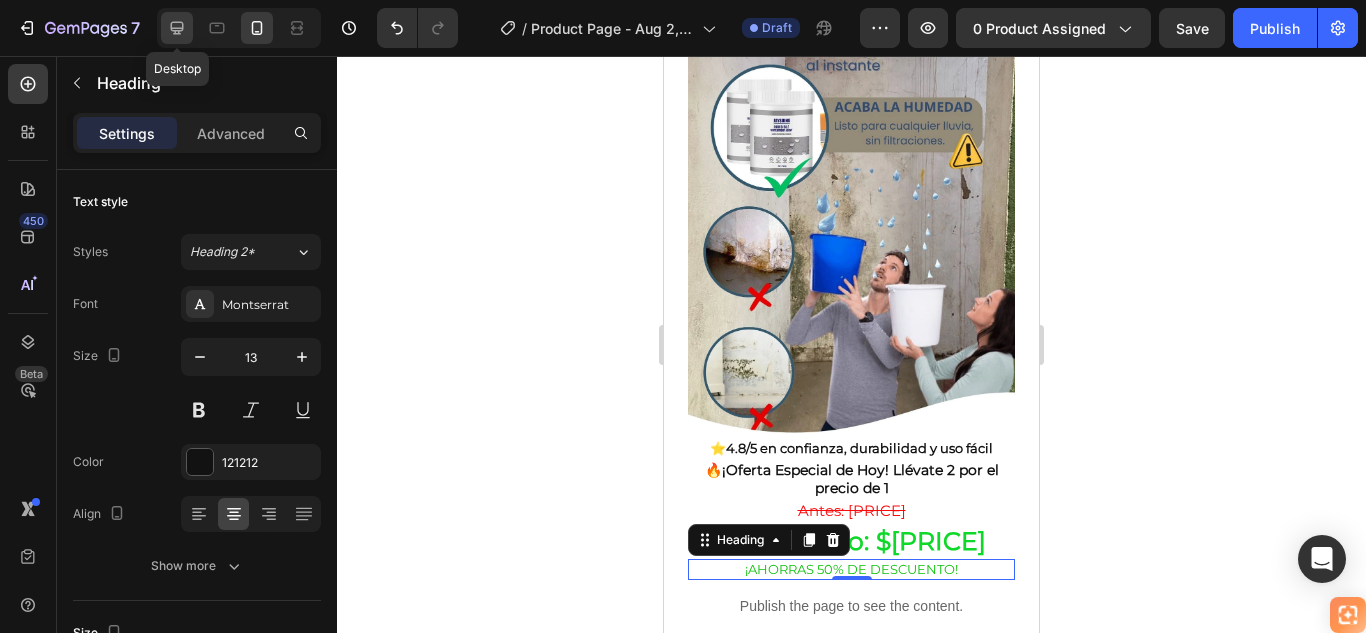 click 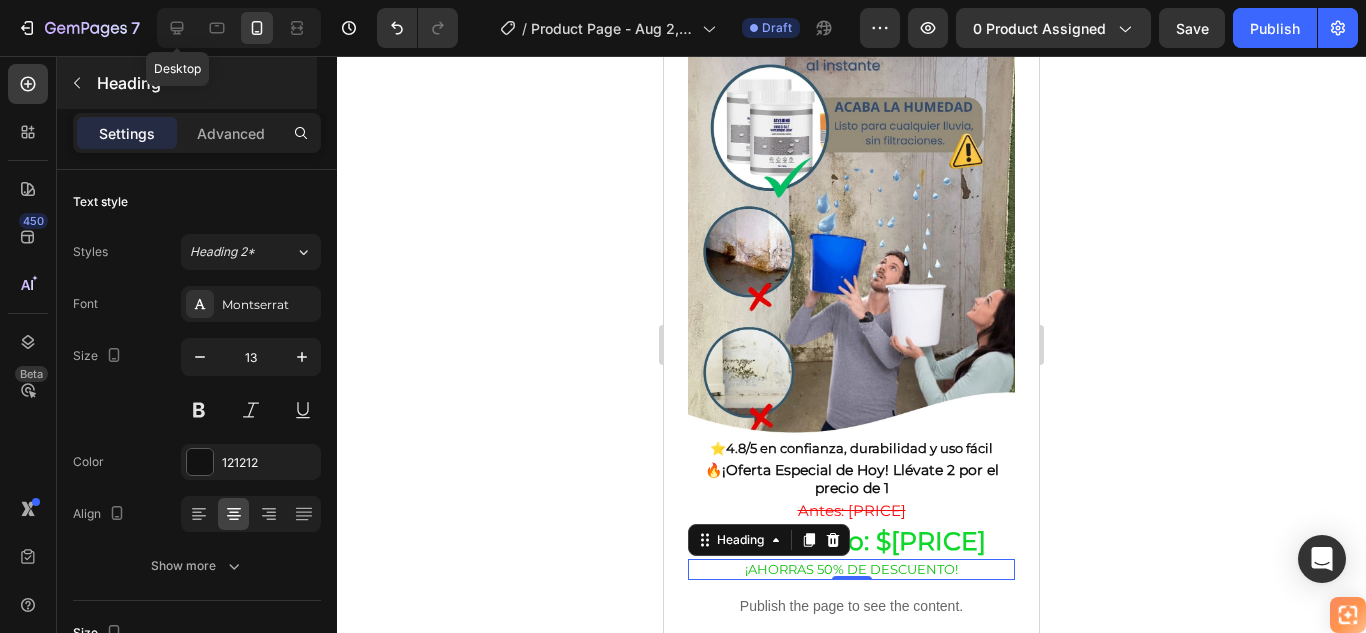 type on "15" 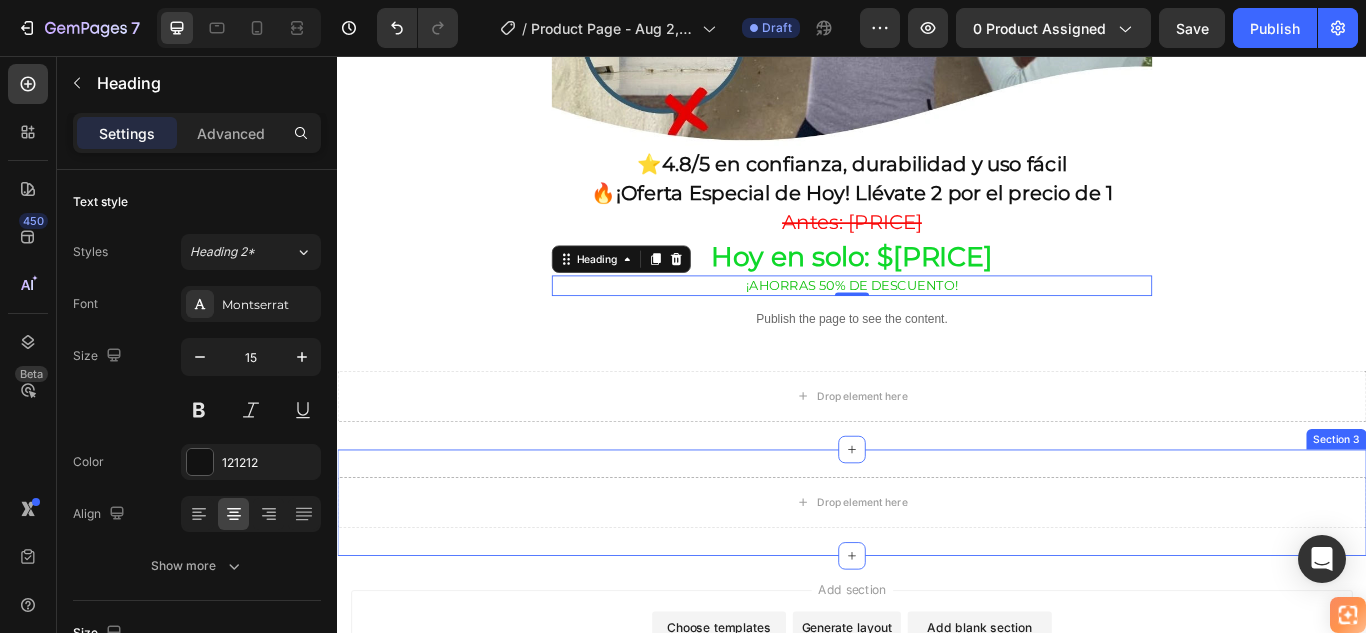 scroll, scrollTop: 1085, scrollLeft: 0, axis: vertical 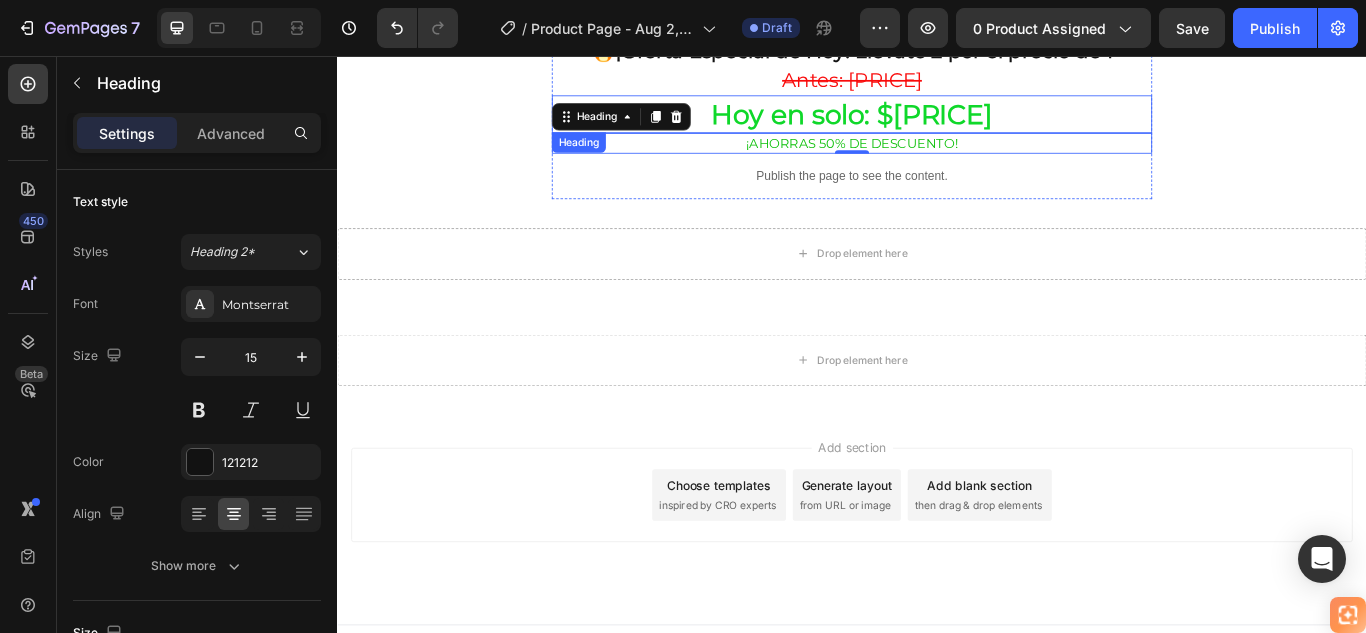 click on "Hoy en solo: $[PRICE]" at bounding box center [937, 124] 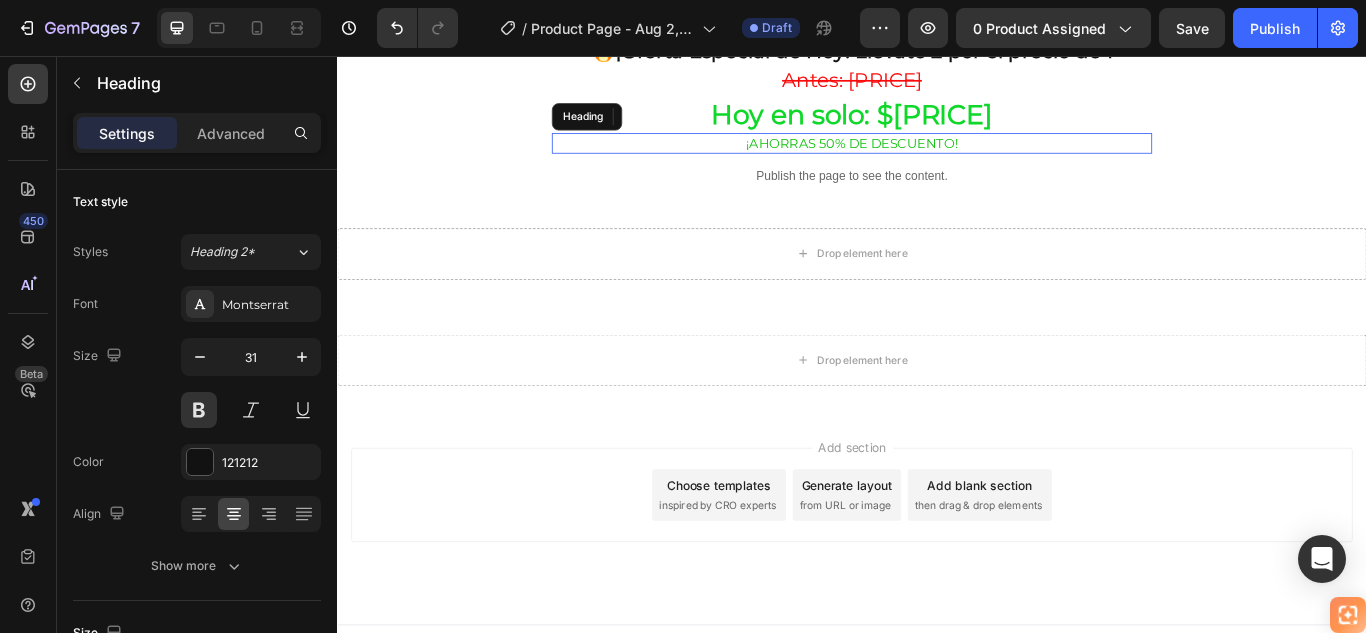 click on "¡AHORRAS 50% DE DESCUENTO!" at bounding box center [937, 157] 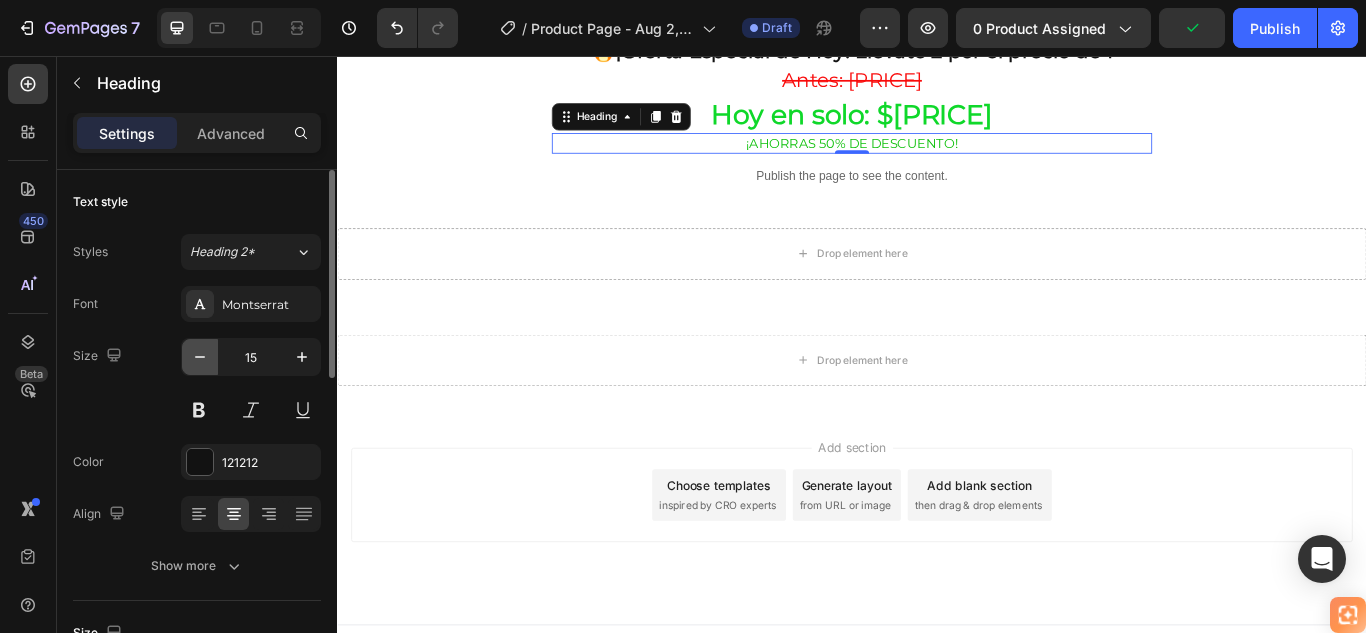 click 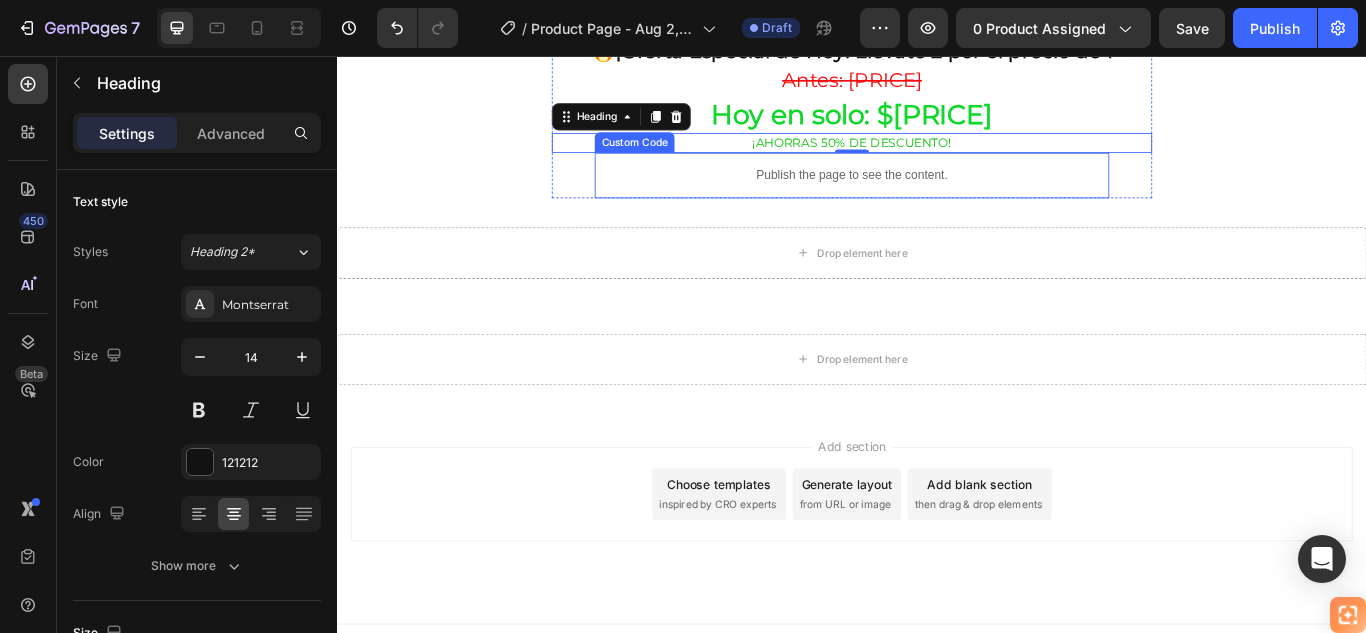 click on "Publish the page to see the content." at bounding box center [937, 195] 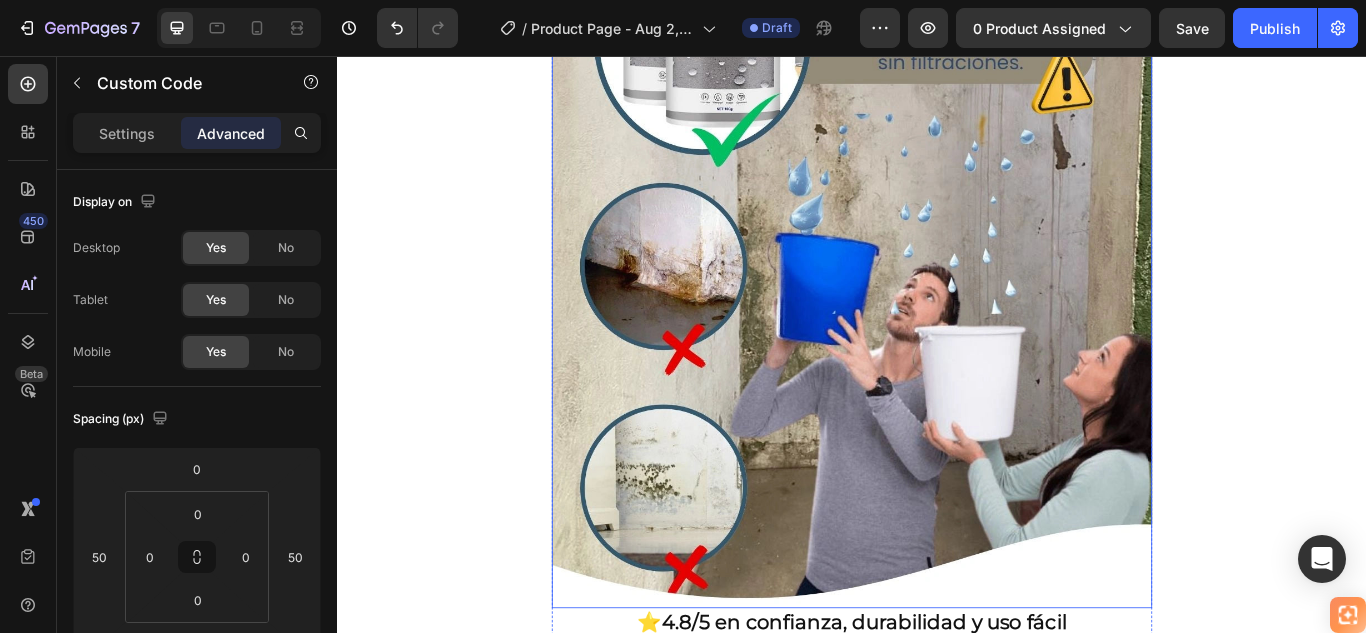 scroll, scrollTop: 0, scrollLeft: 0, axis: both 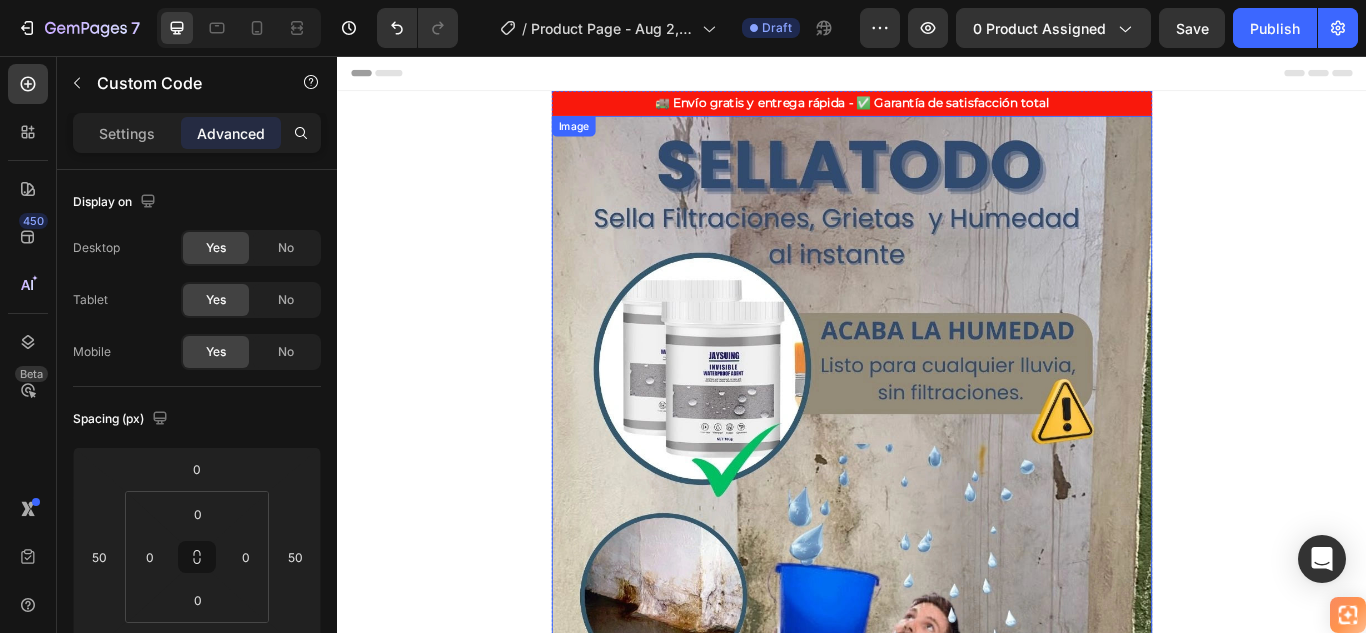click at bounding box center [937, 605] 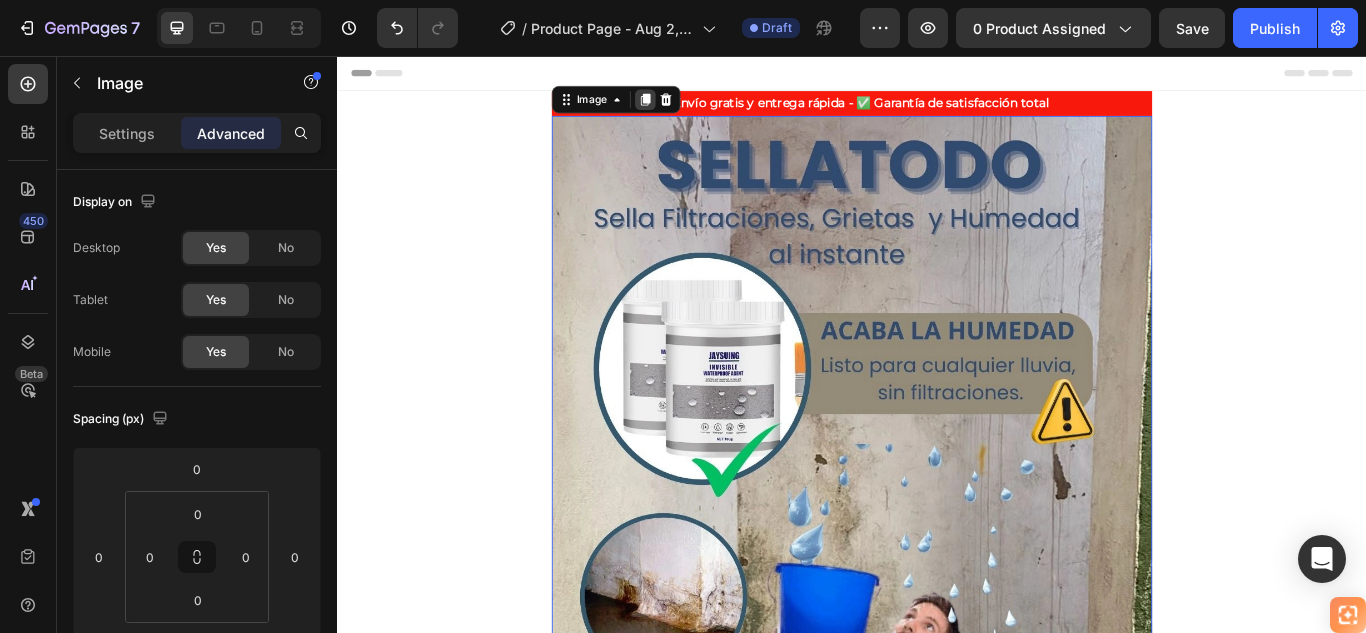 click 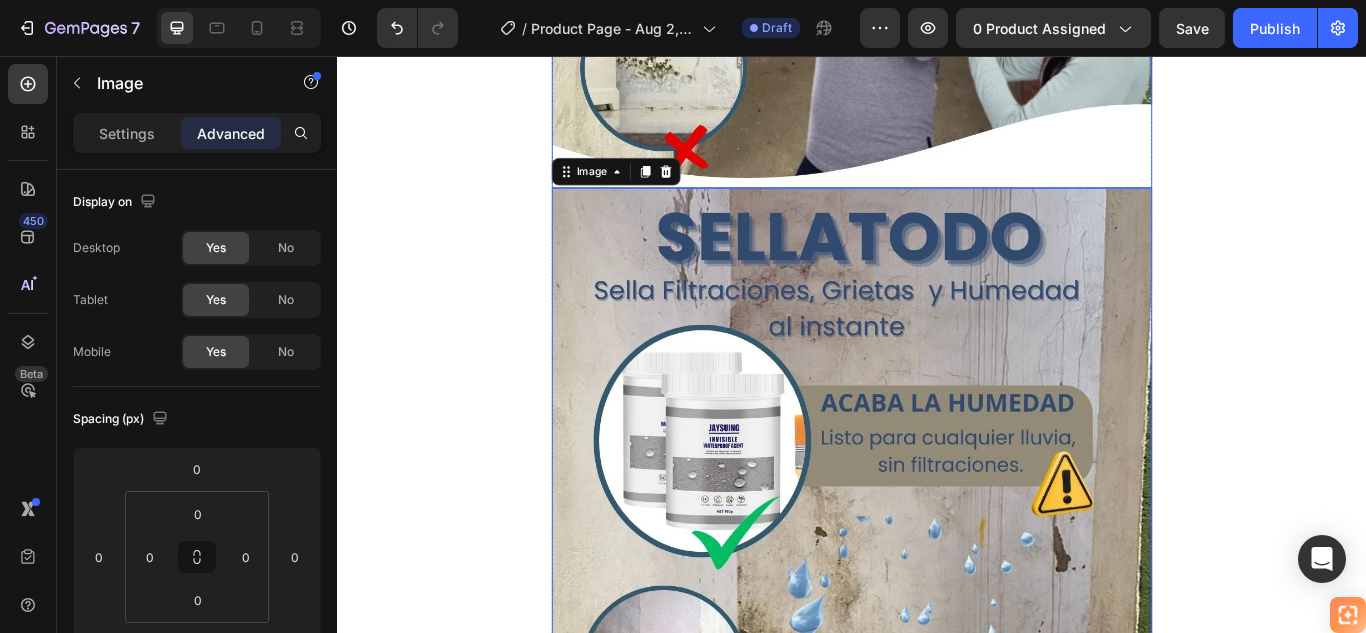 scroll, scrollTop: 939, scrollLeft: 0, axis: vertical 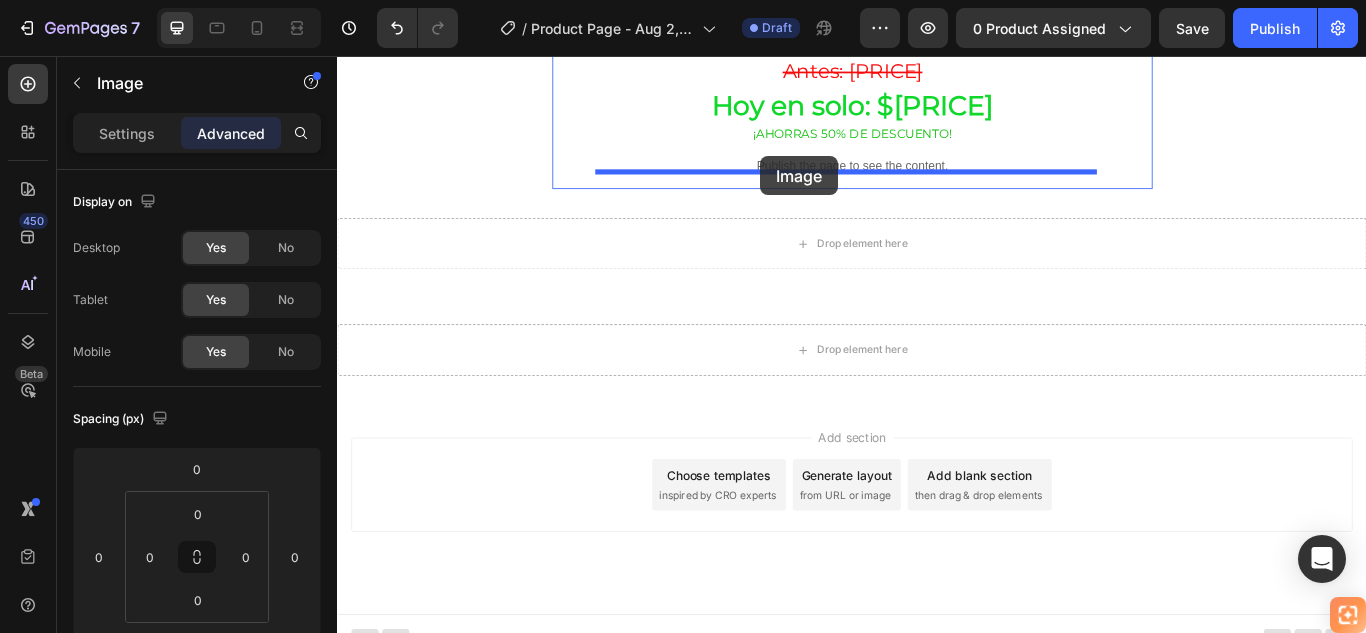drag, startPoint x: 602, startPoint y: 113, endPoint x: 830, endPoint y: 173, distance: 235.76259 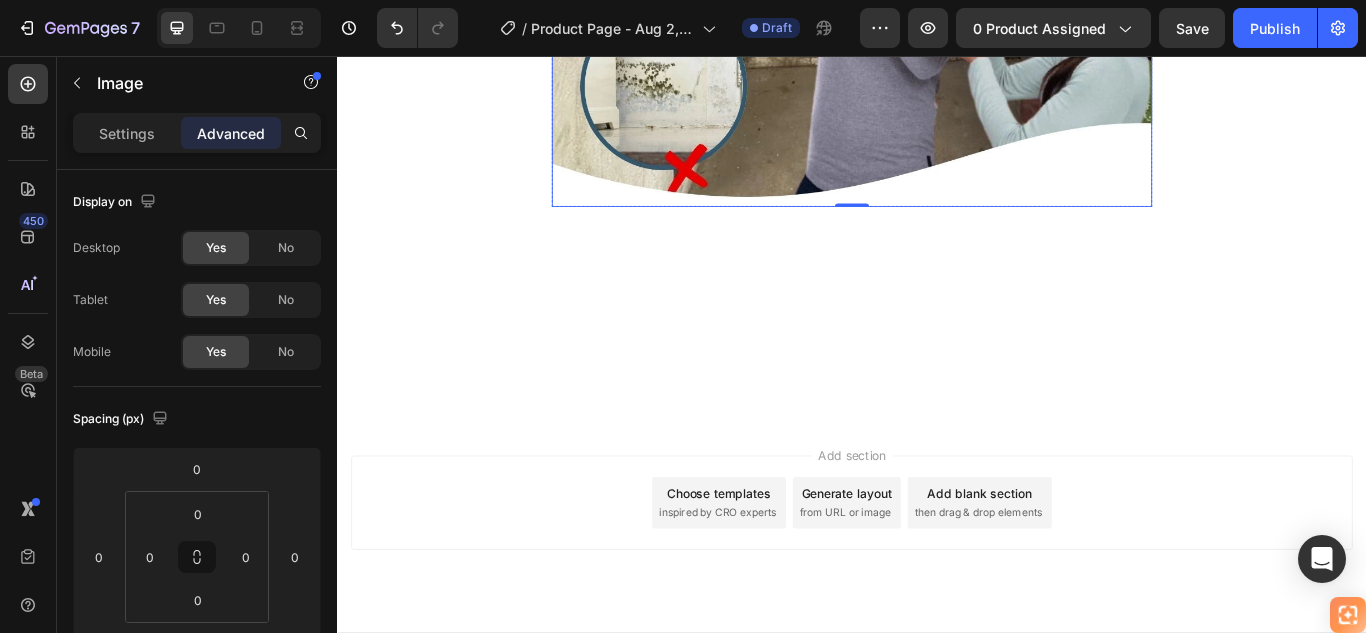 scroll, scrollTop: 1096, scrollLeft: 0, axis: vertical 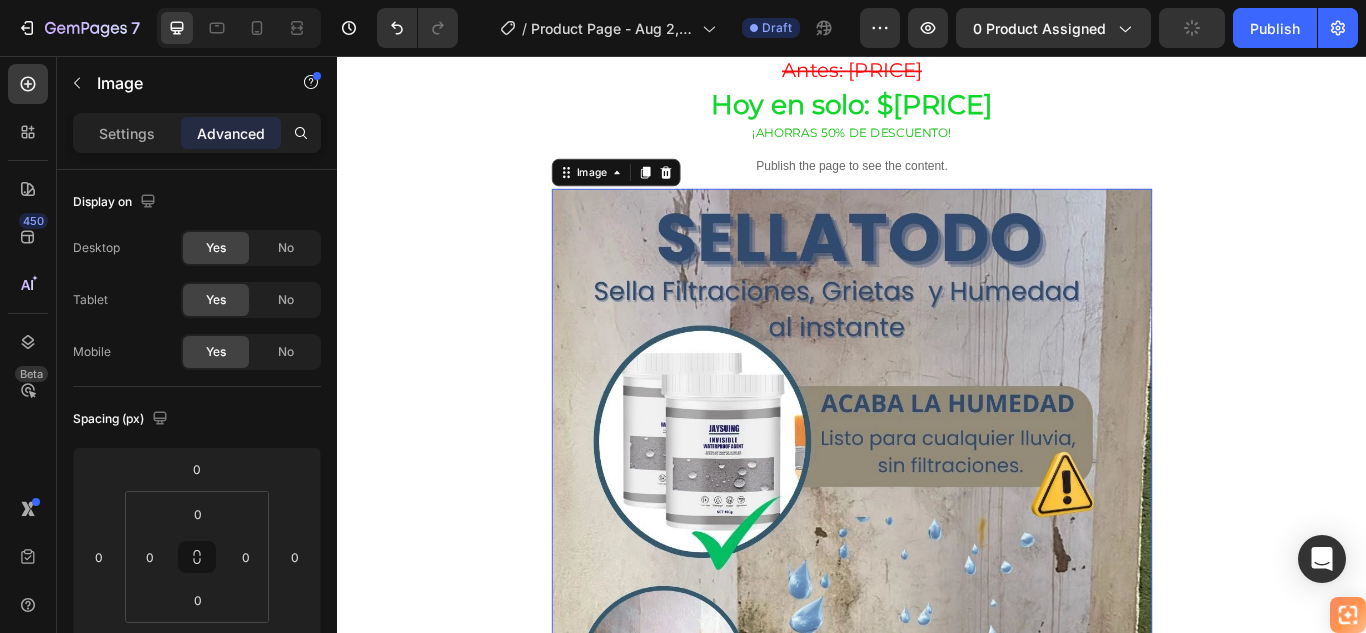 click at bounding box center [937, 690] 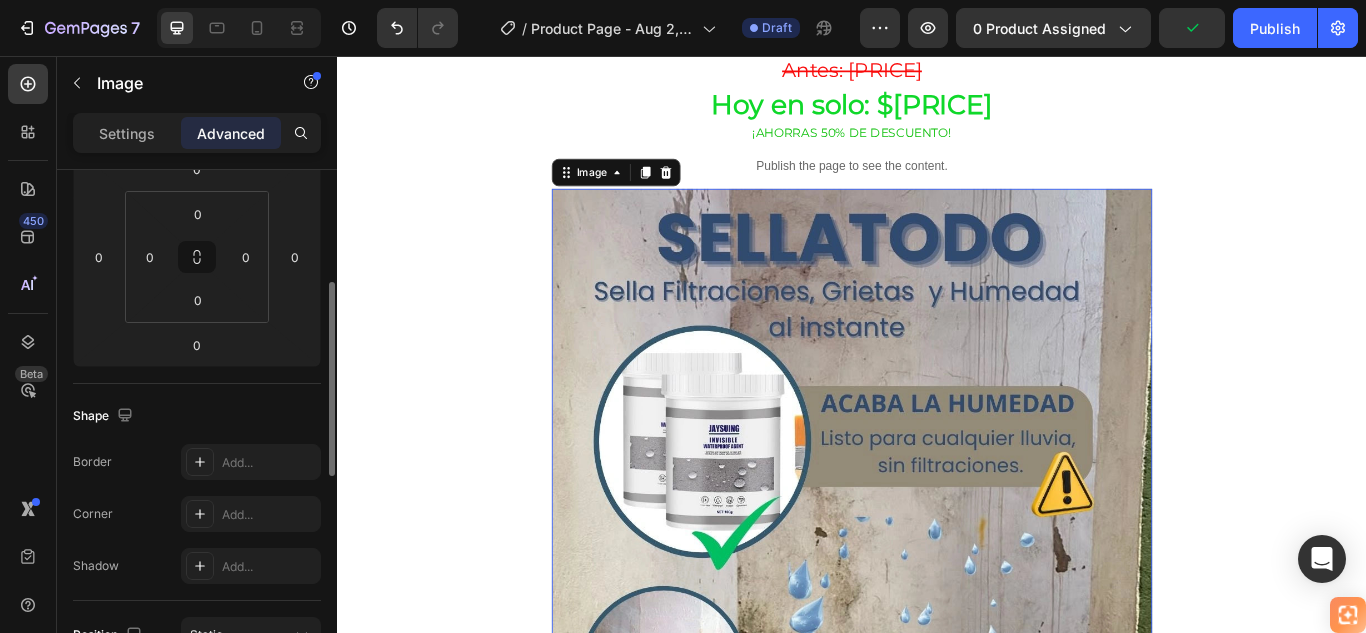 scroll, scrollTop: 0, scrollLeft: 0, axis: both 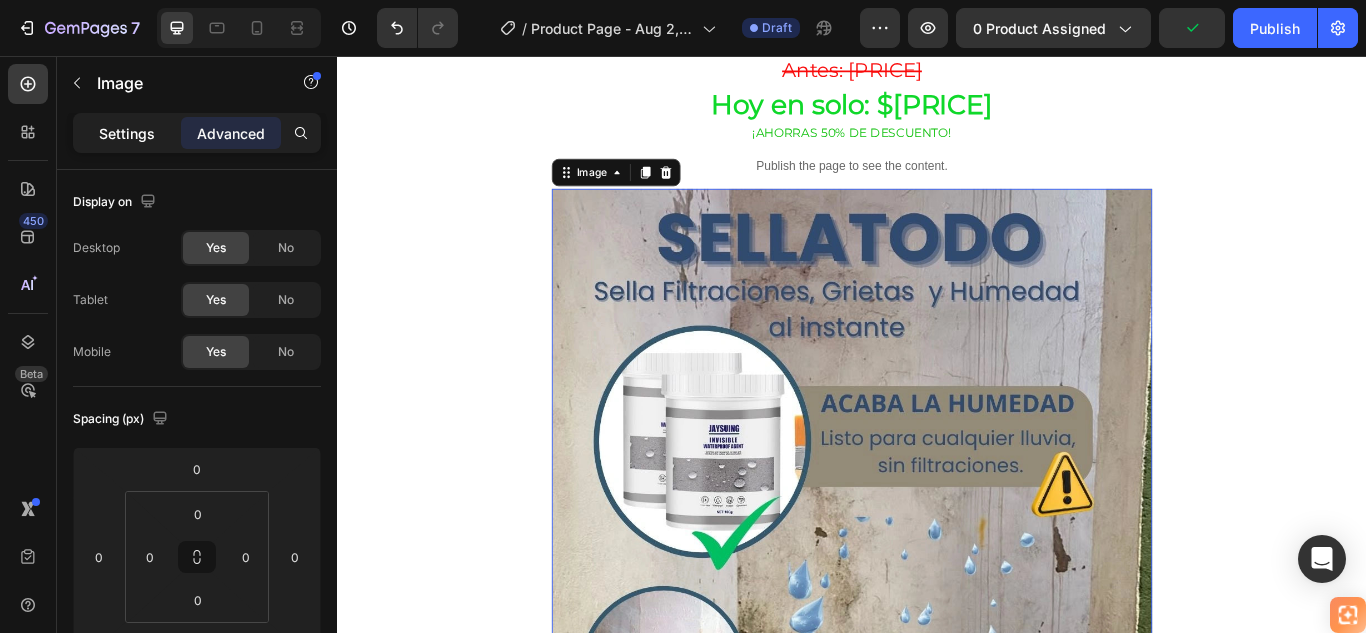 click on "Settings" at bounding box center [127, 133] 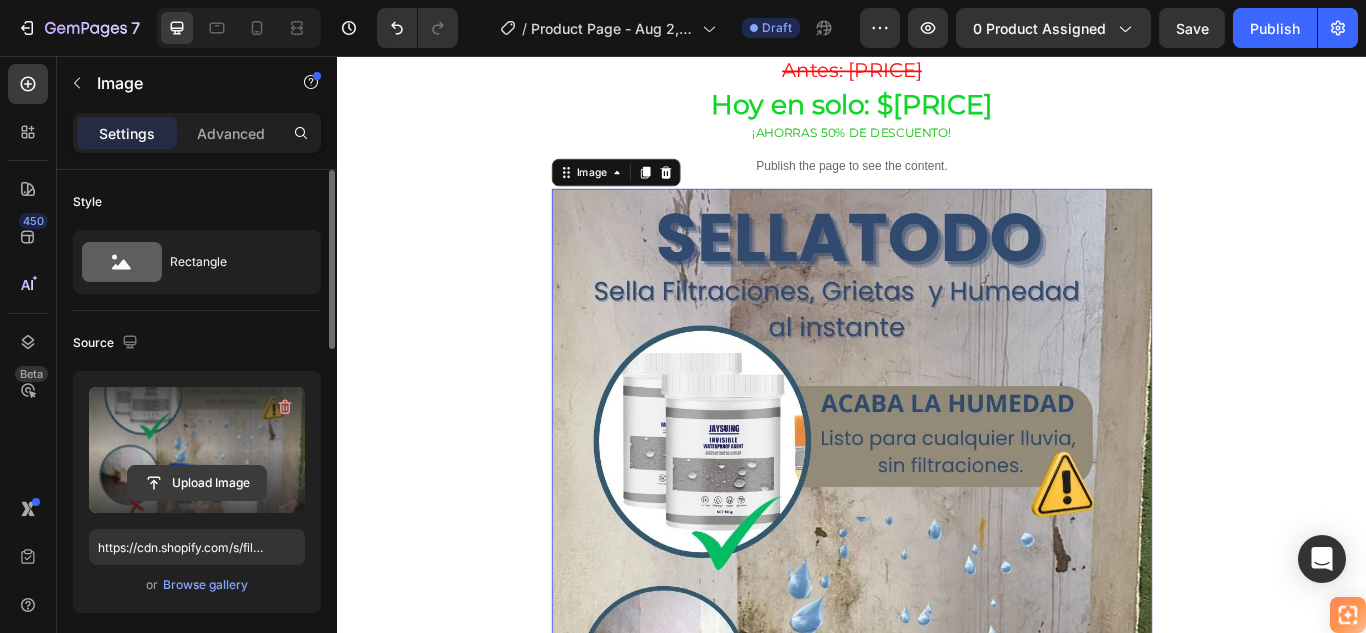 click 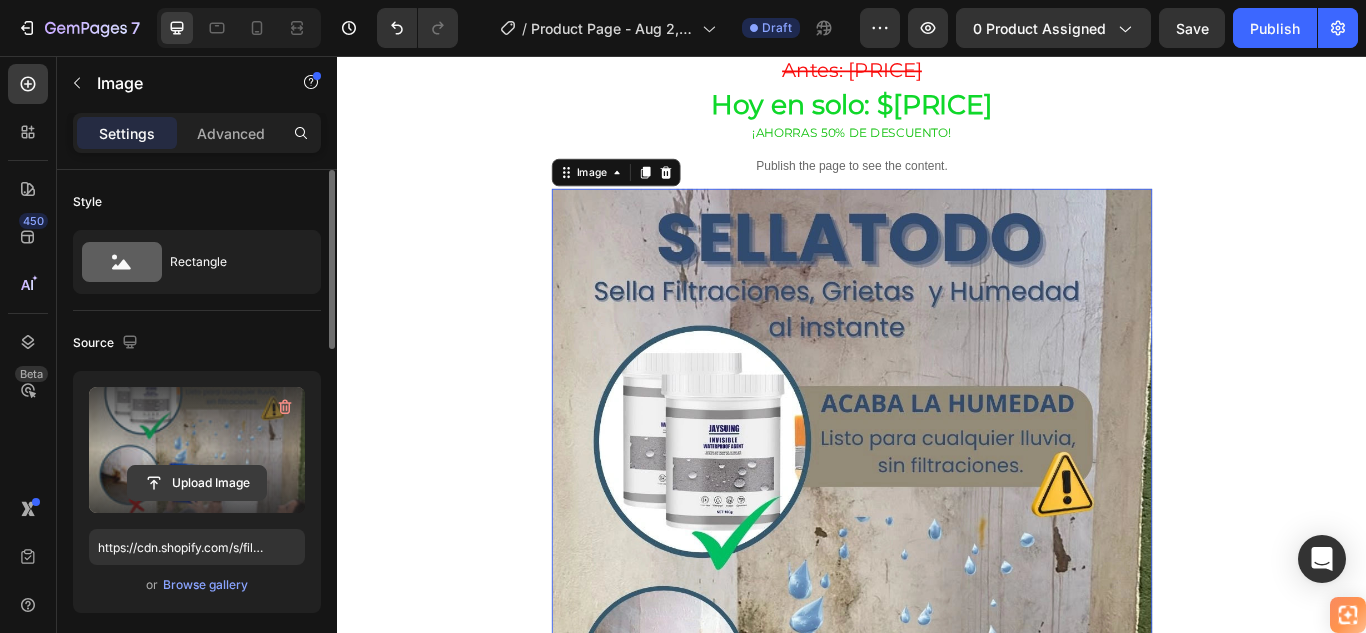 click 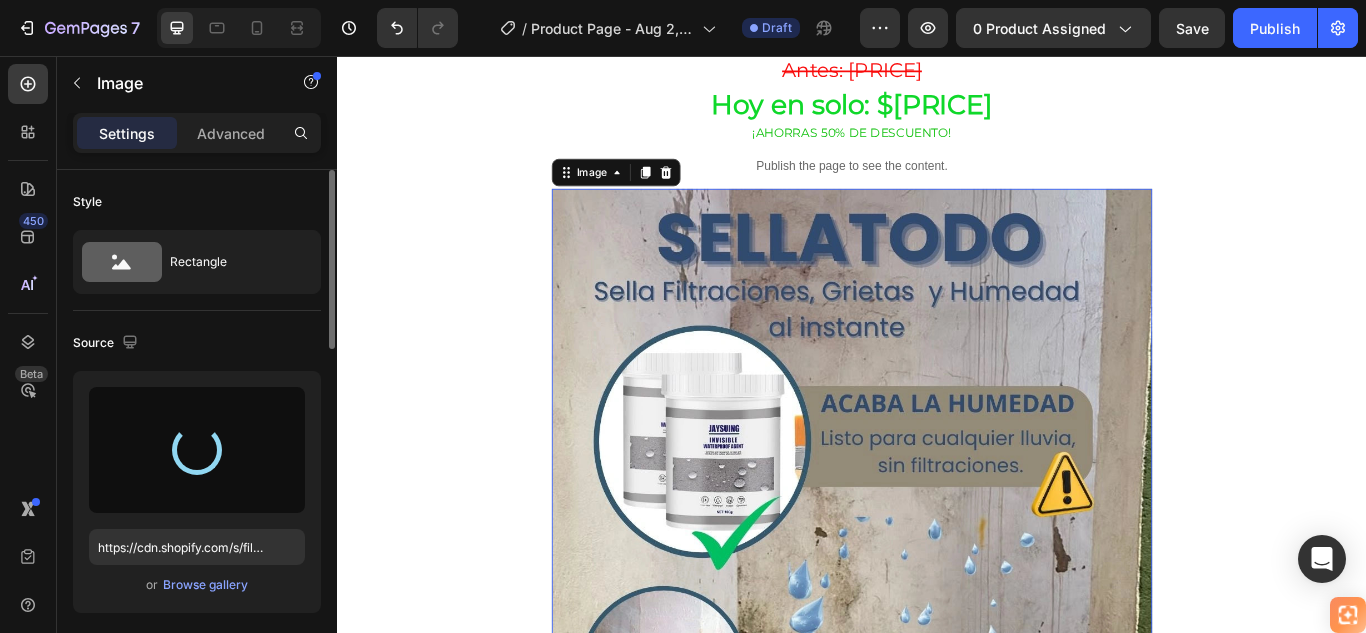 type on "https://cdn.shopify.com/s/files/1/0905/8150/0273/files/gempages_578237105528898236-9ae8d715-1972-4c57-bdfb-47cfb61fa584.webp" 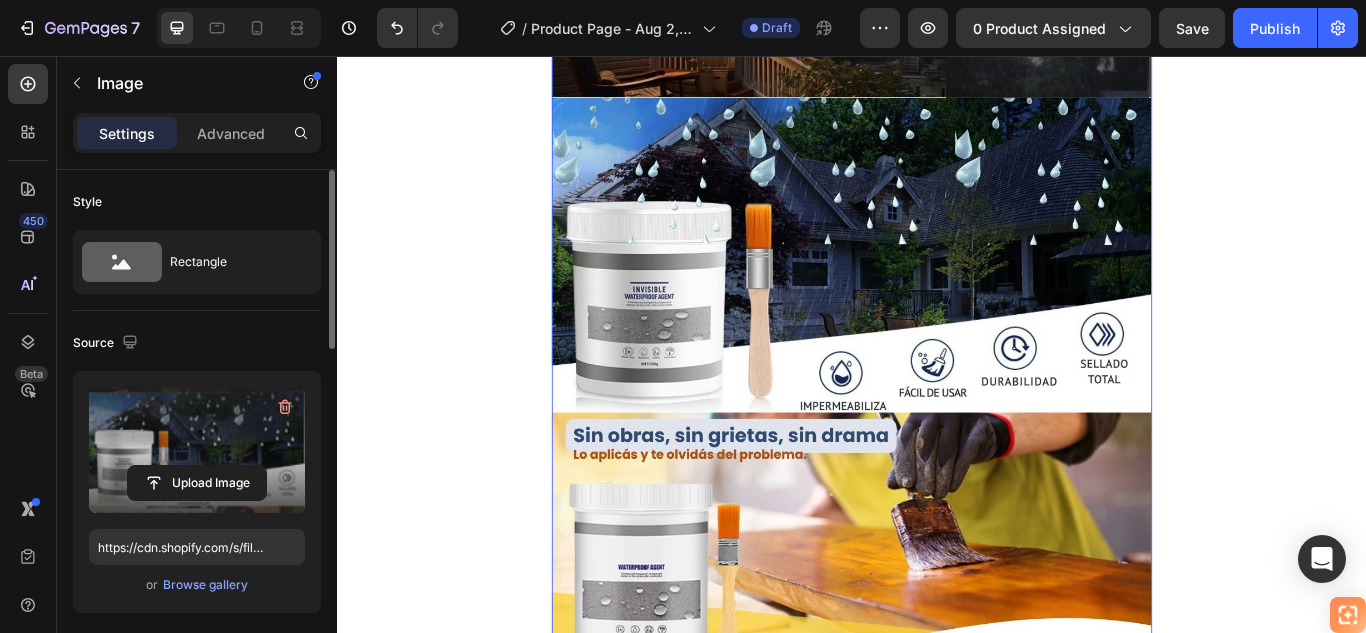 scroll, scrollTop: 1096, scrollLeft: 0, axis: vertical 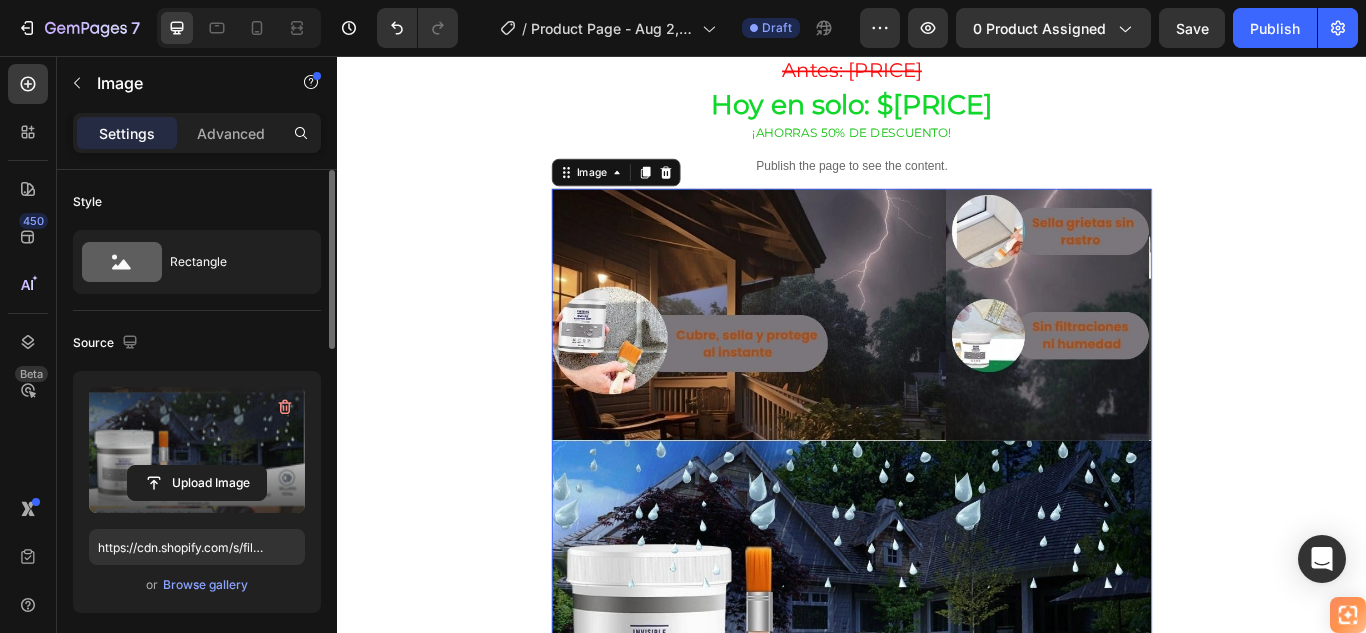 click at bounding box center (937, 690) 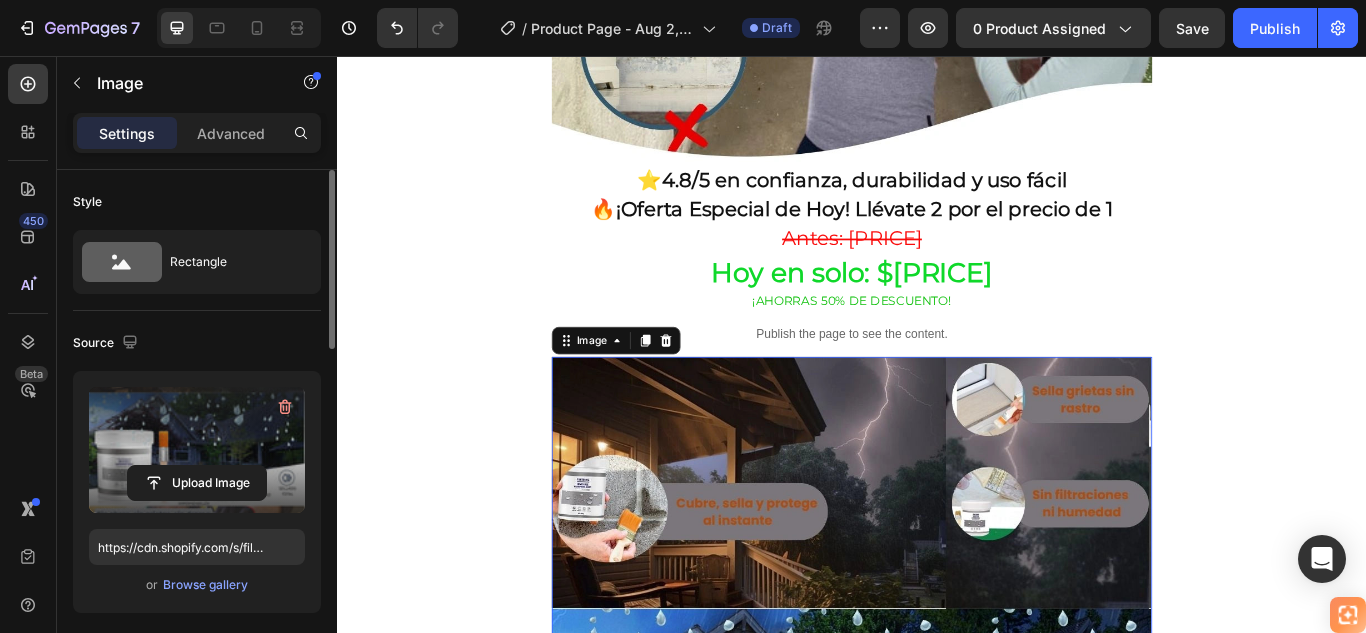 scroll, scrollTop: 896, scrollLeft: 0, axis: vertical 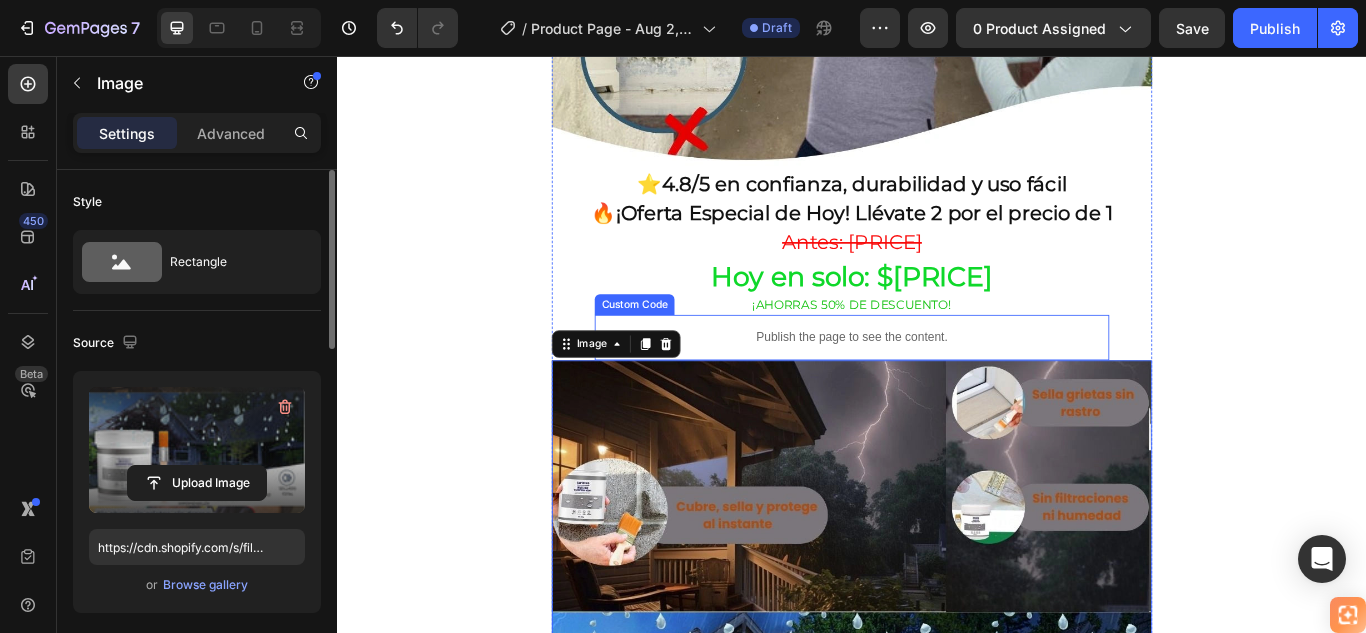 click on "Publish the page to see the content." at bounding box center [937, 384] 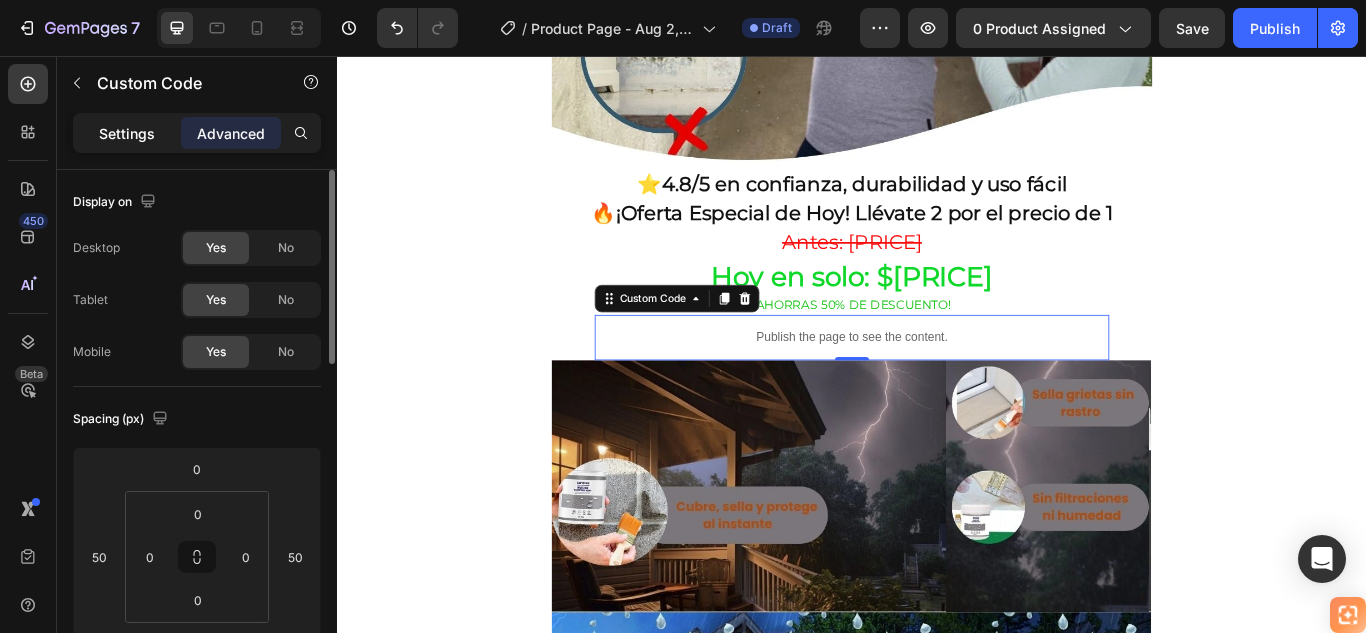 click on "Settings" at bounding box center (127, 133) 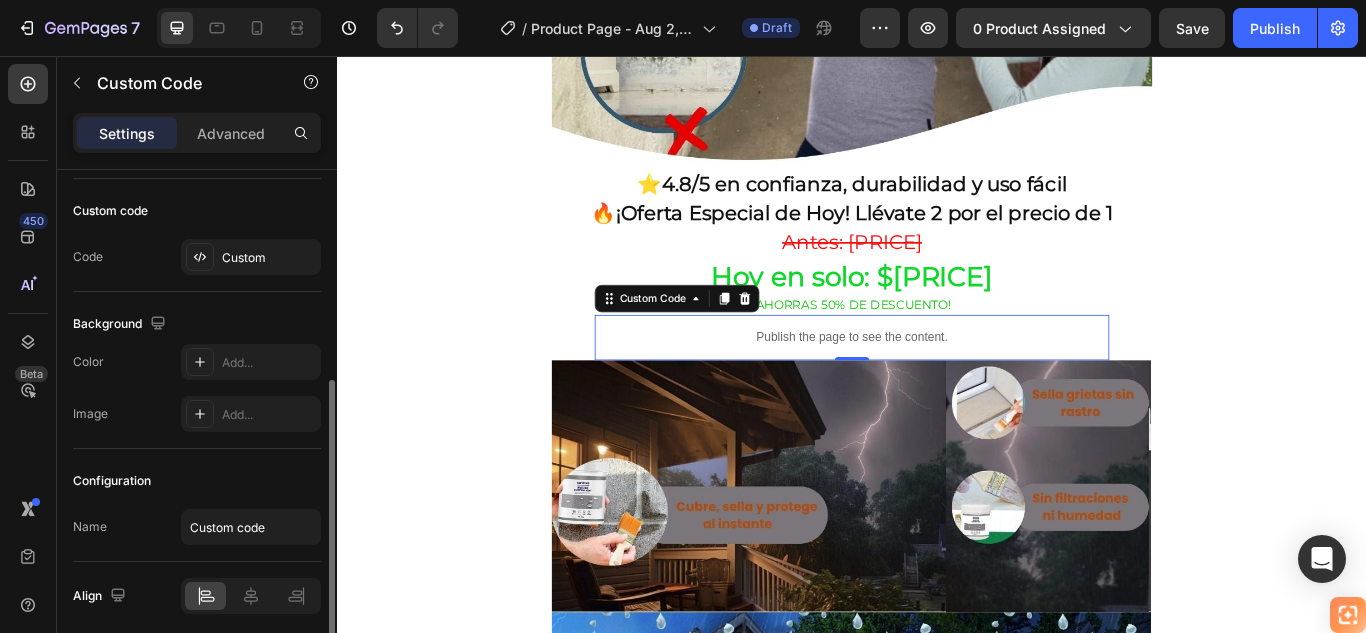 scroll, scrollTop: 177, scrollLeft: 0, axis: vertical 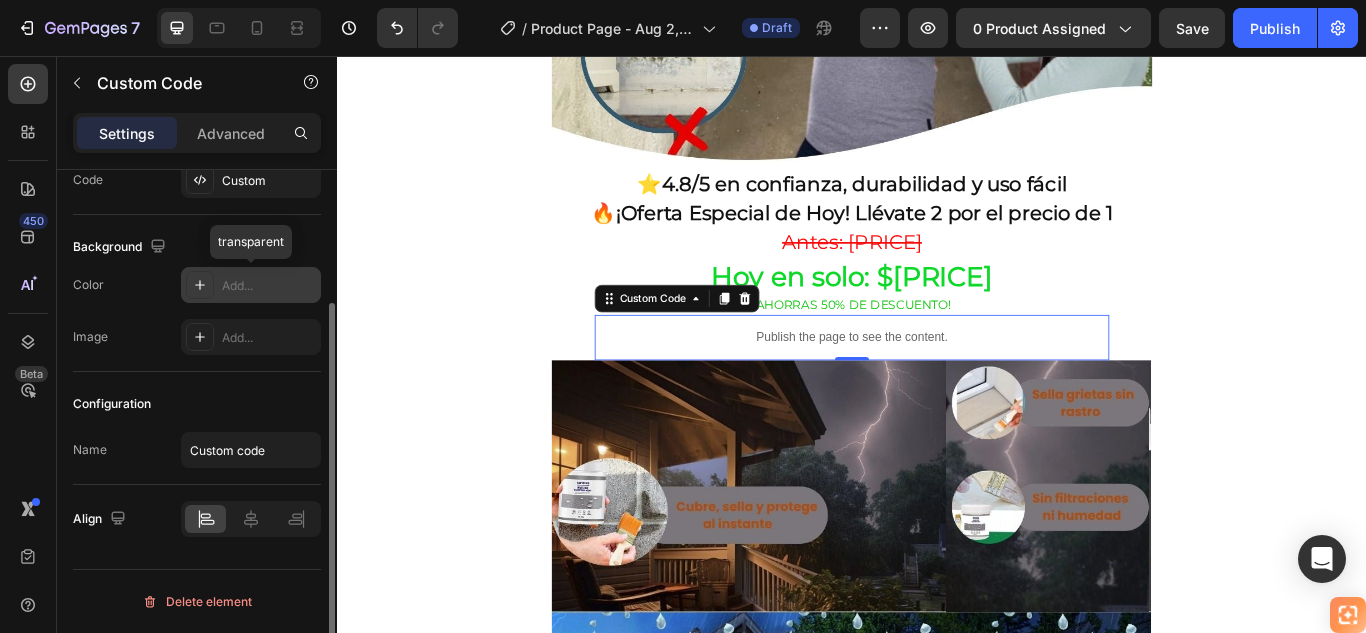 click on "Add..." at bounding box center [269, 286] 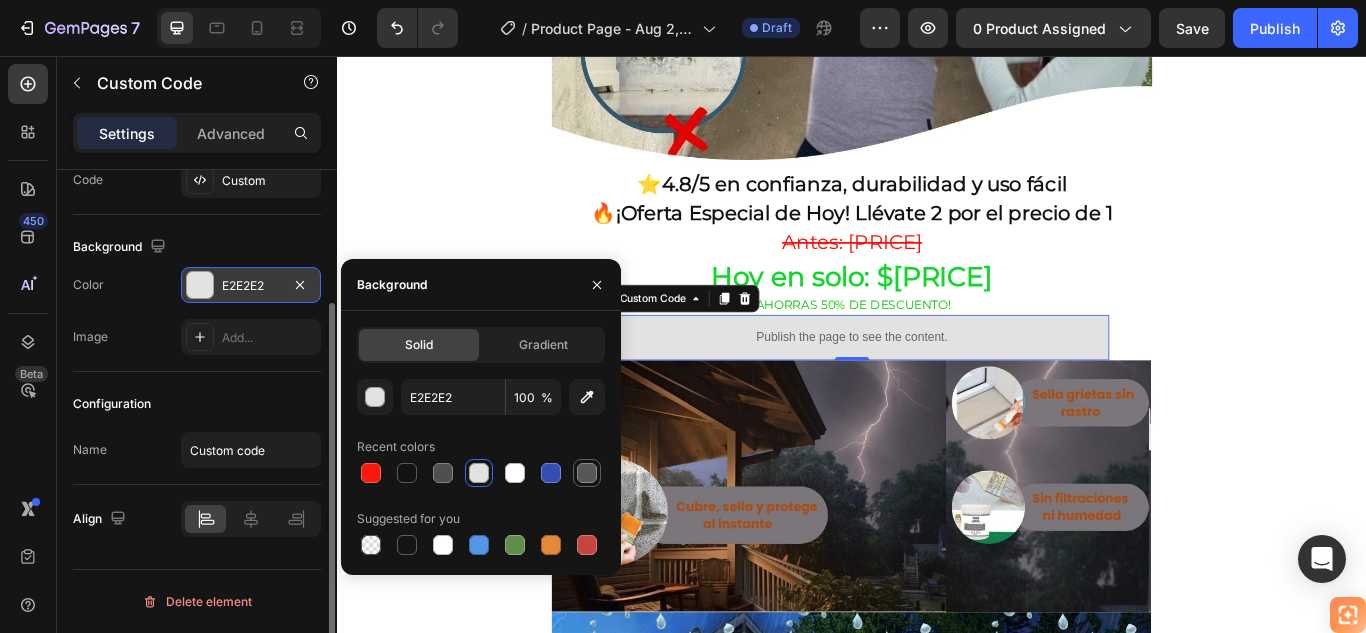 click at bounding box center (587, 473) 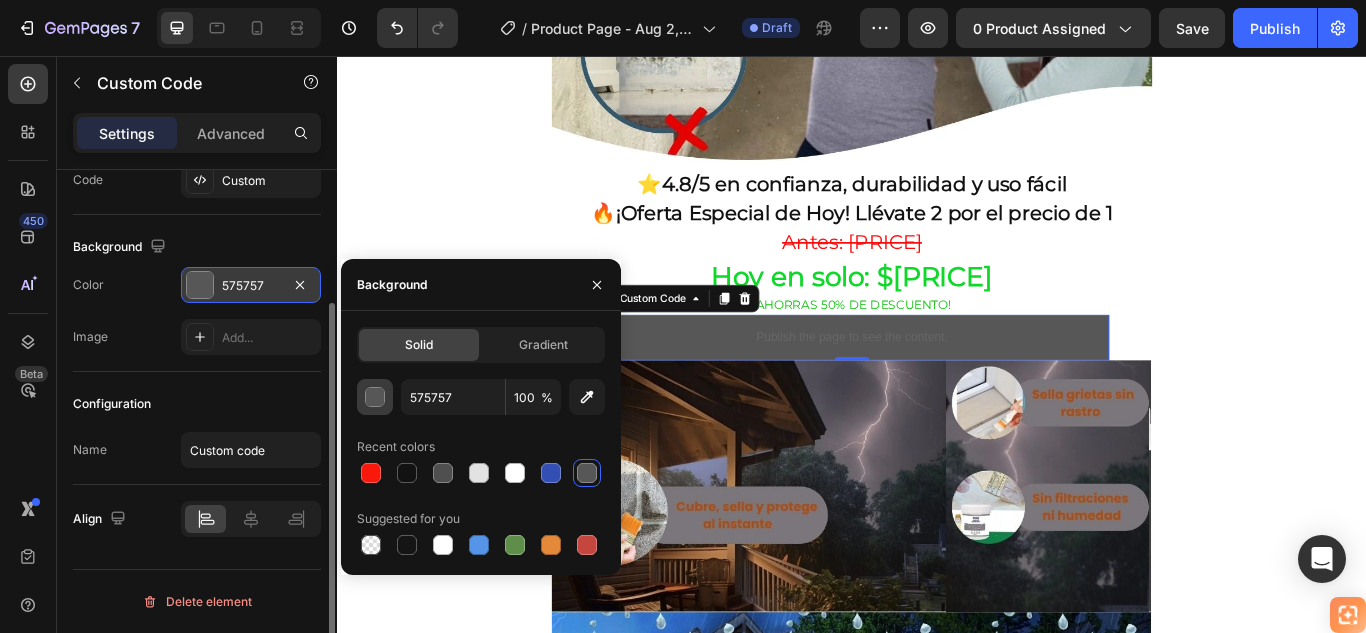 click at bounding box center [376, 398] 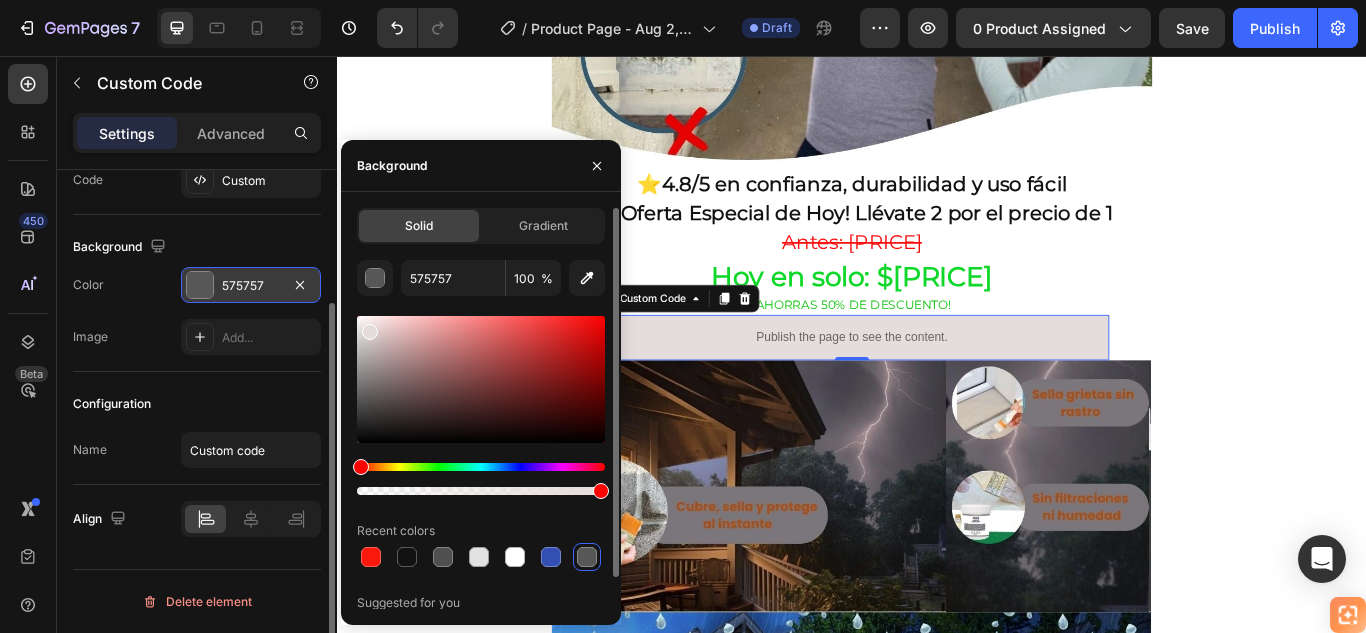 drag, startPoint x: 365, startPoint y: 402, endPoint x: 368, endPoint y: 328, distance: 74.06078 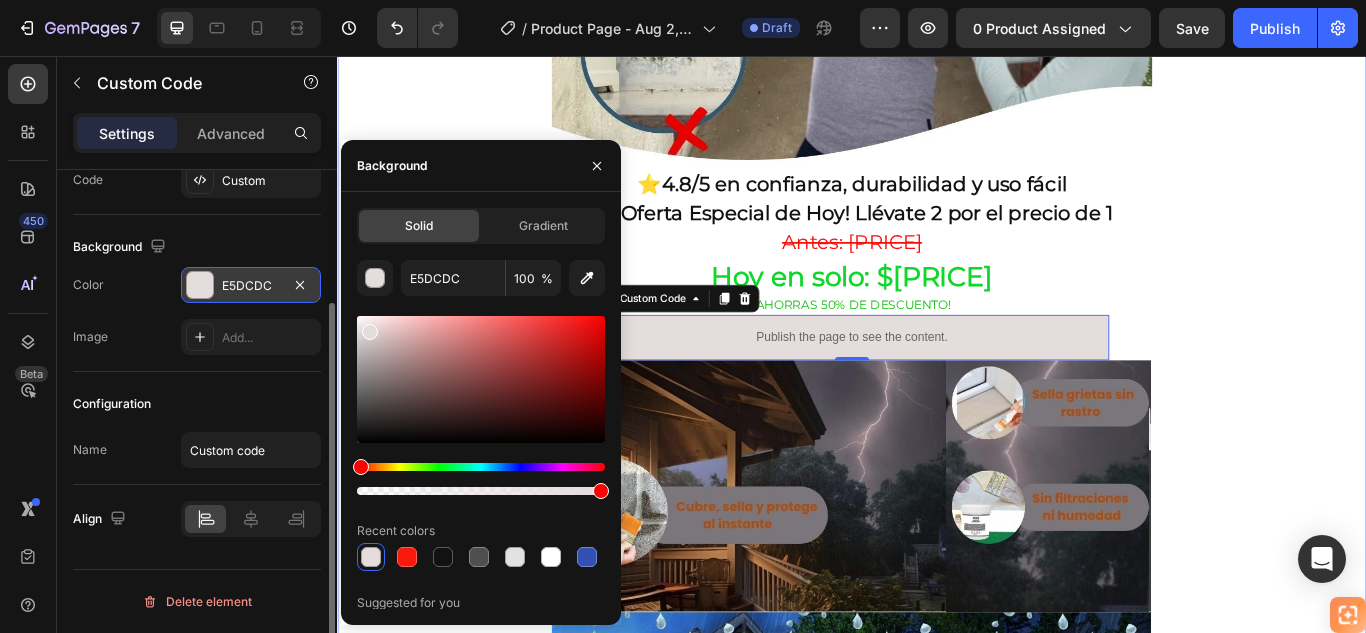 click on "🚚 Envío gratis y entrega rápida - ✅ Garantía de satisfacción total Heading Image ⭐  4.8/5 en confianza, durabilidad y uso fácil Heading 🔥  ¡Oferta Especial de Hoy! Llévate 2 por el precio de 1 Heading Antes: $179.900 Heading Hoy en solo: $89.900 Heading ¡AHORRAS 50% DE DESCUENTO! Heading
Publish the page to see the content.
Custom Code   0 Image Row Section 1" at bounding box center (937, 286) 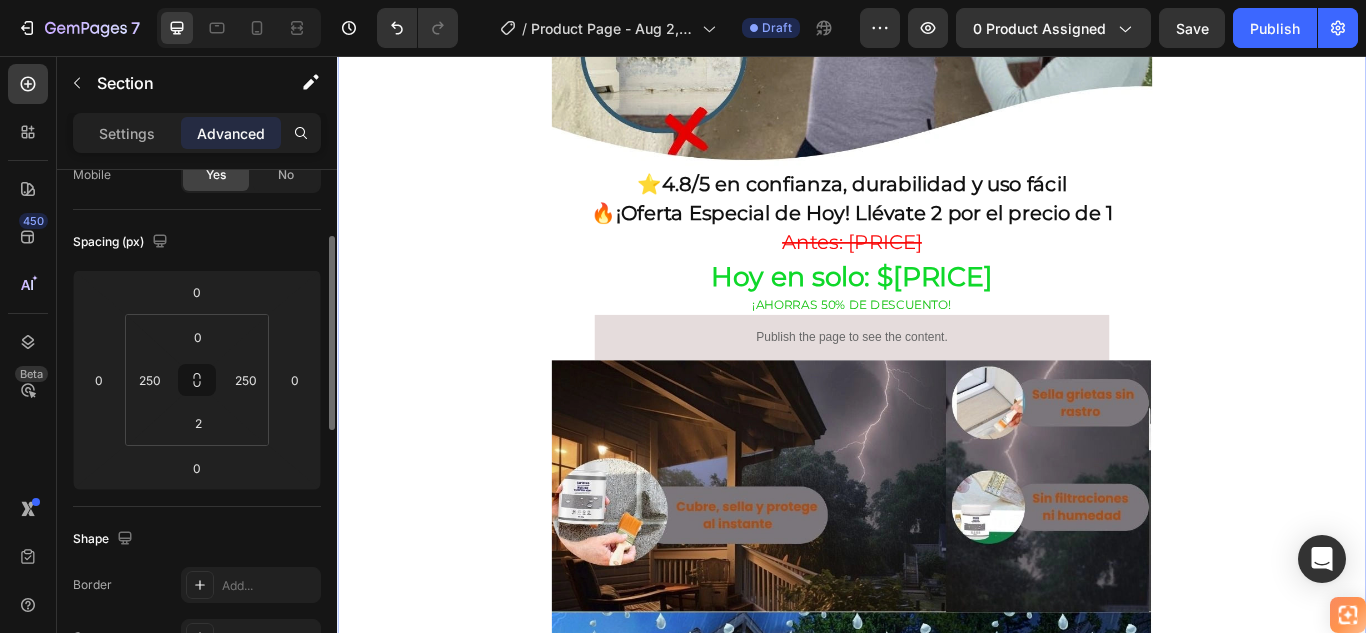 scroll, scrollTop: 0, scrollLeft: 0, axis: both 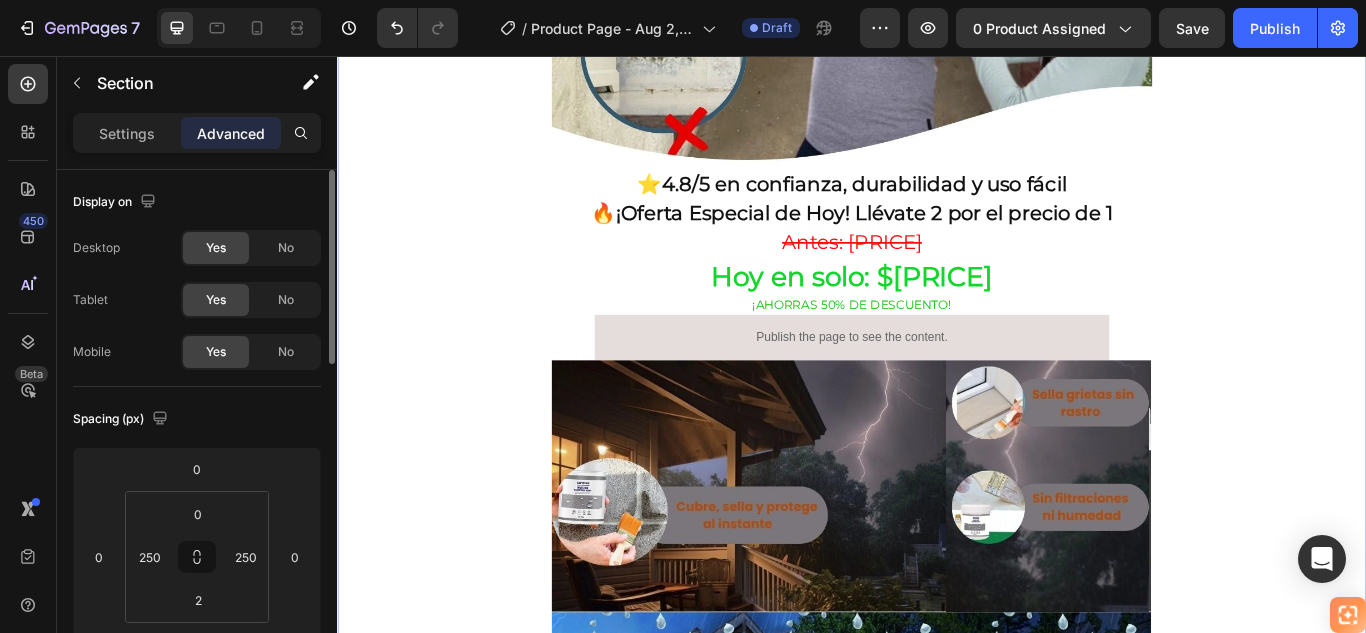 click on "🚚 Envío gratis y entrega rápida - ✅ Garantía de satisfacción total Heading Image ⭐  4.8/5 en confianza, durabilidad y uso fácil Heading 🔥  ¡Oferta Especial de Hoy! Llévate 2 por el precio de 1 Heading Antes: $179.900 Heading Hoy en solo: $89.900 Heading ¡AHORRAS 50% DE DESCUENTO! Heading
Publish the page to see the content.
Custom Code Image Row Section 1   You can create reusable sections Create Theme Section AI Content Write with GemAI What would you like to describe here? Tone and Voice Persuasive Product Duerme en Paz con AntiRonquido™ **SOLO X HOY PAGA 1 LLEVAS 2** Show more Generate" at bounding box center [937, 286] 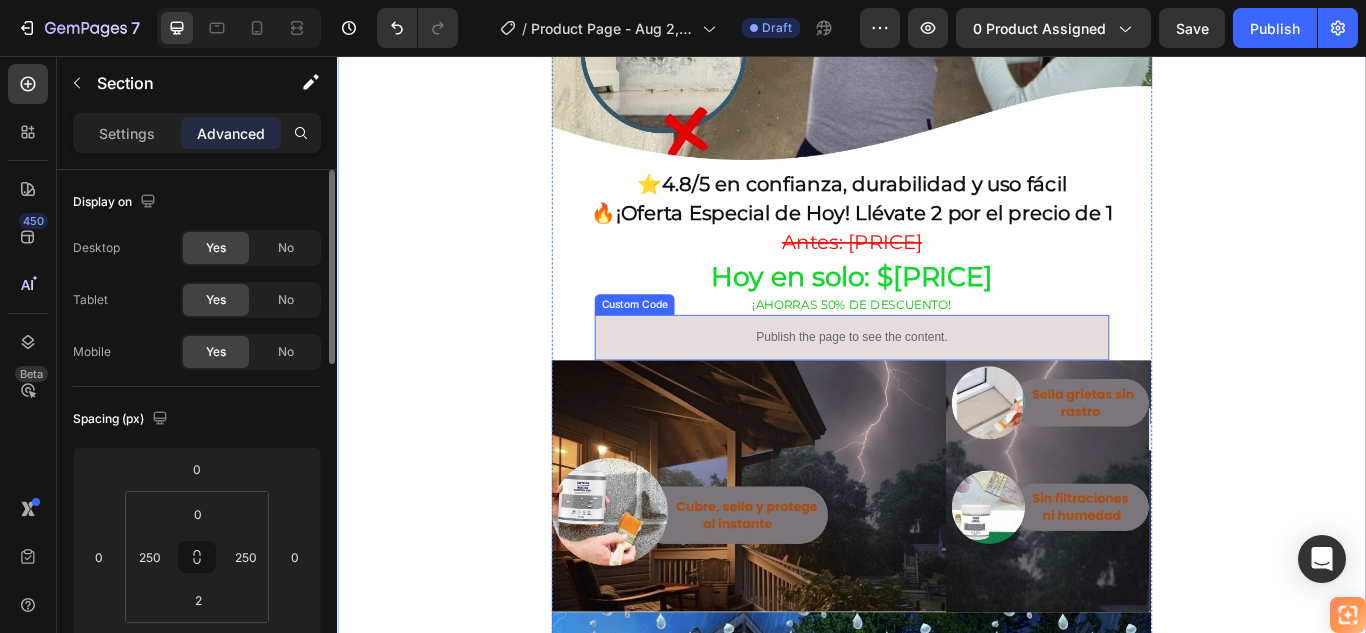 click on "Publish the page to see the content." at bounding box center [937, 384] 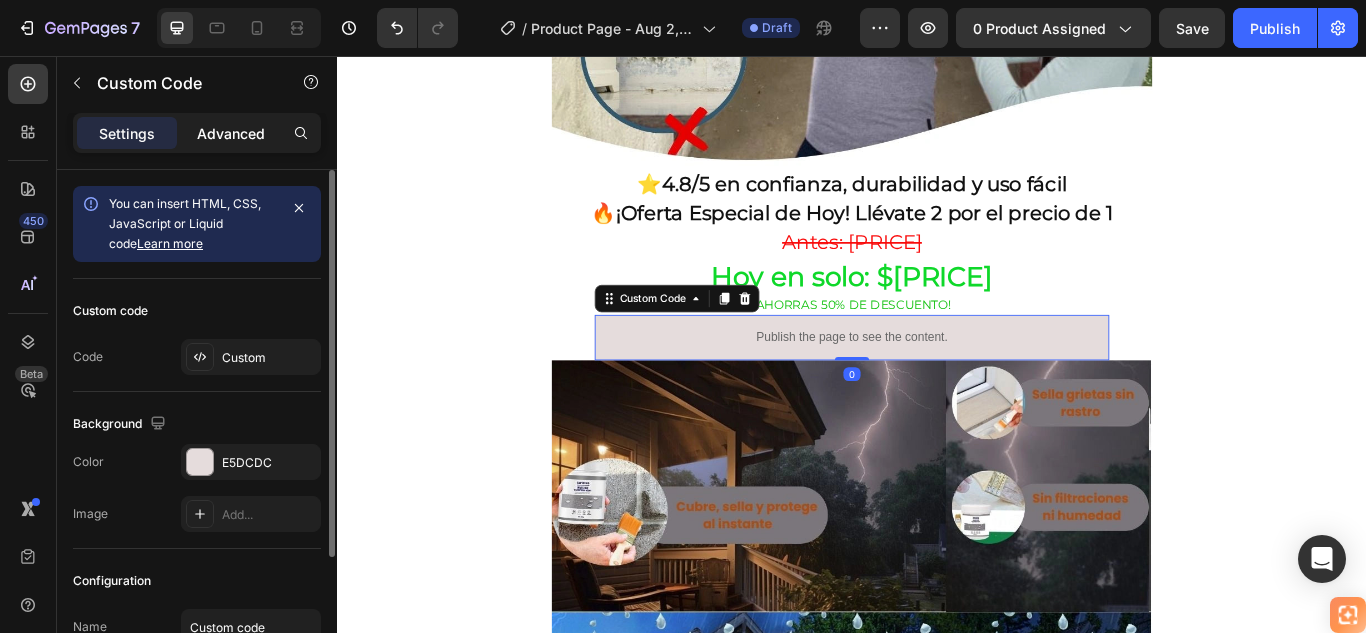 click on "Advanced" at bounding box center [231, 133] 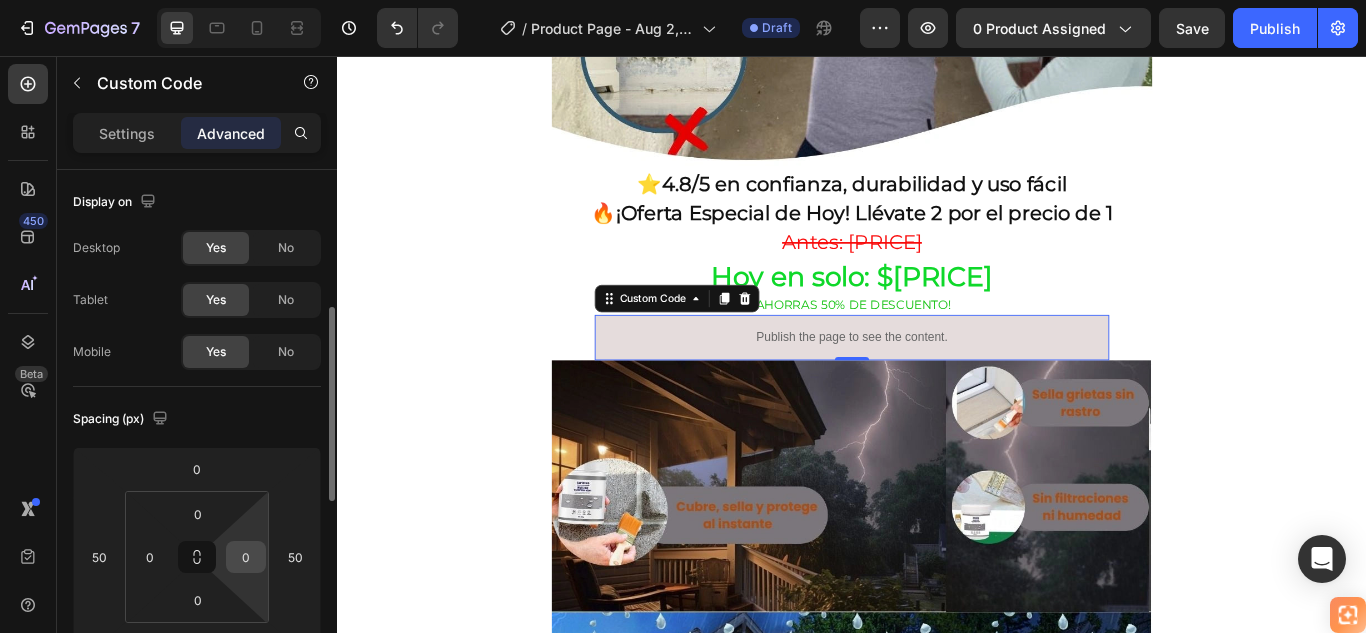 scroll, scrollTop: 100, scrollLeft: 0, axis: vertical 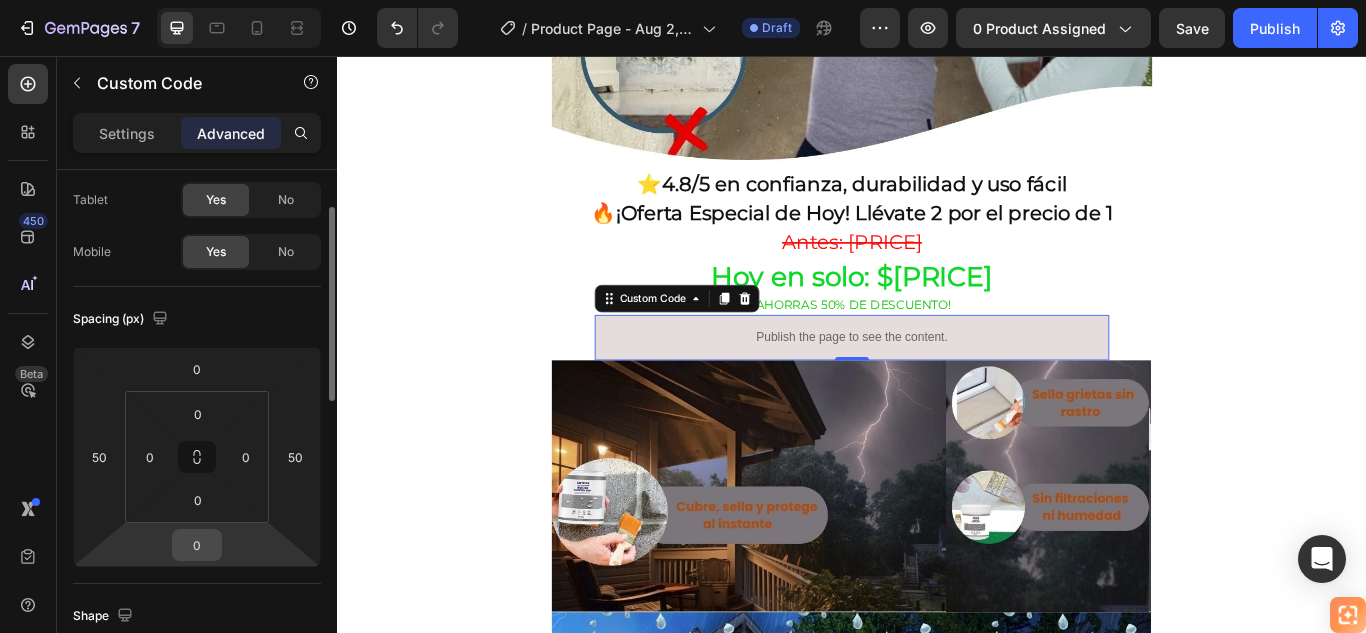 click on "0" at bounding box center [197, 545] 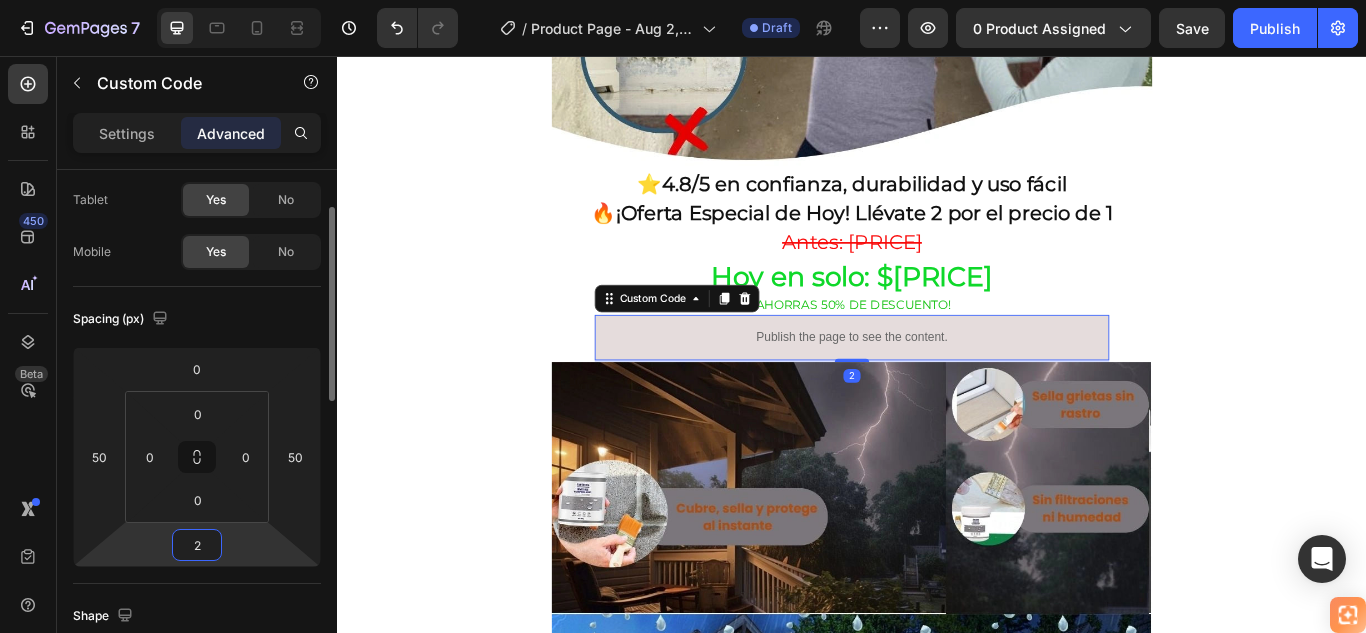 type on "20" 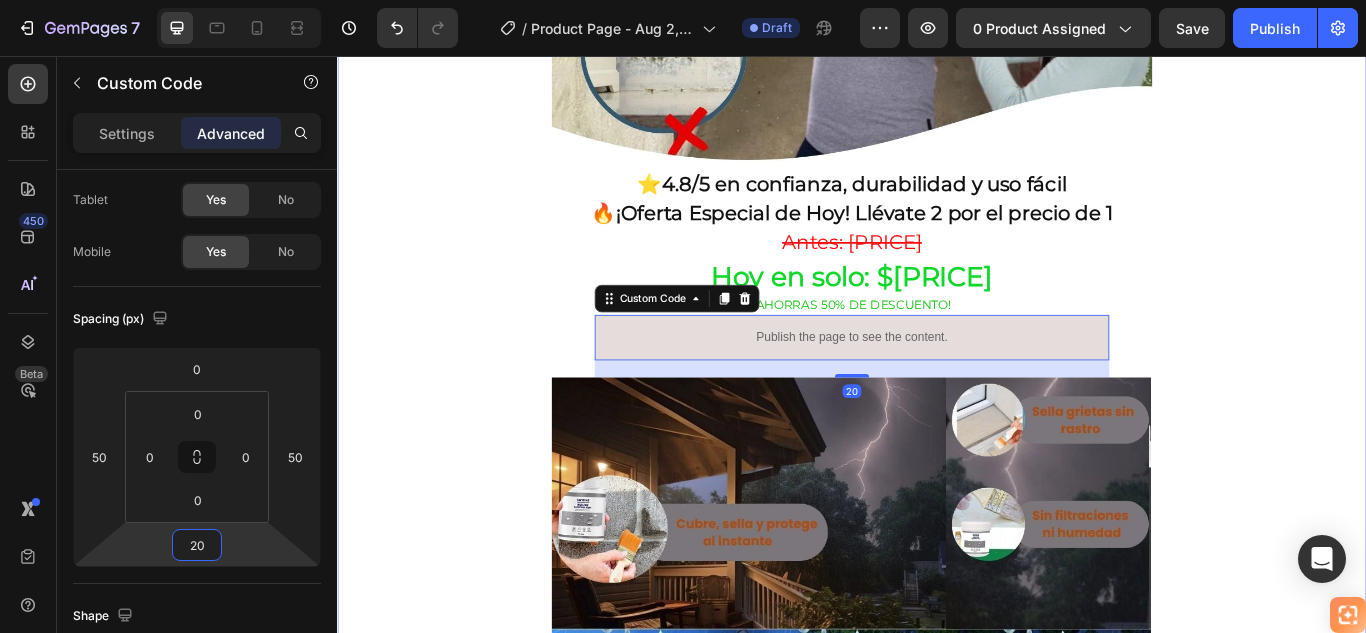 click on "🚚 Envío gratis y entrega rápida - ✅ Garantía de satisfacción total Heading Image ⭐  4.8/5 en confianza, durabilidad y uso fácil Heading 🔥  ¡Oferta Especial de Hoy! Llévate 2 por el precio de 1 Heading Antes: $179.900 Heading Hoy en solo: $89.900 Heading ¡AHORRAS 50% DE DESCUENTO! Heading
Publish the page to see the content.
Custom Code   20 Image Row Section 1" at bounding box center (937, 296) 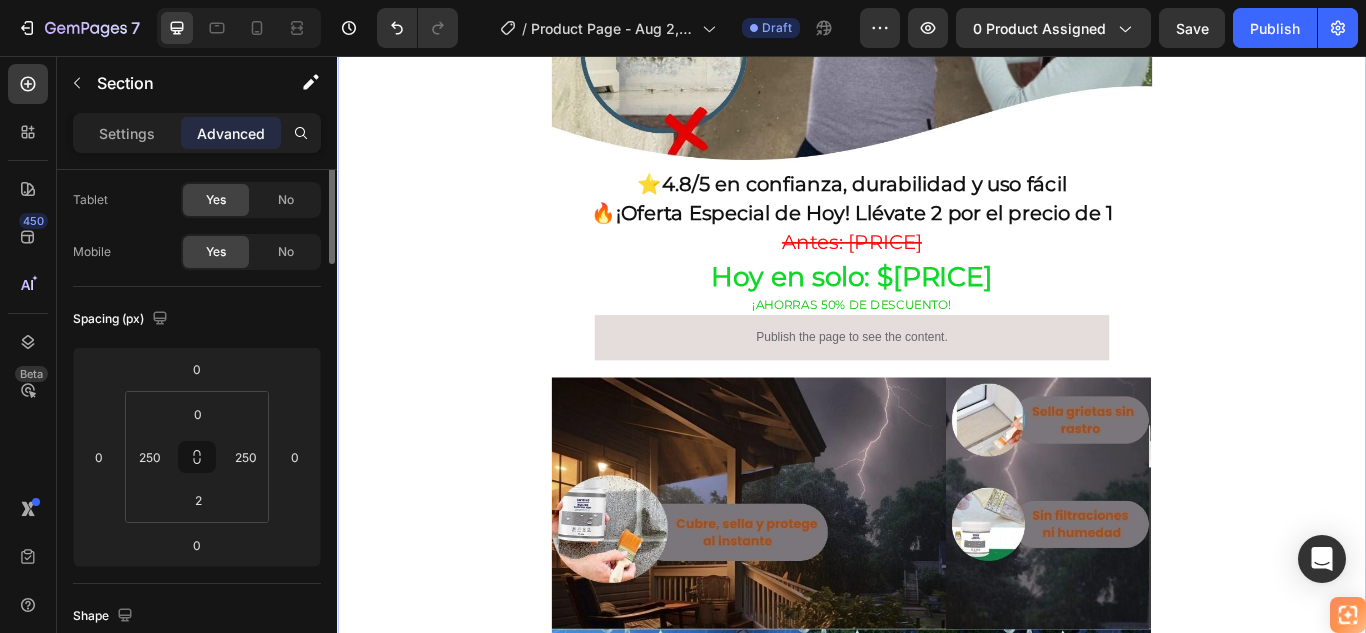 scroll, scrollTop: 0, scrollLeft: 0, axis: both 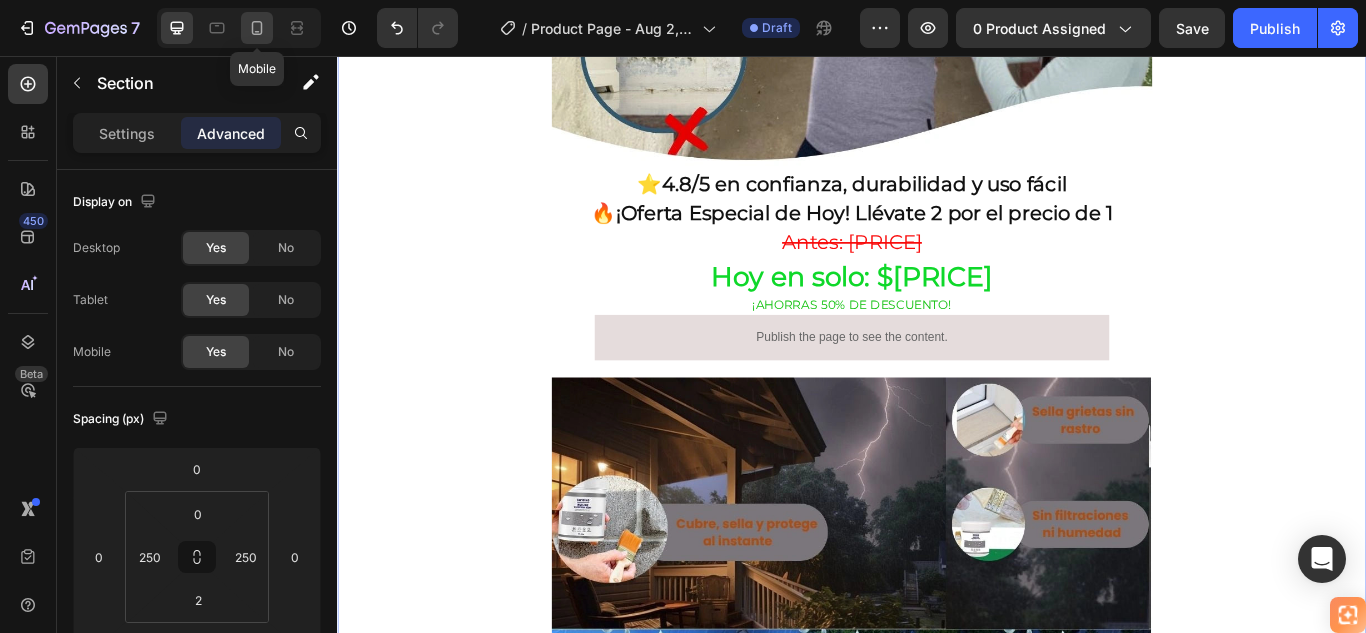 click 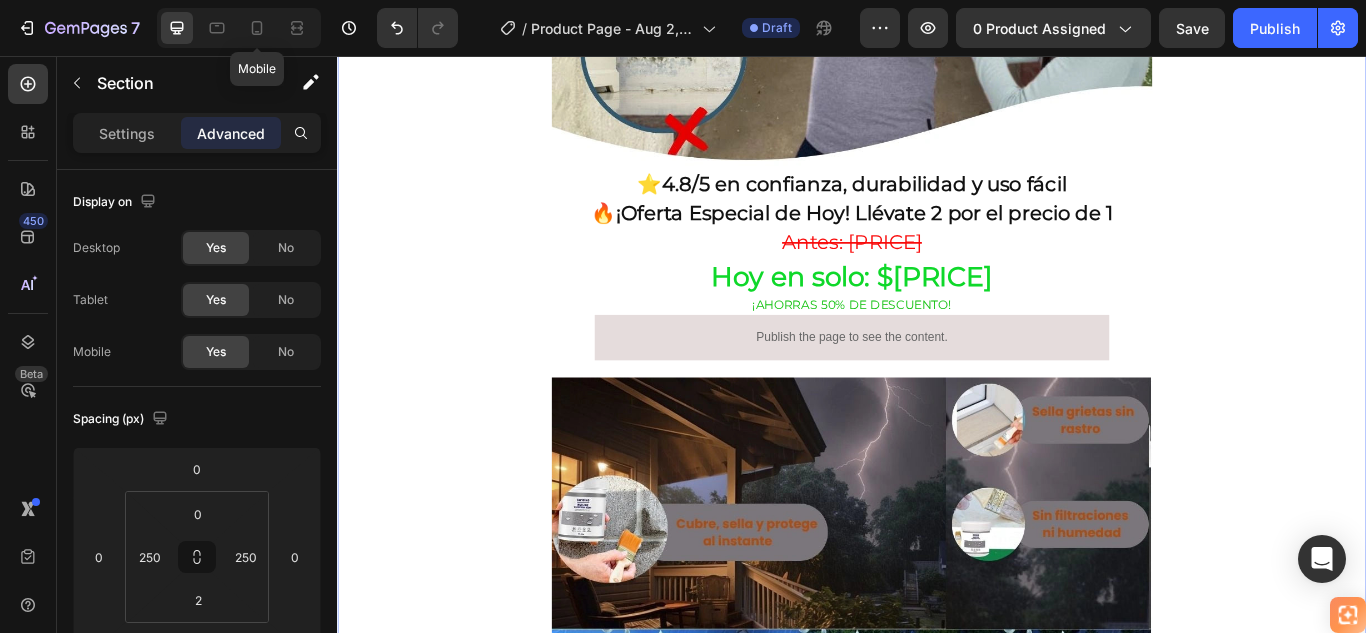 type on "24" 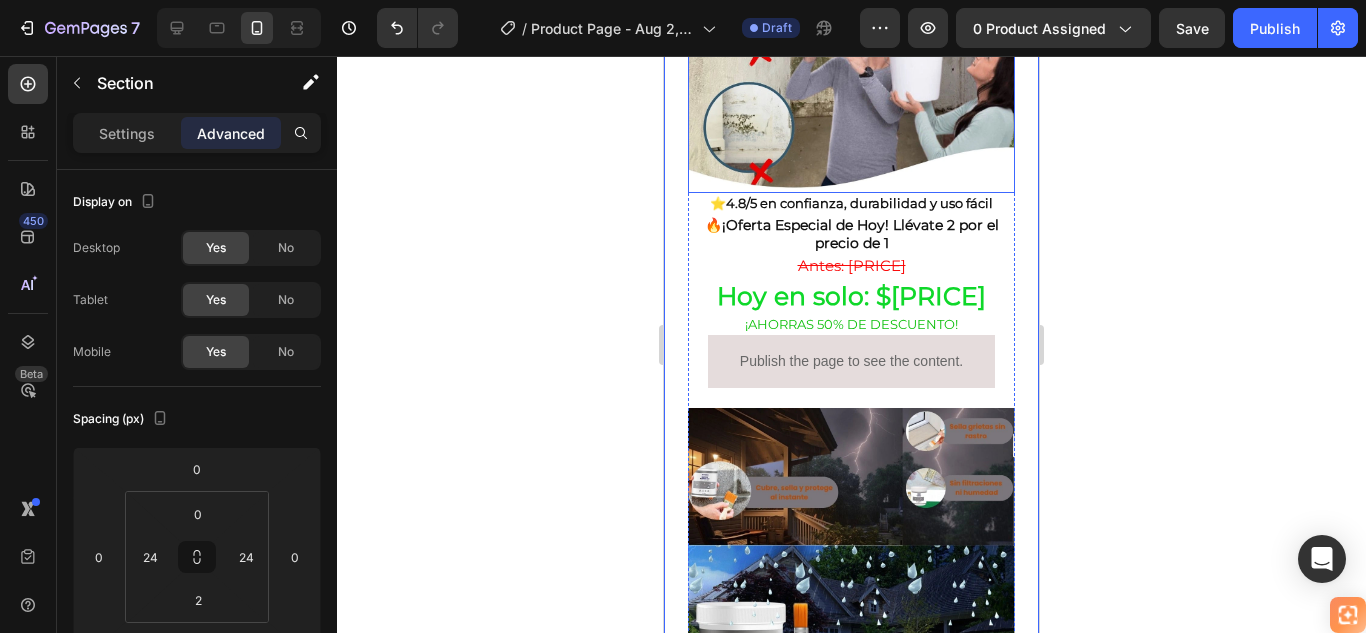 scroll, scrollTop: 600, scrollLeft: 0, axis: vertical 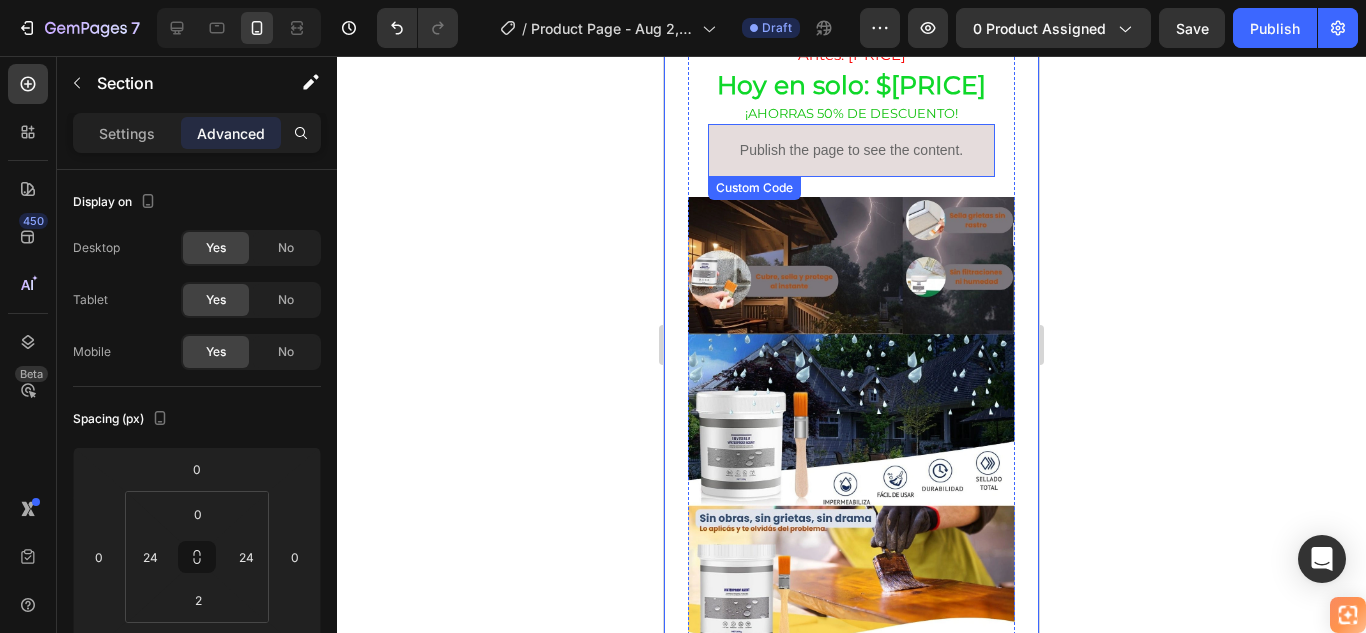 click on "Publish the page to see the content." at bounding box center (851, 150) 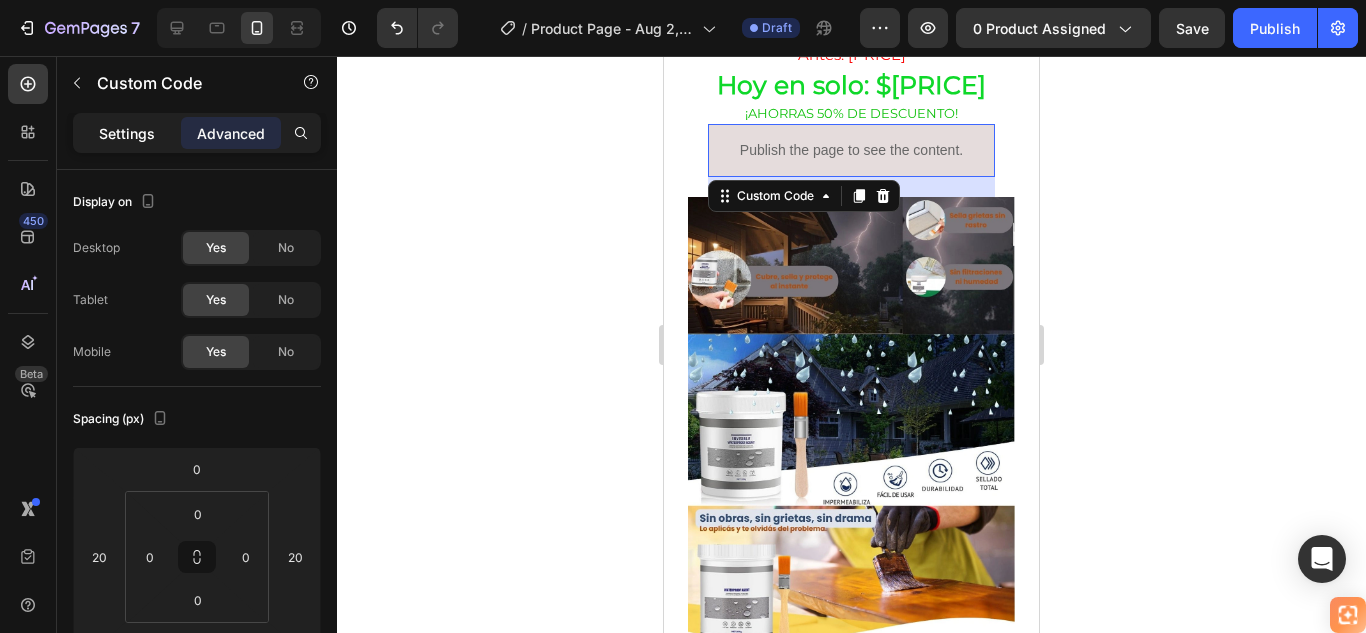 click on "Settings" at bounding box center (127, 133) 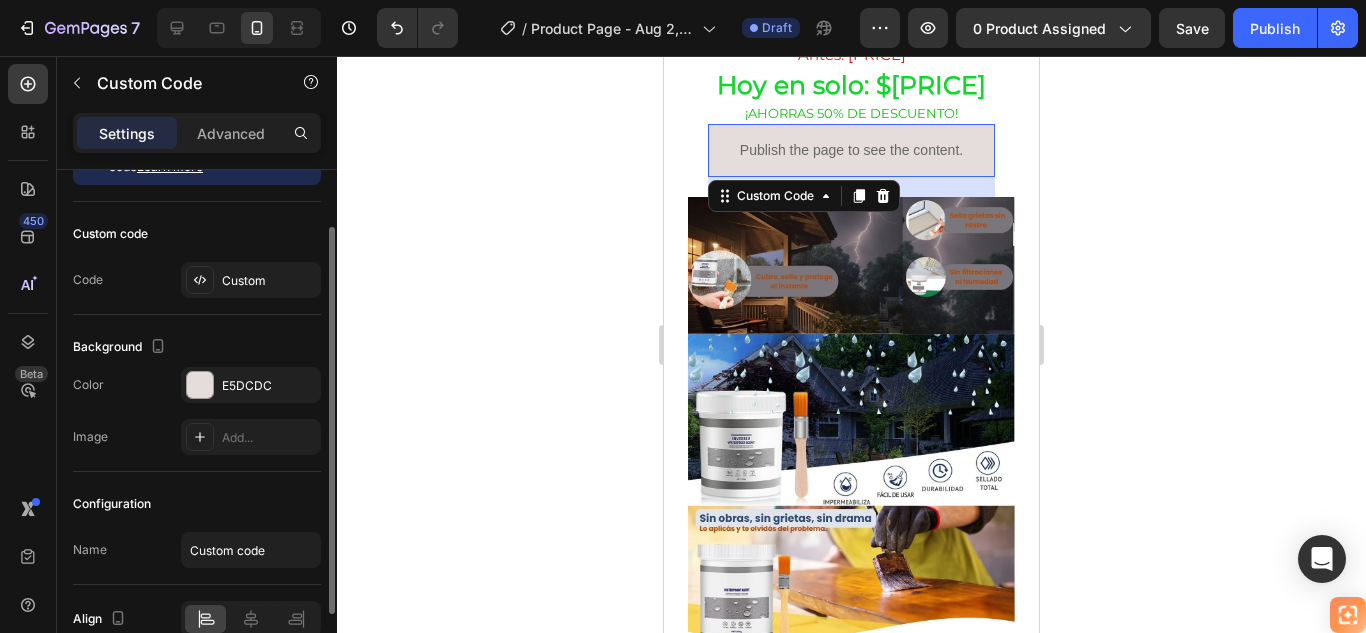 scroll, scrollTop: 0, scrollLeft: 0, axis: both 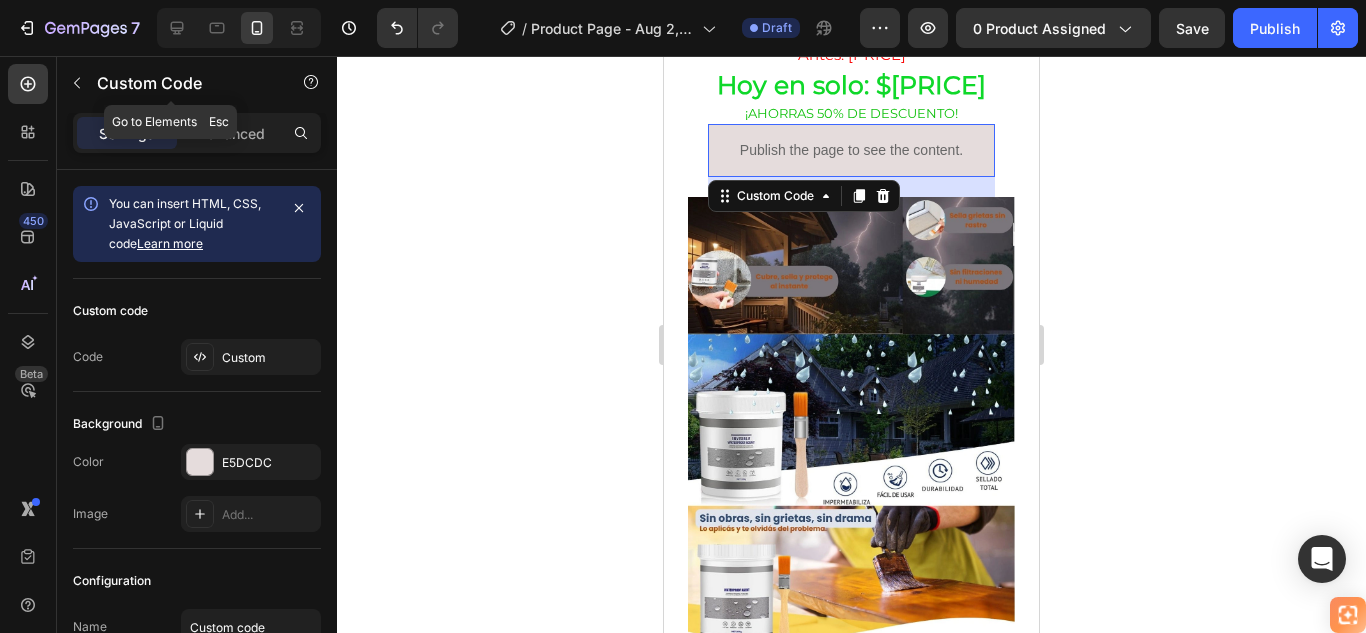 drag, startPoint x: 75, startPoint y: 76, endPoint x: 85, endPoint y: 81, distance: 11.18034 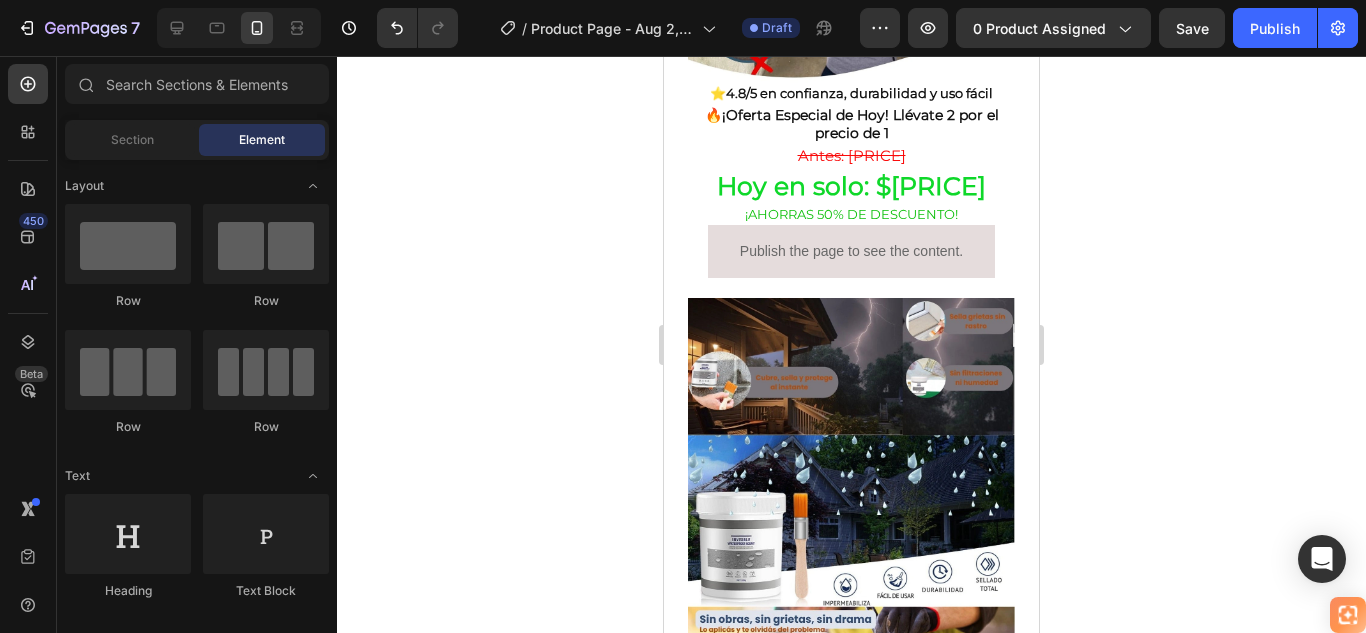 scroll, scrollTop: 492, scrollLeft: 0, axis: vertical 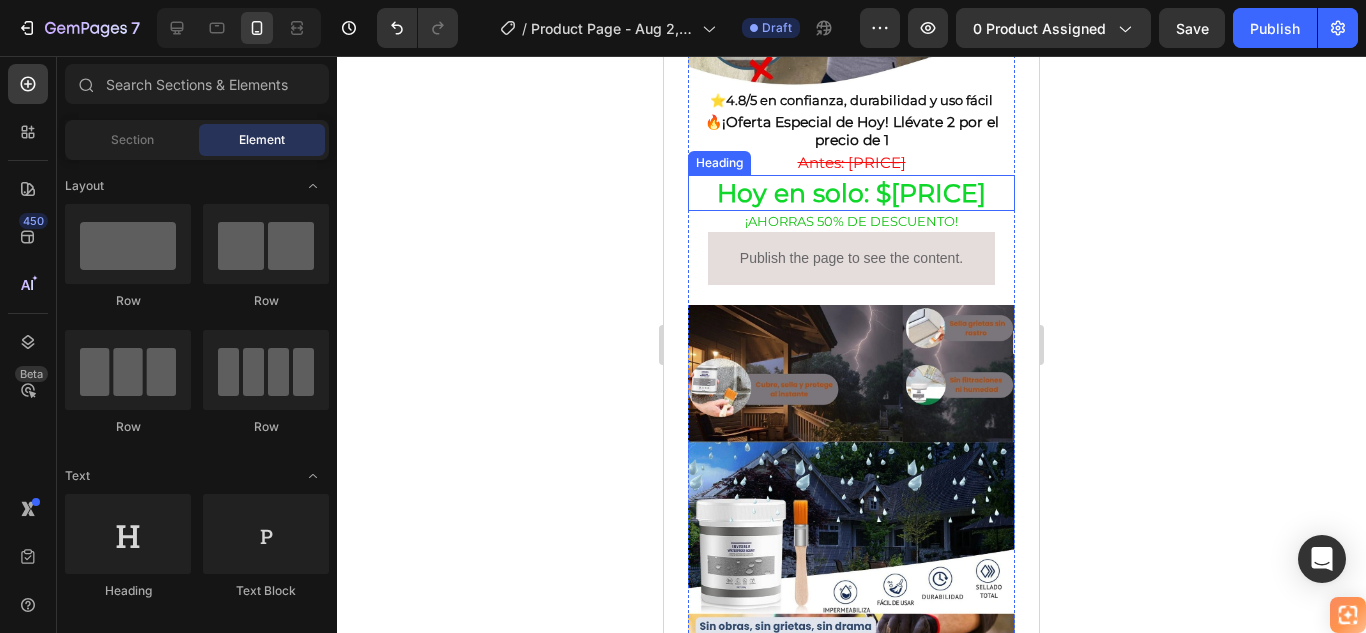 click on "Hoy en solo: $[PRICE]" at bounding box center (851, 193) 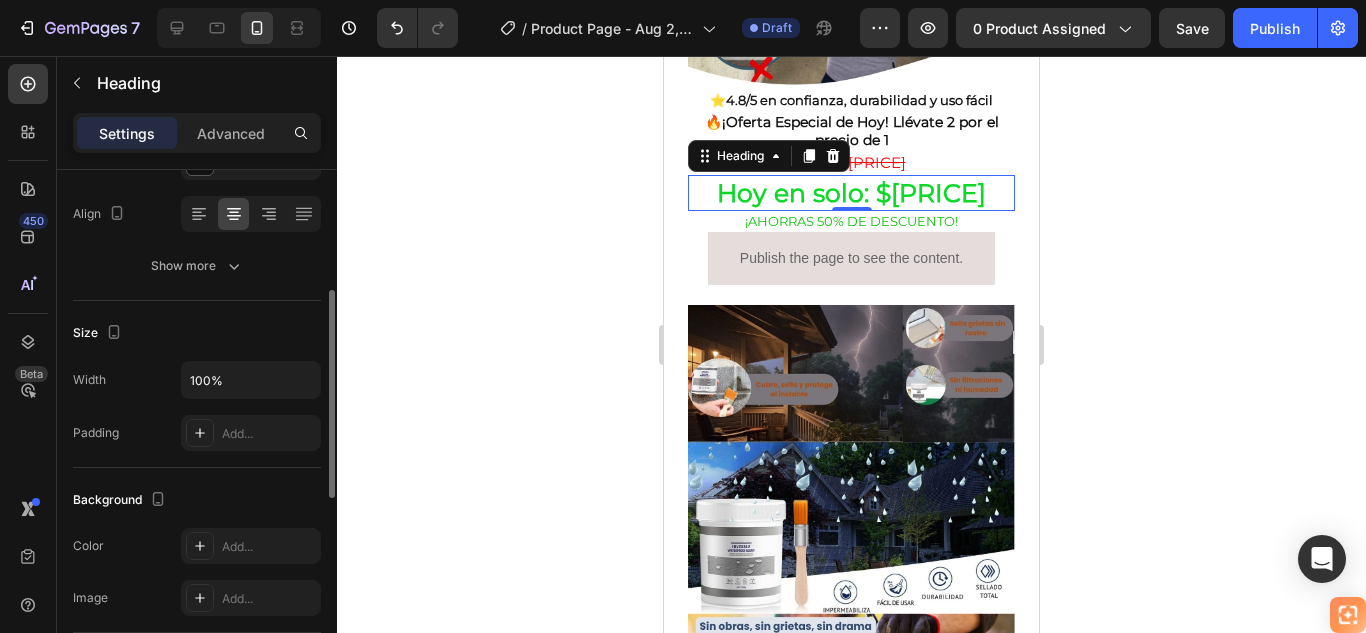 scroll, scrollTop: 0, scrollLeft: 0, axis: both 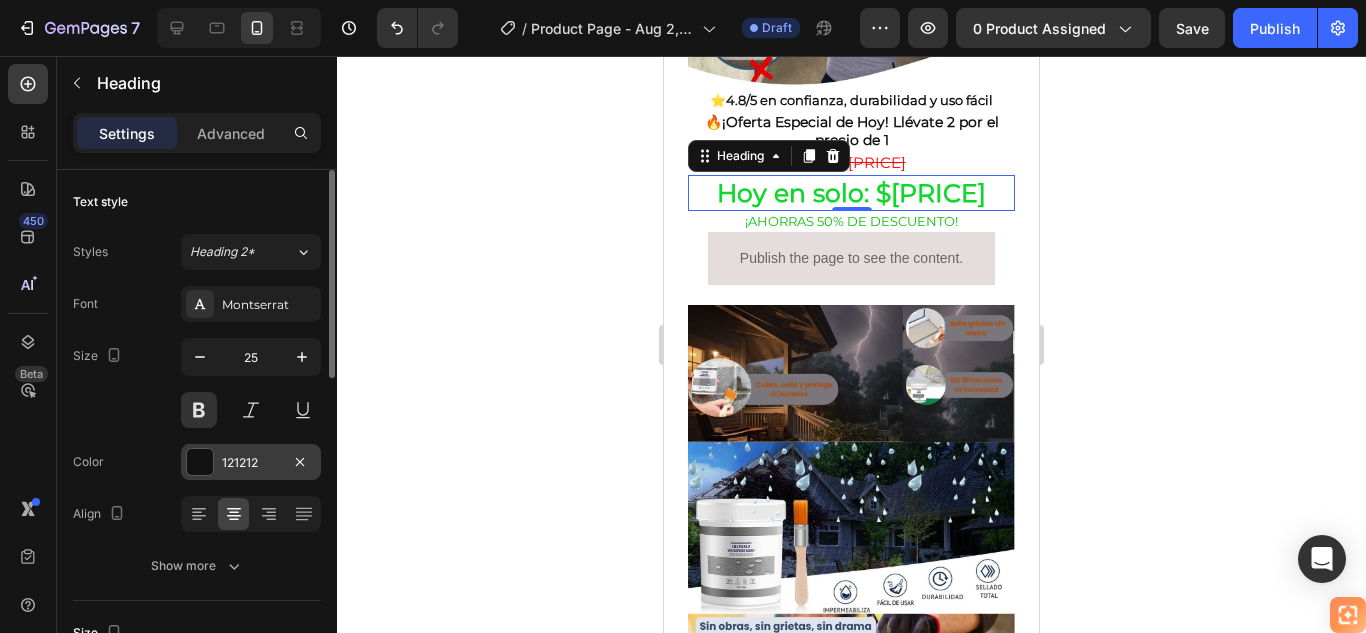 click at bounding box center [200, 462] 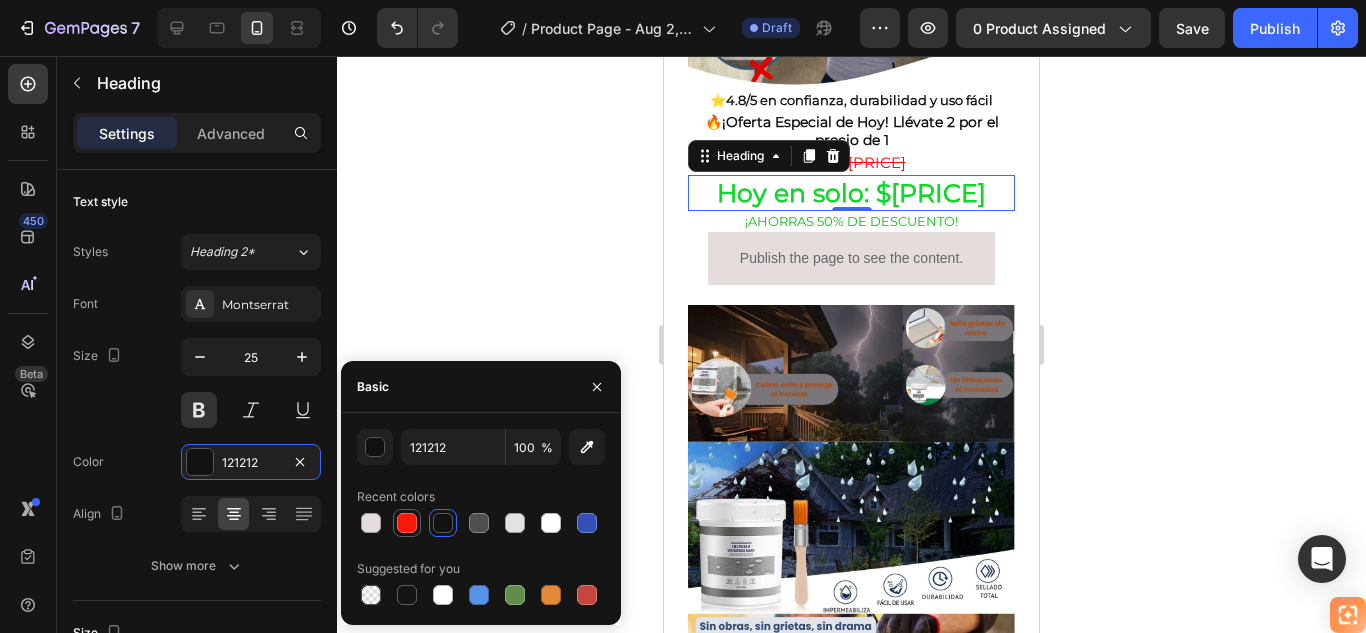 click at bounding box center [407, 523] 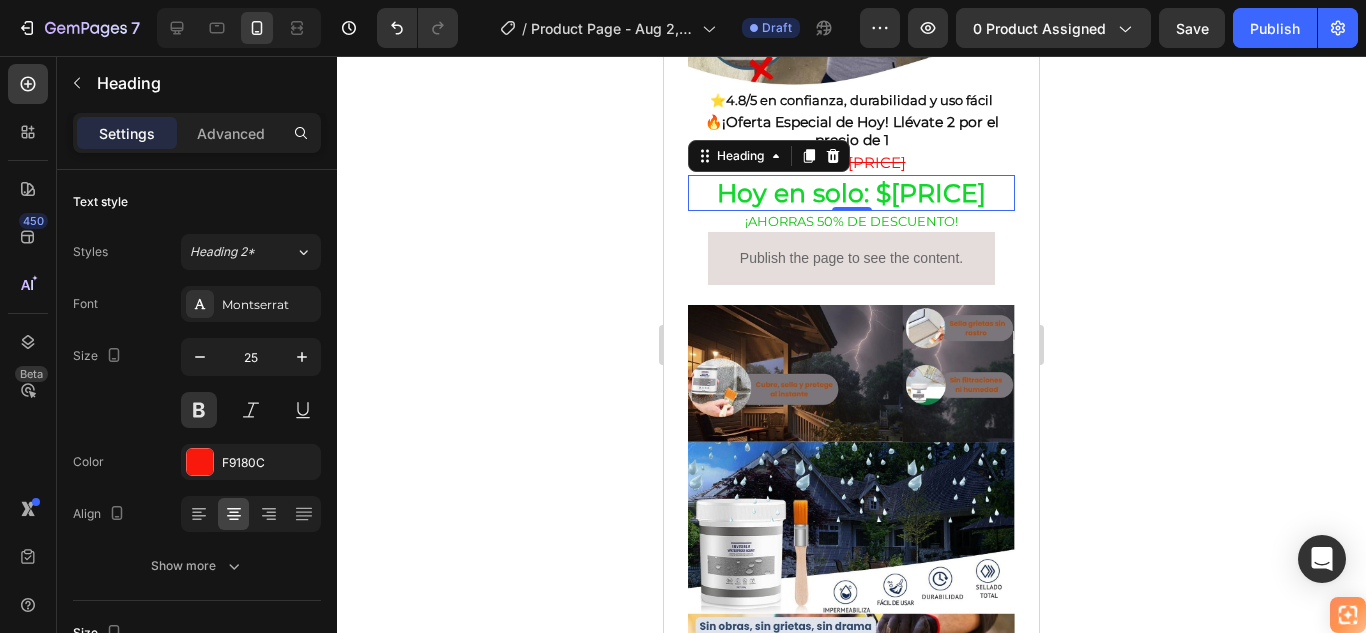 drag, startPoint x: 560, startPoint y: 301, endPoint x: 44, endPoint y: 218, distance: 522.63275 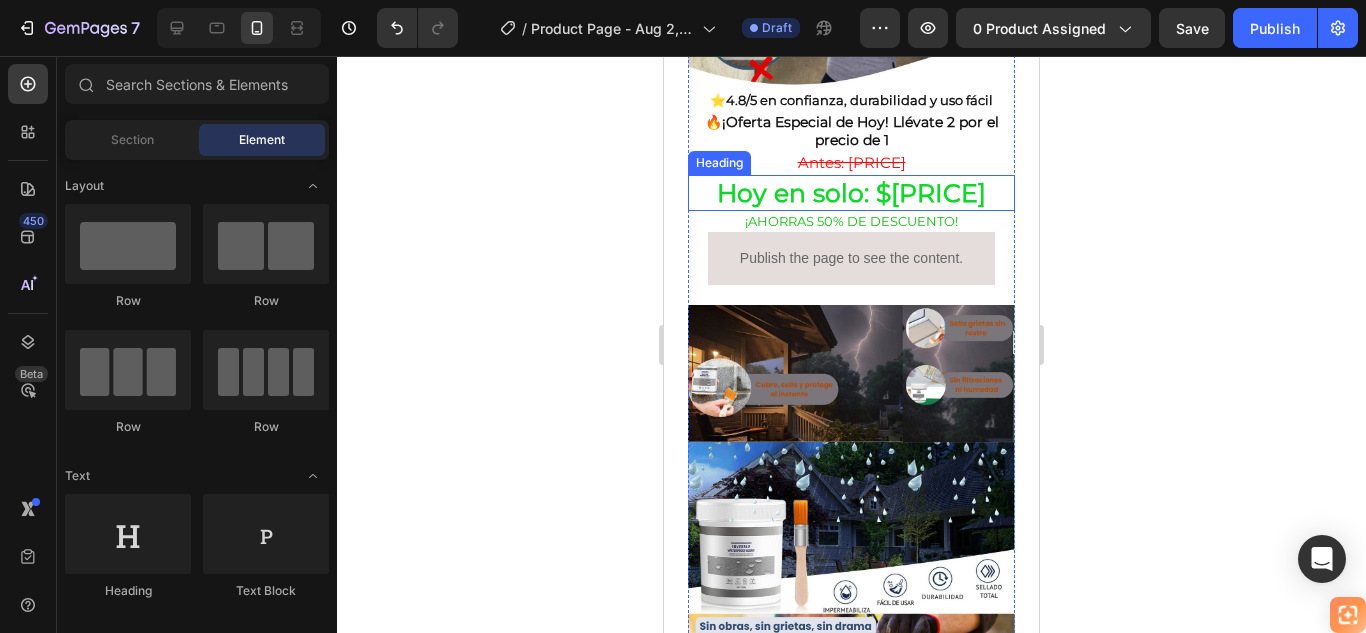 click on "Hoy en solo: $[PRICE]" at bounding box center (851, 193) 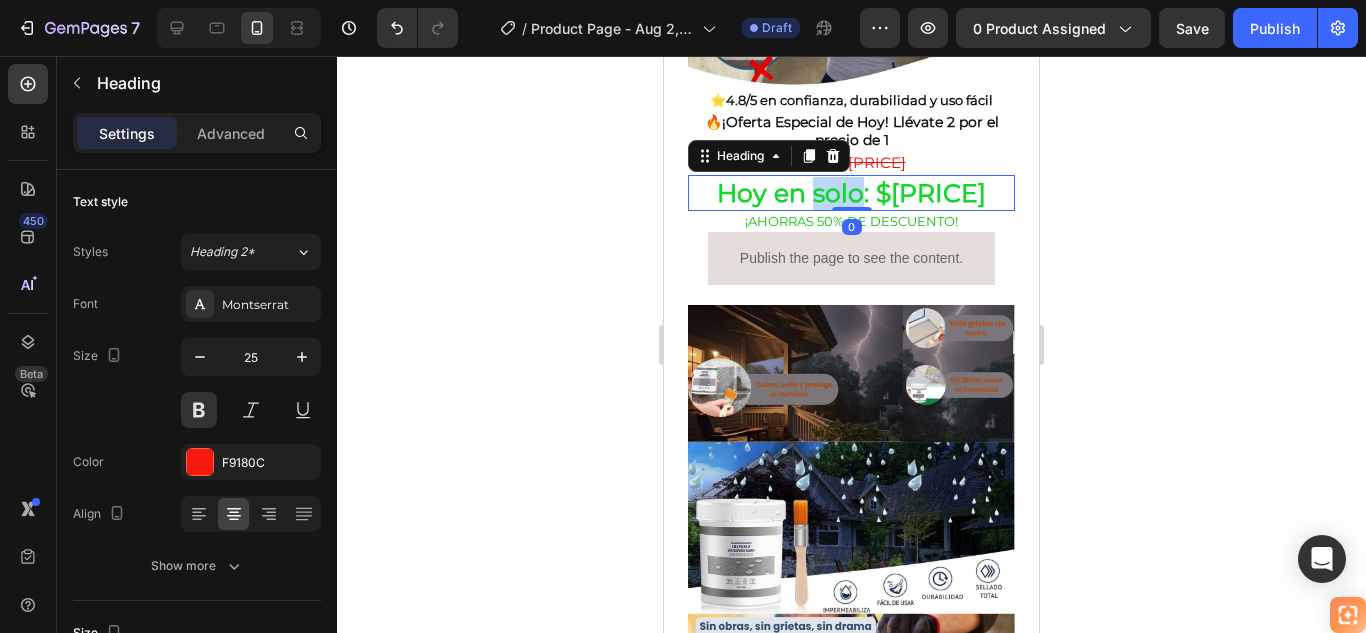 click on "Hoy en solo: $[PRICE]" at bounding box center (851, 193) 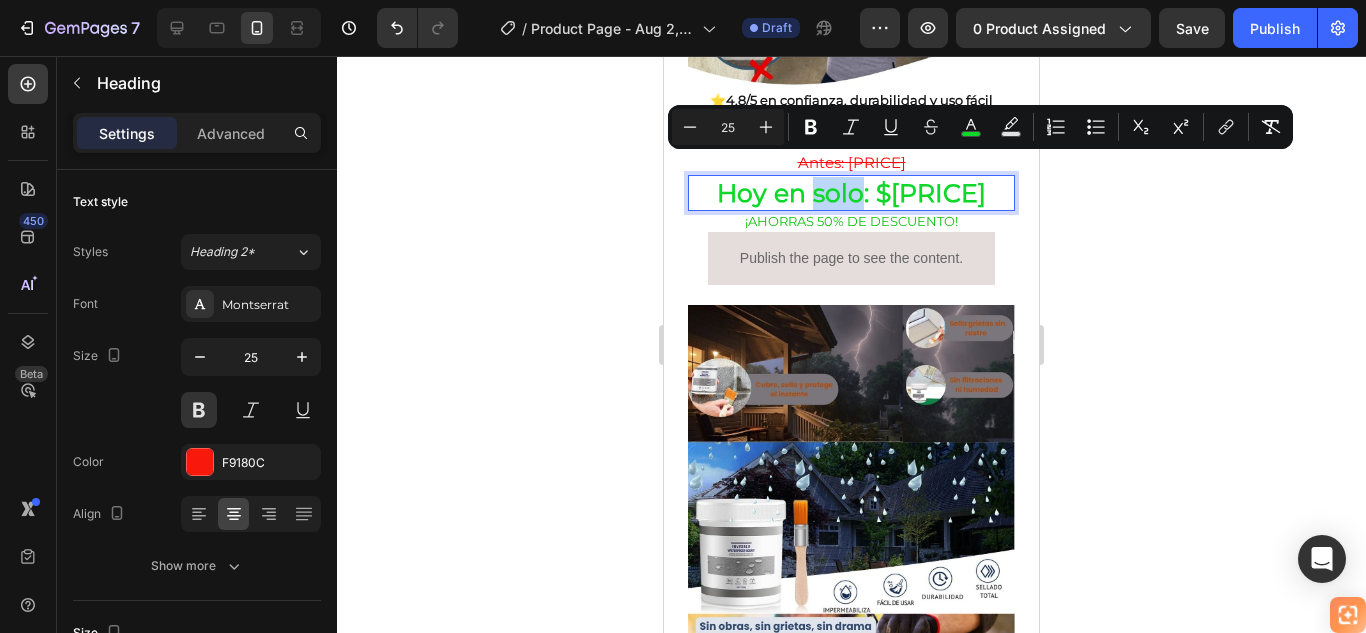 click on "Hoy en solo: $[PRICE]" at bounding box center (851, 193) 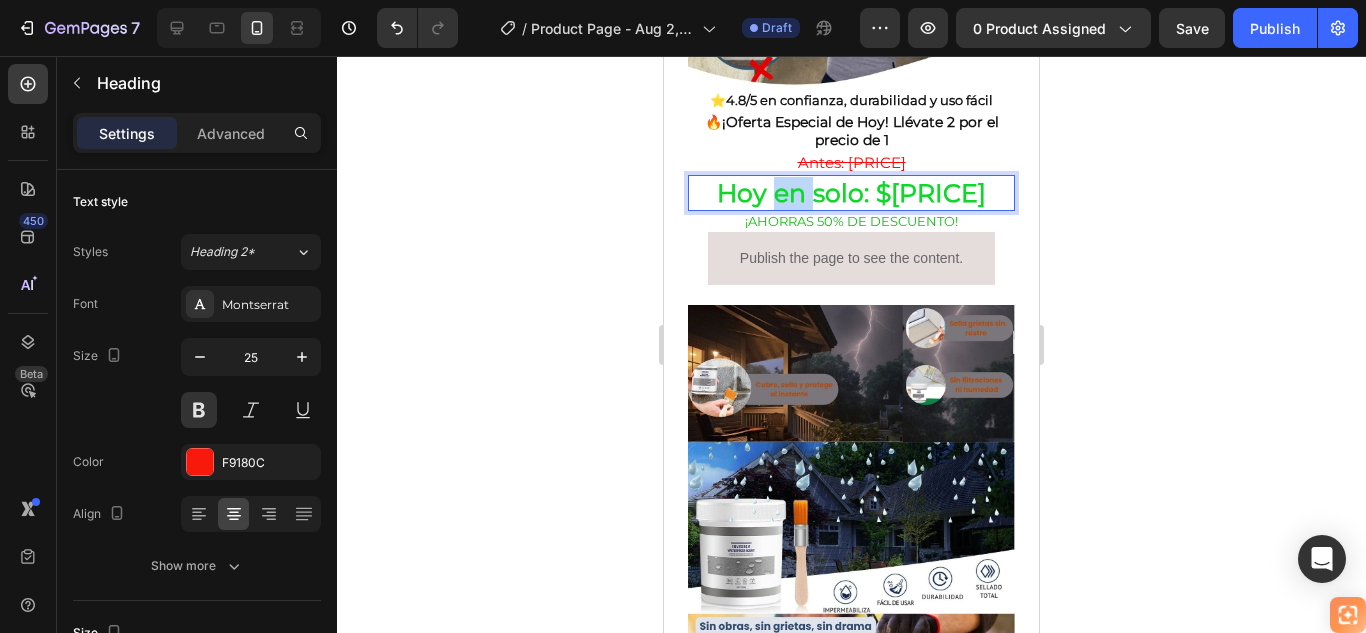 click on "Hoy en solo: $[PRICE]" at bounding box center [851, 193] 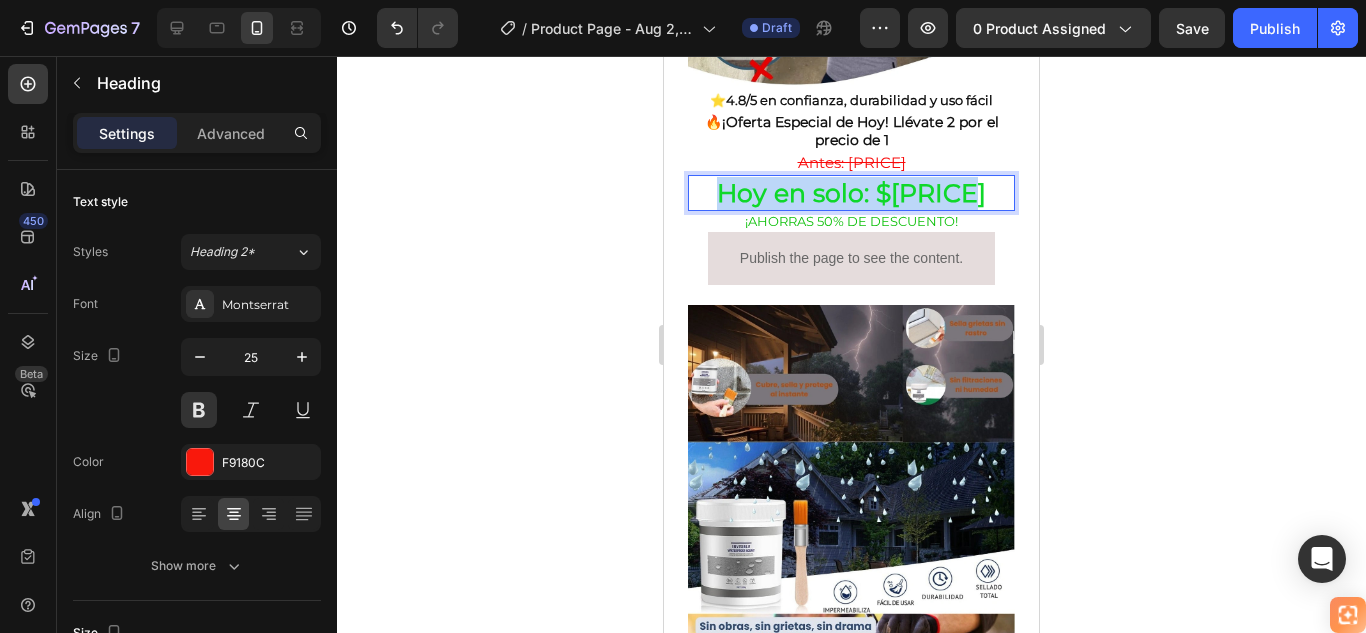 click on "Hoy en solo: $[PRICE]" at bounding box center [851, 193] 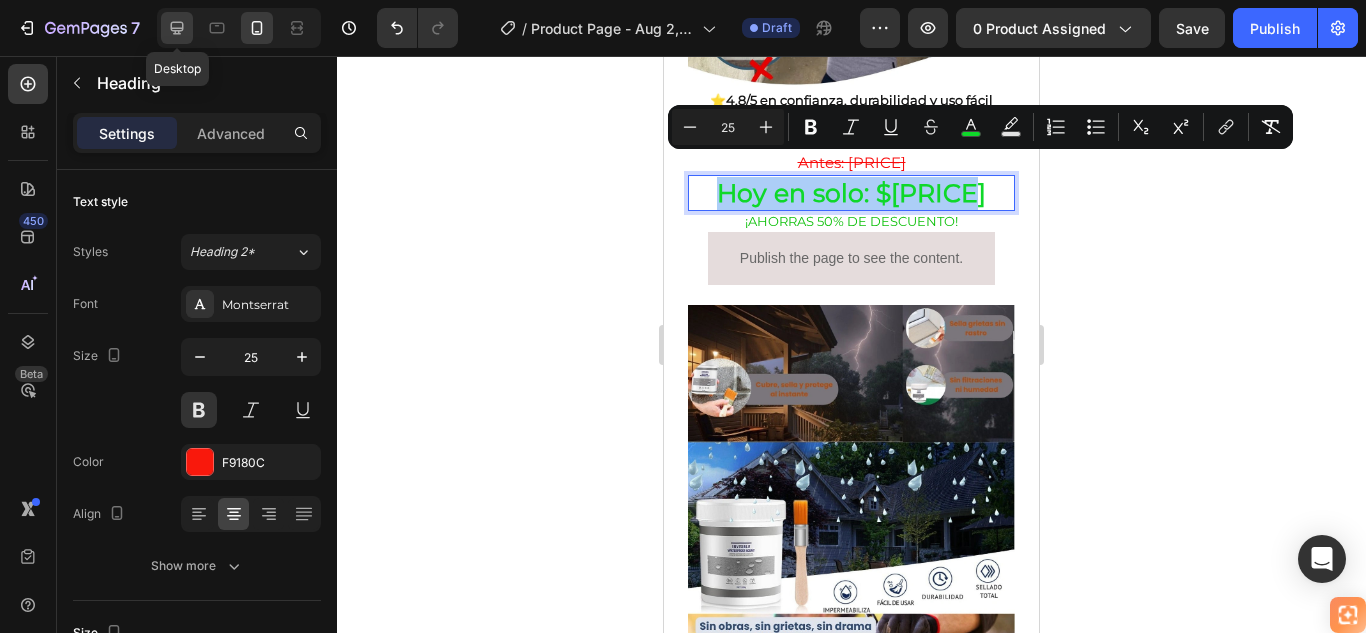 click 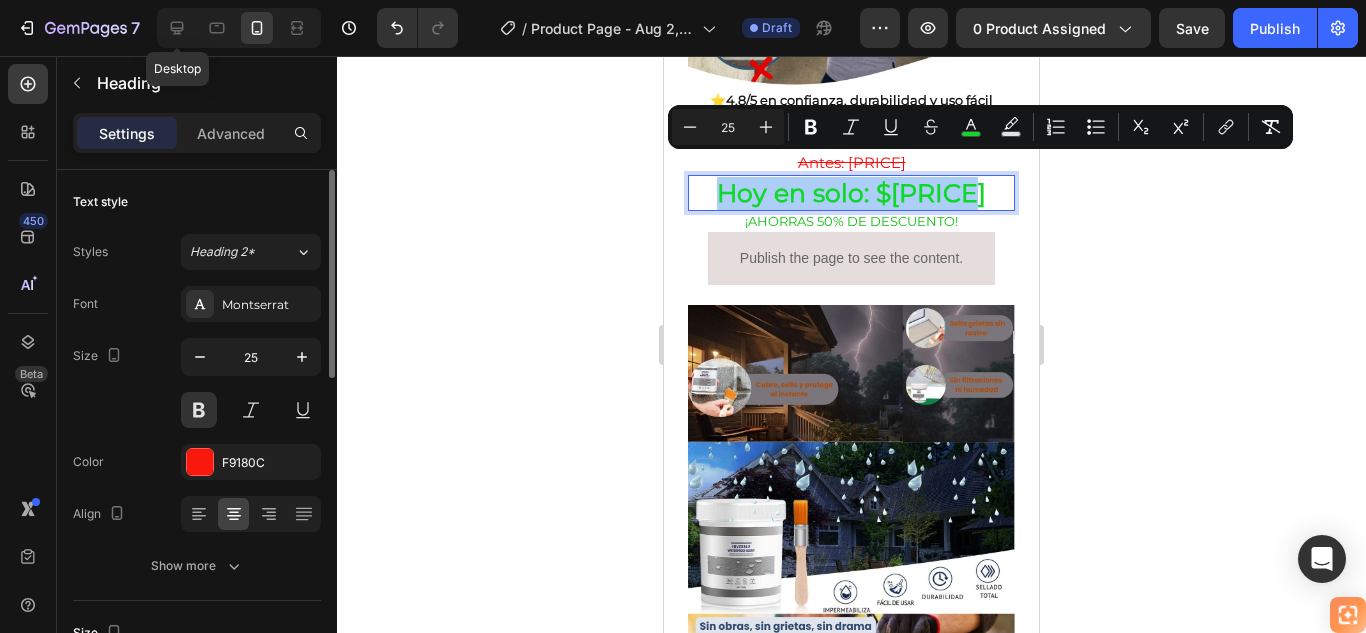 type on "31" 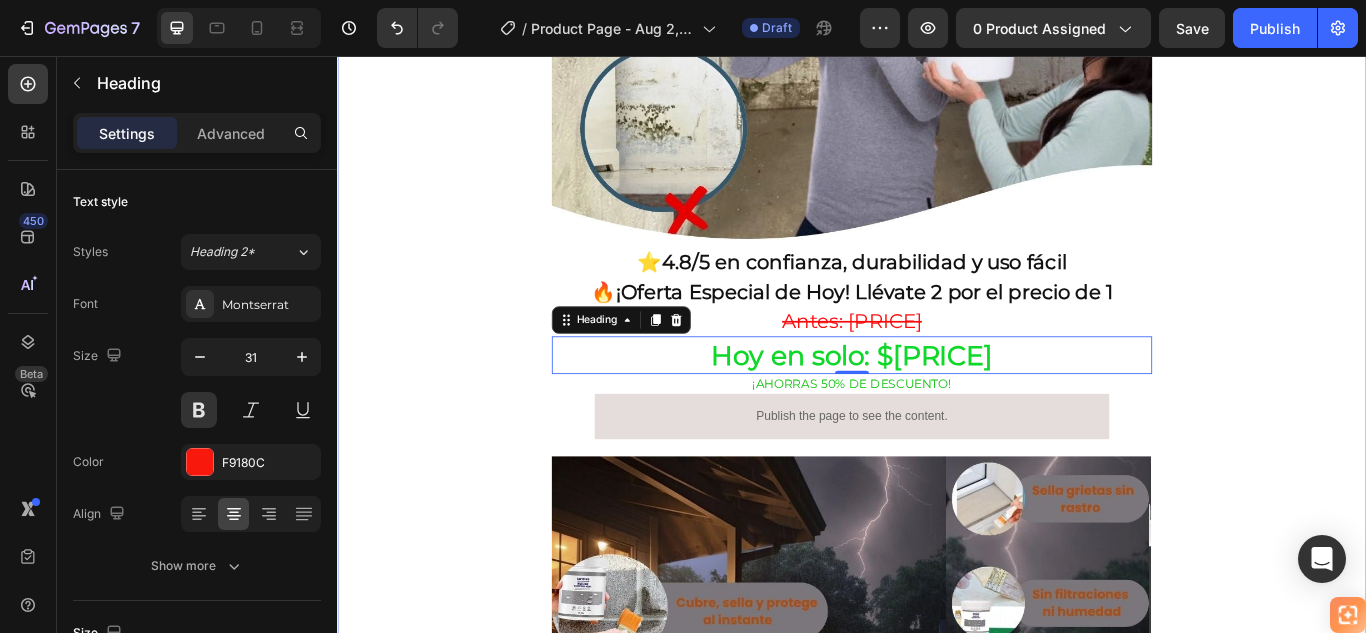 scroll, scrollTop: 1041, scrollLeft: 0, axis: vertical 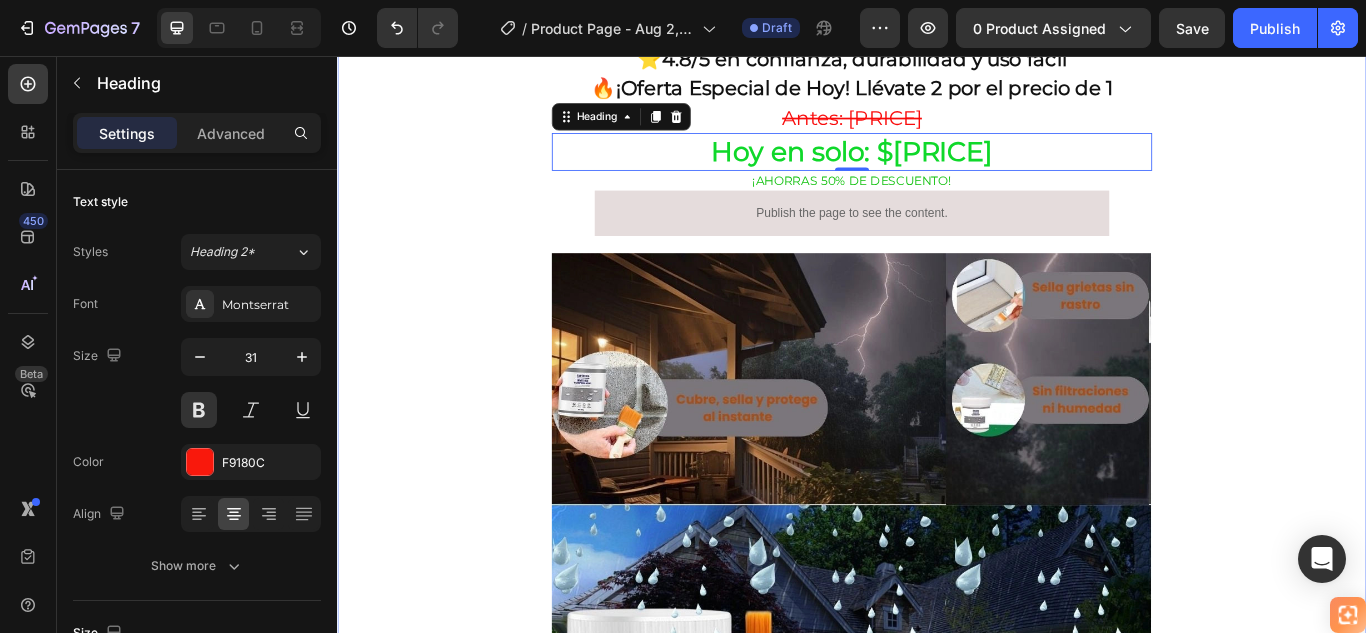 click on "🚚 Envío gratis y entrega rápida - ✅ Garantía de satisfacción total Heading Image ⭐  4.8/5 en confianza, durabilidad y uso fácil Heading 🔥  ¡Oferta Especial de Hoy! Llévate 2 por el precio de 1 Heading Antes: $179.900 Heading ⁠⁠⁠⁠⁠⁠⁠ Hoy en solo: $89.900 Heading   0 ¡AHORRAS 50% DE DESCUENTO! Heading
Publish the page to see the content.
Custom Code Image Row Section 1" at bounding box center (937, 151) 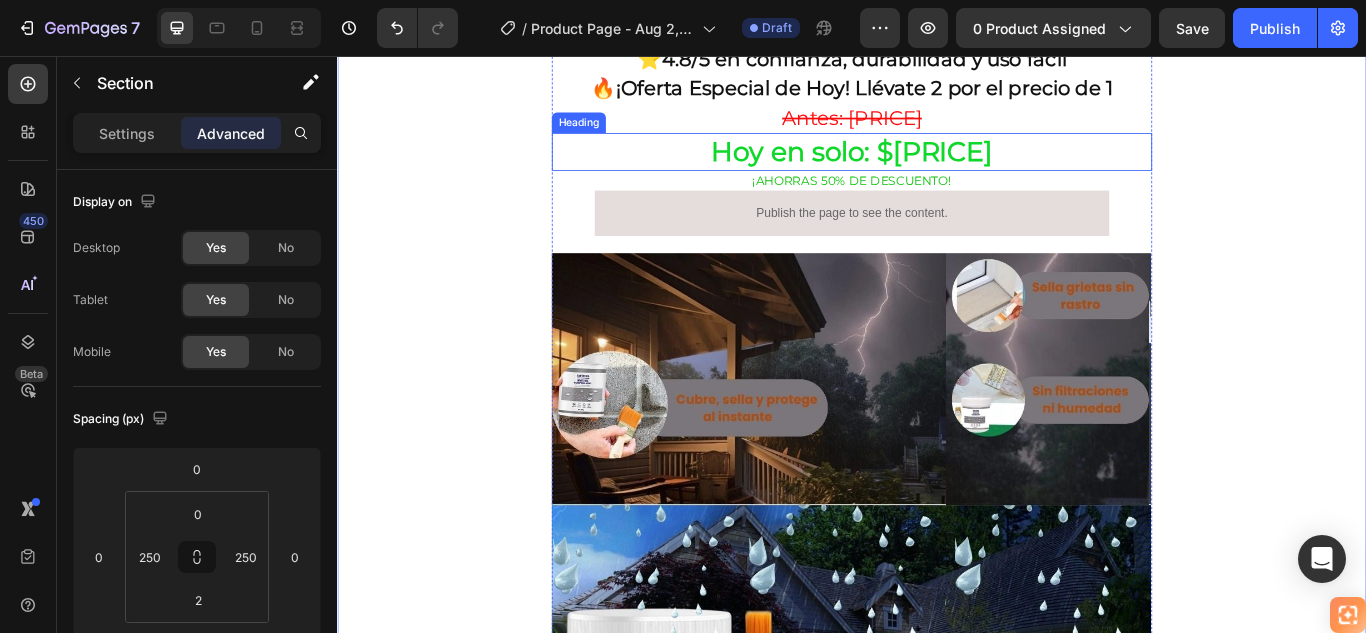 click on "Hoy en solo: $[PRICE]" at bounding box center (937, 168) 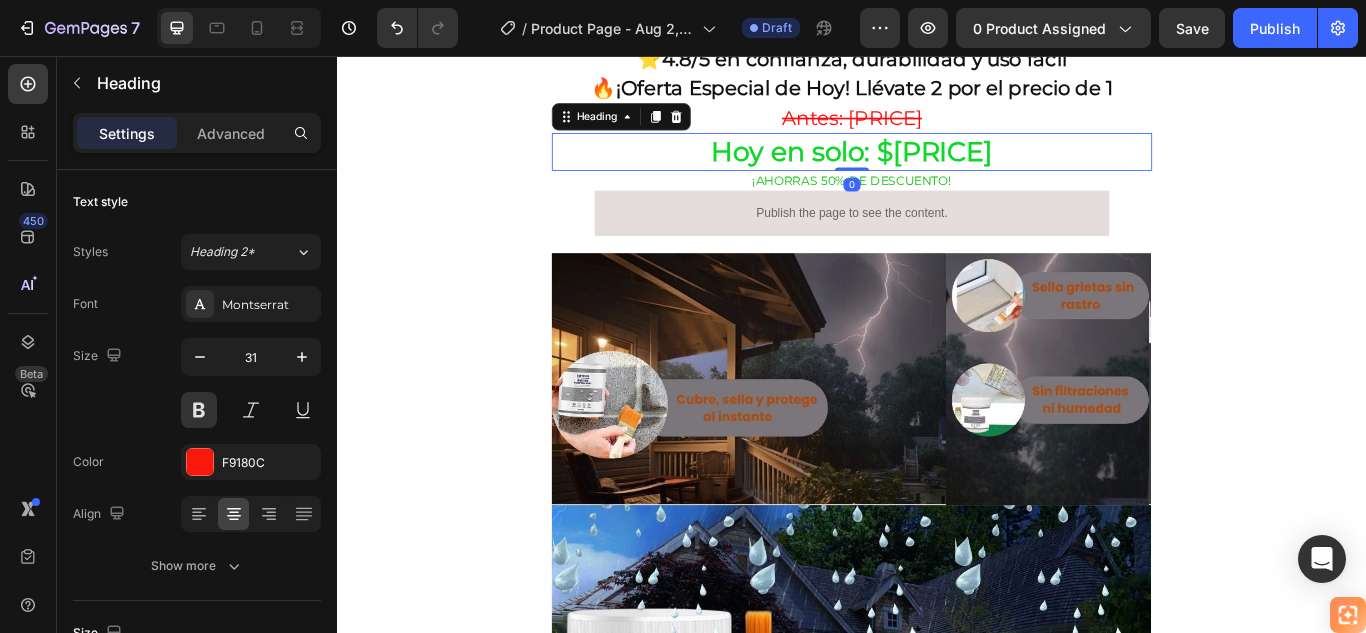 click on "Hoy en solo: $[PRICE]" at bounding box center [937, 168] 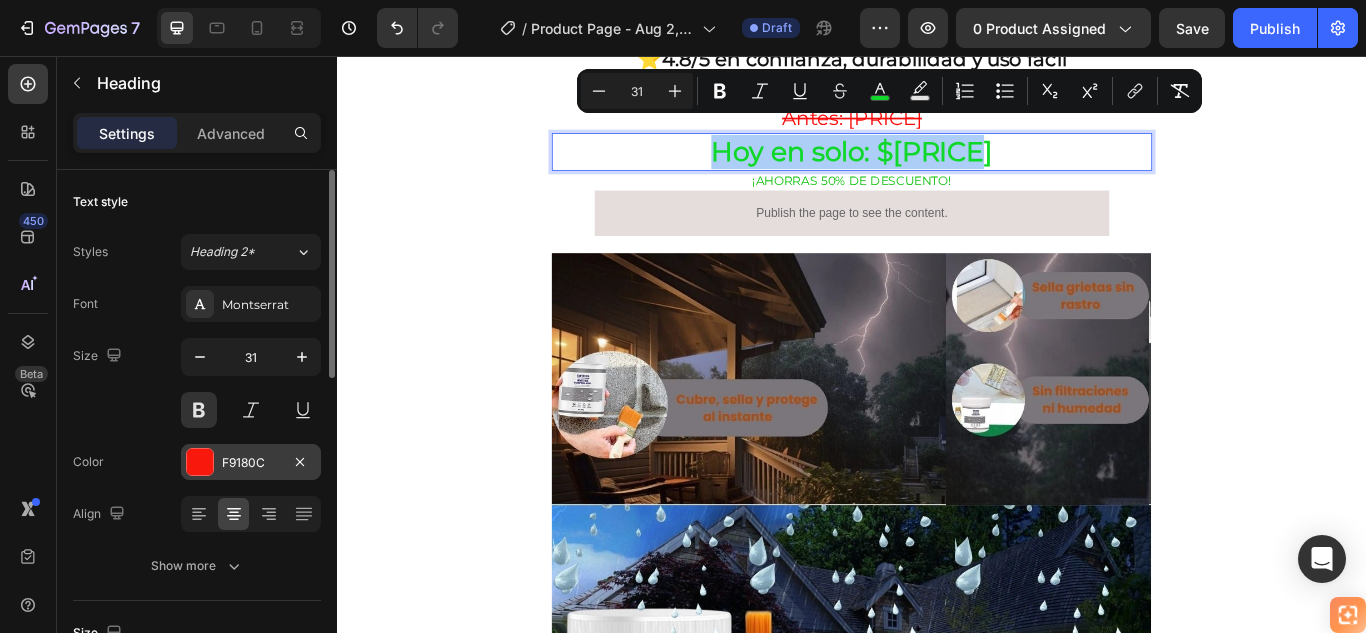 click at bounding box center [200, 462] 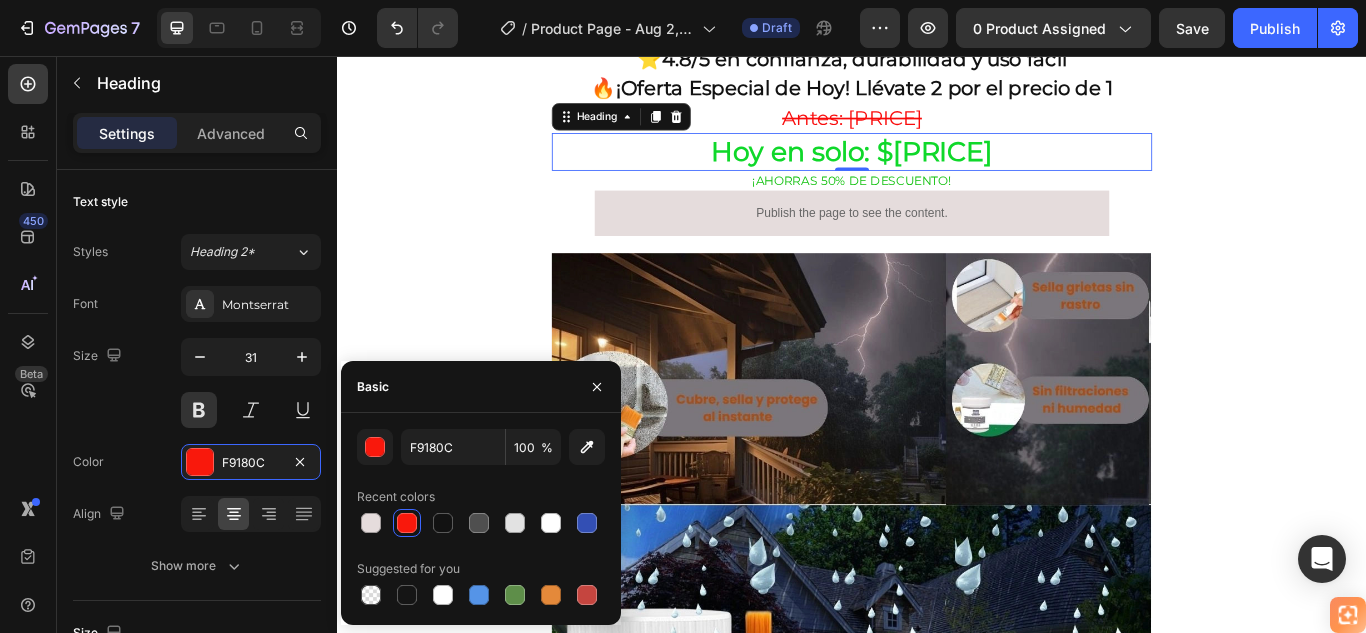 click at bounding box center (407, 523) 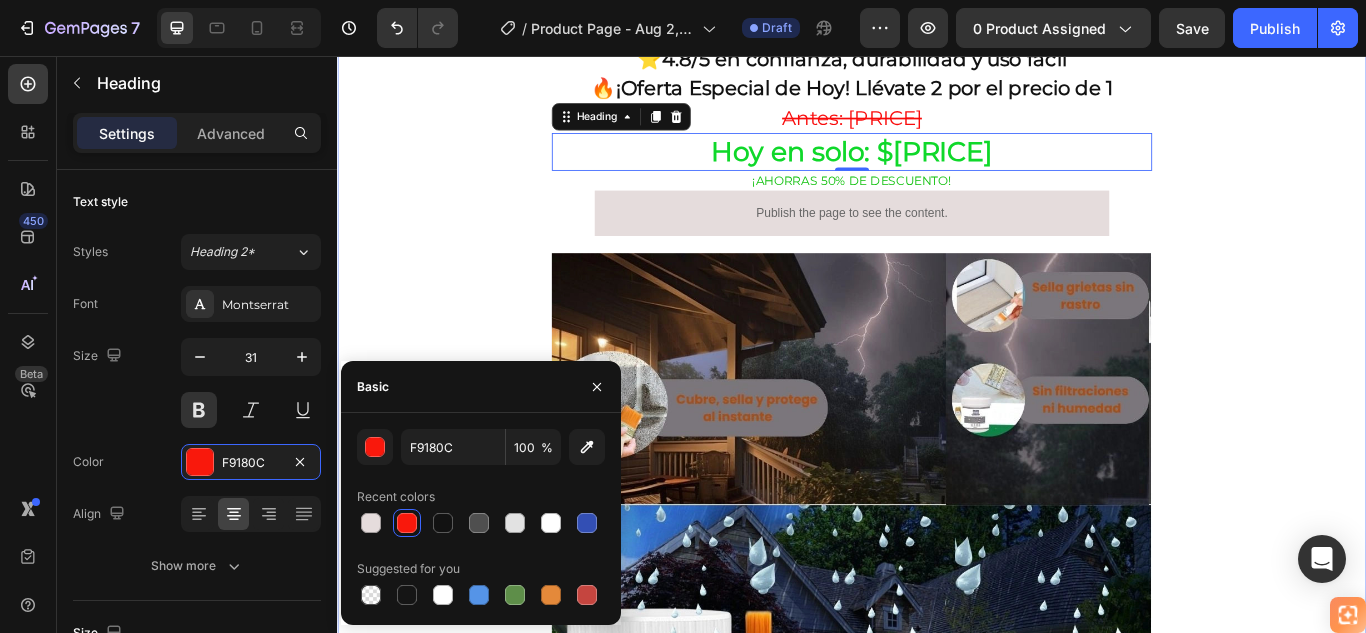 click on "🚚 Envío gratis y entrega rápida - ✅ Garantía de satisfacción total Heading Image ⭐  4.8/5 en confianza, durabilidad y uso fácil Heading 🔥  ¡Oferta Especial de Hoy! Llévate 2 por el precio de 1 Heading Antes: $179.900 Heading ⁠⁠⁠⁠⁠⁠⁠ Hoy en solo: $89.900 Heading   0 ¡AHORRAS 50% DE DESCUENTO! Heading
Publish the page to see the content.
Custom Code Image Row Section 1" at bounding box center (937, 151) 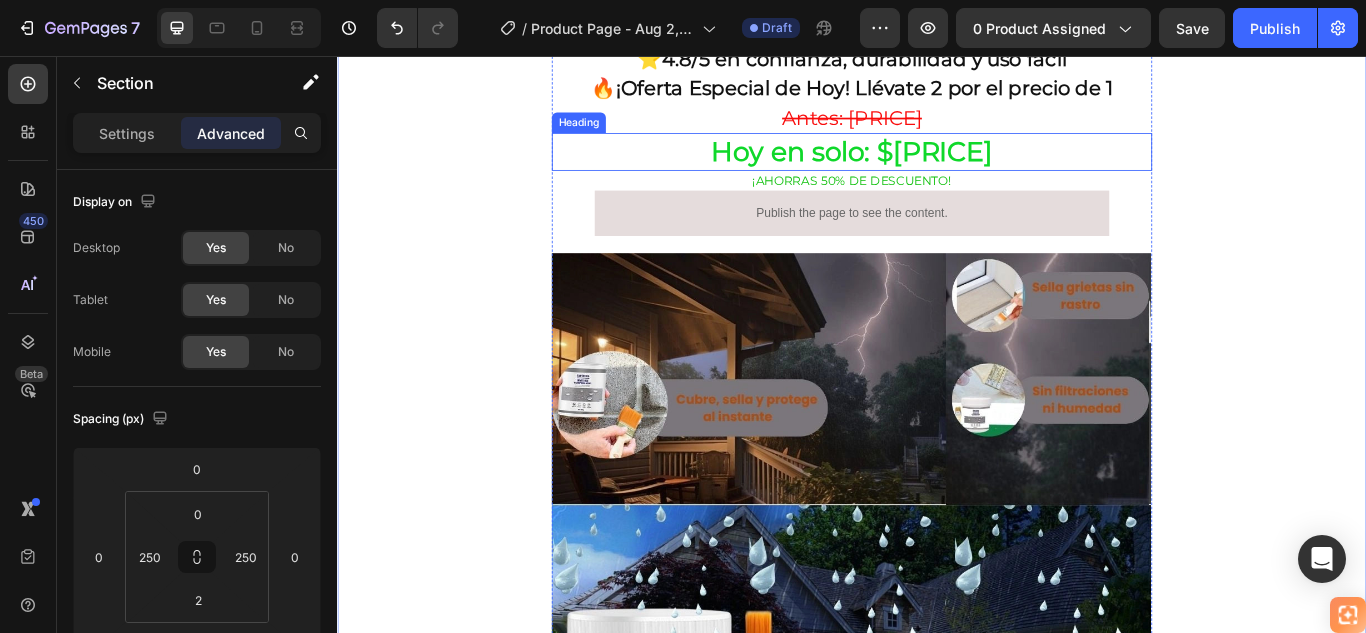 click on "Hoy en solo: $[PRICE]" at bounding box center (937, 168) 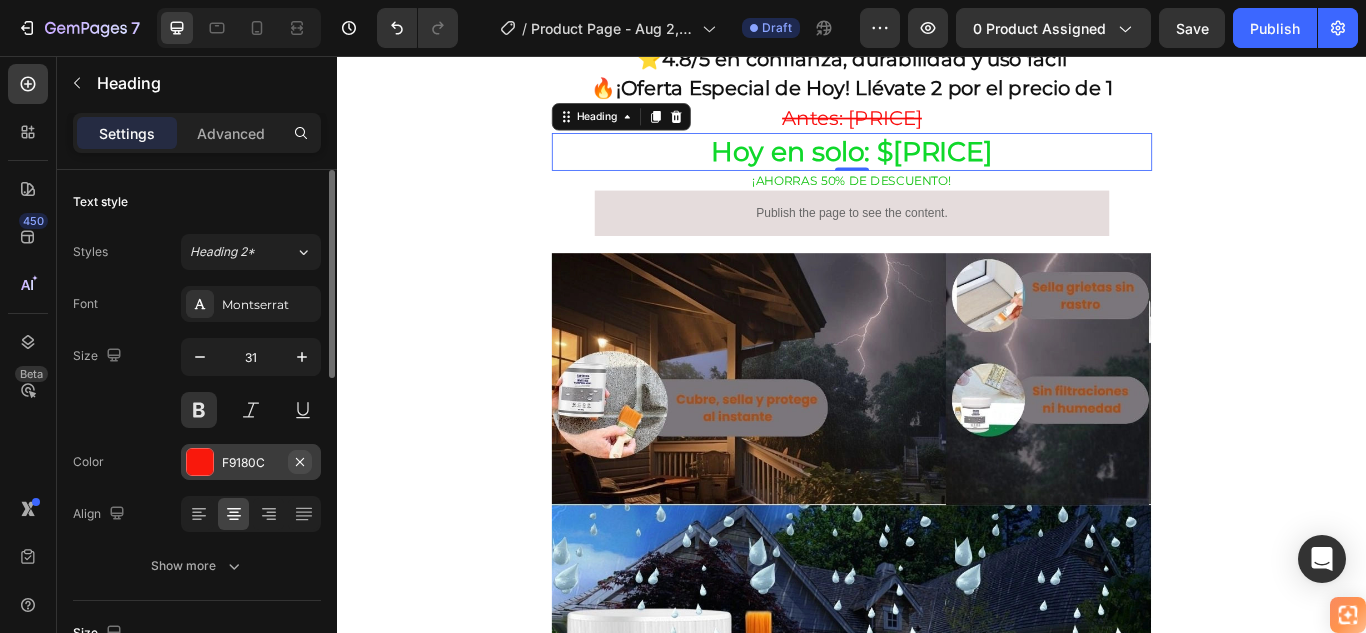 click 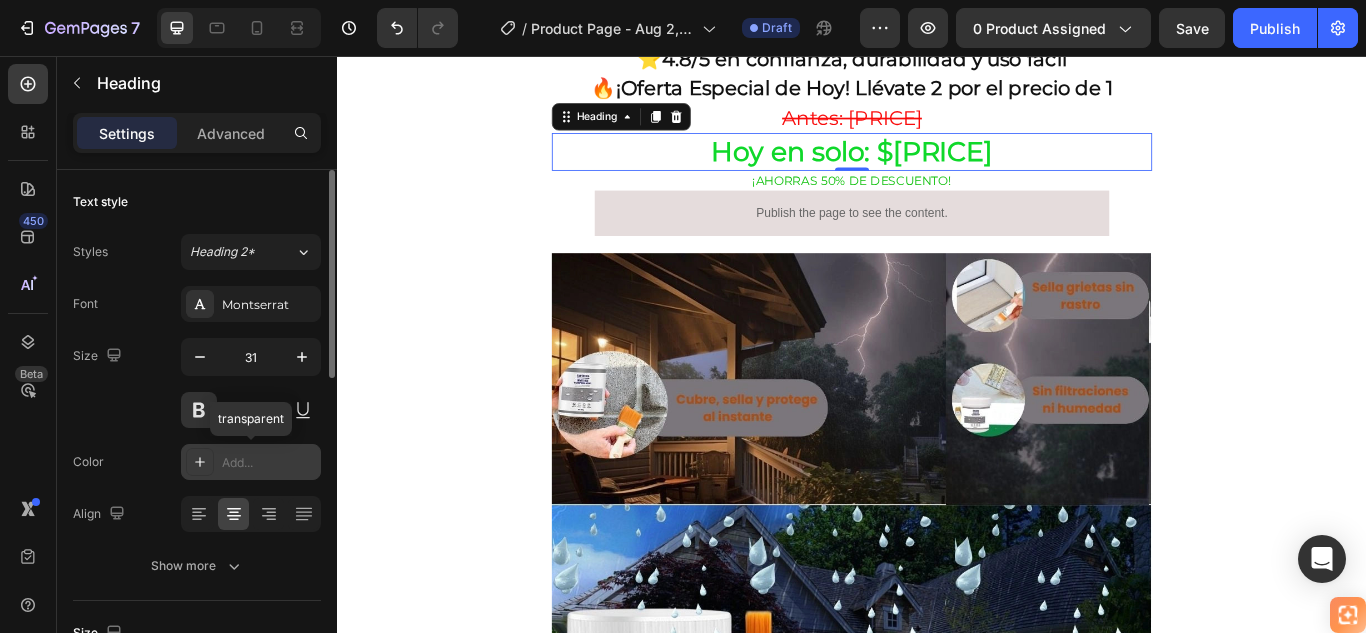 click 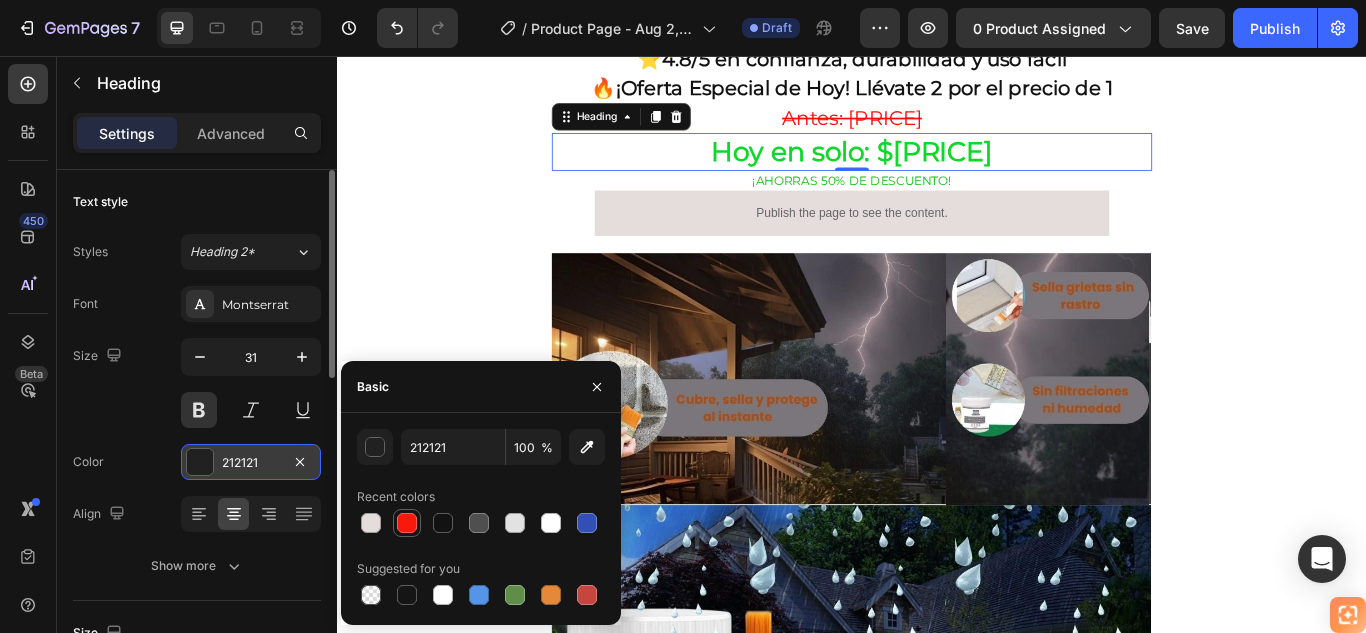 click at bounding box center (407, 523) 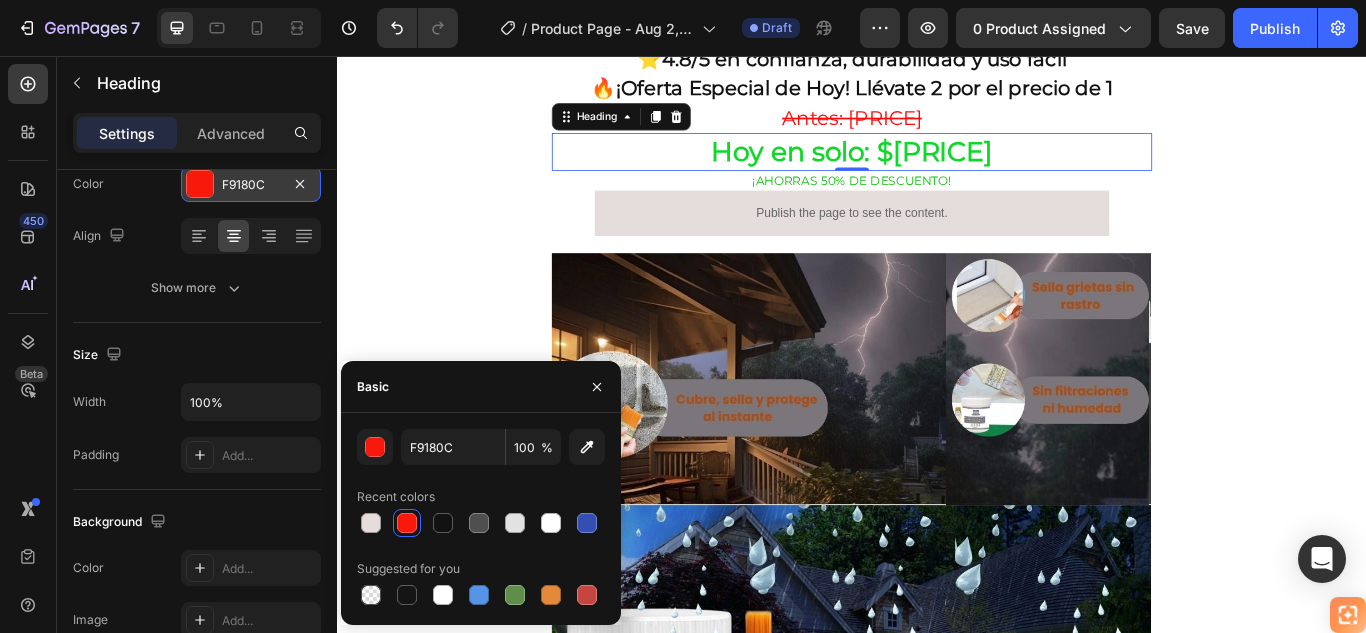 scroll, scrollTop: 0, scrollLeft: 0, axis: both 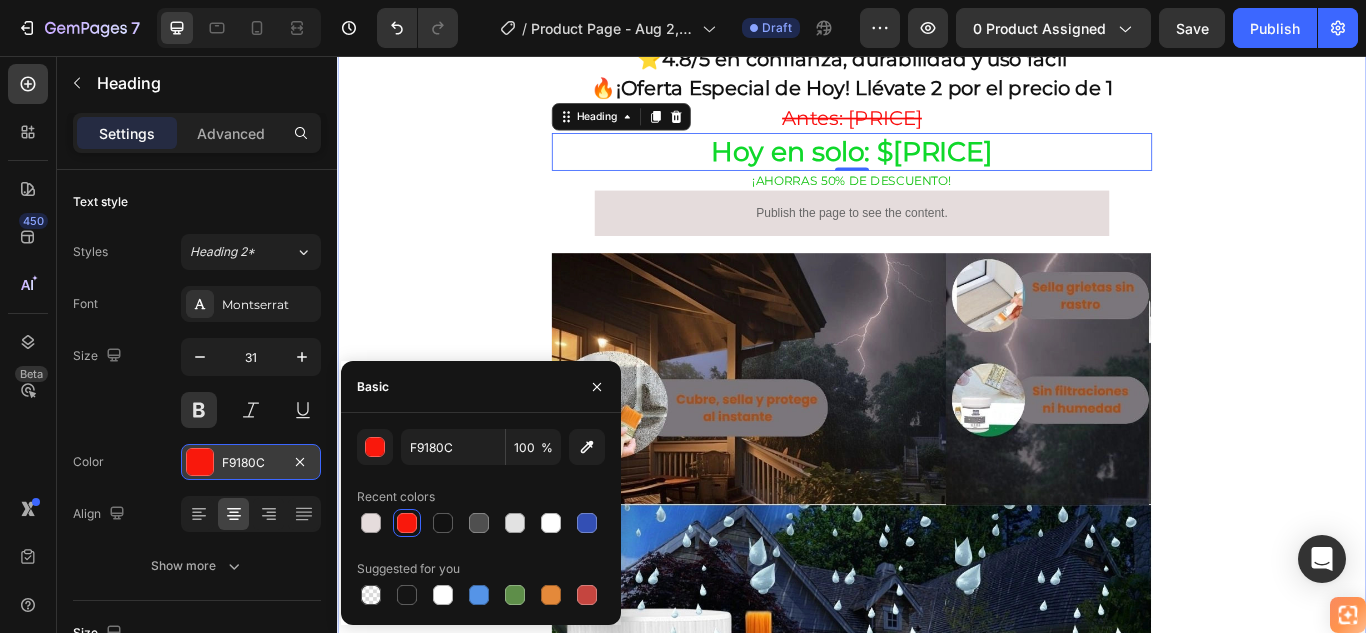click on "🚚 Envío gratis y entrega rápida - ✅ Garantía de satisfacción total Heading Image ⭐  4.8/5 en confianza, durabilidad y uso fácil Heading 🔥  ¡Oferta Especial de Hoy! Llévate 2 por el precio de 1 Heading Antes: $179.900 Heading ⁠⁠⁠⁠⁠⁠⁠ Hoy en solo: $89.900 Heading   0 ¡AHORRAS 50% DE DESCUENTO! Heading
Publish the page to see the content.
Custom Code Image Row Section 1" at bounding box center [937, 151] 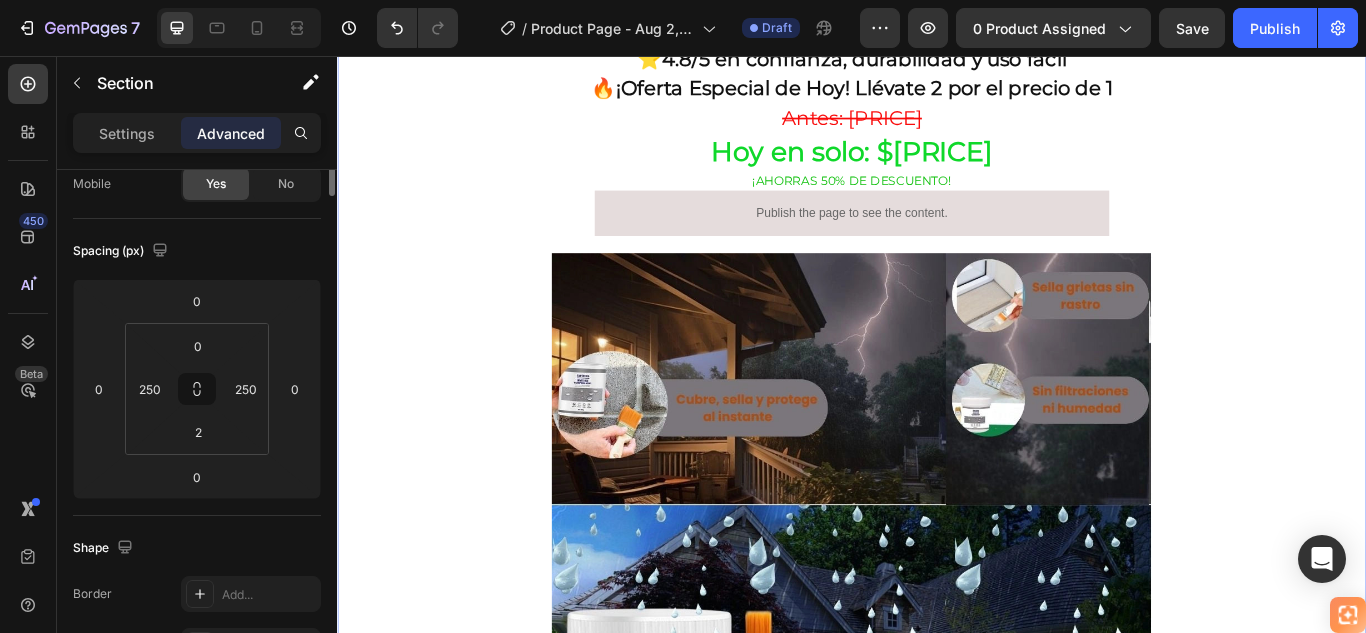 scroll, scrollTop: 0, scrollLeft: 0, axis: both 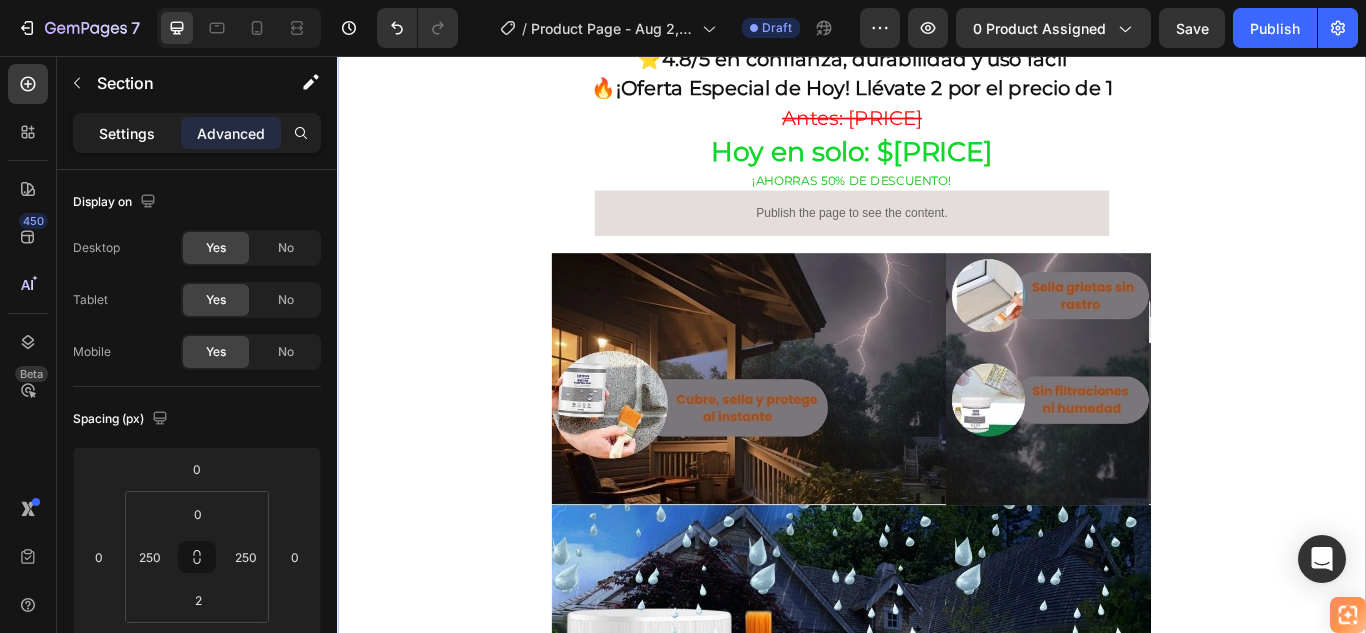 click on "Settings" 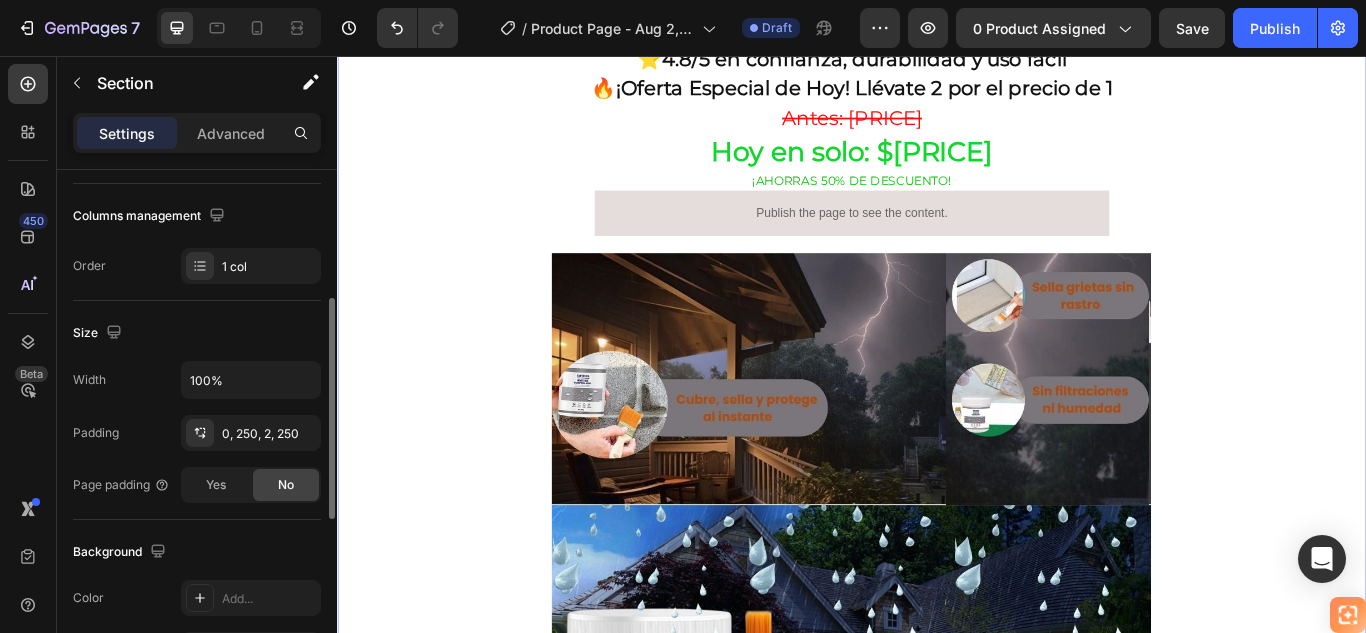 scroll, scrollTop: 500, scrollLeft: 0, axis: vertical 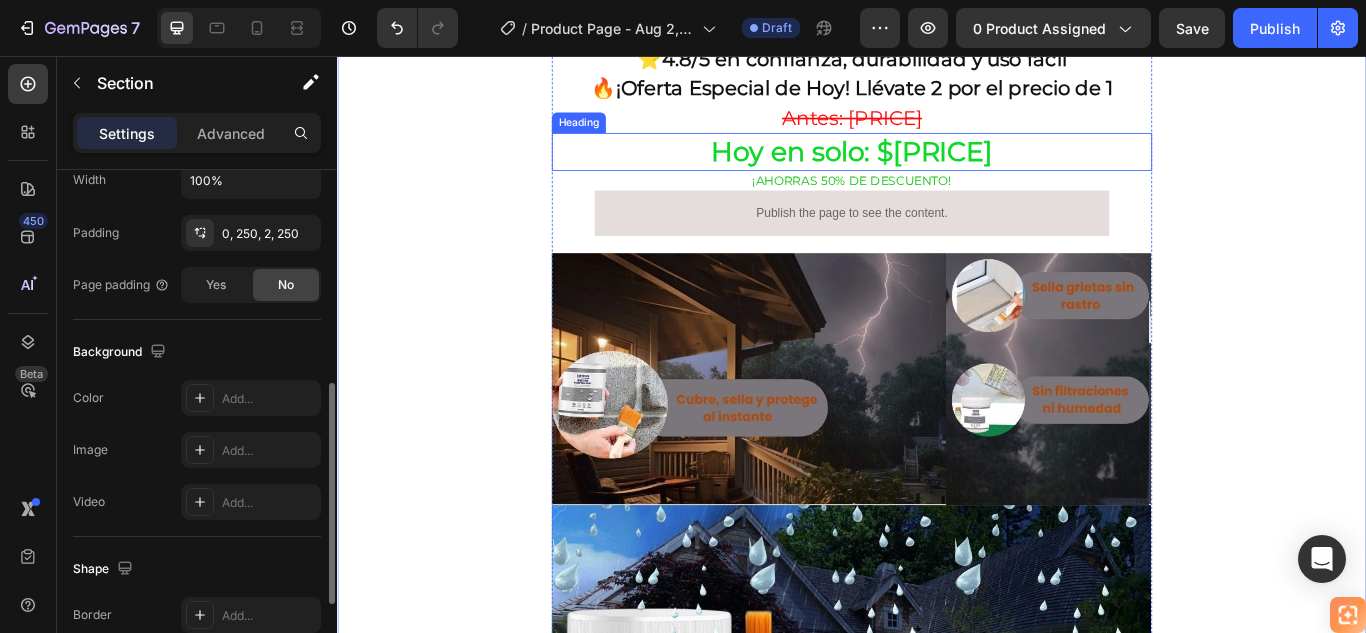 click on "Hoy en solo: $[PRICE]" at bounding box center [937, 168] 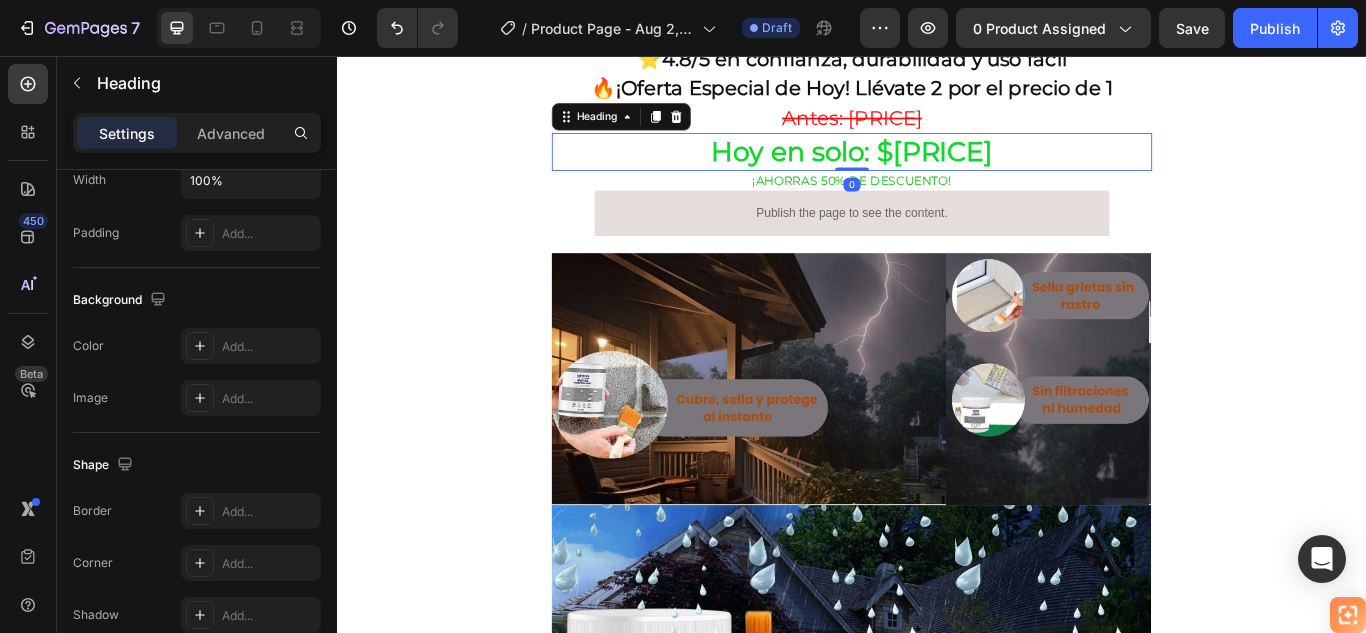 scroll, scrollTop: 0, scrollLeft: 0, axis: both 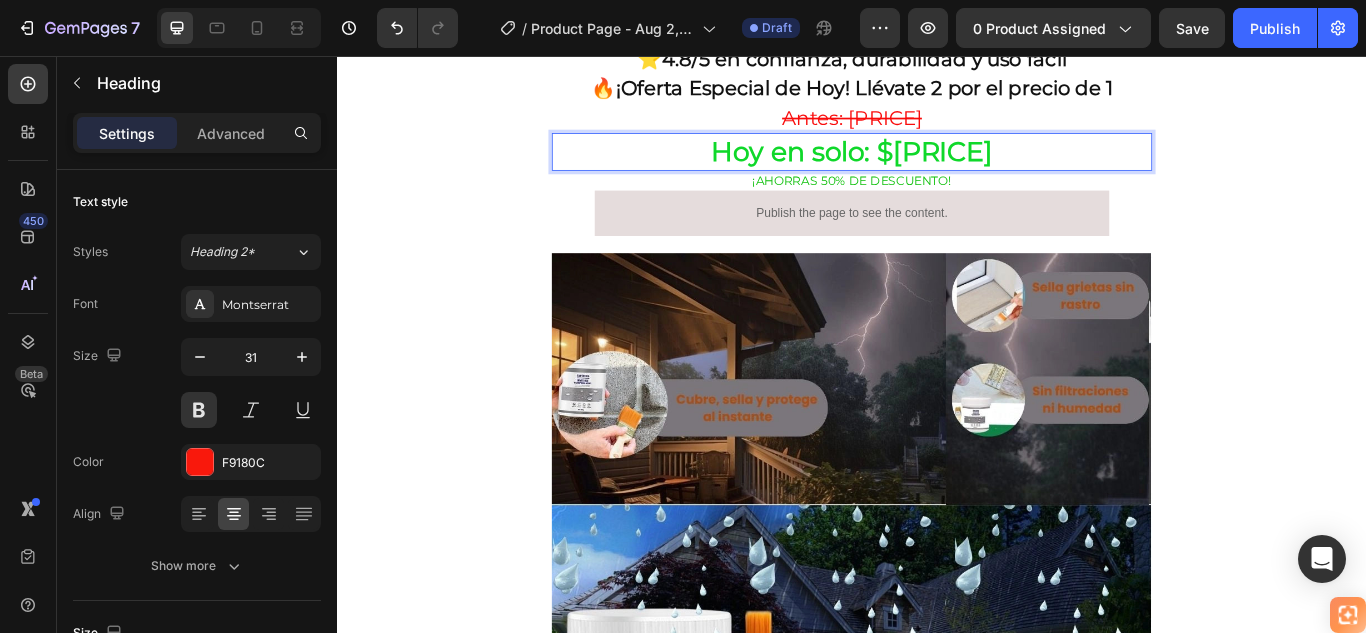 click on "Hoy en solo: $[PRICE]" at bounding box center [937, 168] 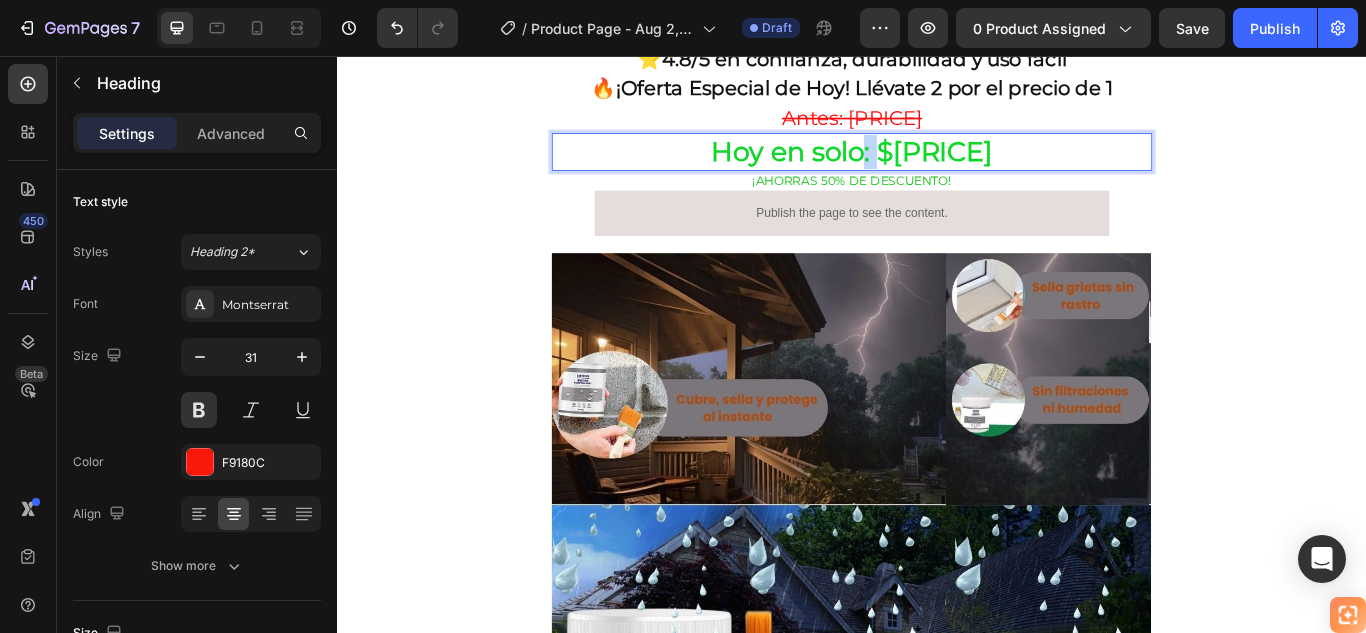 click on "Hoy en solo: $[PRICE]" at bounding box center [937, 168] 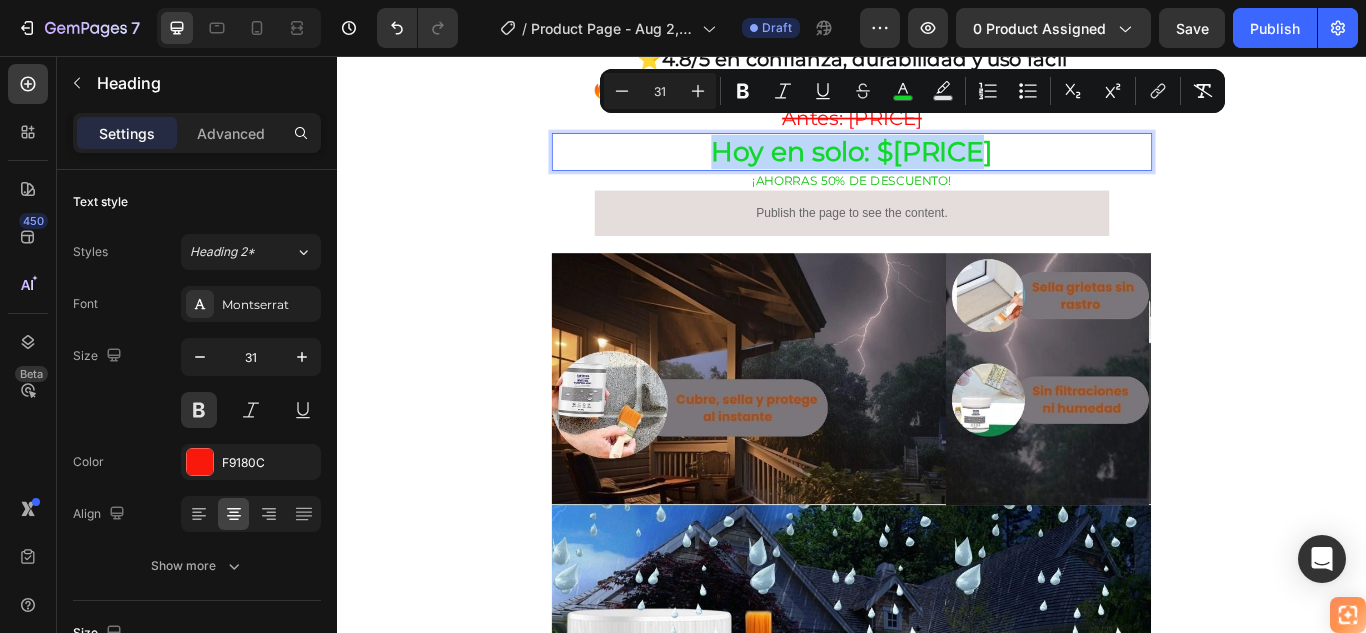 click on "Hoy en solo: $[PRICE]" at bounding box center (937, 168) 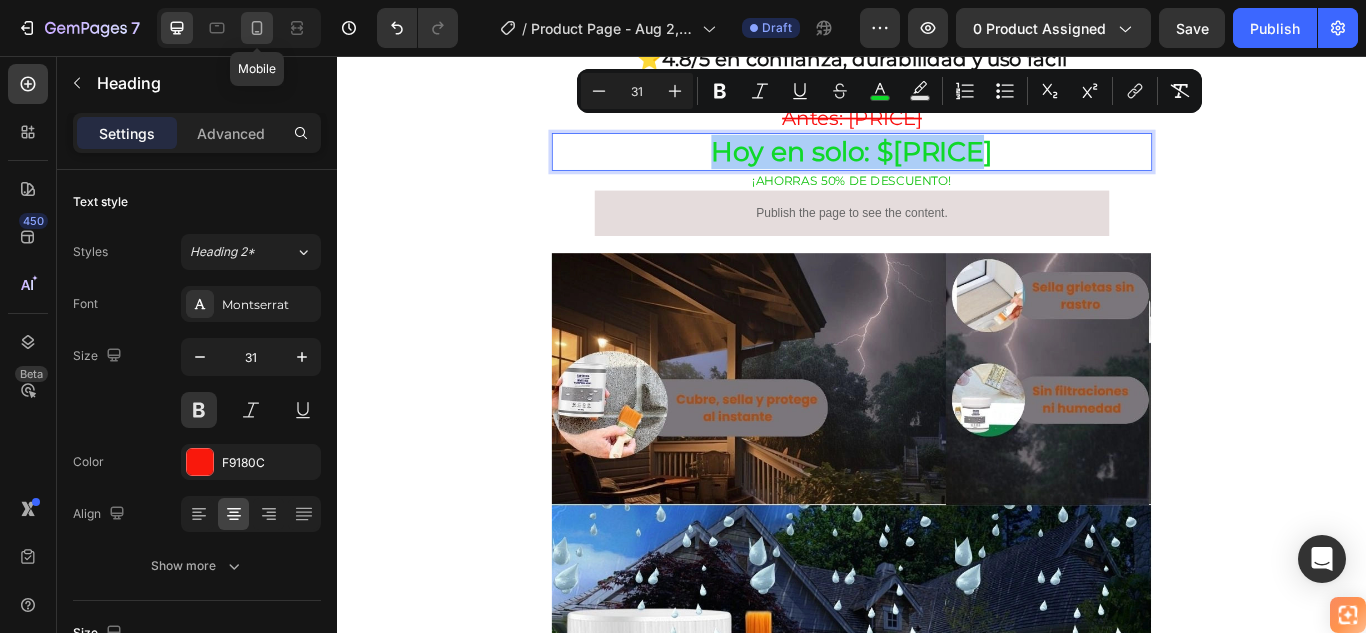 click 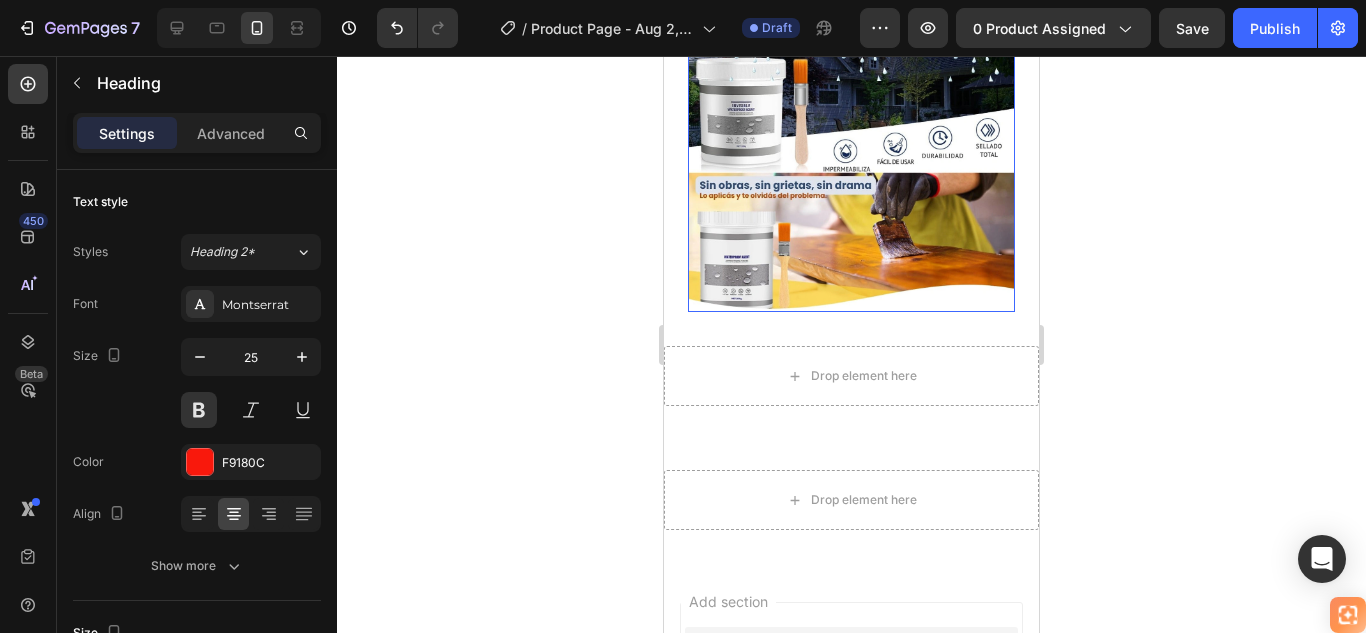 scroll, scrollTop: 520, scrollLeft: 0, axis: vertical 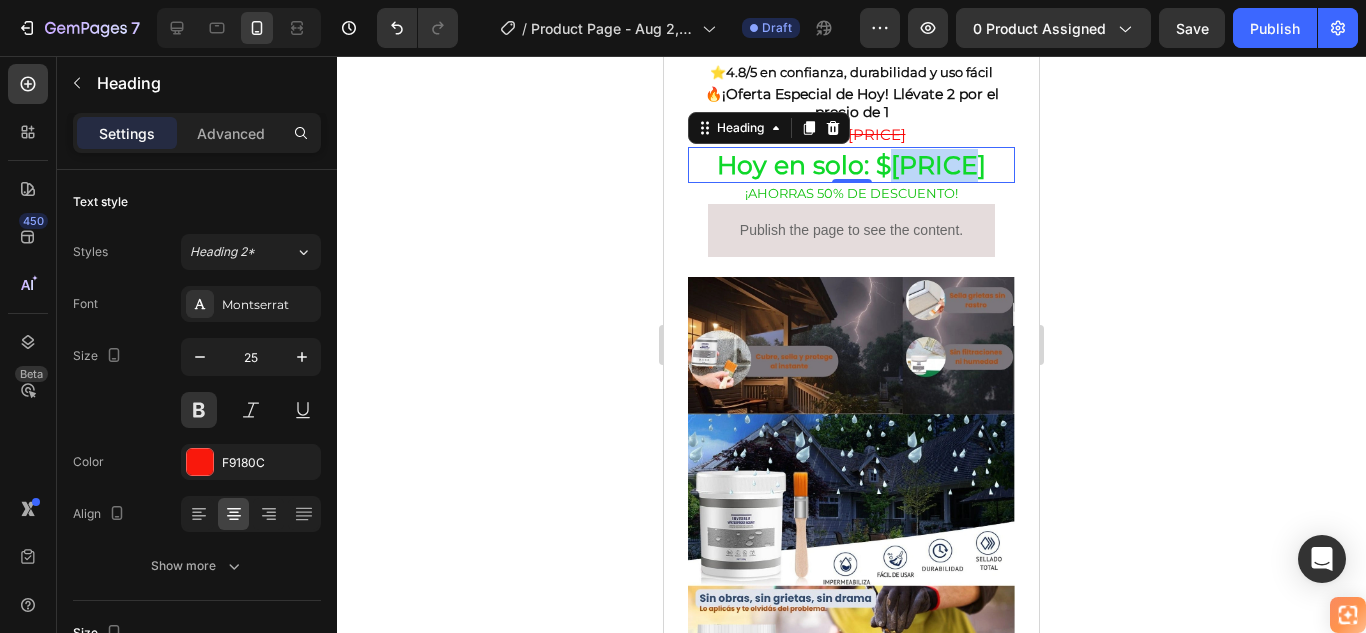click on "Hoy en solo: $[PRICE]" at bounding box center [851, 165] 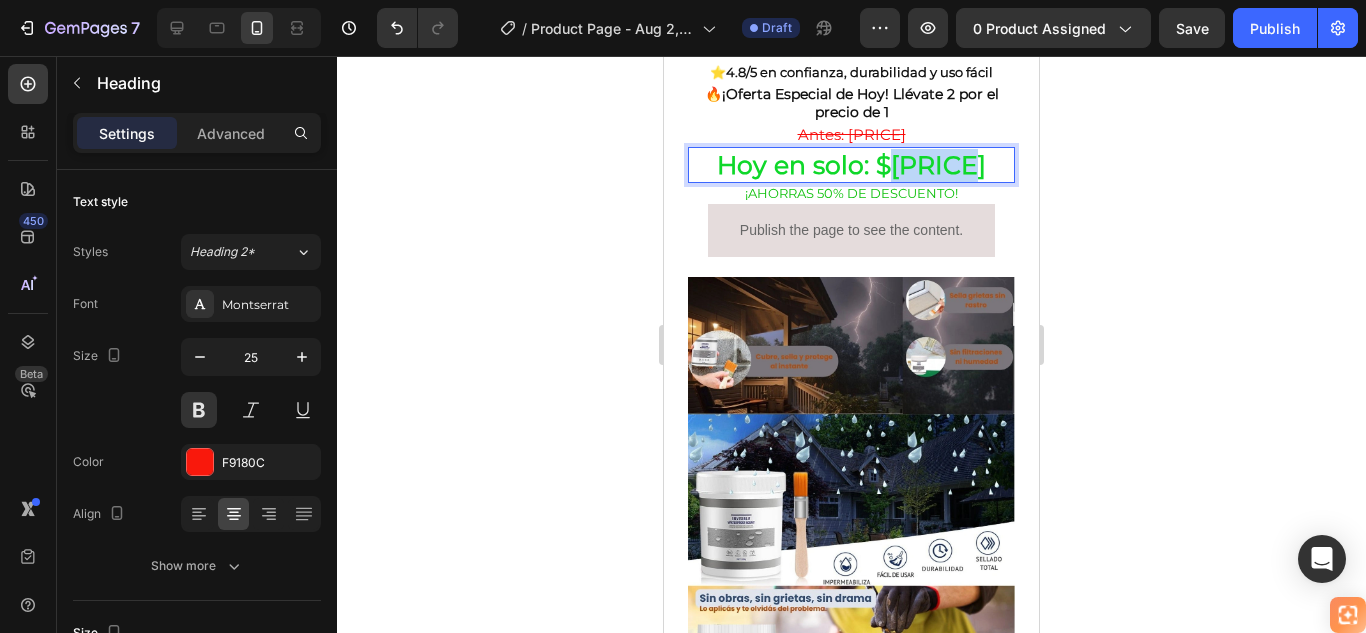 click on "Hoy en solo: $[PRICE]" at bounding box center (851, 165) 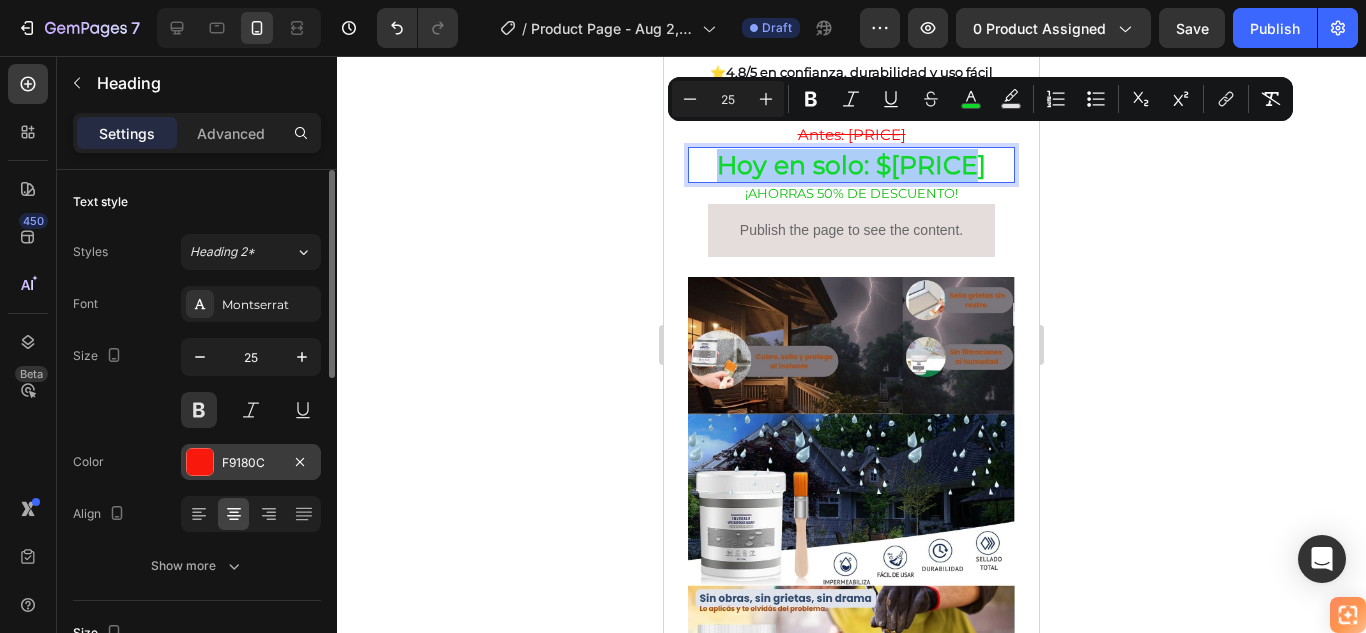 click at bounding box center [200, 462] 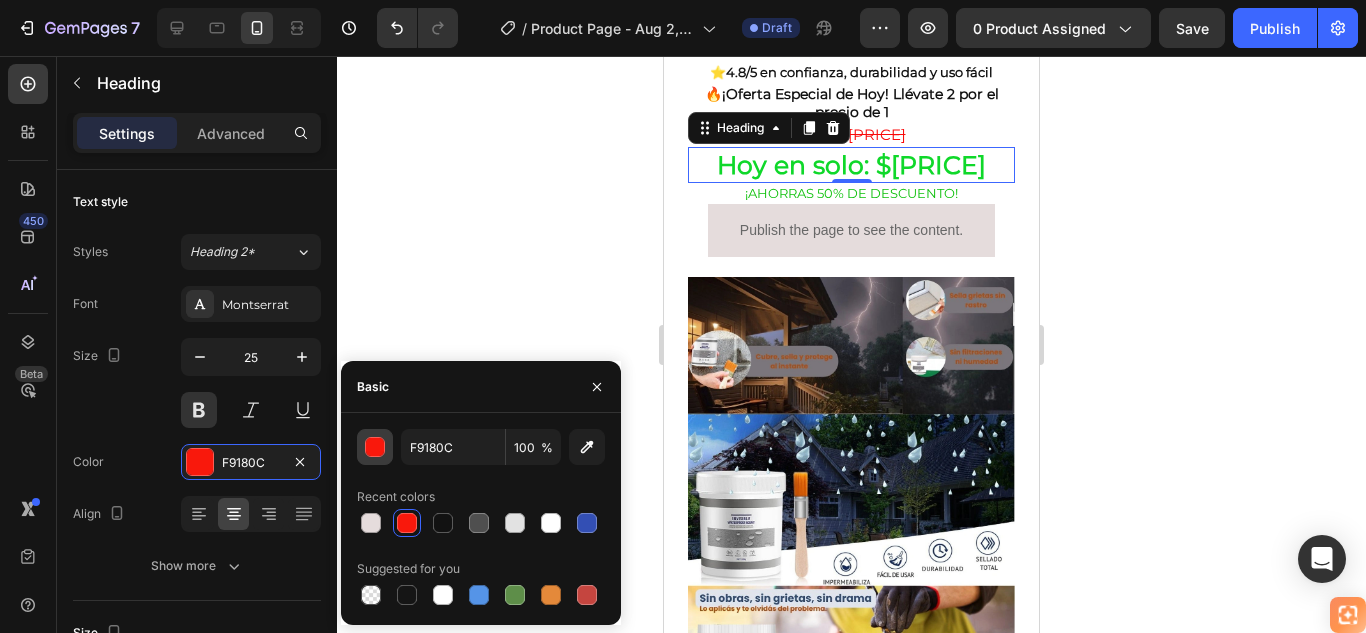 click at bounding box center [376, 448] 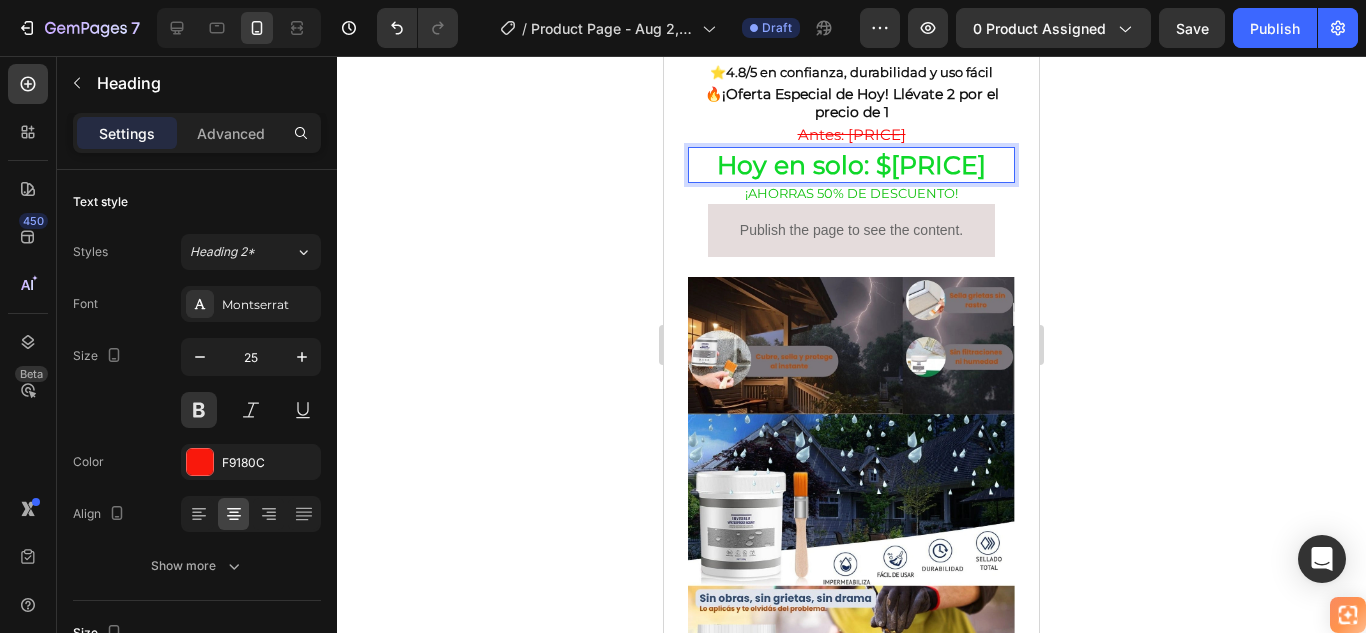 click on "Hoy en solo: $[PRICE]" at bounding box center [851, 165] 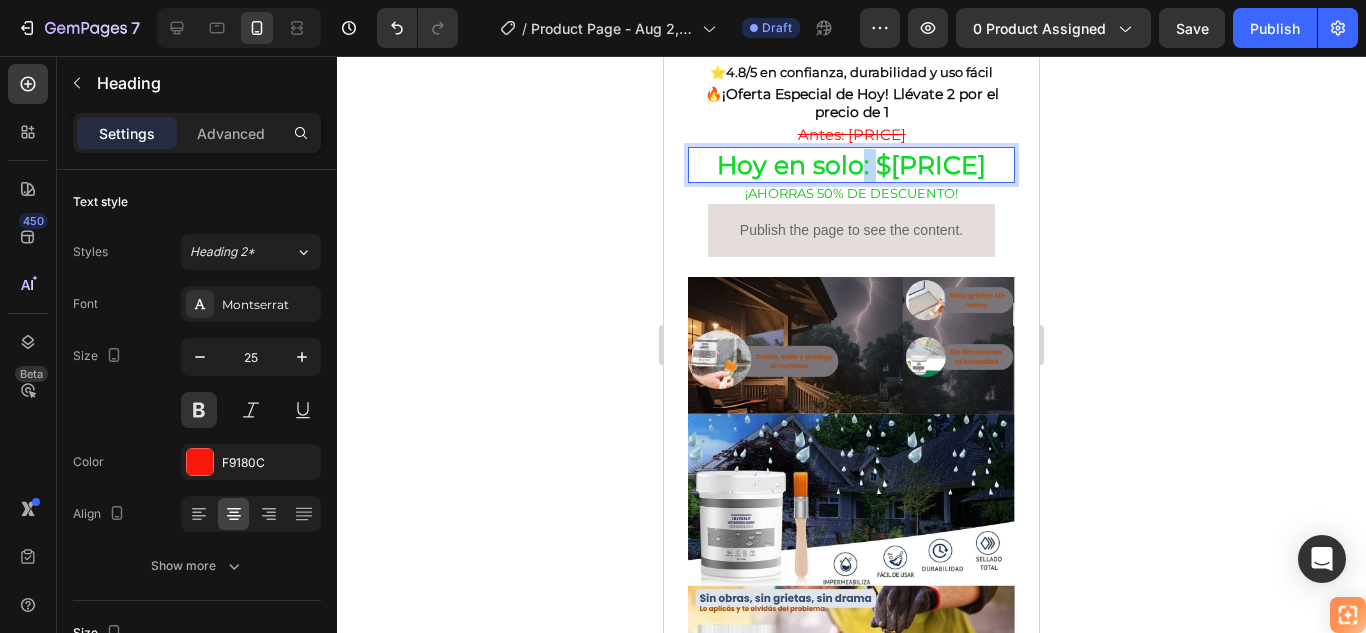 click on "Hoy en solo: $[PRICE]" at bounding box center [851, 165] 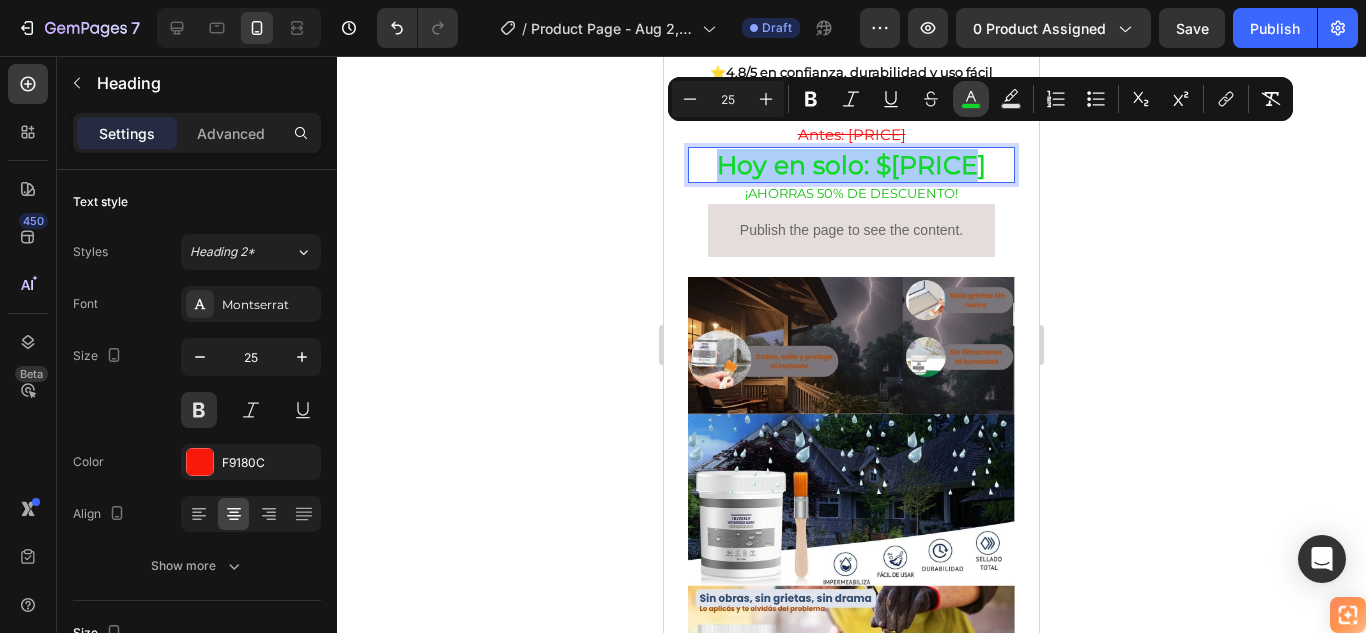 click on "color" at bounding box center [971, 99] 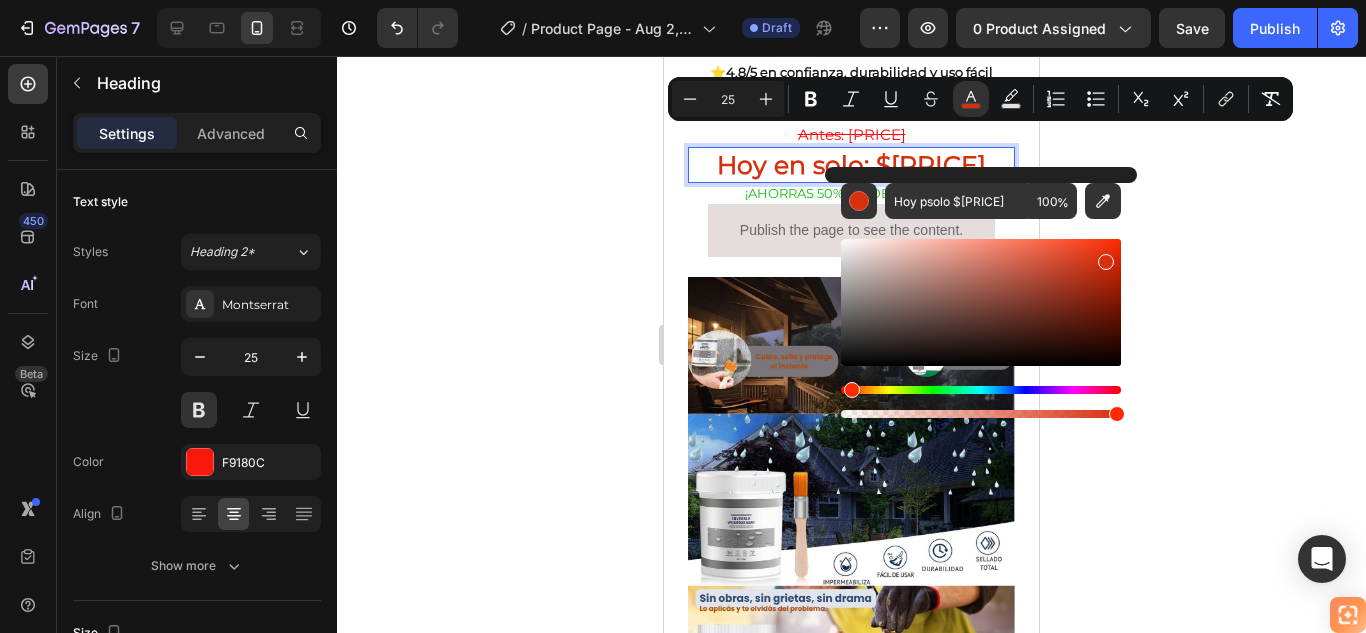 drag, startPoint x: 944, startPoint y: 390, endPoint x: 849, endPoint y: 400, distance: 95.524864 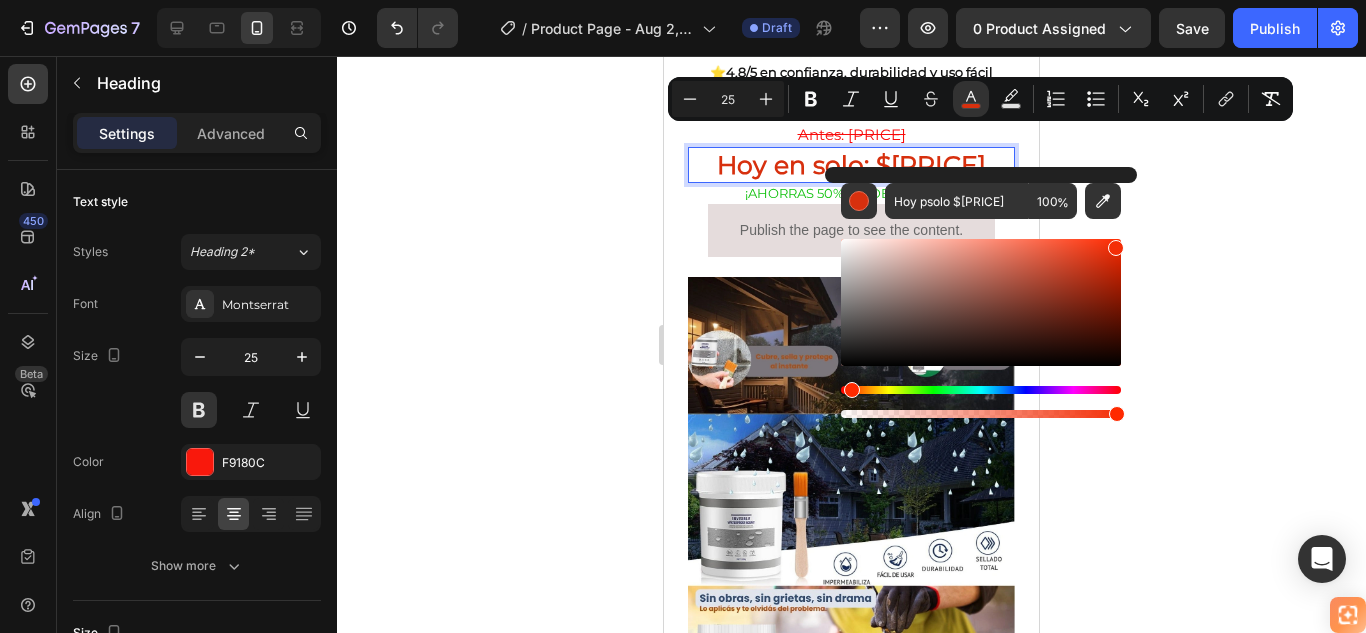 drag, startPoint x: 1104, startPoint y: 265, endPoint x: 1114, endPoint y: 243, distance: 24.166092 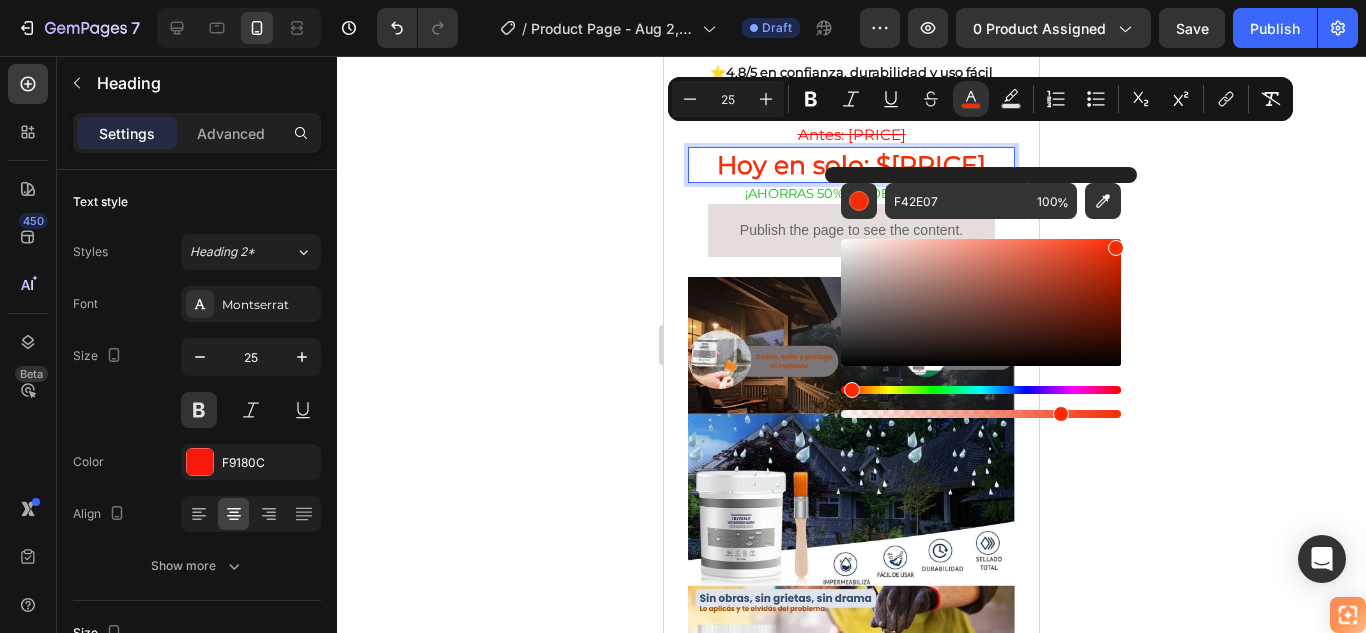 type on "77" 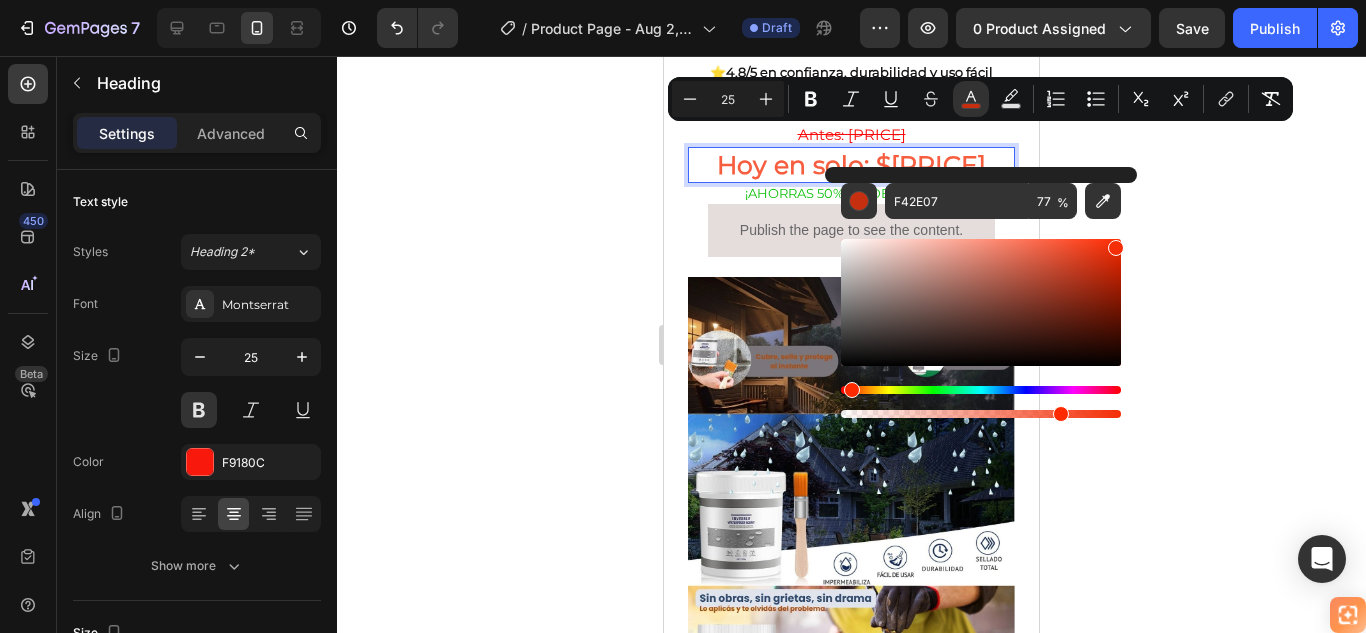 drag, startPoint x: 1113, startPoint y: 413, endPoint x: 1057, endPoint y: 412, distance: 56.008926 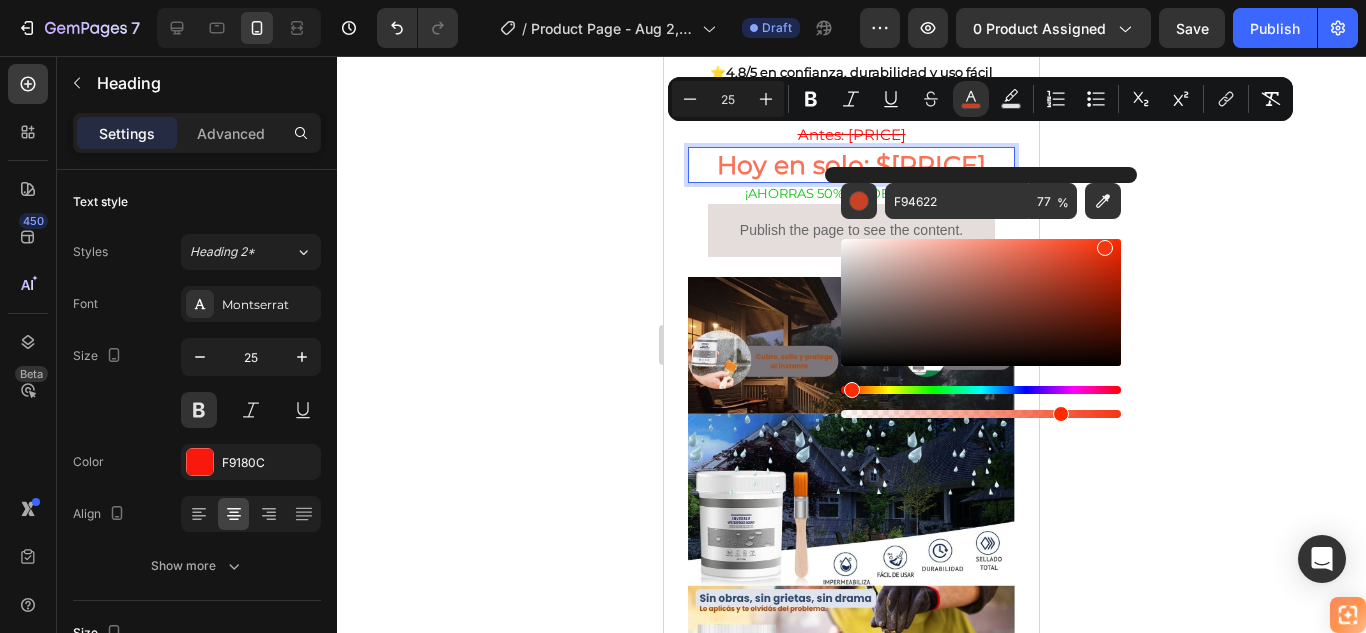 type on "F43711" 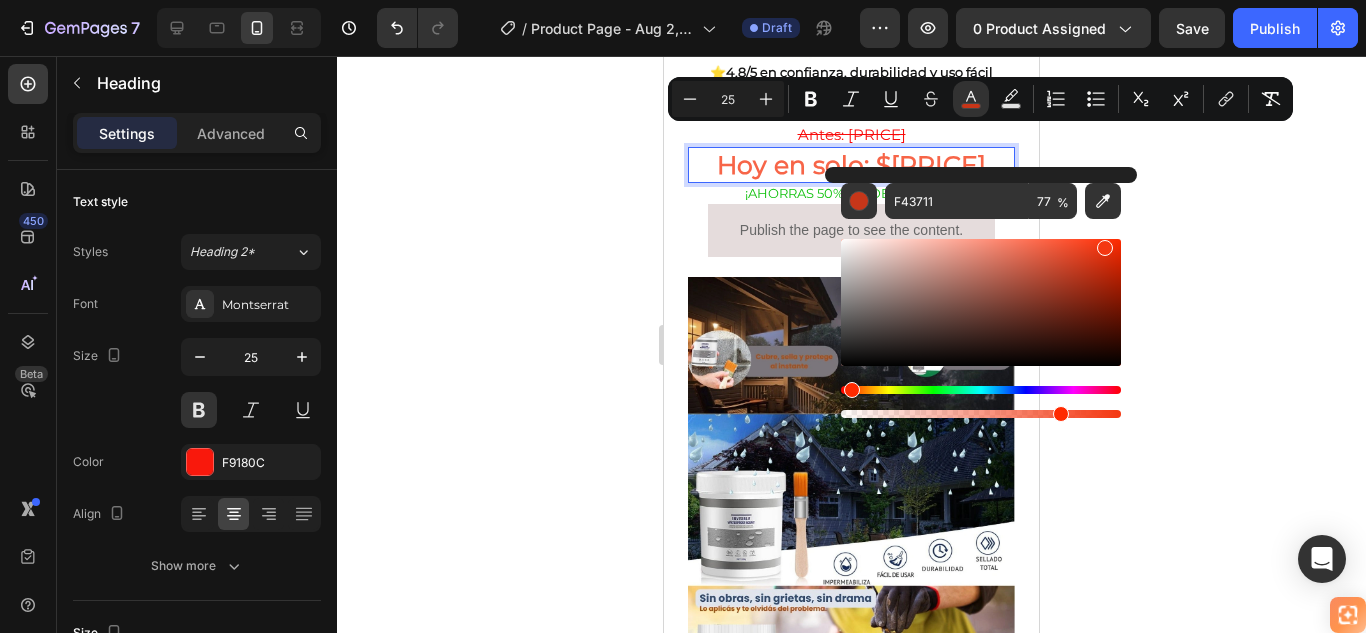 drag, startPoint x: 1112, startPoint y: 248, endPoint x: 1102, endPoint y: 243, distance: 11.18034 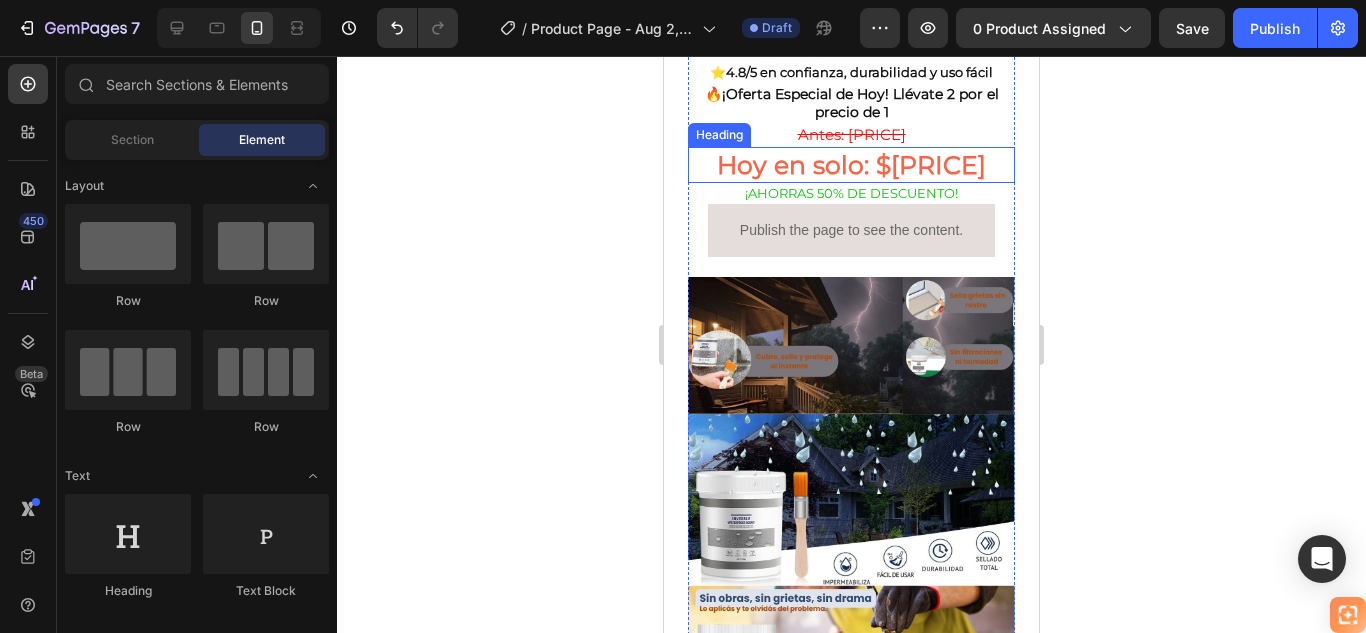 click on "Hoy en solo: $[PRICE]" at bounding box center [851, 165] 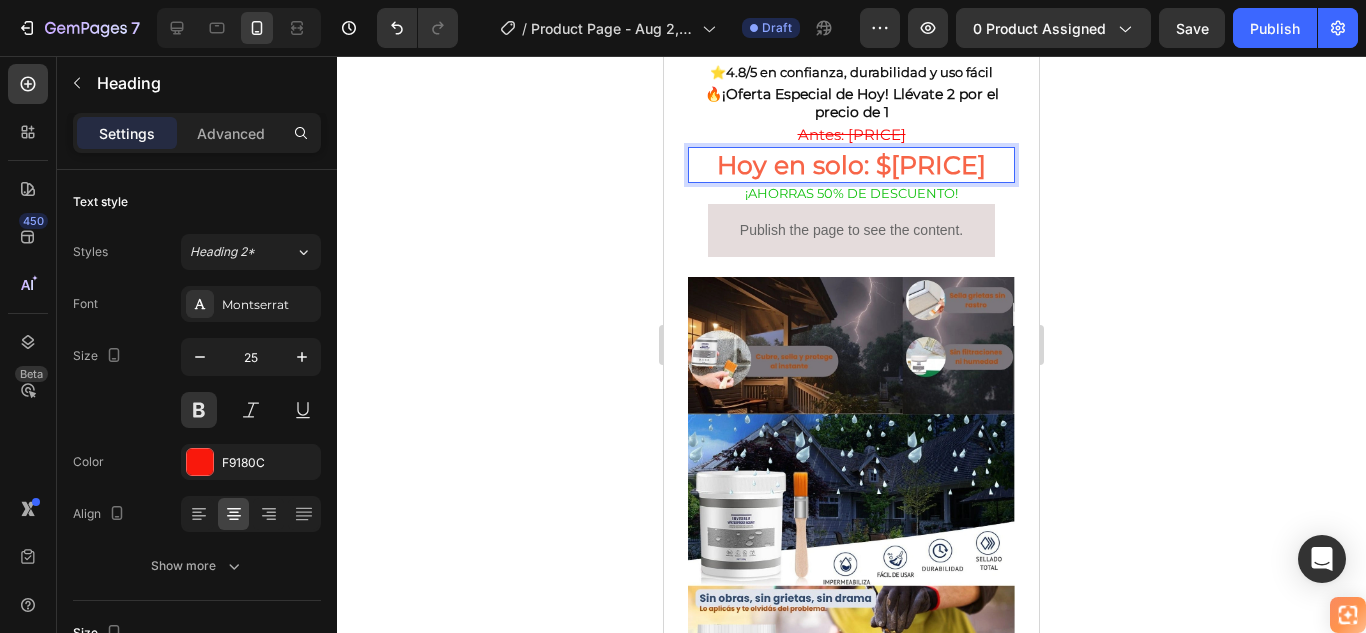 click on "Hoy en solo: $[PRICE]" at bounding box center (851, 165) 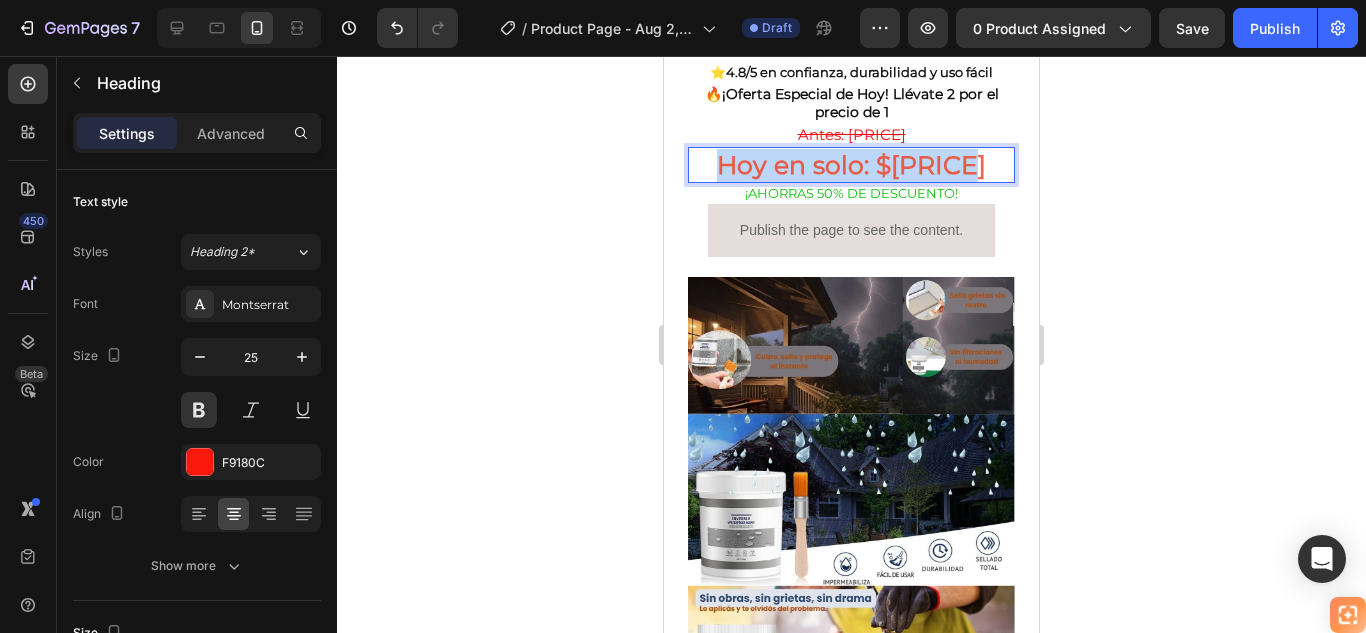 click on "Hoy en solo: $[PRICE]" at bounding box center (851, 165) 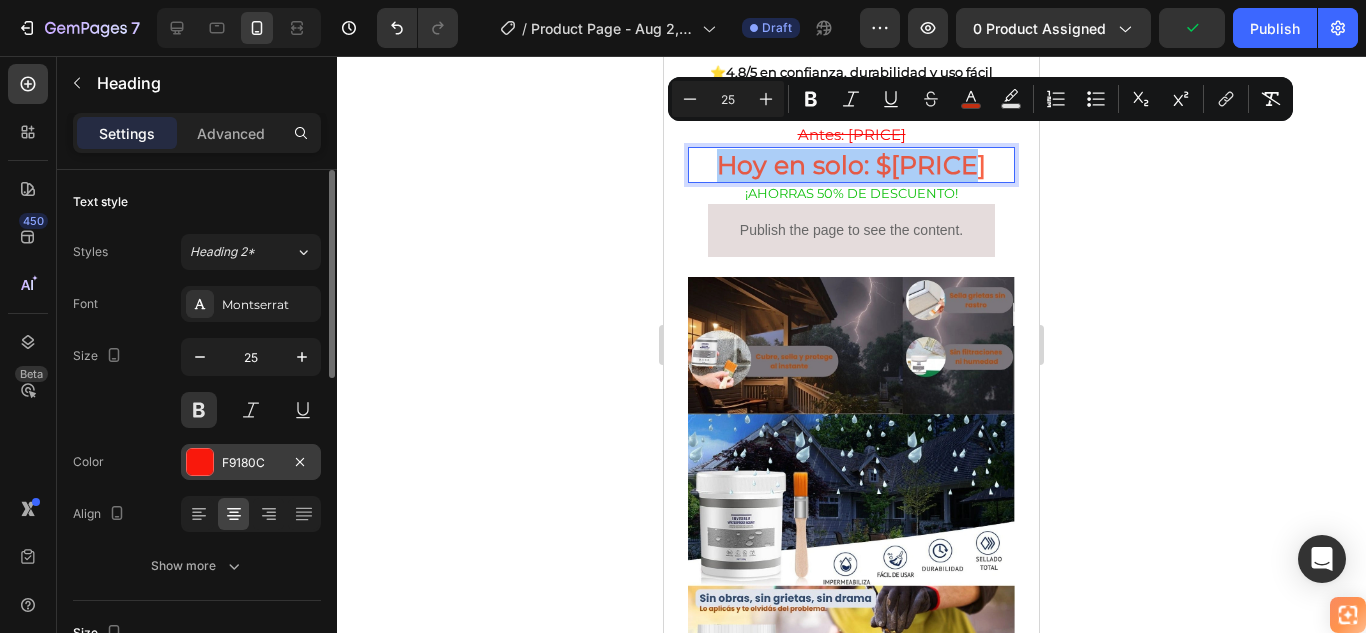 click on "F9180C" at bounding box center [251, 462] 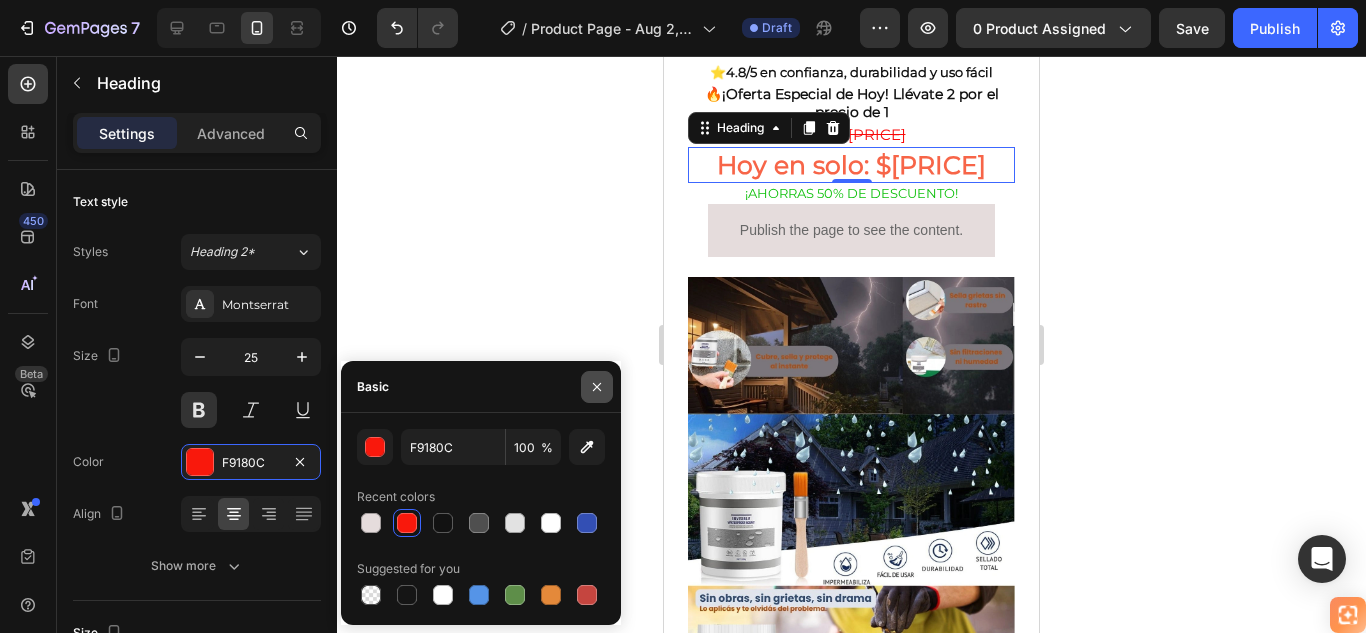 click 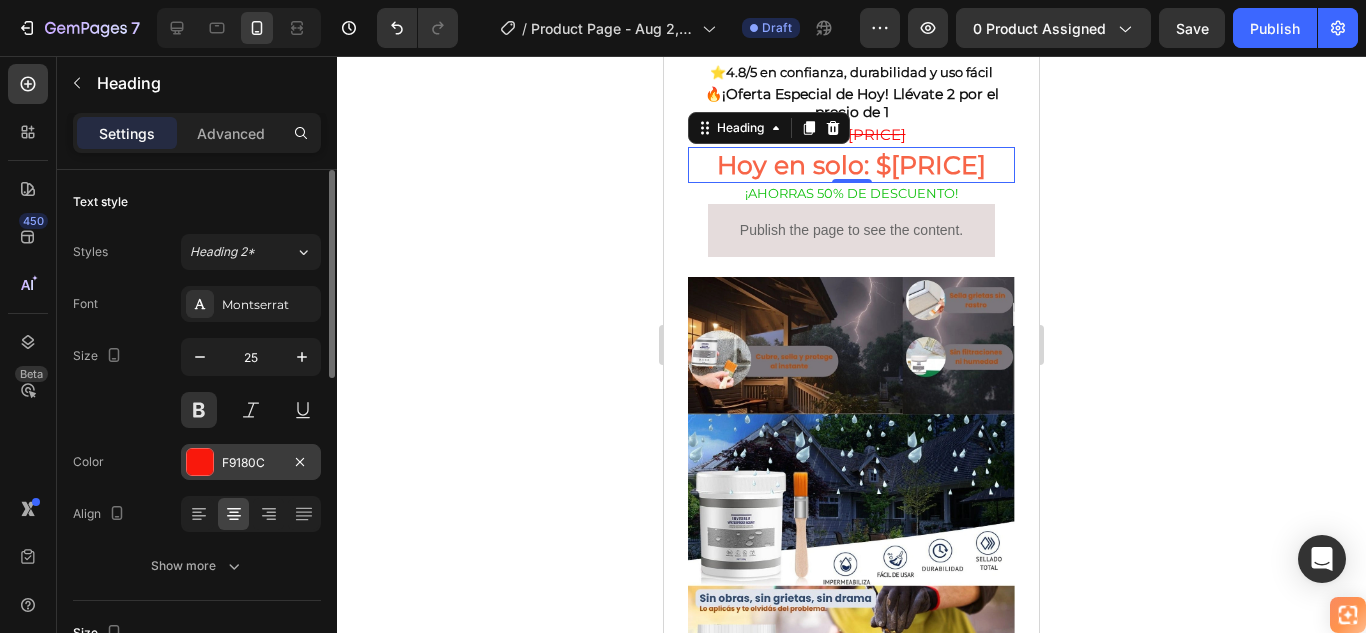 click on "F9180C" at bounding box center [251, 462] 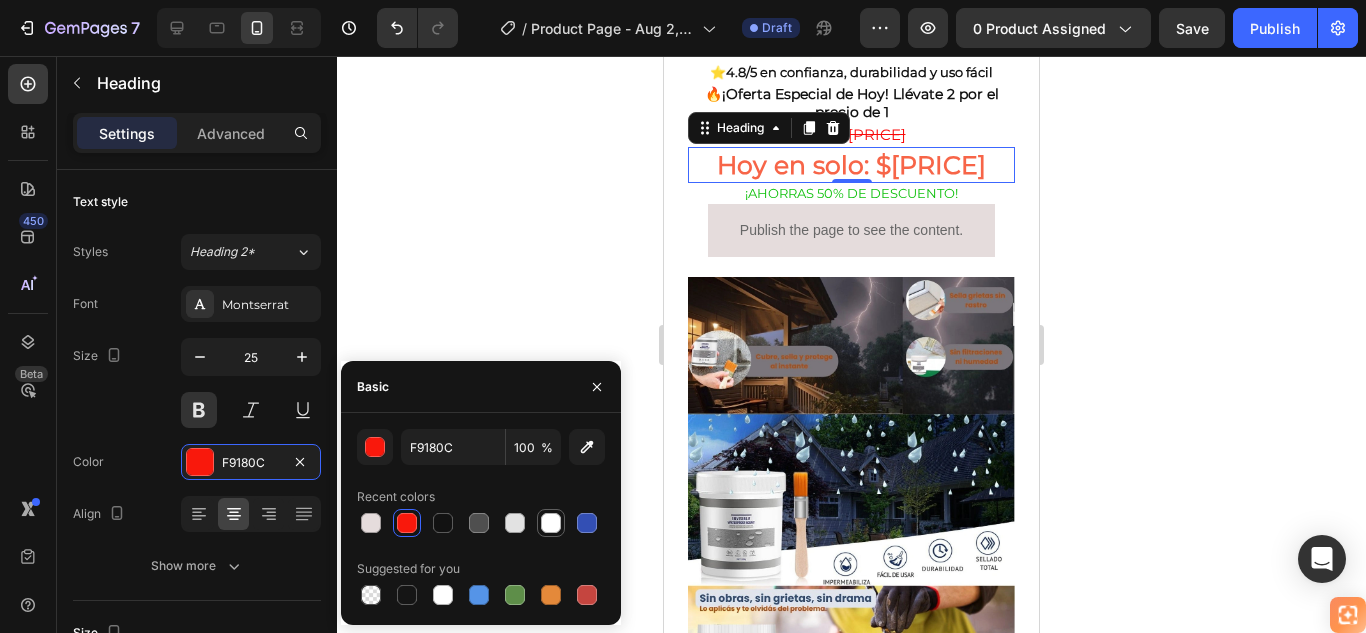 click at bounding box center (587, 523) 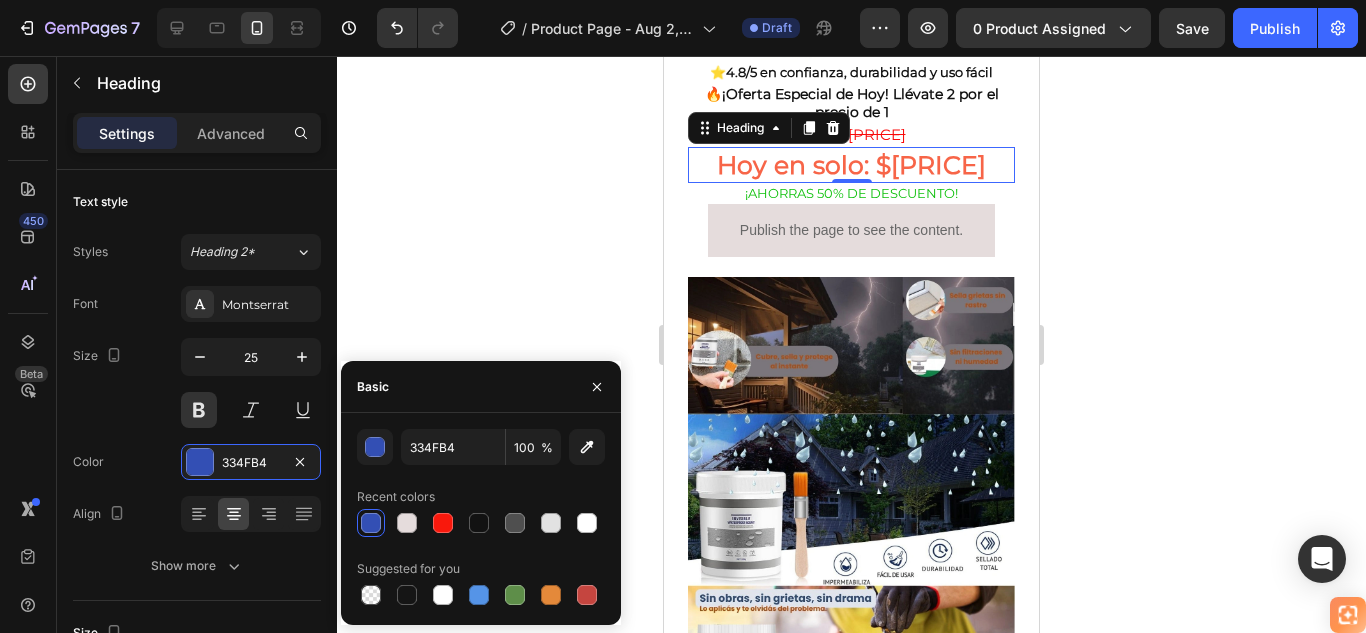 click on "Basic" at bounding box center (481, 387) 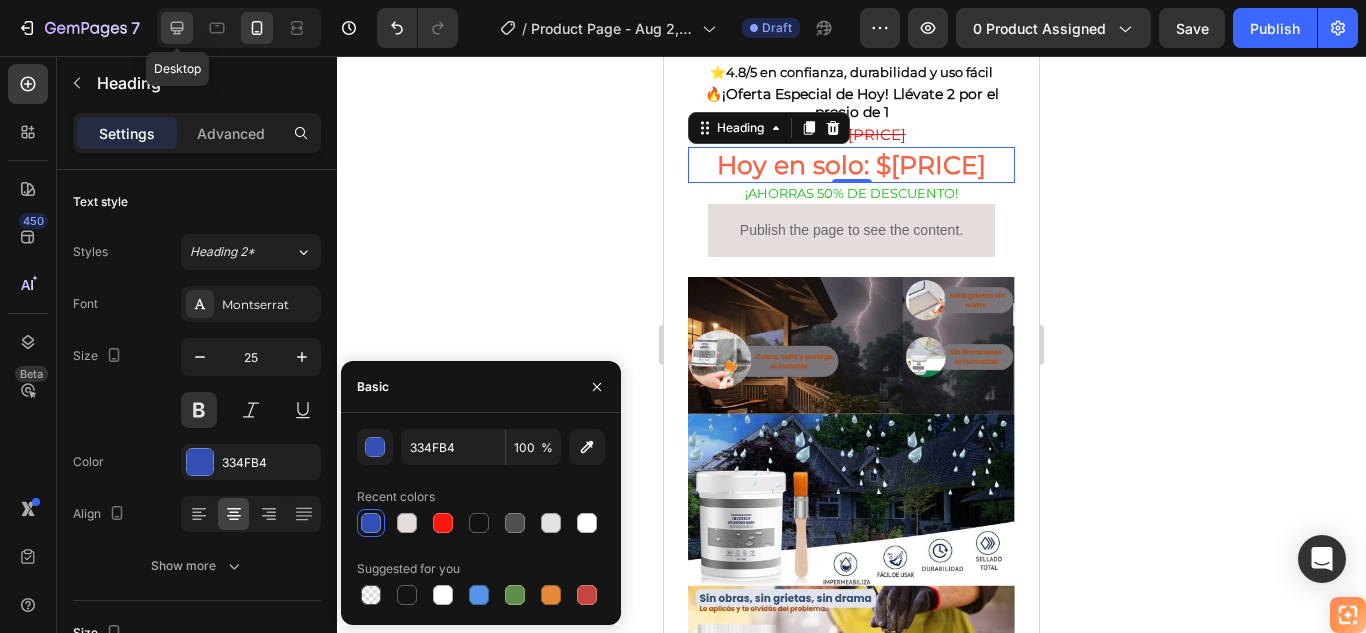 click 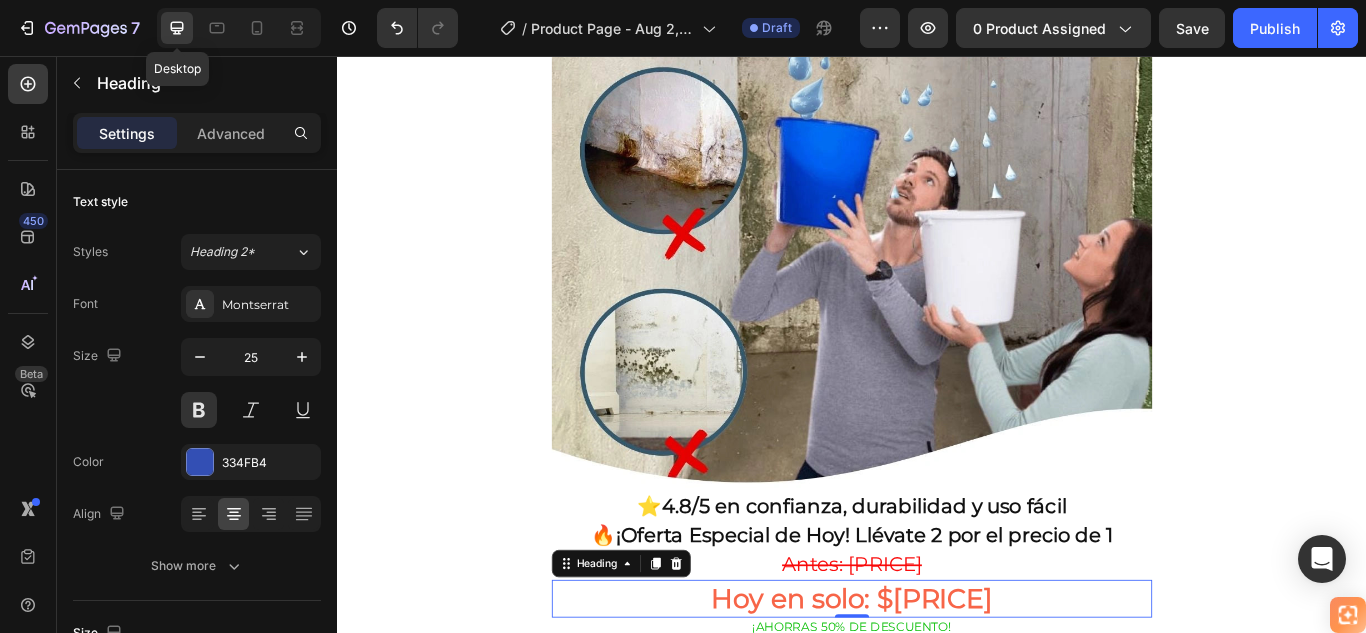 type on "31" 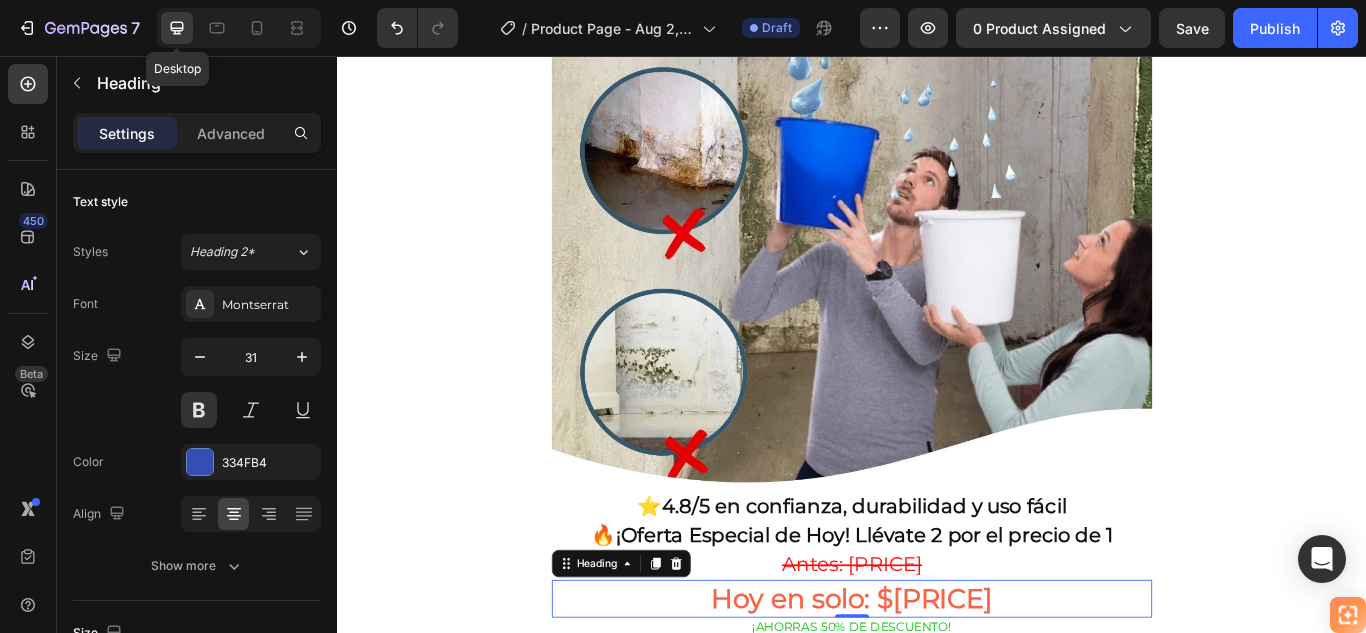 click 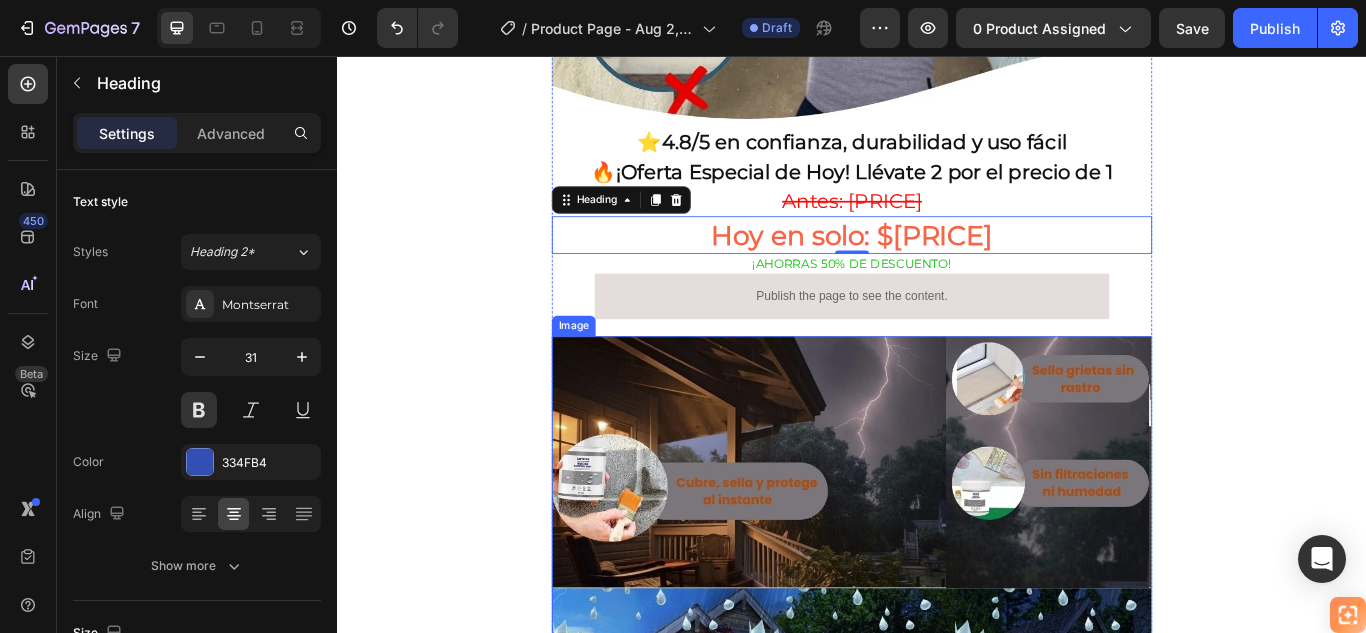 scroll, scrollTop: 1041, scrollLeft: 0, axis: vertical 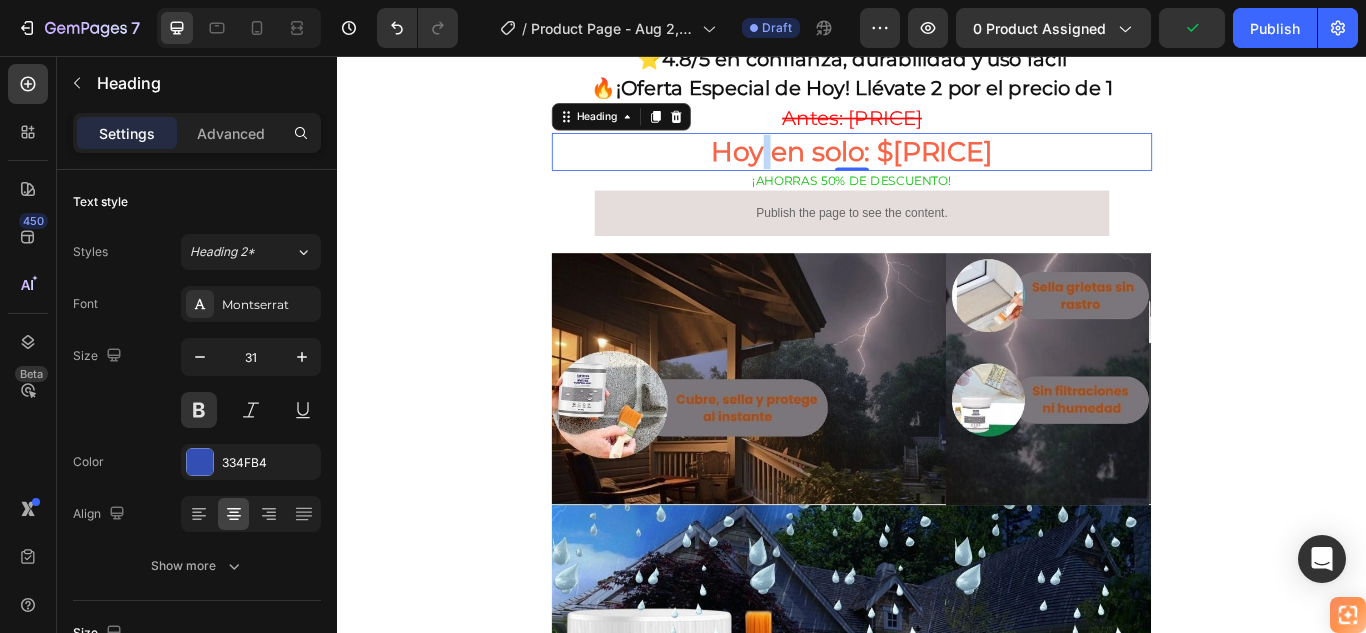 click on "Hoy en solo: $[PRICE]" at bounding box center [937, 168] 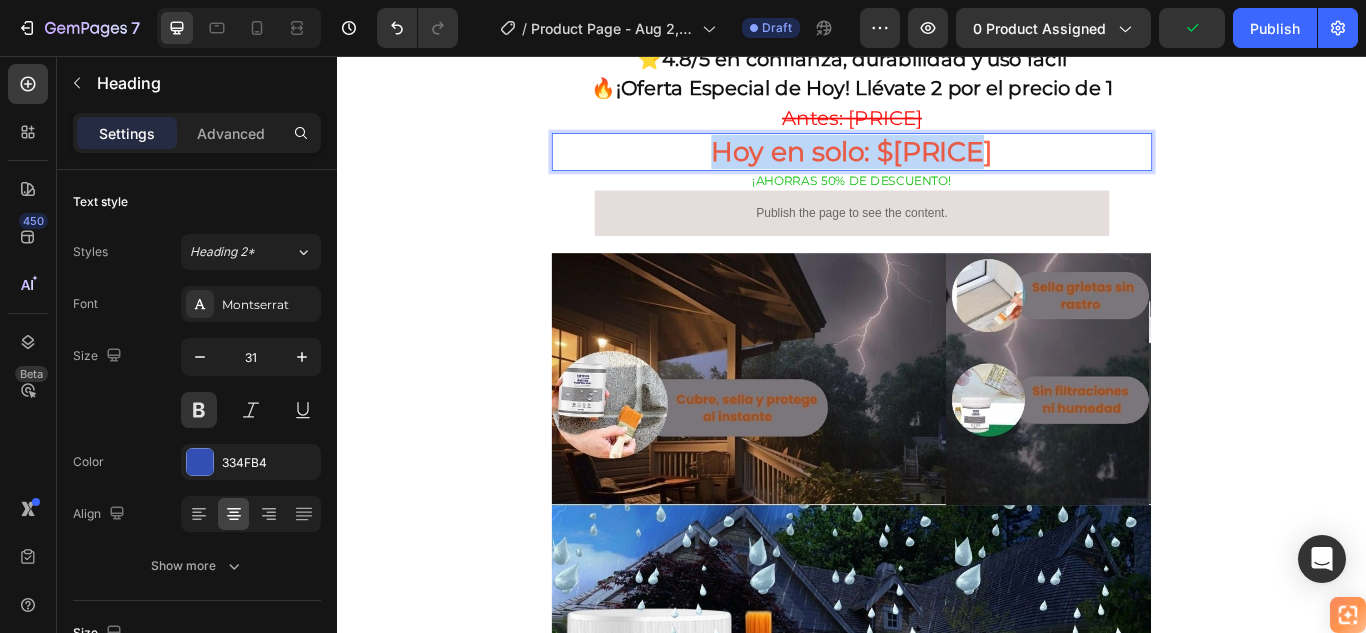 click on "Hoy en solo: $[PRICE]" at bounding box center [937, 168] 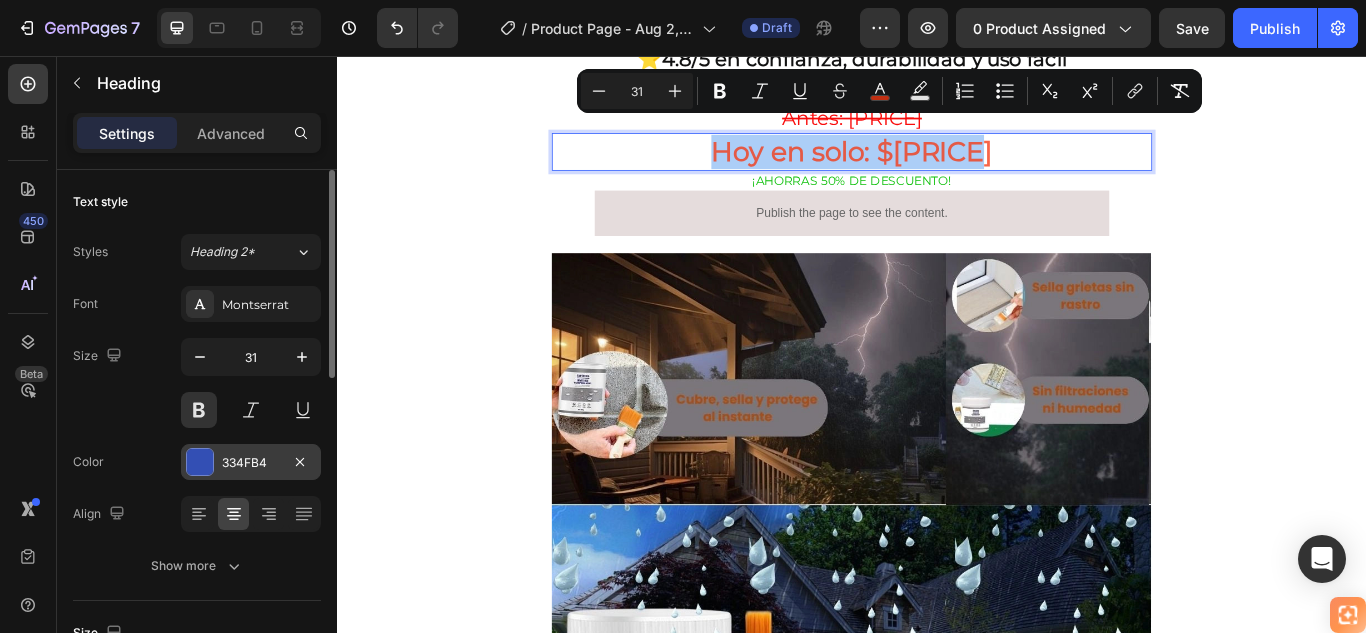 click at bounding box center [200, 462] 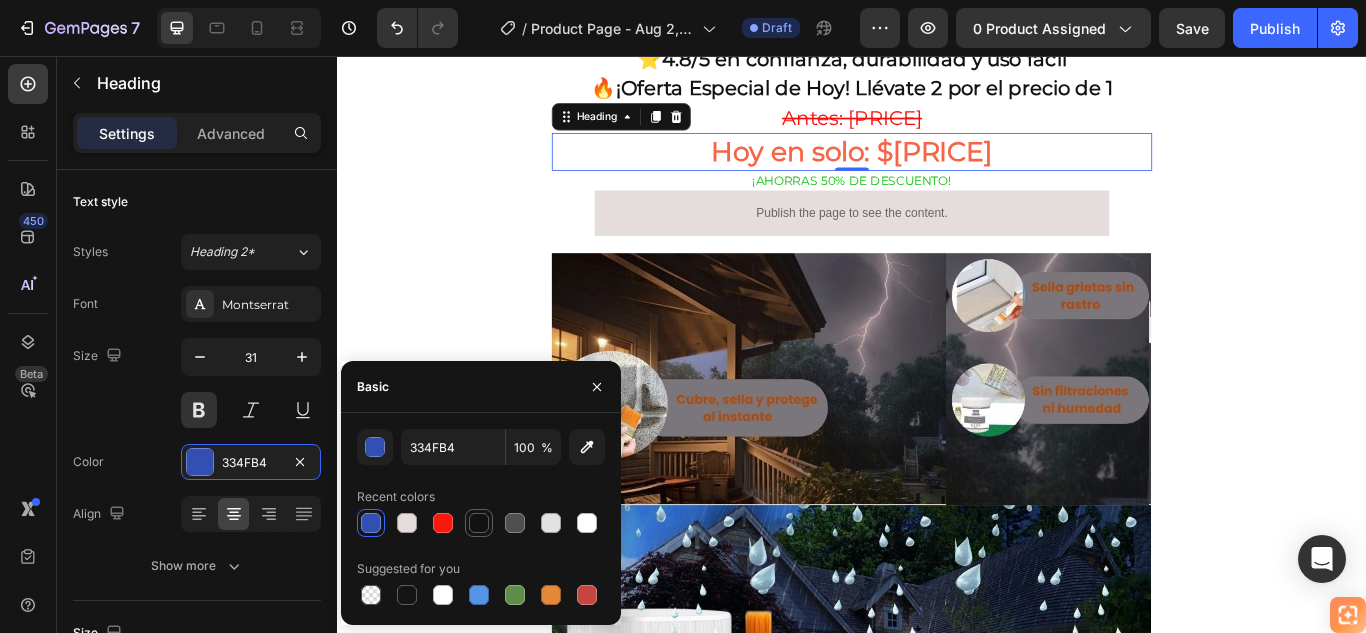 click at bounding box center (479, 523) 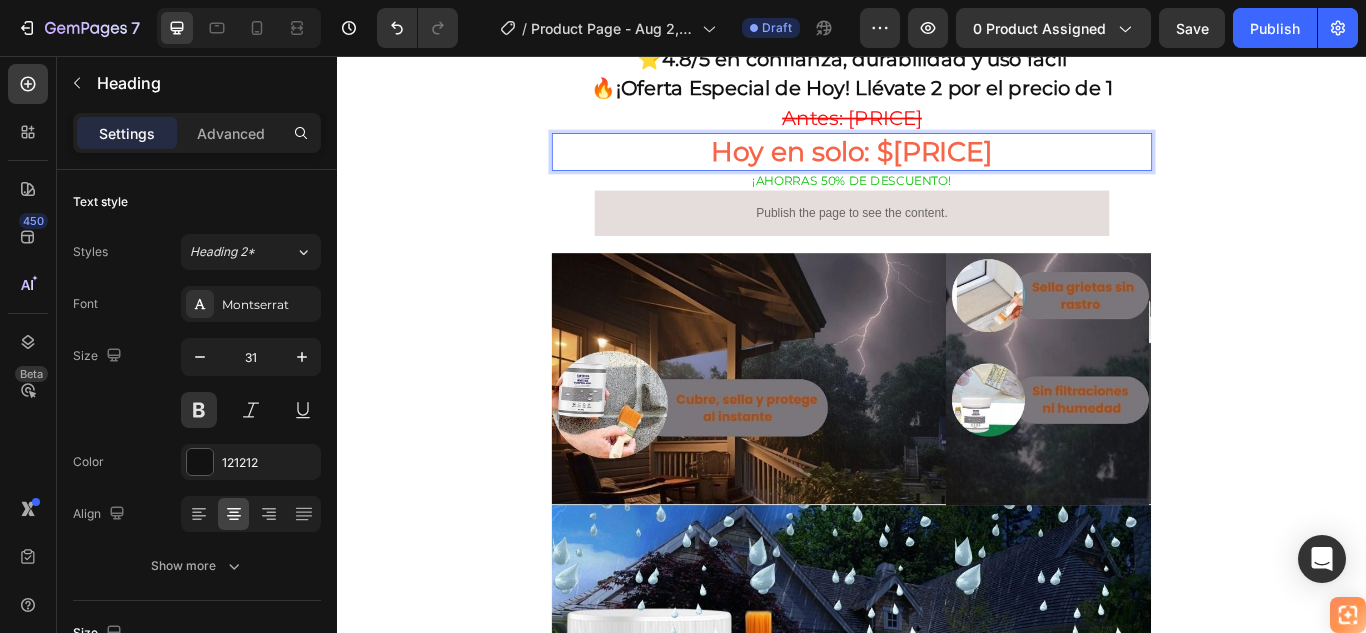 scroll, scrollTop: 941, scrollLeft: 0, axis: vertical 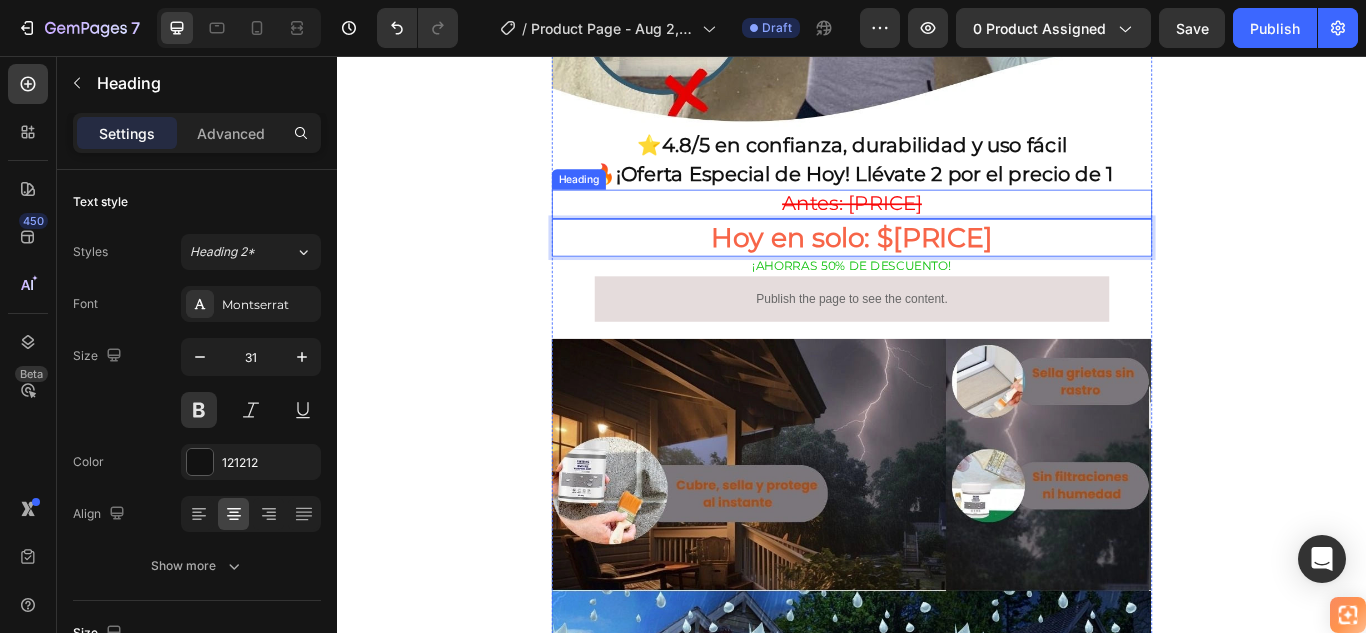 click on "Antes: $[PRICE]" at bounding box center [937, 228] 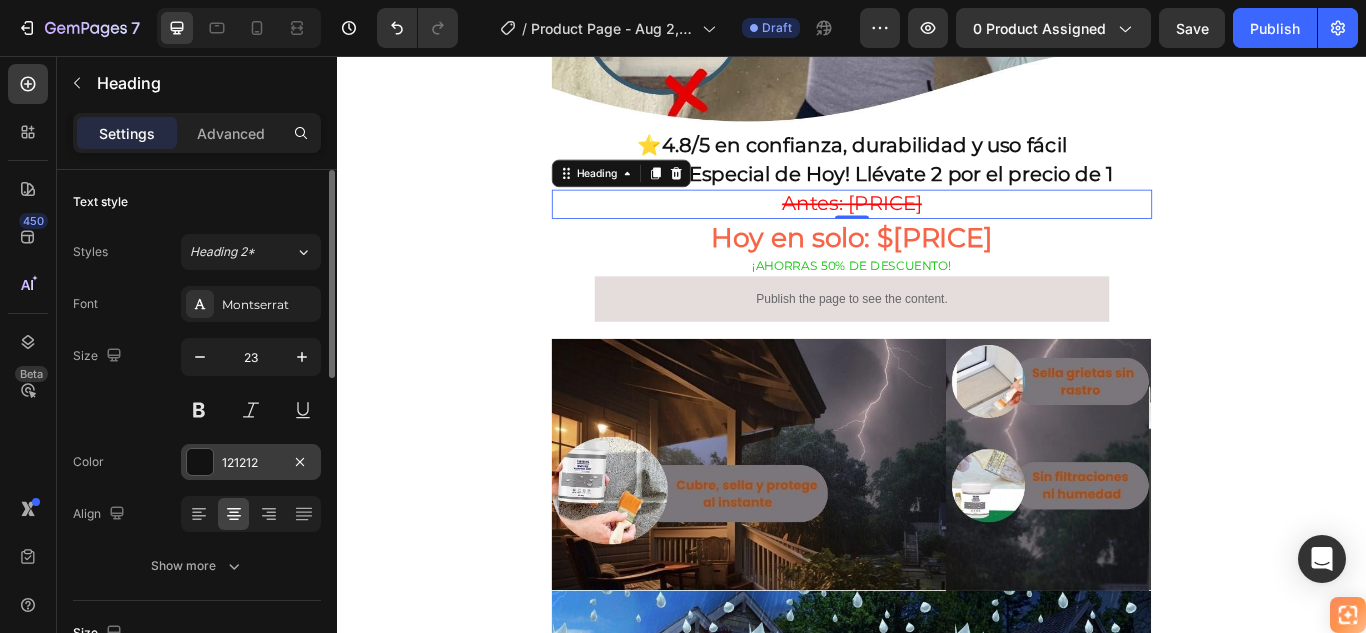 click at bounding box center [200, 462] 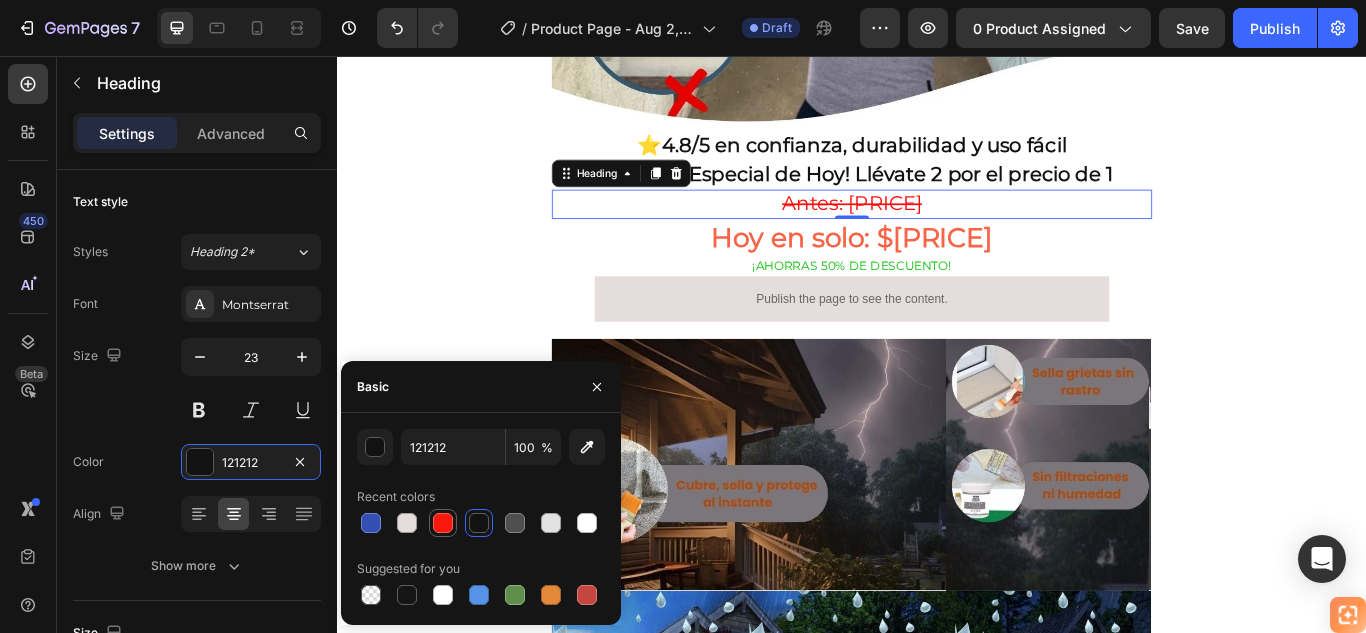 click at bounding box center (443, 523) 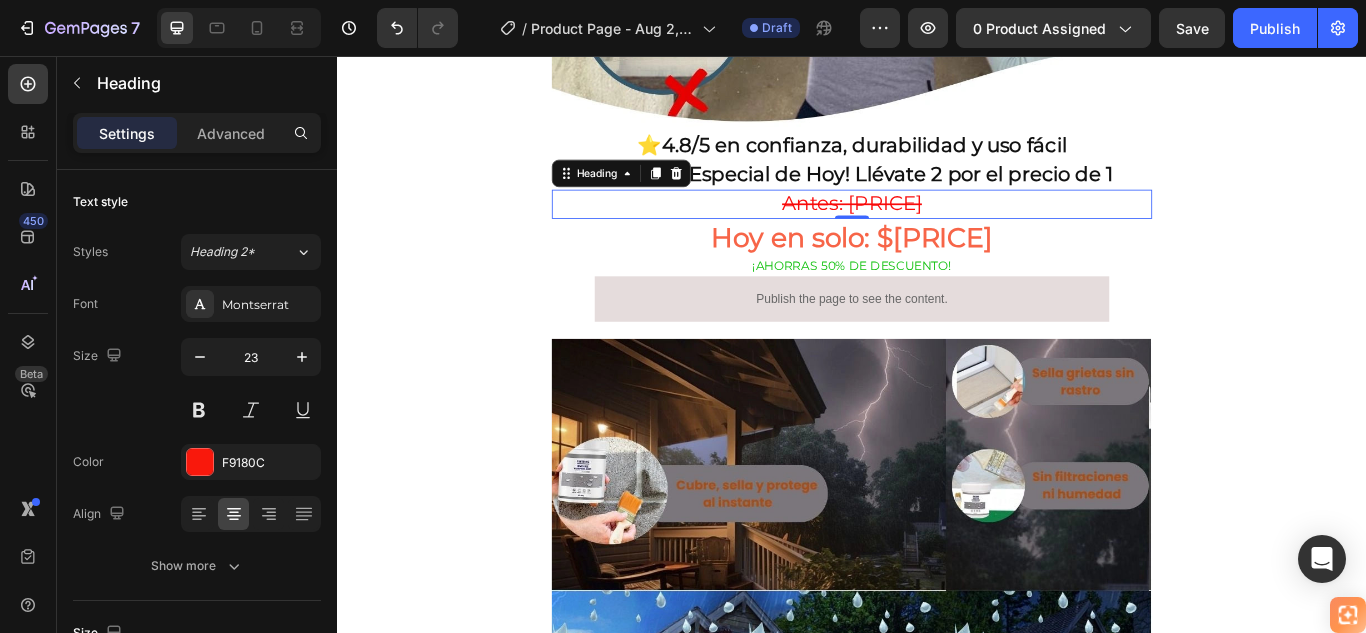 click on "Antes: $[PRICE]" at bounding box center [937, 228] 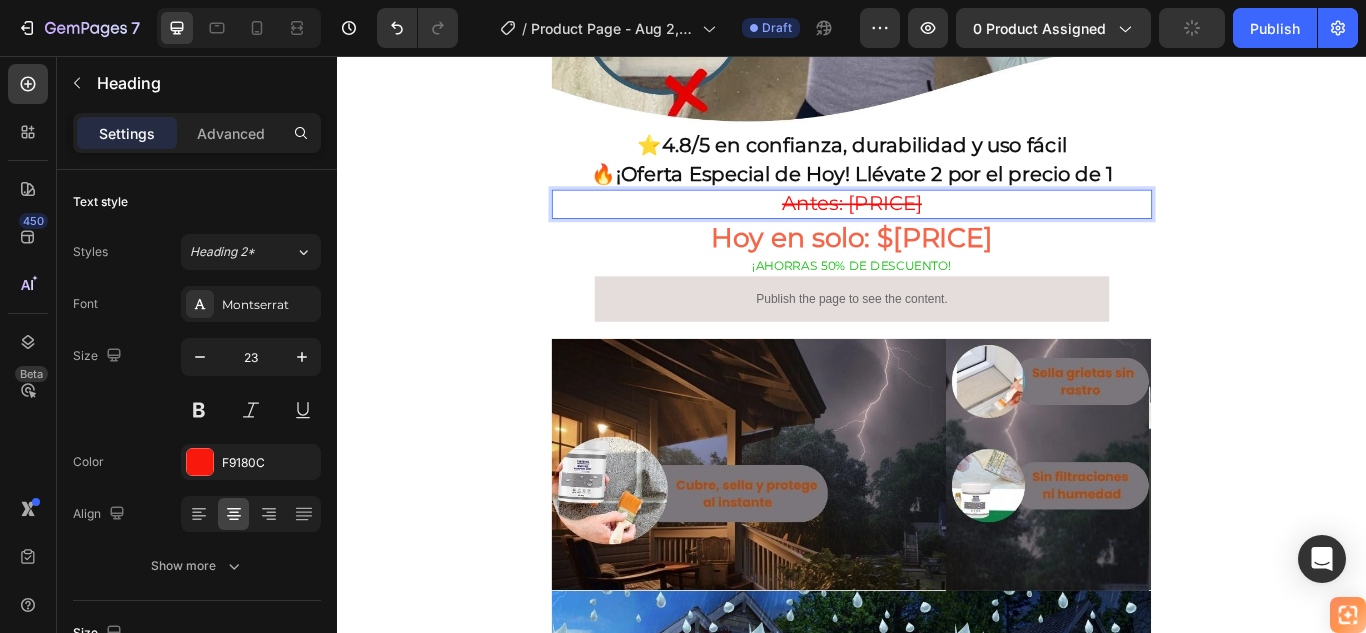 click on "Antes: $[PRICE]" at bounding box center (937, 228) 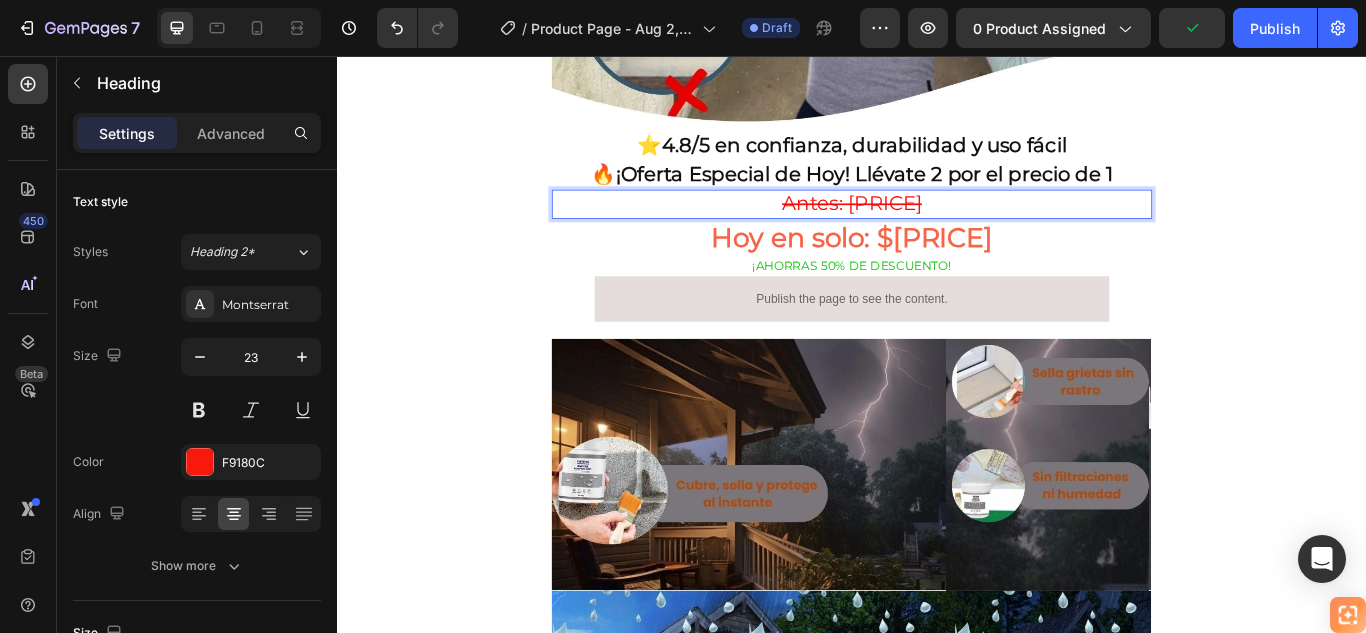 click on "Antes: $[PRICE]" at bounding box center (937, 228) 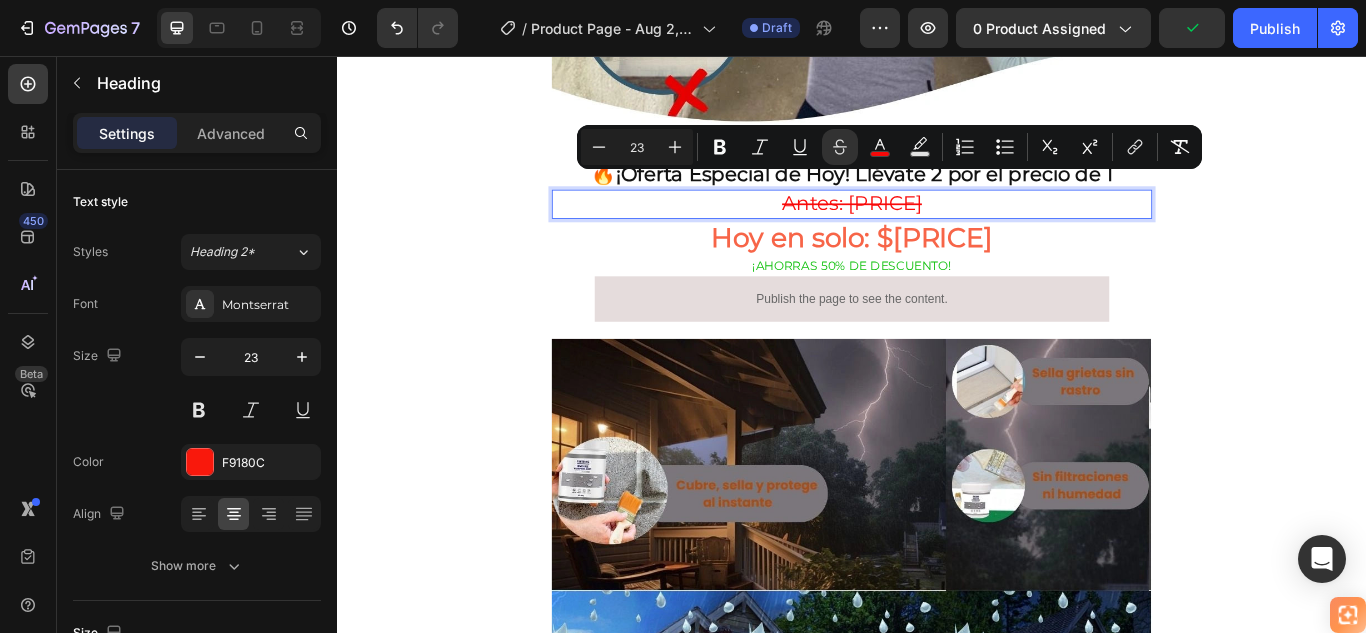 copy on "Antes: $[PRICE]" 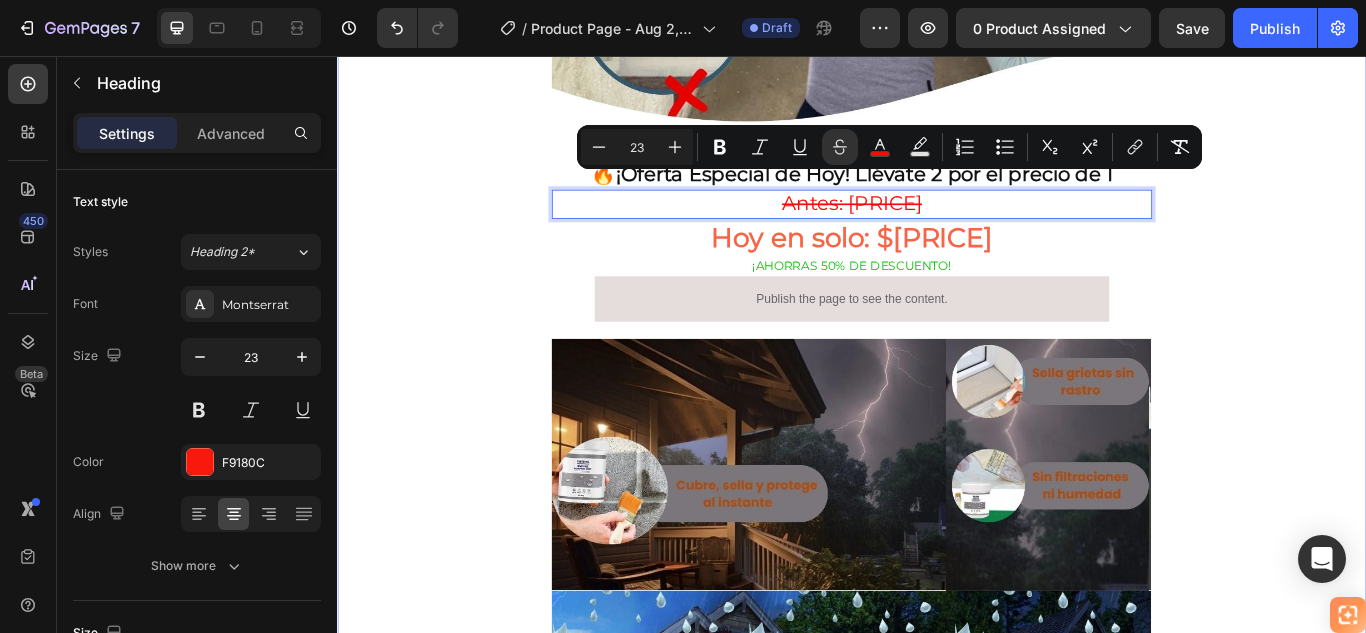 click on "🚚 Envío gratis y entrega rápida - ✅ Garantía de satisfacción total Heading Image ⭐  4.8/5 en confianza, durabilidad y uso fácil Heading 🔥  ¡Oferta Especial de Hoy! Llévate 2 por el precio de 1 Heading Antes: $179.900 Heading   0 ⁠⁠⁠⁠⁠⁠⁠ Hoy en solo: $89.900 Heading ¡AHORRAS 50% DE DESCUENTO! Heading
Publish the page to see the content.
Custom Code Image Row Section 1" at bounding box center [937, 251] 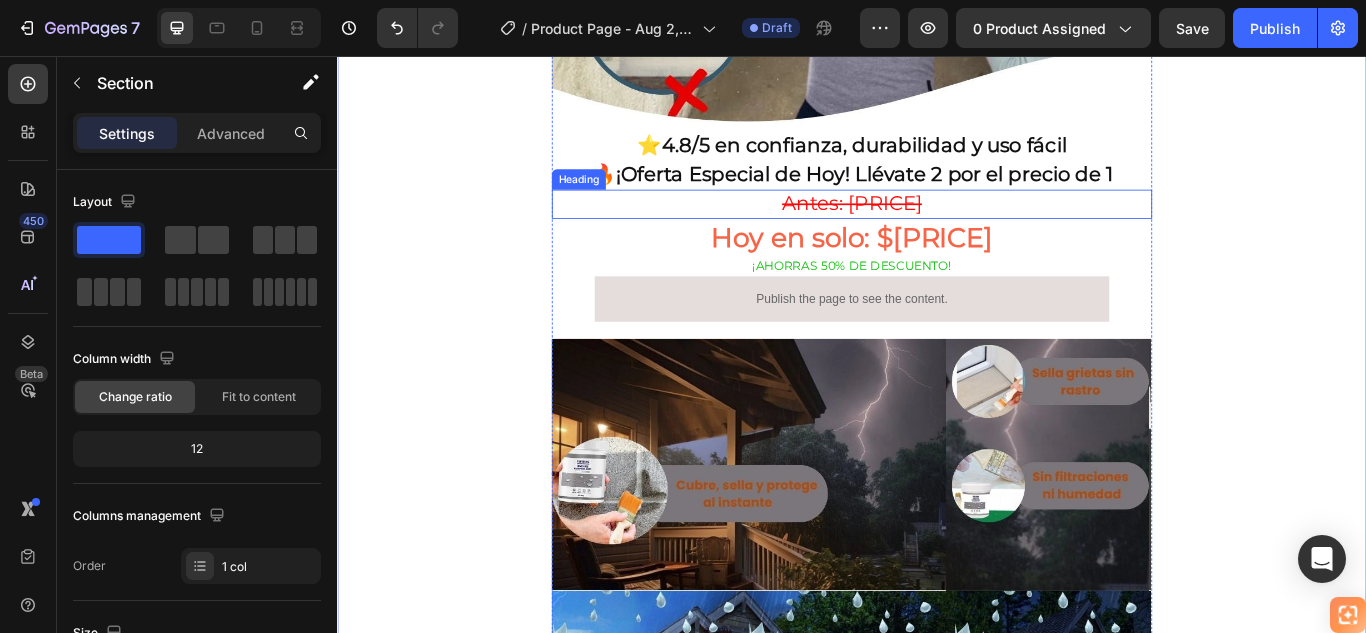 click on "Antes: $[PRICE]" at bounding box center (937, 228) 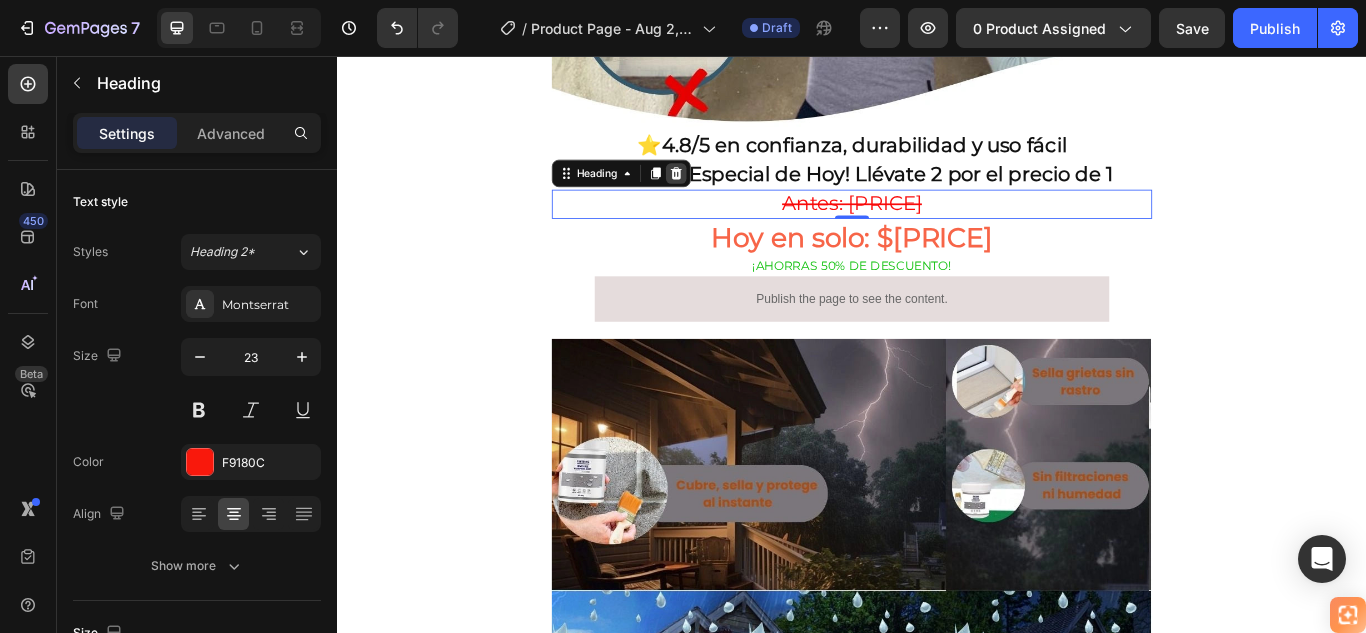 click 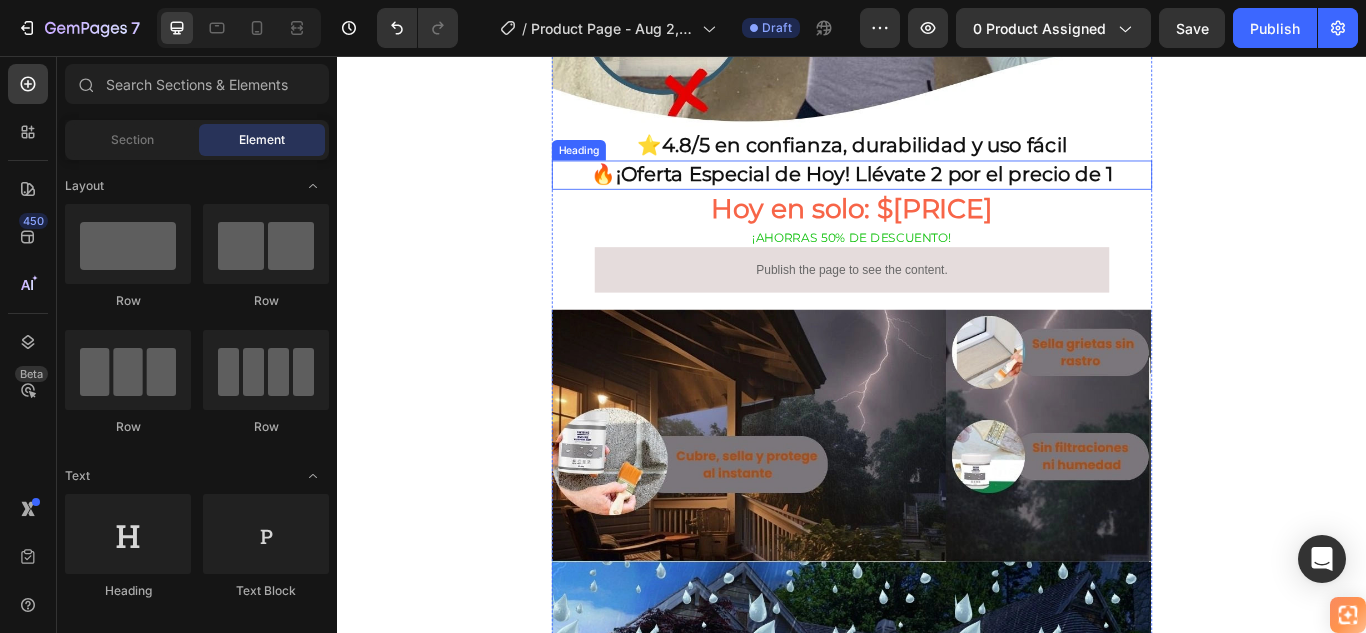 click on "¡Oferta Especial de Hoy! Llévate 2 por el precio de 1" at bounding box center [952, 194] 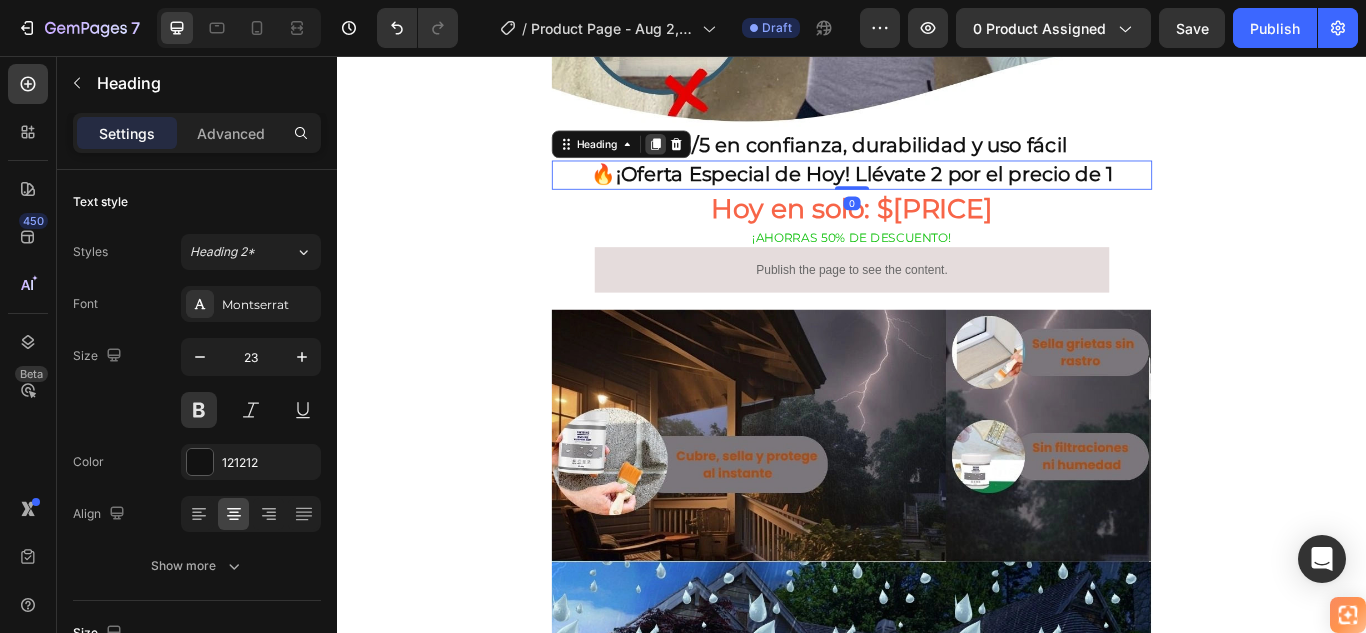 click 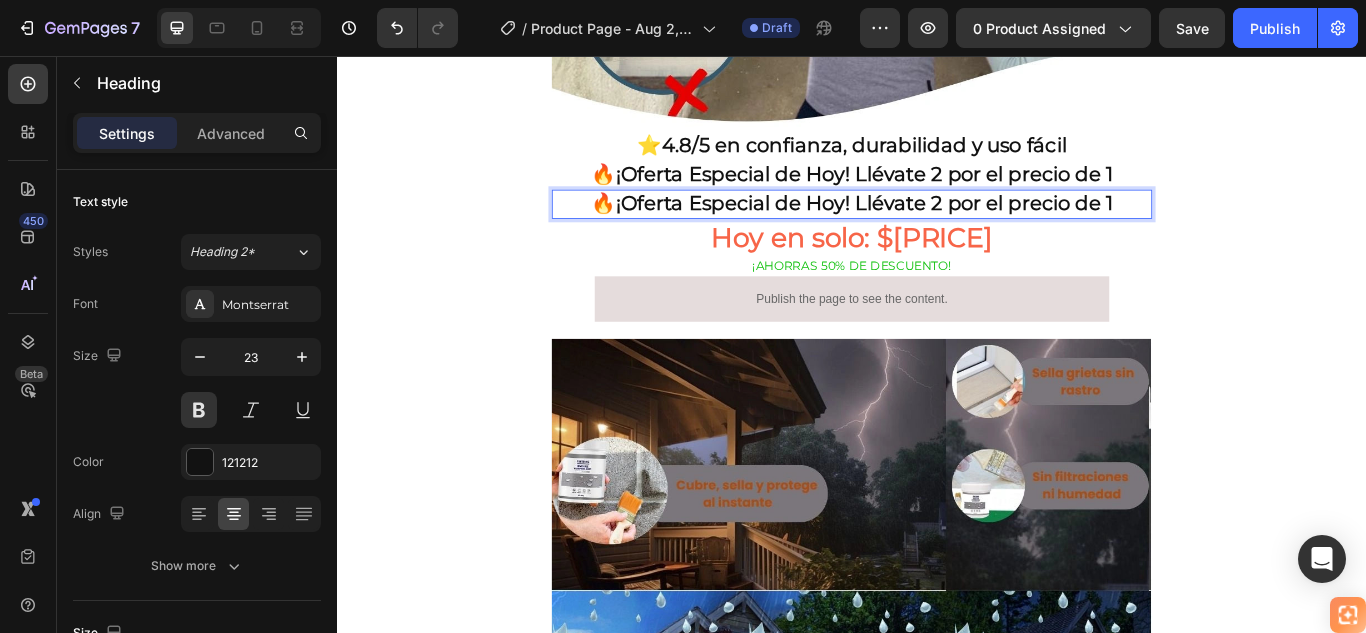click on "¡Oferta Especial de Hoy! Llévate 2 por el precio de 1" at bounding box center (952, 228) 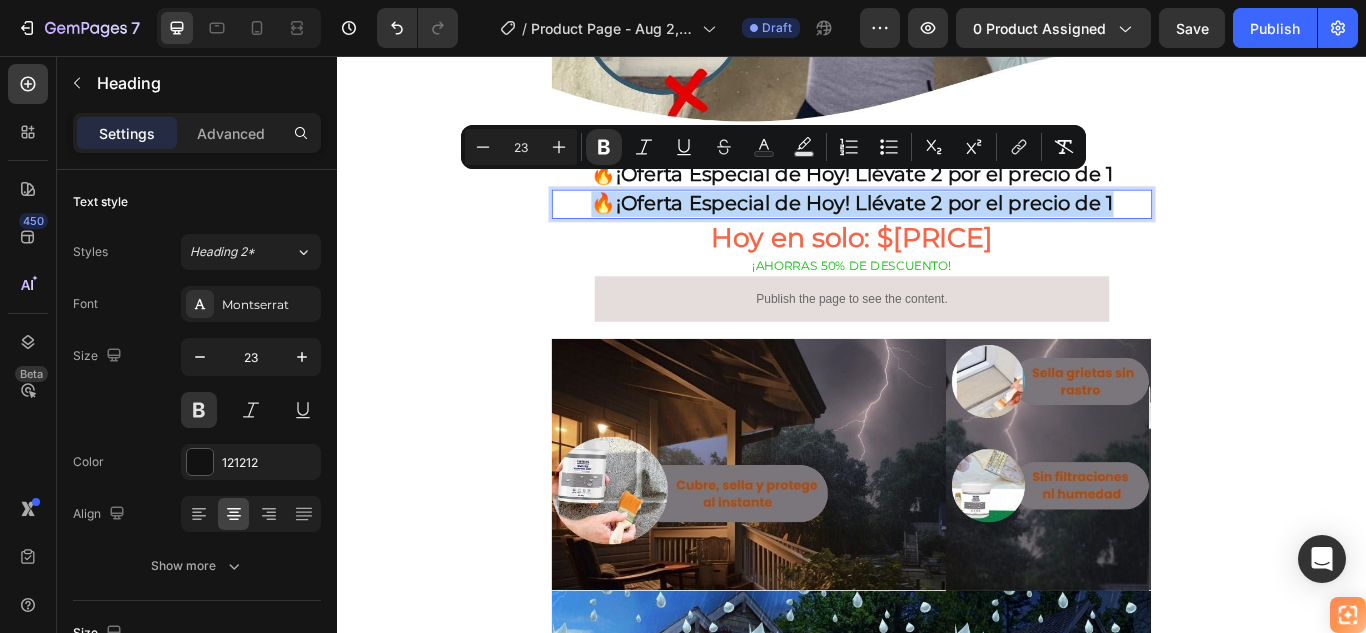 click on "¡Oferta Especial de Hoy! Llévate 2 por el precio de 1" at bounding box center (952, 228) 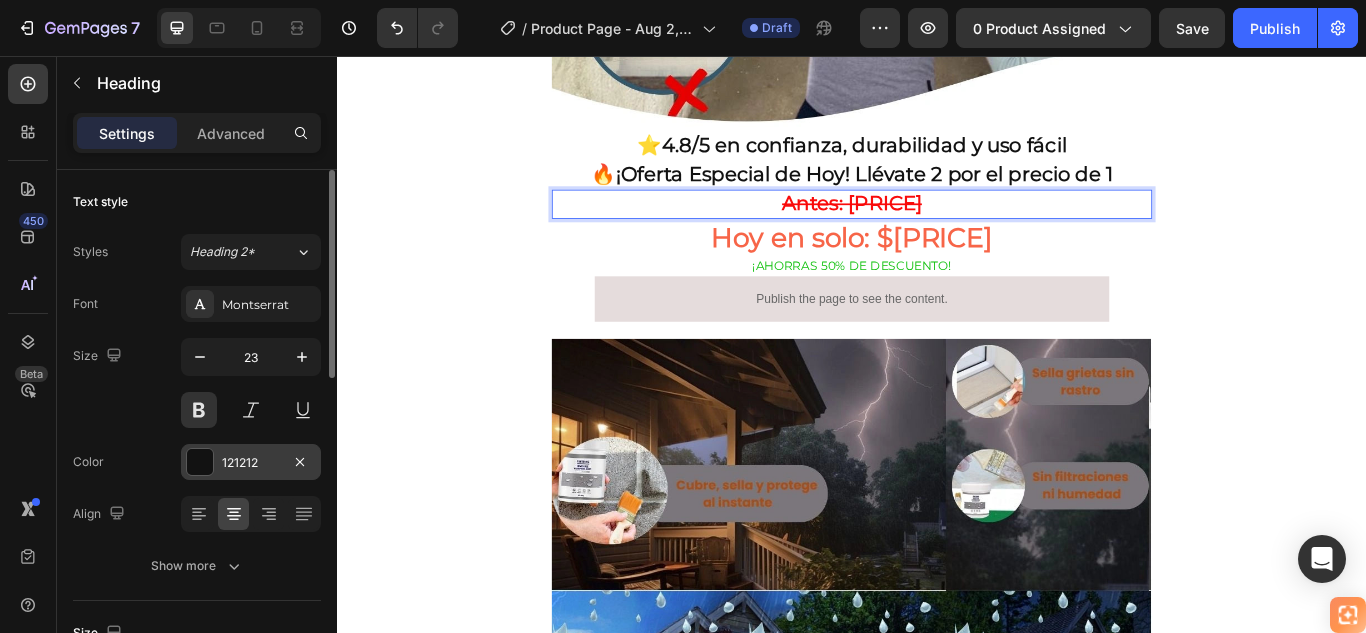 click at bounding box center (200, 462) 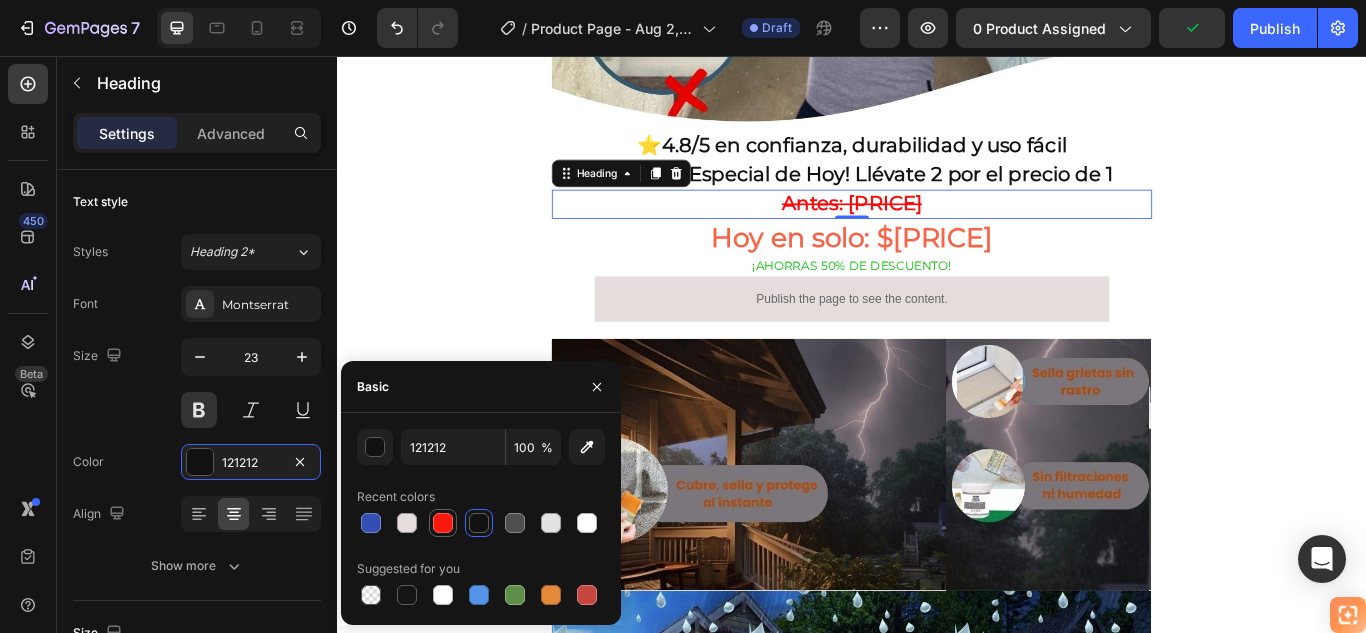 click at bounding box center (443, 523) 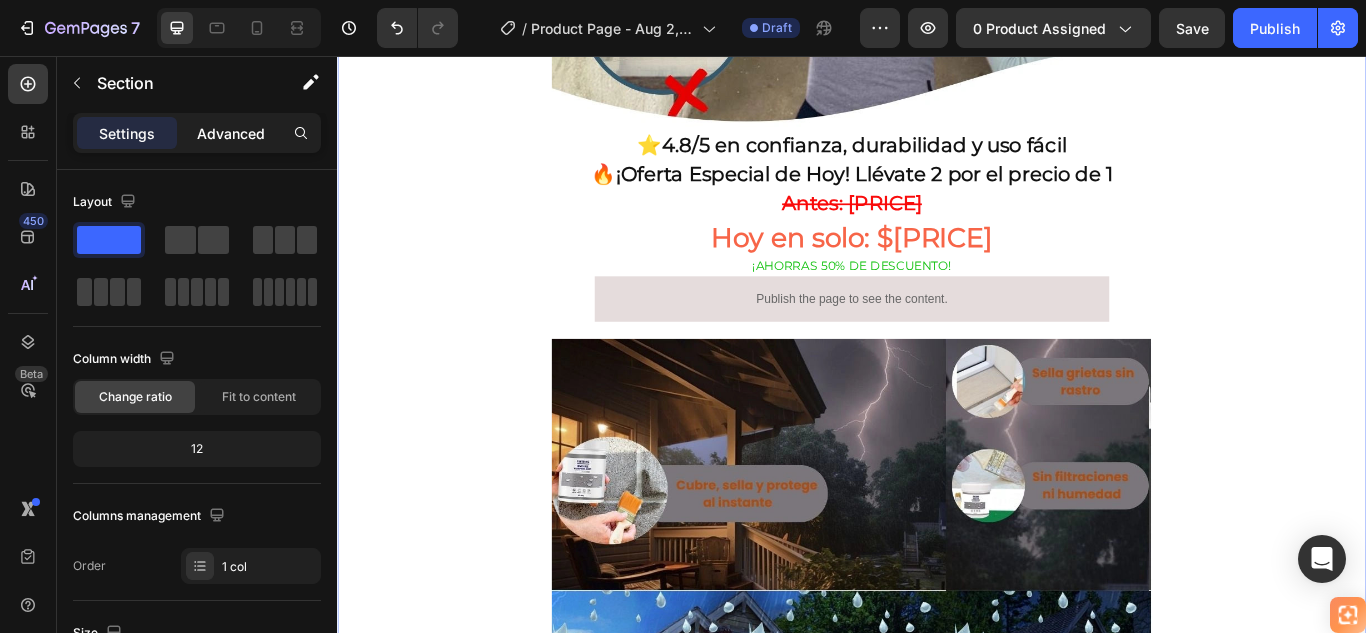 click on "Advanced" at bounding box center (231, 133) 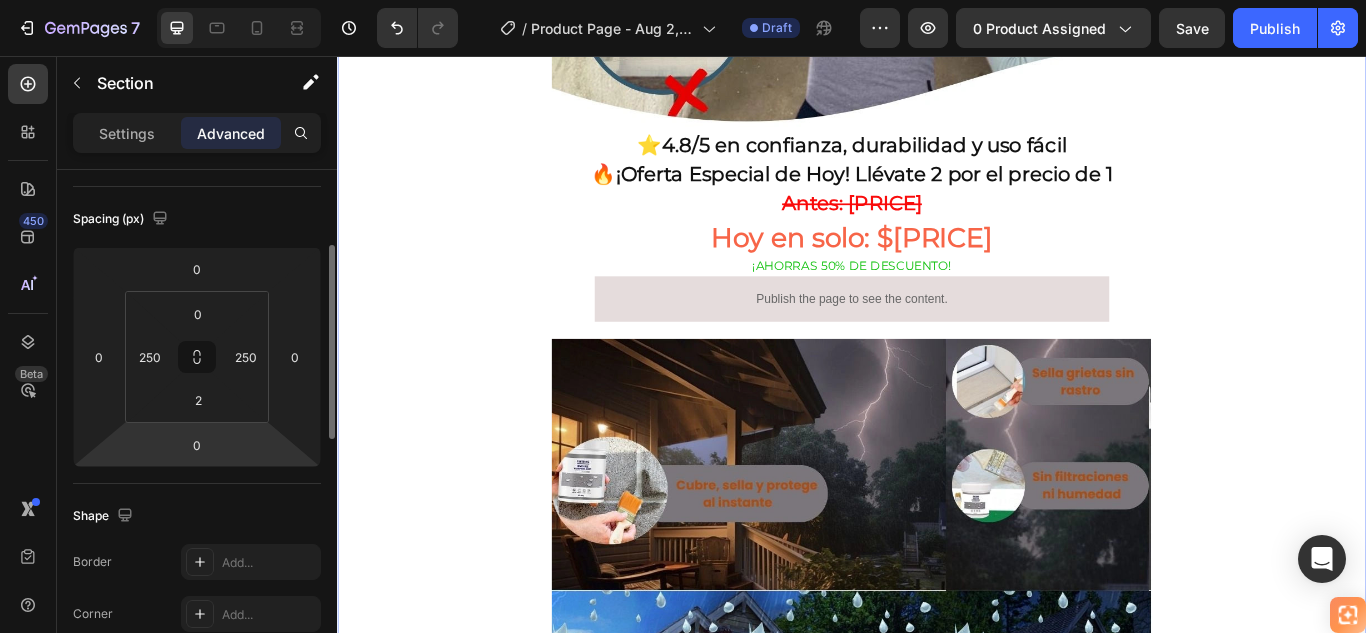 scroll, scrollTop: 0, scrollLeft: 0, axis: both 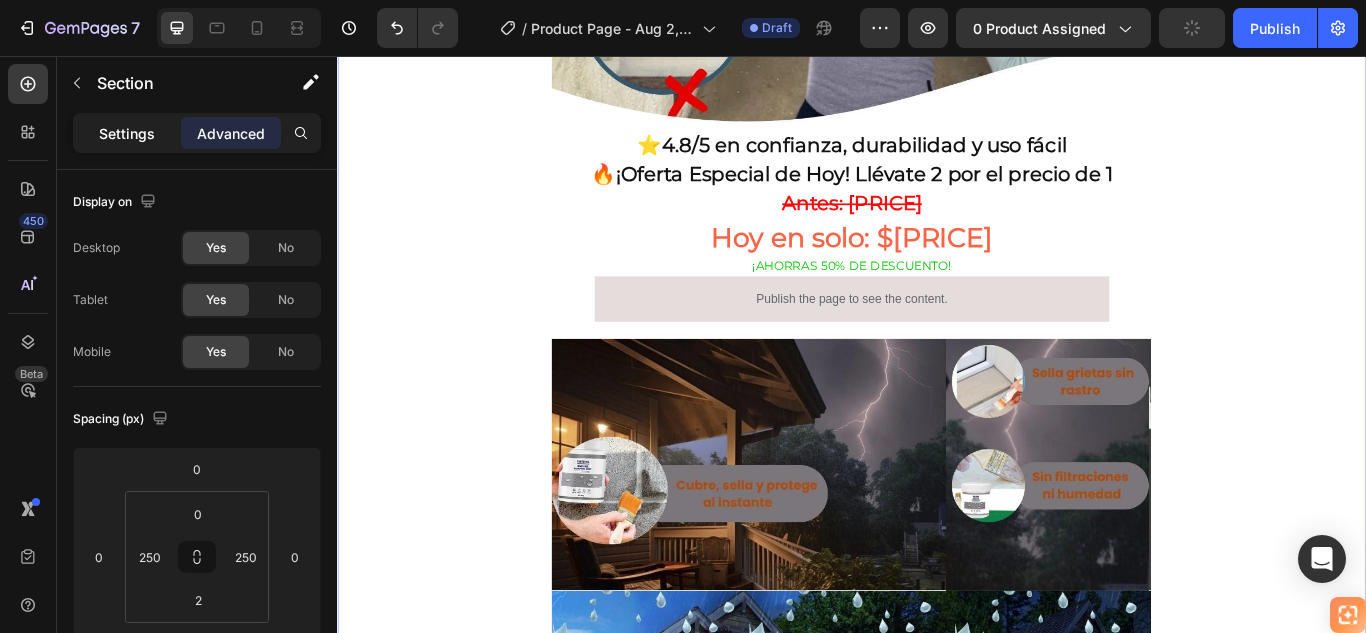 click on "Settings" at bounding box center (127, 133) 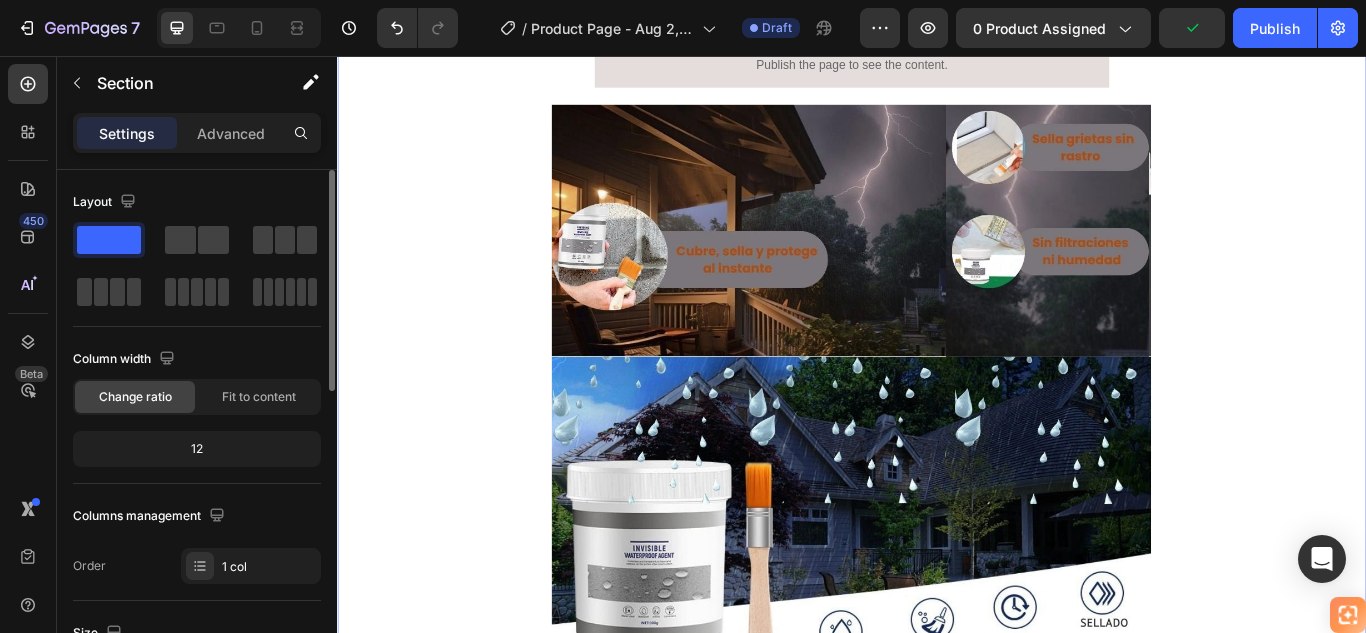 scroll, scrollTop: 1241, scrollLeft: 0, axis: vertical 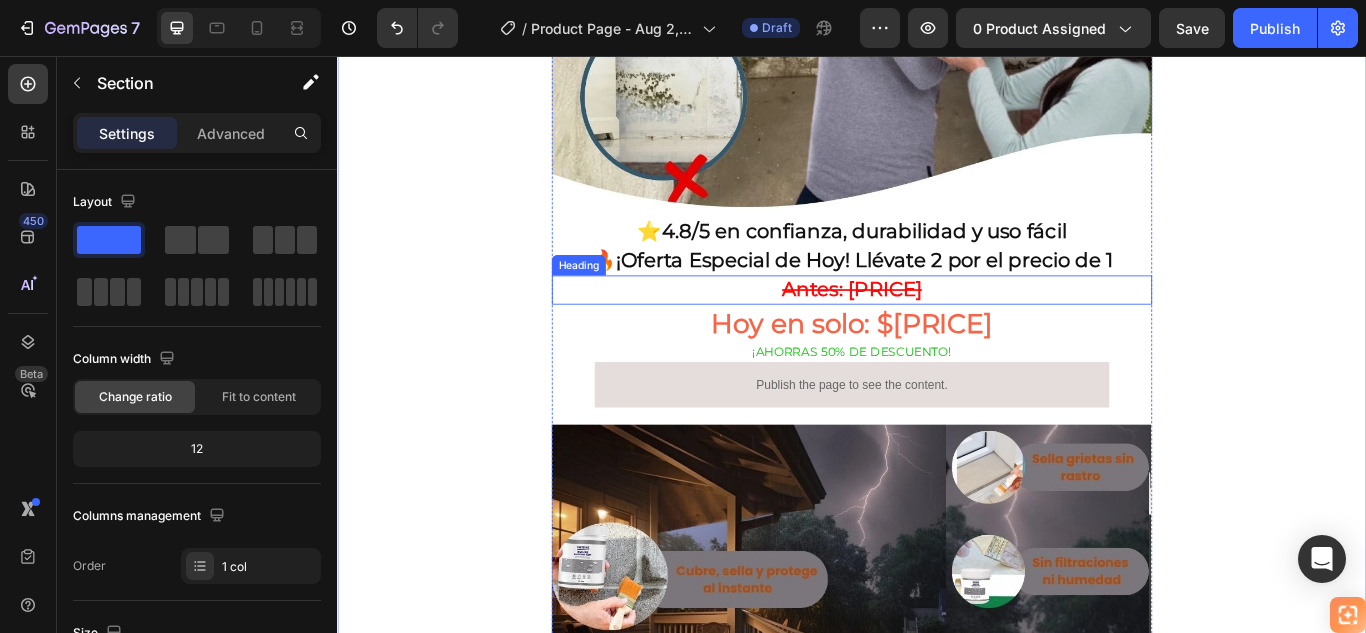 click on "Antes: $[PRICE]" at bounding box center [937, 328] 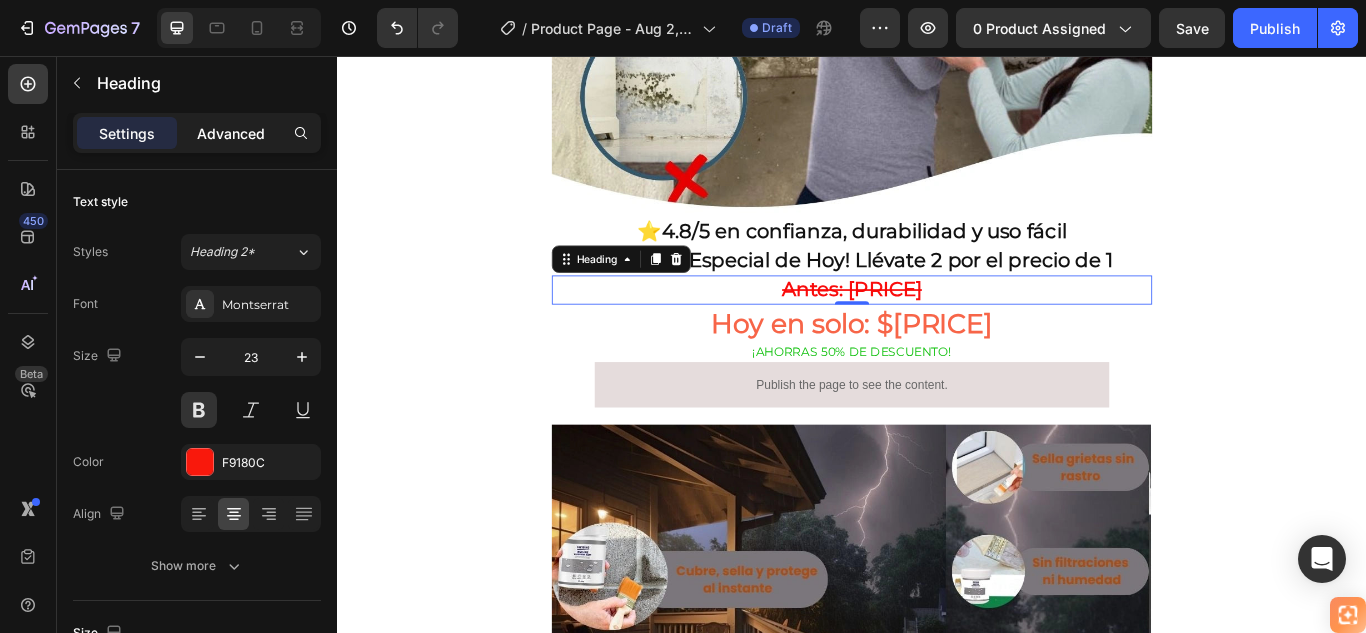 click on "Advanced" 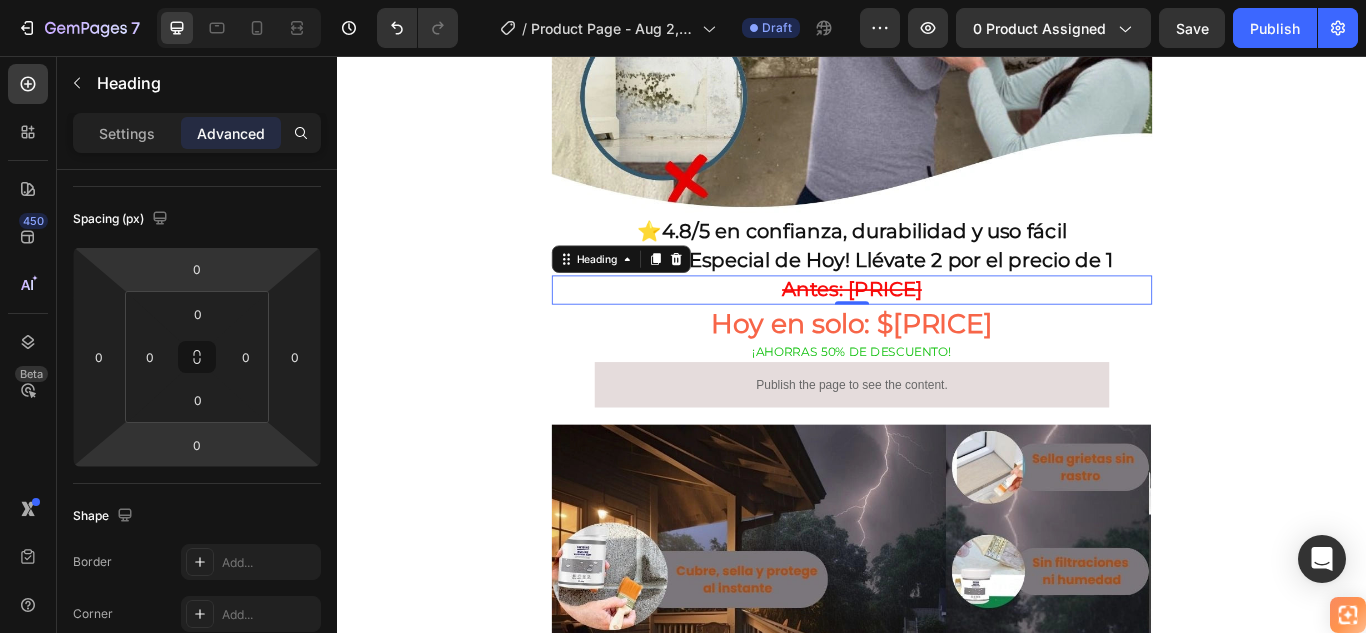 scroll, scrollTop: 0, scrollLeft: 0, axis: both 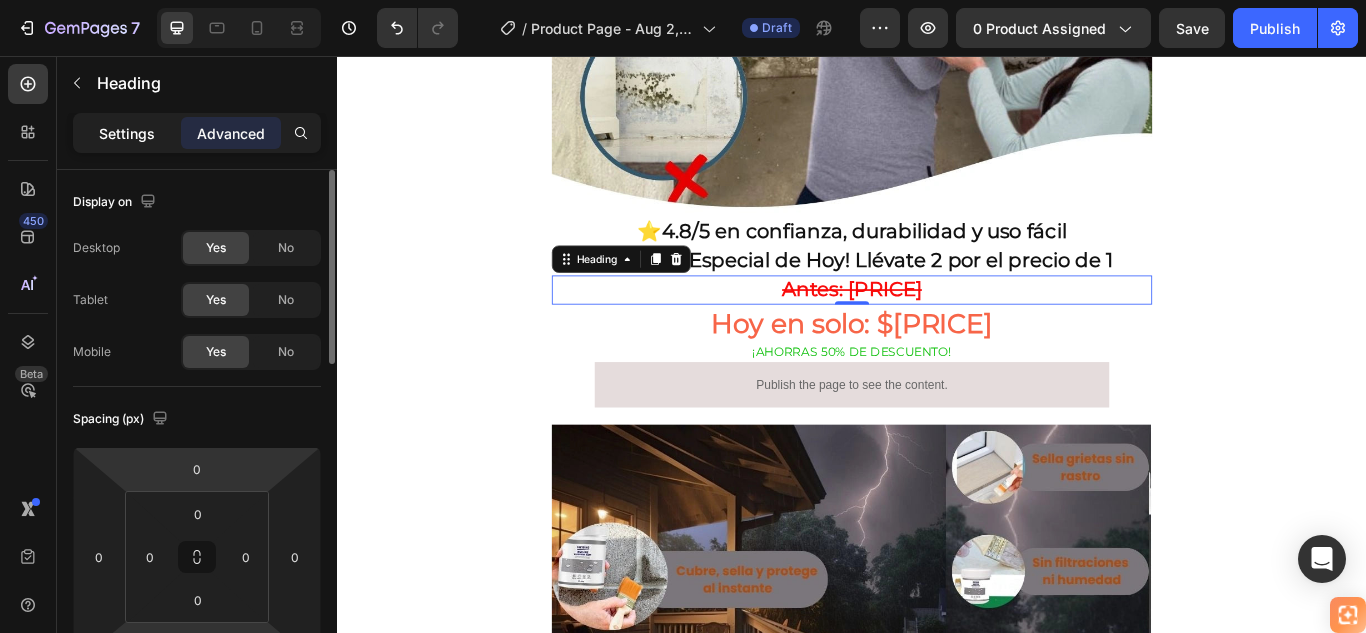 click on "Settings" at bounding box center [127, 133] 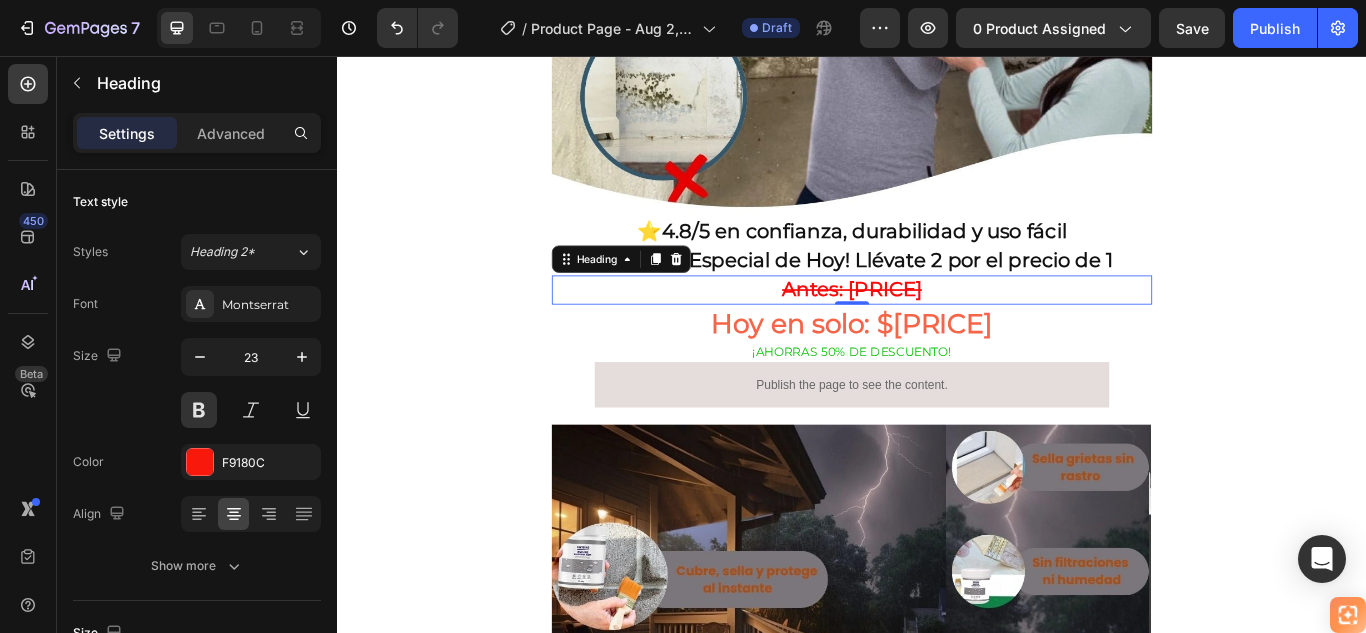 click on "0" at bounding box center [937, 362] 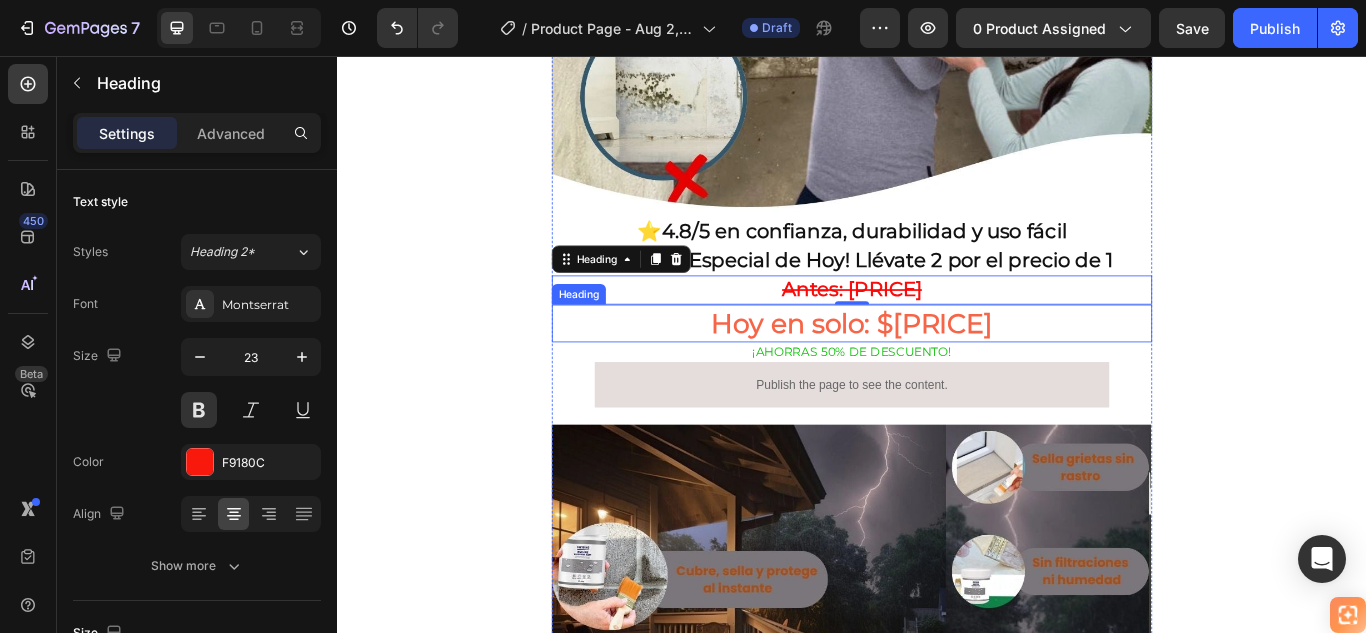 click on "Hoy en solo: $[PRICE]" at bounding box center (937, 368) 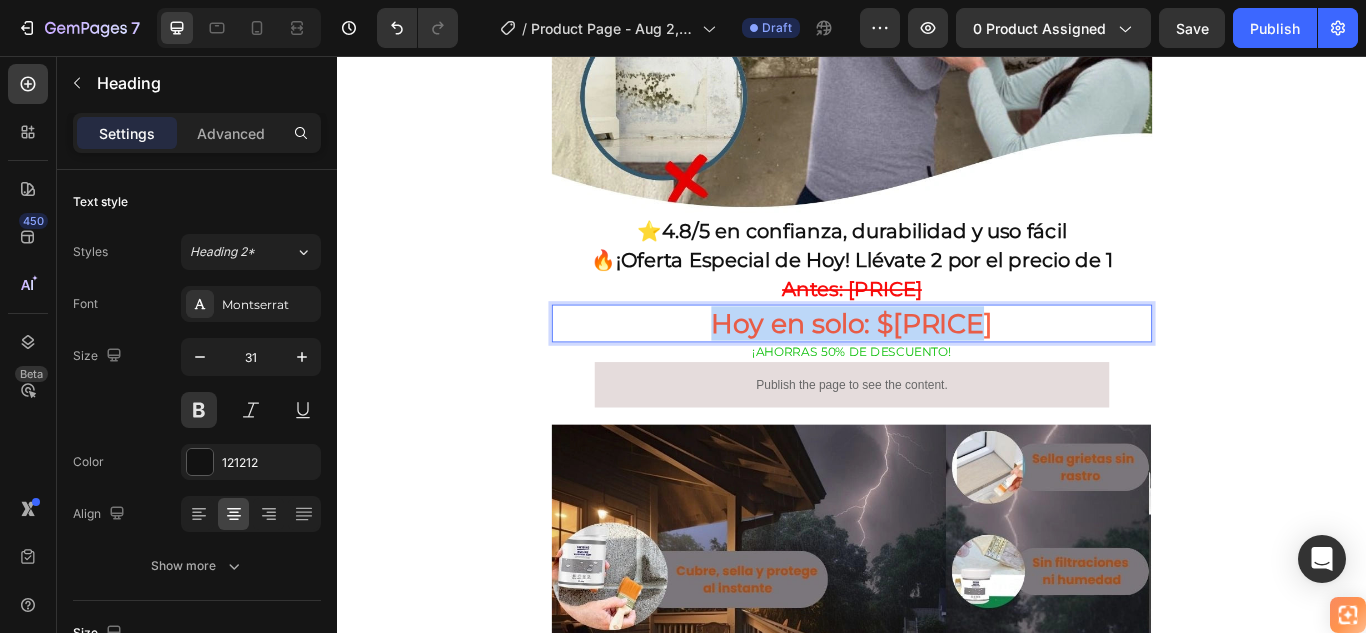 click on "Hoy en solo: $[PRICE]" at bounding box center (937, 368) 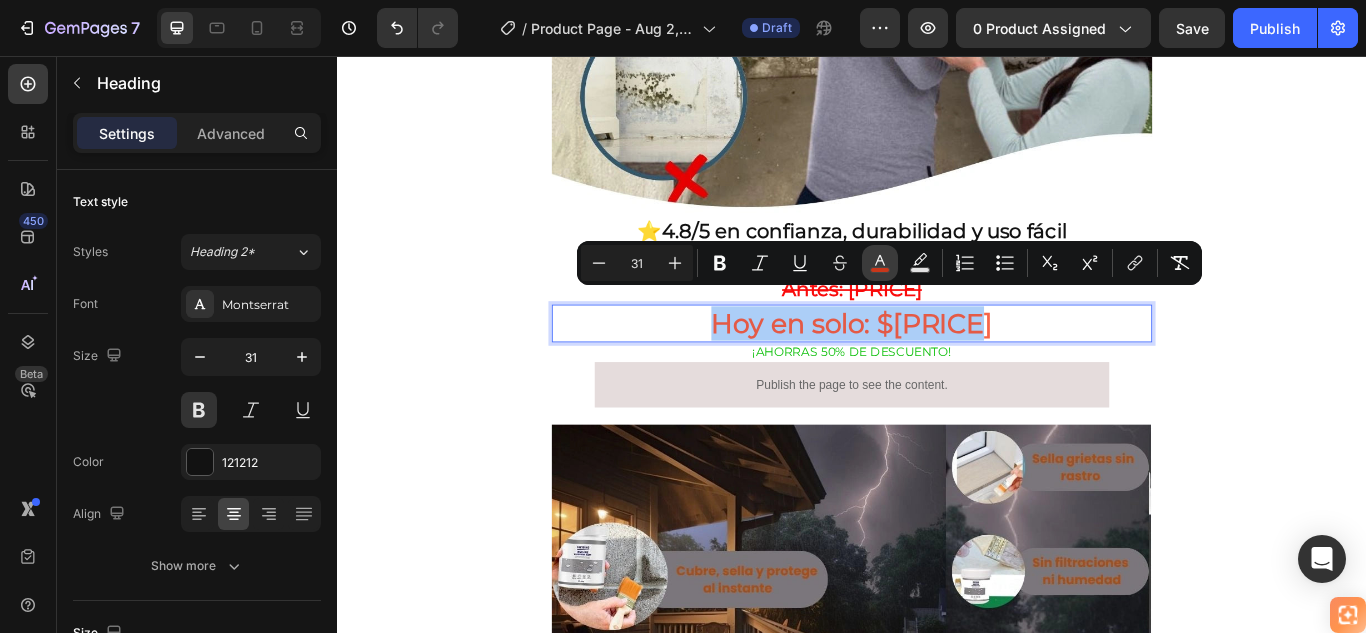 click 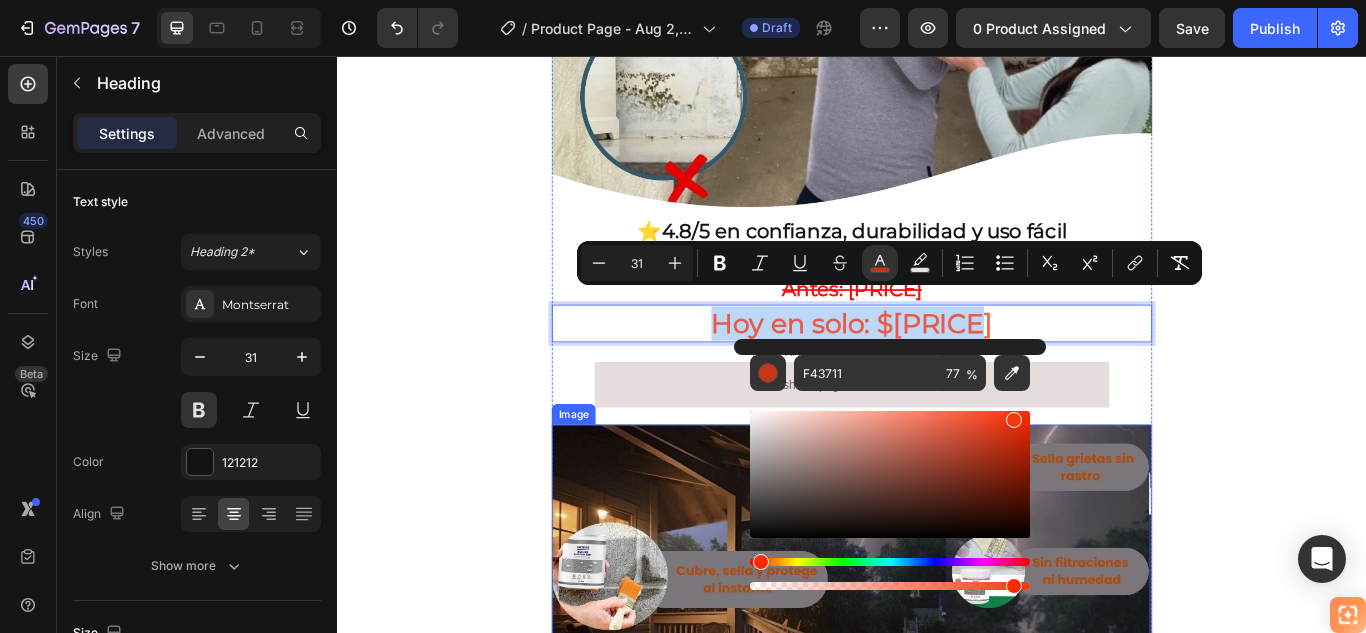type on "93" 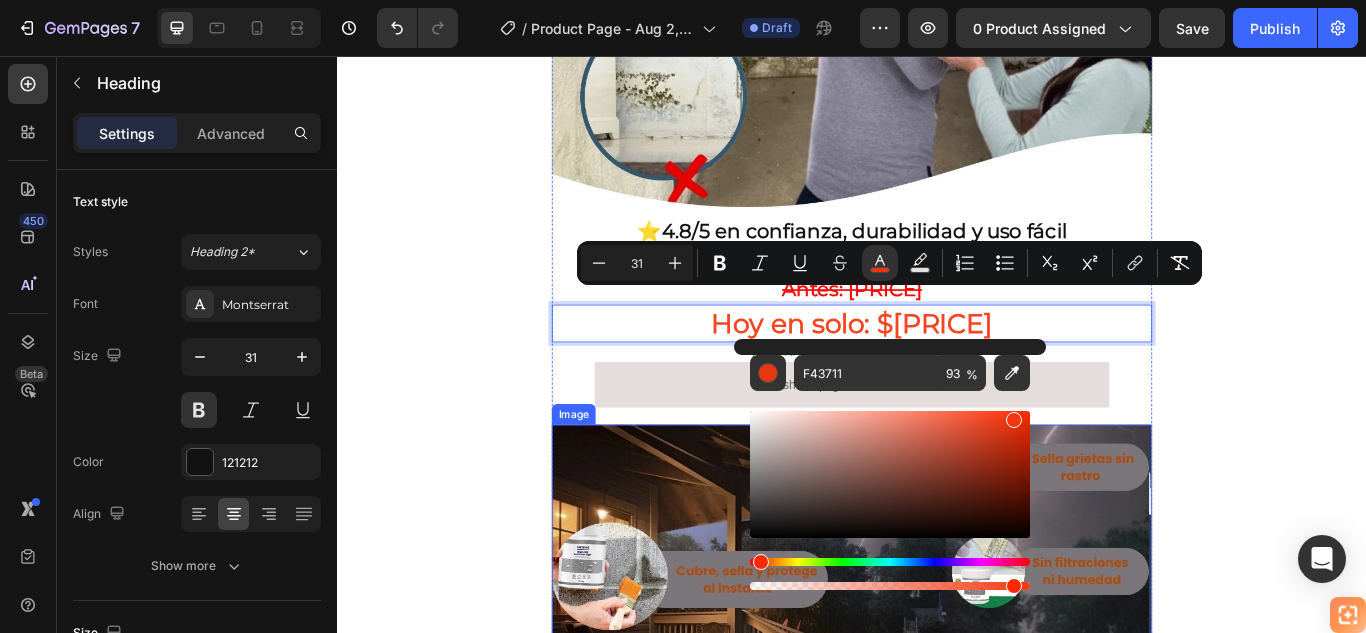 drag, startPoint x: 1310, startPoint y: 644, endPoint x: 1131, endPoint y: 685, distance: 183.63551 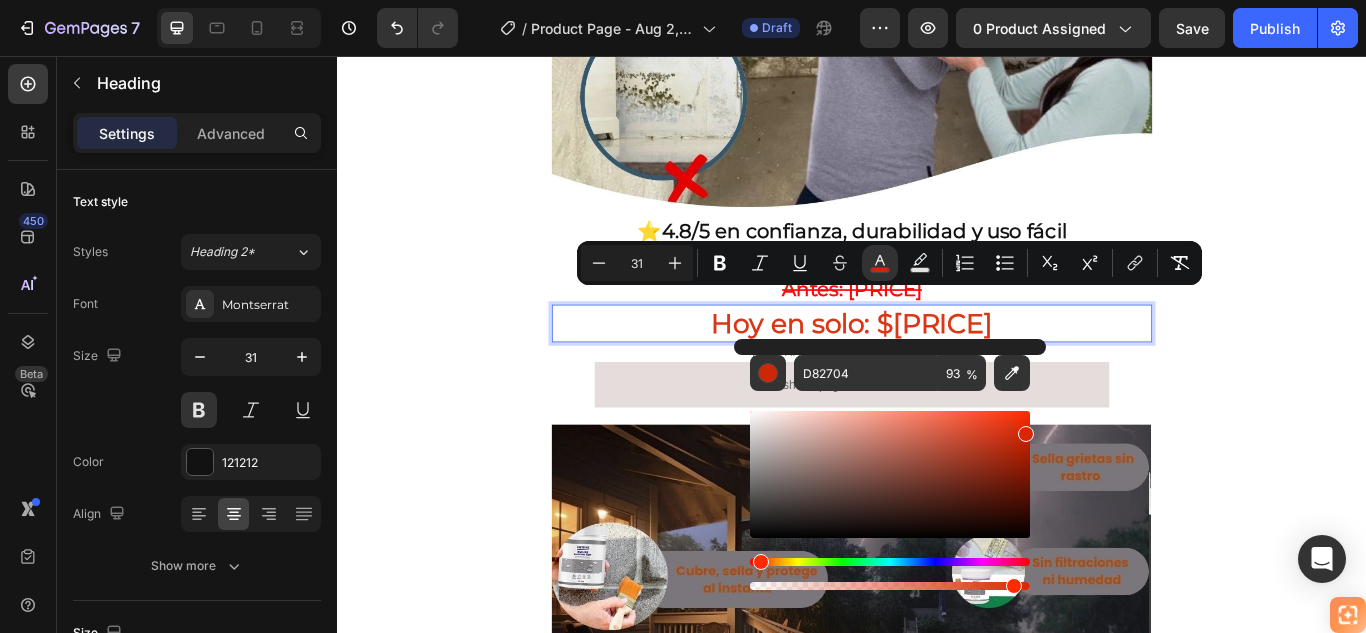 drag, startPoint x: 1015, startPoint y: 420, endPoint x: 1024, endPoint y: 429, distance: 12.727922 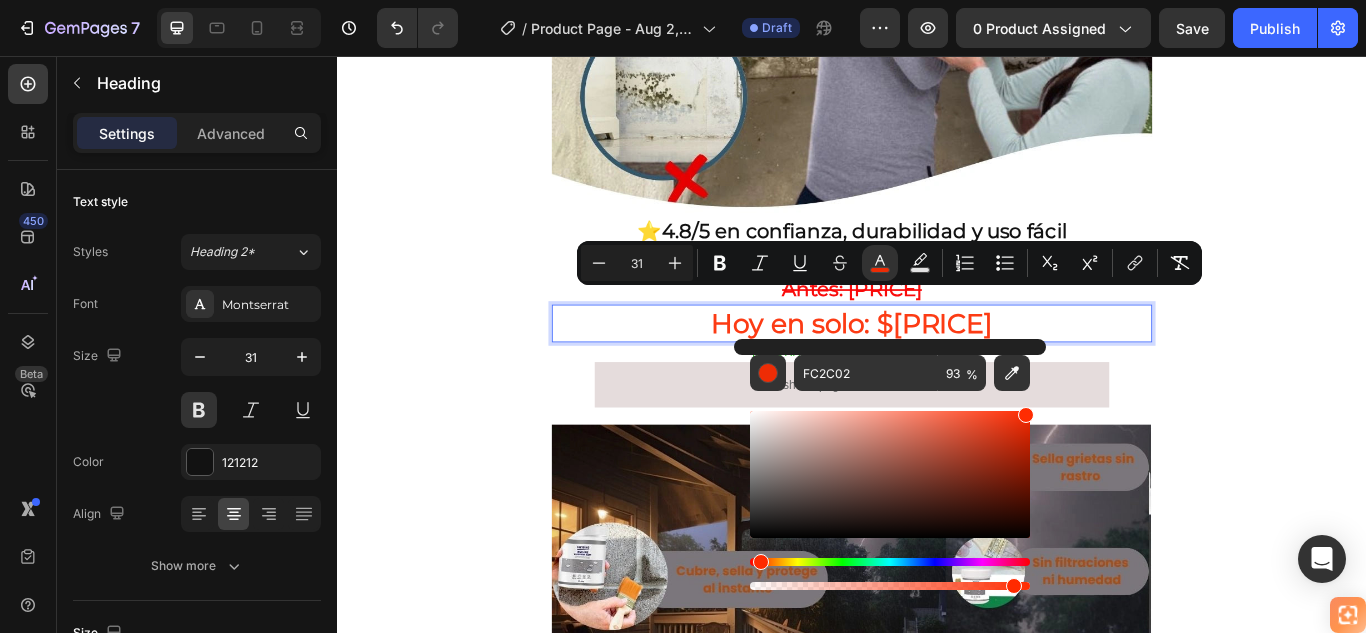 type on "FF2C02" 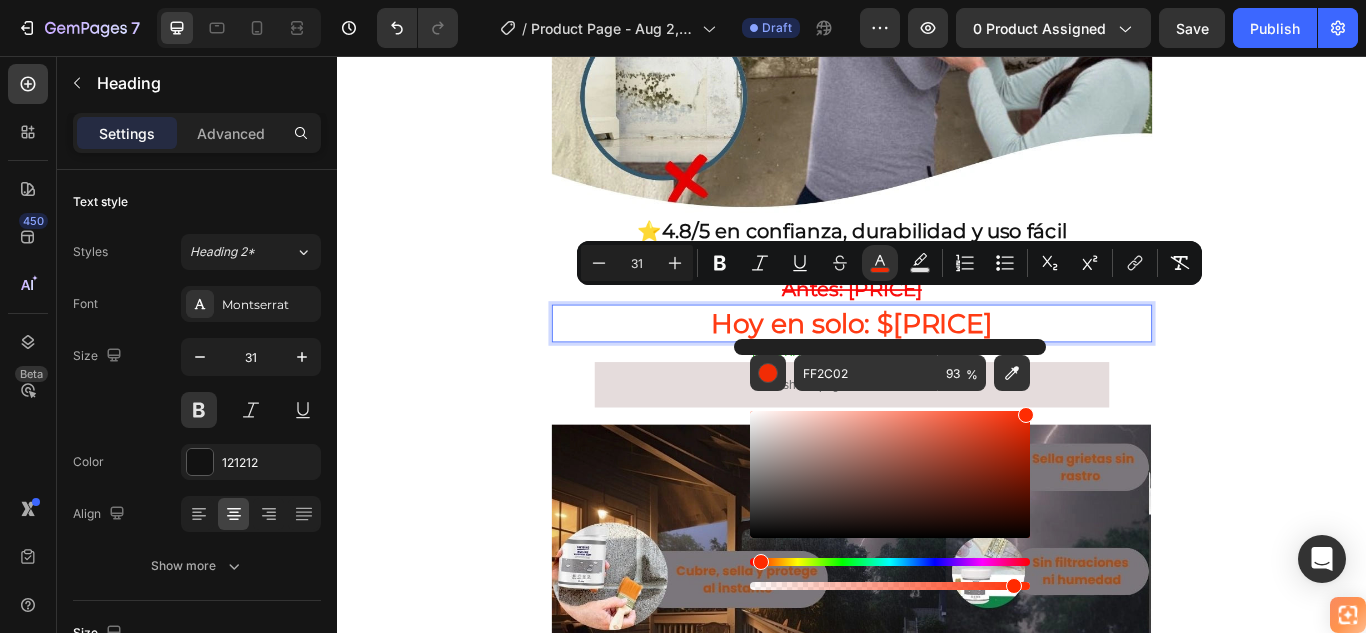 drag, startPoint x: 1022, startPoint y: 437, endPoint x: 1028, endPoint y: 410, distance: 27.658634 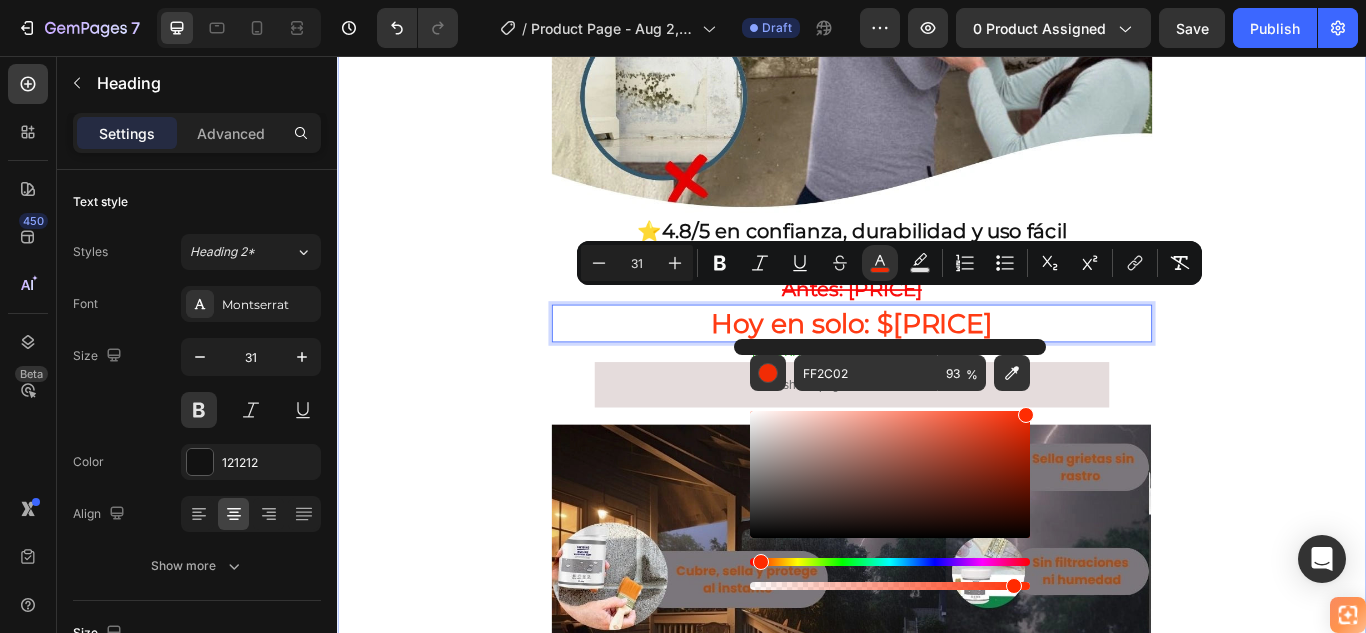 click on "🚚 Envío gratis y entrega rápida - ✅ Garantía de satisfacción total Heading Image ⭐  4.8/5 en confianza, durabilidad y uso fácil Heading 🔥  ¡Oferta Especial de Hoy! Llévate 2 por el precio de 1 Heading ⁠⁠⁠⁠⁠⁠⁠ Antes: $179.900 Heading Hoy en solo: $89.900 Heading   0 ¡AHORRAS 50% DE DESCUENTO! Heading
Publish the page to see the content.
Custom Code Image Row Section 1" at bounding box center (937, 351) 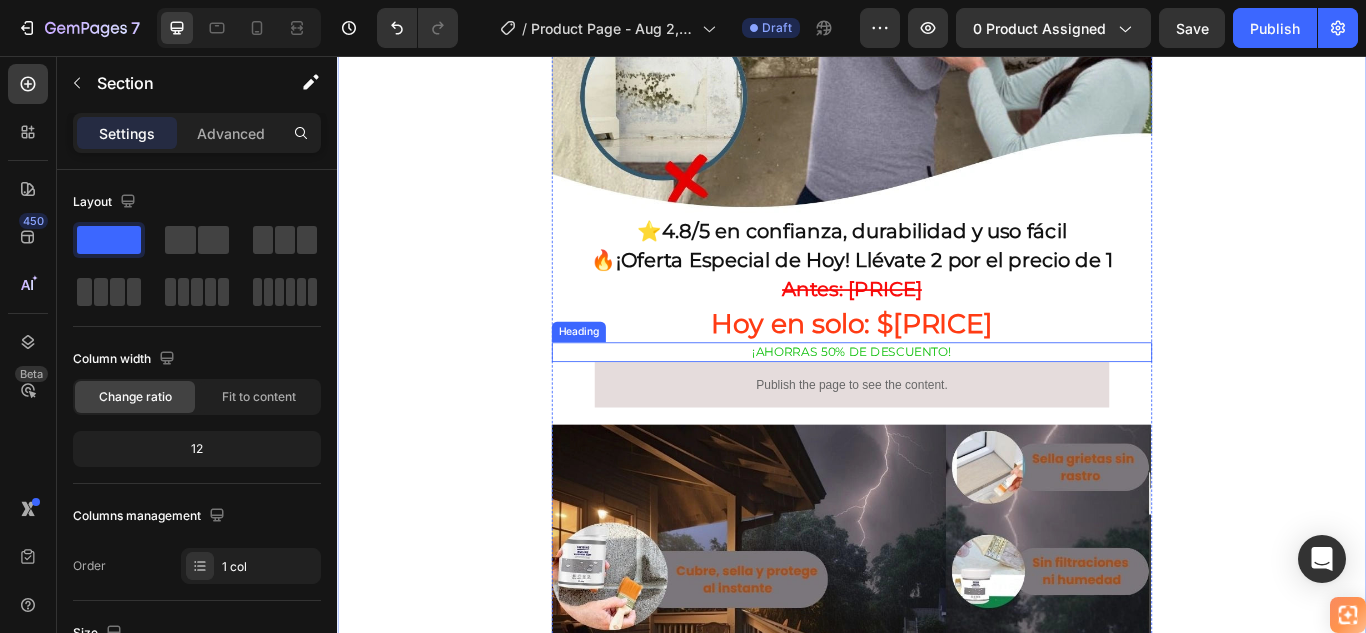 click on "¡AHORRAS 50% DE DESCUENTO!" at bounding box center (937, 401) 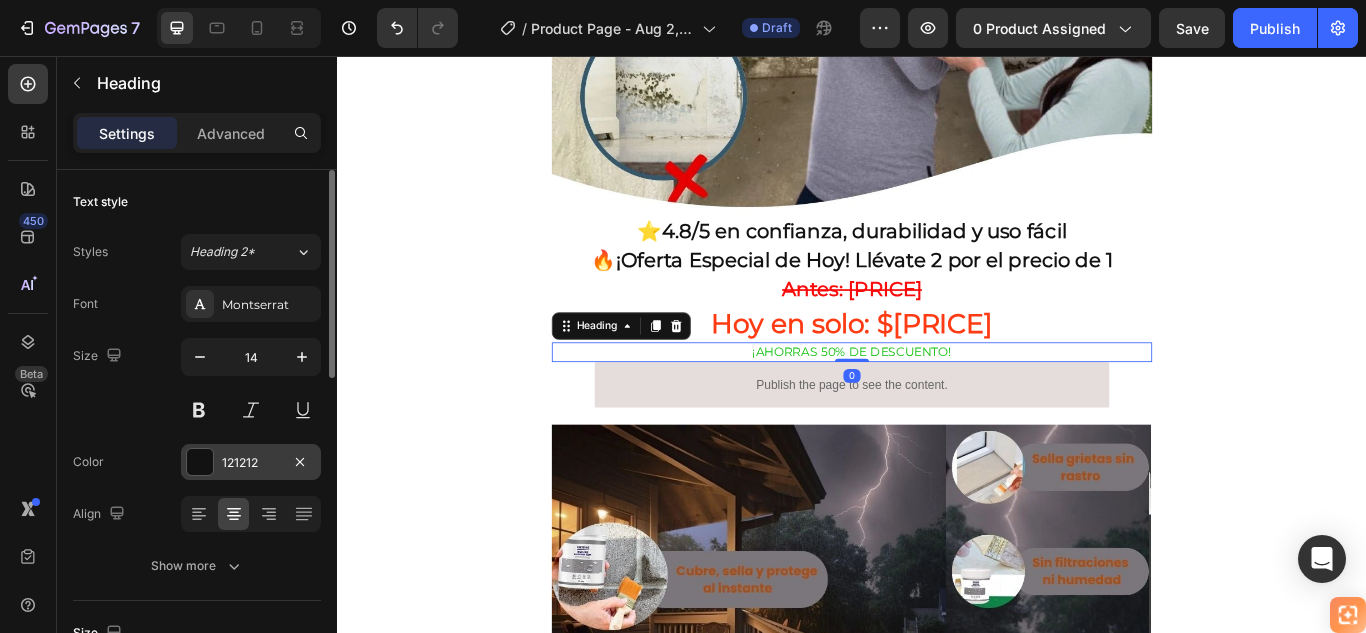 click at bounding box center (200, 462) 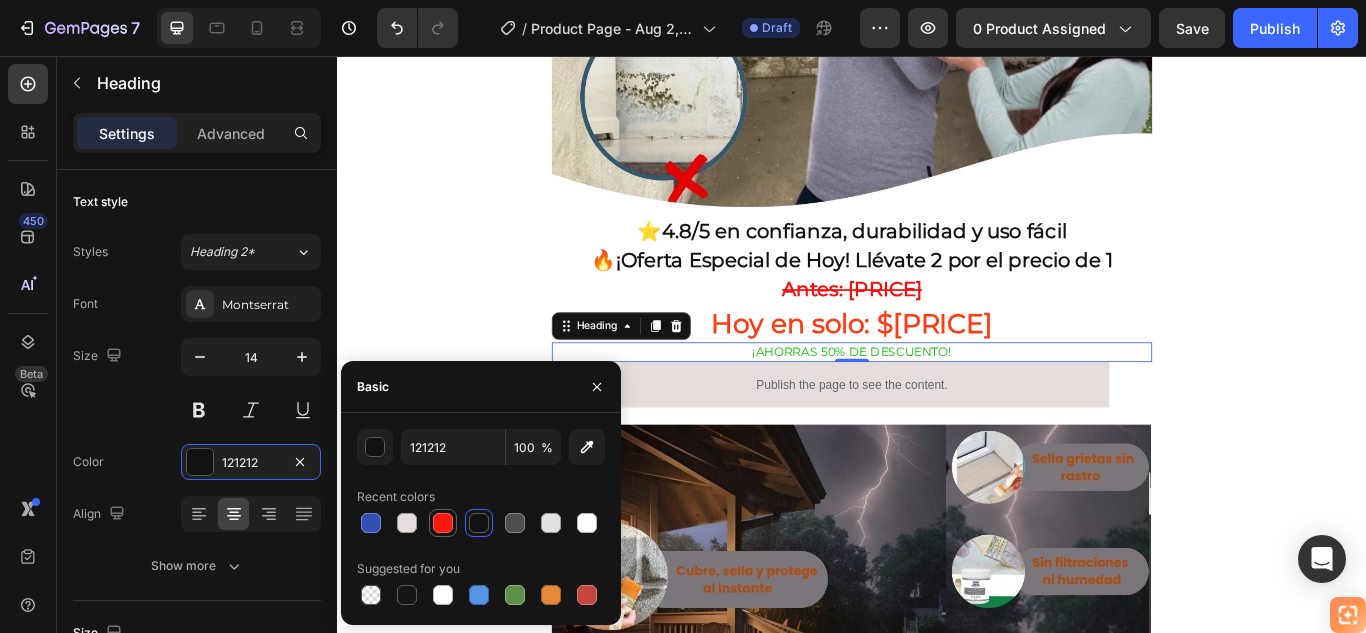 click at bounding box center [443, 523] 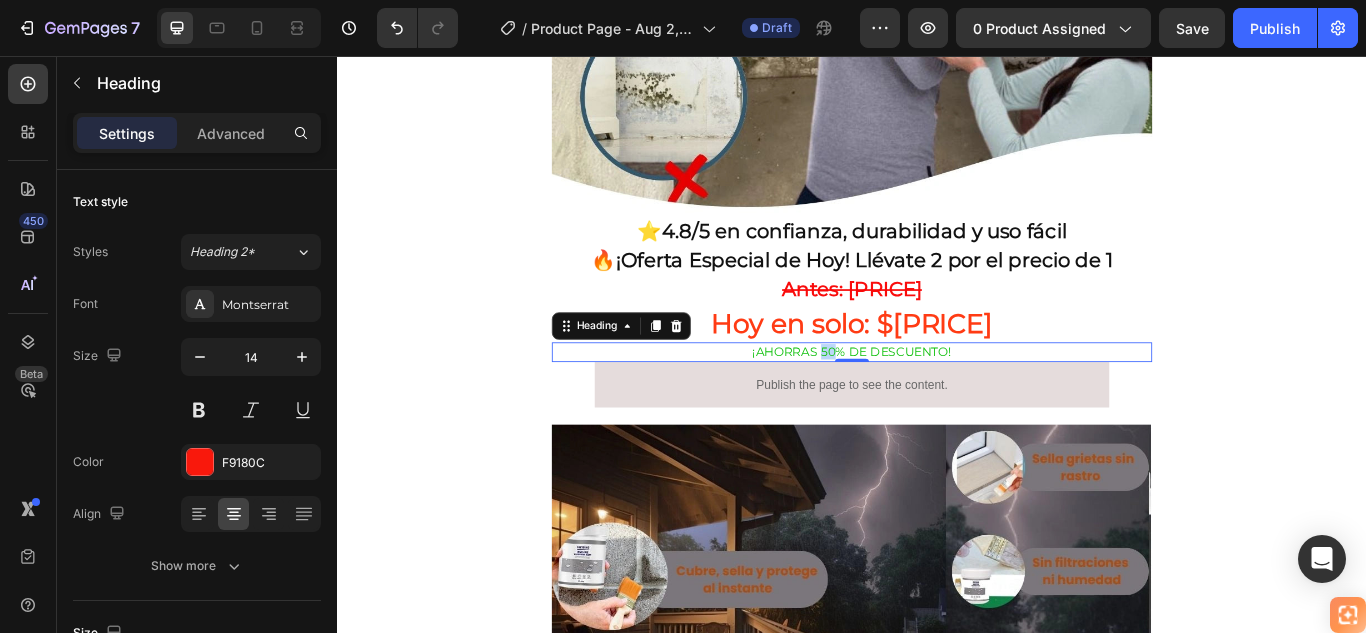 click on "¡AHORRAS 50% DE DESCUENTO!" at bounding box center (937, 401) 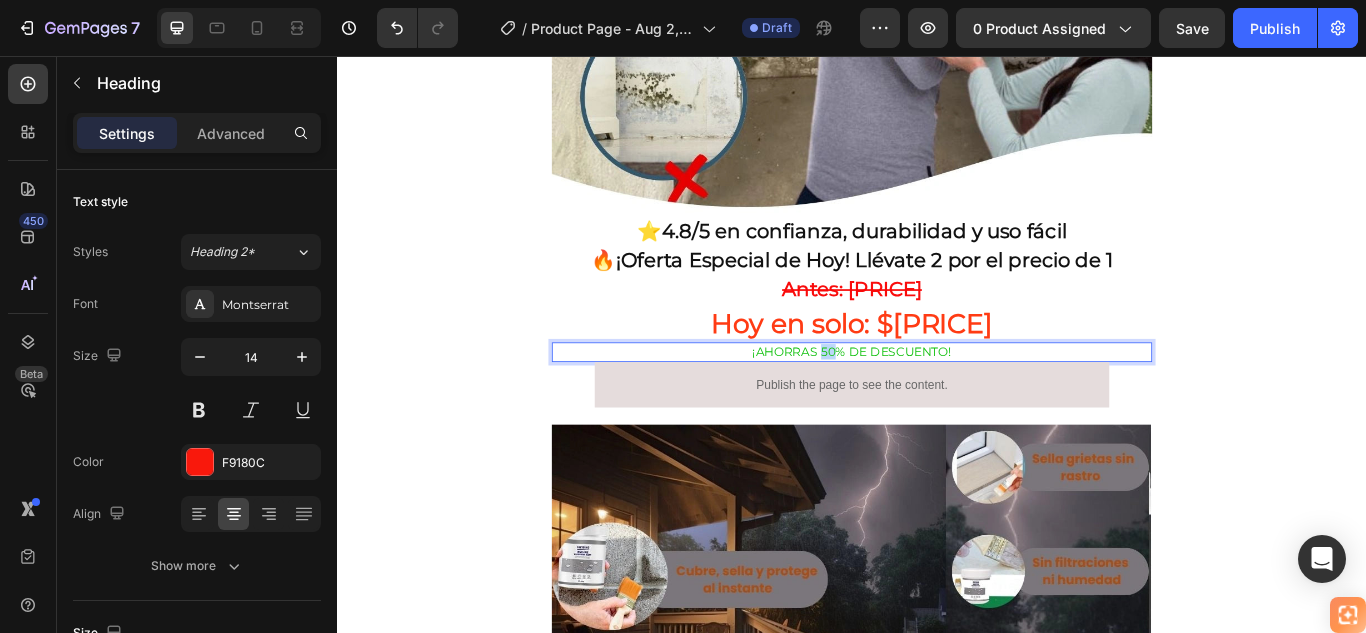 click on "¡AHORRAS 50% DE DESCUENTO!" at bounding box center [937, 401] 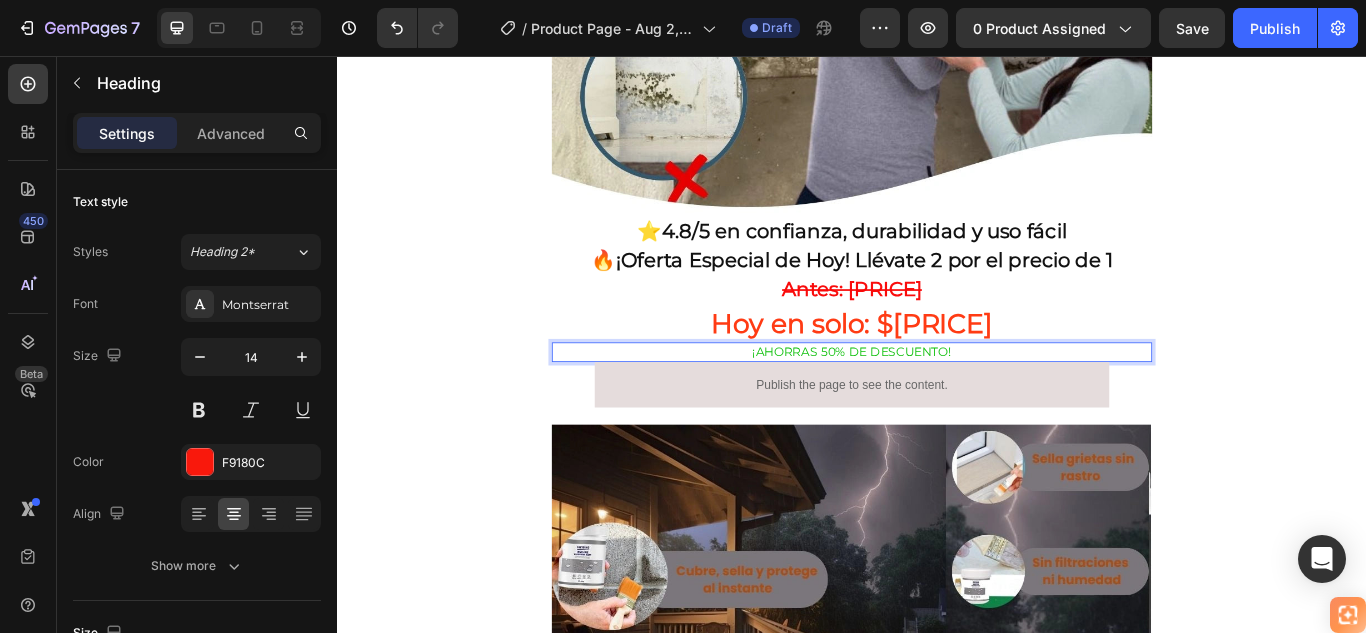 click on "¡AHORRAS 50% DE DESCUENTO!" at bounding box center [937, 401] 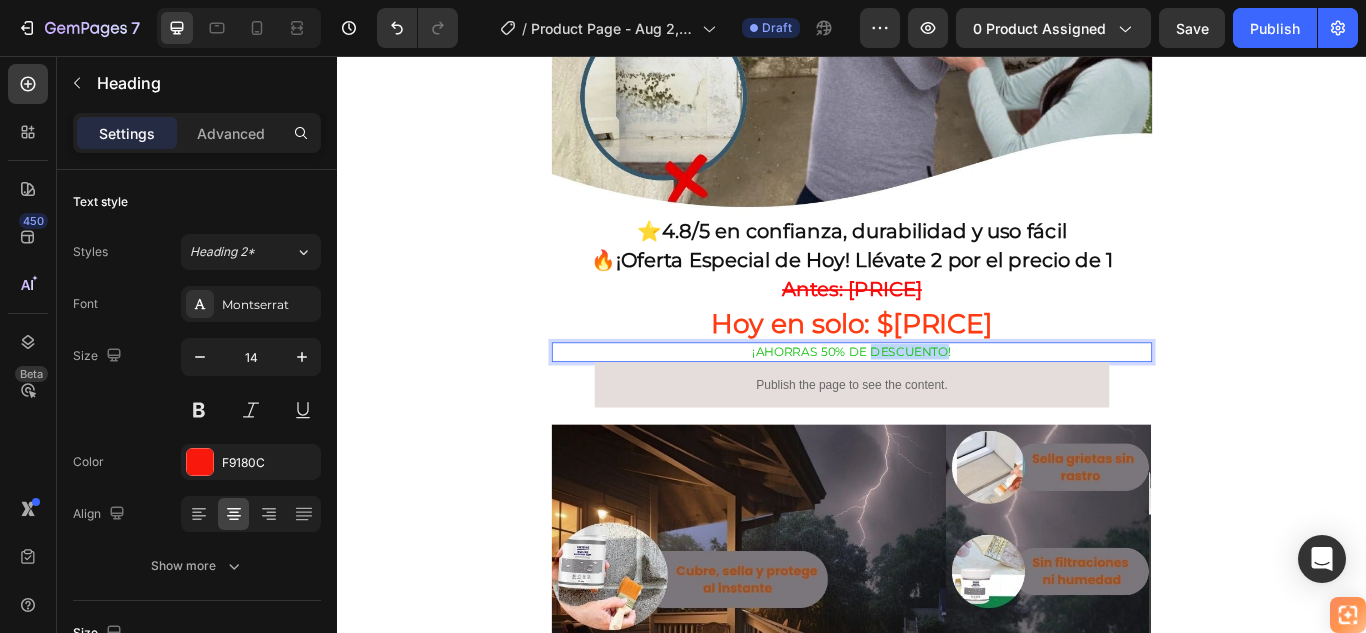 click on "¡AHORRAS 50% DE DESCUENTO!" at bounding box center (937, 401) 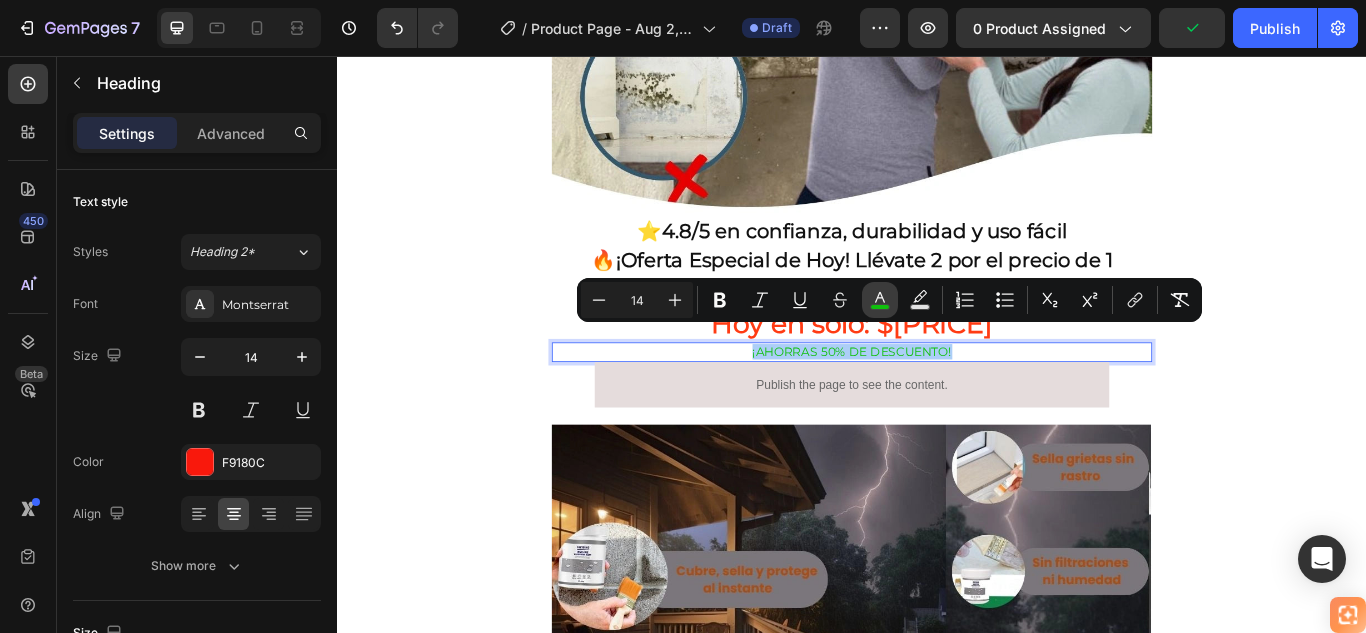 click 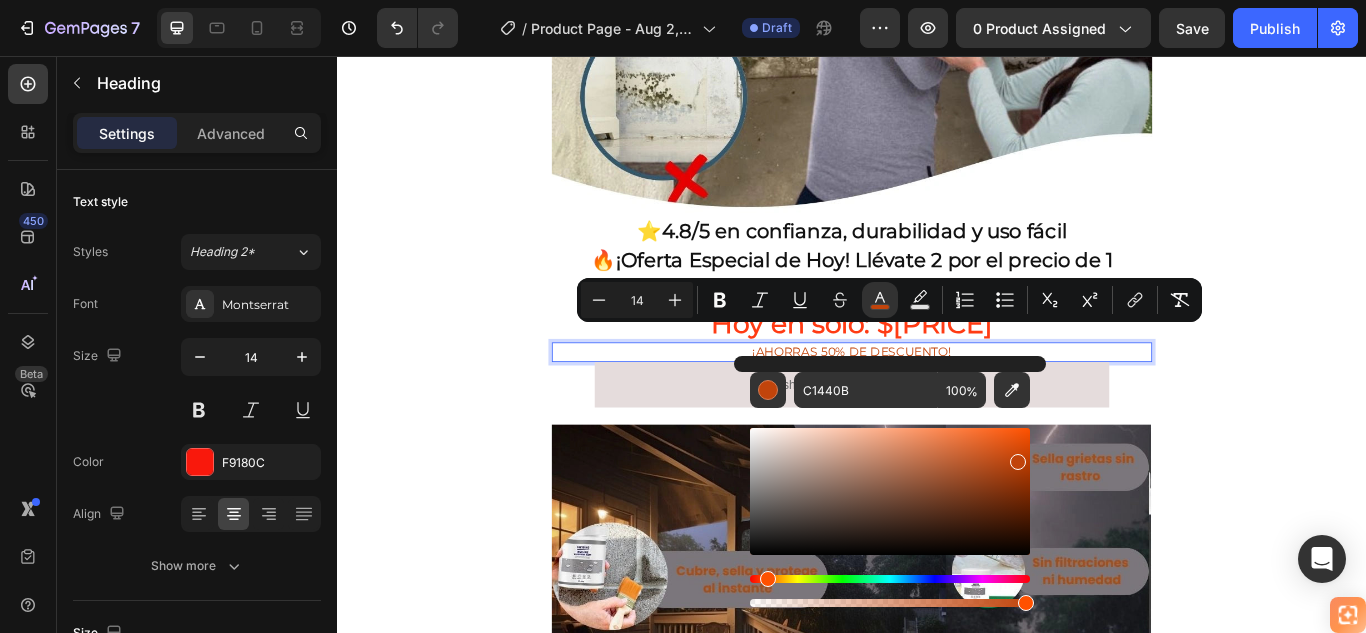 drag, startPoint x: 848, startPoint y: 578, endPoint x: 939, endPoint y: 542, distance: 97.862144 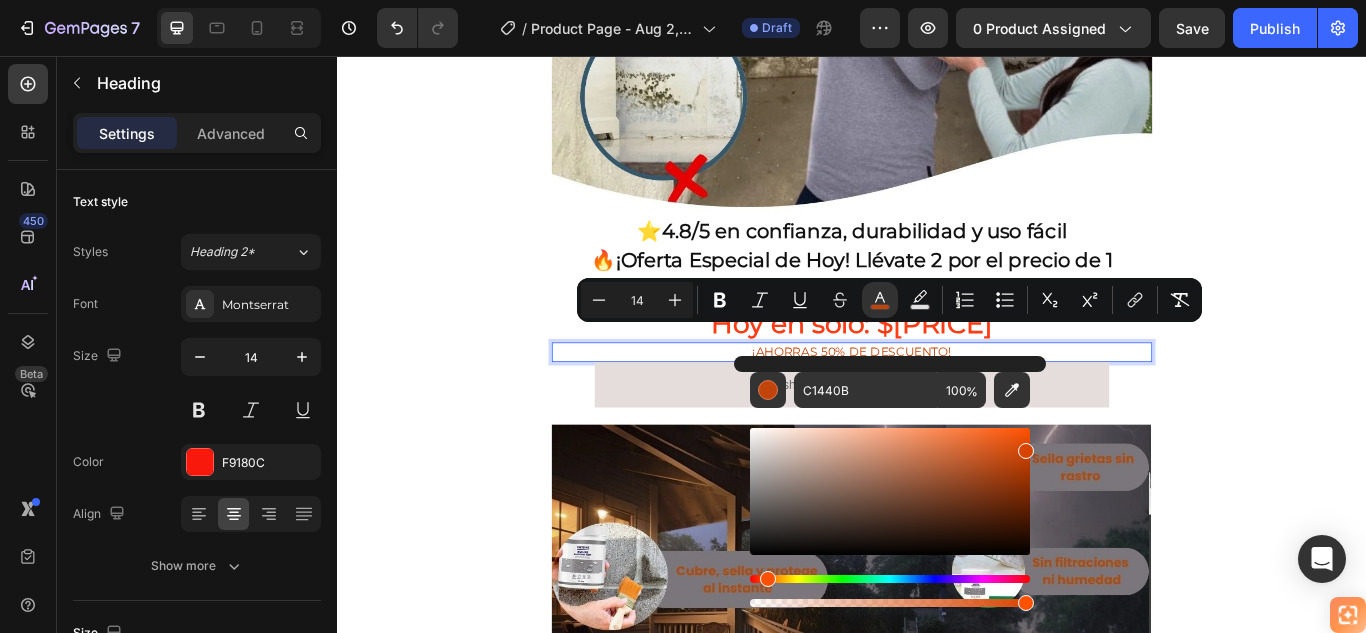 drag, startPoint x: 1025, startPoint y: 463, endPoint x: 1030, endPoint y: 446, distance: 17.720045 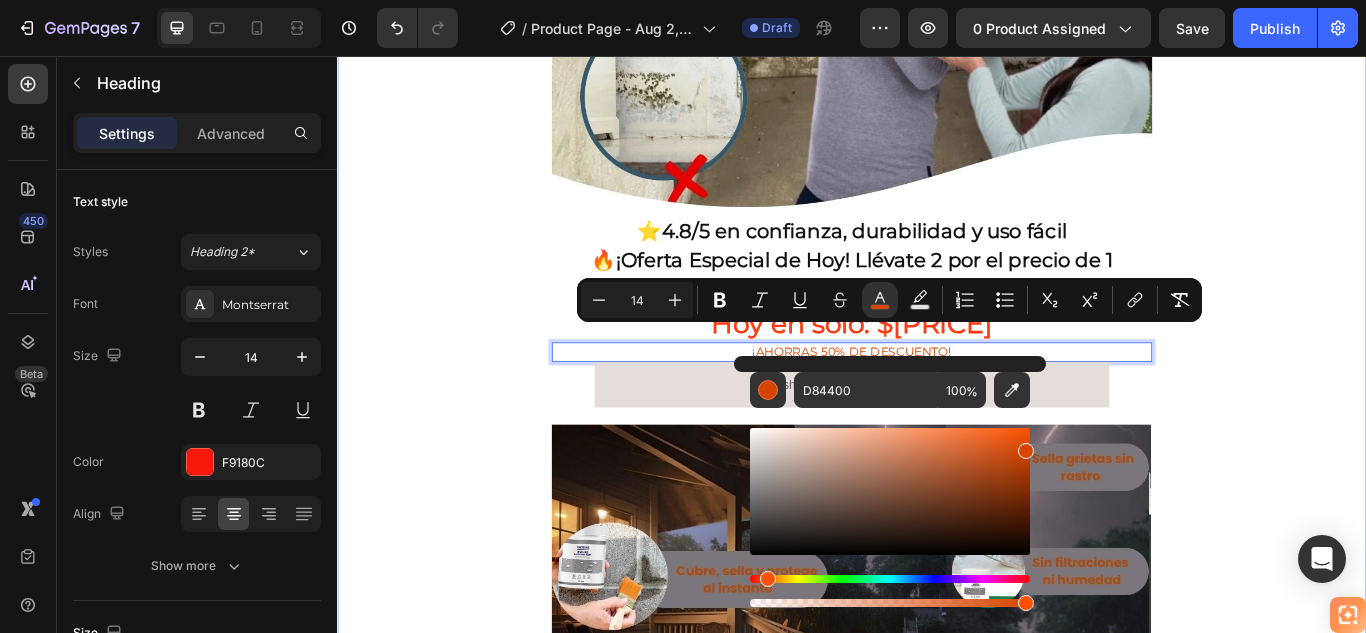 click on "🚚 Envío gratis y entrega rápida - ✅ Garantía de satisfacción total Heading Image ⭐  4.8/5 en confianza, durabilidad y uso fácil Heading 🔥  ¡Oferta Especial de Hoy! Llévate 2 por el precio de 1 Heading ⁠⁠⁠⁠⁠⁠⁠ Antes: $179.900 Heading ⁠⁠⁠⁠⁠⁠⁠ Hoy en solo: $89.900 Heading ¡AHORRAS 50% DE DESCUENTO! Heading   0
Publish the page to see the content.
Custom Code Image Row Section 1" at bounding box center (937, 351) 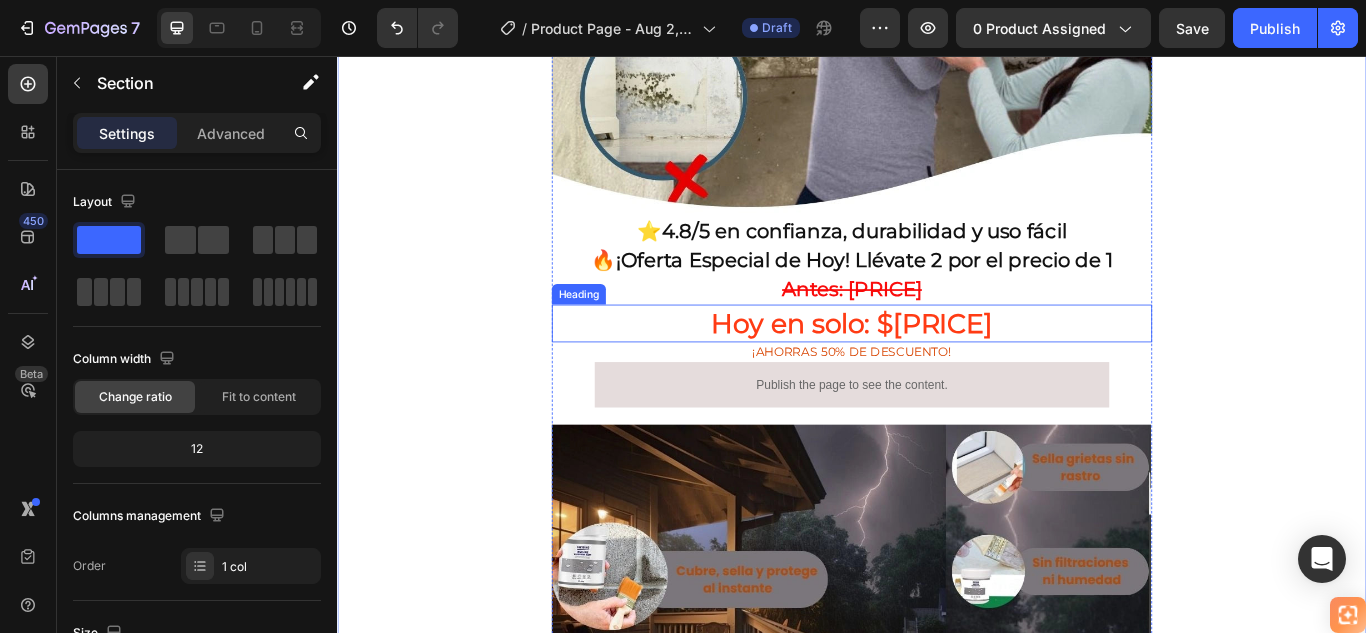 click on "Hoy en solo: $[PRICE]" at bounding box center (937, 368) 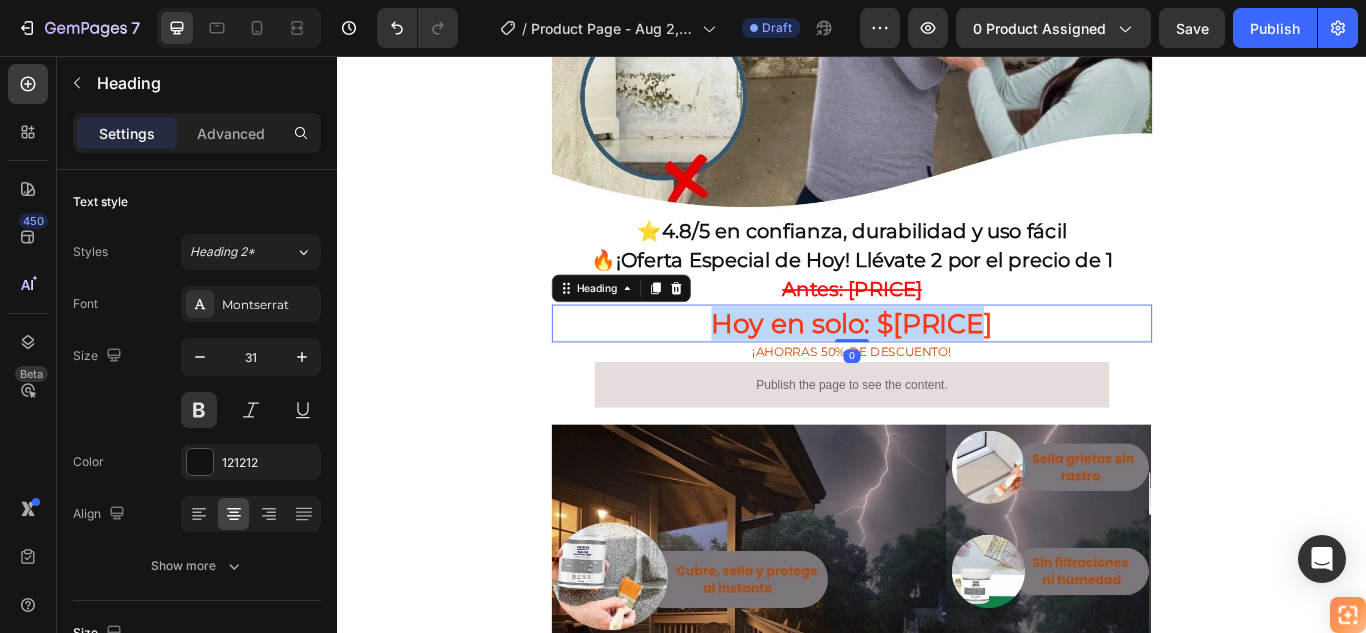 click on "Hoy en solo: $[PRICE]" at bounding box center [937, 368] 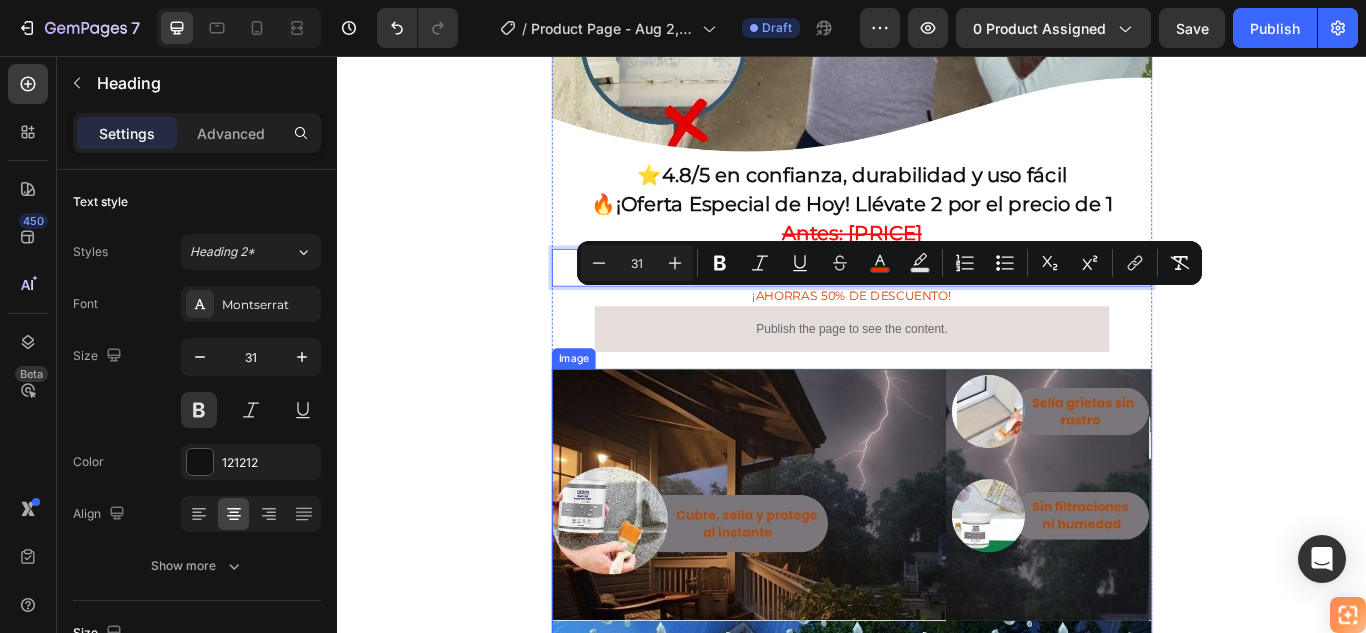 scroll, scrollTop: 941, scrollLeft: 0, axis: vertical 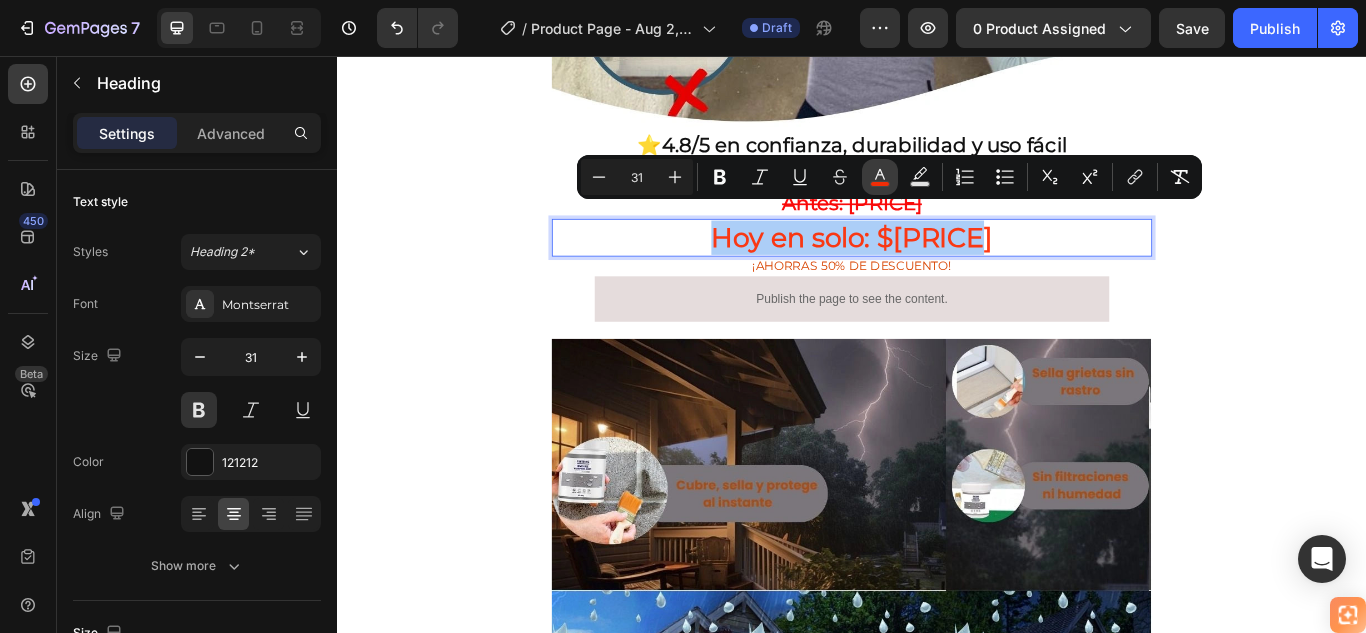 click 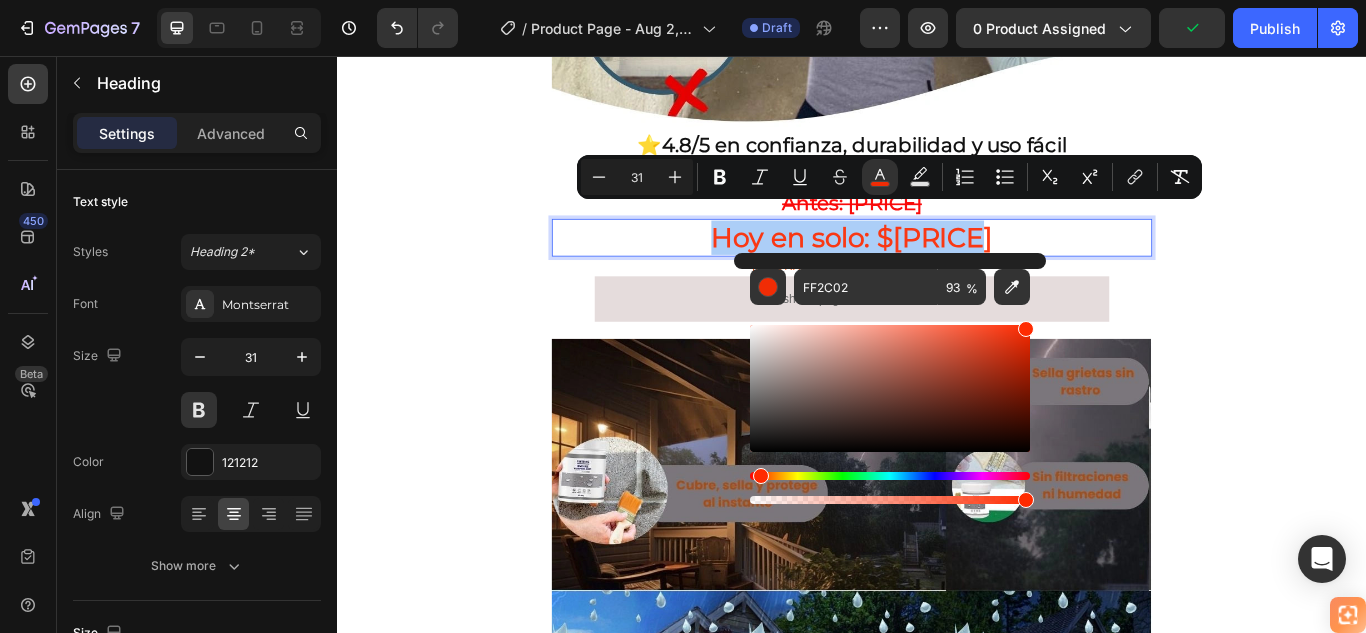 click at bounding box center (1026, 500) 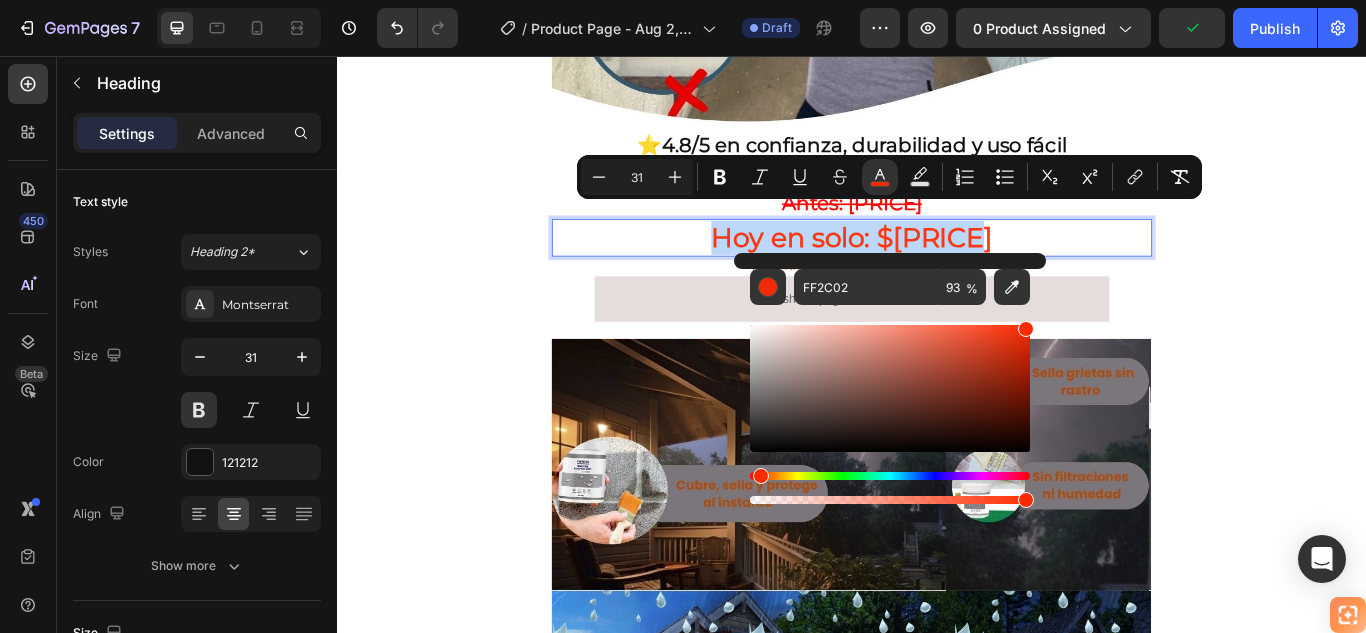 type on "98" 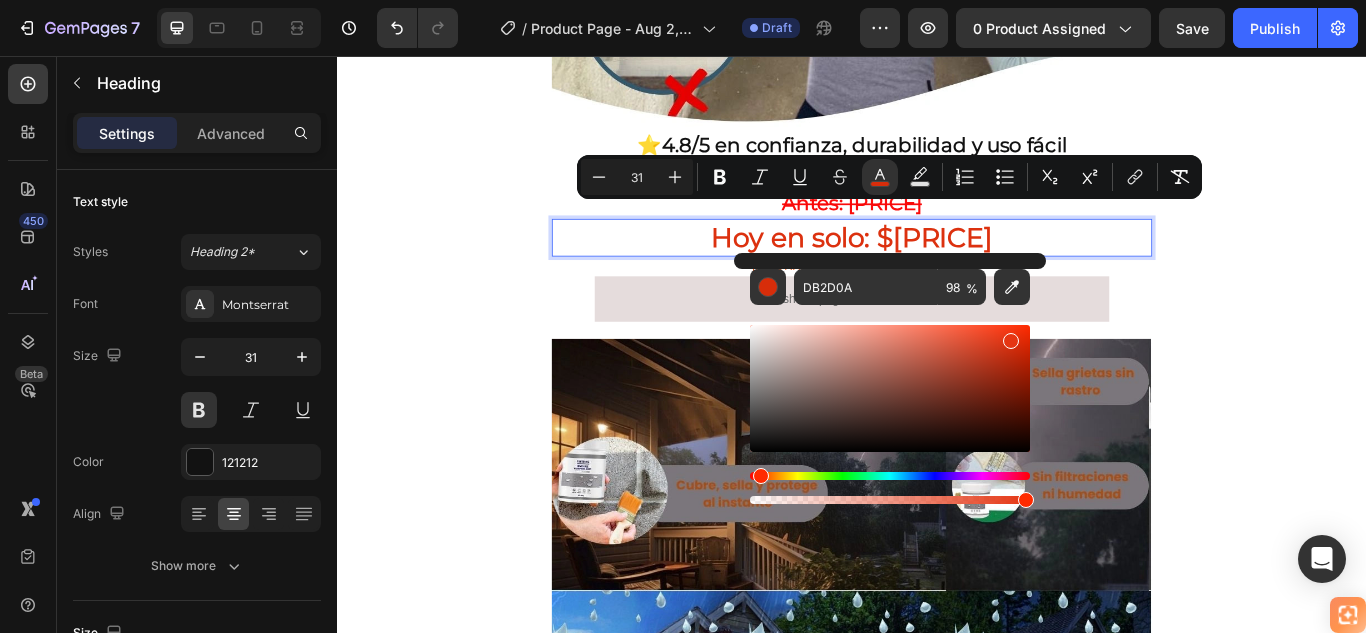 drag, startPoint x: 1021, startPoint y: 333, endPoint x: 1007, endPoint y: 337, distance: 14.56022 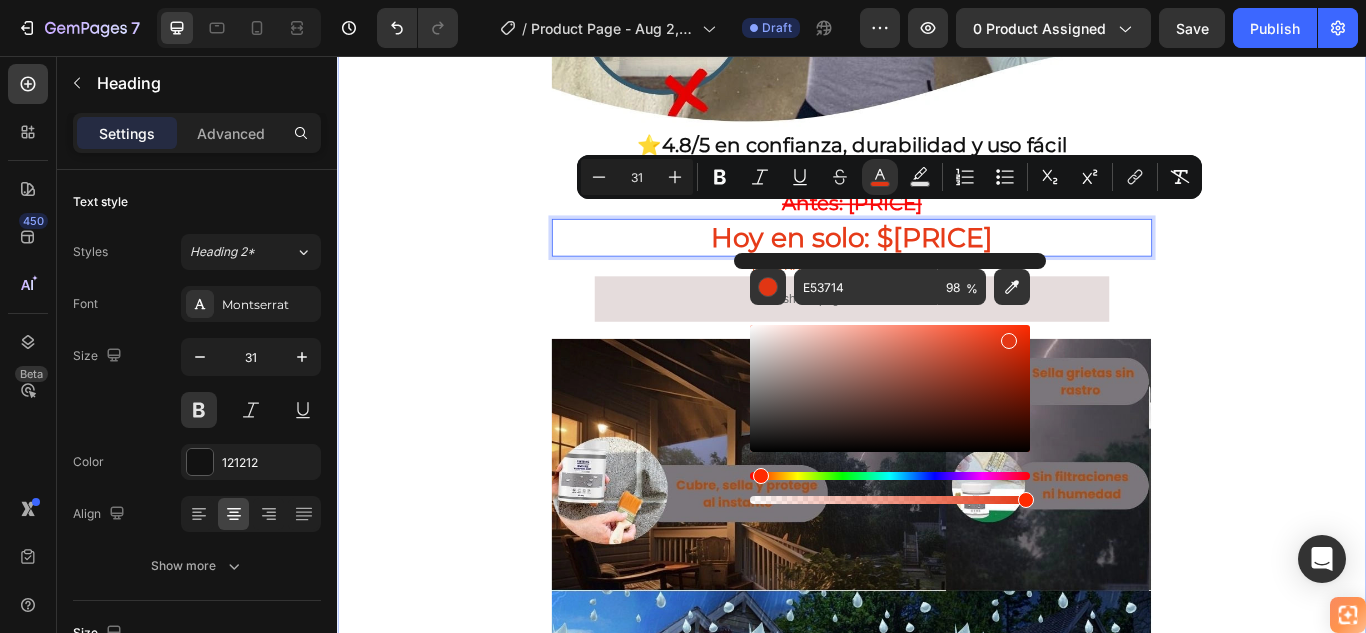 click on "🚚 Envío gratis y entrega rápida - ✅ Garantía de satisfacción total Heading Image ⭐  4.8/5 en confianza, durabilidad y uso fácil Heading 🔥  ¡Oferta Especial de Hoy! Llévate 2 por el precio de 1 Heading ⁠⁠⁠⁠⁠⁠⁠ Antes: $179.900 Heading Hoy en solo: $89.900 Heading   0 ⁠⁠⁠⁠⁠⁠⁠ ¡AHORRAS 50% DE DESCUENTO! Heading
Publish the page to see the content.
Custom Code Image Row Section 1" at bounding box center [937, 251] 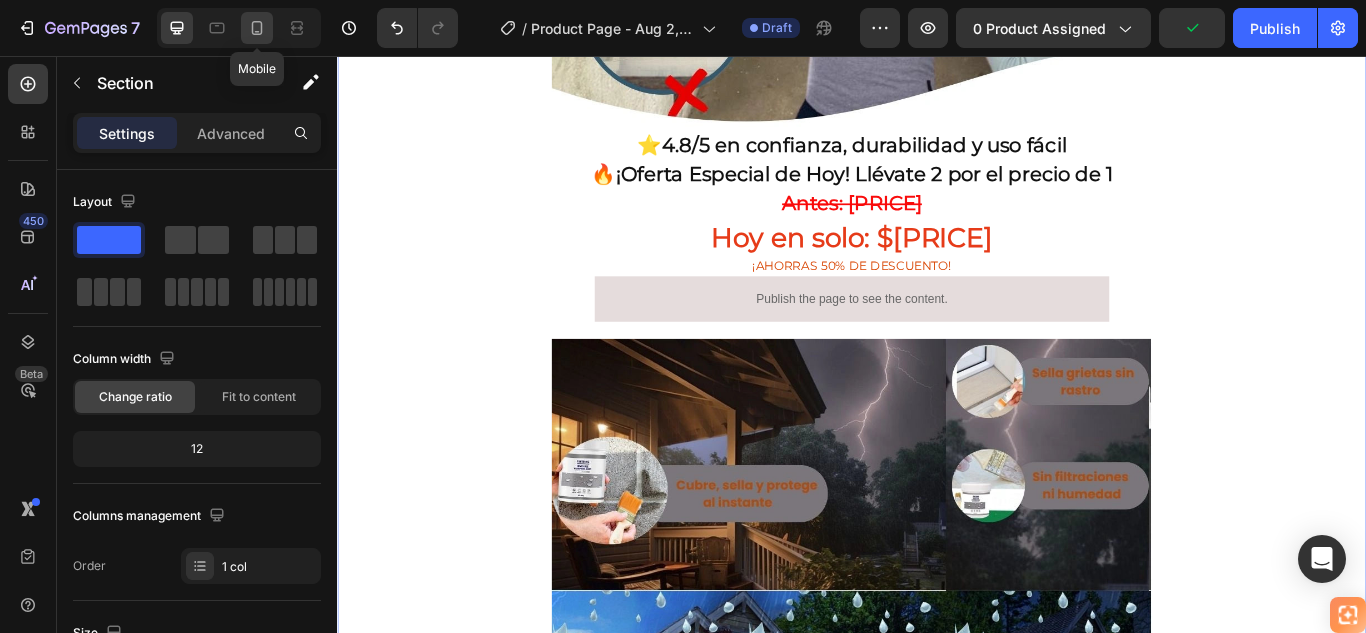 click 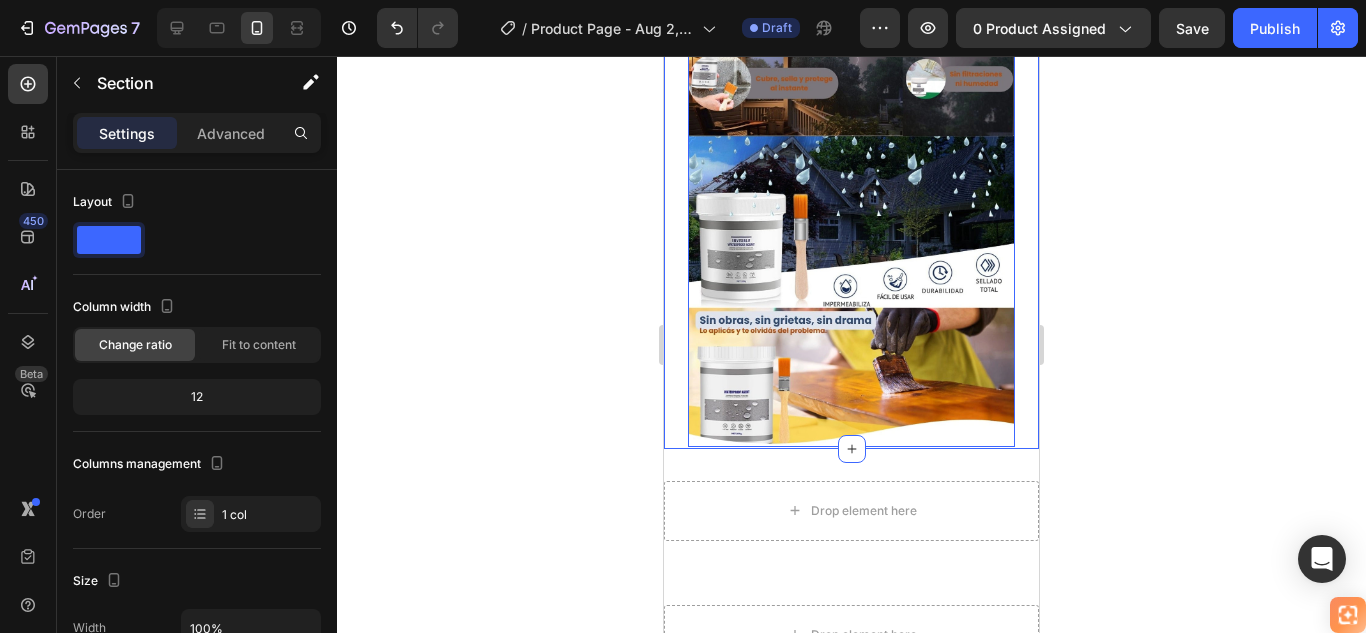 scroll, scrollTop: 800, scrollLeft: 0, axis: vertical 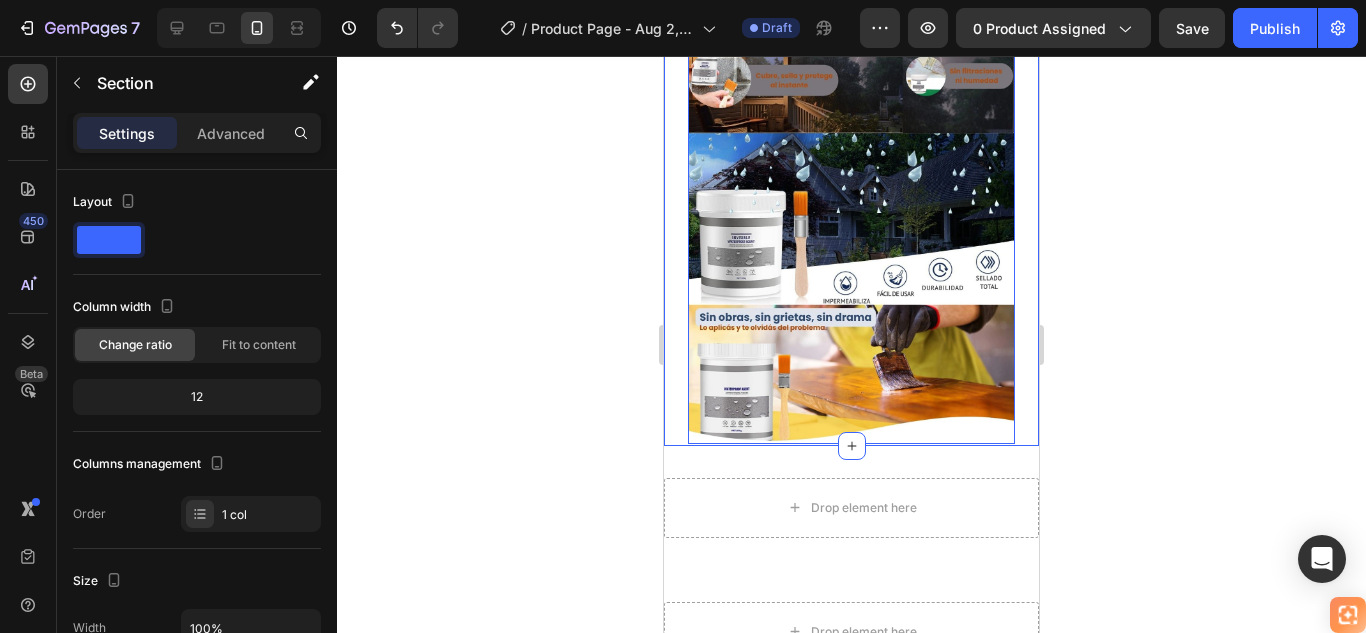 click at bounding box center [851, 220] 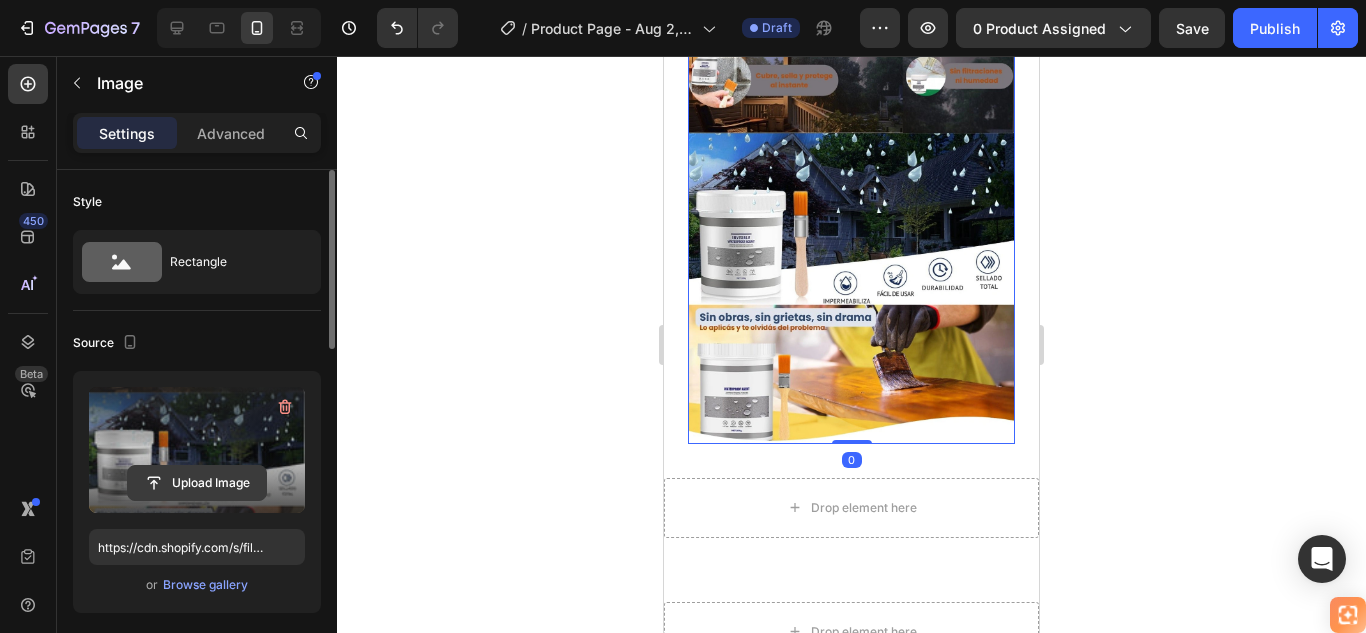 click 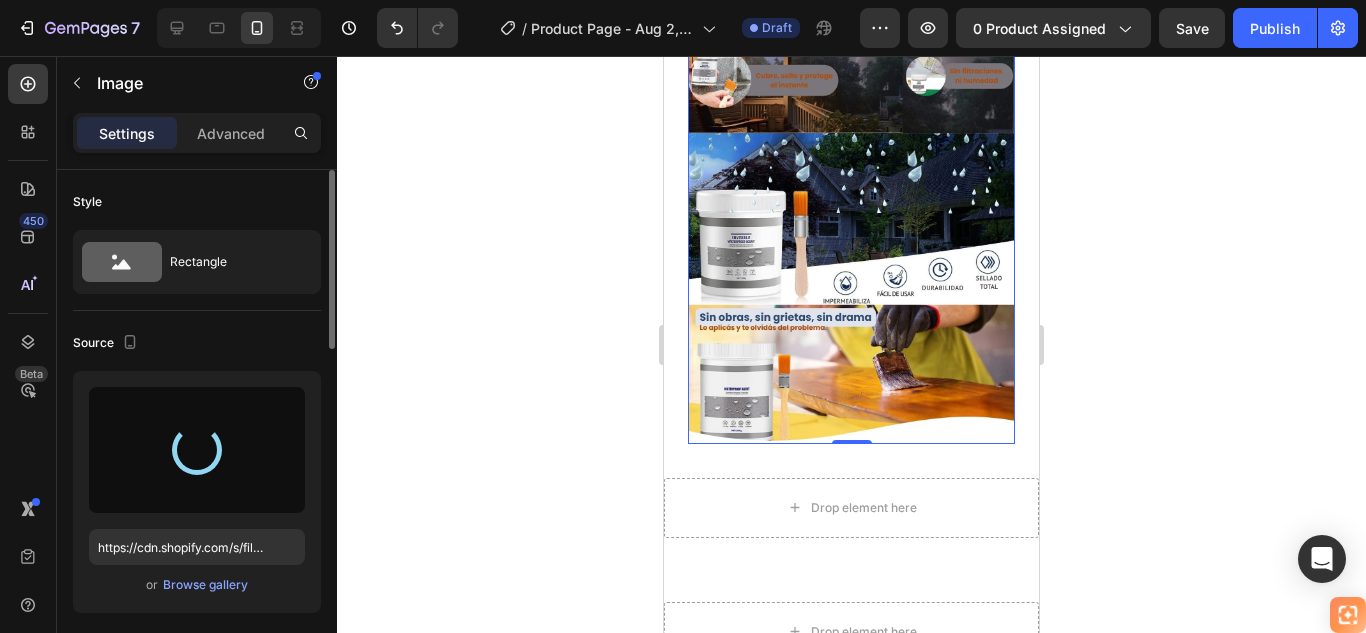 type on "https://cdn.shopify.com/s/files/1/0905/8150/0273/files/gempages_578237105528898236-13c4853c-92f7-4b23-81d2-79e23dec45fc.webp" 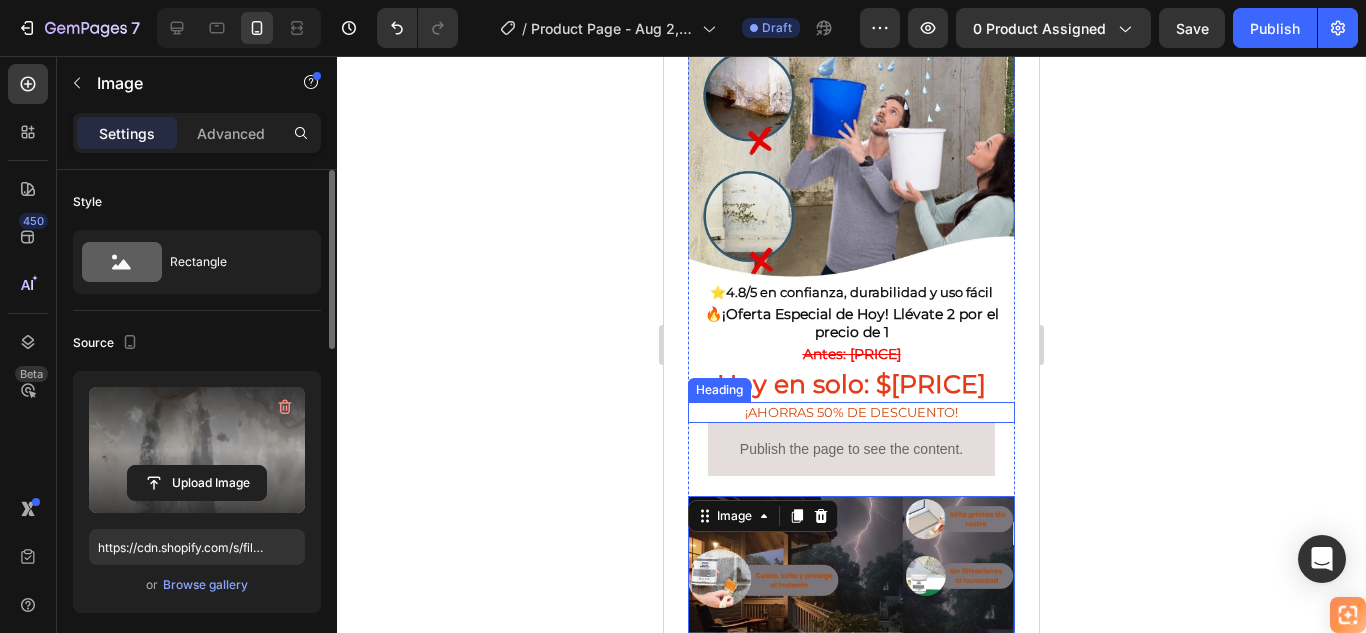 scroll, scrollTop: 500, scrollLeft: 0, axis: vertical 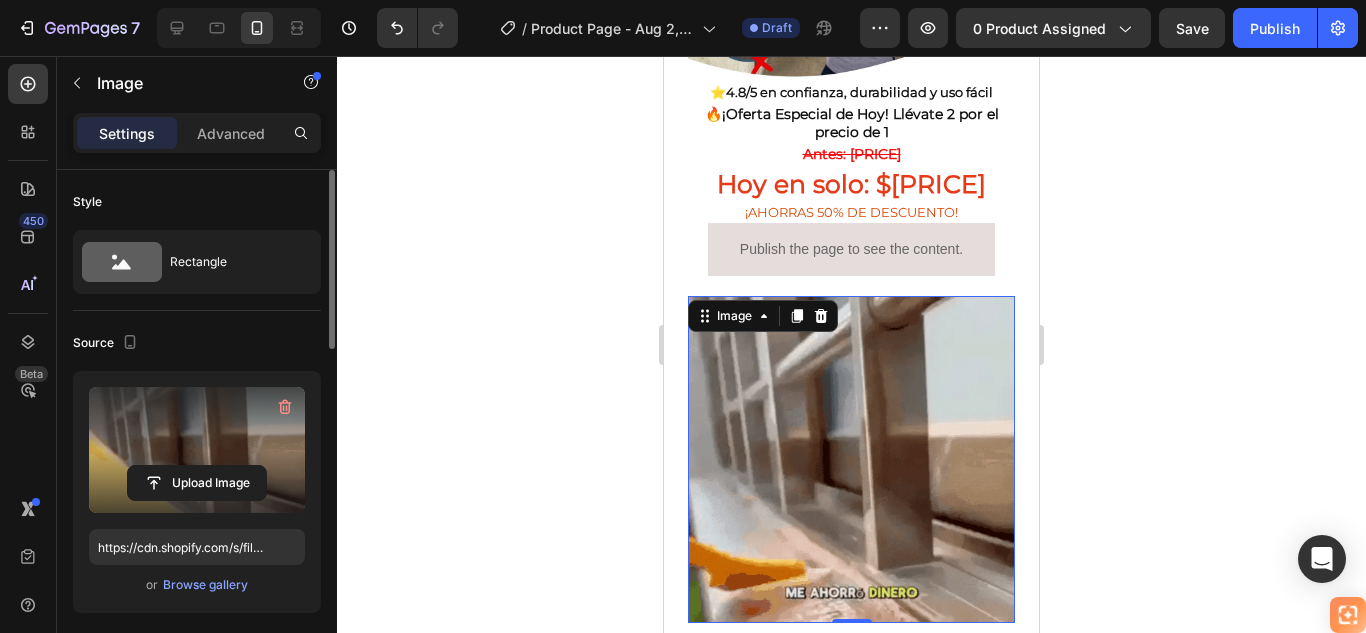 click at bounding box center (851, 459) 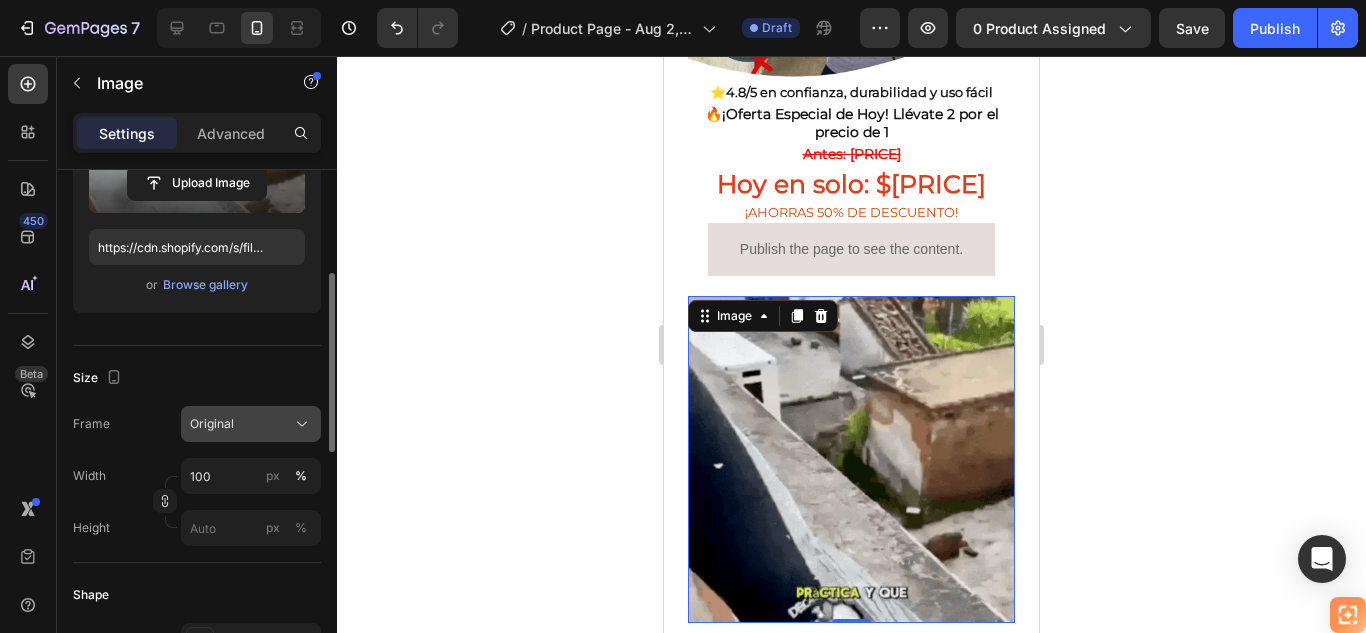 scroll, scrollTop: 400, scrollLeft: 0, axis: vertical 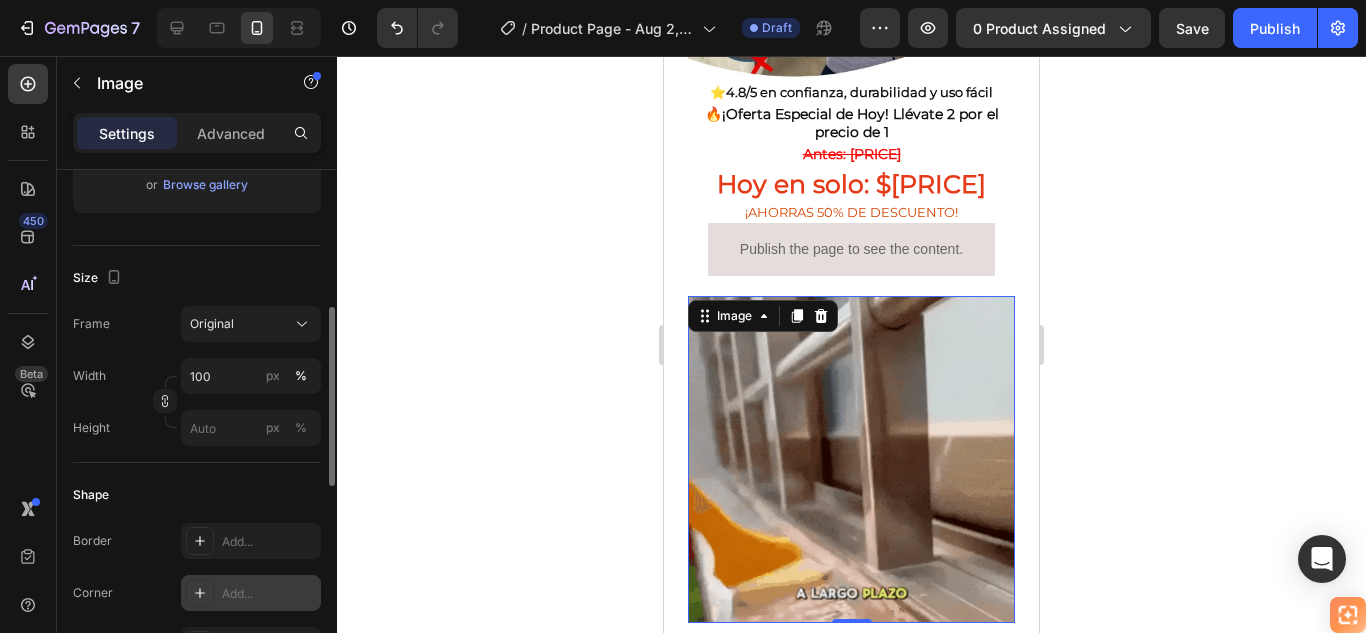 click on "Add..." at bounding box center [269, 594] 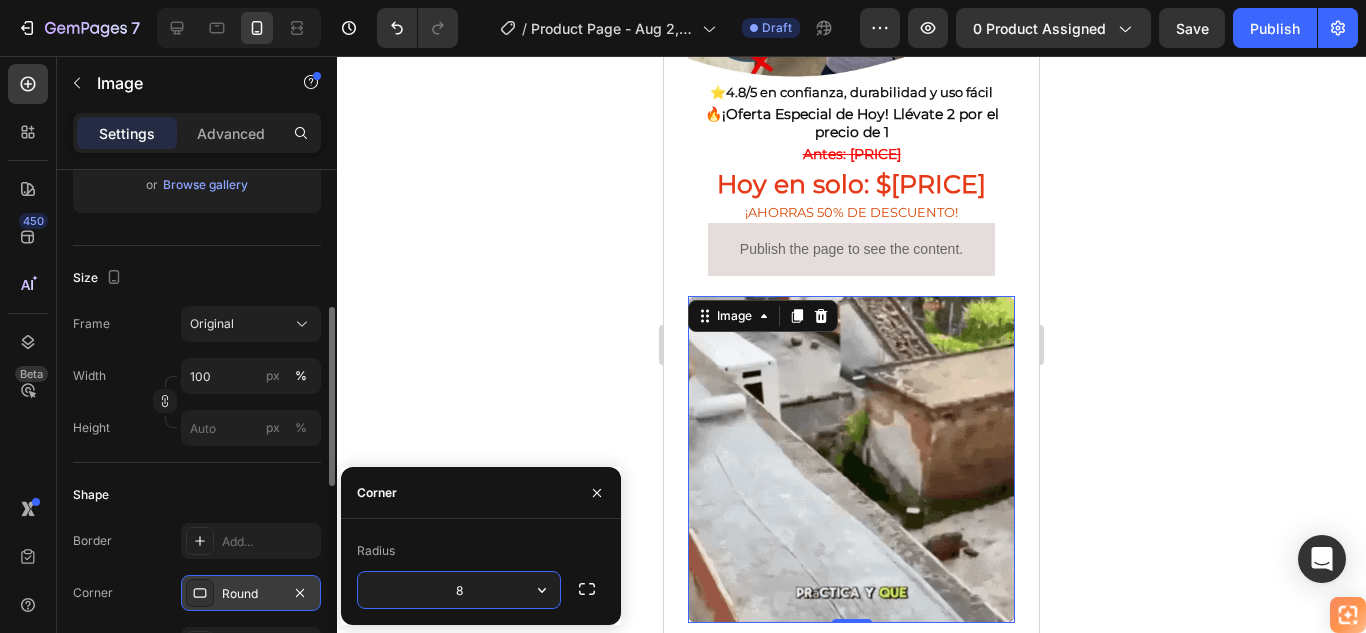 scroll, scrollTop: 500, scrollLeft: 0, axis: vertical 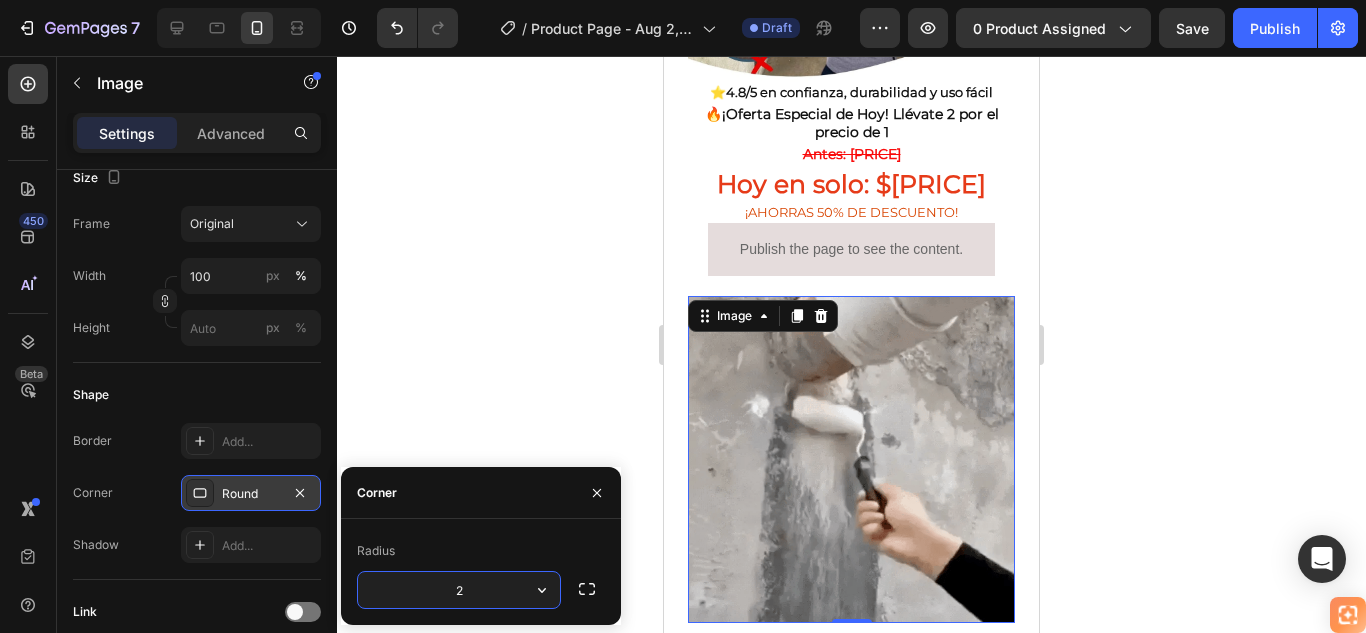 type on "20" 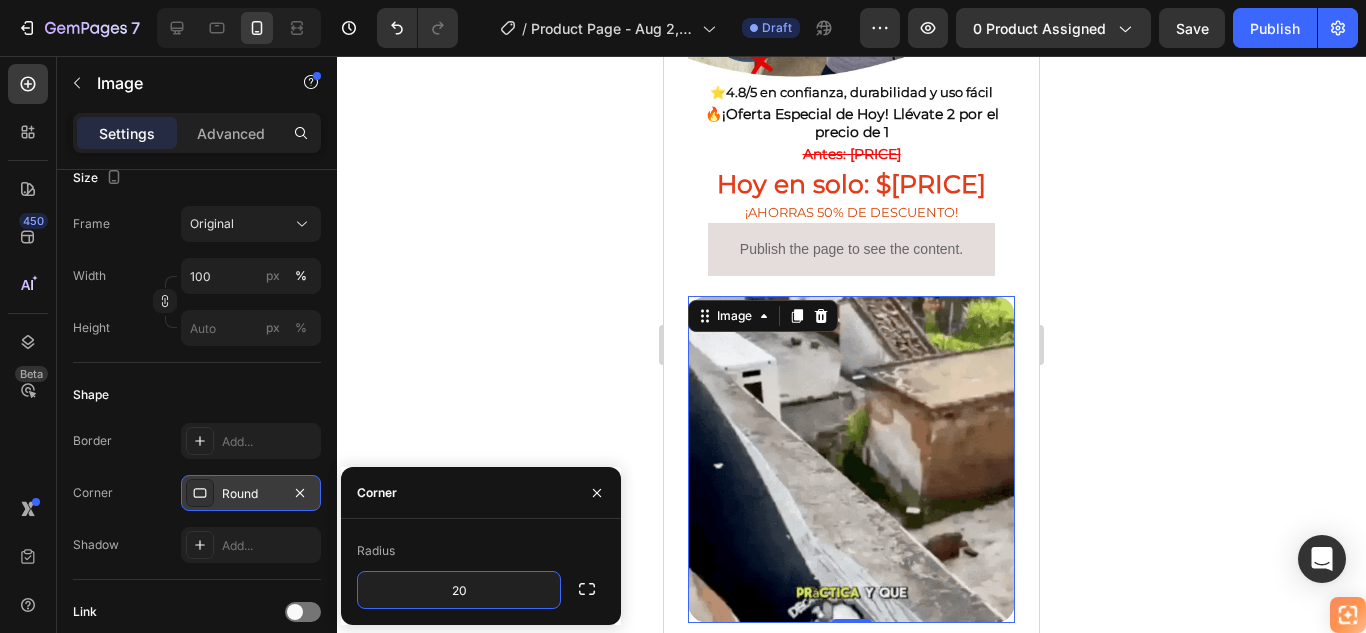 click 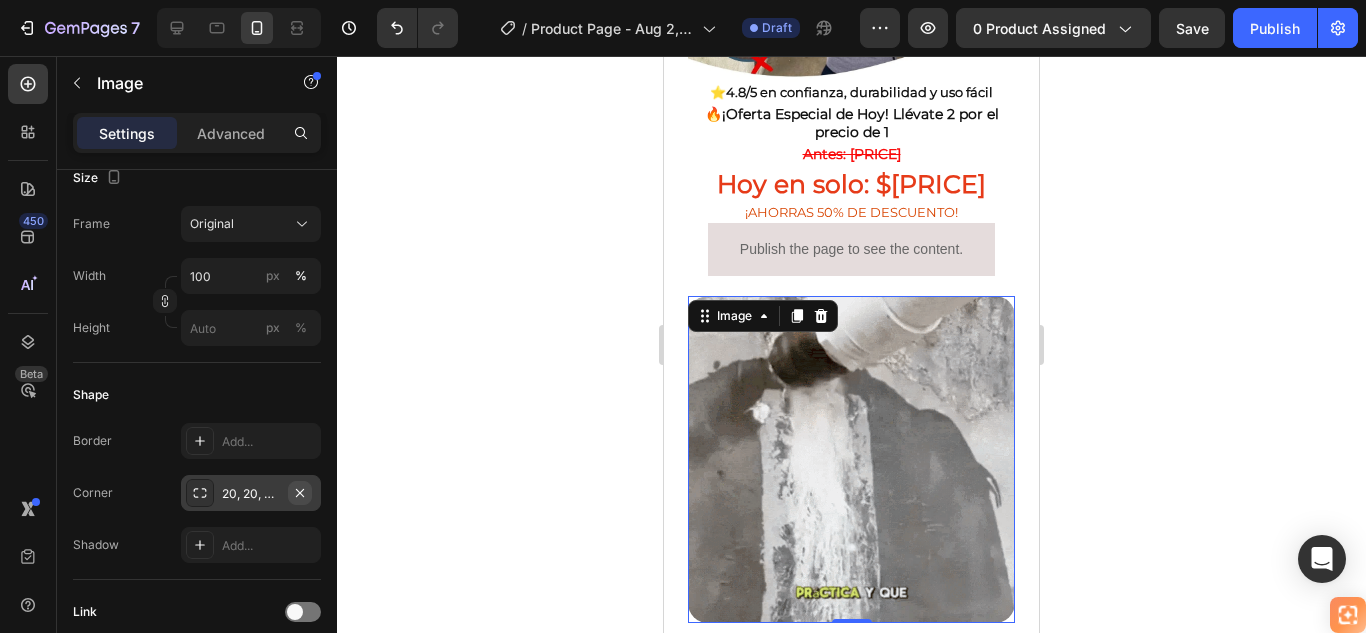 click 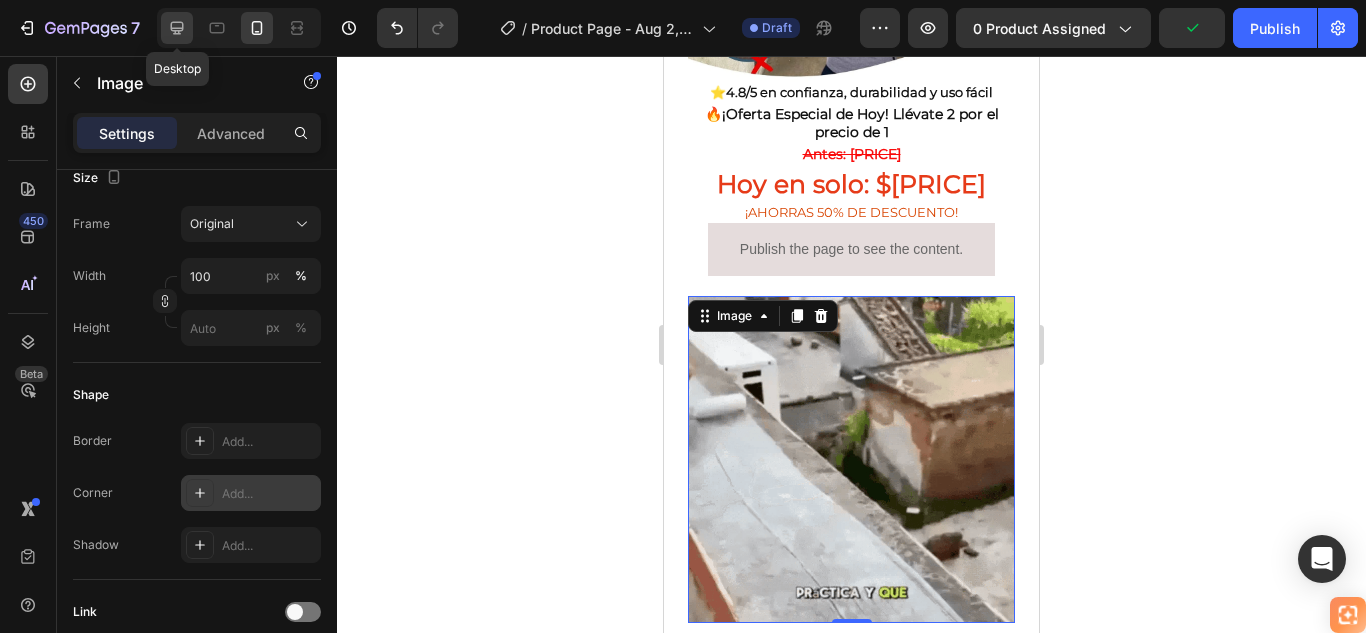 drag, startPoint x: 182, startPoint y: 26, endPoint x: 153, endPoint y: 260, distance: 235.79016 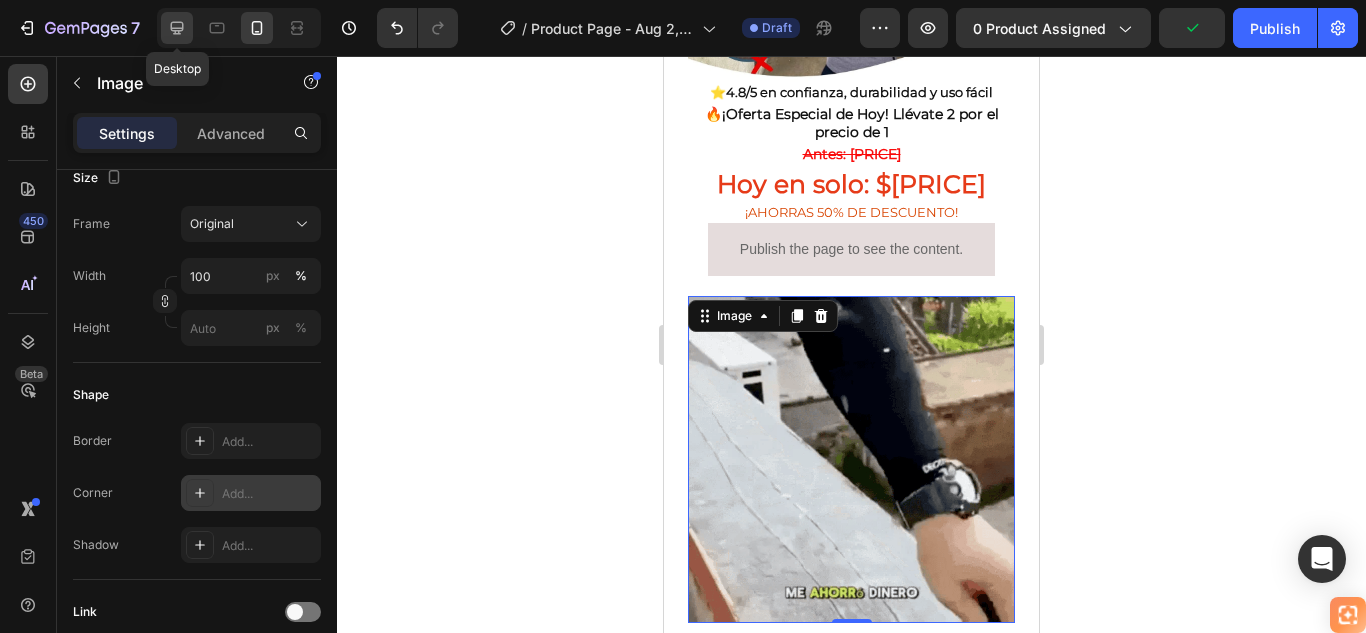 click 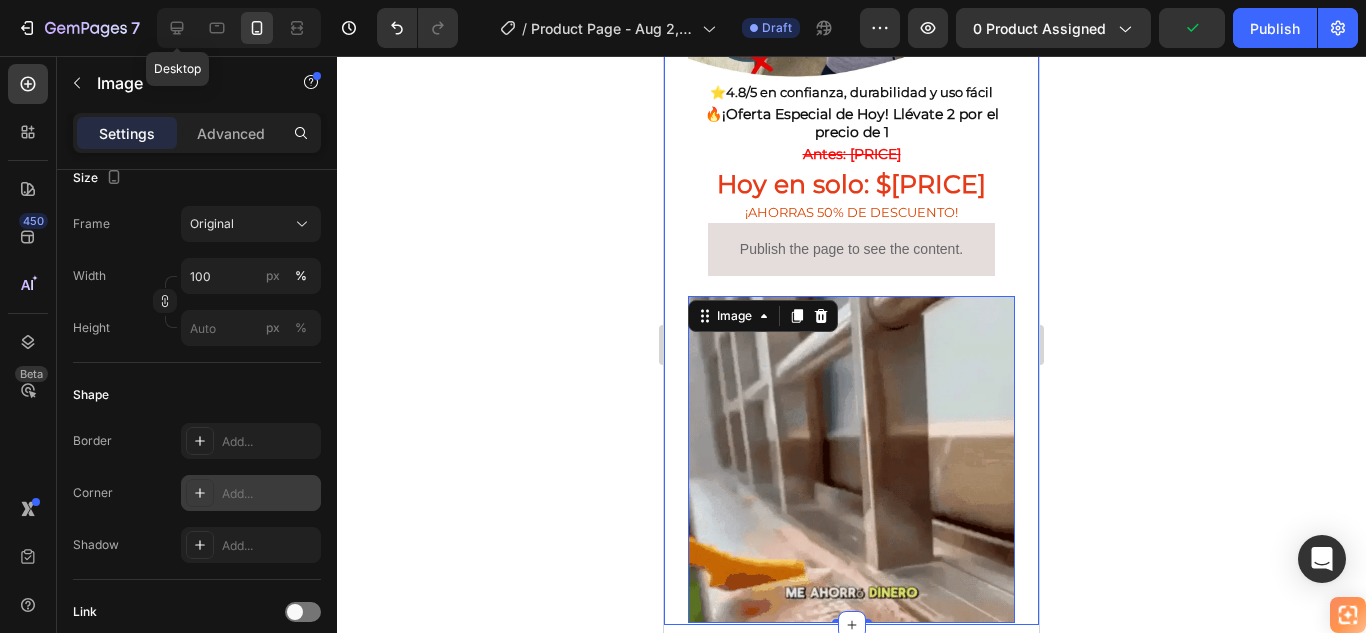 type on "https://cdn.shopify.com/s/files/1/0905/8150/0273/files/gempages_578237105528898236-9ae8d715-1972-4c57-bdfb-47cfb61fa584.webp" 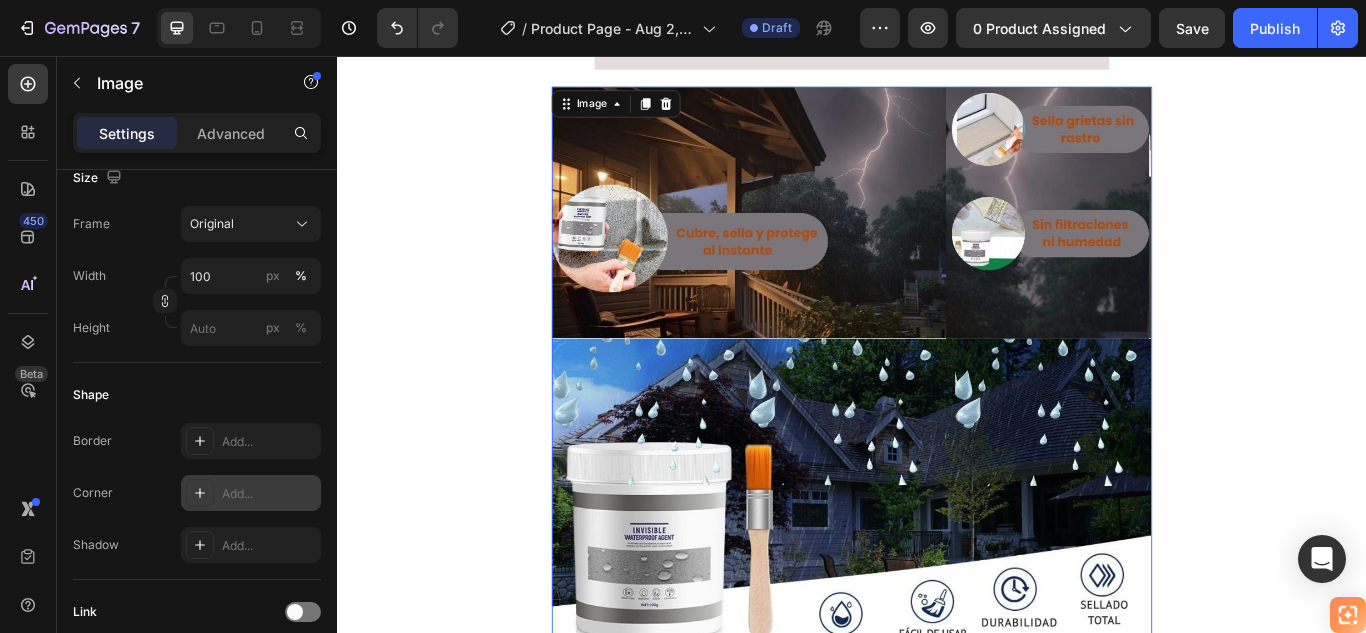 scroll, scrollTop: 1154, scrollLeft: 0, axis: vertical 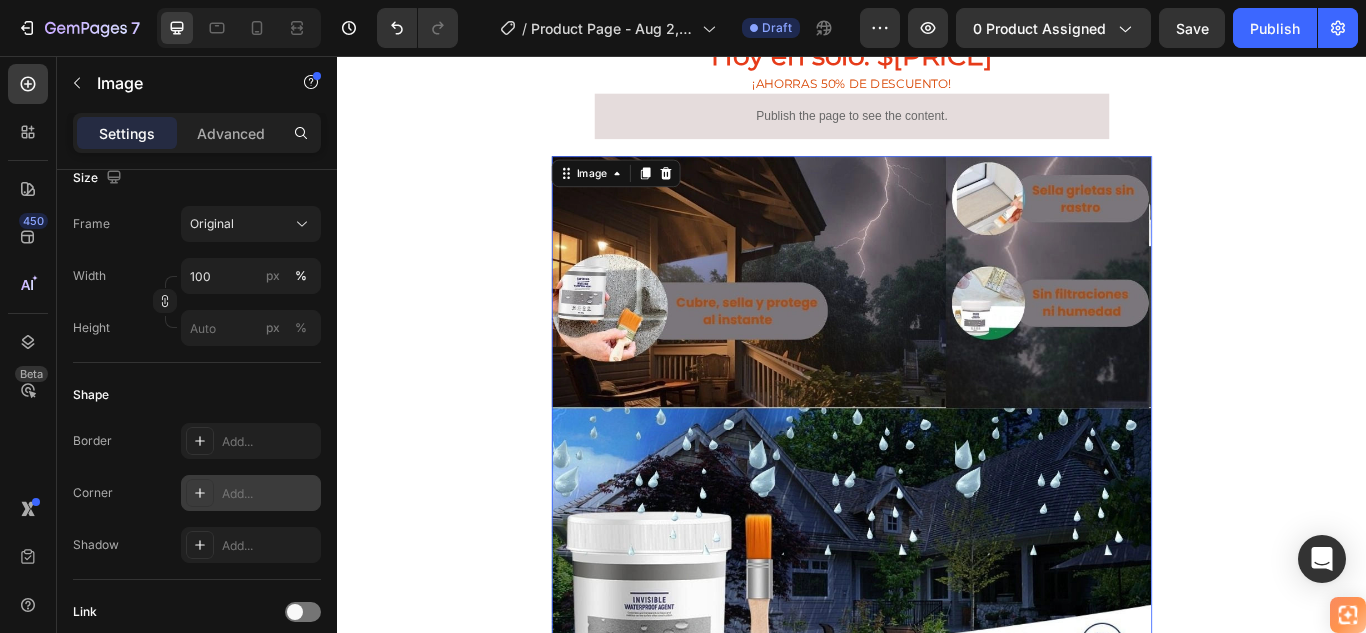 click at bounding box center (937, 652) 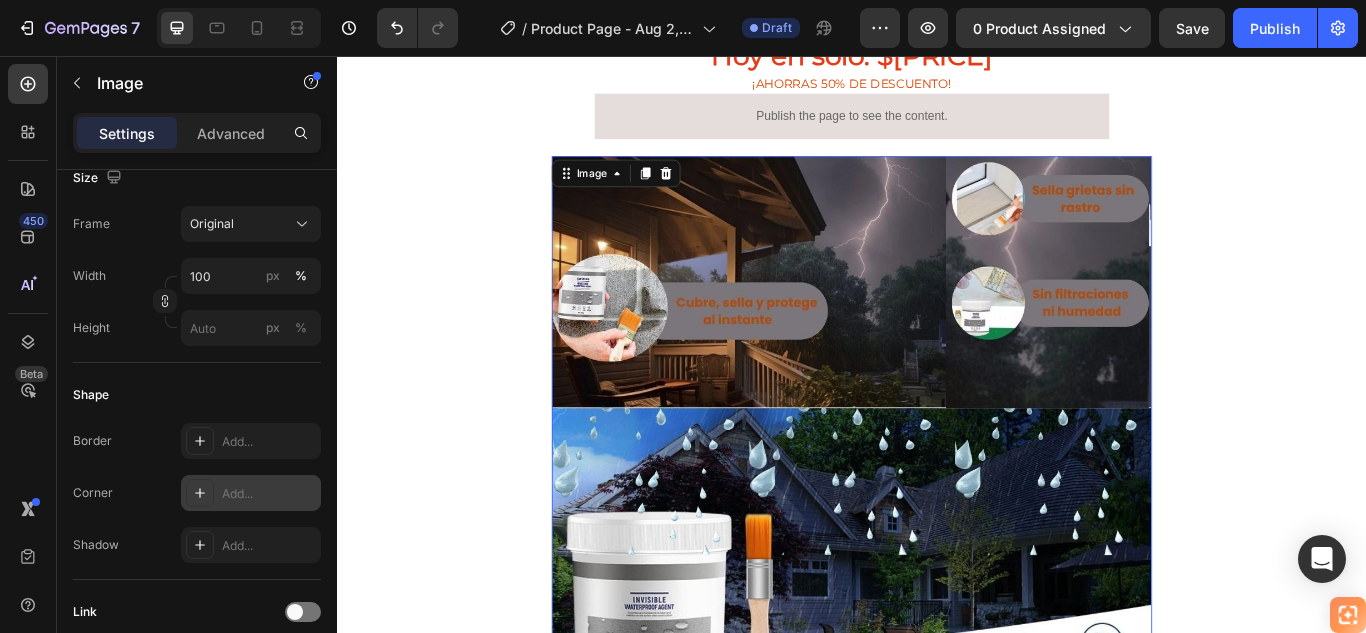 click at bounding box center (937, 652) 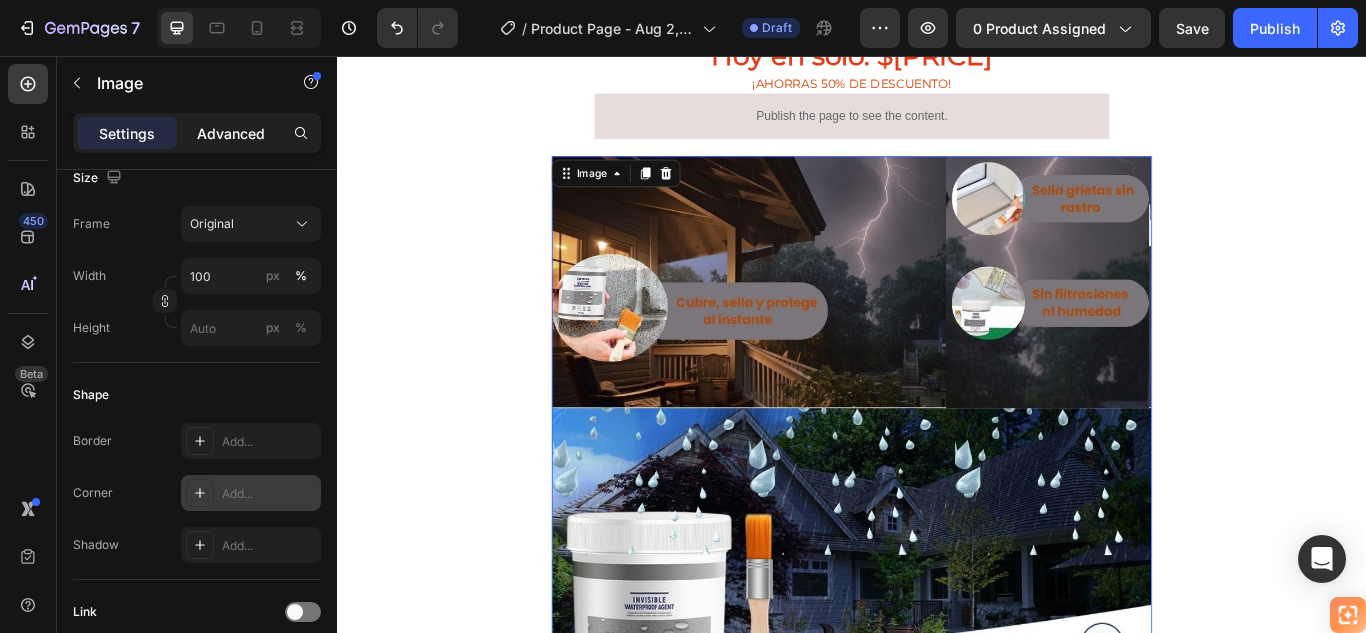 click on "Advanced" at bounding box center (231, 133) 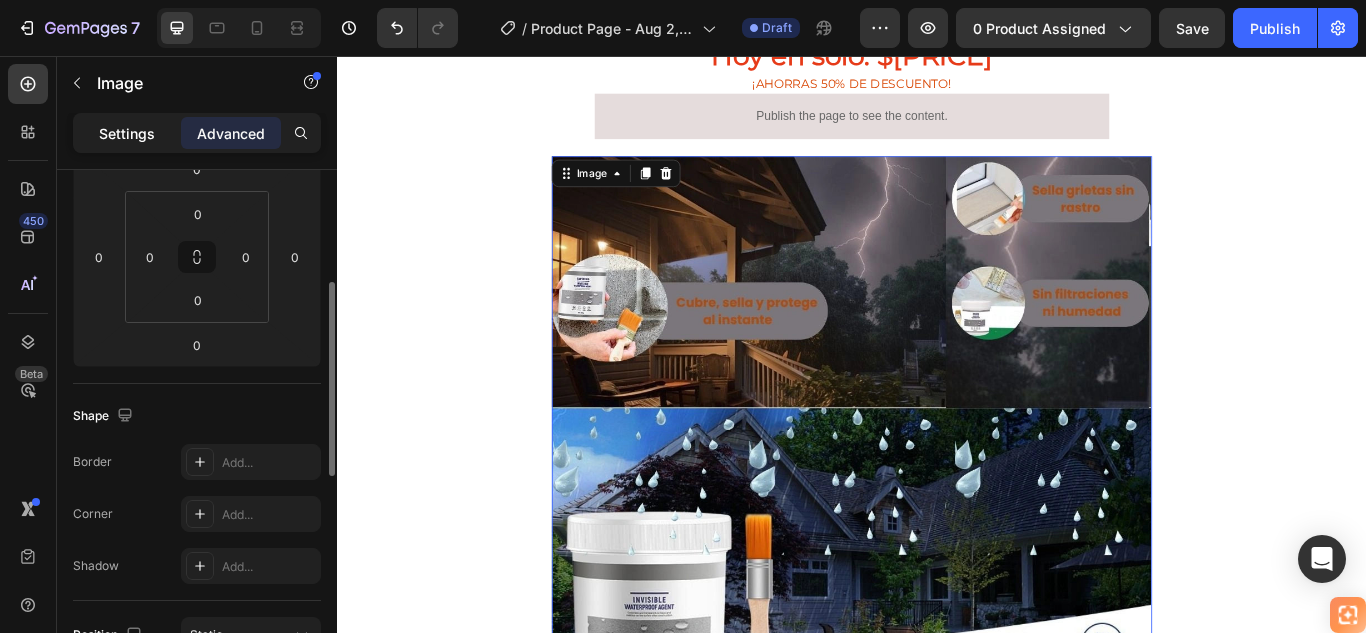 click on "Settings" at bounding box center [127, 133] 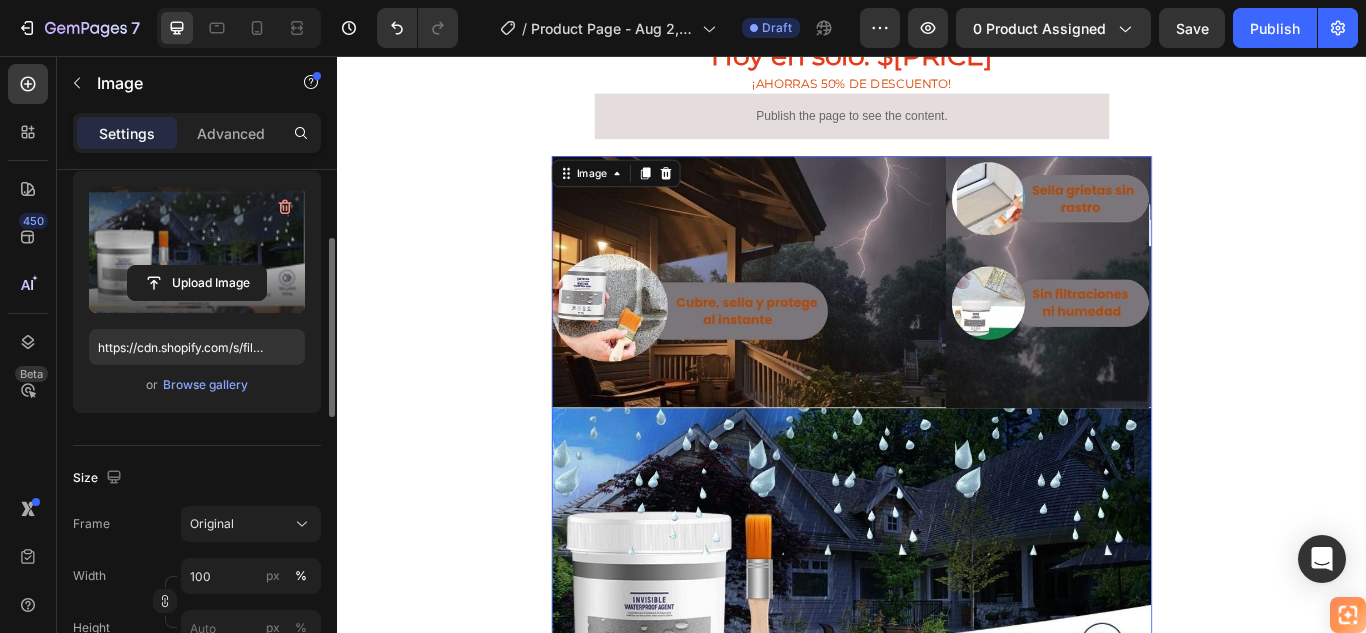scroll, scrollTop: 100, scrollLeft: 0, axis: vertical 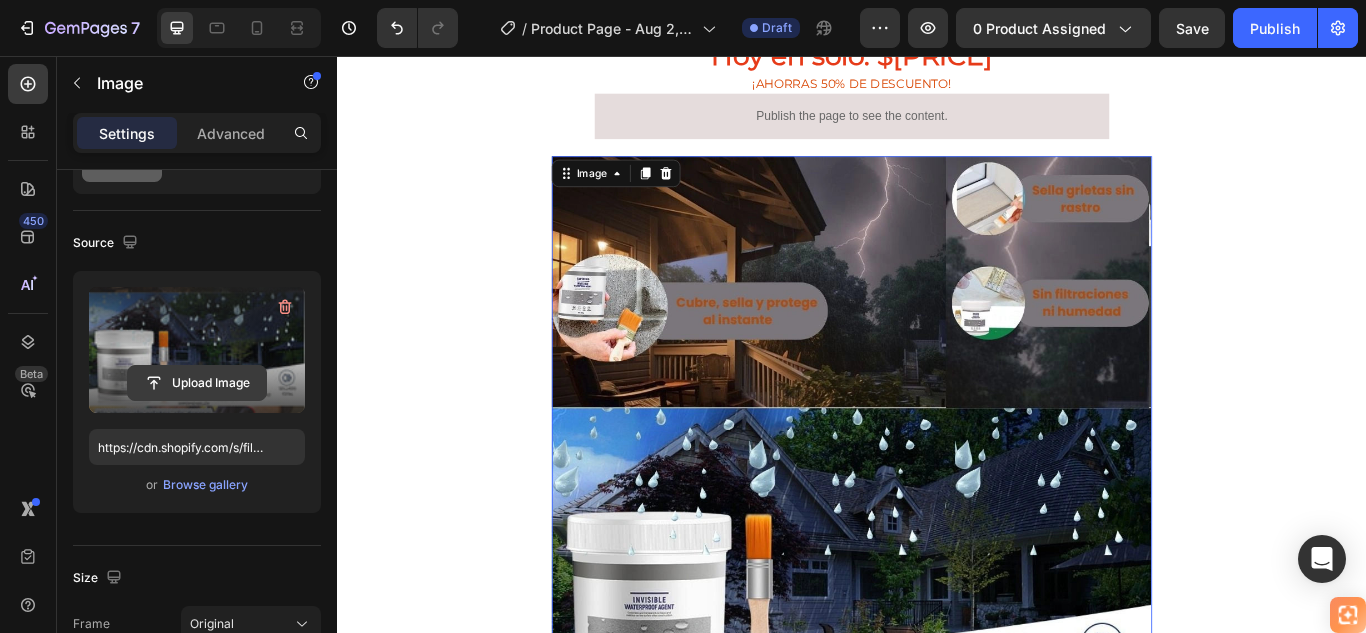 click 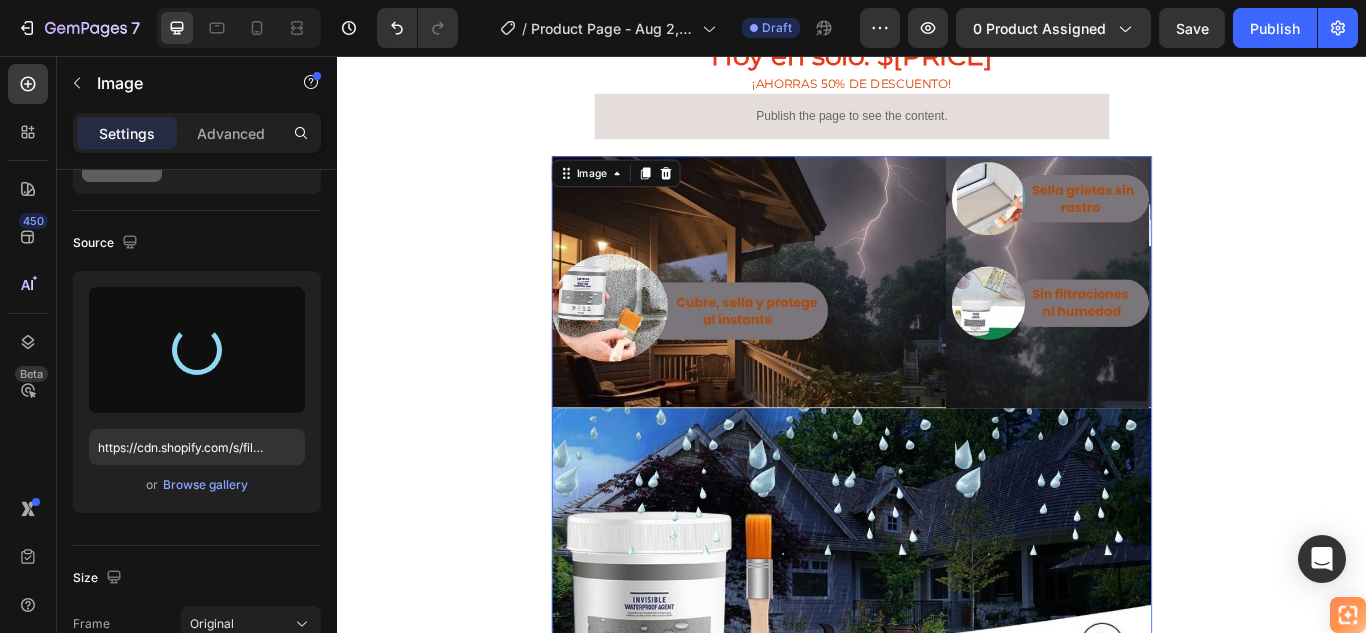 type on "https://cdn.shopify.com/s/files/1/0905/8150/0273/files/gempages_578237105528898236-13c4853c-92f7-4b23-81d2-79e23dec45fc.webp" 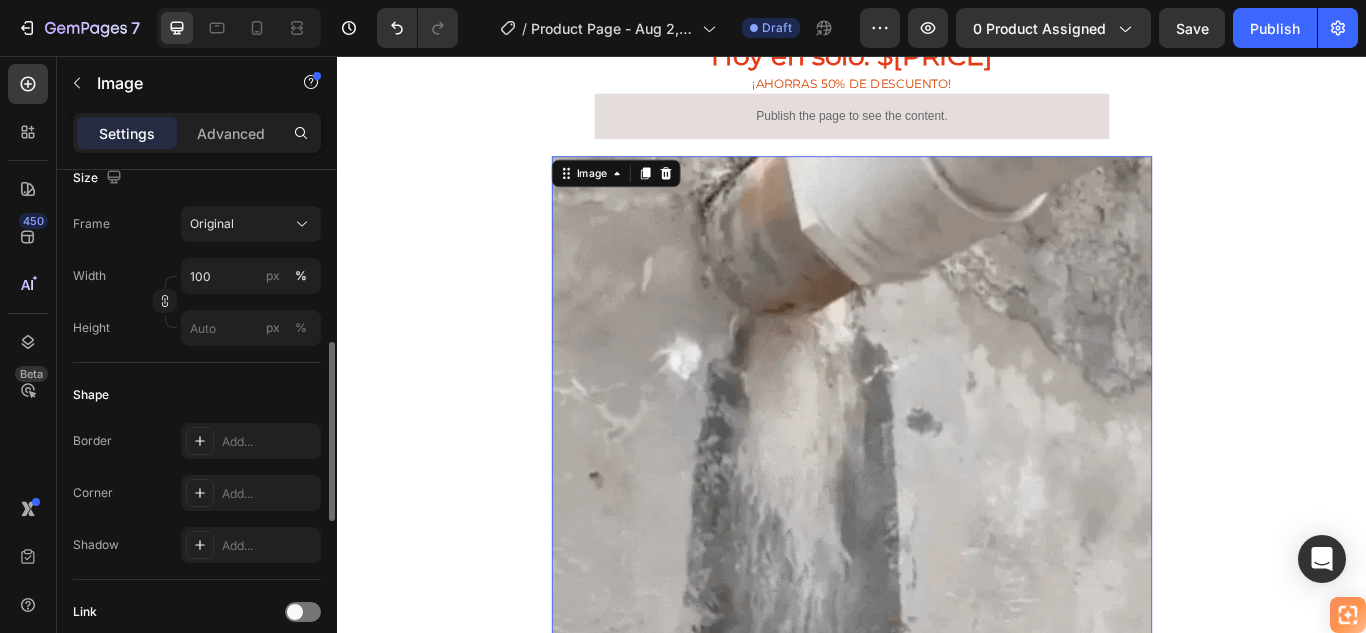 scroll, scrollTop: 600, scrollLeft: 0, axis: vertical 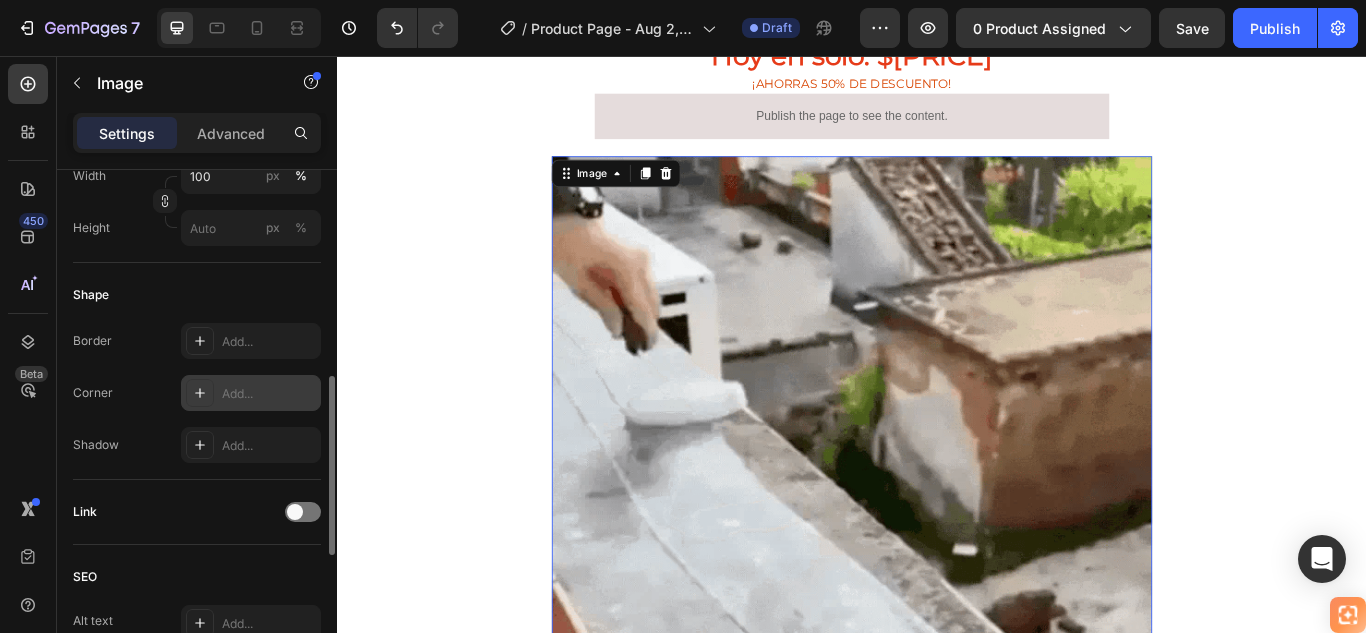 click on "Add..." at bounding box center (269, 394) 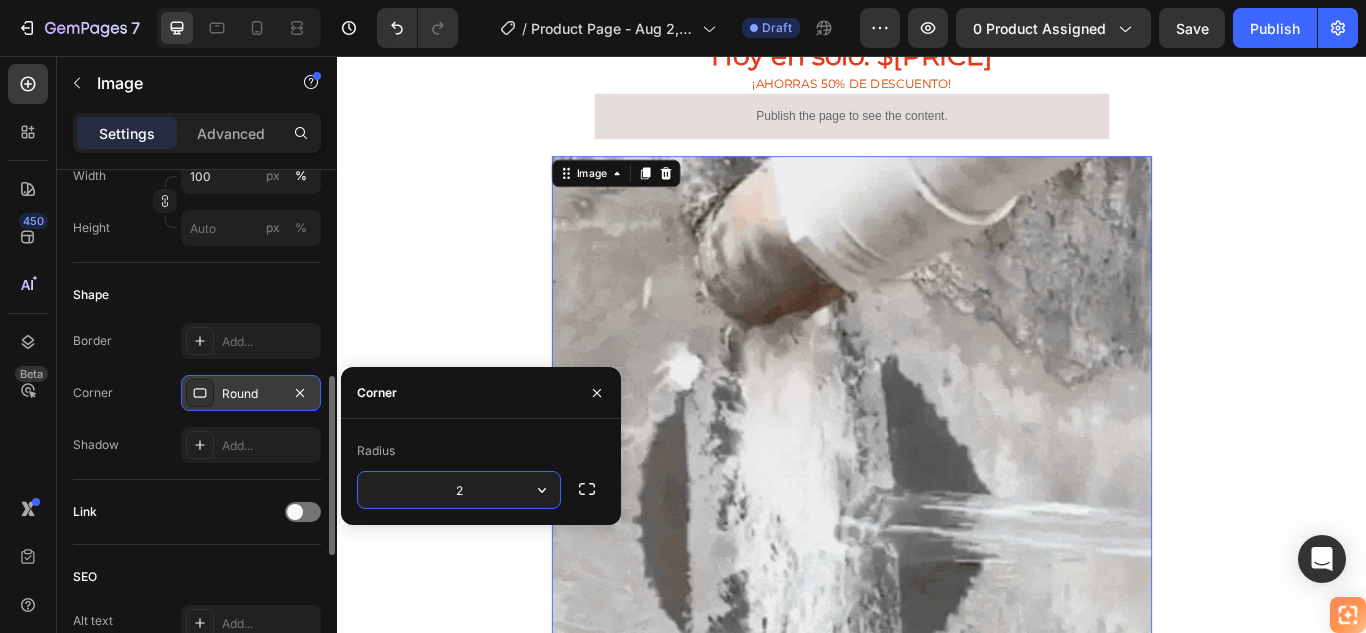 type on "20" 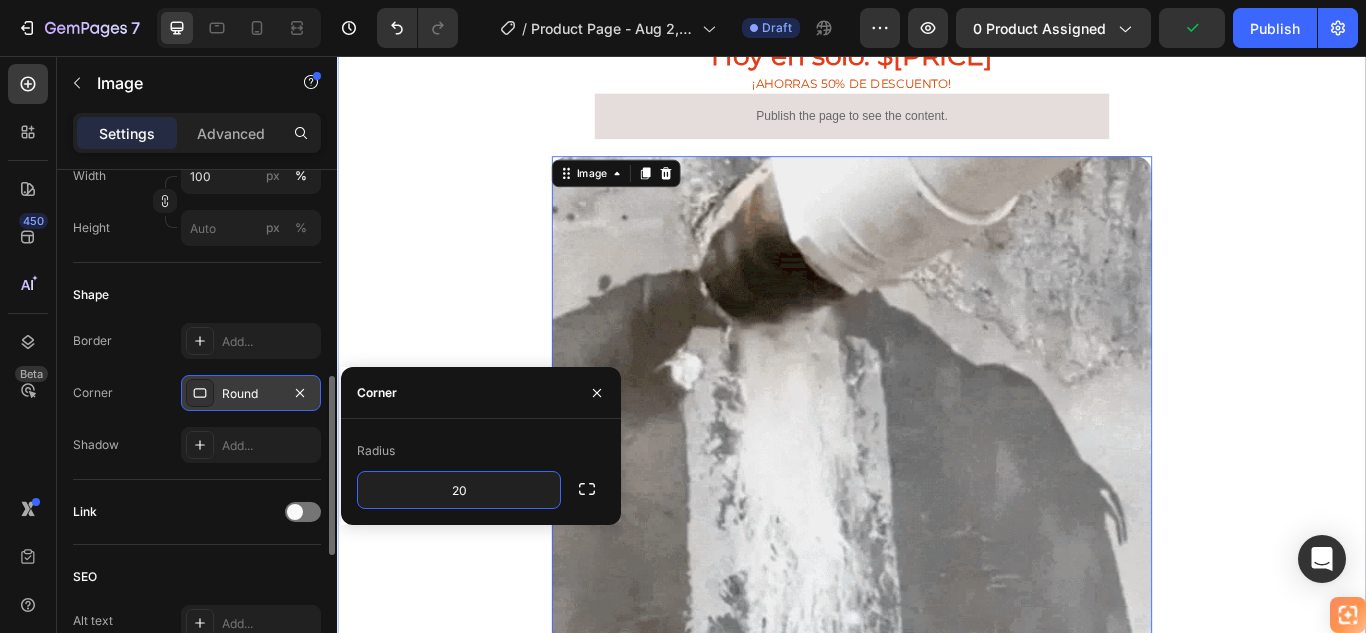 click on "🚚 Envío gratis y entrega rápida - ✅ Garantía de satisfacción total Heading Image ⭐  4.8/5 en confianza, durabilidad y uso fácil Heading 🔥  ¡Oferta Especial de Hoy! Llévate 2 por el precio de 1 Heading ⁠⁠⁠⁠⁠⁠⁠ Antes: $179.900 Heading ⁠⁠⁠⁠⁠⁠⁠ Hoy en solo: $89.900 Heading ⁠⁠⁠⁠⁠⁠⁠ ¡AHORRAS 50% DE DESCUENTO! Heading
Publish the page to see the content.
Custom Code Image   0 Row Section 1" at bounding box center (937, -91) 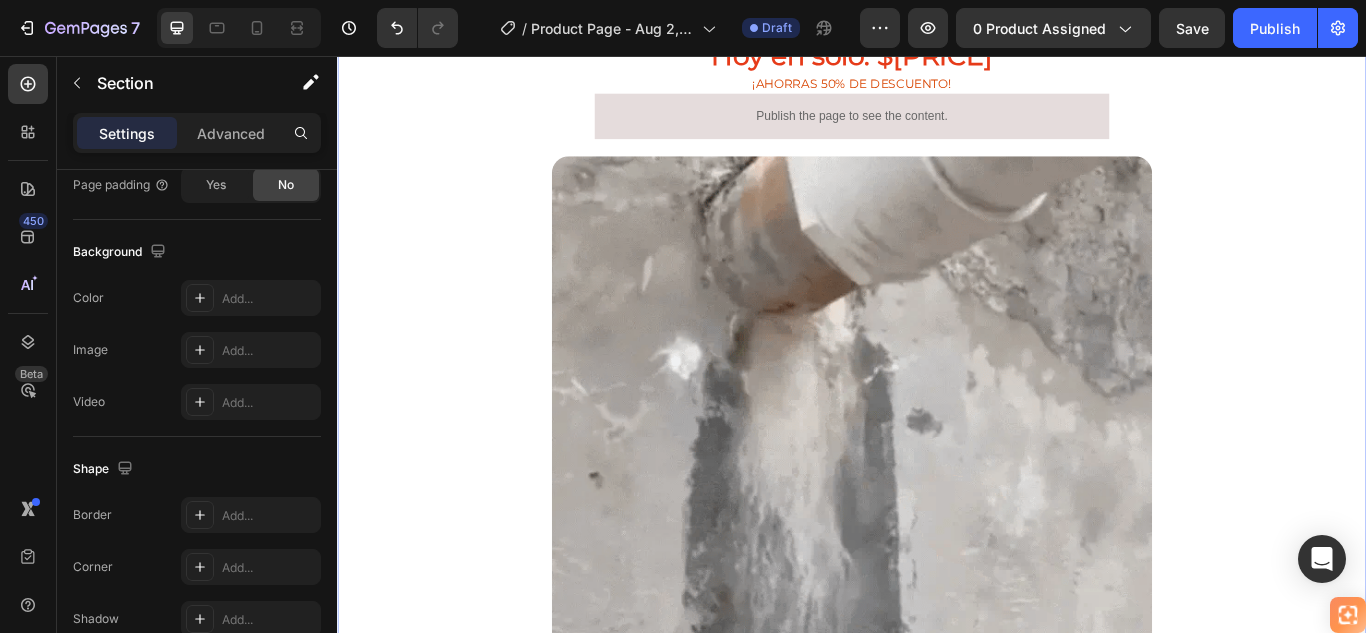 scroll, scrollTop: 0, scrollLeft: 0, axis: both 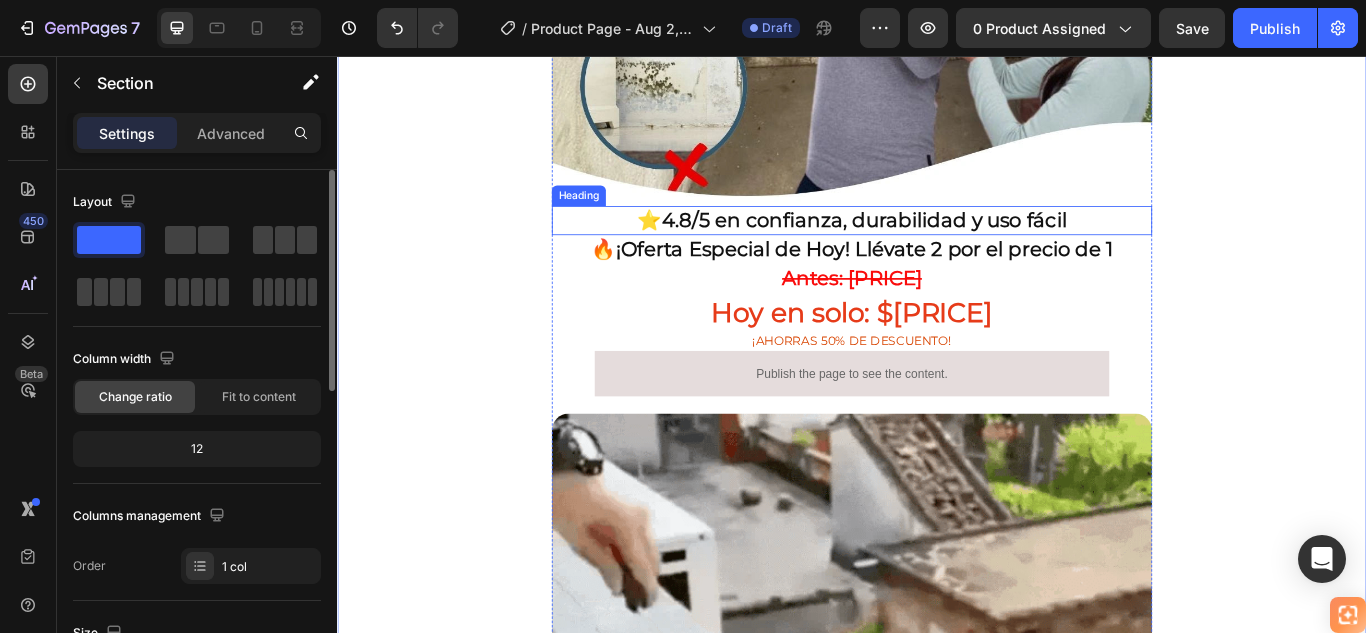click on "4.8/5 en confianza, durabilidad y uso fácil" at bounding box center (952, 247) 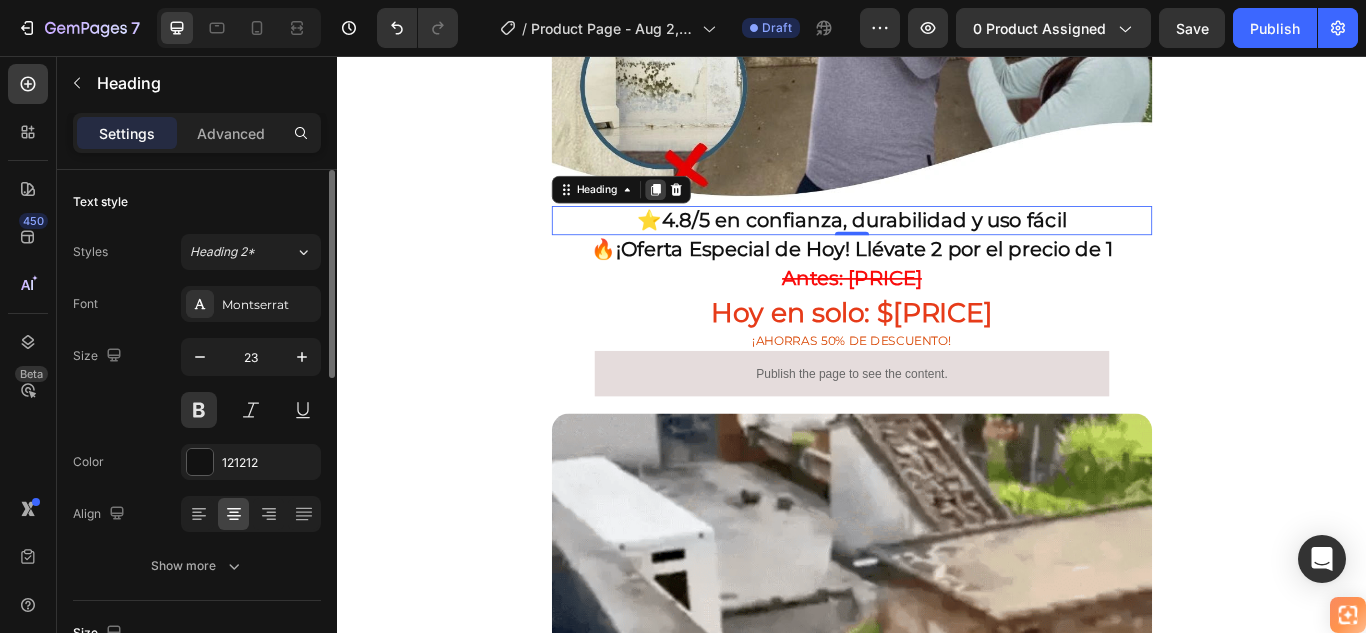 click 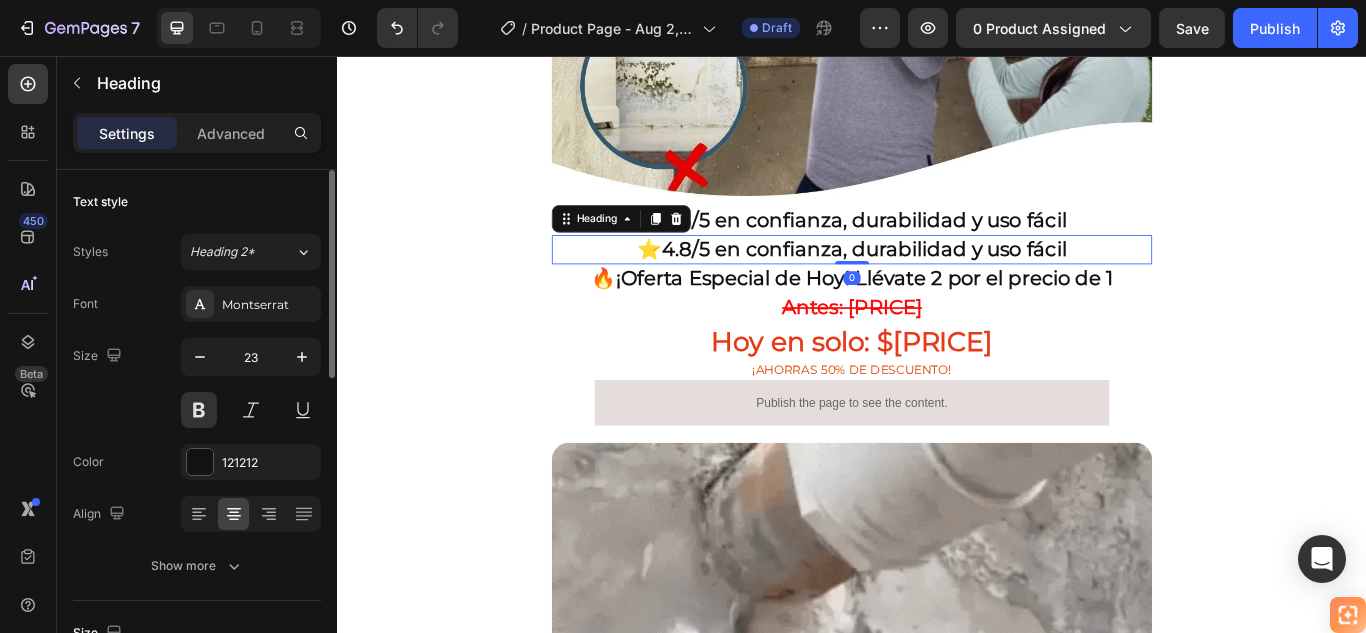 click on "⭐  4.8/5 en confianza, durabilidad y uso fácil" at bounding box center (937, 282) 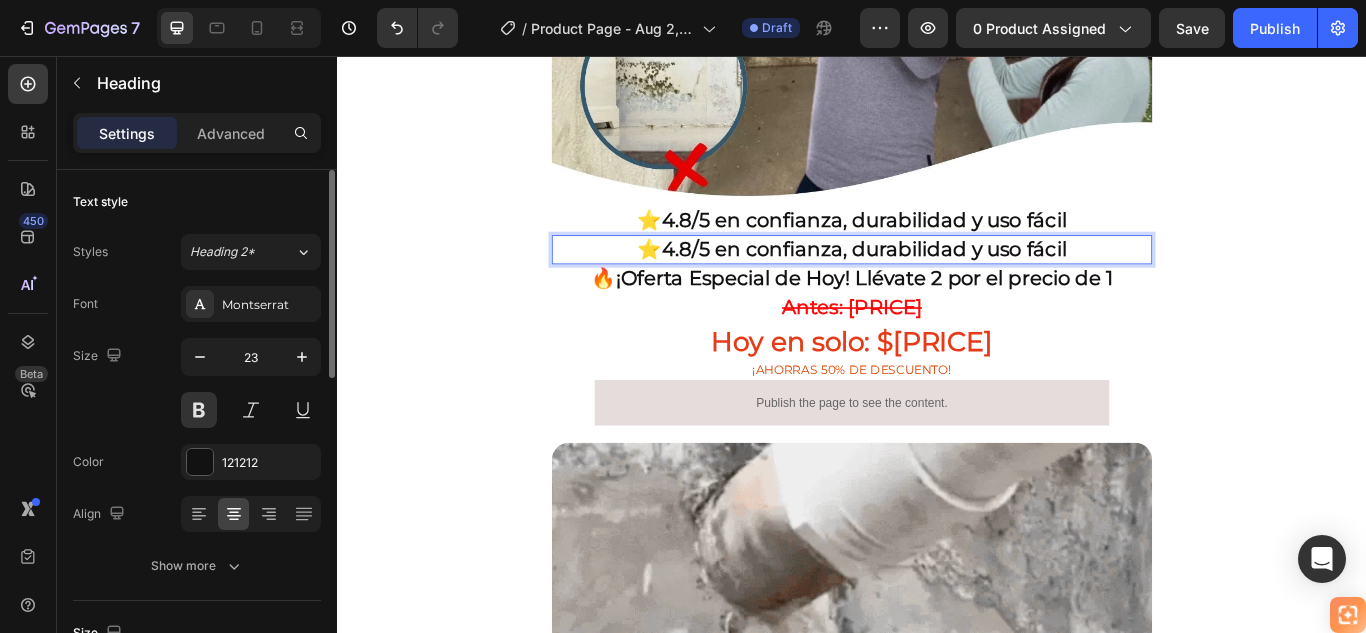 click on "4.8/5 en confianza, durabilidad y uso fácil" at bounding box center [952, 281] 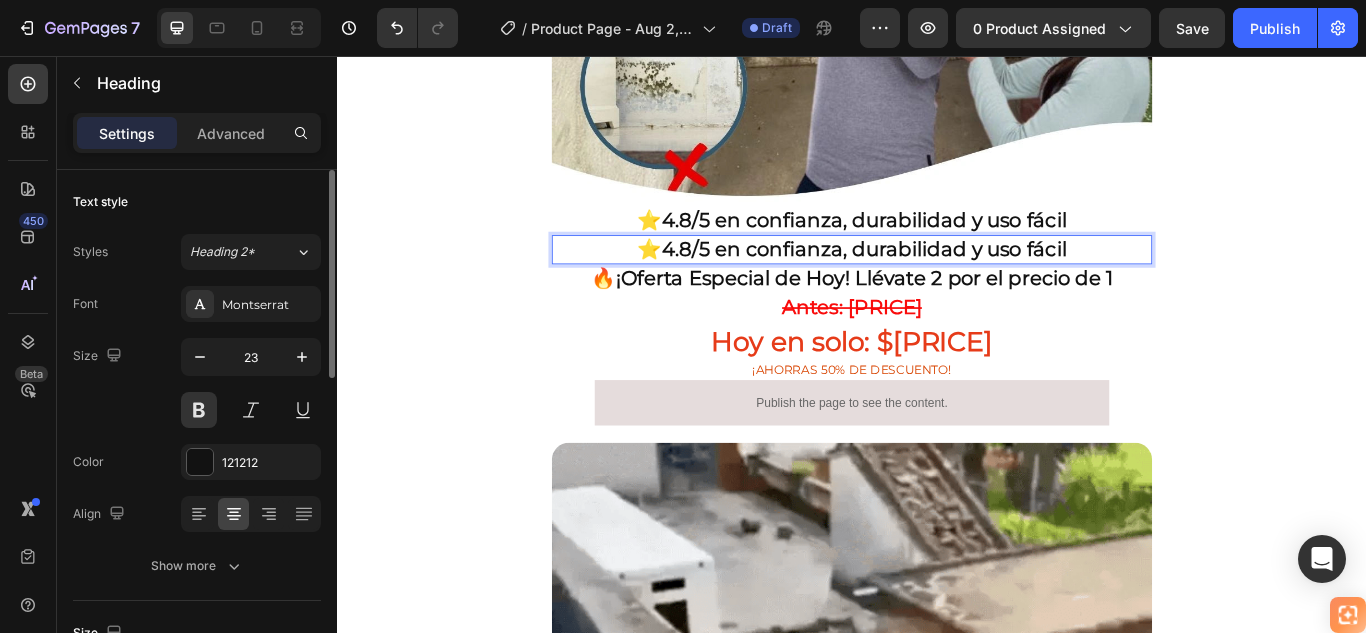 click on "4.8/5 en confianza, durabilidad y uso fácil" at bounding box center (952, 281) 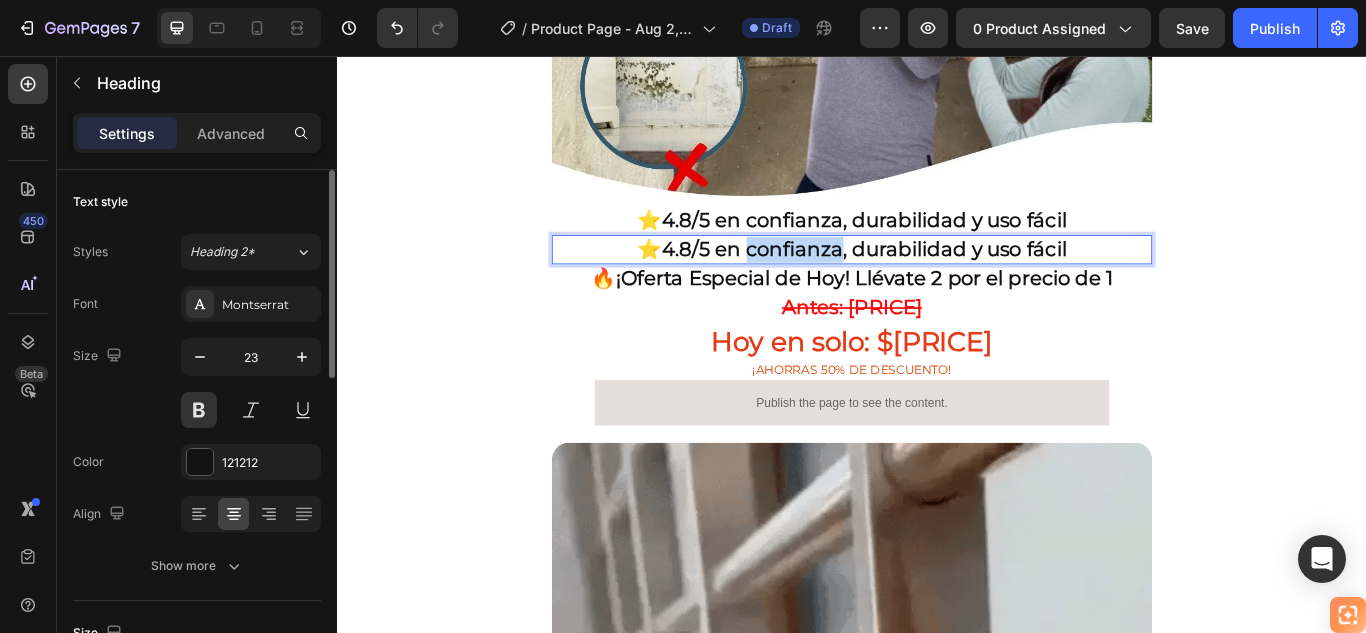 click on "4.8/5 en confianza, durabilidad y uso fácil" at bounding box center [952, 281] 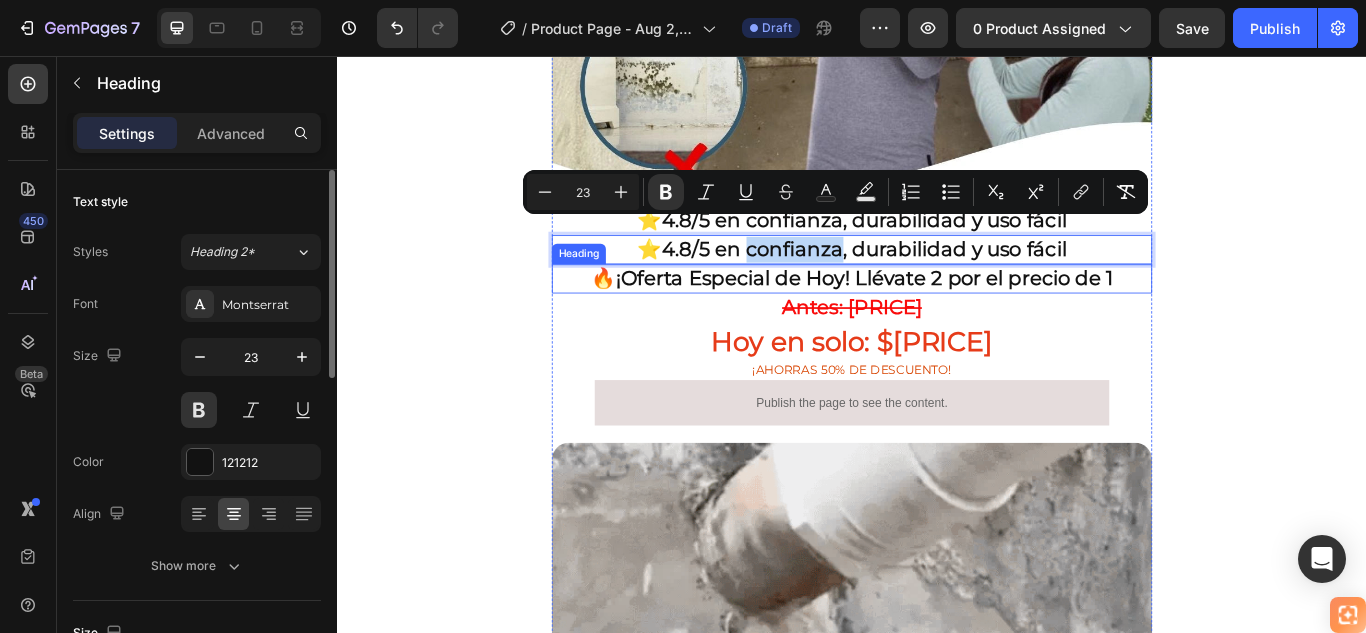 click on "🚚 Envío gratis y entrega rápida - ✅ Garantía de satisfacción total Heading Image ⭐  4.8/5 en confianza, durabilidad y uso fácil Heading ⭐  4.8/5 en confianza, durabilidad y uso fácil Heading   0 🔥  ¡Oferta Especial de Hoy! Llévate 2 por el precio de 1 Heading ⁠⁠⁠⁠⁠⁠⁠ Antes: $179.900 Heading ⁠⁠⁠⁠⁠⁠⁠ Hoy en solo: $89.900 Heading ⁠⁠⁠⁠⁠⁠⁠ ¡AHORRAS 50% DE DESCUENTO! Heading
Publish the page to see the content.
Custom Code Image Row Section 1" at bounding box center (937, 226) 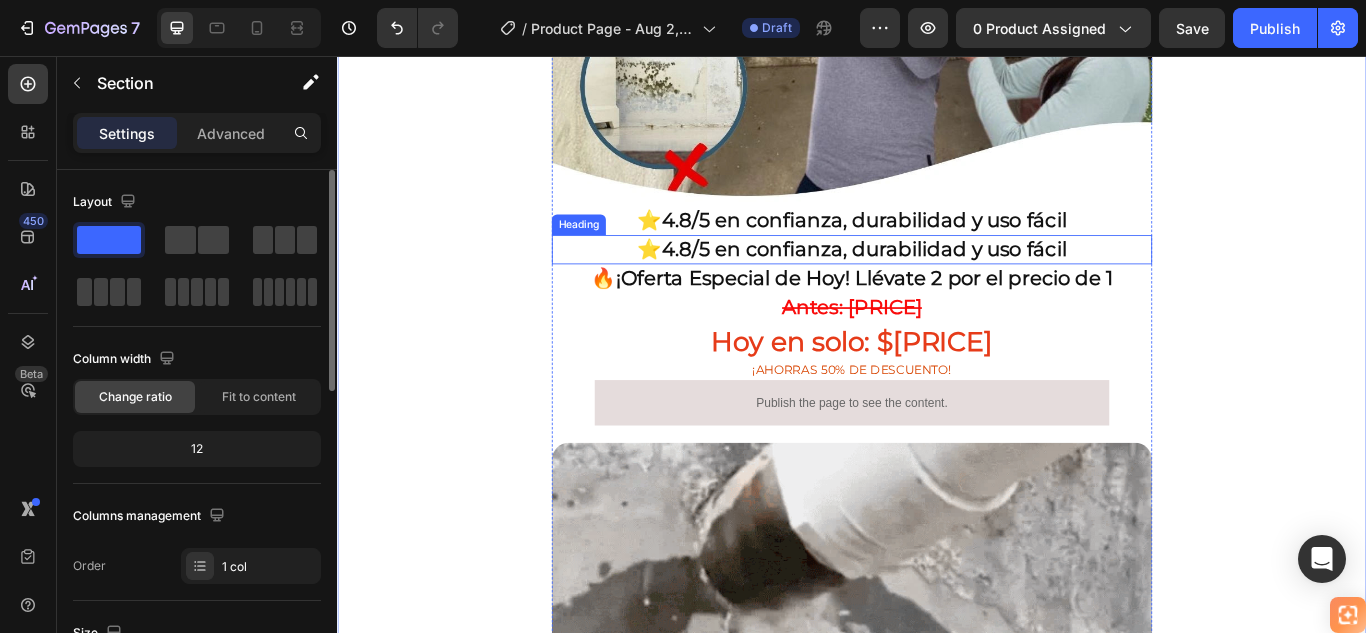click on "4.8/5 en confianza, durabilidad y uso fácil" at bounding box center (952, 281) 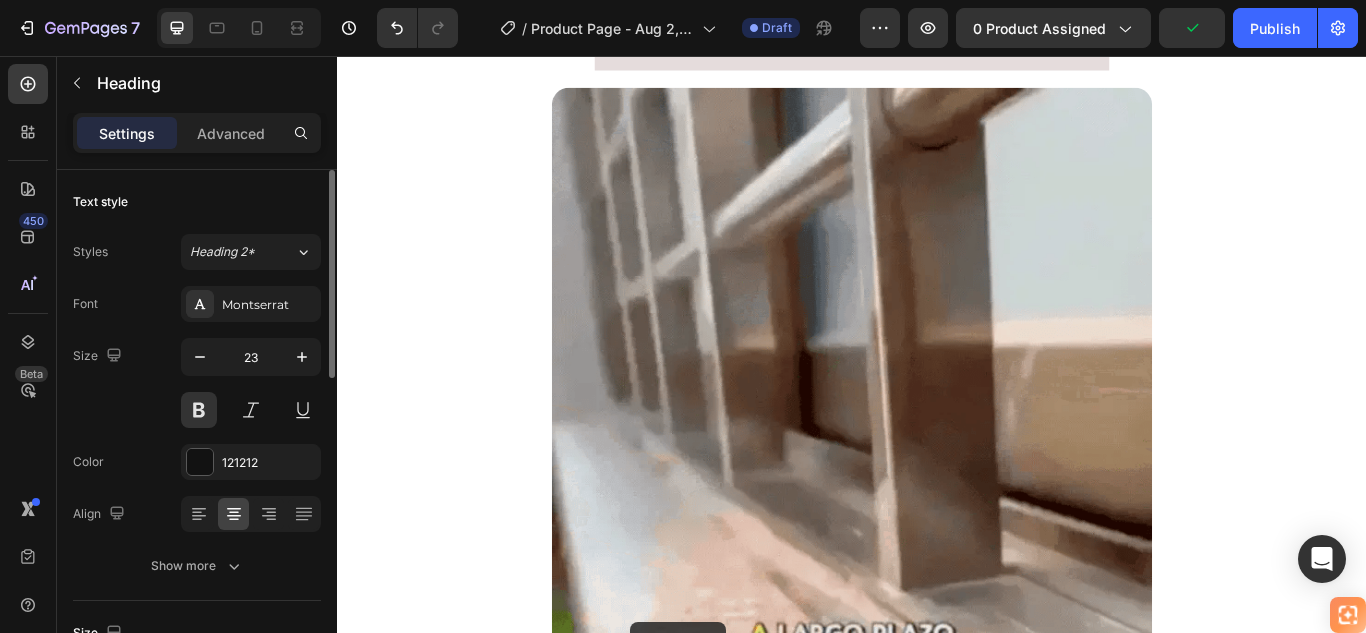 scroll, scrollTop: 1834, scrollLeft: 0, axis: vertical 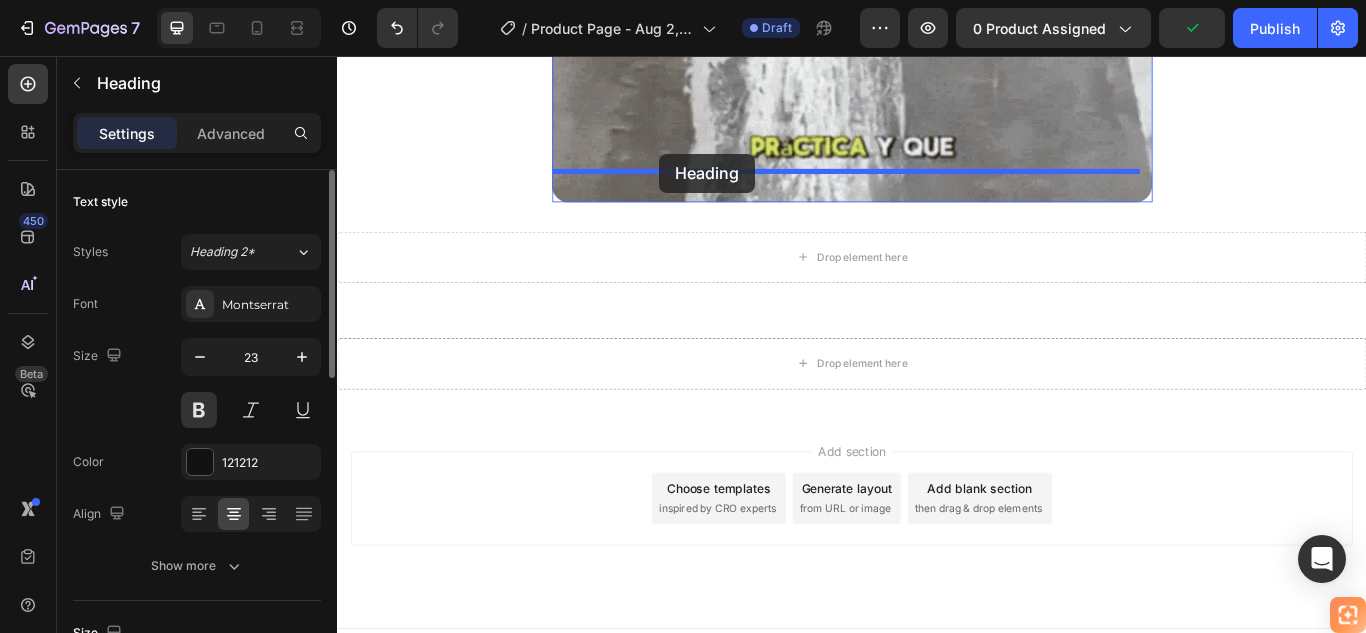 drag, startPoint x: 607, startPoint y: 232, endPoint x: 713, endPoint y: 170, distance: 122.80065 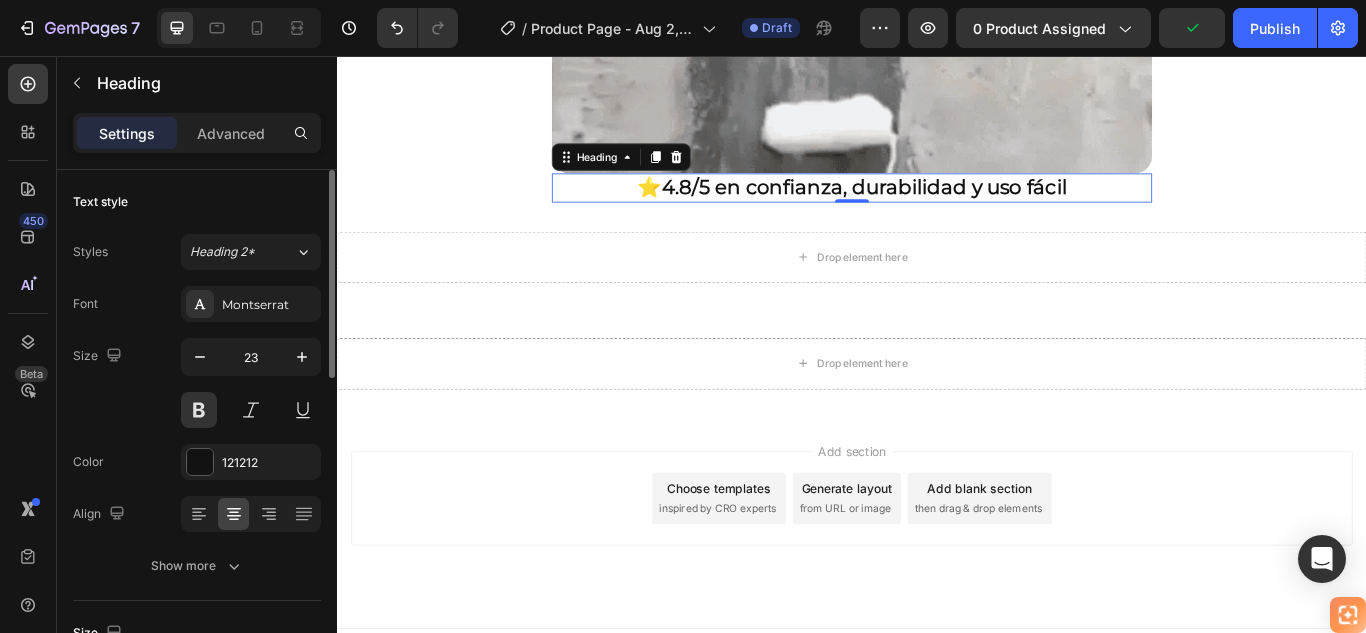 scroll, scrollTop: 1800, scrollLeft: 0, axis: vertical 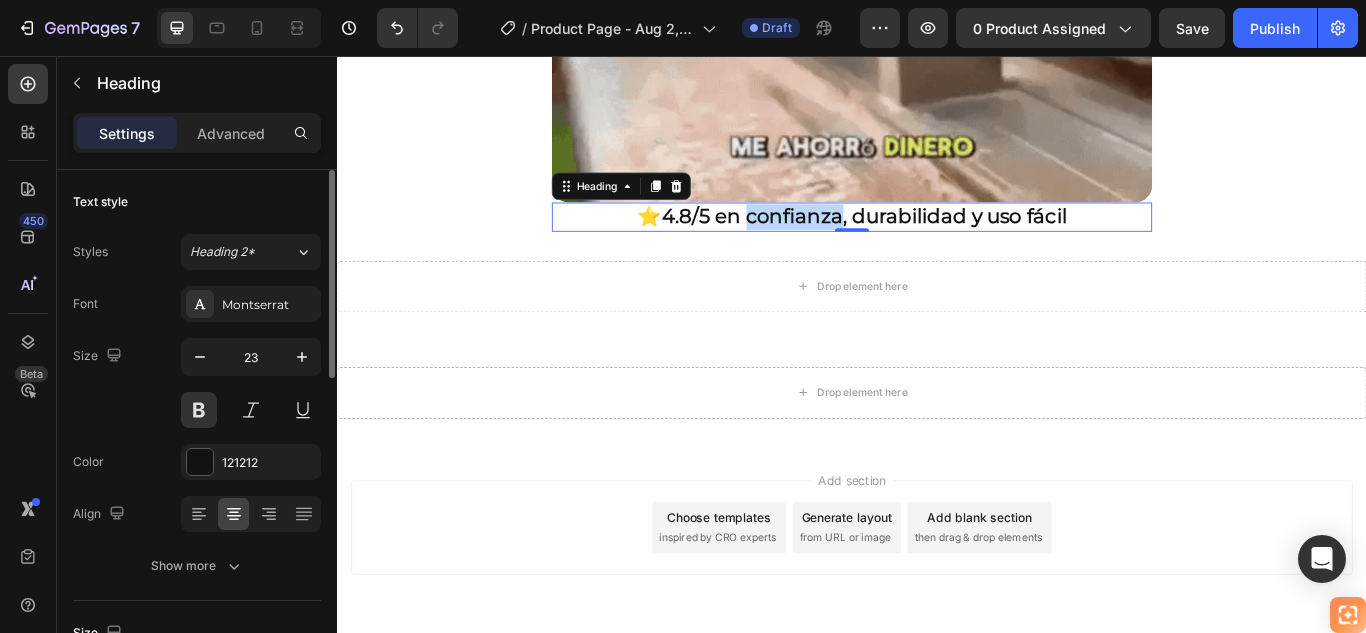 click on "4.8/5 en confianza, durabilidad y uso fácil" at bounding box center [952, 243] 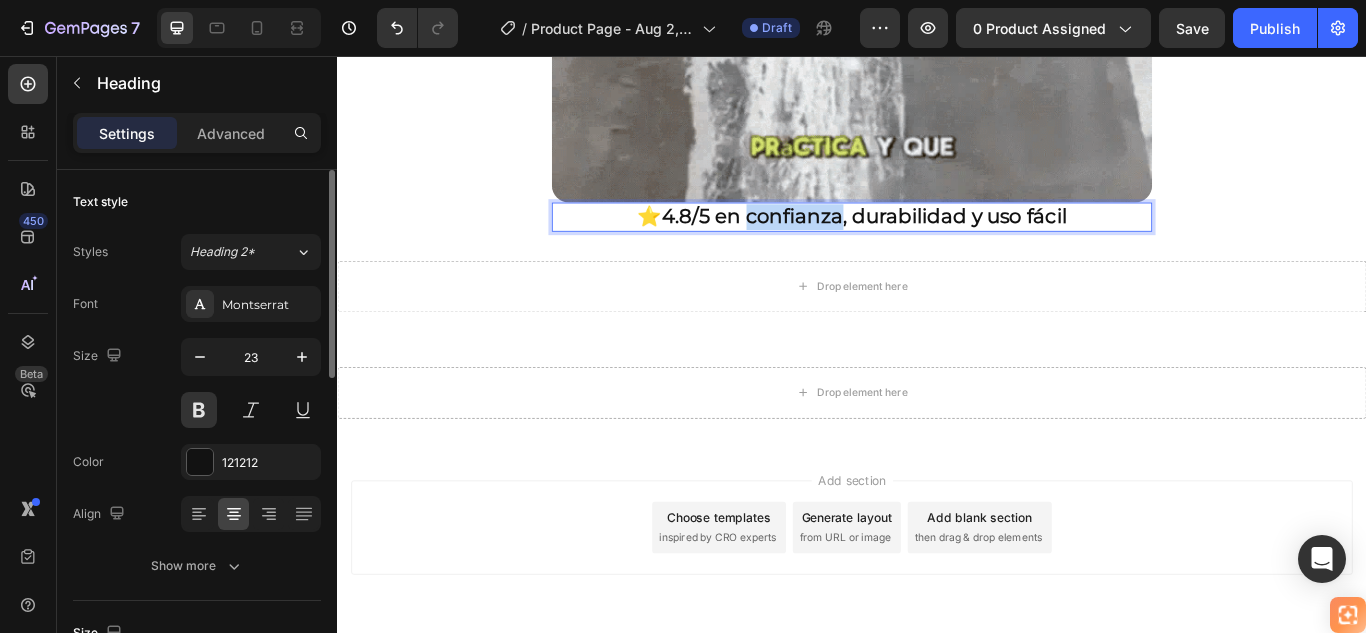 click on "4.8/5 en confianza, durabilidad y uso fácil" at bounding box center [952, 243] 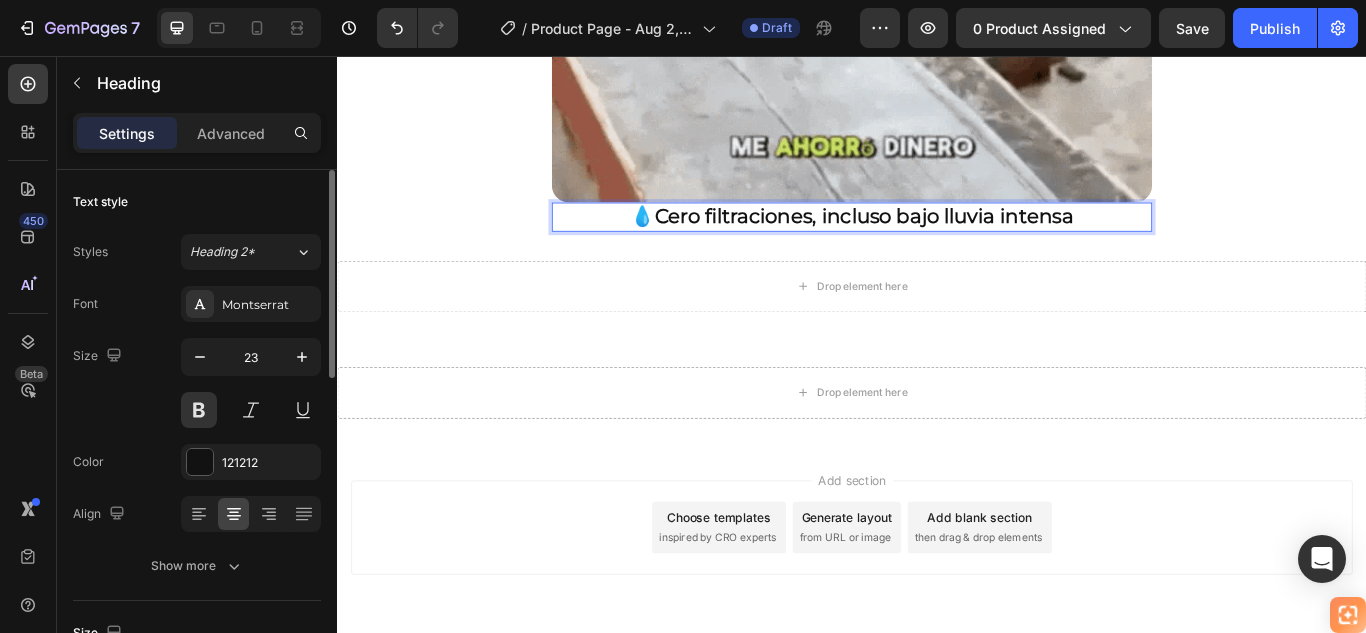 click on "Cero filtraciones, incluso bajo lluvia intensa" at bounding box center (952, 243) 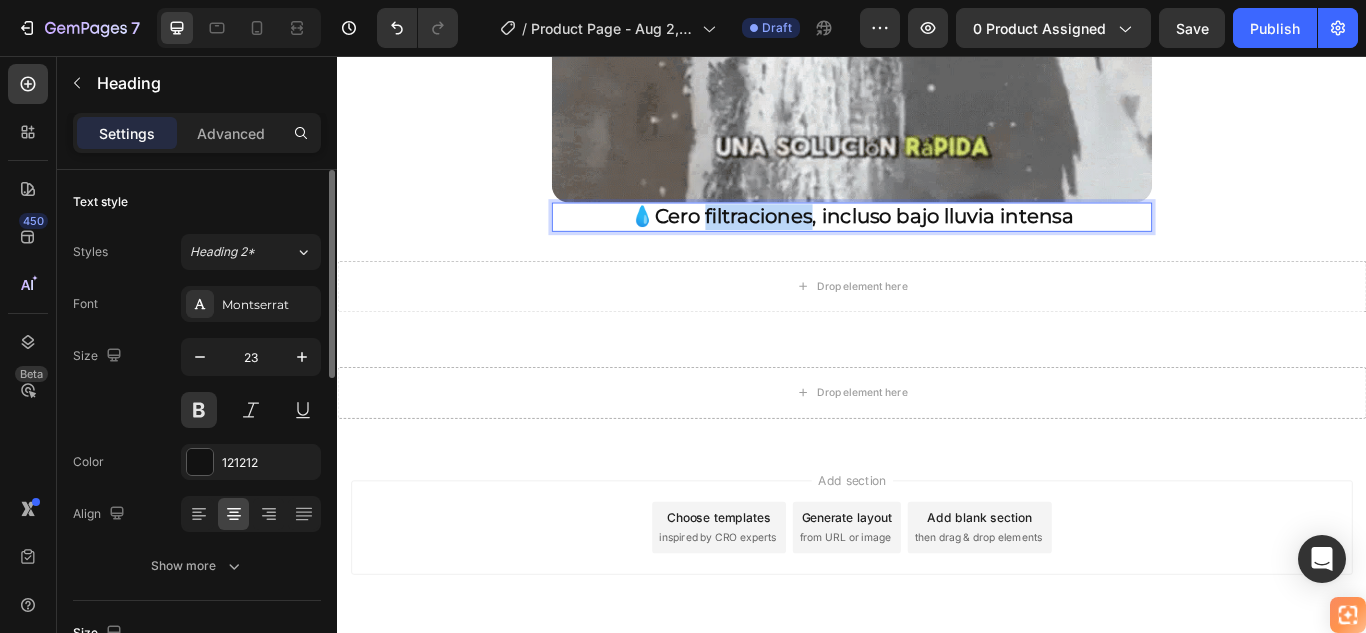 click on "Cero filtraciones, incluso bajo lluvia intensa" at bounding box center (952, 243) 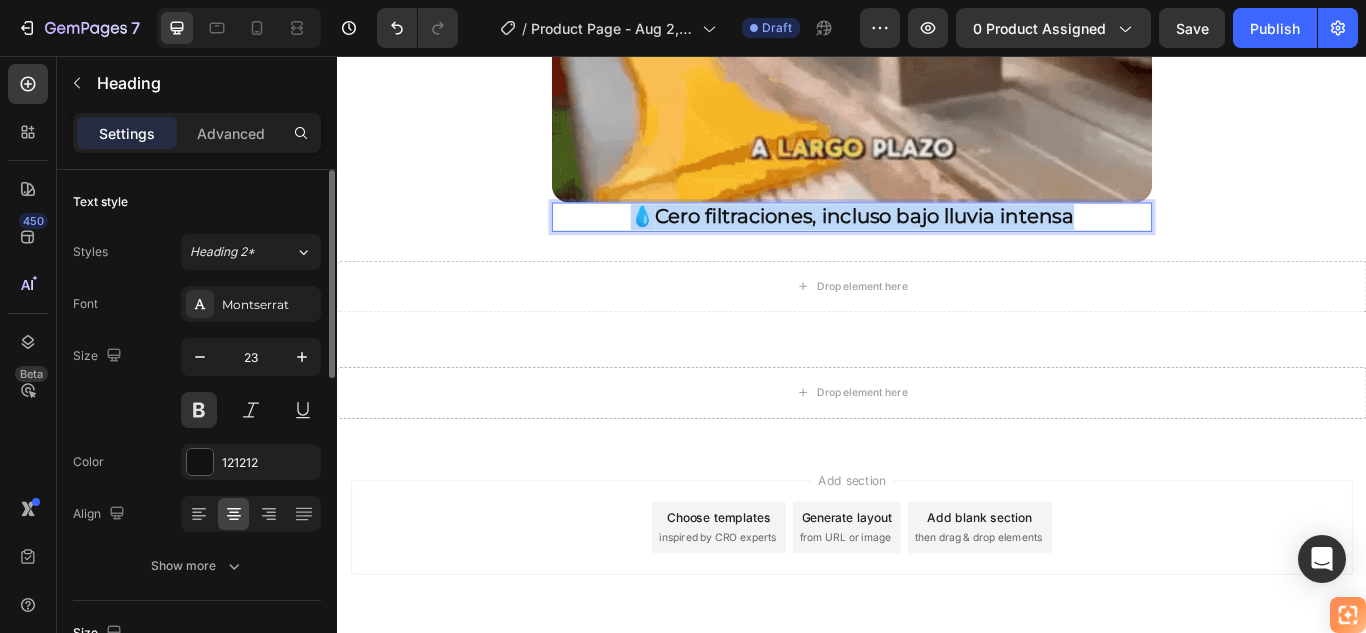 click on "Cero filtraciones, incluso bajo lluvia intensa" at bounding box center (952, 243) 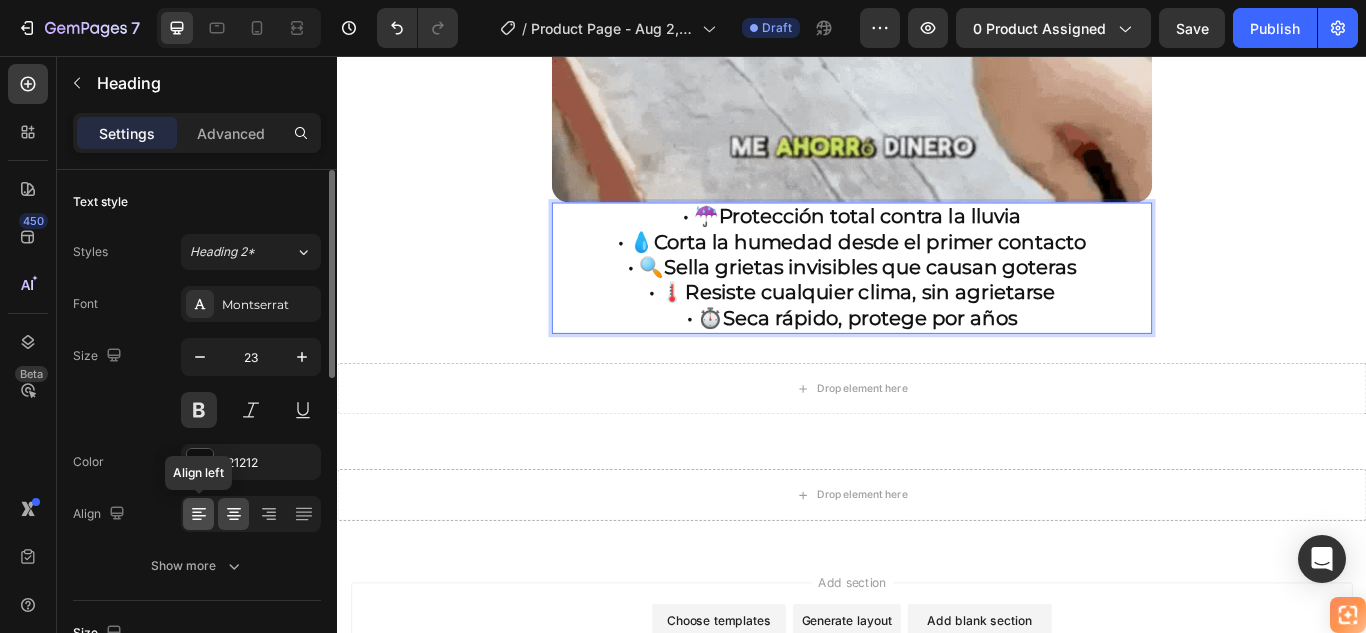 click 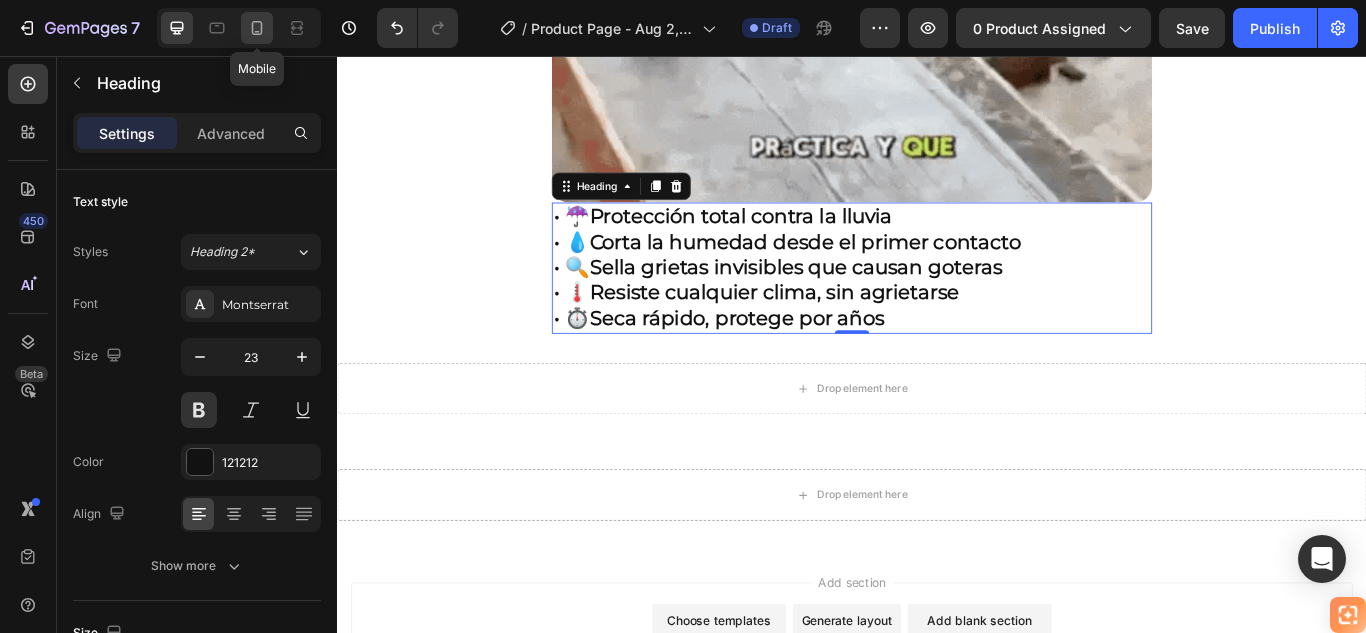 click 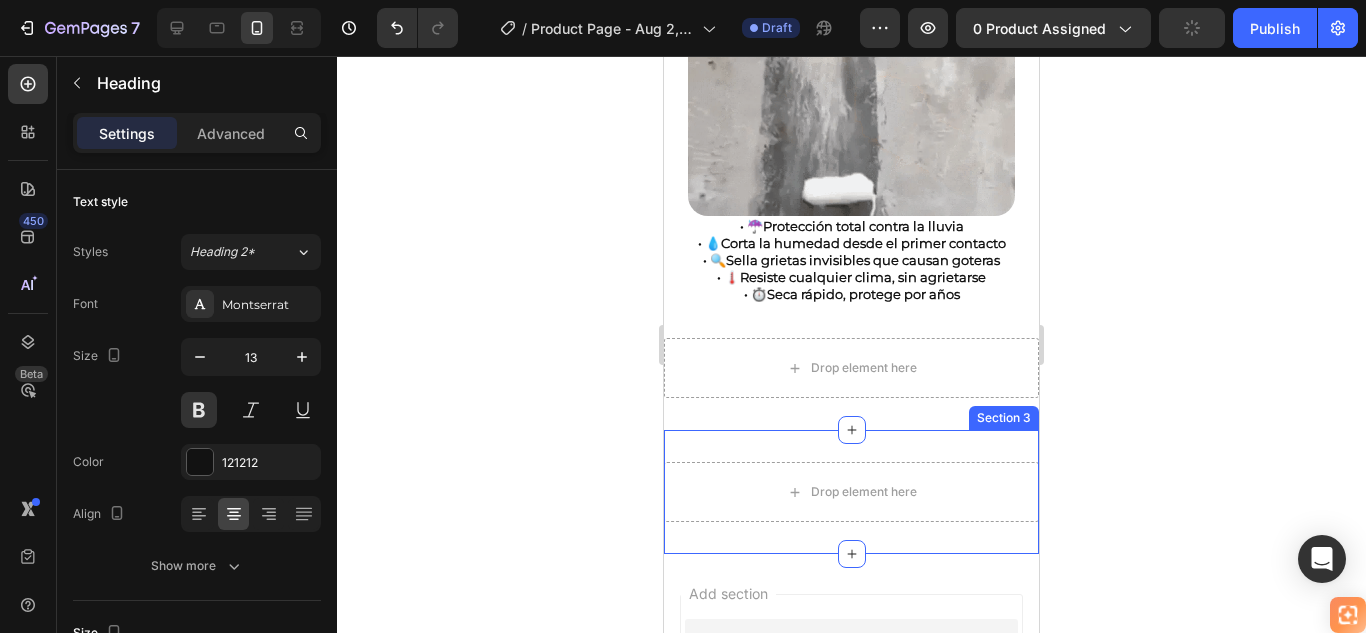 scroll, scrollTop: 833, scrollLeft: 0, axis: vertical 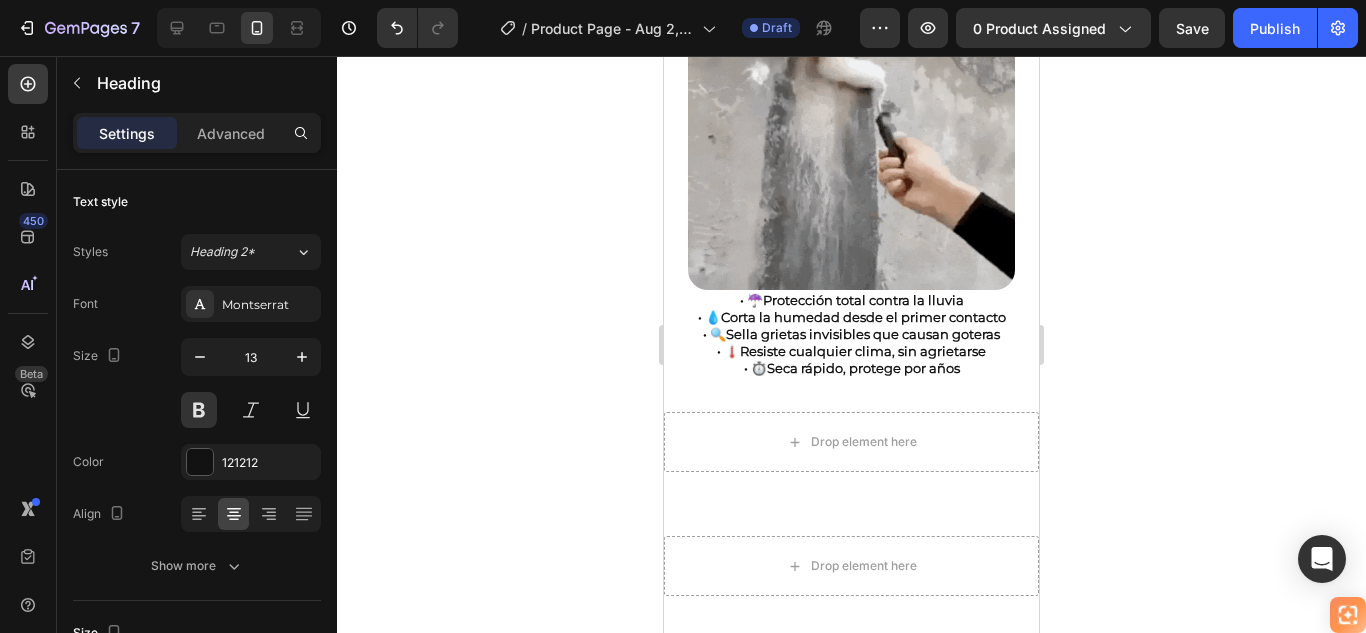click on "Corta la humedad desde el primer contacto" at bounding box center [863, 317] 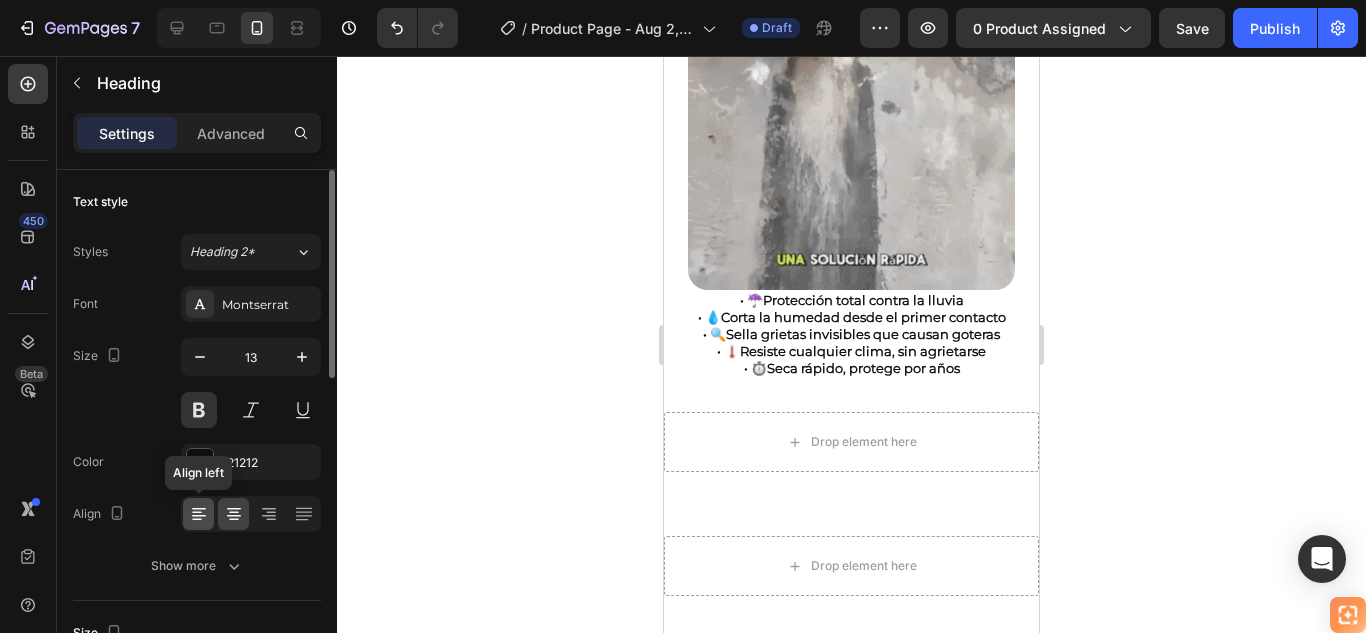click 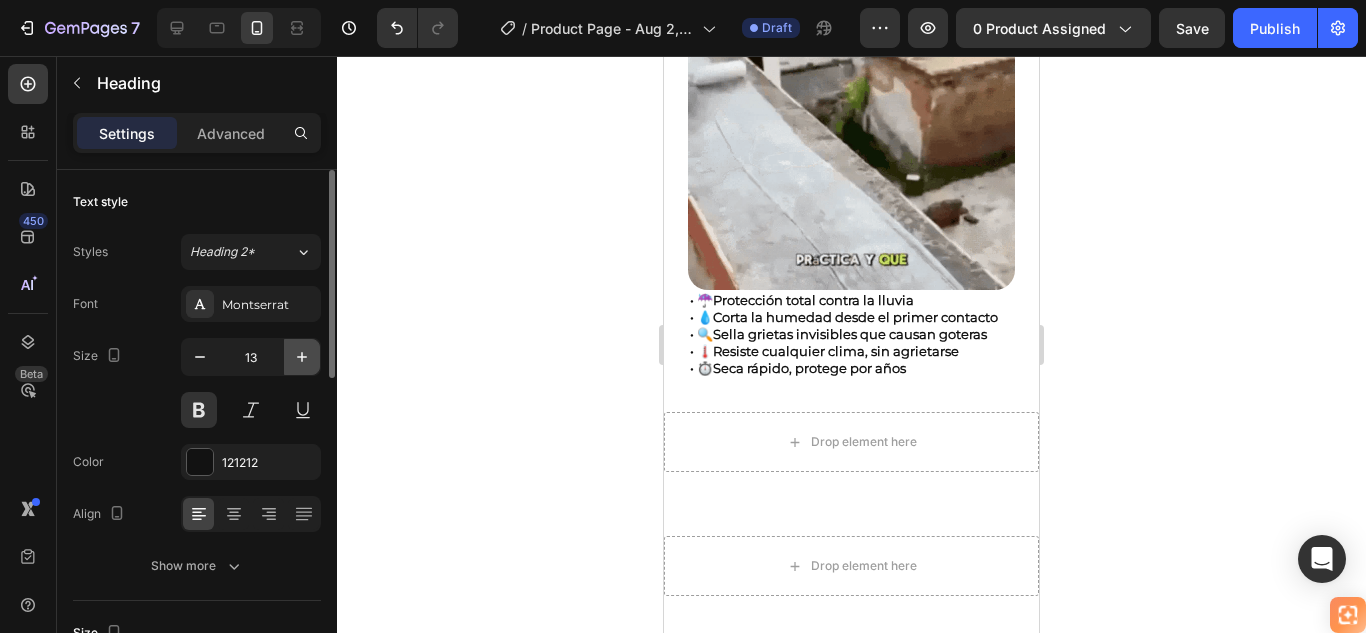 click 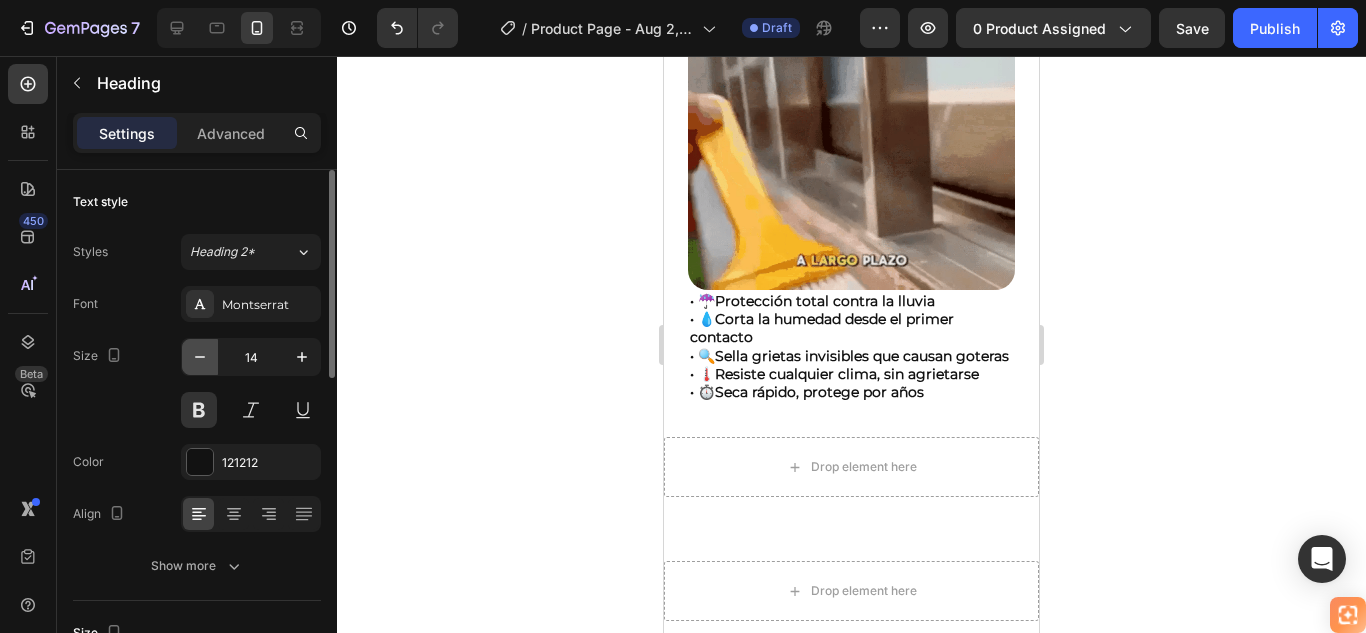 click at bounding box center (200, 357) 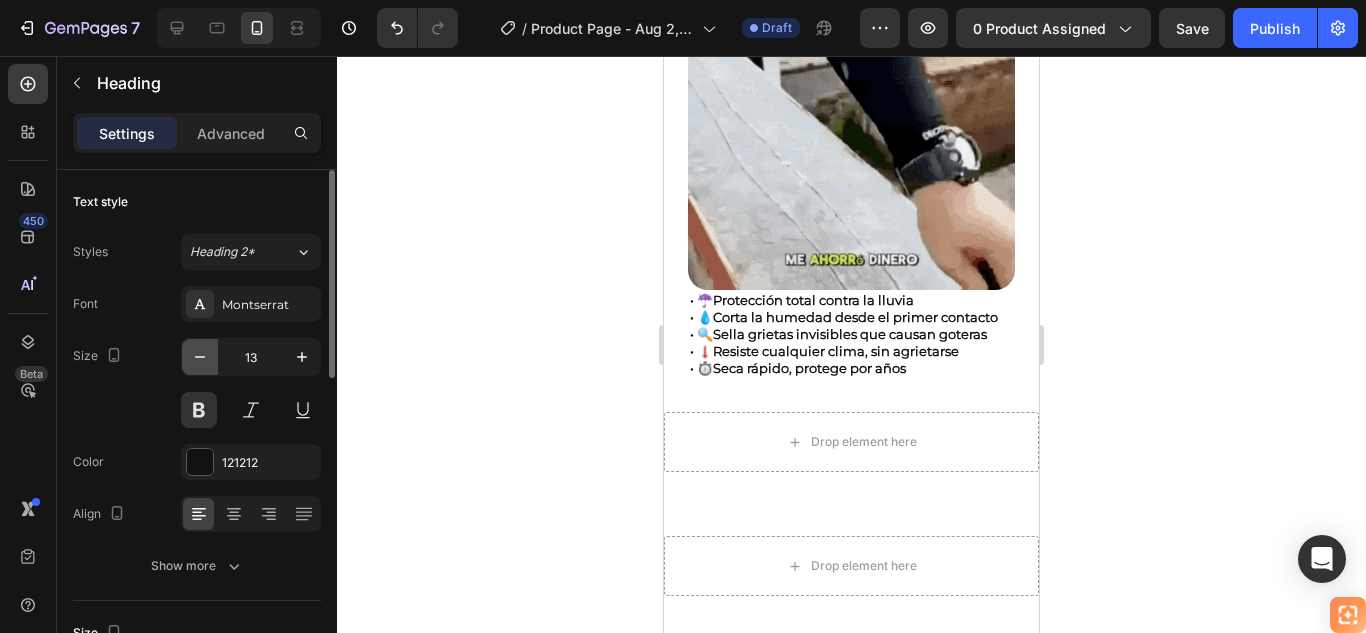 click at bounding box center [200, 357] 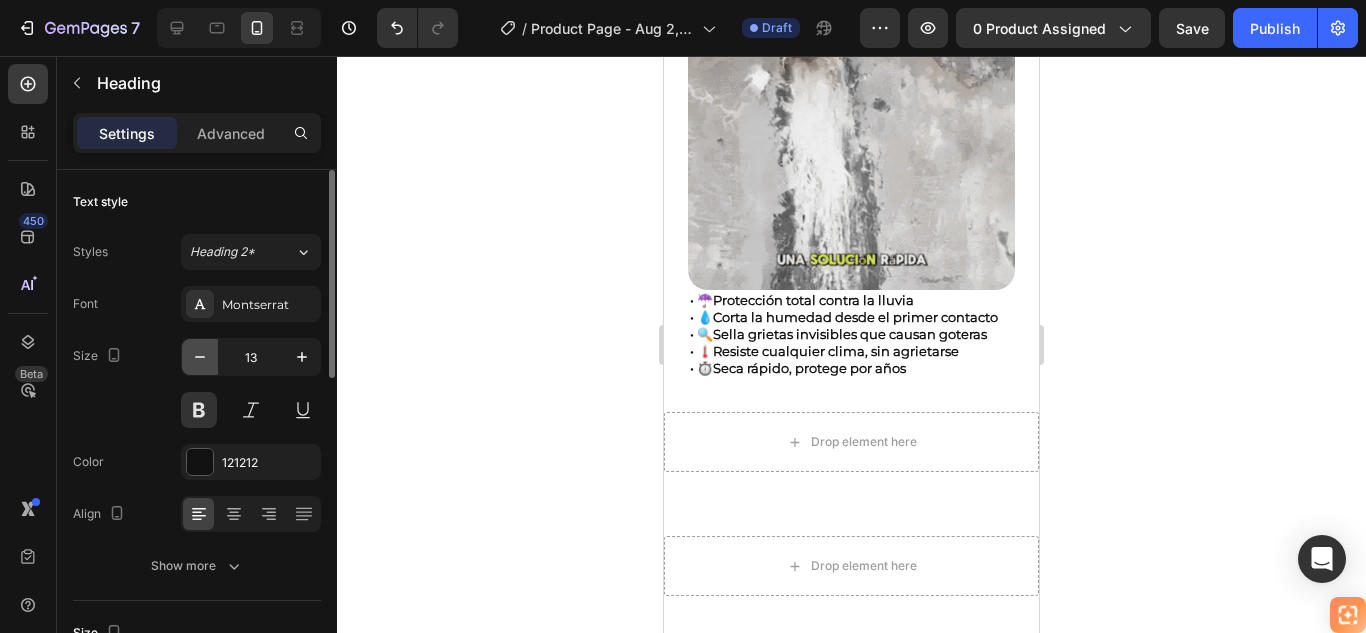 type on "12" 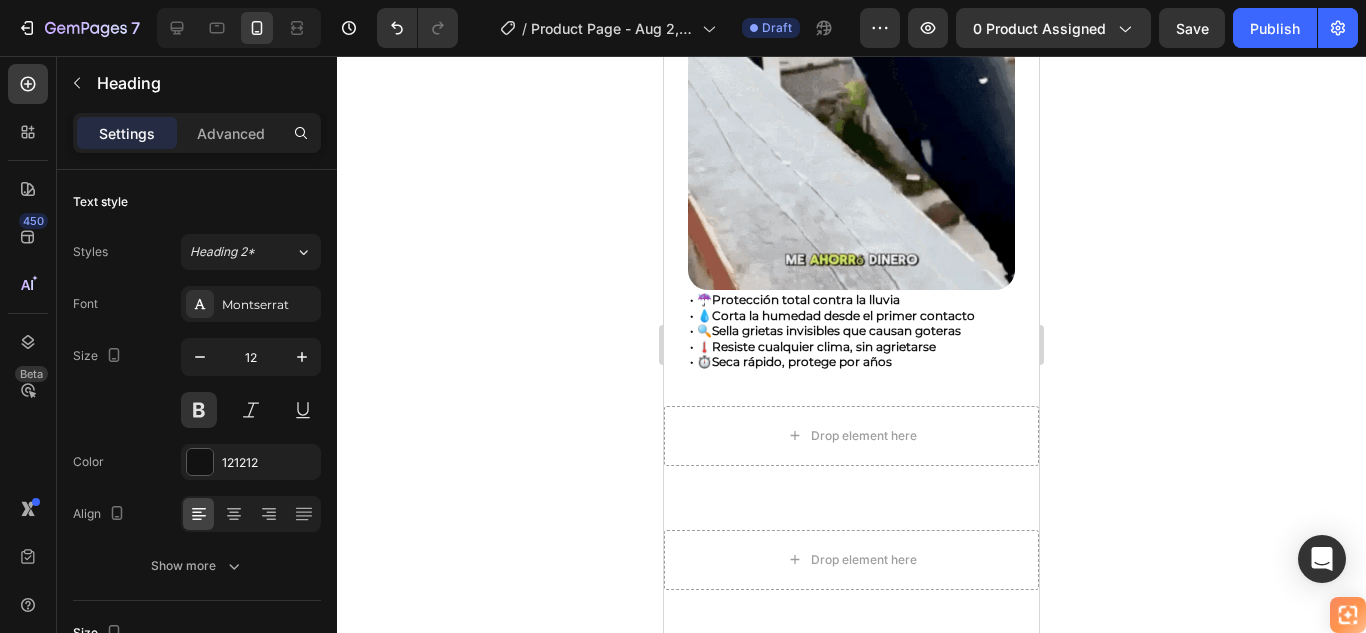 click on "Protección total contra la lluvia" at bounding box center (806, 299) 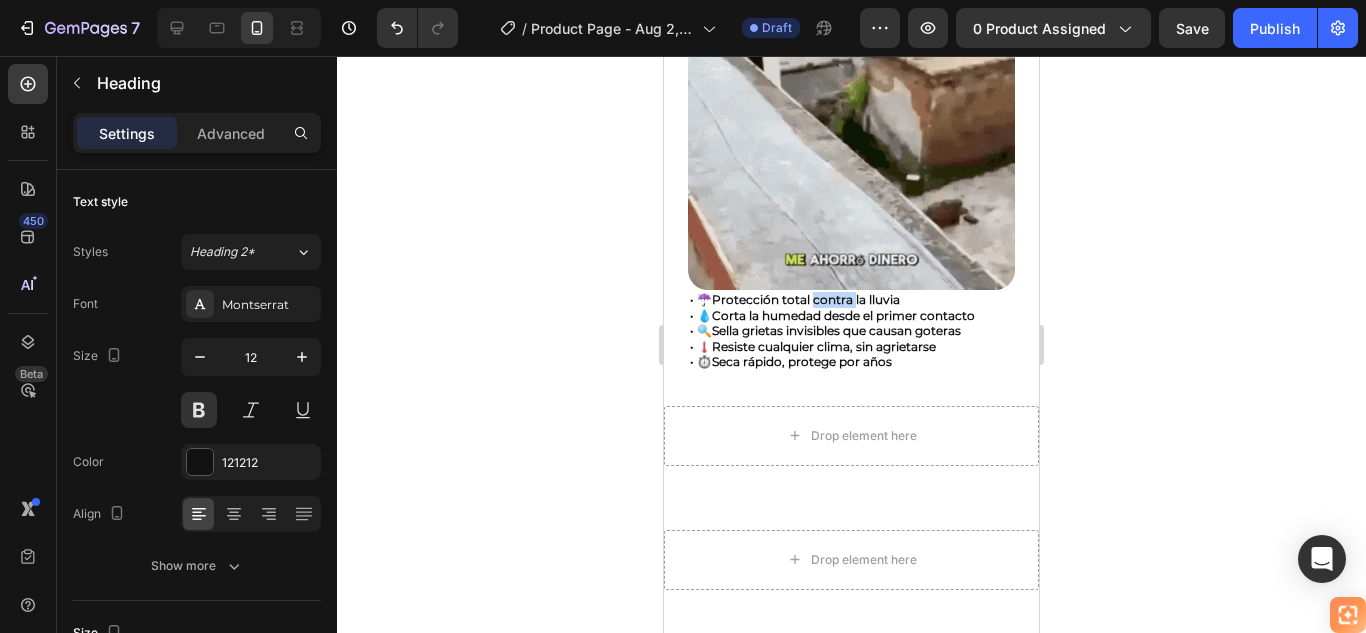 click on "Protección total contra la lluvia" at bounding box center [806, 299] 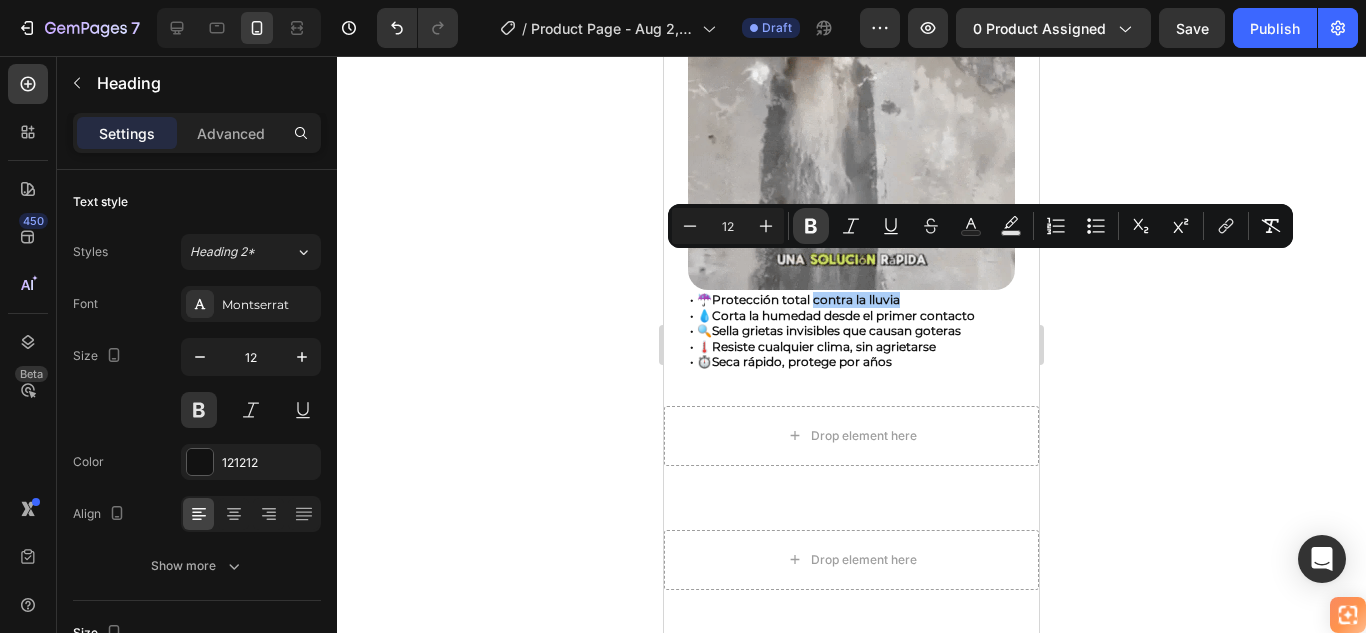 click 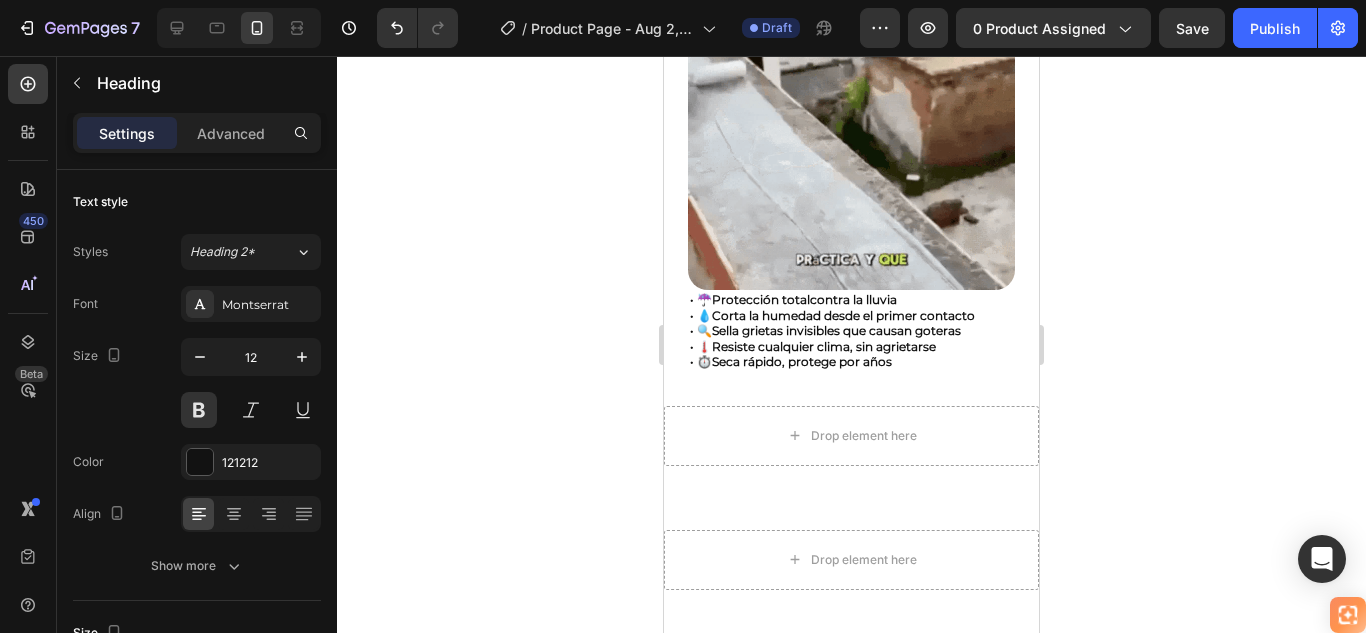 click on "• ☔  Protección total  contra la lluvia • 💧  Corta la humedad desde el primer contacto • 🔍  Sella grietas invisibles que causan goteras • 🌡️  Resiste cualquier clima, sin agrietarse • ⏱️  Seca rápido, protege por años" at bounding box center (851, 331) 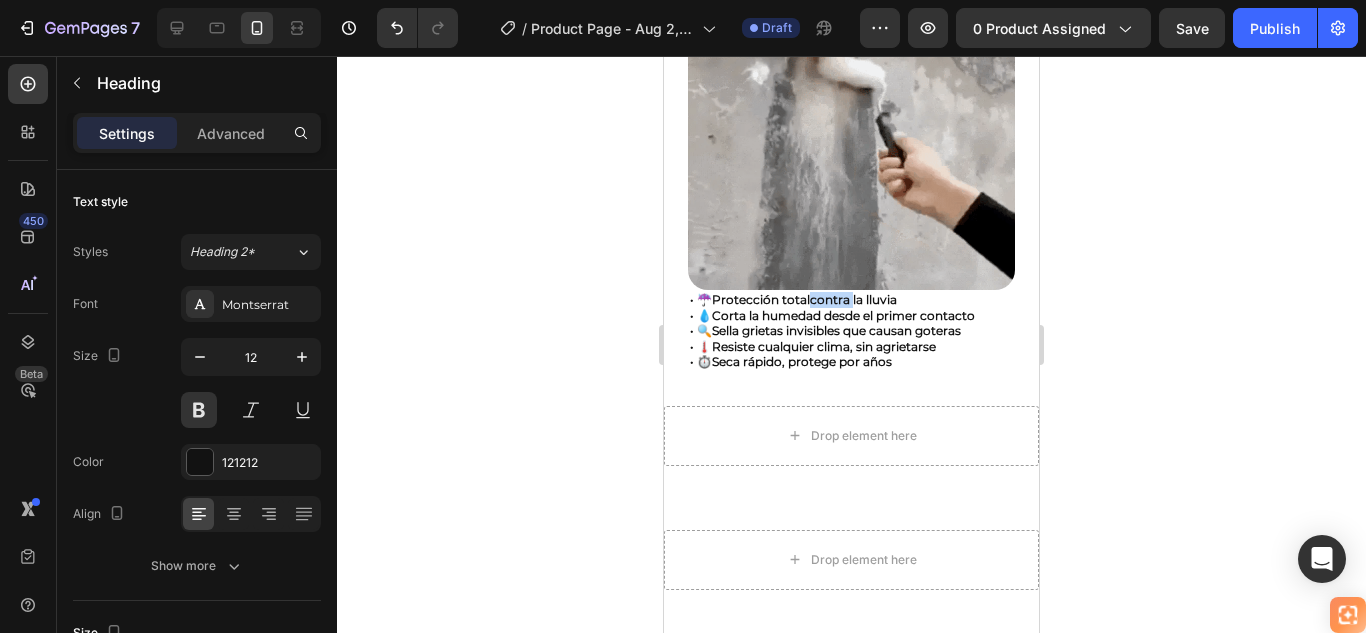 click on "• ☔  Protección total  contra la lluvia • 💧  Corta la humedad desde el primer contacto • 🔍  Sella grietas invisibles que causan goteras • 🌡️  Resiste cualquier clima, sin agrietarse • ⏱️  Seca rápido, protege por años" at bounding box center (851, 331) 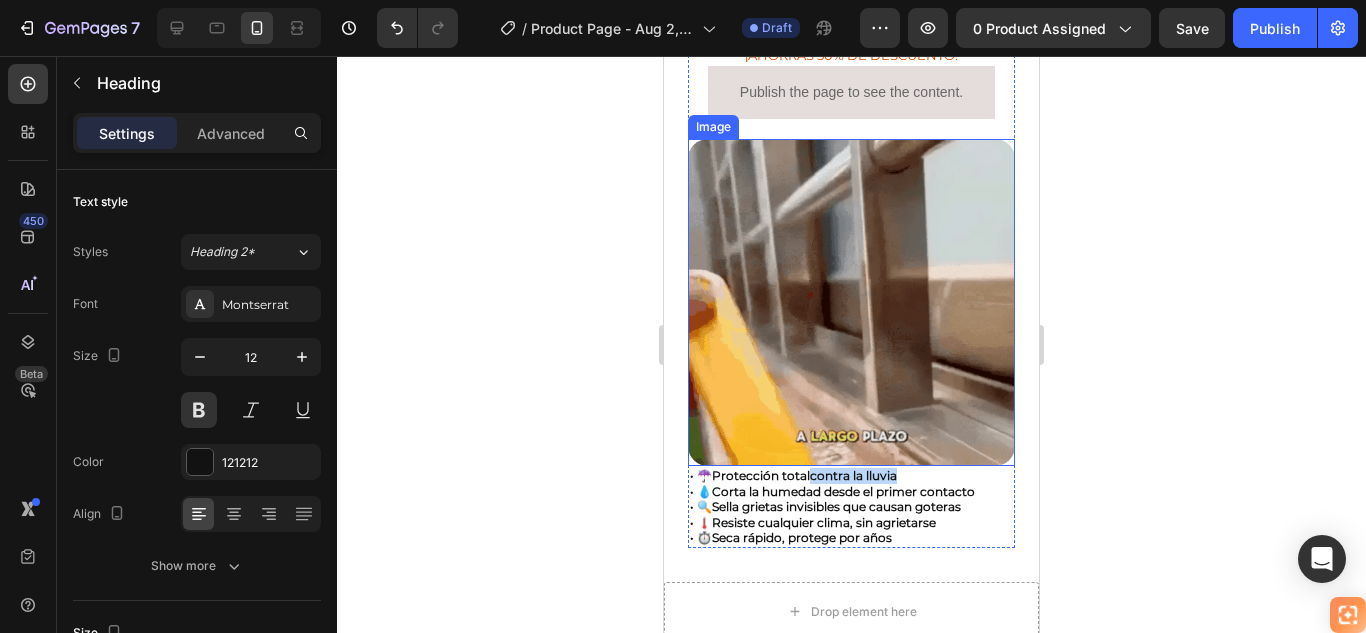 scroll, scrollTop: 733, scrollLeft: 0, axis: vertical 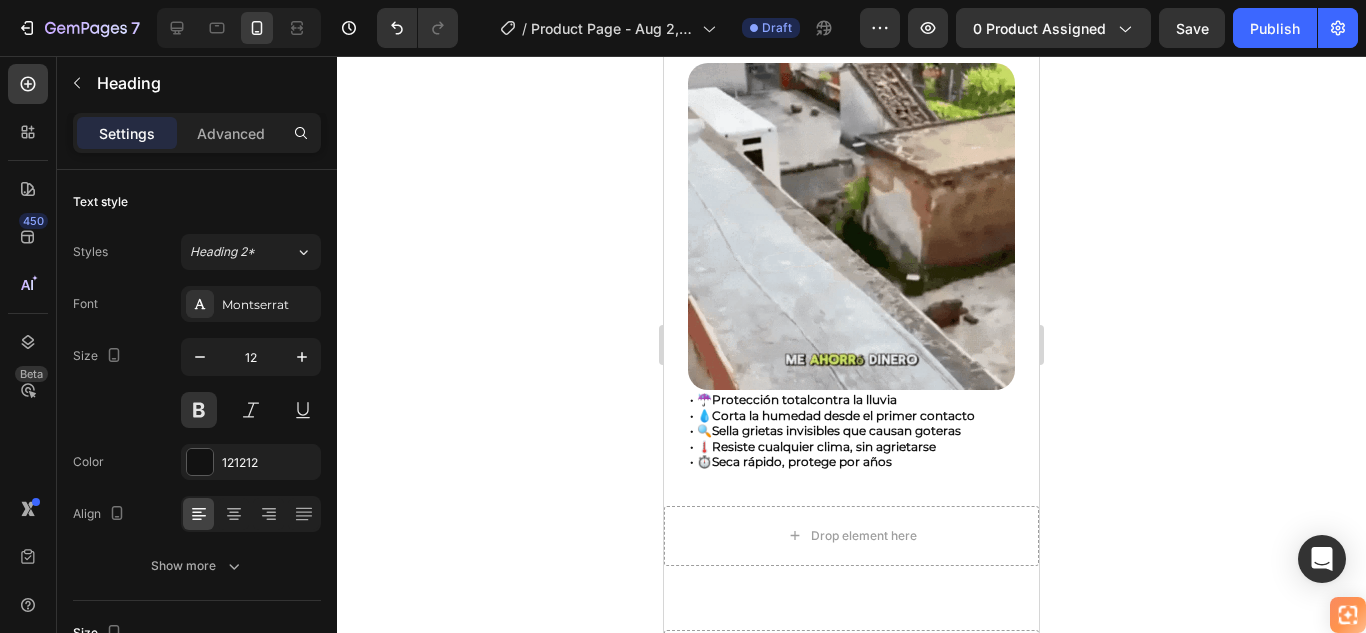 click on "Sella grietas invisibles que causan goteras" at bounding box center [836, 430] 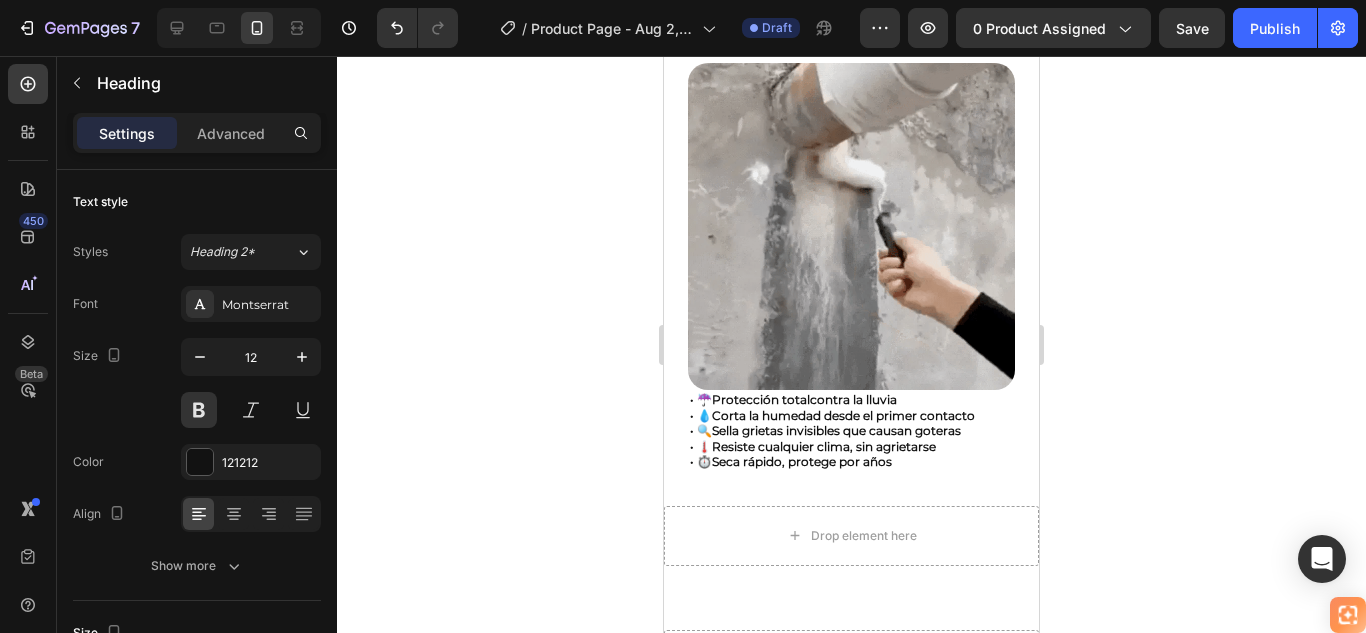click on "• ☔  Protección total  contra la lluvia • 💧  Corta la humedad desde el primer contacto • 🔍  Sella grietas invisibles que causan goteras • 🌡️  Resiste cualquier clima, sin agrietarse • ⏱️  Seca rápido, protege por años" at bounding box center (851, 431) 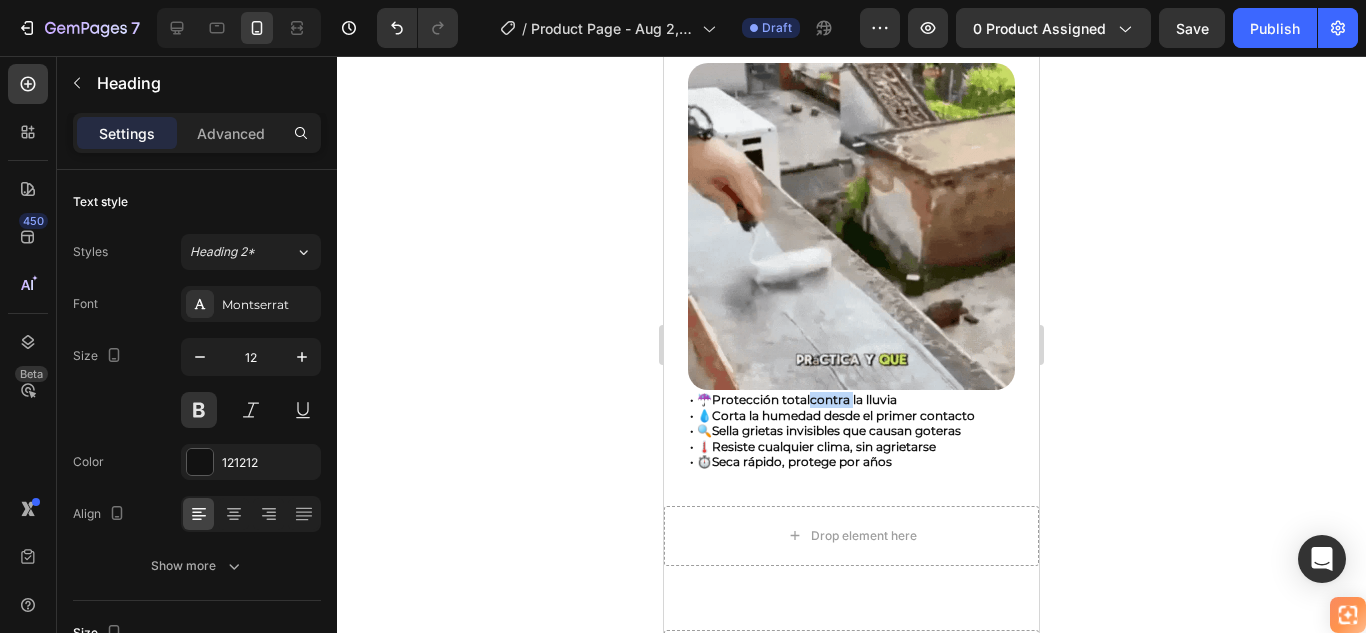 click on "• ☔  Protección total  contra la lluvia • 💧  Corta la humedad desde el primer contacto • 🔍  Sella grietas invisibles que causan goteras • 🌡️  Resiste cualquier clima, sin agrietarse • ⏱️  Seca rápido, protege por años" at bounding box center [851, 431] 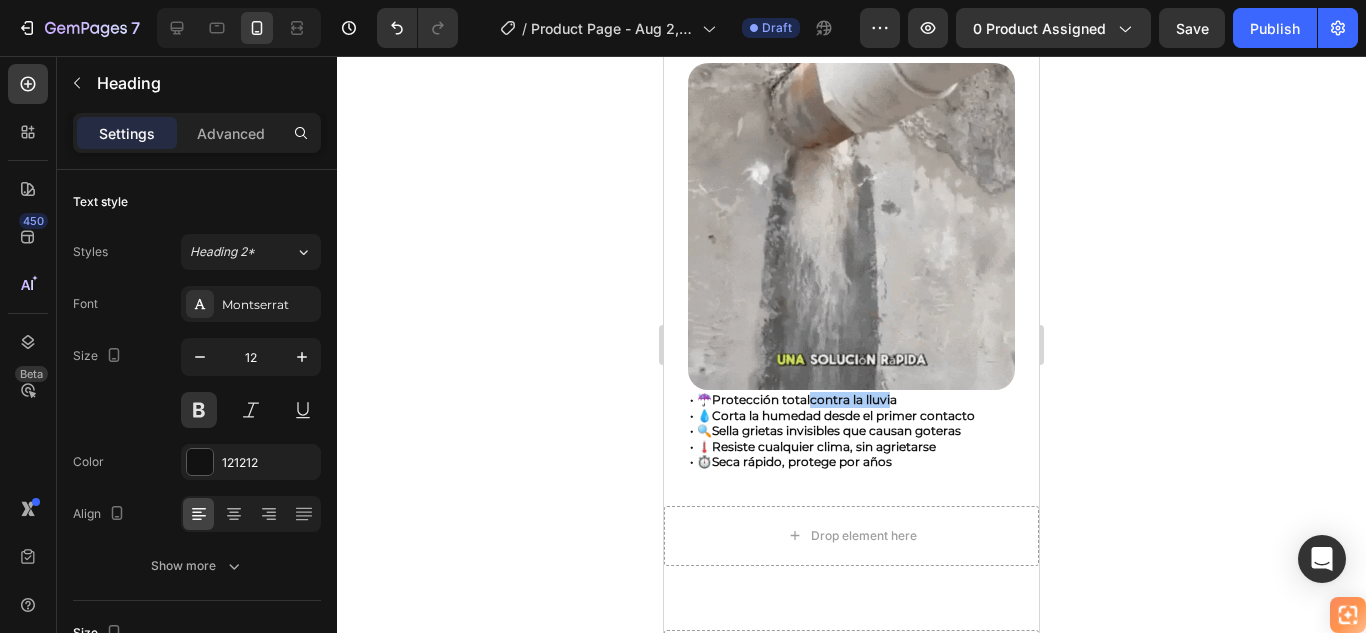 click 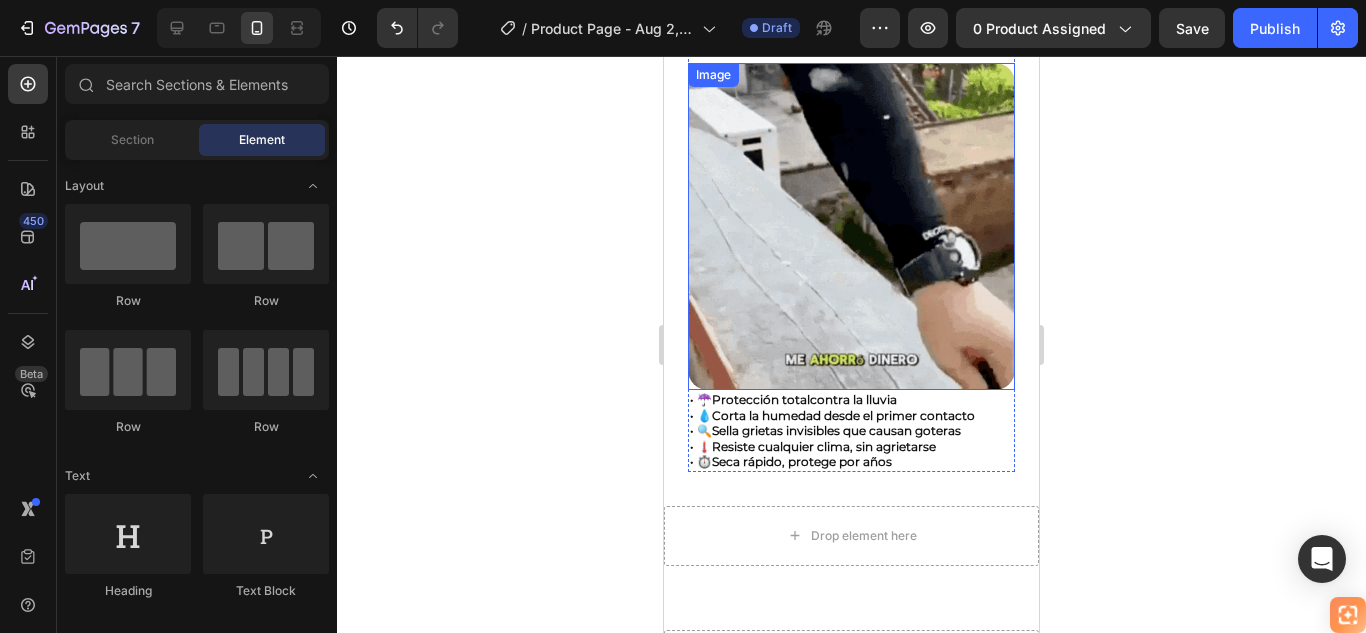 click at bounding box center (851, 226) 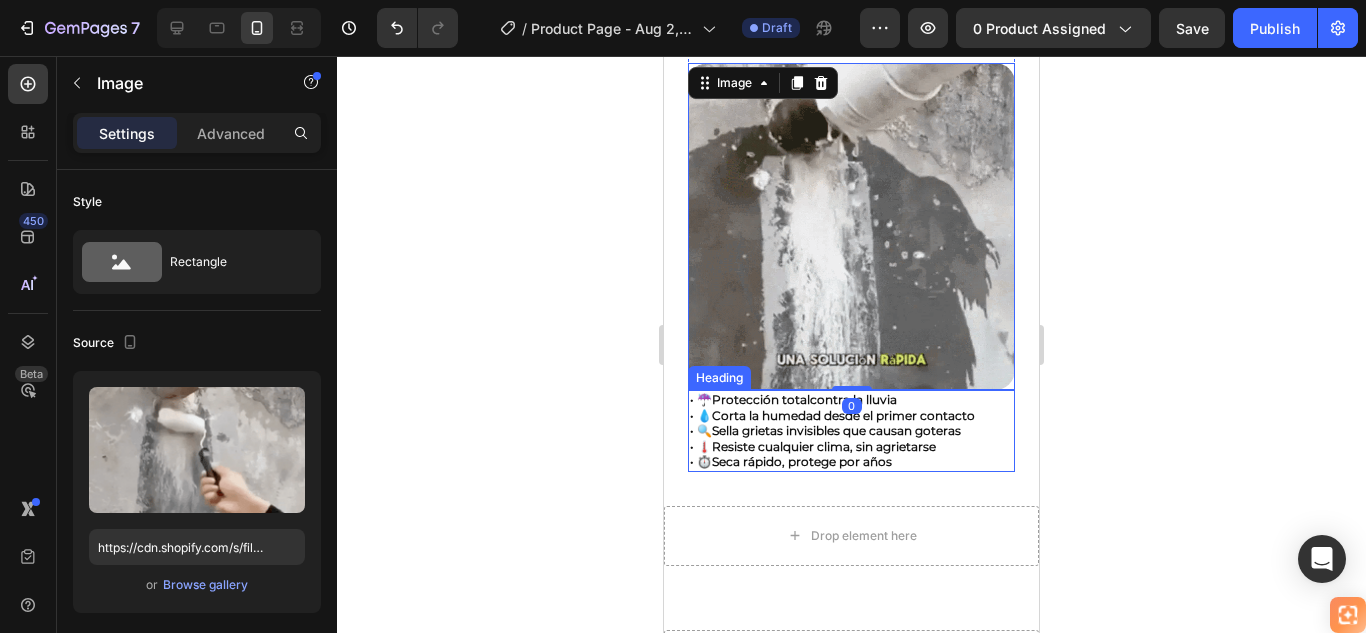 click on "Corta la humedad desde el primer contacto" at bounding box center (843, 415) 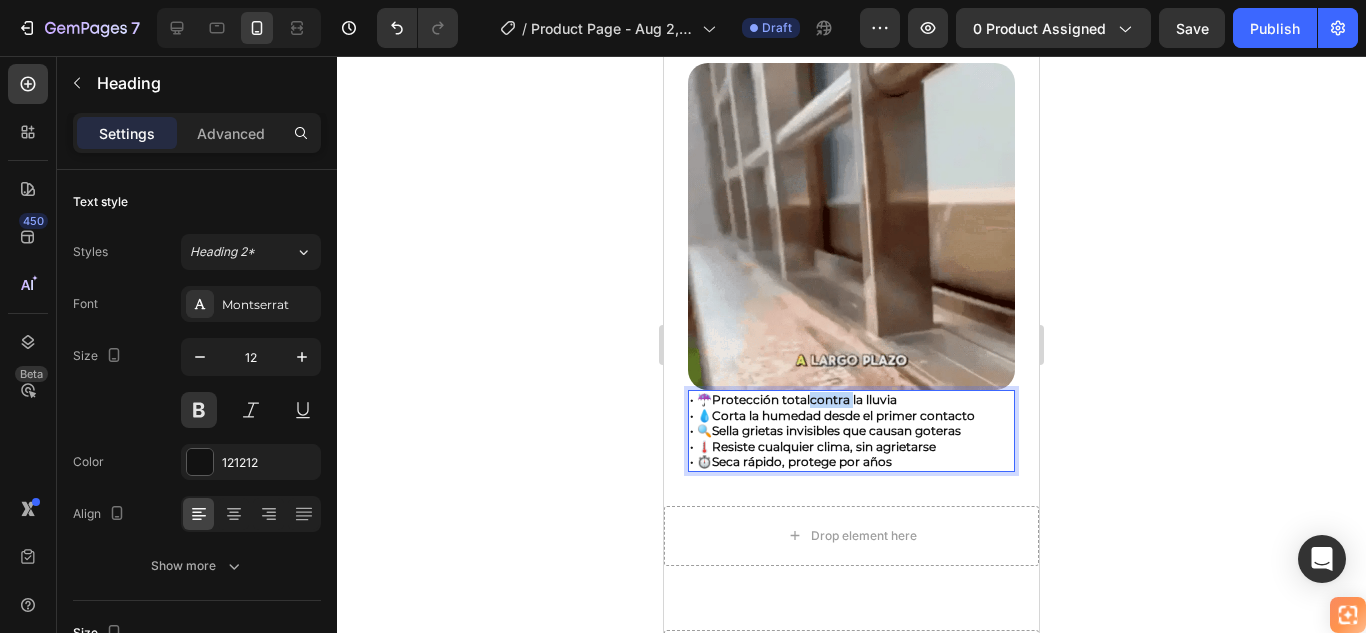 click on "• ☔  Protección total  contra la lluvia • 💧  Corta la humedad desde el primer contacto • 🔍  Sella grietas invisibles que causan goteras • 🌡️  Resiste cualquier clima, sin agrietarse • ⏱️  Seca rápido, protege por años" at bounding box center (851, 431) 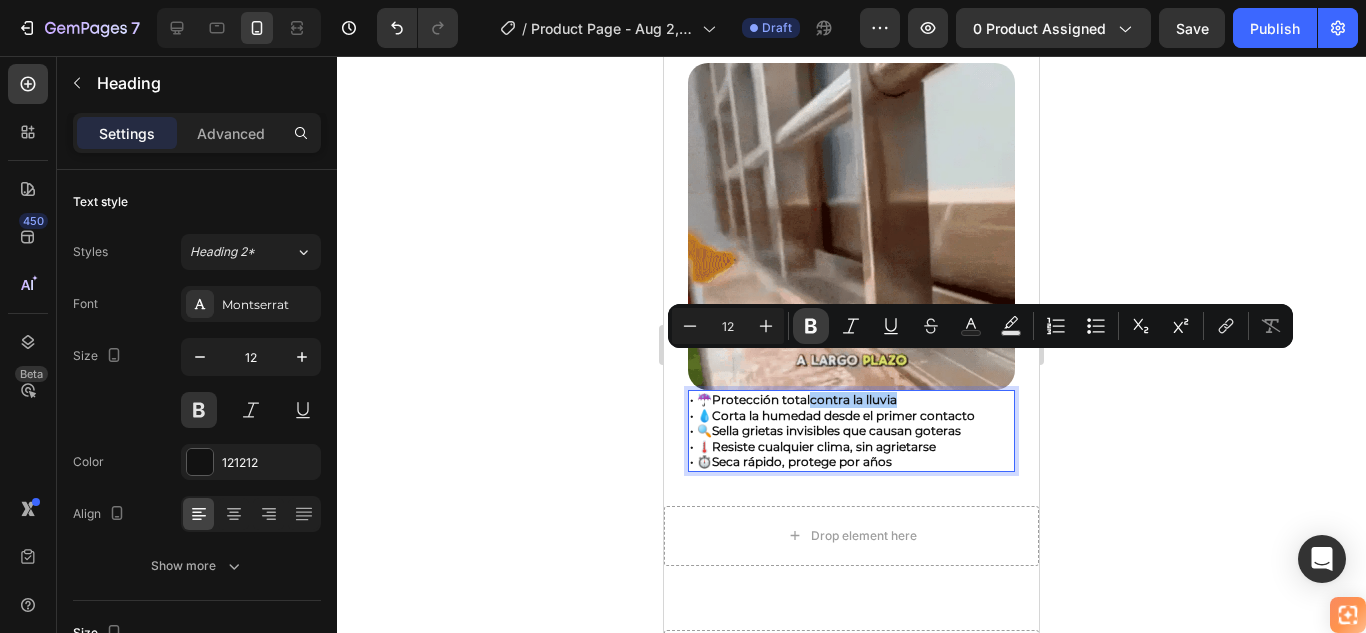 click 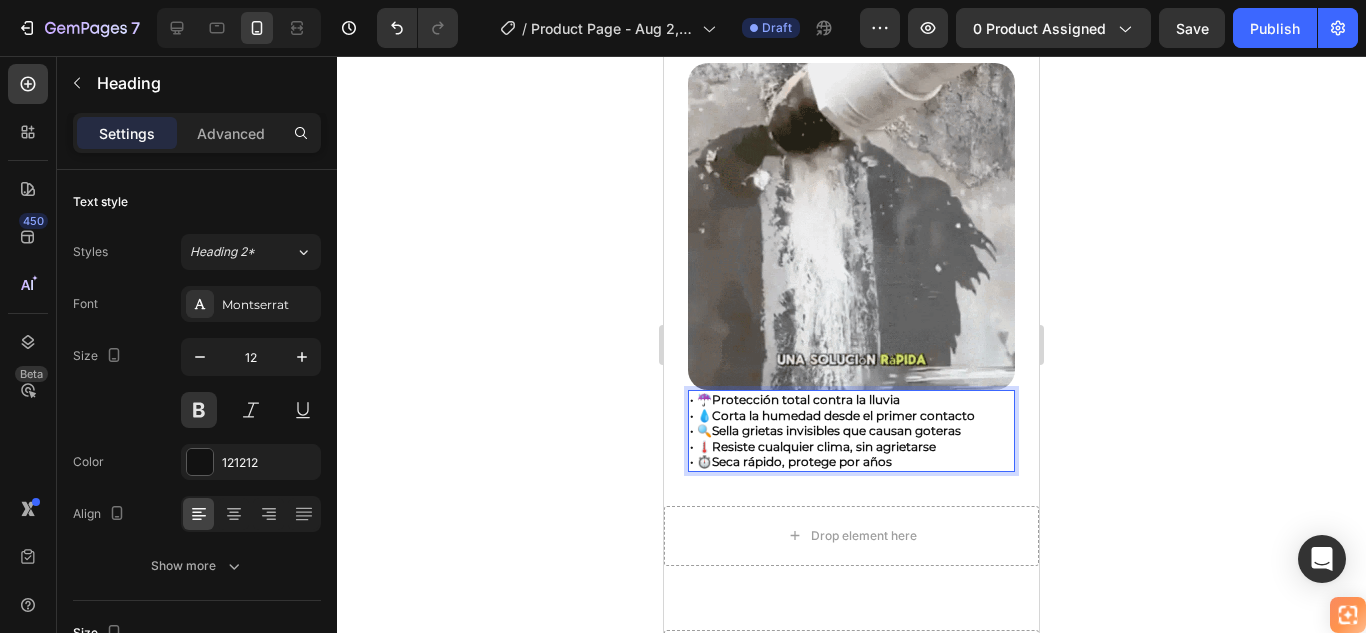 click 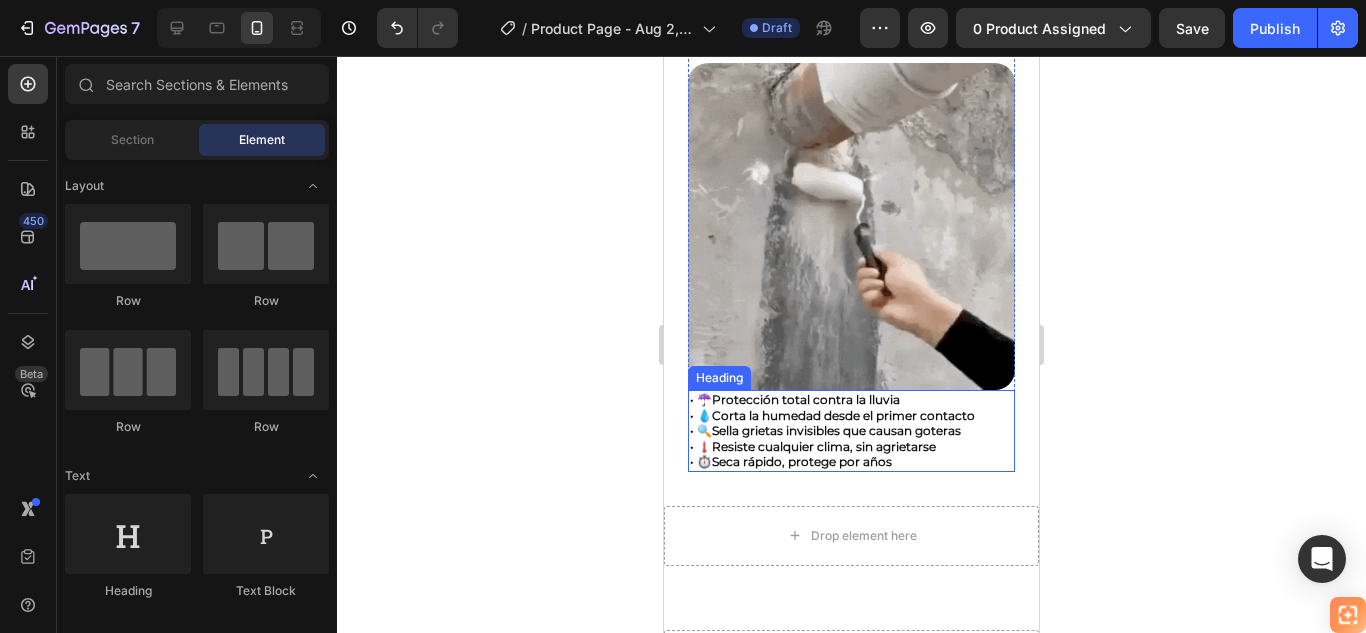click on "Protección total contra la lluvia" at bounding box center [806, 399] 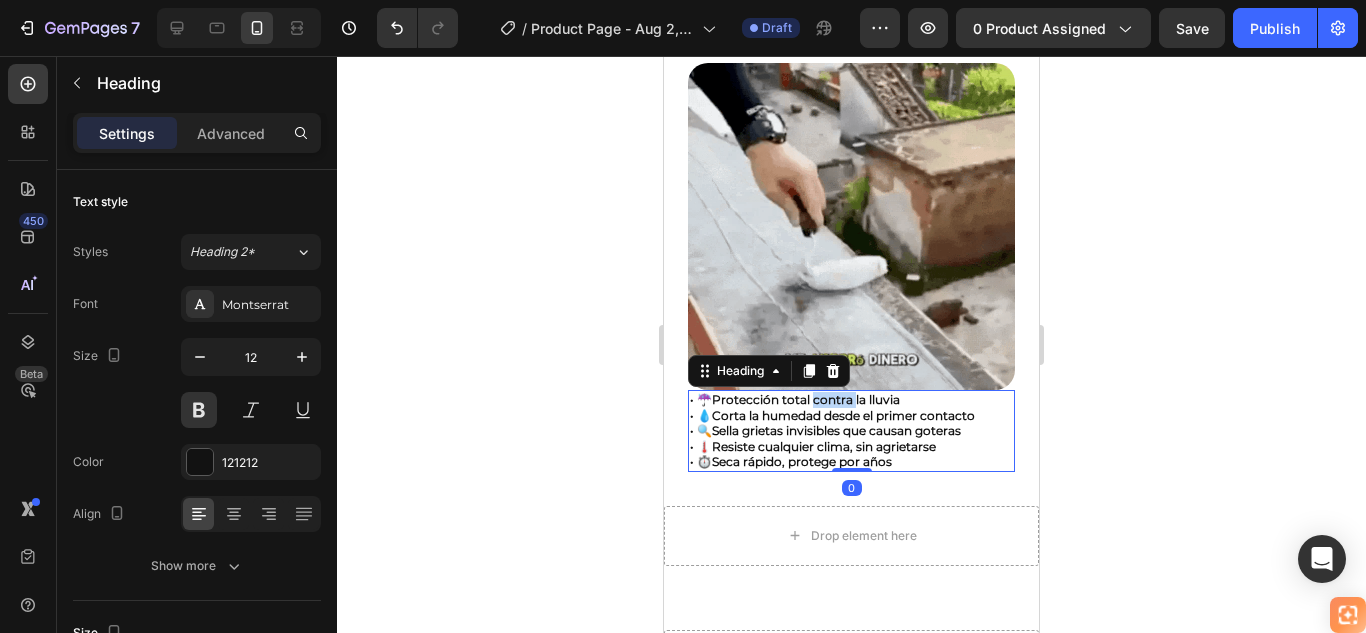 click on "Protección total contra la lluvia" at bounding box center [806, 399] 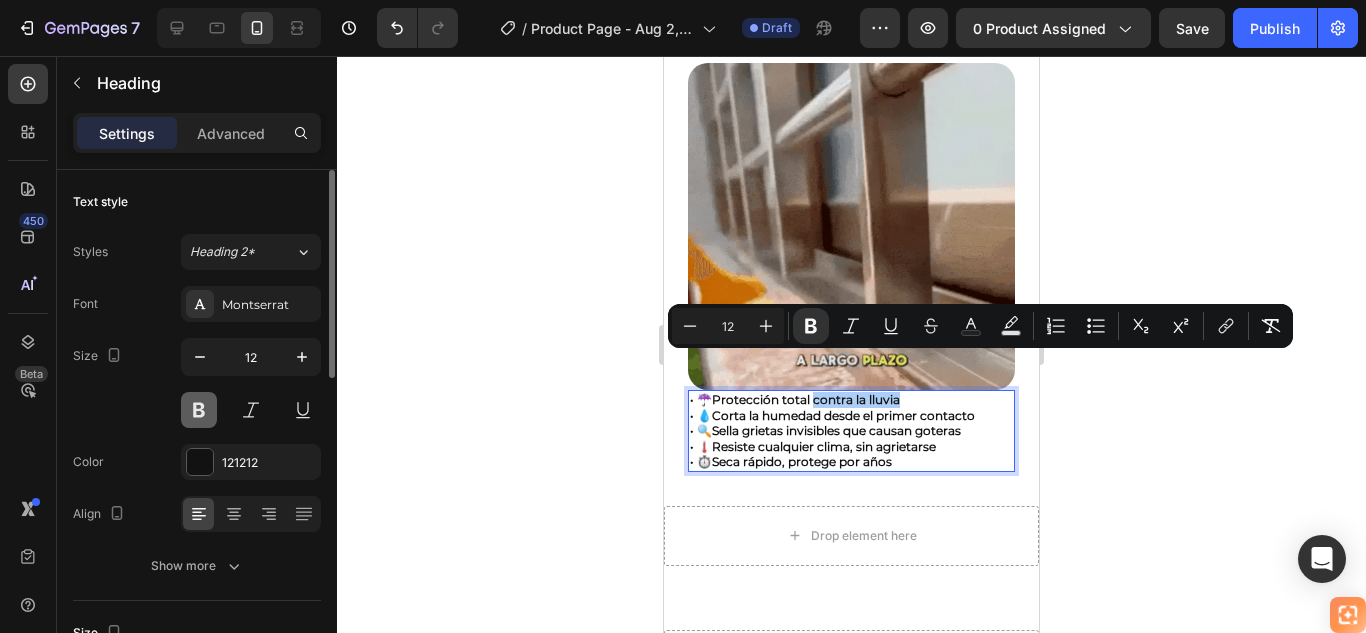 click at bounding box center [199, 410] 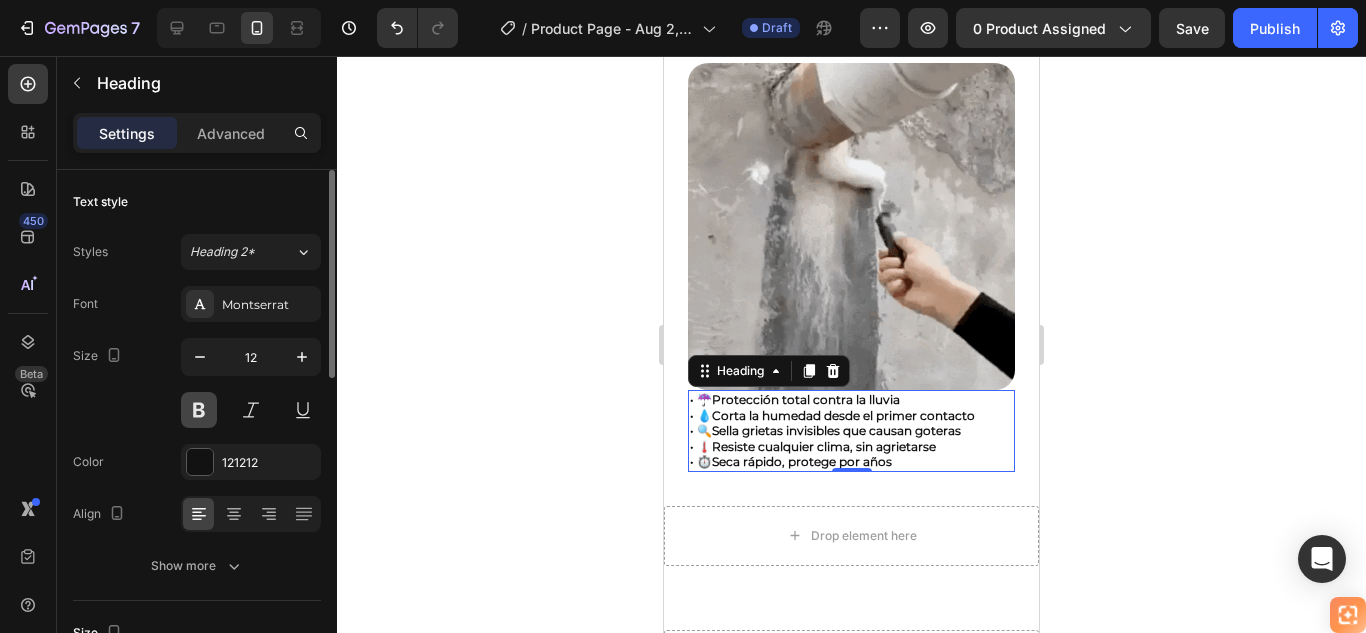 click at bounding box center [199, 410] 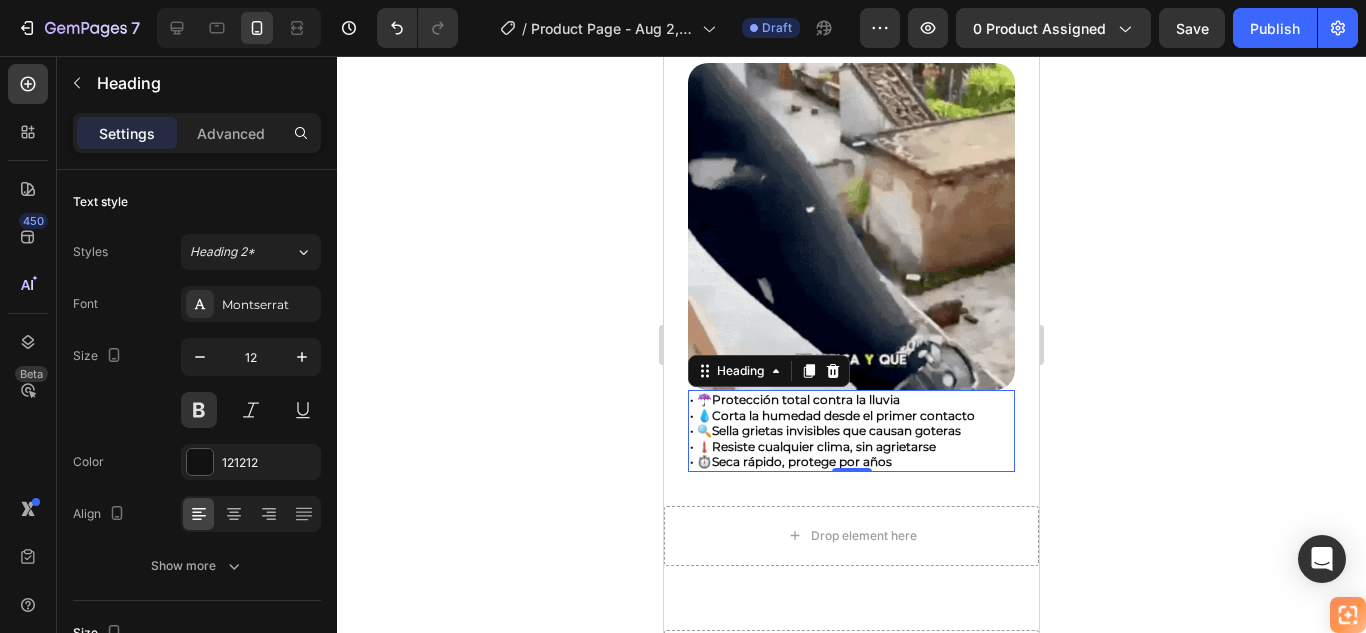 click on "• ☔  Protección total contra la lluvia • 💧  Corta la humedad desde el primer contacto • 🔍  Sella grietas invisibles que causan goteras • 🌡️  Resiste cualquier clima, sin agrietarse • ⏱️  Seca rápido, protege por años" at bounding box center (851, 431) 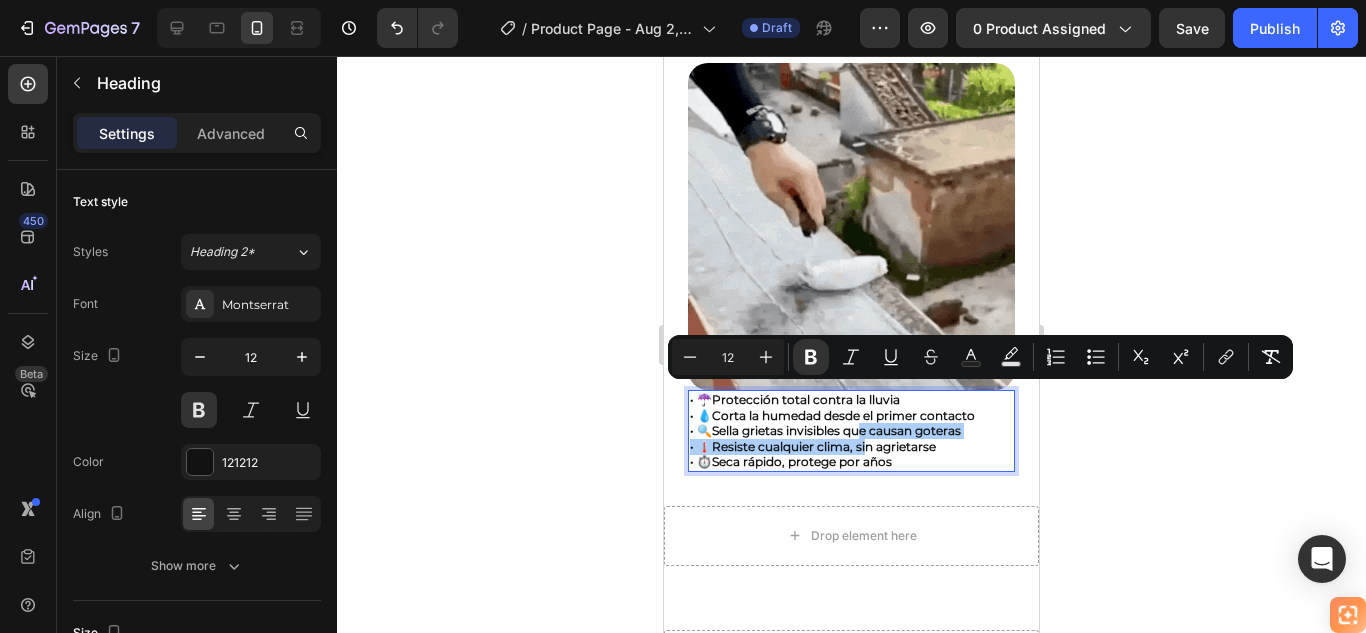 click 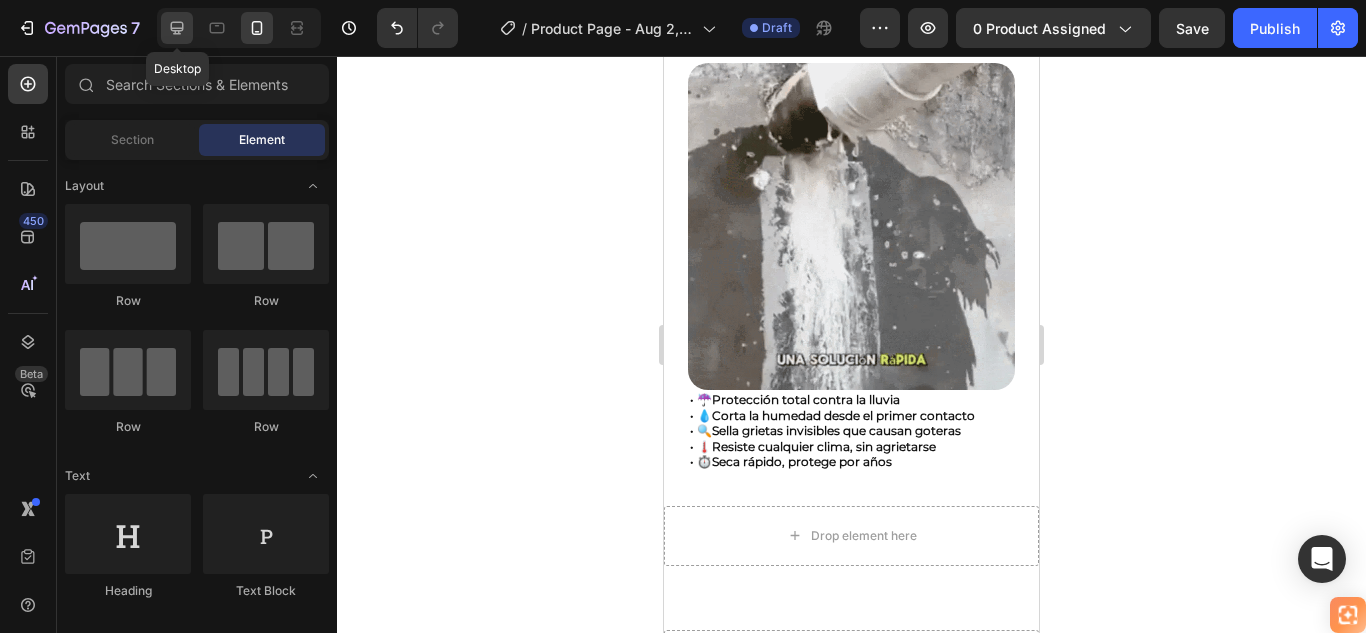 click 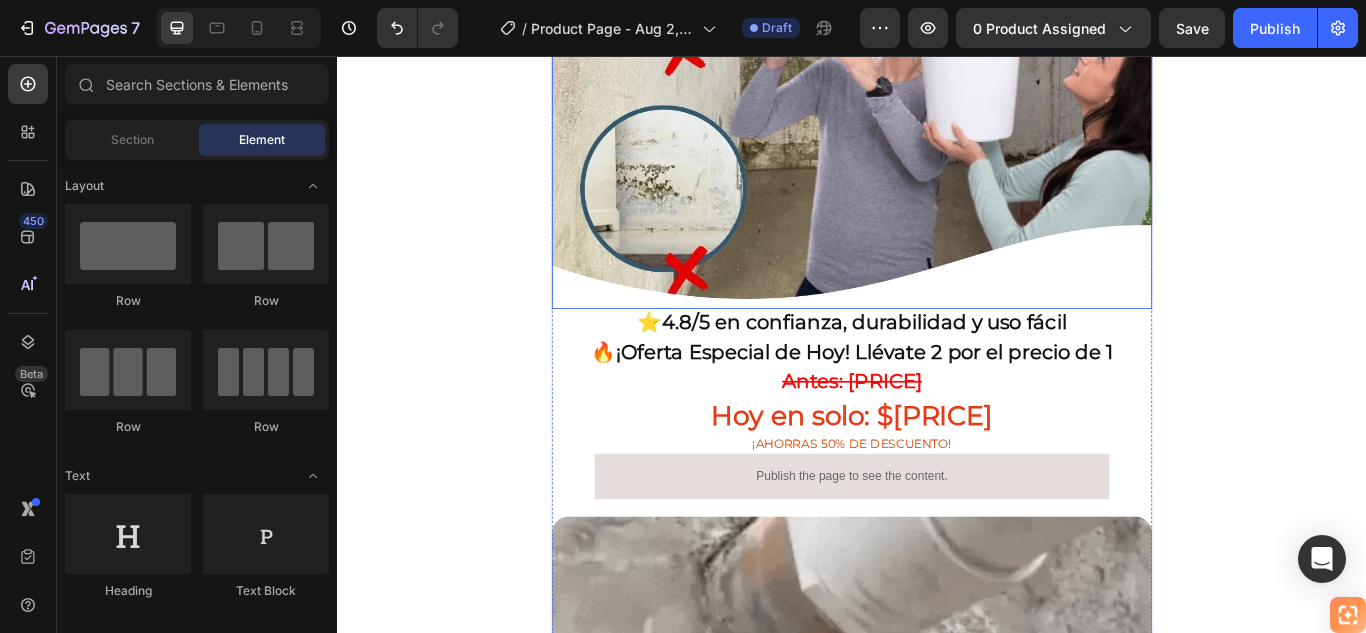 scroll, scrollTop: 733, scrollLeft: 0, axis: vertical 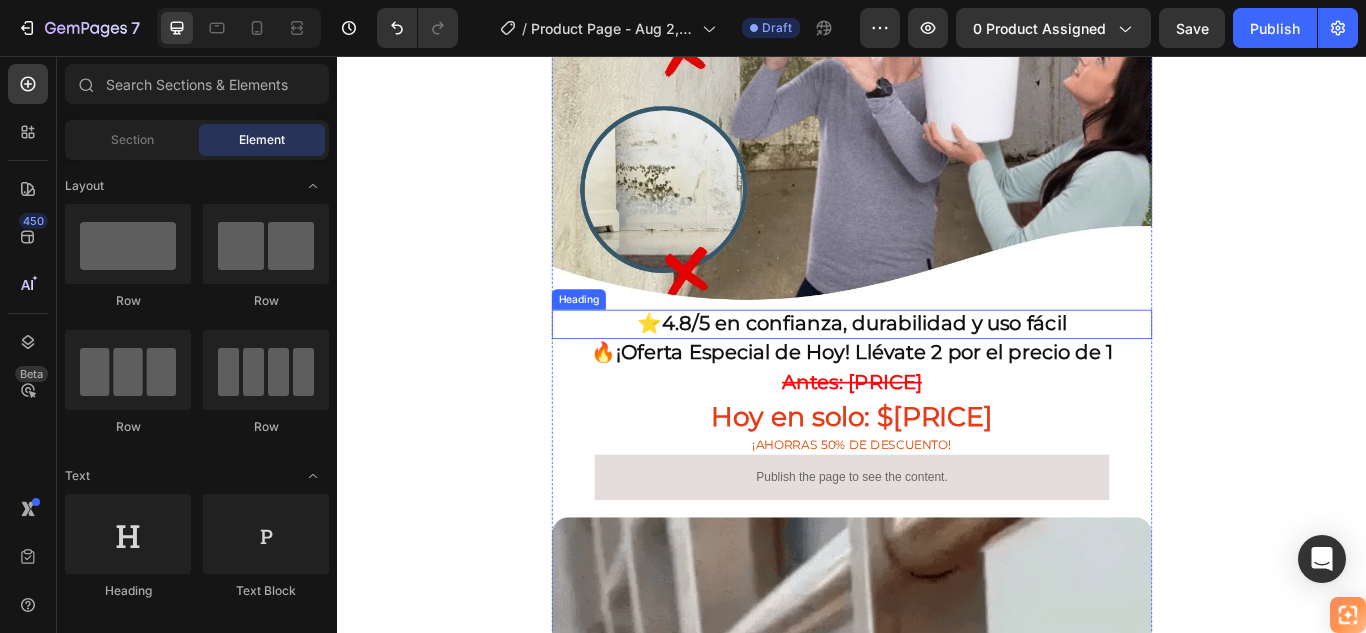 click on "4.8/5 en confianza, durabilidad y uso fácil" at bounding box center [952, 368] 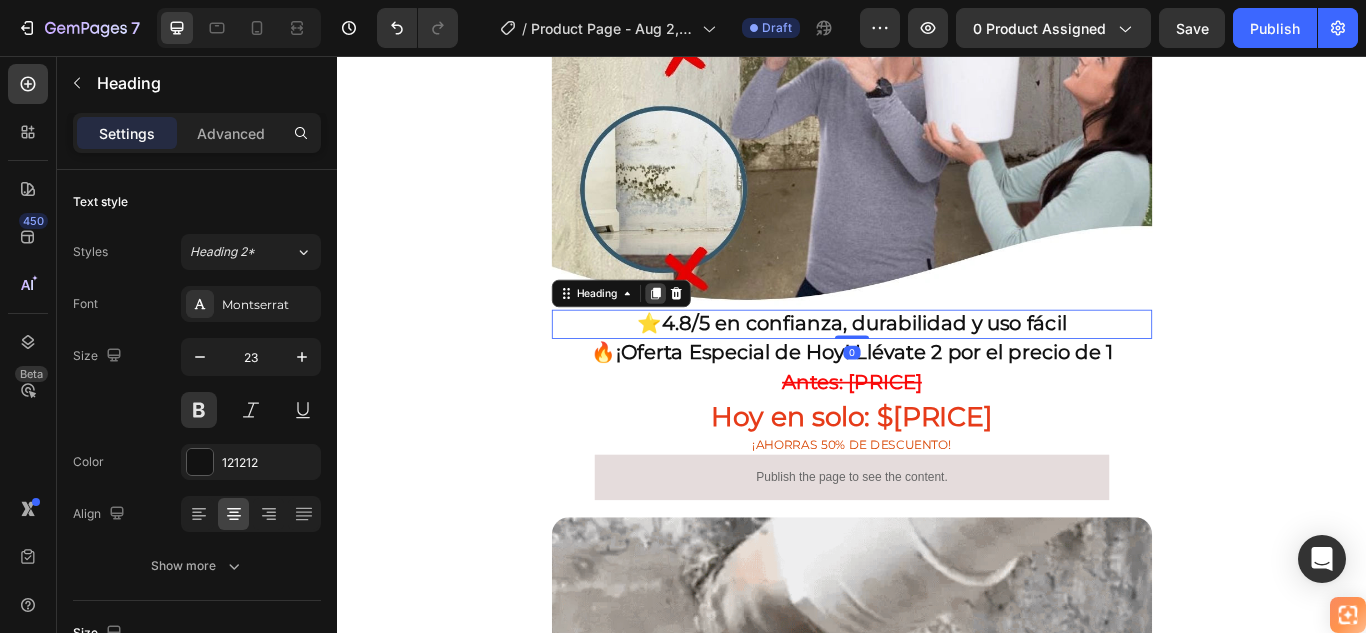 click 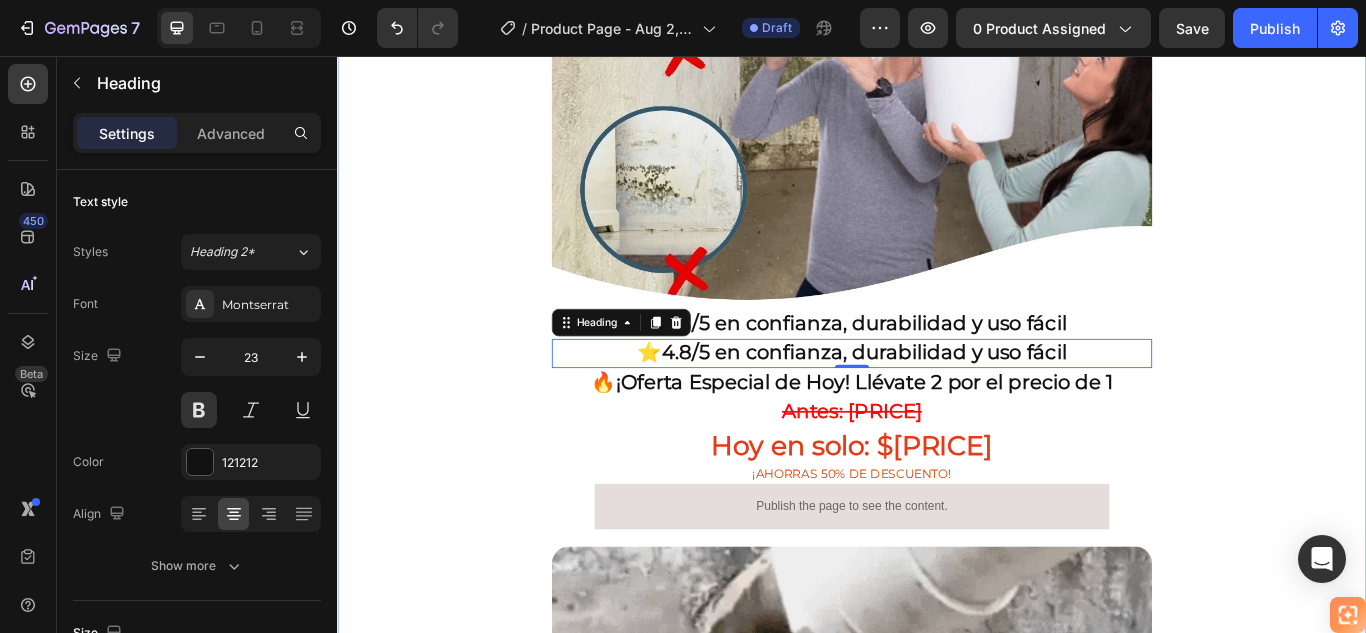 click on "🚚 Envío gratis y entrega rápida - ✅ Garantía de satisfacción total Heading Image ⭐  4.8/5 en confianza, durabilidad y uso fácil Heading ⭐  4.8/5 en confianza, durabilidad y uso fácil Heading   0 🔥  ¡Oferta Especial de Hoy! Llévate 2 por el precio de 1 Heading Antes: $179.900 Heading Hoy en solo: $89.900 Heading ¡AHORRAS 50% DE DESCUENTO! Heading
Publish the page to see the content.
Custom Code Image • ☔  Protección total contra la lluvia • 💧  Corta la humedad desde el primer contacto • 🔍  Sella grietas invisibles que causan goteras • 🌡️  Resiste cualquier clima, sin agrietarse • ⏱️  Seca rápido, protege por años Heading Row Section 1" at bounding box center (937, 423) 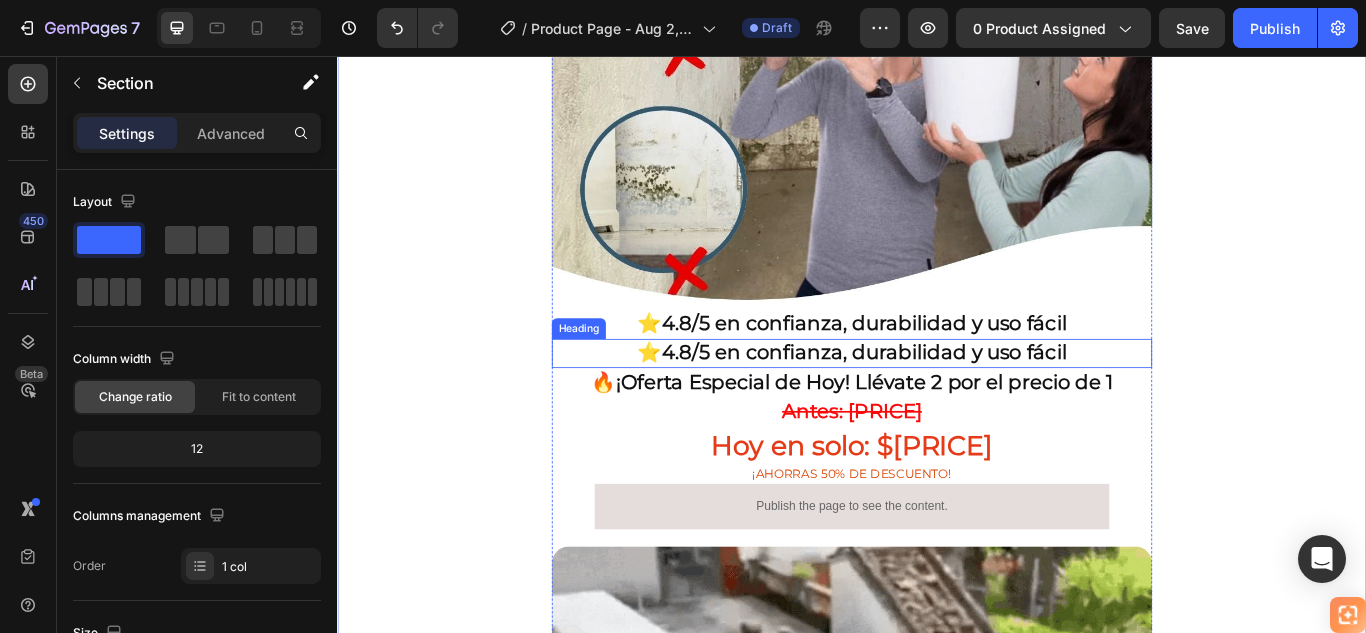 click on "⭐  4.8/5 en confianza, durabilidad y uso fácil" at bounding box center (937, 403) 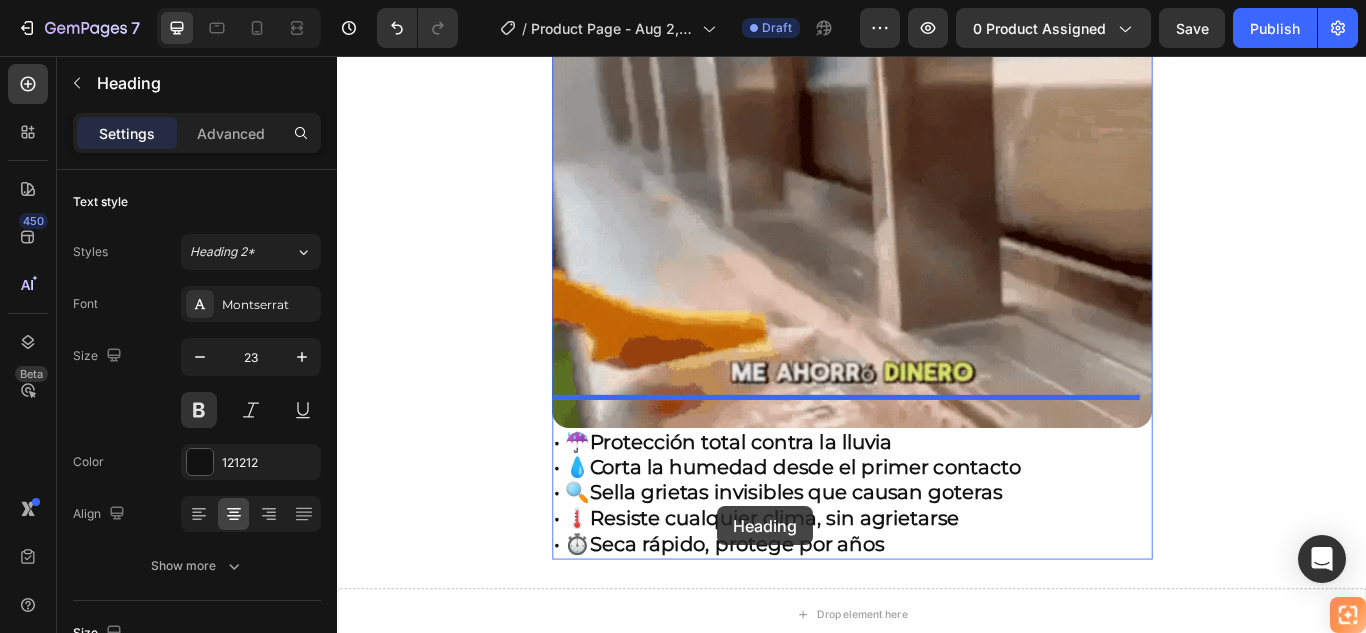 scroll, scrollTop: 1585, scrollLeft: 0, axis: vertical 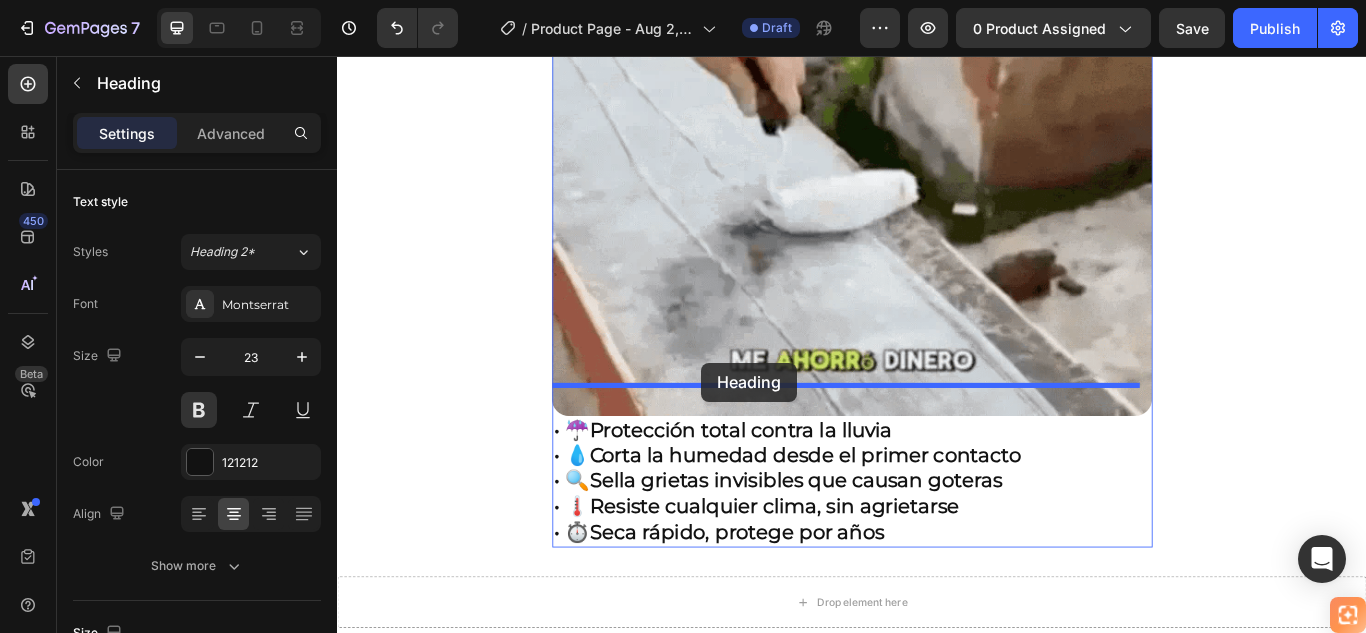 drag, startPoint x: 600, startPoint y: 345, endPoint x: 762, endPoint y: 414, distance: 176.08237 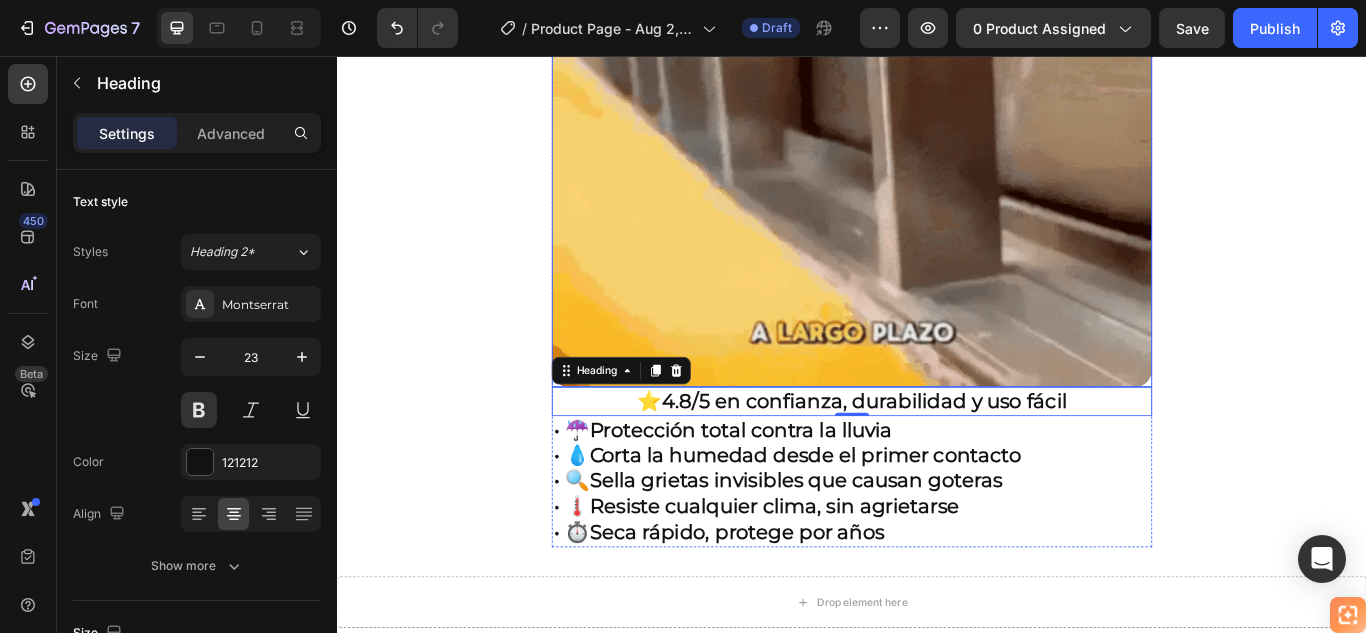 scroll, scrollTop: 1551, scrollLeft: 0, axis: vertical 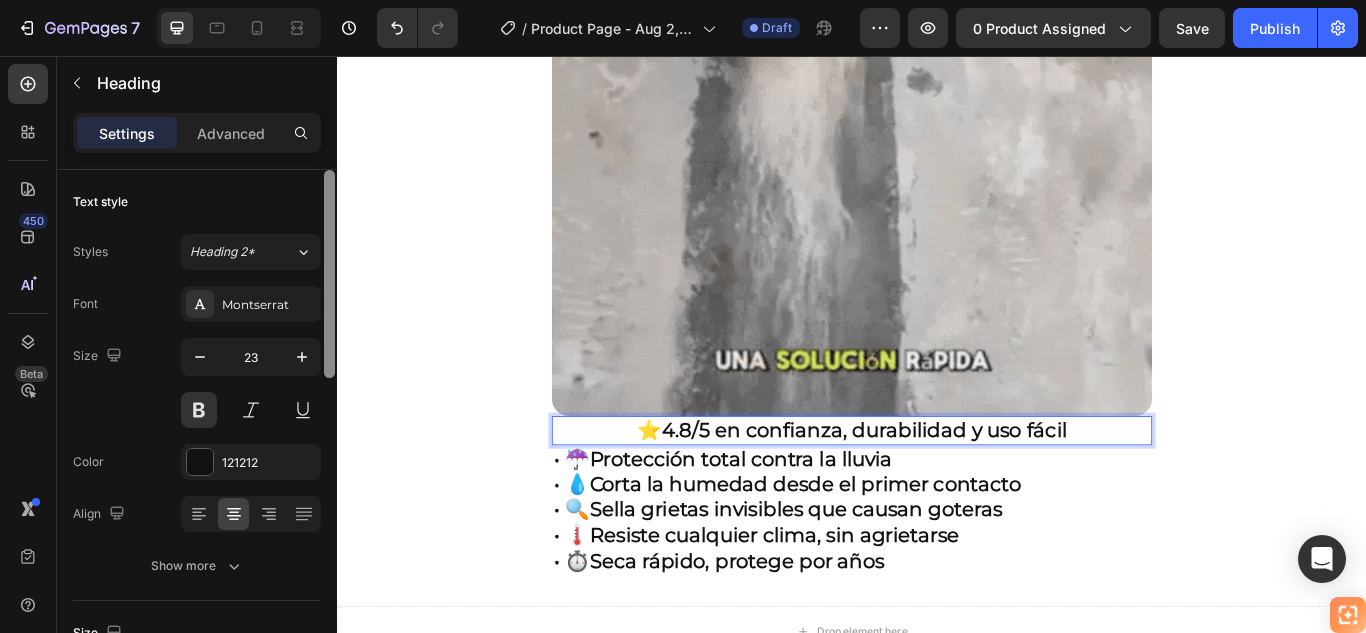 click on "Advanced" at bounding box center [231, 133] 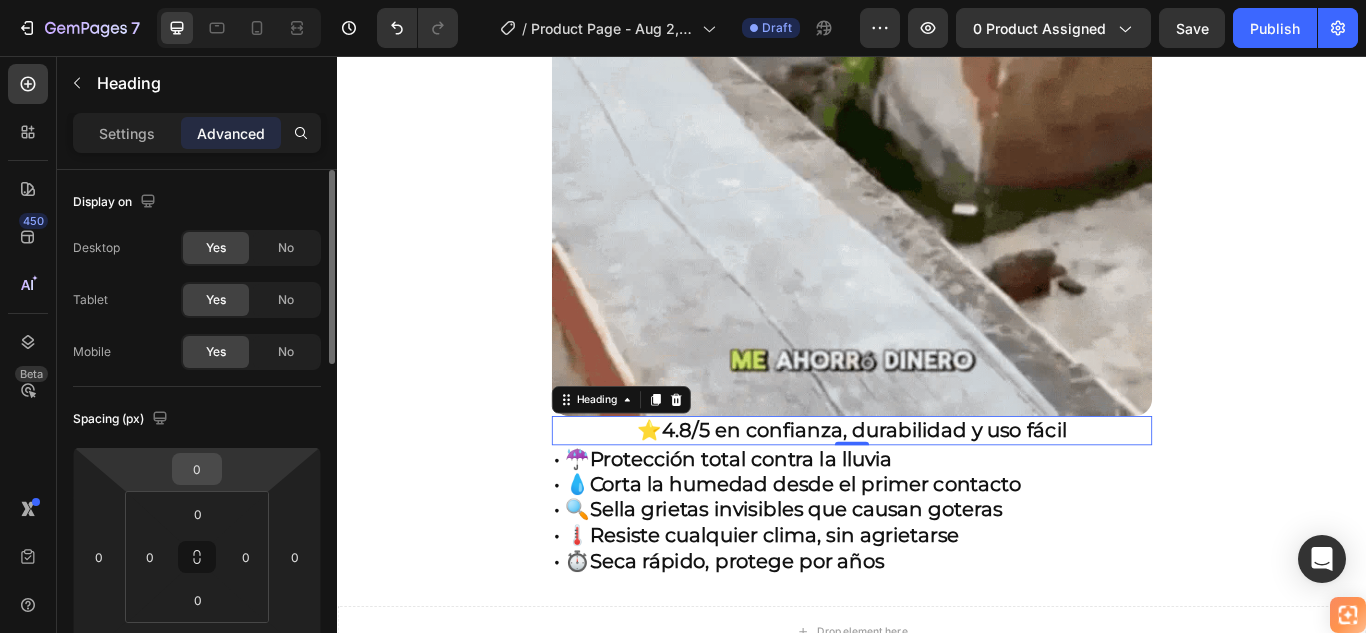 click on "0" at bounding box center (197, 469) 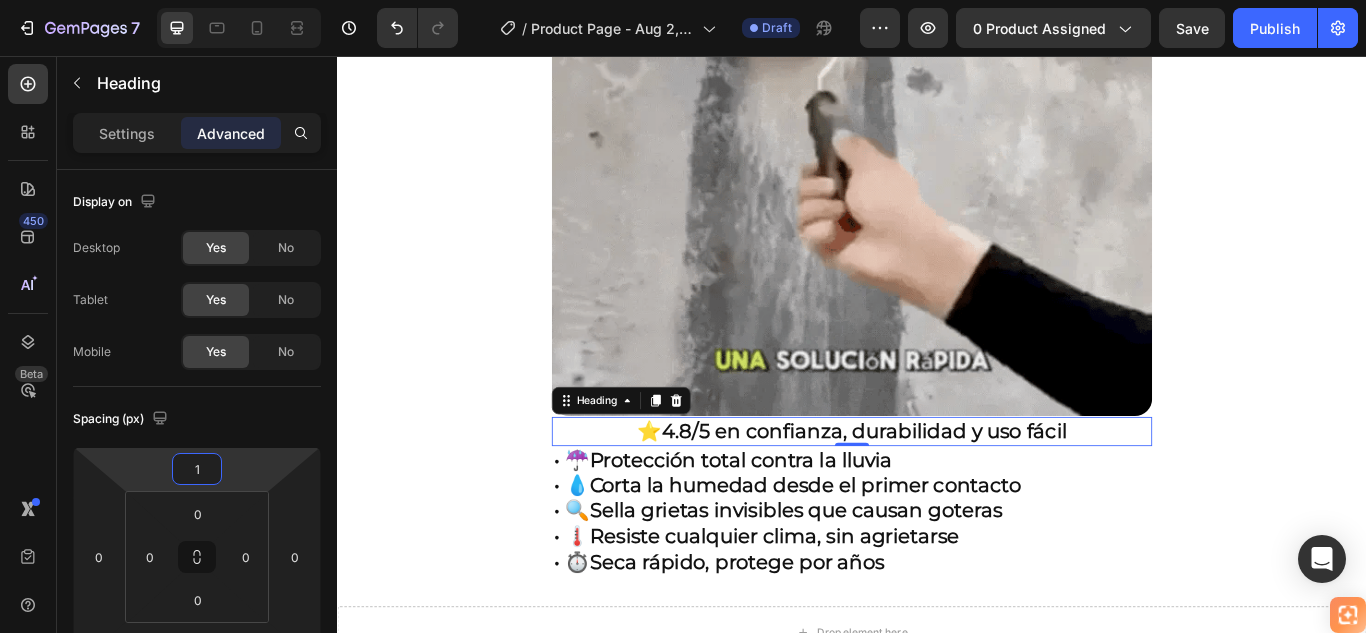 type on "10" 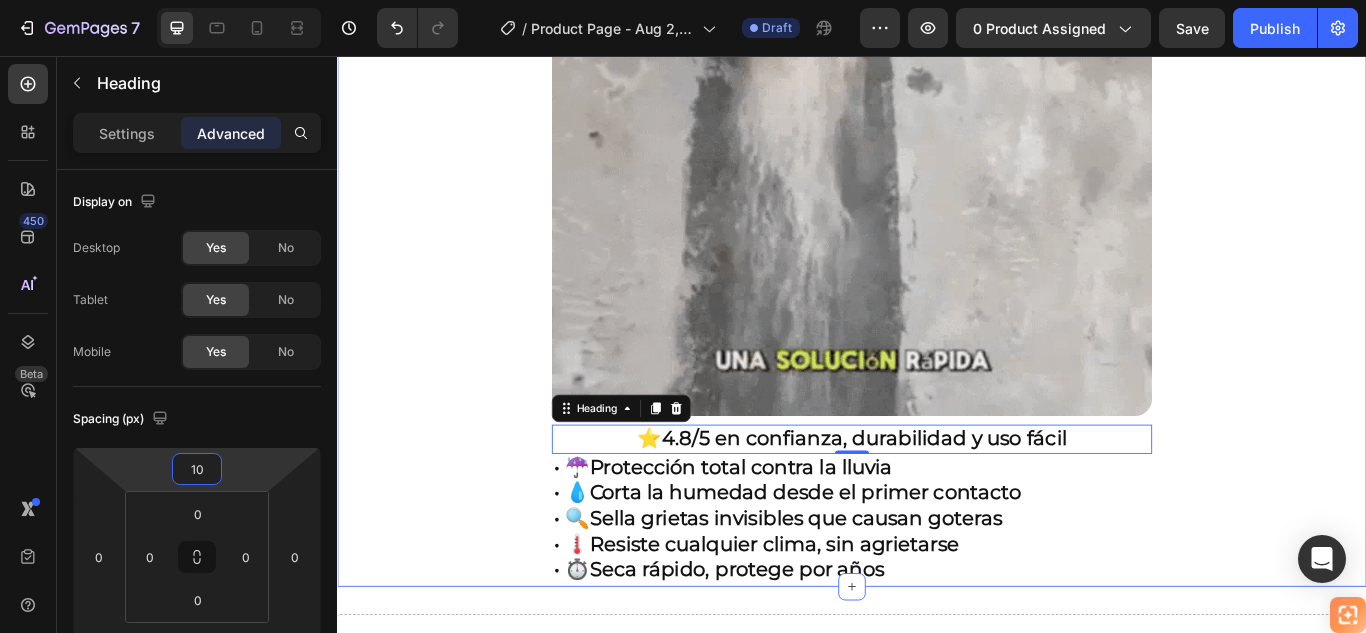 click on "🚚 Envío gratis y entrega rápida - ✅ Garantía de satisfacción total Heading Image ⭐  4.8/5 en confianza, durabilidad y uso fácil Heading 🔥  ¡Oferta Especial de Hoy! Llévate 2 por el precio de 1 Heading Antes: $179.900 Heading Hoy en solo: $89.900 Heading ¡AHORRAS 50% DE DESCUENTO! Heading
Publish the page to see the content.
Custom Code Image ⭐  4.8/5 en confianza, durabilidad y uso fácil Heading   0 • ☔  Protección total contra la lluvia • 💧  Corta la humedad desde el primer contacto • 🔍  Sella grietas invisibles que causan goteras • 🌡️  Resiste cualquier clima, sin agrietarse • ⏱️  Seca rápido, protege por años Heading Row Section 1" at bounding box center (937, -390) 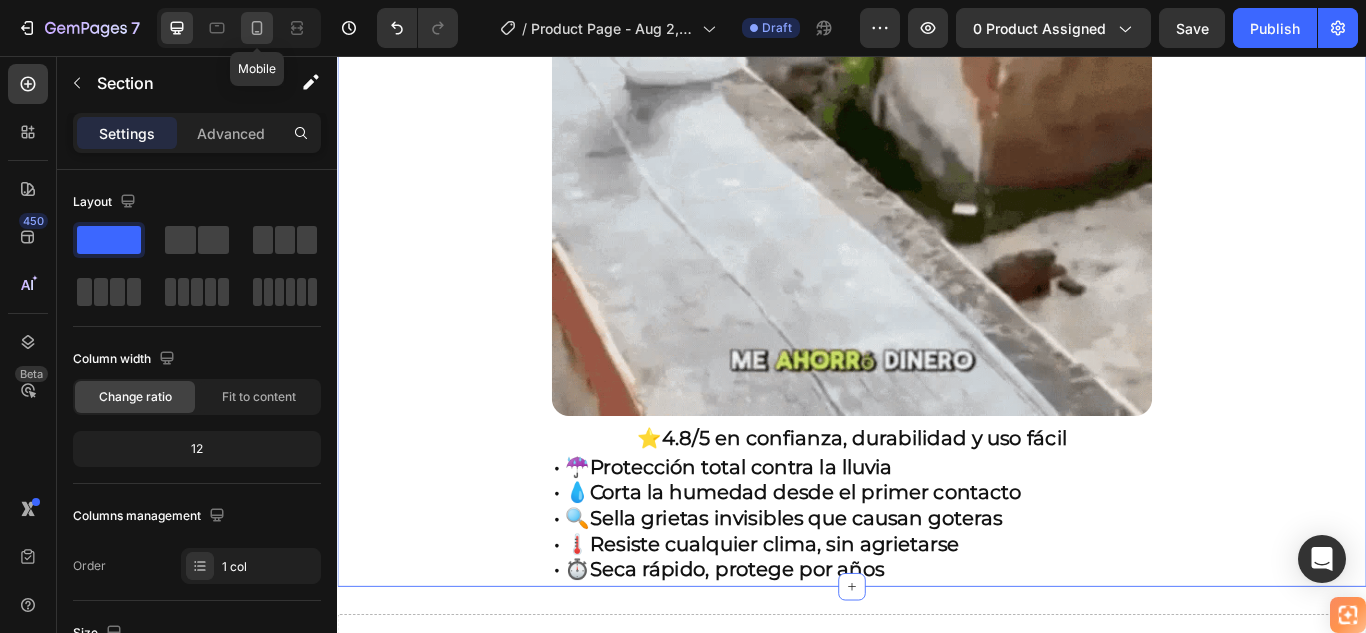 drag, startPoint x: 257, startPoint y: 35, endPoint x: 150, endPoint y: 272, distance: 260.0346 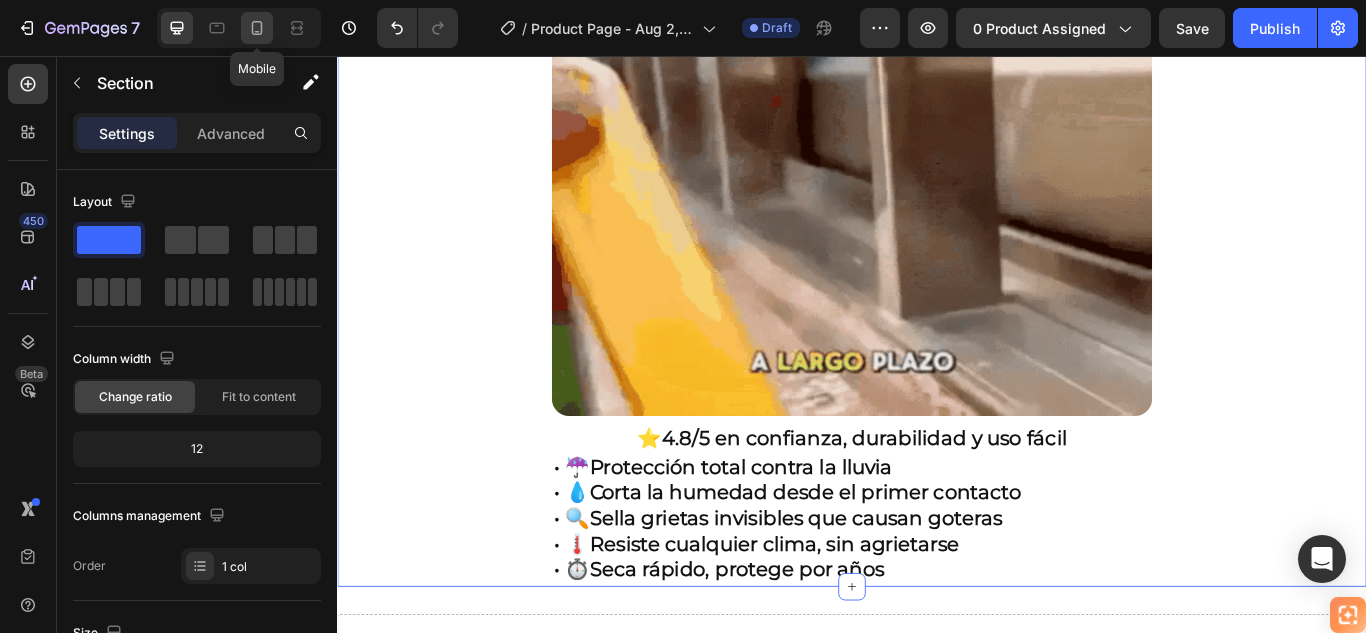 click 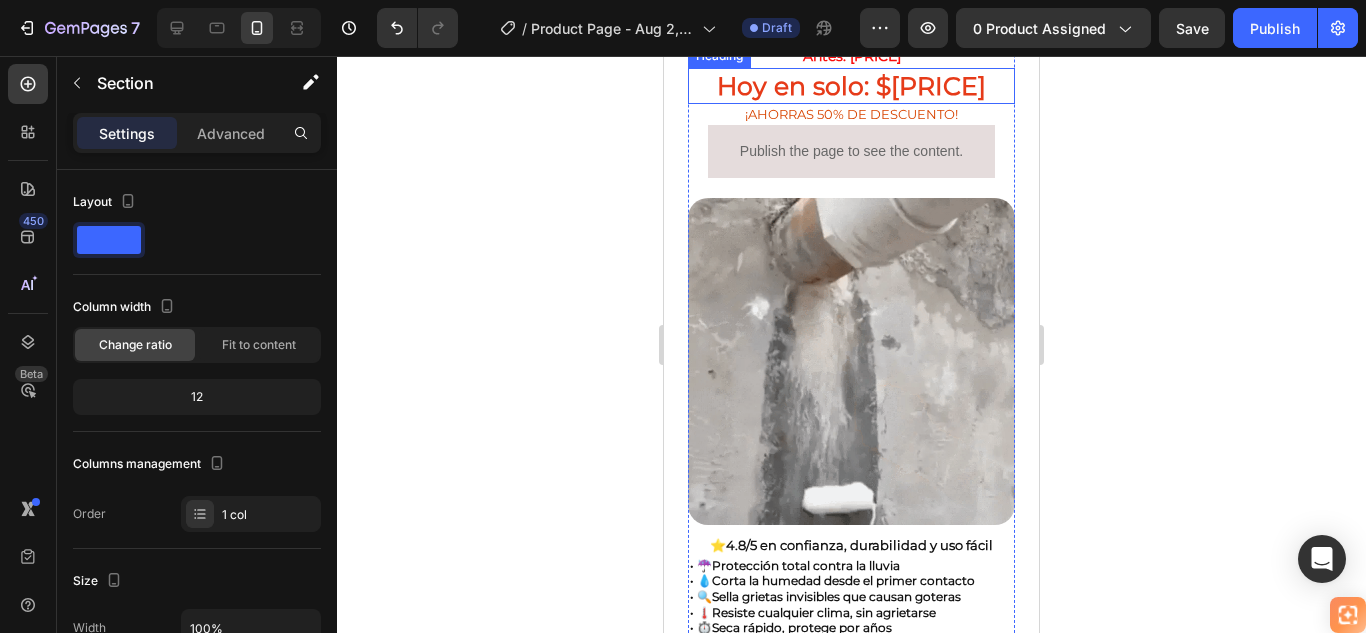 scroll, scrollTop: 600, scrollLeft: 0, axis: vertical 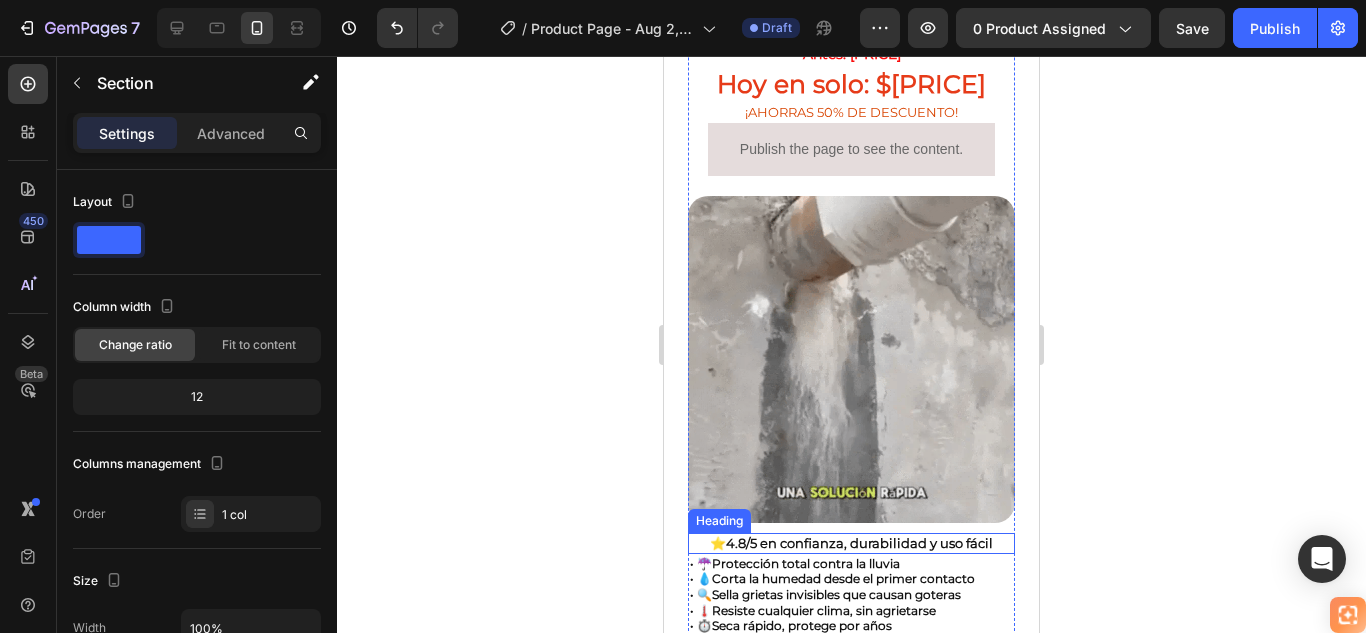 click on "4.8/5 en confianza, durabilidad y uso fácil" at bounding box center [859, 543] 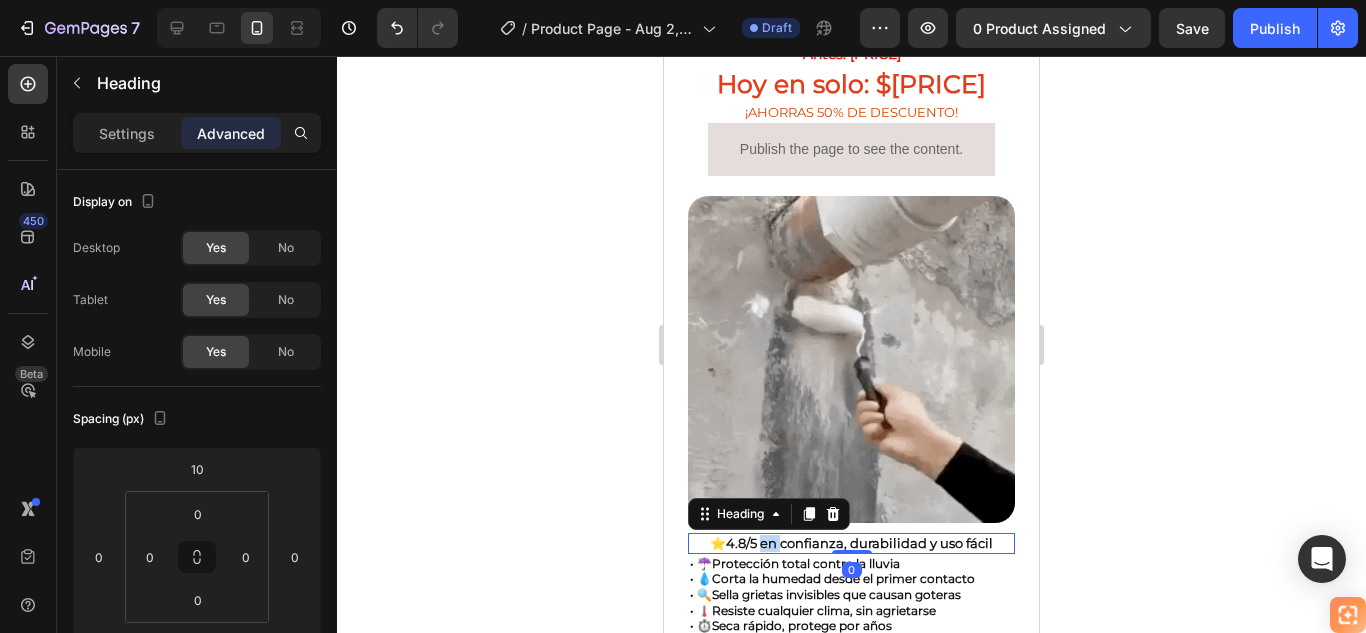 click on "4.8/5 en confianza, durabilidad y uso fácil" at bounding box center (859, 543) 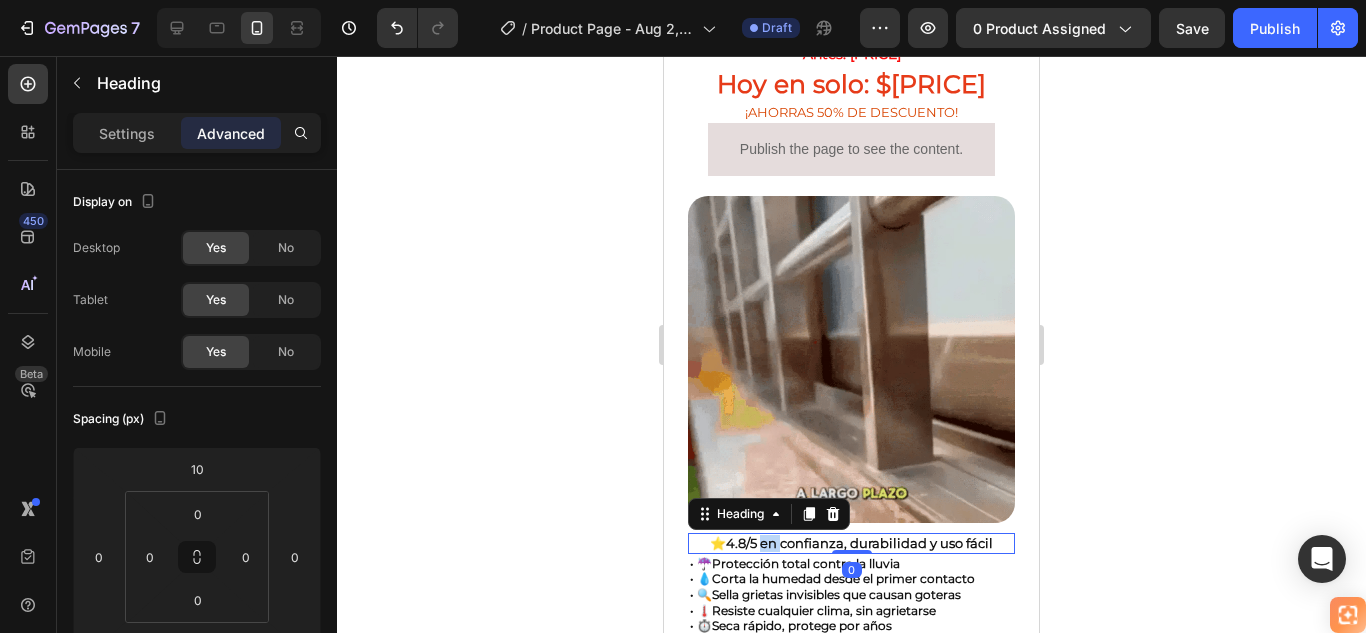 click on "4.8/5 en confianza, durabilidad y uso fácil" at bounding box center (859, 543) 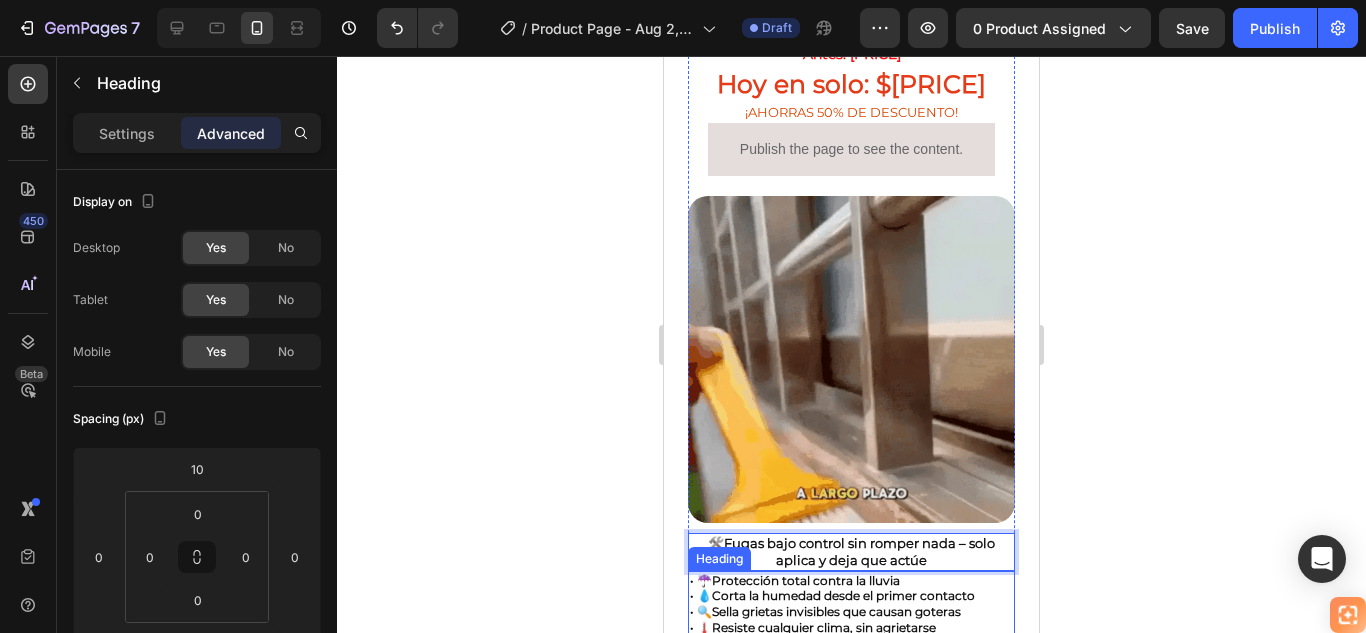click on "Sella grietas invisibles que causan goteras" at bounding box center [836, 611] 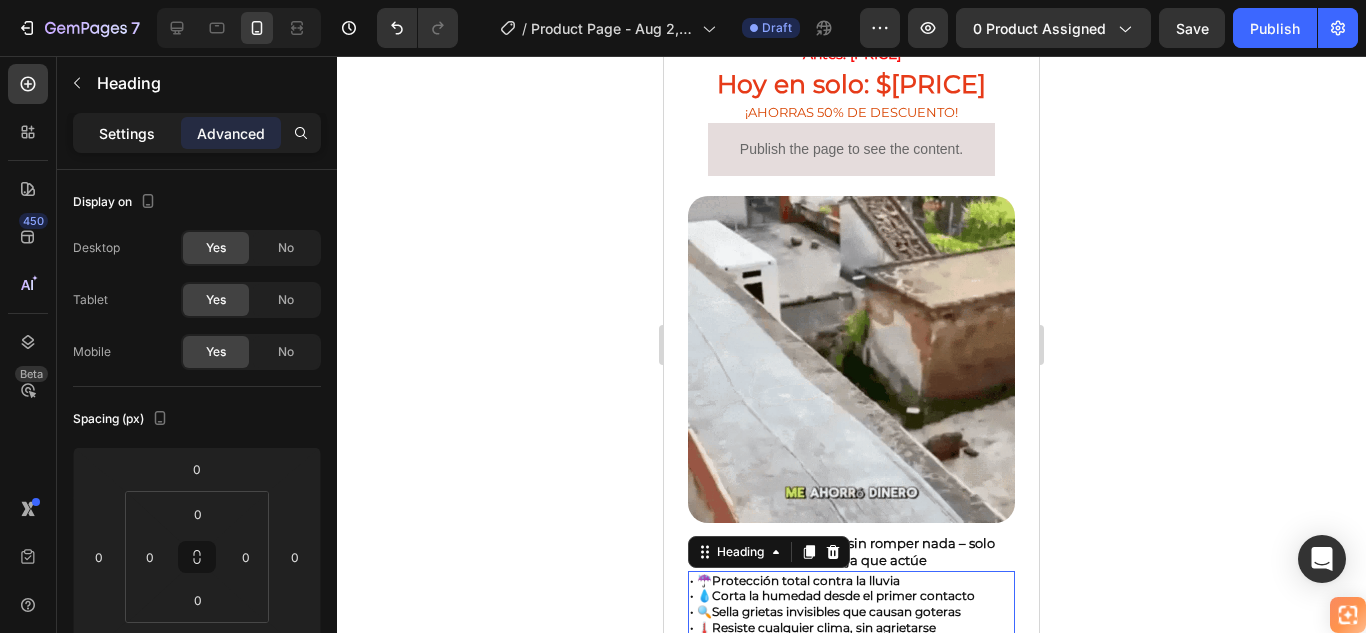 click on "Settings" at bounding box center (127, 133) 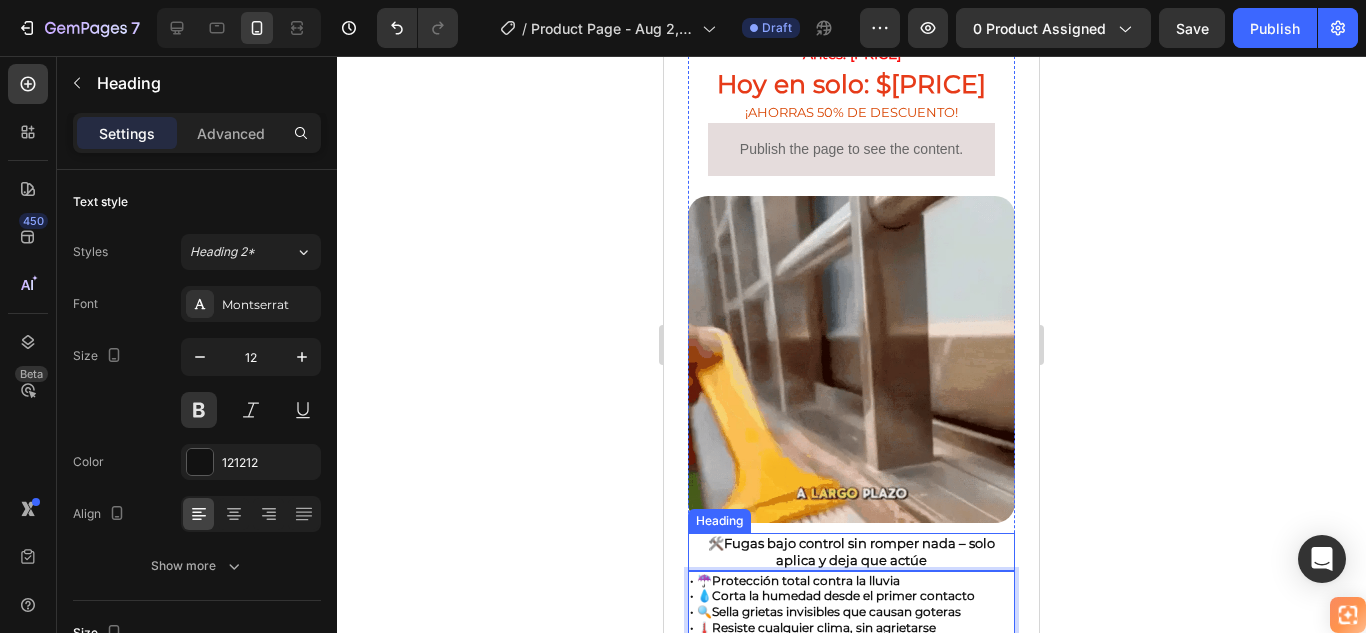 click on "Fugas bajo control sin romper nada – solo aplica y deja que actúe" at bounding box center [859, 551] 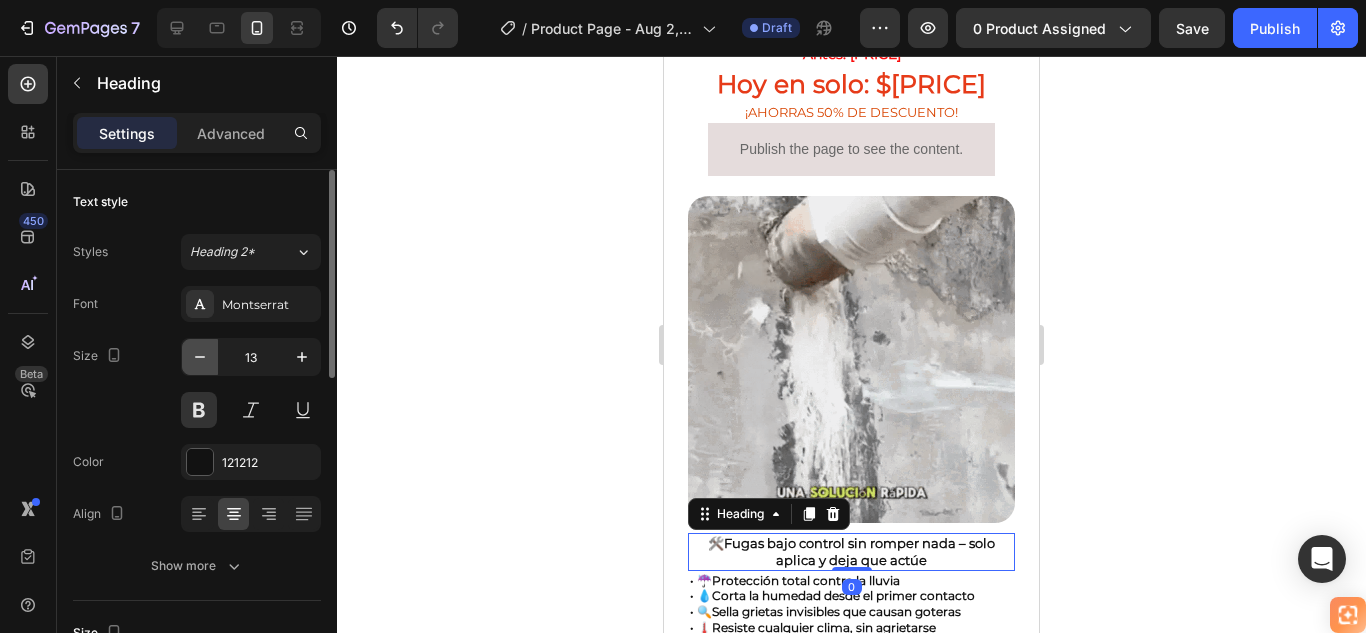 click 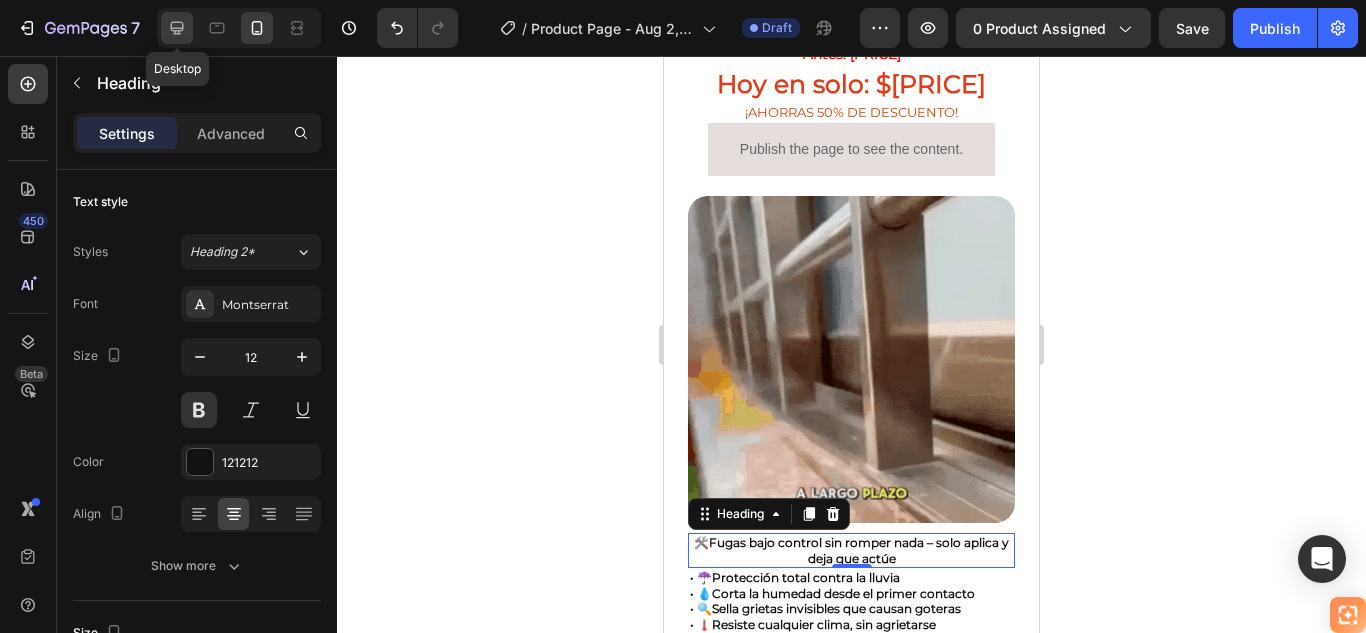 click 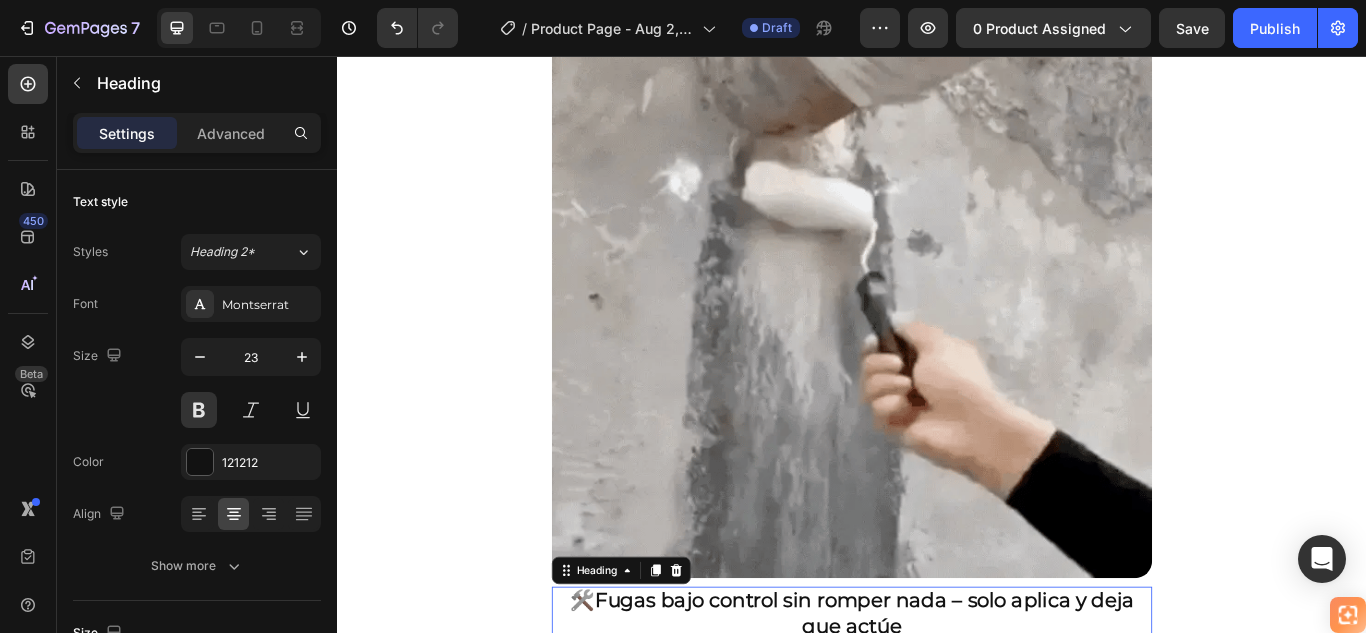 scroll, scrollTop: 1875, scrollLeft: 0, axis: vertical 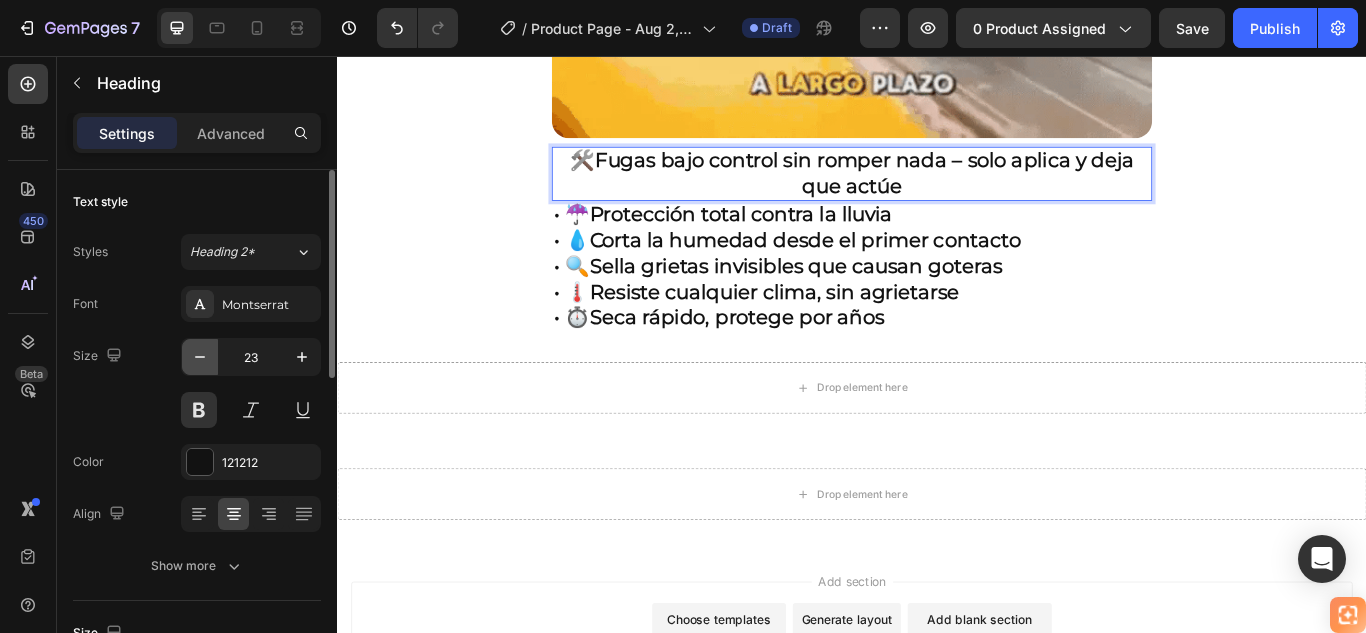 click 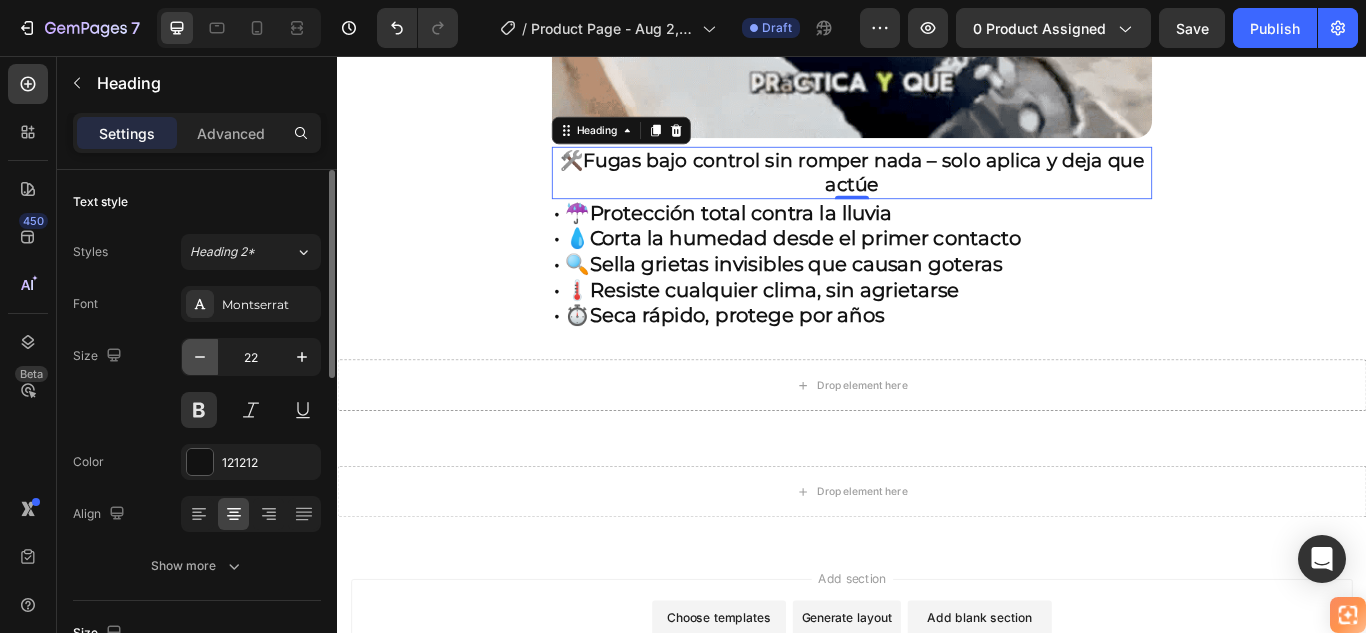 click 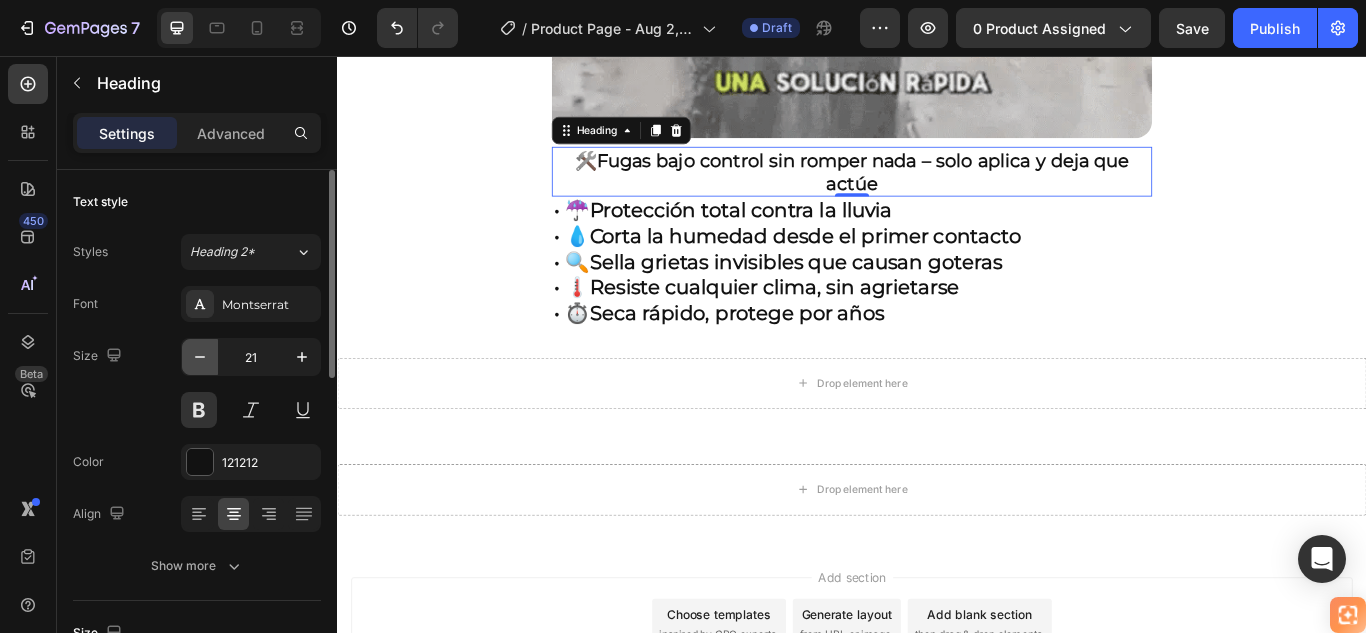 click 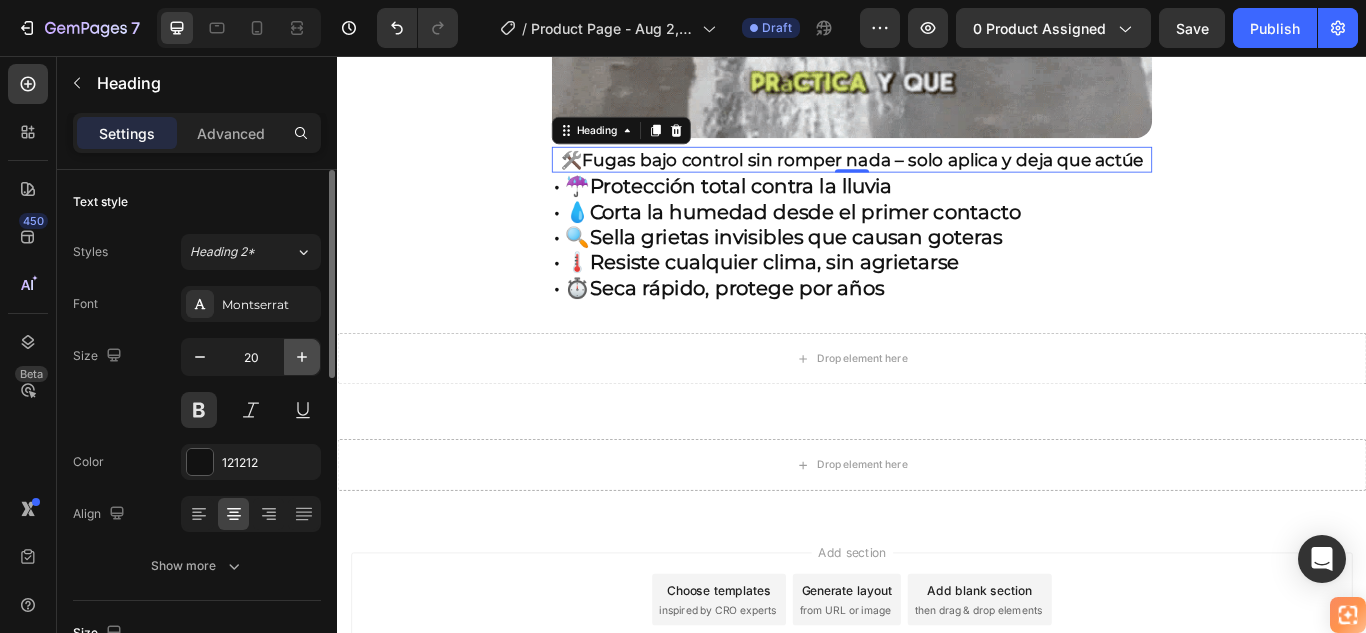 click 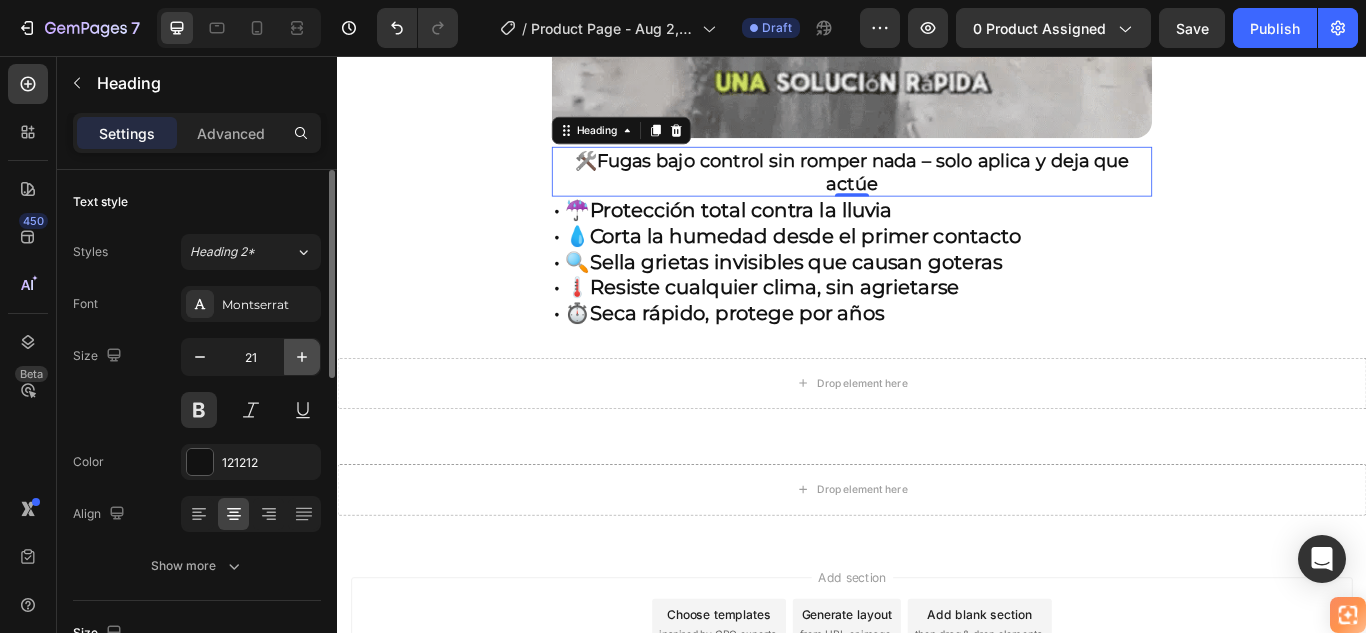 click 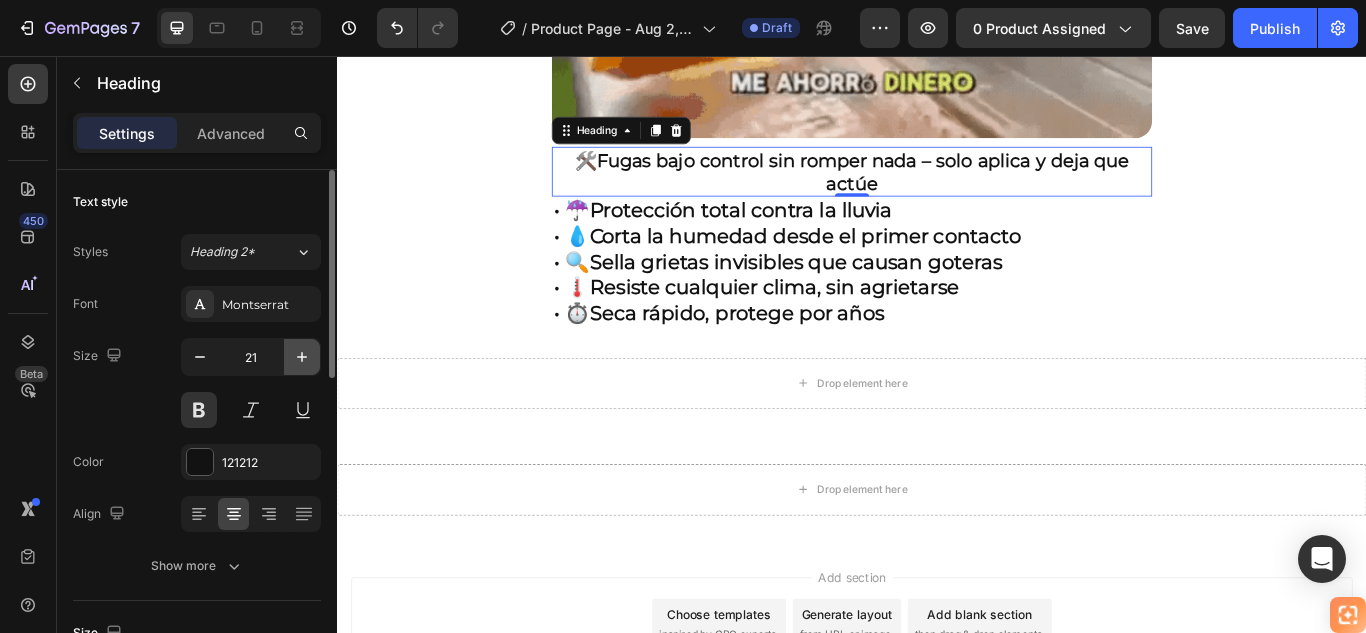 click 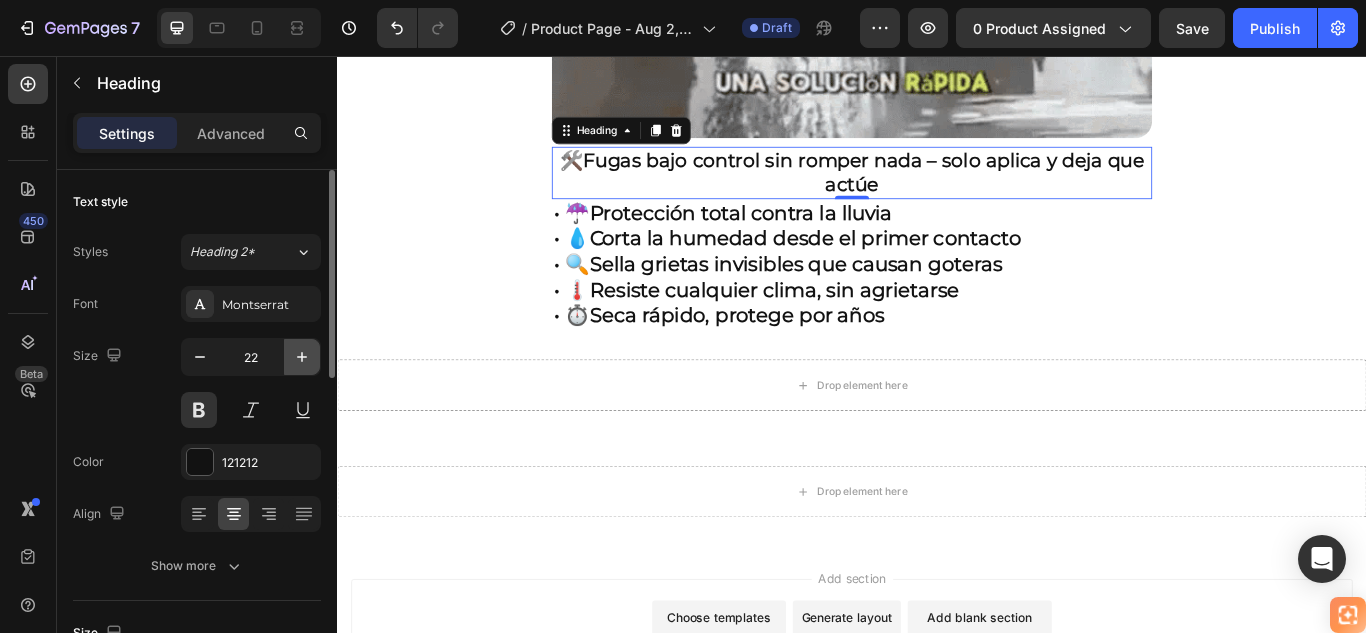 click 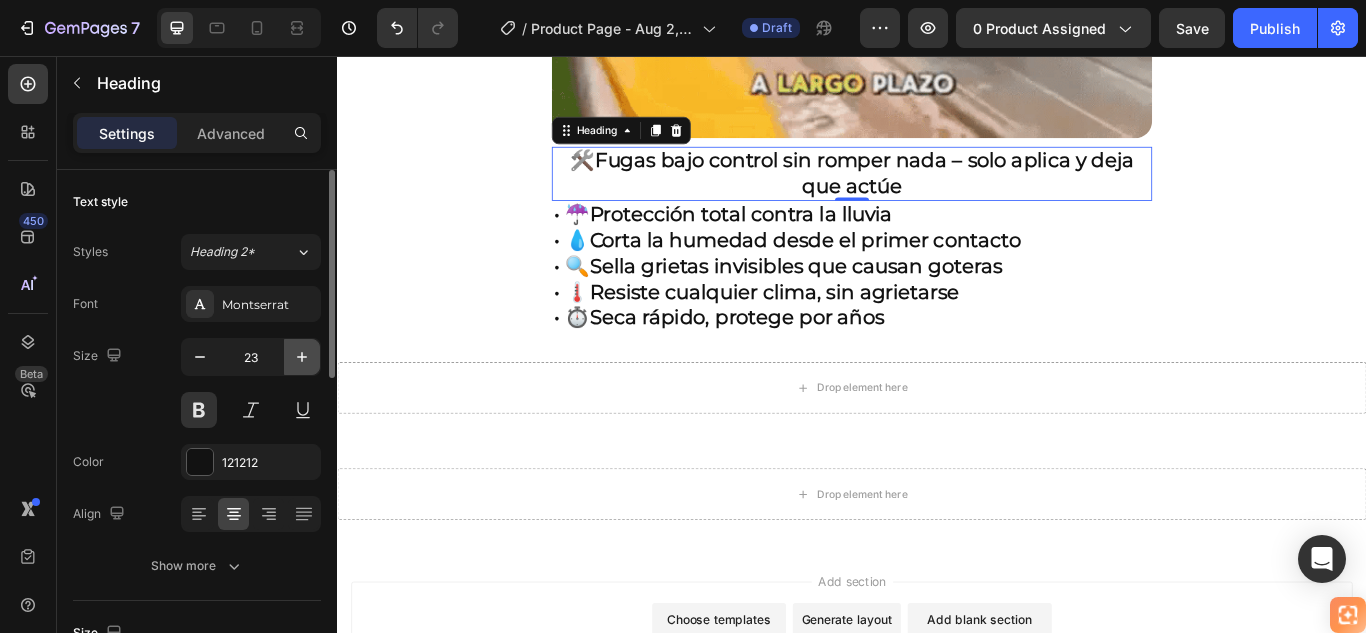 click 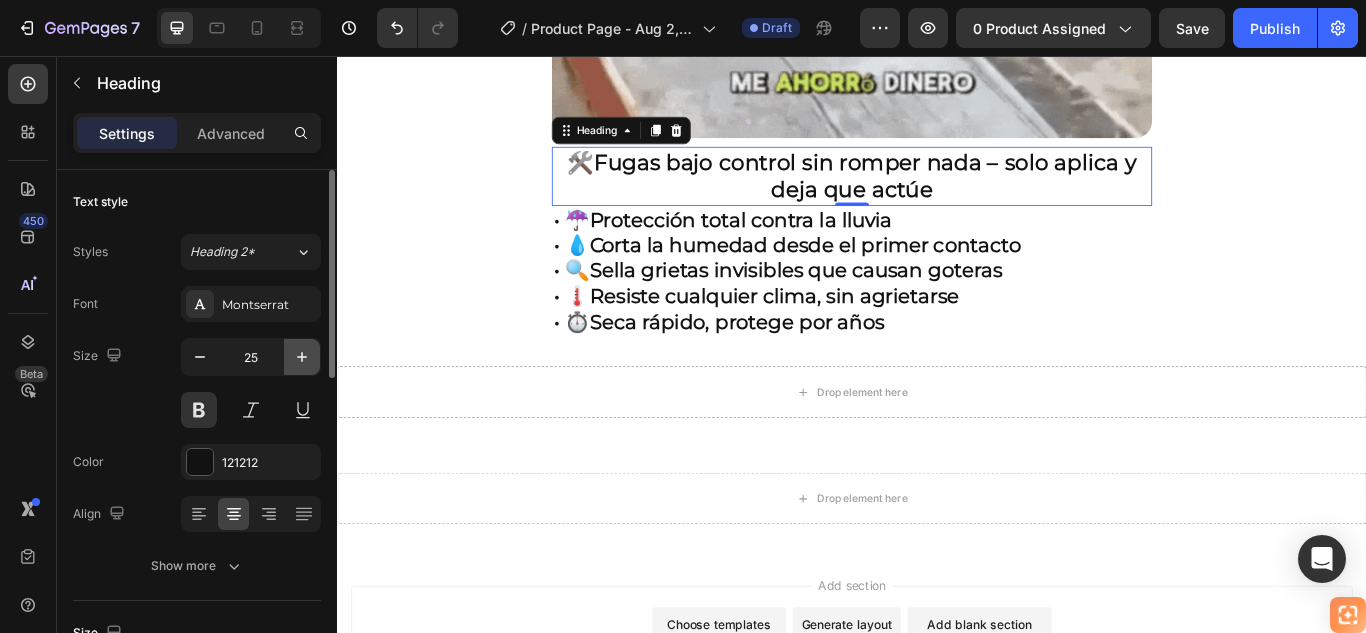 click 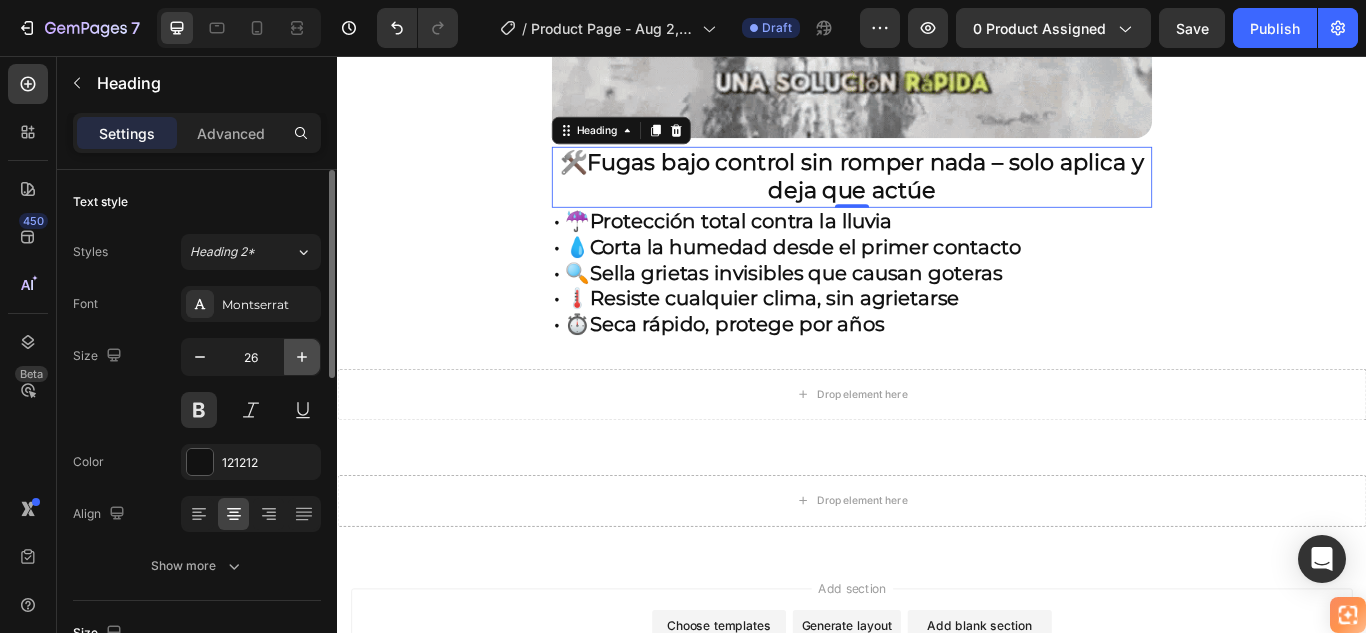 click 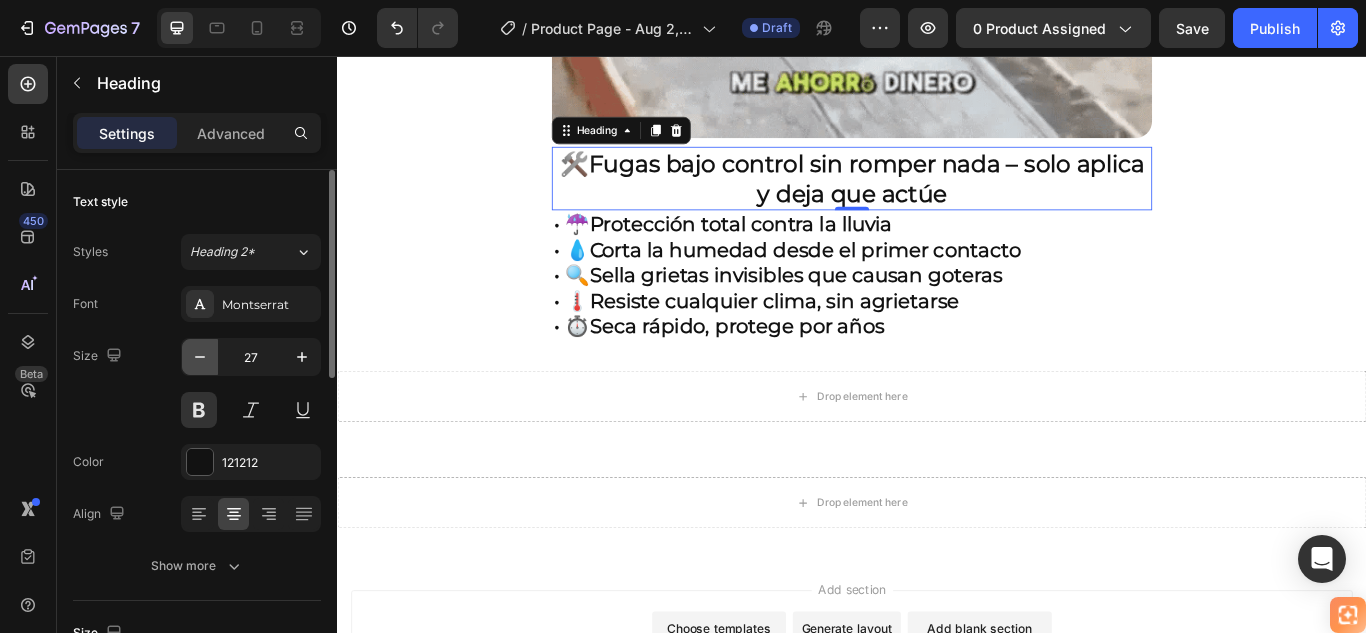 click 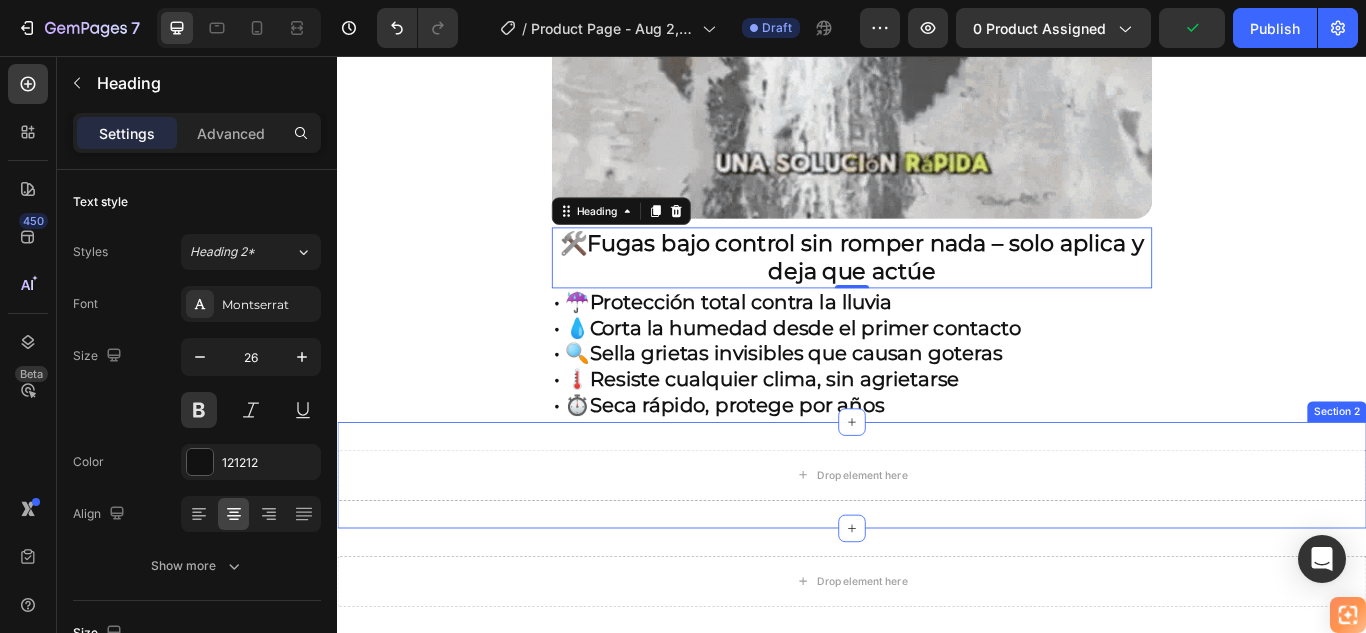 scroll, scrollTop: 1675, scrollLeft: 0, axis: vertical 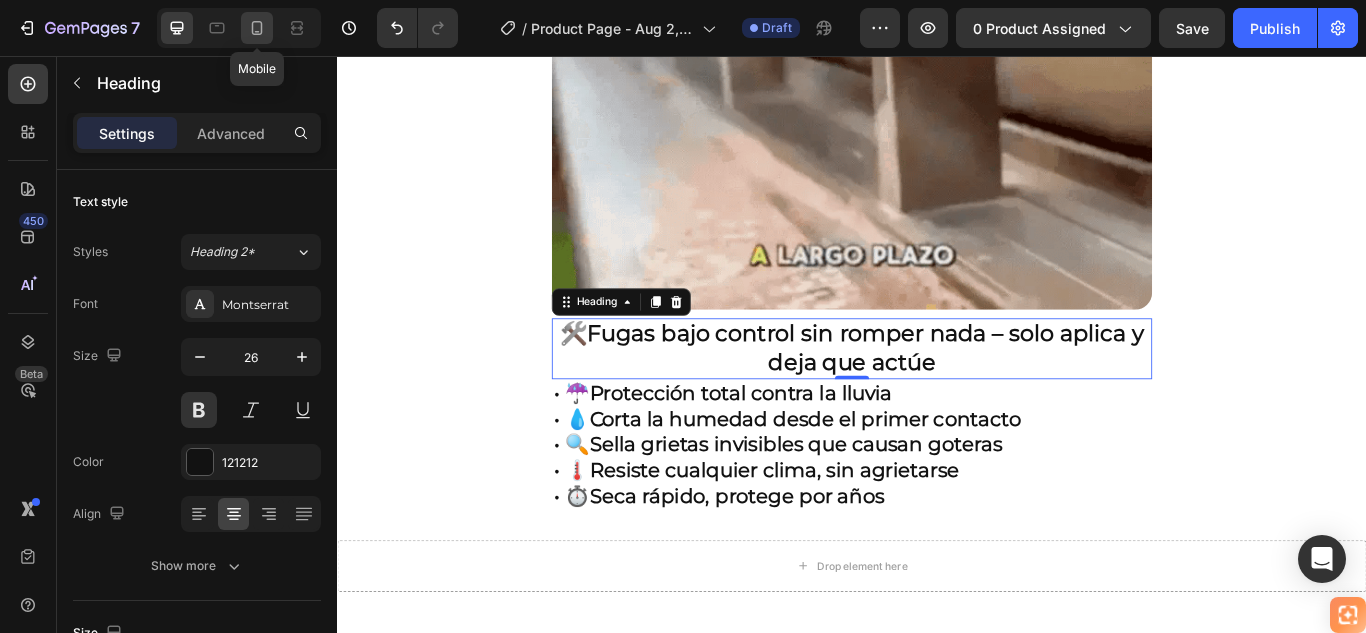 click 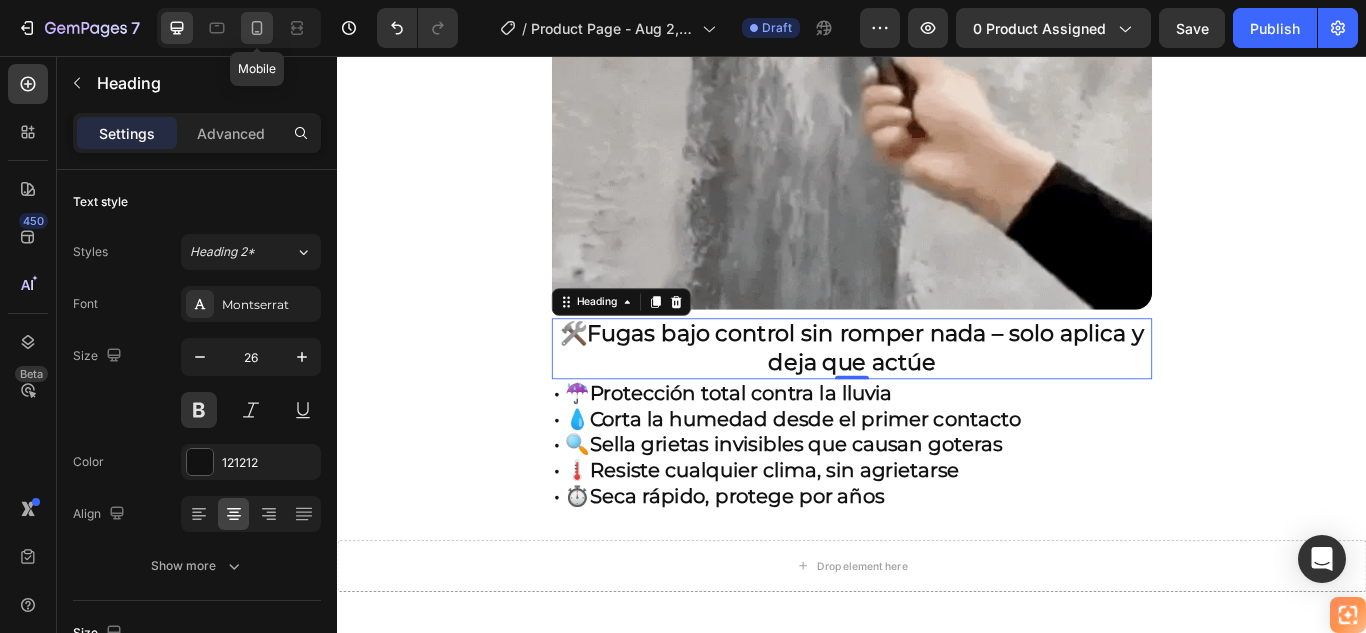 type on "12" 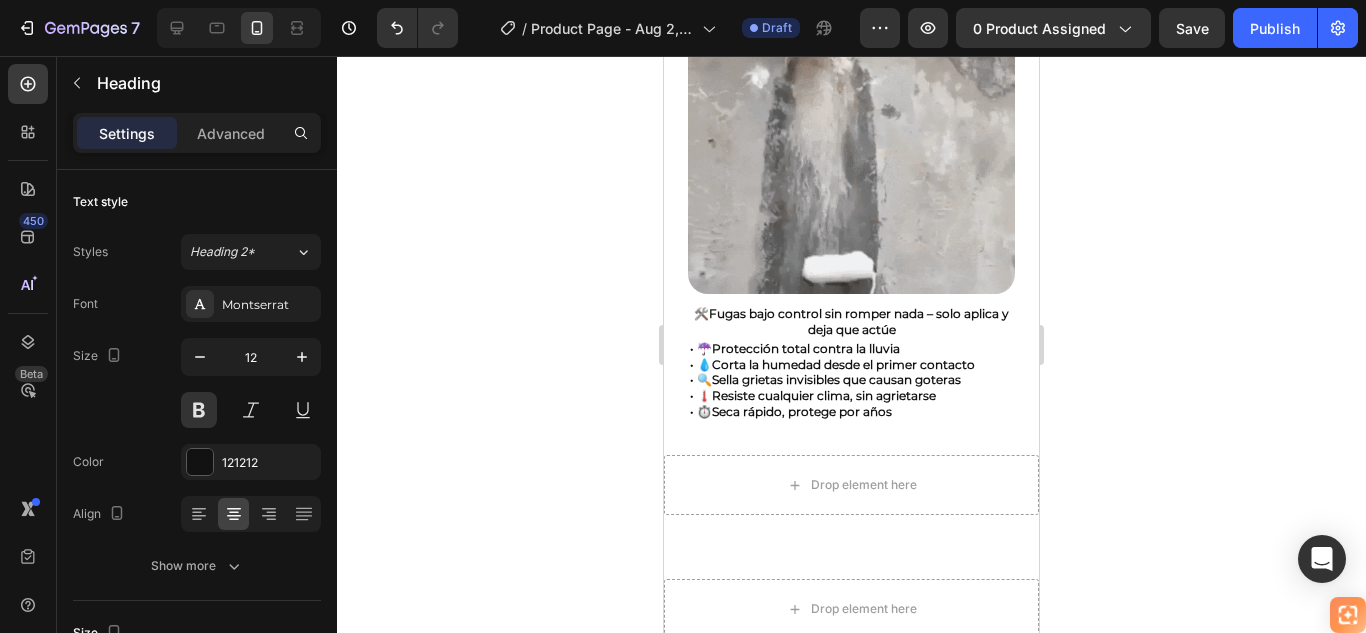 scroll, scrollTop: 656, scrollLeft: 0, axis: vertical 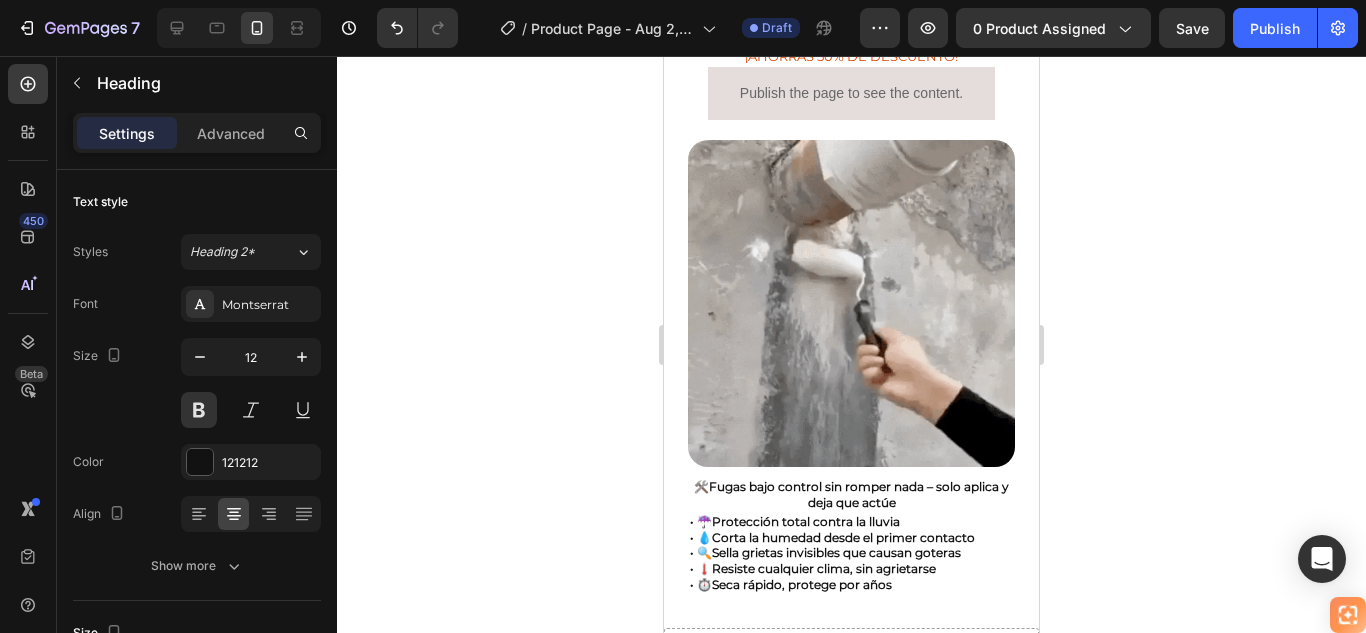 click on "Fugas bajo control sin romper nada – solo aplica y deja que actúe" at bounding box center (859, 494) 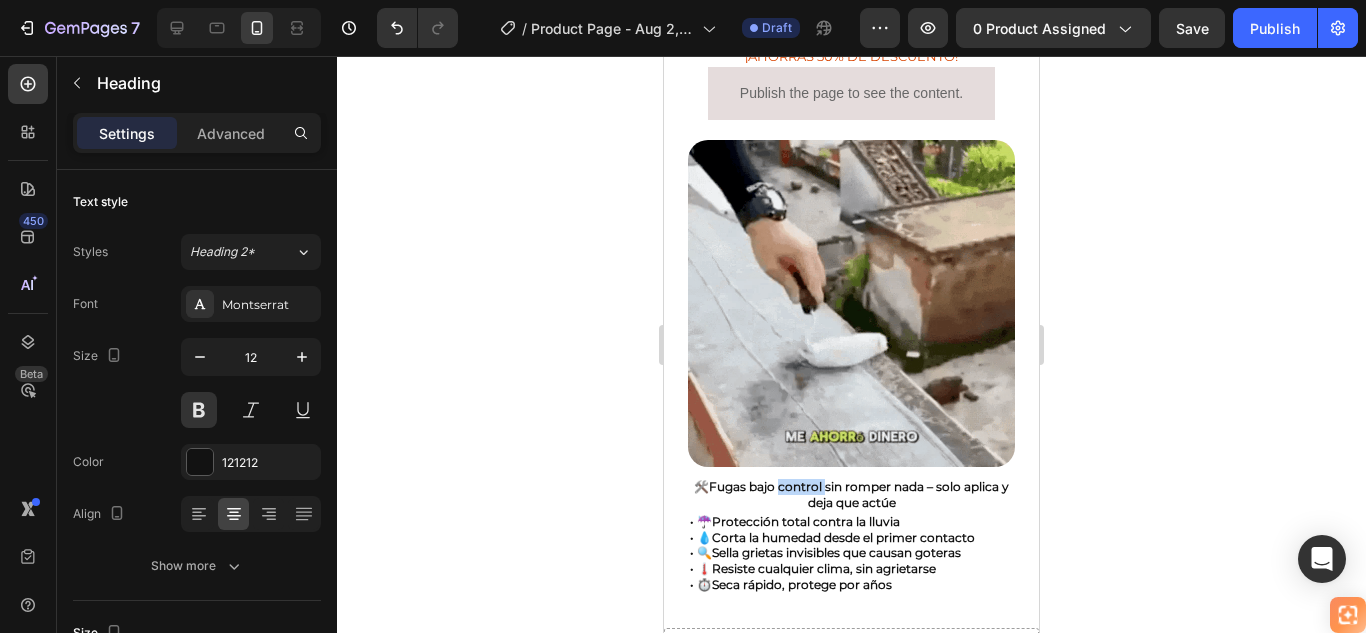 click on "Fugas bajo control sin romper nada – solo aplica y deja que actúe" at bounding box center [859, 494] 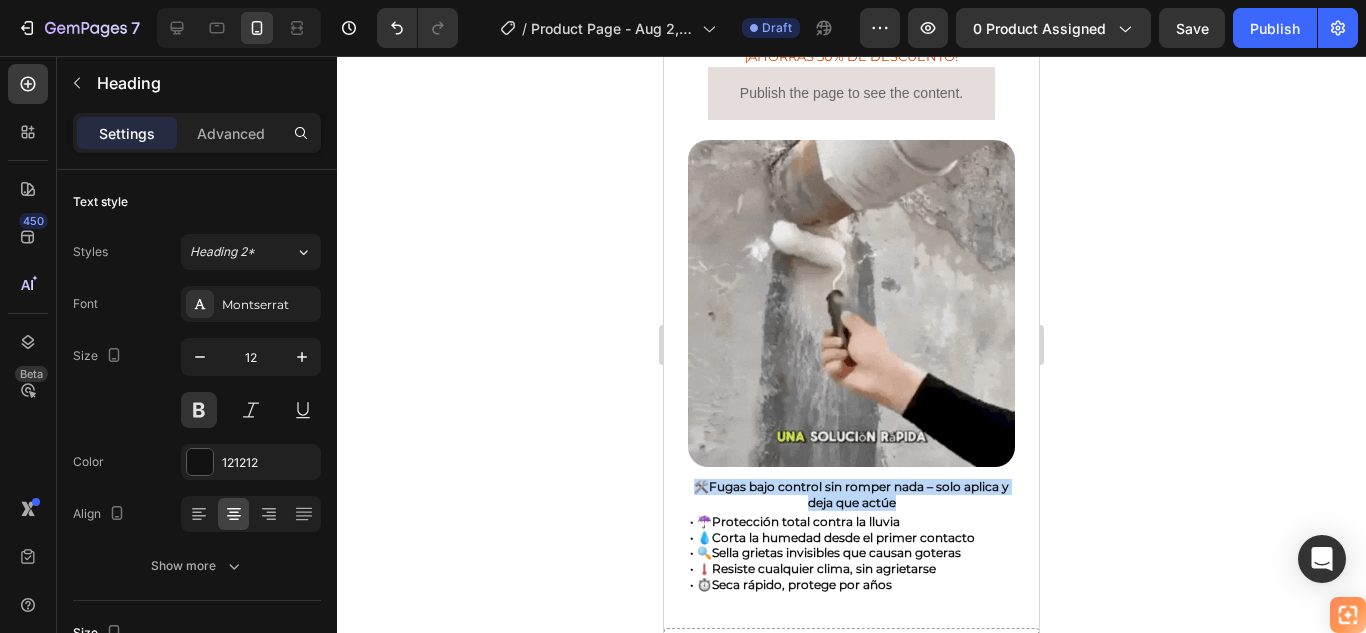 click on "Fugas bajo control sin romper nada – solo aplica y deja que actúe" at bounding box center (859, 494) 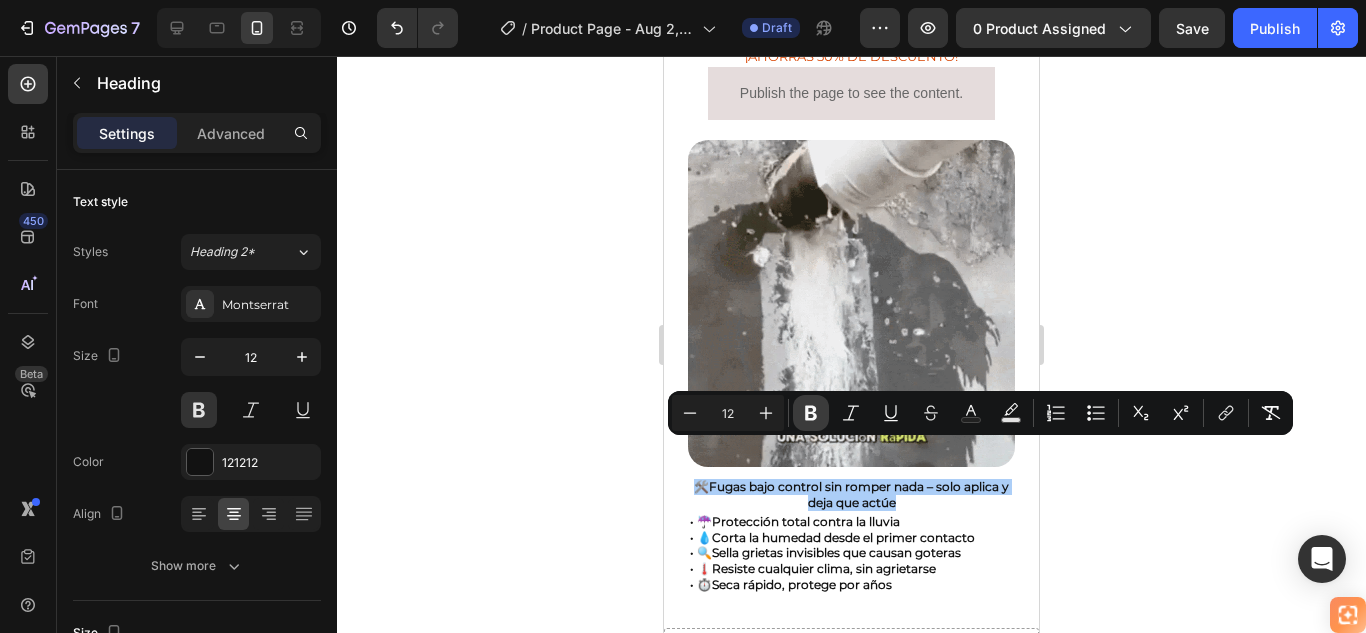 click 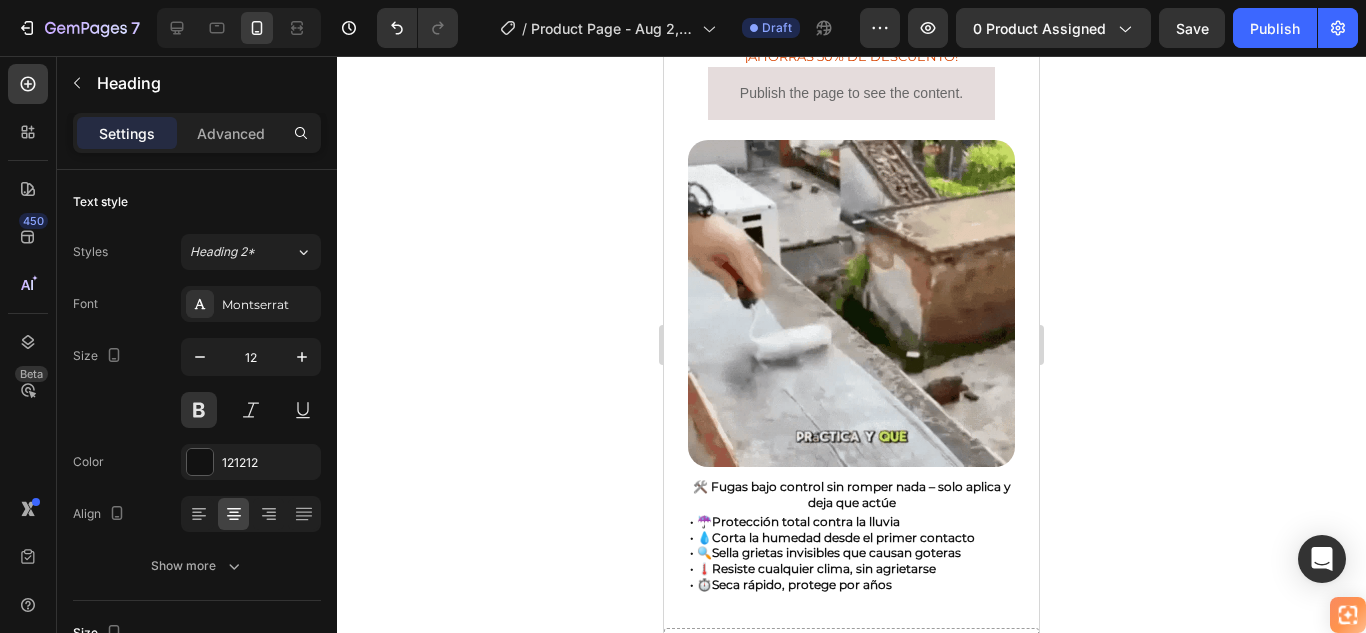 click on "🛠️ Fugas bajo control sin romper nada – solo aplica y deja que actúe" at bounding box center [852, 494] 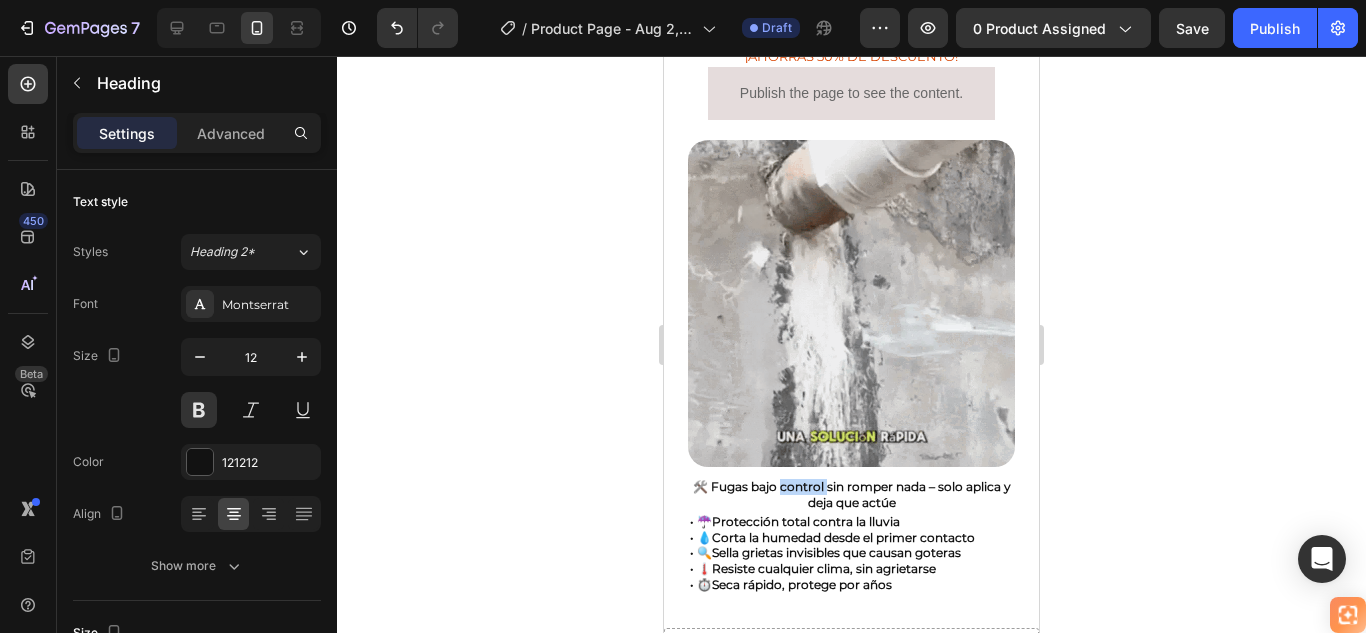 click on "🛠️ Fugas bajo control sin romper nada – solo aplica y deja que actúe" at bounding box center [852, 494] 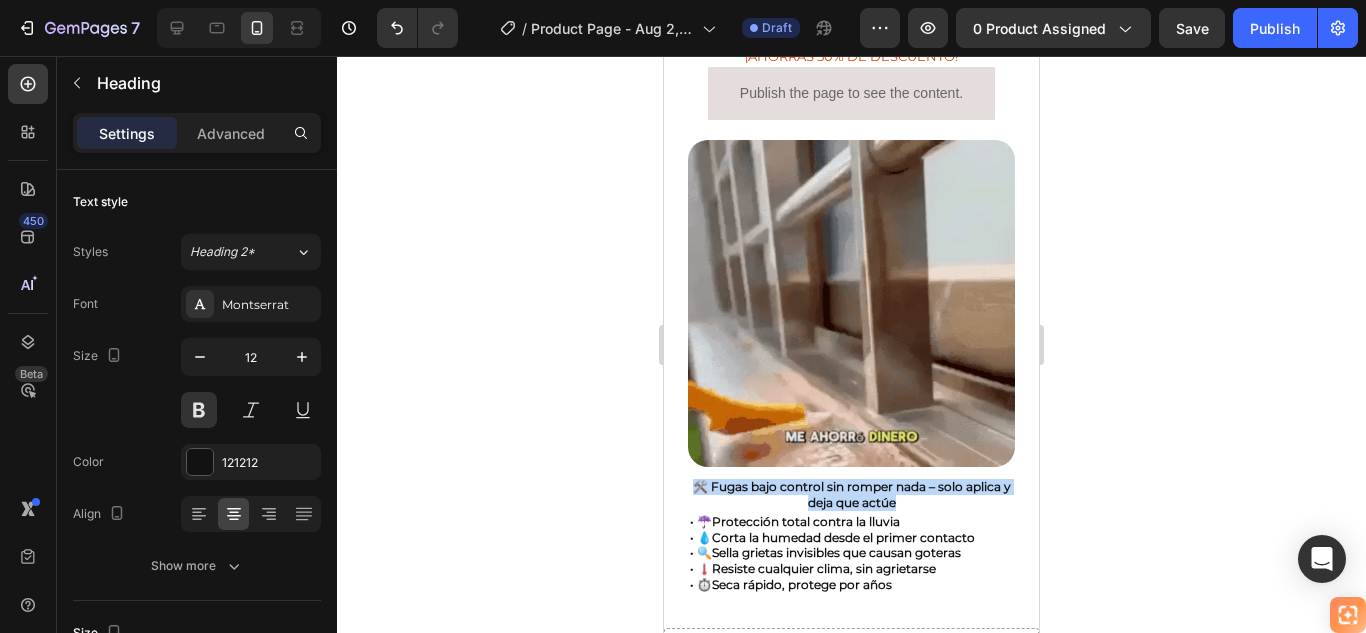 click on "🛠️ Fugas bajo control sin romper nada – solo aplica y deja que actúe" at bounding box center [852, 494] 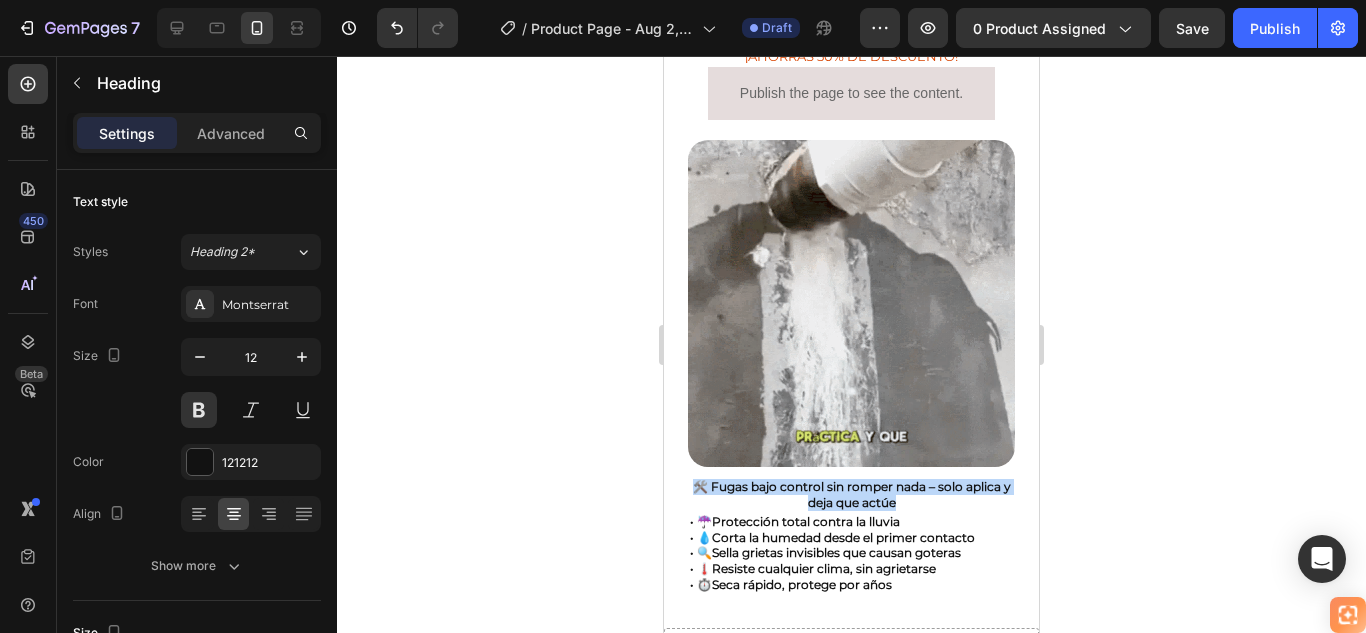 click on "Protección total contra la lluvia" at bounding box center [806, 521] 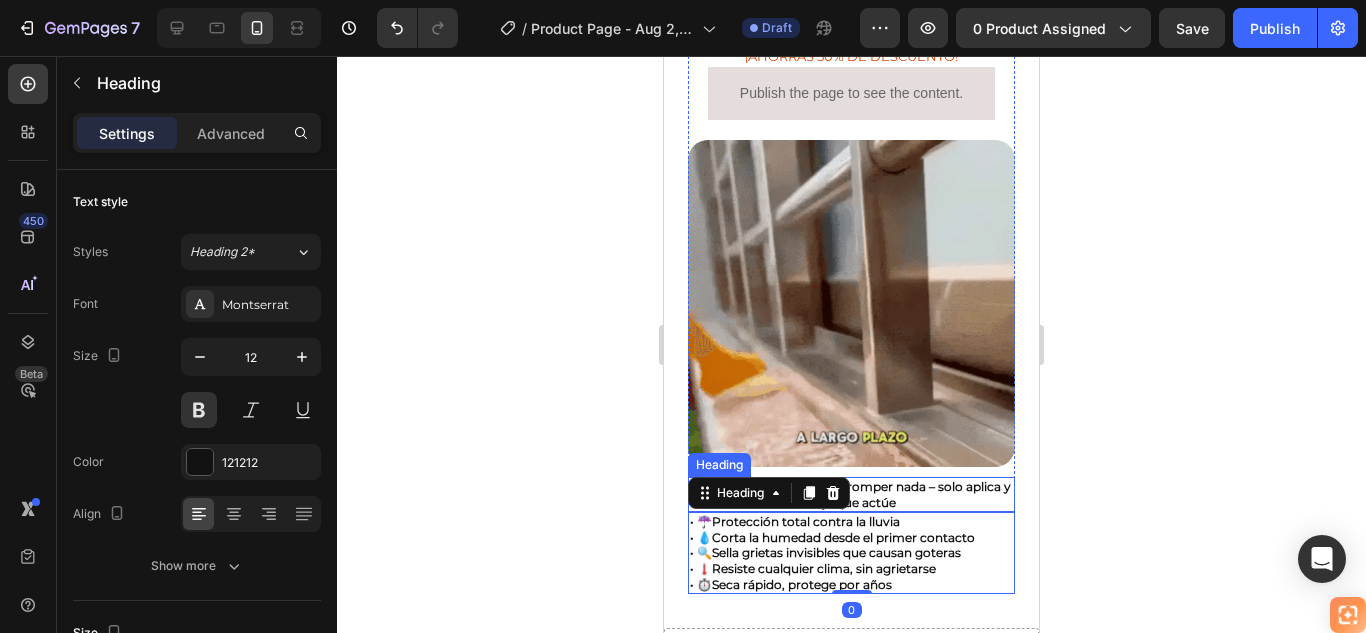 click on "🛠️ Fugas bajo control sin romper nada – solo aplica y deja que actúe" at bounding box center (852, 494) 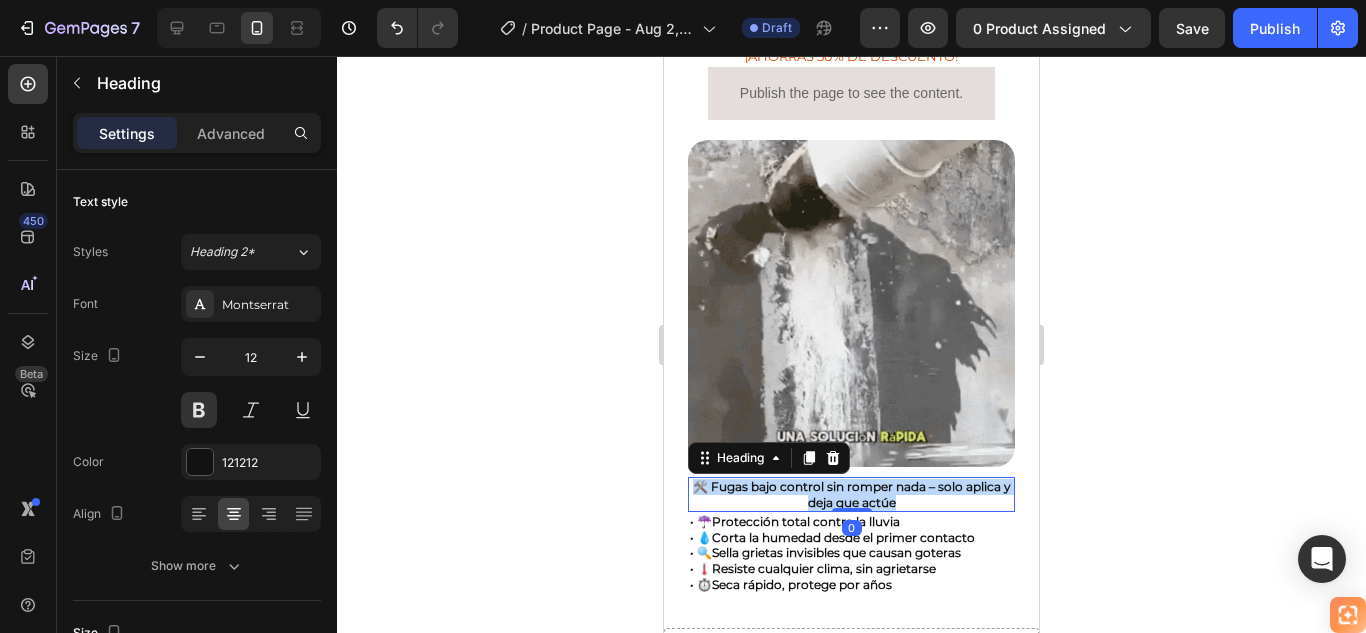click on "🛠️ Fugas bajo control sin romper nada – solo aplica y deja que actúe" at bounding box center (852, 494) 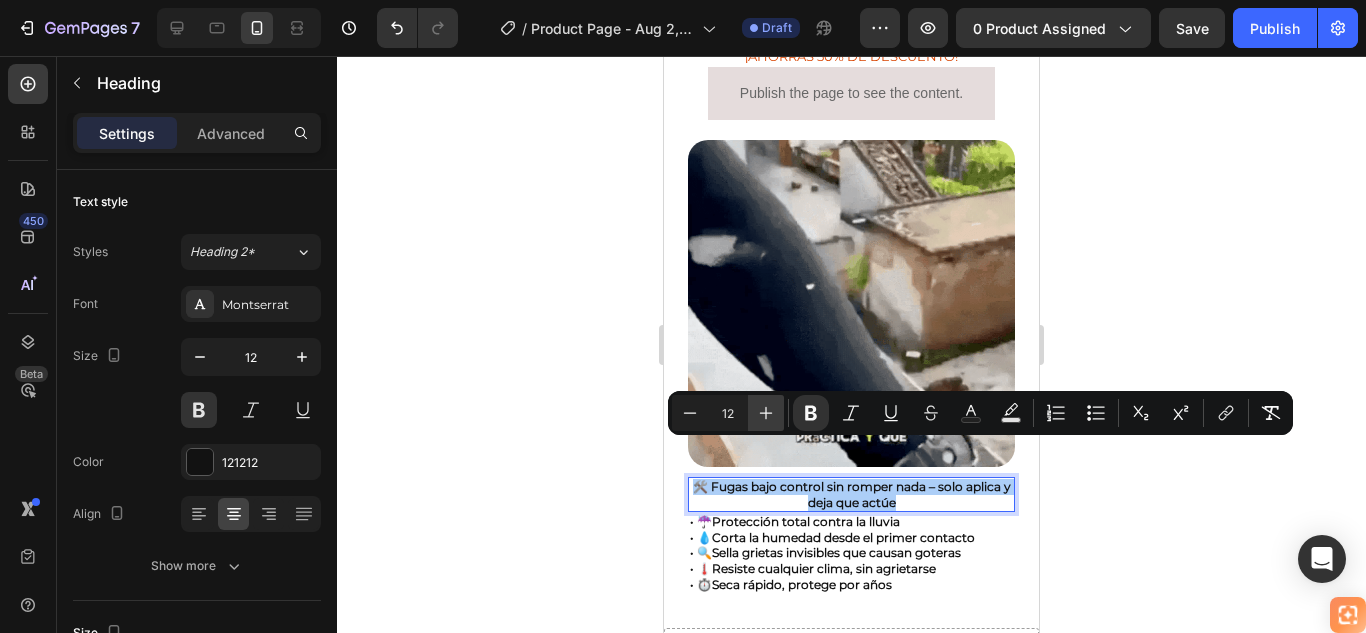 click 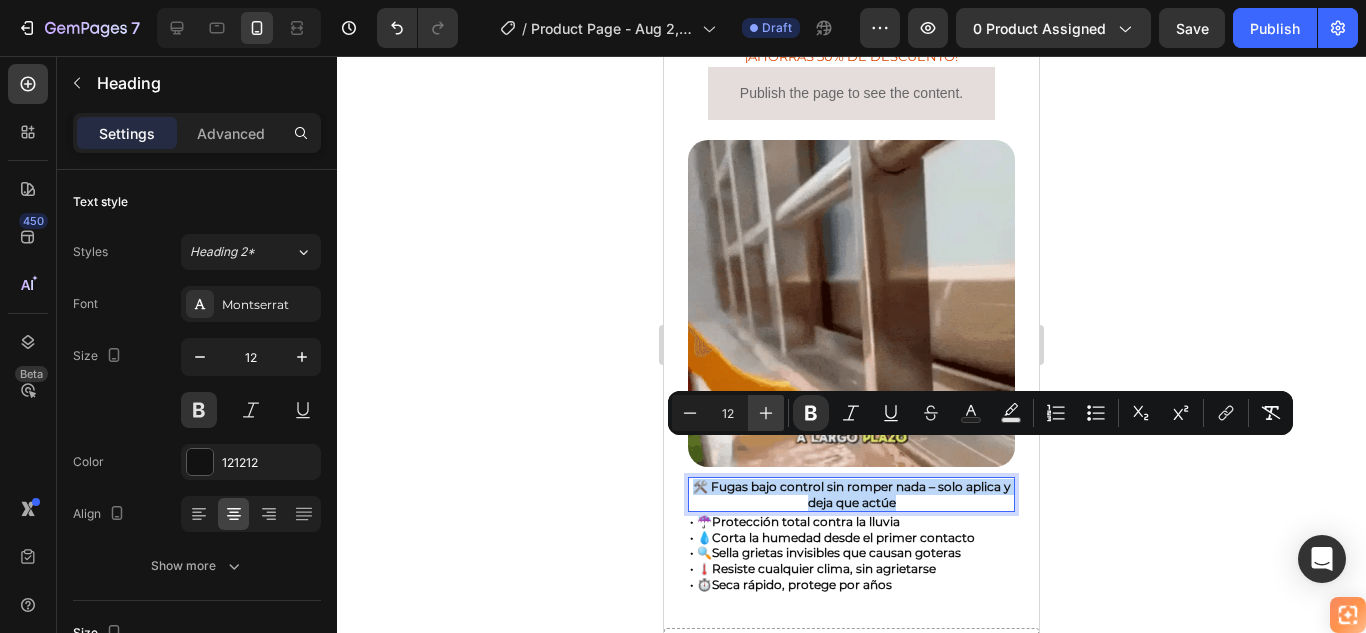 type on "13" 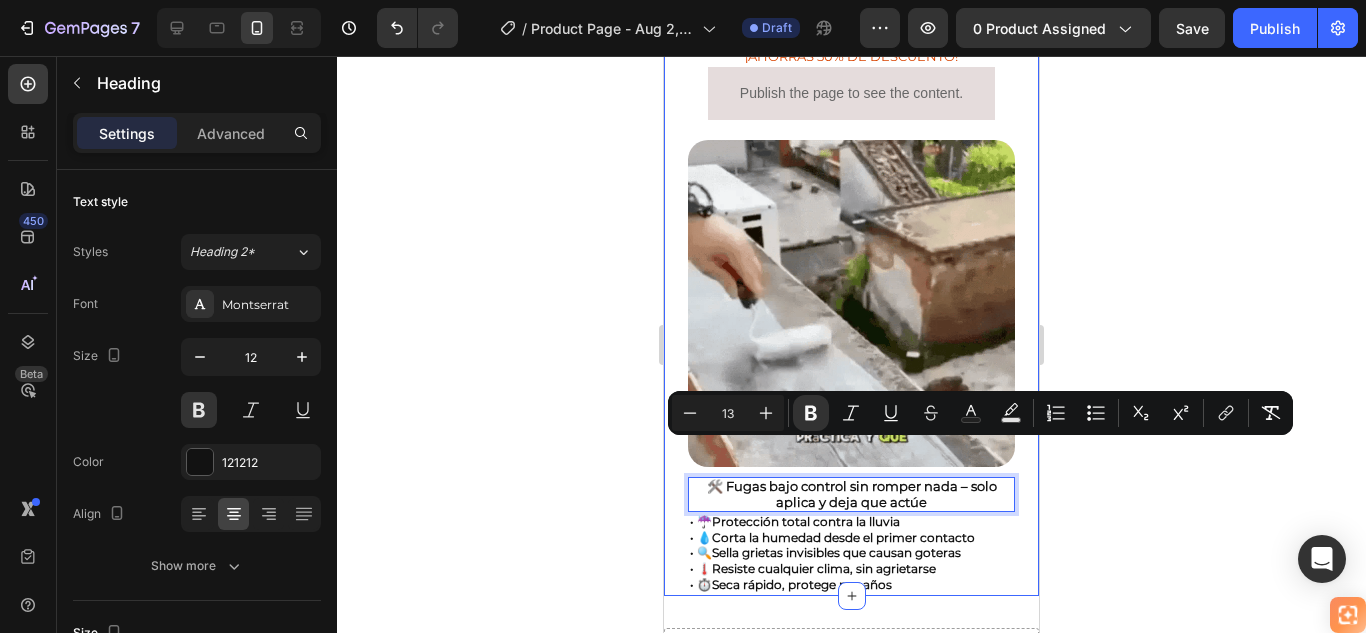 click 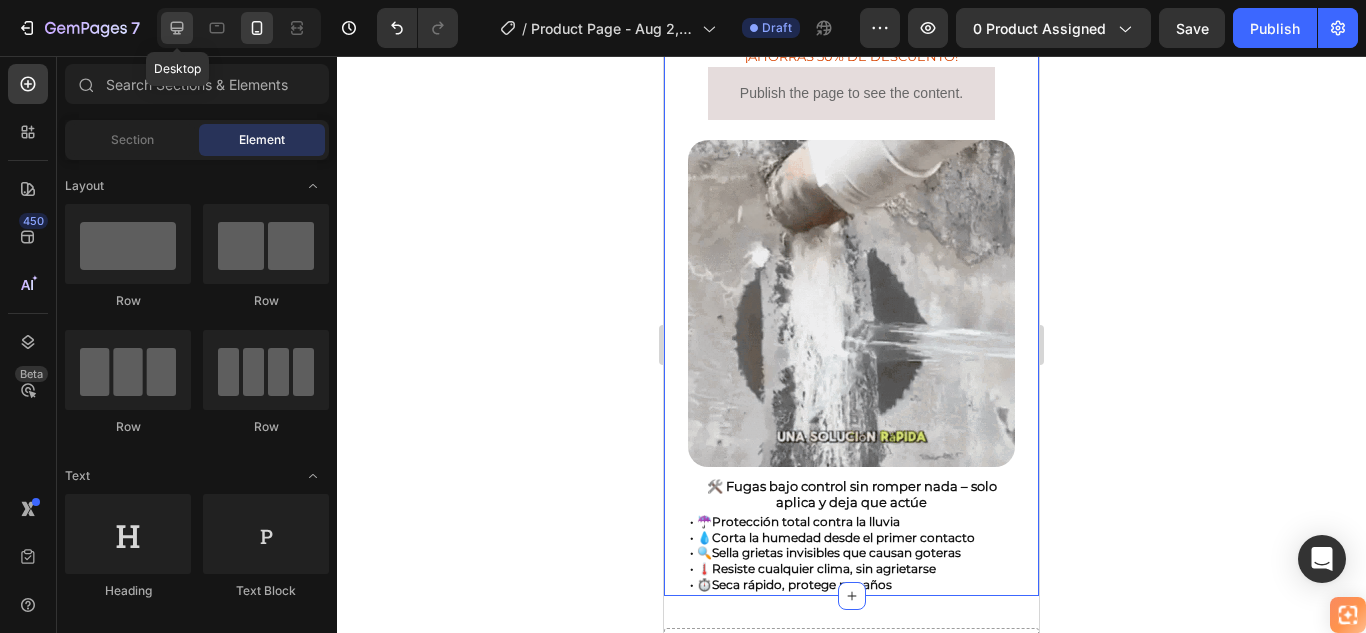click 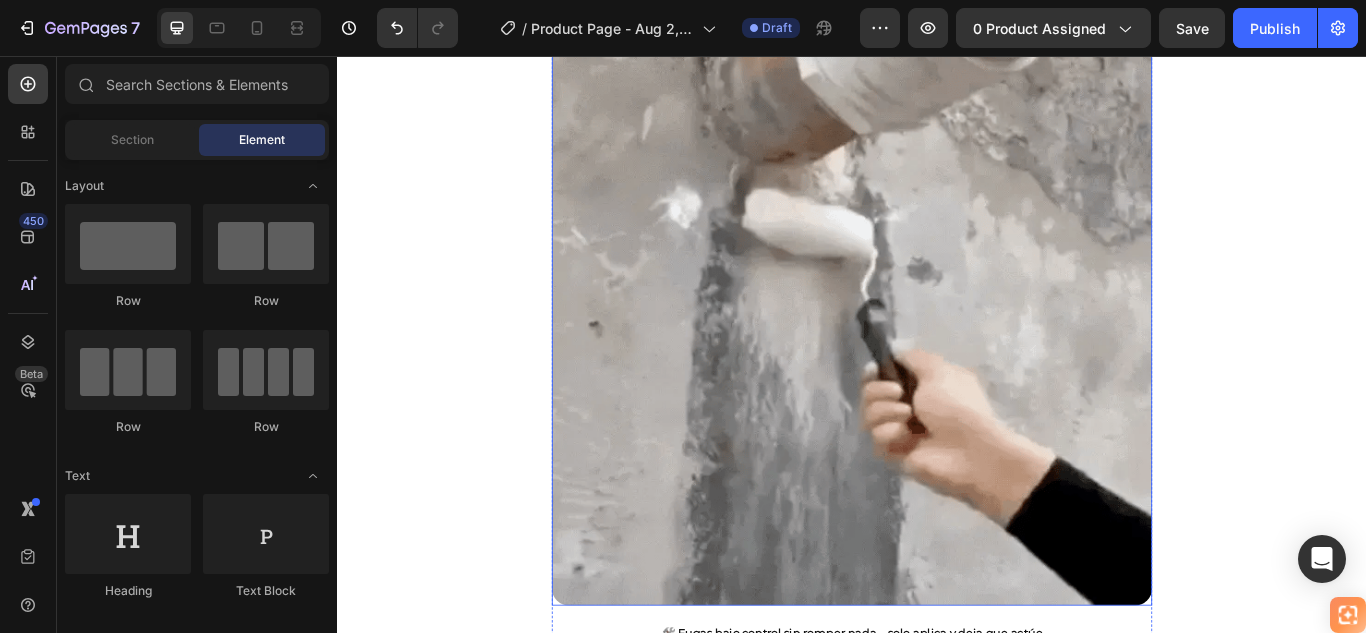 scroll, scrollTop: 1568, scrollLeft: 0, axis: vertical 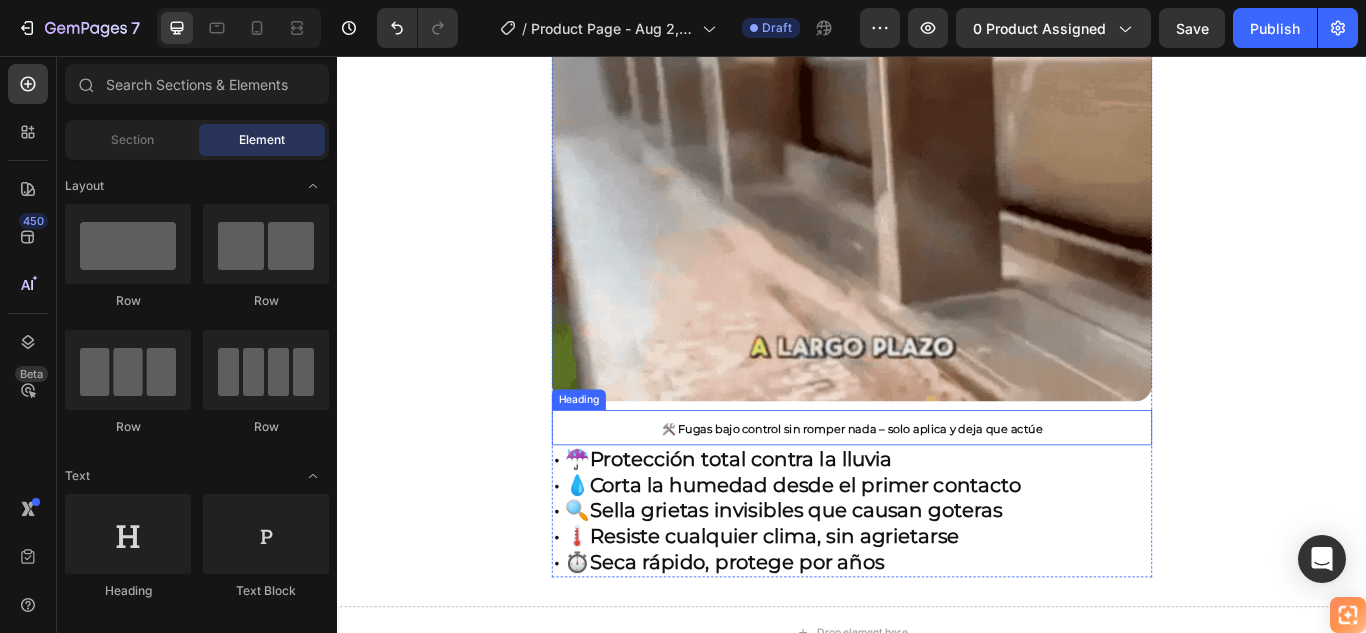 click on "⁠⁠⁠⁠⁠⁠⁠ 🛠️ Fugas bajo control sin romper nada – solo aplica y deja que actúe" at bounding box center (937, 490) 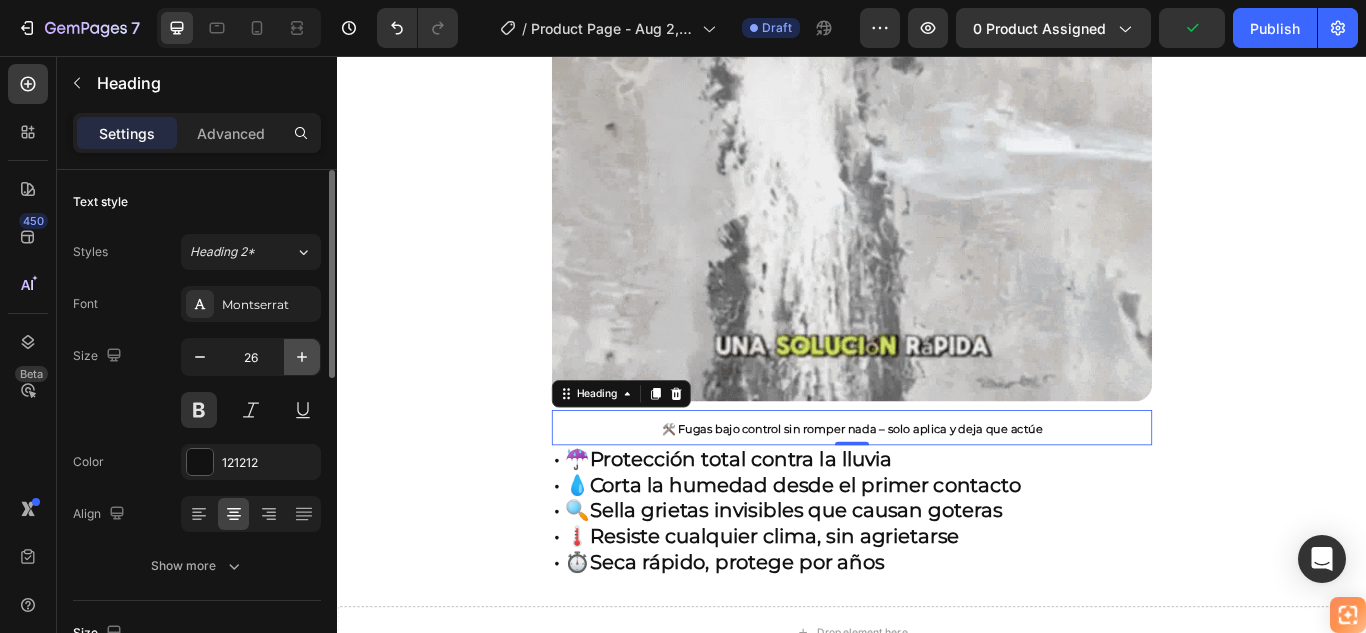click 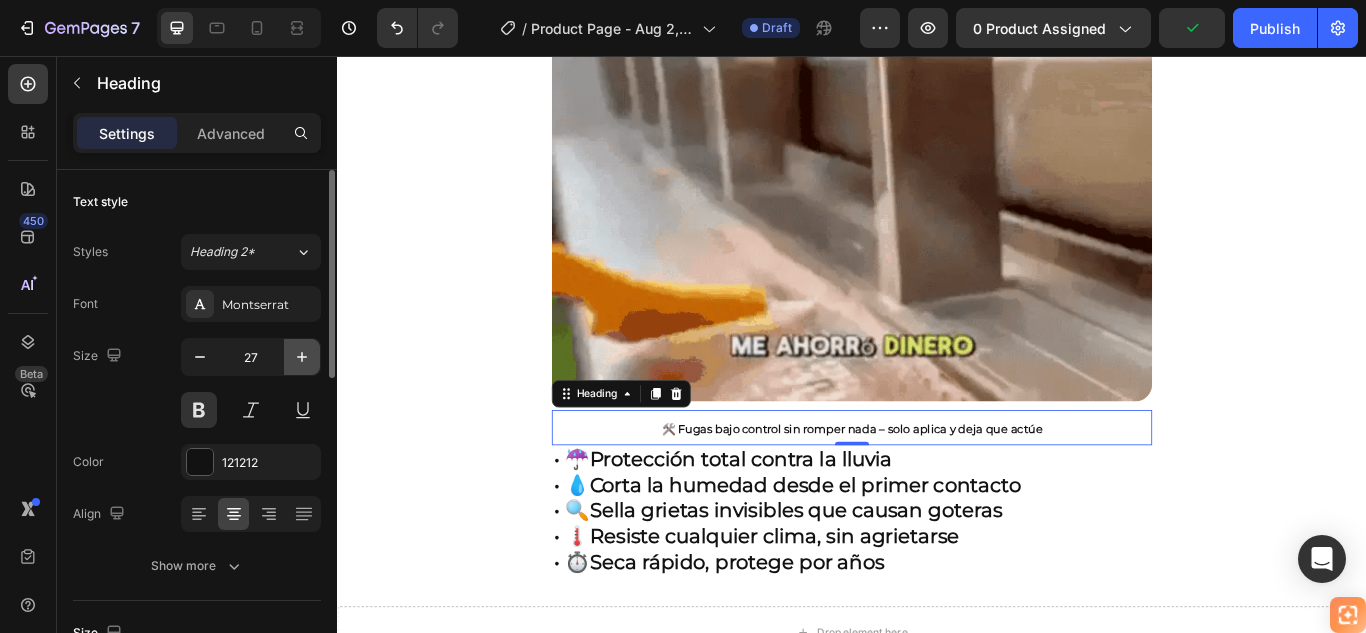 click 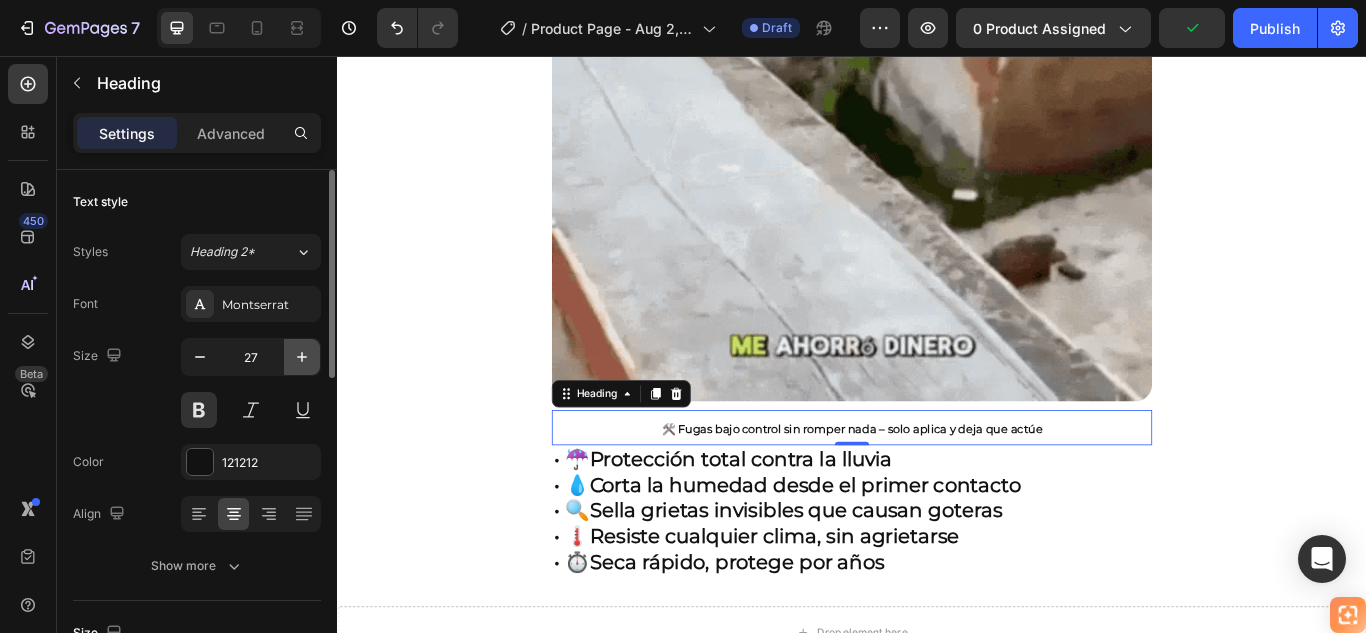 click 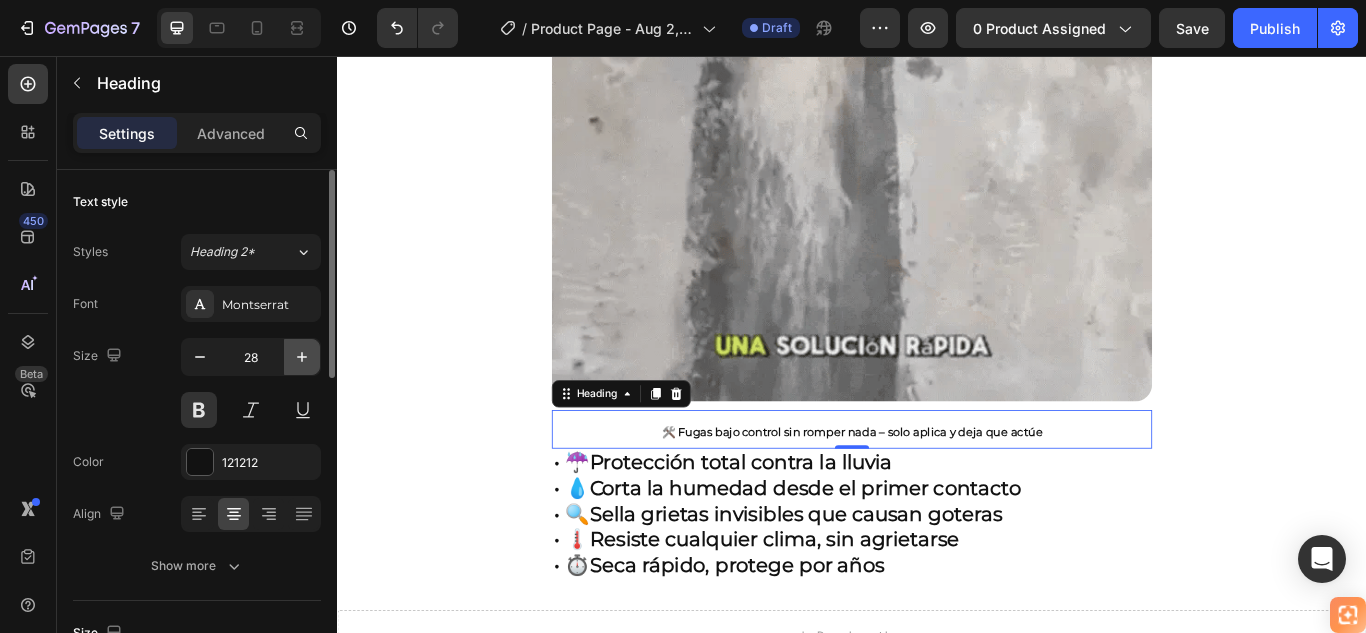 click 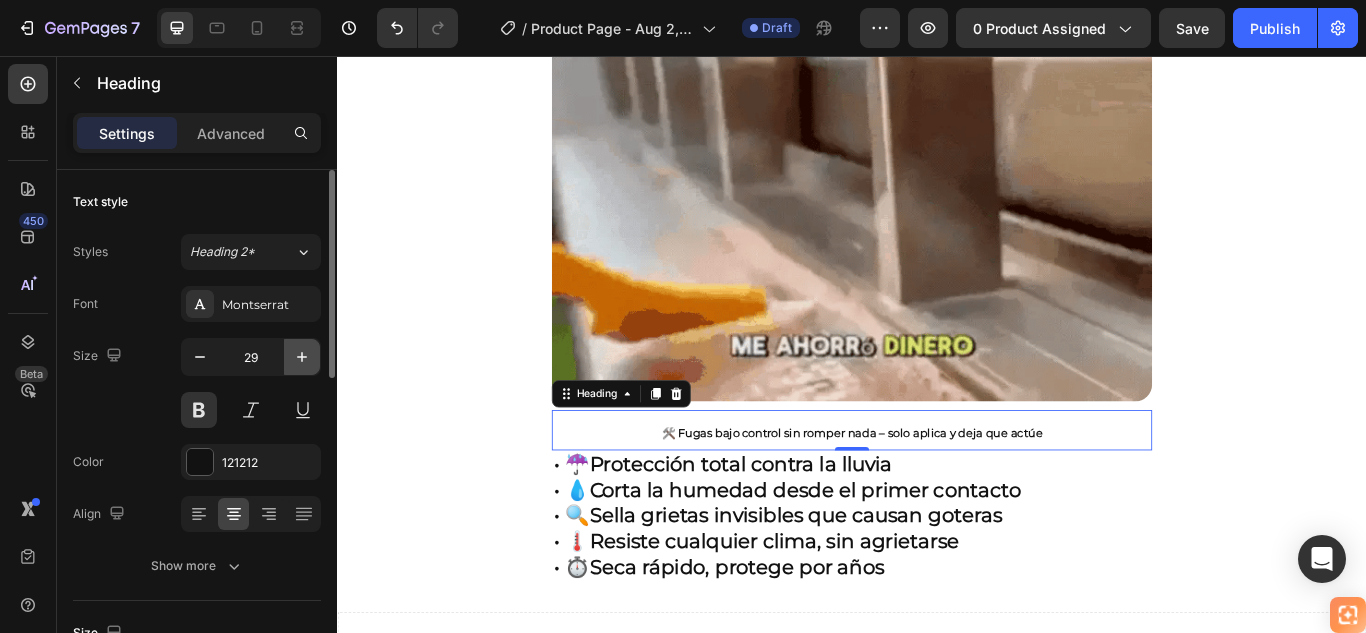click 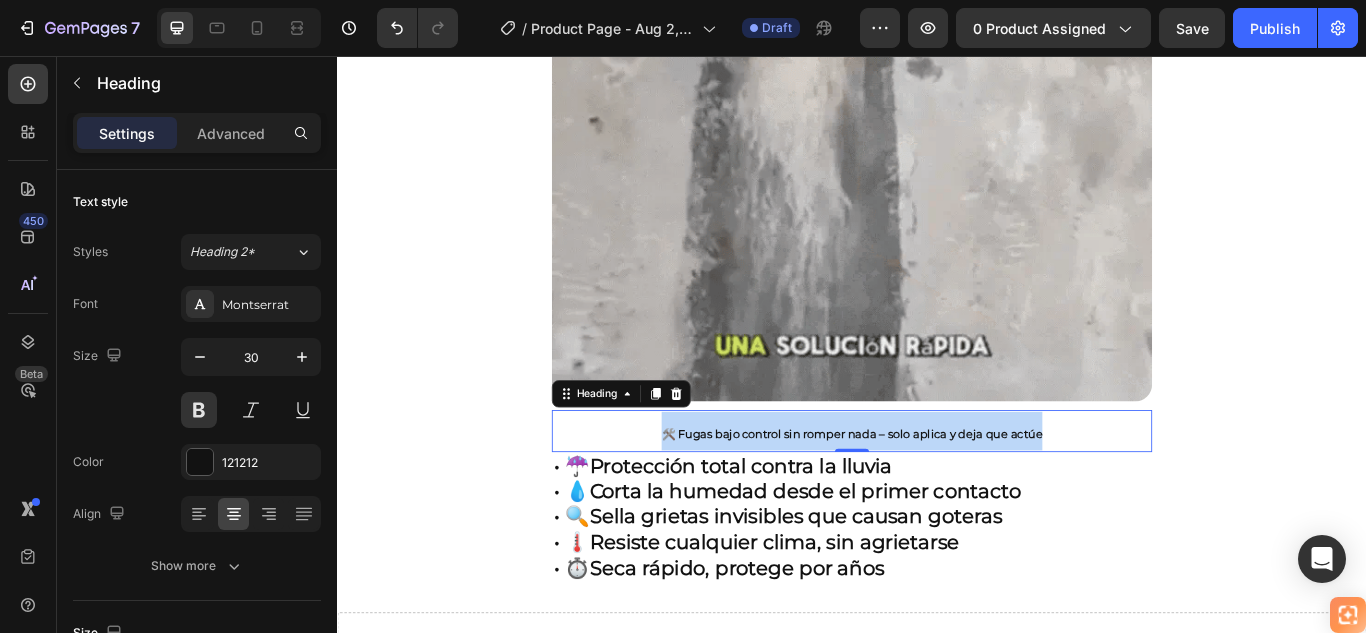 click on "🛠️ Fugas bajo control sin romper nada – solo aplica y deja que actúe" at bounding box center [937, 496] 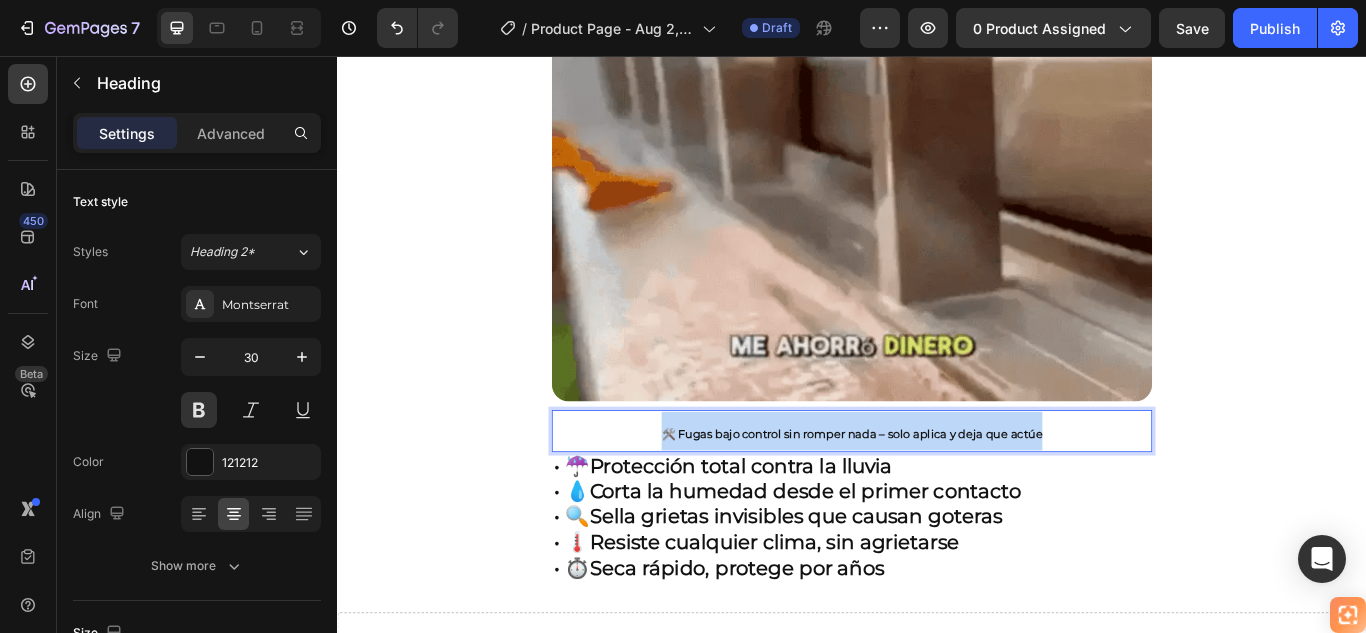 click on "🛠️ Fugas bajo control sin romper nada – solo aplica y deja que actúe" at bounding box center (937, 496) 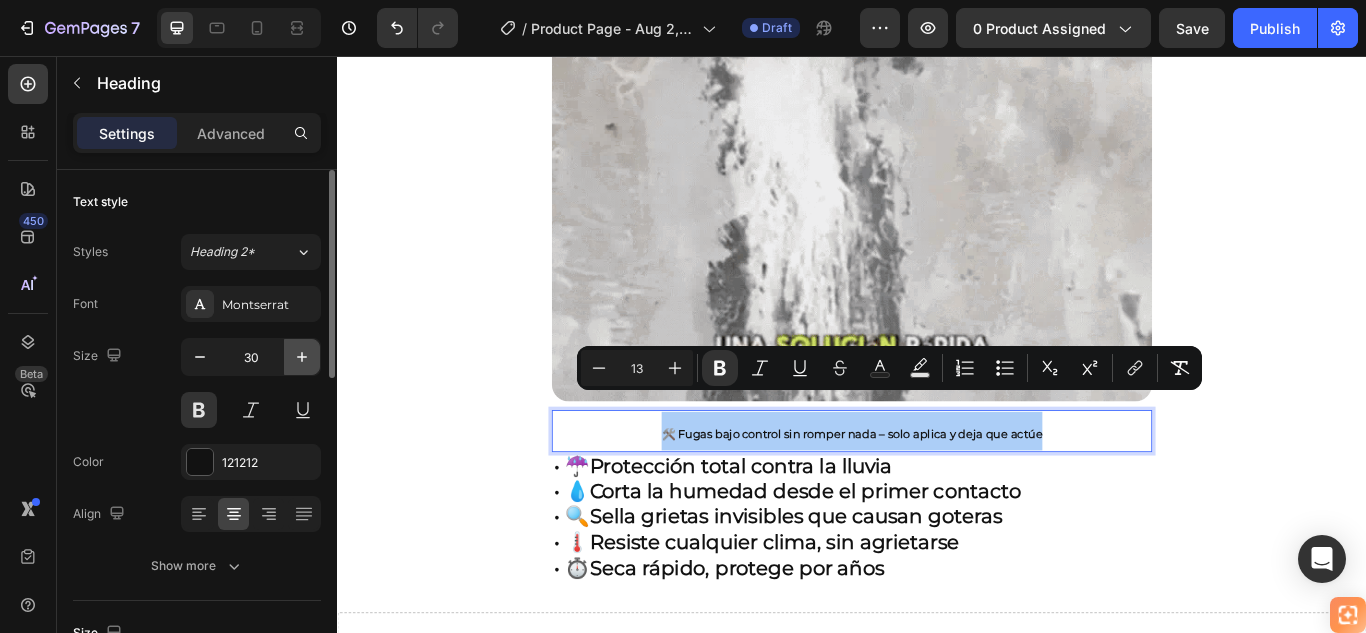 click 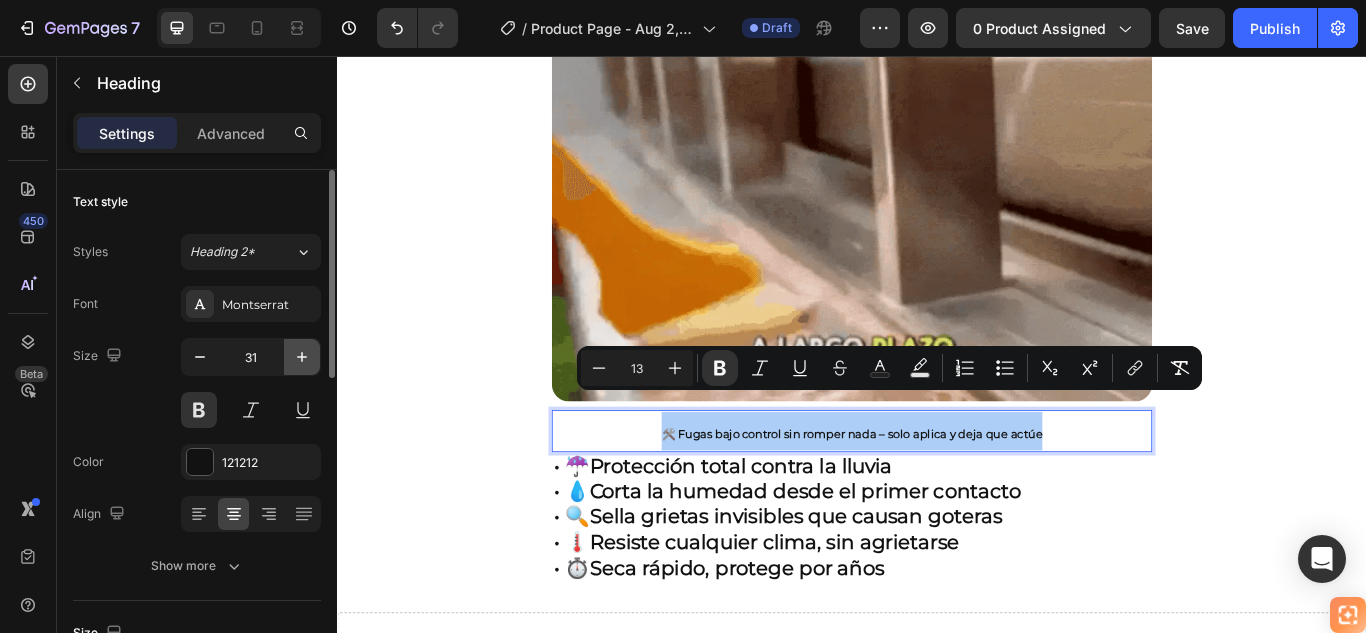 click 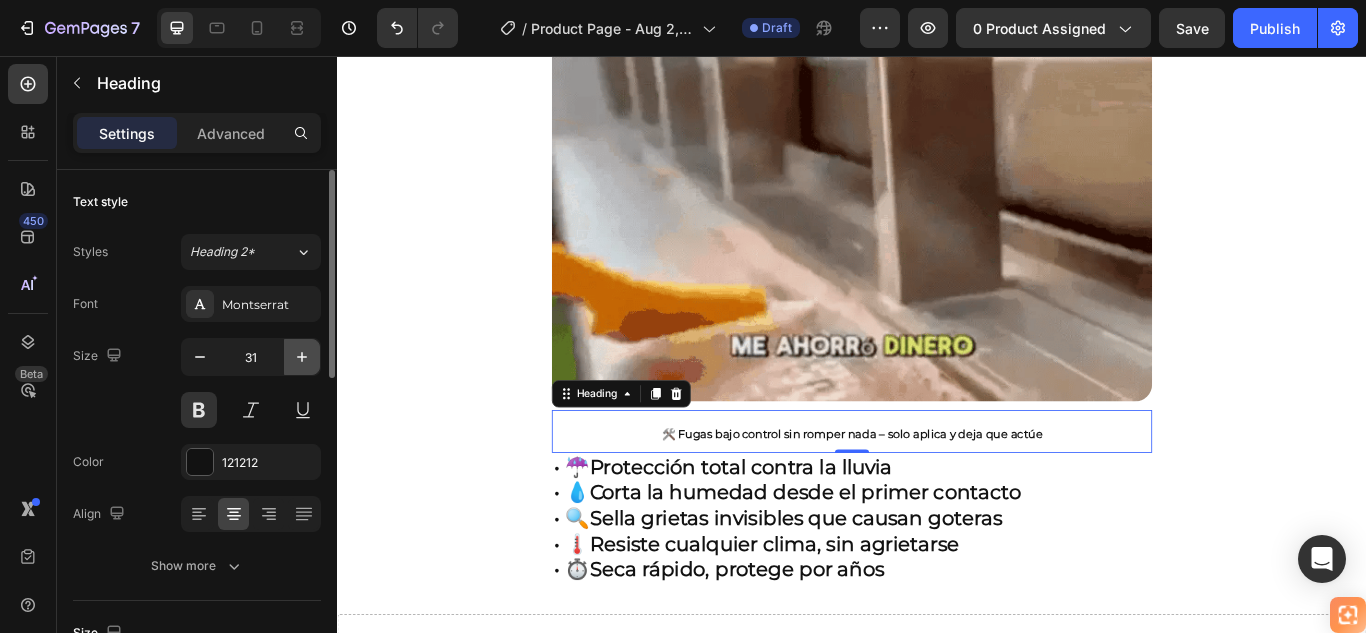 click 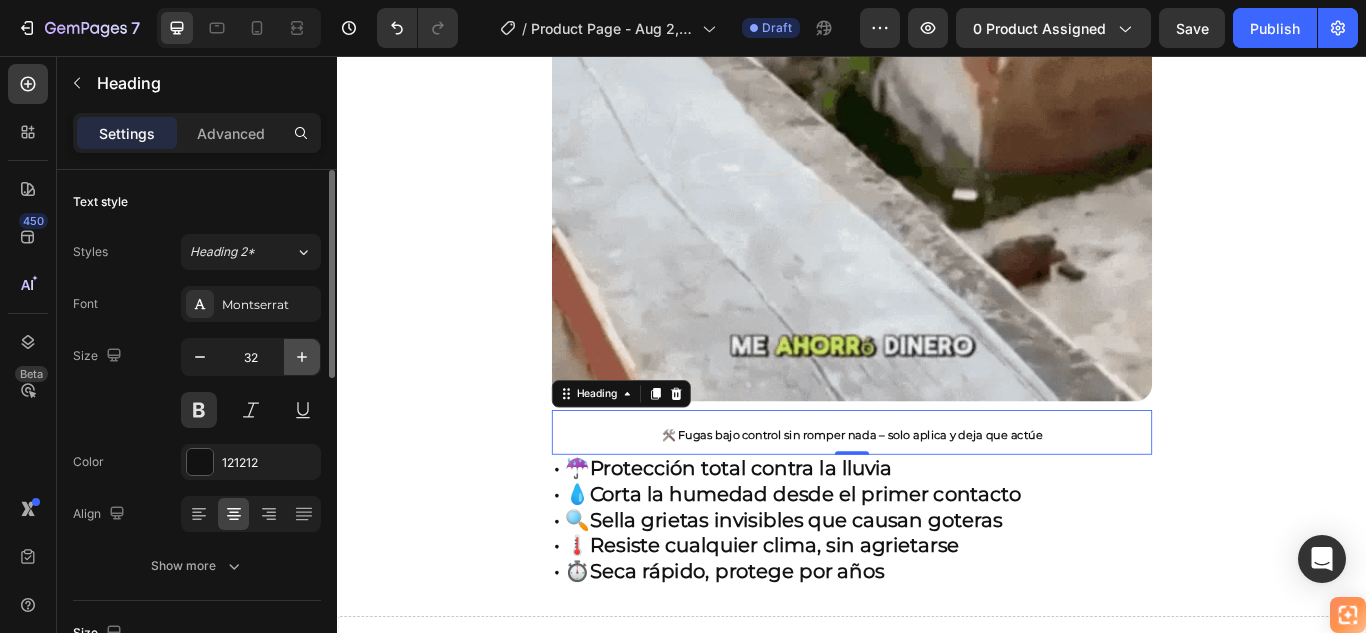 click 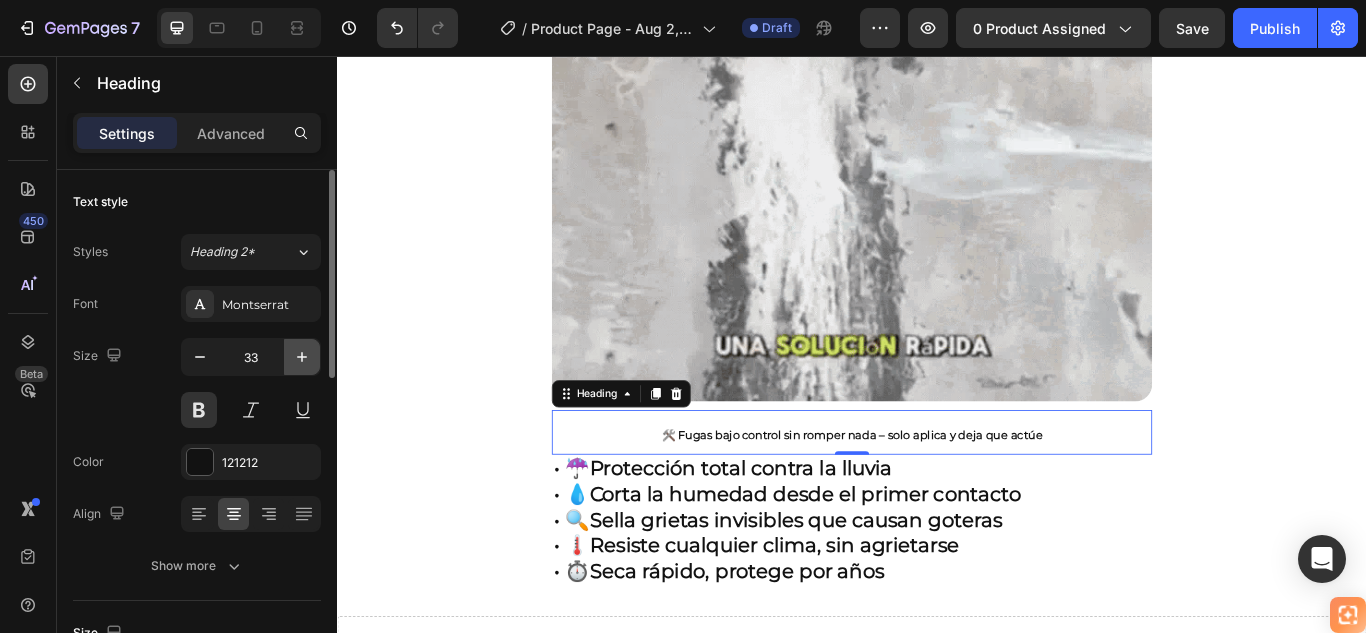 click 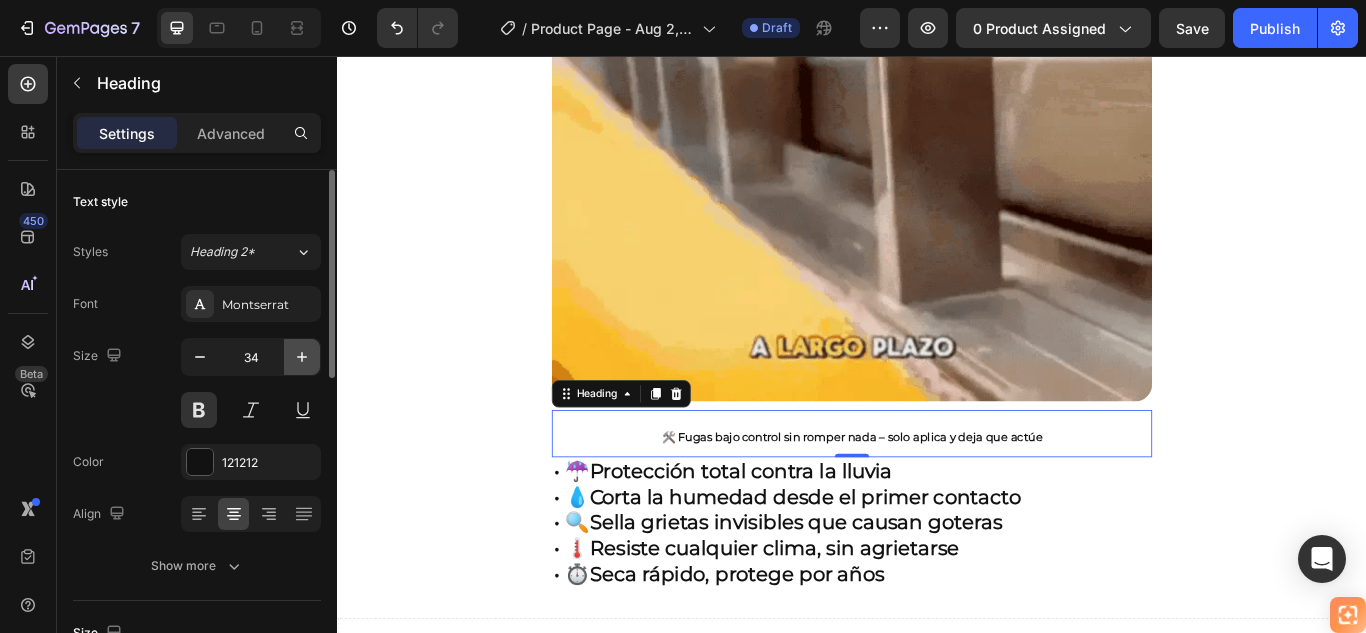 click 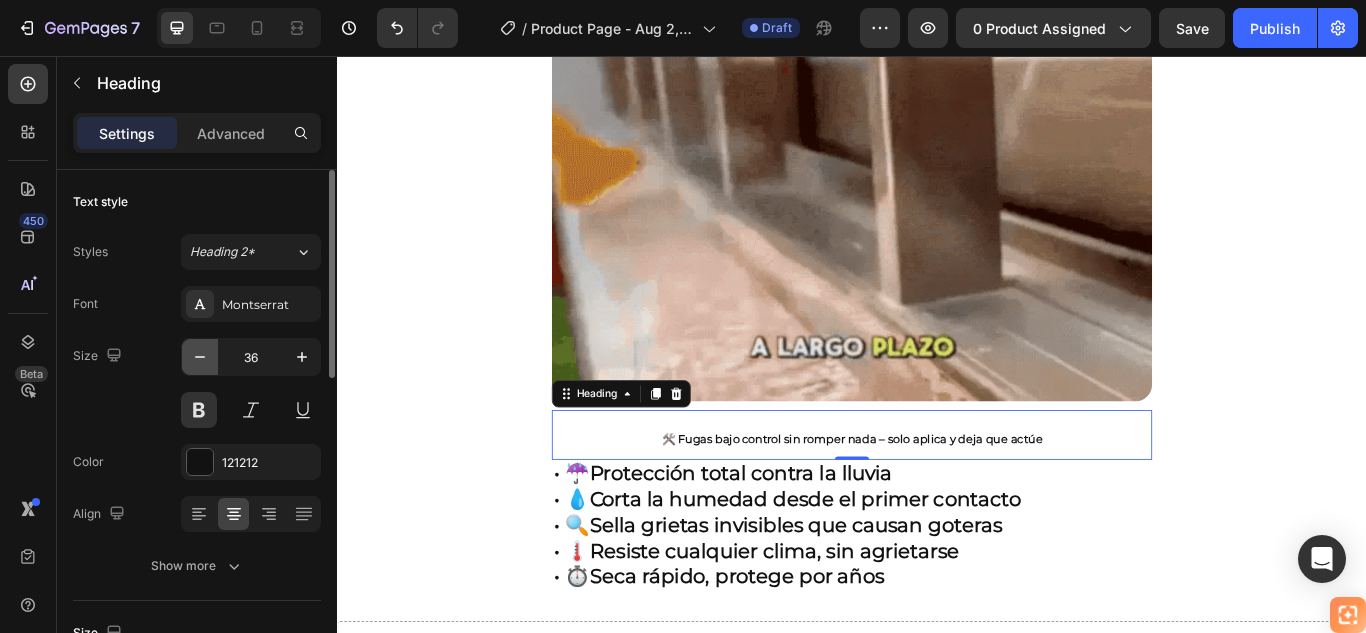 click 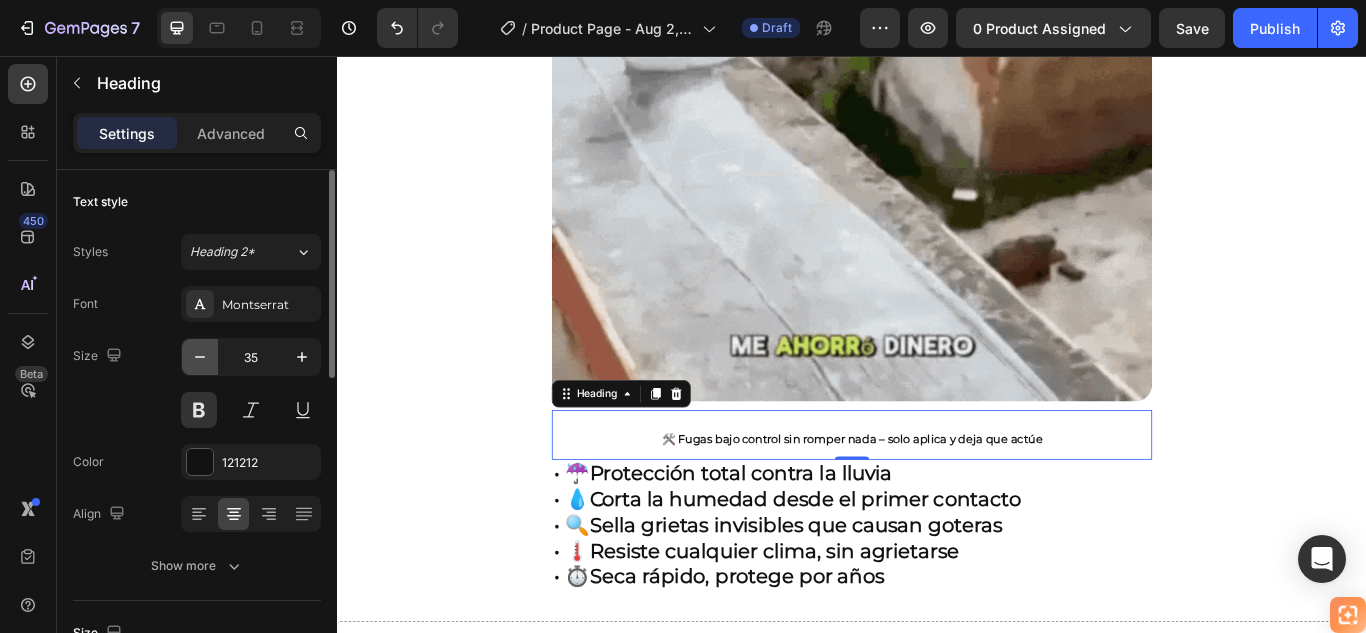 click 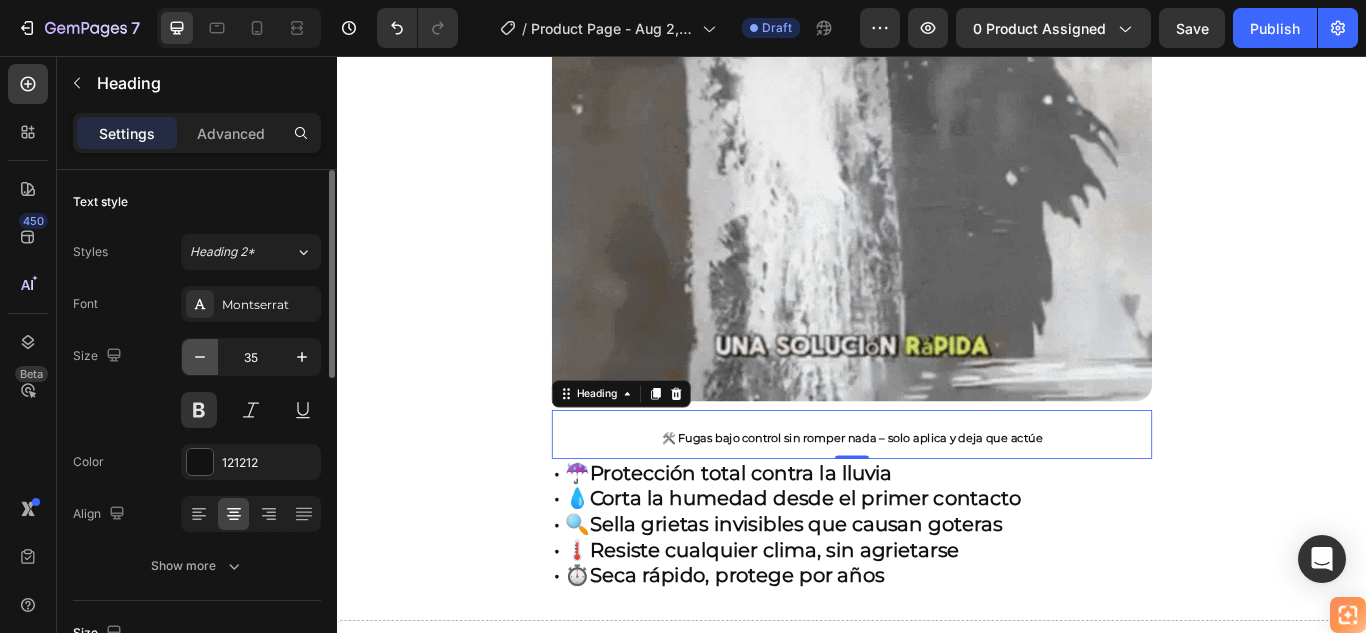 click 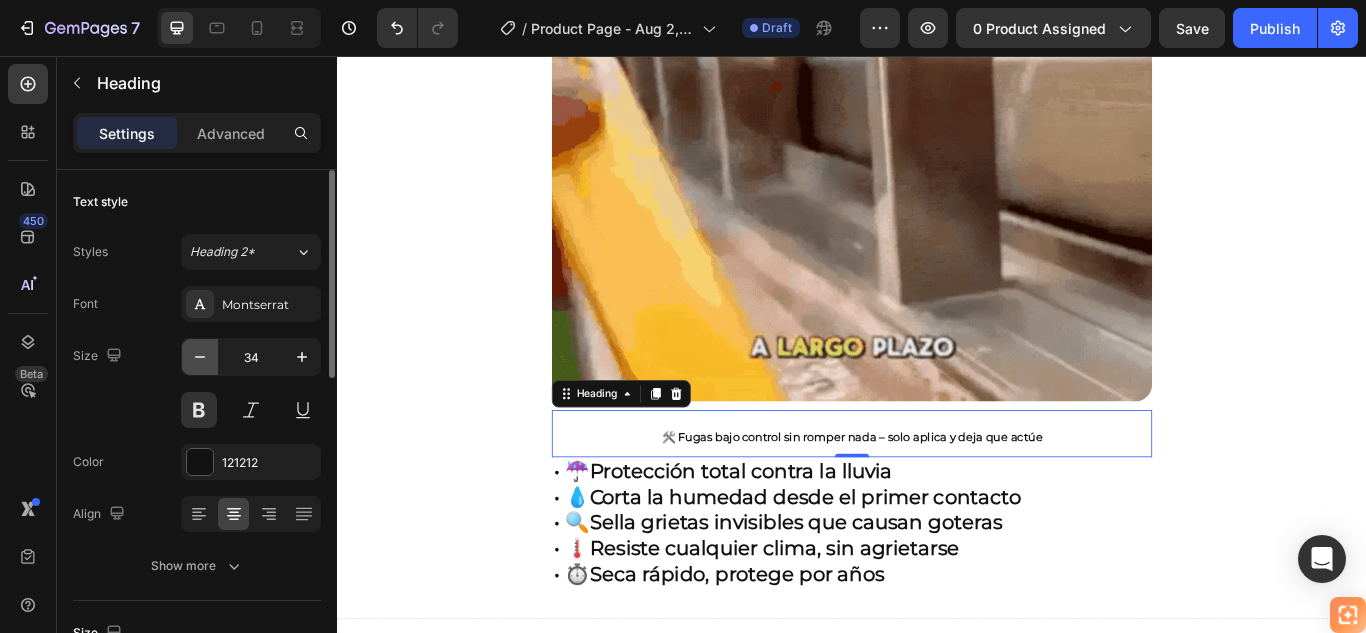 click 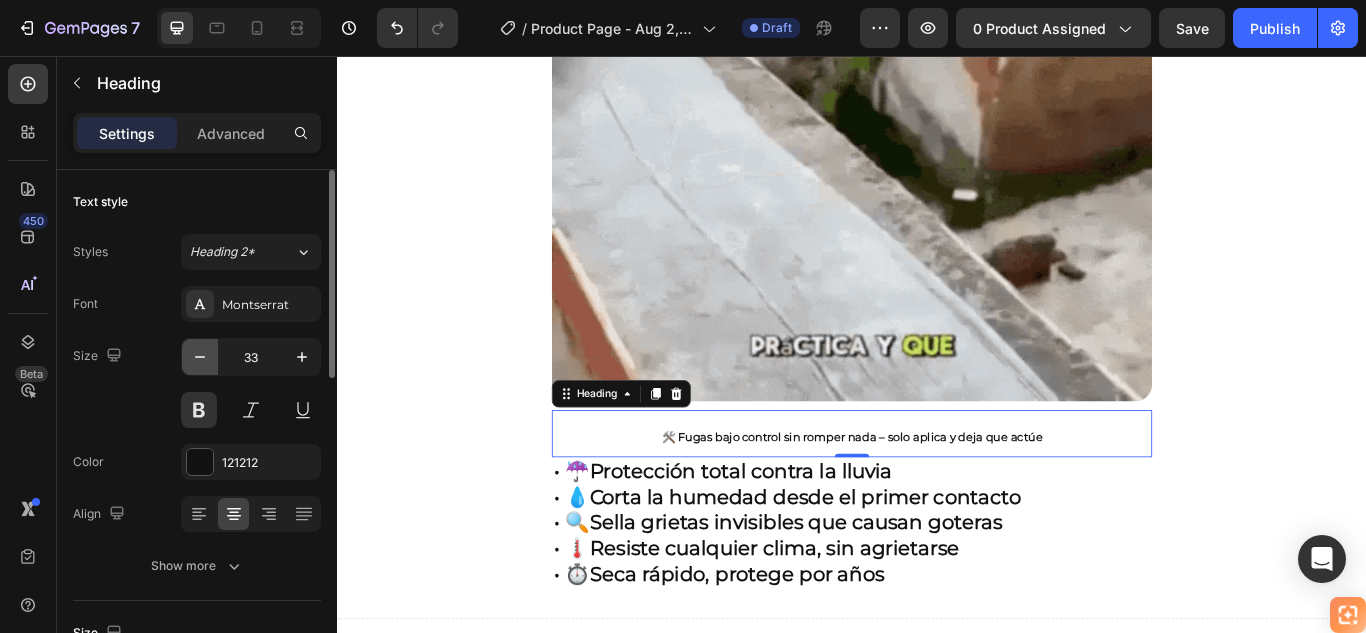 click 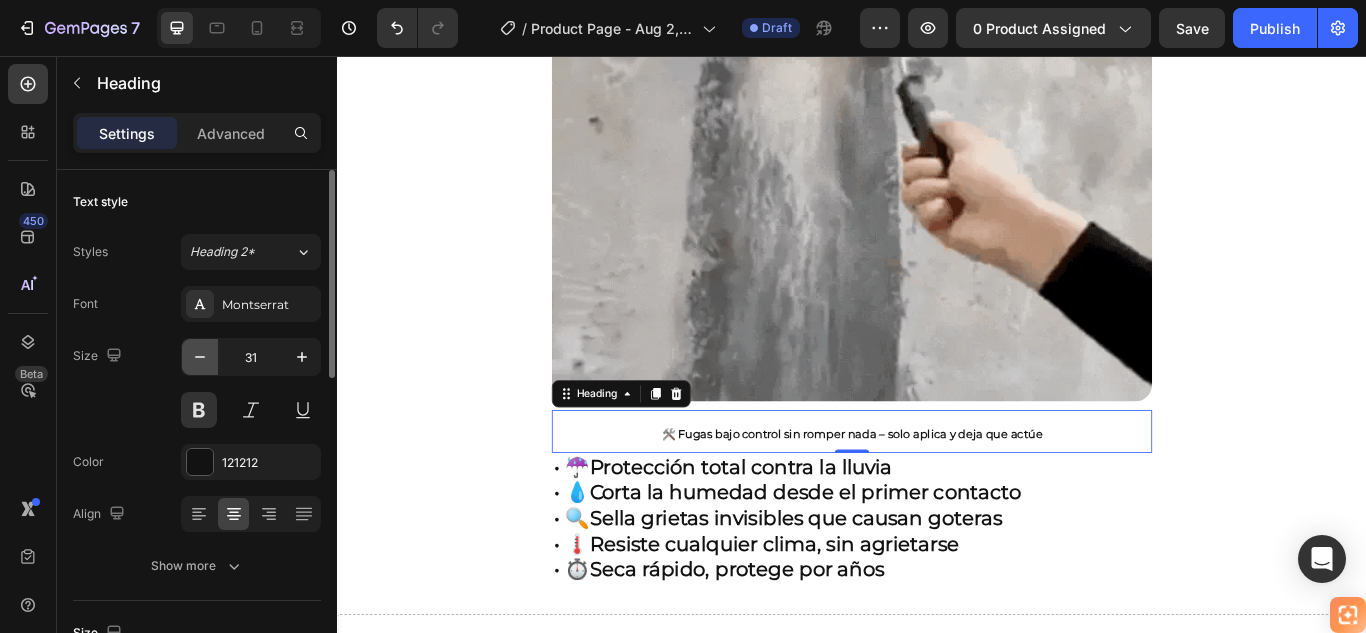 click 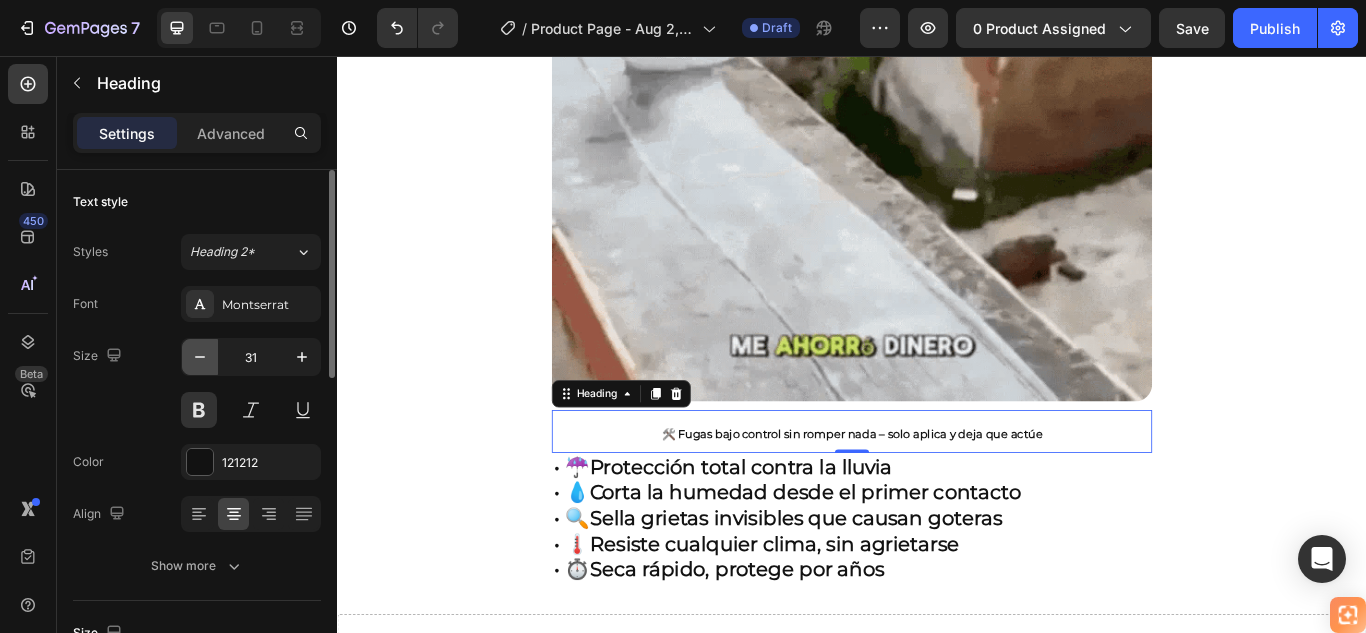 type on "30" 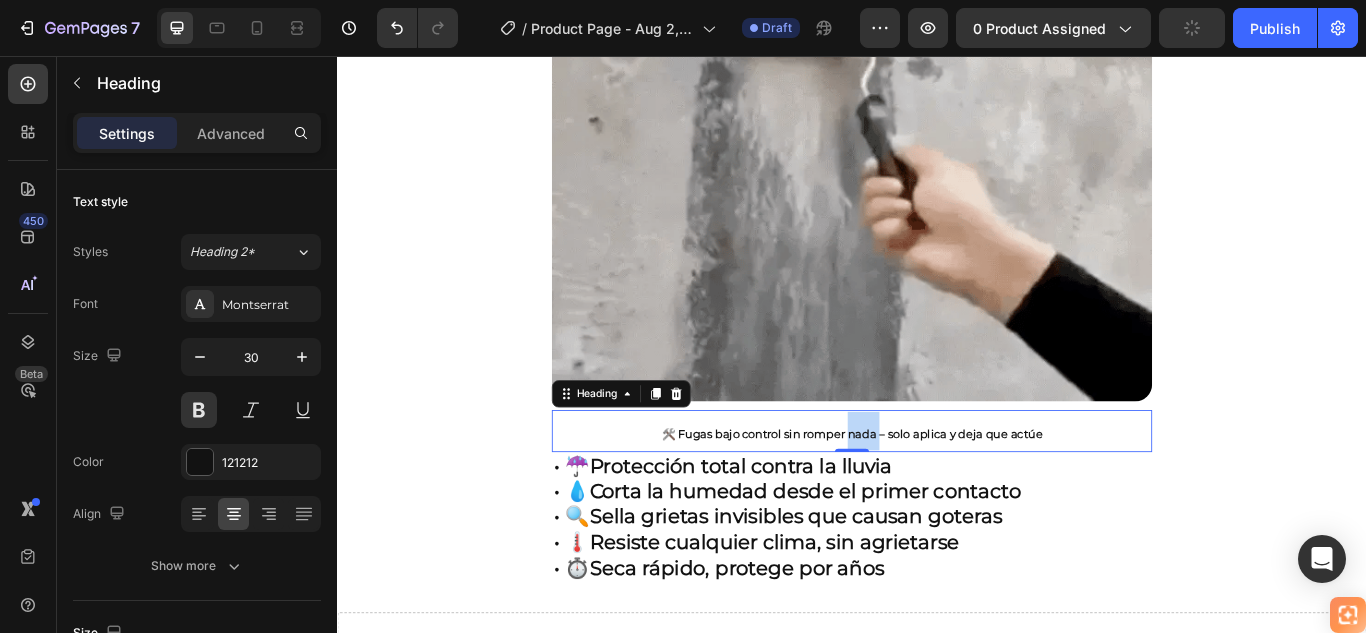 click on "🛠️ Fugas bajo control sin romper nada – solo aplica y deja que actúe" at bounding box center [937, 496] 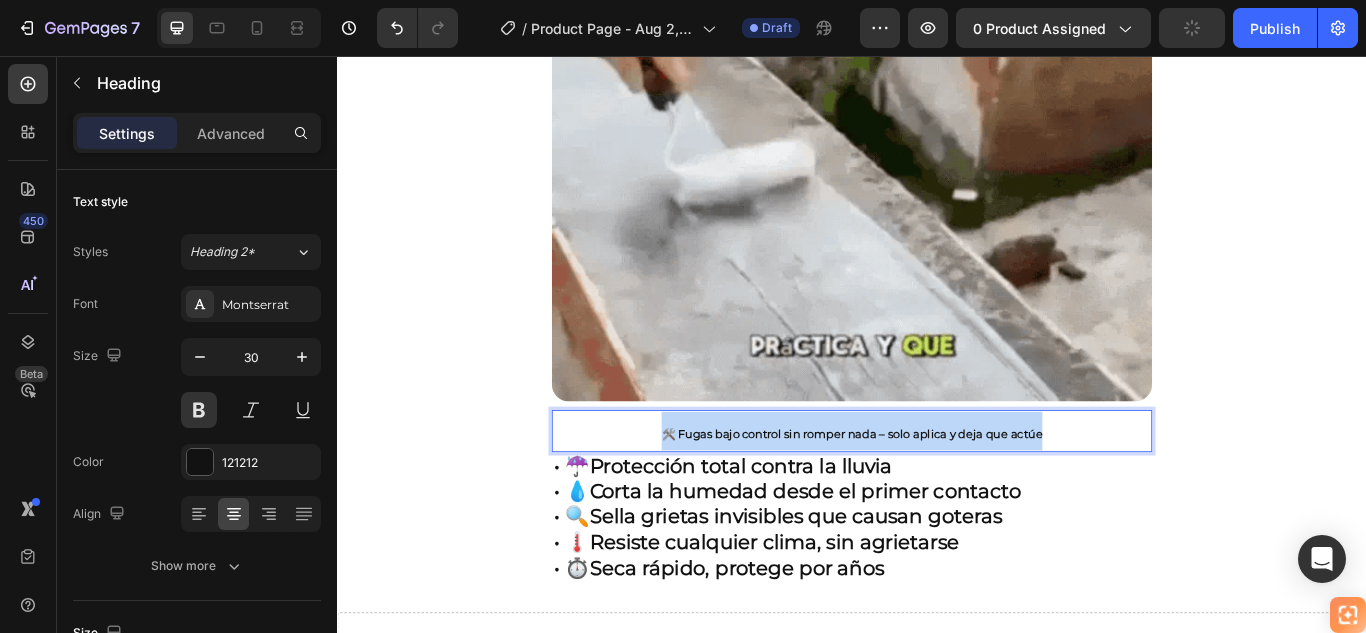 click on "🛠️ Fugas bajo control sin romper nada – solo aplica y deja que actúe" at bounding box center (937, 496) 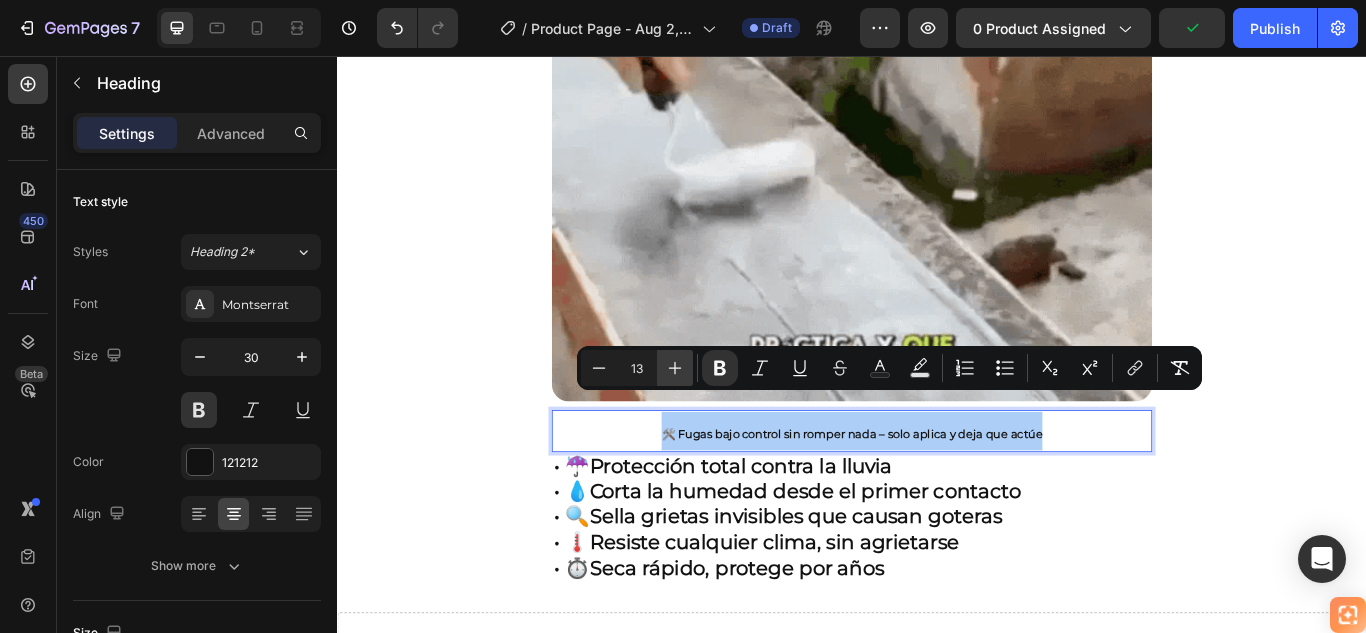 click 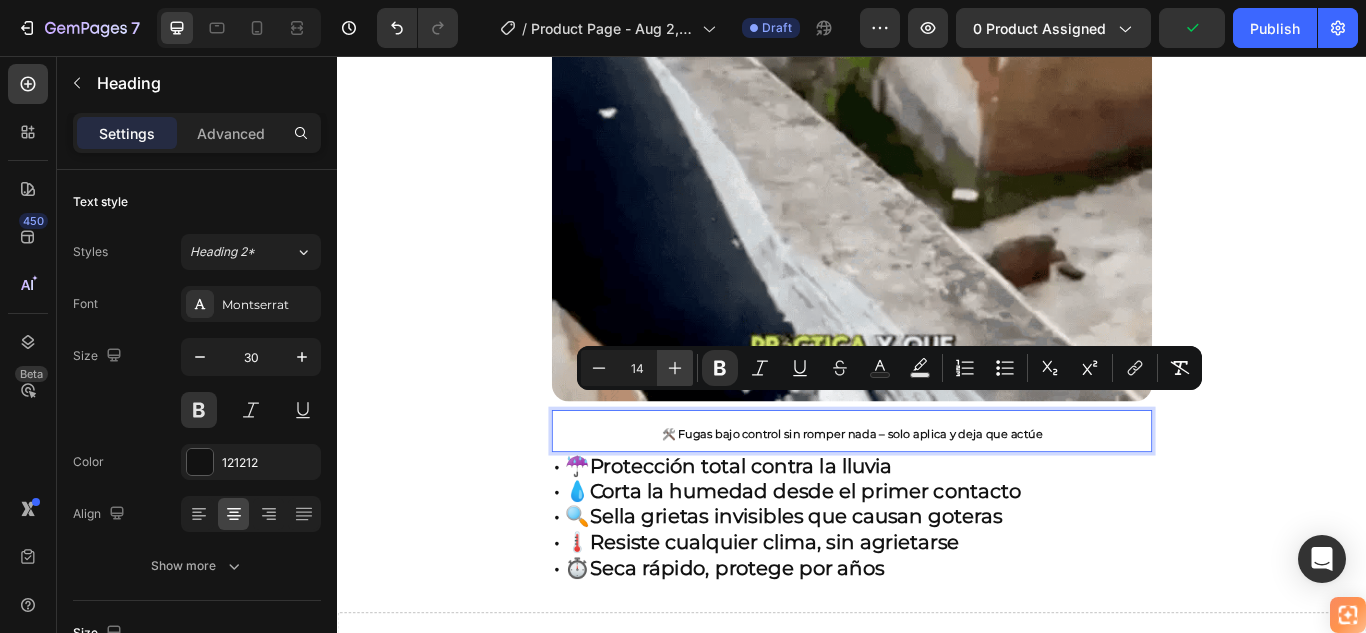 click 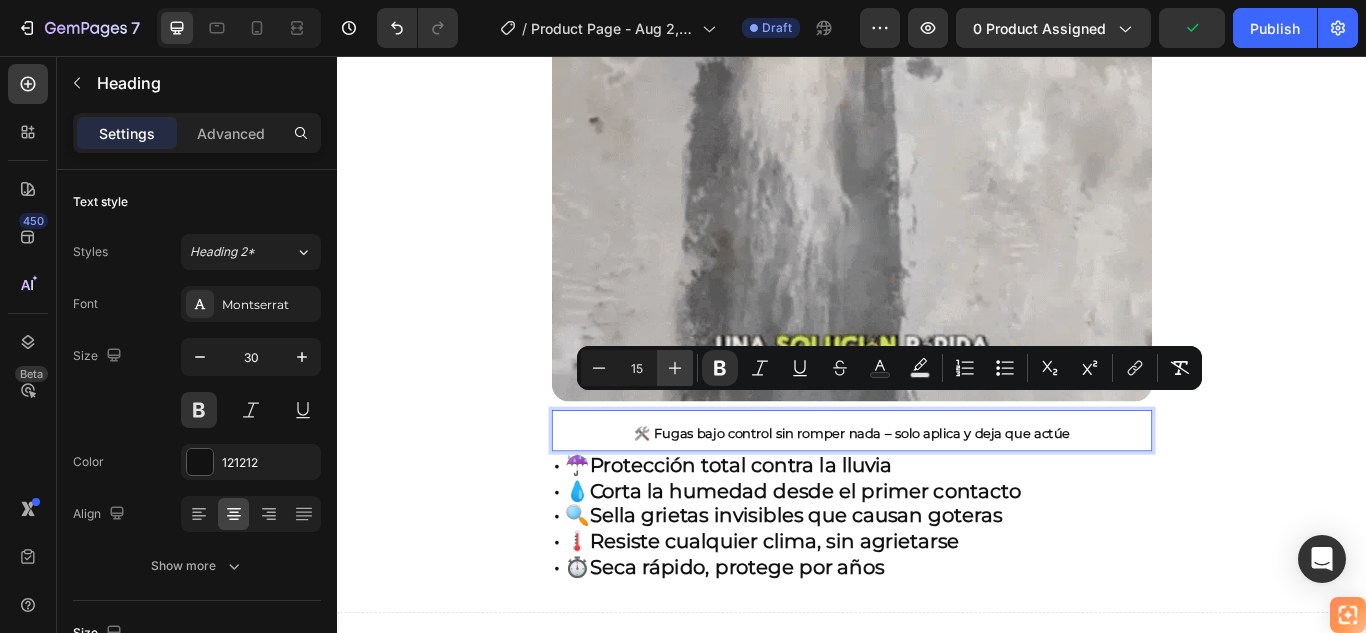 click 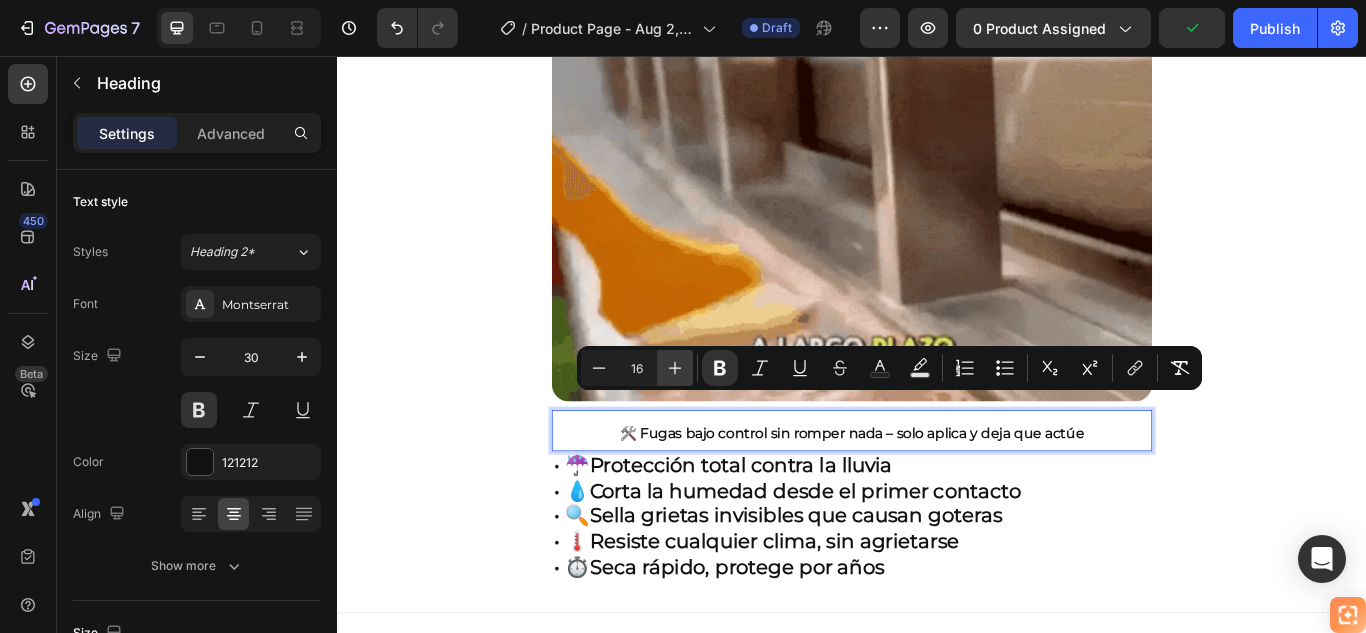 click 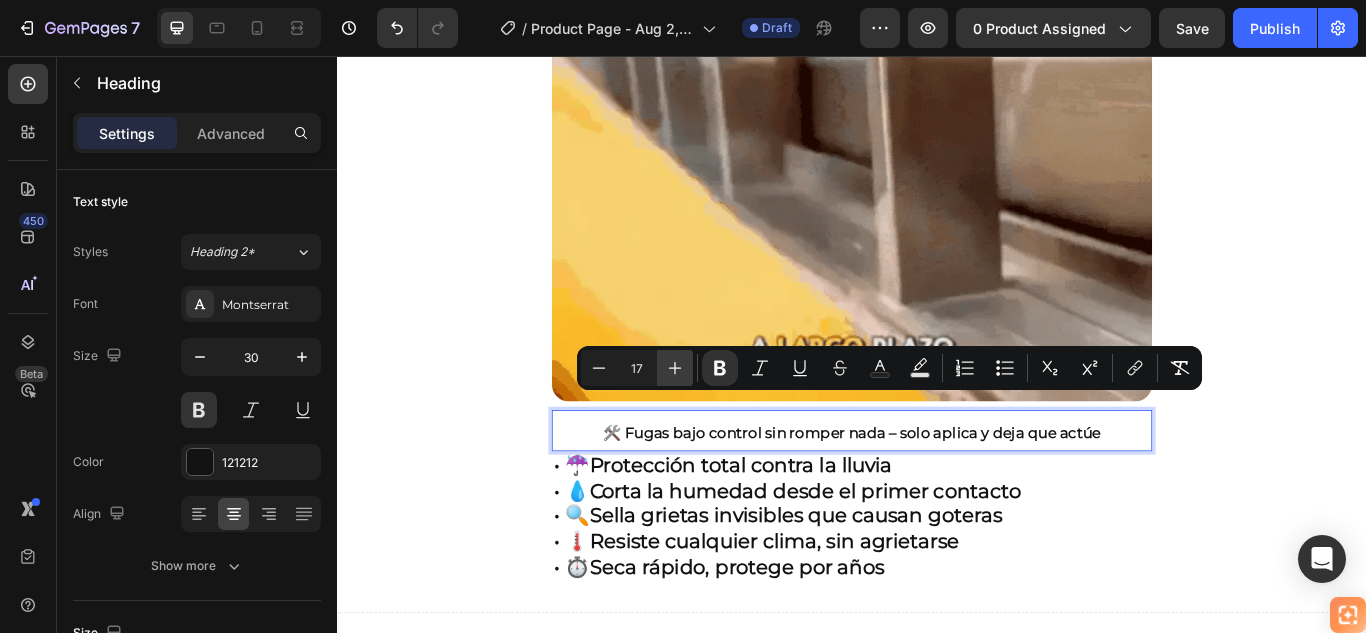 click 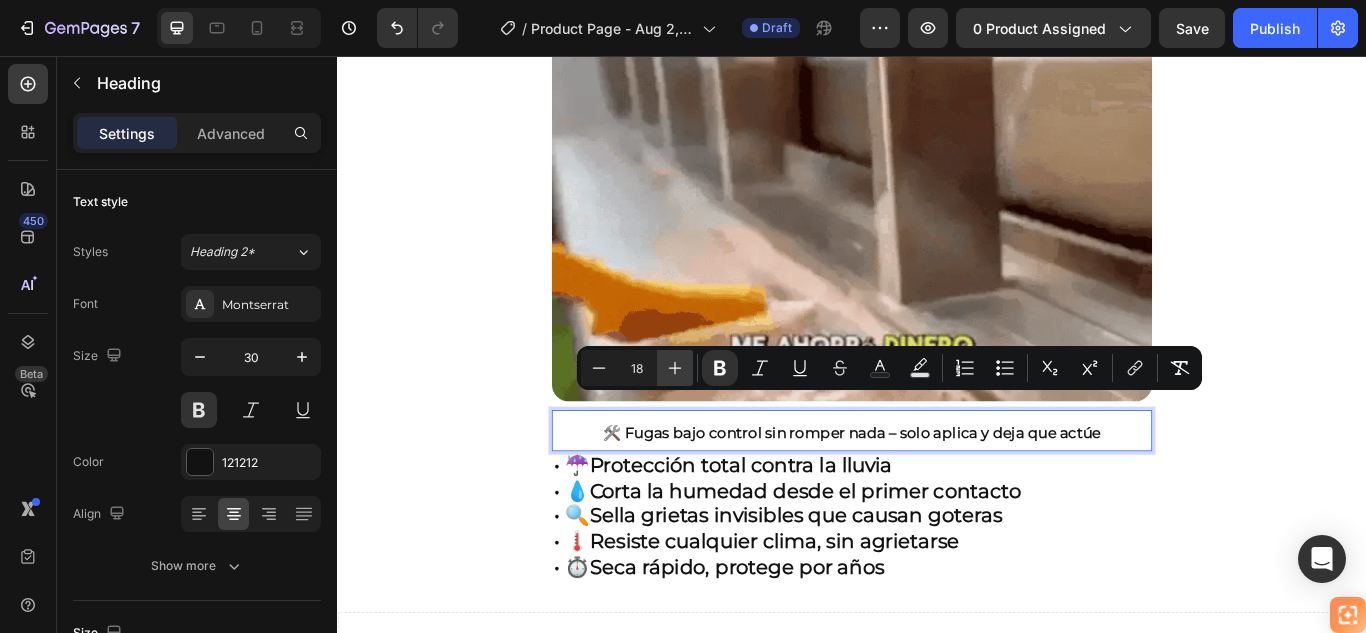 click 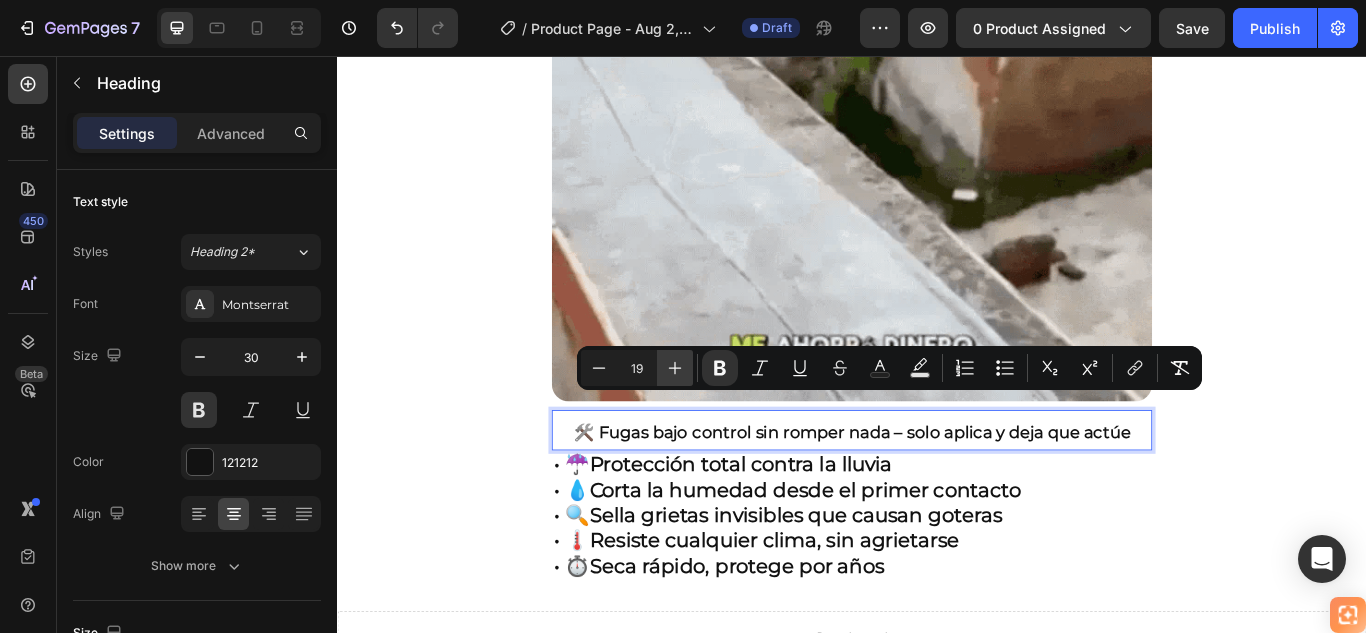 click 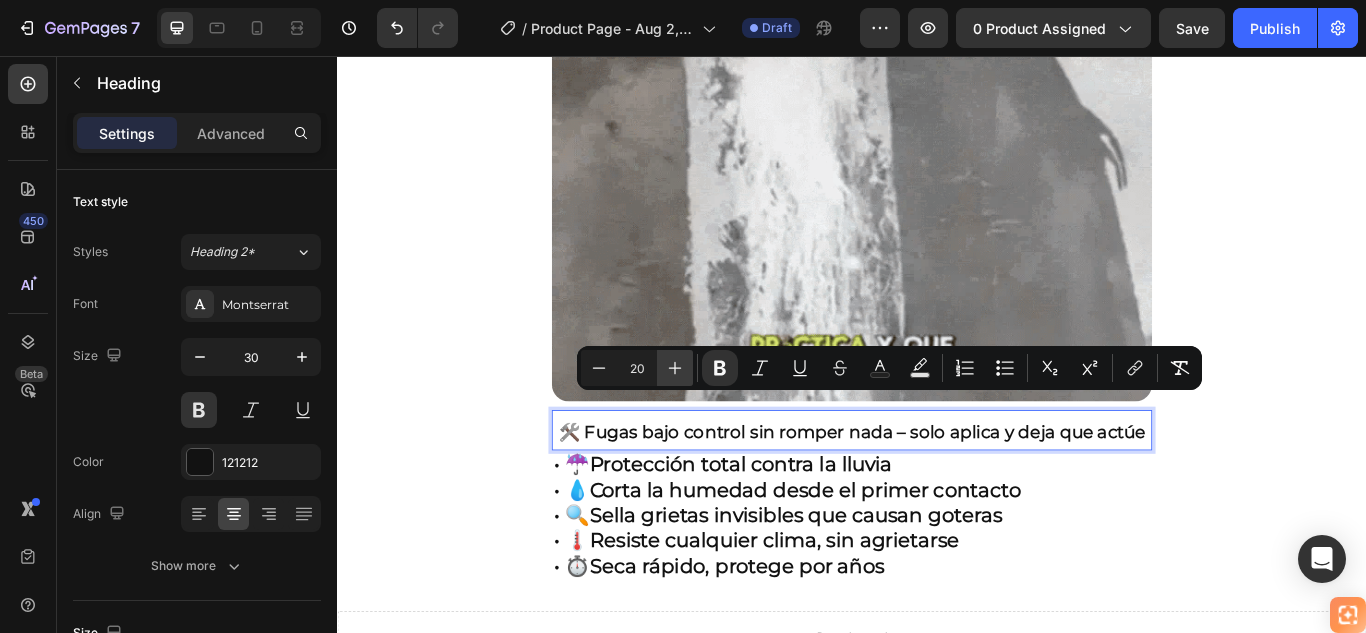 click 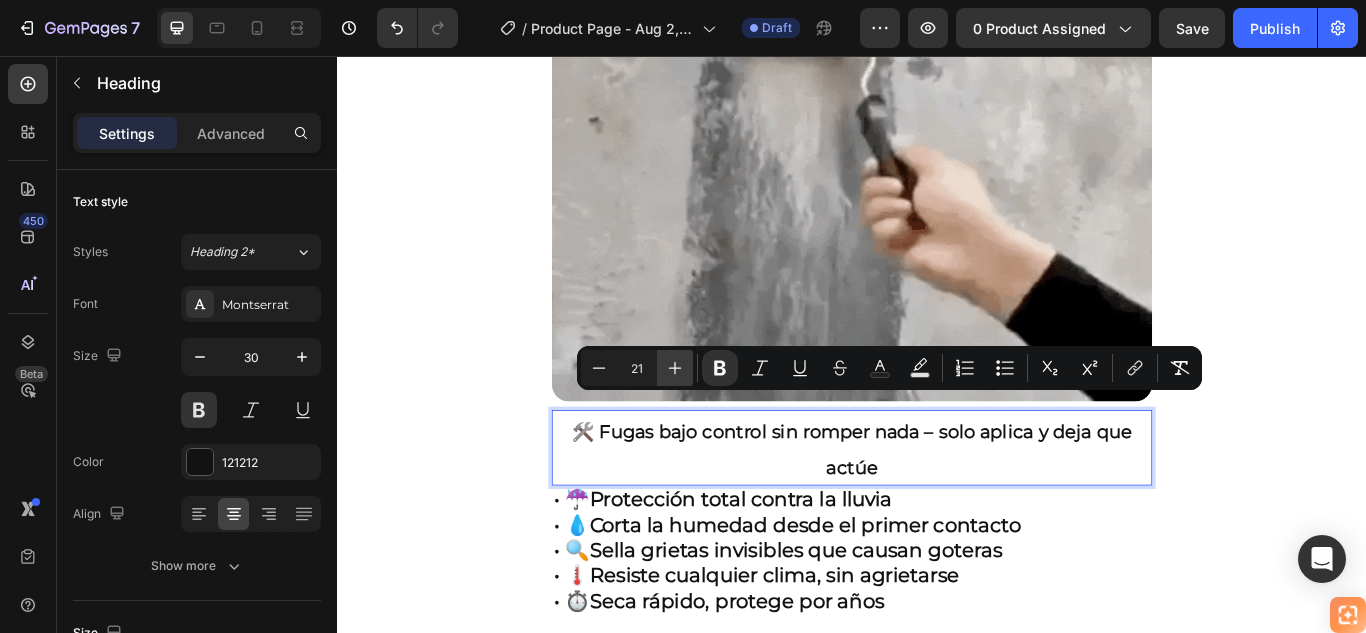 click 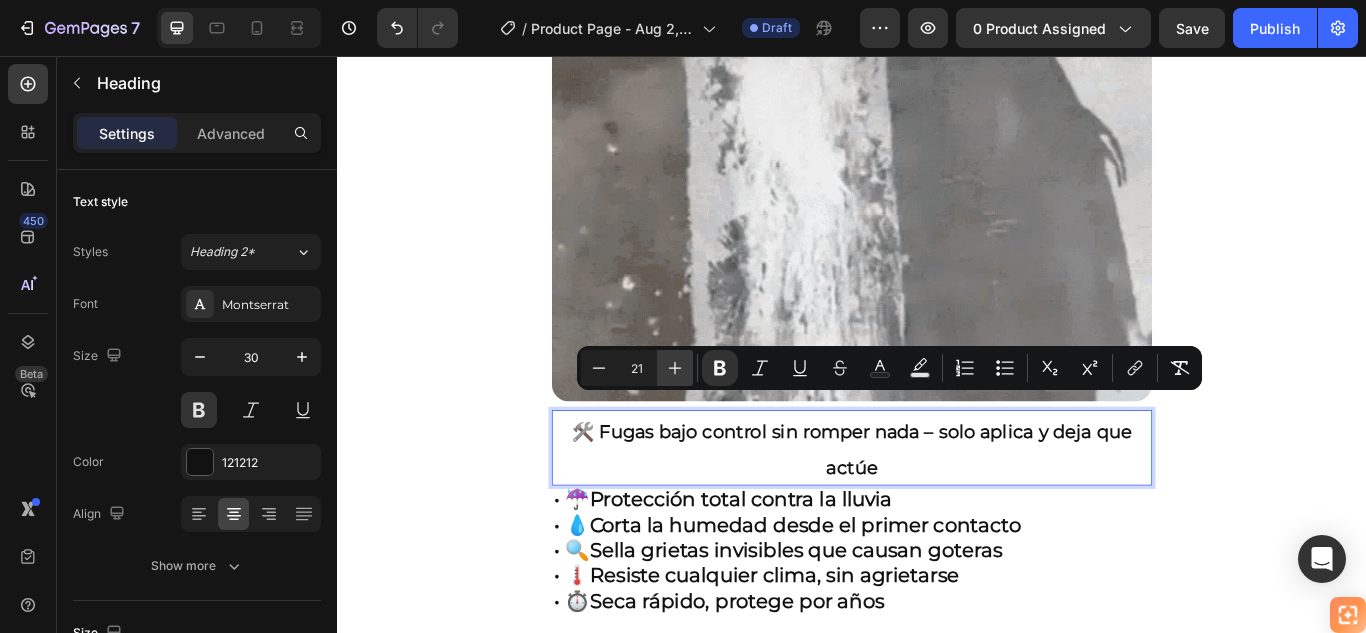 type on "22" 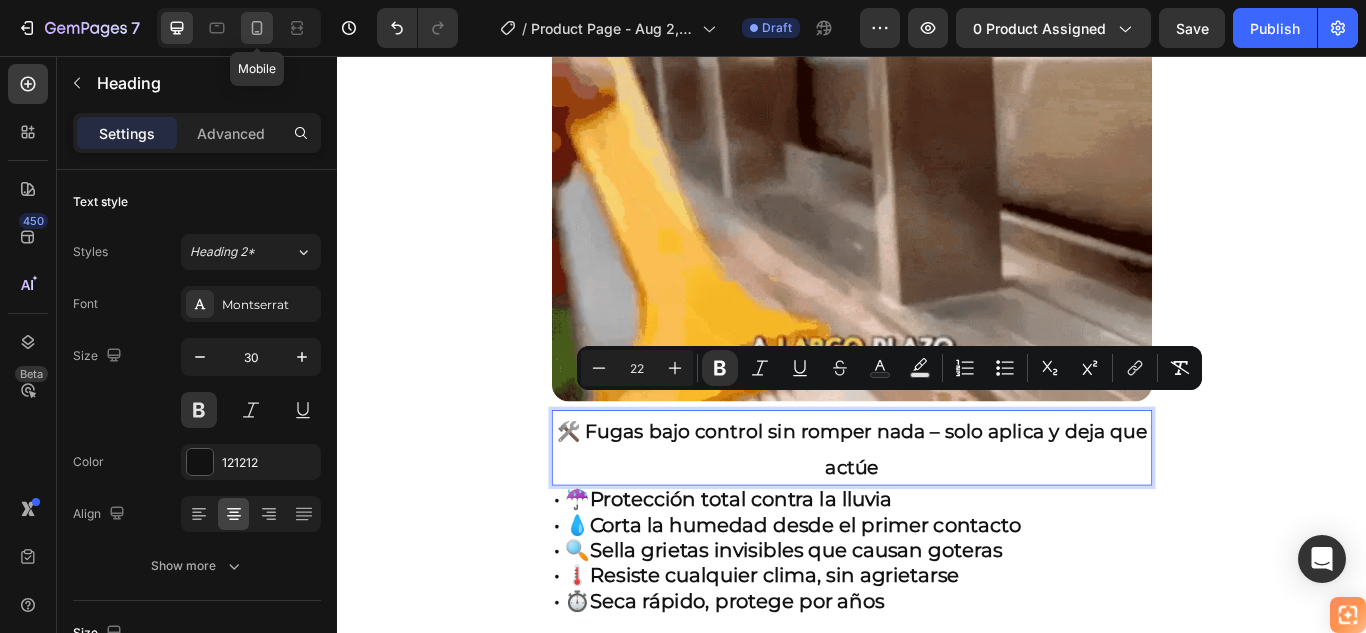 click 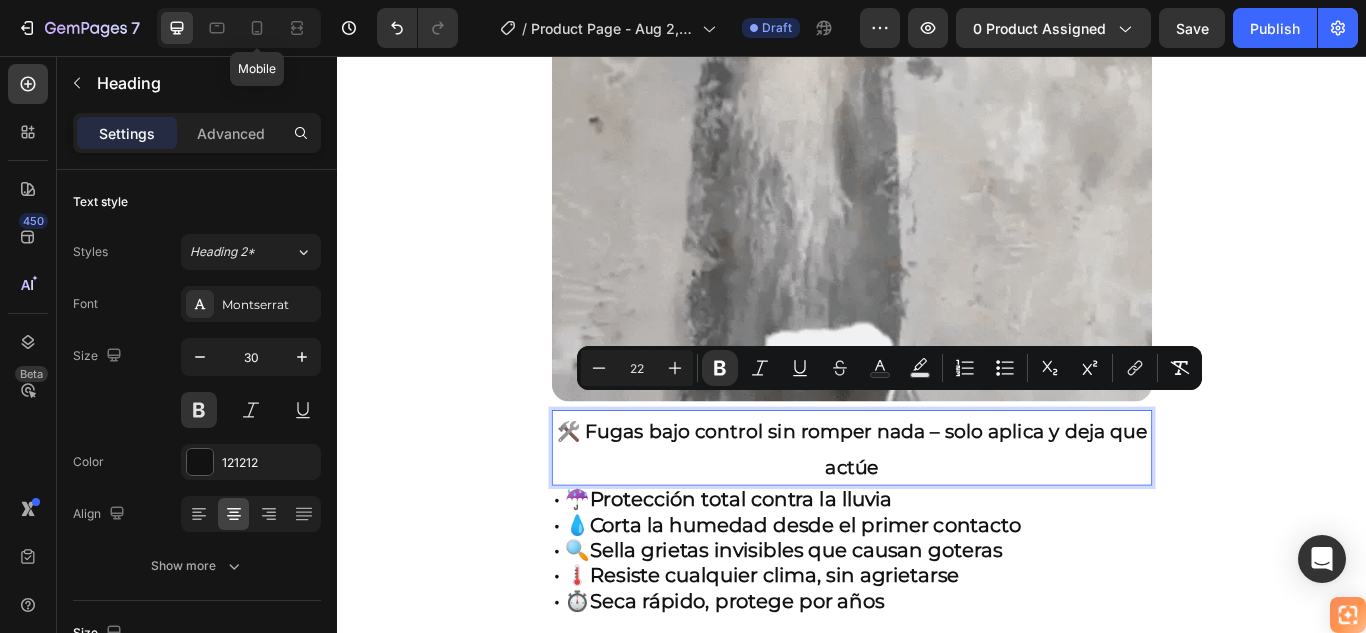 type on "12" 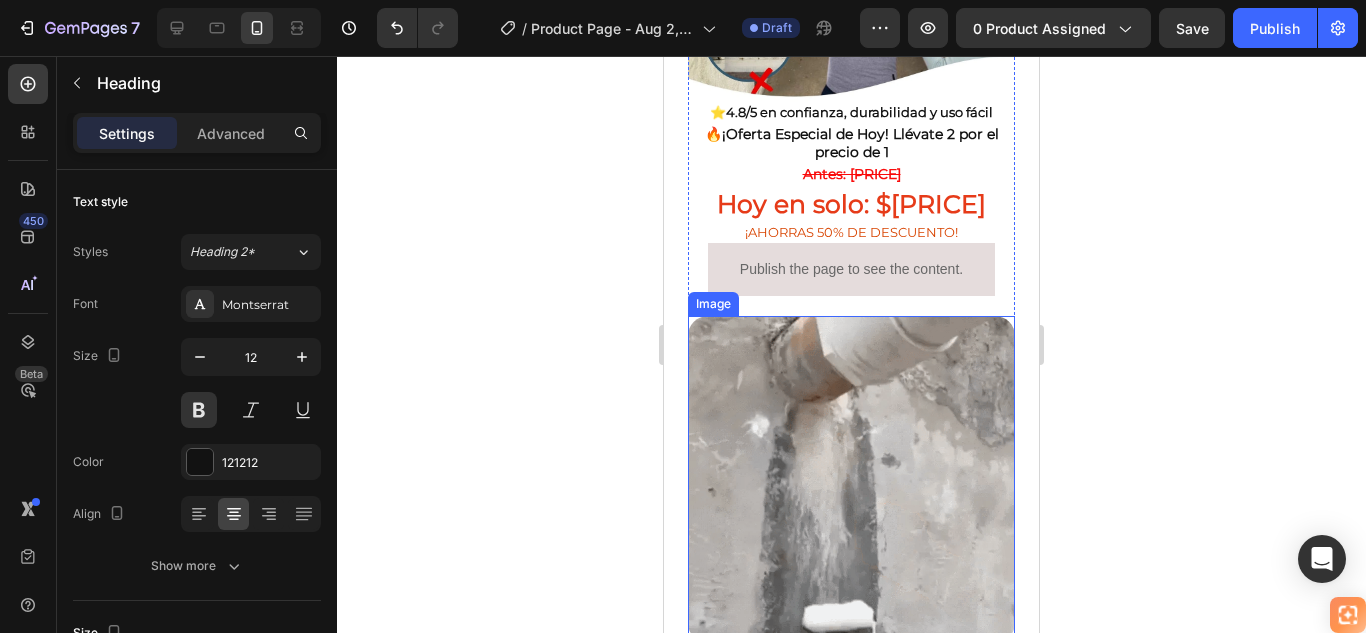 scroll, scrollTop: 680, scrollLeft: 0, axis: vertical 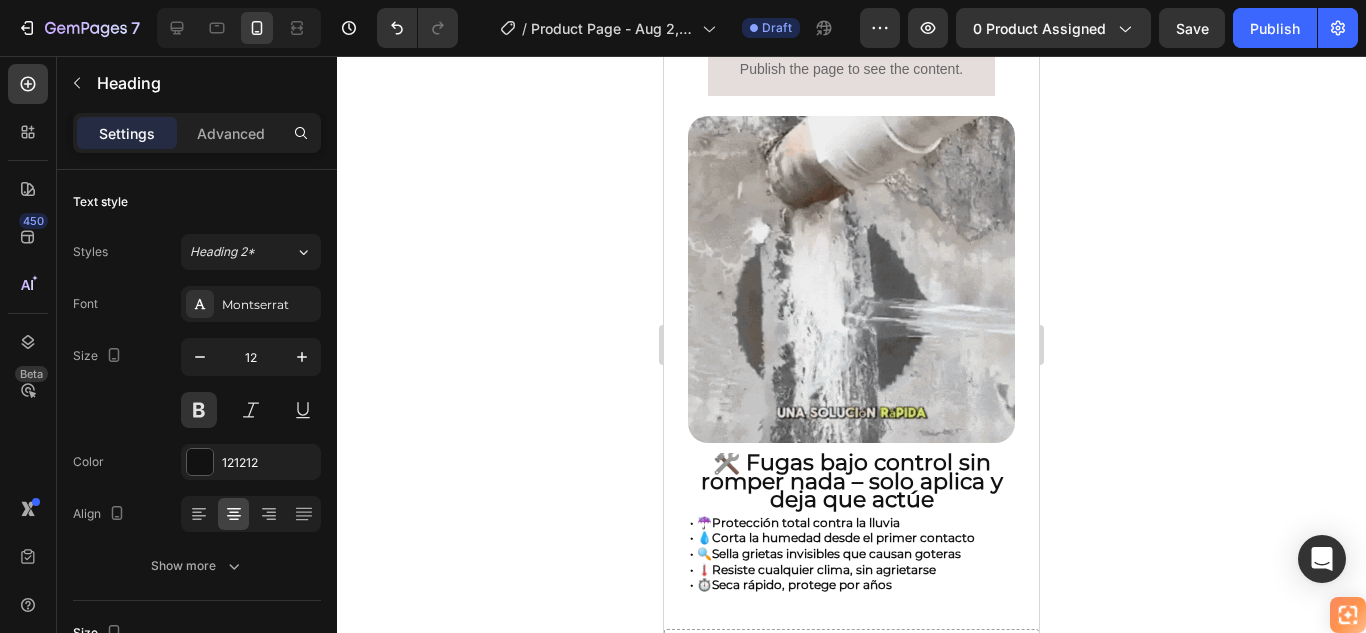click on "🛠️ Fugas bajo control sin romper nada – solo aplica y deja que actúe" at bounding box center [852, 481] 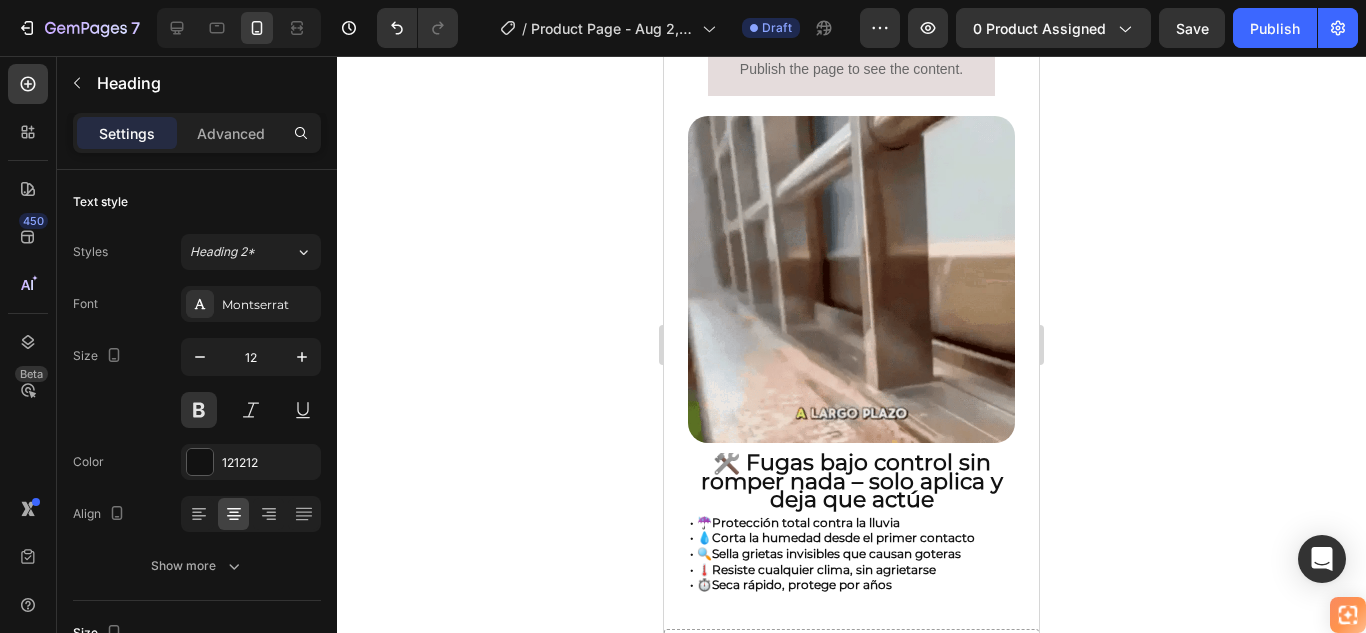 click on "🛠️ Fugas bajo control sin romper nada – solo aplica y deja que actúe" at bounding box center [852, 481] 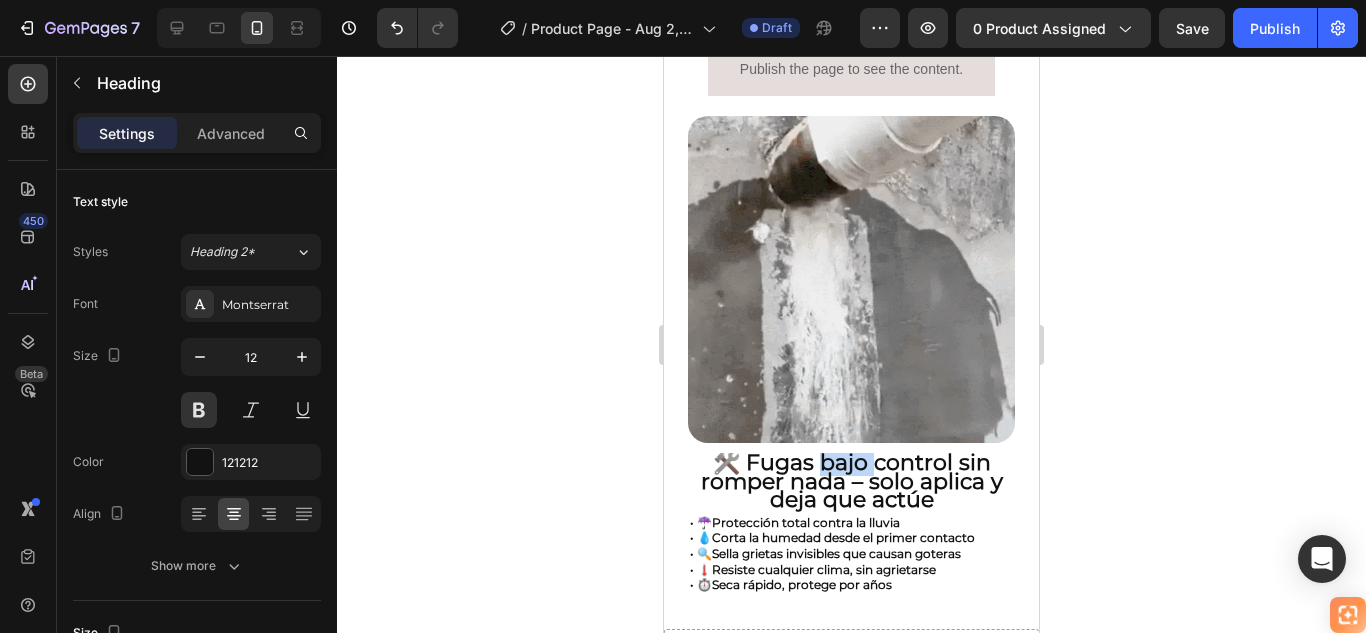 click on "🛠️ Fugas bajo control sin romper nada – solo aplica y deja que actúe" at bounding box center (852, 481) 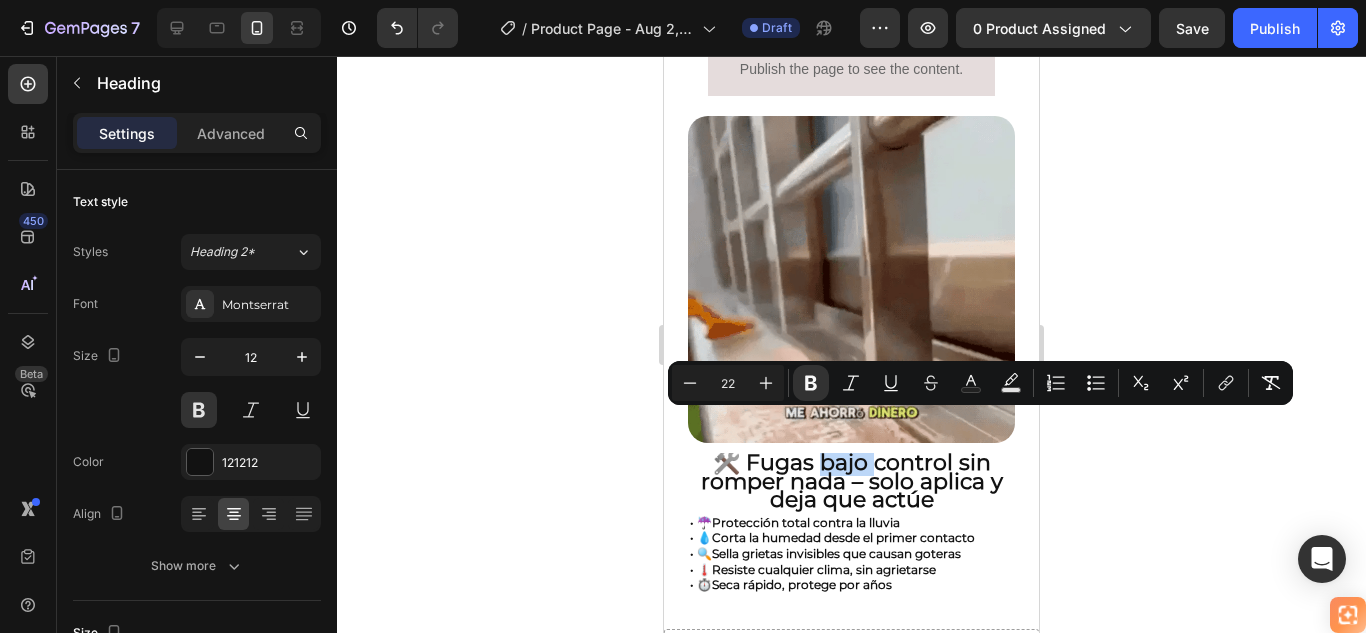click on "🛠️ Fugas bajo control sin romper nada – solo aplica y deja que actúe" at bounding box center (852, 481) 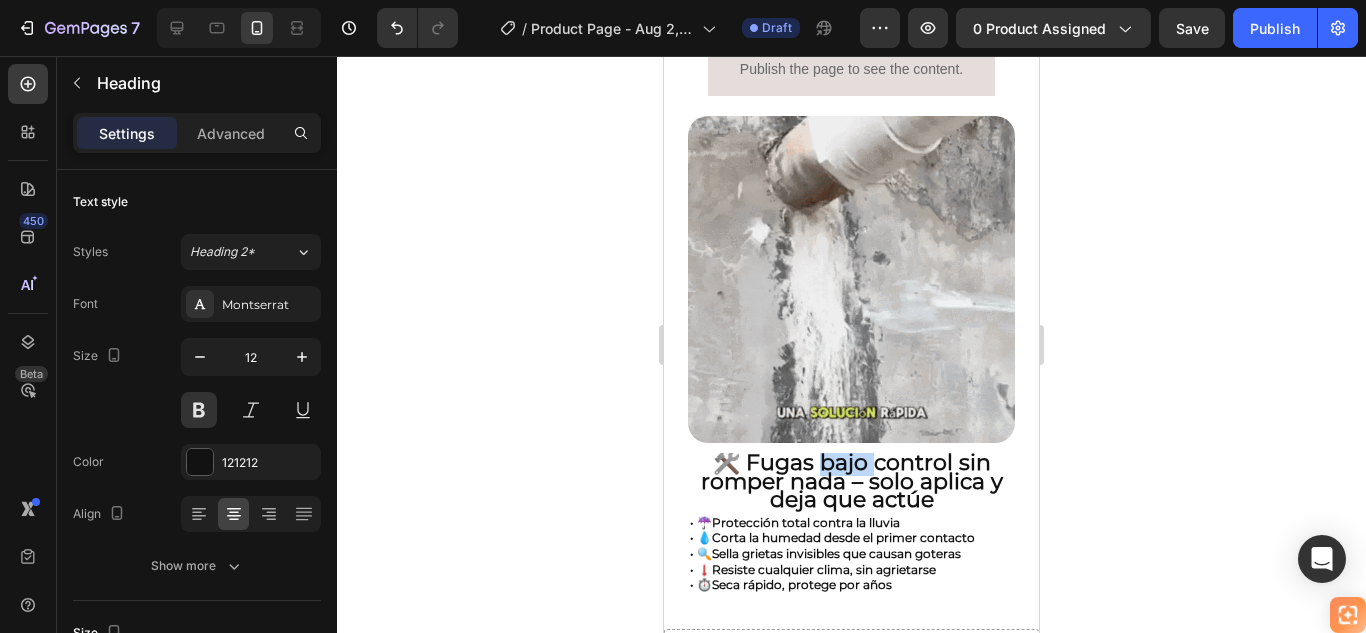 click on "🛠️ Fugas bajo control sin romper nada – solo aplica y deja que actúe" at bounding box center (852, 481) 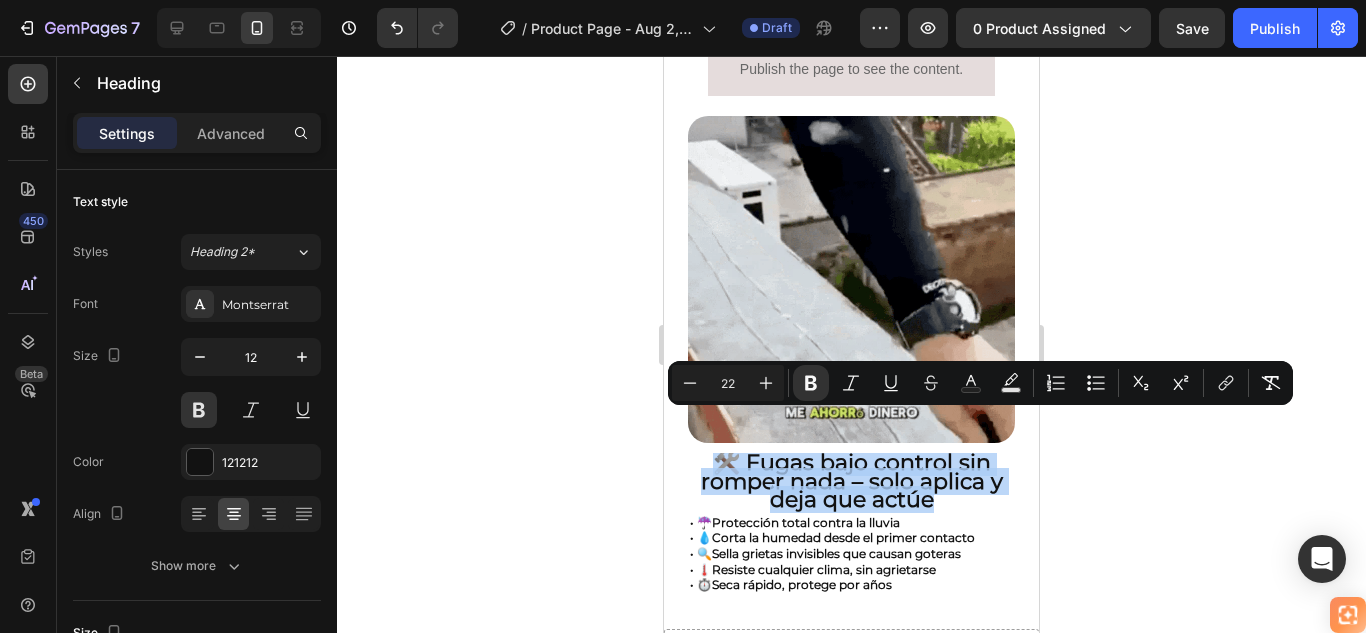 click on "🛠️ Fugas bajo control sin romper nada – solo aplica y deja que actúe" at bounding box center [852, 481] 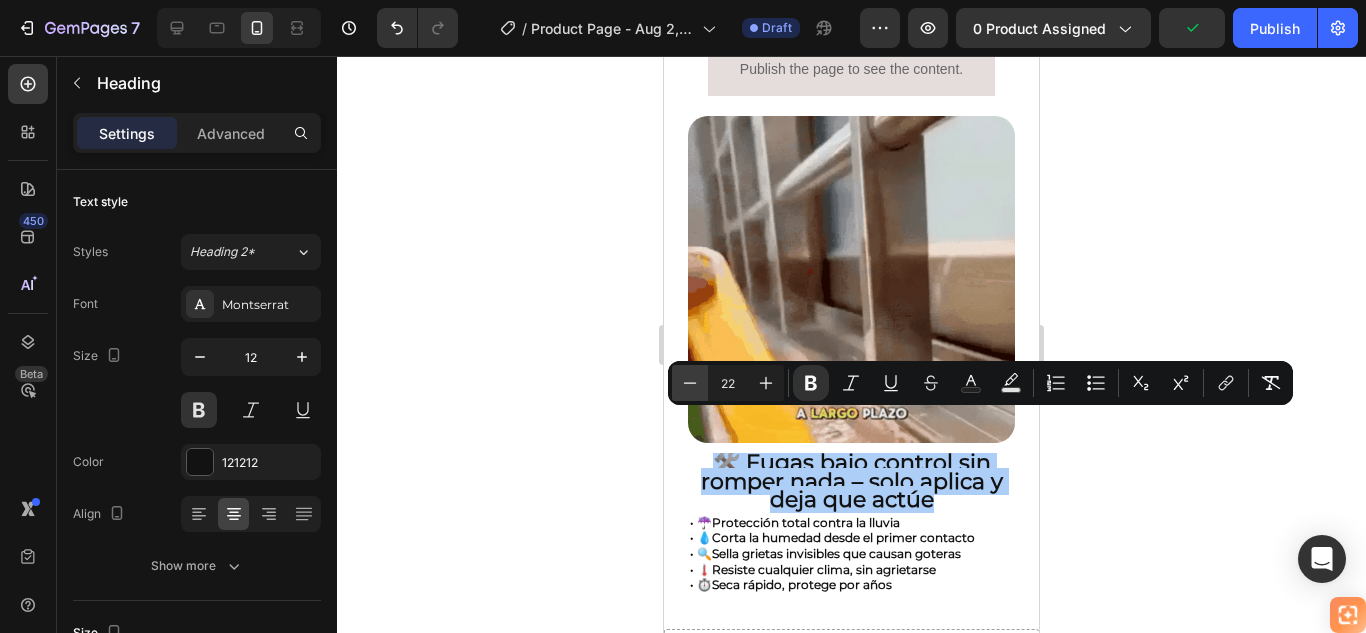 click 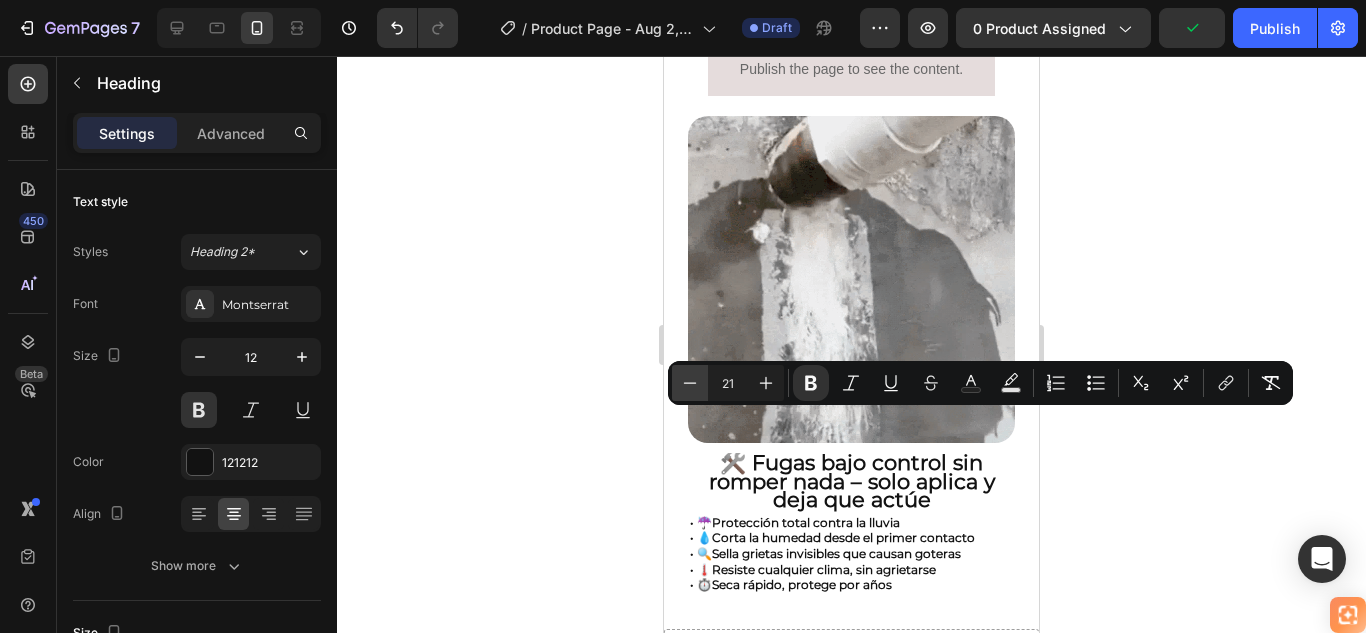 click 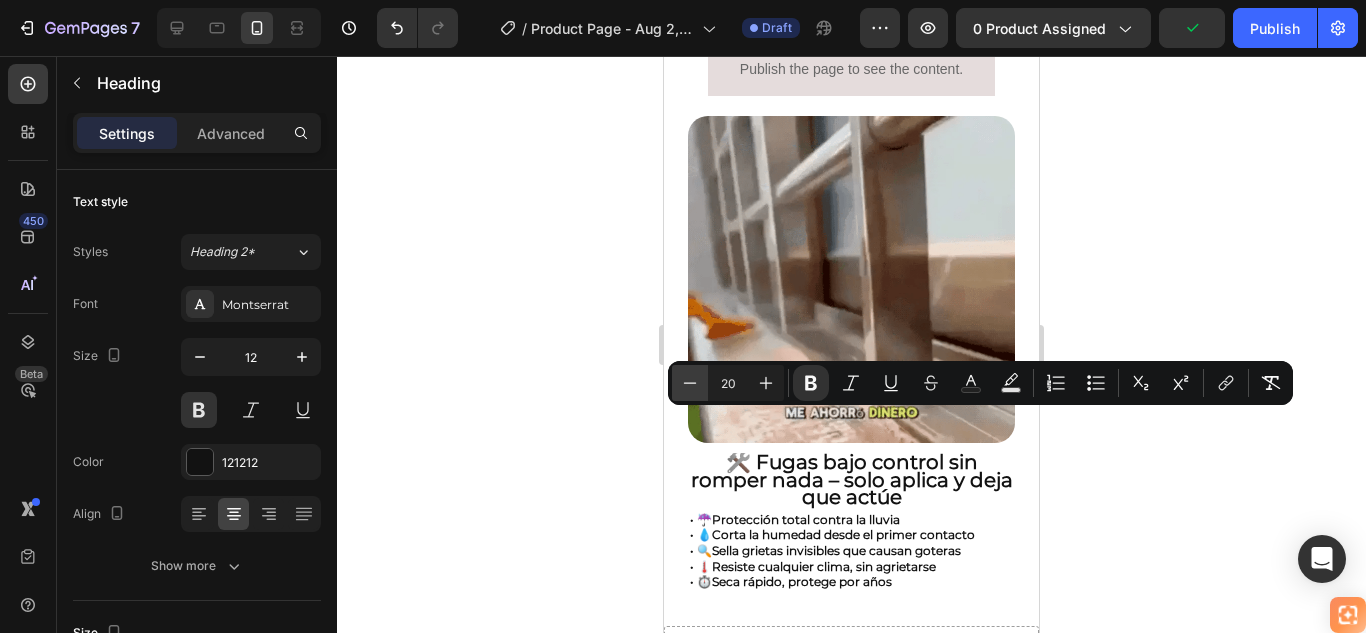 click 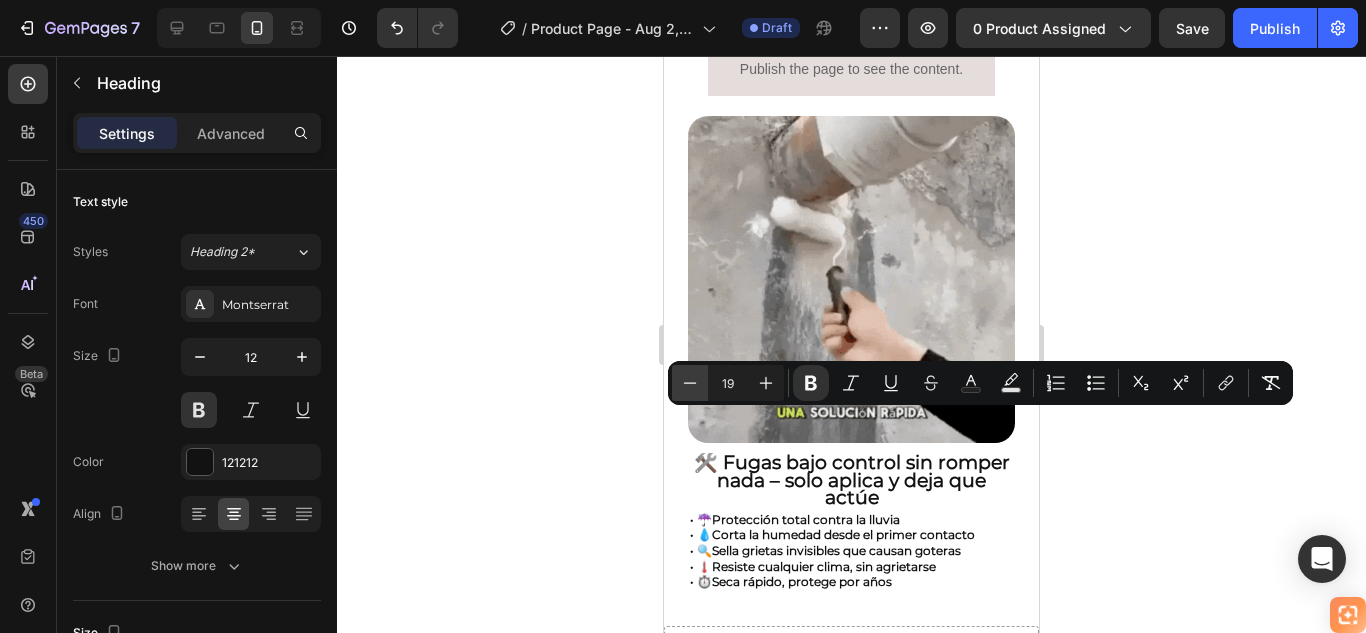 click 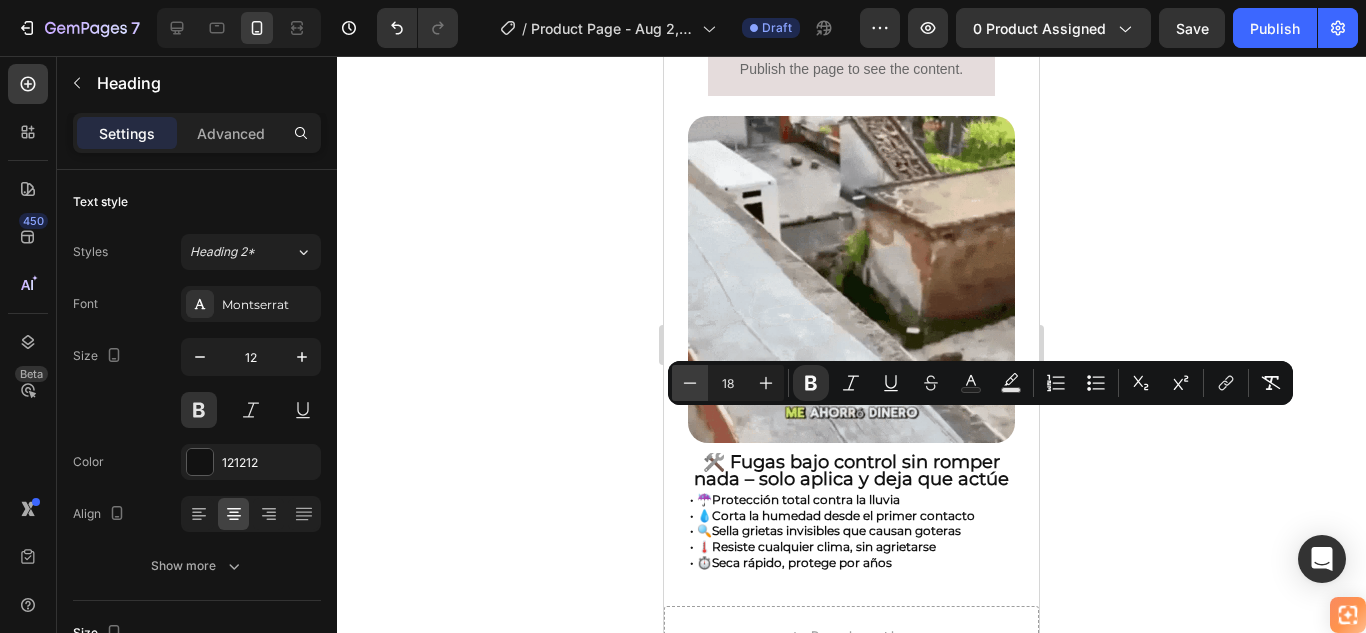click 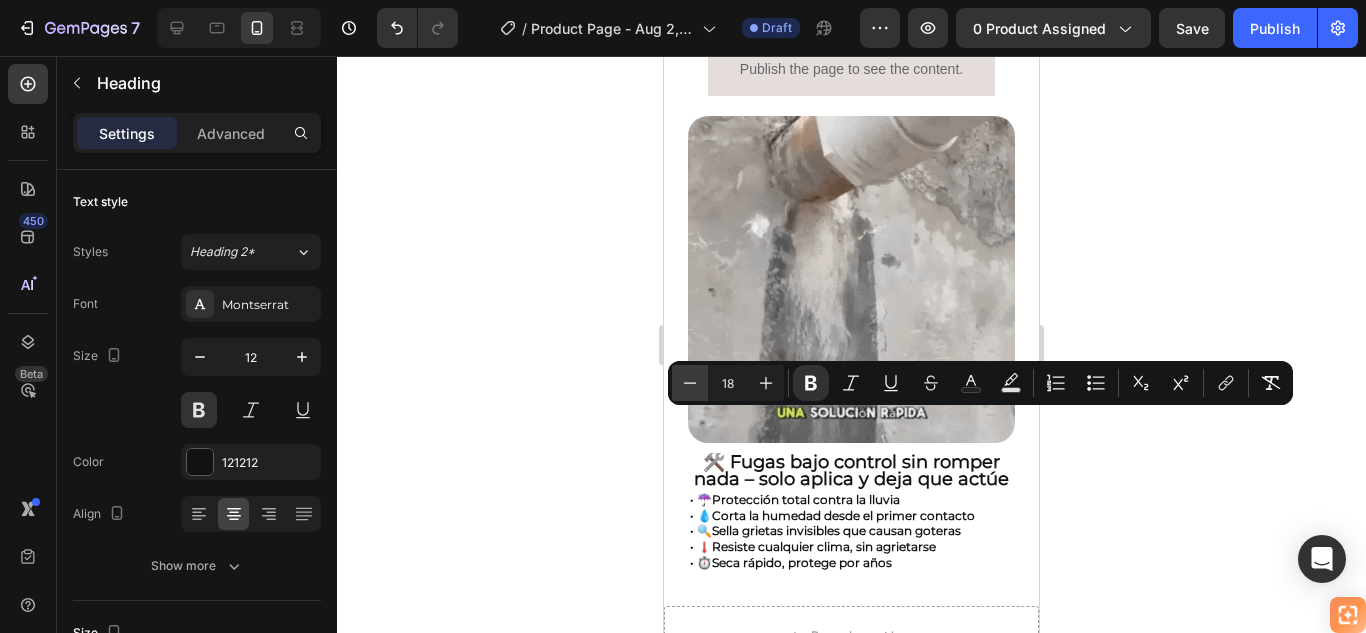 type on "17" 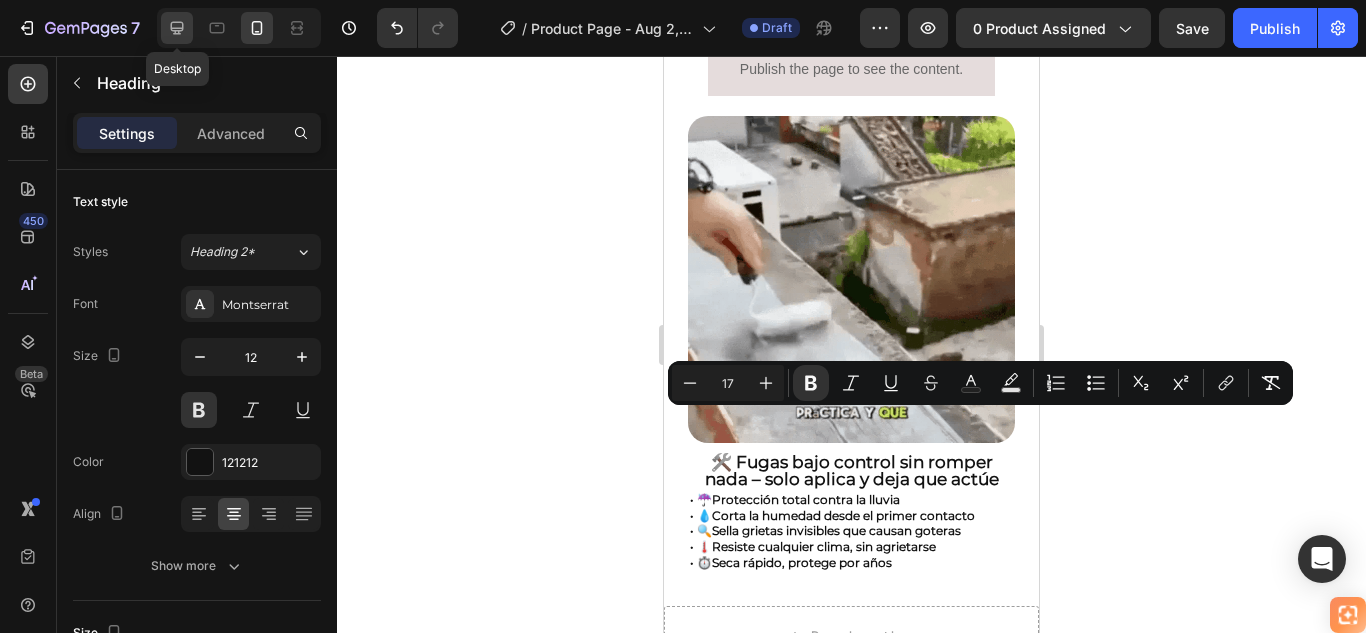drag, startPoint x: 186, startPoint y: 22, endPoint x: 682, endPoint y: 409, distance: 629.11444 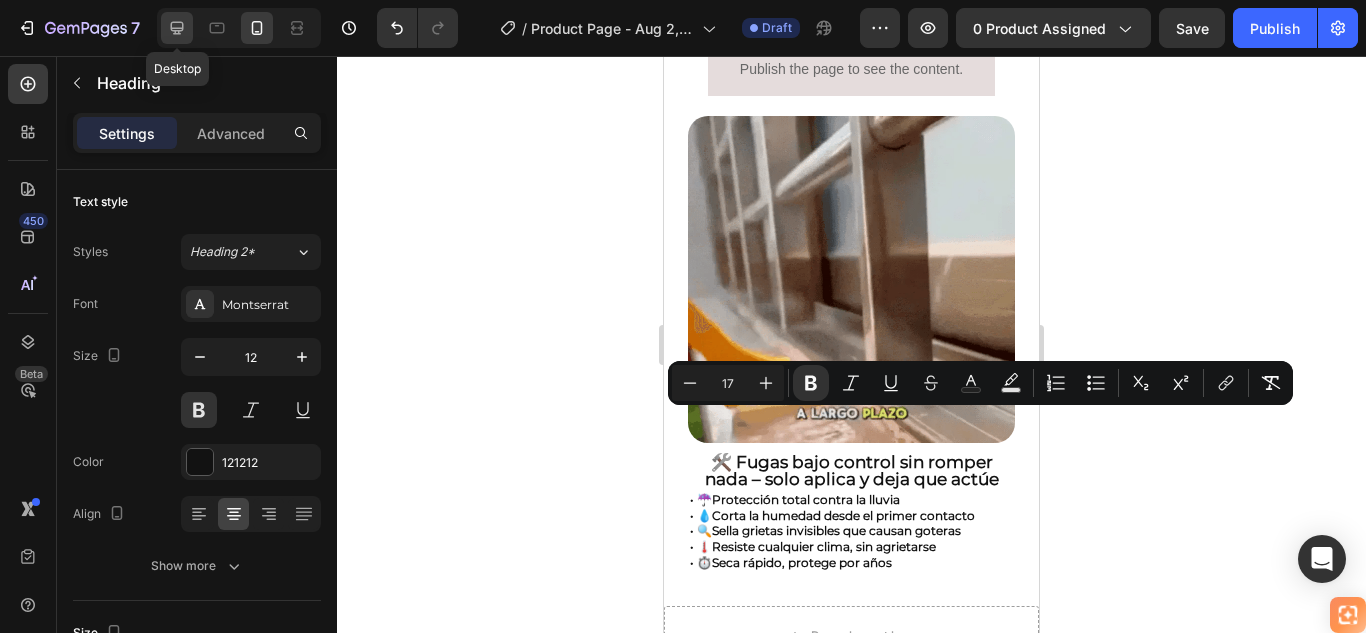 click 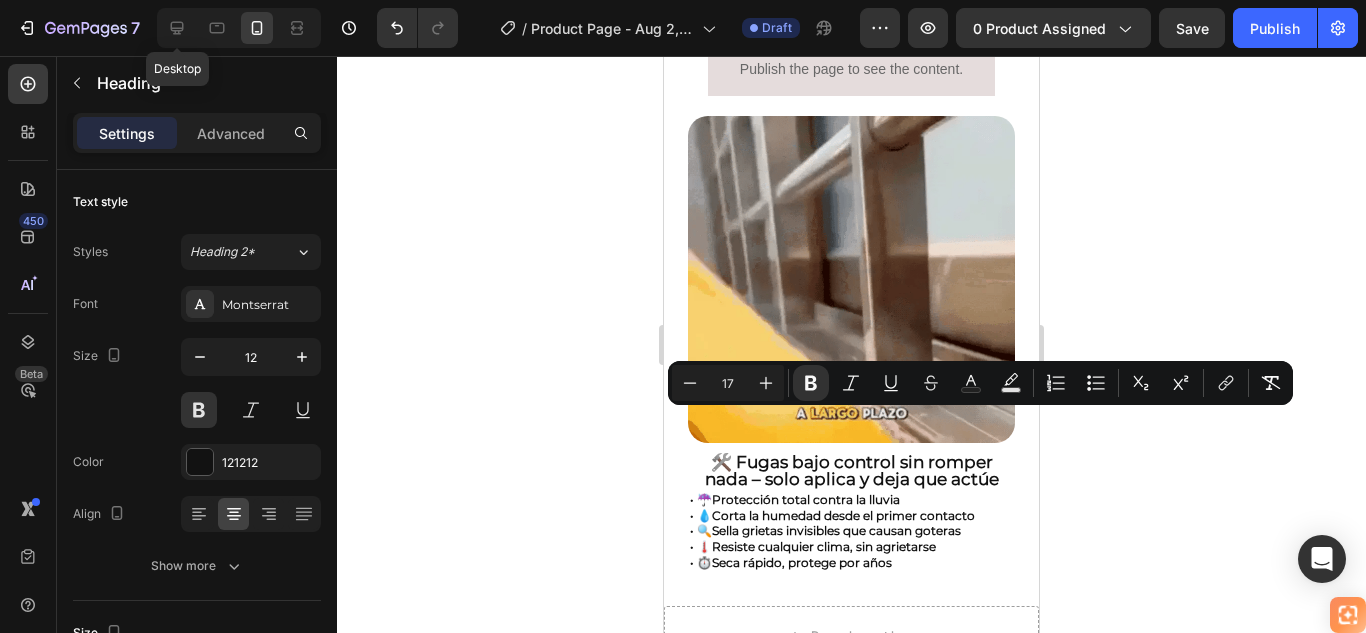 type on "30" 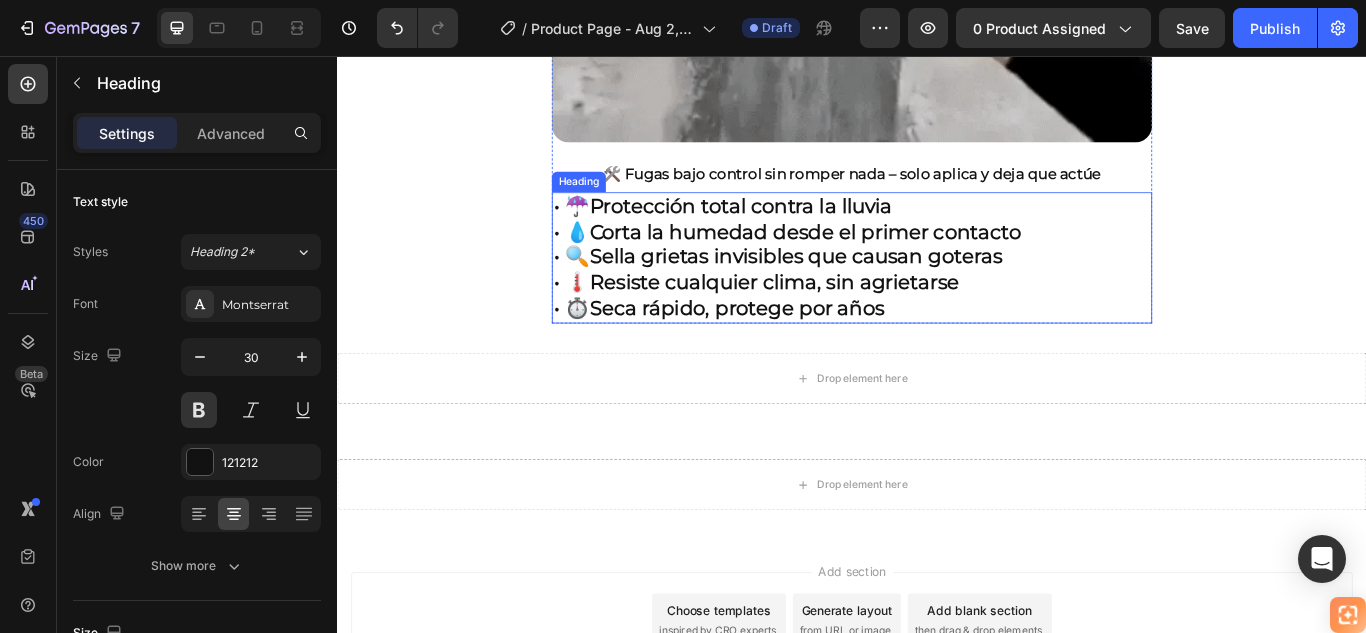 scroll, scrollTop: 1875, scrollLeft: 0, axis: vertical 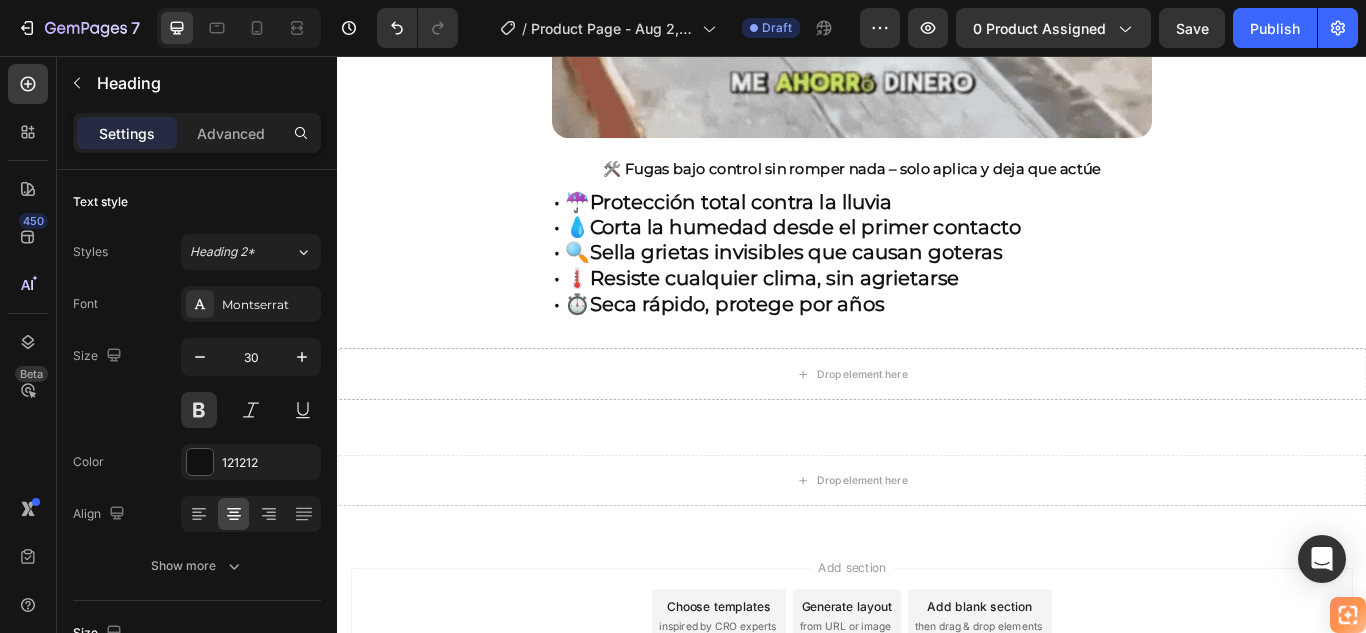 click on "🛠️ Fugas bajo control sin romper nada – solo aplica y deja que actúe" at bounding box center (937, 188) 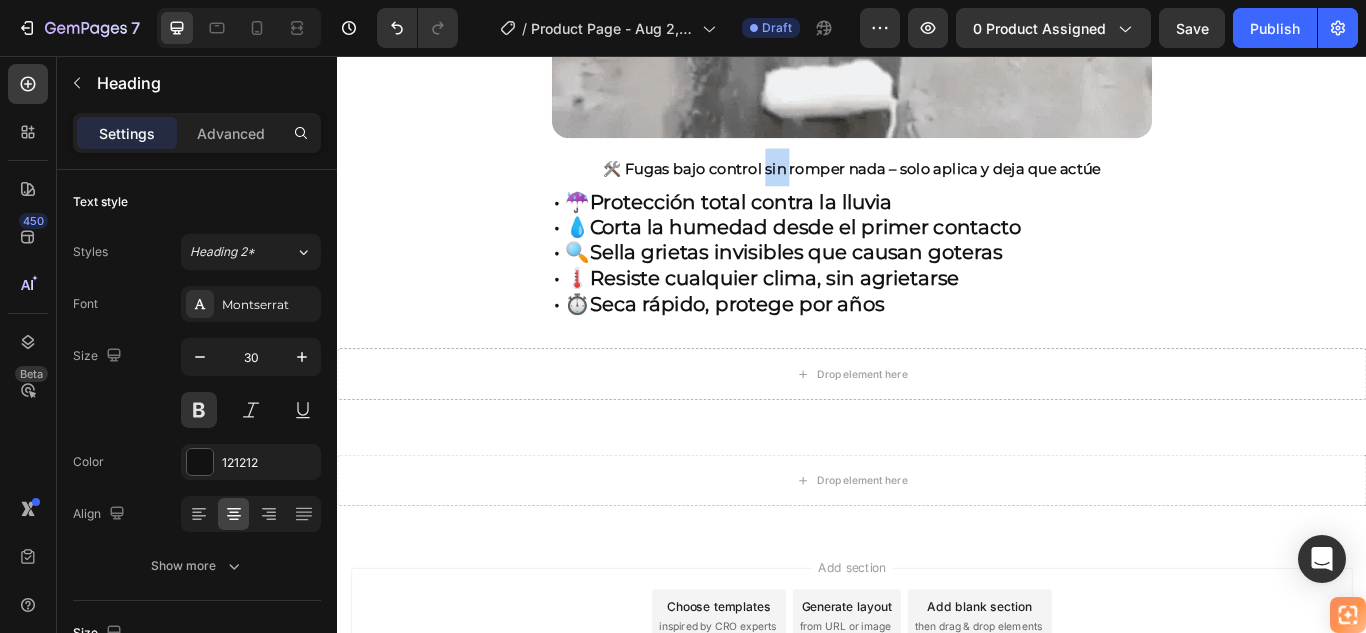 click on "🛠️ Fugas bajo control sin romper nada – solo aplica y deja que actúe" at bounding box center [937, 188] 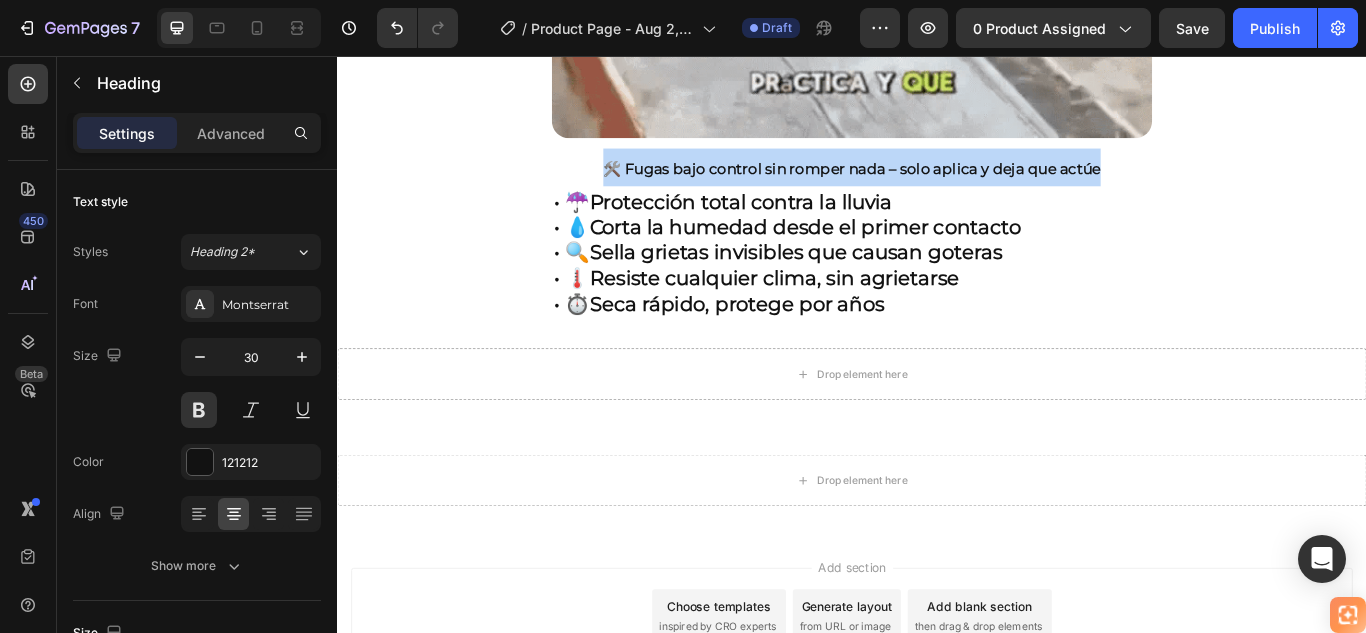 click on "🛠️ Fugas bajo control sin romper nada – solo aplica y deja que actúe" at bounding box center [937, 188] 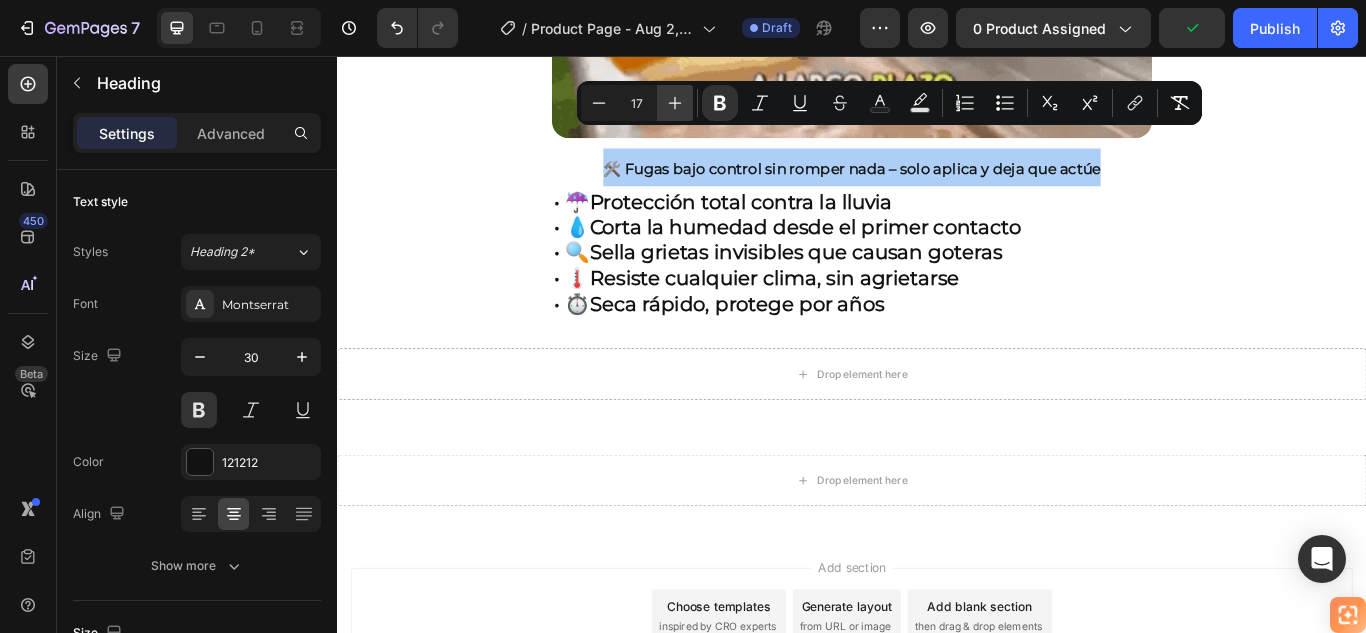 click 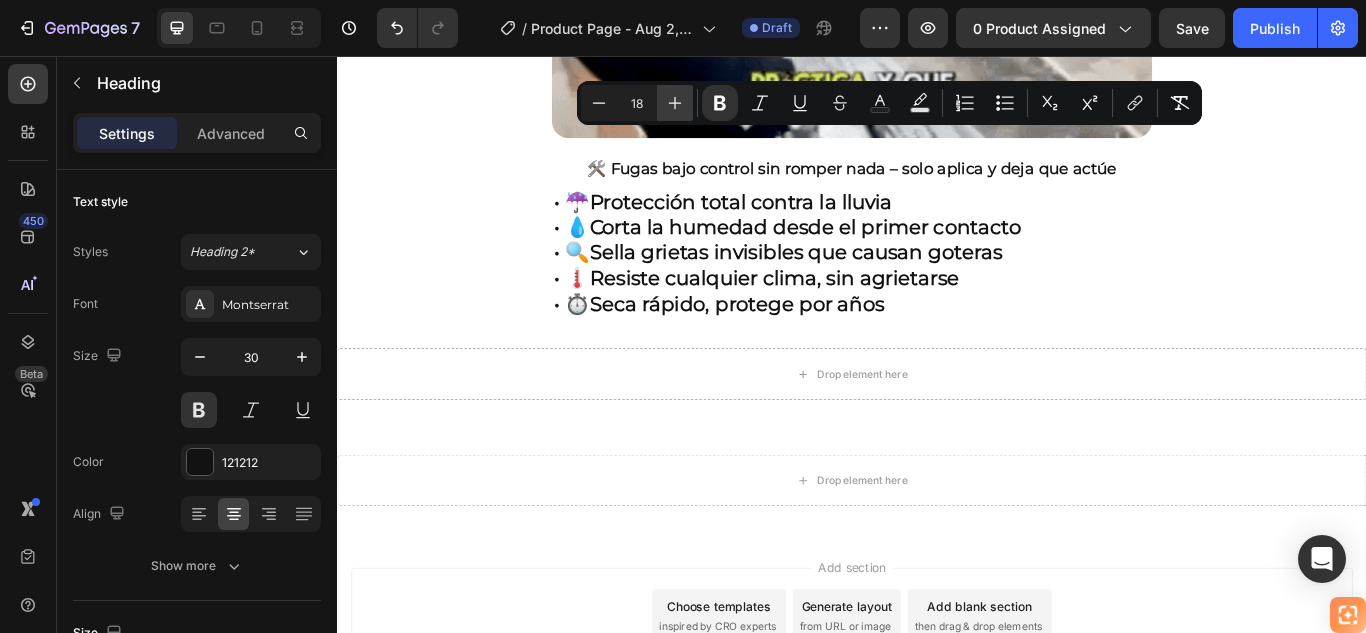 click 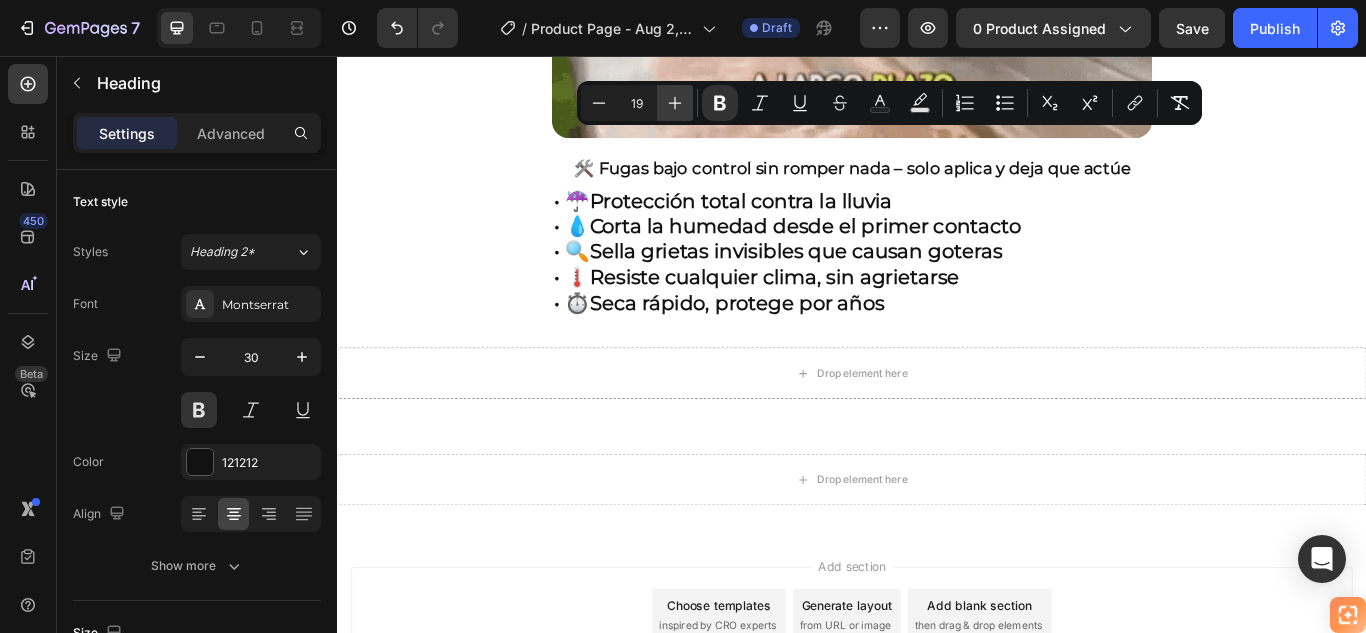 click 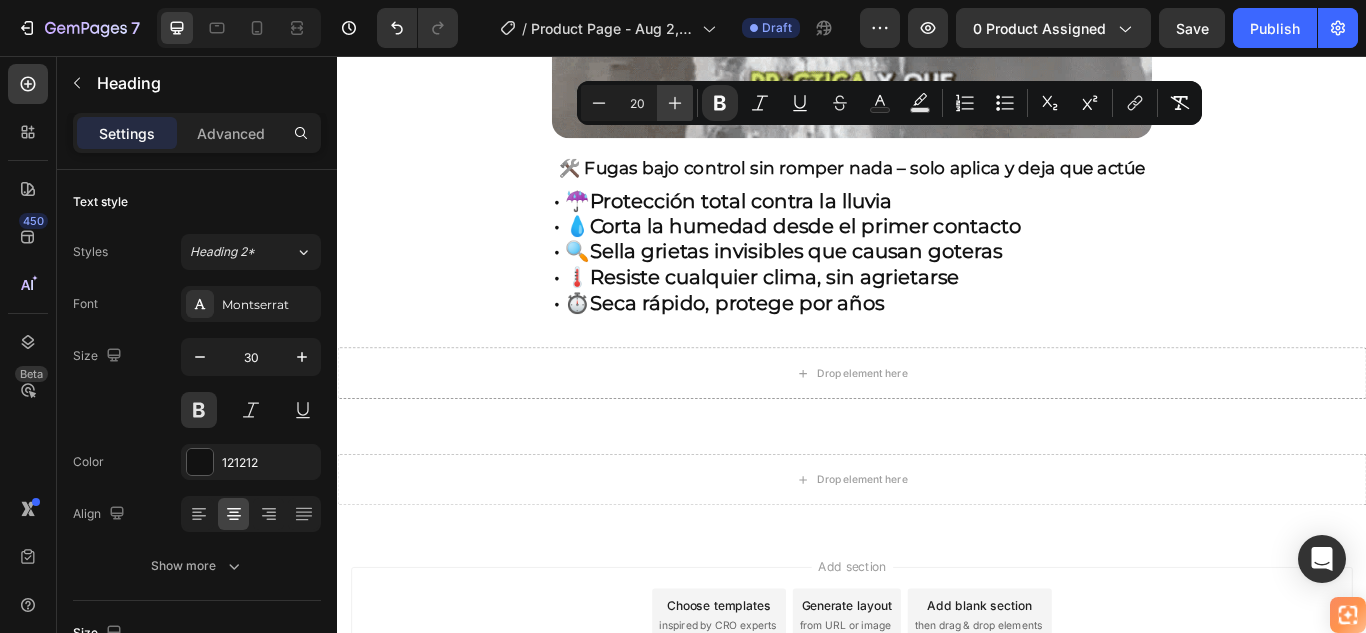 click 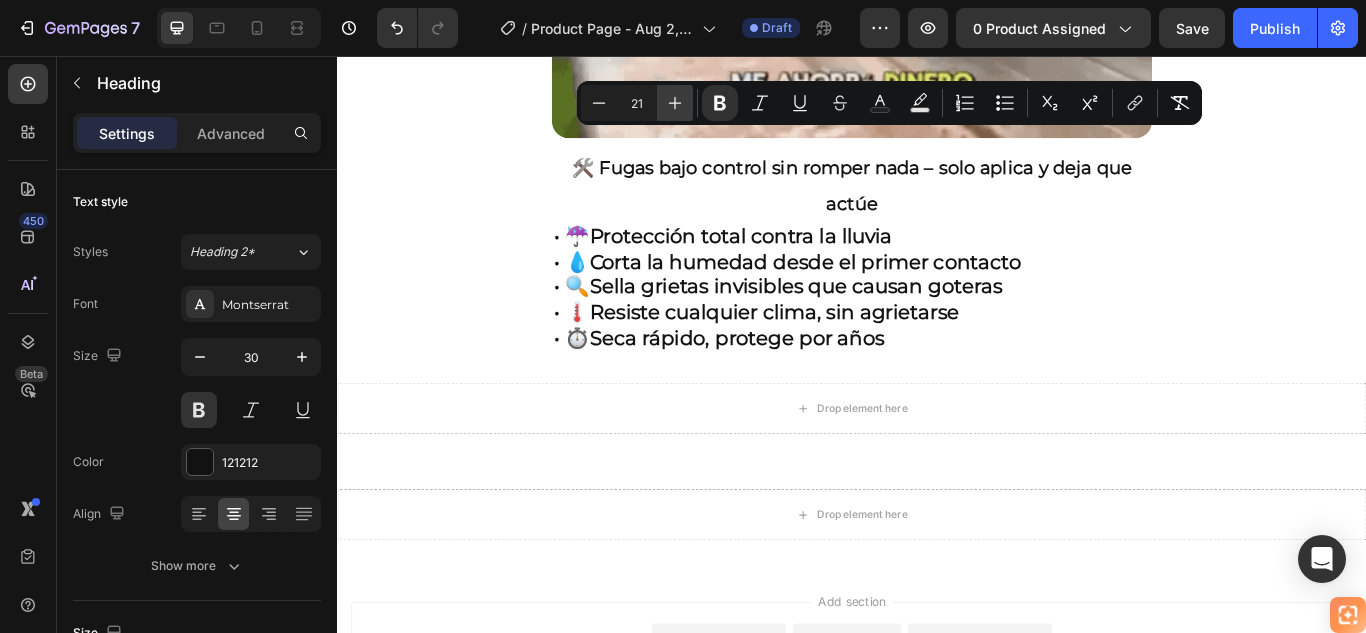 click 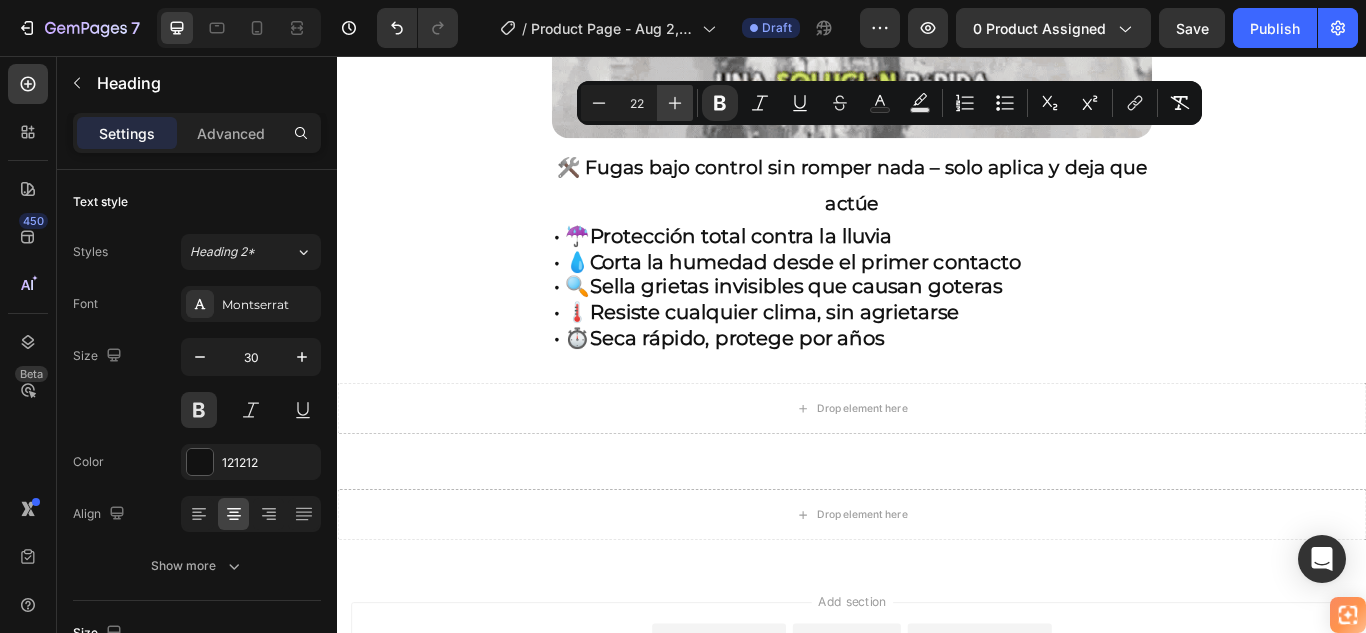 click 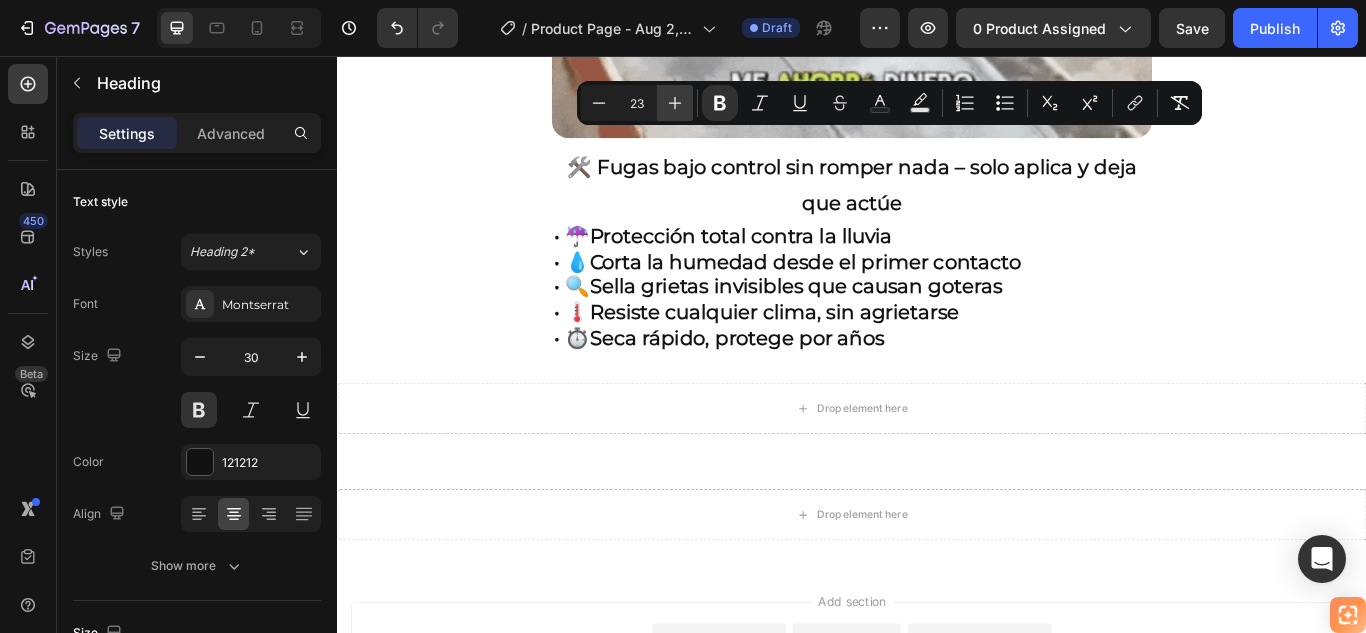 click 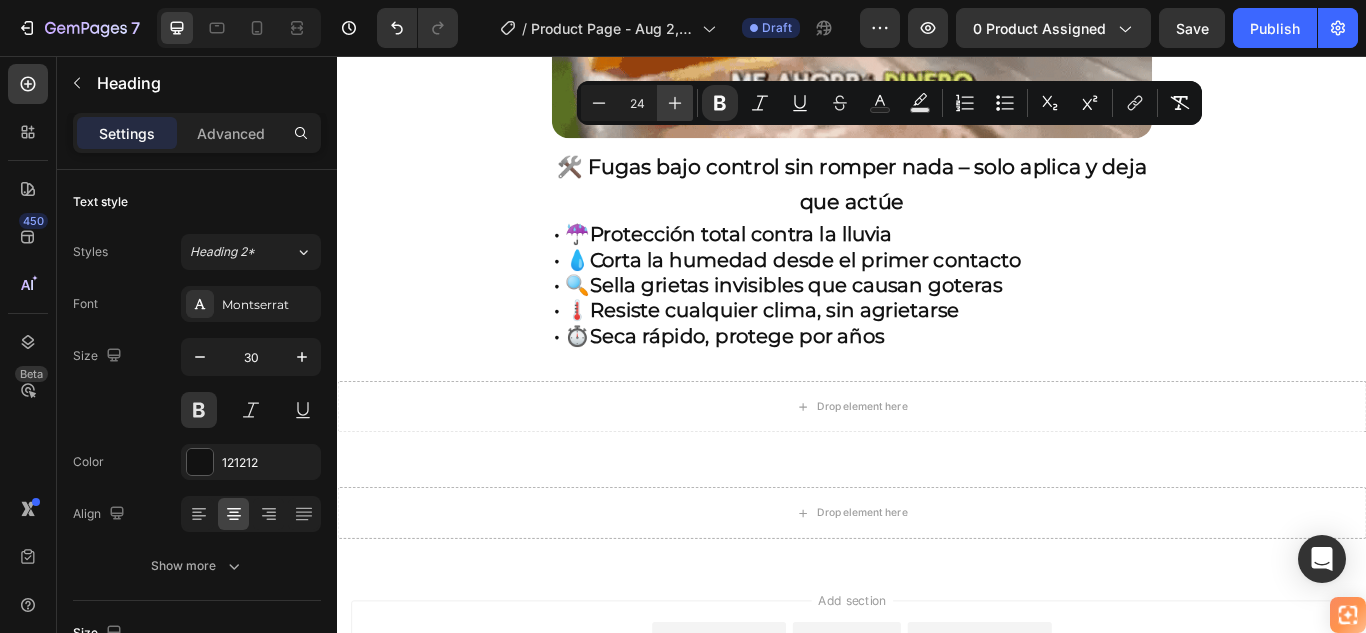 click 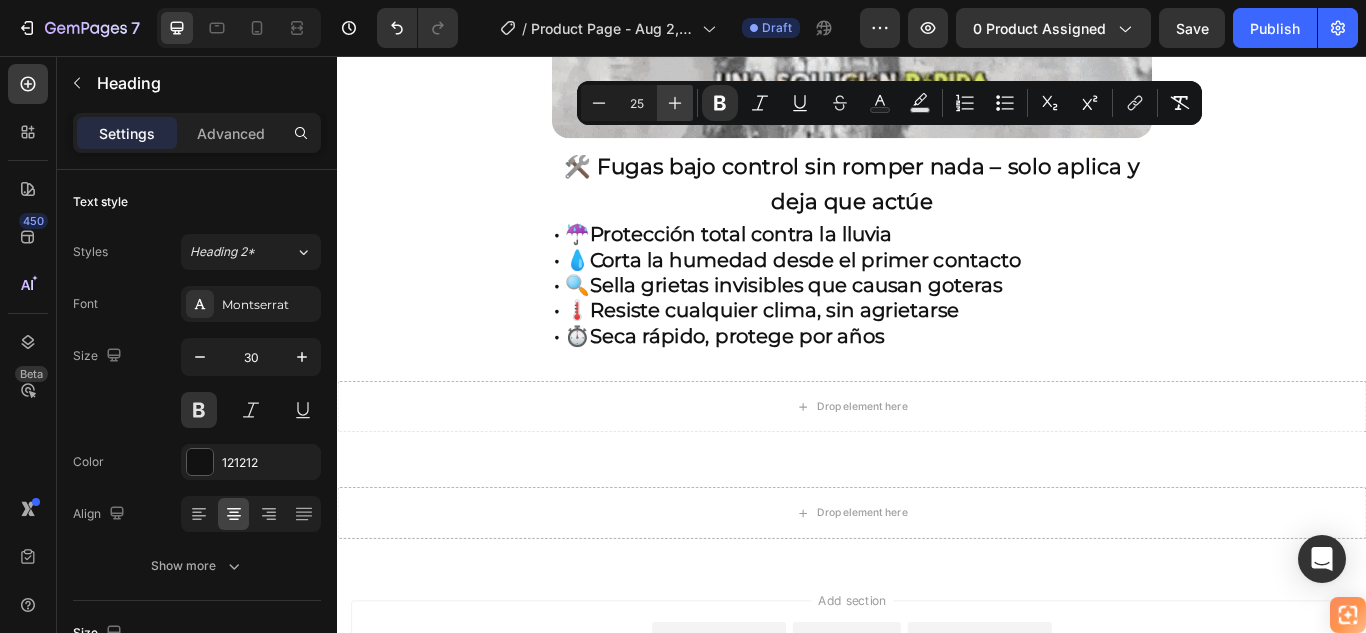 click 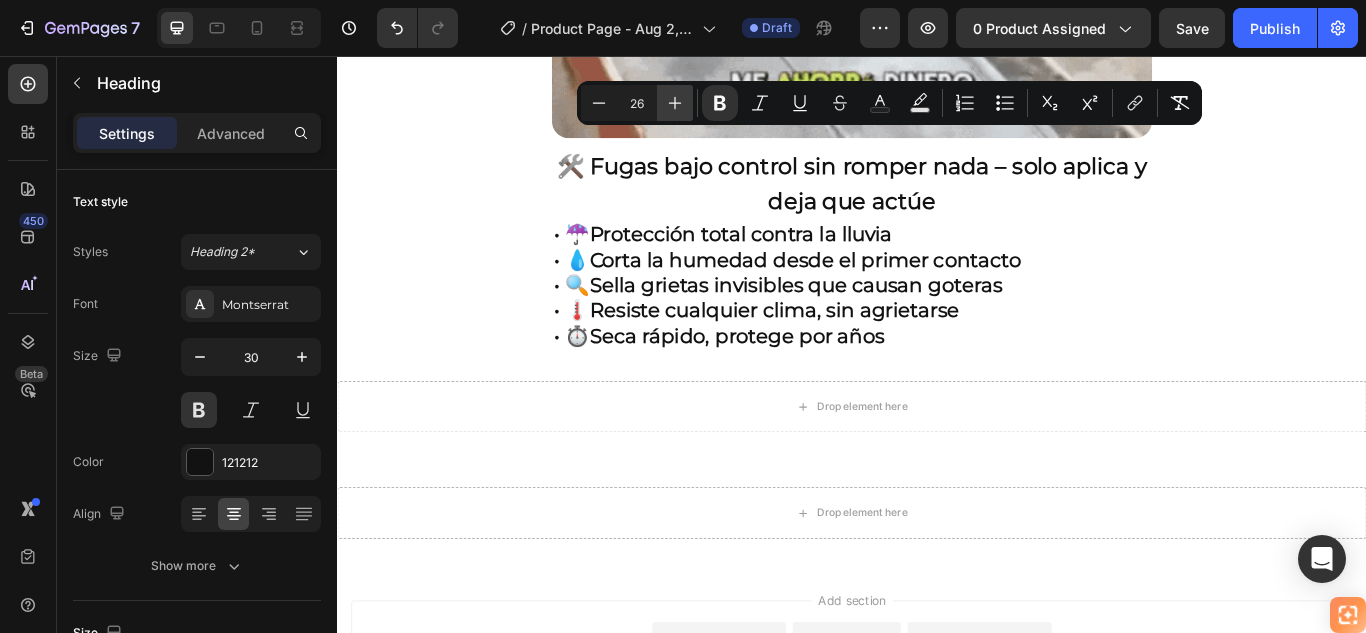click 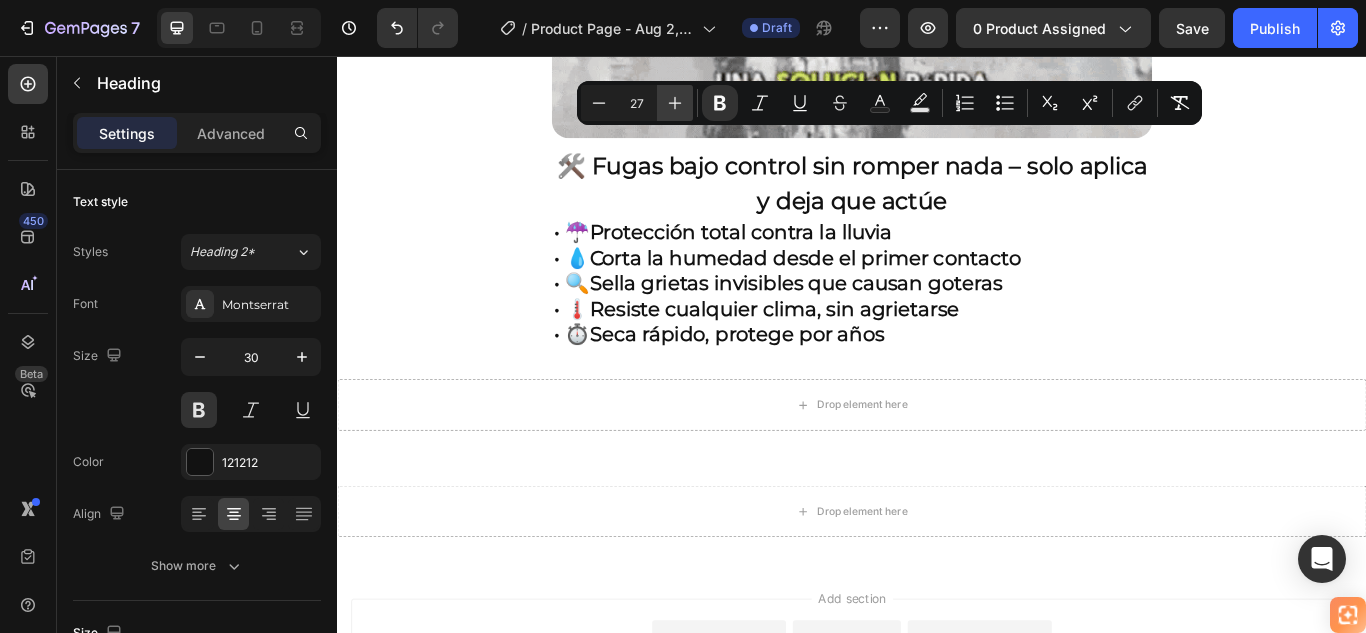 click 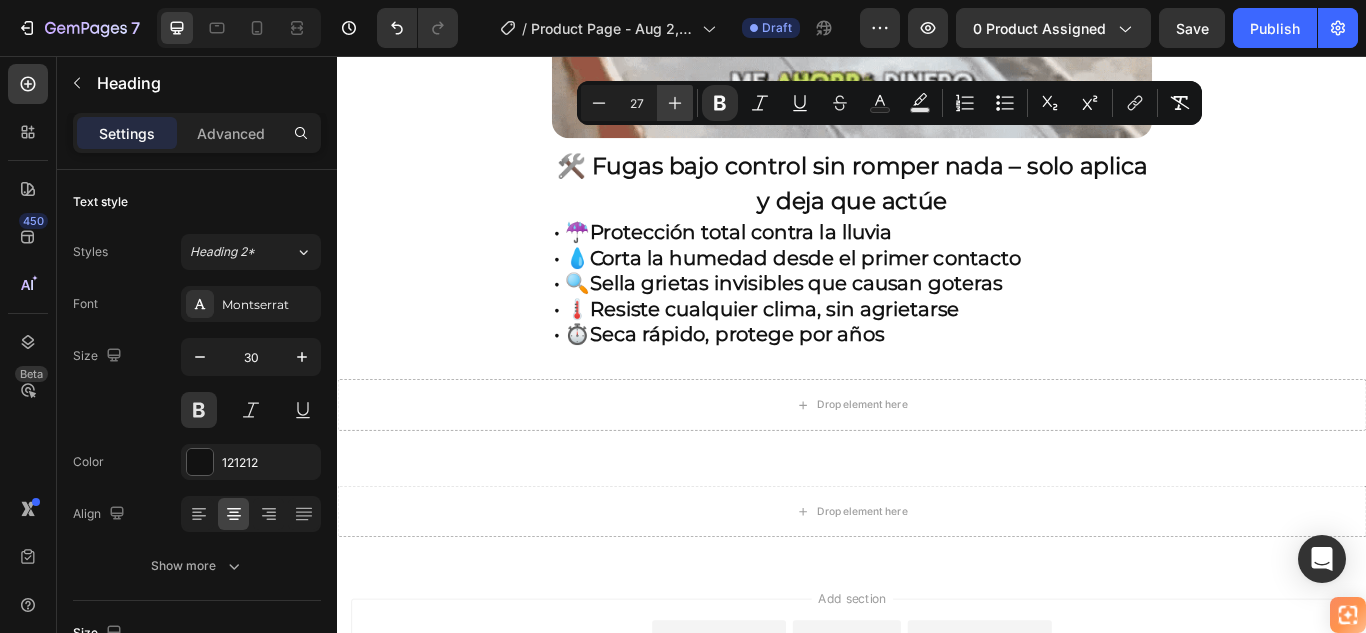 type on "28" 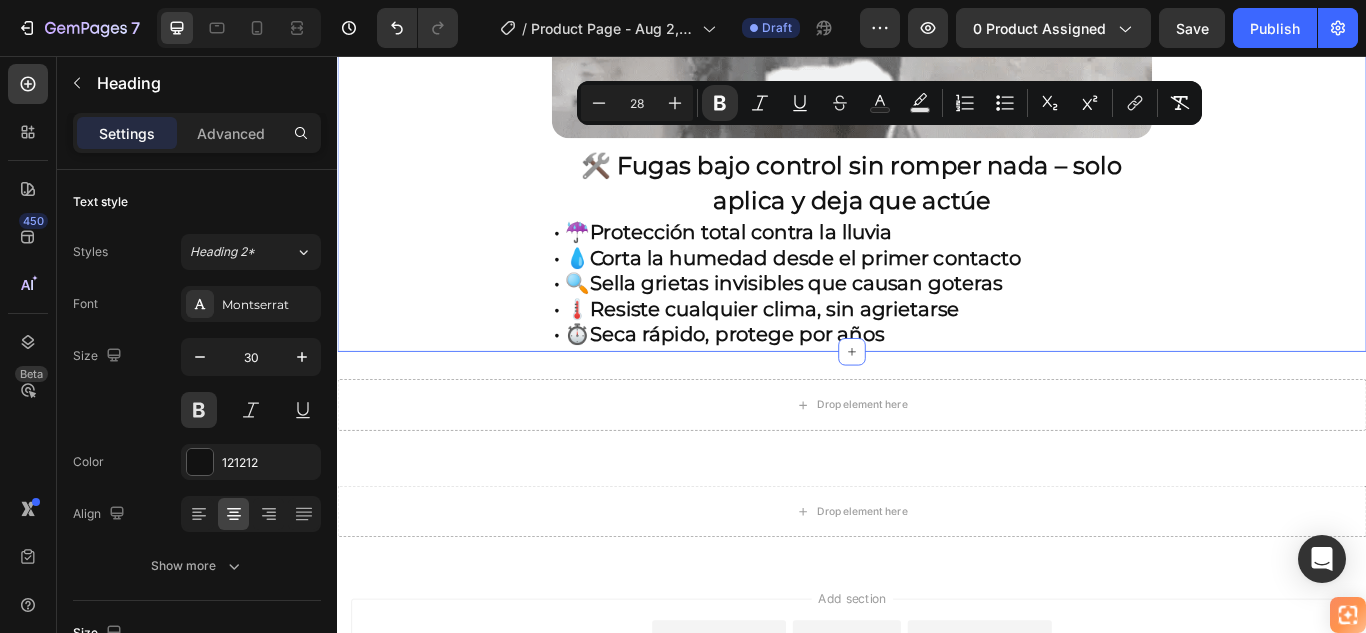 click on "🚚 Envío gratis y entrega rápida - ✅ Garantía de satisfacción total Heading Image ⭐  4.8/5 en confianza, durabilidad y uso fácil Heading 🔥  ¡Oferta Especial de Hoy! Llévate 2 por el precio de 1 Heading Antes: $179.900 Heading Hoy en solo: $89.900 Heading ¡AHORRAS 50% DE DESCUENTO! Heading
Publish the page to see the content.
Custom Code Image 🛠️ Fugas bajo control sin romper nada – solo aplica y deja que actúe Heading • ☔  Protección total contra la lluvia • 💧  Corta la humedad desde el primer contacto • 🔍  Sella grietas invisibles que causan goteras • 🌡️  Resiste cualquier clima, sin agrietarse • ⏱️  Seca rápido, protege por años Heading Row Section 1" at bounding box center [937, -689] 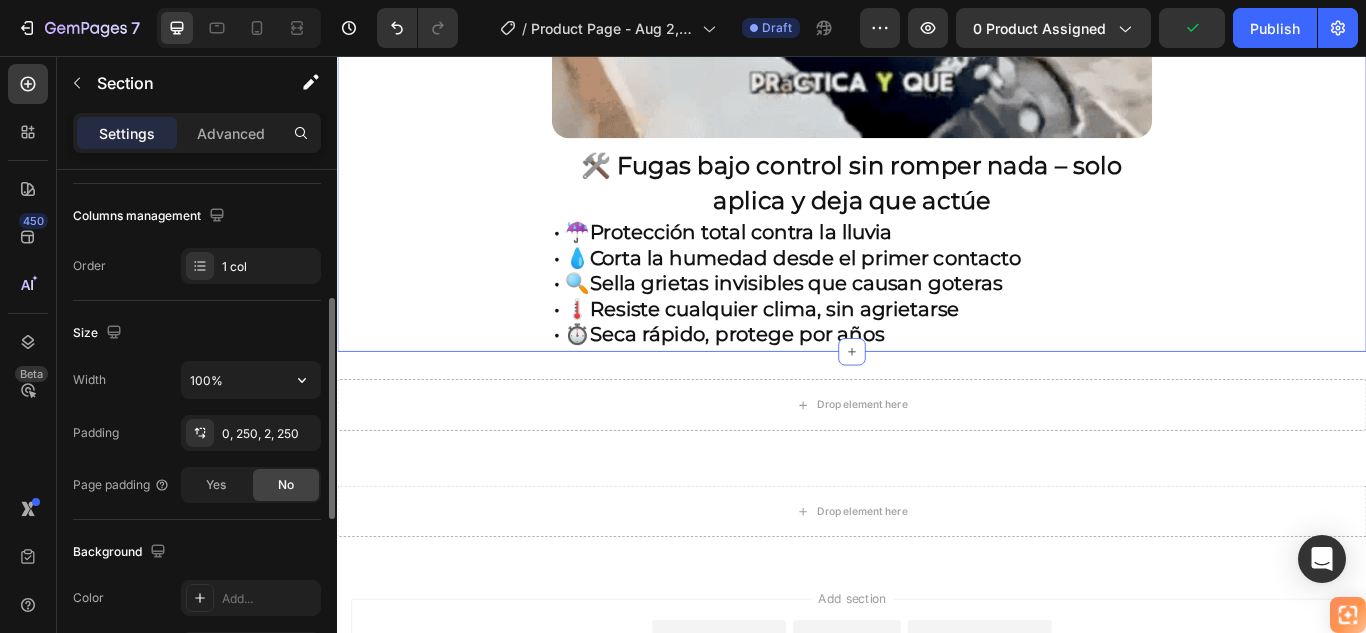 scroll, scrollTop: 0, scrollLeft: 0, axis: both 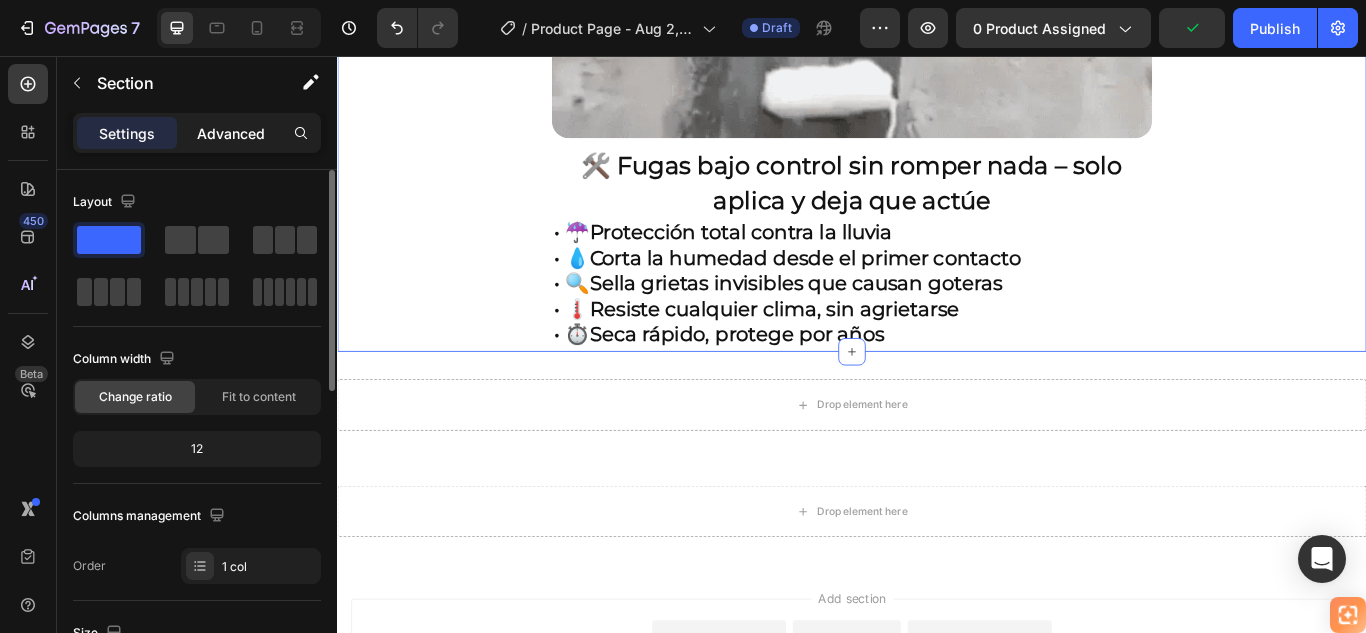 drag, startPoint x: 239, startPoint y: 136, endPoint x: 238, endPoint y: 147, distance: 11.045361 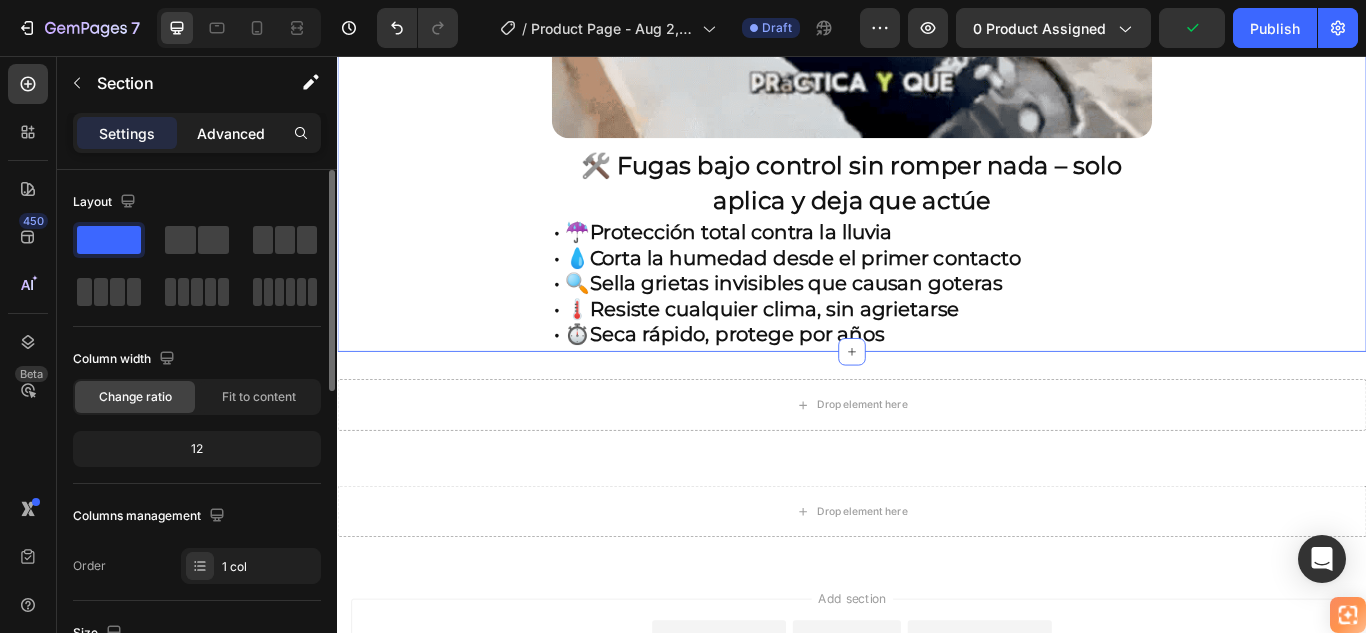 click on "Advanced" at bounding box center (231, 133) 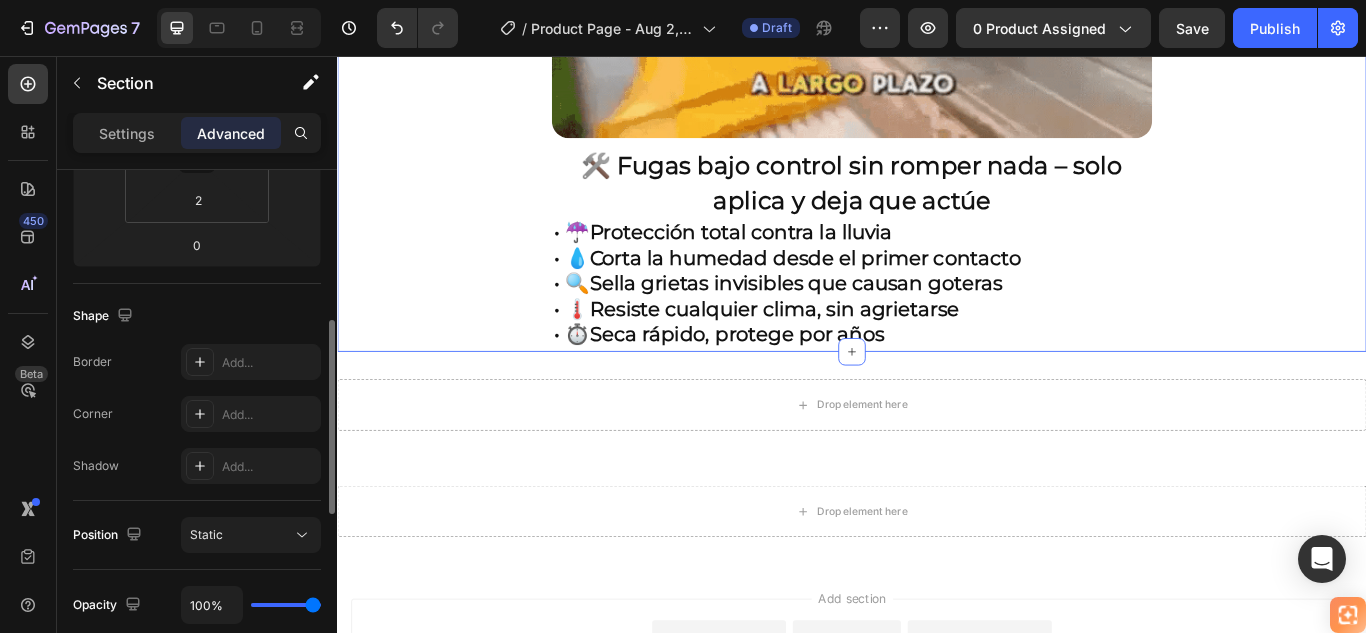 scroll, scrollTop: 0, scrollLeft: 0, axis: both 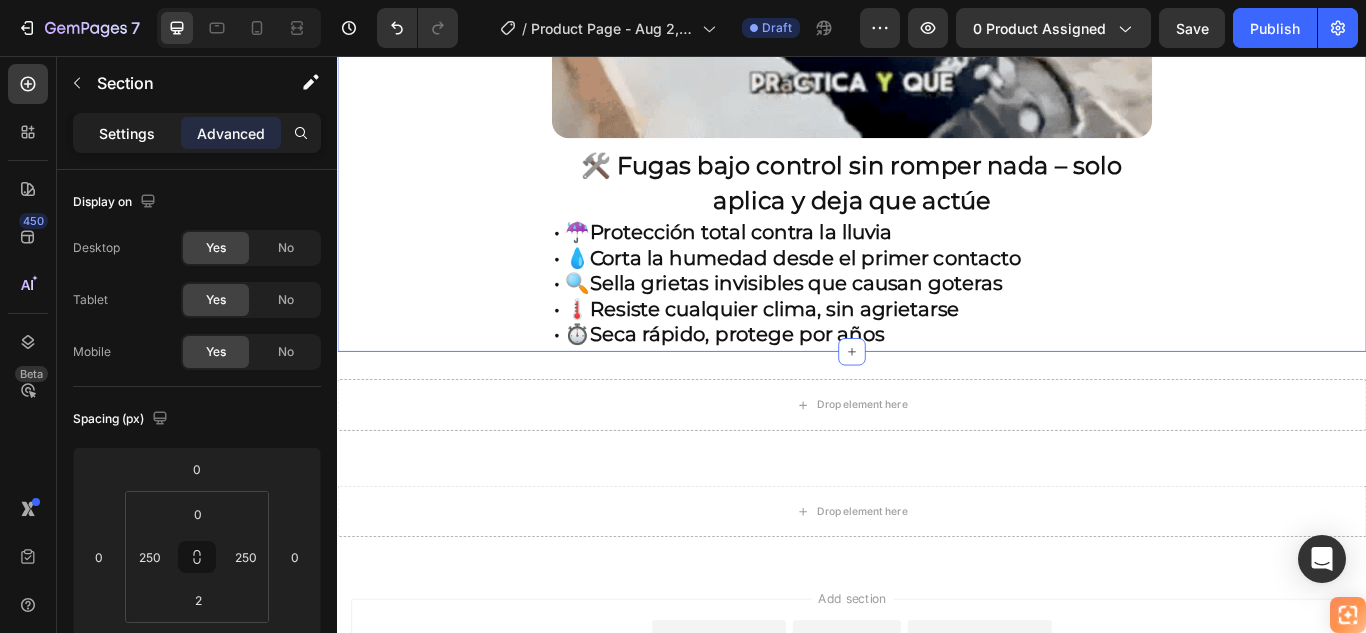 click on "Settings" 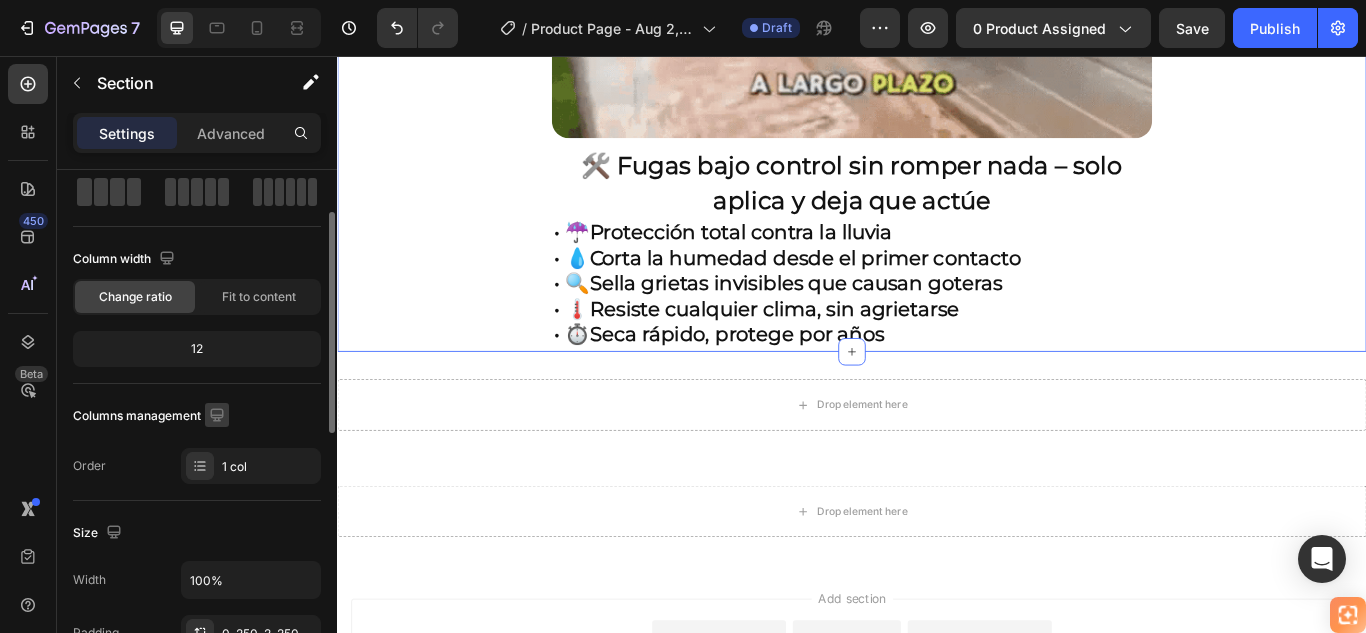 scroll, scrollTop: 400, scrollLeft: 0, axis: vertical 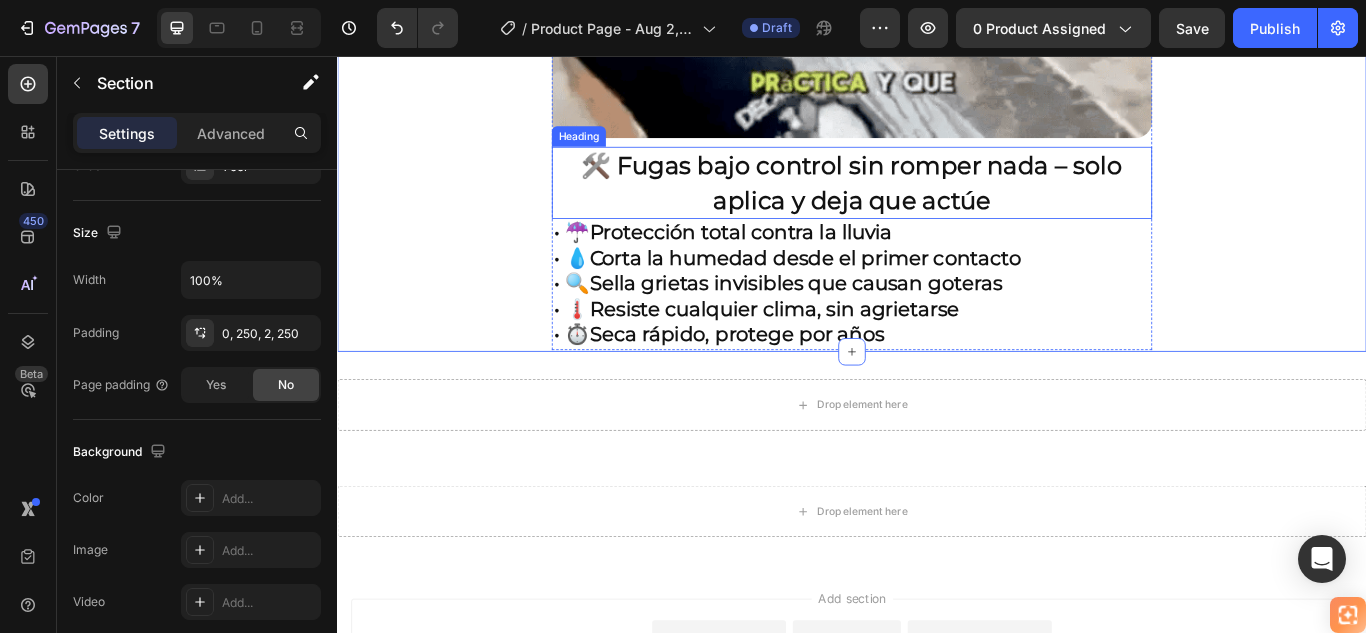 click on "⁠⁠⁠⁠⁠⁠⁠ 🛠️ Fugas bajo control sin romper nada – solo aplica y deja que actúe" at bounding box center [937, 204] 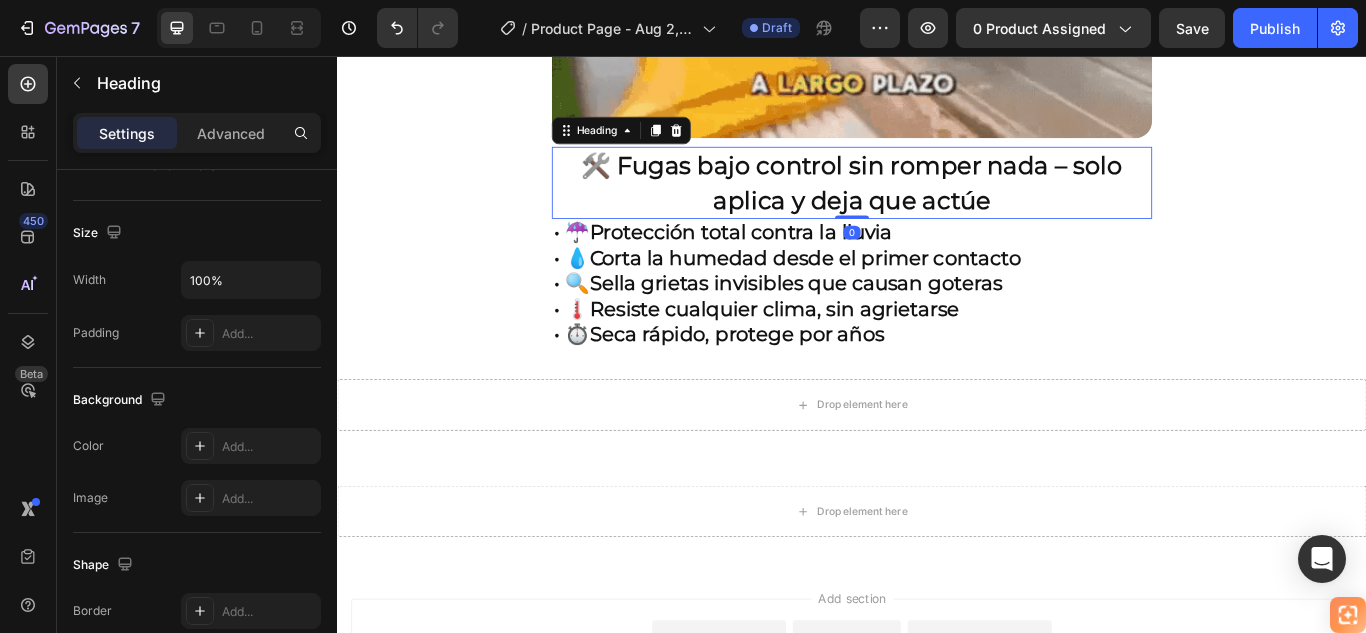 scroll, scrollTop: 0, scrollLeft: 0, axis: both 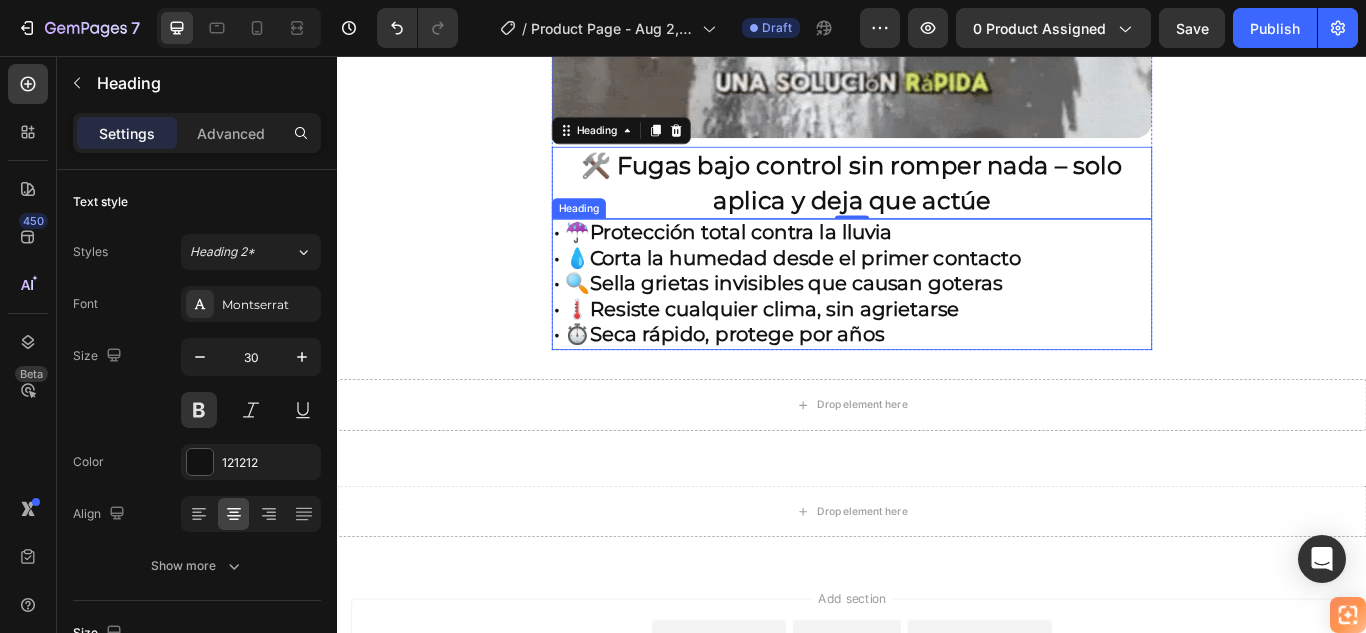 click on "Corta la humedad desde el primer contacto" at bounding box center (882, 292) 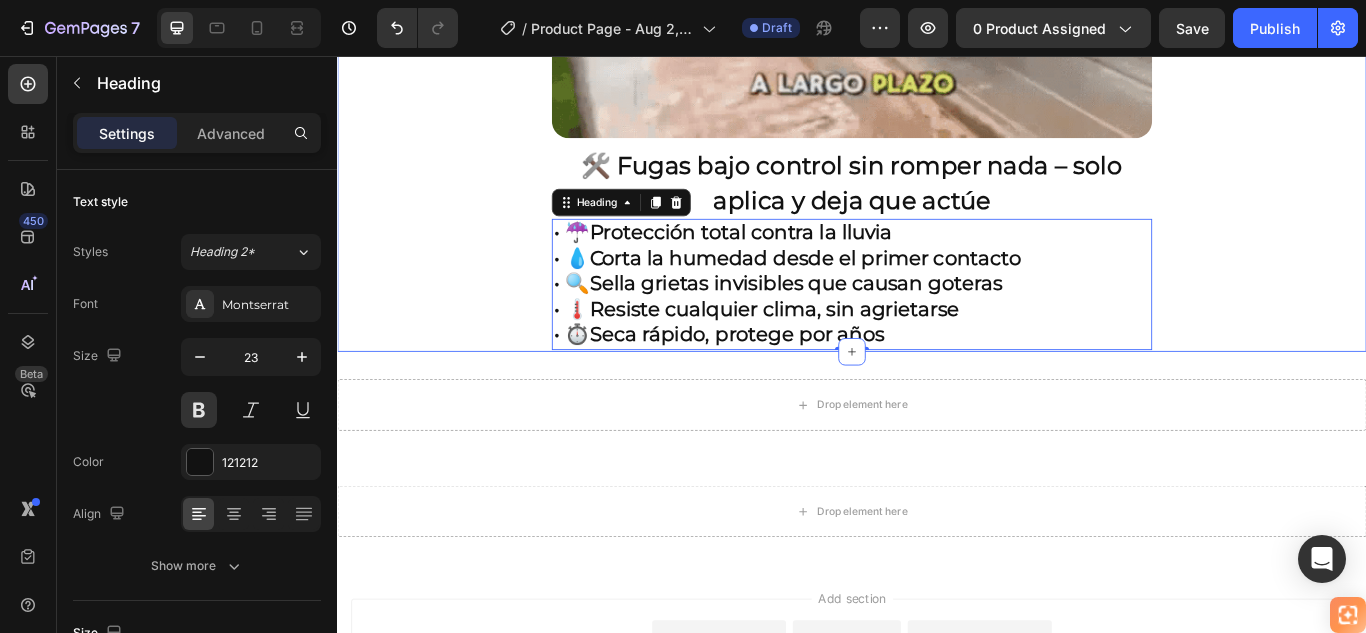 click on "🚚 Envío gratis y entrega rápida - ✅ Garantía de satisfacción total Heading Image ⭐  4.8/5 en confianza, durabilidad y uso fácil Heading 🔥  ¡Oferta Especial de Hoy! Llévate 2 por el precio de 1 Heading Antes: $179.900 Heading Hoy en solo: $89.900 Heading ¡AHORRAS 50% DE DESCUENTO! Heading
Publish the page to see the content.
Custom Code Image ⁠⁠⁠⁠⁠⁠⁠ 🛠️ Fugas bajo control sin romper nada – solo aplica y deja que actúe Heading • ☔  Protección total contra la lluvia • 💧  Corta la humedad desde el primer contacto • 🔍  Sella grietas invisibles que causan goteras • 🌡️  Resiste cualquier clima, sin agrietarse • ⏱️  Seca rápido, protege por años Heading   0 Row Section 1" at bounding box center [937, -689] 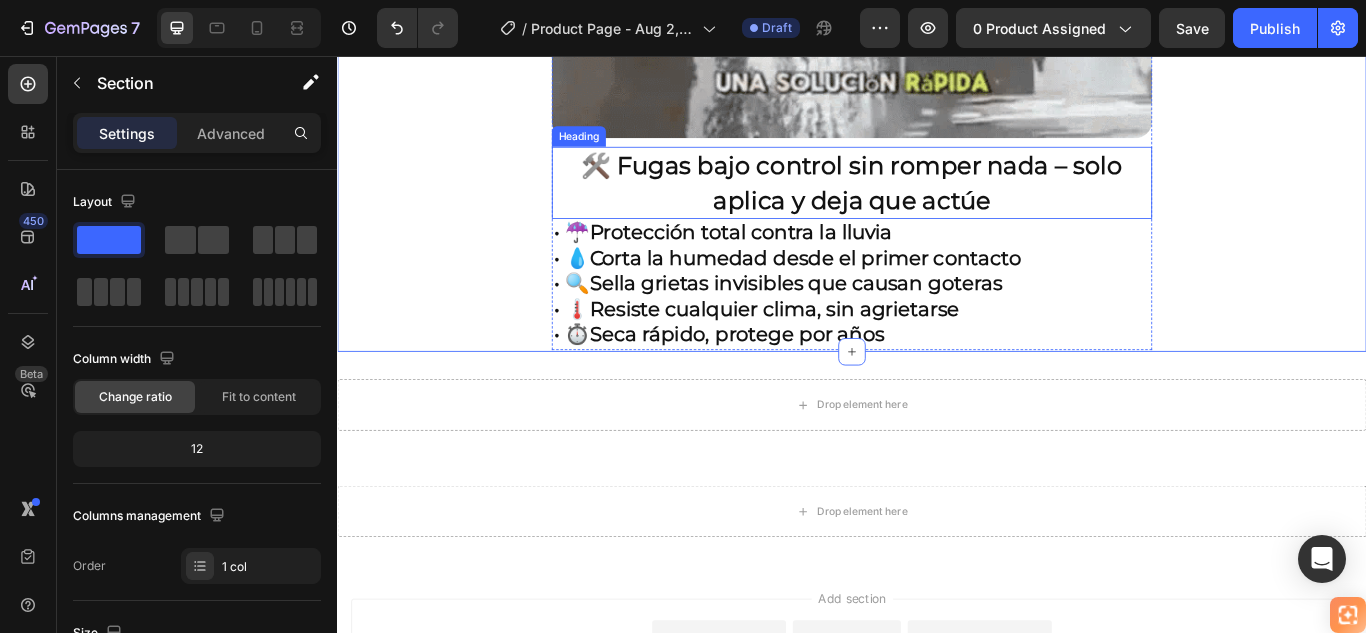 click on "🛠️ Fugas bajo control sin romper nada – solo aplica y deja que actúe" at bounding box center (937, 204) 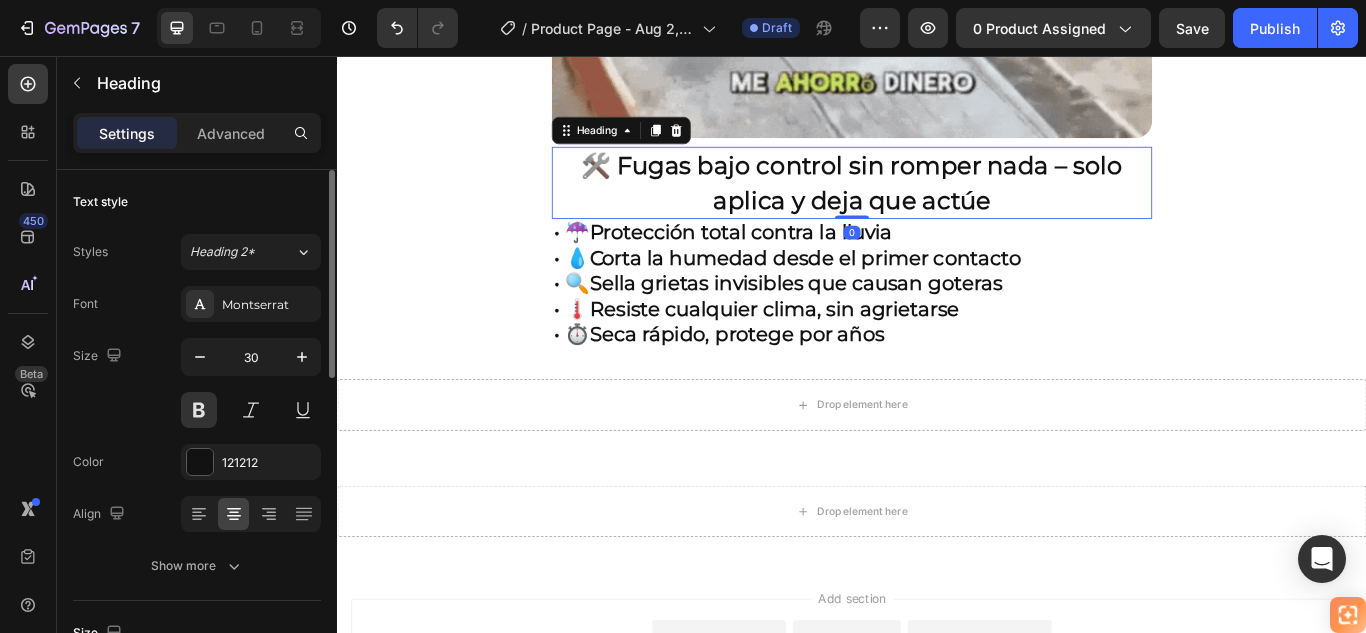 scroll, scrollTop: 400, scrollLeft: 0, axis: vertical 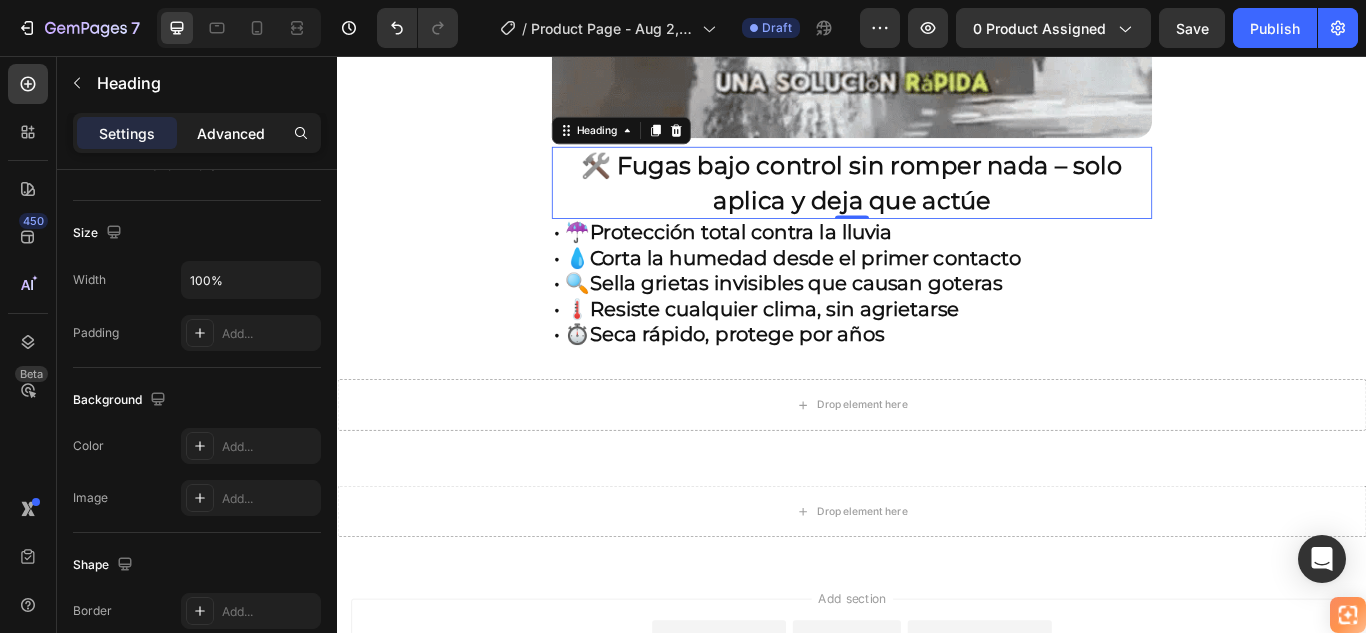 click on "Advanced" at bounding box center (231, 133) 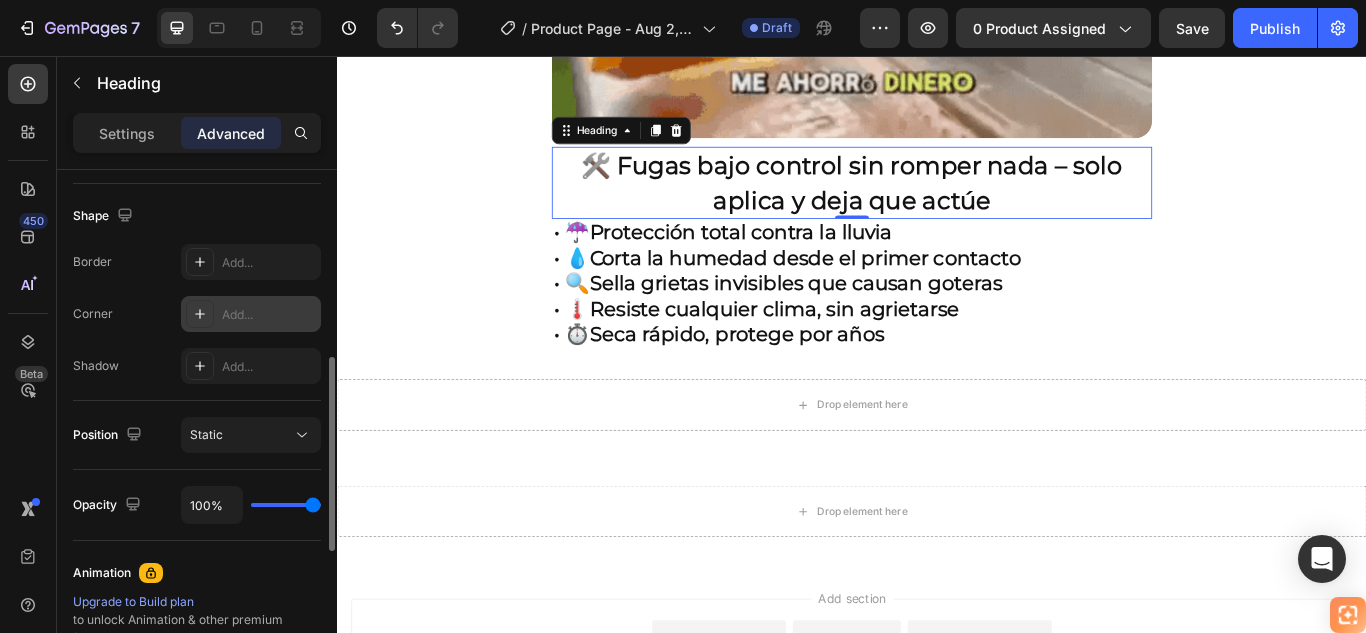 scroll, scrollTop: 400, scrollLeft: 0, axis: vertical 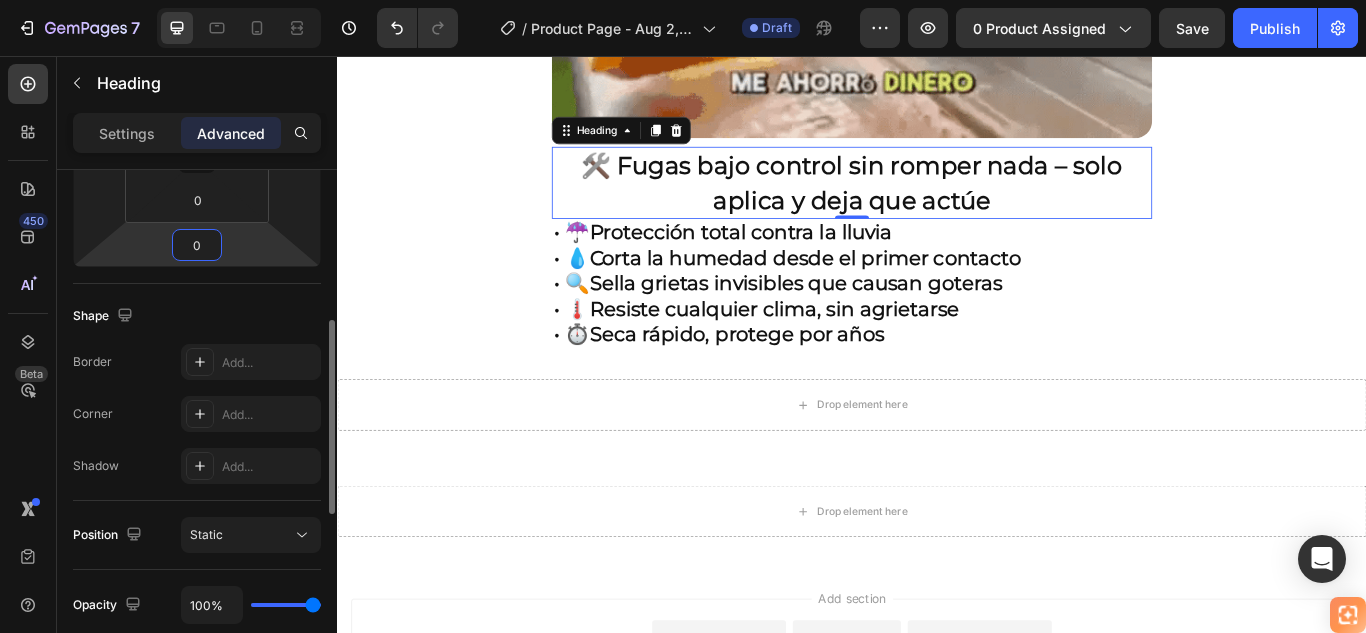 click on "0" at bounding box center (197, 245) 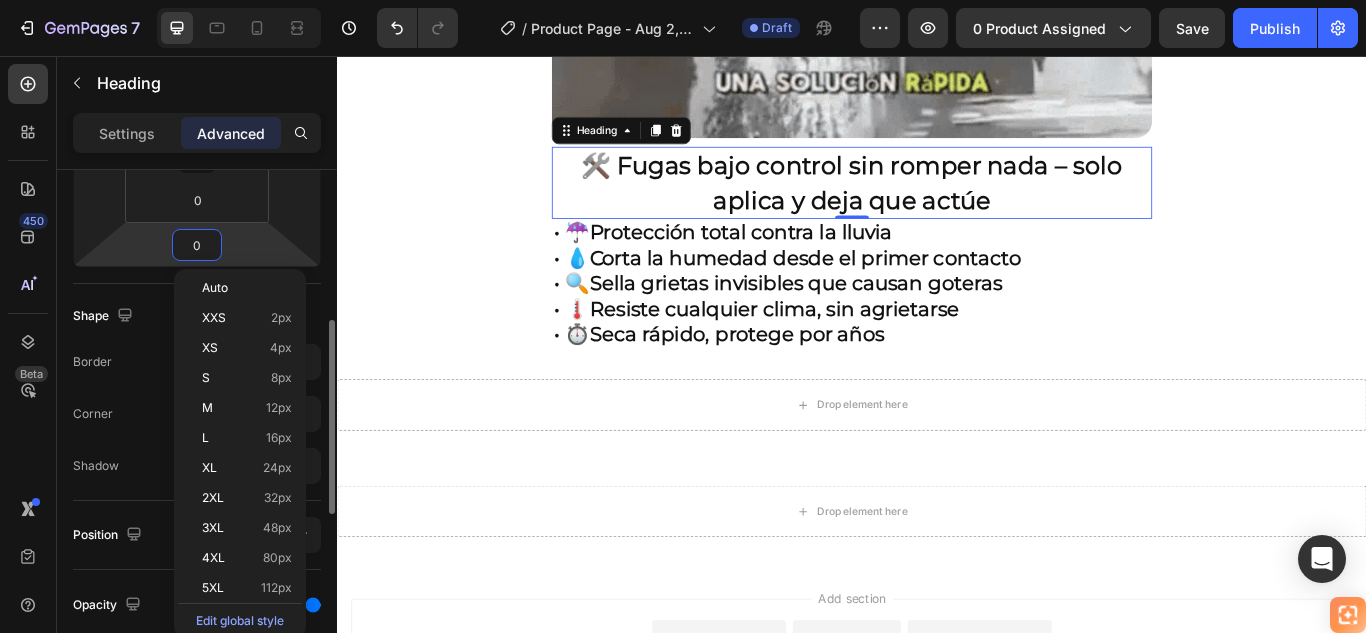 click on "0" at bounding box center [197, 245] 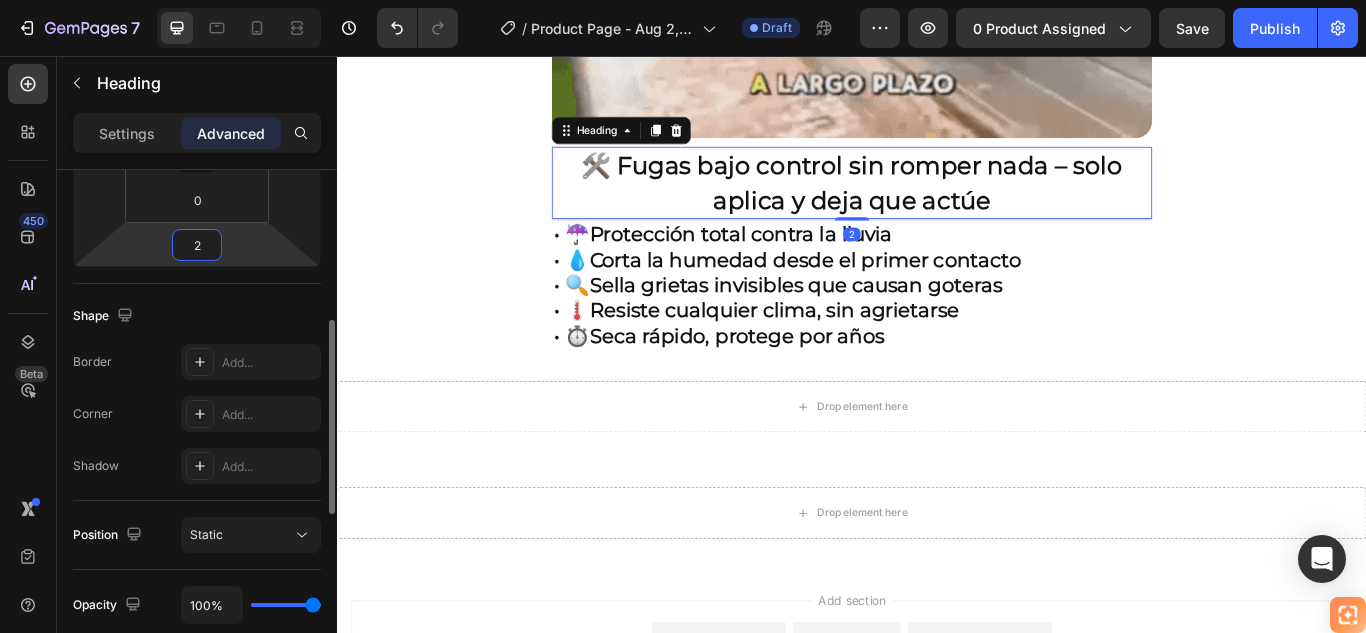 type on "20" 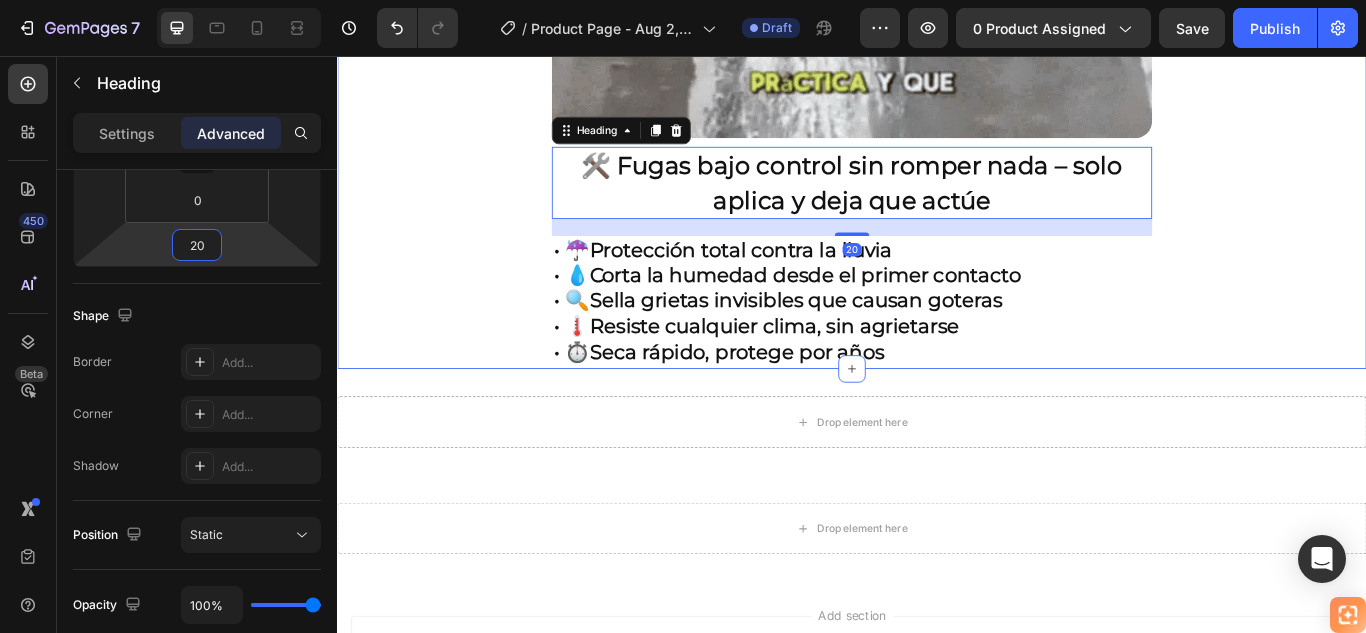 click on "🚚 Envío gratis y entrega rápida - ✅ Garantía de satisfacción total Heading Image ⭐  4.8/5 en confianza, durabilidad y uso fácil Heading 🔥  ¡Oferta Especial de Hoy! Llévate 2 por el precio de 1 Heading Antes: $179.900 Heading Hoy en solo: $89.900 Heading ¡AHORRAS 50% DE DESCUENTO! Heading
Publish the page to see the content.
Custom Code Image ⁠⁠⁠⁠⁠⁠⁠ 🛠️ Fugas bajo control sin romper nada – solo aplica y deja que actúe Heading   20 • ☔  Protección total contra la lluvia • 💧  Corta la humedad desde el primer contacto • 🔍  Sella grietas invisibles que causan goteras • 🌡️  Resiste cualquier clima, sin agrietarse • ⏱️  Seca rápido, protege por años Heading Row Section 1" at bounding box center (937, -679) 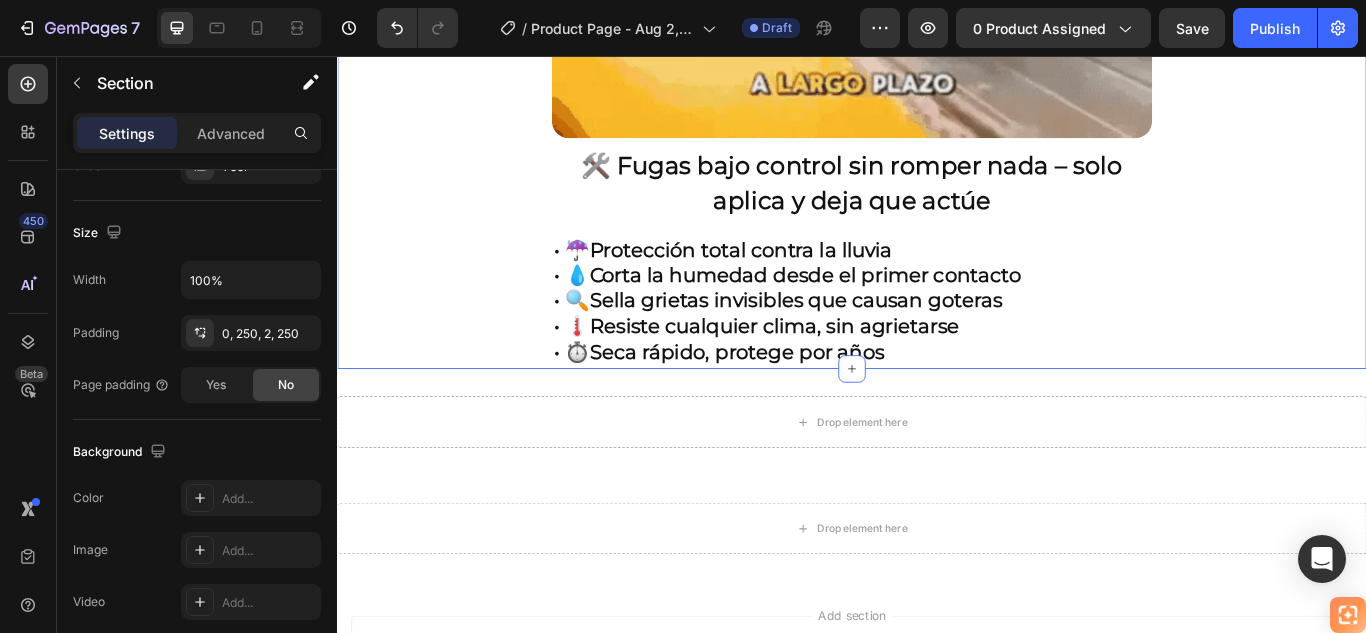 scroll, scrollTop: 0, scrollLeft: 0, axis: both 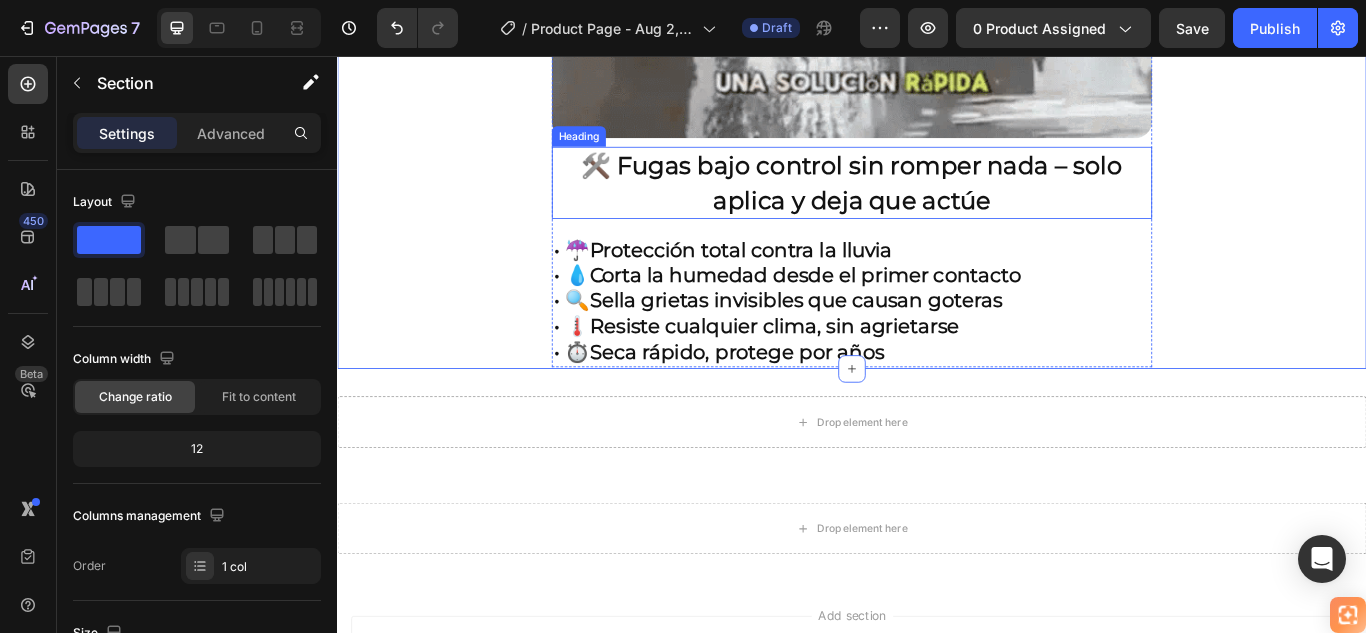 click on "🛠️ Fugas bajo control sin romper nada – solo aplica y deja que actúe" at bounding box center [937, 204] 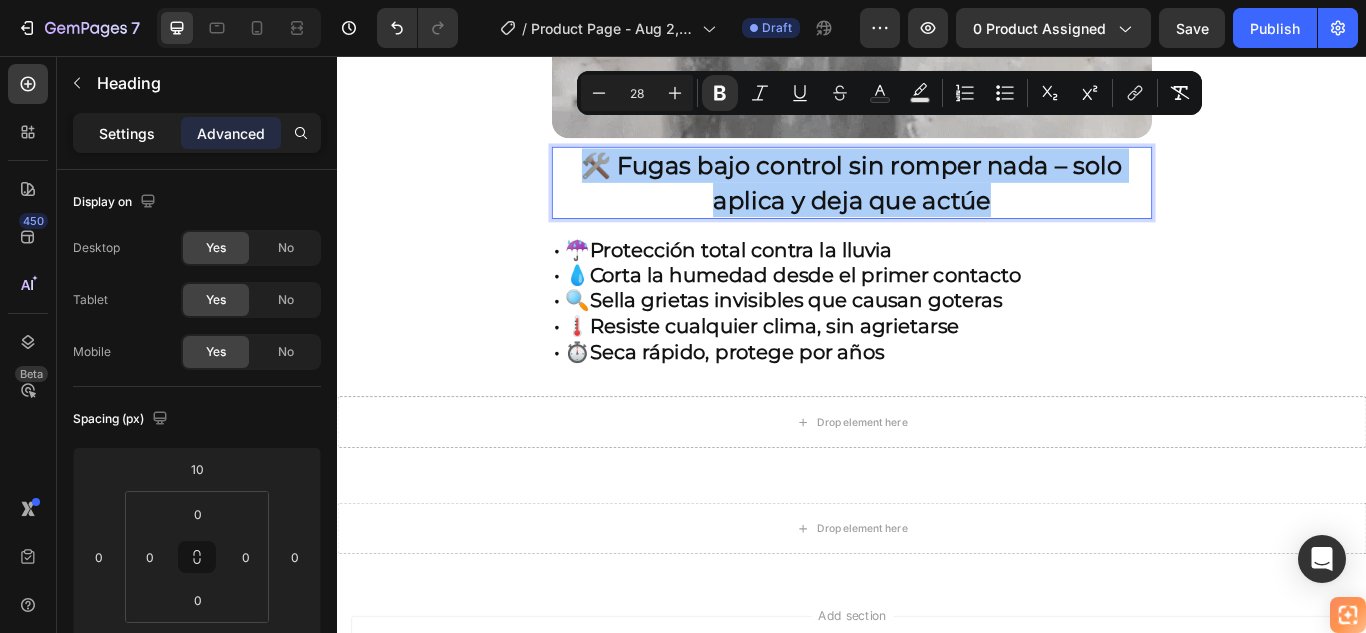 click on "Settings" at bounding box center [127, 133] 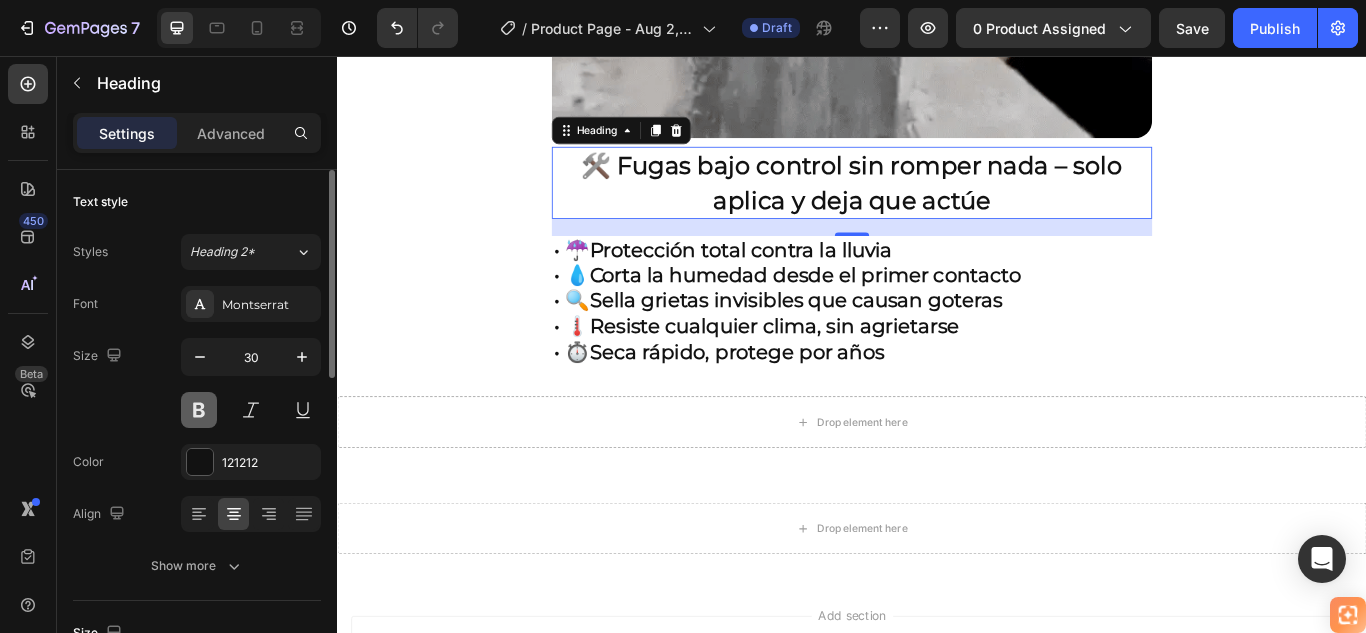 click at bounding box center (199, 410) 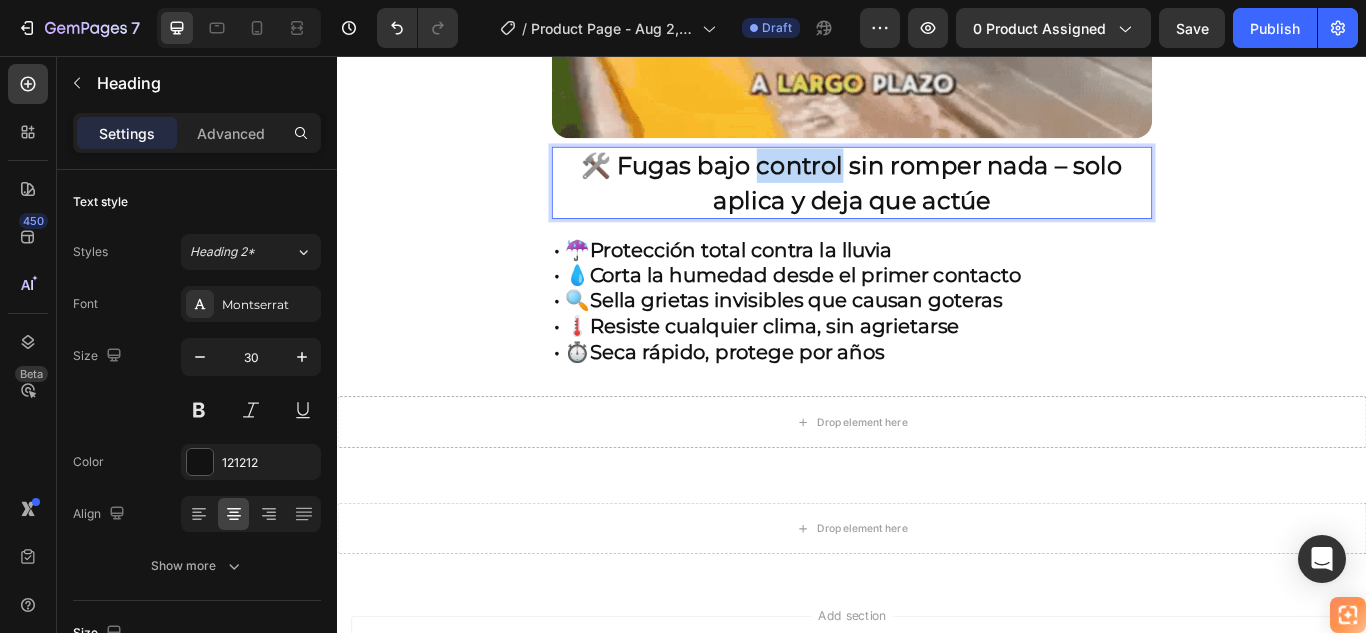click on "🛠️ Fugas bajo control sin romper nada – solo aplica y deja que actúe" at bounding box center [937, 204] 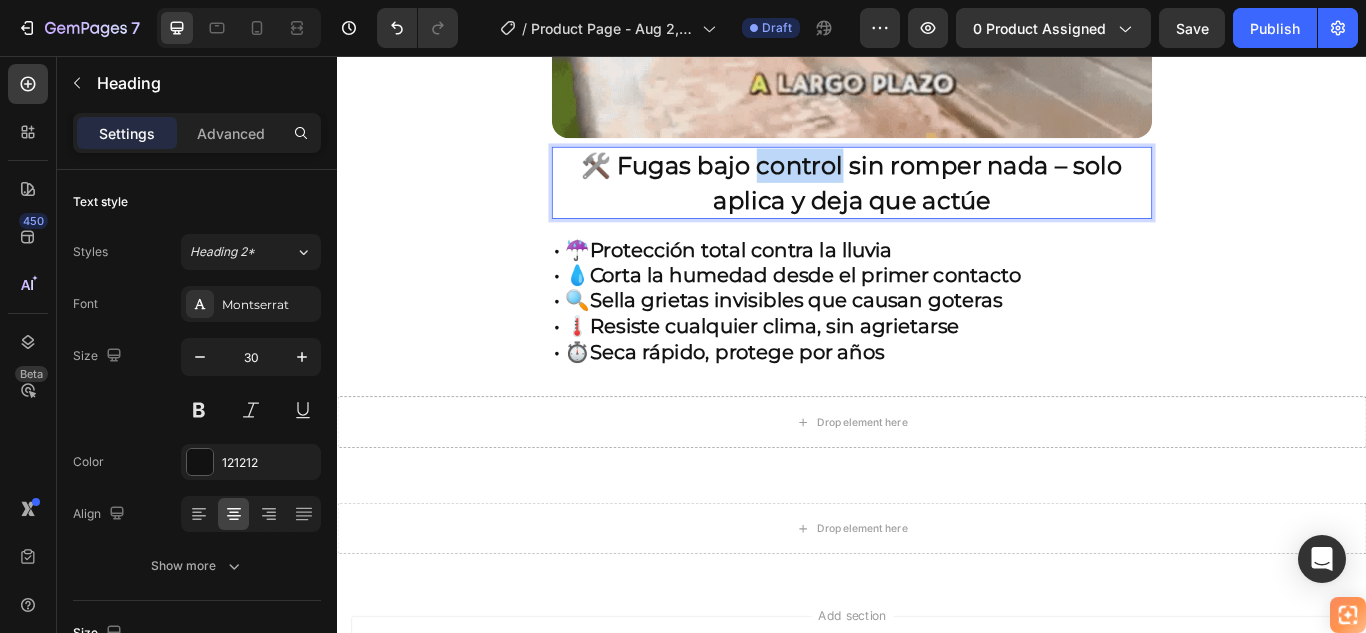 click on "🛠️ Fugas bajo control sin romper nada – solo aplica y deja que actúe" at bounding box center (937, 204) 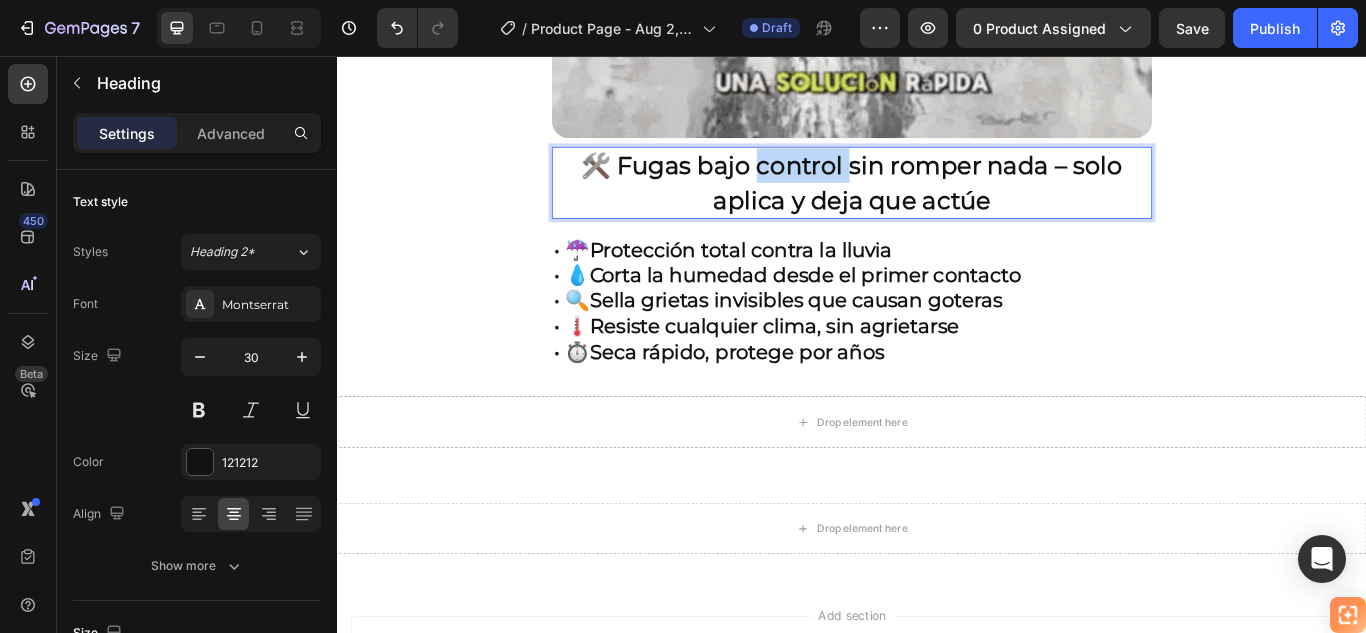 click on "🛠️ Fugas bajo control sin romper nada – solo aplica y deja que actúe" at bounding box center [937, 204] 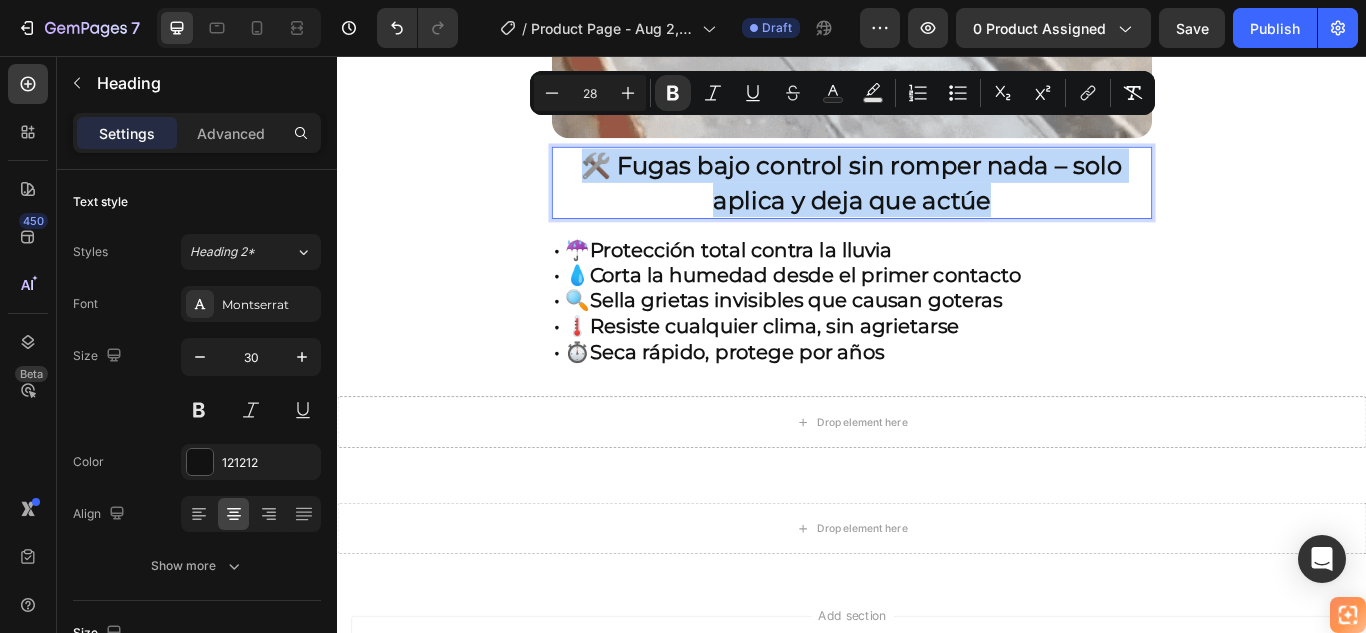 click on "🛠️ Fugas bajo control sin romper nada – solo aplica y deja que actúe" at bounding box center [937, 204] 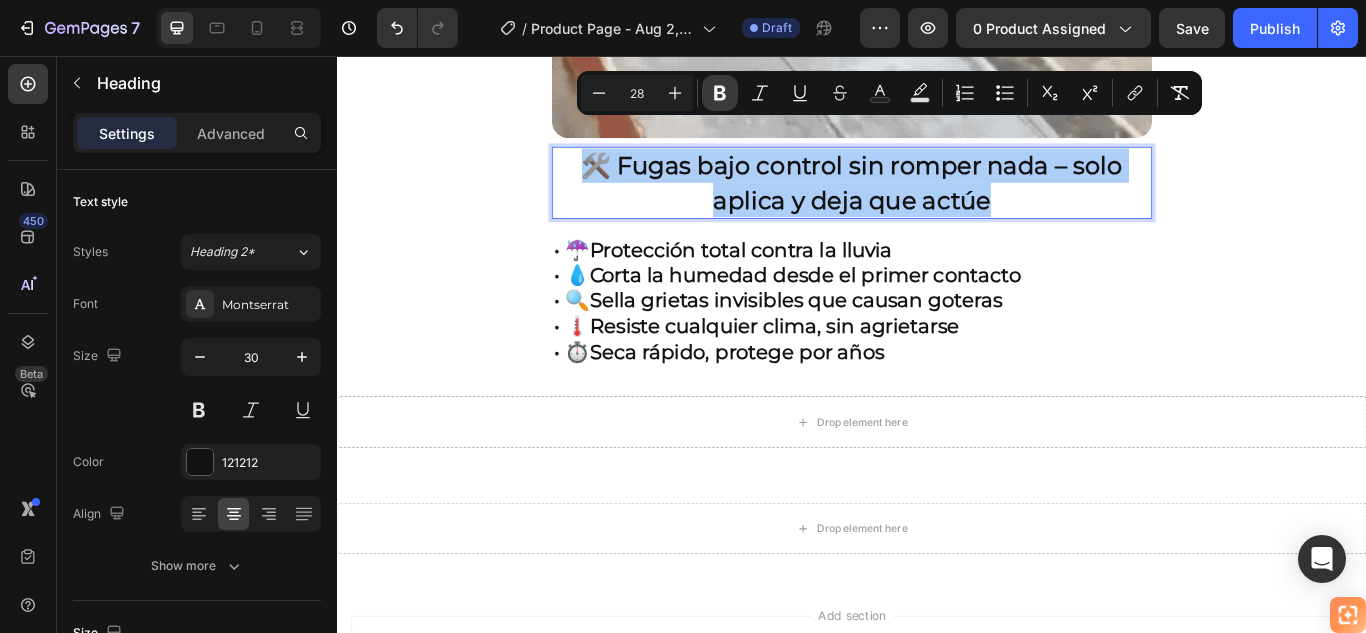 click 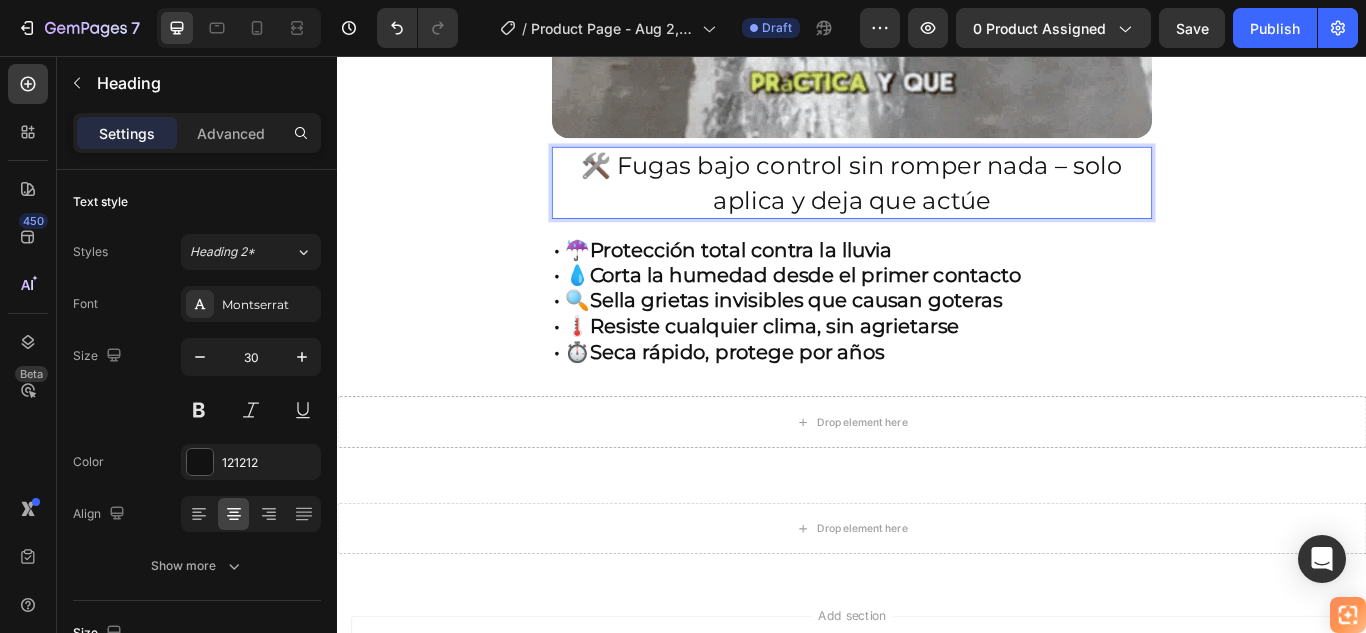 click on "🛠️ Fugas bajo control sin romper nada – solo aplica y deja que actúe" at bounding box center (937, 204) 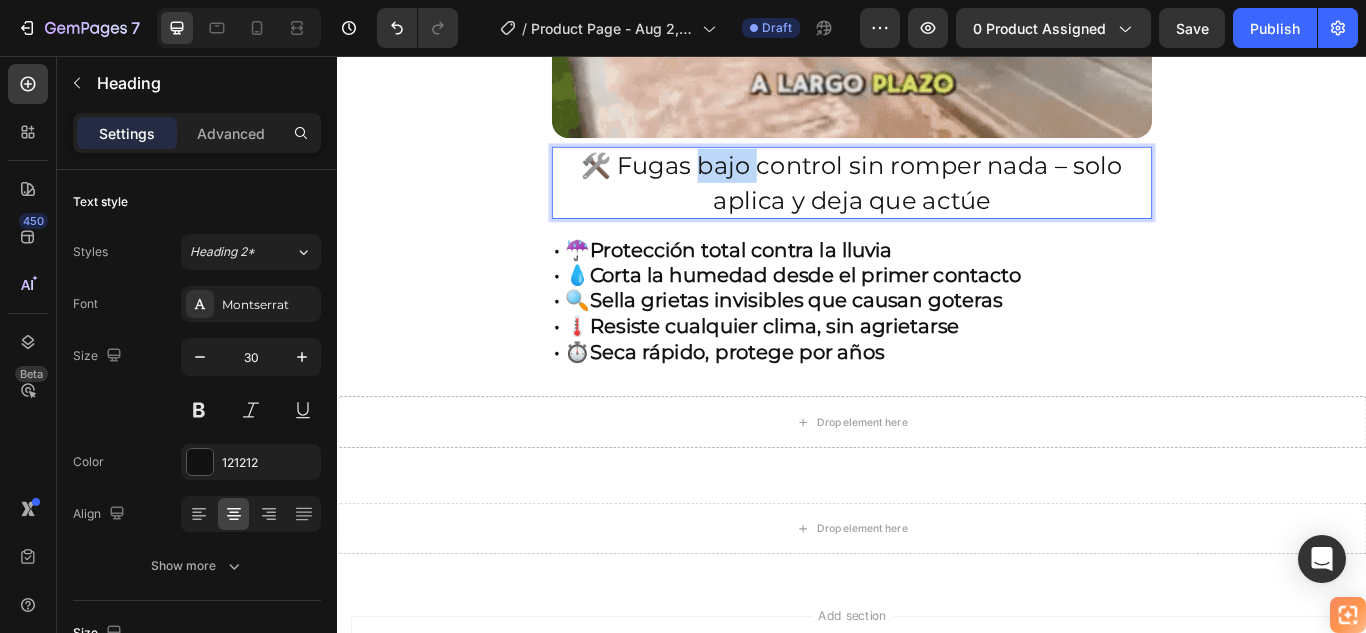click on "🛠️ Fugas bajo control sin romper nada – solo aplica y deja que actúe" at bounding box center (937, 204) 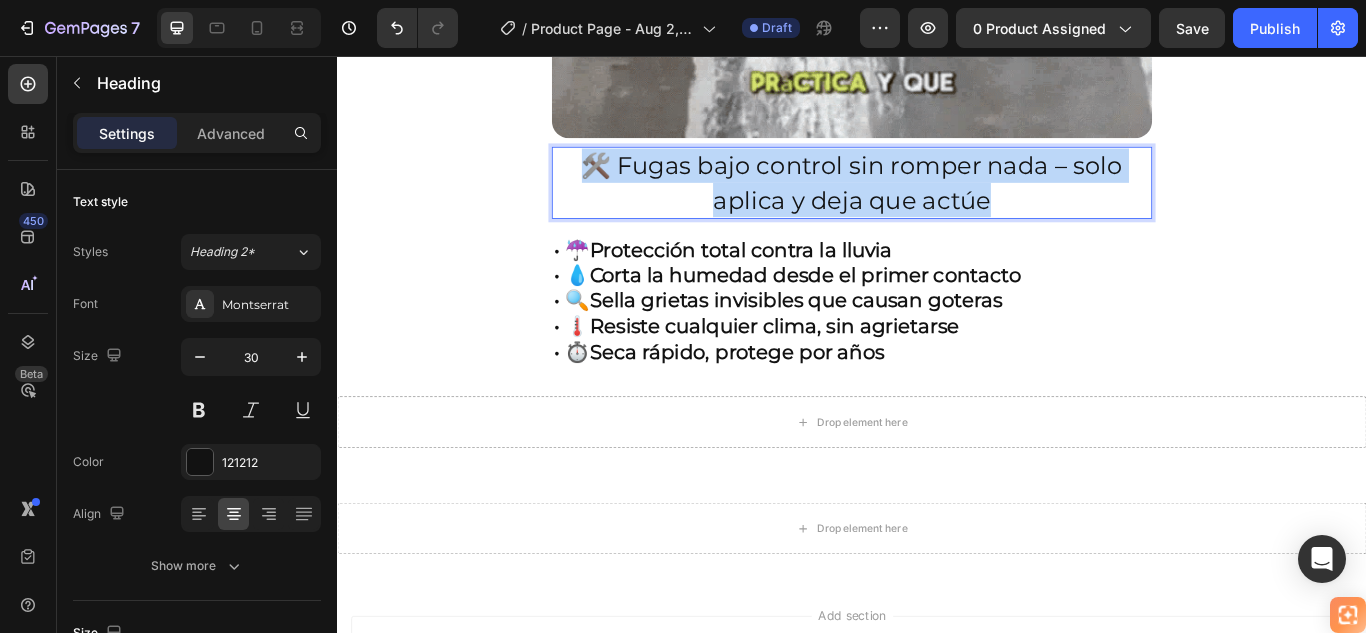 click on "🛠️ Fugas bajo control sin romper nada – solo aplica y deja que actúe" at bounding box center (937, 204) 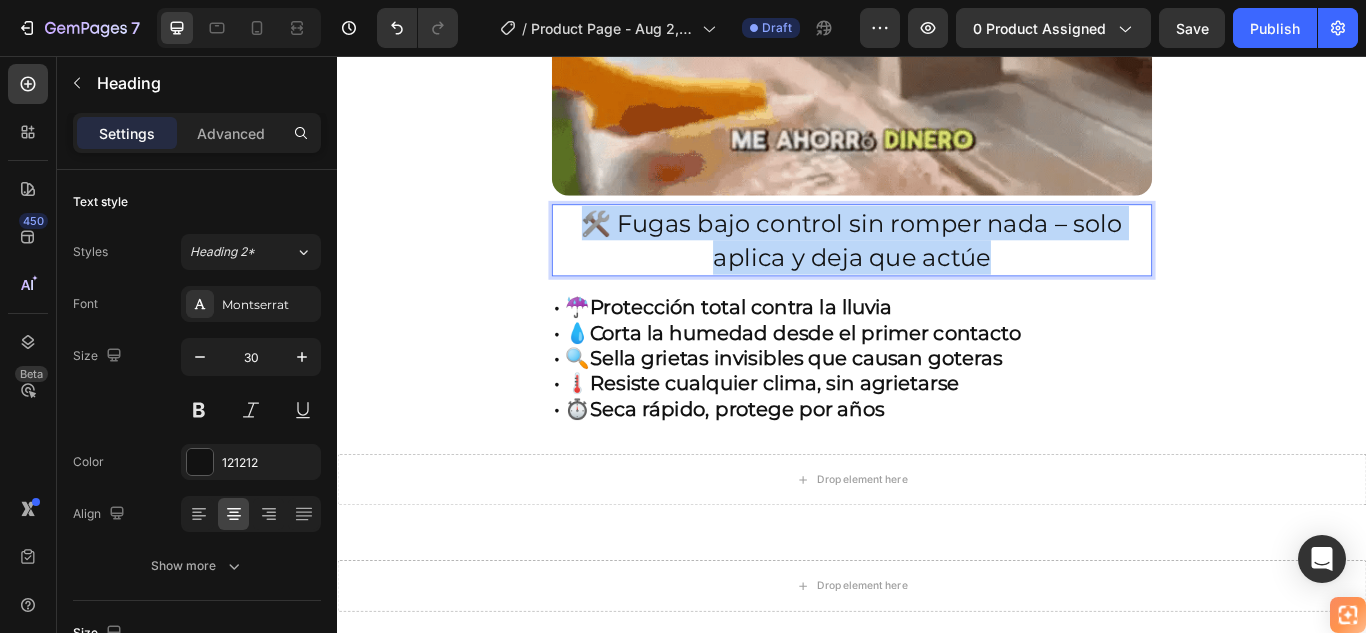 scroll, scrollTop: 1775, scrollLeft: 0, axis: vertical 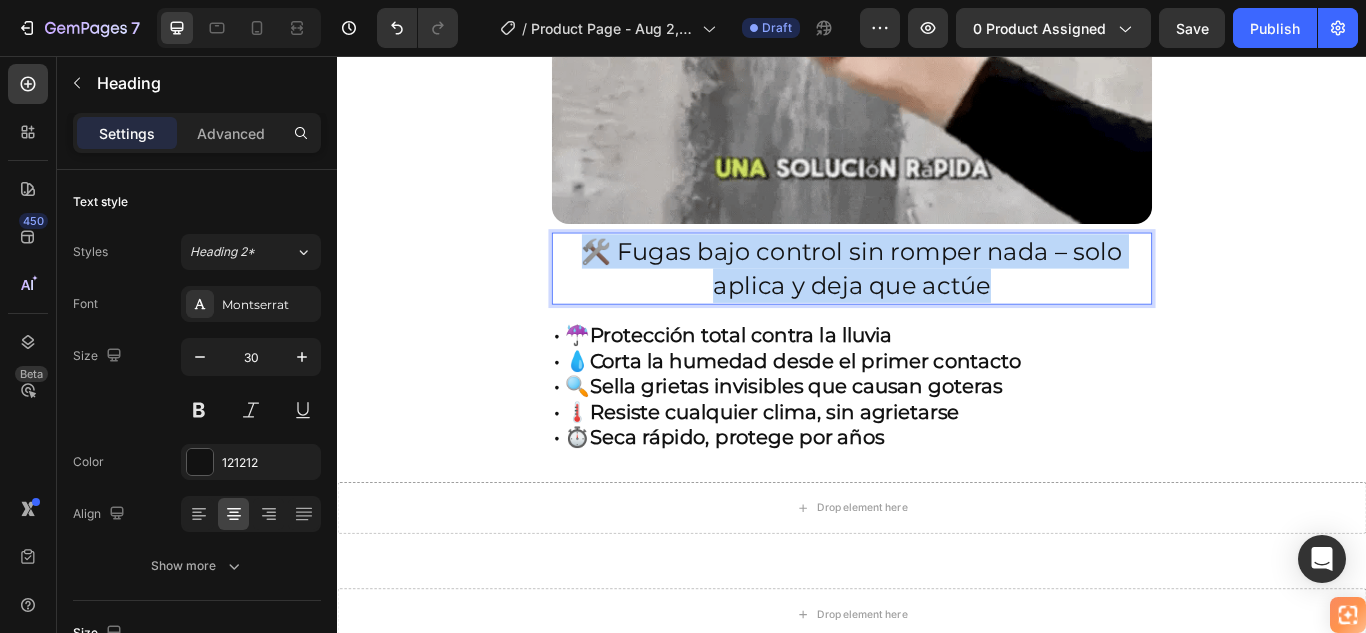click on "🛠️ Fugas bajo control sin romper nada – solo aplica y deja que actúe" at bounding box center (937, 304) 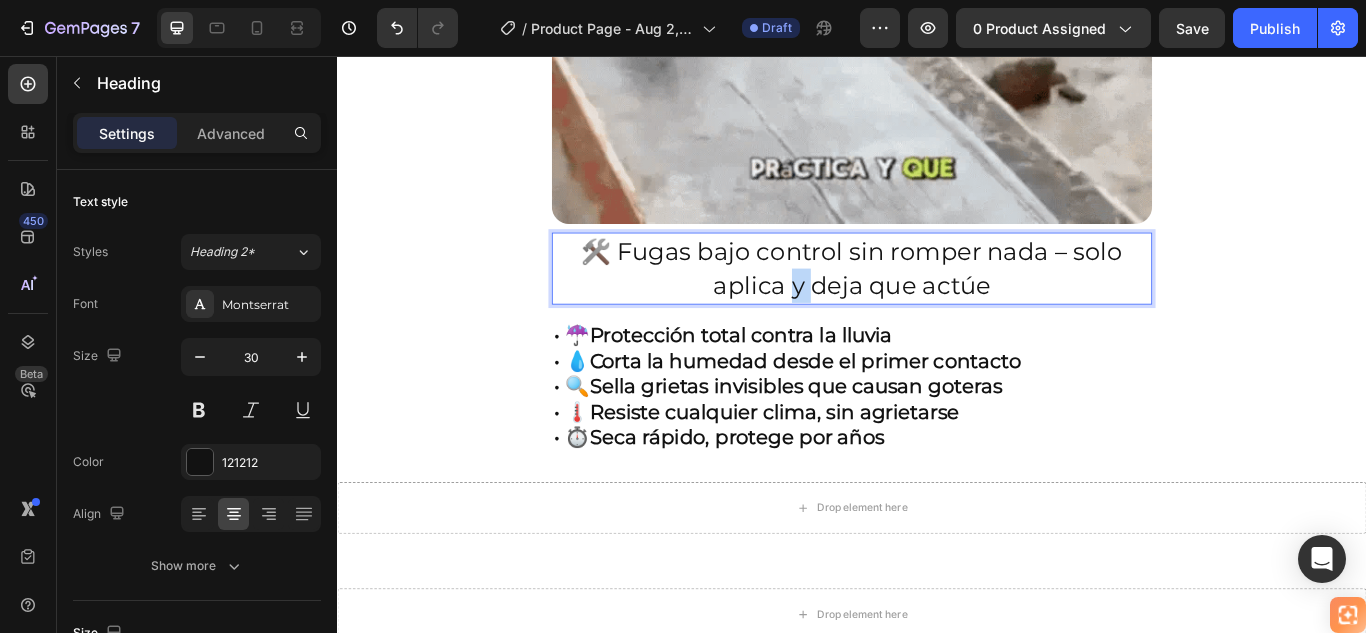 click on "🛠️ Fugas bajo control sin romper nada – solo aplica y deja que actúe" at bounding box center (937, 304) 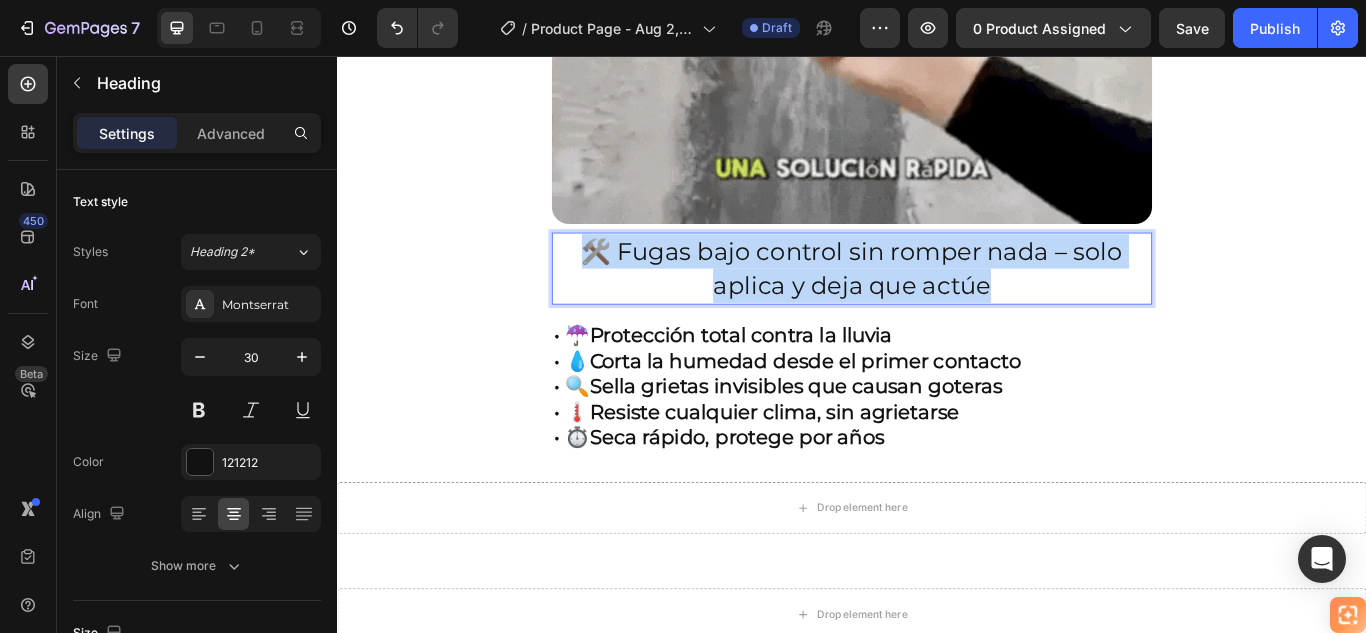 click on "🛠️ Fugas bajo control sin romper nada – solo aplica y deja que actúe" at bounding box center (937, 304) 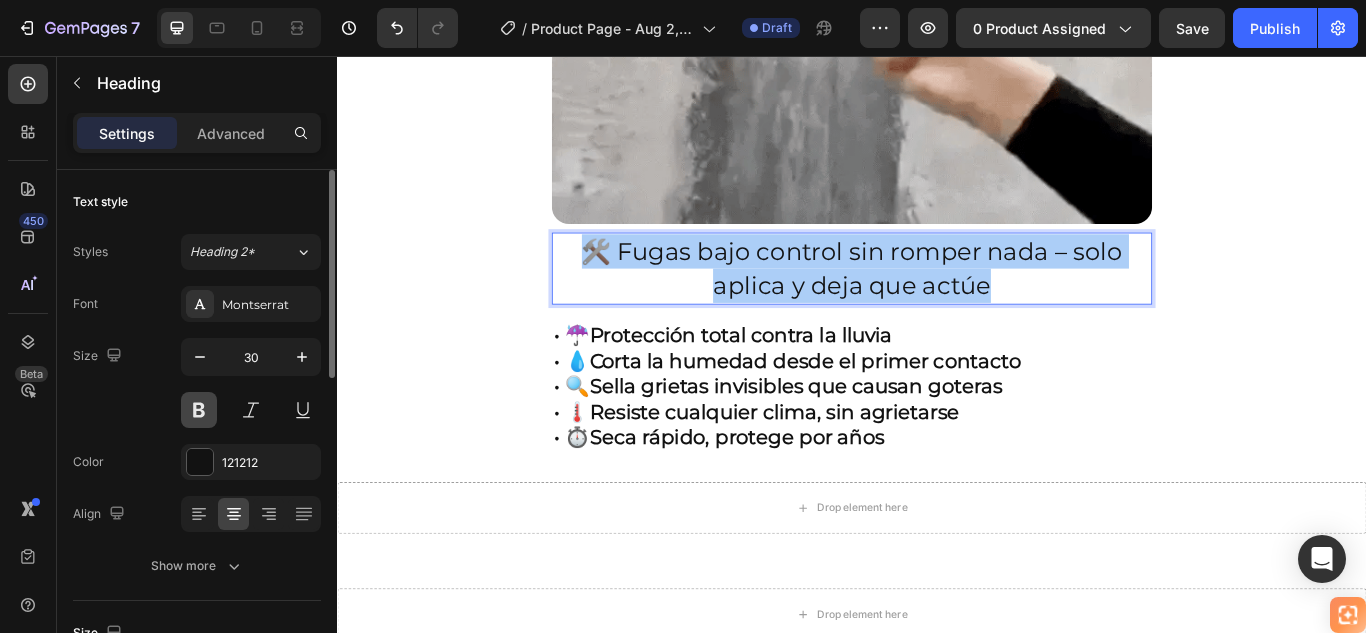 click at bounding box center [199, 410] 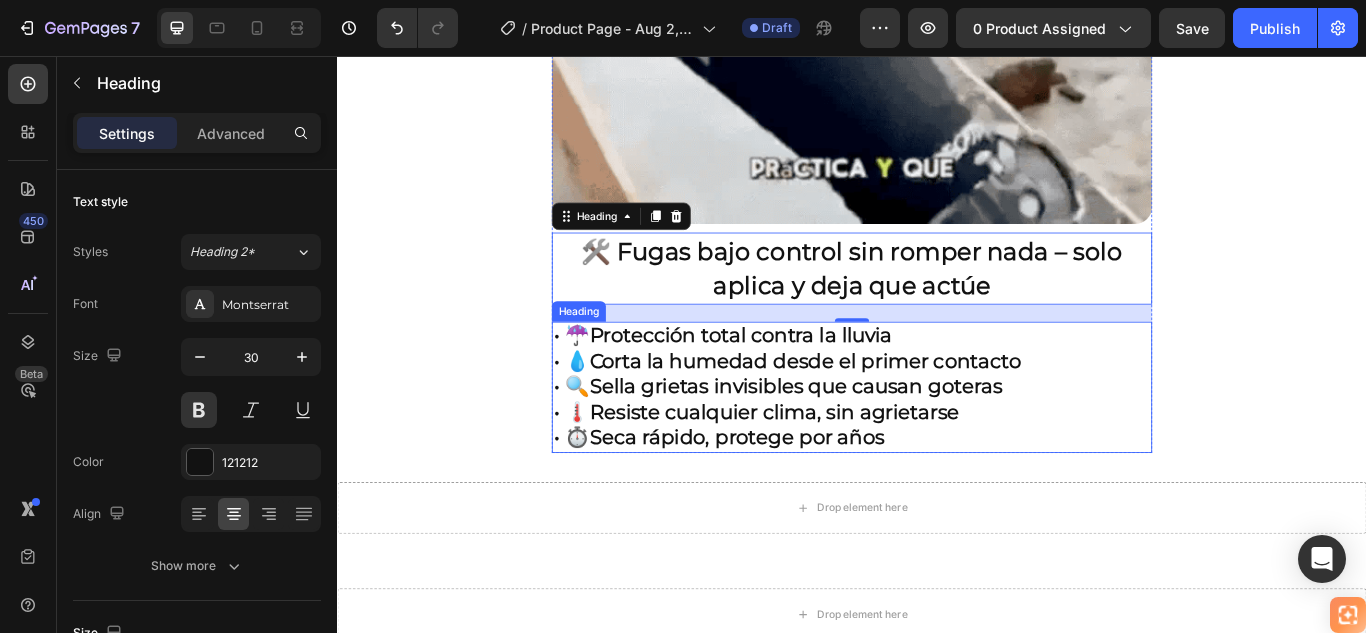 click on "Corta la humedad desde el primer contacto" at bounding box center (882, 412) 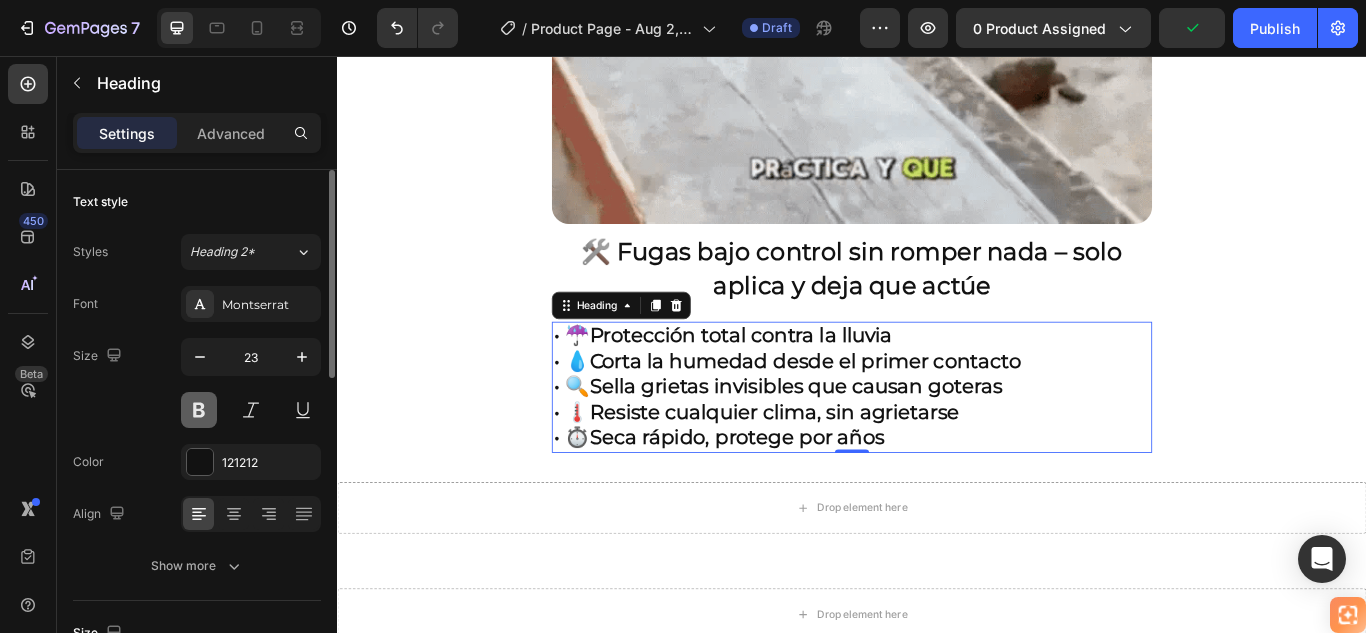 click at bounding box center (199, 410) 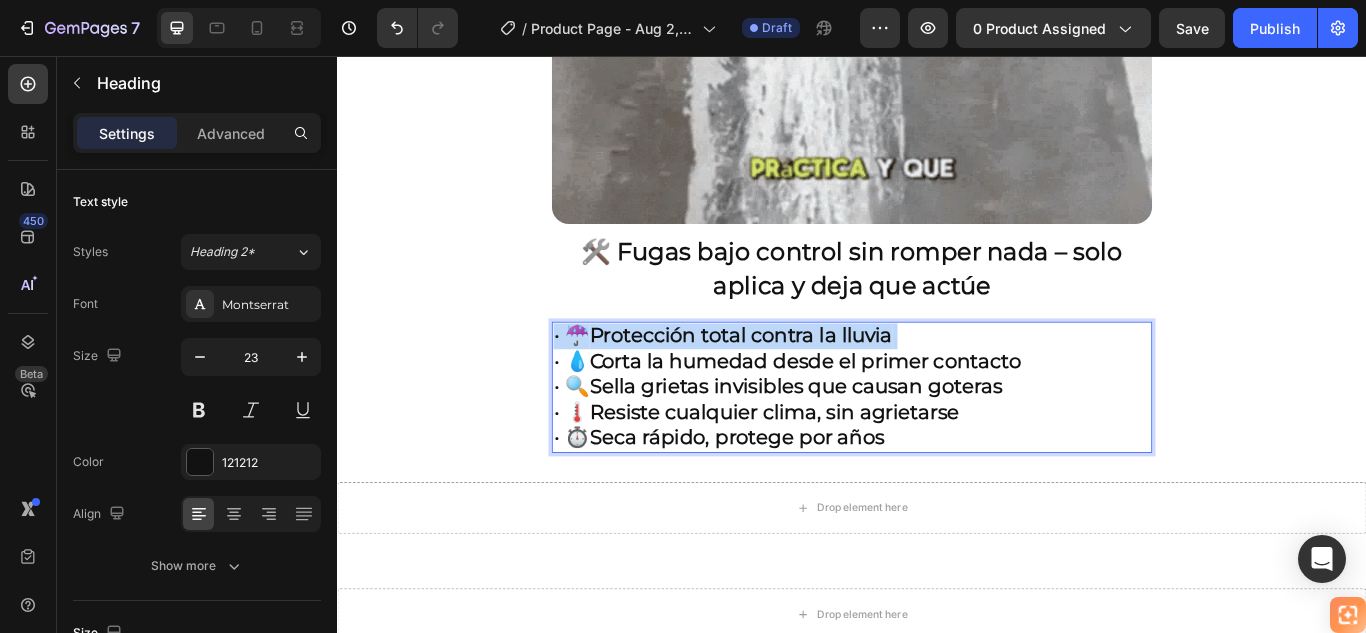 click on "Protección total contra la lluvia" at bounding box center [807, 382] 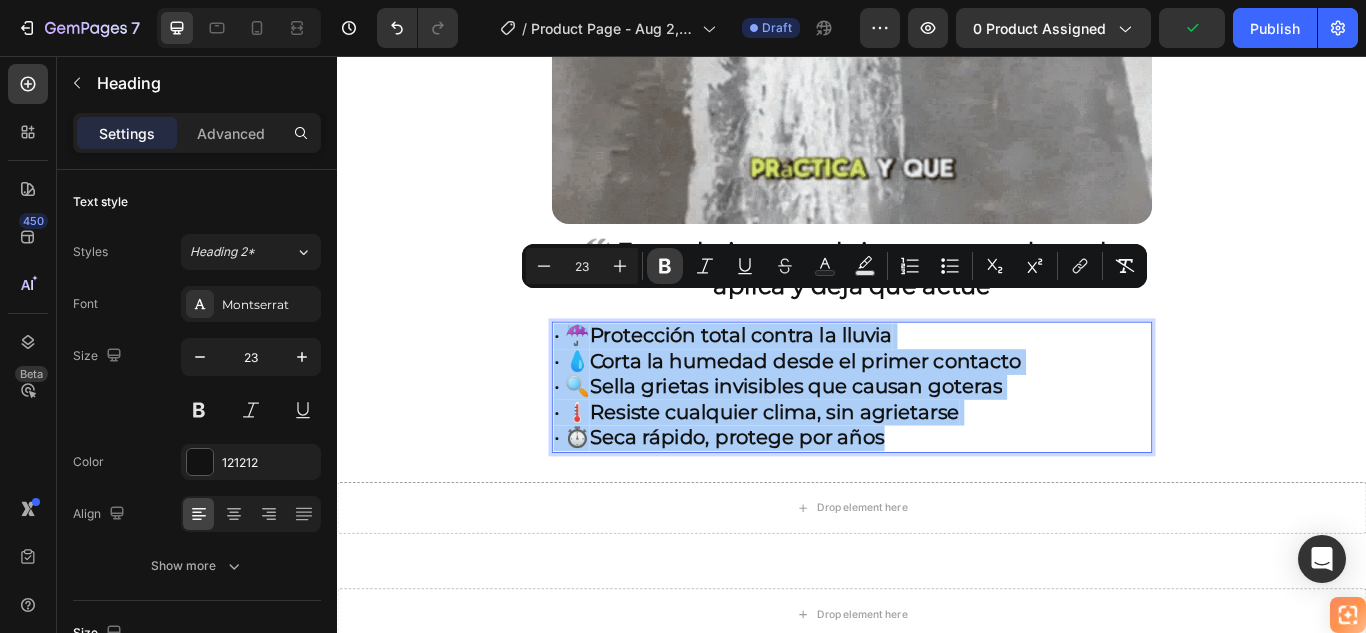 click on "Bold" at bounding box center [665, 266] 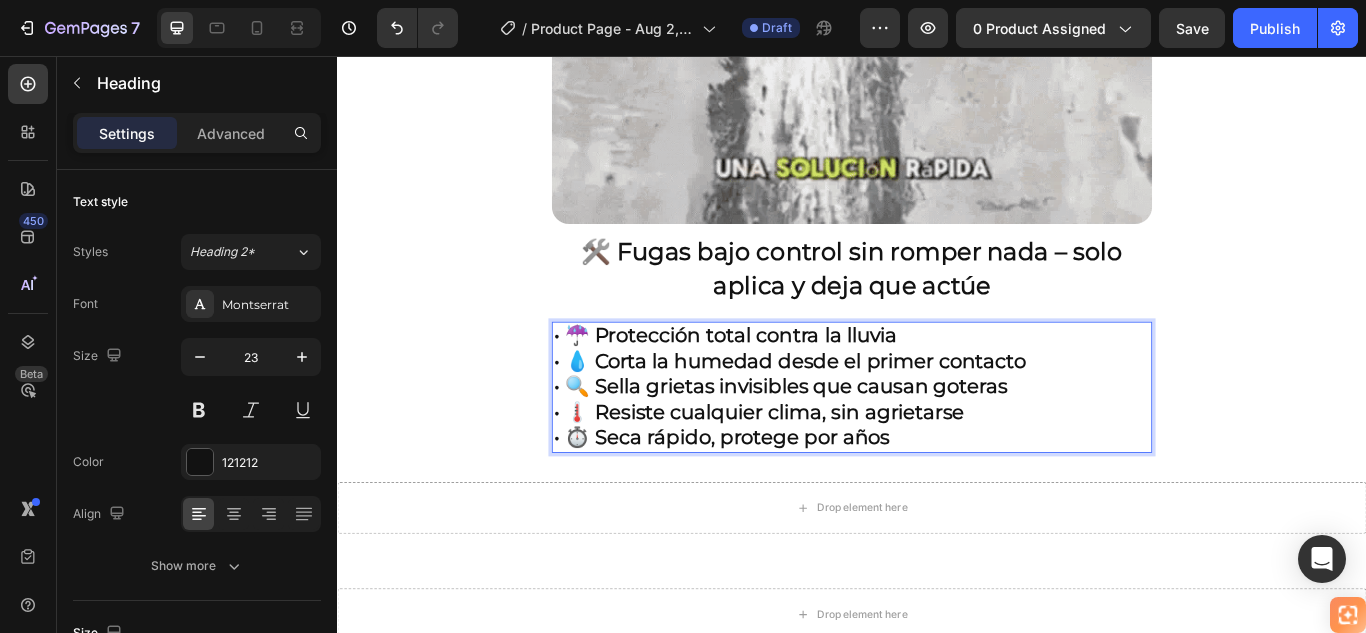 click on "• ☔ Protección total contra la lluvia" at bounding box center [789, 382] 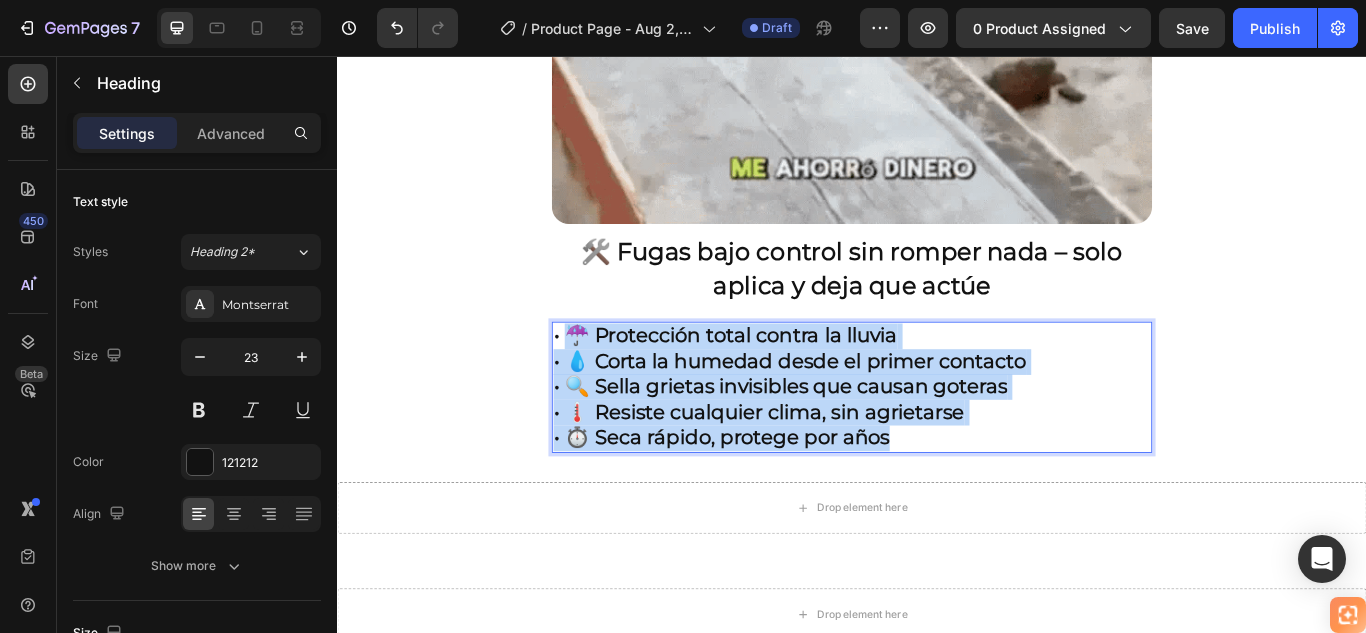 drag, startPoint x: 630, startPoint y: 347, endPoint x: 1078, endPoint y: 461, distance: 462.27698 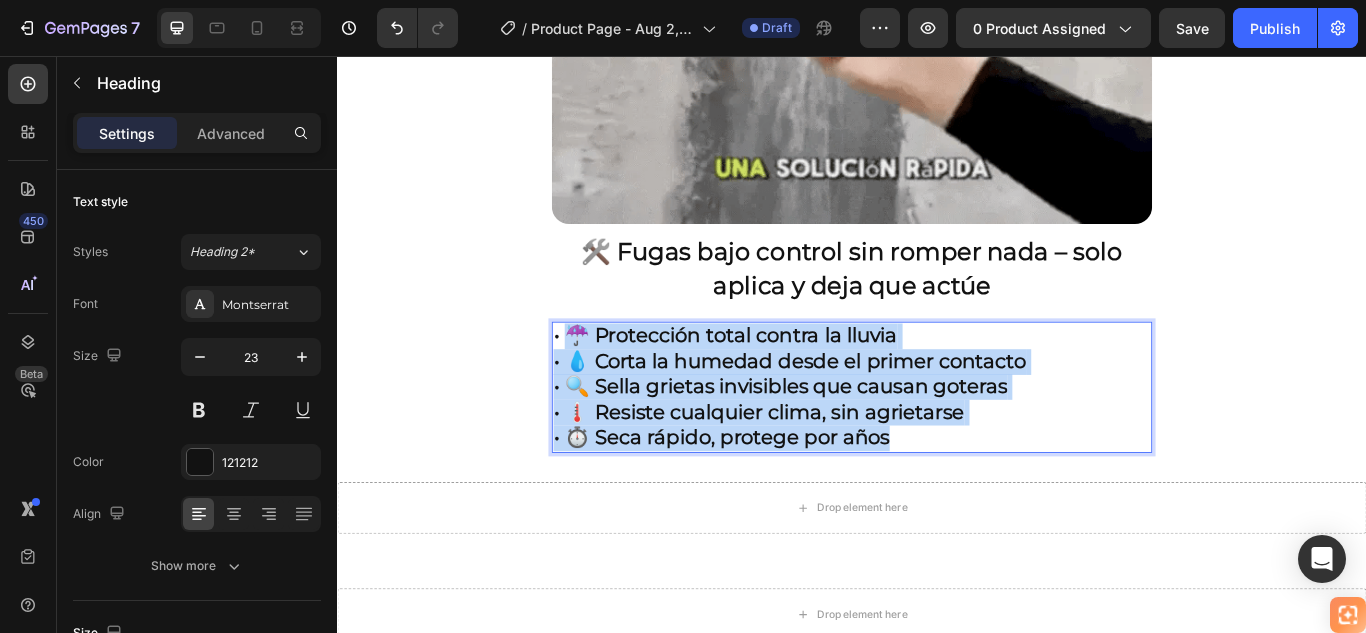 click on "• ☔ Protección total contra la lluvia • 💧 Corta la humedad desde el primer contacto • 🔍 Sella grietas invisibles que causan goteras • 🌡️ Resiste cualquier clima, sin agrietarse • ⏱️ Seca rápido, protege por años" at bounding box center (937, 443) 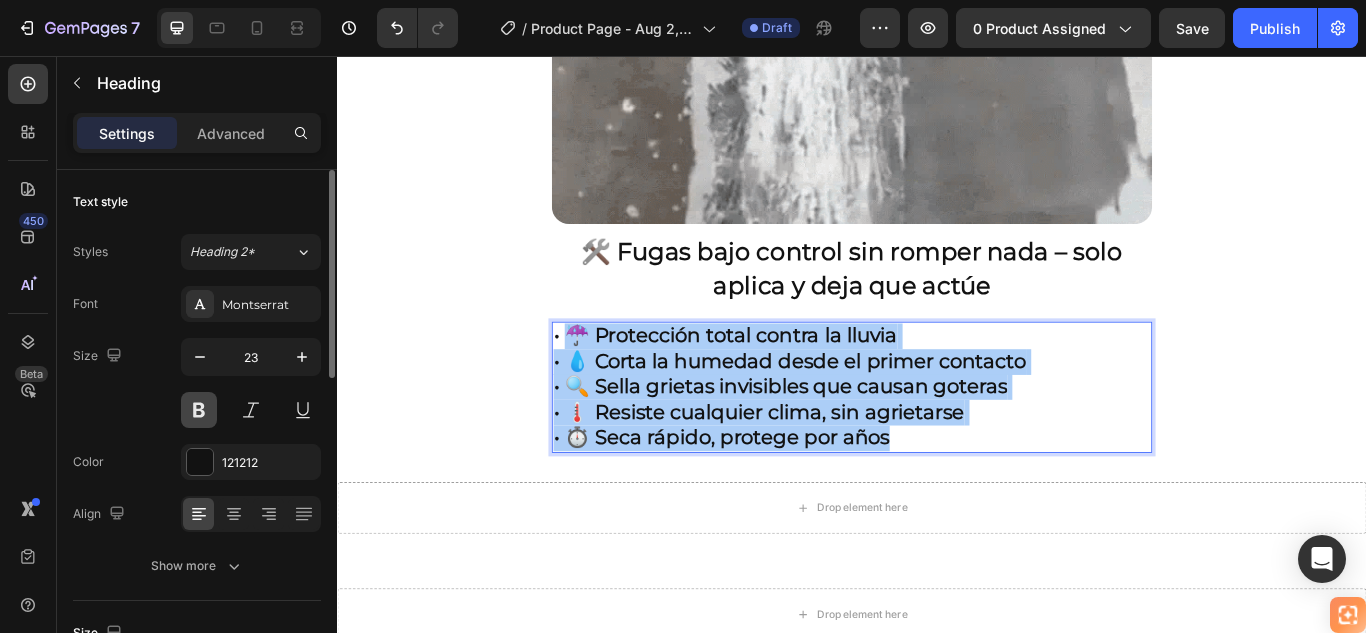 click at bounding box center [199, 410] 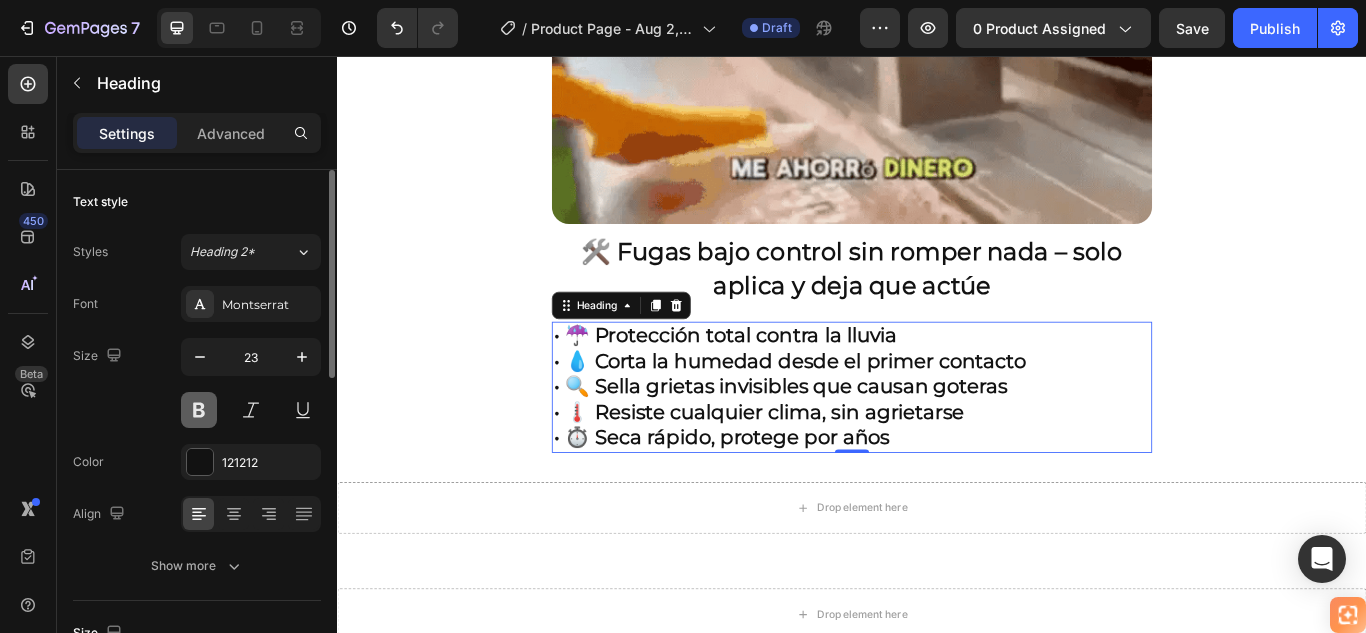 click at bounding box center (199, 410) 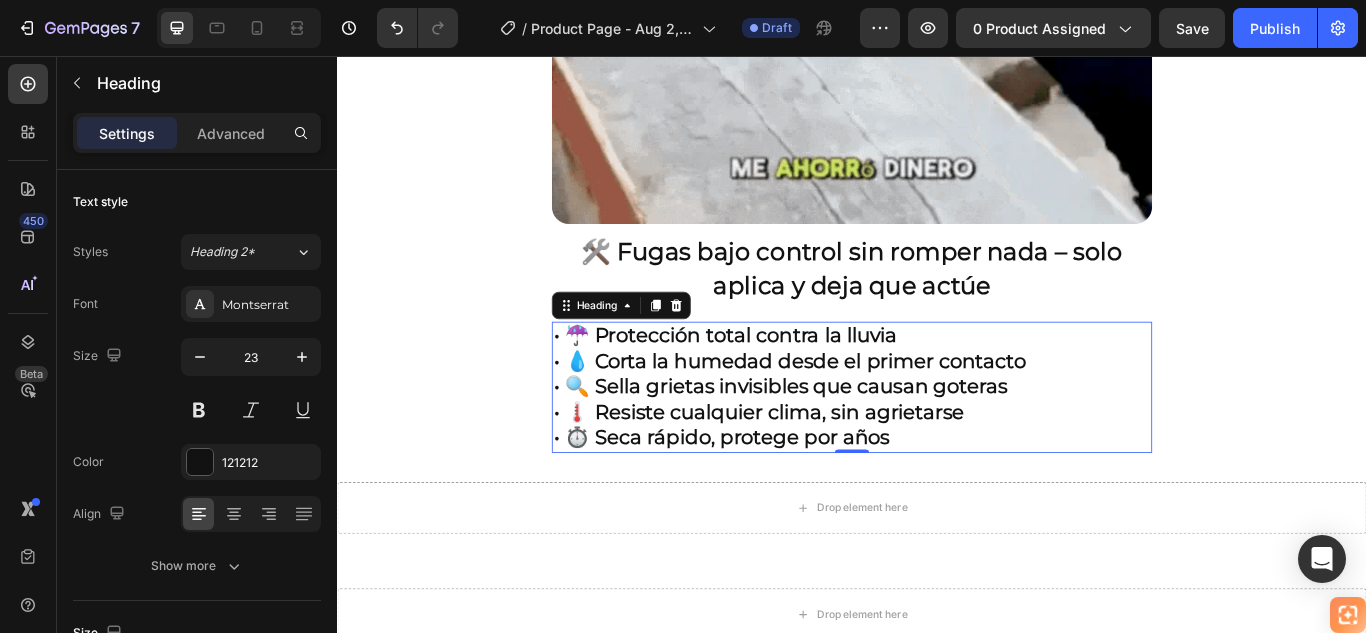 click on "• ☔ Protección total contra la lluvia • 💧 Corta la humedad desde el primer contacto • 🔍 Sella grietas invisibles que causan goteras • 🌡️ Resiste cualquier clima, sin agrietarse • ⏱️ Seca rápido, protege por años" at bounding box center (937, 443) 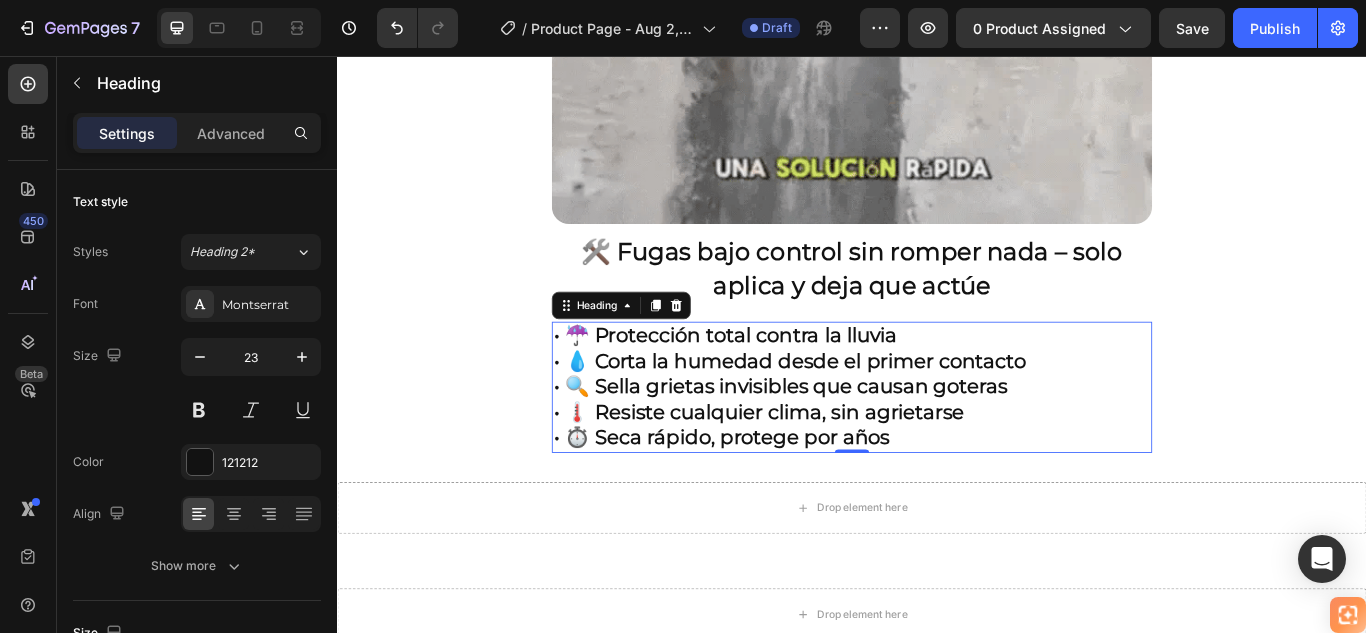 click on "• ☔ Protección total contra la lluvia • 💧 Corta la humedad desde el primer contacto • 🔍 Sella grietas invisibles que causan goteras • 🌡️ Resiste cualquier clima, sin agrietarse • ⏱️ Seca rápido, protege por años" at bounding box center [937, 443] 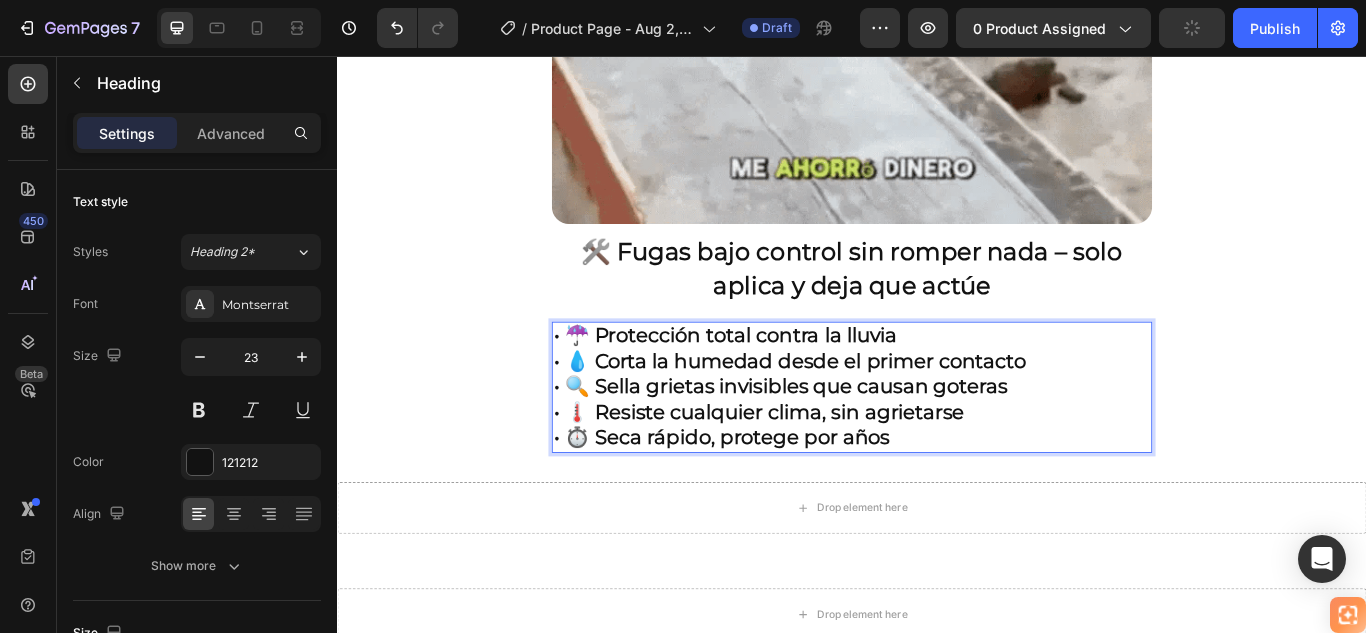 click on "• 🔍 Sella grietas invisibles que causan goteras" at bounding box center [853, 441] 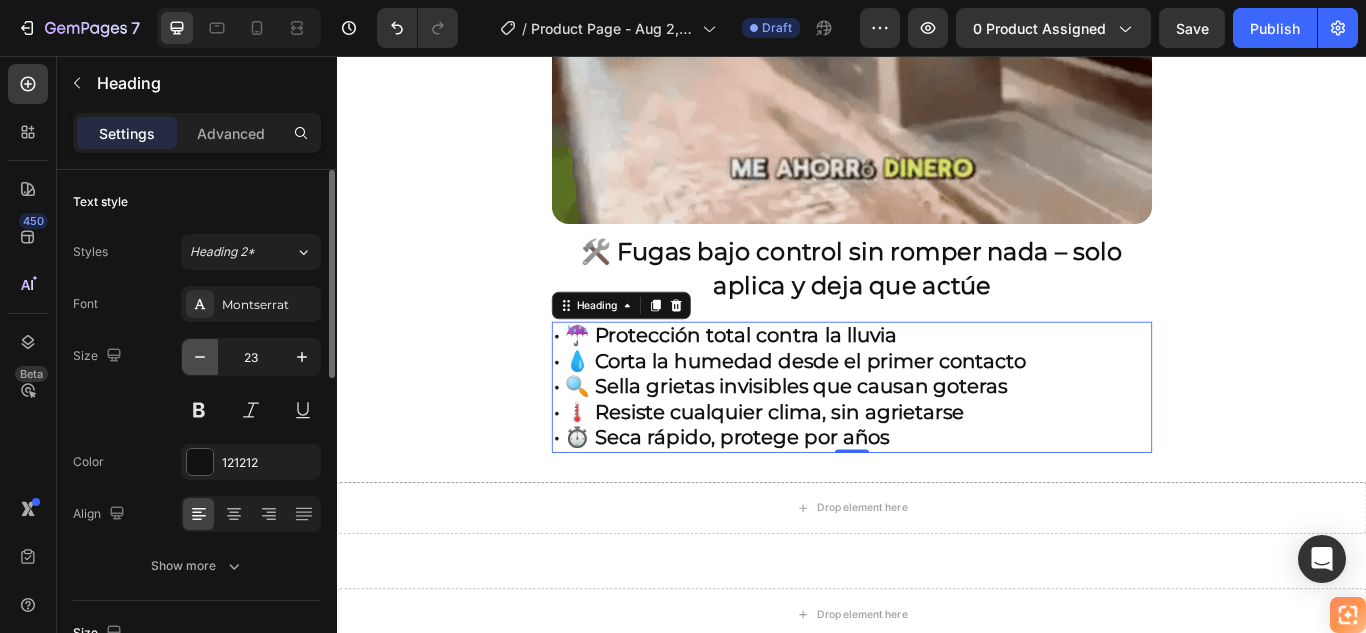 click 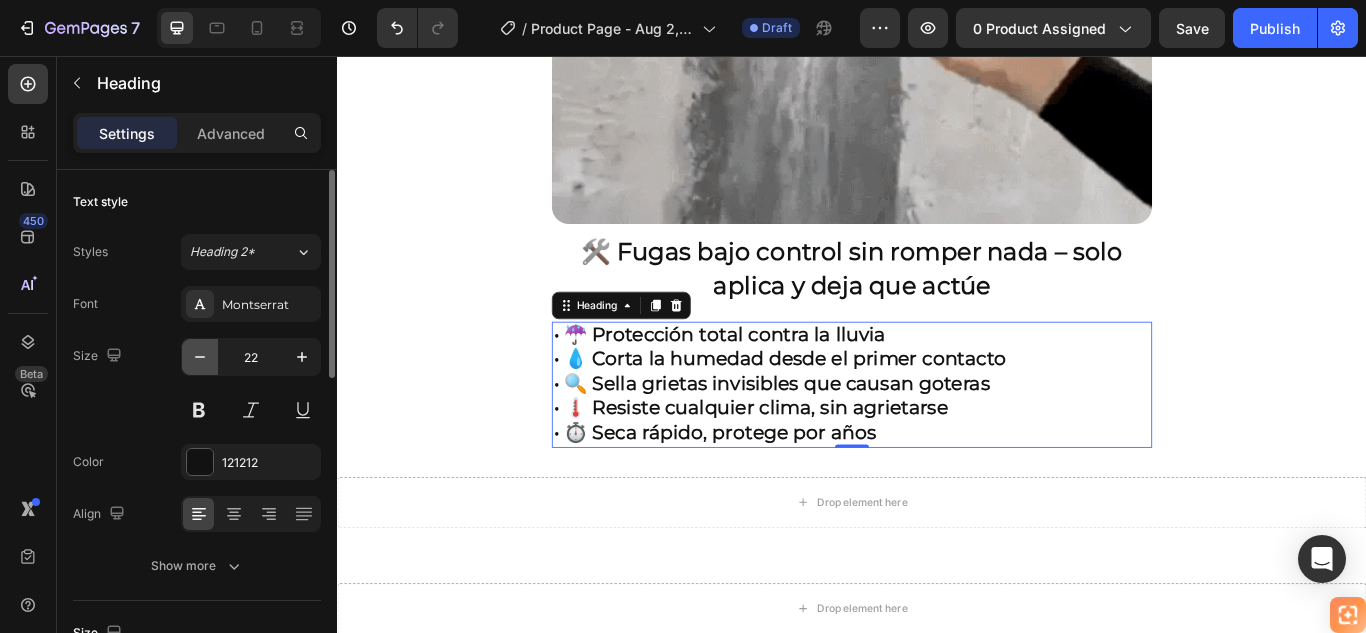 click 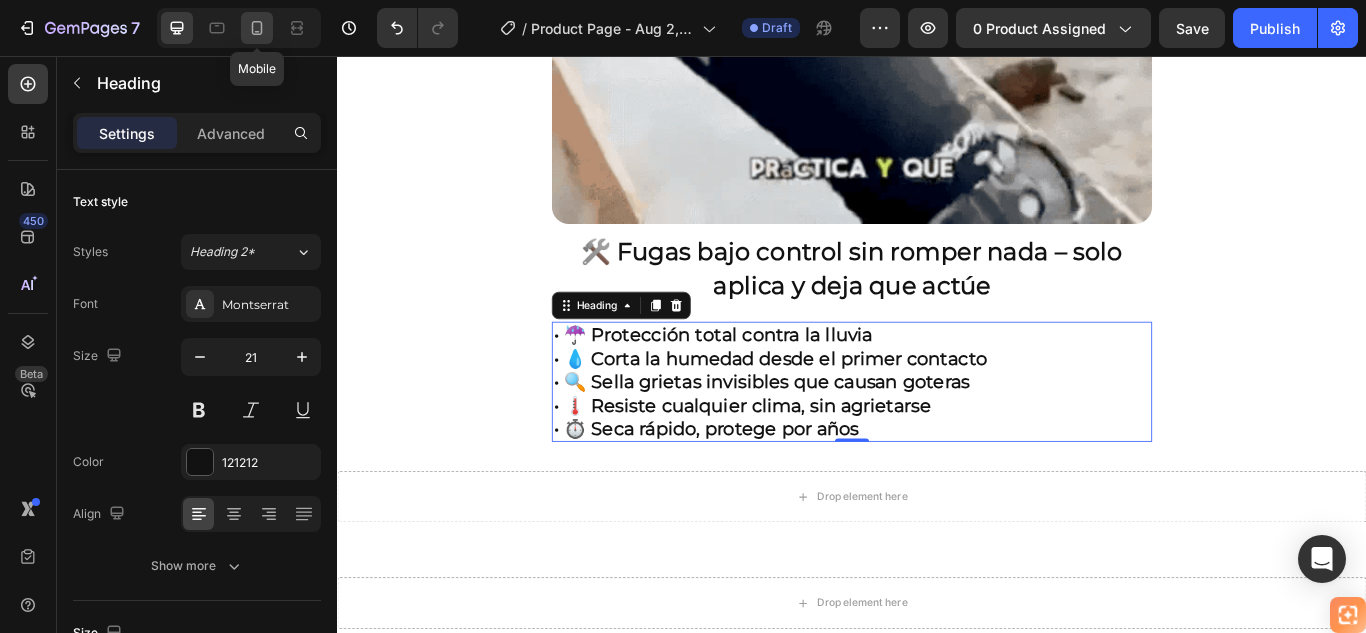 click 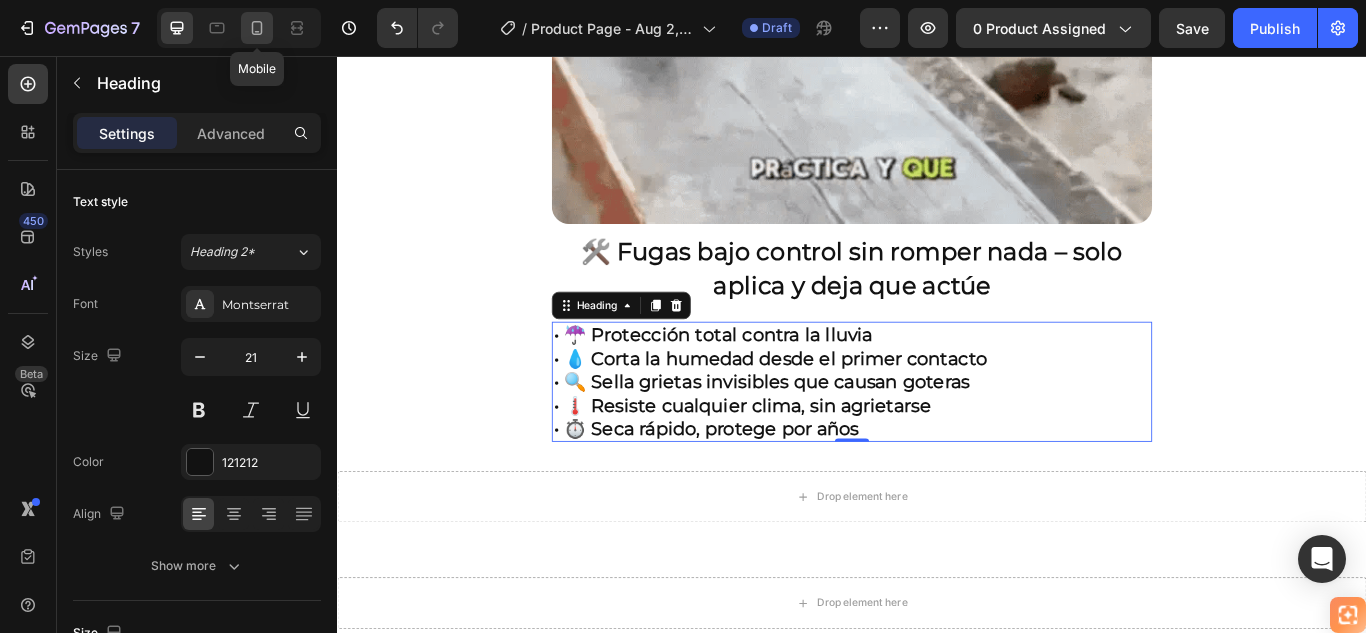 type on "12" 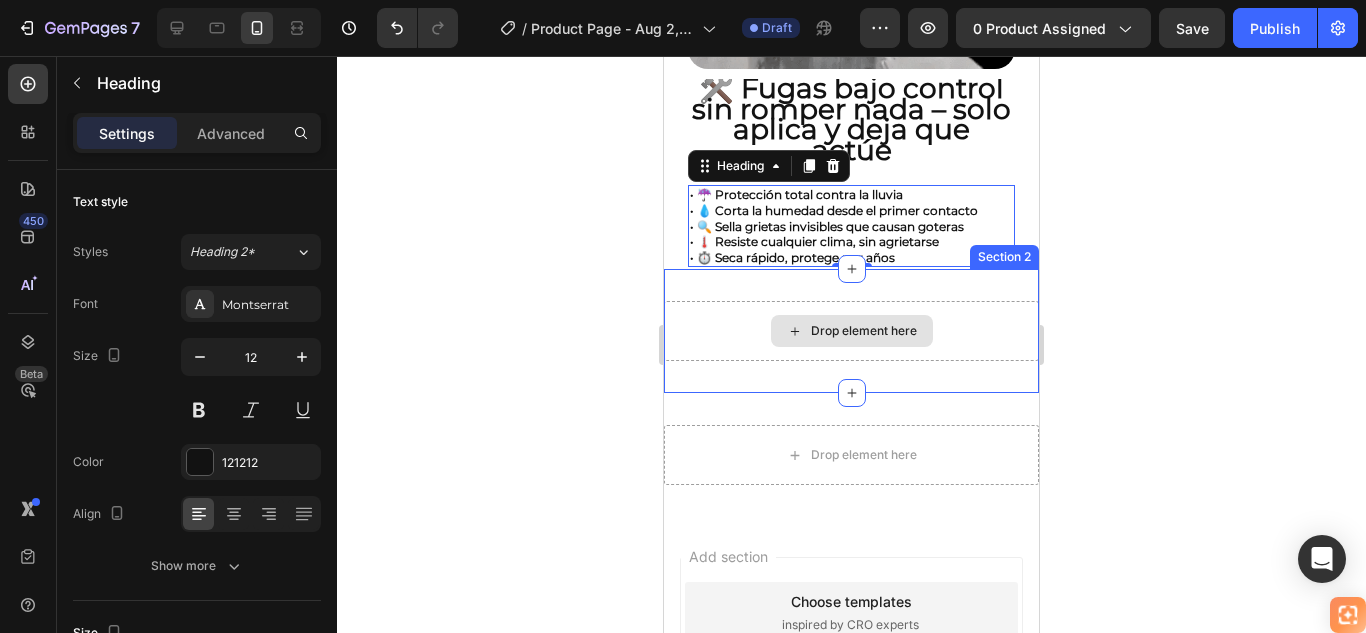 scroll, scrollTop: 878, scrollLeft: 0, axis: vertical 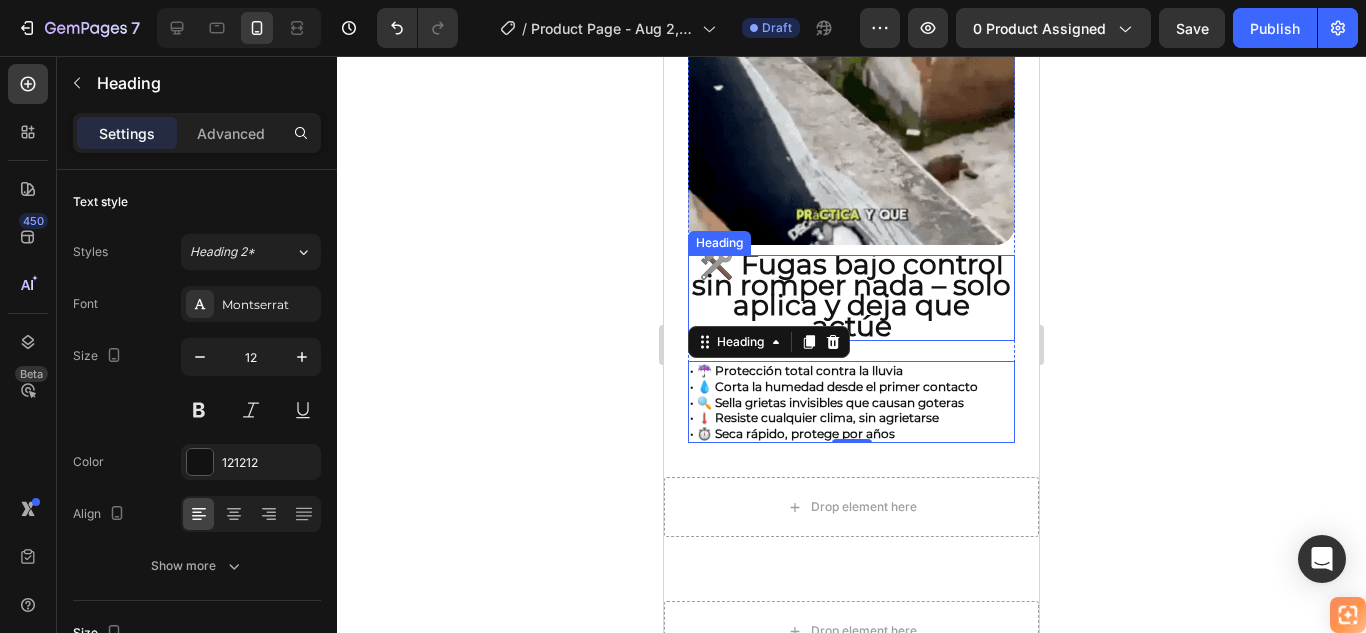 click on "🛠️ Fugas bajo control sin romper nada – solo aplica y deja que actúe" at bounding box center (851, 295) 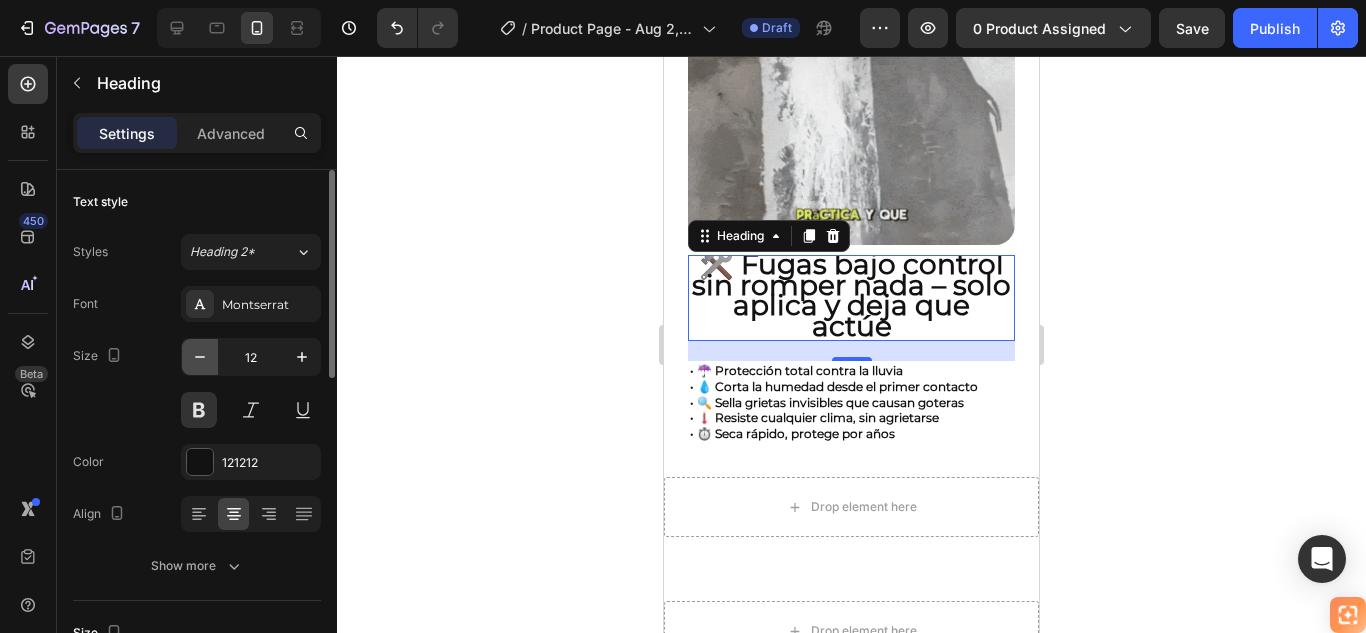 click 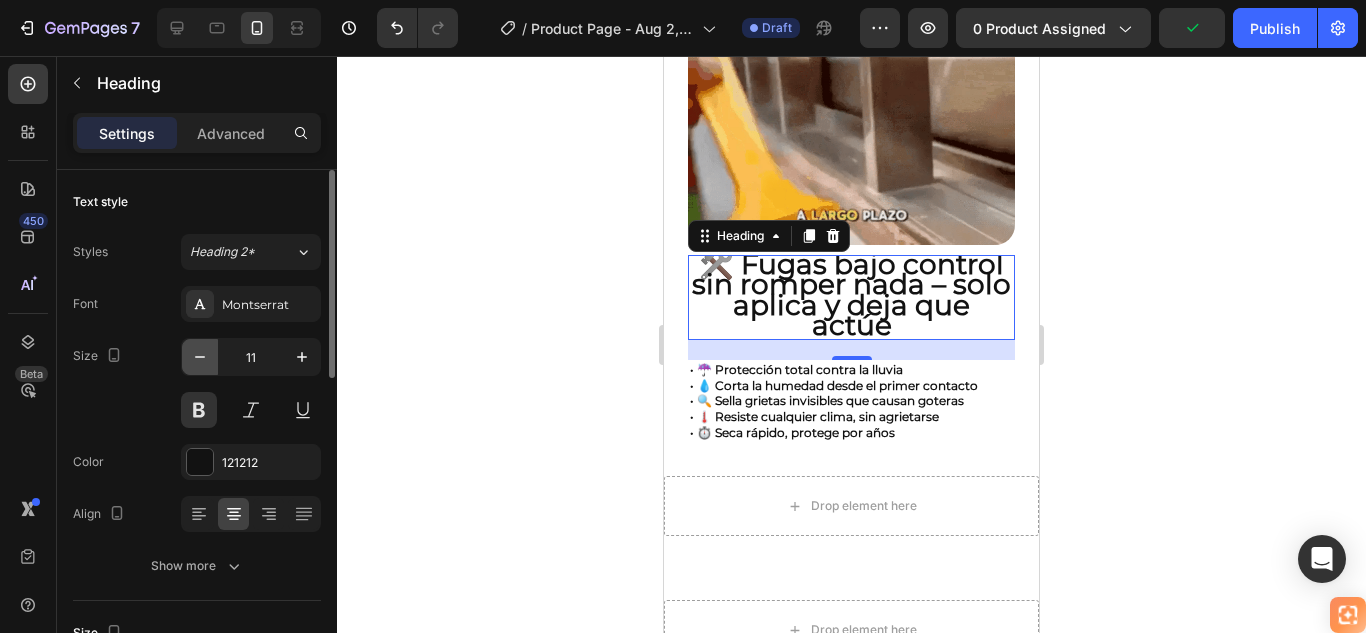 click 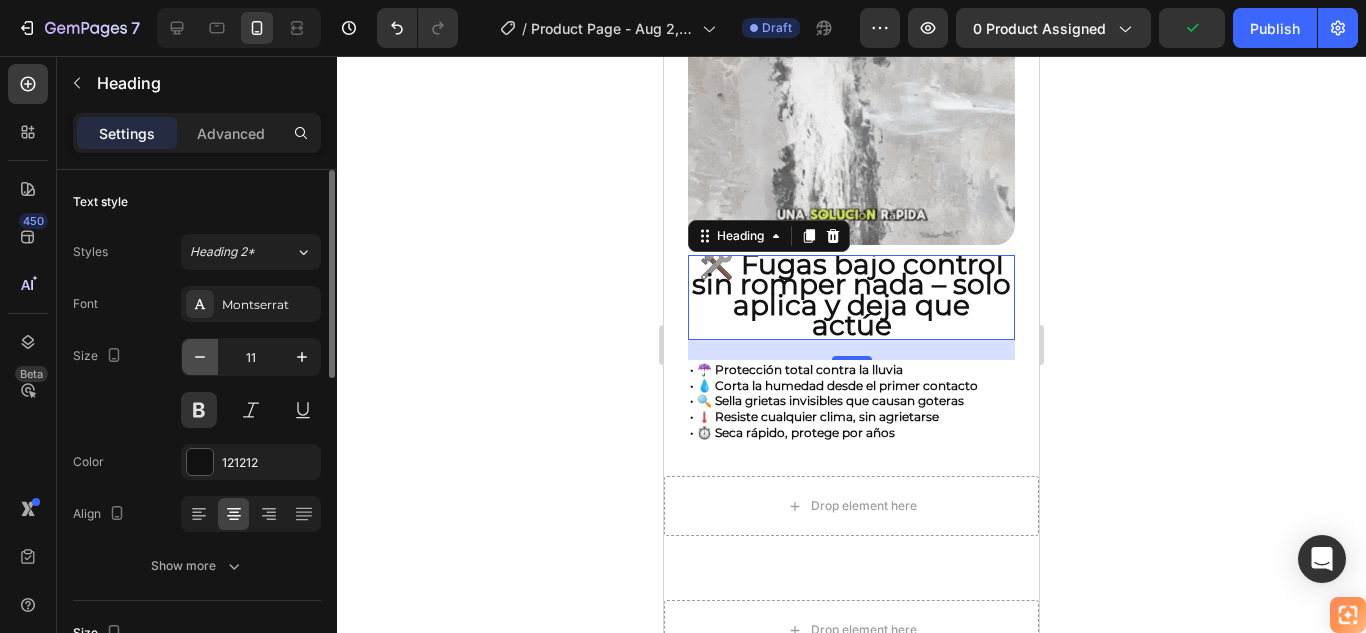 type on "10" 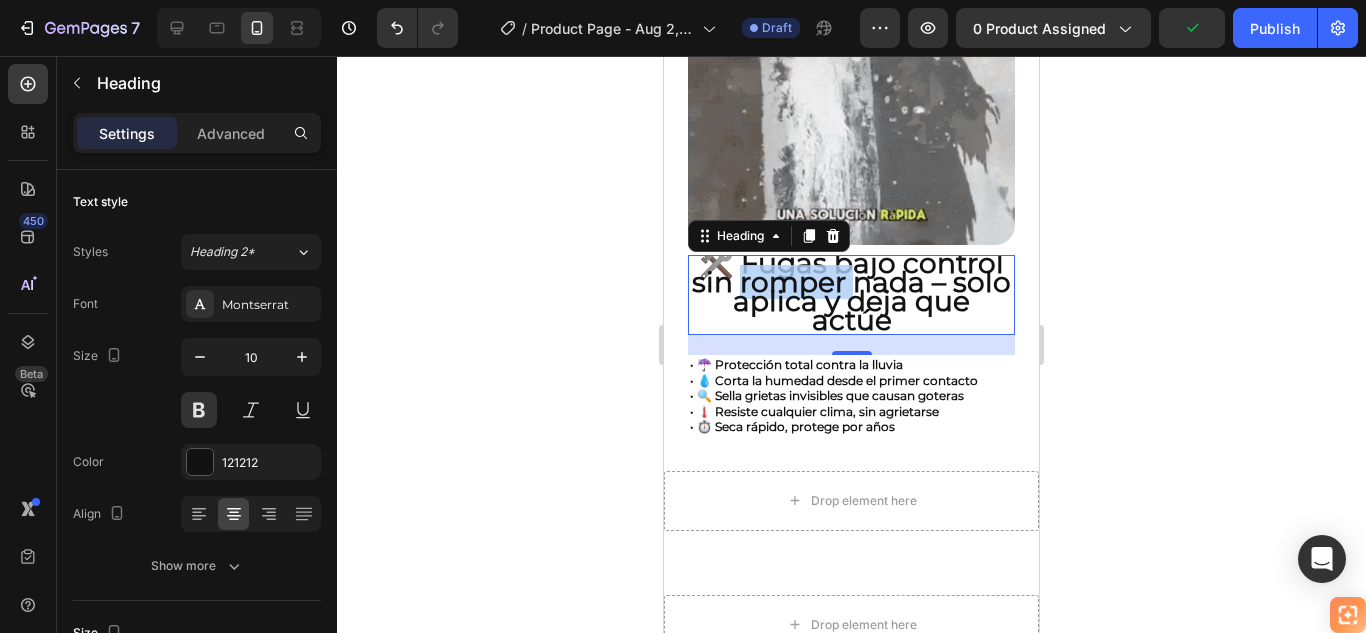 click on "🛠️ Fugas bajo control sin romper nada – solo aplica y deja que actúe" at bounding box center (851, 291) 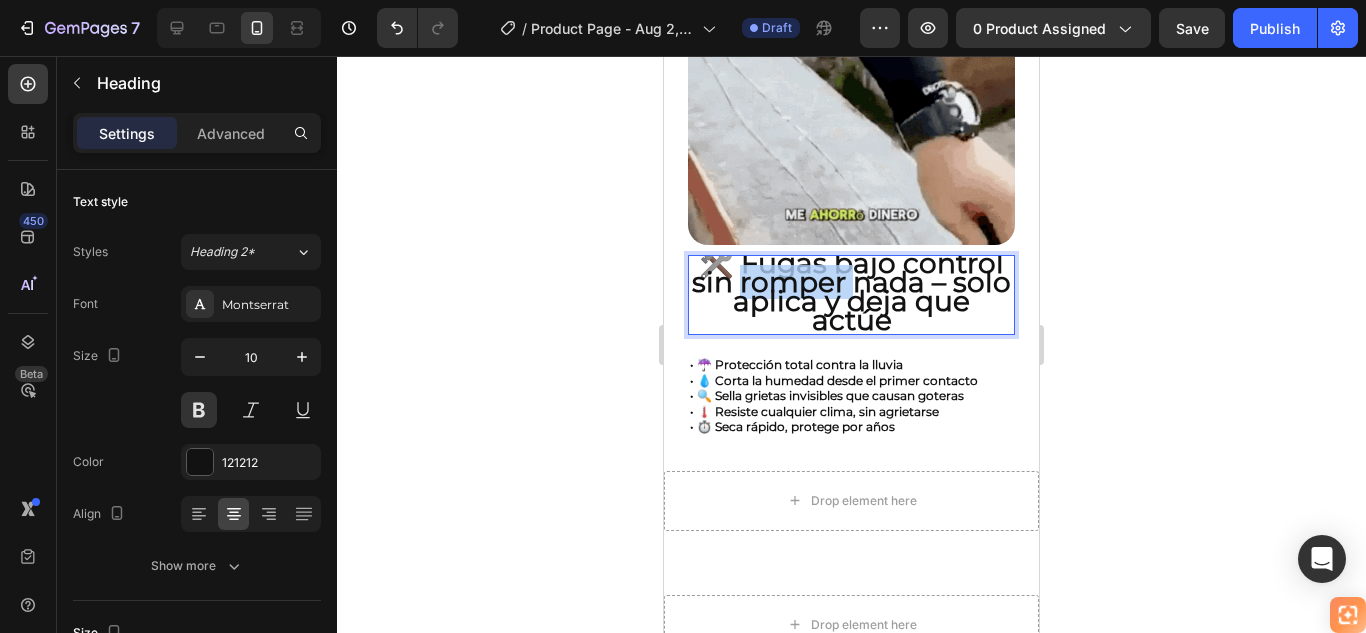 click on "🛠️ Fugas bajo control sin romper nada – solo aplica y deja que actúe" at bounding box center (851, 291) 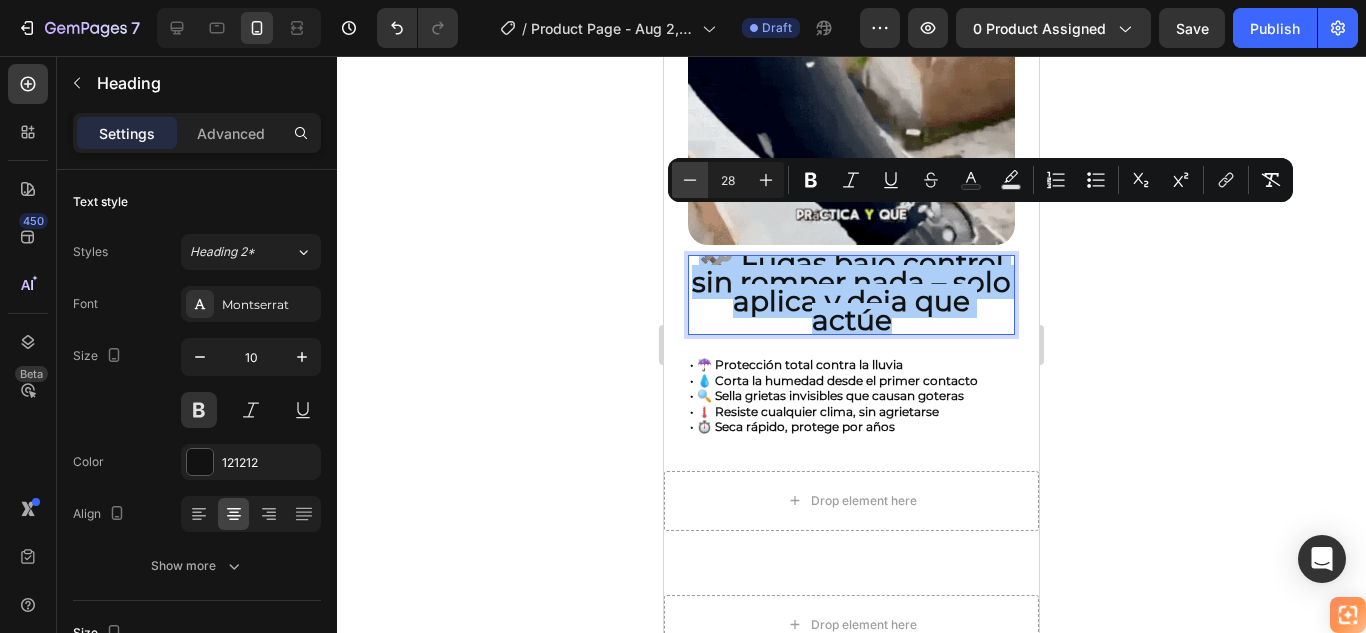 click 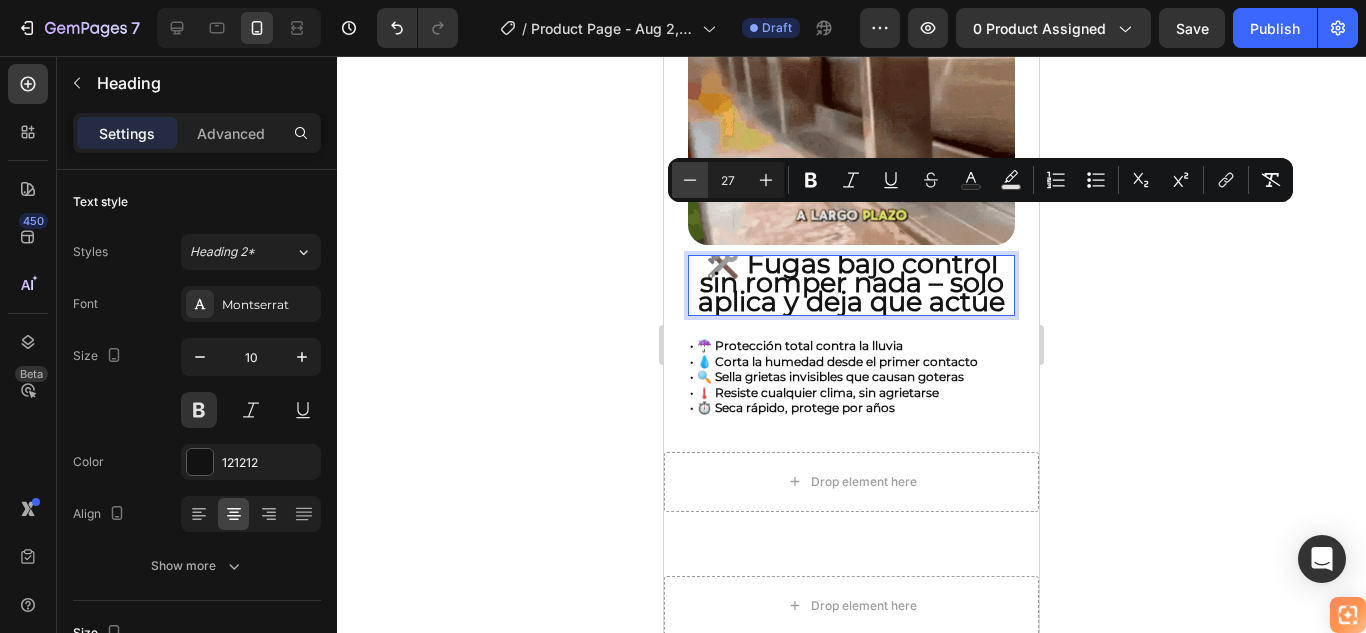 click 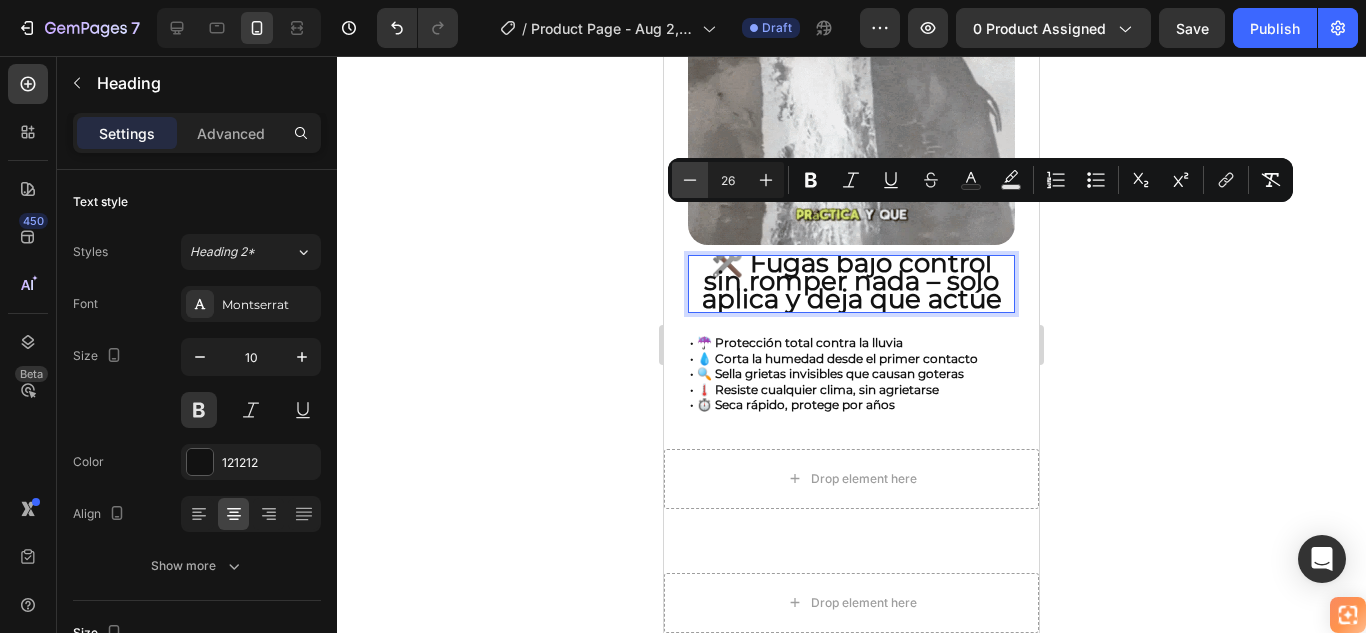 click 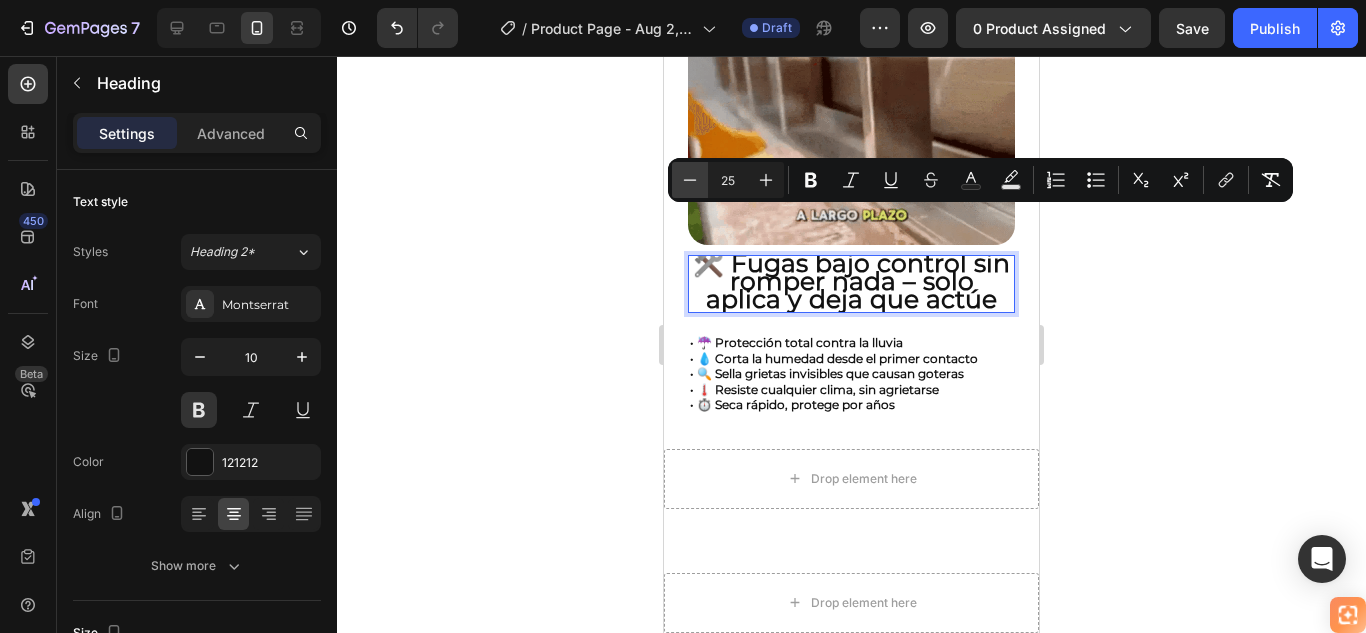 click 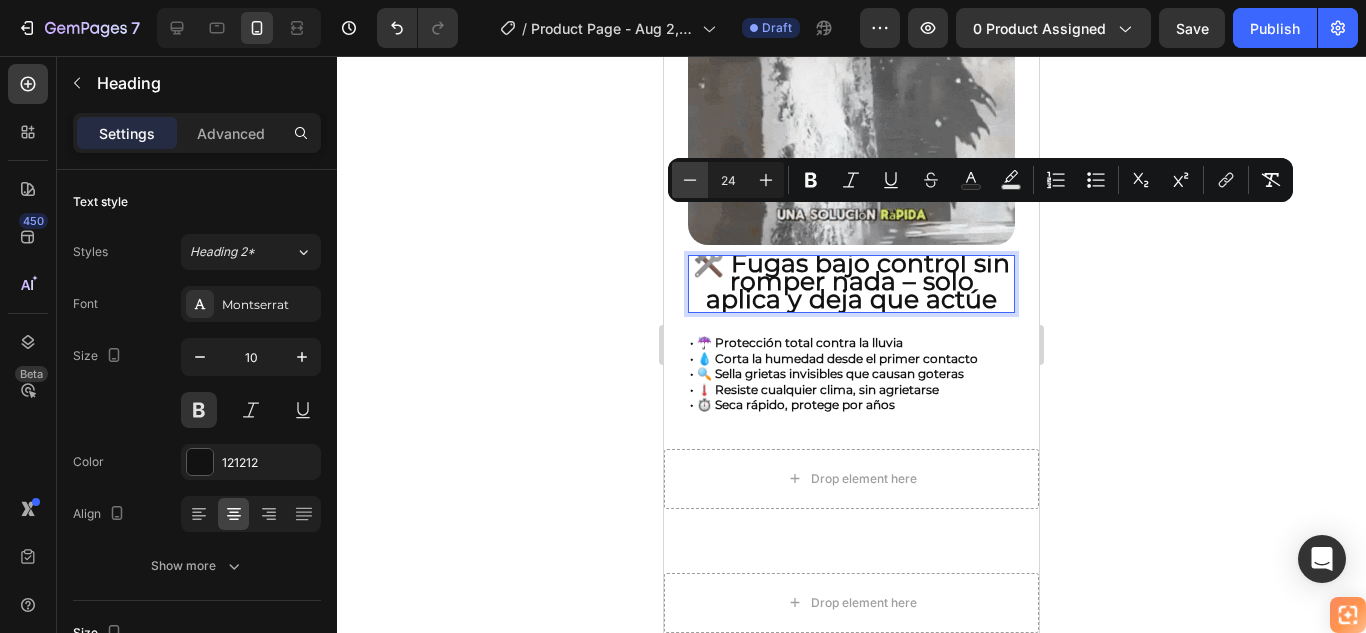 click 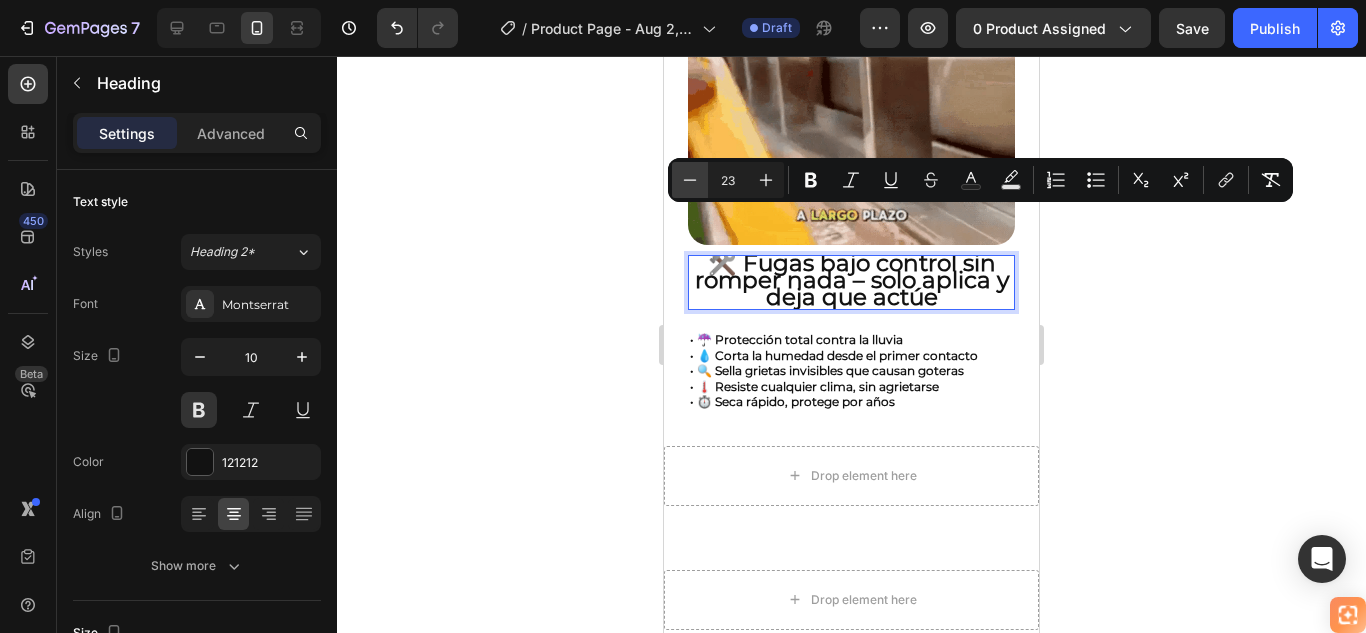 click 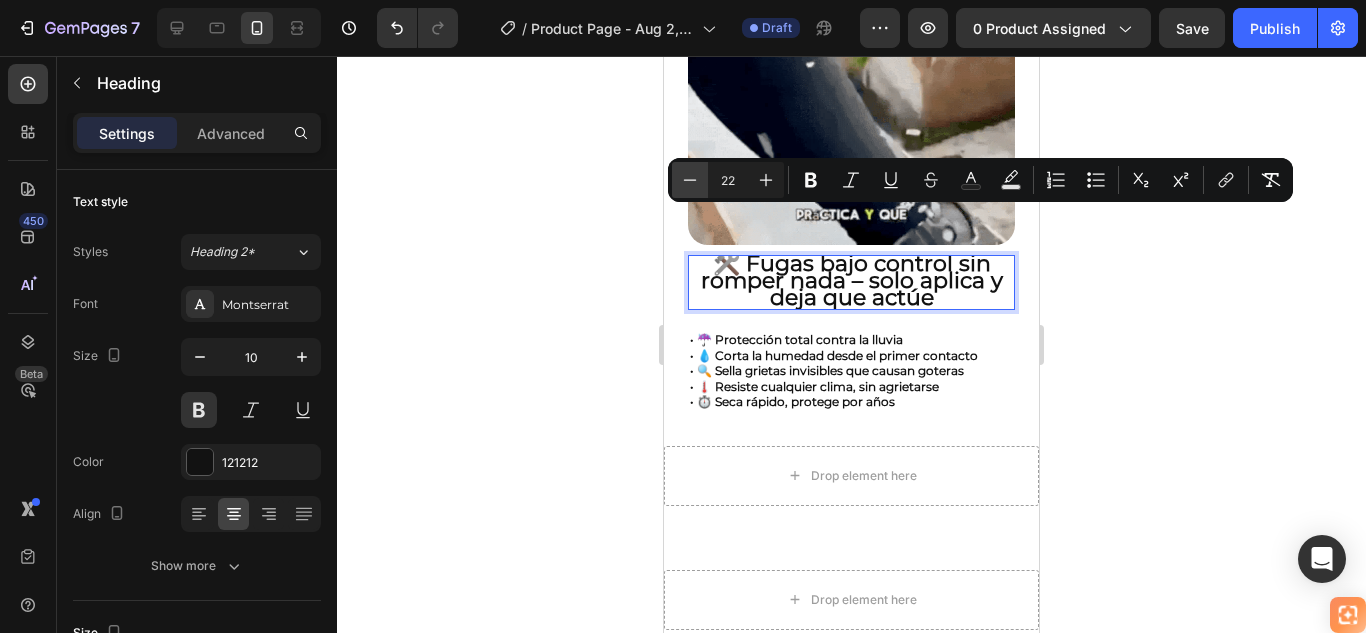click 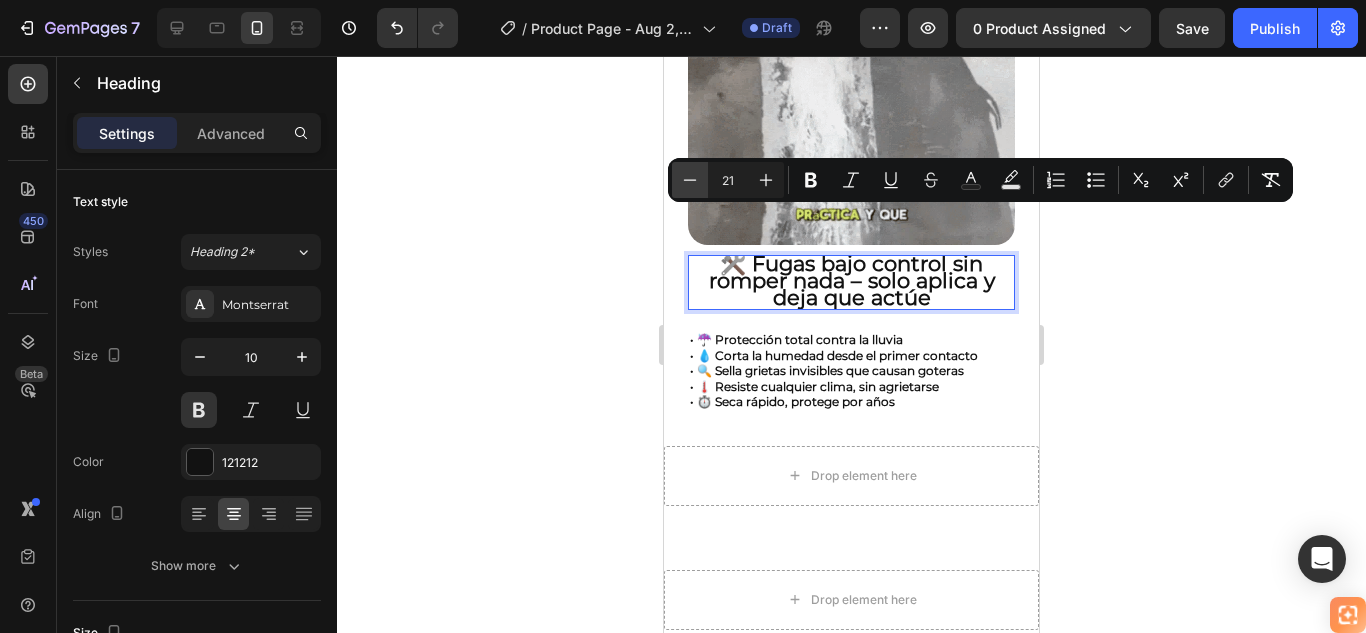 click 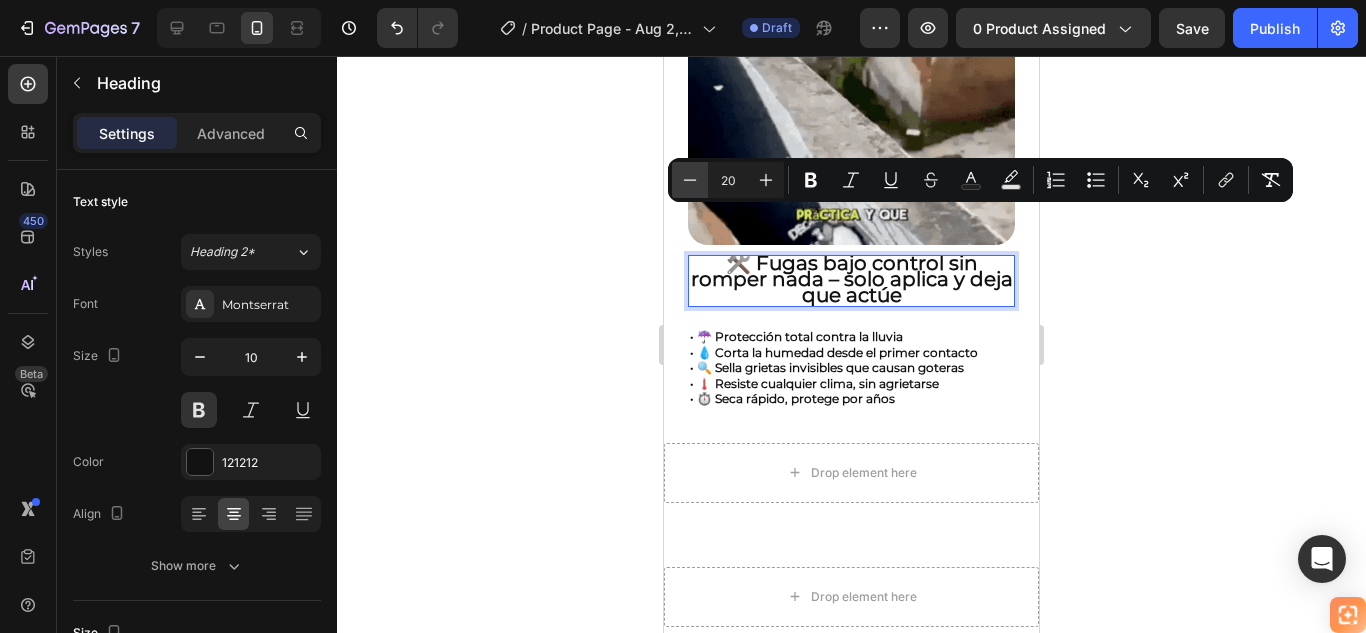 click 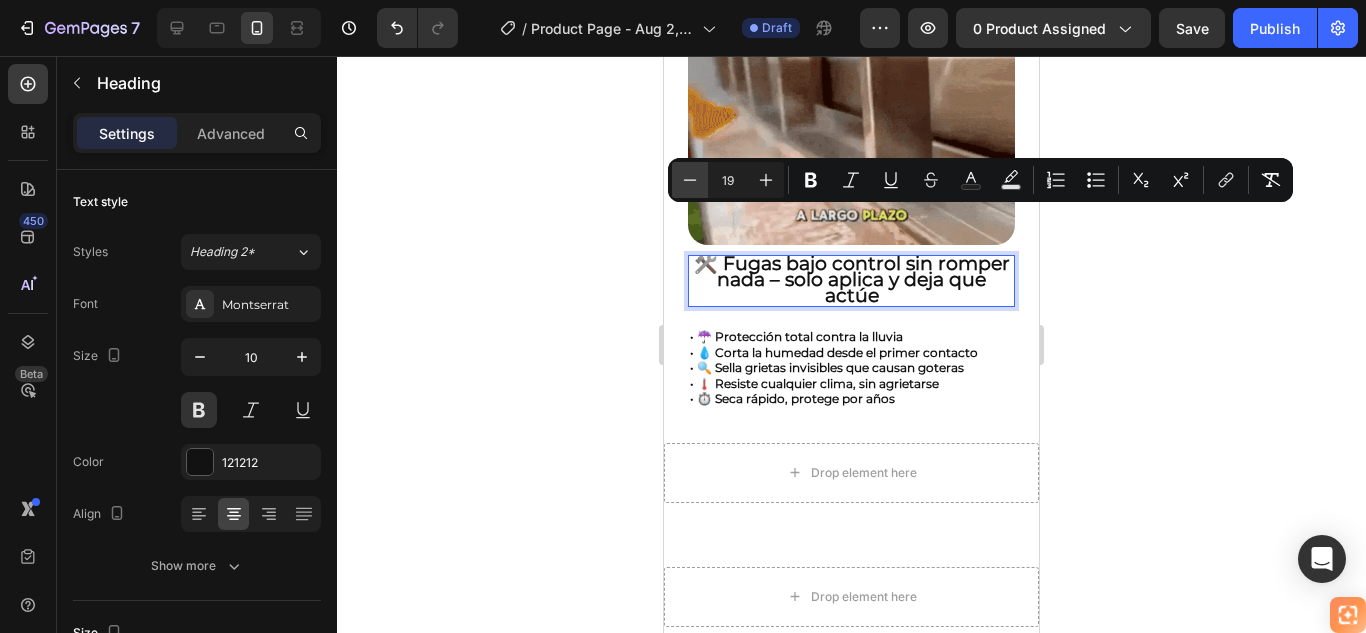 click 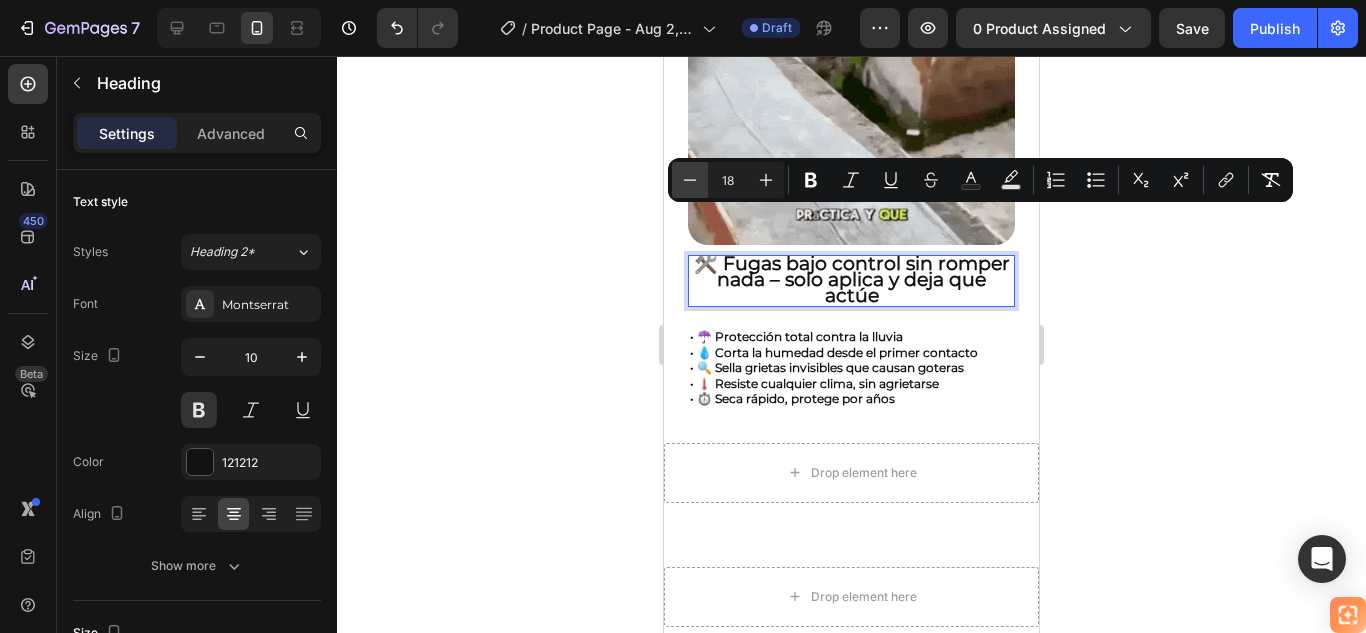 click 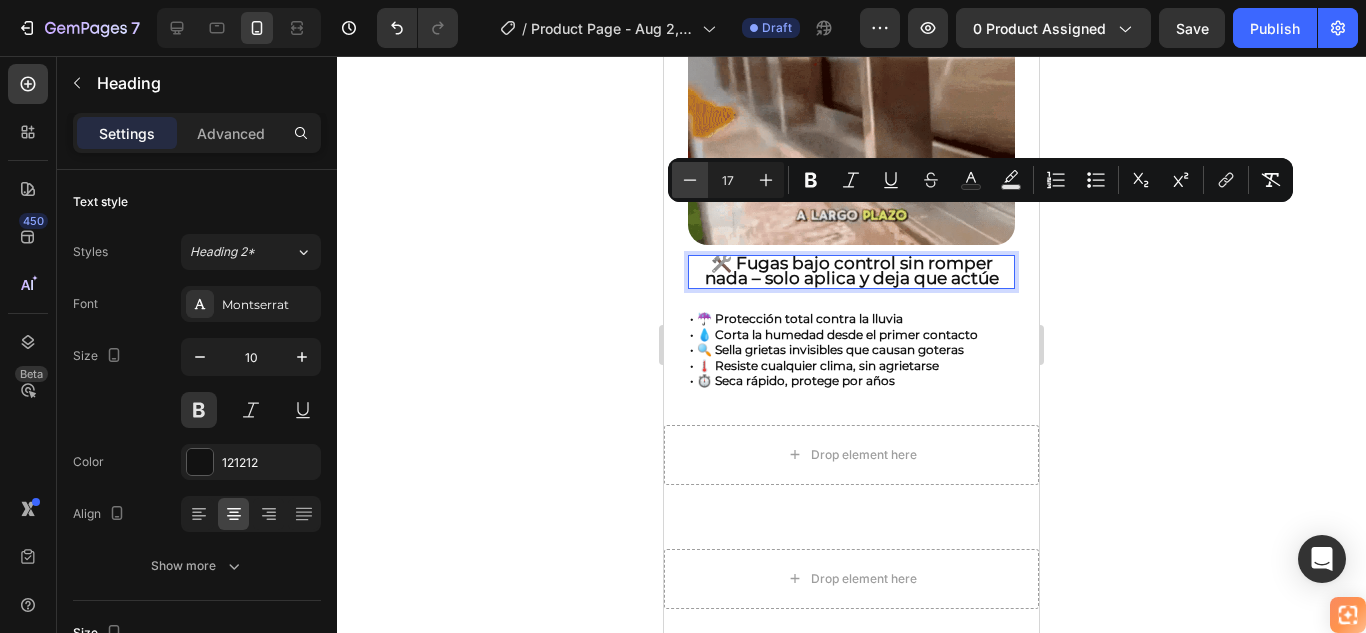 click 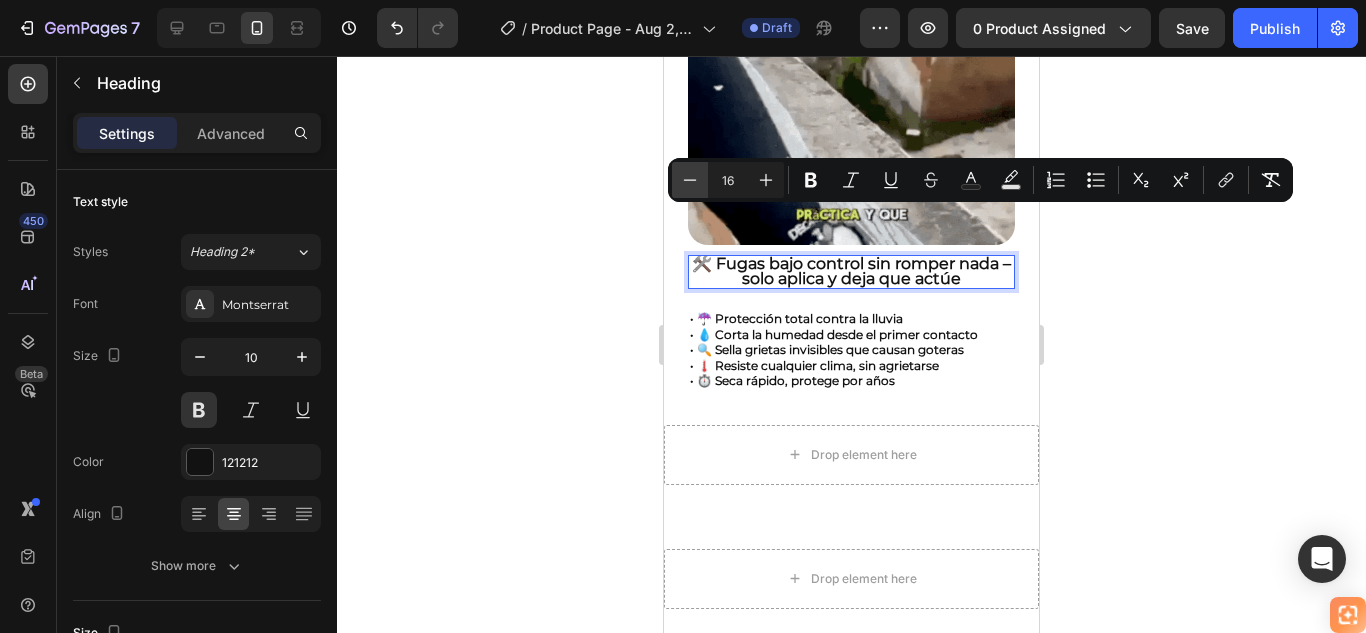 click 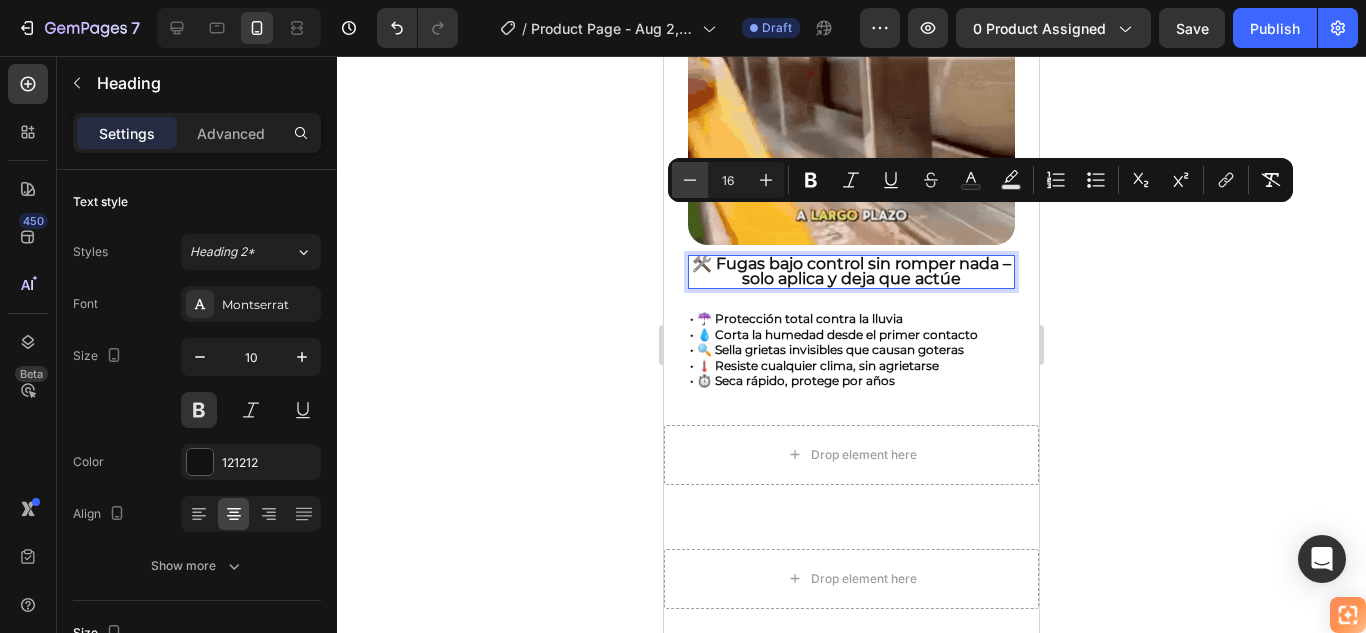 type on "15" 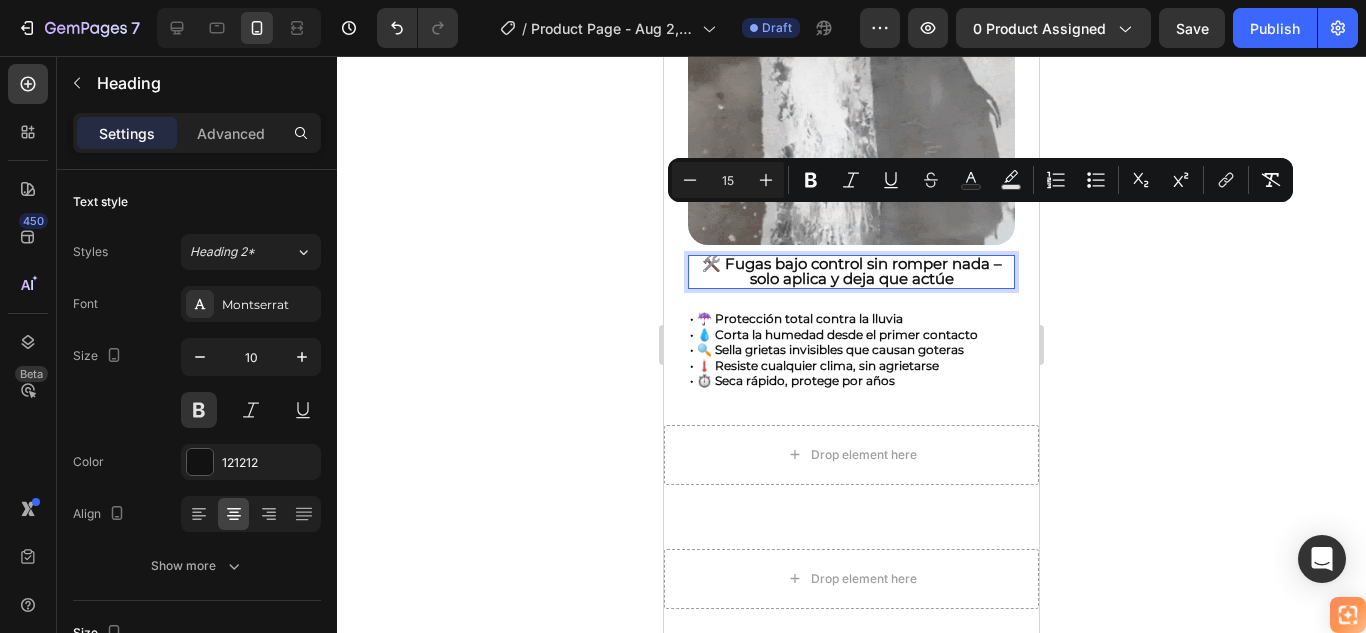 click 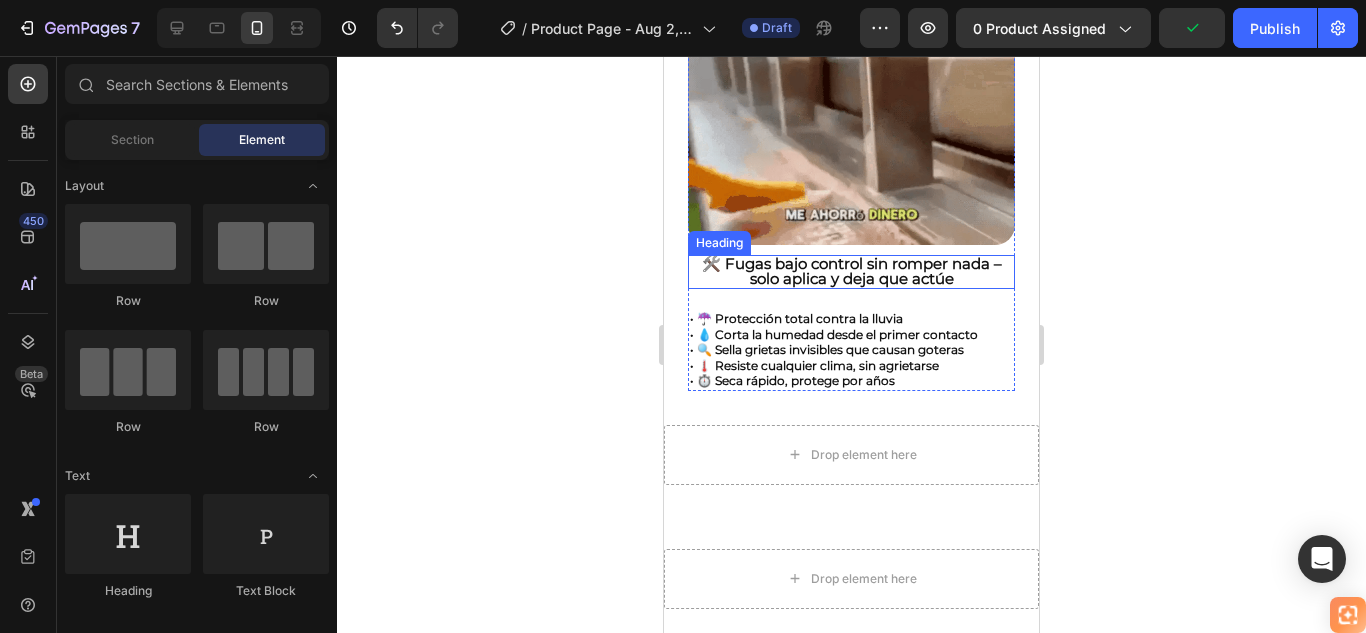 click on "🛠️ Fugas bajo control sin romper nada – solo aplica y deja que actúe" at bounding box center [852, 271] 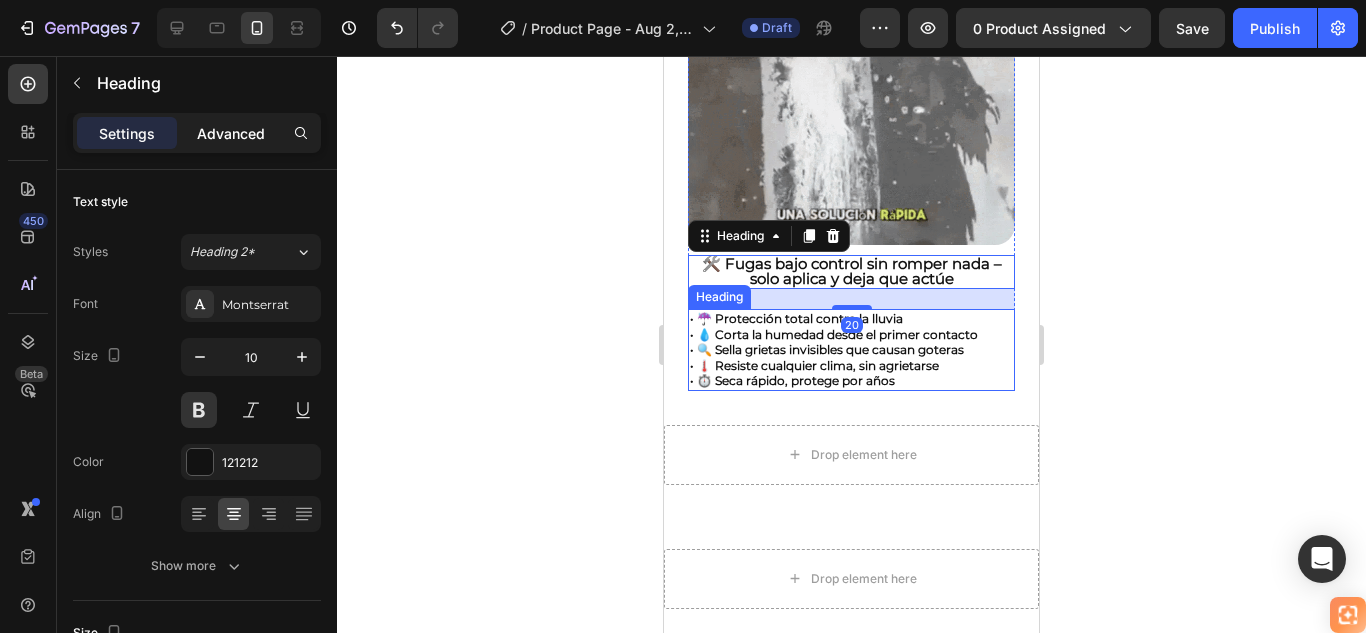 click on "Advanced" at bounding box center [231, 133] 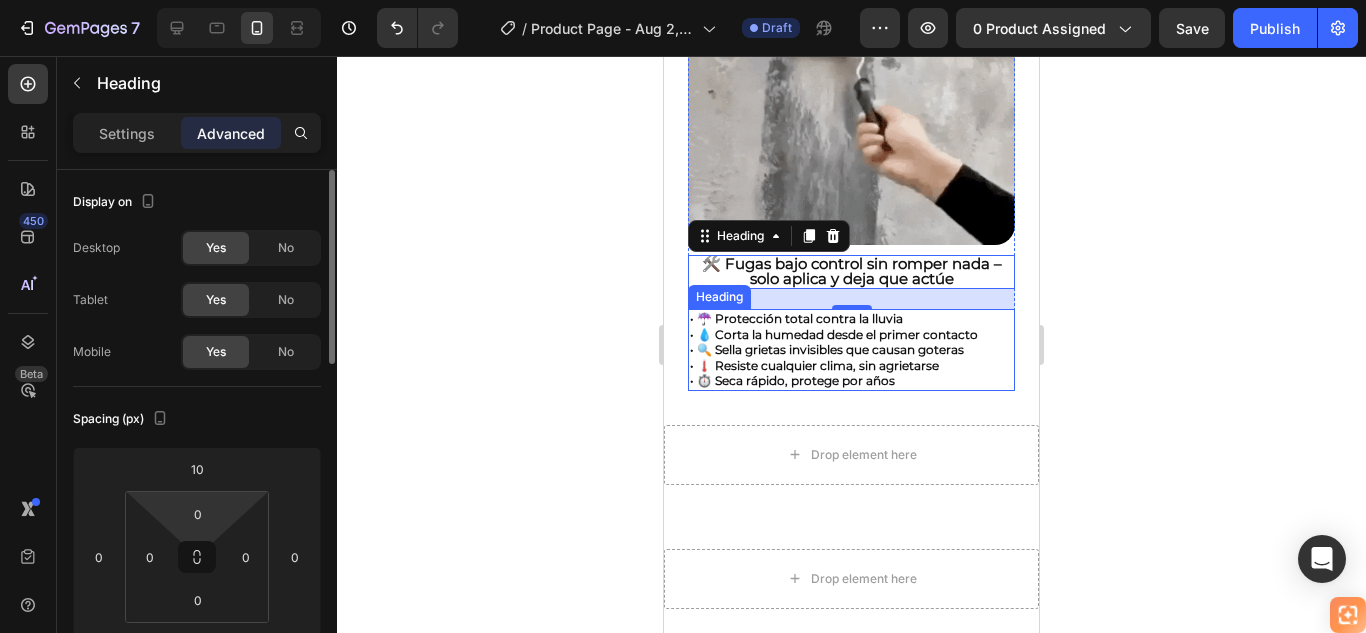 scroll, scrollTop: 100, scrollLeft: 0, axis: vertical 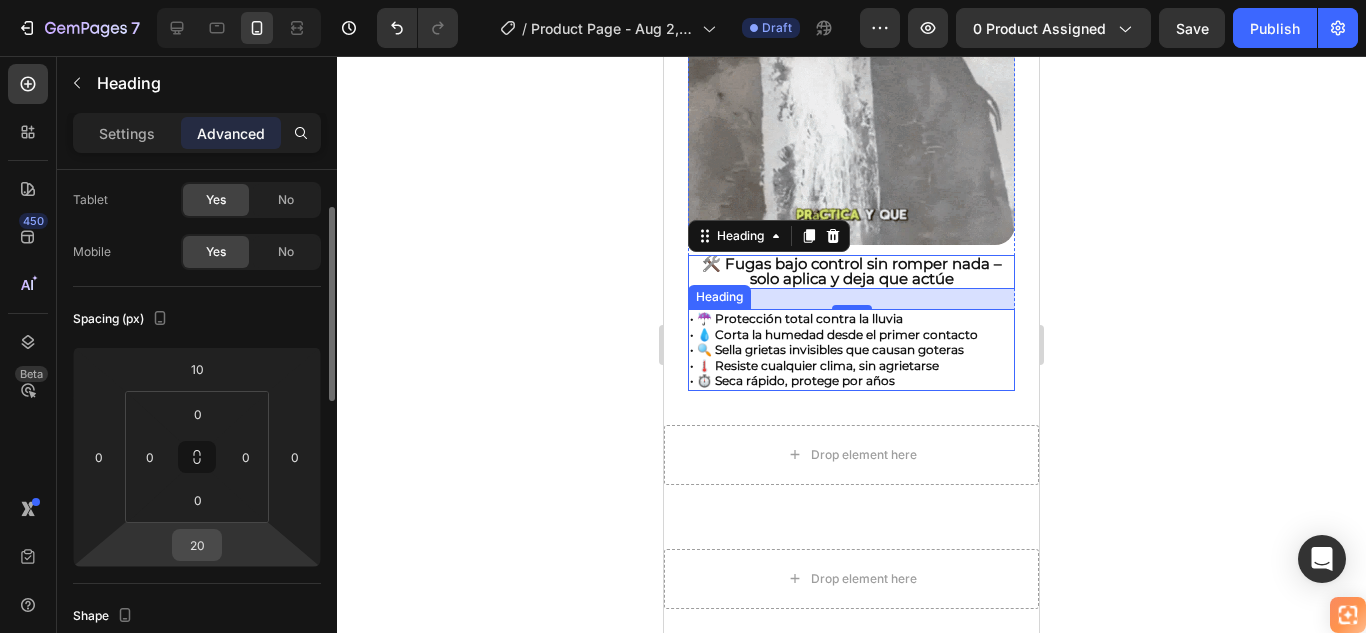 click on "20" at bounding box center [197, 545] 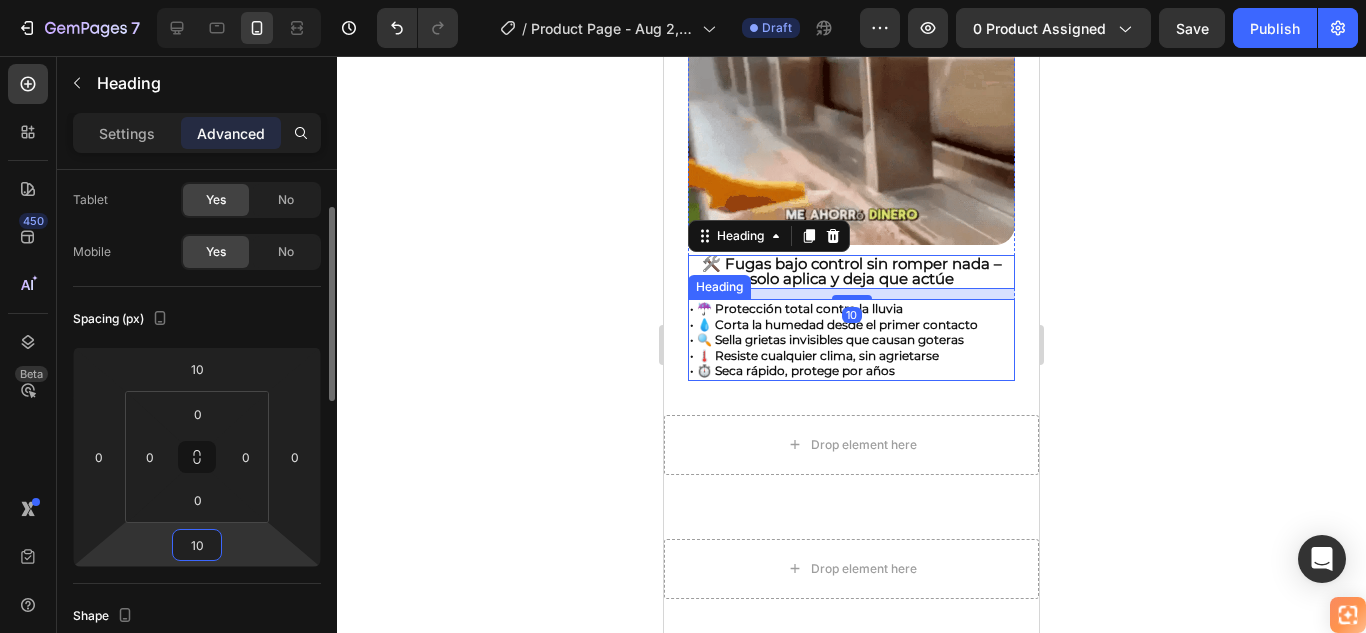 type on "10" 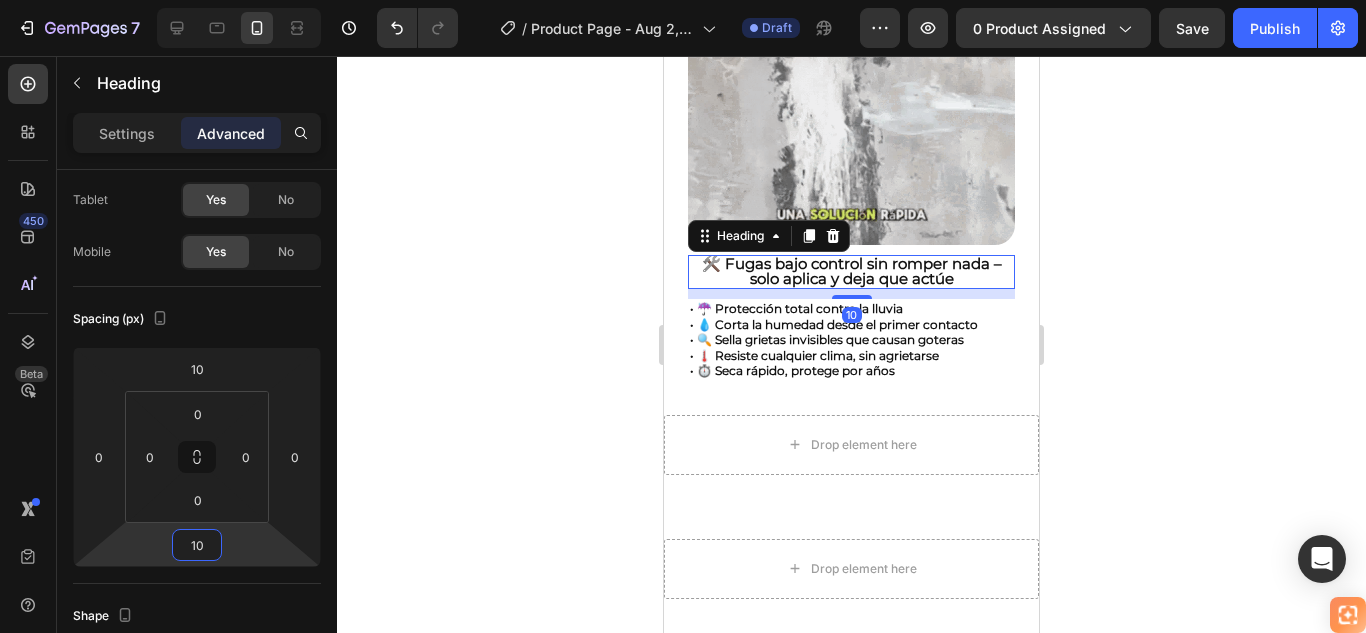 click 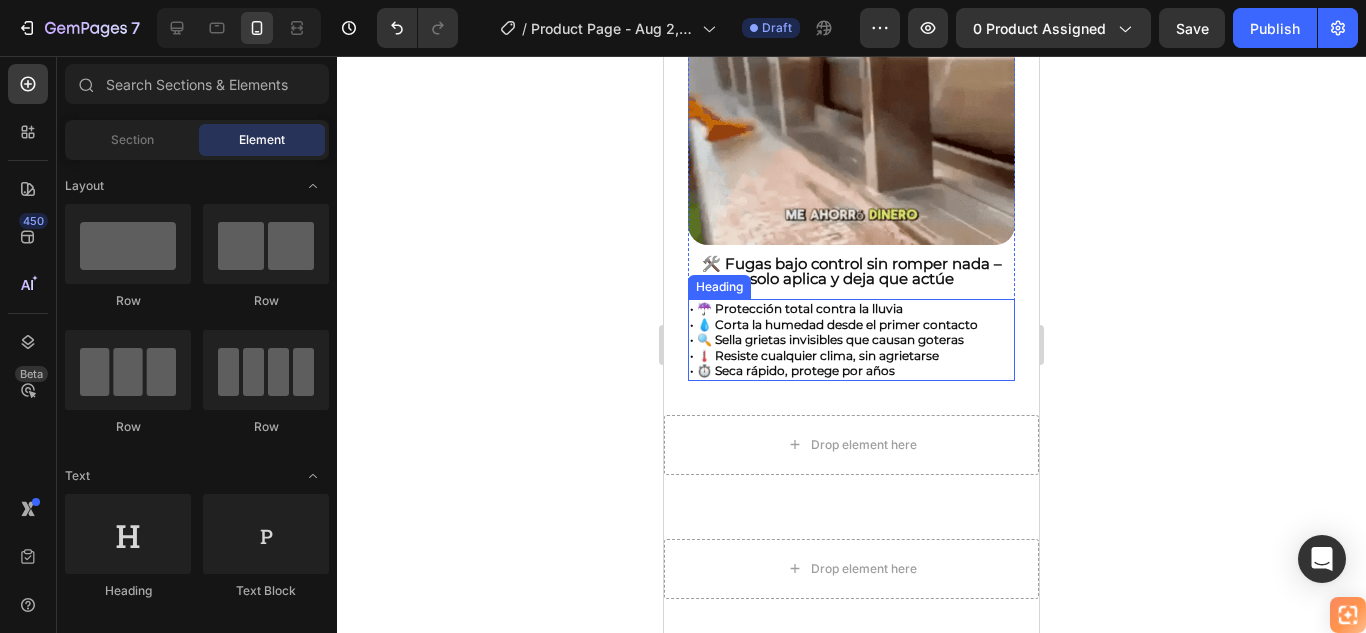 click on "• ☔ Protección total contra la lluvia" at bounding box center [796, 308] 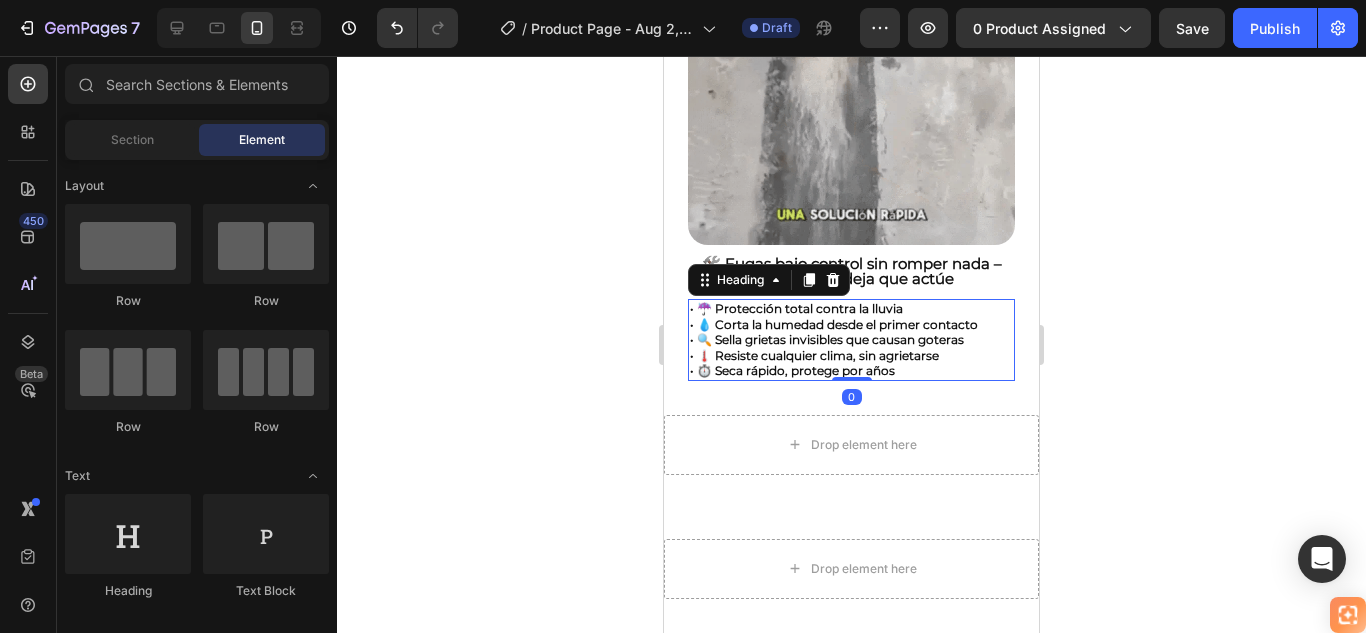 click on "• ☔ Protección total contra la lluvia" at bounding box center (796, 308) 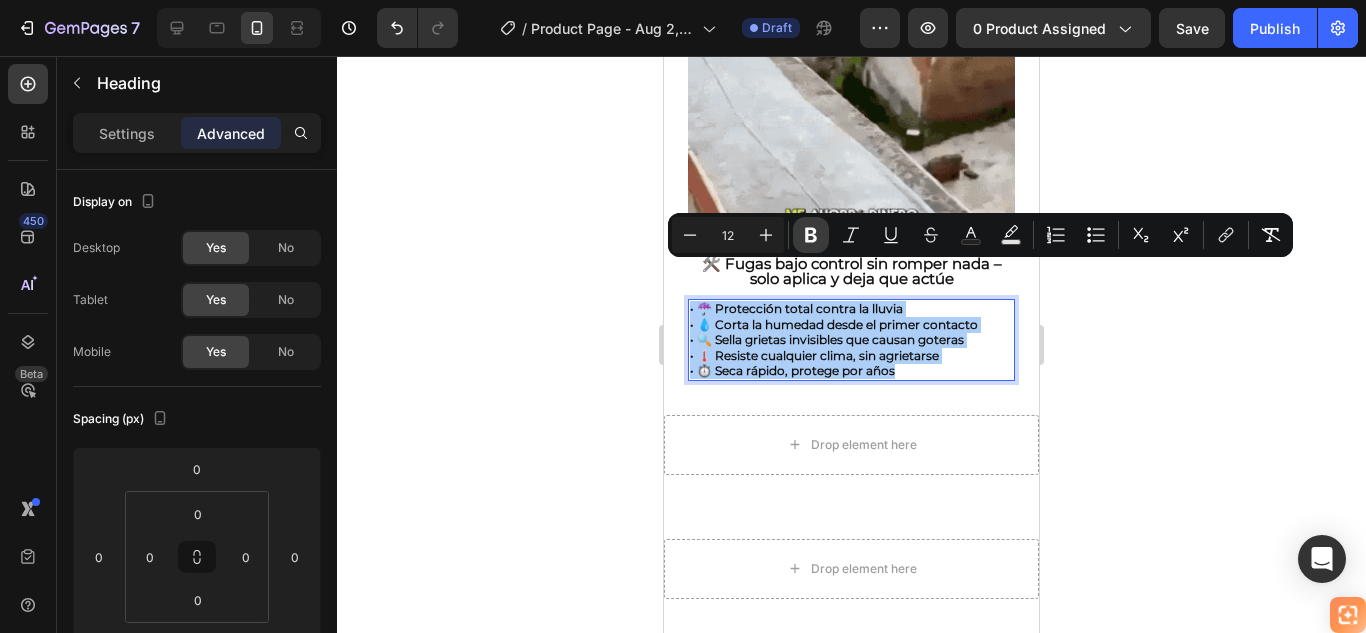 click on "Bold" at bounding box center [811, 235] 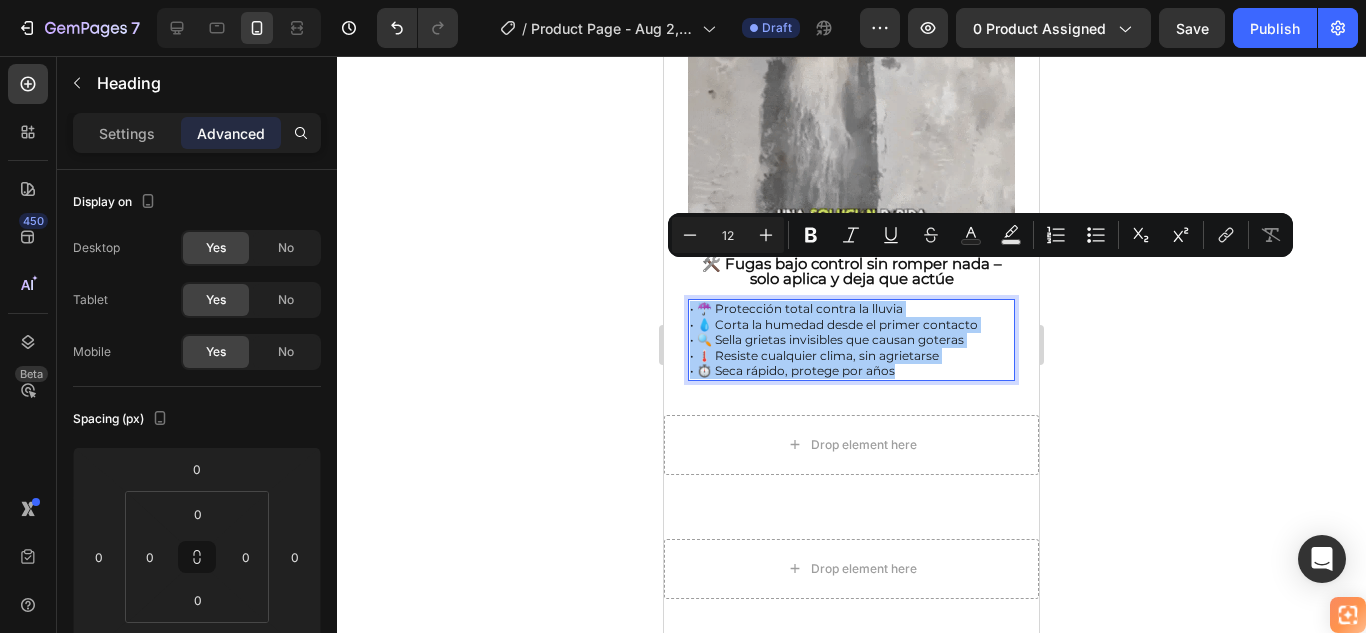 click 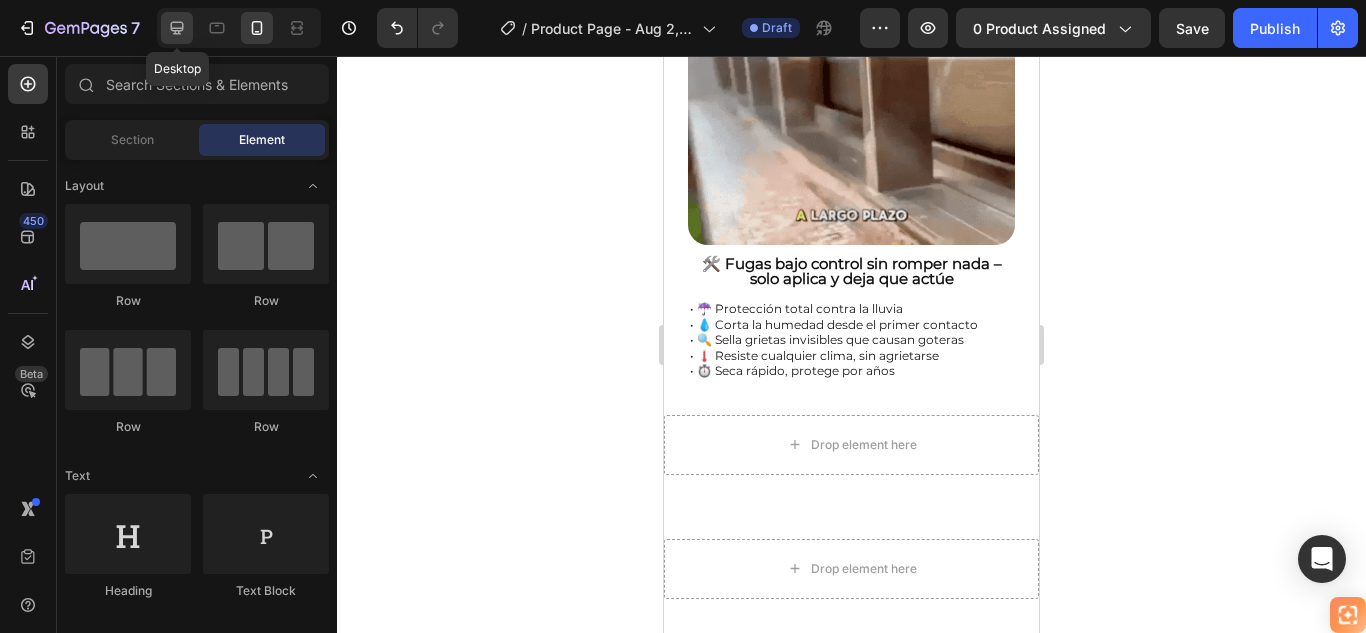 click 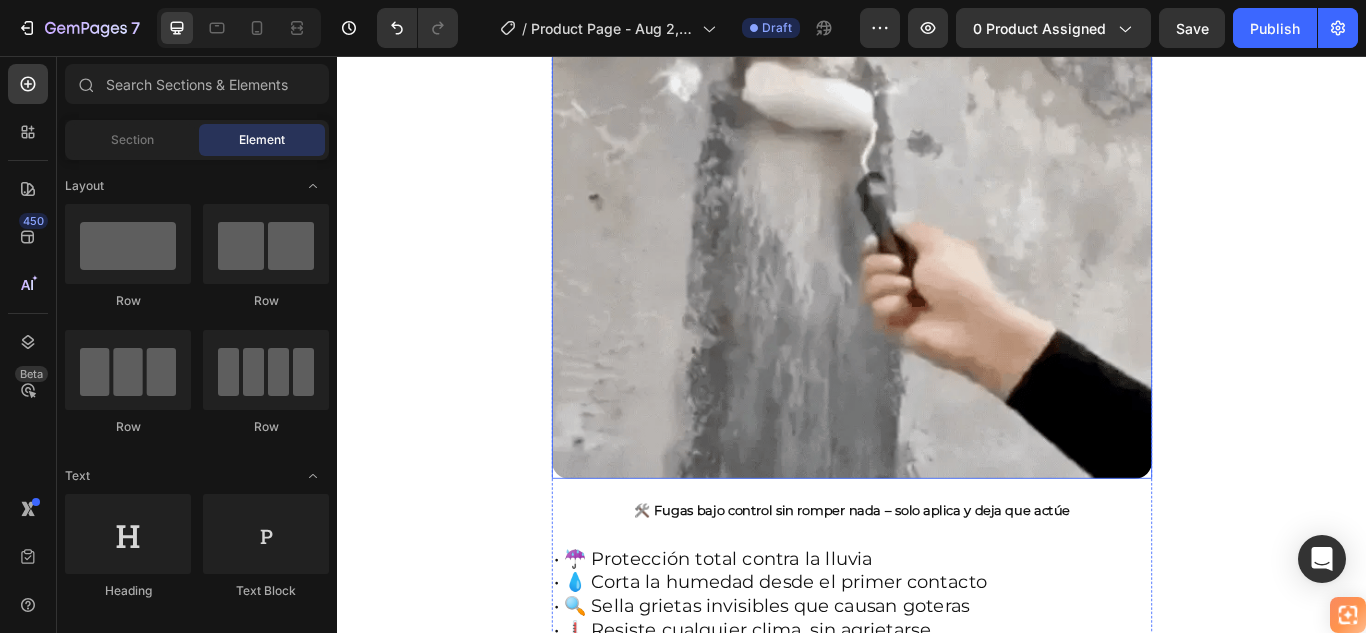 scroll, scrollTop: 1578, scrollLeft: 0, axis: vertical 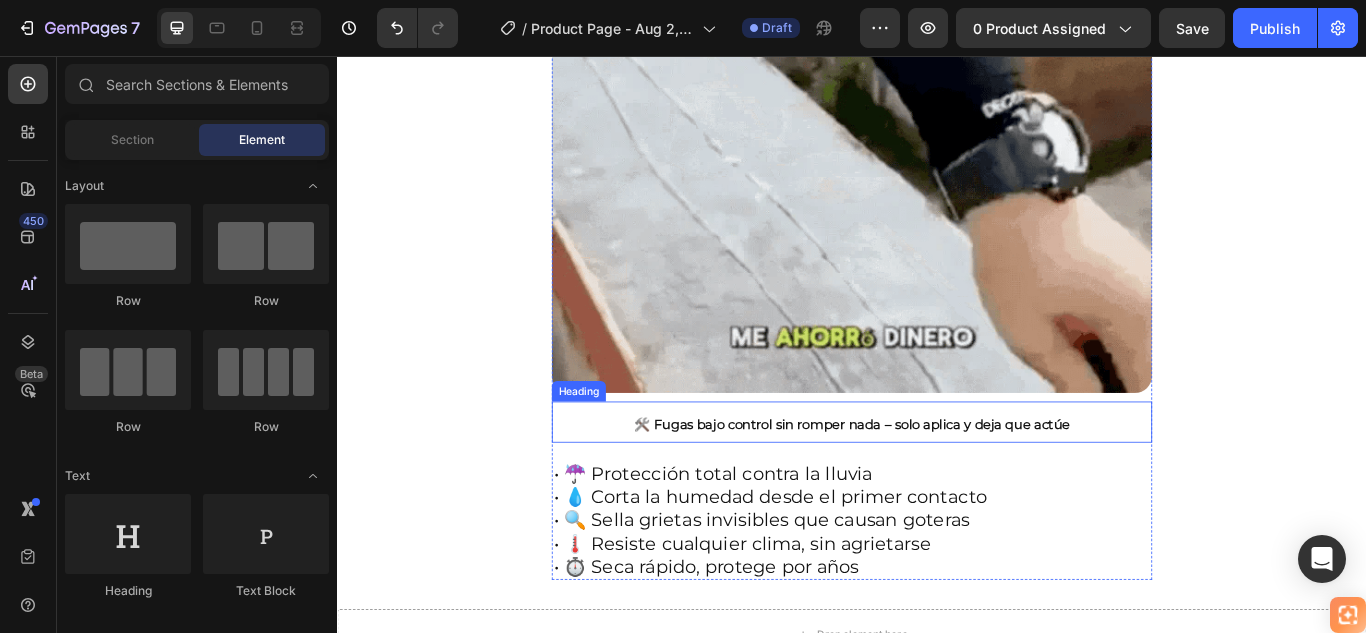 click on "🛠️ Fugas bajo control sin romper nada – solo aplica y deja que actúe" at bounding box center [937, 485] 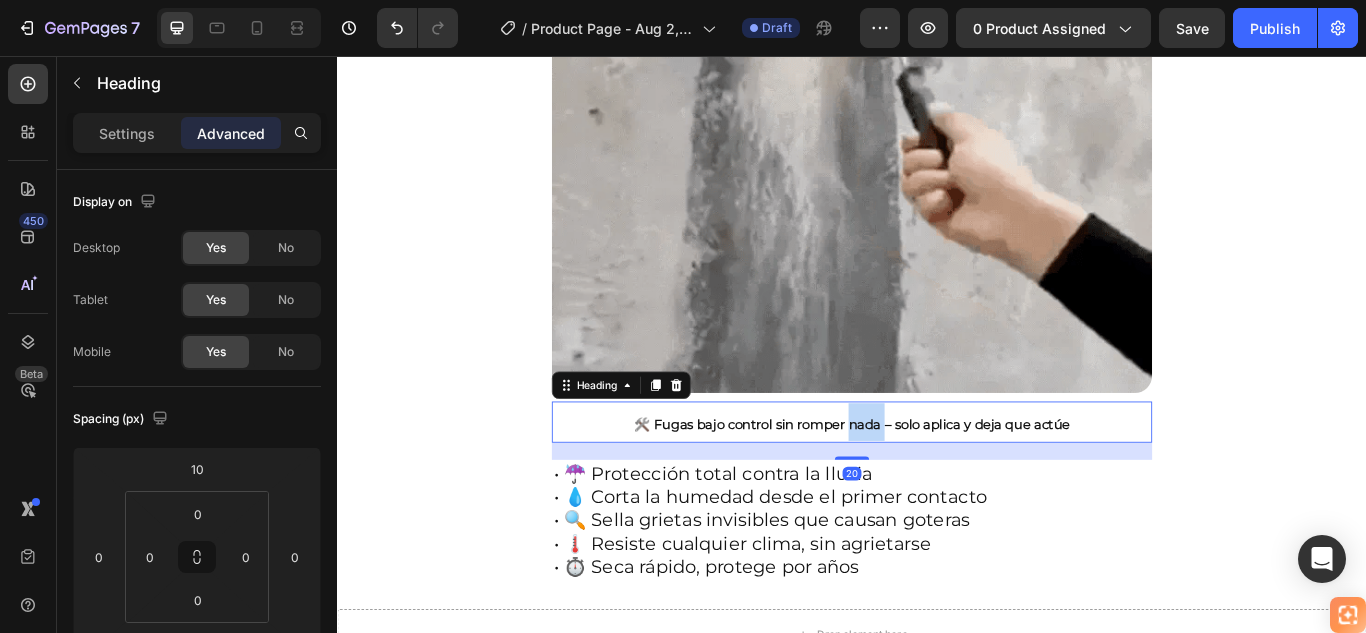 click on "🛠️ Fugas bajo control sin romper nada – solo aplica y deja que actúe" at bounding box center (937, 485) 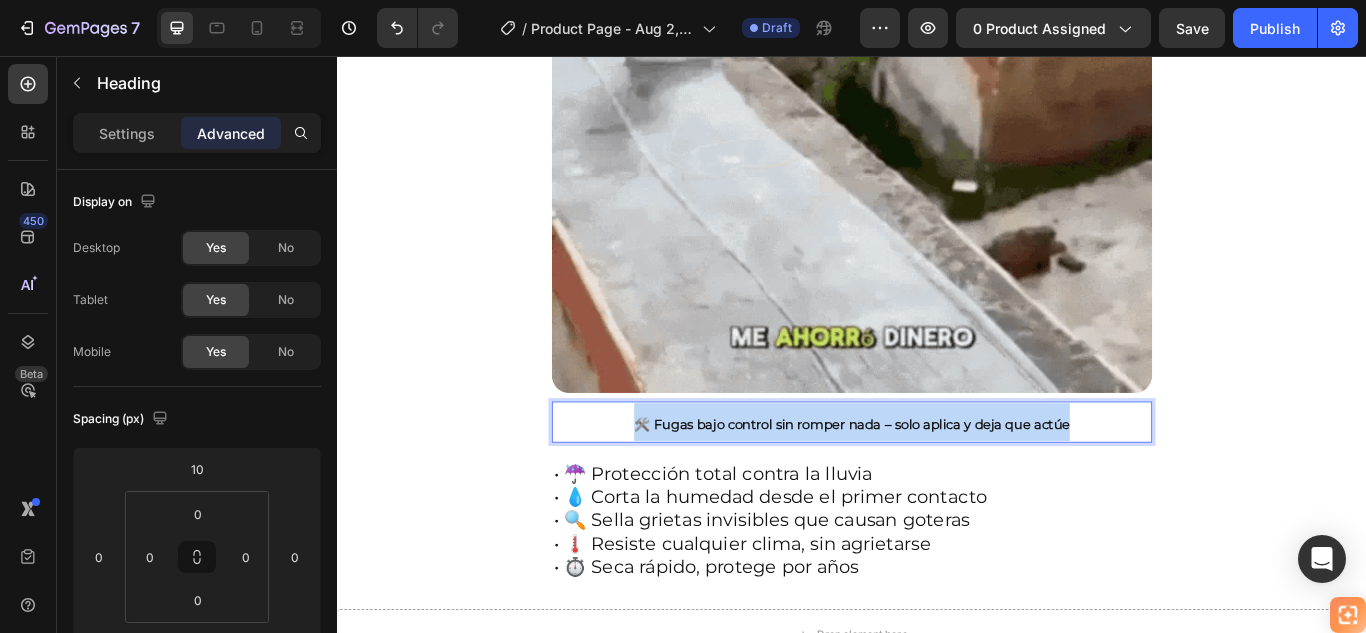 click on "🛠️ Fugas bajo control sin romper nada – solo aplica y deja que actúe" at bounding box center (937, 485) 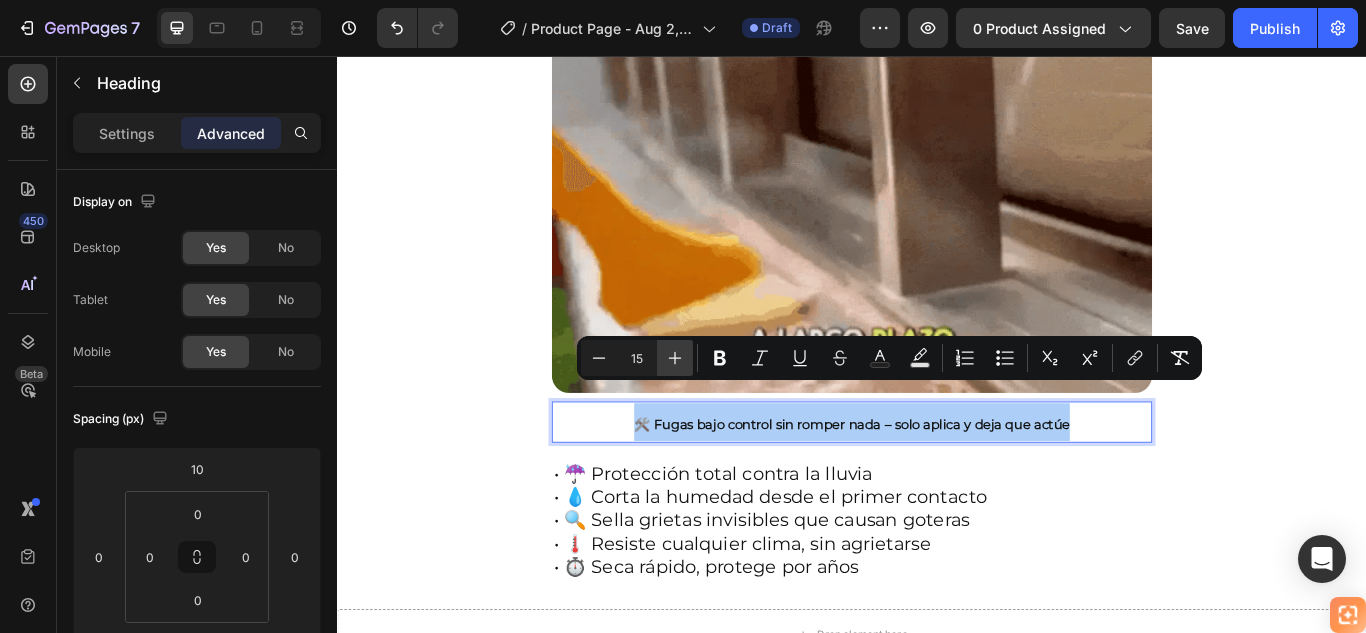 click 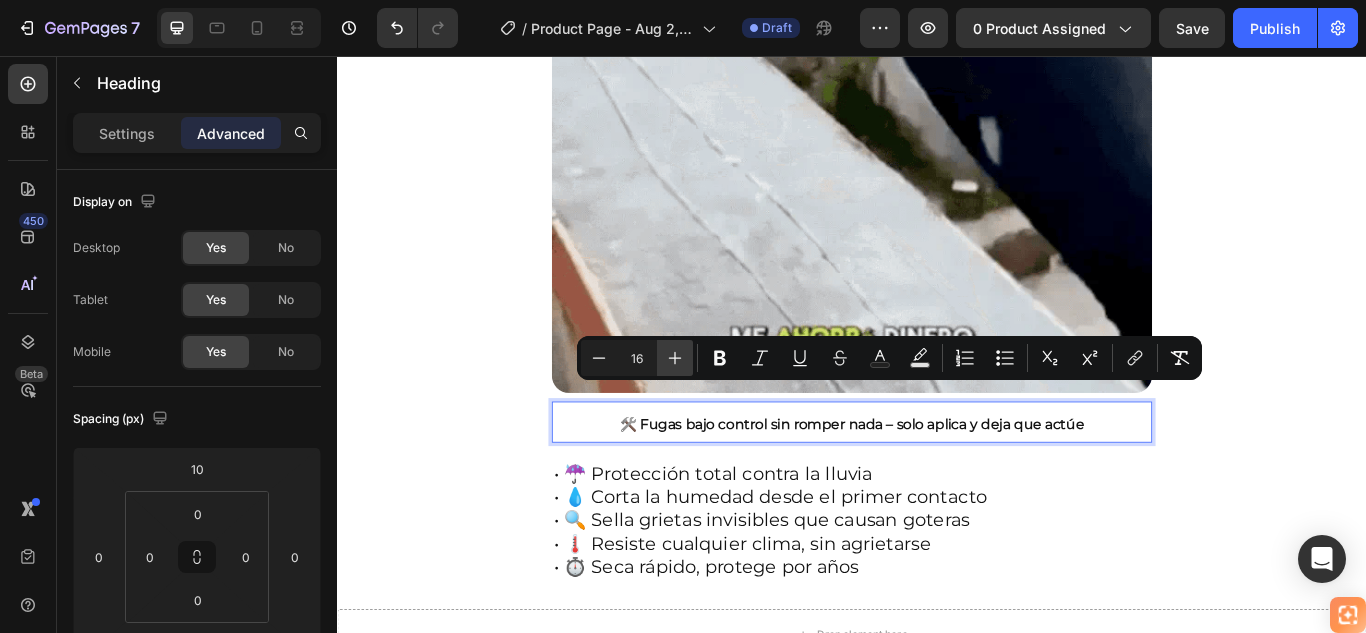 click 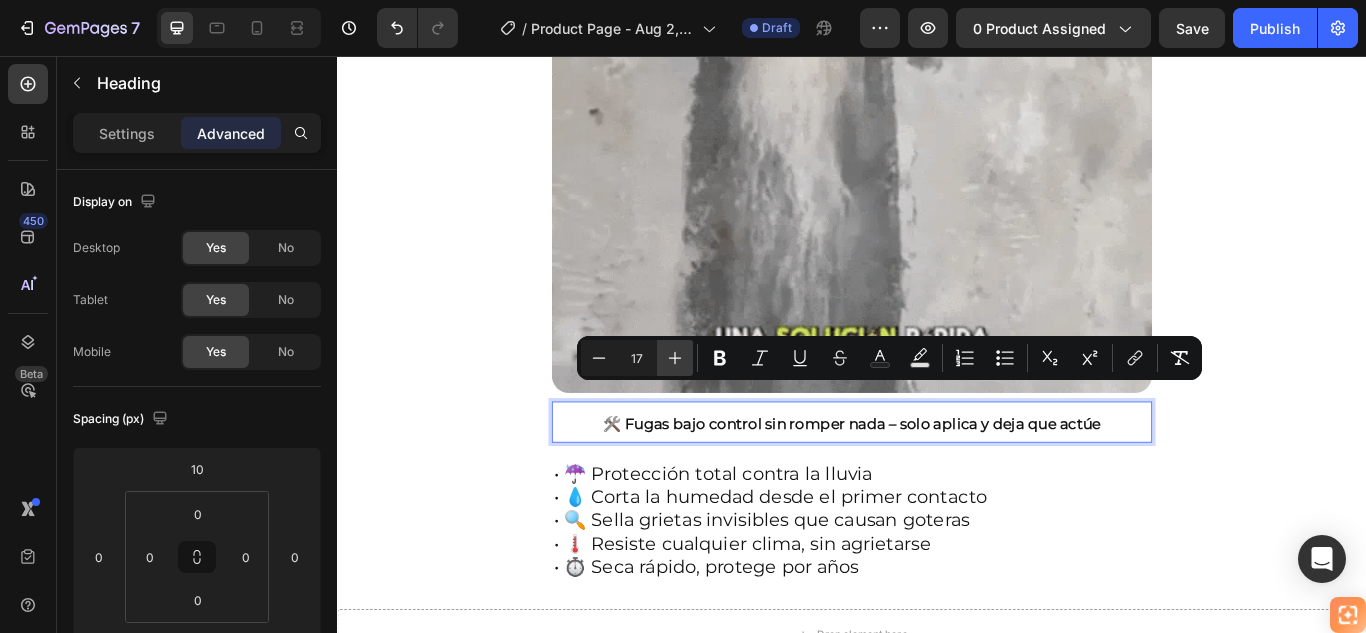 click 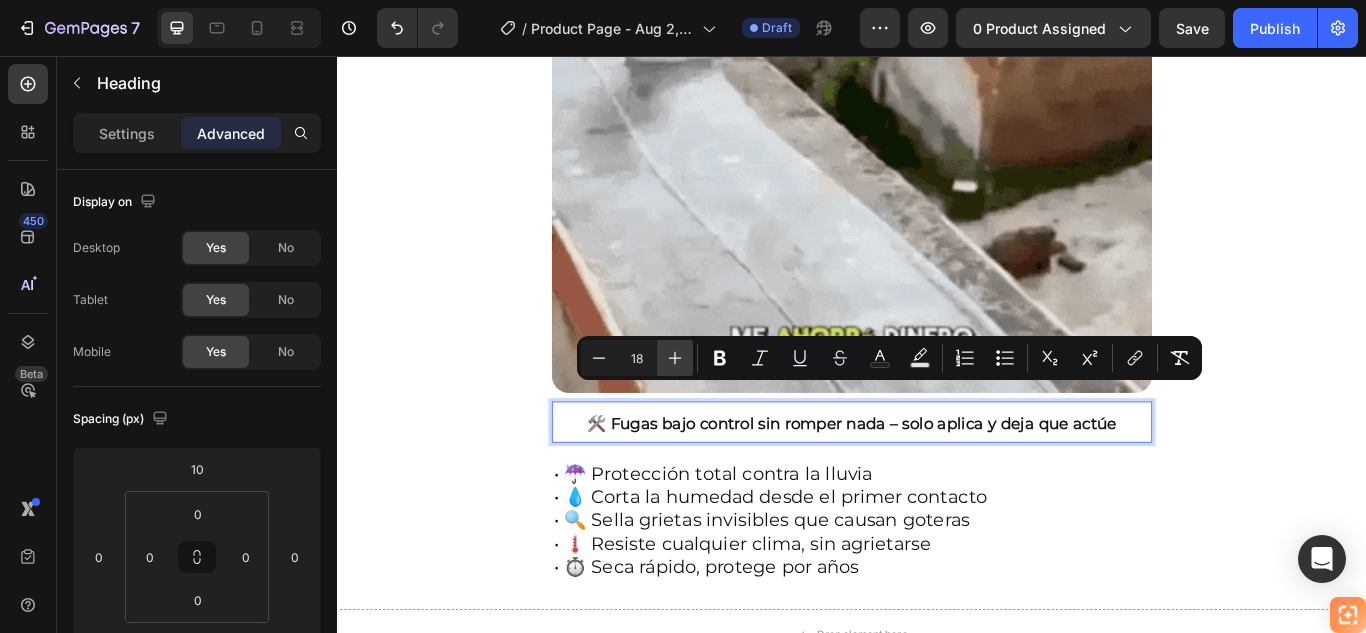 click 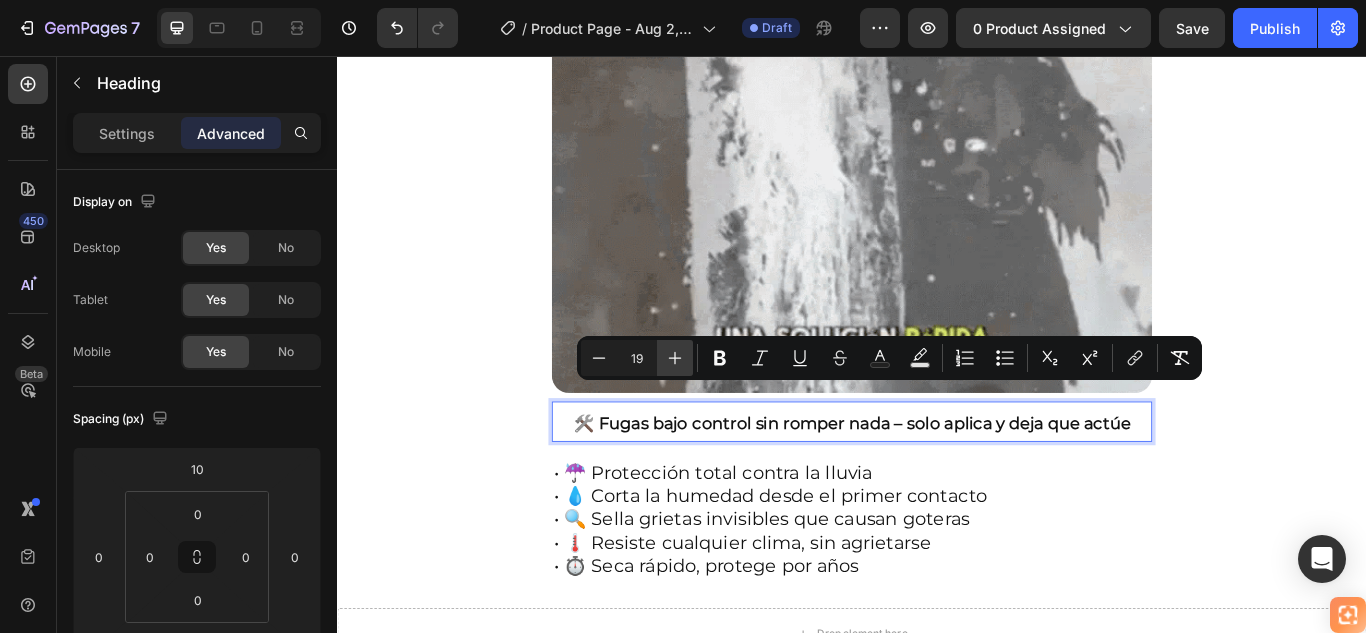 click 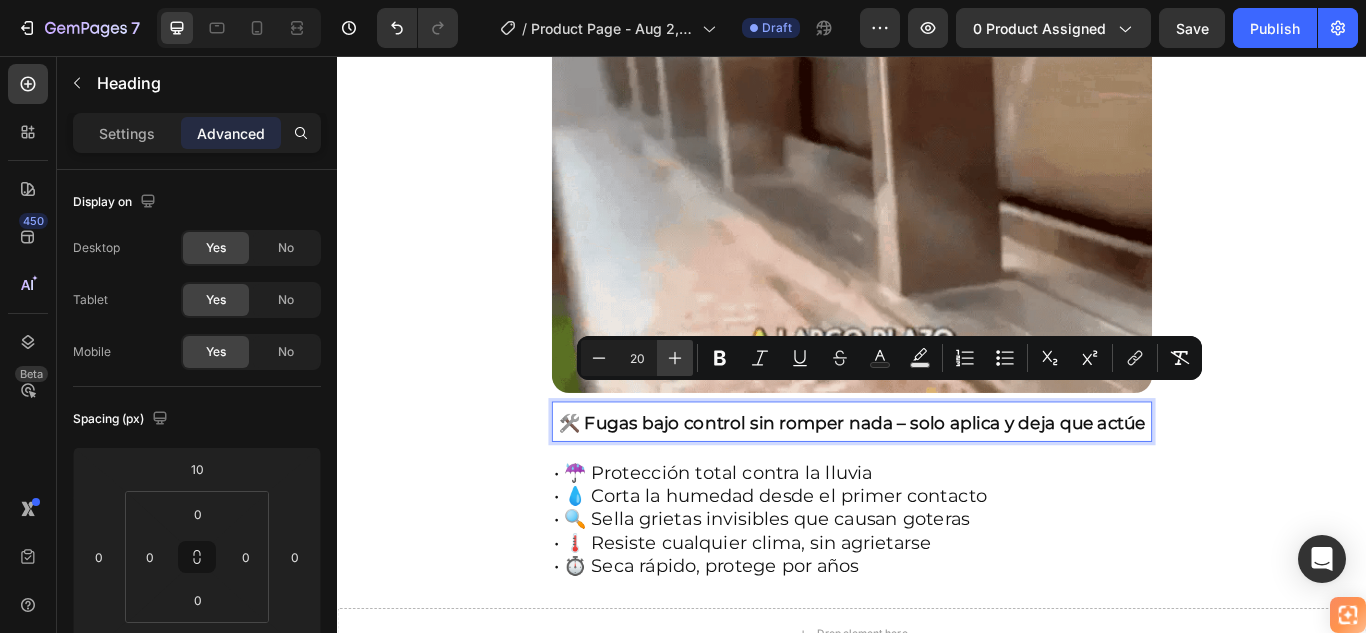 click 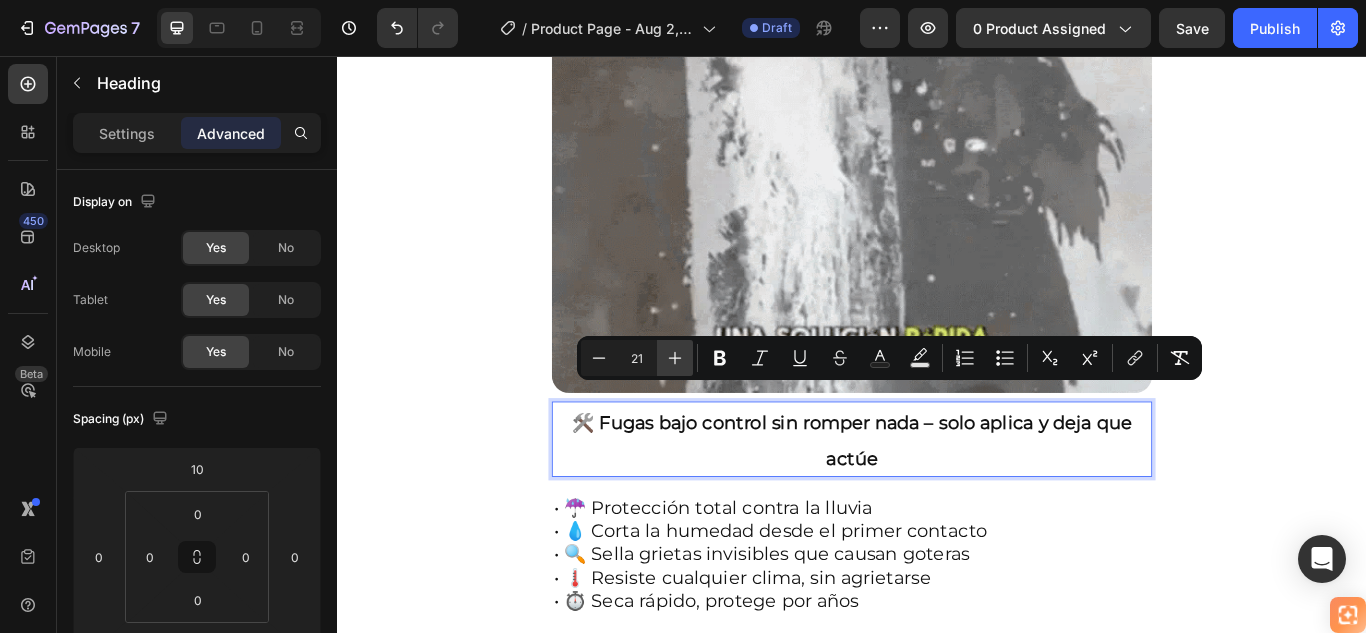 click 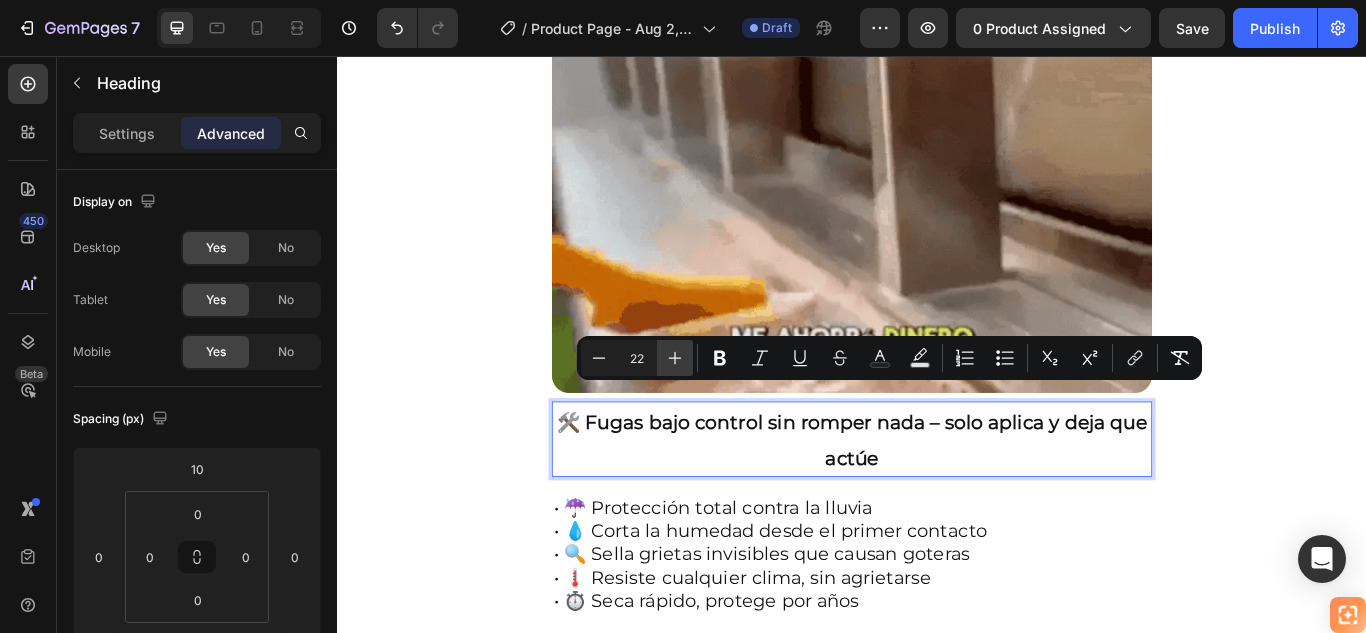 click 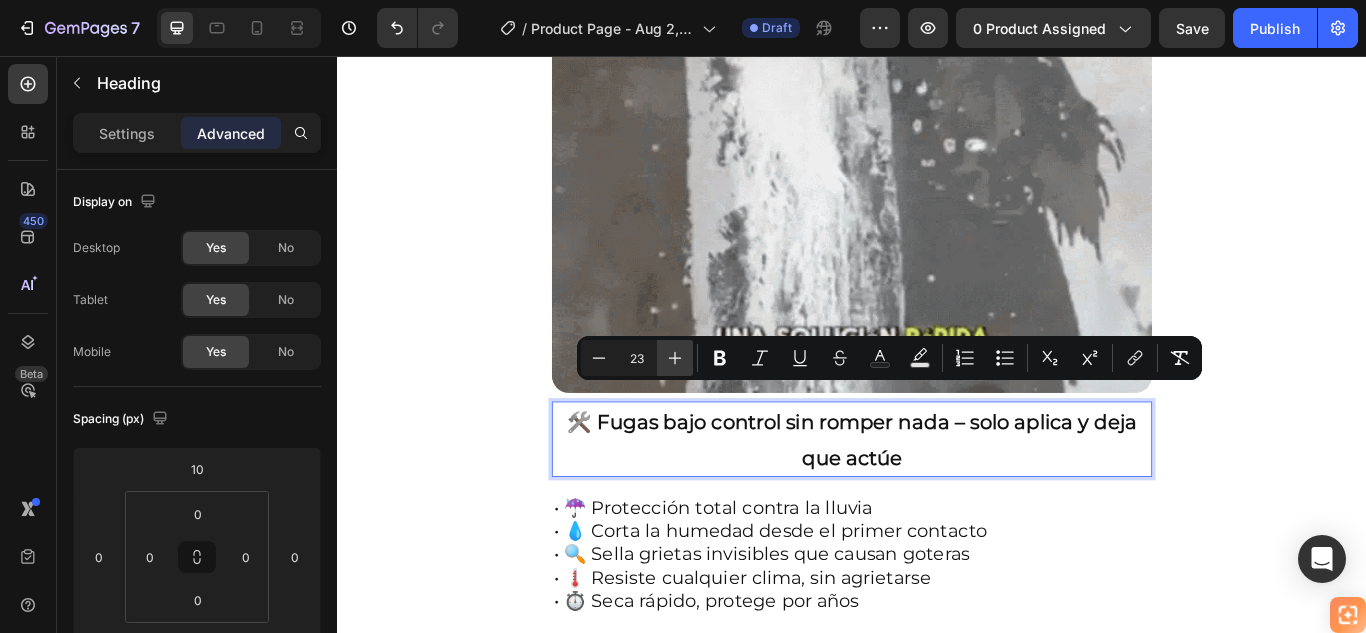 click 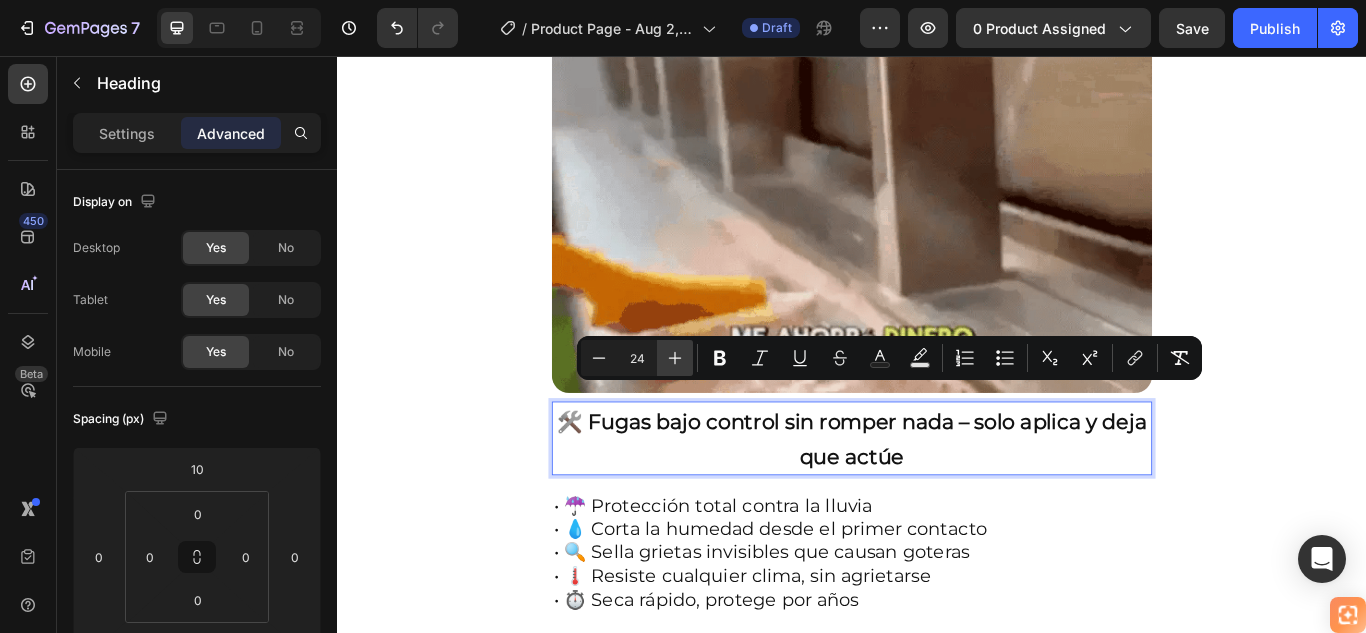 click 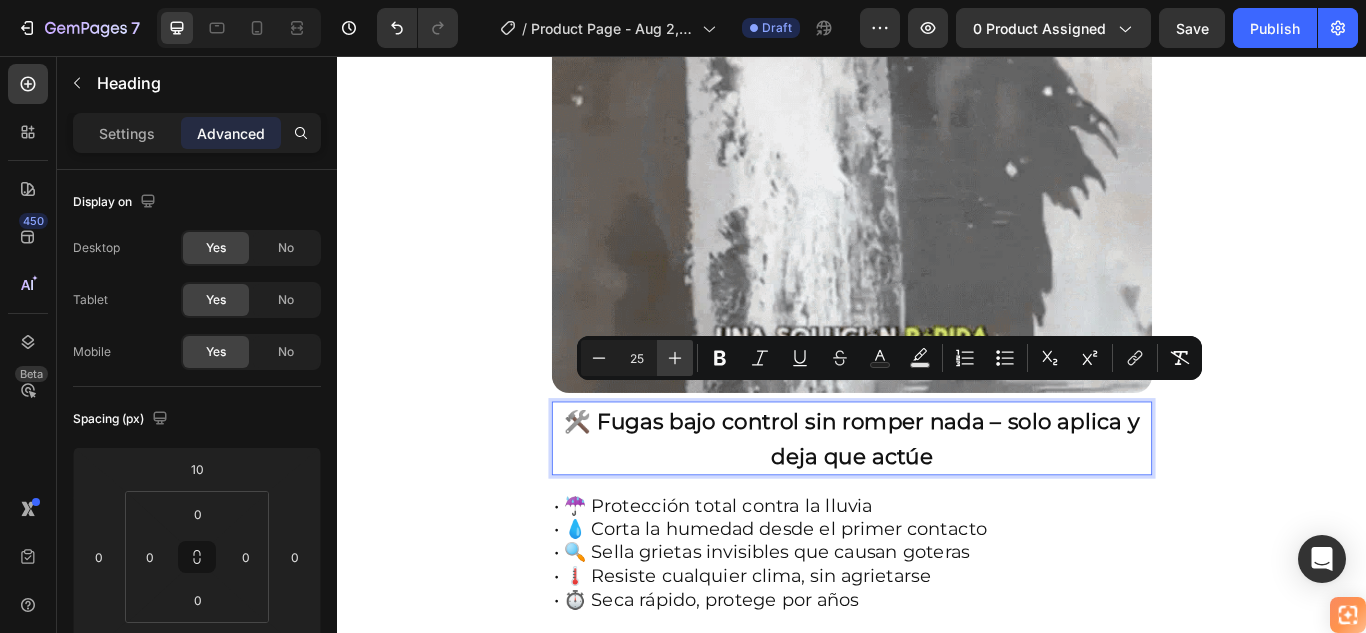 click 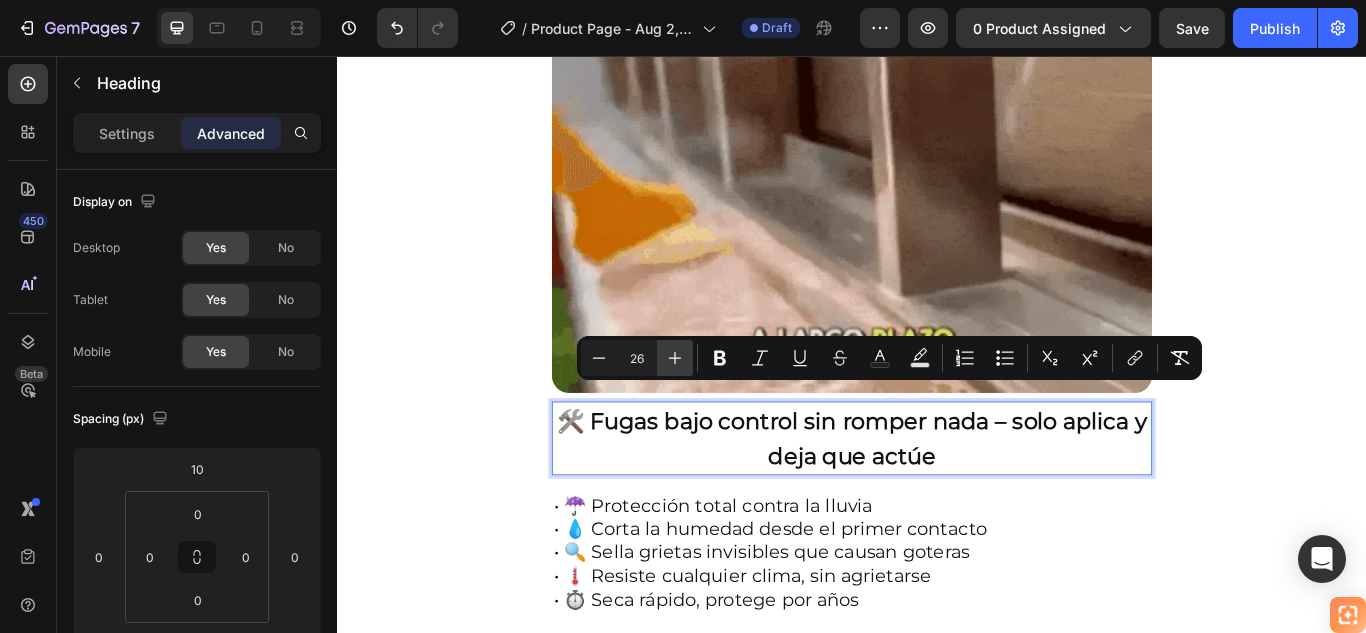 click 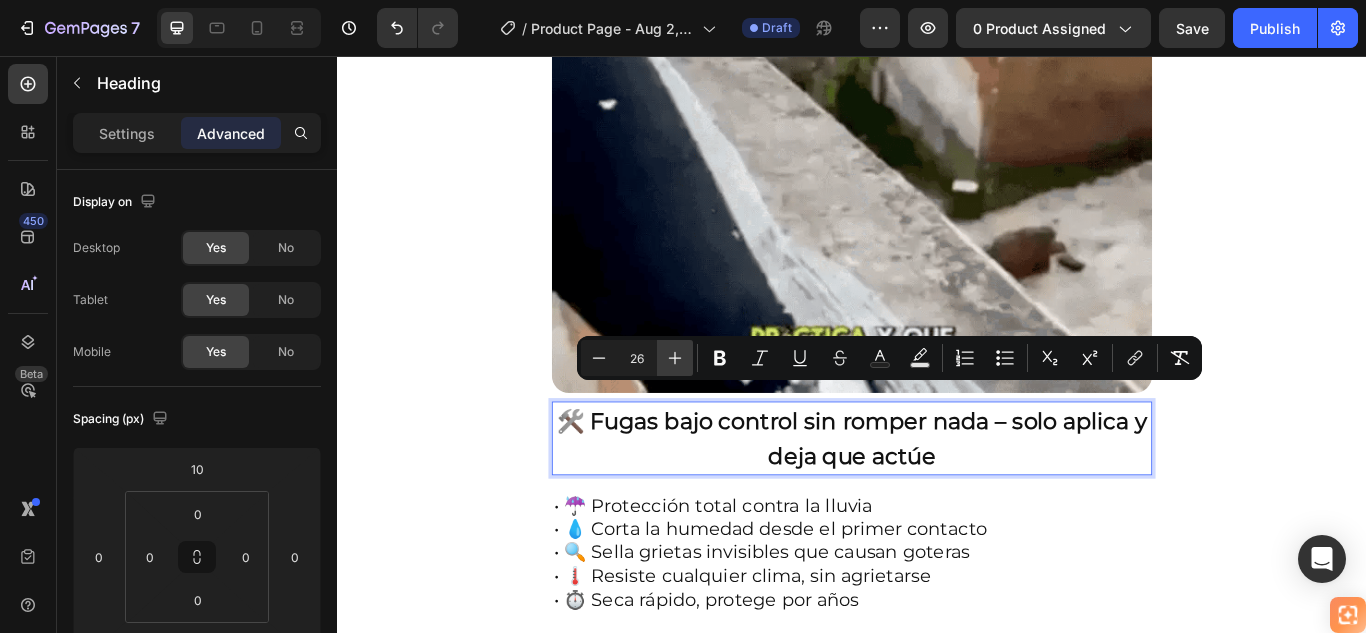 type on "27" 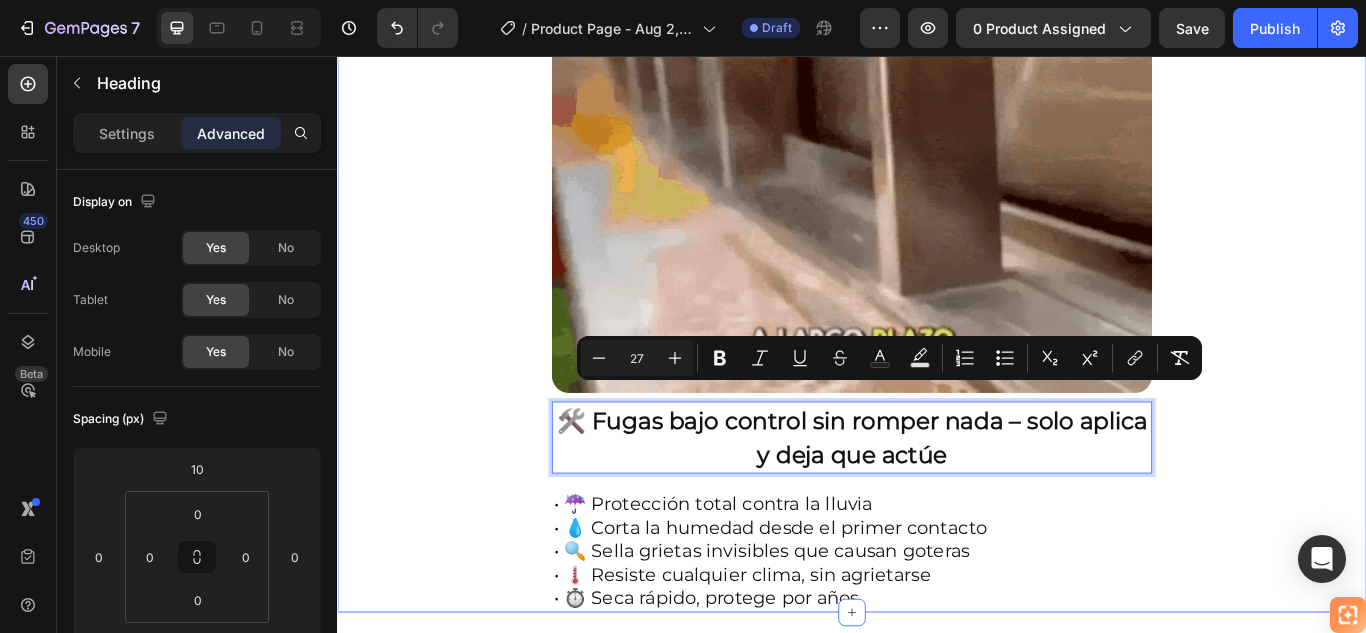 click on "🚚 Envío gratis y entrega rápida - ✅ Garantía de satisfacción total Heading Image ⭐  4.8/5 en confianza, durabilidad y uso fácil Heading 🔥  ¡Oferta Especial de Hoy! Llévate 2 por el precio de 1 Heading Antes: $179.900 Heading Hoy en solo: $89.900 Heading ¡AHORRAS 50% DE DESCUENTO! Heading
Publish the page to see the content.
Custom Code Image 🛠️ Fugas bajo control sin romper nada – solo aplica y deja que actúe Heading   20 • ☔ Protección total contra la lluvia • 💧 Corta la humedad desde el primer contacto • 🔍 Sella grietas invisibles que causan goteras • 🌡️ Resiste cualquier clima, sin agrietarse • ⏱️ Seca rápido, protege por años Heading Row Section 1" at bounding box center [937, -388] 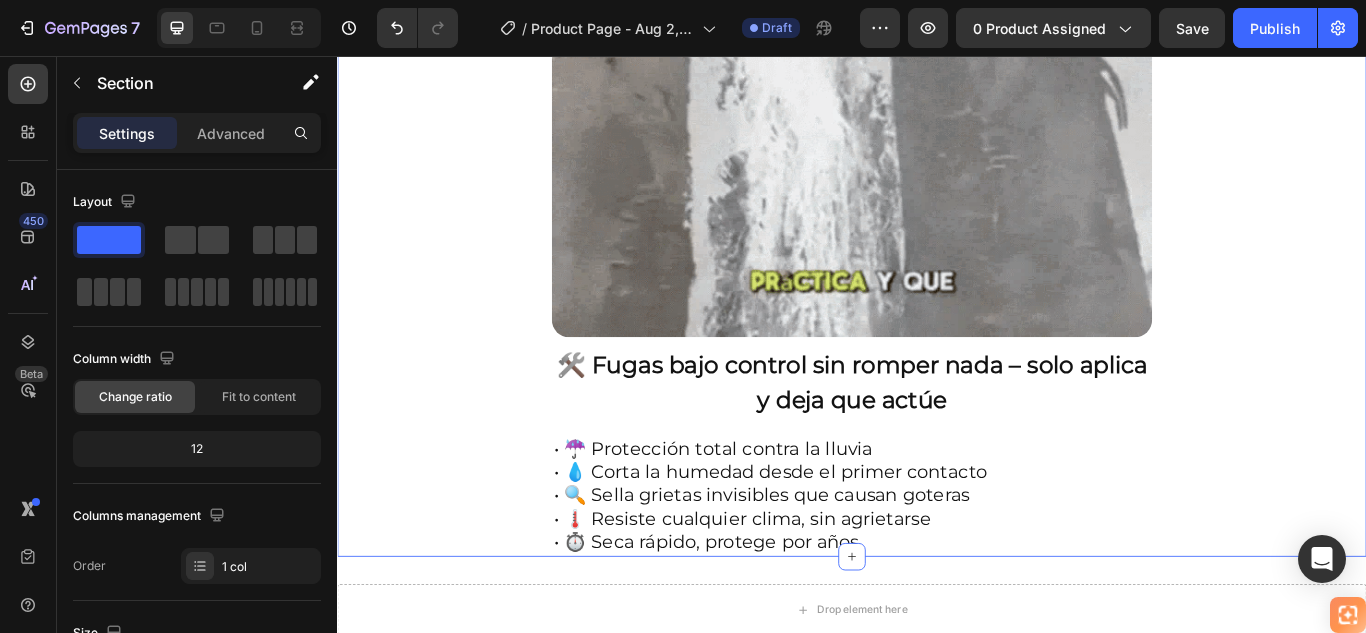 scroll, scrollTop: 1678, scrollLeft: 0, axis: vertical 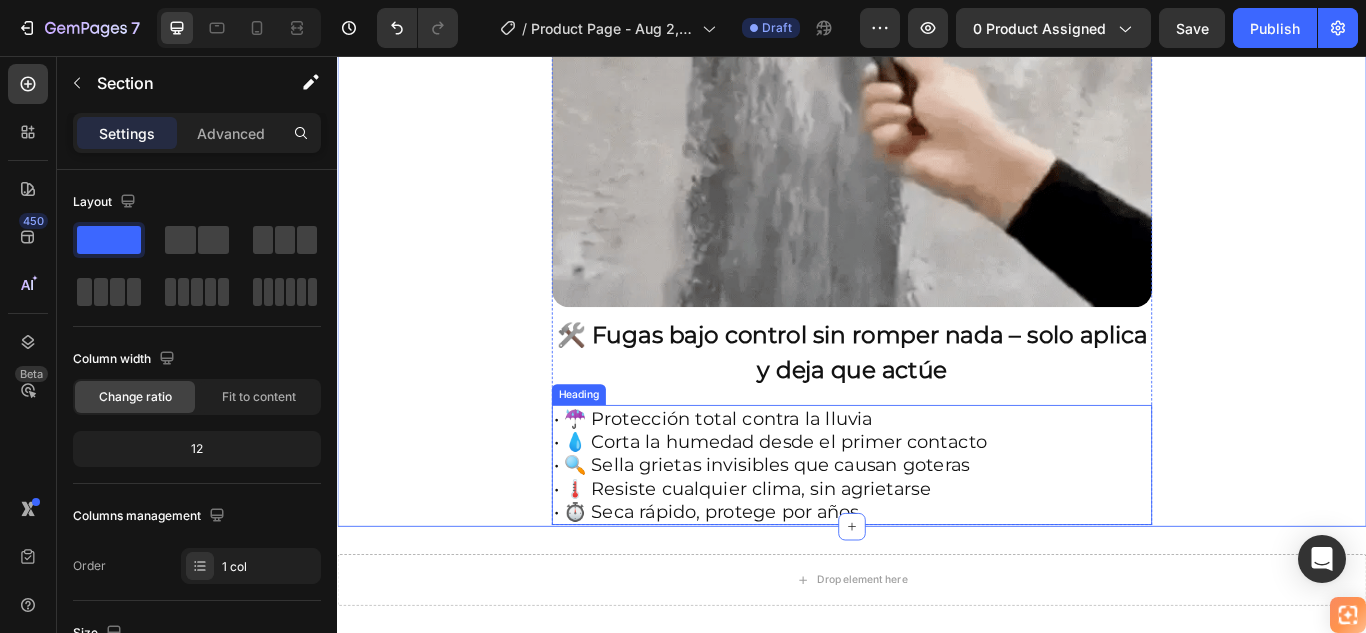 click on "• ☔ Protección total contra la lluvia • 💧 Corta la humedad desde el primer contacto • 🔍 Sella grietas invisibles que causan goteras • 🌡️ Resiste cualquier clima, sin agrietarse • ⏱️ Seca rápido, protege por años" at bounding box center (937, 533) 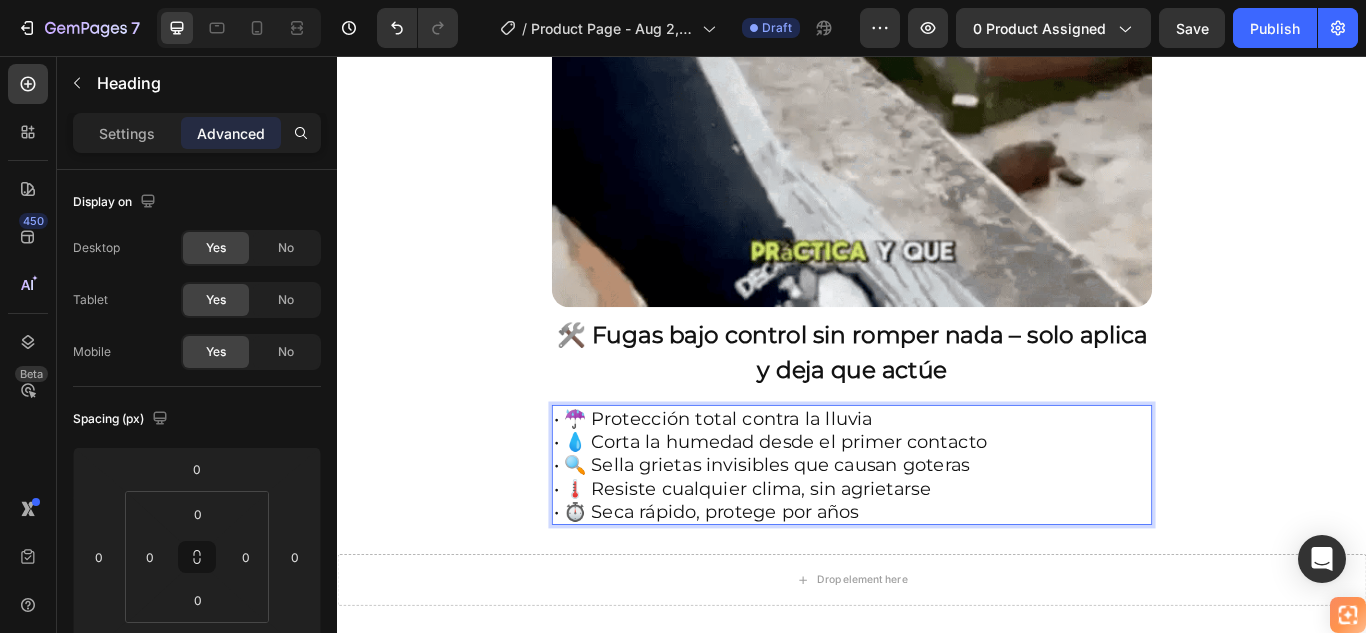 click on "• ☔ Protección total contra la lluvia • 💧 Corta la humedad desde el primer contacto • 🔍 Sella grietas invisibles que causan goteras • 🌡️ Resiste cualquier clima, sin agrietarse • ⏱️ Seca rápido, protege por años" at bounding box center [937, 533] 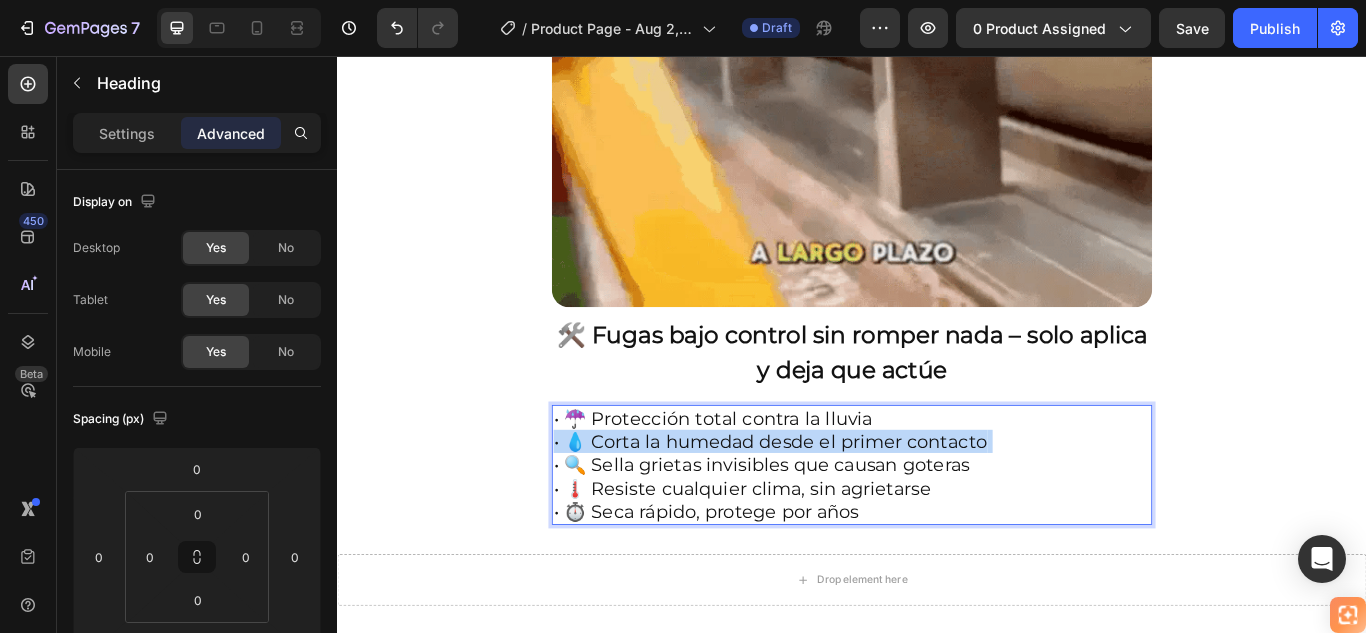 click on "• ☔ Protección total contra la lluvia • 💧 Corta la humedad desde el primer contacto • 🔍 Sella grietas invisibles que causan goteras • 🌡️ Resiste cualquier clima, sin agrietarse • ⏱️ Seca rápido, protege por años" at bounding box center [937, 533] 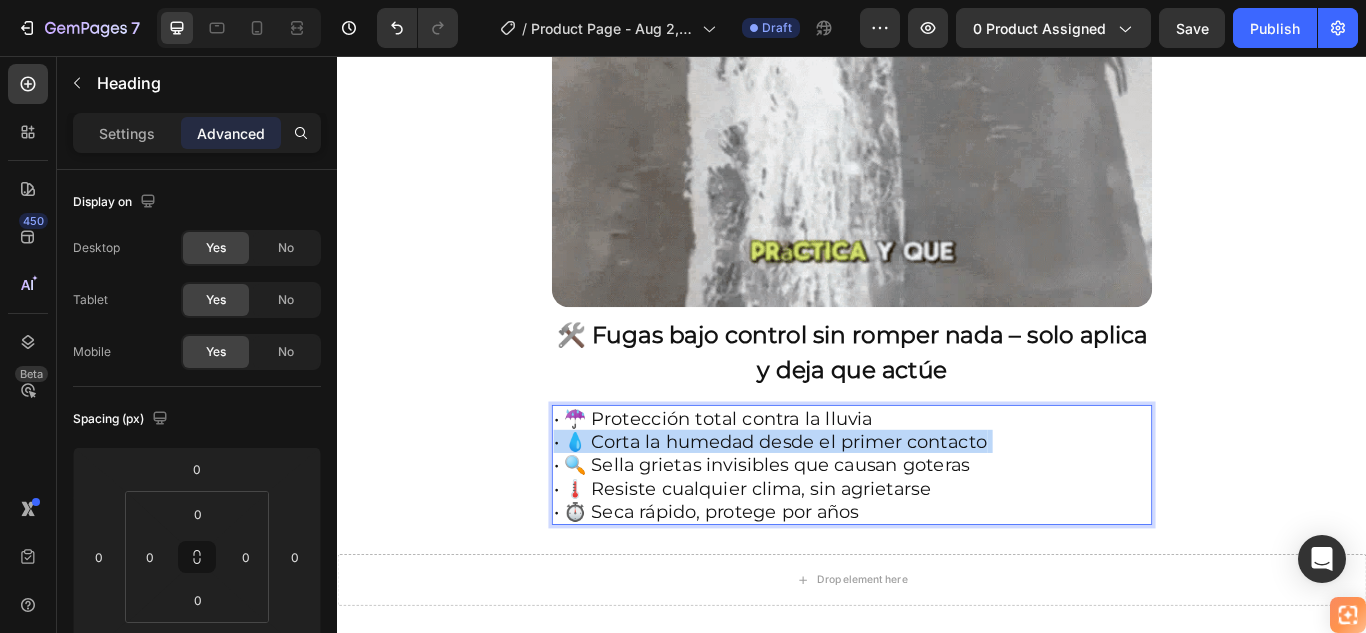 click on "• ☔ Protección total contra la lluvia • 💧 Corta la humedad desde el primer contacto • 🔍 Sella grietas invisibles que causan goteras • 🌡️ Resiste cualquier clima, sin agrietarse • ⏱️ Seca rápido, protege por años" at bounding box center (937, 533) 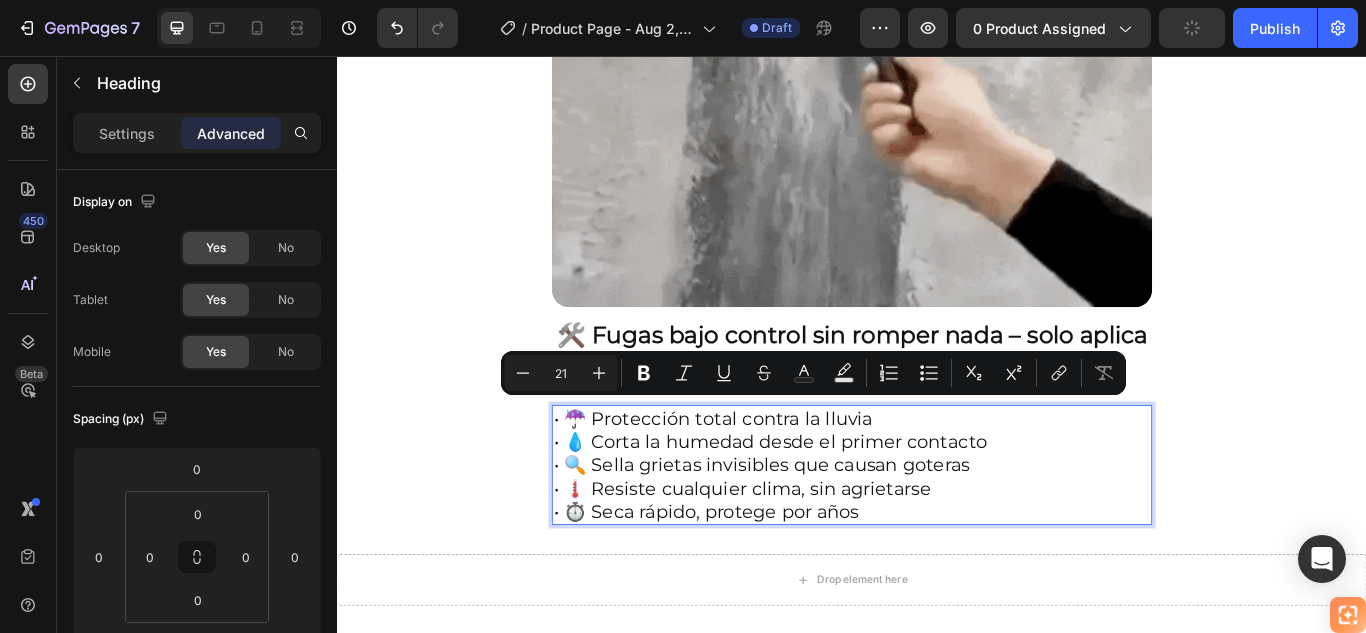 click on "• ☔ Protección total contra la lluvia • 💧 Corta la humedad desde el primer contacto • 🔍 Sella grietas invisibles que causan goteras • 🌡️ Resiste cualquier clima, sin agrietarse • ⏱️ Seca rápido, protege por años" at bounding box center (937, 533) 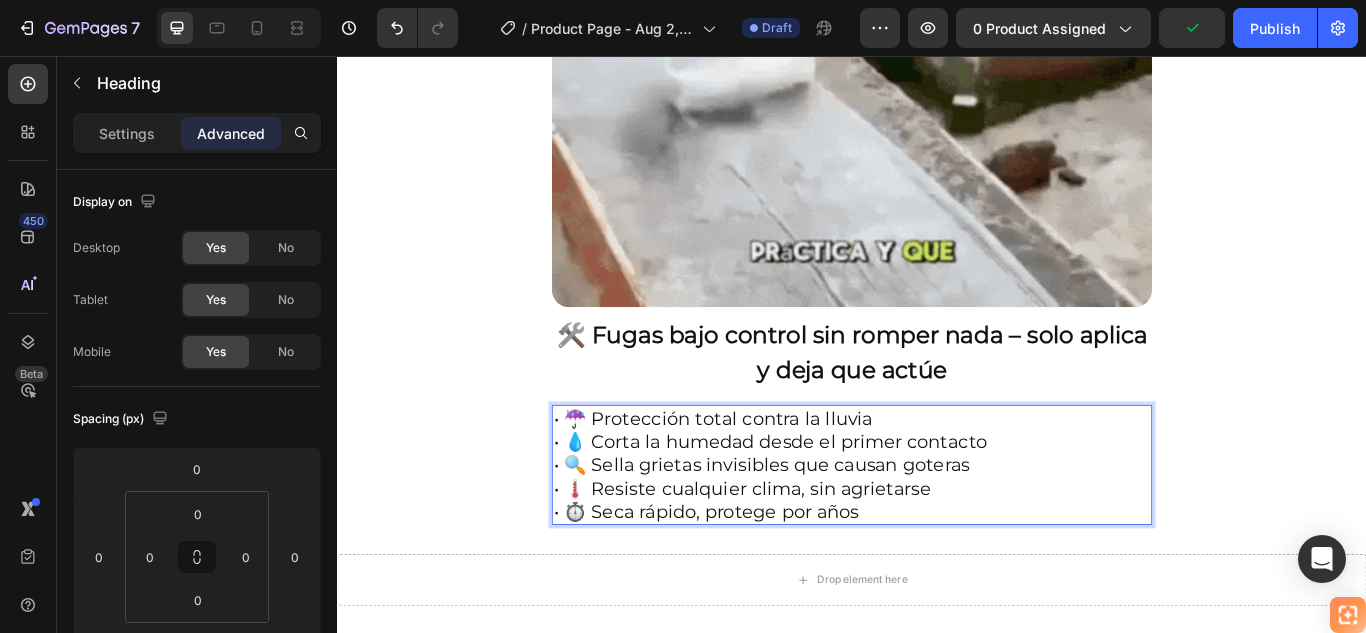 click on "• ☔ Protección total contra la lluvia • 💧 Corta la humedad desde el primer contacto • 🔍 Sella grietas invisibles que causan goteras • 🌡️ Resiste cualquier clima, sin agrietarse • ⏱️ Seca rápido, protege por años" at bounding box center (937, 533) 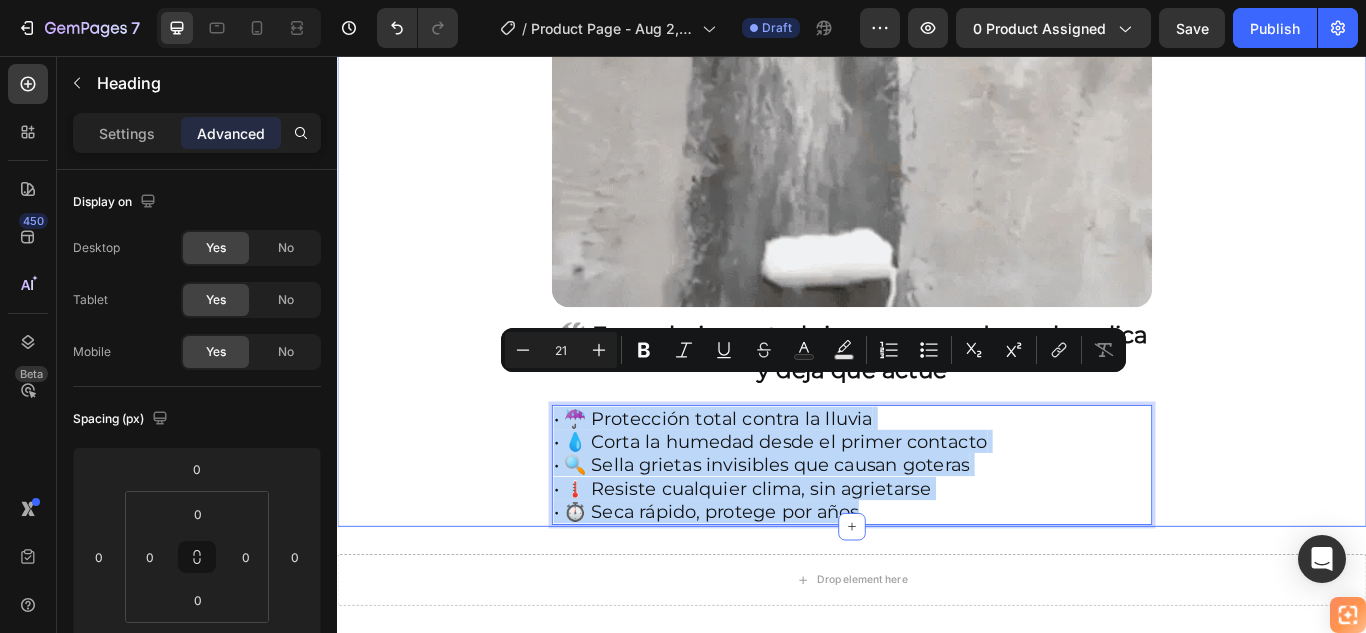 drag, startPoint x: 941, startPoint y: 548, endPoint x: 585, endPoint y: 431, distance: 374.73325 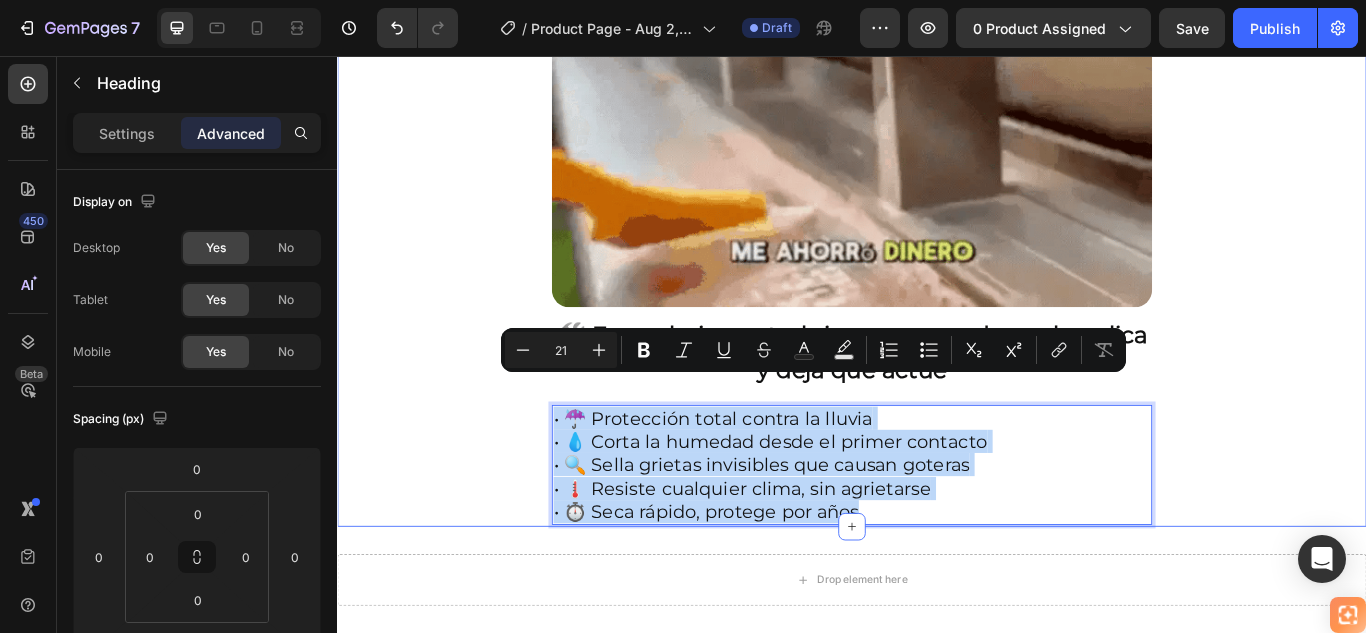 click on "🚚 Envío gratis y entrega rápida - ✅ Garantía de satisfacción total Heading Image ⭐  4.8/5 en confianza, durabilidad y uso fácil Heading 🔥  ¡Oferta Especial de Hoy! Llévate 2 por el precio de 1 Heading Antes: $[PRICE] Heading Hoy en solo: $[PRICE] Heading ¡AHORRAS 50% DE DESCUENTO! Heading
Publish the page to see the content.
Custom Code Image ⁠⁠⁠⁠⁠⁠⁠ 🛠️ Fugas bajo control sin romper nada – solo aplica y deja que actúe Heading • ☔ Protección total contra la lluvia • 💧 Corta la humedad desde el primer contacto • 🔍 Sella grietas invisibles que causan goteras • 🌡️ Resiste cualquier clima, sin agrietarse • ⏱️ Seca rápido, protege por años Heading   0 Row Section 1" at bounding box center [937, -488] 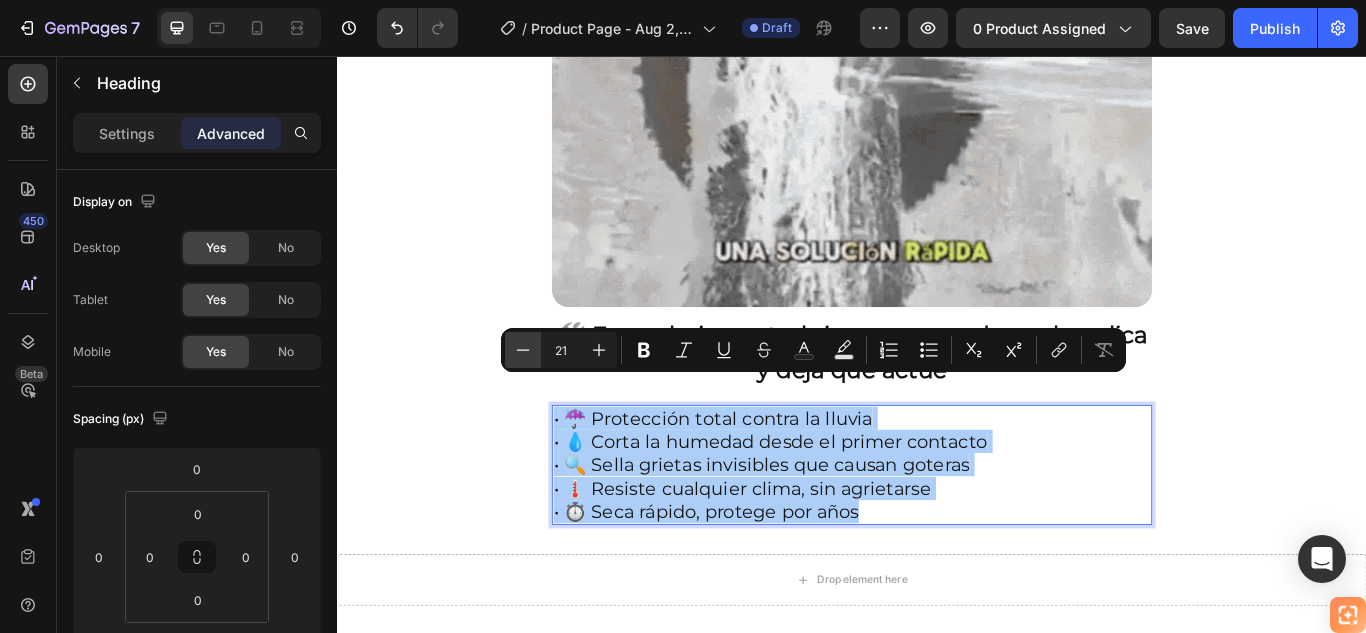 click 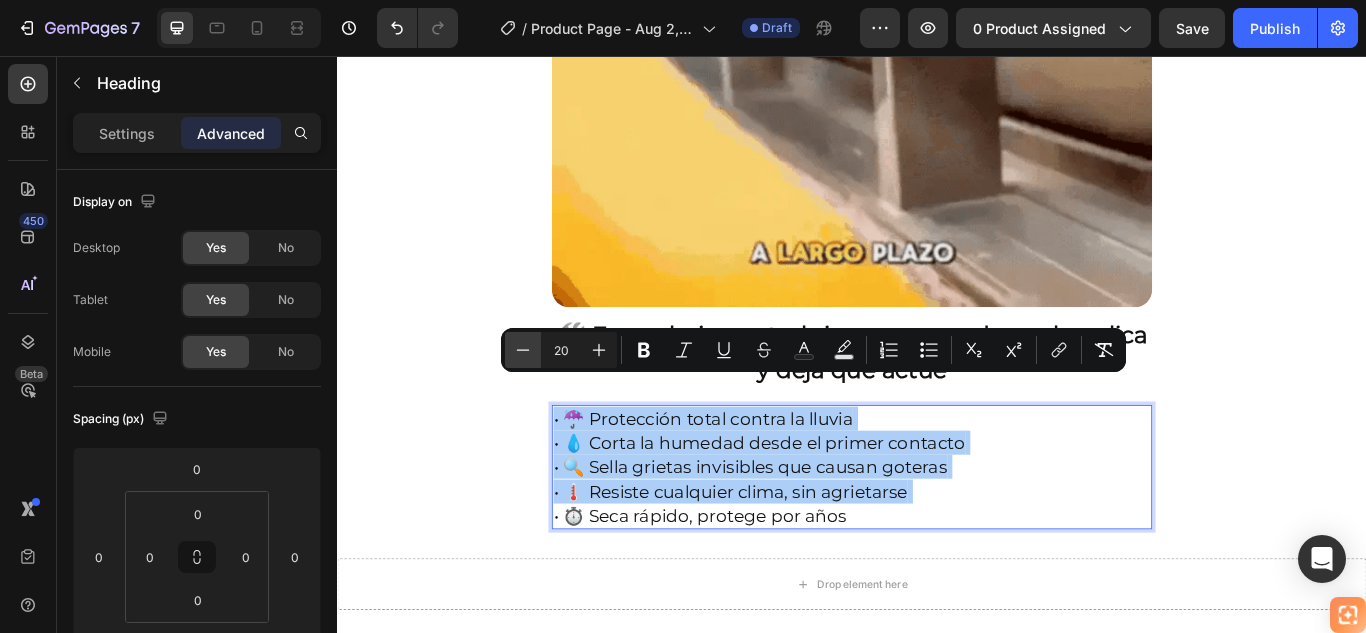 click 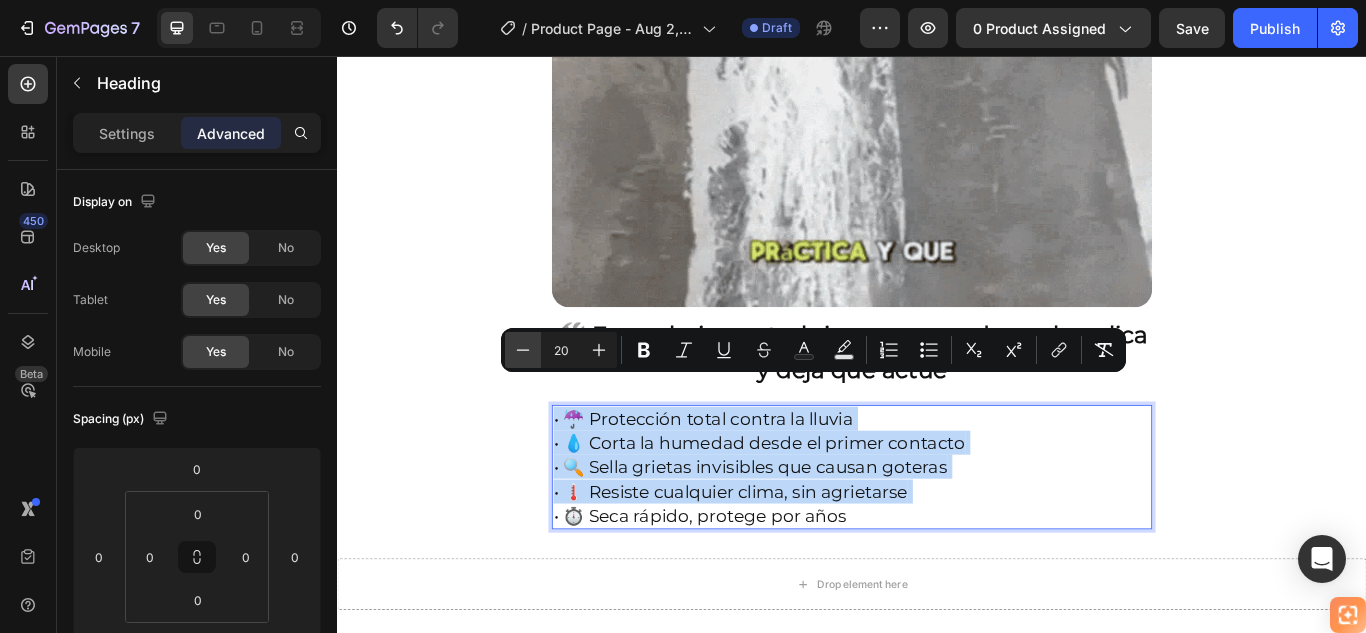 type on "19" 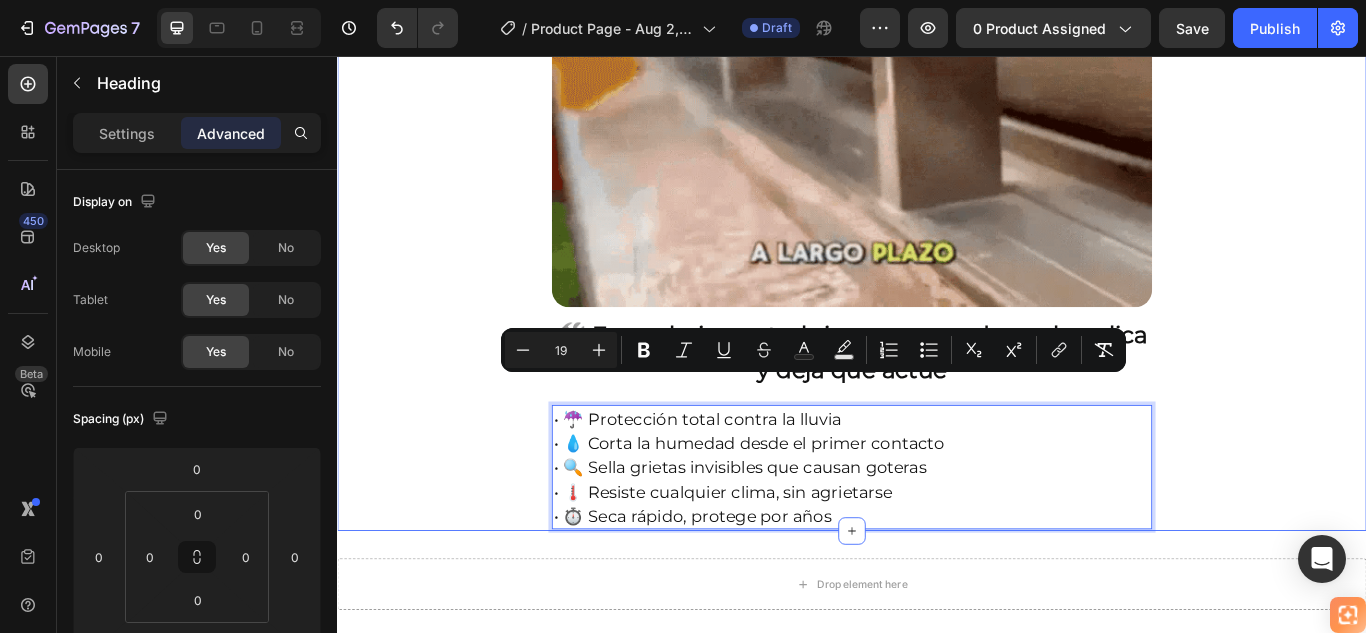 click on "🚚 Envío gratis y entrega rápida - ✅ Garantía de satisfacción total Heading Image ⭐  4.8/5 en confianza, durabilidad y uso fácil Heading 🔥  ¡Oferta Especial de Hoy! Llévate 2 por el precio de 1 Heading Antes: $[PRICE] Heading Hoy en solo: $[PRICE] Heading ¡AHORRAS 50% DE DESCUENTO! Heading
Publish the page to see the content.
Custom Code Image ⁠⁠⁠⁠⁠⁠⁠ 🛠️ Fugas bajo control sin romper nada – solo aplica y deja que actúe Heading • ☔ Protección total contra la lluvia • 💧 Corta la humedad desde el primer contacto • 🔍 Sella grietas invisibles que causan goteras • 🌡️ Resiste cualquier clima, sin agrietarse • ⏱️ Seca rápido, protege por años Heading   0 Row Section 1" at bounding box center [937, -486] 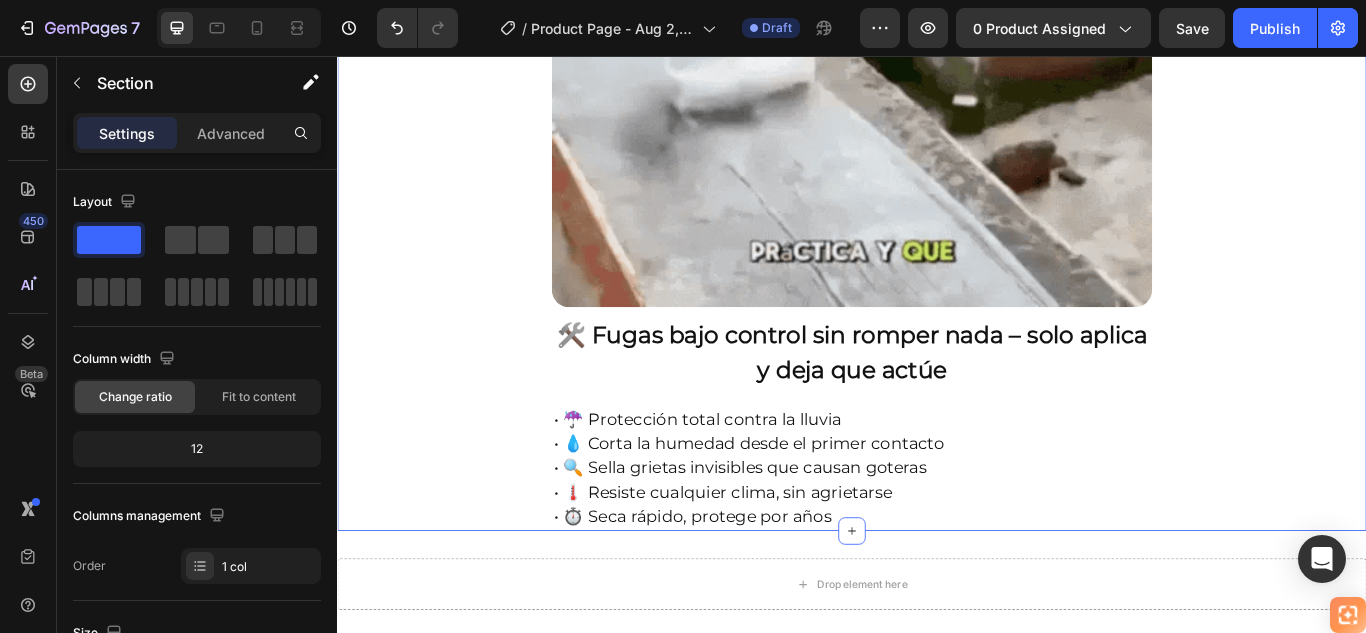 click on "🚚 Envío gratis y entrega rápida - ✅ Garantía de satisfacción total Heading Image ⭐  4.8/5 en confianza, durabilidad y uso fácil Heading 🔥  ¡Oferta Especial de Hoy! Llévate 2 por el precio de 1 Heading Antes: $[PRICE] Heading Hoy en solo: $[PRICE] Heading ¡AHORRAS 50% DE DESCUENTO! Heading
Publish the page to see the content.
Custom Code Image ⁠⁠⁠⁠⁠⁠⁠ 🛠️ Fugas bajo control sin romper nada – solo aplica y deja que actúe Heading ⁠⁠⁠⁠⁠⁠⁠ • ☔ Protección total contra la lluvia • 💧 Corta la humedad desde el primer contacto • 🔍 Sella grietas invisibles que causan goteras • 🌡️ Resiste cualquier clima, sin agrietarse • ⏱️ Seca rápido, protege por años Heading Row Section 1   You can create reusable sections Create Theme Section AI Content Write with GemAI What would you like to describe here? Tone and Voice Persuasive Product Show more Generate" at bounding box center (937, -486) 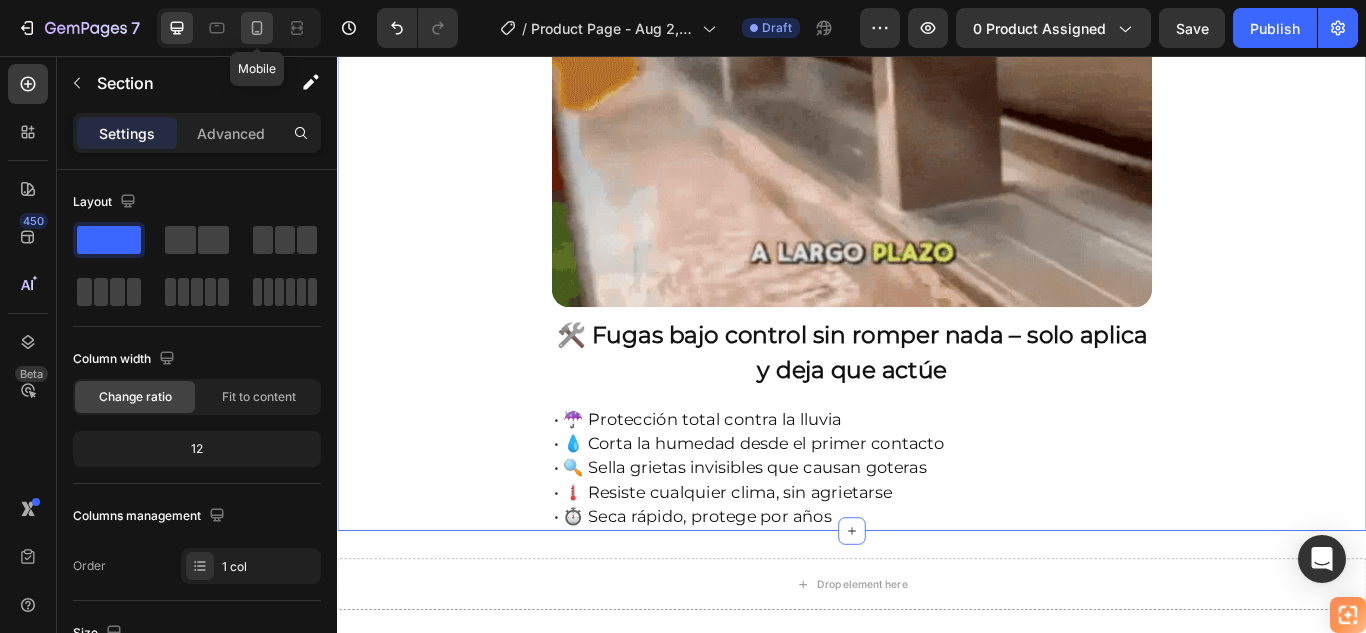 drag, startPoint x: 261, startPoint y: 21, endPoint x: 148, endPoint y: 240, distance: 246.43457 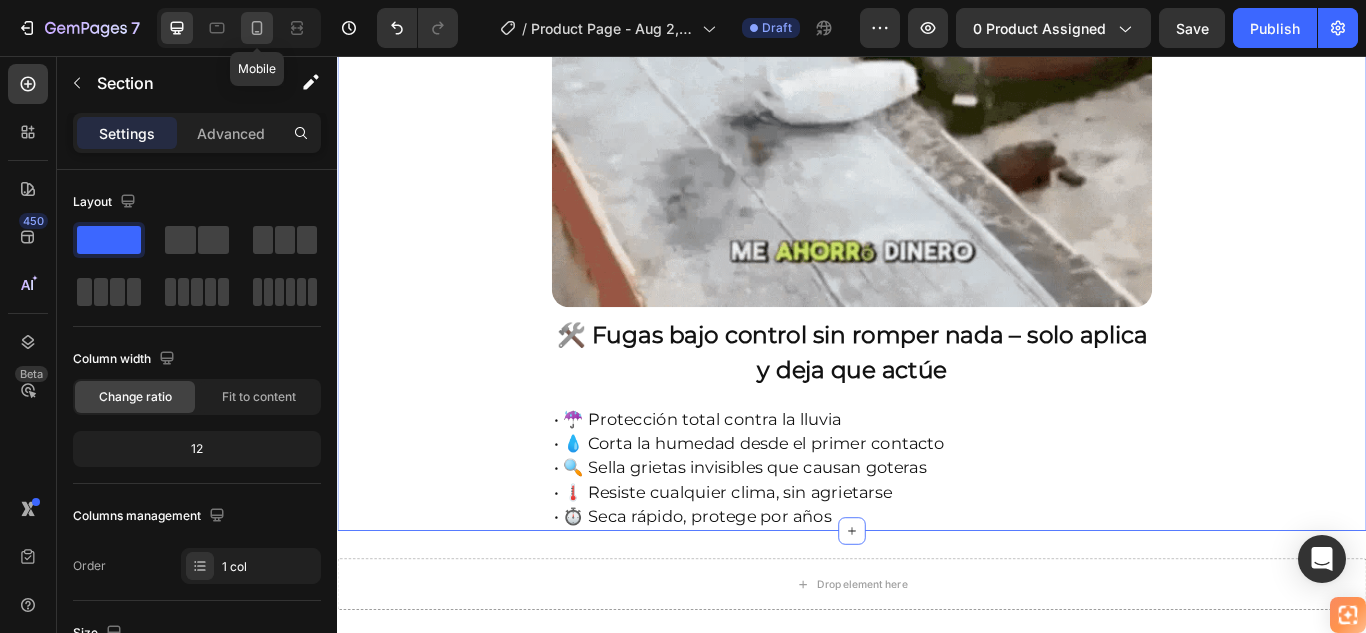 click 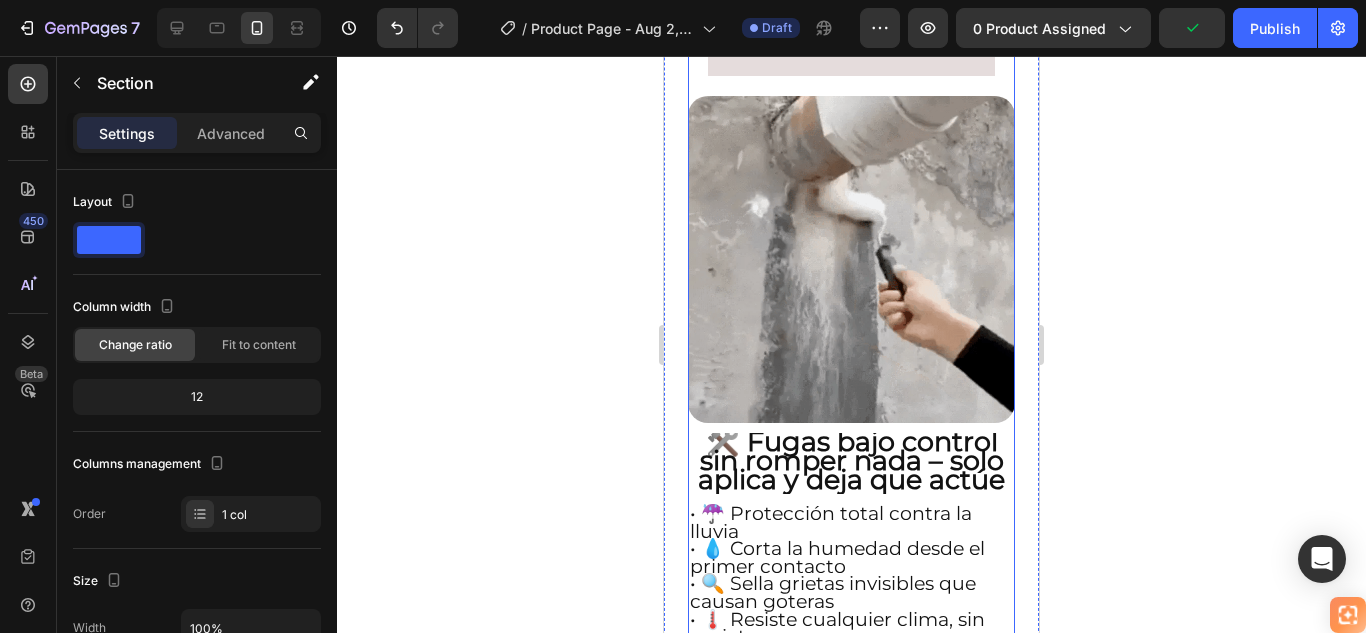 scroll, scrollTop: 900, scrollLeft: 0, axis: vertical 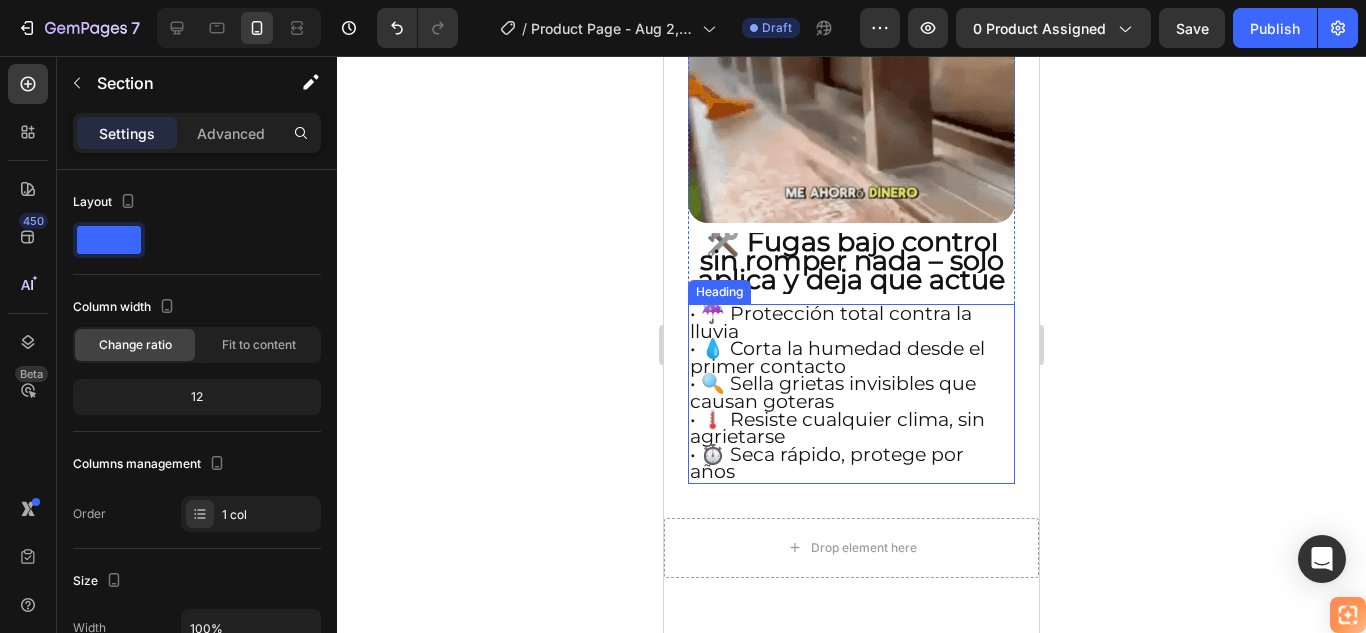 click on "• 🔍 Sella grietas invisibles que causan goteras" at bounding box center (833, 392) 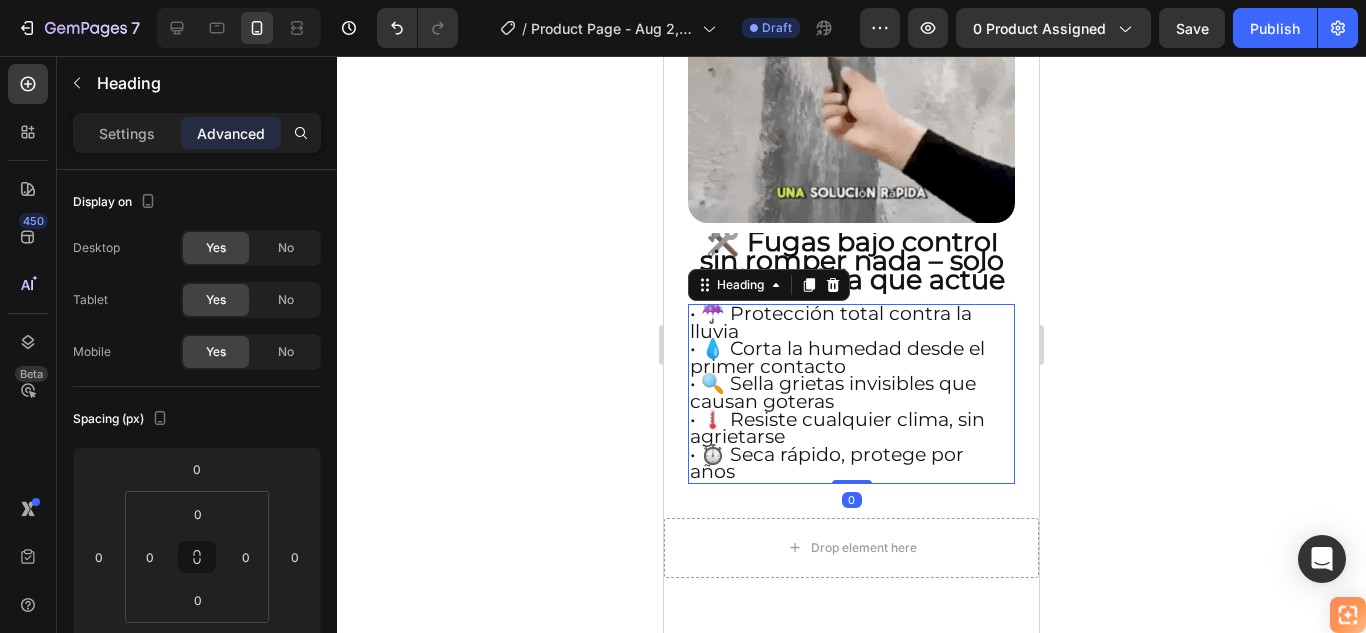 click on "• ☔ Protección total contra la lluvia • 💧 Corta la humedad desde el primer contacto • 🔍 Sella grietas invisibles que causan goteras • 🌡️ Resiste cualquier clima, sin agrietarse • ⏱️ Seca rápido, protege por años" at bounding box center [851, 394] 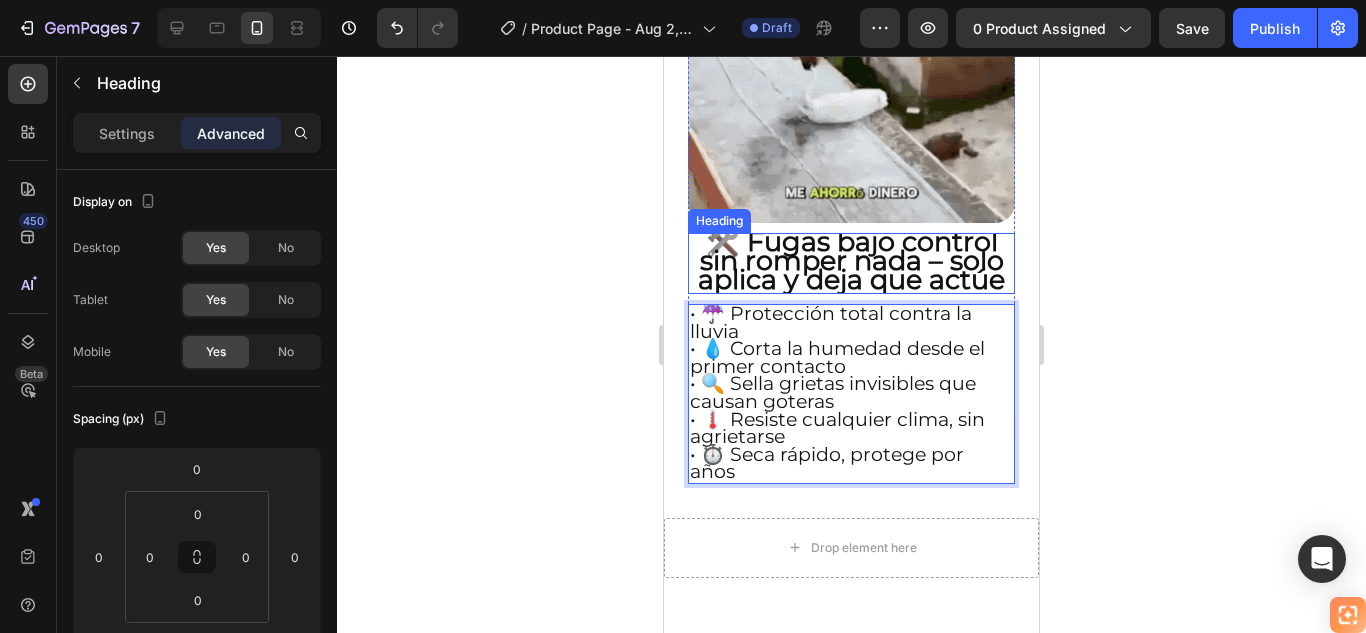 click on "🛠️ Fugas bajo control sin romper nada – solo aplica y deja que actúe" at bounding box center (851, 260) 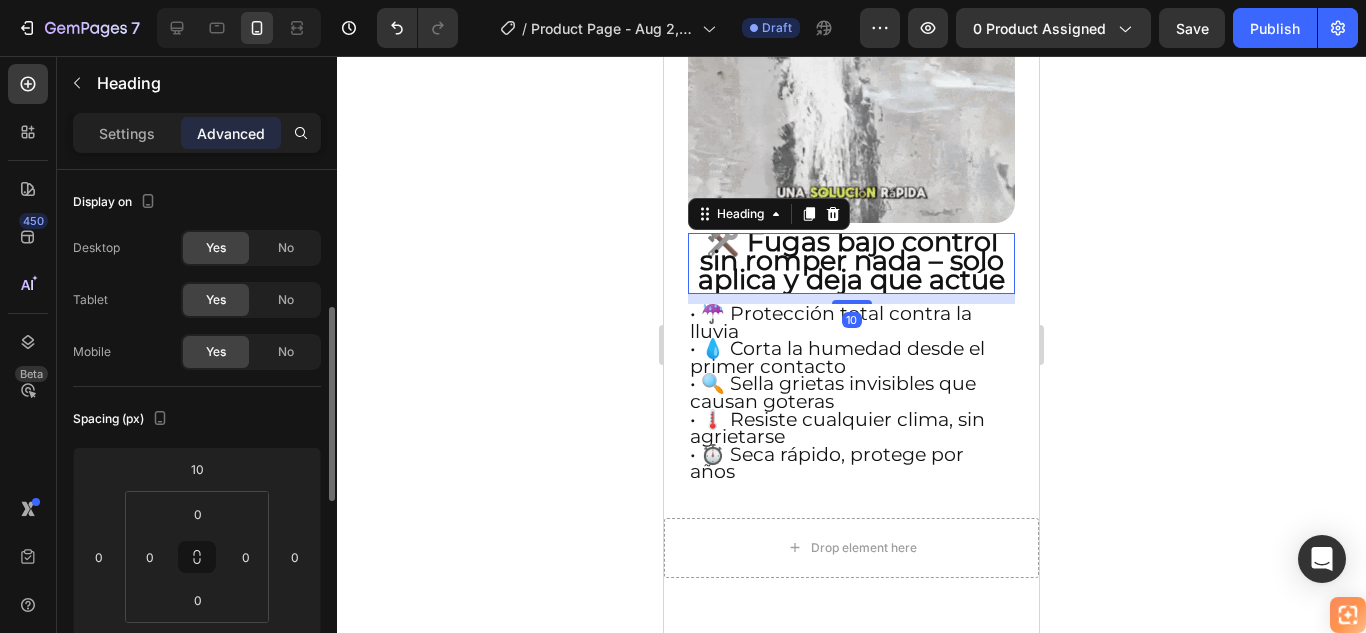 click on "🛠️ Fugas bajo control sin romper nada – solo aplica y deja que actúe" at bounding box center (851, 260) 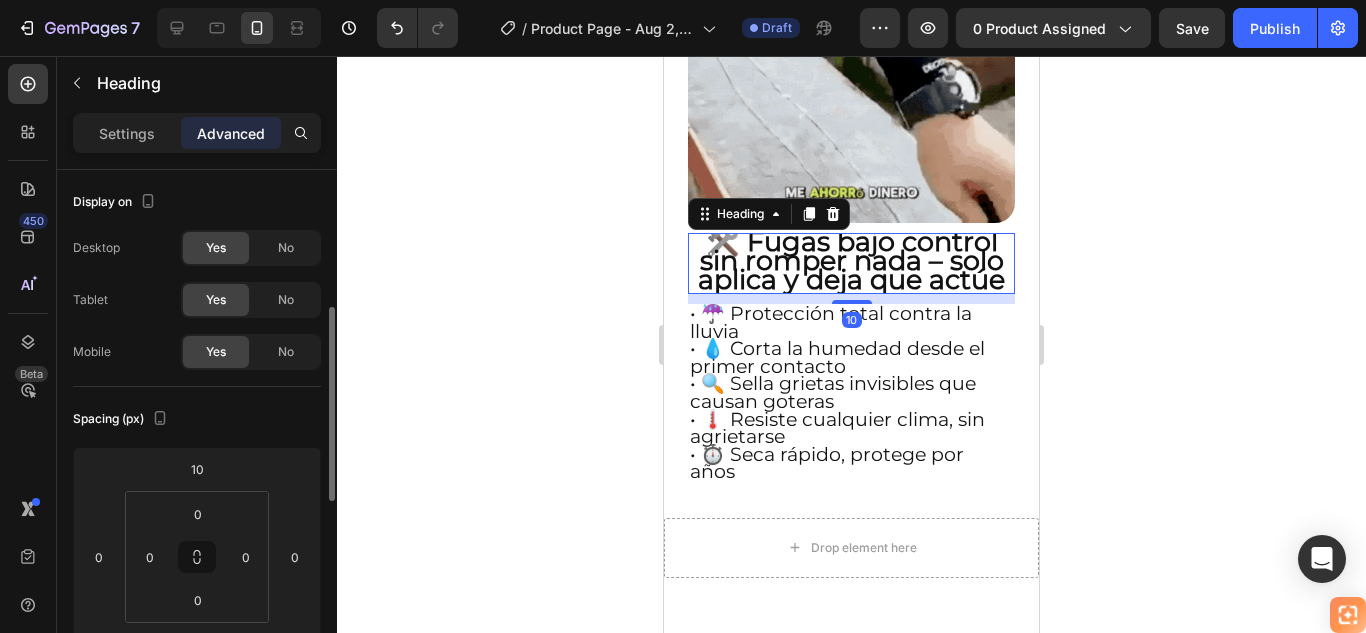 scroll, scrollTop: 100, scrollLeft: 0, axis: vertical 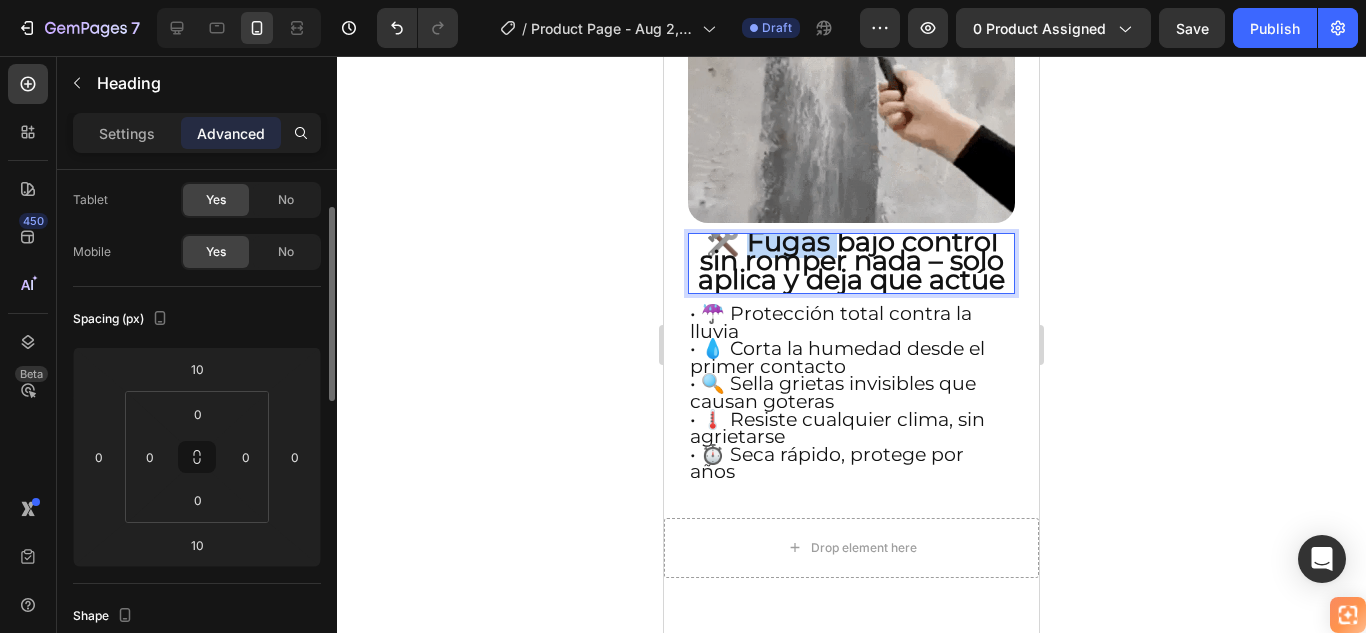 click on "🛠️ Fugas bajo control sin romper nada – solo aplica y deja que actúe" at bounding box center [851, 260] 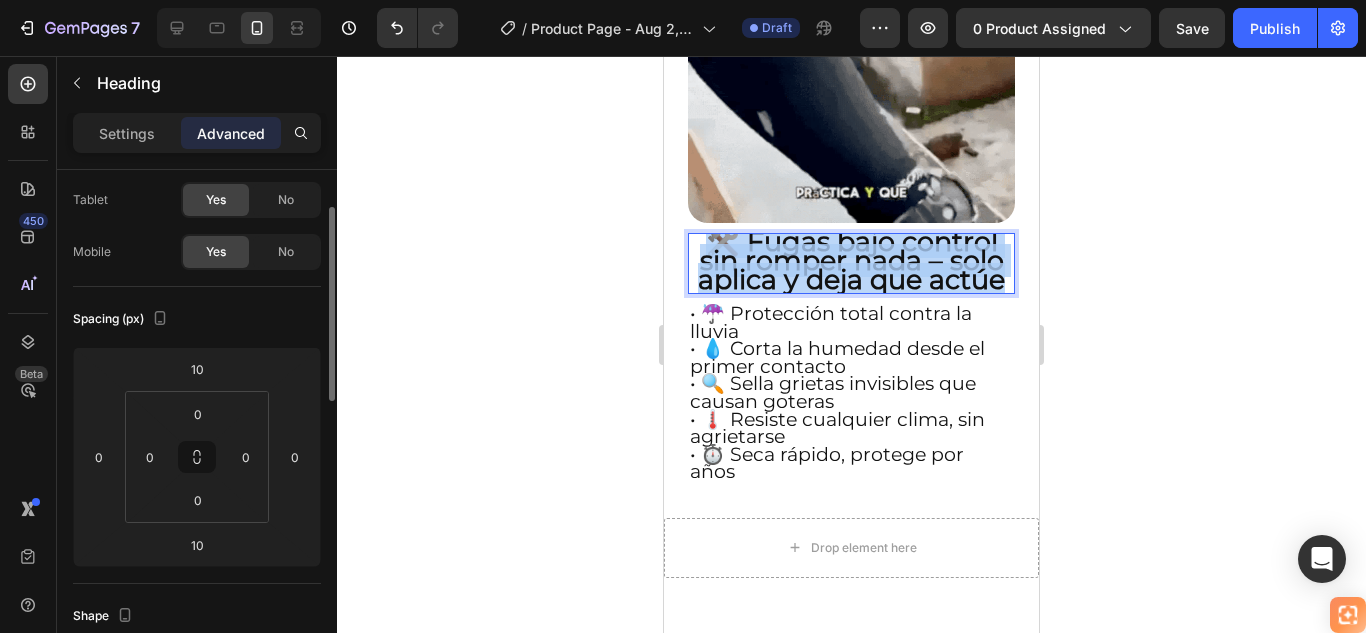 click on "🛠️ Fugas bajo control sin romper nada – solo aplica y deja que actúe" at bounding box center (851, 260) 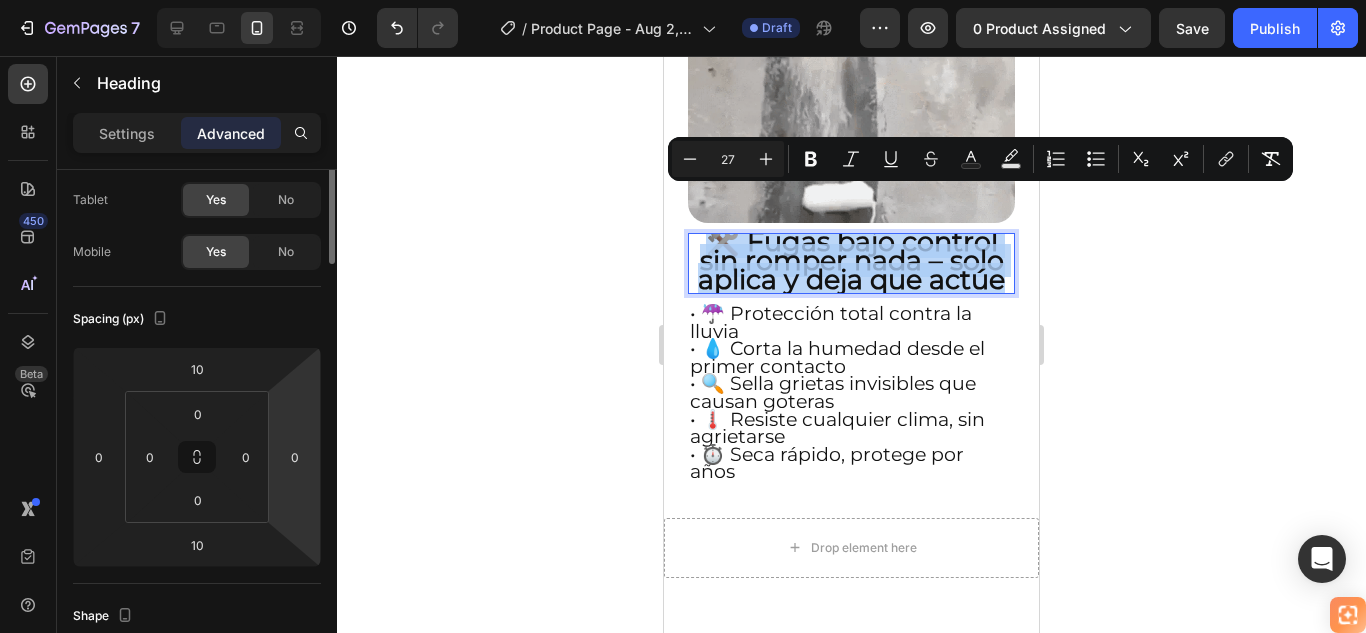 scroll, scrollTop: 0, scrollLeft: 0, axis: both 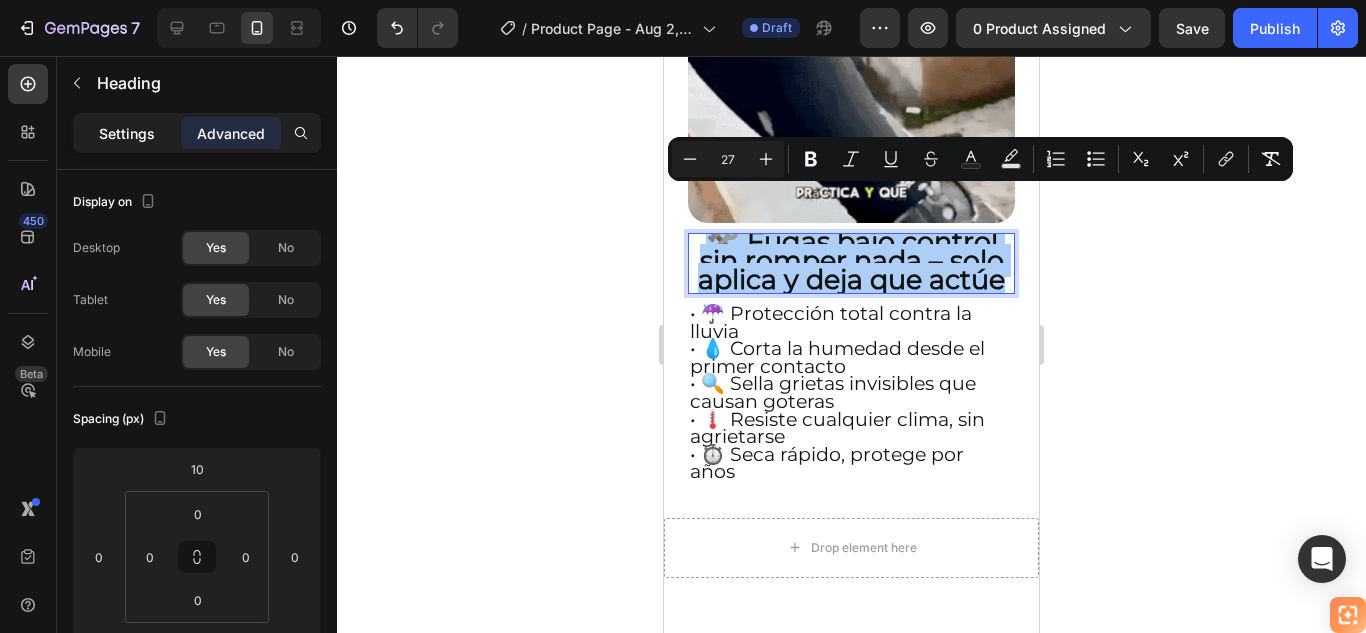 click on "Settings" at bounding box center (127, 133) 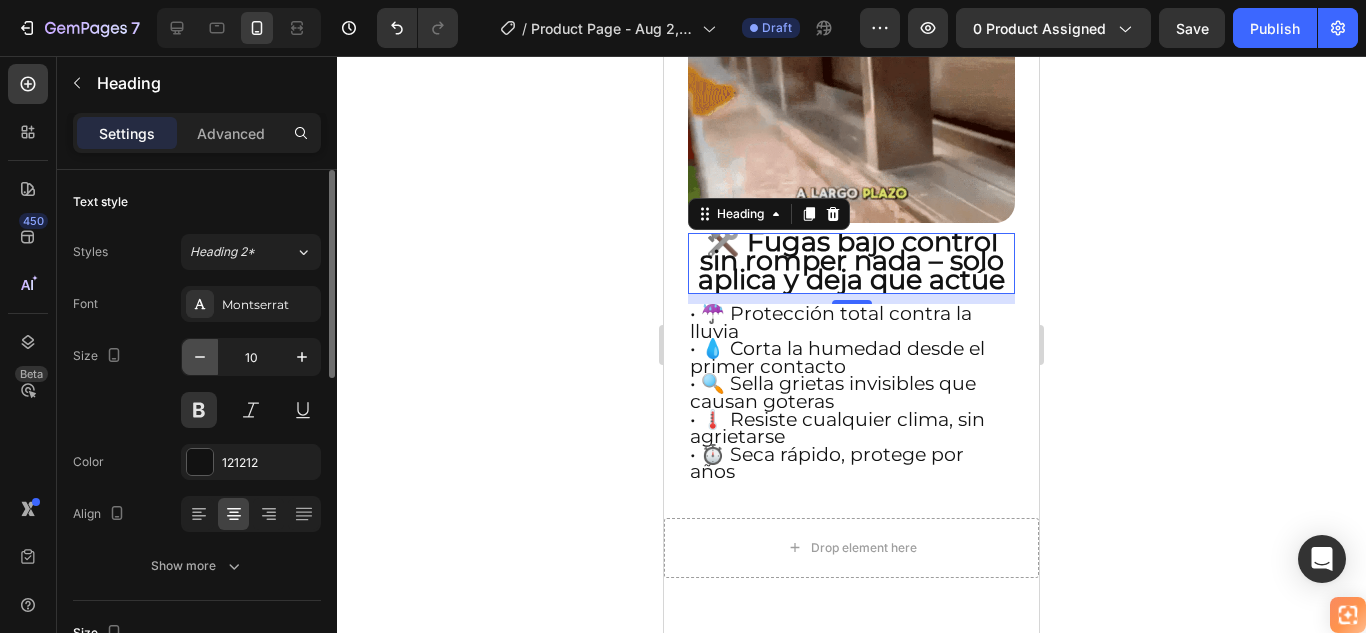 click 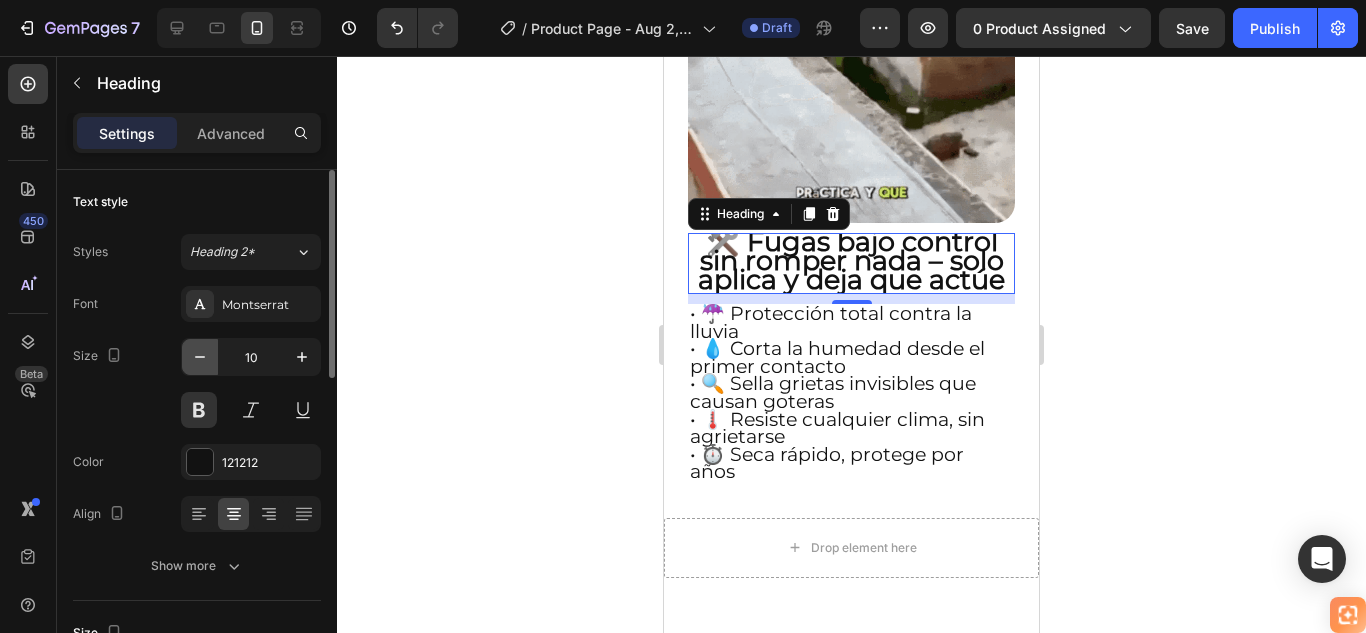 click 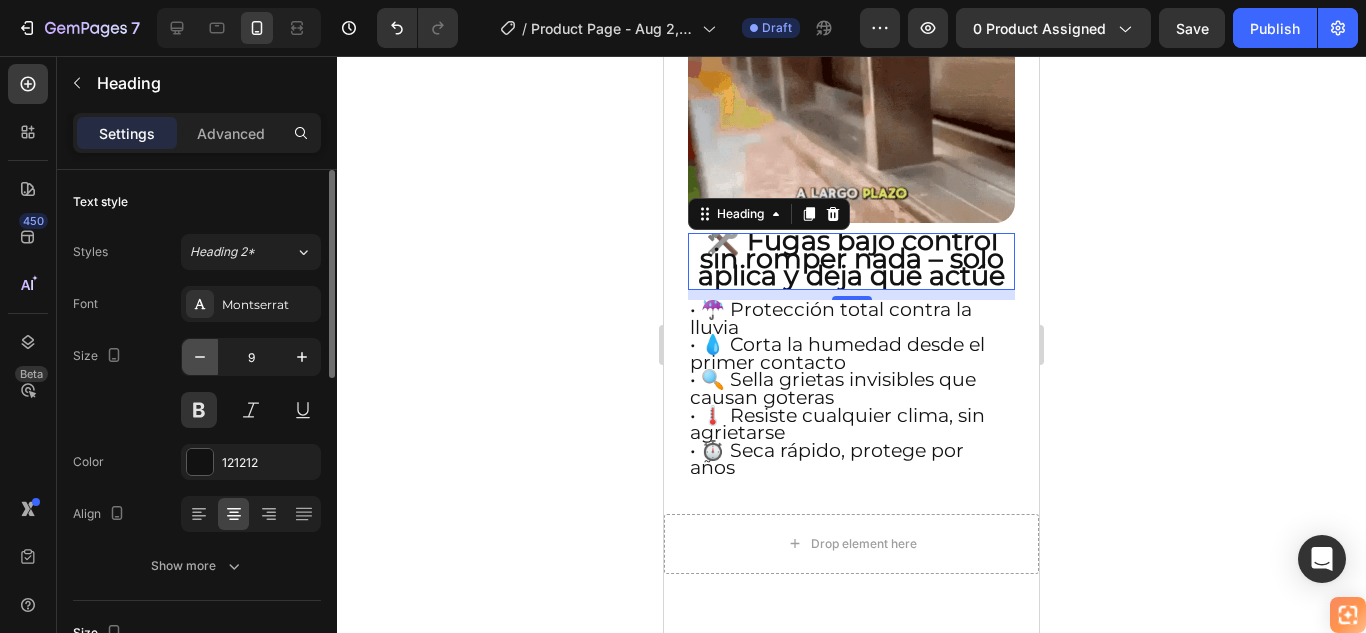 click 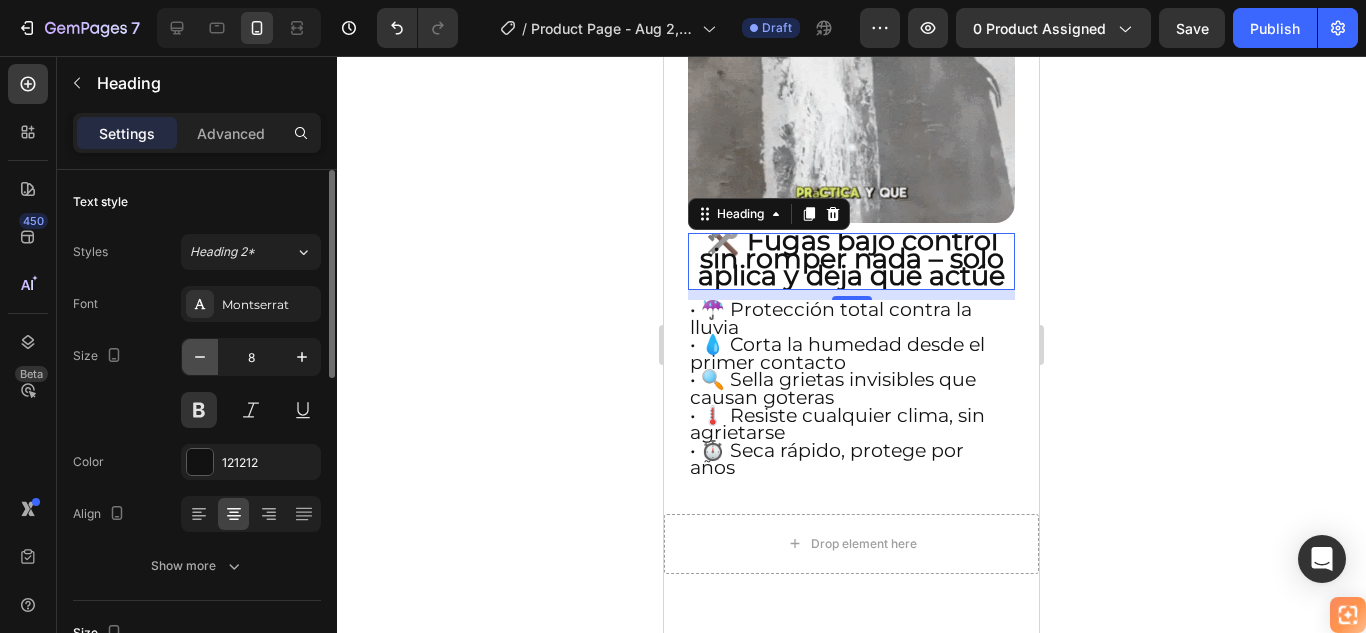 type on "7" 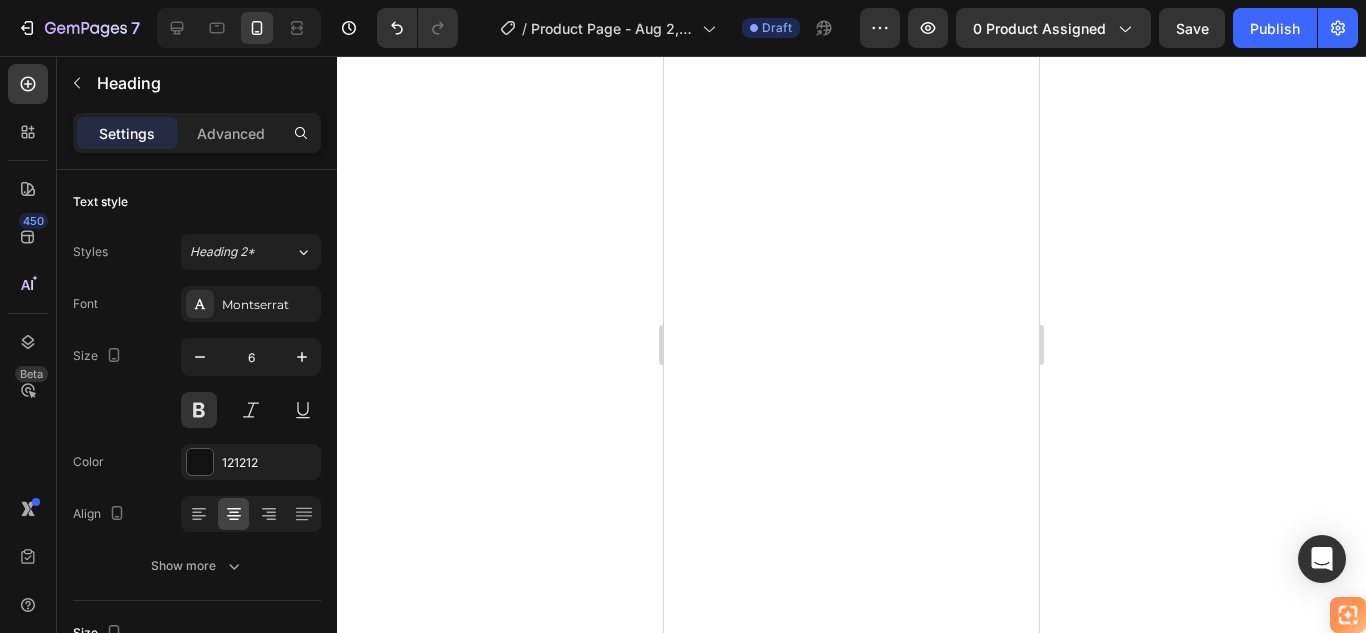scroll, scrollTop: 0, scrollLeft: 0, axis: both 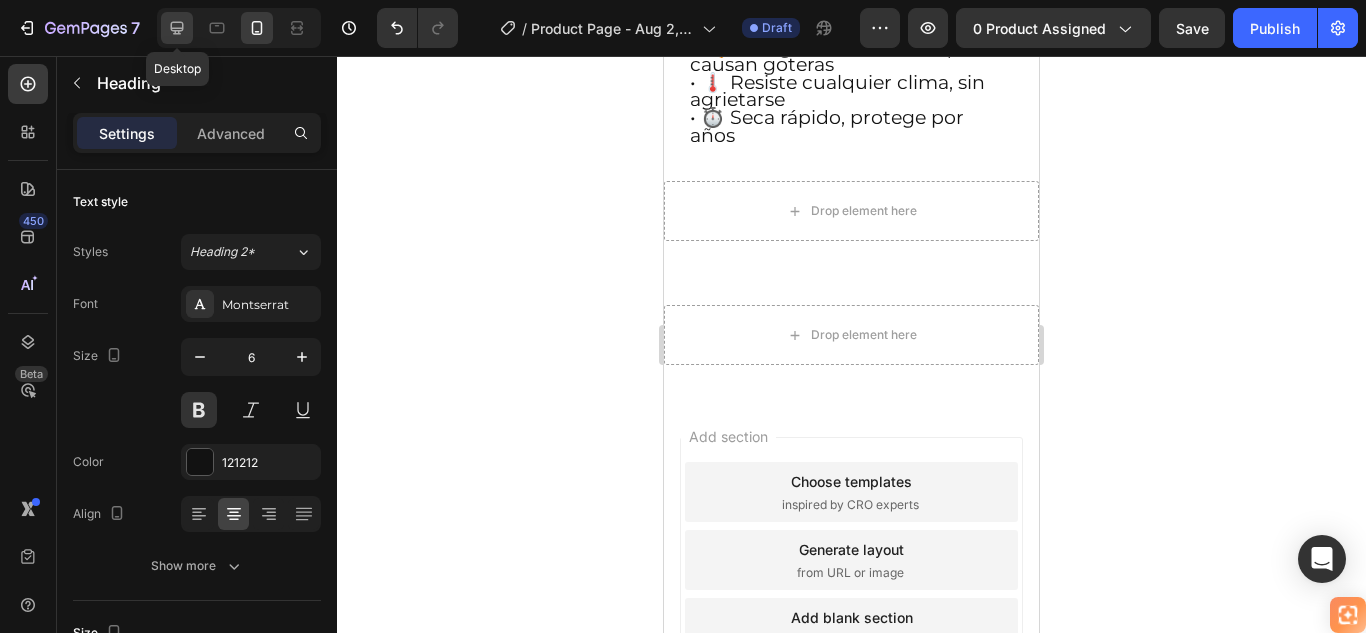 click 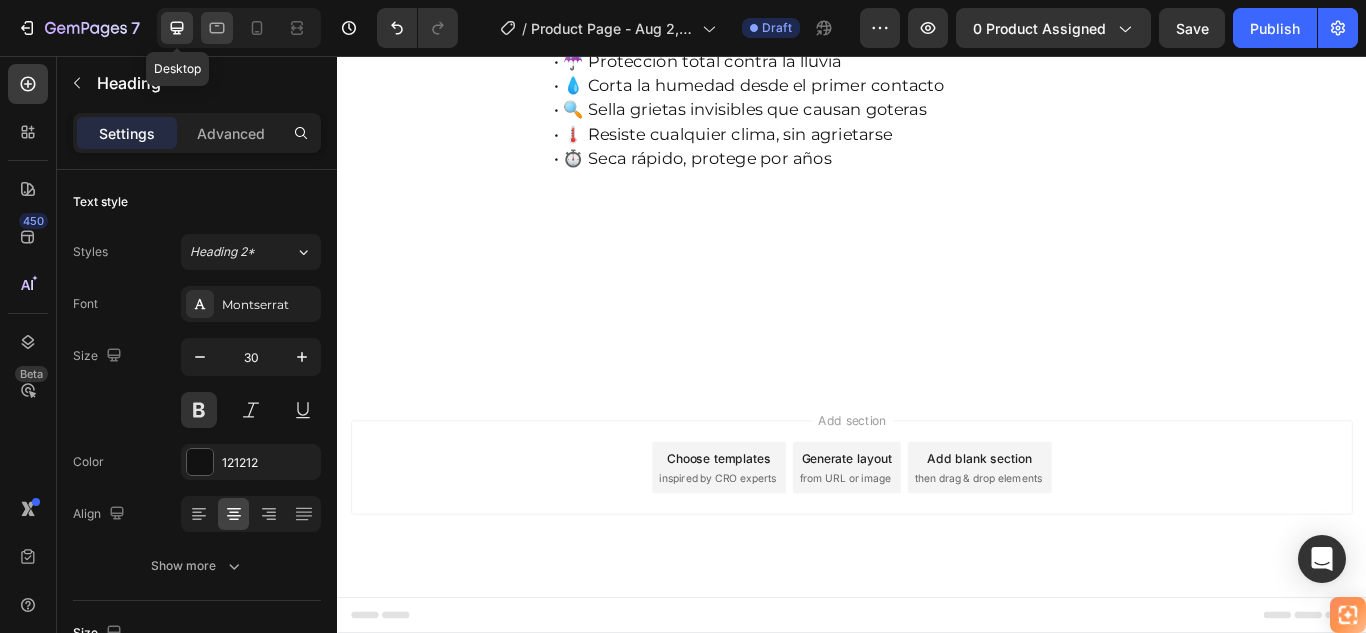 scroll, scrollTop: 1875, scrollLeft: 0, axis: vertical 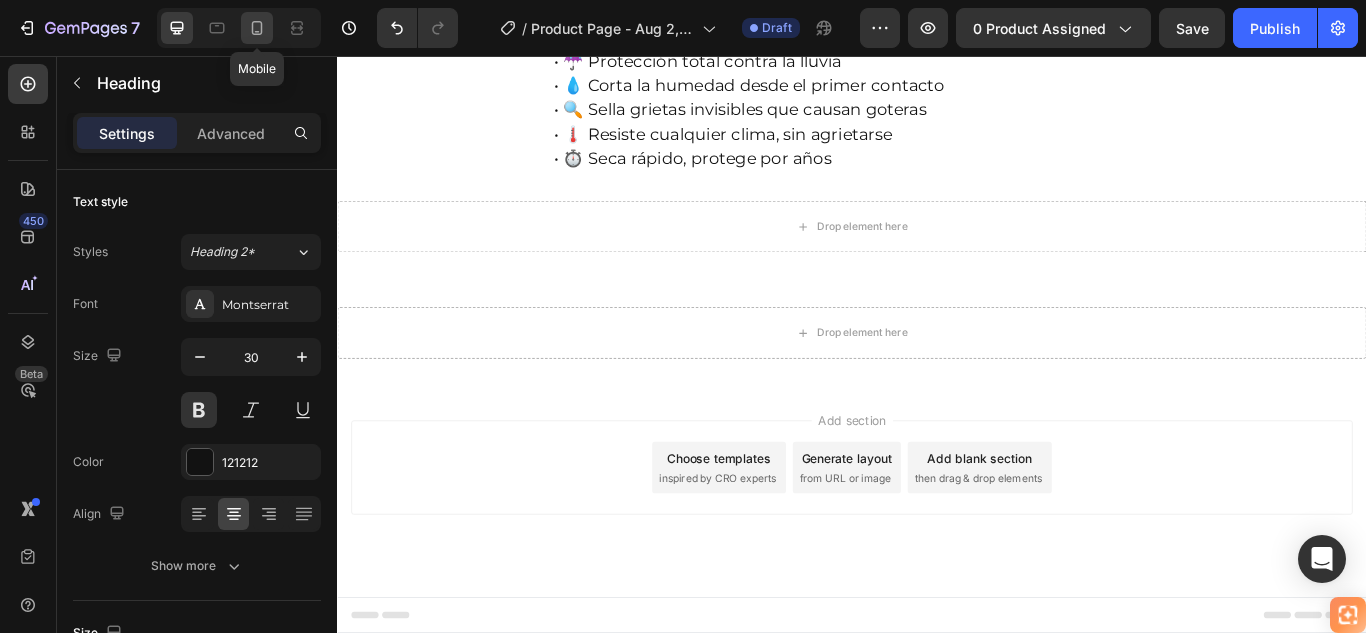 drag, startPoint x: 254, startPoint y: 32, endPoint x: 153, endPoint y: 130, distance: 140.73024 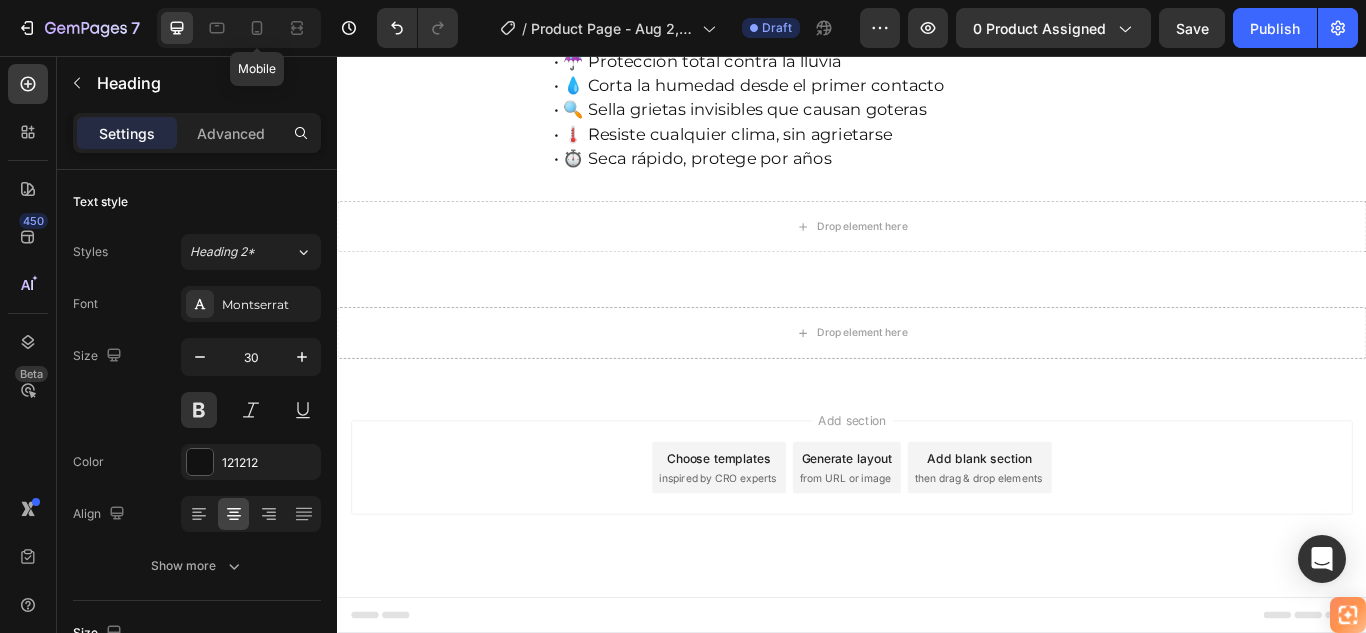 type on "6" 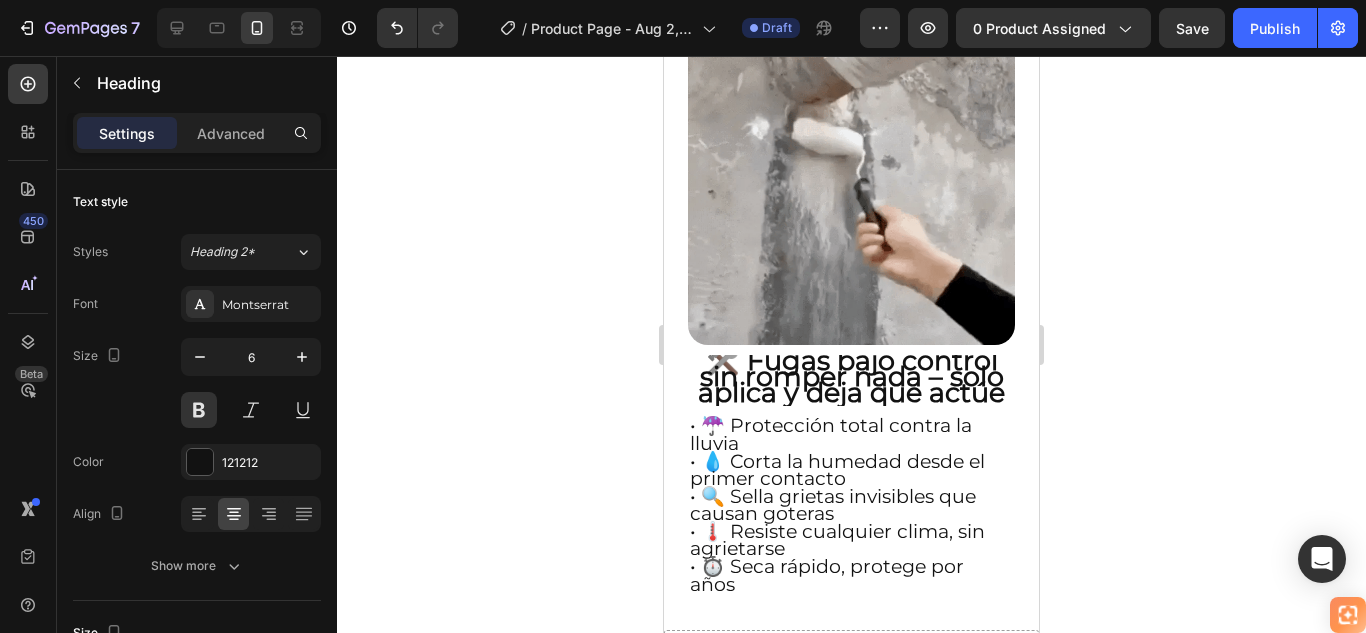 scroll, scrollTop: 775, scrollLeft: 0, axis: vertical 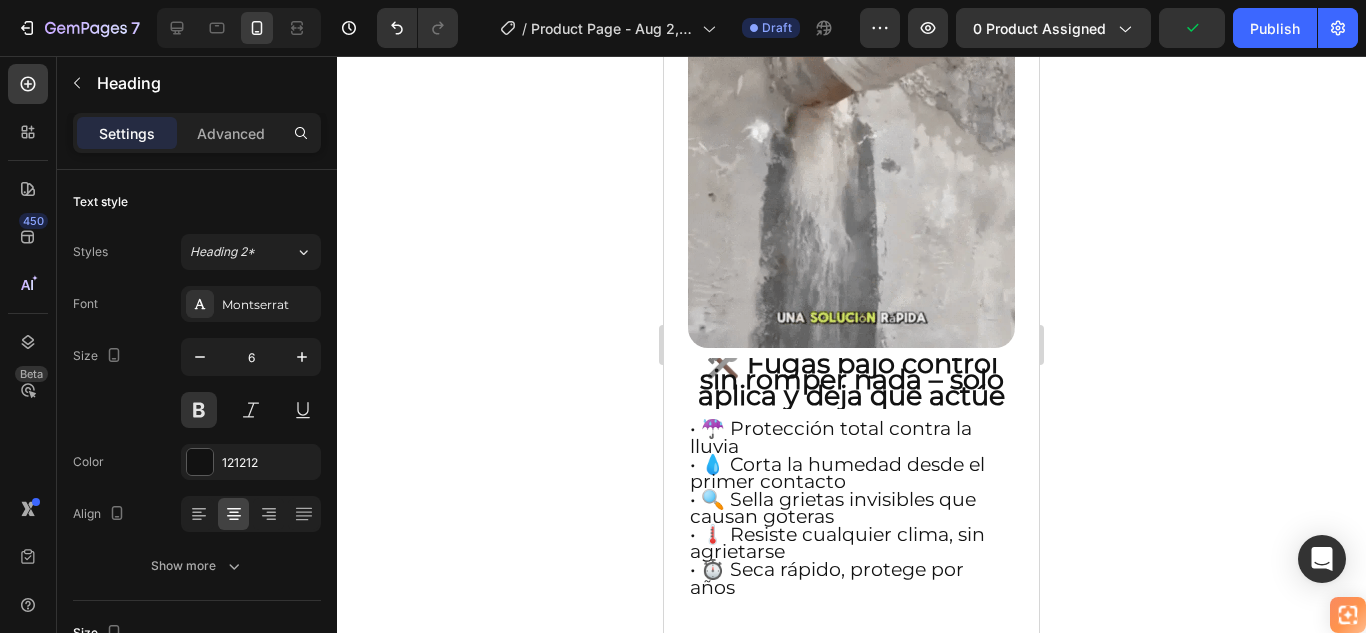 click on "🛠️ Fugas bajo control sin romper nada – solo aplica y deja que actúe" at bounding box center [851, 379] 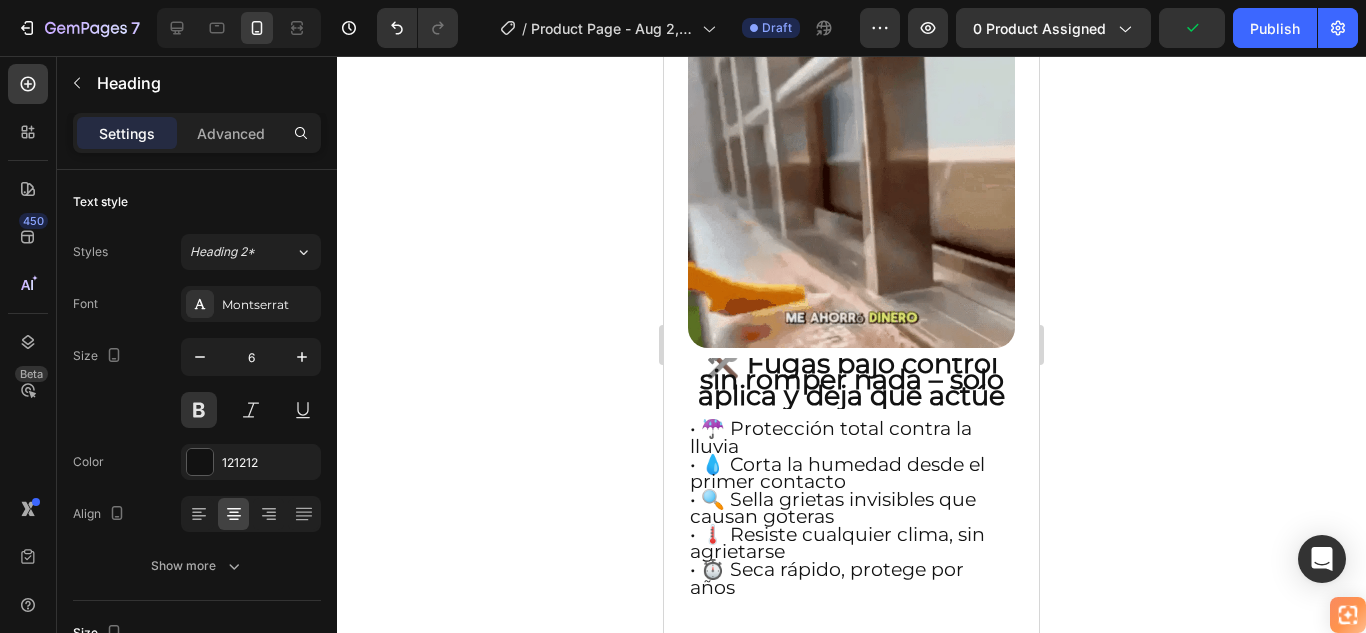 click on "🛠️ Fugas bajo control sin romper nada – solo aplica y deja que actúe" at bounding box center (851, 379) 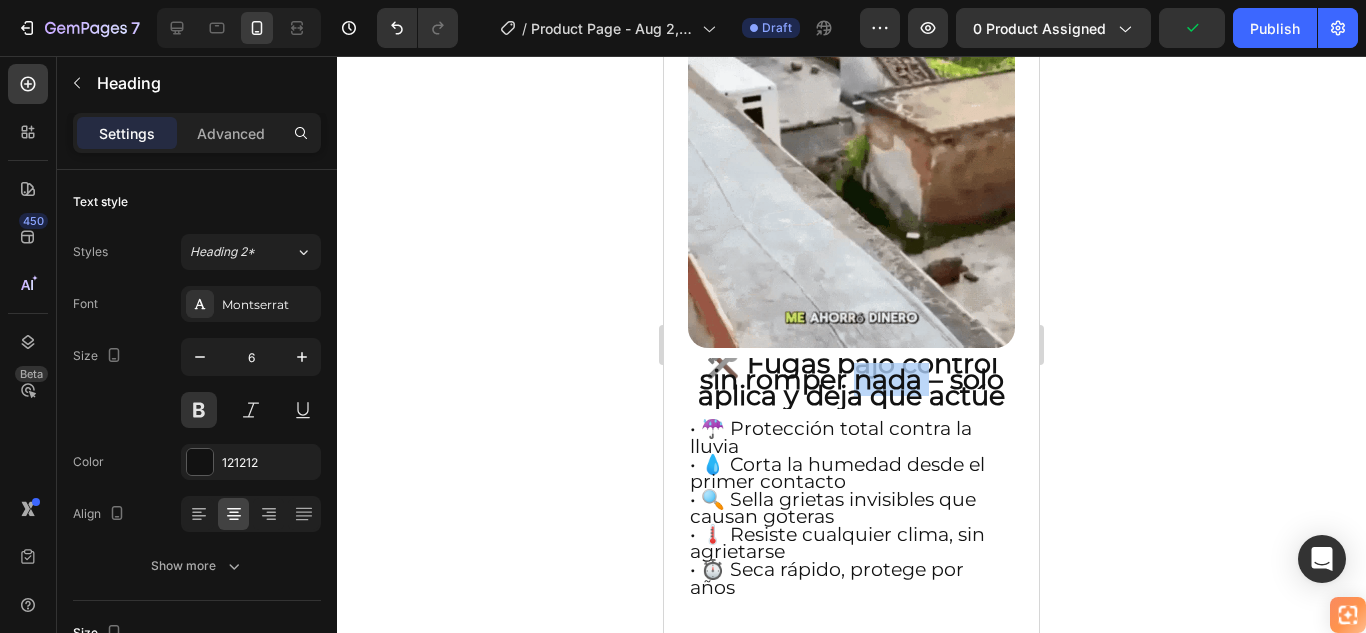 click on "🛠️ Fugas bajo control sin romper nada – solo aplica y deja que actúe" at bounding box center (851, 379) 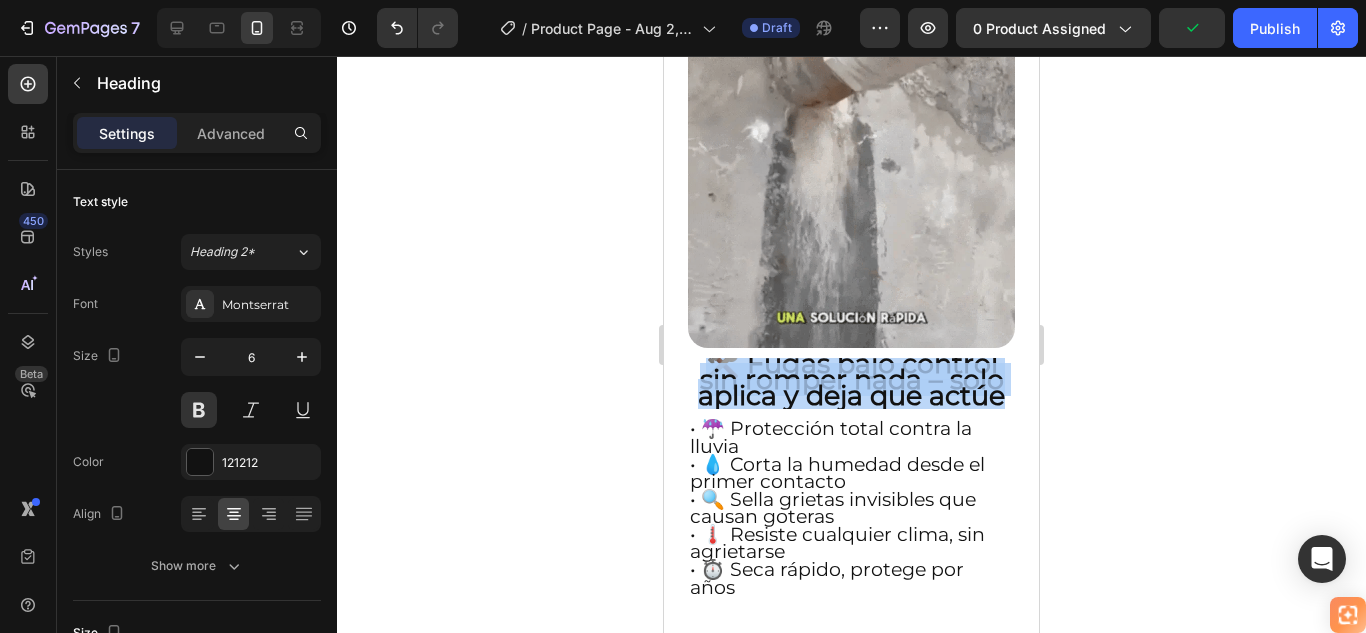 click on "🛠️ Fugas bajo control sin romper nada – solo aplica y deja que actúe" at bounding box center (851, 379) 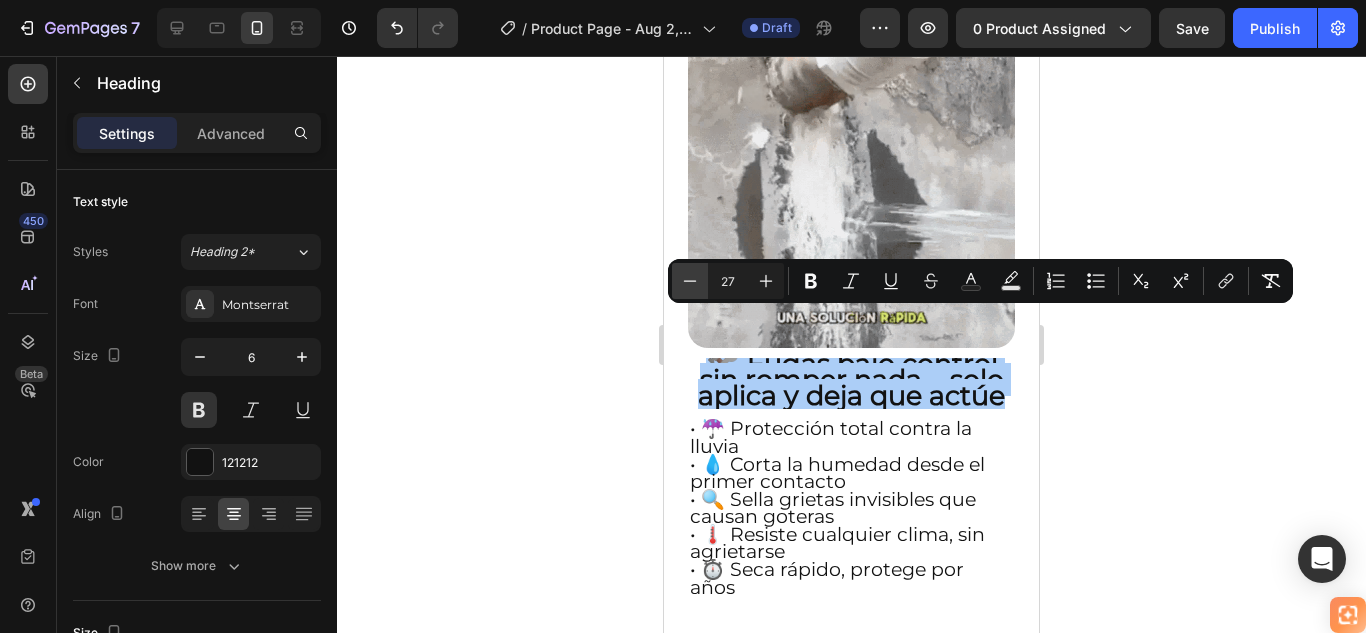 click 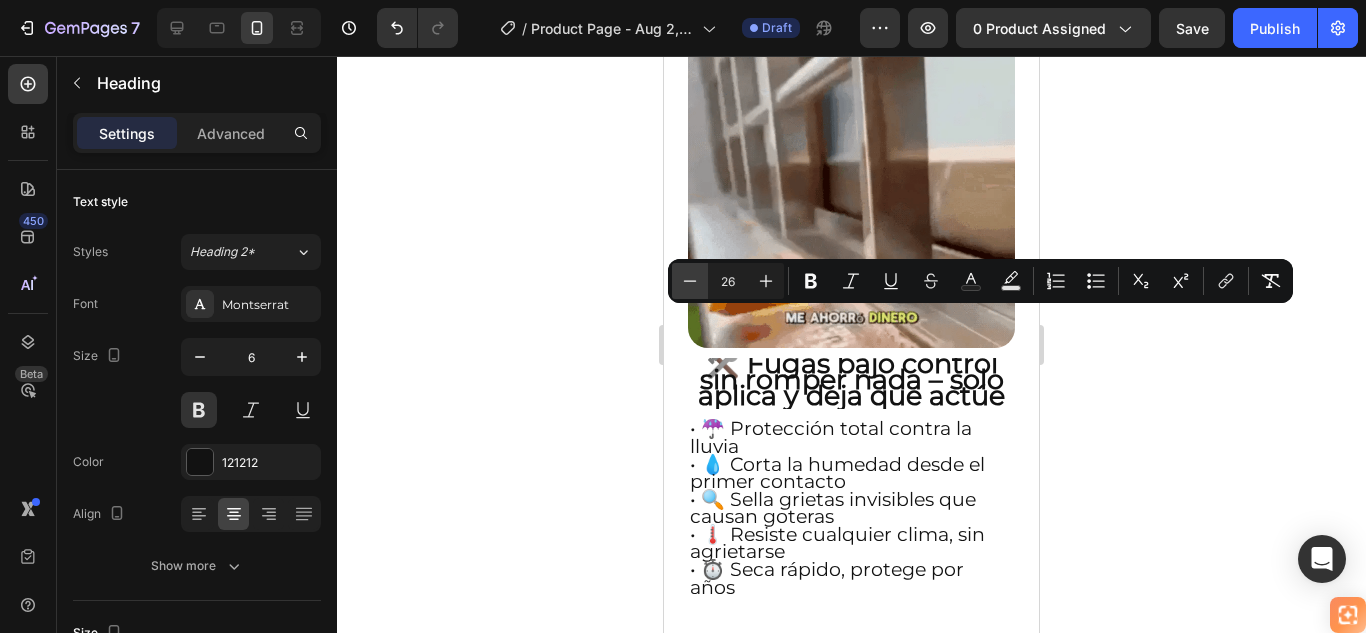 click 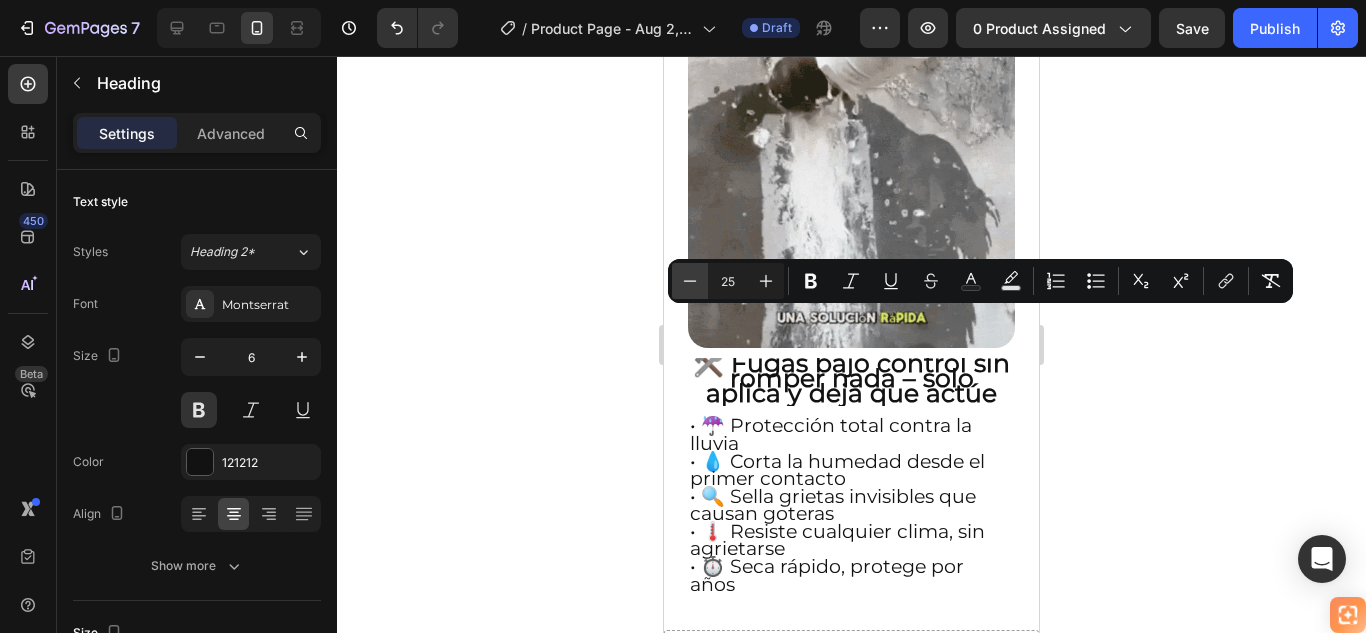 click 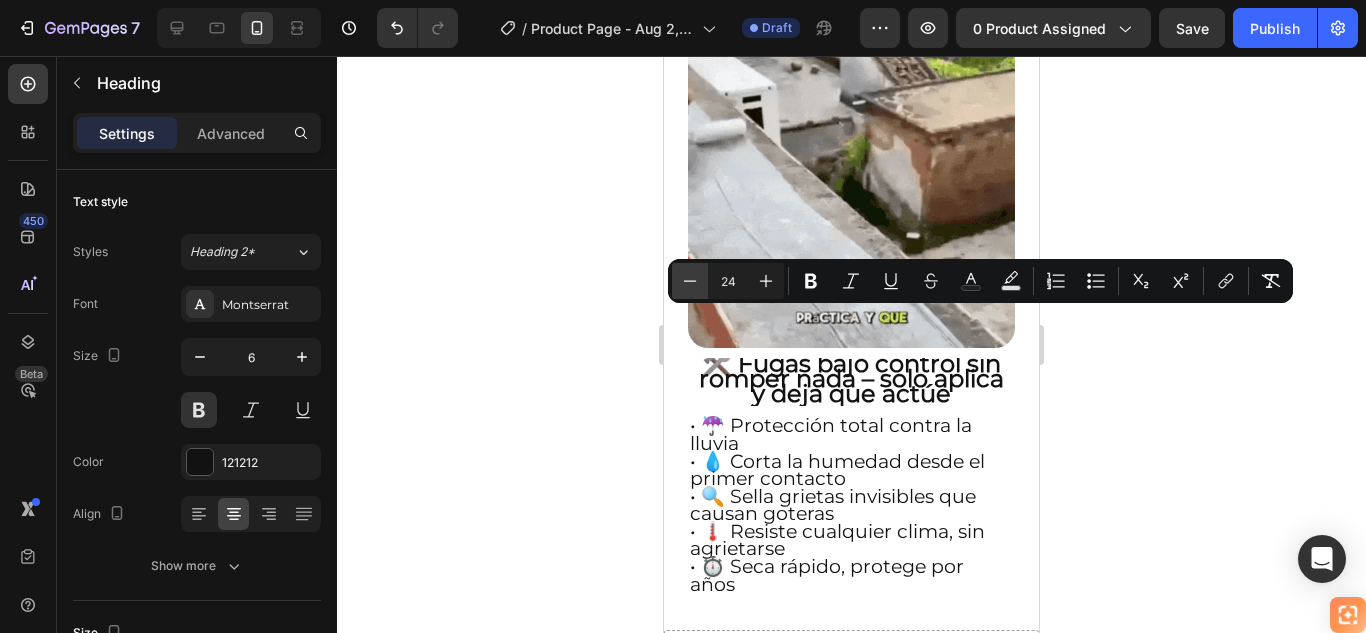click 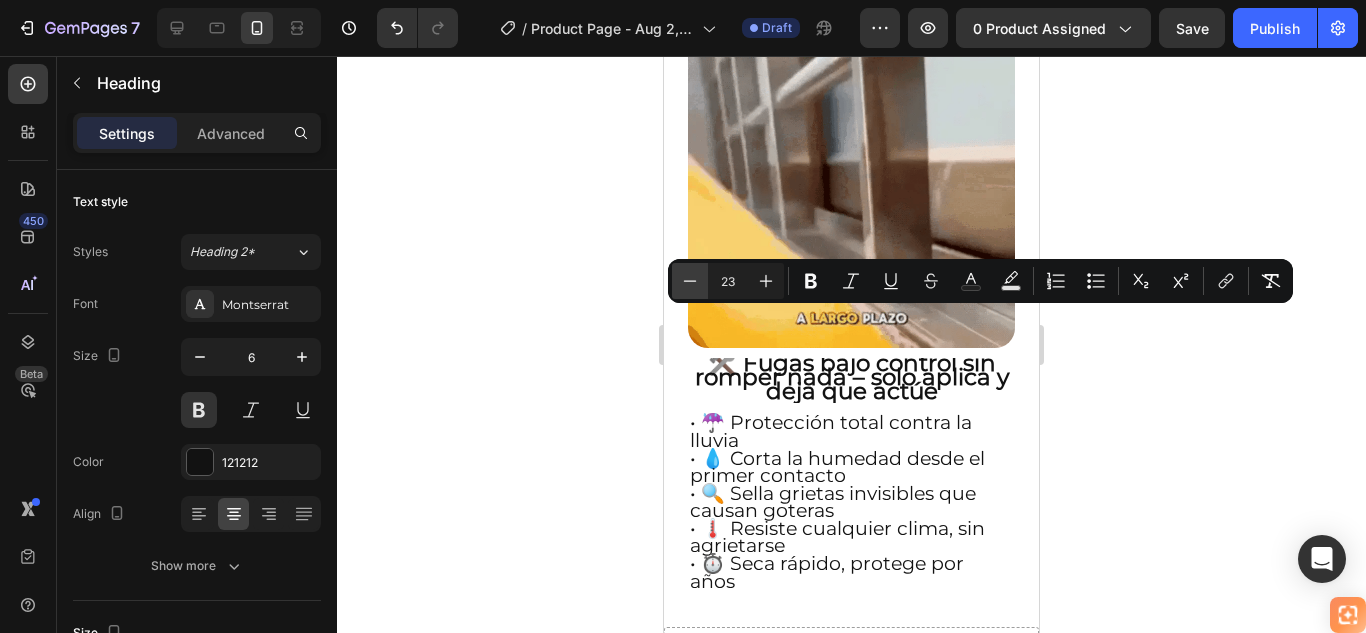 click 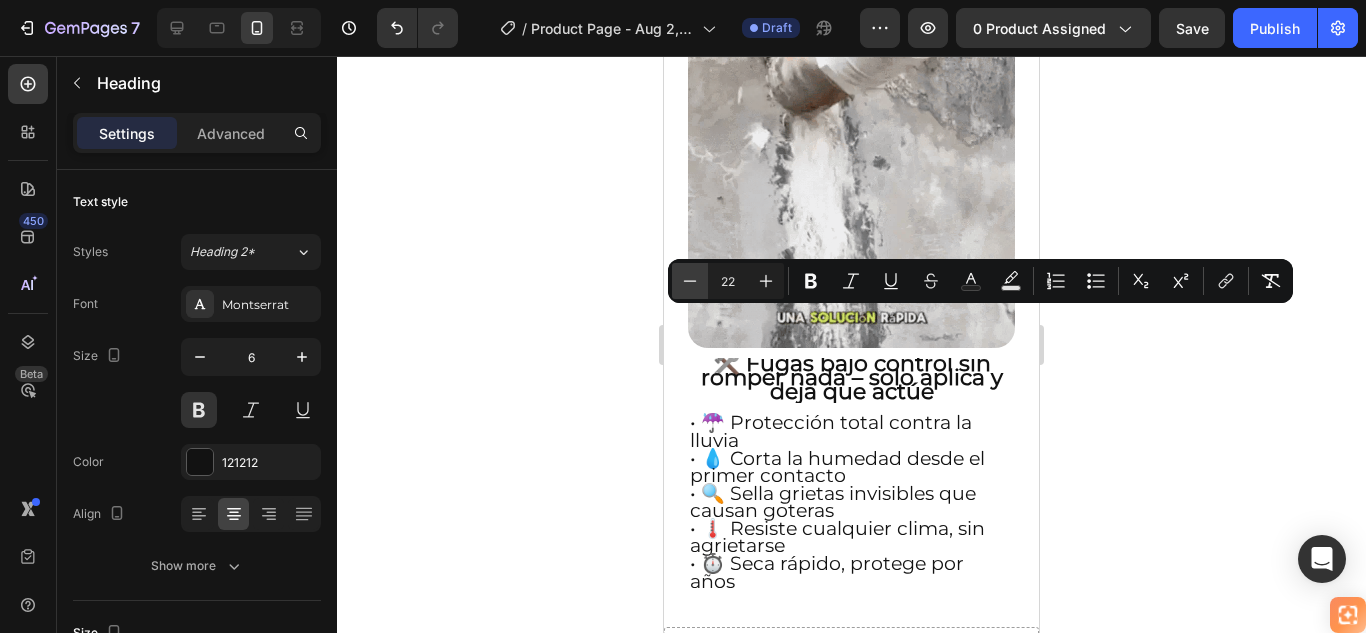 click 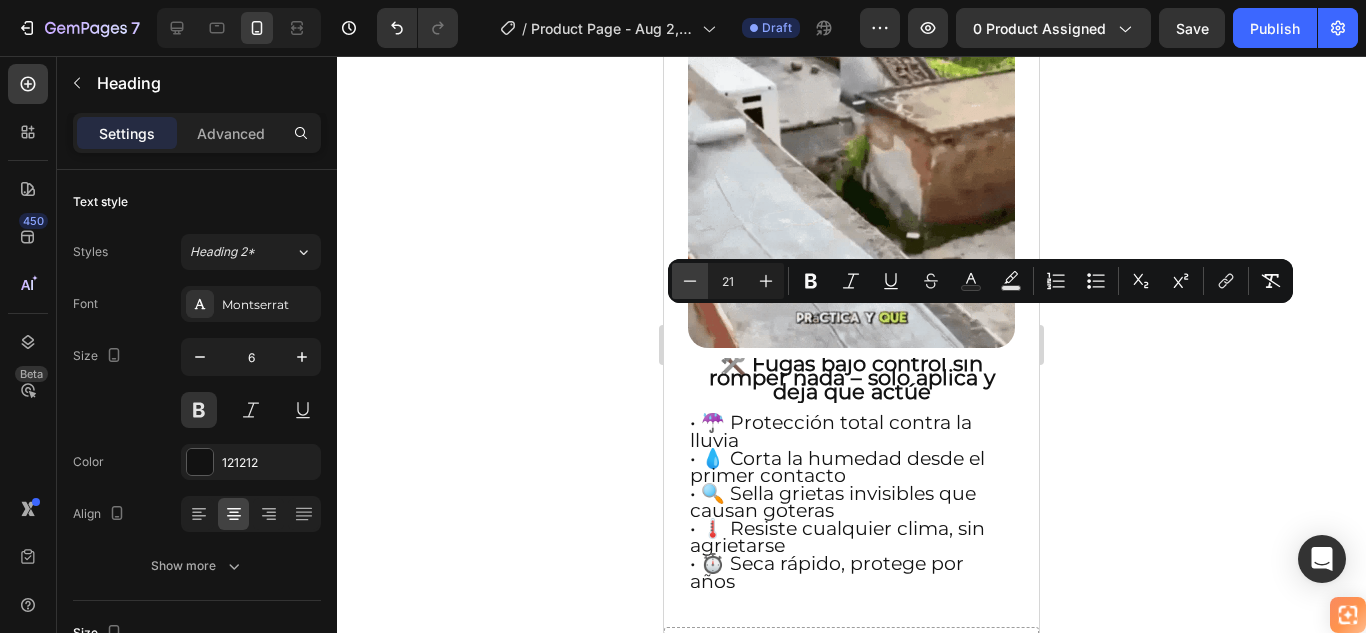 click 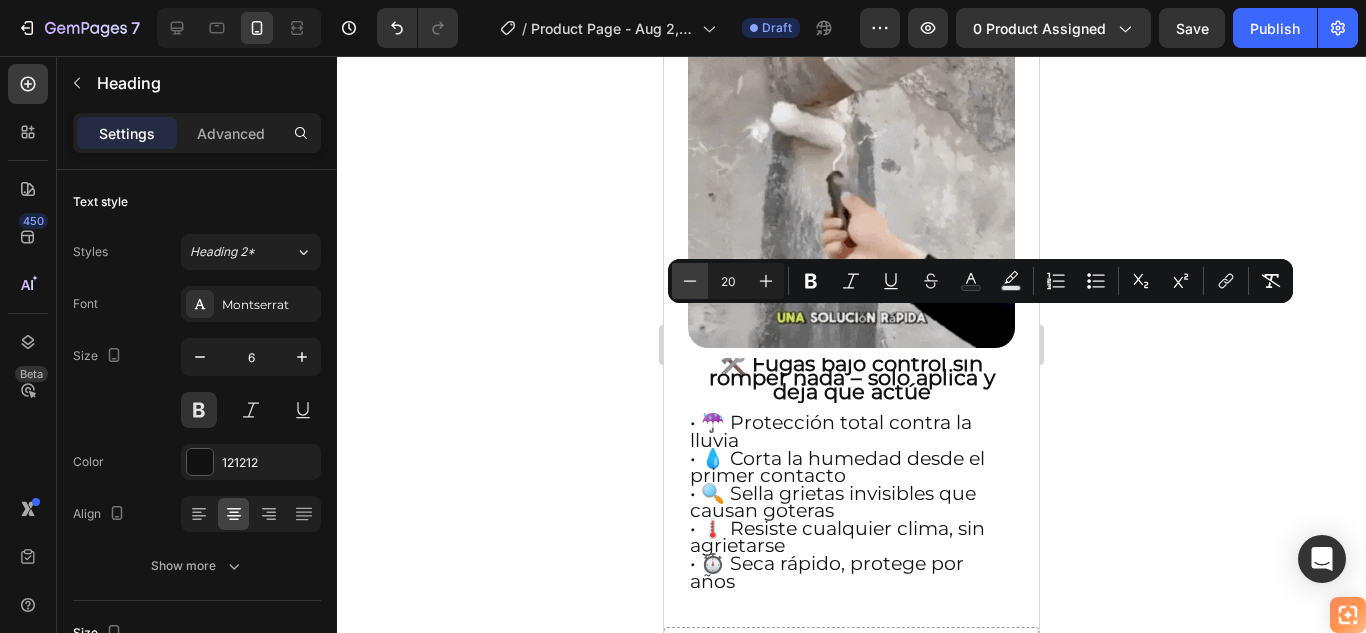click 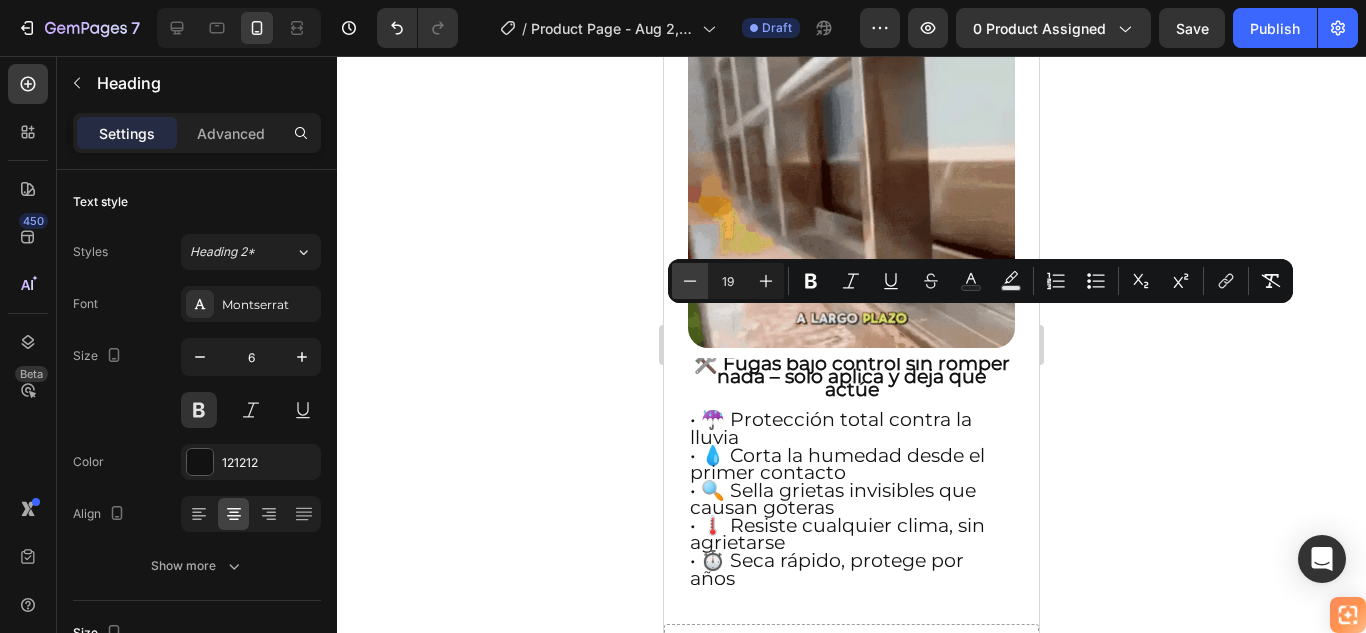 click 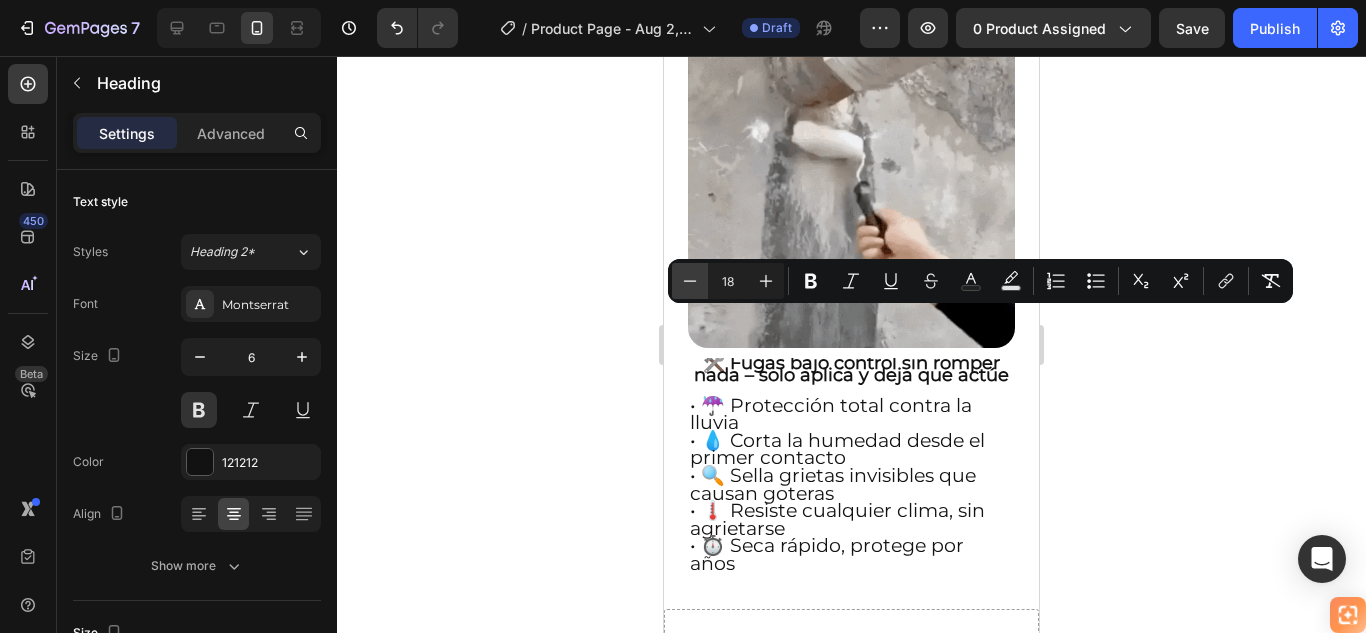 click 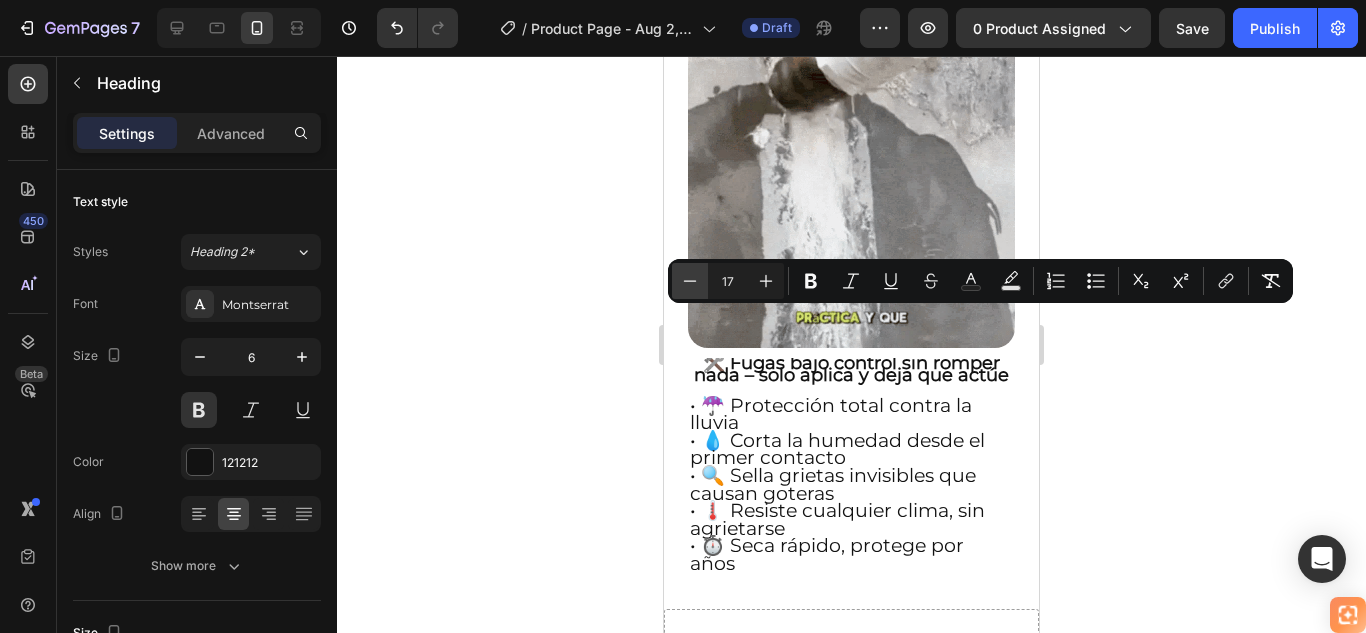click 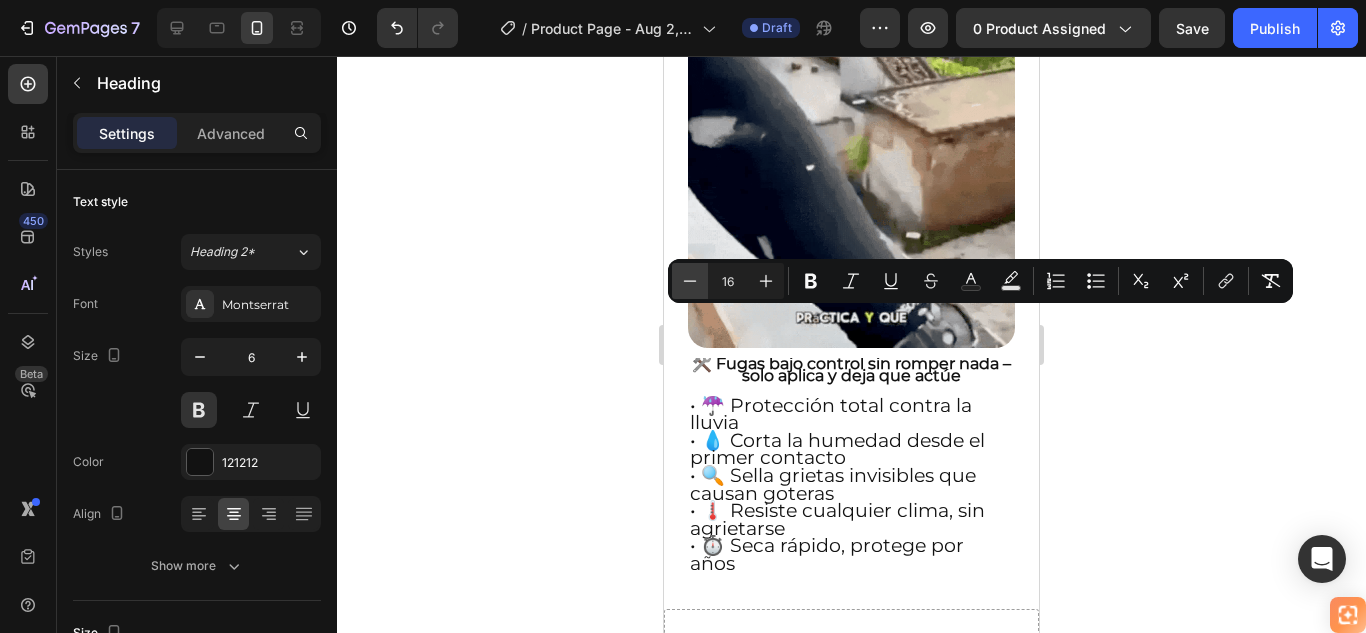 click 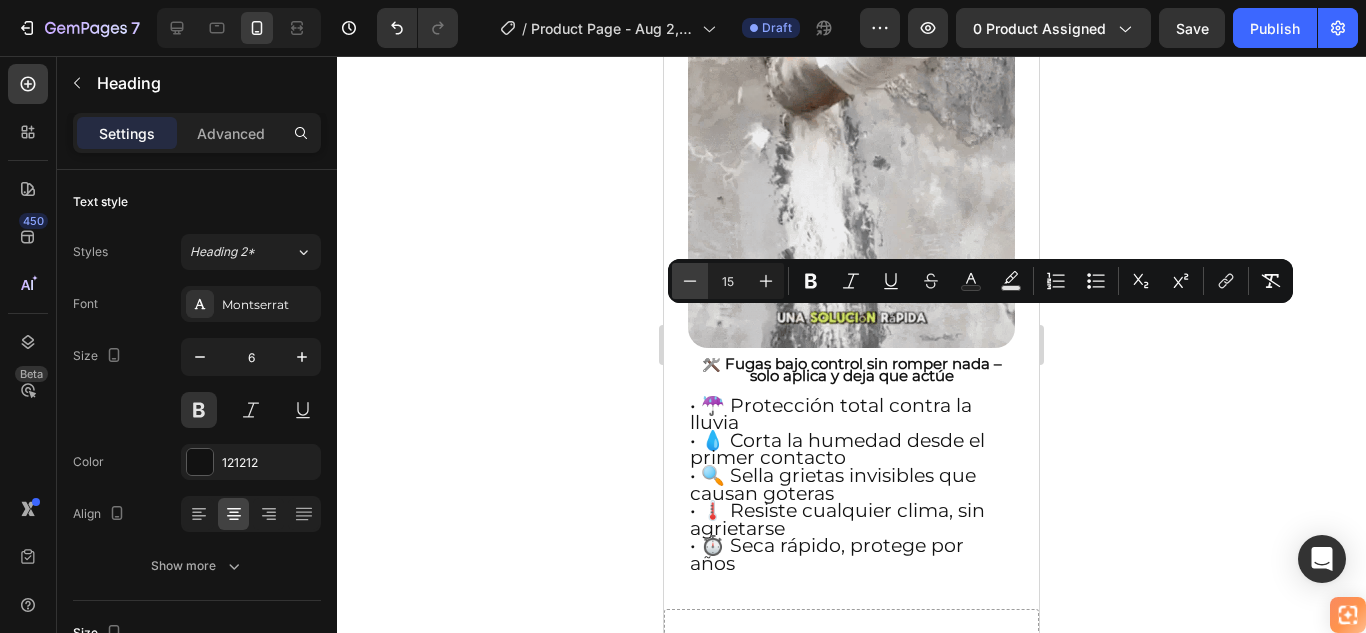 click 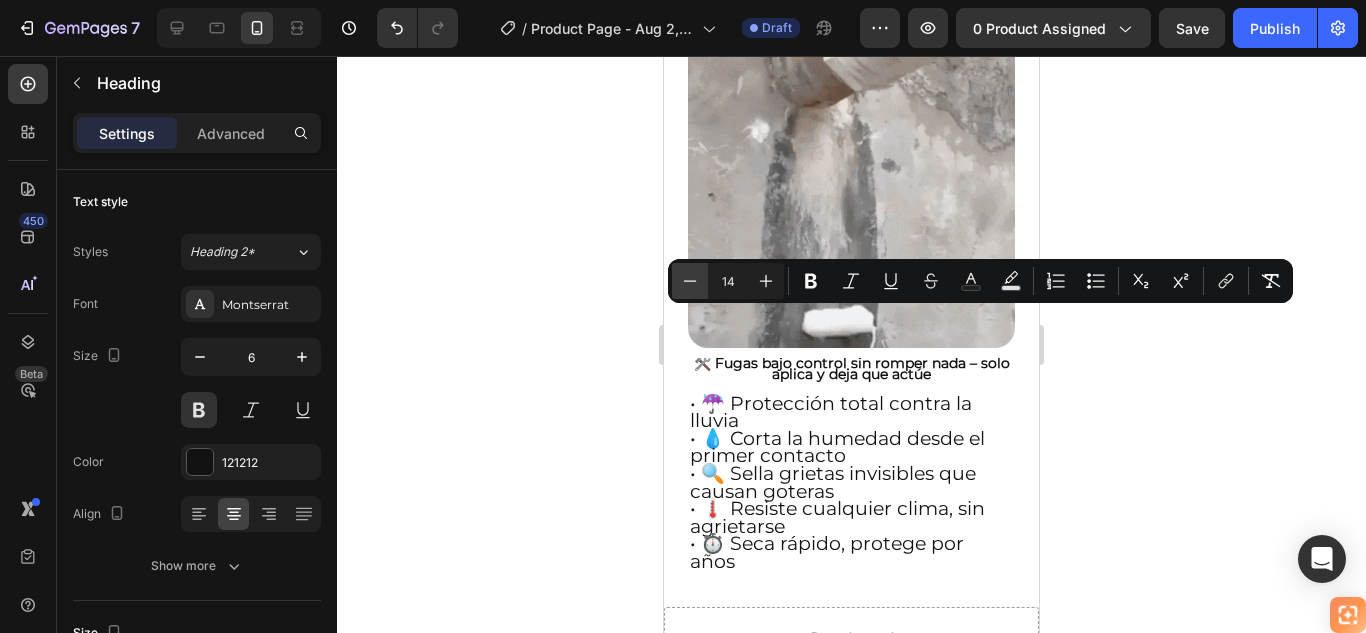 click 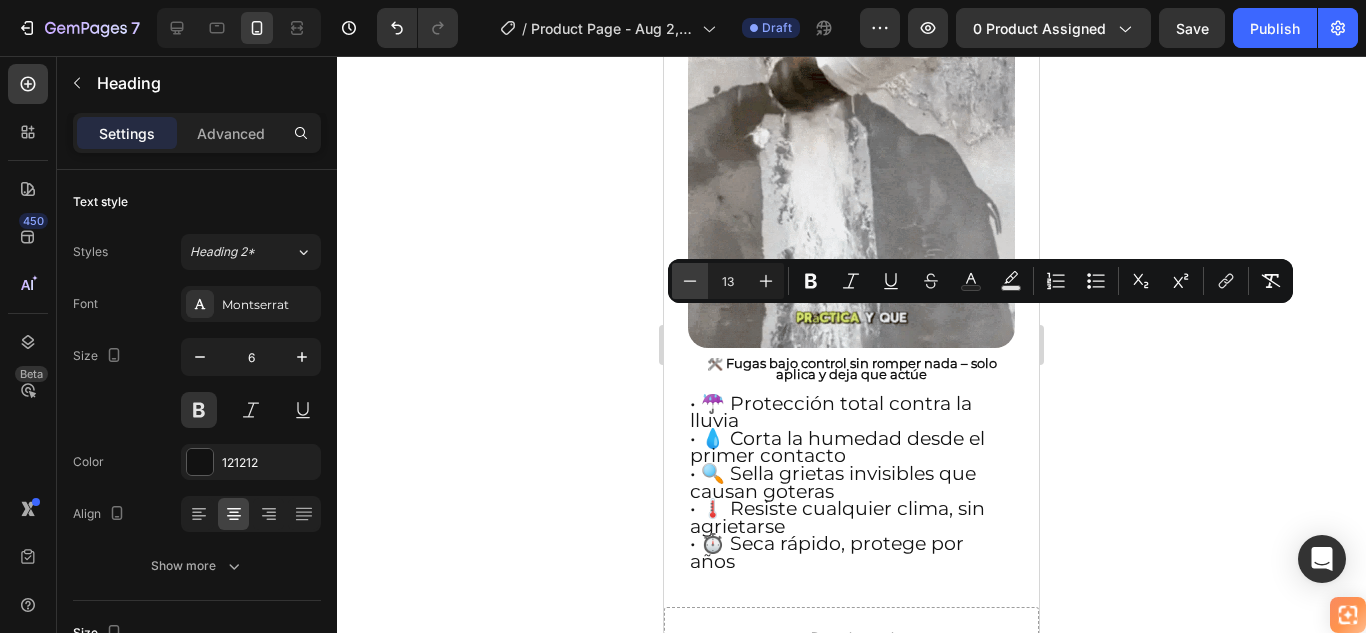 click 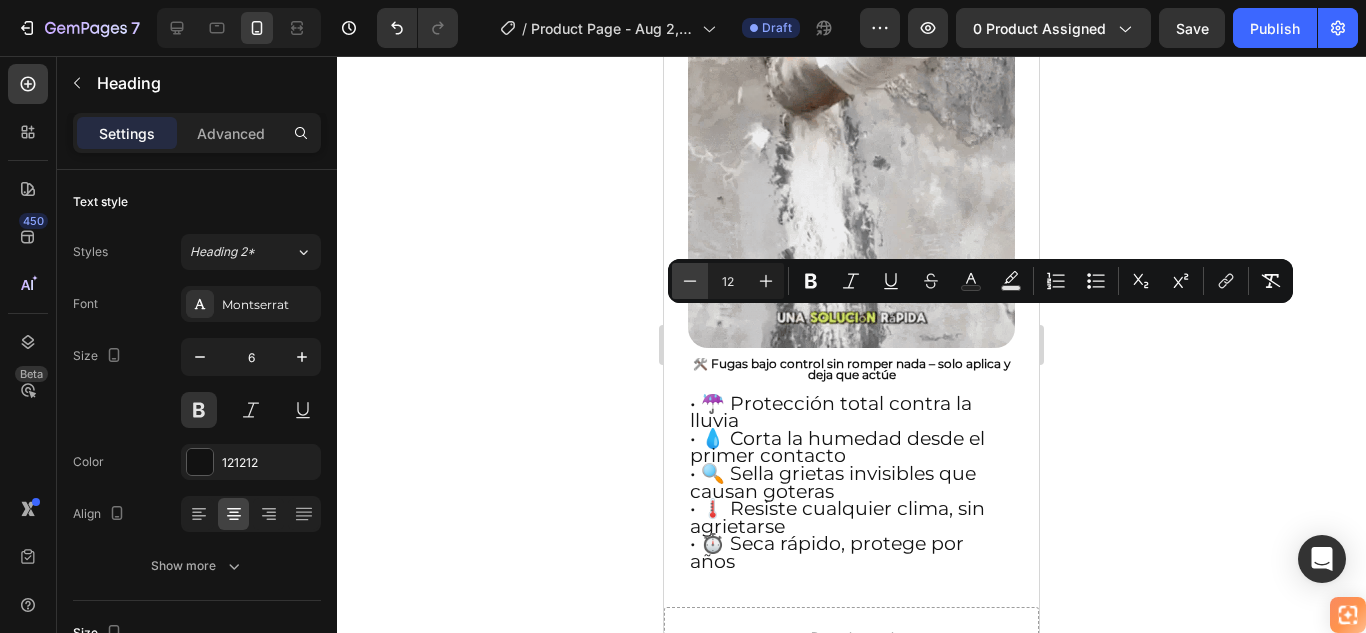 click 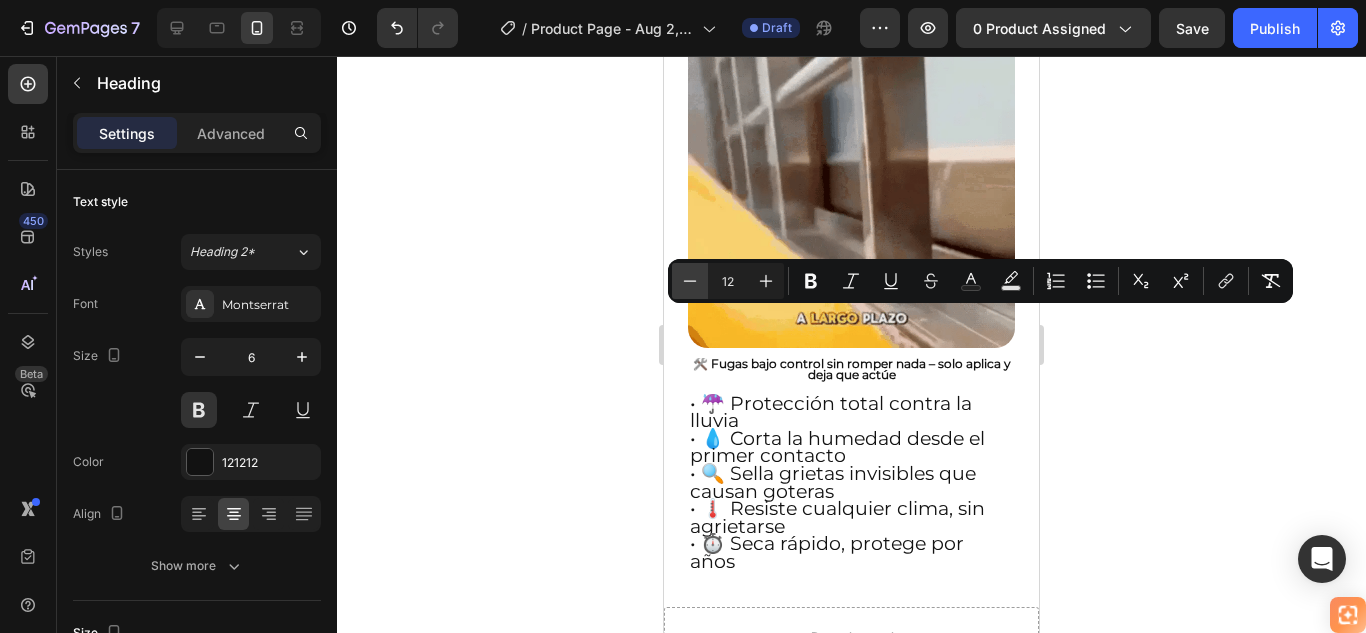 type on "11" 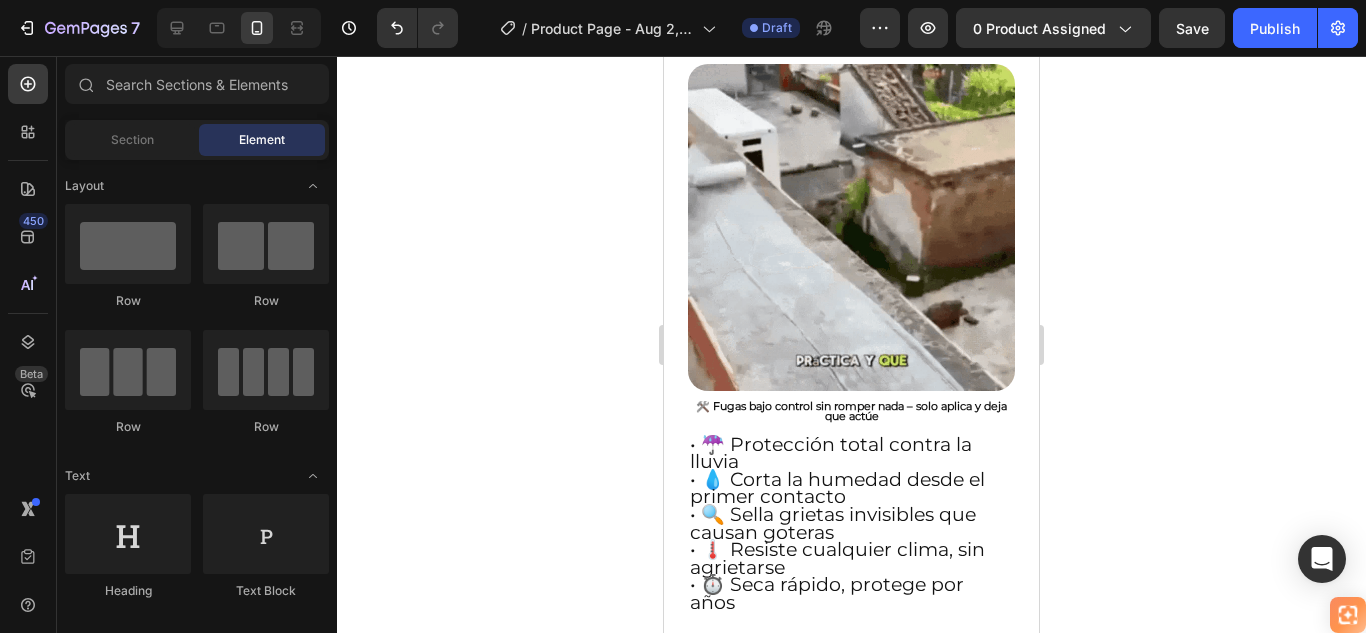scroll, scrollTop: 729, scrollLeft: 0, axis: vertical 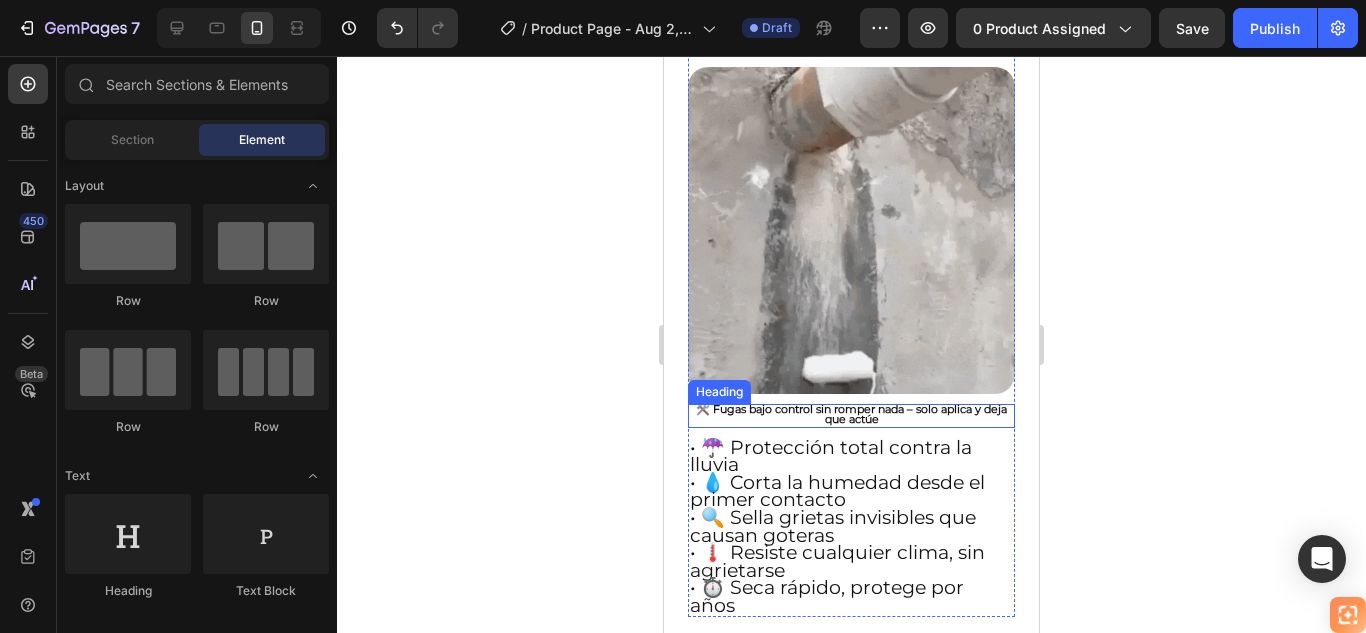click on "🛠️ Fugas bajo control sin romper nada – solo aplica y deja que actúe" at bounding box center [851, 414] 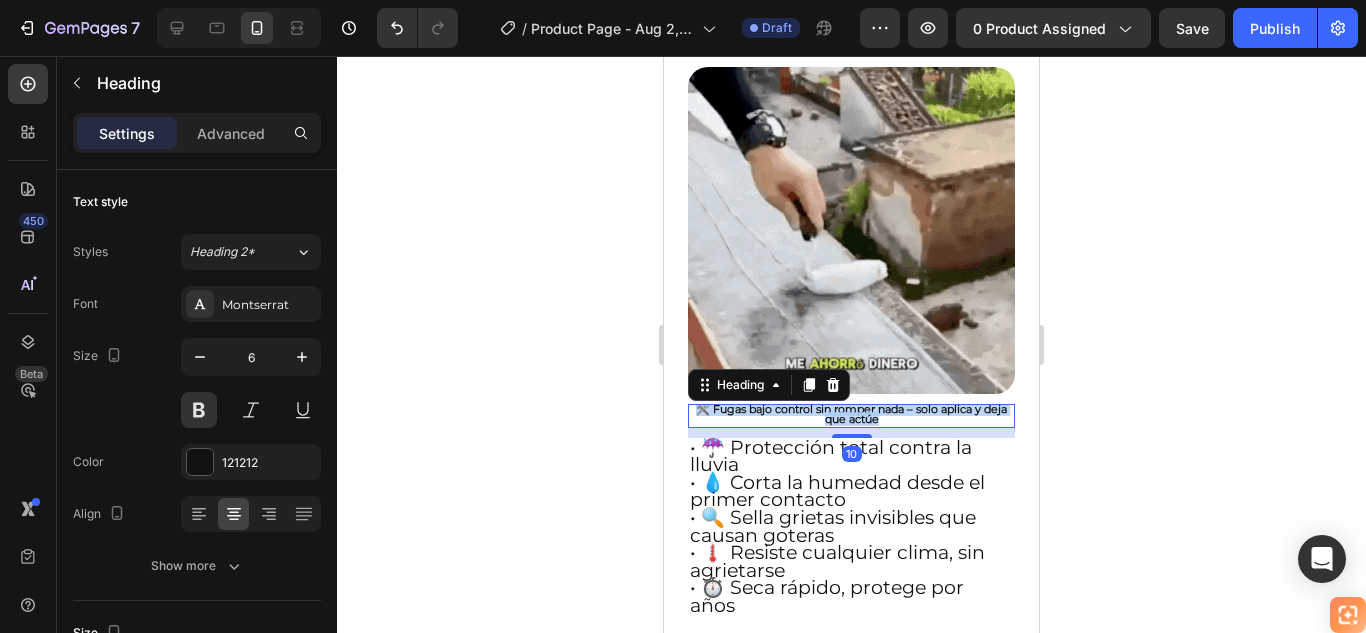 click on "🛠️ Fugas bajo control sin romper nada – solo aplica y deja que actúe" at bounding box center [851, 414] 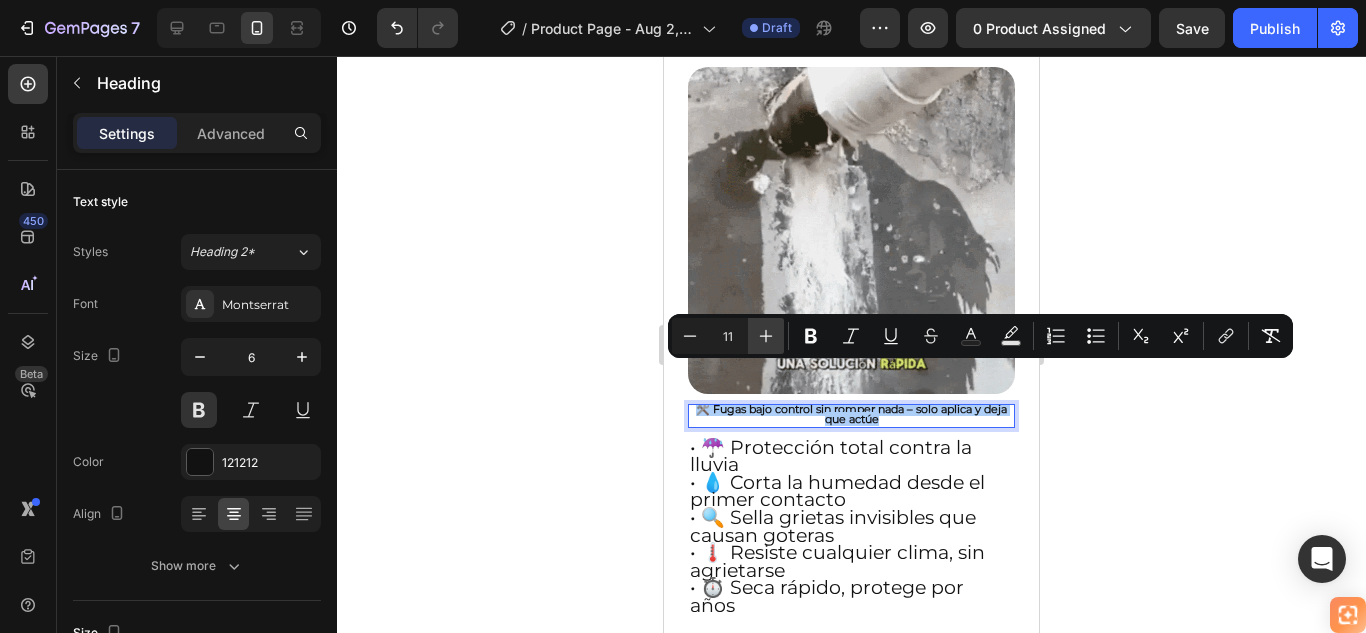 click 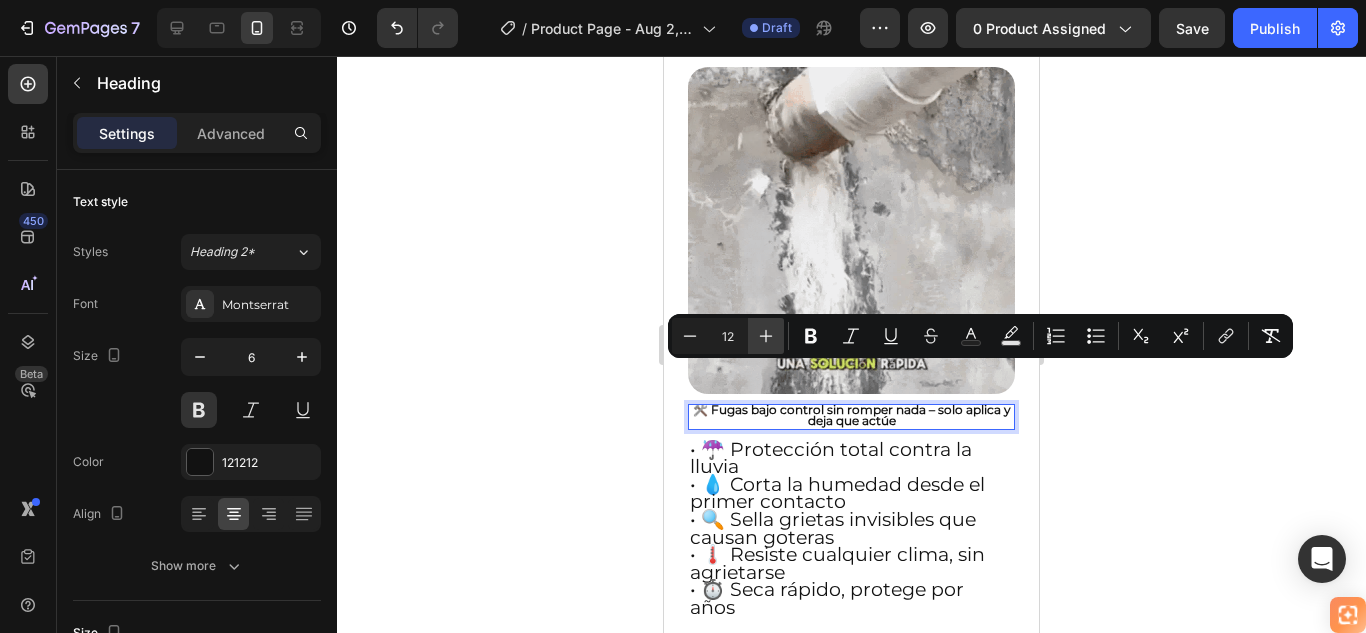 click 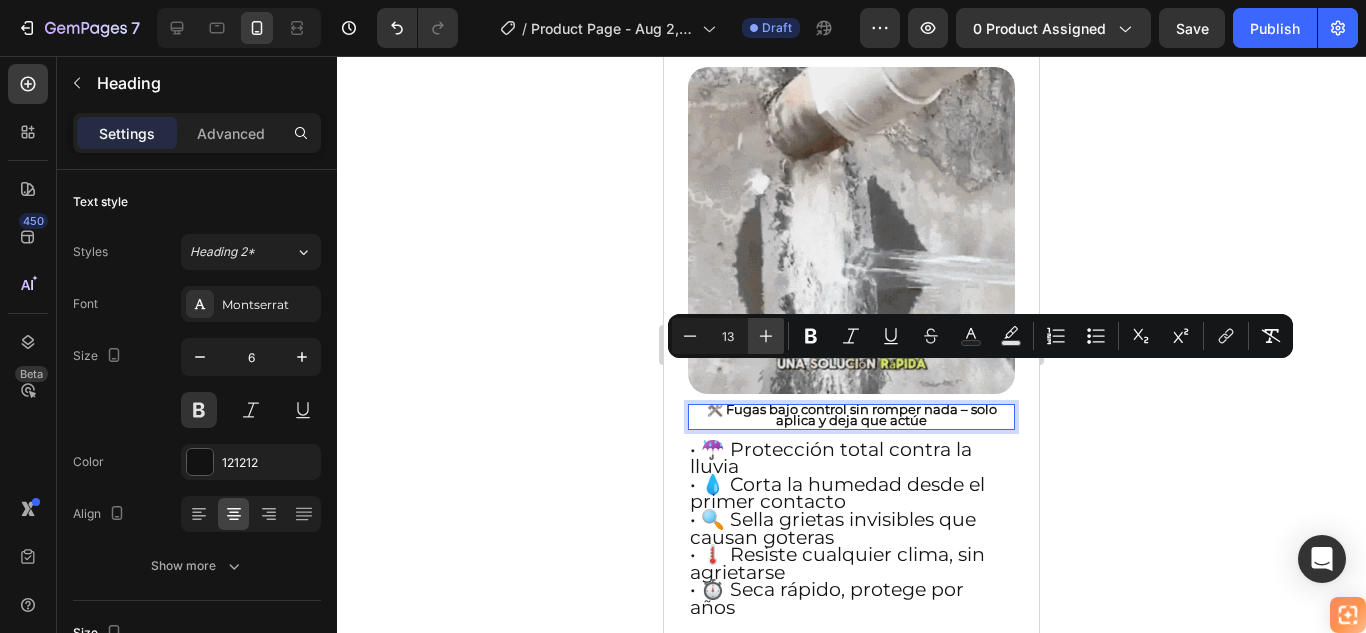 click 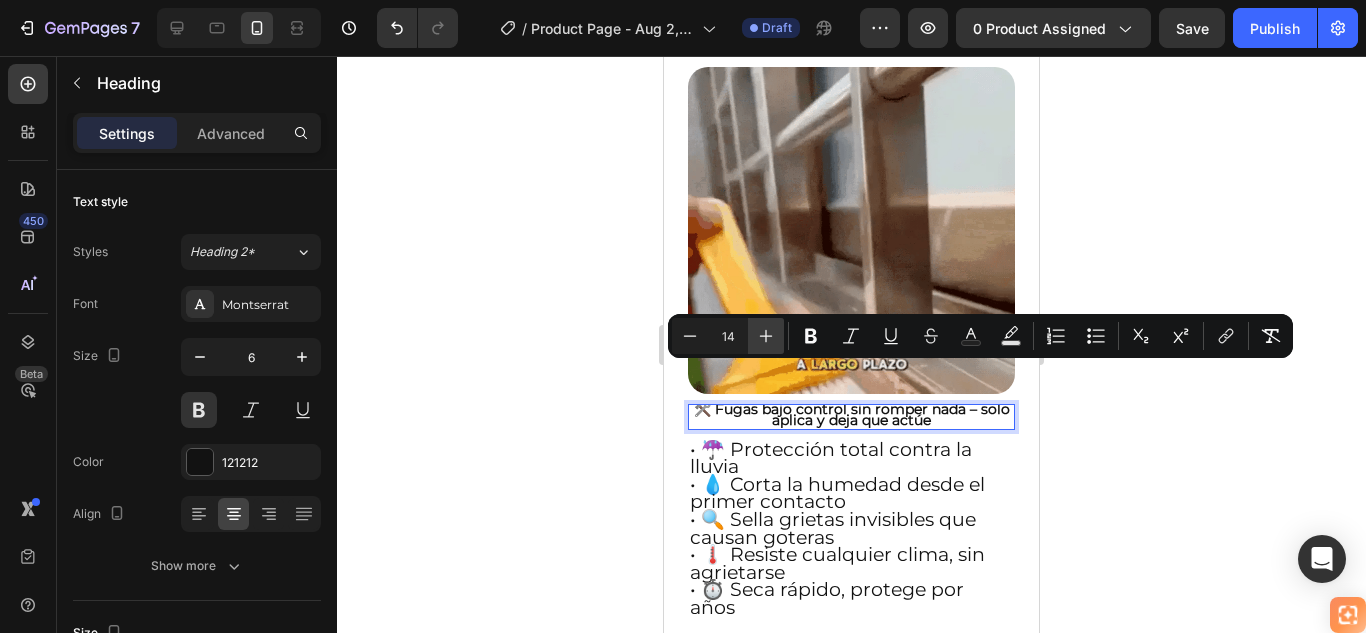 click 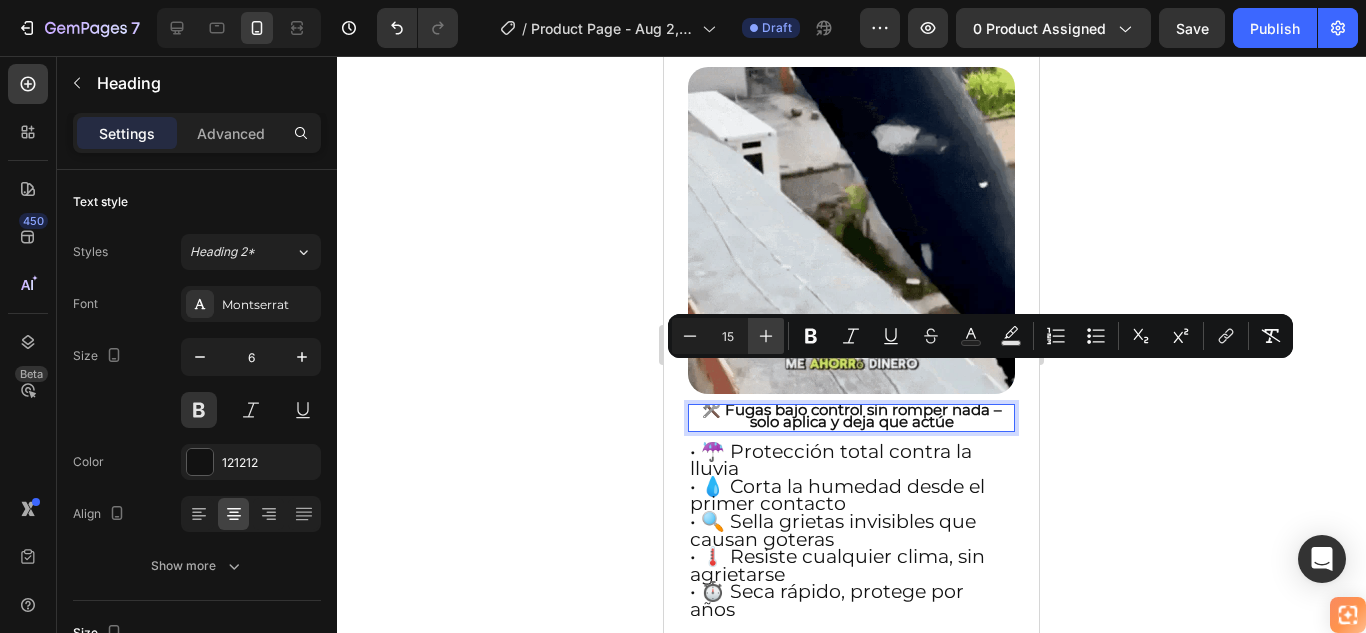 click 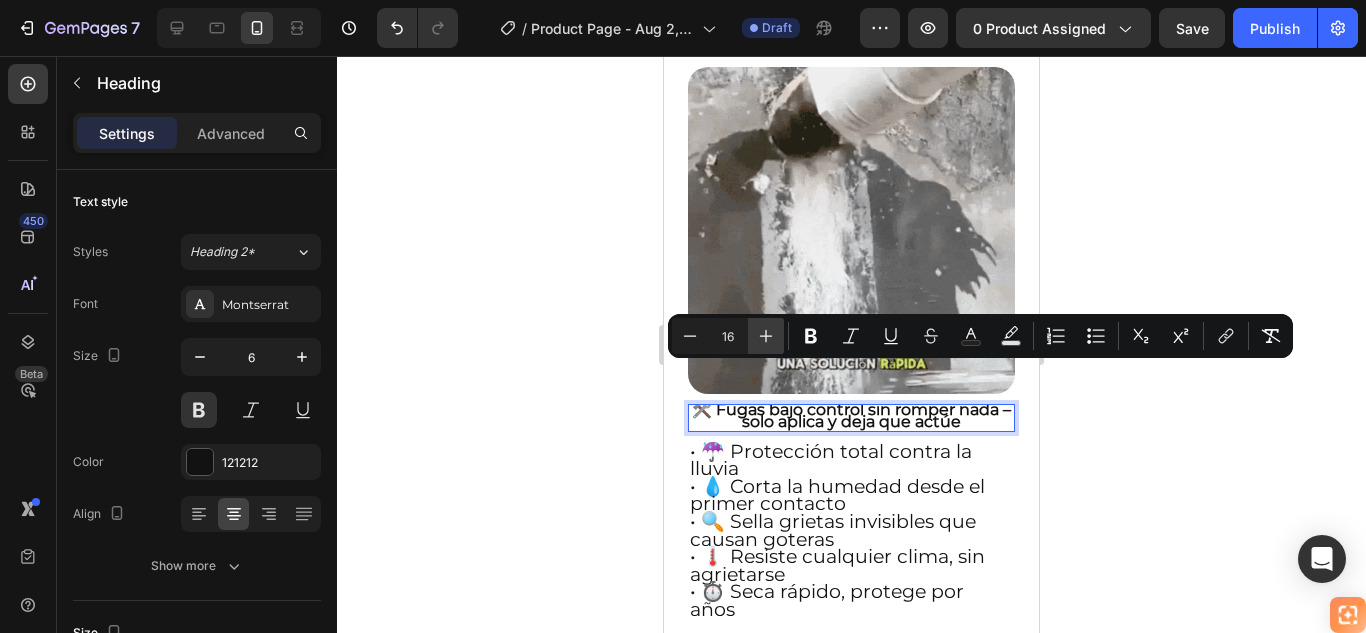 click 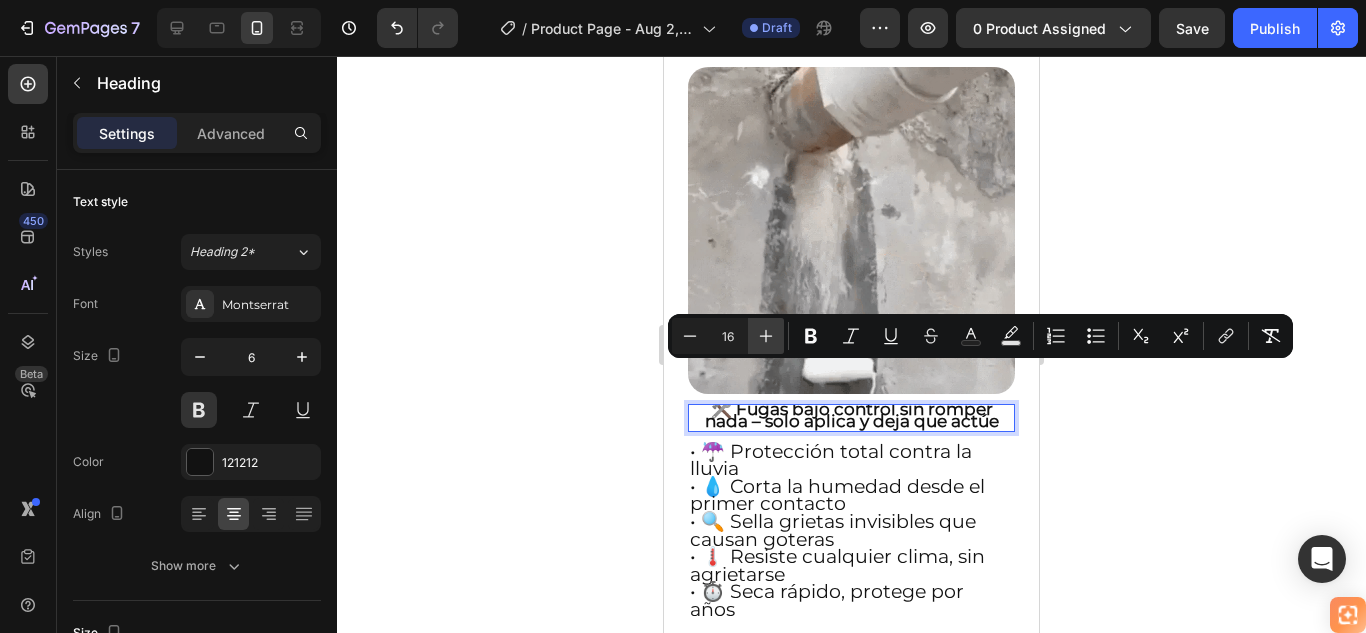 type on "17" 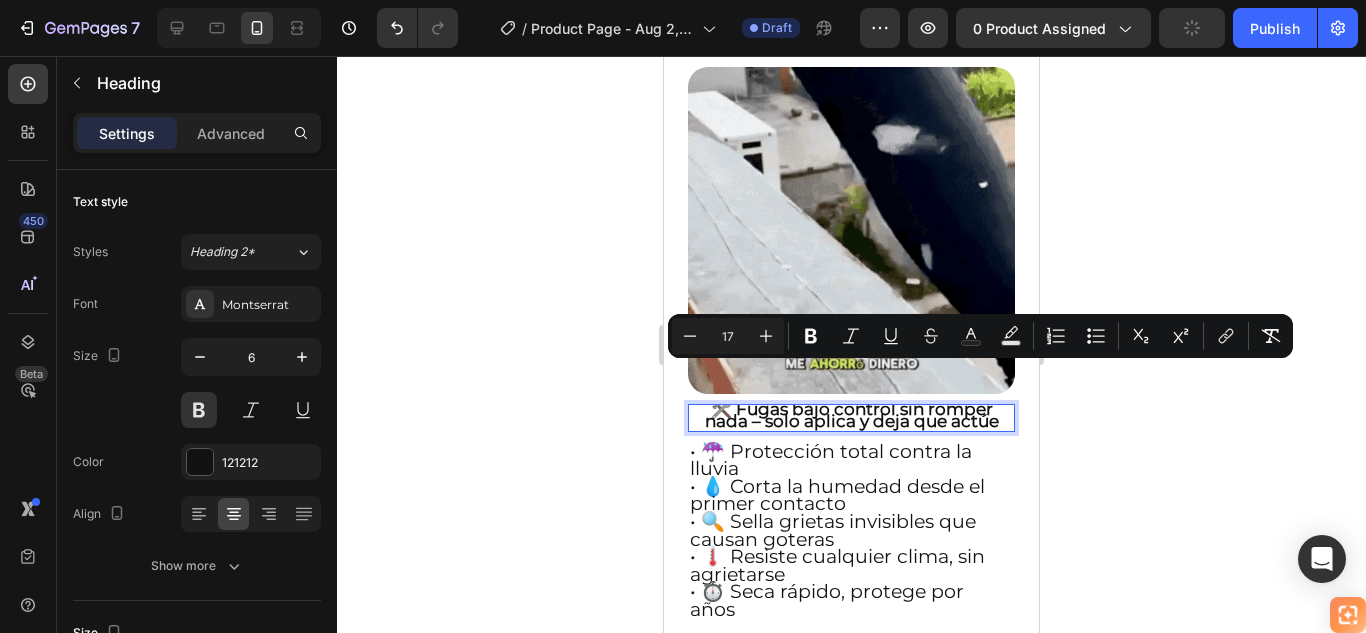 click 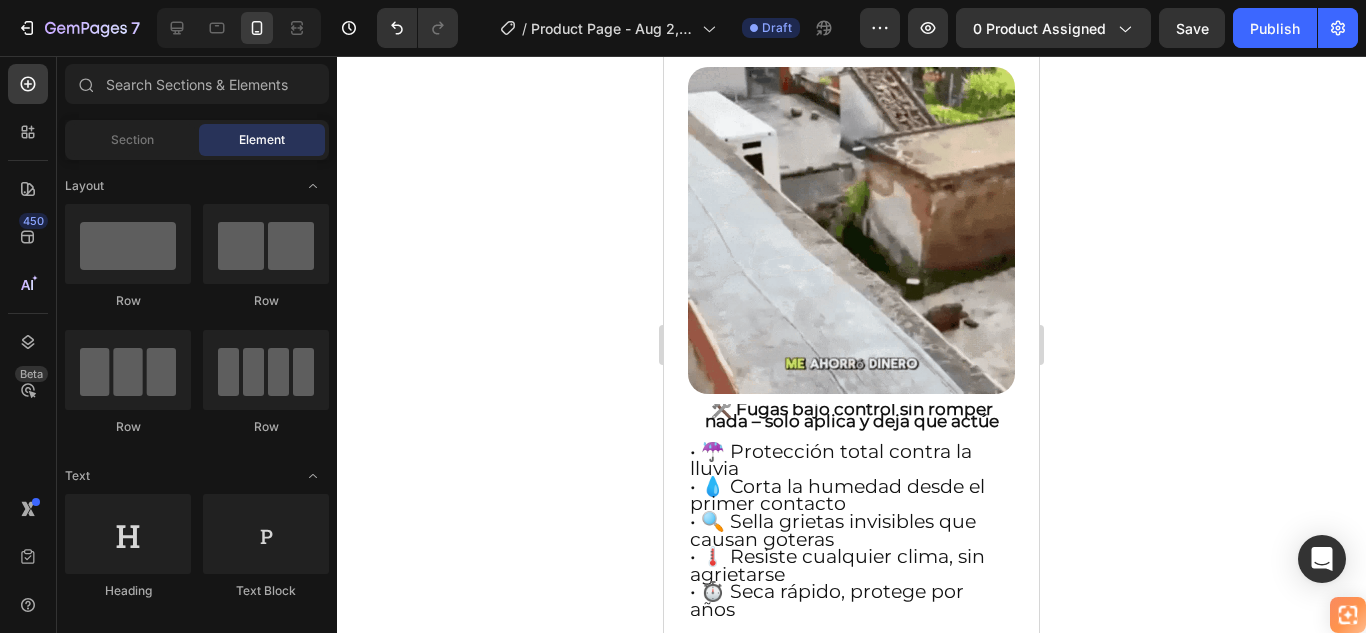 click 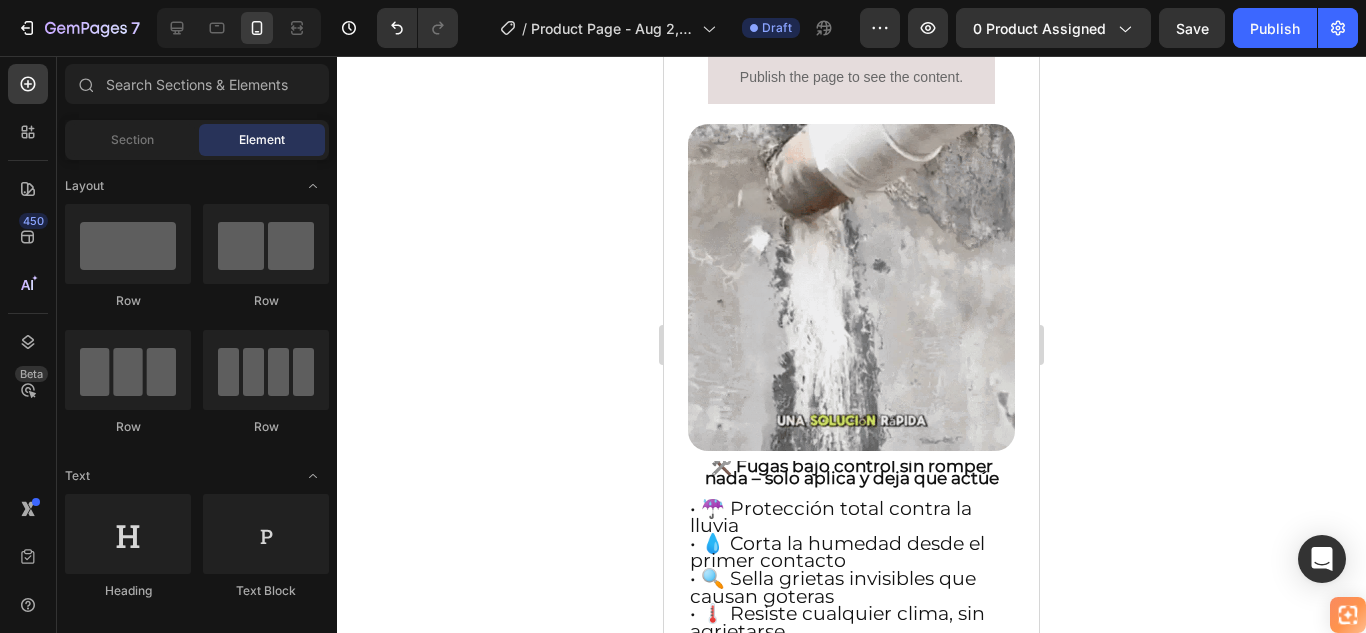 scroll, scrollTop: 654, scrollLeft: 0, axis: vertical 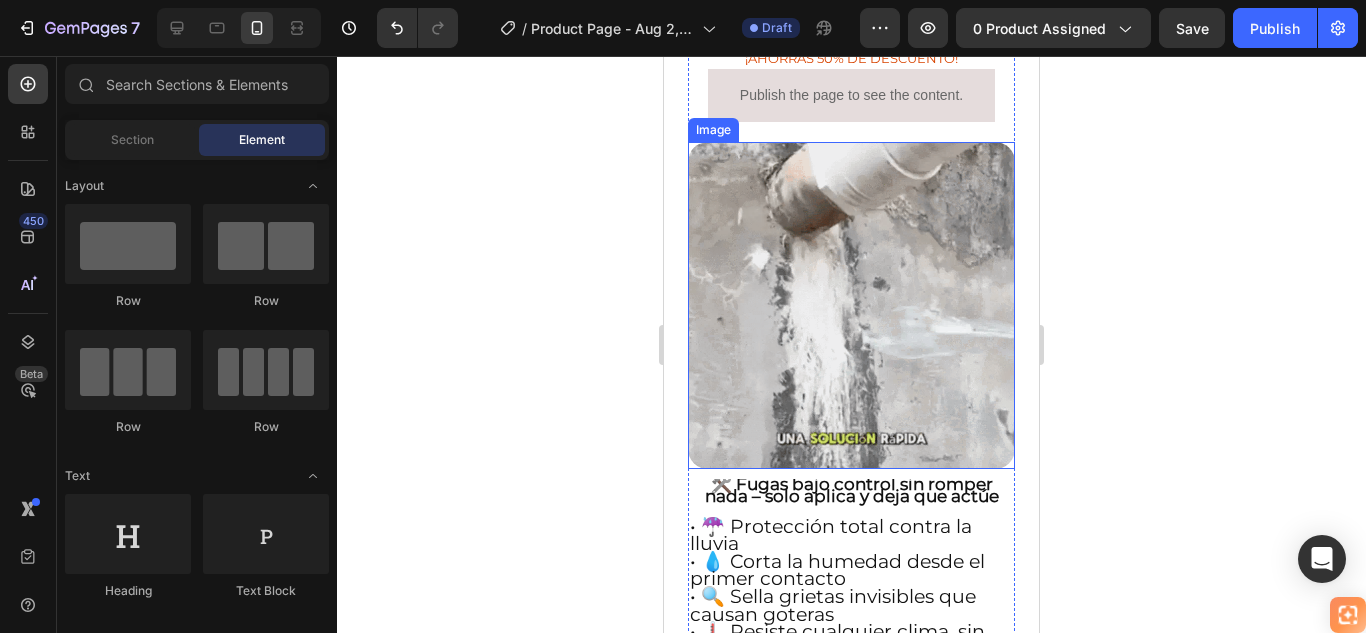 click at bounding box center (851, 305) 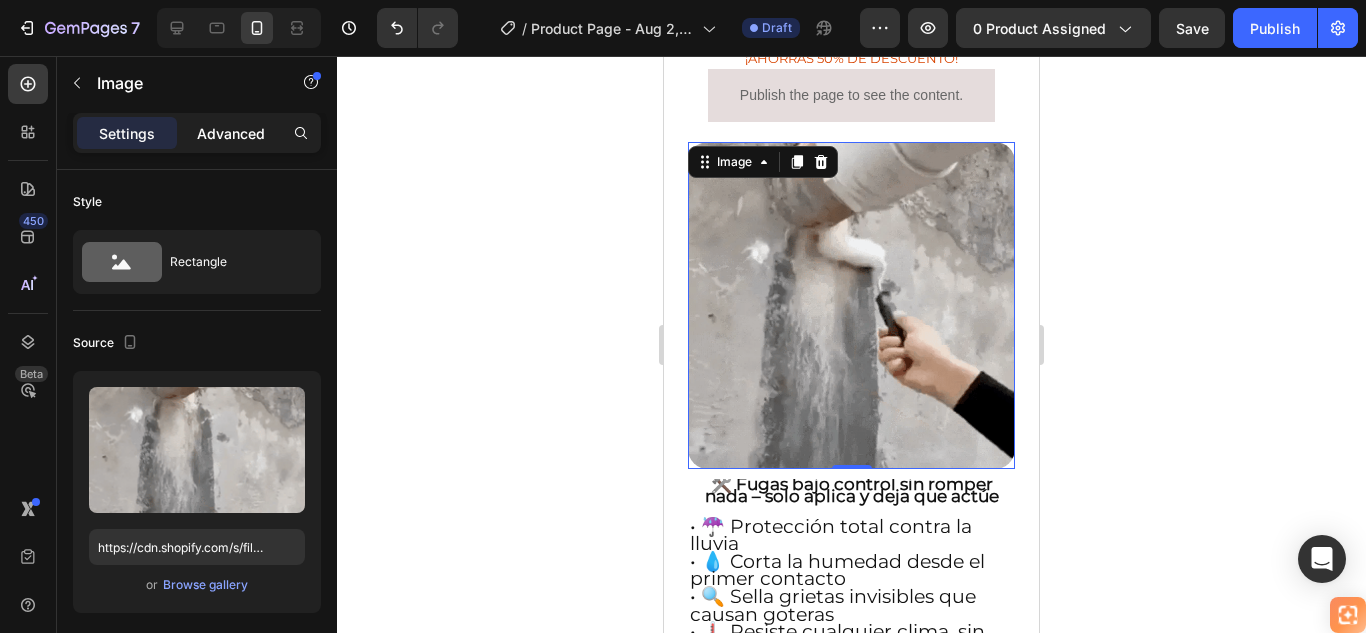 click on "Advanced" at bounding box center [231, 133] 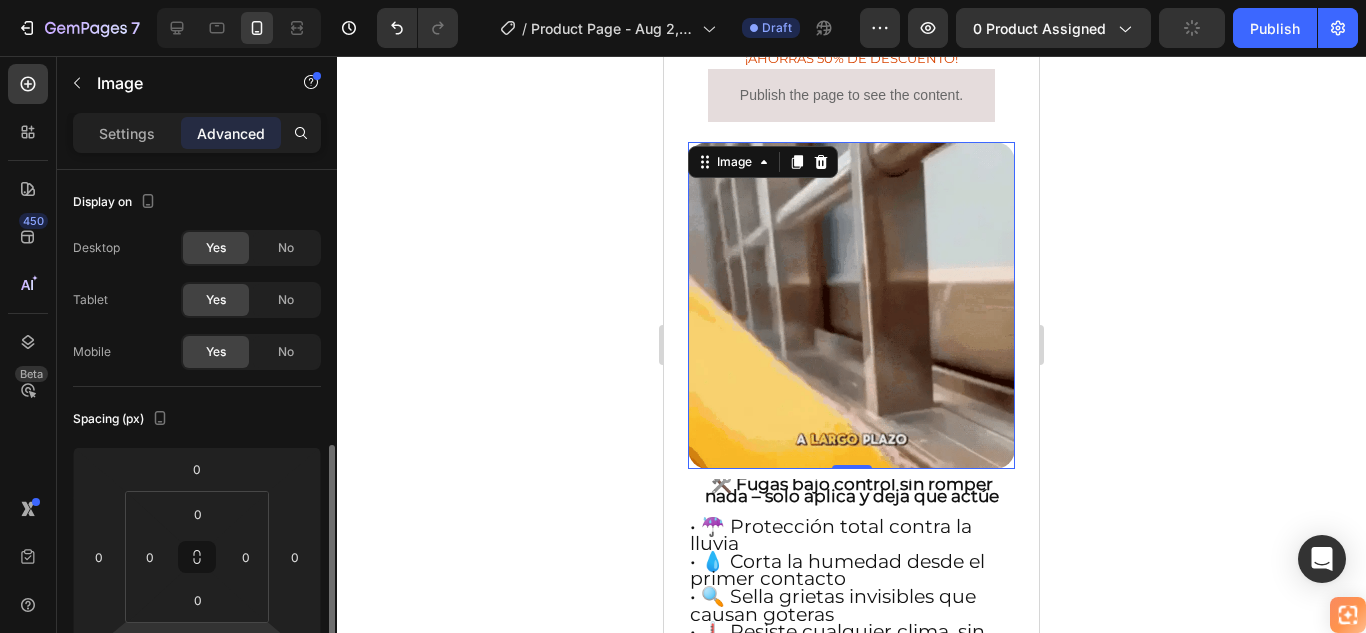 scroll, scrollTop: 200, scrollLeft: 0, axis: vertical 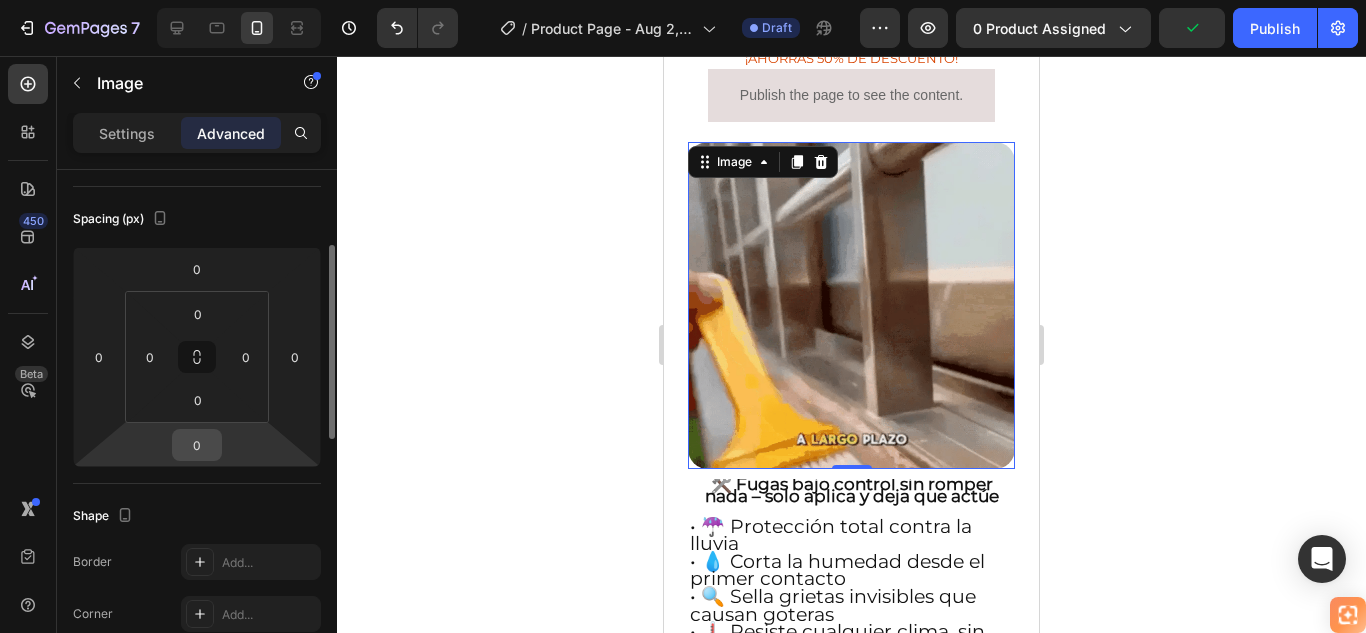 click on "0" at bounding box center [197, 445] 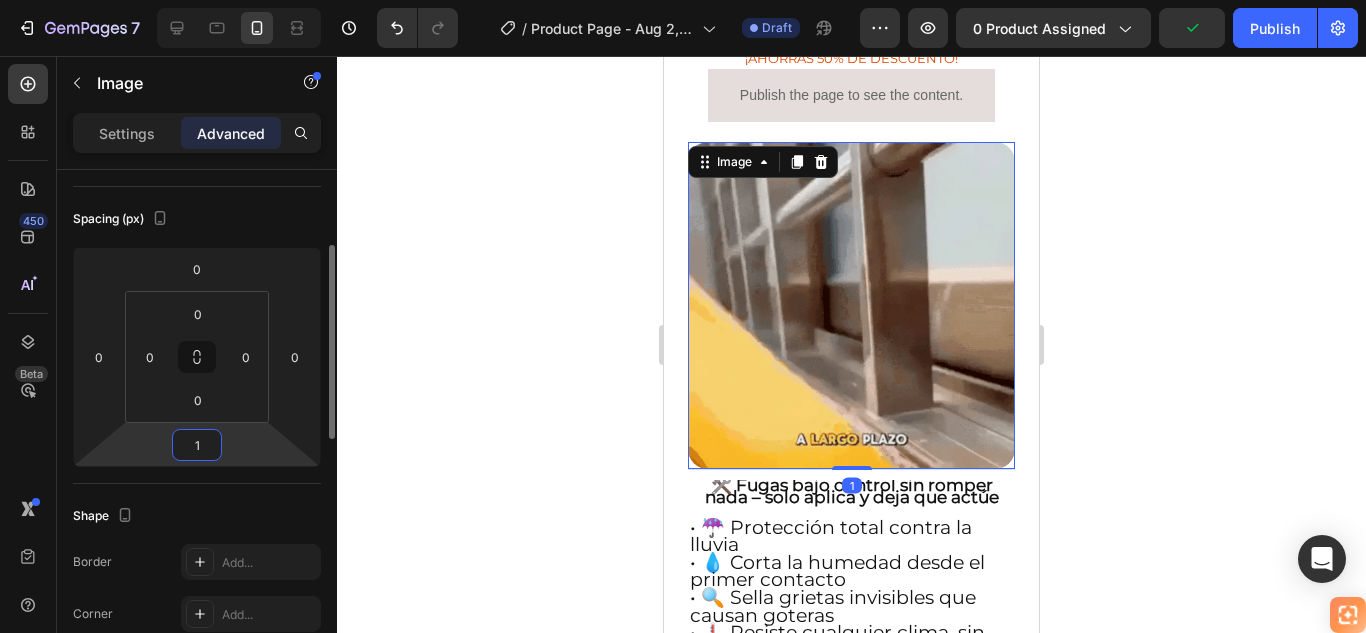 type on "10" 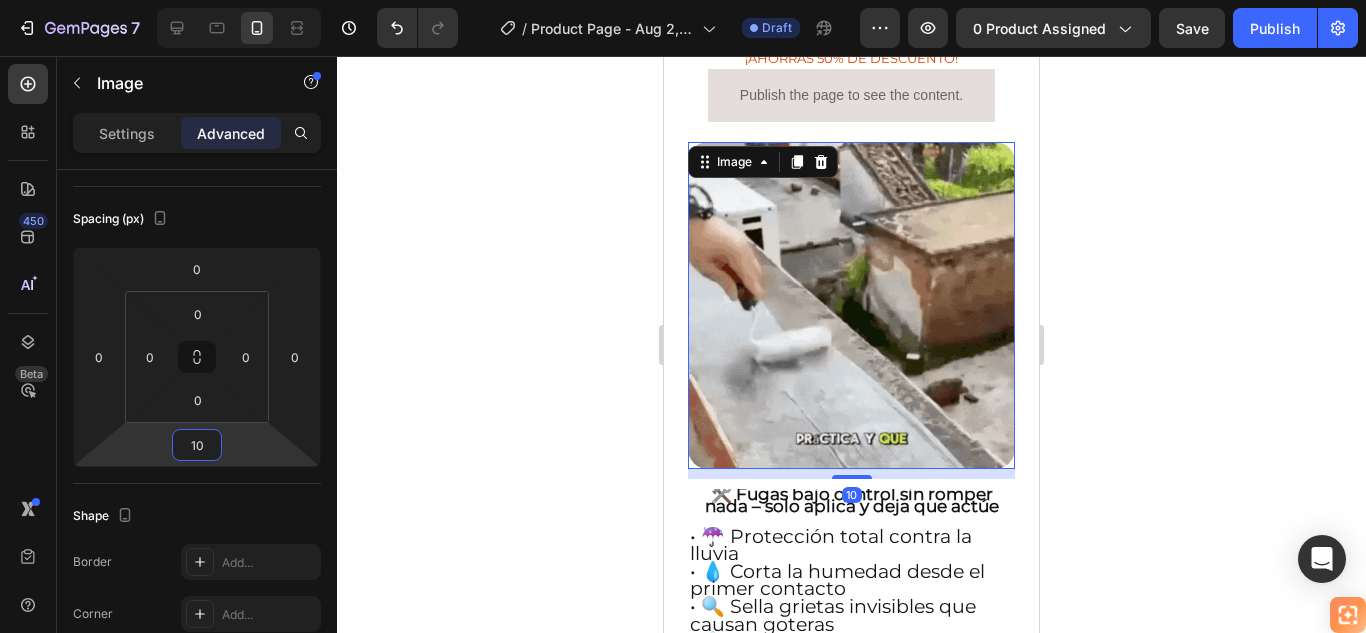 click 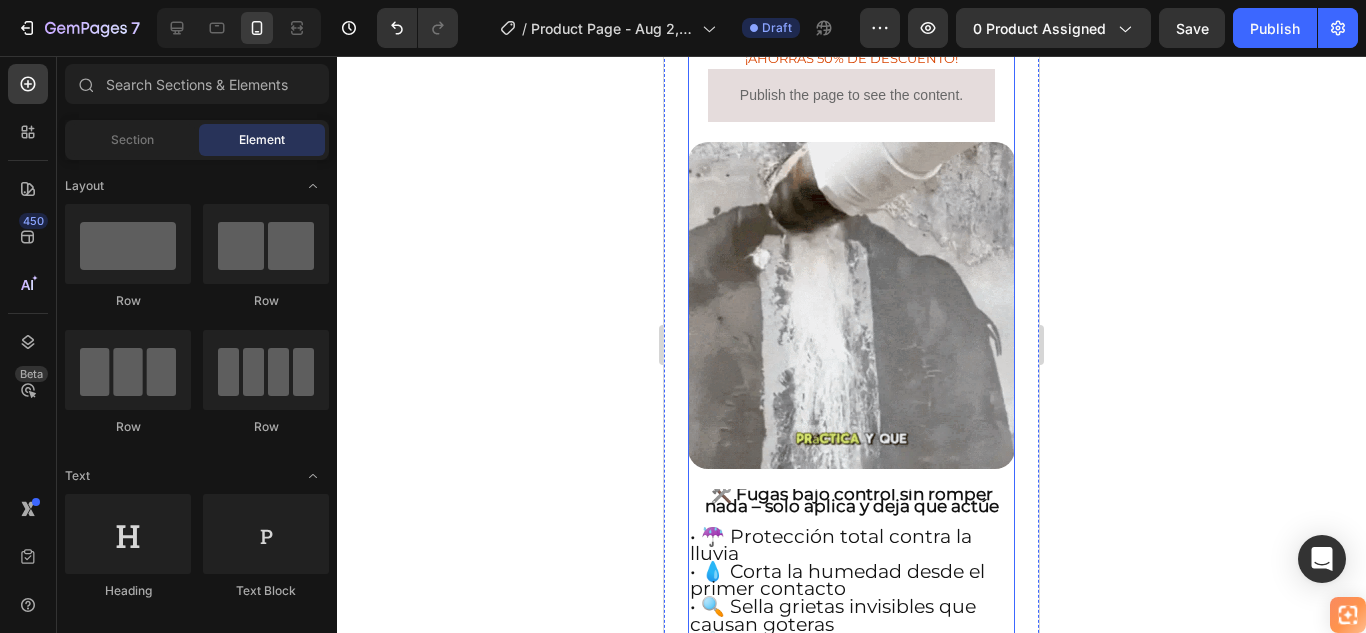 click on "🛠️ Fugas bajo control sin romper nada – solo aplica y deja que actúe" at bounding box center (852, 500) 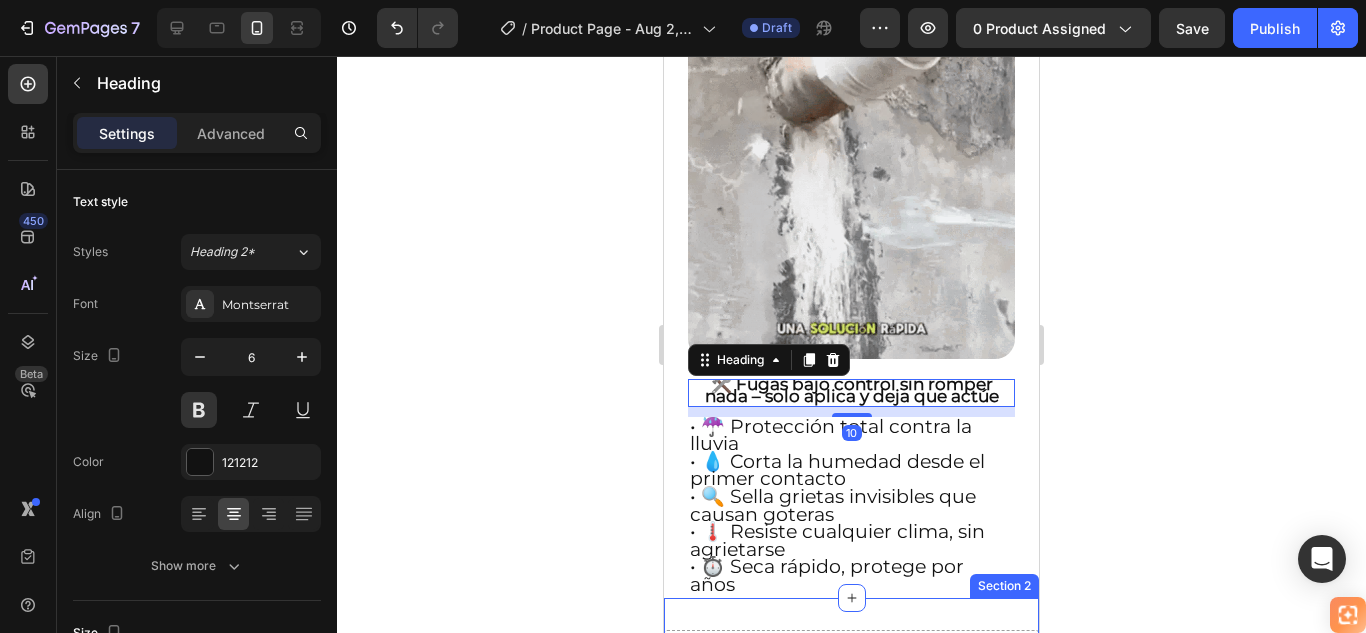 scroll, scrollTop: 854, scrollLeft: 0, axis: vertical 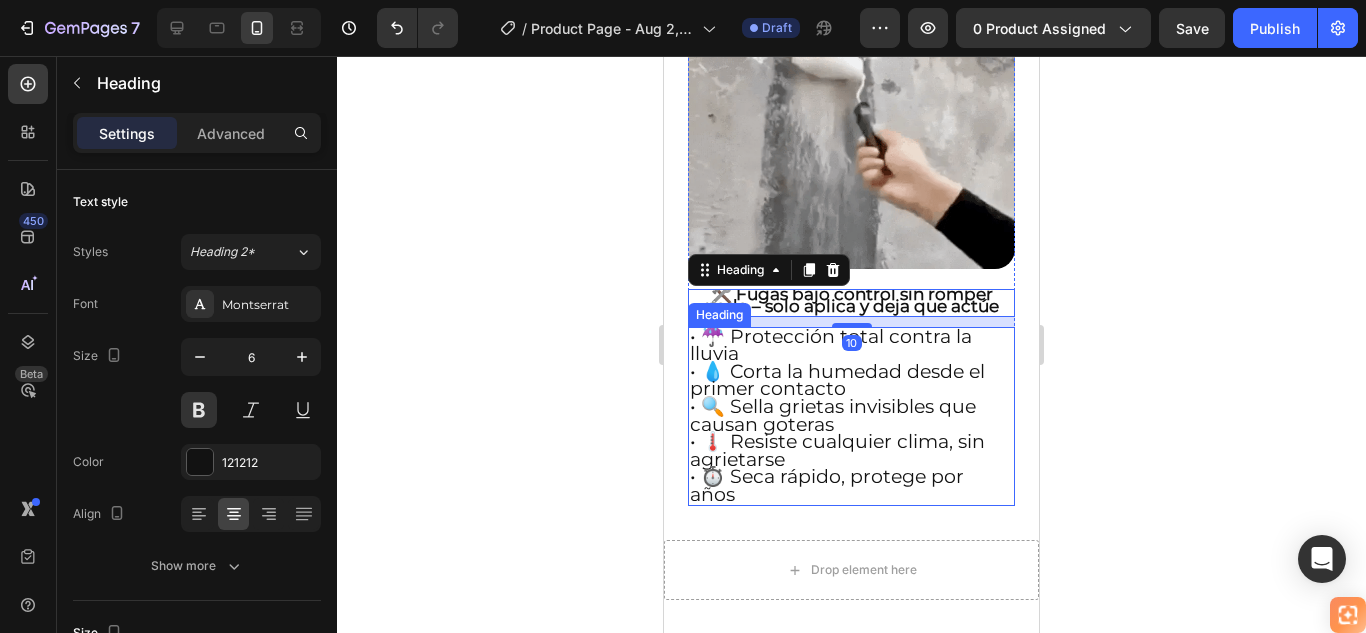 click on "• ⏱️ Seca rápido, protege por años" at bounding box center (827, 485) 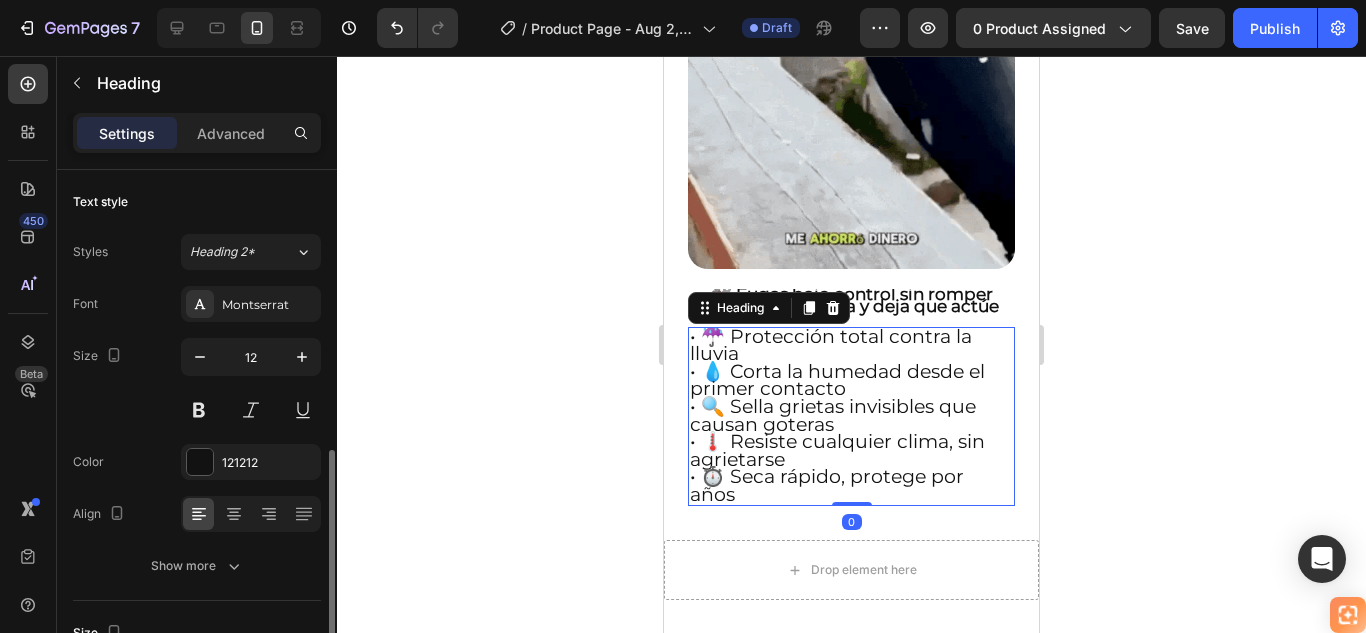 scroll, scrollTop: 200, scrollLeft: 0, axis: vertical 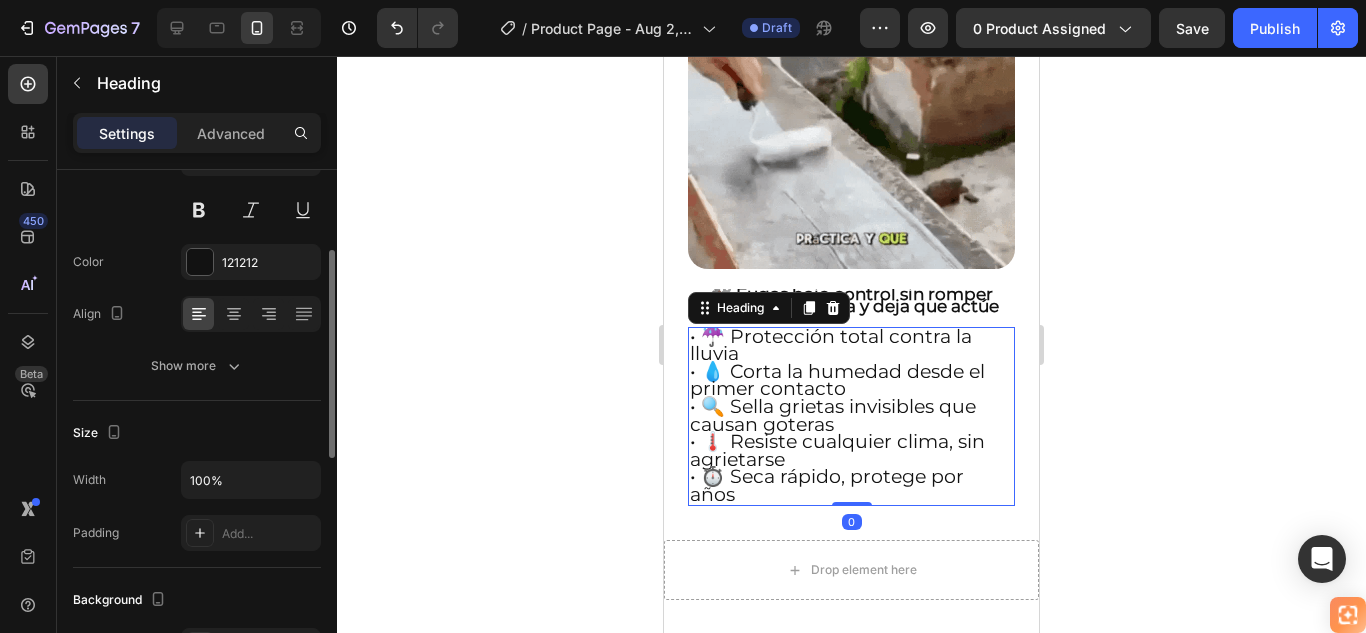 click on "• ⏱️ Seca rápido, protege por años" at bounding box center [827, 485] 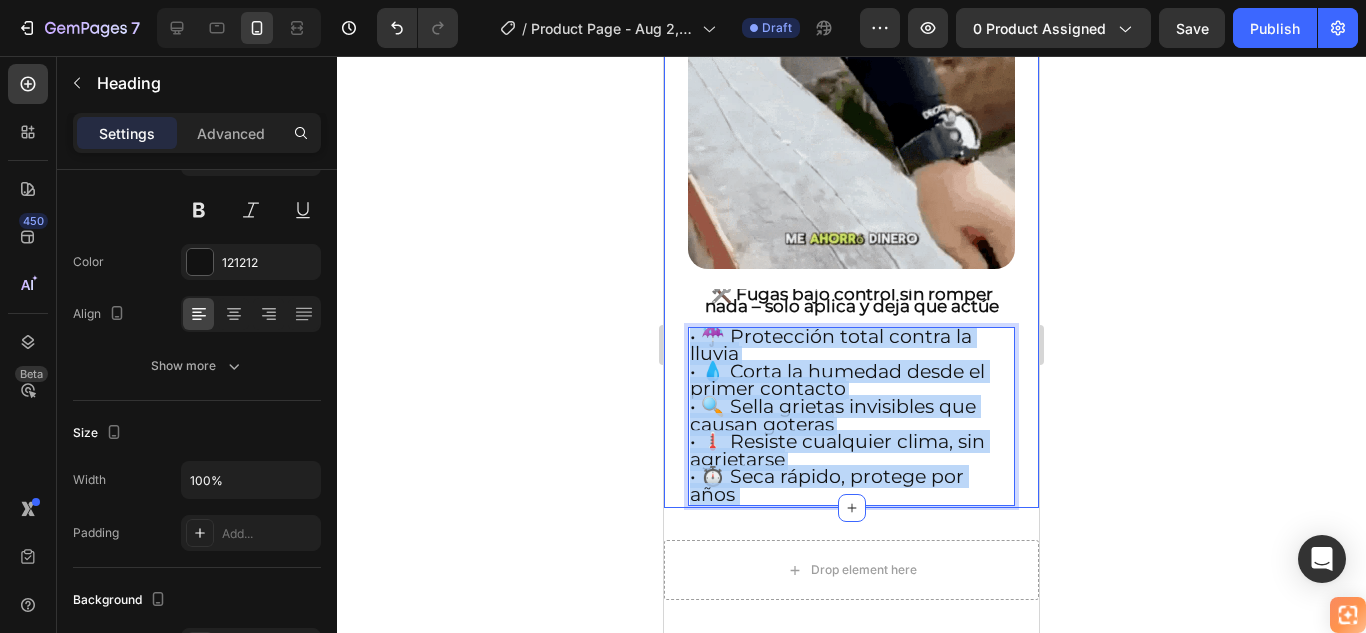 drag, startPoint x: 743, startPoint y: 460, endPoint x: 680, endPoint y: 331, distance: 143.56183 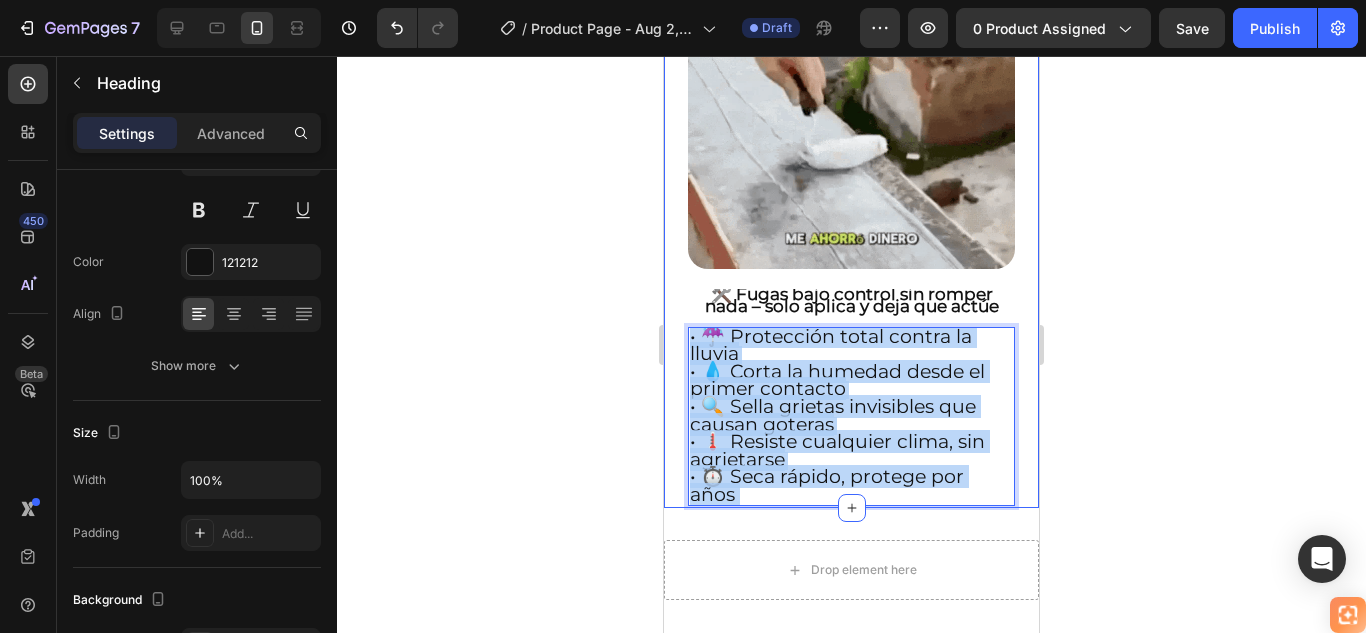 click on "🚚 Envío gratis y entrega rápida - ✅ Garantía de satisfacción total Heading Image ⭐  4.8/5 en confianza, durabilidad y uso fácil Heading 🔥  ¡Oferta Especial de Hoy! Llévate 2 por el precio de 1 Heading Antes: $[PRICE] Heading Hoy en solo: $[PRICE] Heading ¡AHORRAS 50% DE DESCUENTO! Heading
Publish the page to see the content.
Custom Code Image ⁠⁠⁠⁠⁠⁠⁠ 🛠️ Fugas bajo control sin romper nada – solo aplica y deja que actúe Heading • ☔ Protección total contra la lluvia • 💧 Corta la humedad desde el primer contacto • 🔍 Sella grietas invisibles que causan goteras • 🌡️ Resiste cualquier clima, sin agrietarse • ⏱️ Seca rápido, protege por años Heading   0 Row Section 1" at bounding box center [851, -125] 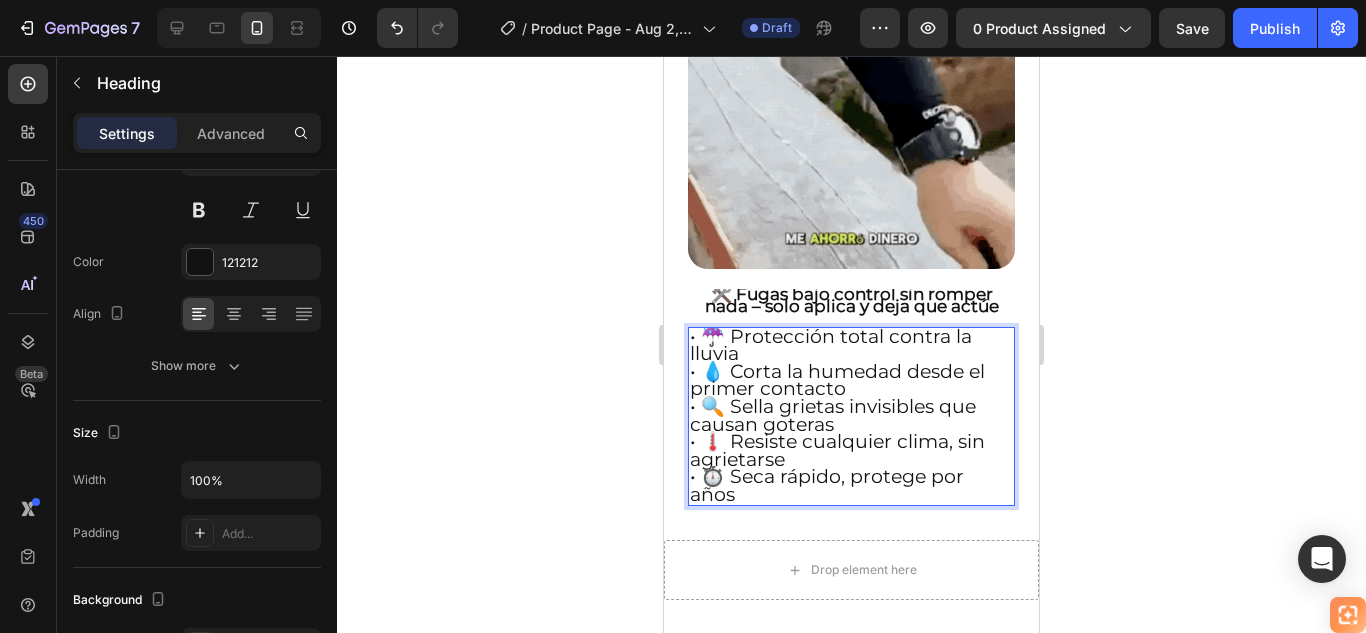click on "• ☔ Protección total contra la lluvia" at bounding box center [831, 345] 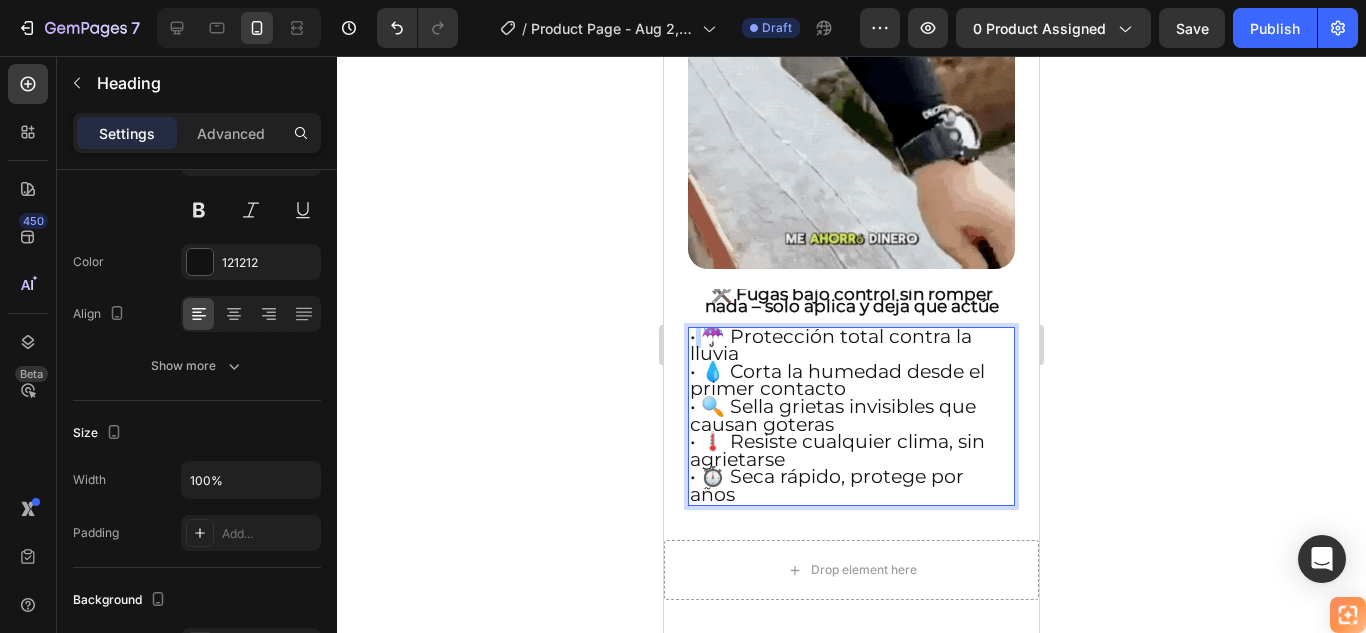 click on "• ☔ Protección total contra la lluvia" at bounding box center (831, 345) 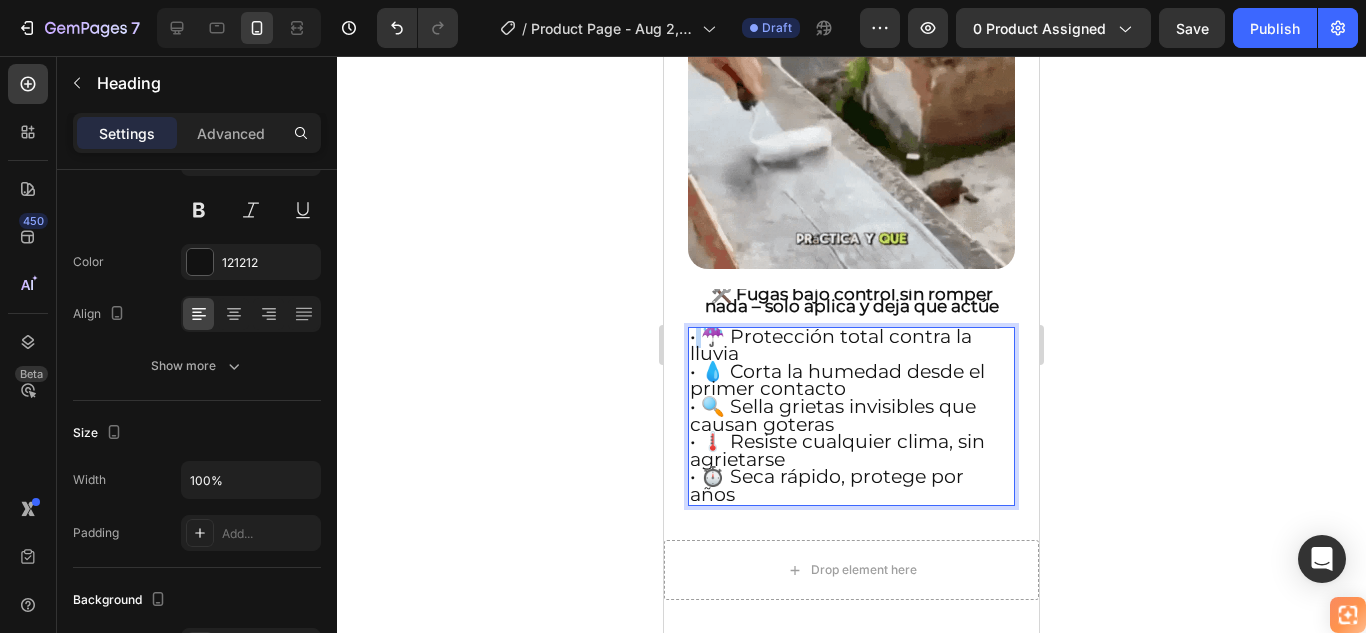 click on "• ☔ Protección total contra la lluvia" at bounding box center [831, 345] 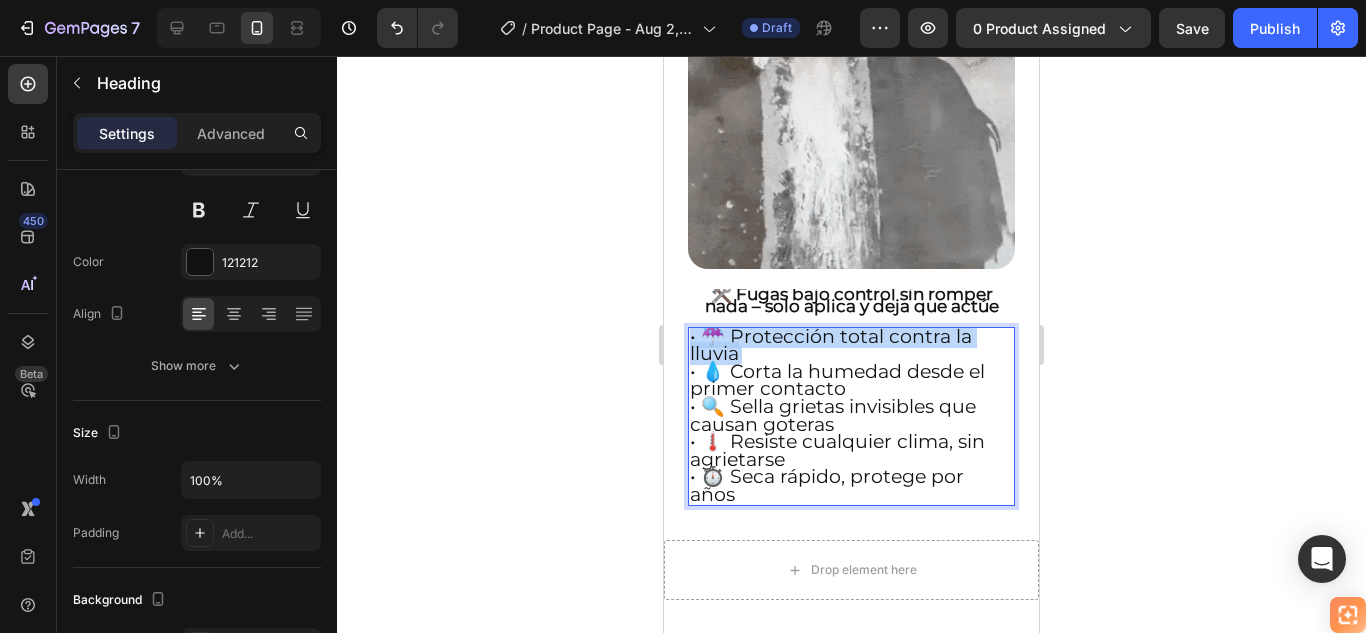 click on "• ☔ Protección total contra la lluvia" at bounding box center [831, 345] 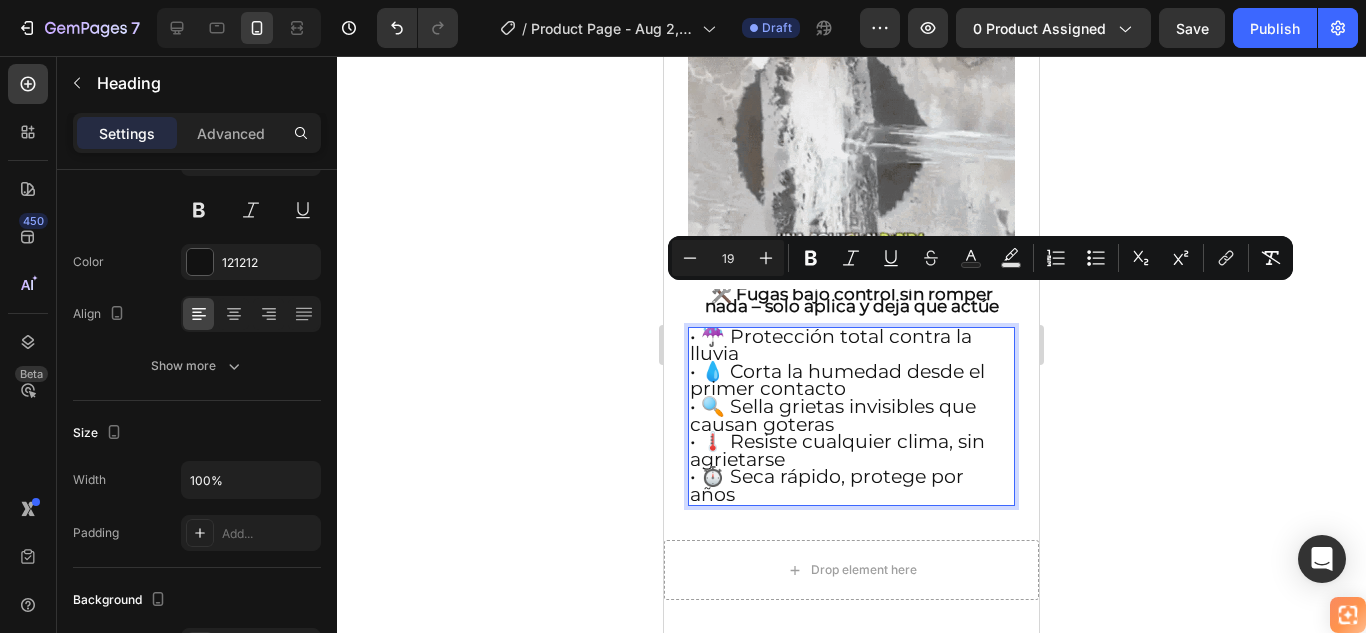 click on "• ☔ Protección total contra la lluvia • 💧 Corta la humedad desde el primer contacto • 🔍 Sella grietas invisibles que causan goteras • 🌡️ Resiste cualquier clima, sin agrietarse • ⏱️ Seca rápido, protege por años" at bounding box center [851, 417] 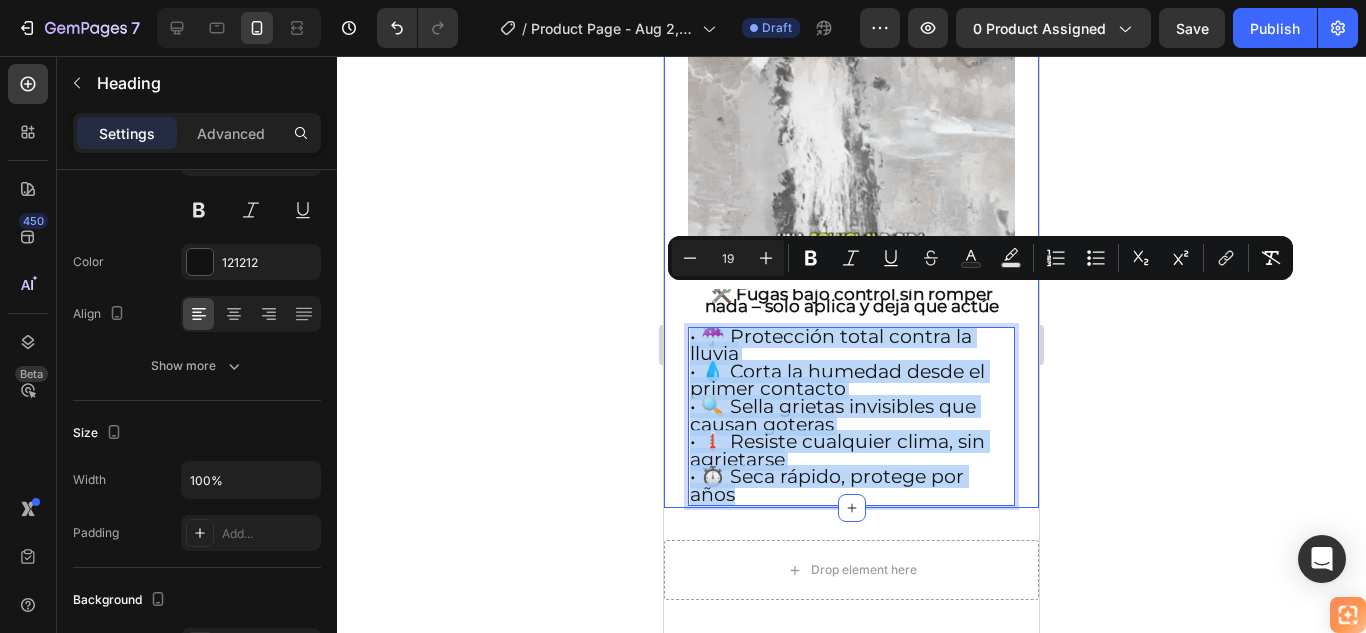 drag, startPoint x: 751, startPoint y: 454, endPoint x: 677, endPoint y: 299, distance: 171.75854 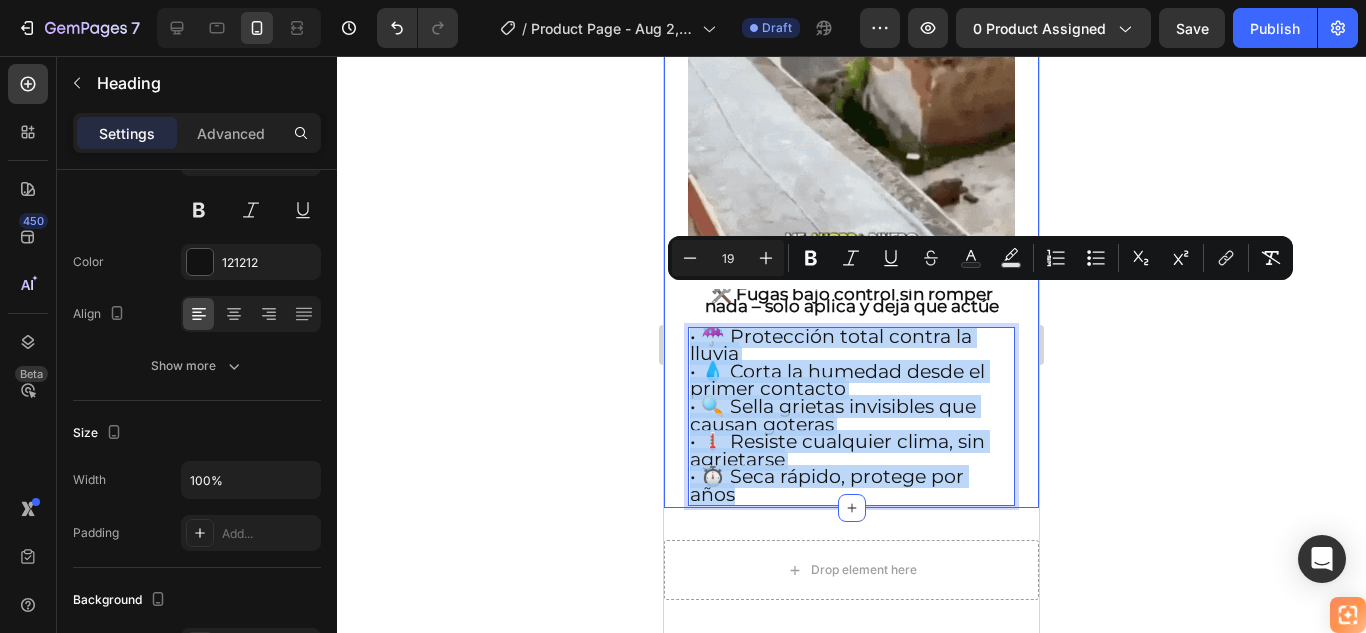 click on "🚚 Envío gratis y entrega rápida - ✅ Garantía de satisfacción total Heading Image ⭐  4.8/5 en confianza, durabilidad y uso fácil Heading 🔥  ¡Oferta Especial de Hoy! Llévate 2 por el precio de 1 Heading Antes: $[PRICE] Heading Hoy en solo: $[PRICE] Heading ¡AHORRAS 50% DE DESCUENTO! Heading
Publish the page to see the content.
Custom Code Image ⁠⁠⁠⁠⁠⁠⁠ 🛠️ Fugas bajo control sin romper nada – solo aplica y deja que actúe Heading • ☔ Protección total contra la lluvia • 💧 Corta la humedad desde el primer contacto • 🔍 Sella grietas invisibles que causan goteras • 🌡️ Resiste cualquier clima, sin agrietarse • ⏱️ Seca rápido, protege por años Heading   0 Row Section 1" at bounding box center [851, -125] 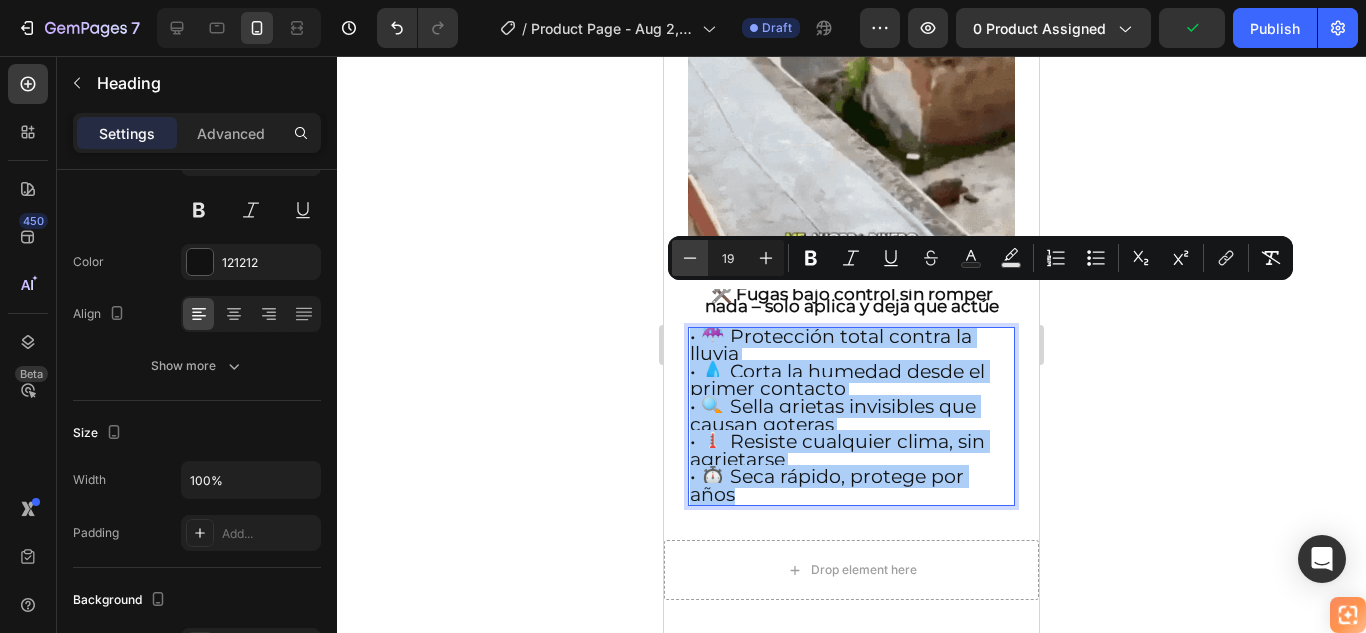click 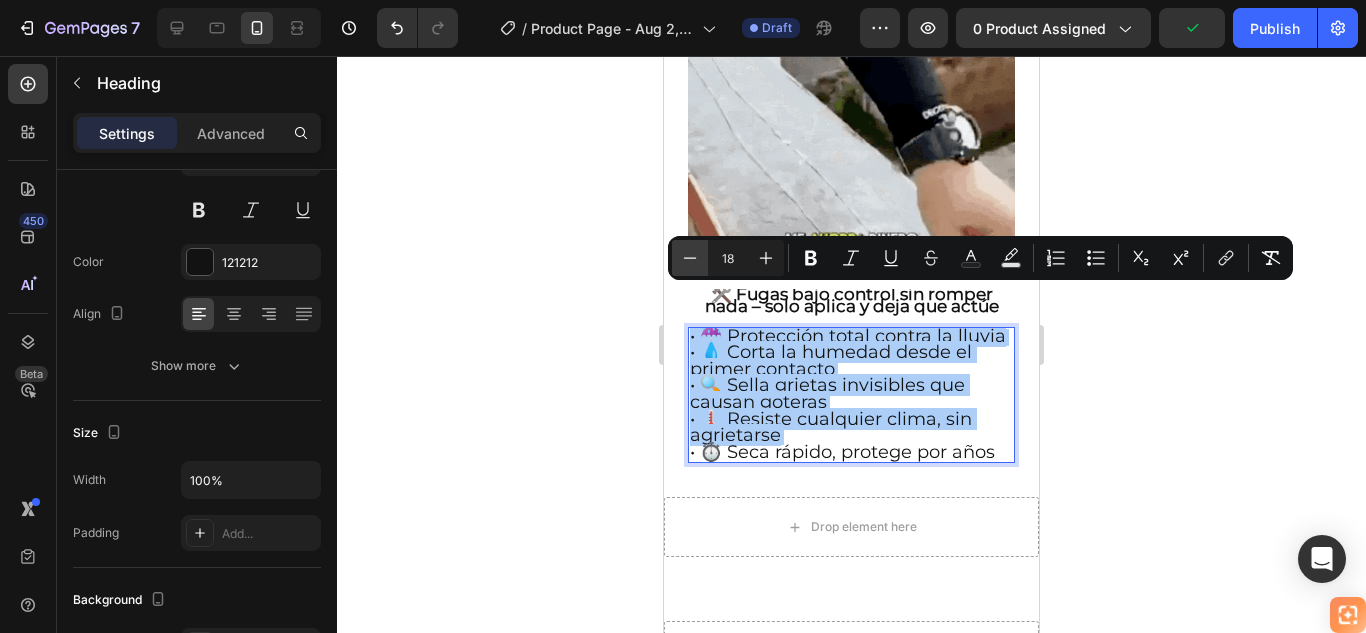 click 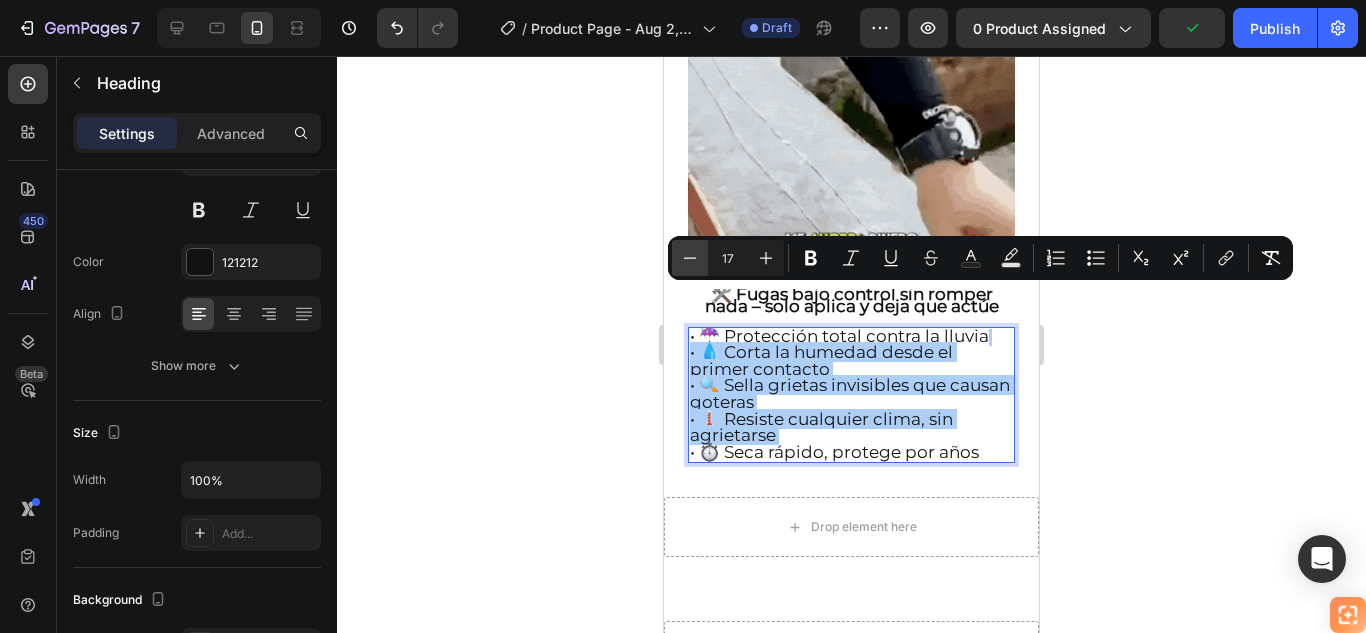click 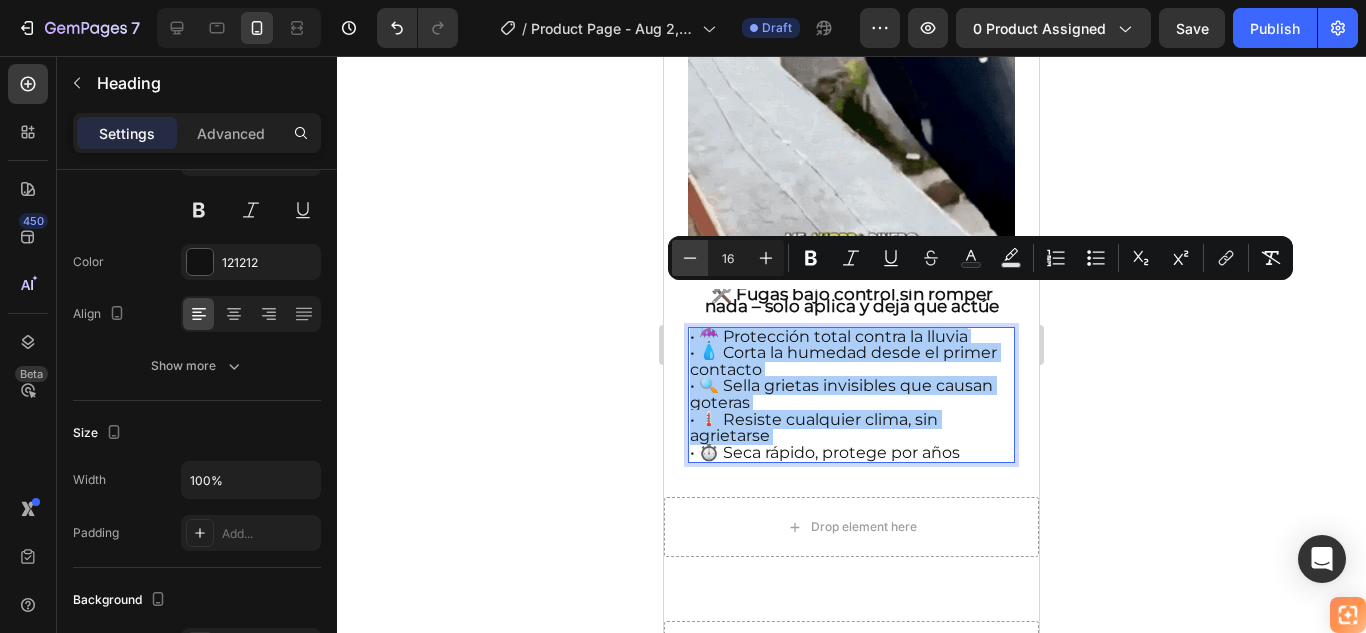 click 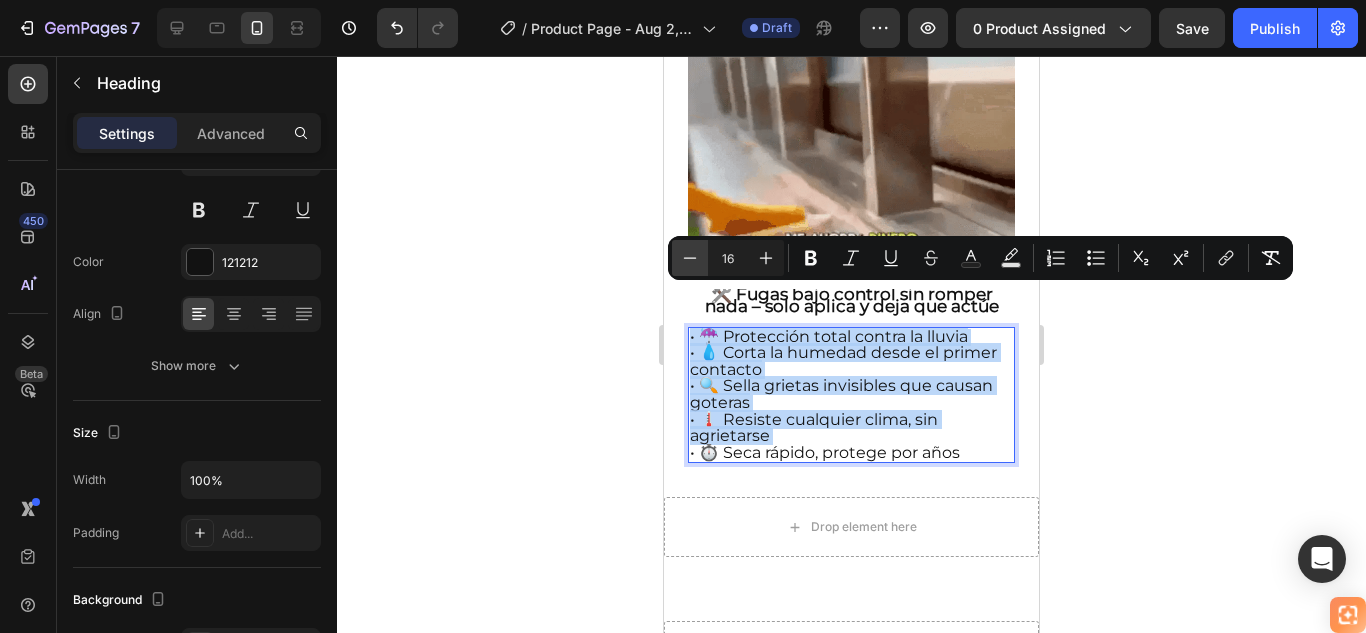 type on "15" 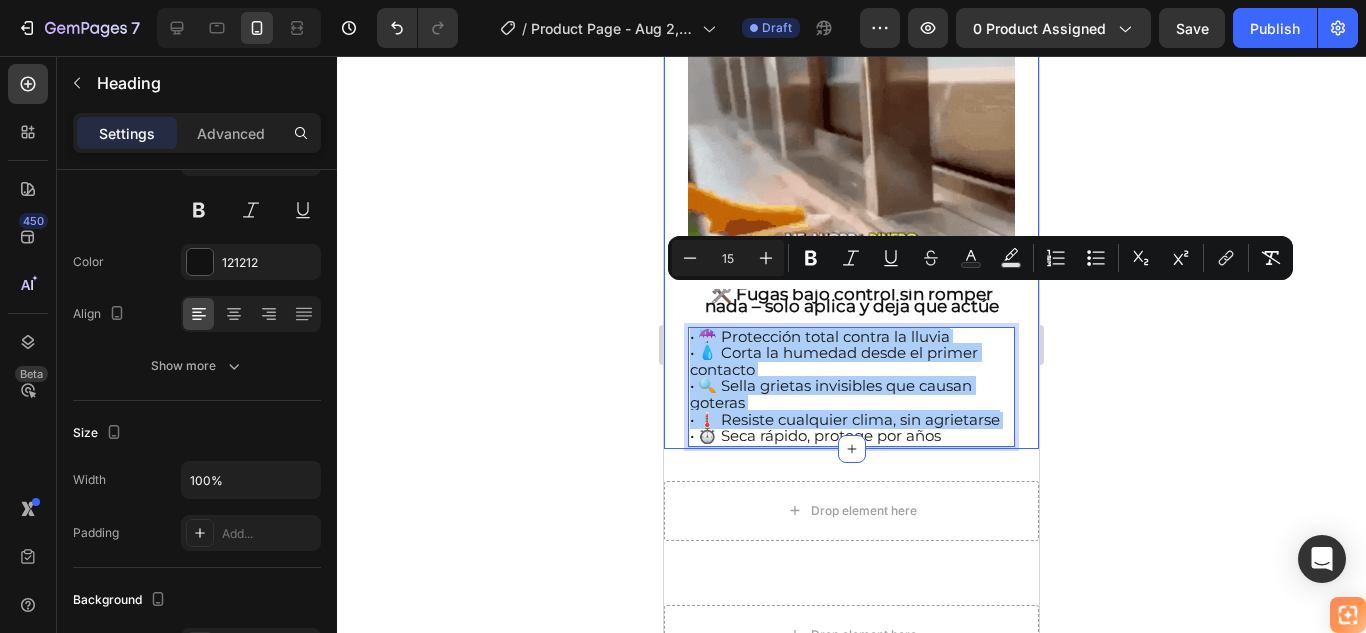 click 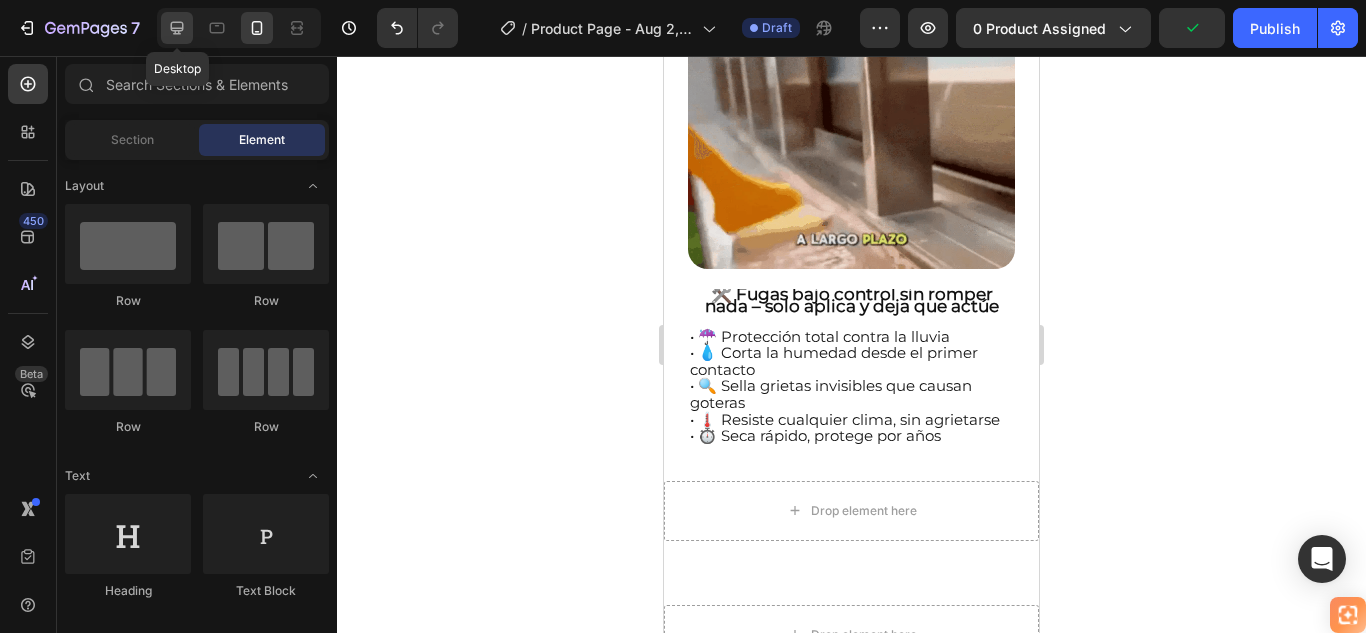 click 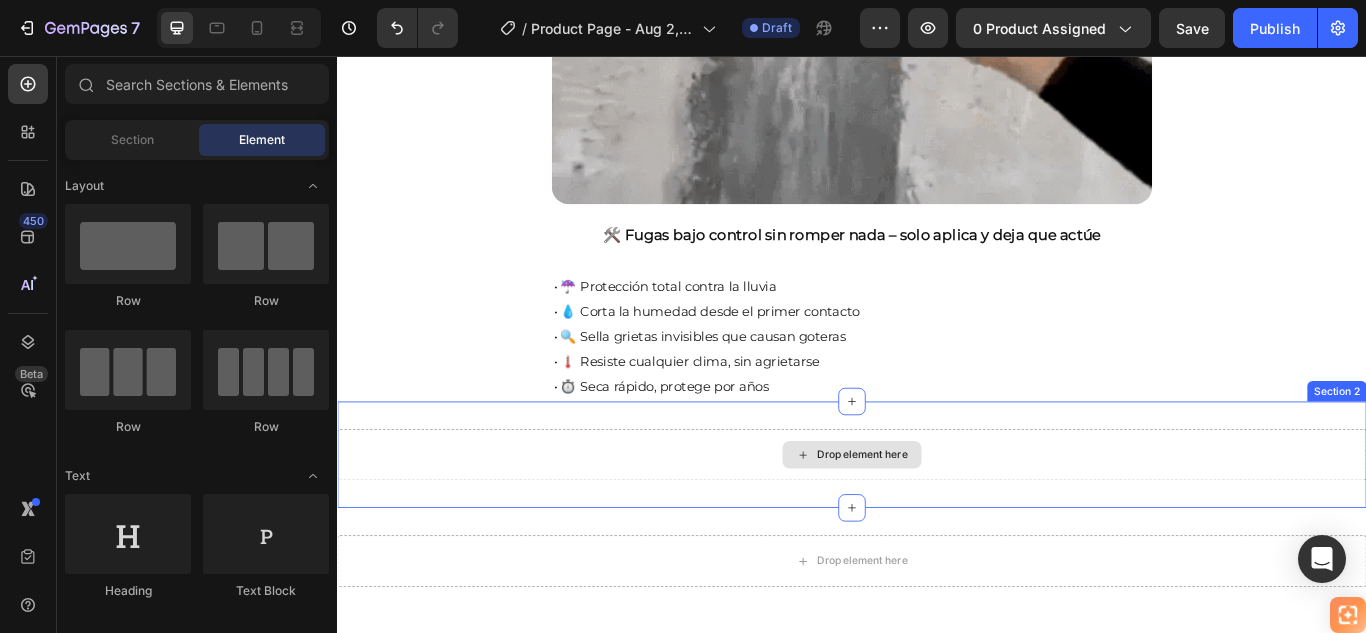 scroll, scrollTop: 1665, scrollLeft: 0, axis: vertical 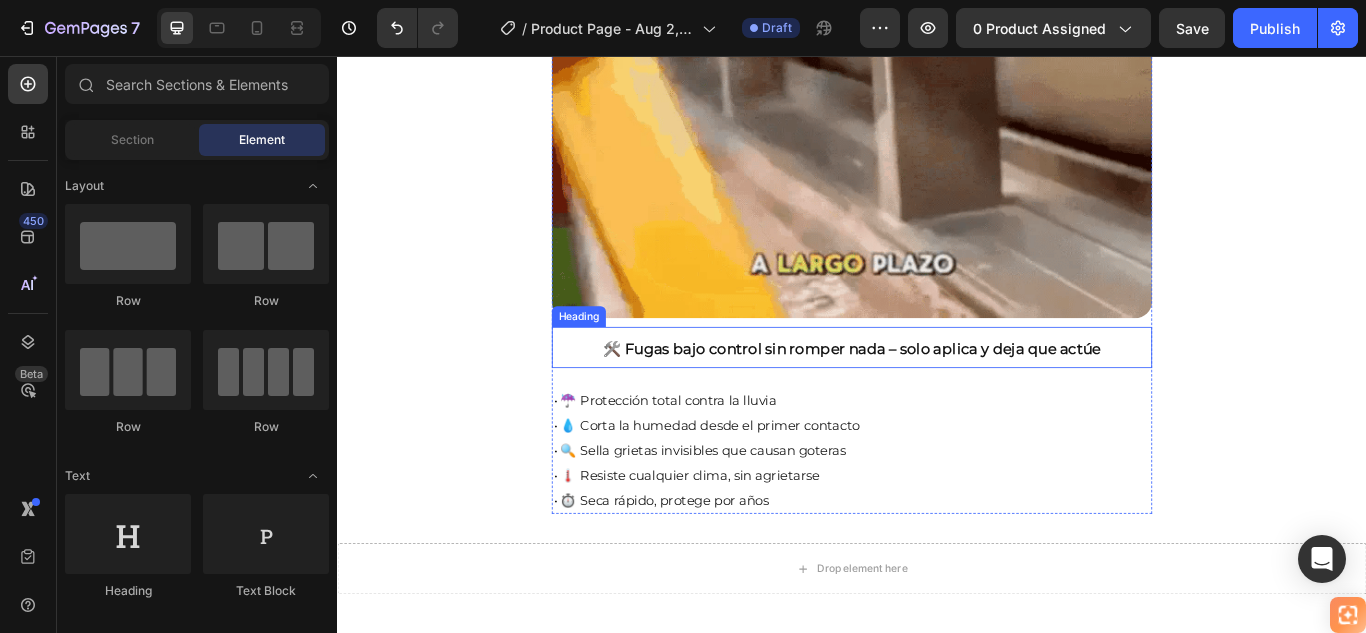 click on "🛠️ Fugas bajo control sin romper nada – solo aplica y deja que actúe" at bounding box center (937, 398) 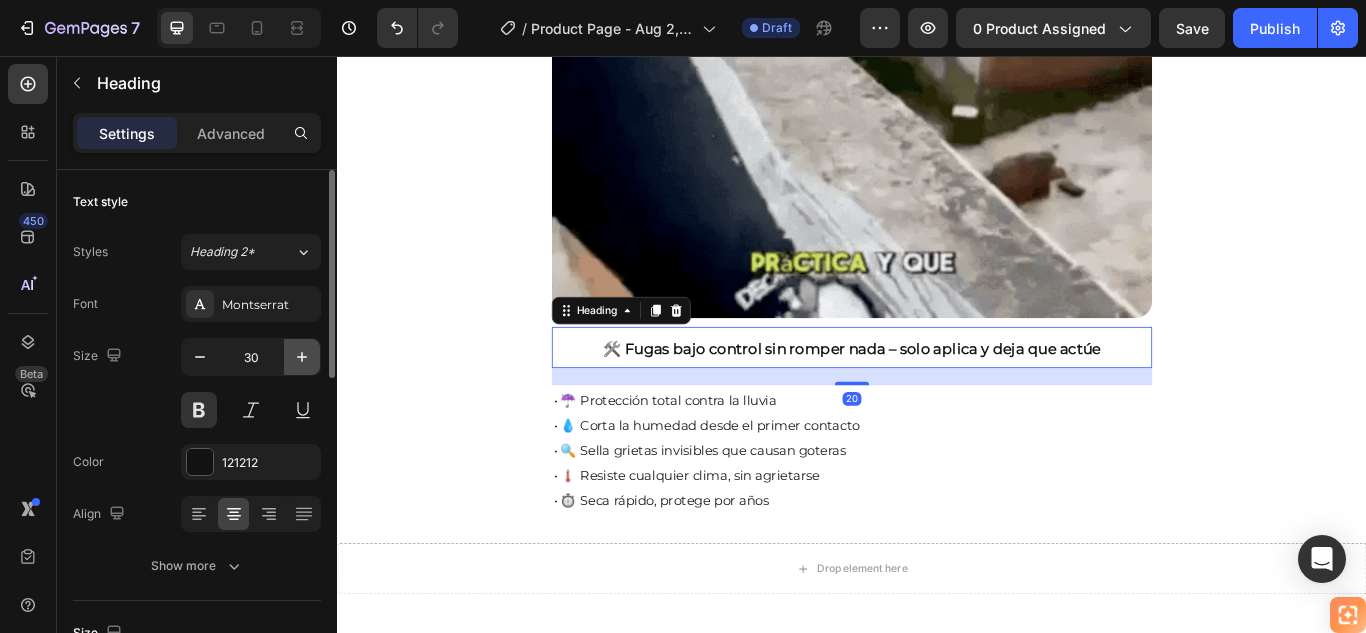 click 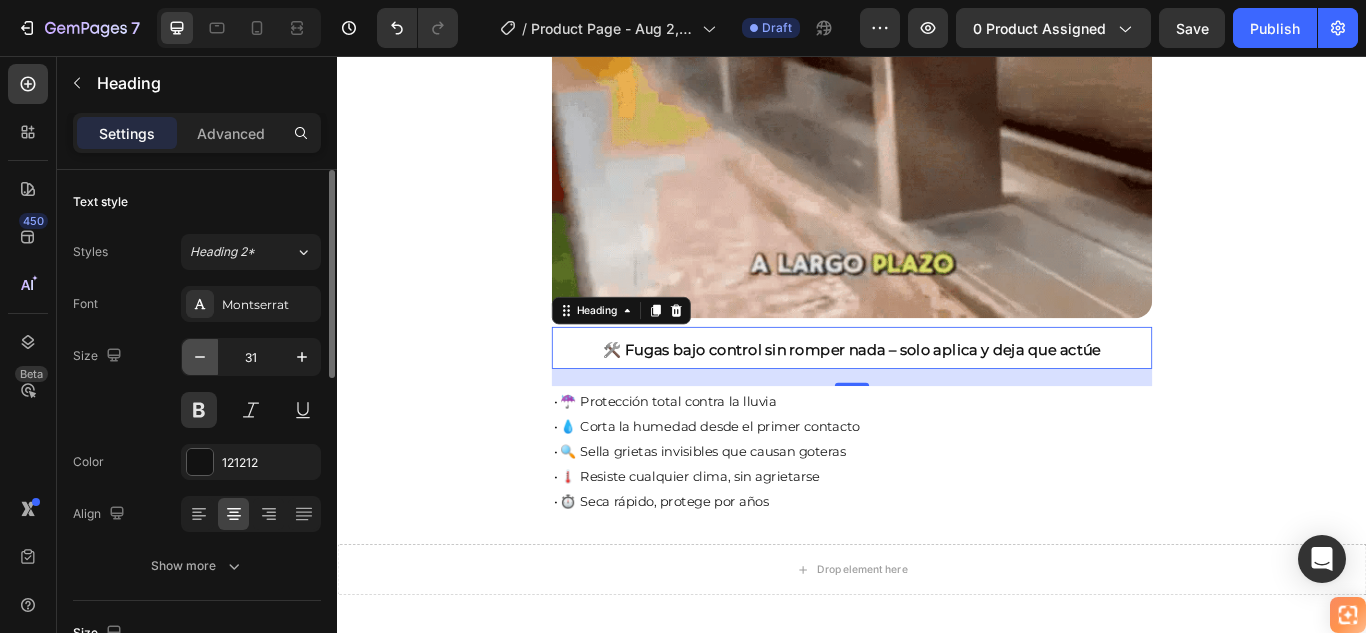 click 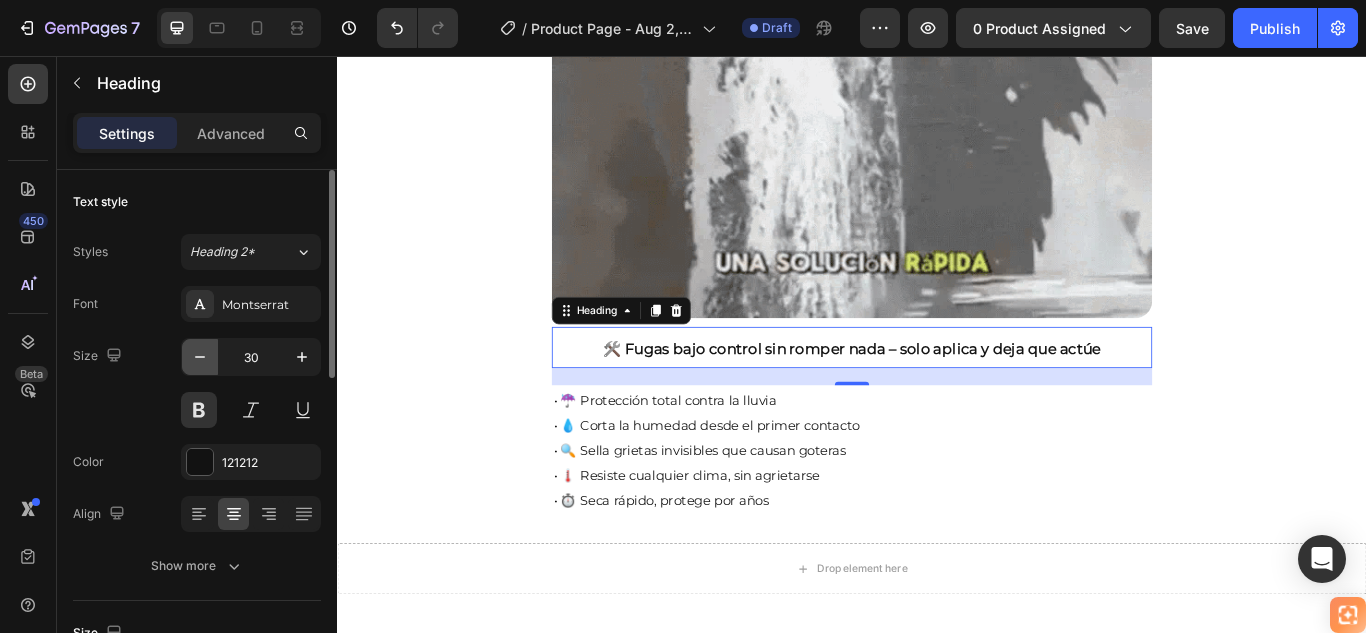 click 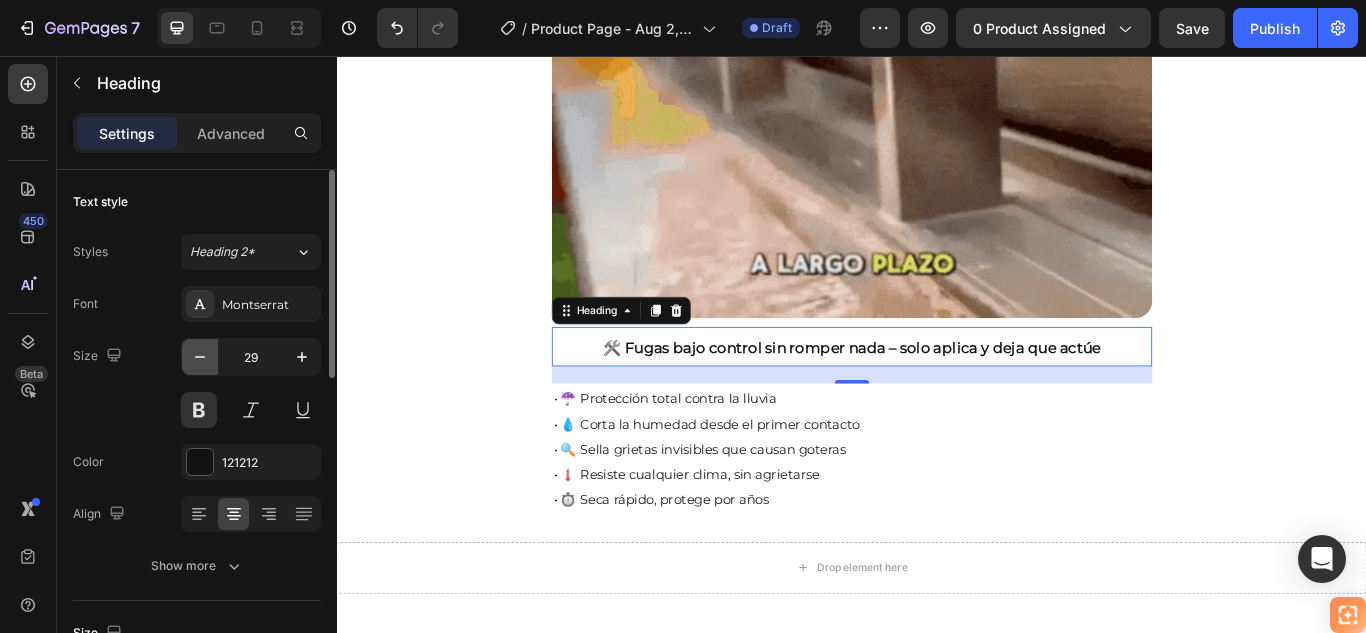 click 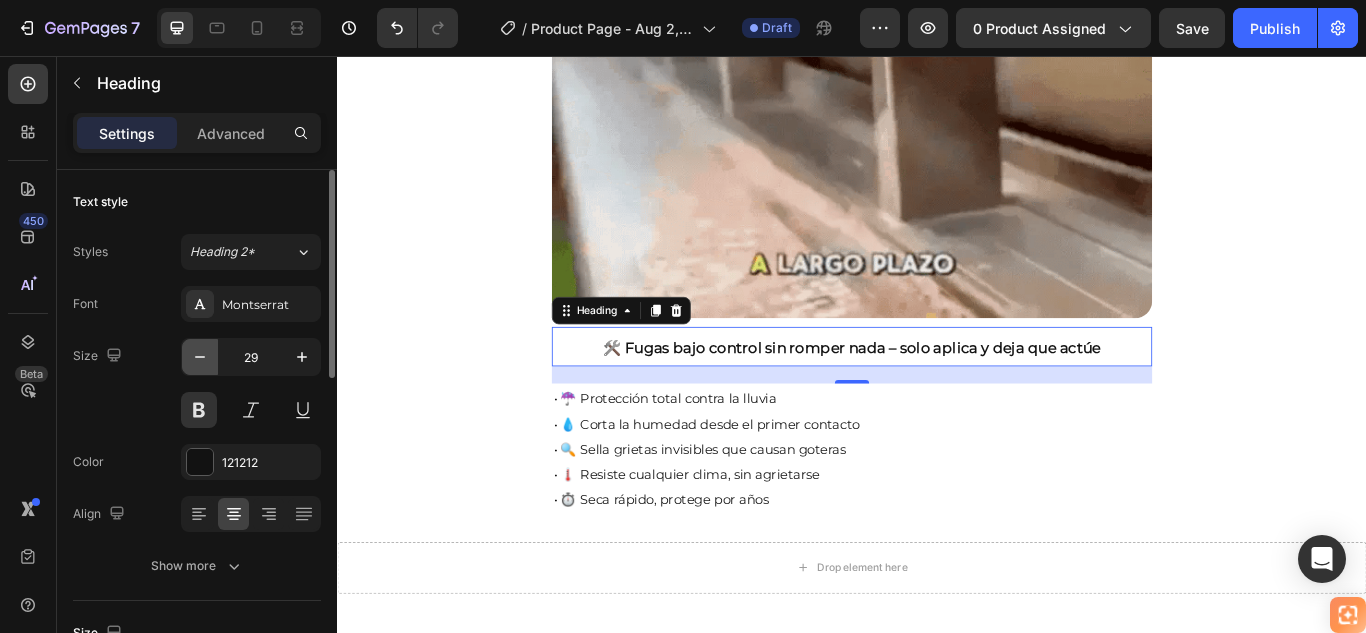 click 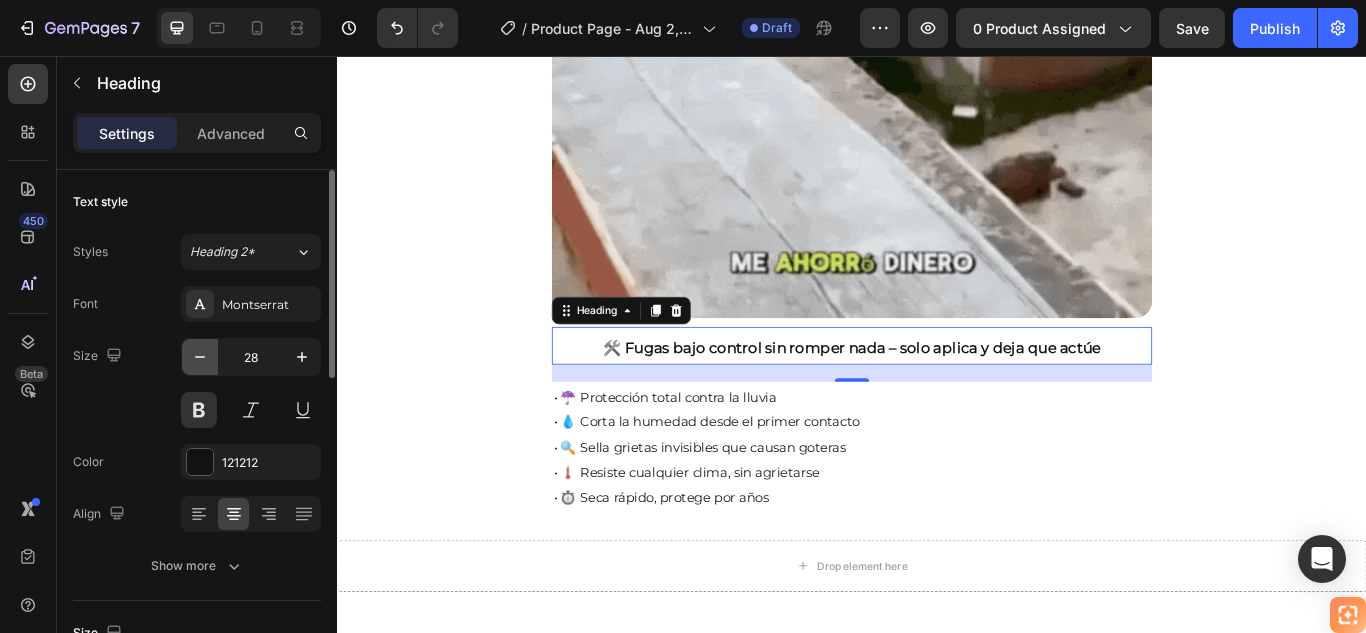 click 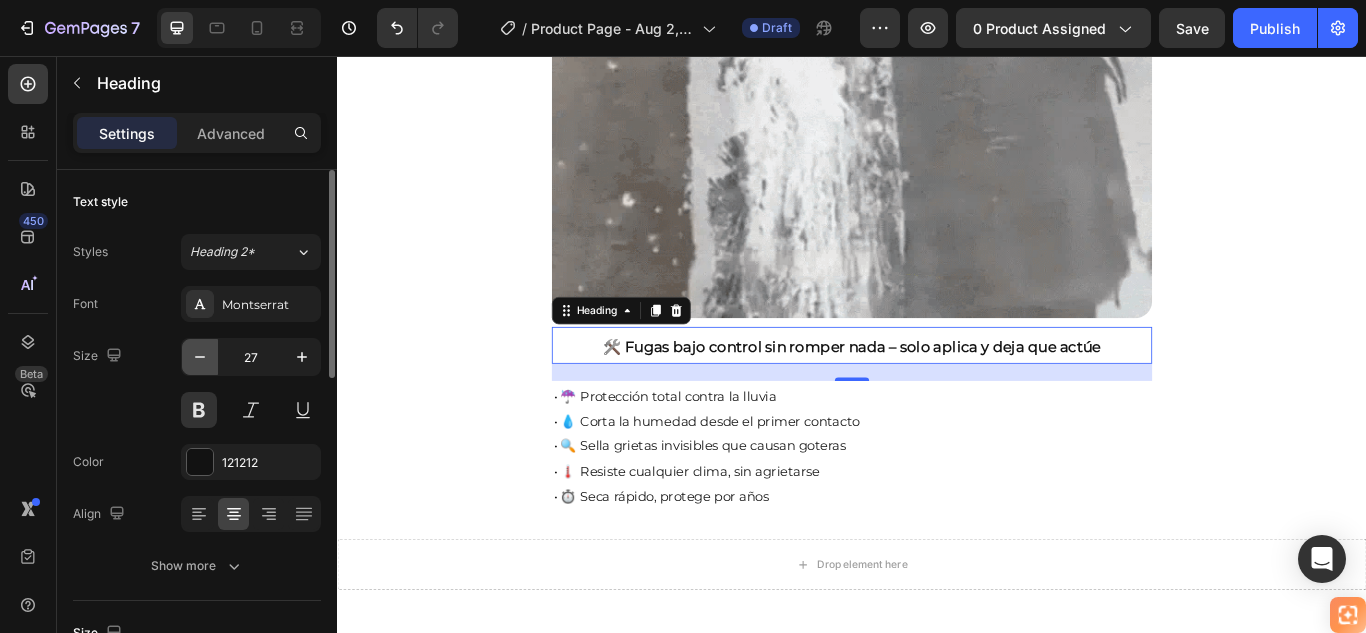 click 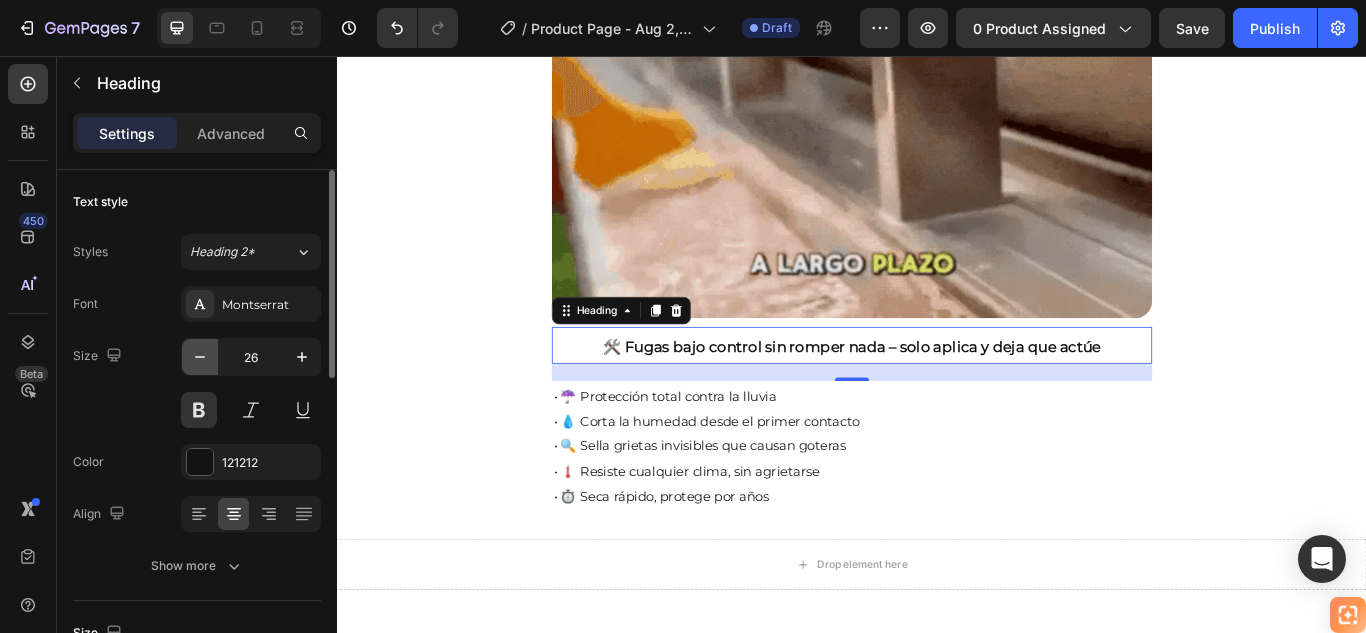 type on "25" 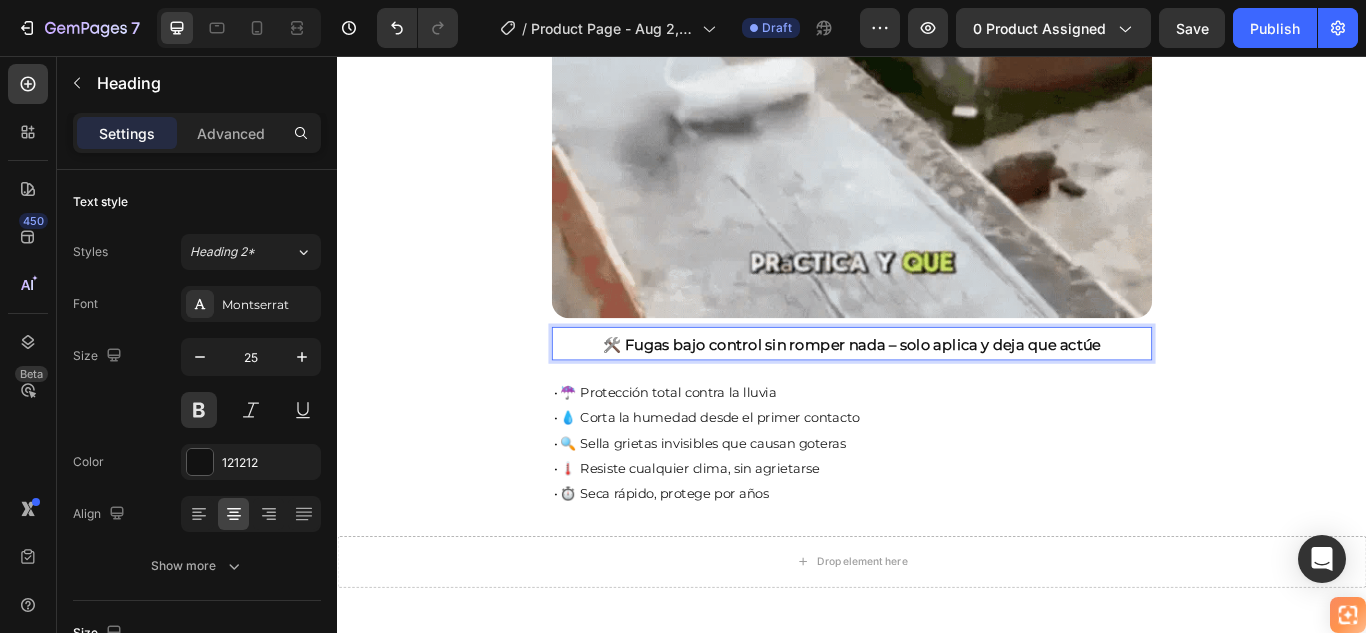 click on "🛠️ Fugas bajo control sin romper nada – solo aplica y deja que actúe" at bounding box center (937, 393) 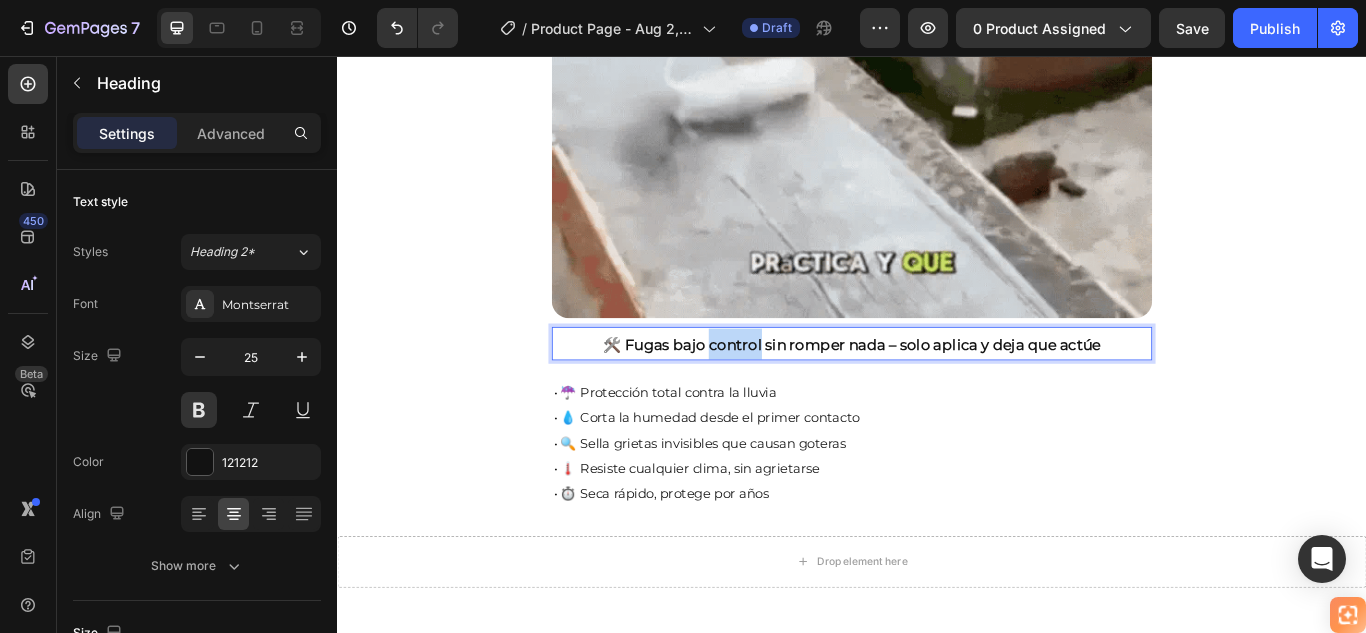 click on "🛠️ Fugas bajo control sin romper nada – solo aplica y deja que actúe" at bounding box center (937, 393) 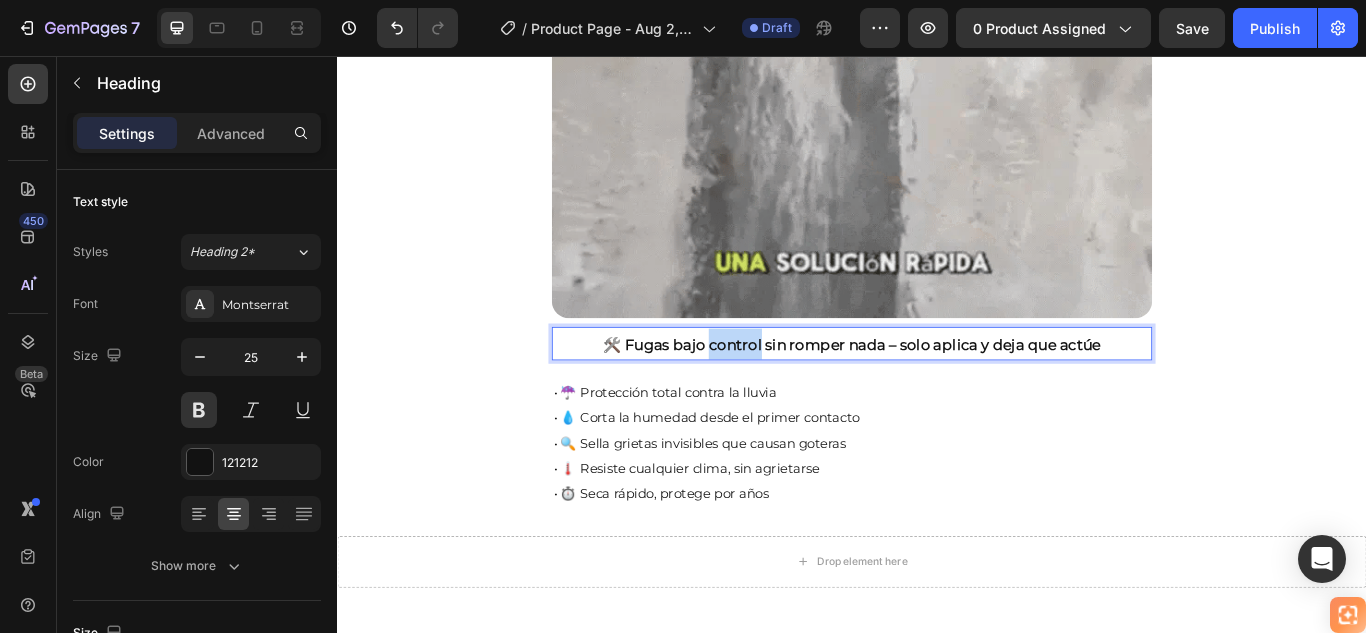 click on "🛠️ Fugas bajo control sin romper nada – solo aplica y deja que actúe" at bounding box center [937, 393] 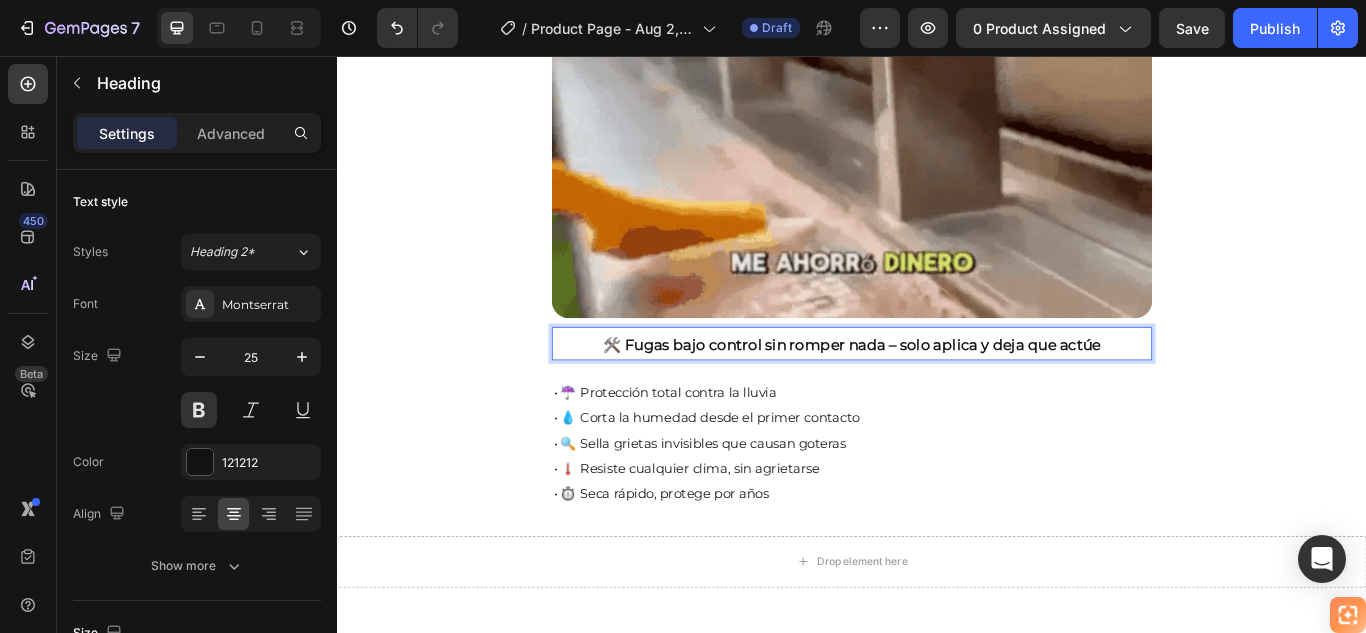 click on "🛠️ Fugas bajo control sin romper nada – solo aplica y deja que actúe" at bounding box center [937, 392] 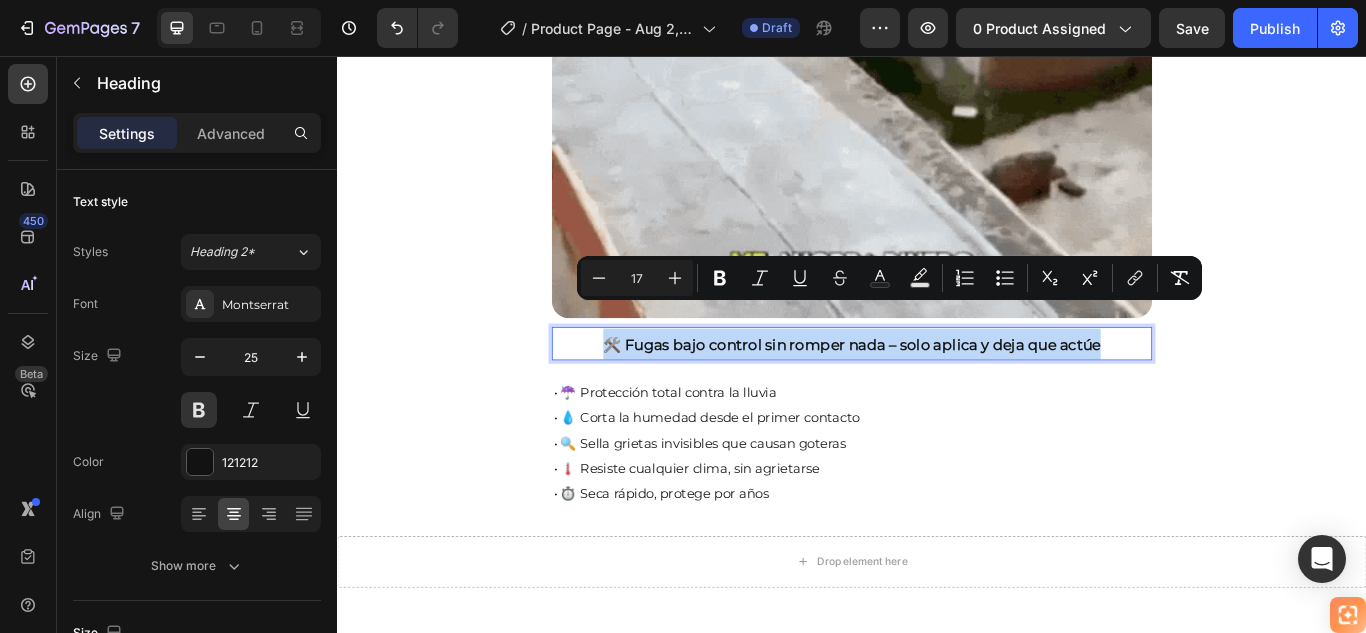 drag, startPoint x: 643, startPoint y: 347, endPoint x: 1265, endPoint y: 363, distance: 622.20575 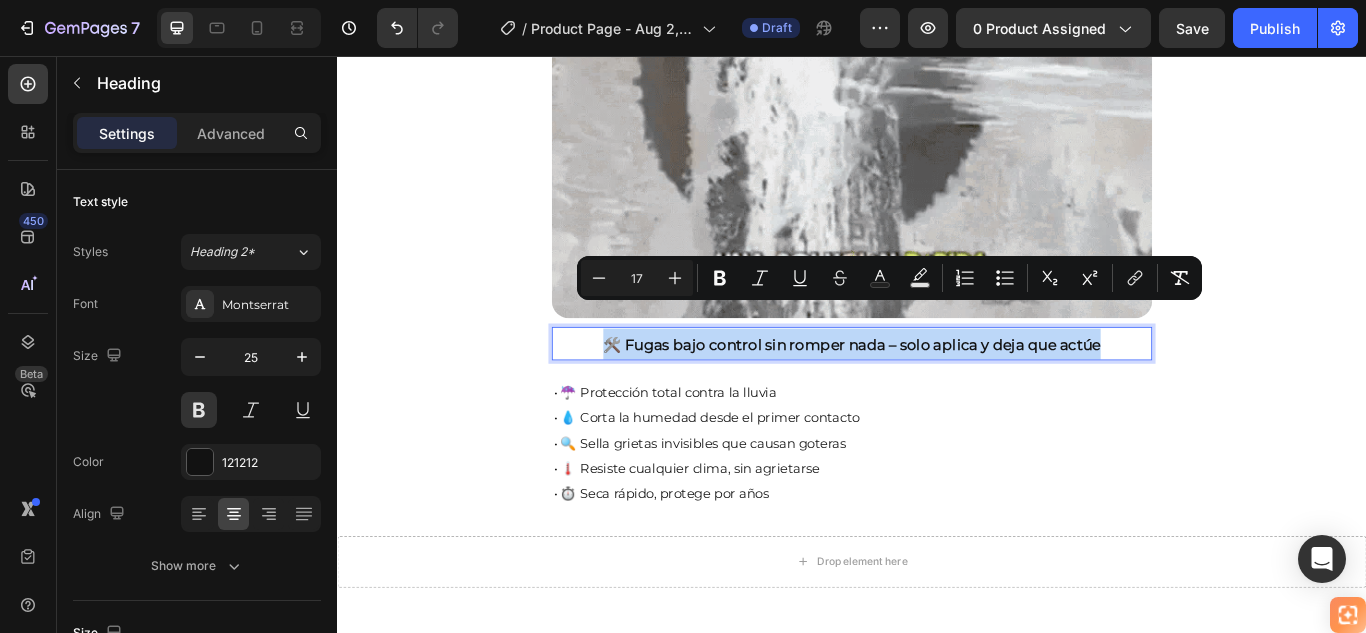 click on "Header 🚚 Envío gratis y entrega rápida - ✅ Garantía de satisfacción total Heading Image ⭐  4.8/5 en confianza, durabilidad y uso fácil Heading 🔥  ¡Oferta Especial de Hoy! Llévate 2 por el precio de 1 Heading Antes: $[PRICE] Heading Hoy en solo: $[PRICE] Heading ¡AHORRAS 50% DE DESCUENTO! Heading
Publish the page to see the content.
Custom Code Image 🛠️ Fugas bajo control sin romper nada – solo aplica y deja que actúe Heading   20 ⁠⁠⁠⁠⁠⁠⁠ • ☔ Protección total contra la lluvia • 💧 Corta la humedad desde el primer contacto • 🔍 Sella grietas invisibles que causan goteras • 🌡️ Resiste cualquier clima, sin agrietarse • ⏱️ Seca rápido, protege por años Heading Row Section 1
Drop element here Section 2
Drop element here Section 3 Root Start with Sections from sidebar Add sections Add elements Start with Generating from URL or image Add section" at bounding box center [937, -245] 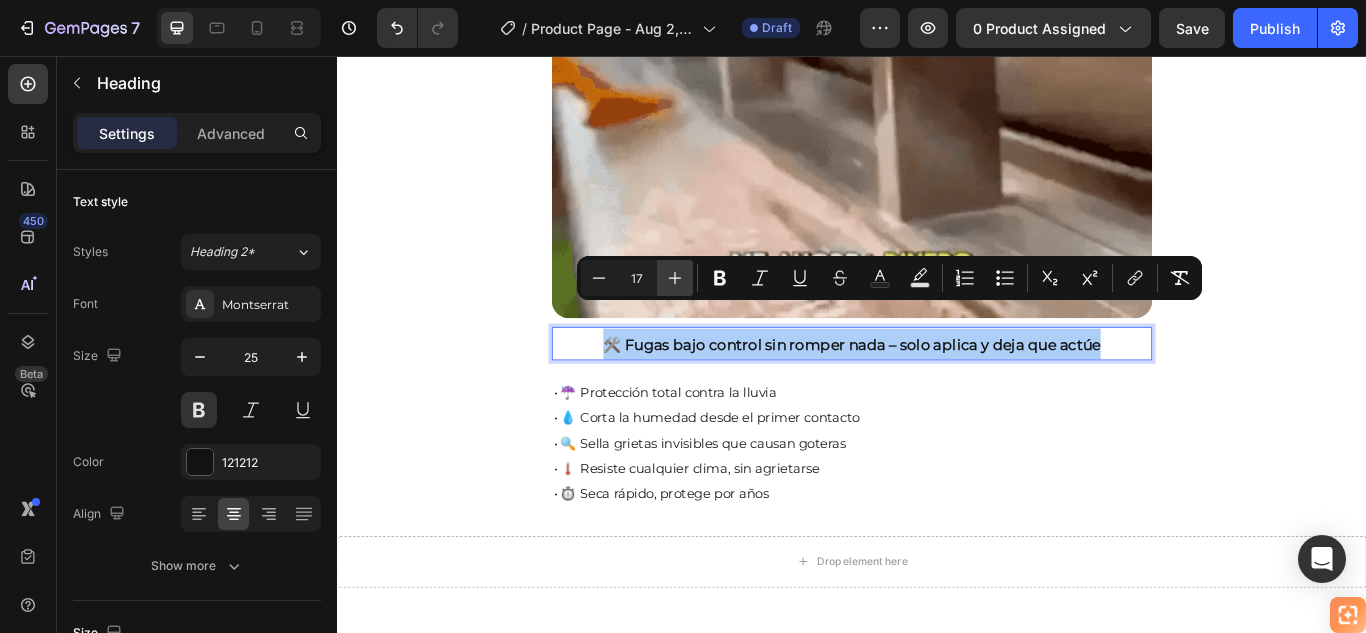 click 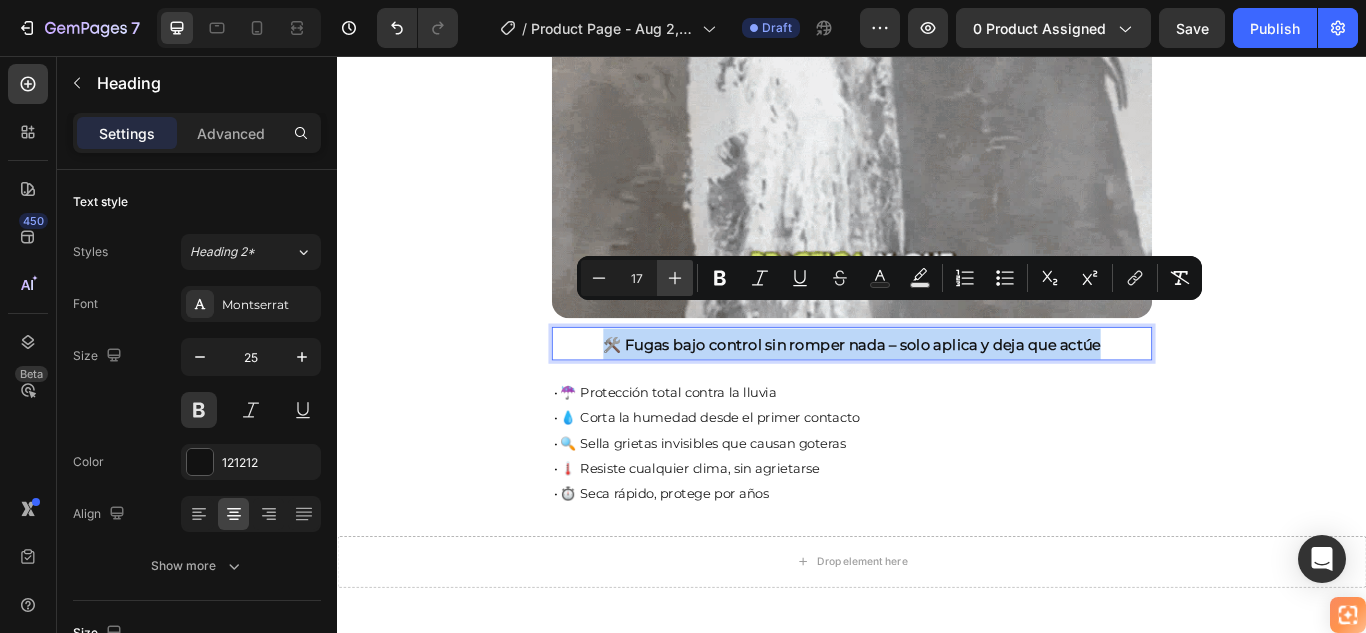 type on "18" 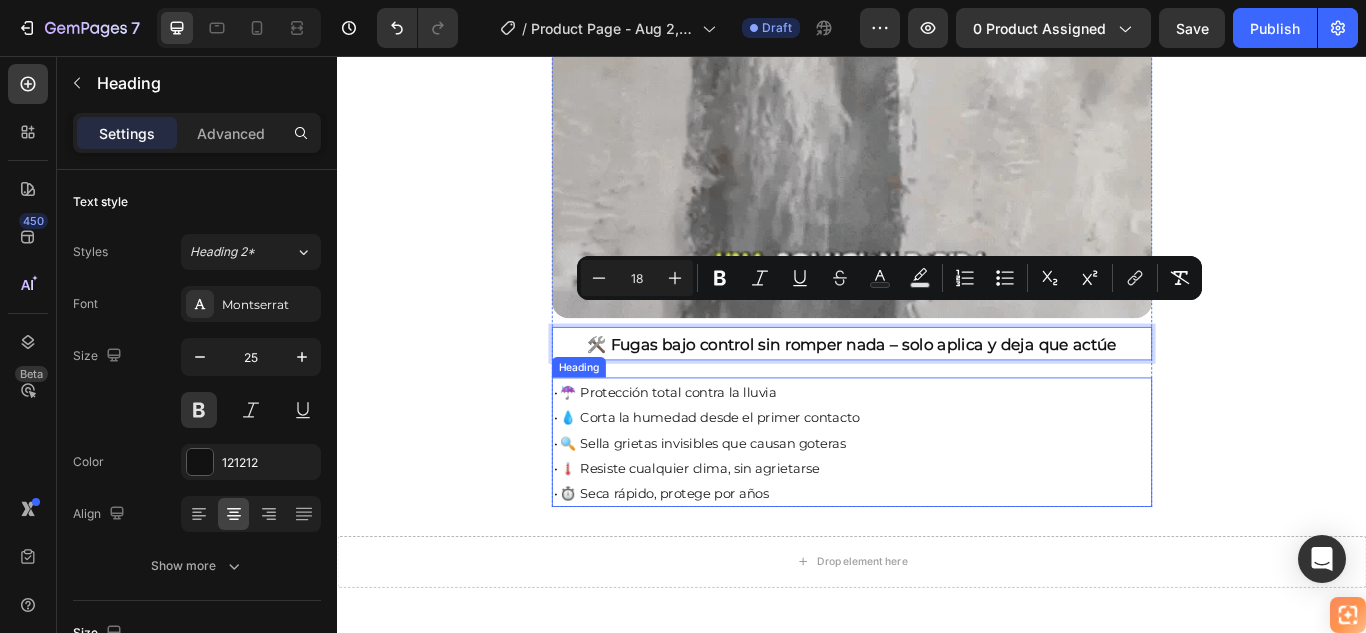 click on "⁠⁠⁠⁠⁠⁠⁠ • ☔ Protección total contra la lluvia • 💧 Corta la humedad desde el primer contacto • 🔍 Sella grietas invisibles que causan goteras • 🌡️ Resiste cualquier clima, sin agrietarse • ⏱️ Seca rápido, protege por años" at bounding box center (937, 506) 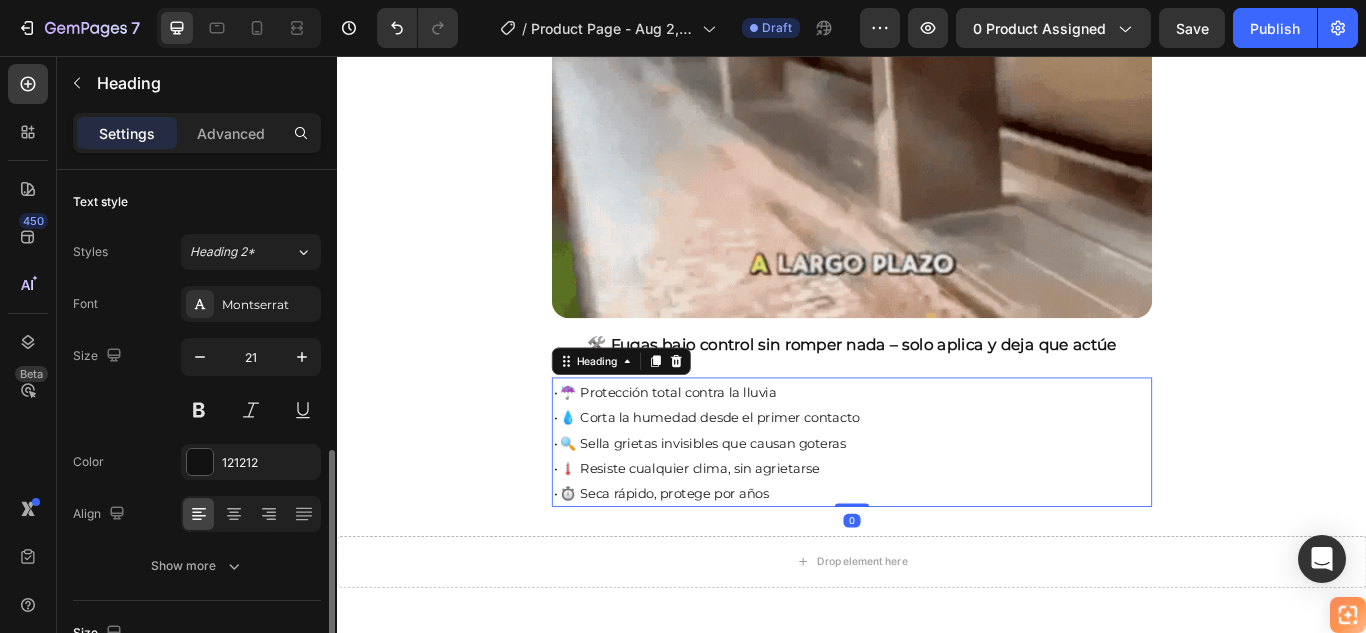 scroll, scrollTop: 200, scrollLeft: 0, axis: vertical 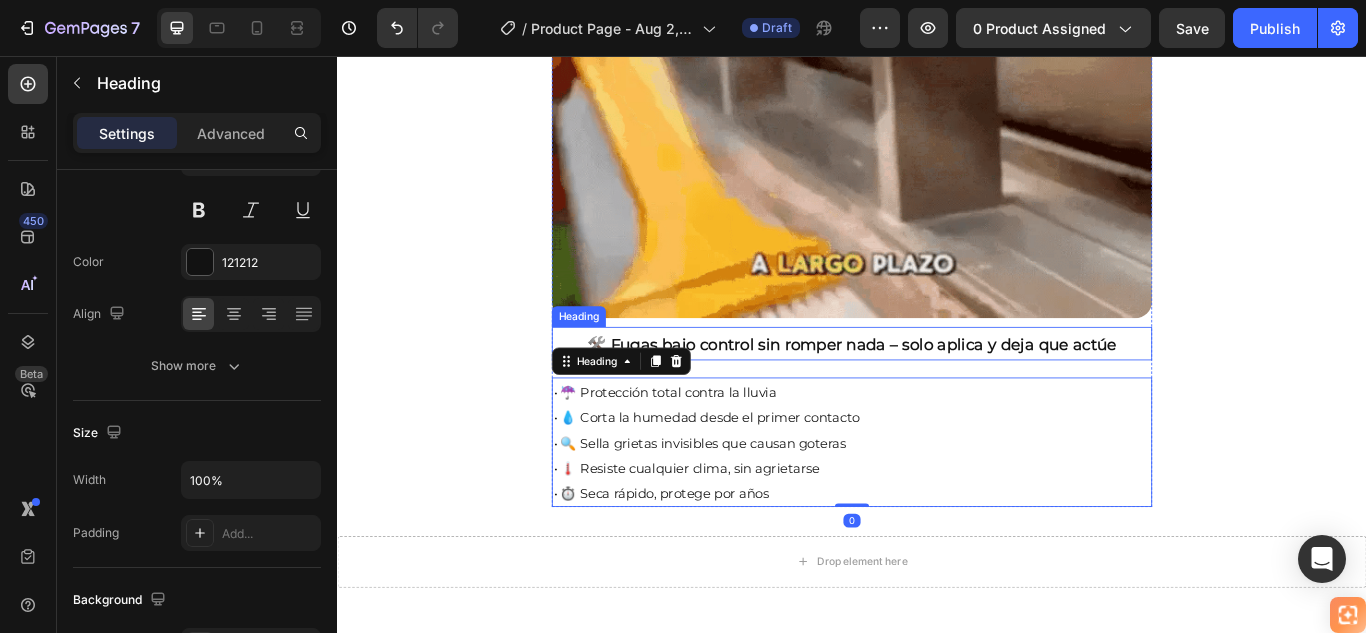 click on "🛠️ Fugas bajo control sin romper nada – solo aplica y deja que actúe" at bounding box center (937, 393) 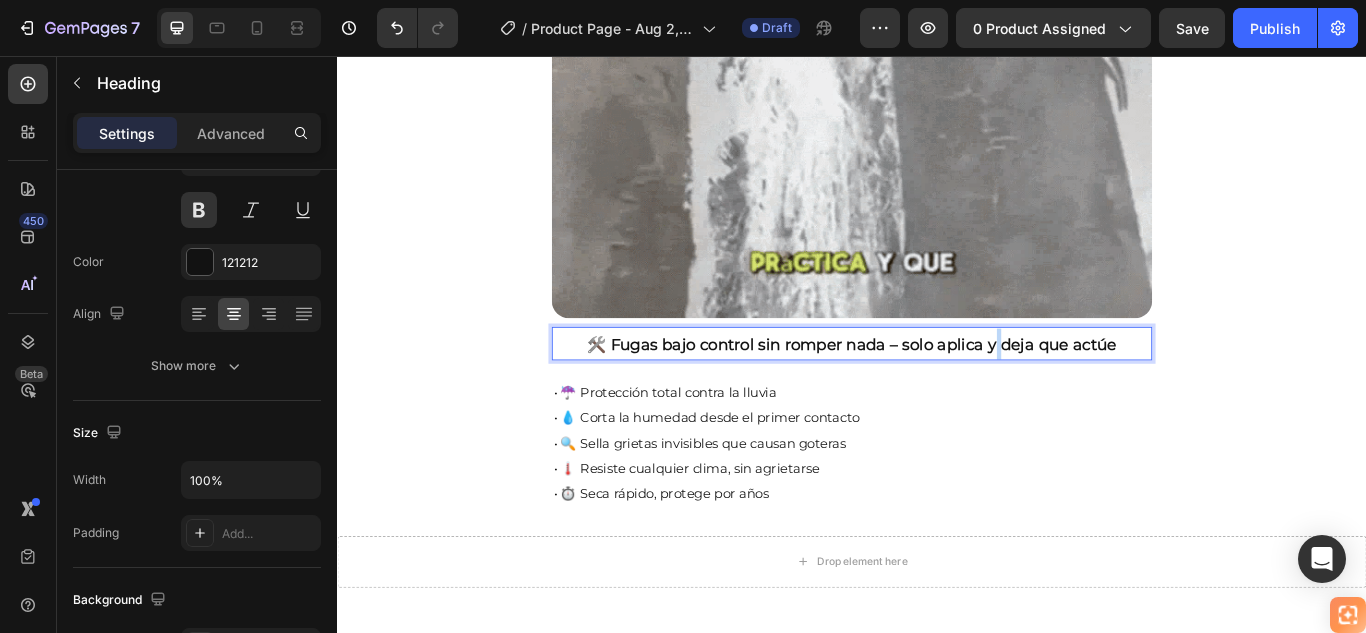 click on "🛠️ Fugas bajo control sin romper nada – solo aplica y deja que actúe" at bounding box center [937, 393] 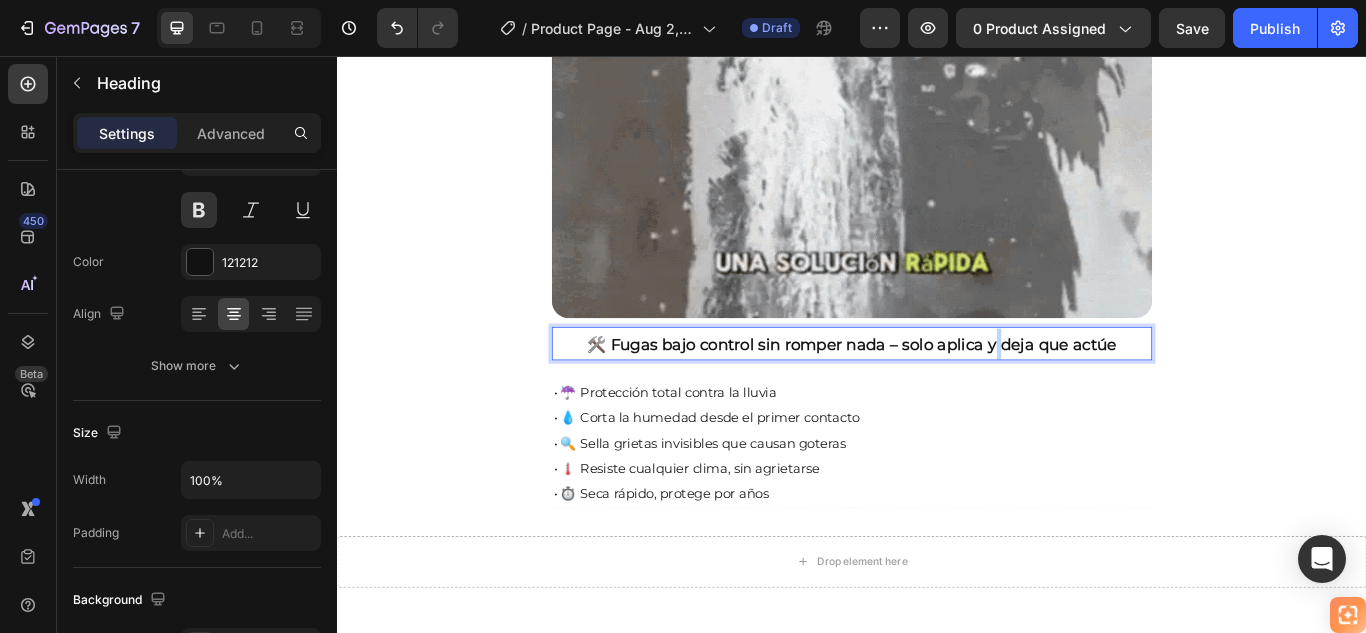 click on "🛠️ Fugas bajo control sin romper nada – solo aplica y deja que actúe" at bounding box center (937, 393) 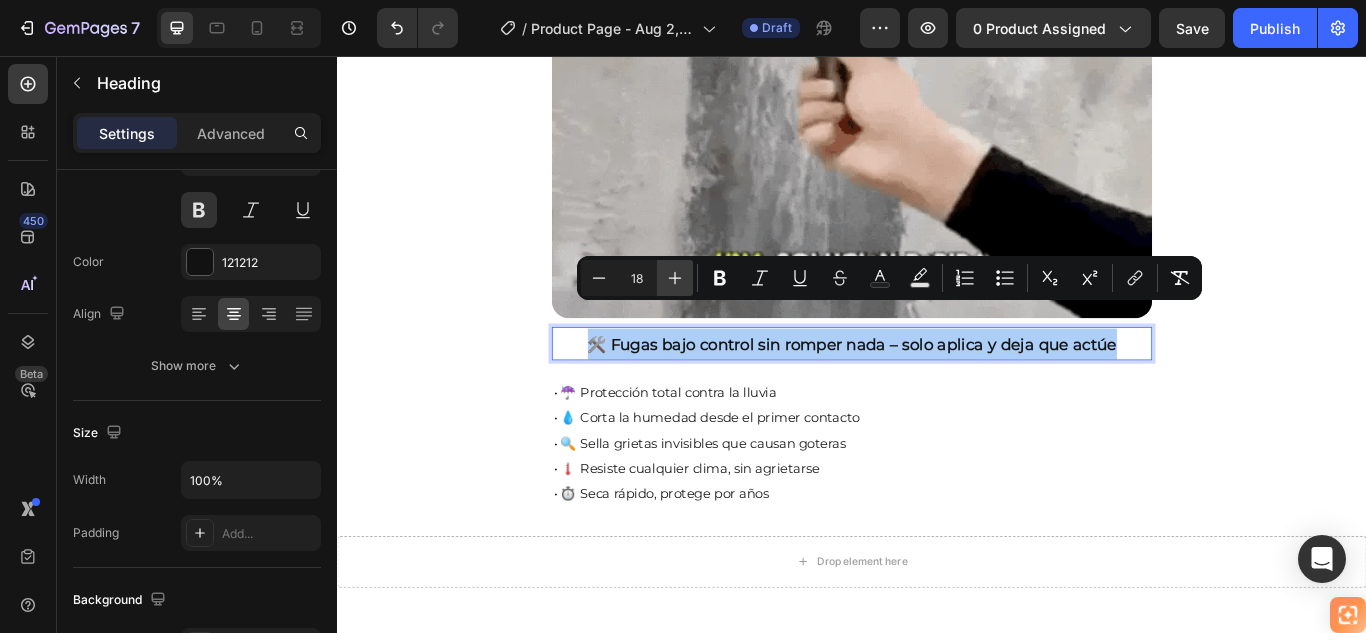click 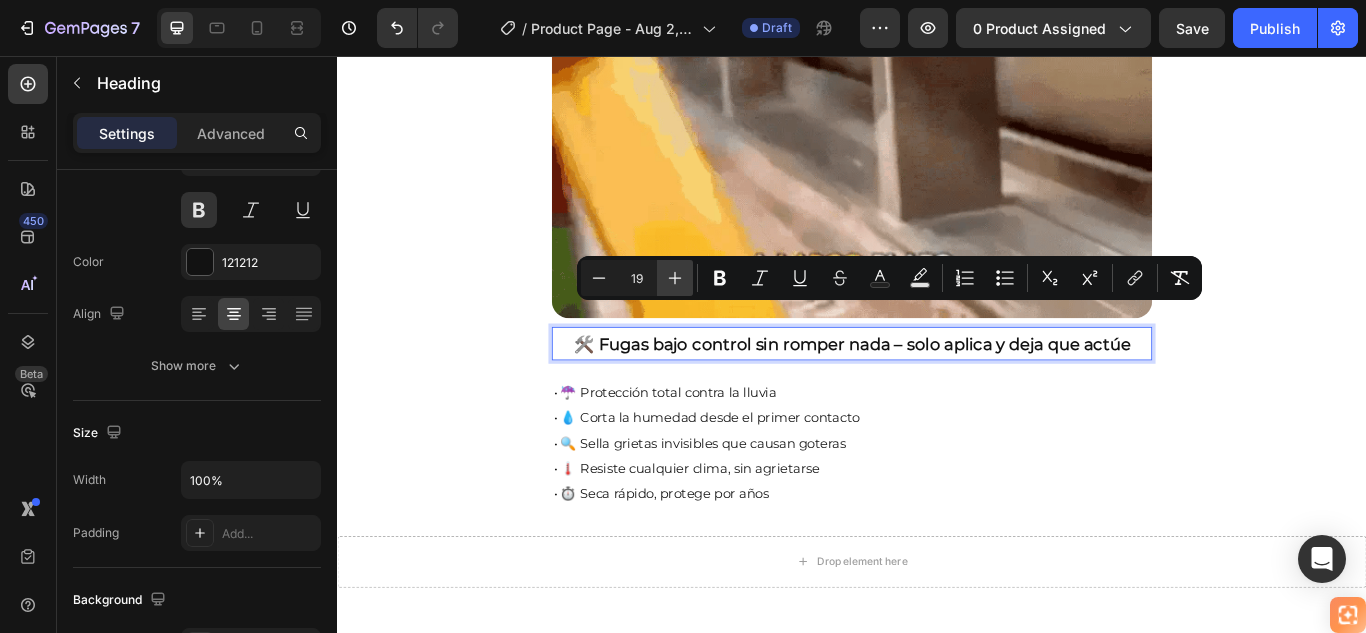 click 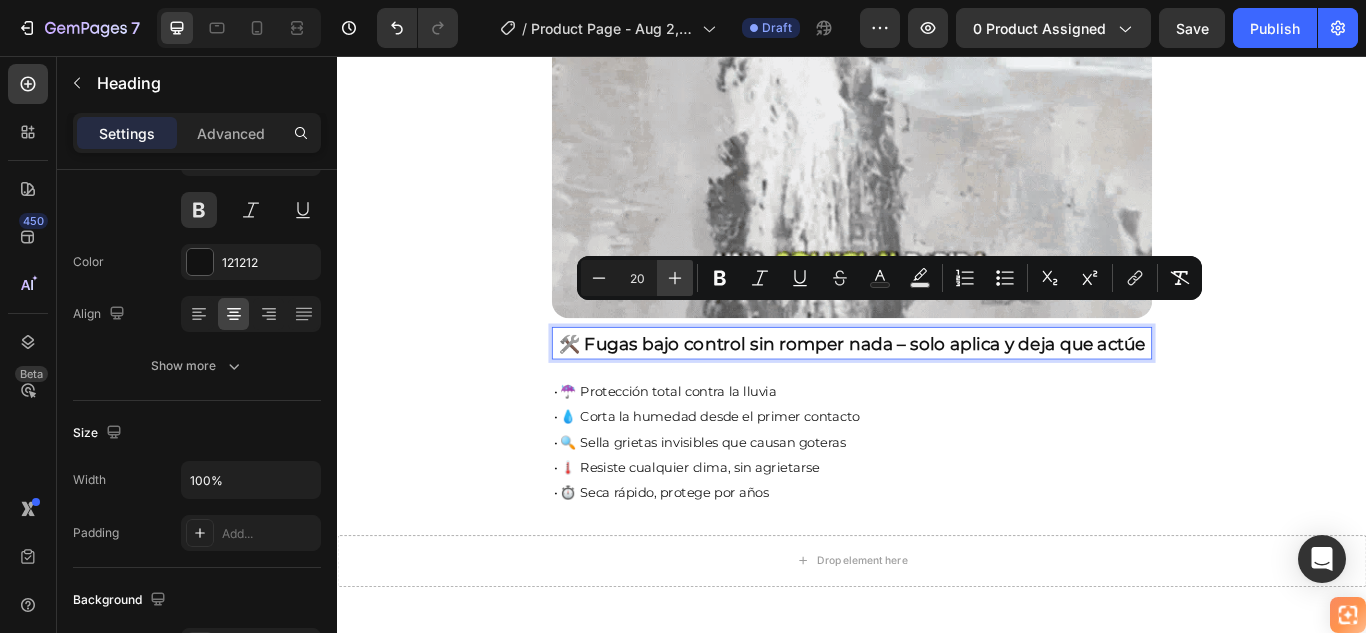 click 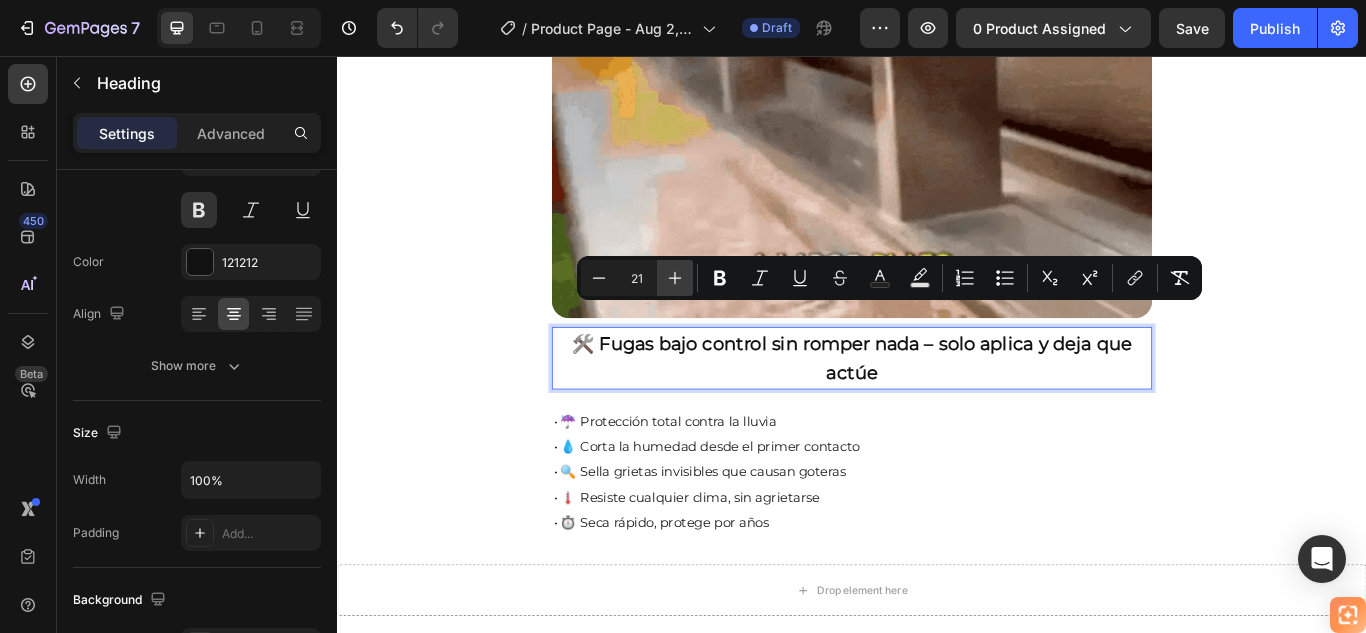 click 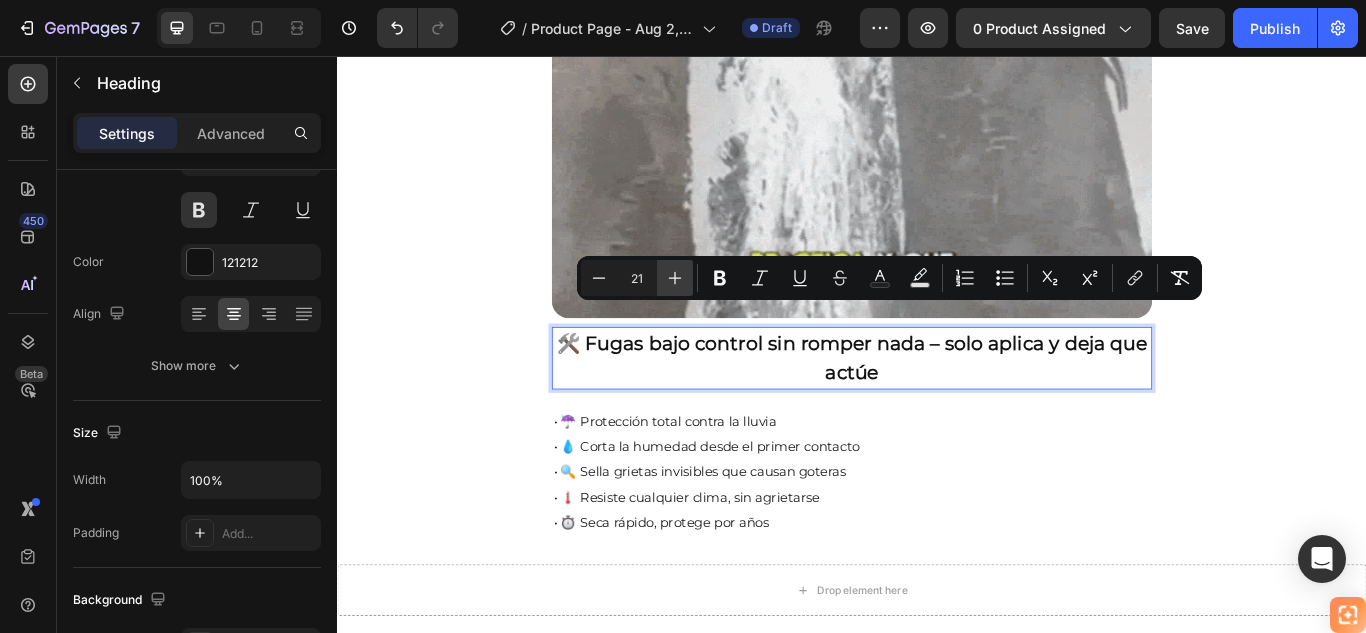 type on "22" 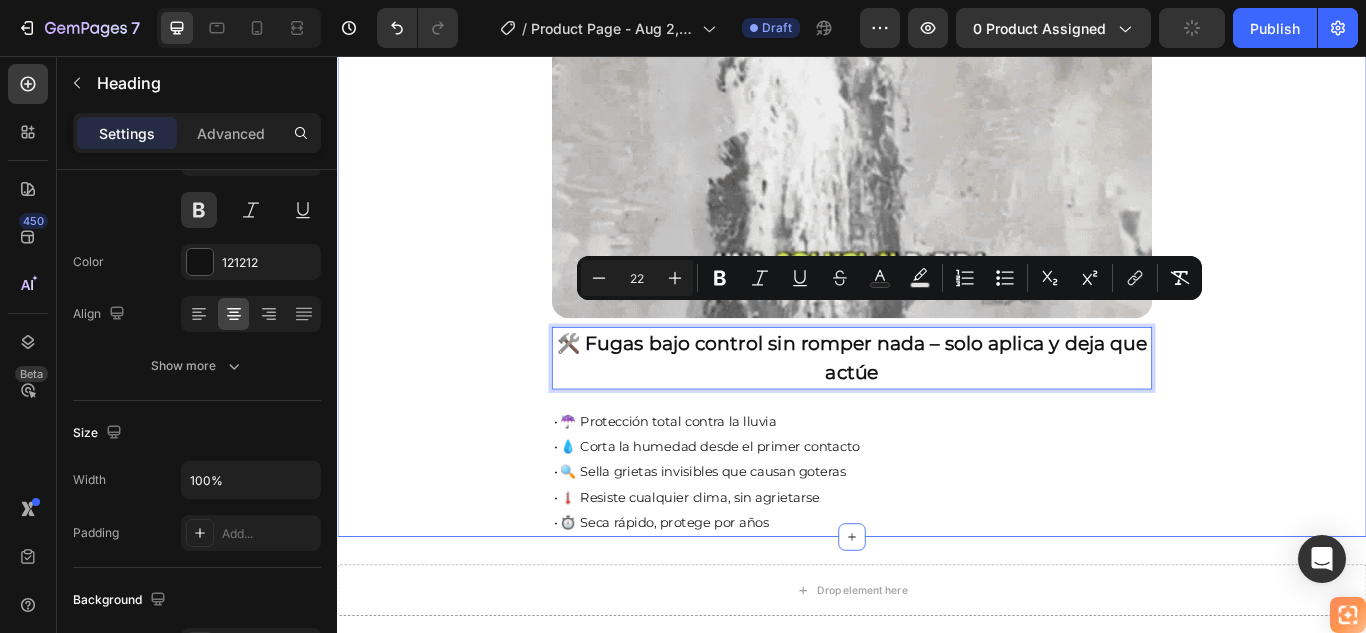 click on "🚚 Envío gratis y entrega rápida - ✅ Garantía de satisfacción total Heading Image ⭐  4.8/5 en confianza, durabilidad y uso fácil Heading 🔥  ¡Oferta Especial de Hoy! Llévate 2 por el precio de 1 Heading Antes: $[PRICE] Heading Hoy en solo: $[PRICE] Heading ¡AHORRAS 50% DE DESCUENTO! Heading
Publish the page to see the content.
Custom Code Image 🛠️ Fugas bajo control sin romper nada – solo aplica y deja que actúe Heading   20 ⁠⁠⁠⁠⁠⁠⁠ • ☔ Protección total contra la lluvia • 💧 Corta la humedad desde el primer contacto • 🔍 Sella grietas invisibles que causan goteras • 🌡️ Resiste cualquier clima, sin agrietarse • ⏱️ Seca rápido, protege por años Heading Row Section 1" at bounding box center [937, -476] 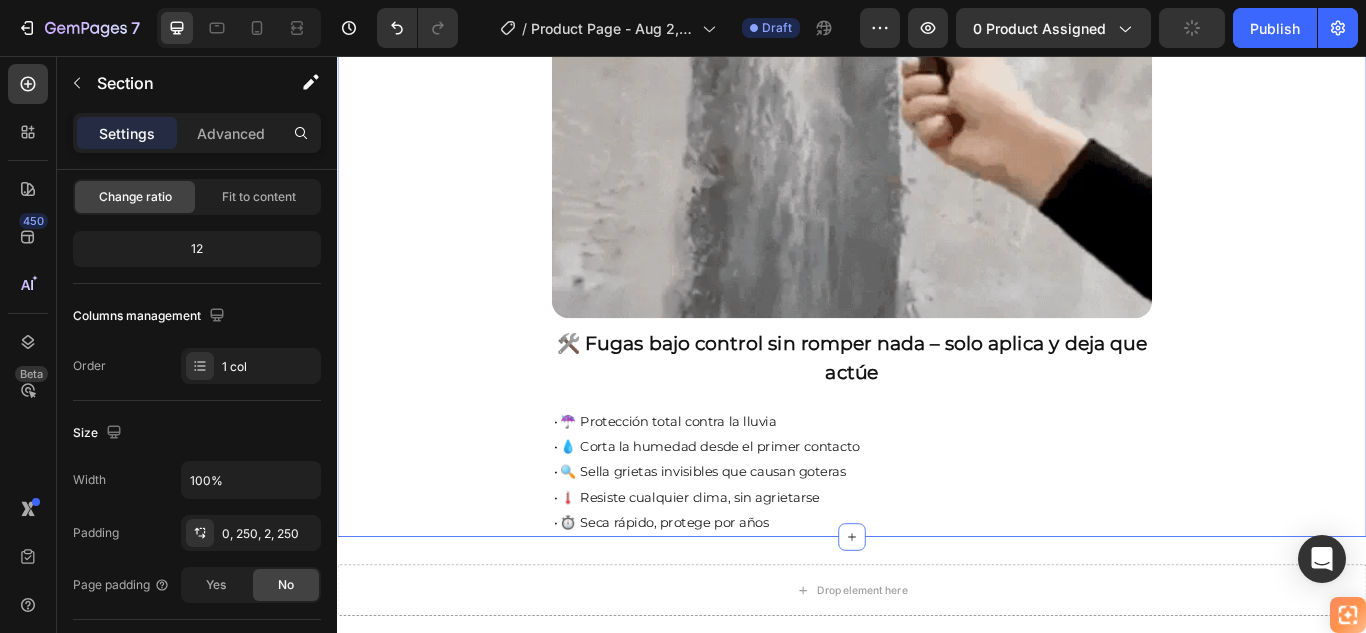 scroll, scrollTop: 0, scrollLeft: 0, axis: both 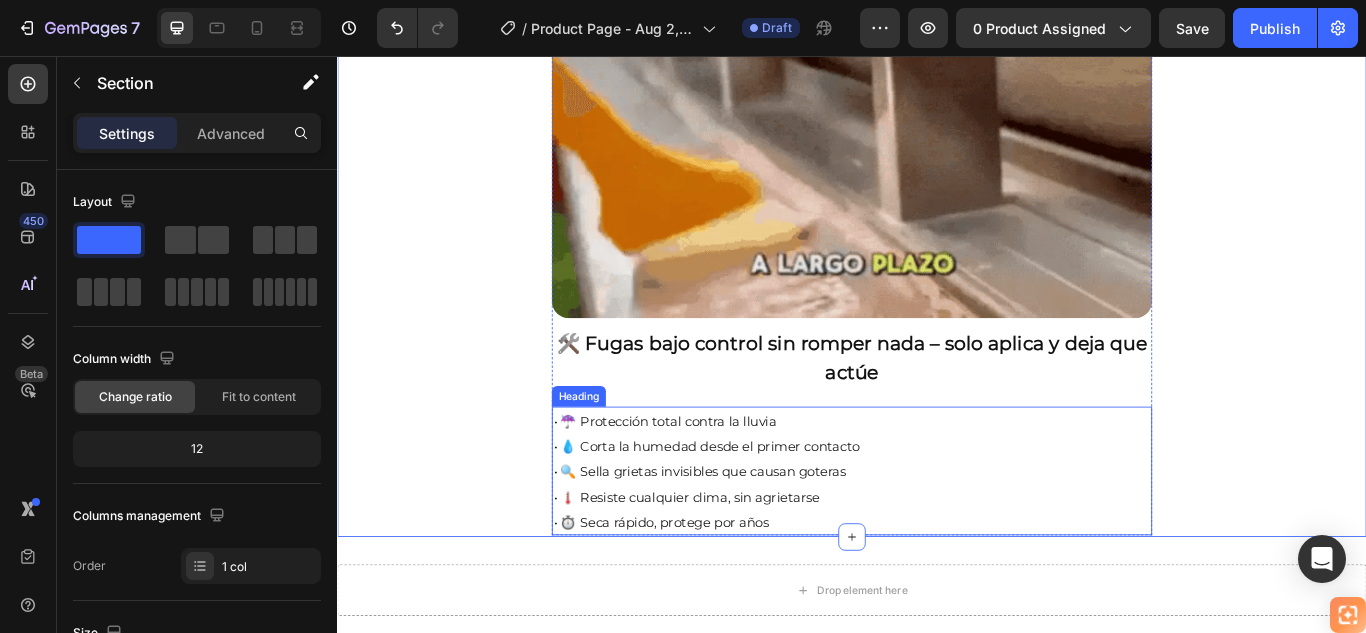 click on "• 💧 Corta la humedad desde el primer contacto" at bounding box center [767, 511] 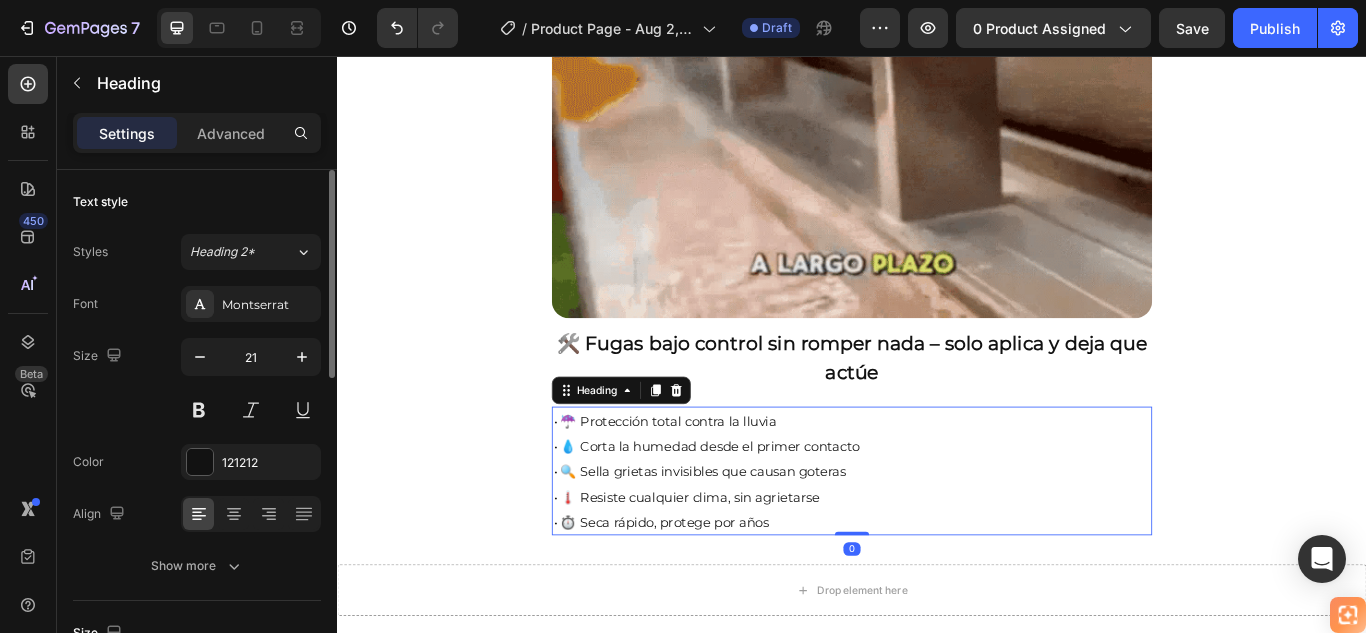 drag, startPoint x: 223, startPoint y: 138, endPoint x: 246, endPoint y: 198, distance: 64.25729 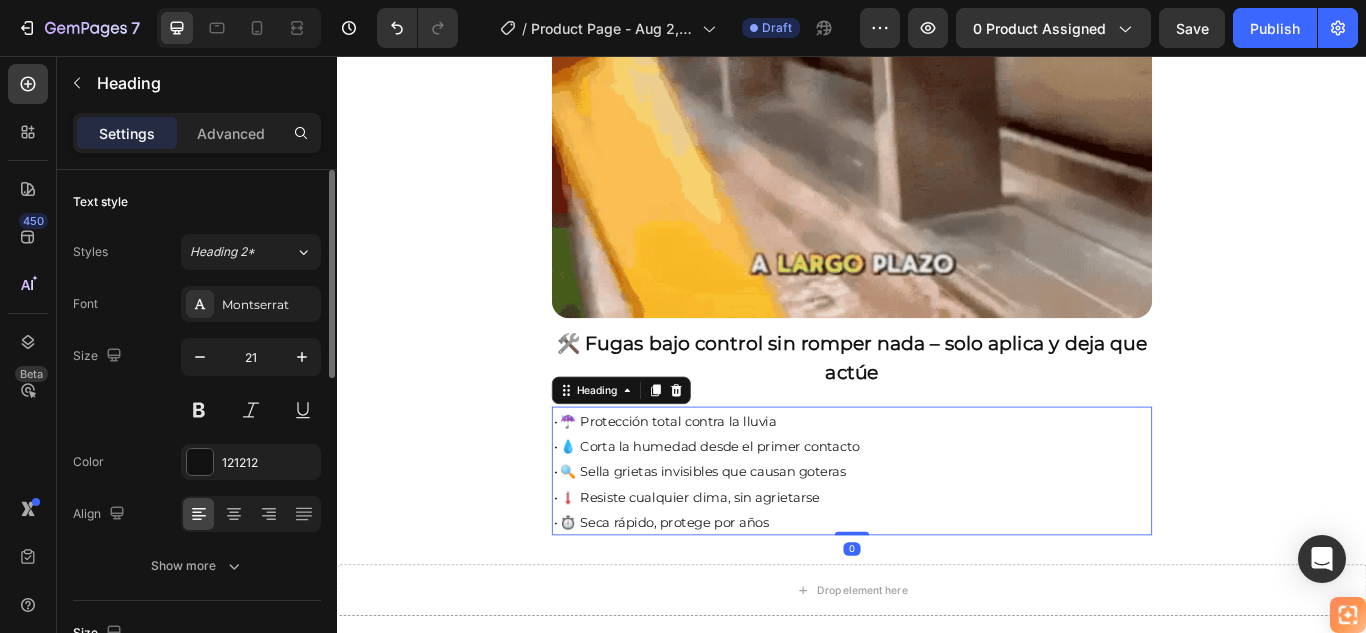 click on "Advanced" at bounding box center (231, 133) 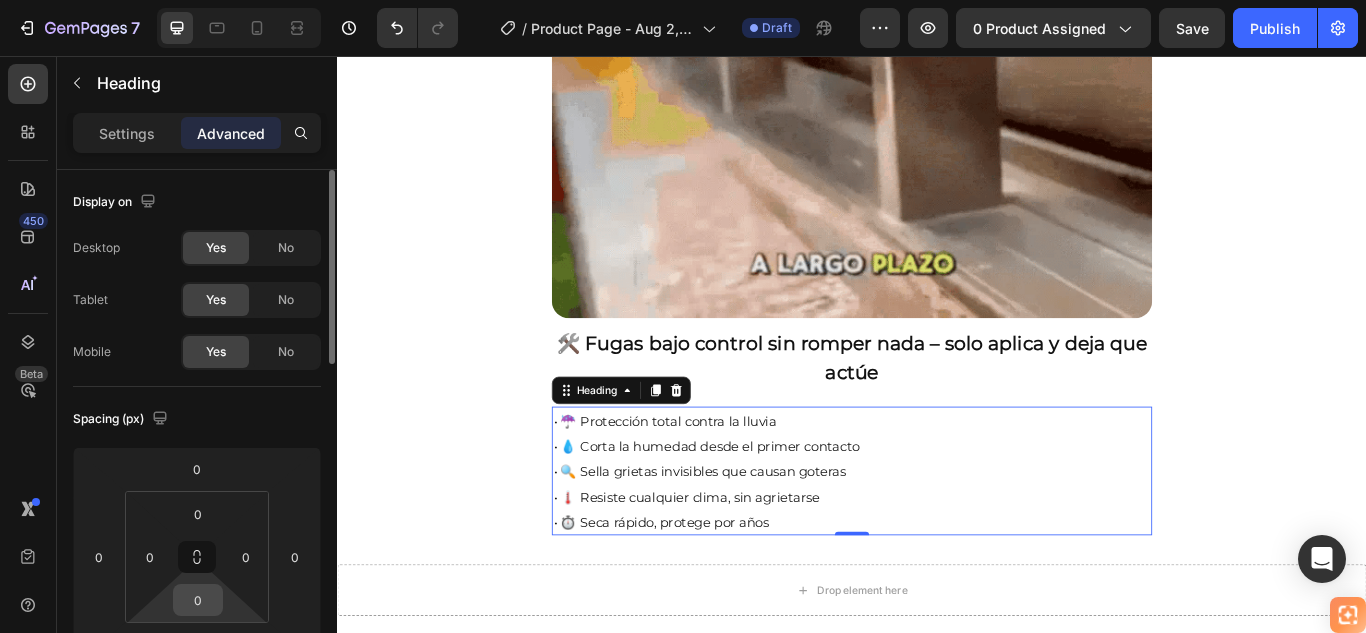 click on "0" at bounding box center (198, 600) 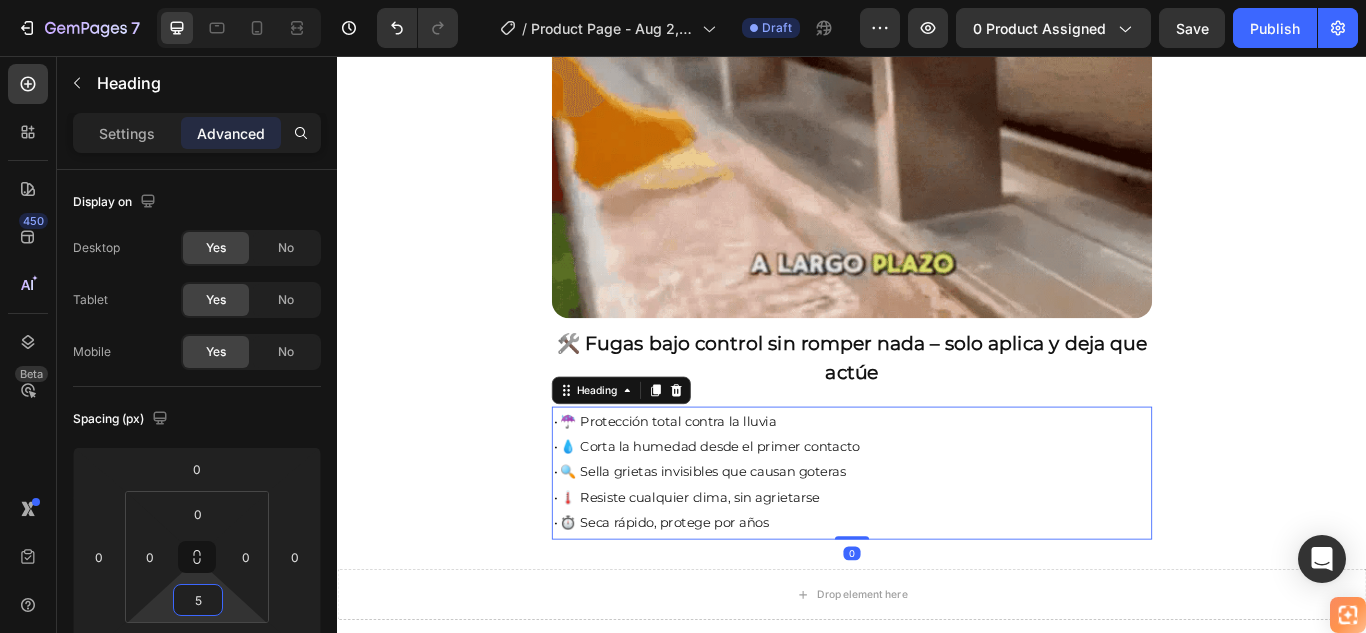 type on "5" 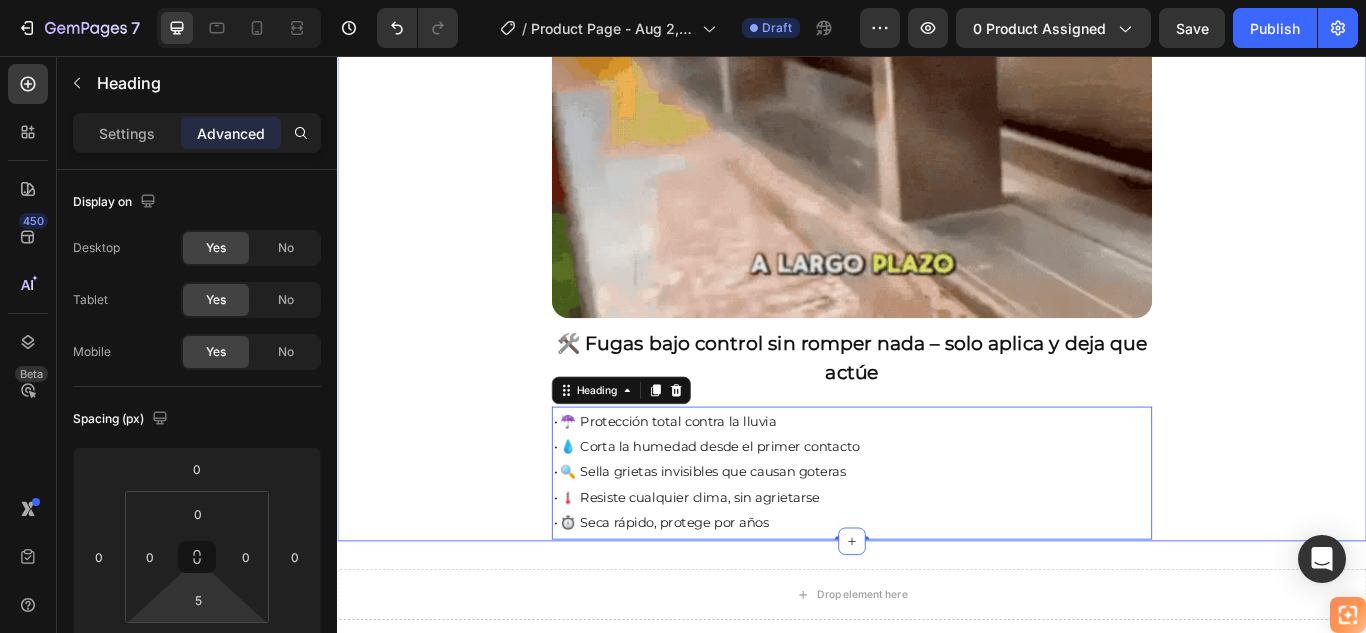 click on "🚚 Envío gratis y entrega rápida - ✅ Garantía de satisfacción total Heading Image ⭐  4.8/5 en confianza, durabilidad y uso fácil Heading 🔥  ¡Oferta Especial de Hoy! Llévate 2 por el precio de 1 Heading Antes: $[PRICE] Heading Hoy en solo: $[PRICE] Heading ¡AHORRAS 50% DE DESCUENTO! Heading
Publish the page to see the content.
Custom Code Image ⁠⁠⁠⁠⁠⁠⁠ 🛠️ Fugas bajo control sin romper nada – solo aplica y deja que actúe Heading ⁠⁠⁠⁠⁠⁠⁠ • ☔ Protección total contra la lluvia • 💧 Corta la humedad desde el primer contacto • 🔍 Sella grietas invisibles que causan goteras • 🌡️ Resiste cualquier clima, sin agrietarse • ⏱️ Seca rápido, protege por años Heading   0 Row Section 1" at bounding box center [937, -473] 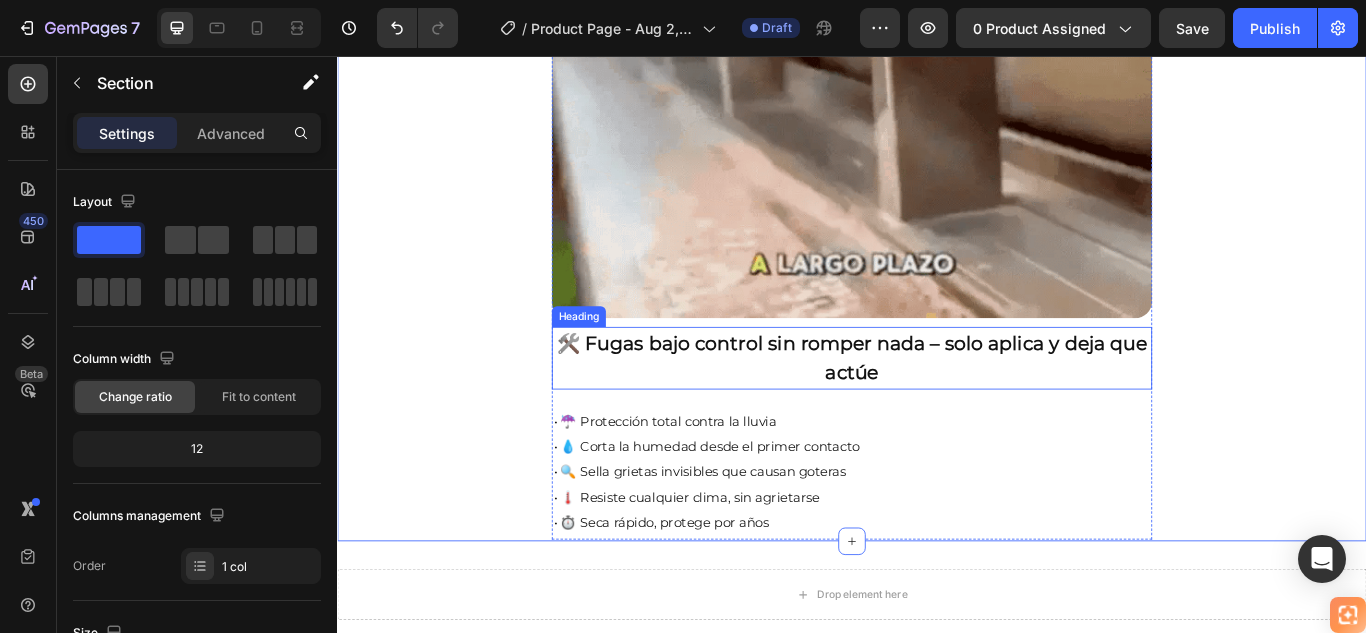click on "⁠⁠⁠⁠⁠⁠⁠ 🛠️ Fugas bajo control sin romper nada – solo aplica y deja que actúe" at bounding box center [937, 408] 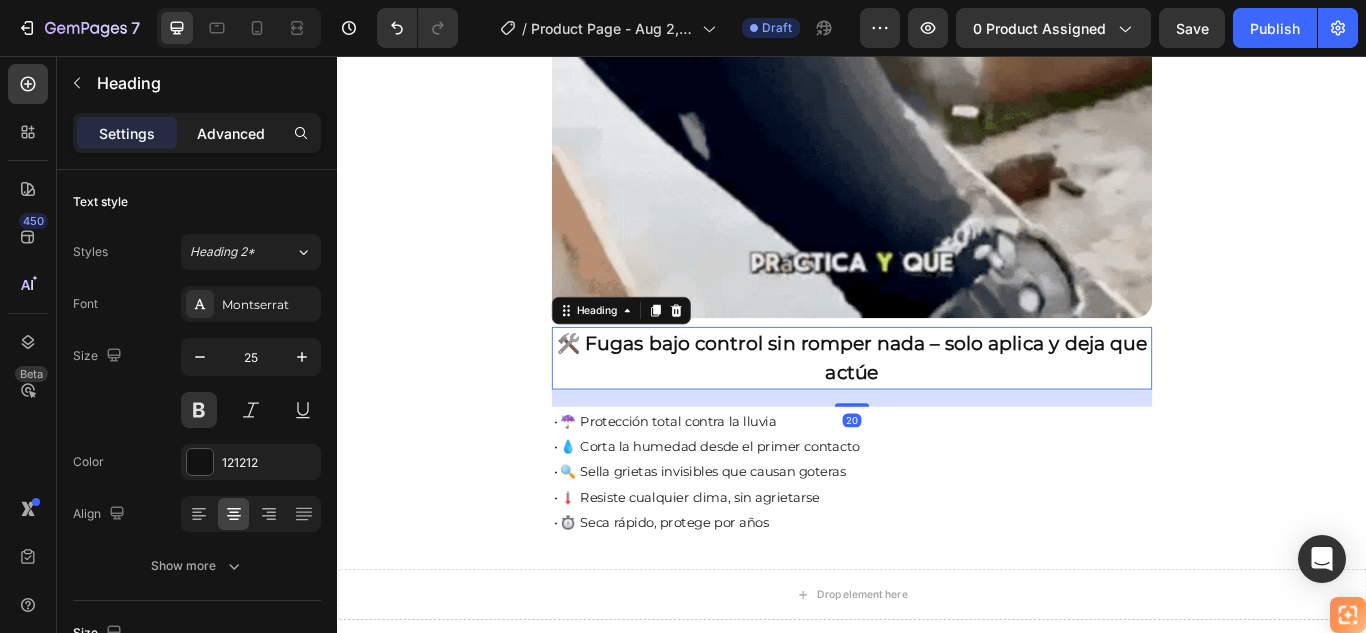 click on "Advanced" at bounding box center [231, 133] 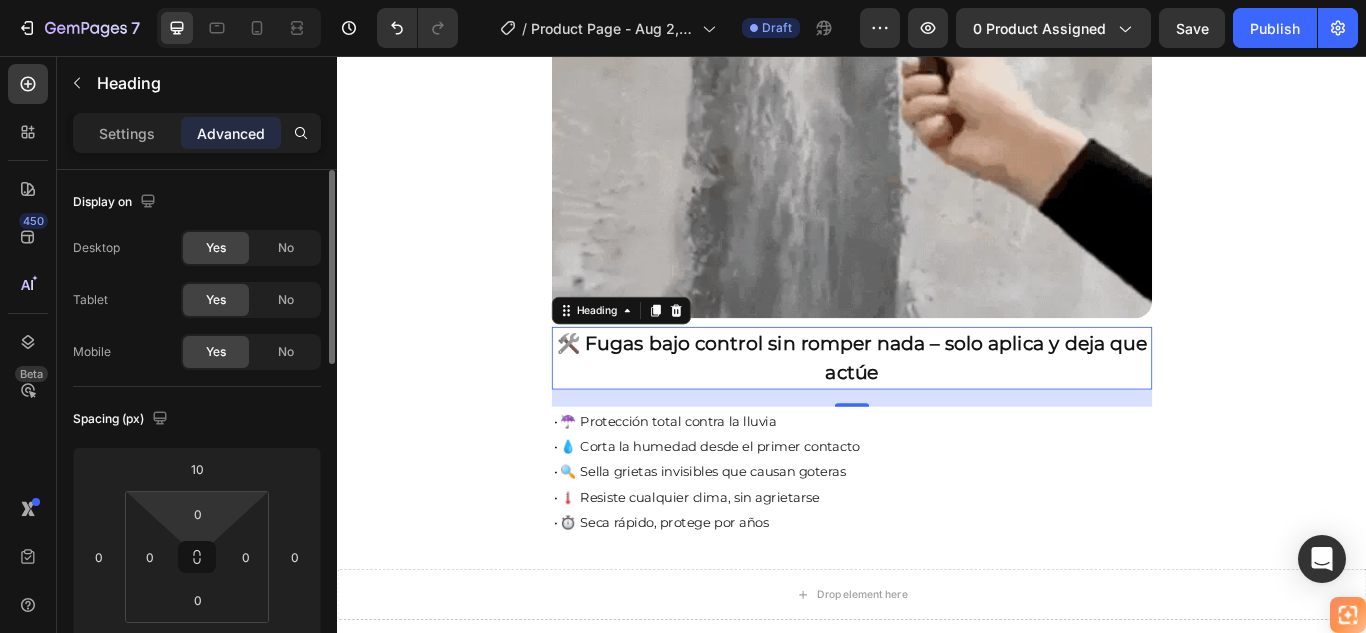 scroll, scrollTop: 100, scrollLeft: 0, axis: vertical 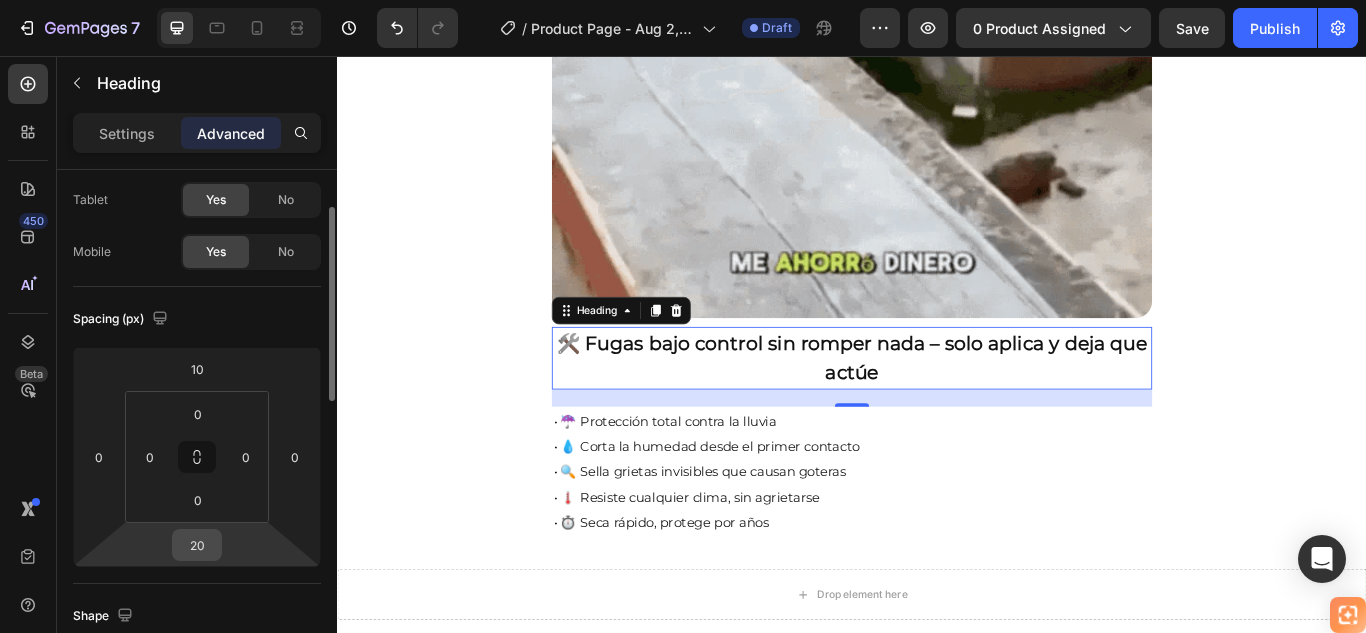 click on "20" at bounding box center [197, 545] 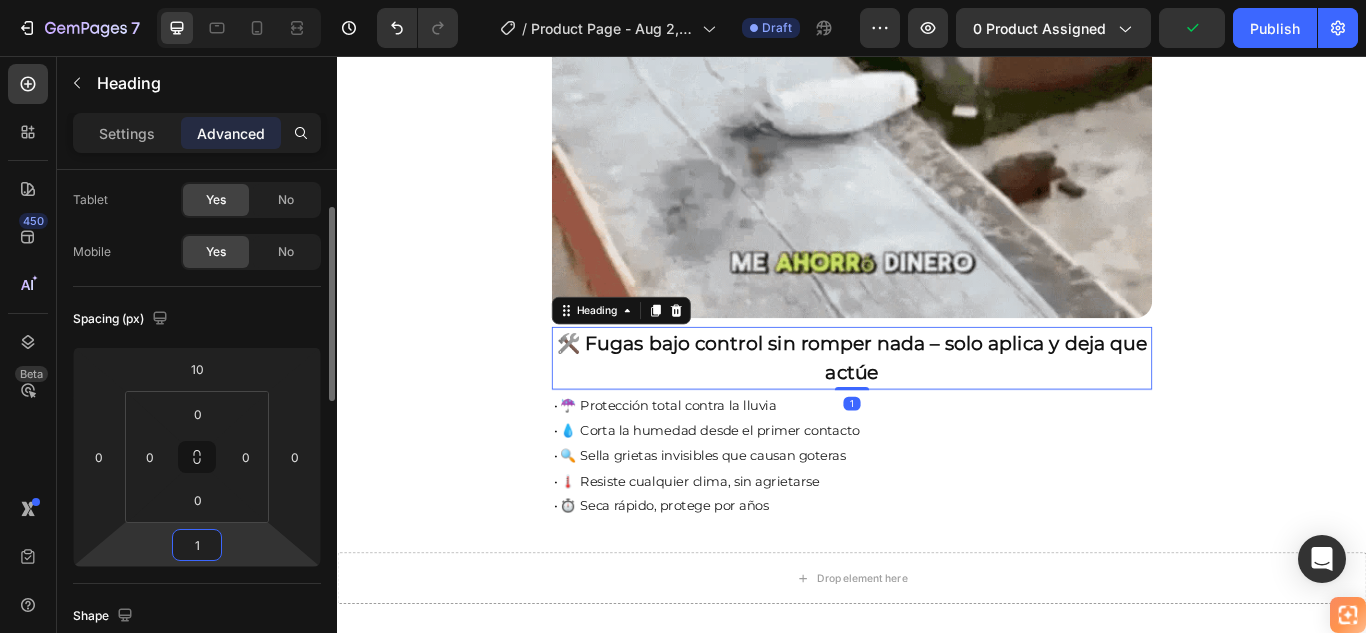 type on "10" 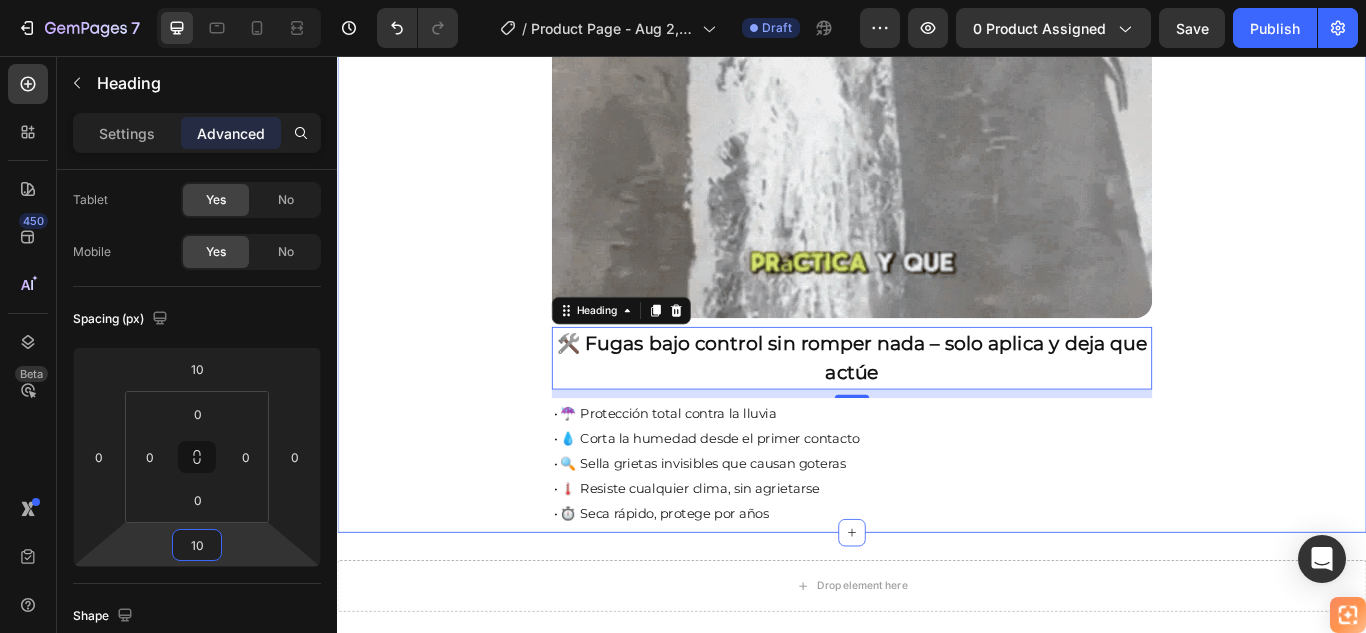 click on "🚚 Envío gratis y entrega rápida - ✅ Garantía de satisfacción total Heading Image ⭐  4.8/5 en confianza, durabilidad y uso fácil Heading 🔥  ¡Oferta Especial de Hoy! Llévate 2 por el precio de 1 Heading Antes: $[PRICE] Heading Hoy en solo: $[PRICE] Heading ¡AHORRAS 50% DE DESCUENTO! Heading
Publish the page to see the content.
Custom Code Image ⁠⁠⁠⁠⁠⁠⁠ 🛠️ Fugas bajo control sin romper nada – solo aplica y deja que actúe Heading   10 ⁠⁠⁠⁠⁠⁠⁠ • ☔ Protección total contra la lluvia • 💧 Corta la humedad desde el primer contacto • 🔍 Sella grietas invisibles que causan goteras • 🌡️ Resiste cualquier clima, sin agrietarse • ⏱️ Seca rápido, protege por años Heading Row Section 1" at bounding box center [937, -478] 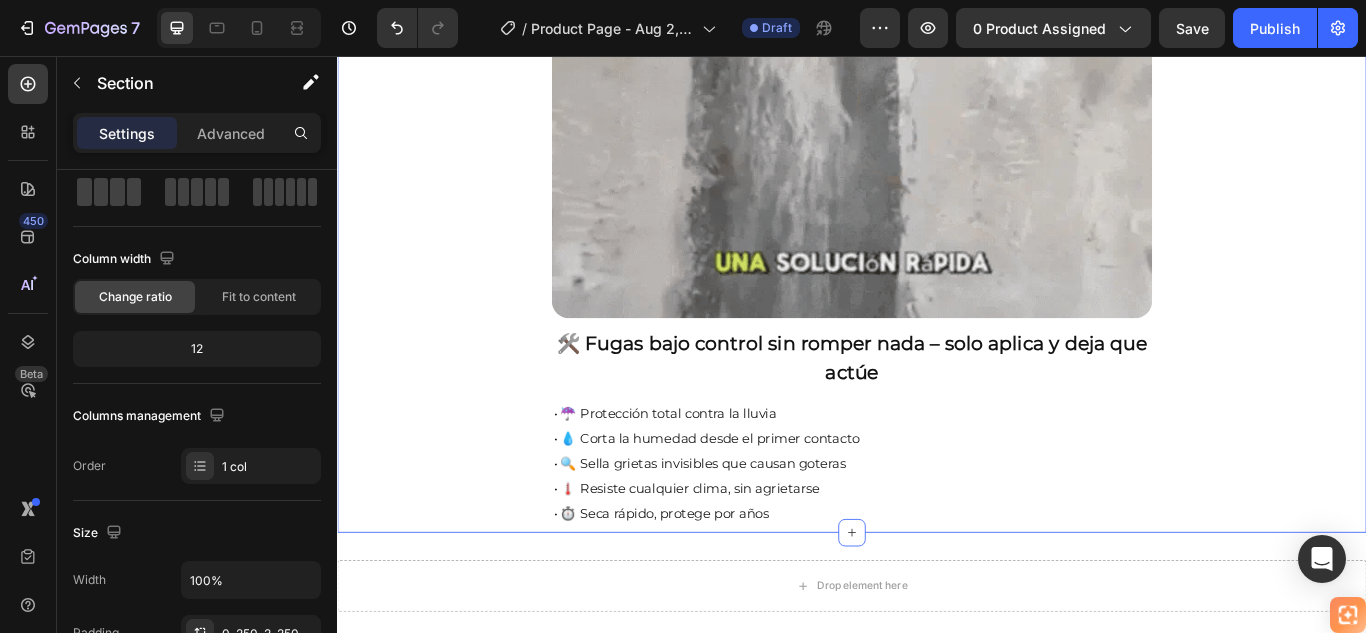 scroll, scrollTop: 0, scrollLeft: 0, axis: both 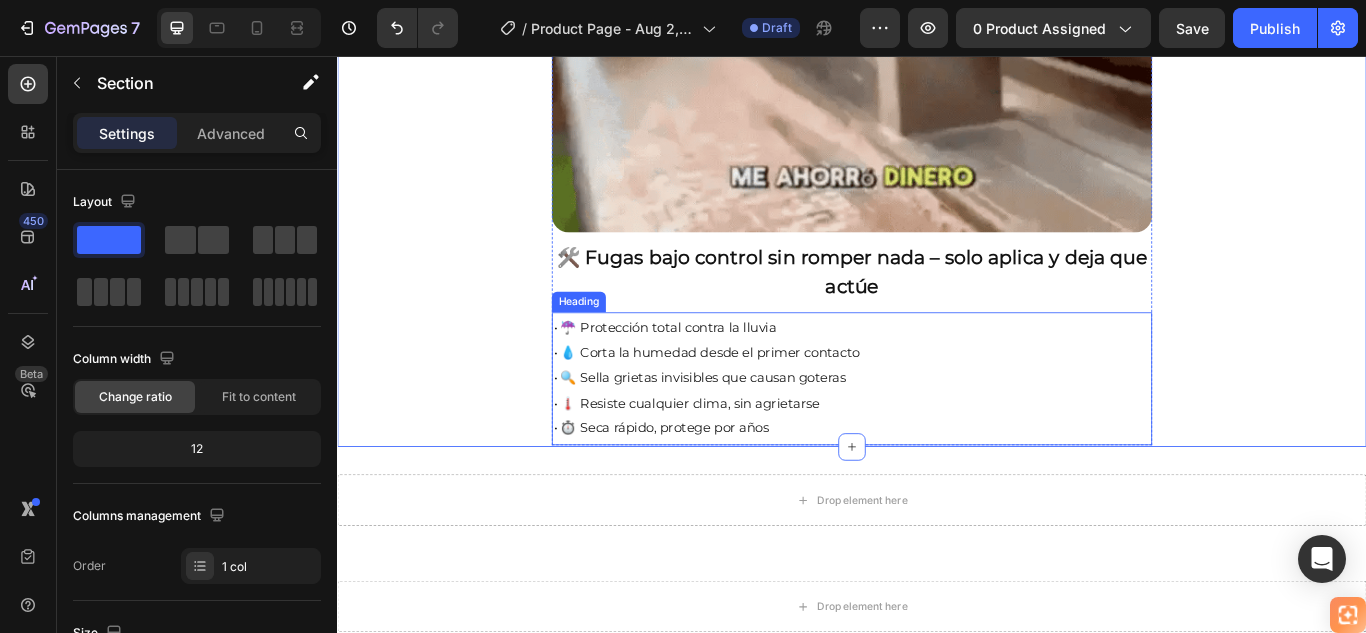click on "⁠⁠⁠⁠⁠⁠⁠ • ☔ Protección total contra la lluvia • 💧 Corta la humedad desde el primer contacto • 🔍 Sella grietas invisibles que causan goteras • 🌡️ Resiste cualquier clima, sin agrietarse • ⏱️ Seca rápido, protege por años" at bounding box center (937, 430) 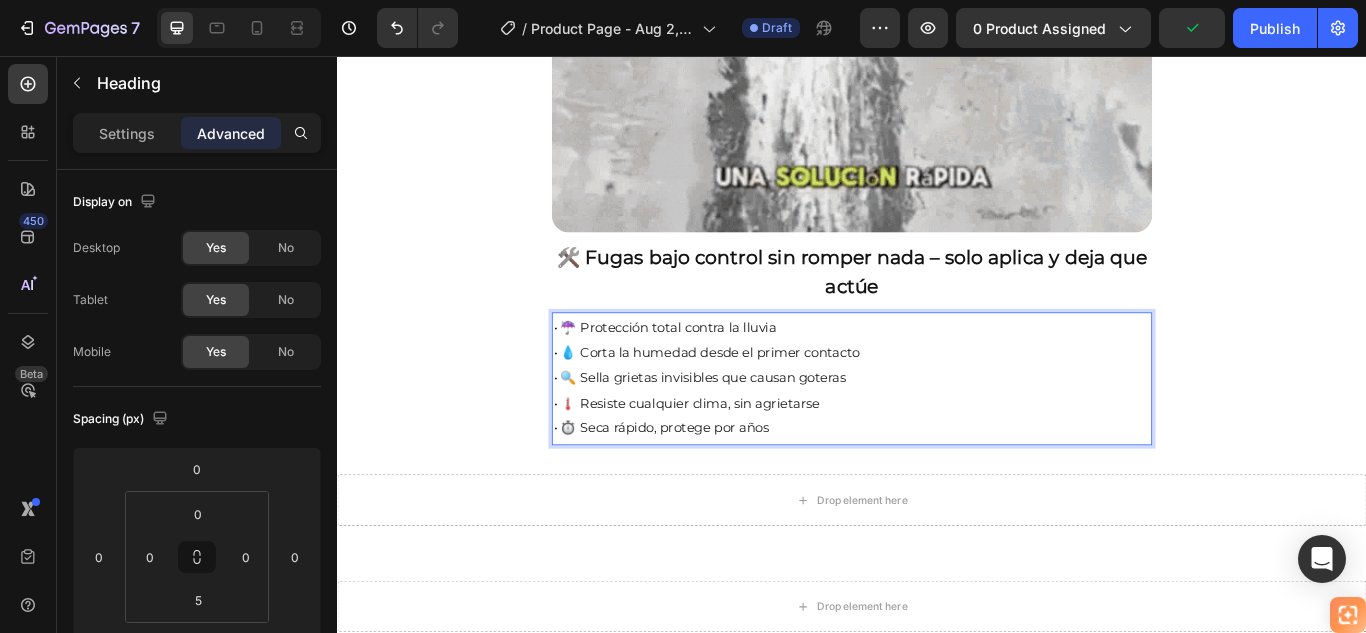 click on "• ☔ Protección total contra la lluvia" at bounding box center [719, 372] 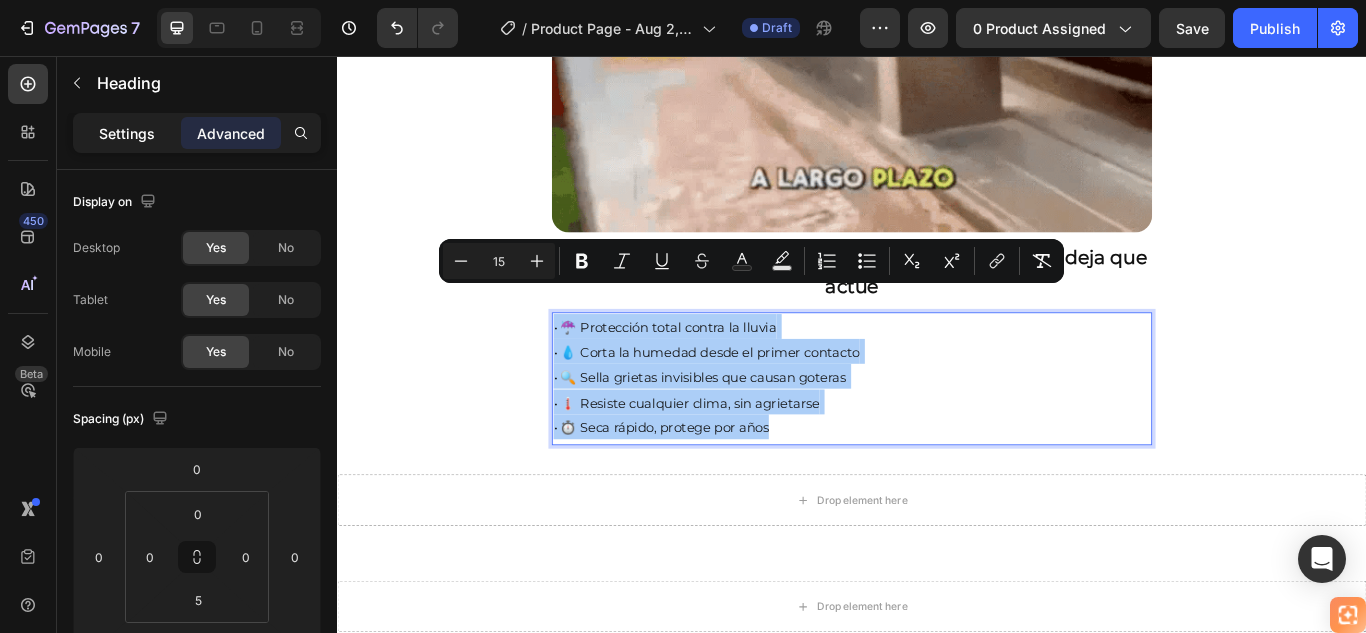 click on "Settings" at bounding box center [127, 133] 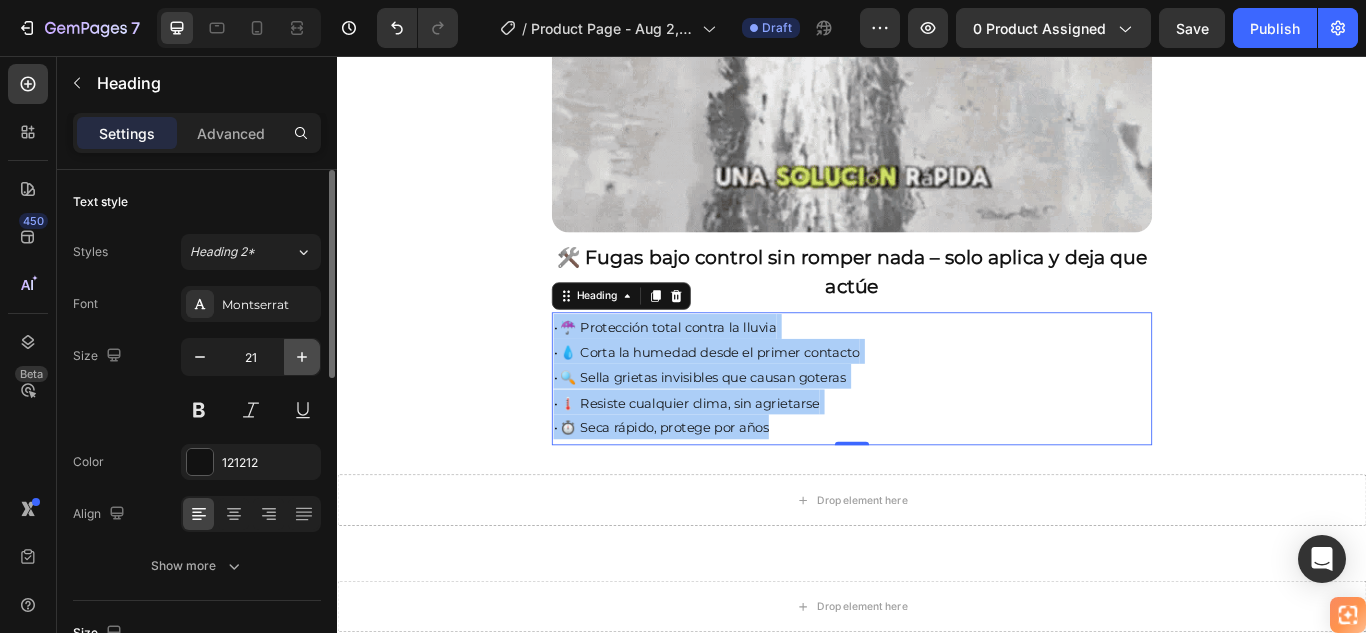 click 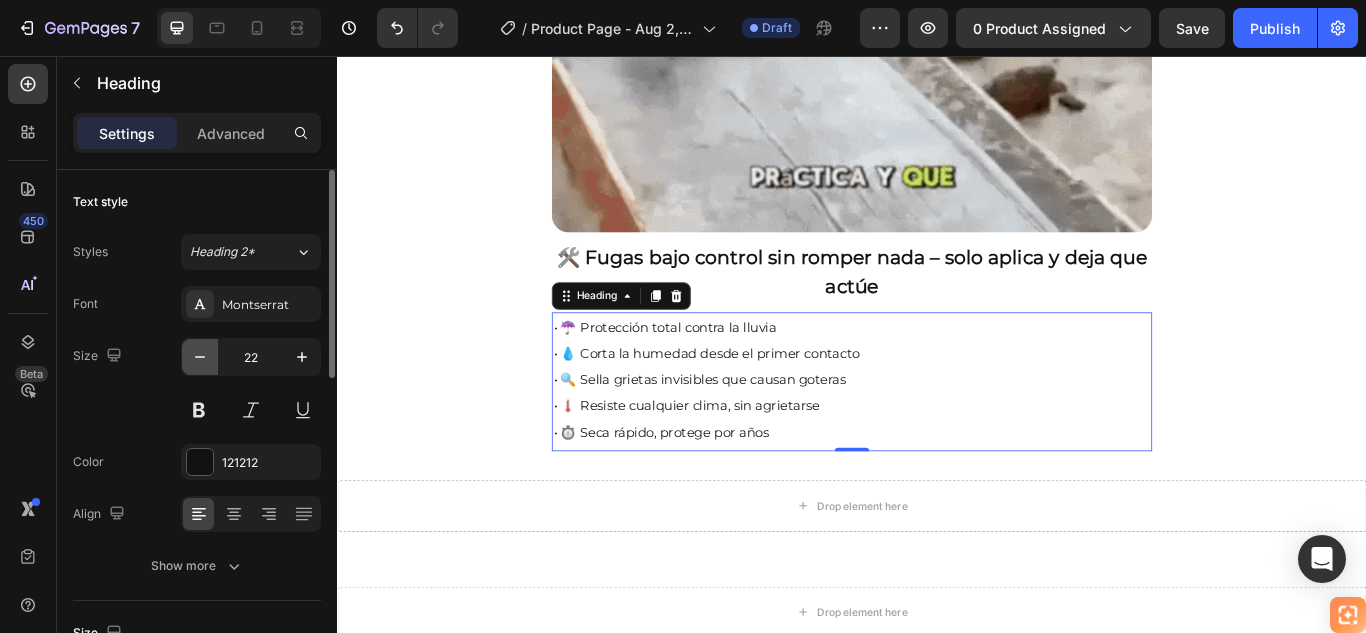 click 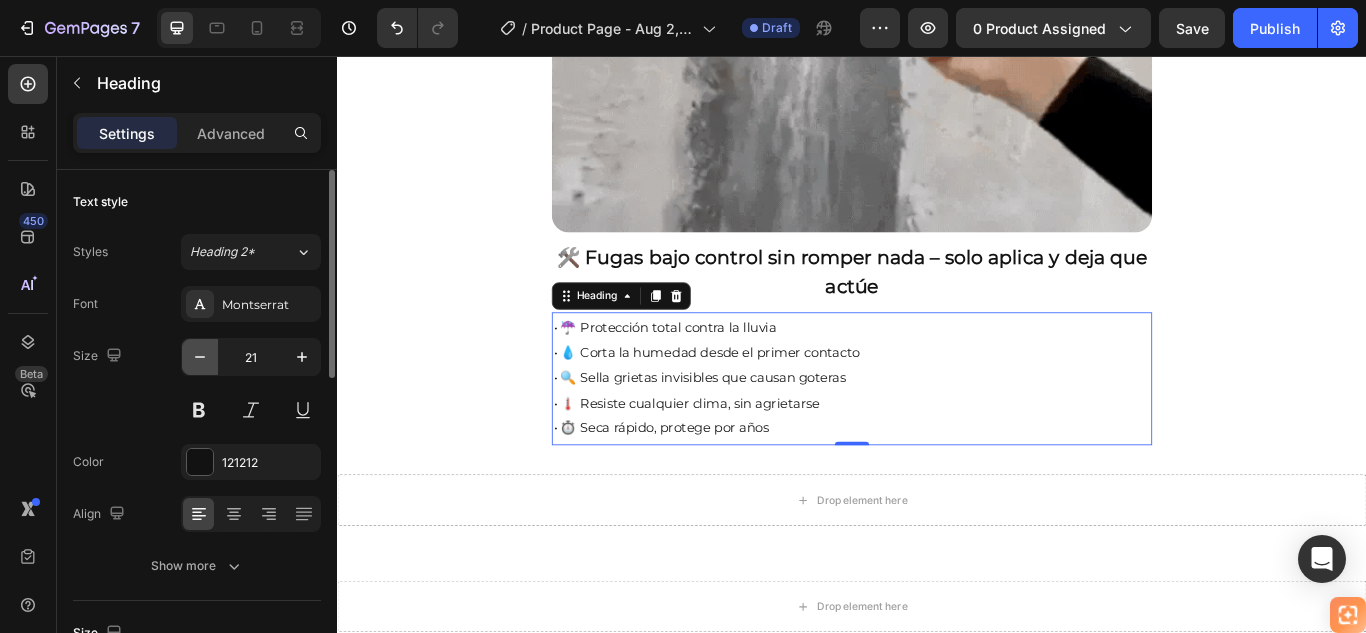 click 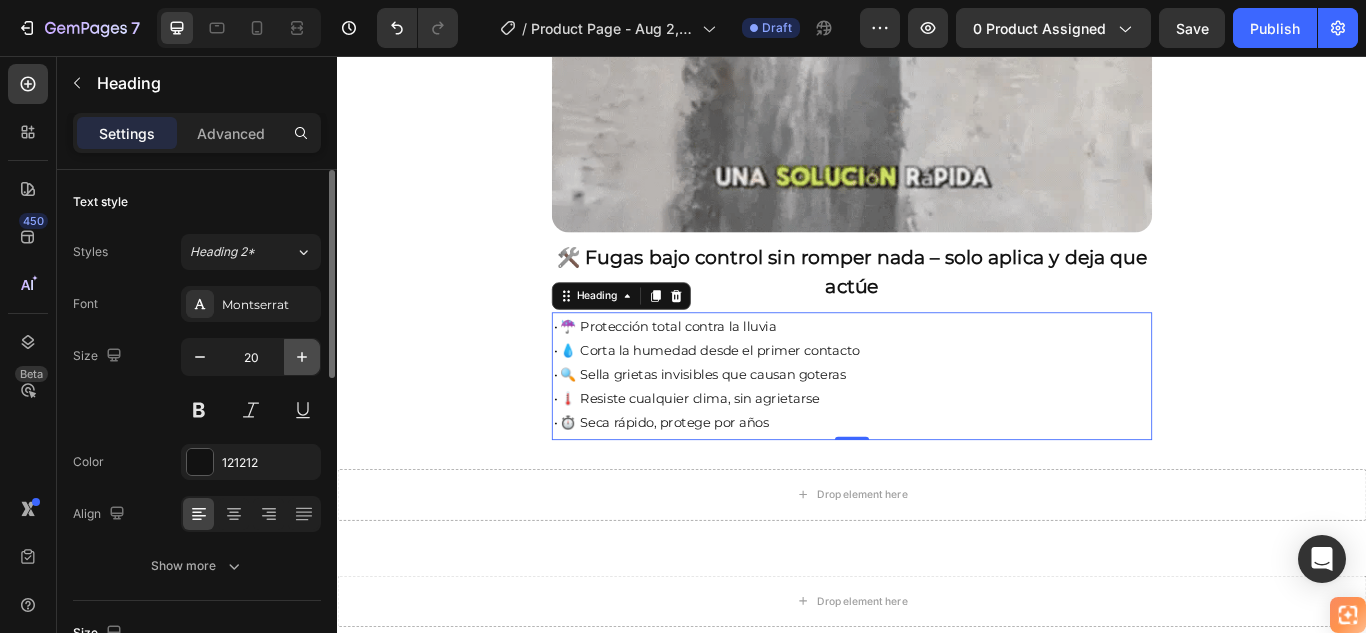 click 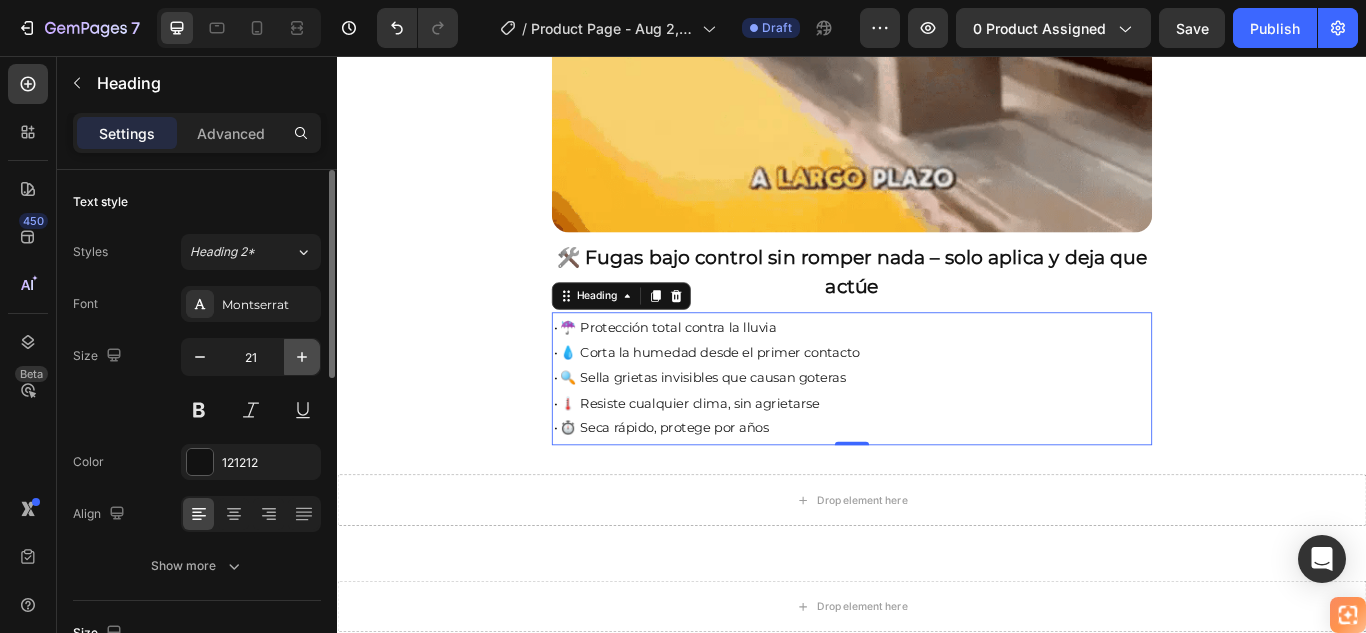 click 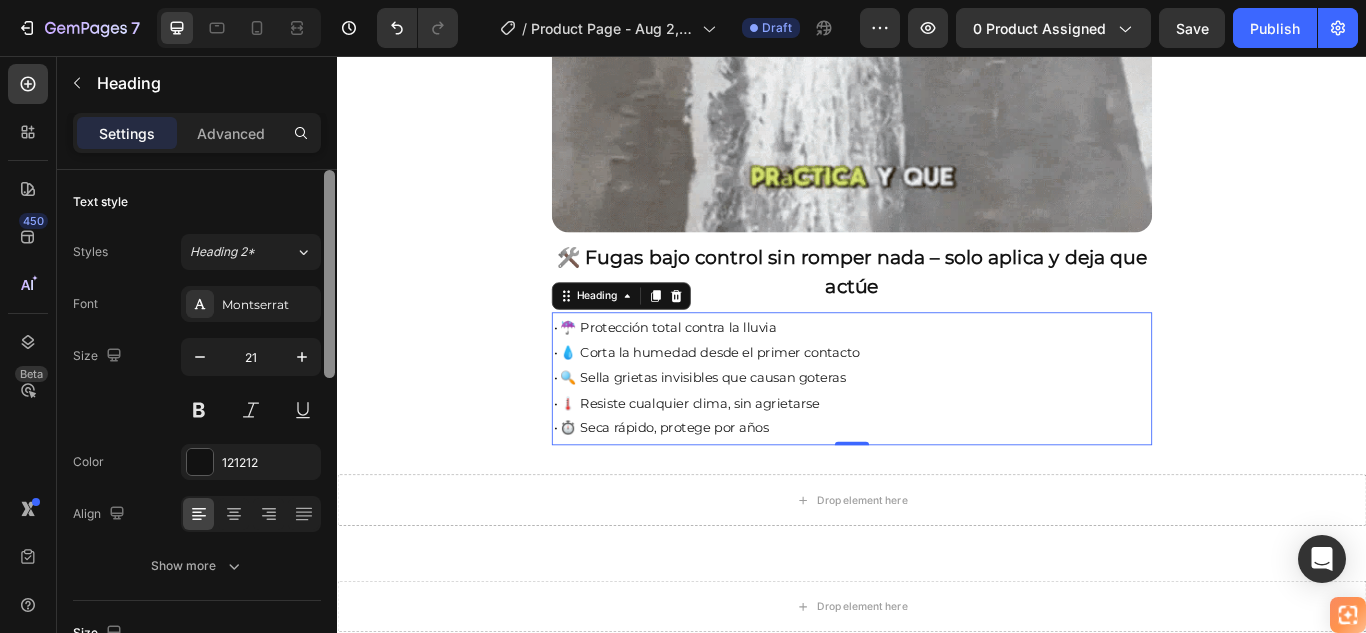 type on "22" 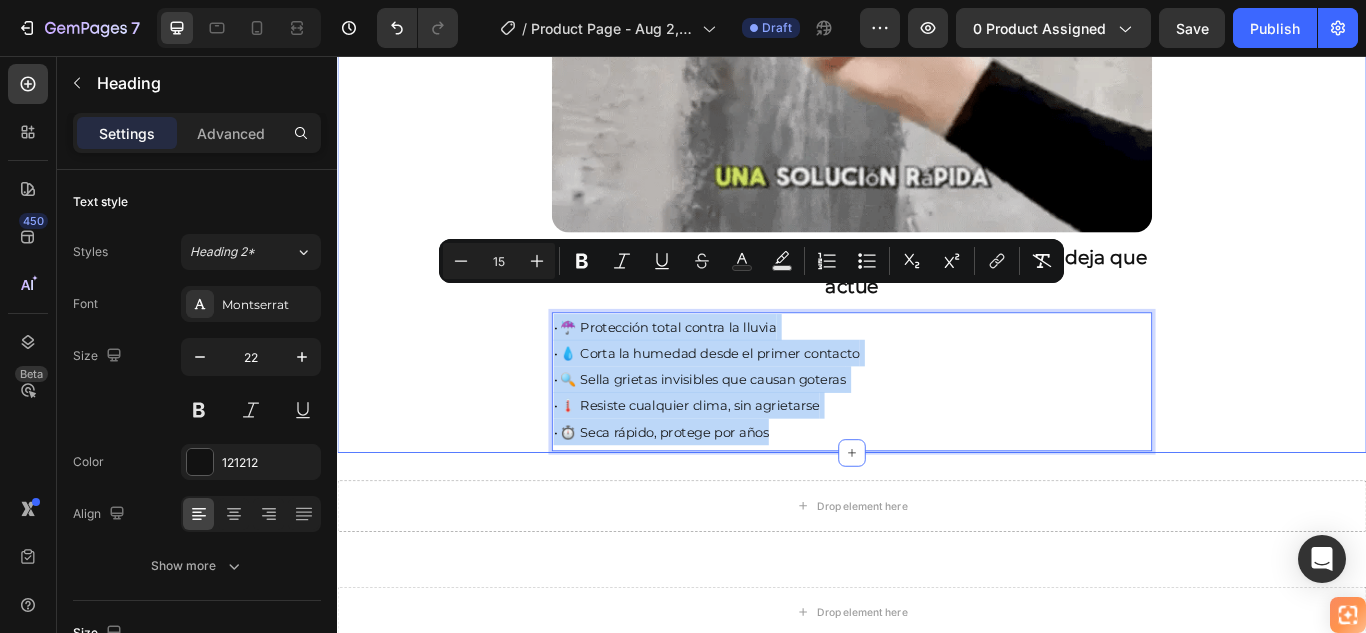 drag, startPoint x: 853, startPoint y: 459, endPoint x: 569, endPoint y: 342, distance: 307.1563 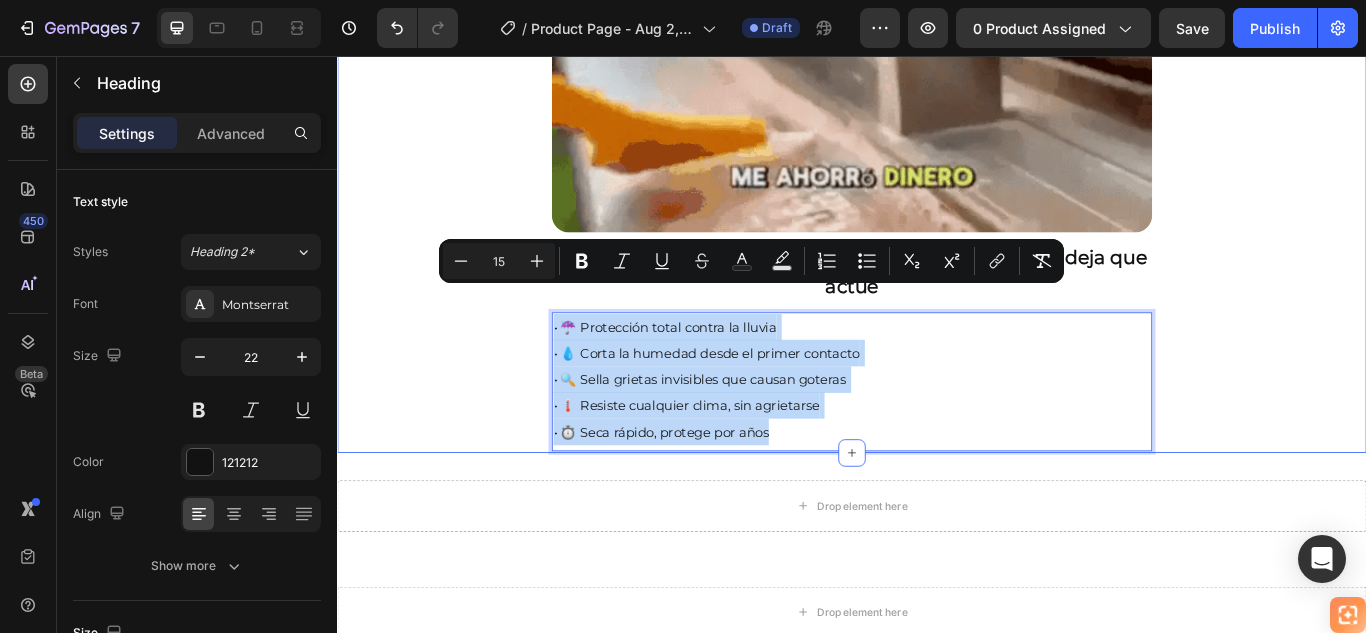 click on "🚚 Envío gratis y entrega rápida - ✅ Garantía de satisfacción total Heading Image ⭐  4.8/5 en confianza, durabilidad y uso fácil Heading 🔥  ¡Oferta Especial de Hoy! Llévate 2 por el precio de 1 Heading Antes: $[PRICE] Heading Hoy en solo: $[PRICE] Heading ¡AHORRAS 50% DE DESCUENTO! Heading
Publish the page to see the content.
Custom Code Image ⁠⁠⁠⁠⁠⁠⁠ 🛠️ Fugas bajo control sin romper nada – solo aplica y deja que actúe Heading • ☔ Protección total contra la lluvia • 💧 Corta la humedad desde el primer contacto • 🔍 Sella grietas invisibles que causan goteras • 🌡️ Resiste cualquier clima, sin agrietarse • ⏱️ Seca rápido, protege por años Heading   0 Row Section 1" at bounding box center (937, -575) 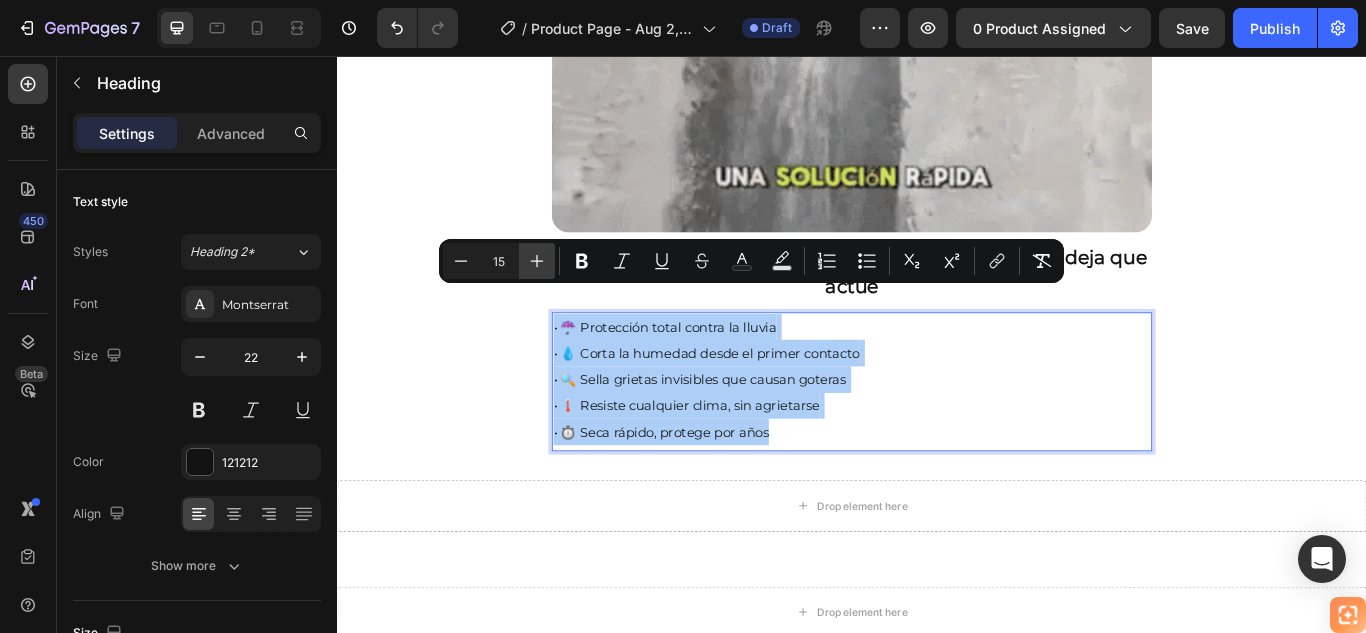 click 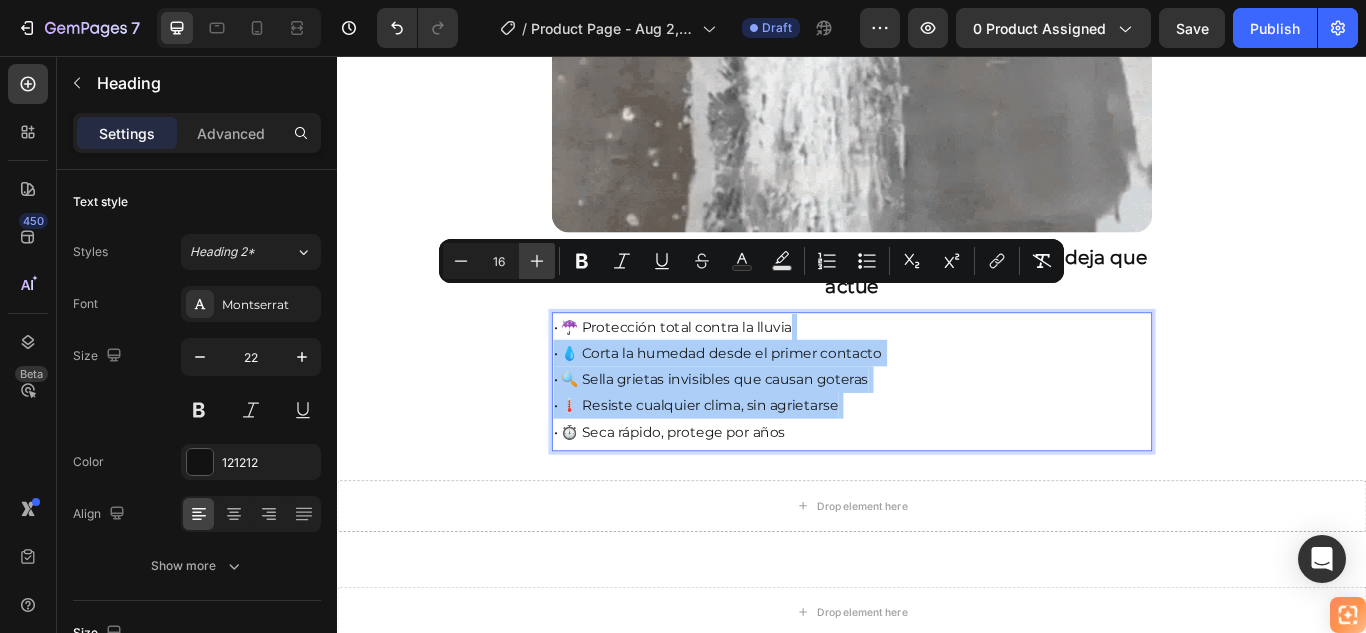 click 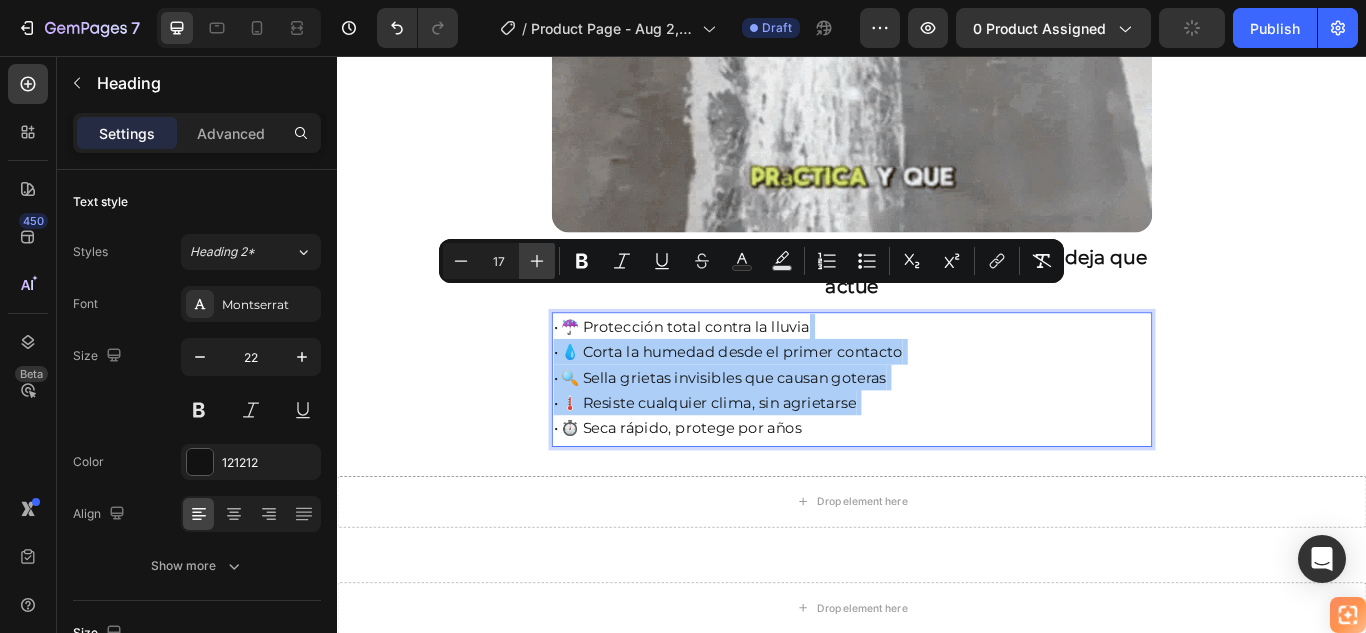 click 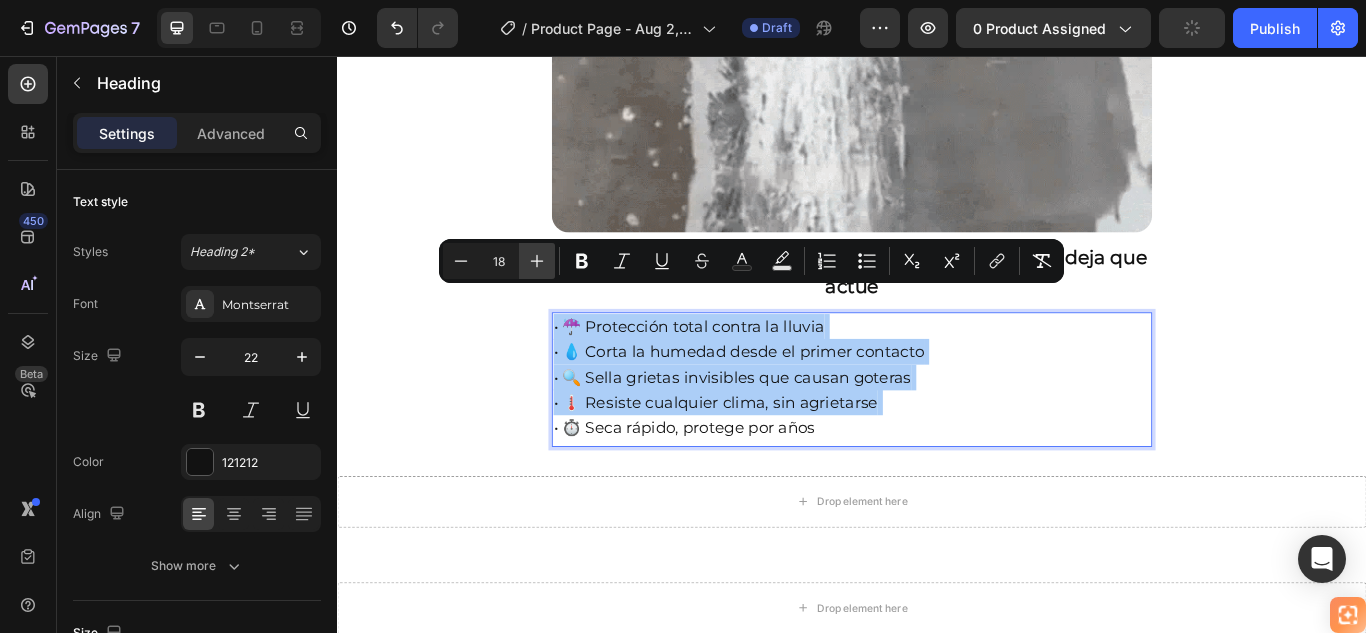 click 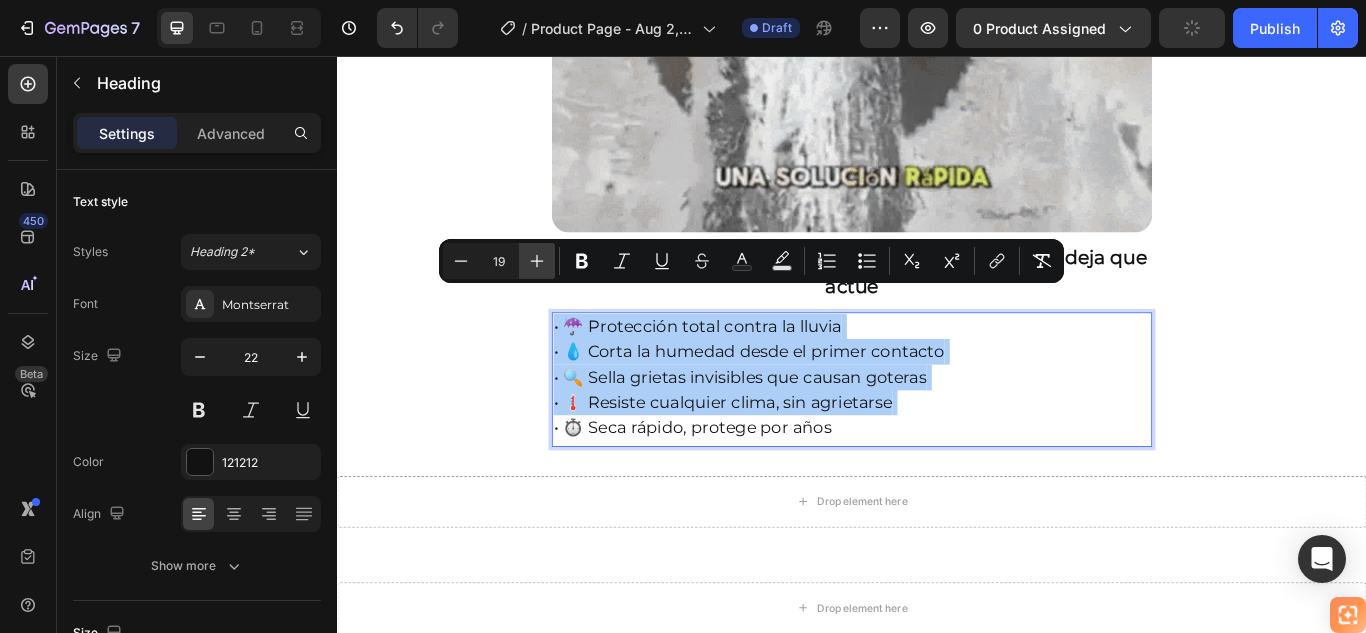 click 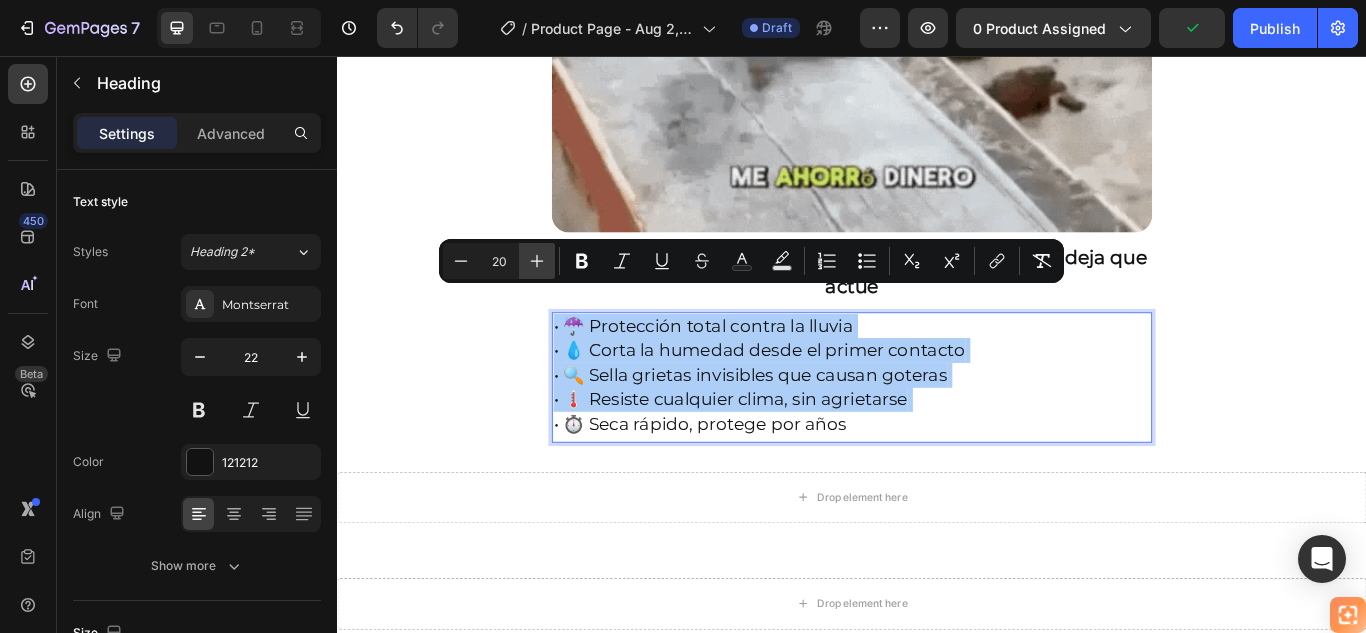 click 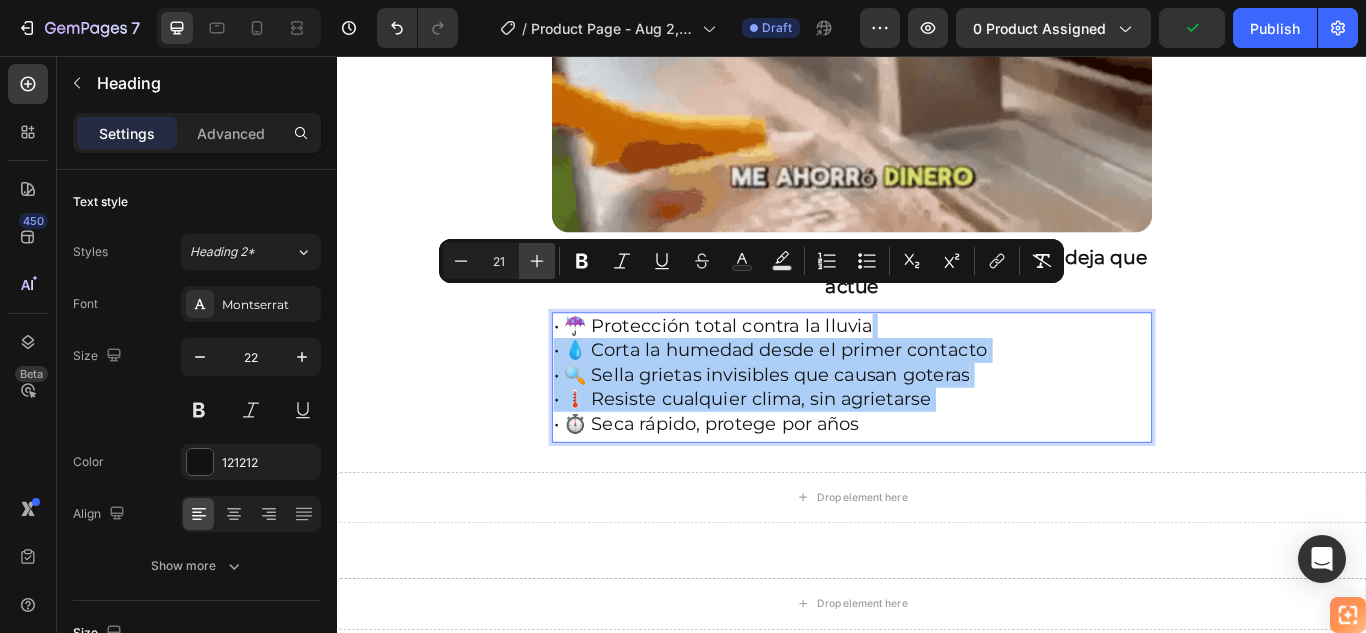 click 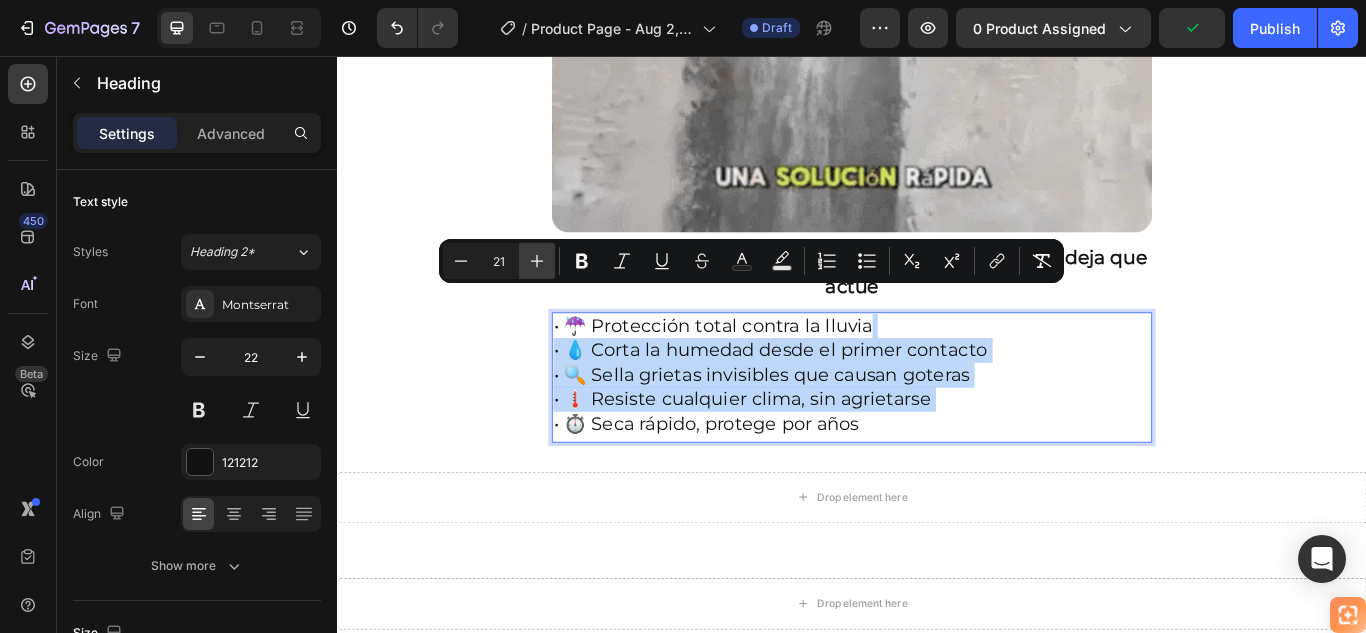 type on "22" 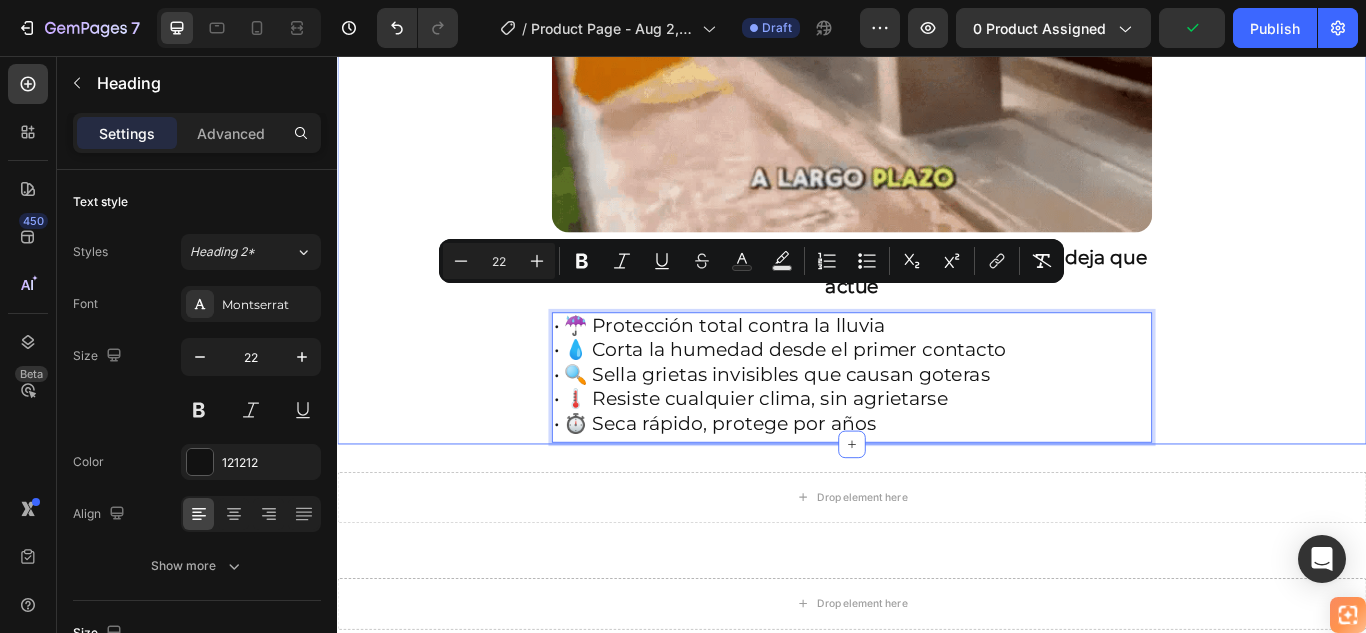 click on "🚚 Envío gratis y entrega rápida - ✅ Garantía de satisfacción total Heading Image ⭐  4.8/5 en confianza, durabilidad y uso fácil Heading 🔥  ¡Oferta Especial de Hoy! Llévate 2 por el precio de 1 Heading Antes: $[PRICE] Heading Hoy en solo: $[PRICE] Heading ¡AHORRAS 50% DE DESCUENTO! Heading
Publish the page to see the content.
Custom Code Image ⁠⁠⁠⁠⁠⁠⁠ 🛠️ Fugas bajo control sin romper nada – solo aplica y deja que actúe Heading • ☔ Protección total contra la lluvia • 💧 Corta la humedad desde el primer contacto • 🔍 Sella grietas invisibles que causan goteras • 🌡️ Resiste cualquier clima, sin agrietarse • ⏱️ Seca rápido, protege por años Heading   0 Row Section 1" at bounding box center (937, -580) 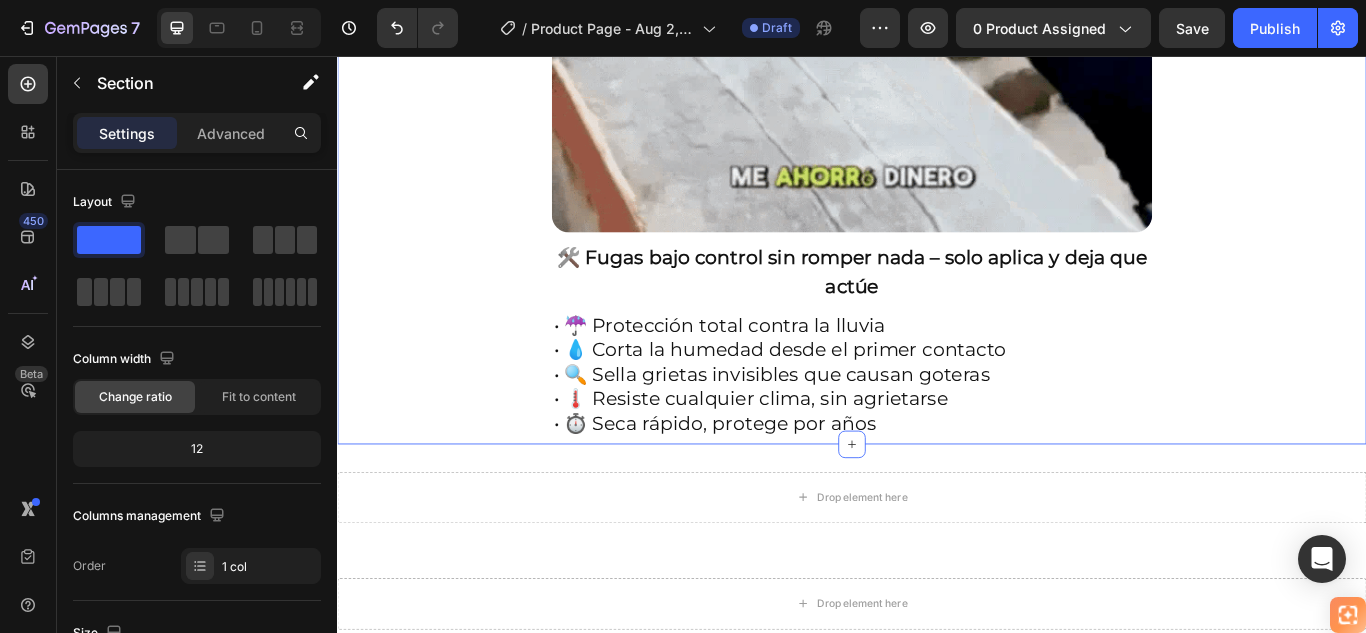 click on "🚚 Envío gratis y entrega rápida - ✅ Garantía de satisfacción total Heading Image ⭐  4.8/5 en confianza, durabilidad y uso fácil Heading 🔥  ¡Oferta Especial de Hoy! Llévate 2 por el precio de 1 Heading Antes: $[PRICE] Heading Hoy en solo: $[PRICE] Heading ¡AHORRAS 50% DE DESCUENTO! Heading
Publish the page to see the content.
Custom Code Image ⁠⁠⁠⁠⁠⁠⁠ 🛠️ Fugas bajo control sin romper nada – solo aplica y deja que actúe Heading ⁠⁠⁠⁠⁠⁠⁠ • ☔ Protección total contra la lluvia • 💧 Corta la humedad desde el primer contacto • 🔍 Sella grietas invisibles que causan goteras • 🌡️ Resiste cualquier clima, sin agrietarse • ⏱️ Seca rápido, protege por años Heading Row Section 1   You can create reusable sections Create Theme Section AI Content Write with GemAI What would you like to describe here? Tone and Voice Persuasive Product Show more Generate" at bounding box center (937, -580) 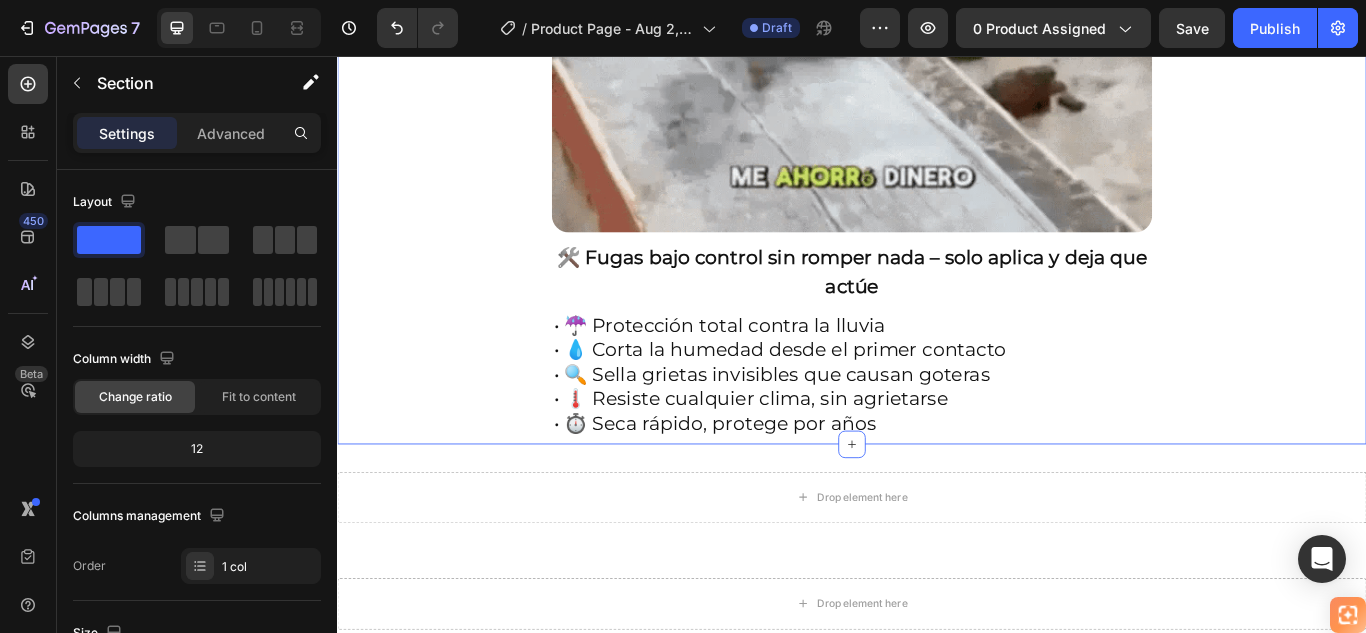 click on "🚚 Envío gratis y entrega rápida - ✅ Garantía de satisfacción total Heading Image ⭐  4.8/5 en confianza, durabilidad y uso fácil Heading 🔥  ¡Oferta Especial de Hoy! Llévate 2 por el precio de 1 Heading Antes: $[PRICE] Heading Hoy en solo: $[PRICE] Heading ¡AHORRAS 50% DE DESCUENTO! Heading
Publish the page to see the content.
Custom Code Image ⁠⁠⁠⁠⁠⁠⁠ 🛠️ Fugas bajo control sin romper nada – solo aplica y deja que actúe Heading ⁠⁠⁠⁠⁠⁠⁠ • ☔ Protección total contra la lluvia • 💧 Corta la humedad desde el primer contacto • 🔍 Sella grietas invisibles que causan goteras • 🌡️ Resiste cualquier clima, sin agrietarse • ⏱️ Seca rápido, protege por años Heading Row Section 1   You can create reusable sections Create Theme Section AI Content Write with GemAI What would you like to describe here? Tone and Voice Persuasive Product Show more Generate" at bounding box center [937, -580] 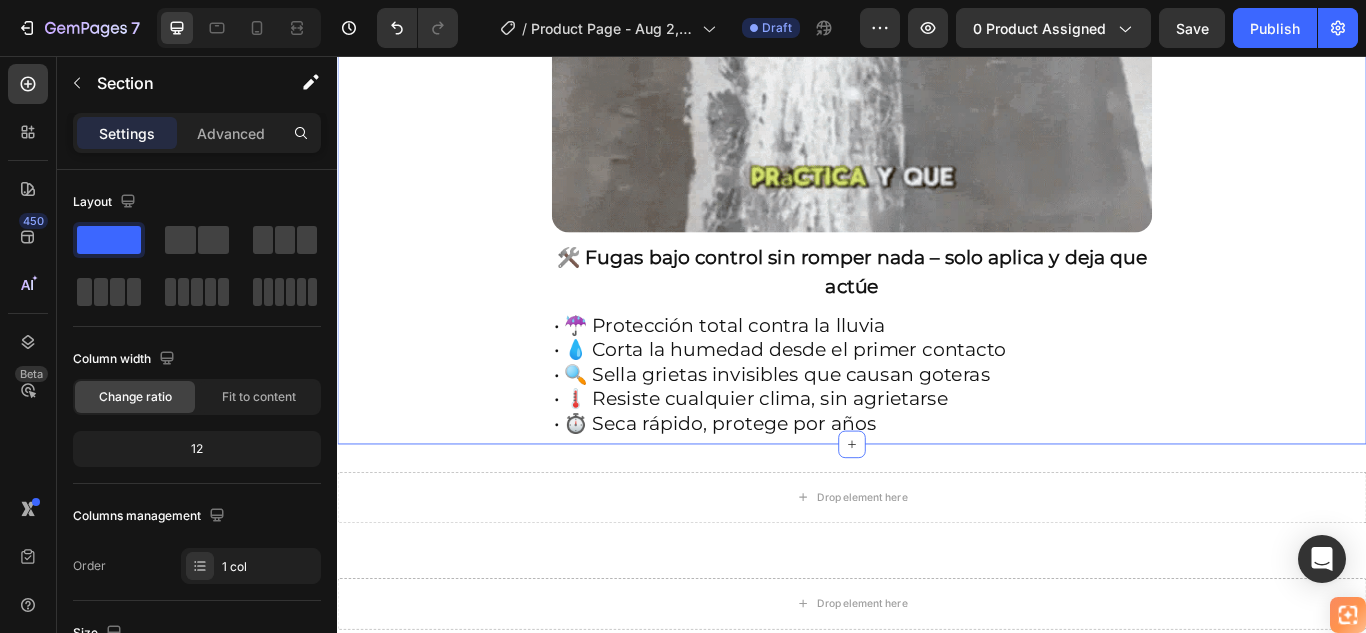 click on "🚚 Envío gratis y entrega rápida - ✅ Garantía de satisfacción total Heading Image ⭐  4.8/5 en confianza, durabilidad y uso fácil Heading 🔥  ¡Oferta Especial de Hoy! Llévate 2 por el precio de 1 Heading Antes: $[PRICE] Heading Hoy en solo: $[PRICE] Heading ¡AHORRAS 50% DE DESCUENTO! Heading
Publish the page to see the content.
Custom Code Image ⁠⁠⁠⁠⁠⁠⁠ 🛠️ Fugas bajo control sin romper nada – solo aplica y deja que actúe Heading ⁠⁠⁠⁠⁠⁠⁠ • ☔ Protección total contra la lluvia • 💧 Corta la humedad desde el primer contacto • 🔍 Sella grietas invisibles que causan goteras • 🌡️ Resiste cualquier clima, sin agrietarse • ⏱️ Seca rápido, protege por años Heading Row Section 1   You can create reusable sections Create Theme Section AI Content Write with GemAI What would you like to describe here? Tone and Voice Persuasive Product Show more Generate" at bounding box center (937, -580) 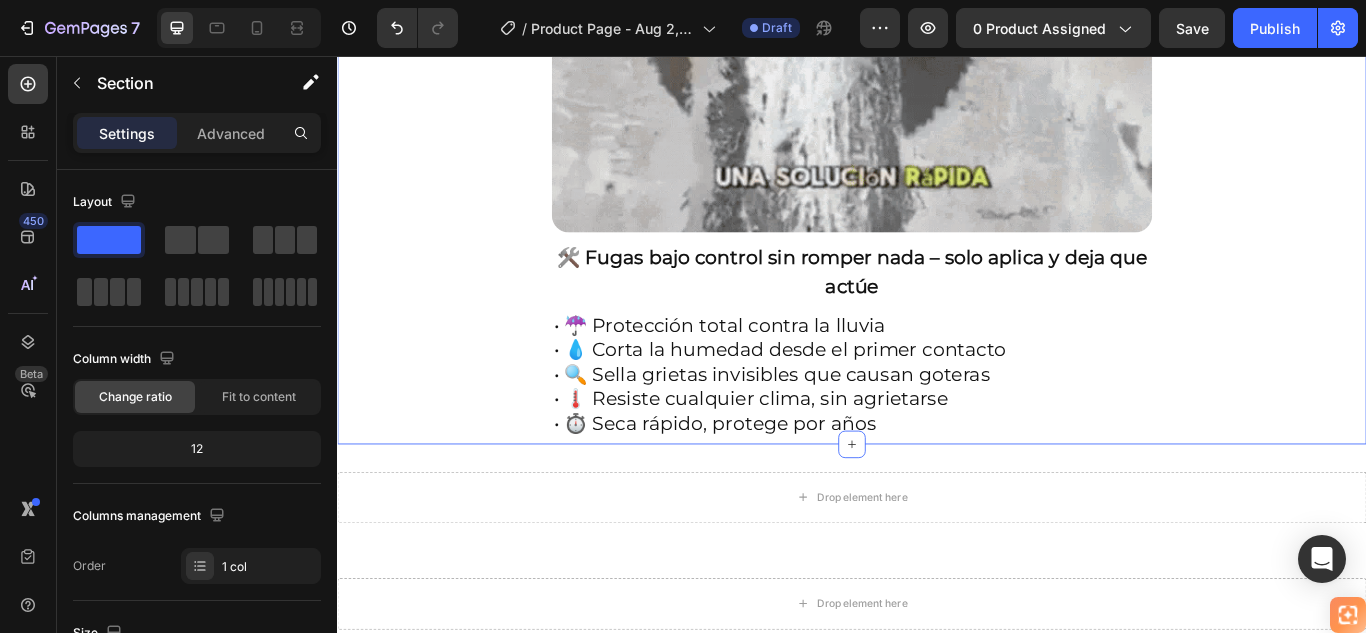 click on "🚚 Envío gratis y entrega rápida - ✅ Garantía de satisfacción total Heading Image ⭐  4.8/5 en confianza, durabilidad y uso fácil Heading 🔥  ¡Oferta Especial de Hoy! Llévate 2 por el precio de 1 Heading Antes: $[PRICE] Heading Hoy en solo: $[PRICE] Heading ¡AHORRAS 50% DE DESCUENTO! Heading
Publish the page to see the content.
Custom Code Image ⁠⁠⁠⁠⁠⁠⁠ 🛠️ Fugas bajo control sin romper nada – solo aplica y deja que actúe Heading ⁠⁠⁠⁠⁠⁠⁠ • ☔ Protección total contra la lluvia • 💧 Corta la humedad desde el primer contacto • 🔍 Sella grietas invisibles que causan goteras • 🌡️ Resiste cualquier clima, sin agrietarse • ⏱️ Seca rápido, protege por años Heading Row Section 1   You can create reusable sections Create Theme Section AI Content Write with GemAI What would you like to describe here? Tone and Voice Persuasive Product Show more Generate" at bounding box center (937, -580) 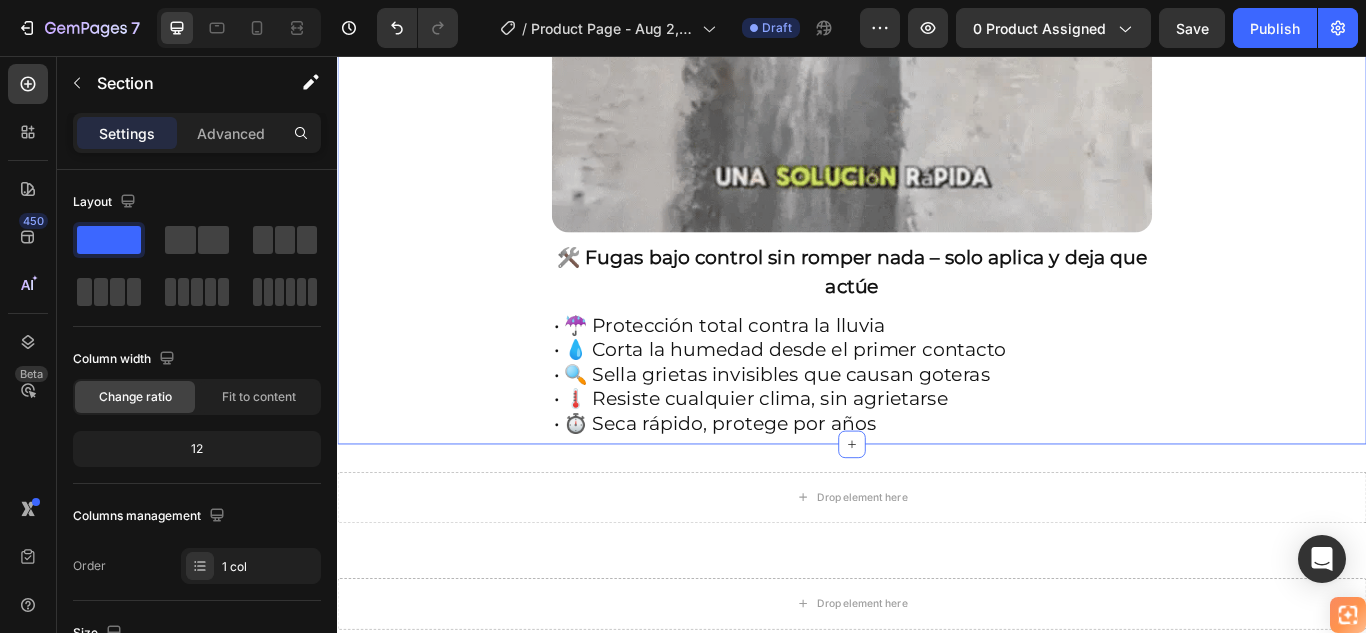 click on "🚚 Envío gratis y entrega rápida - ✅ Garantía de satisfacción total Heading Image ⭐  4.8/5 en confianza, durabilidad y uso fácil Heading 🔥  ¡Oferta Especial de Hoy! Llévate 2 por el precio de 1 Heading Antes: $[PRICE] Heading Hoy en solo: $[PRICE] Heading ¡AHORRAS 50% DE DESCUENTO! Heading
Publish the page to see the content.
Custom Code Image ⁠⁠⁠⁠⁠⁠⁠ 🛠️ Fugas bajo control sin romper nada – solo aplica y deja que actúe Heading ⁠⁠⁠⁠⁠⁠⁠ • ☔ Protección total contra la lluvia • 💧 Corta la humedad desde el primer contacto • 🔍 Sella grietas invisibles que causan goteras • 🌡️ Resiste cualquier clima, sin agrietarse • ⏱️ Seca rápido, protege por años Heading Row Section 1   You can create reusable sections Create Theme Section AI Content Write with GemAI What would you like to describe here? Tone and Voice Persuasive Product Show more Generate" at bounding box center (937, -580) 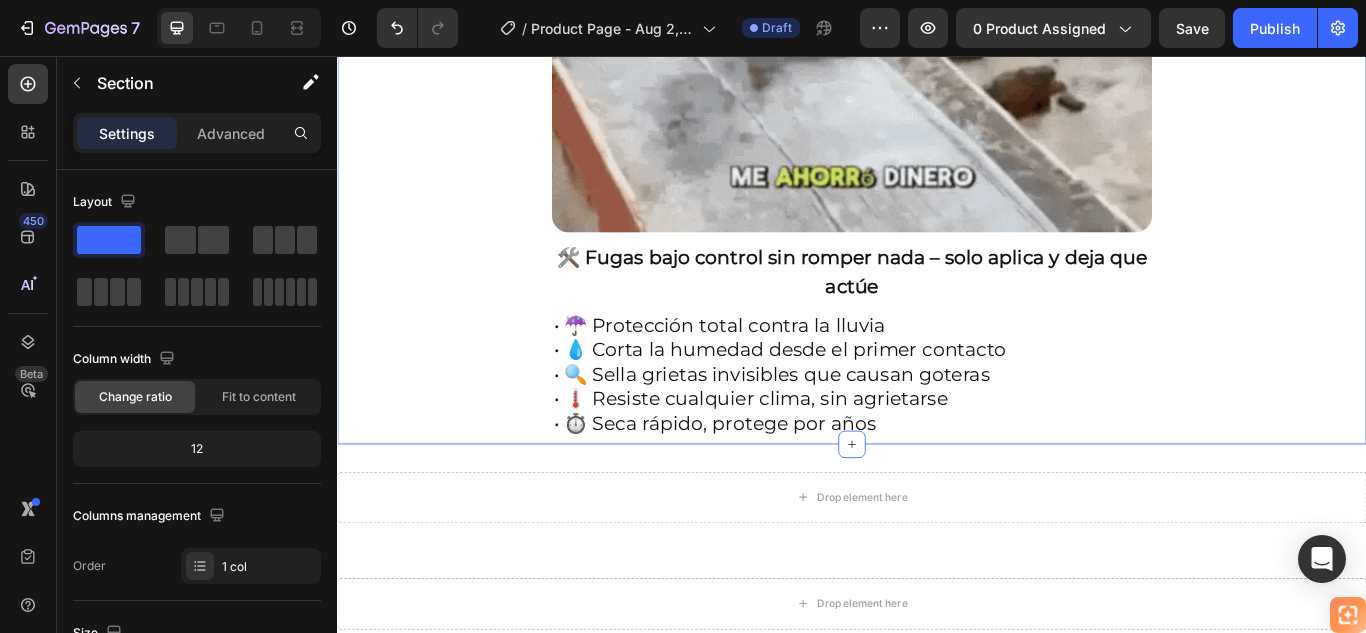 click on "🚚 Envío gratis y entrega rápida - ✅ Garantía de satisfacción total Heading Image ⭐  4.8/5 en confianza, durabilidad y uso fácil Heading 🔥  ¡Oferta Especial de Hoy! Llévate 2 por el precio de 1 Heading Antes: $[PRICE] Heading Hoy en solo: $[PRICE] Heading ¡AHORRAS 50% DE DESCUENTO! Heading
Publish the page to see the content.
Custom Code Image ⁠⁠⁠⁠⁠⁠⁠ 🛠️ Fugas bajo control sin romper nada – solo aplica y deja que actúe Heading ⁠⁠⁠⁠⁠⁠⁠ • ☔ Protección total contra la lluvia • 💧 Corta la humedad desde el primer contacto • 🔍 Sella grietas invisibles que causan goteras • 🌡️ Resiste cualquier clima, sin agrietarse • ⏱️ Seca rápido, protege por años Heading Row Section 1   You can create reusable sections Create Theme Section AI Content Write with GemAI What would you like to describe here? Tone and Voice Persuasive Product Show more Generate" at bounding box center (937, -580) 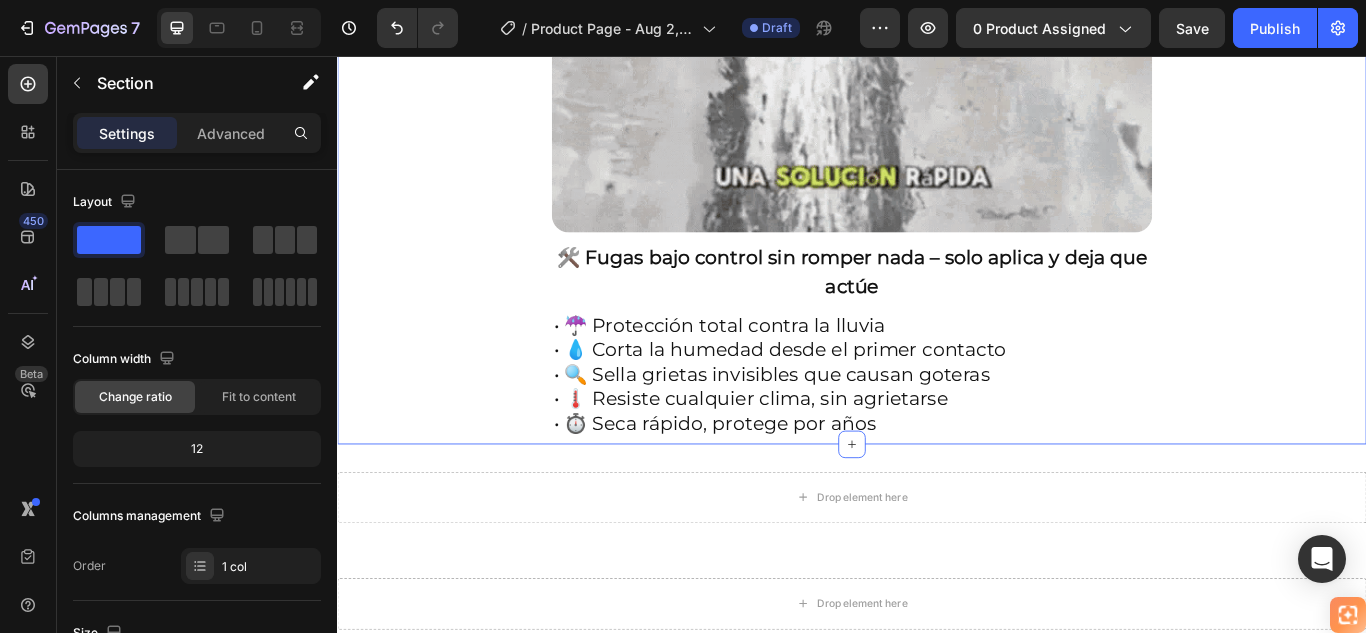 click on "🚚 Envío gratis y entrega rápida - ✅ Garantía de satisfacción total Heading Image ⭐  4.8/5 en confianza, durabilidad y uso fácil Heading 🔥  ¡Oferta Especial de Hoy! Llévate 2 por el precio de 1 Heading Antes: $[PRICE] Heading Hoy en solo: $[PRICE] Heading ¡AHORRAS 50% DE DESCUENTO! Heading
Publish the page to see the content.
Custom Code Image ⁠⁠⁠⁠⁠⁠⁠ 🛠️ Fugas bajo control sin romper nada – solo aplica y deja que actúe Heading ⁠⁠⁠⁠⁠⁠⁠ • ☔ Protección total contra la lluvia • 💧 Corta la humedad desde el primer contacto • 🔍 Sella grietas invisibles que causan goteras • 🌡️ Resiste cualquier clima, sin agrietarse • ⏱️ Seca rápido, protege por años Heading Row Section 1   You can create reusable sections Create Theme Section AI Content Write with GemAI What would you like to describe here? Tone and Voice Persuasive Product Show more Generate" at bounding box center [937, -580] 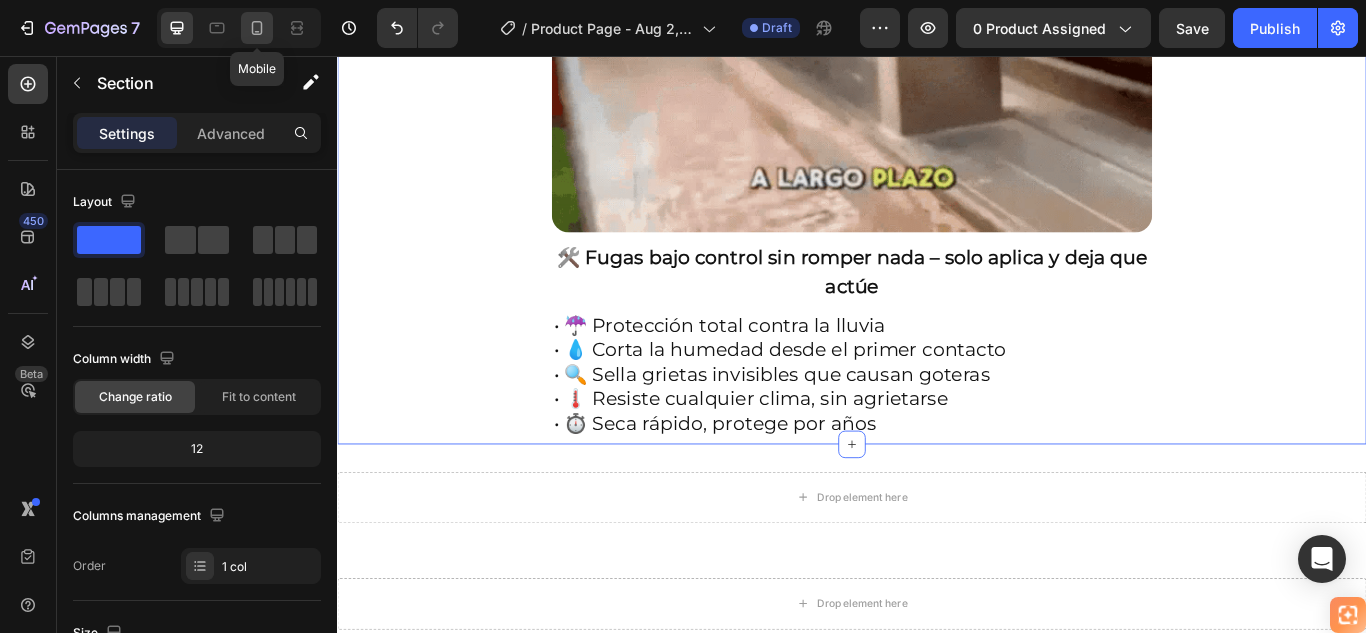 click 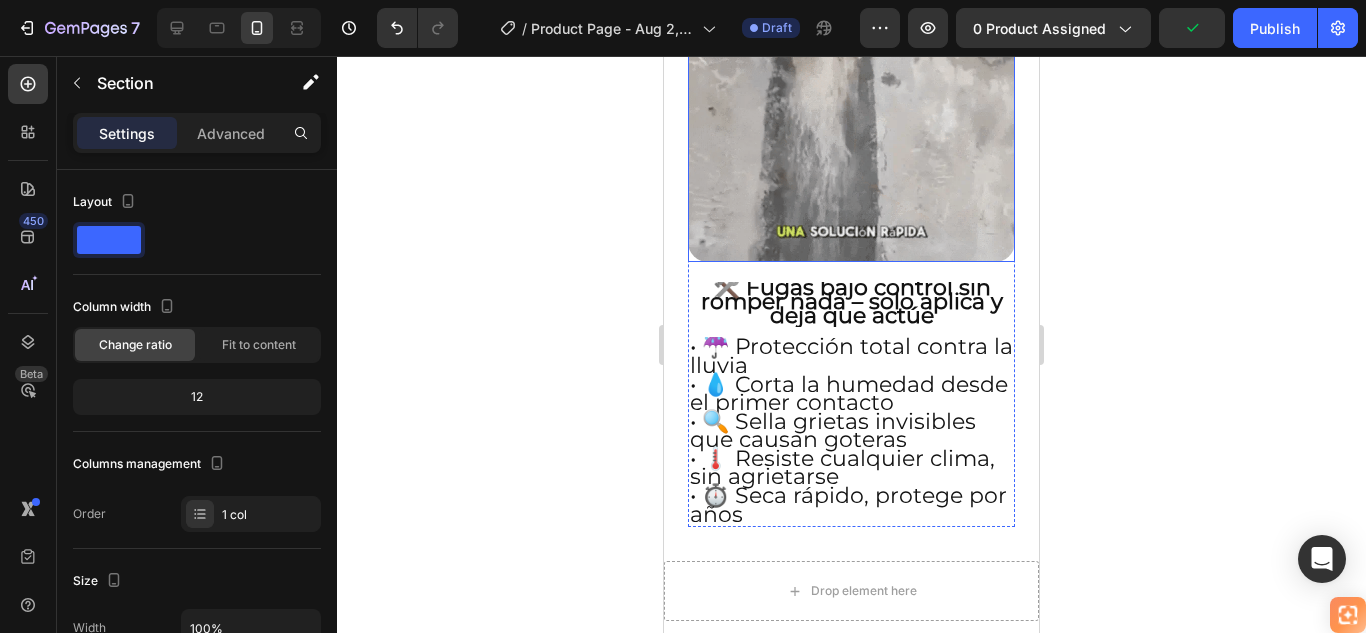 scroll, scrollTop: 900, scrollLeft: 0, axis: vertical 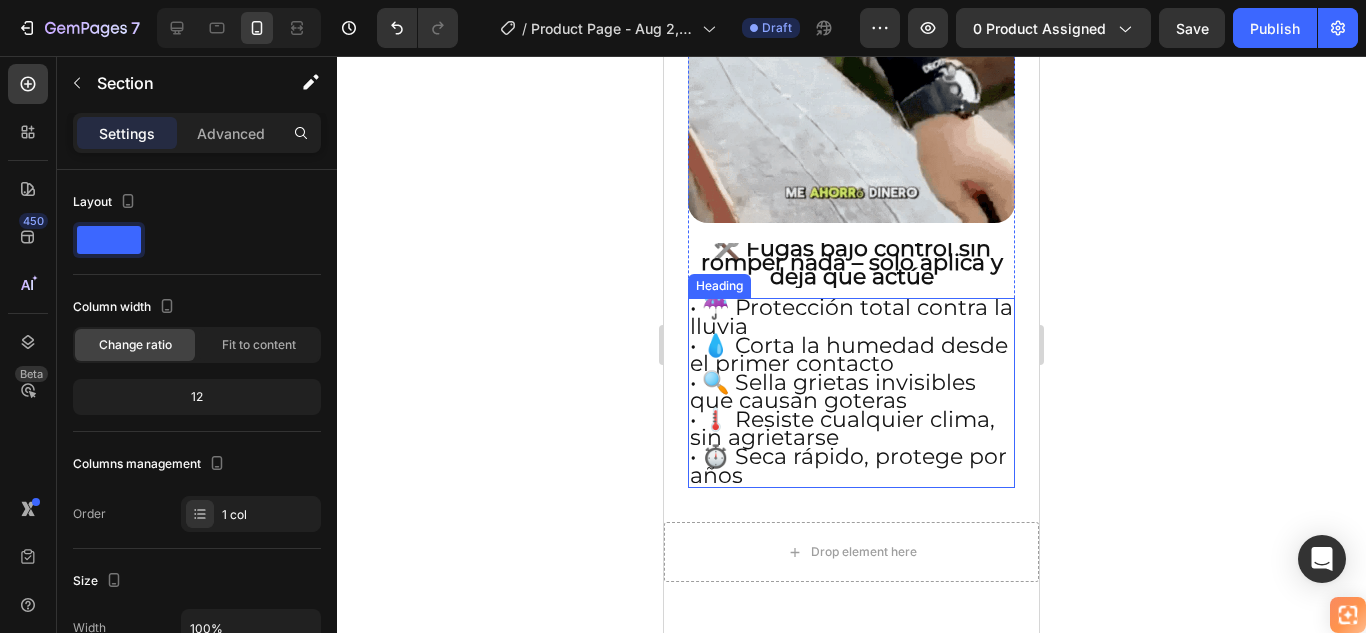 click on "• 💧 Corta la humedad desde el primer contacto" at bounding box center [849, 355] 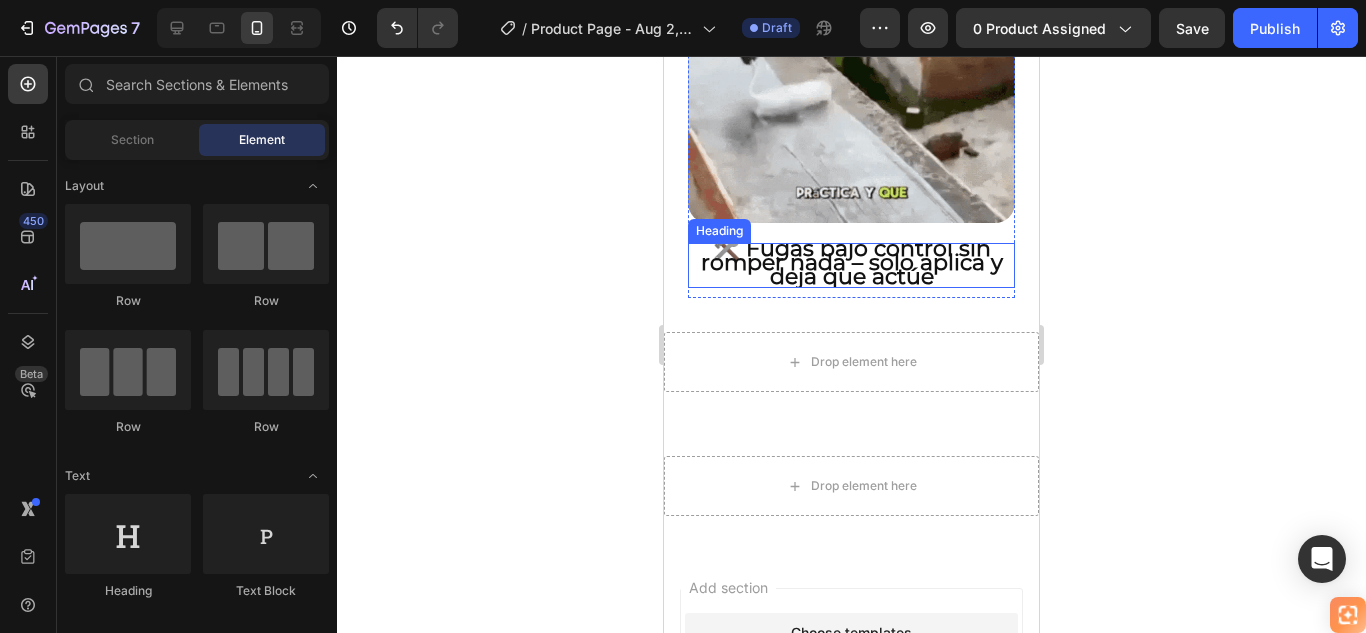 click on "🛠️ Fugas bajo control sin romper nada – solo aplica y deja que actúe" at bounding box center [852, 262] 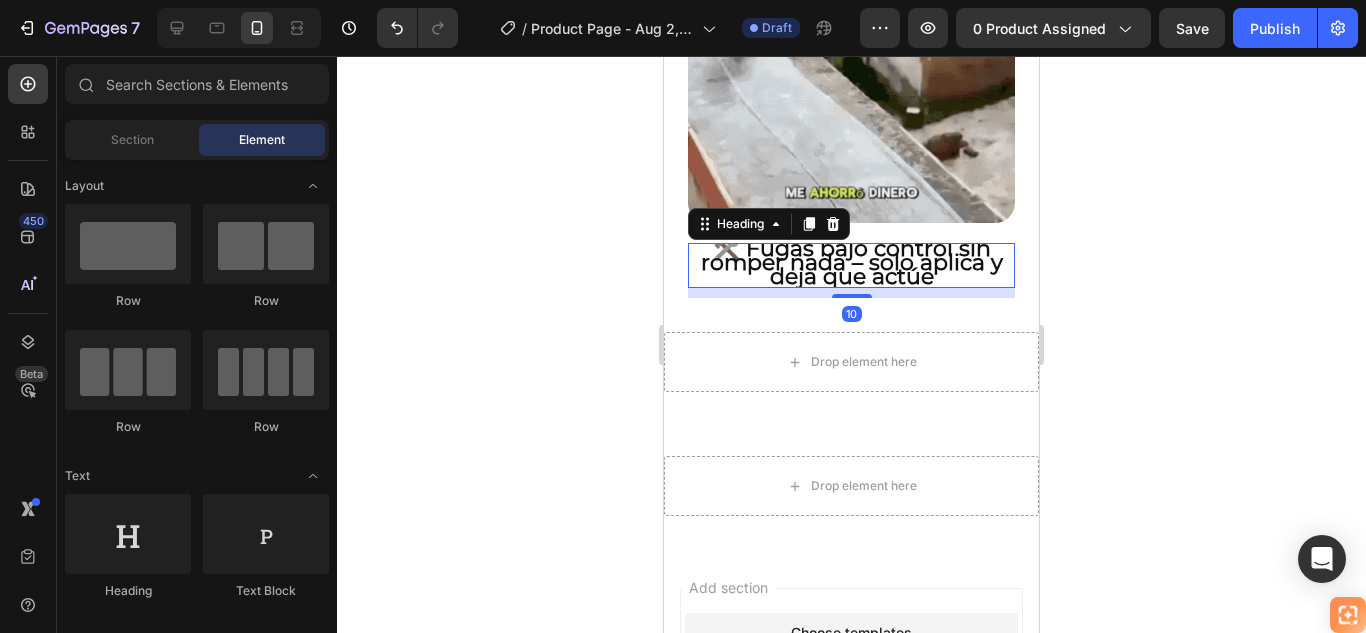 click on "🛠️ Fugas bajo control sin romper nada – solo aplica y deja que actúe" at bounding box center [852, 262] 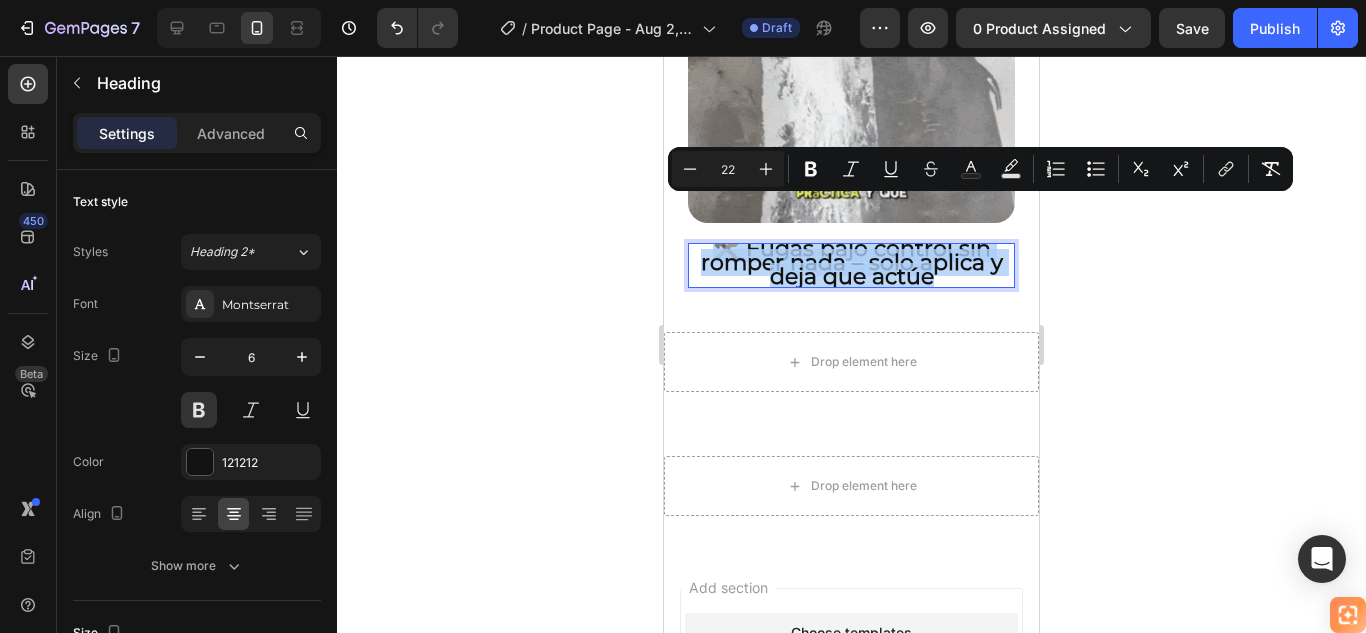 copy on "🛠️ Fugas bajo control sin romper nada – solo aplica y deja que actúe" 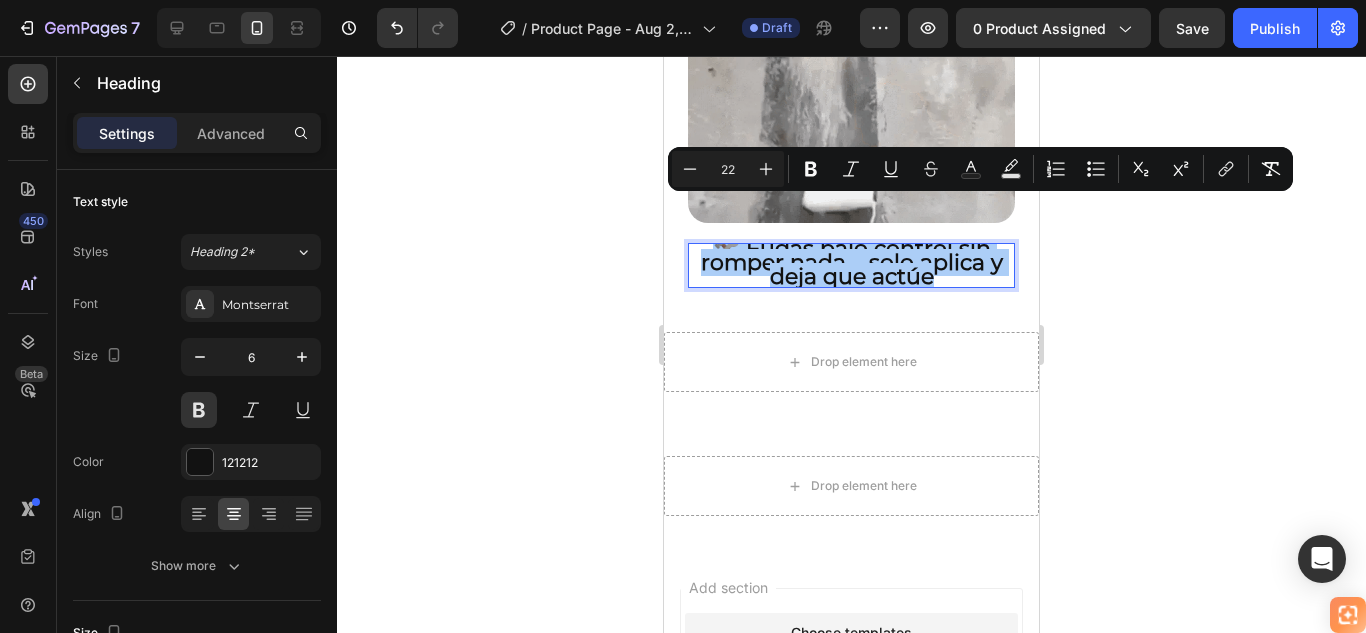 click 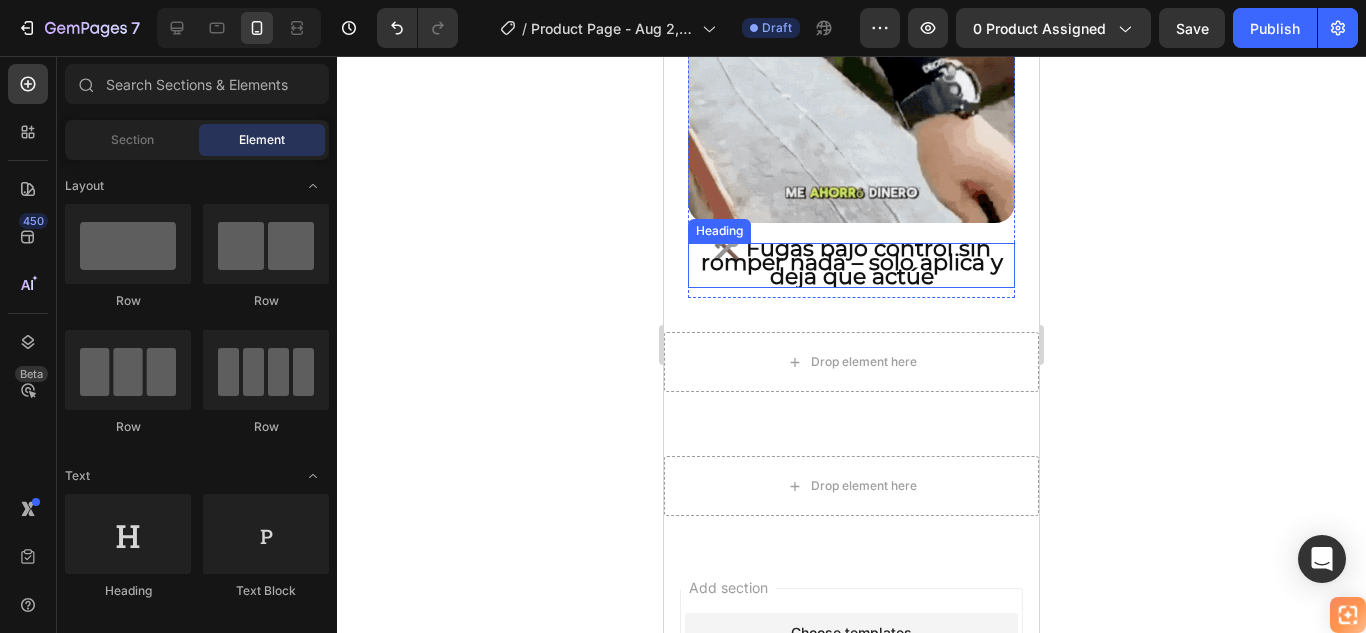 click on "🛠️ Fugas bajo control sin romper nada – solo aplica y deja que actúe" at bounding box center (852, 262) 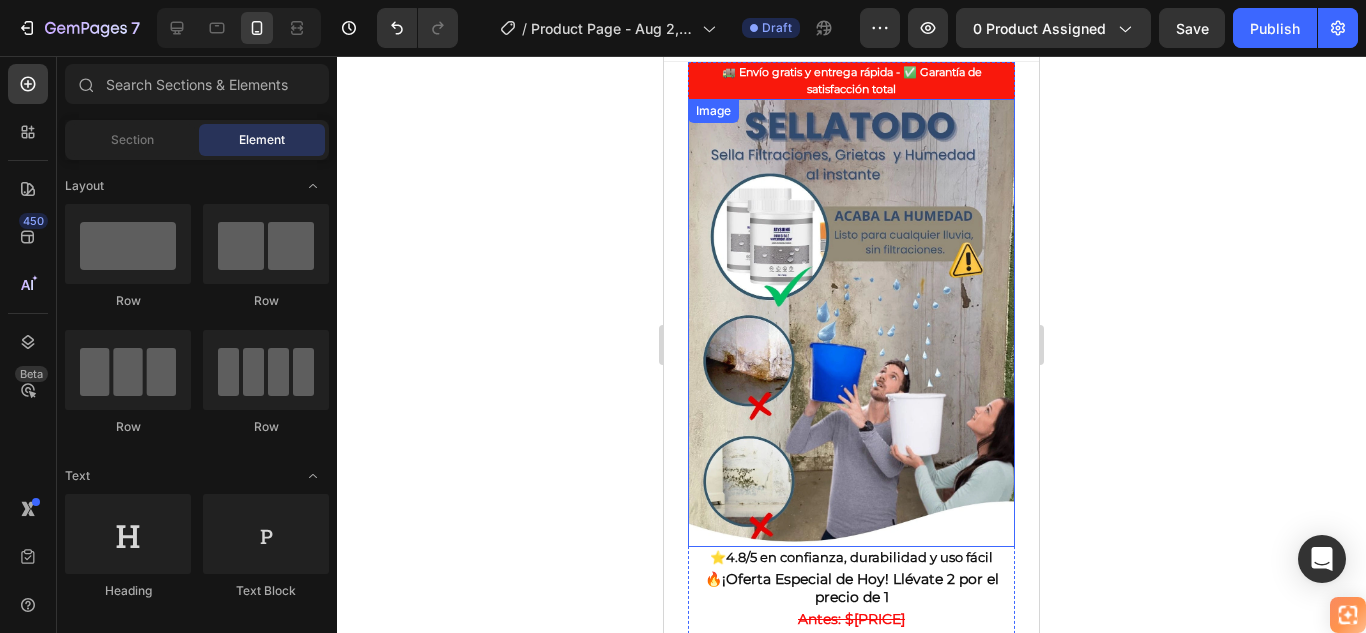 scroll, scrollTop: 0, scrollLeft: 0, axis: both 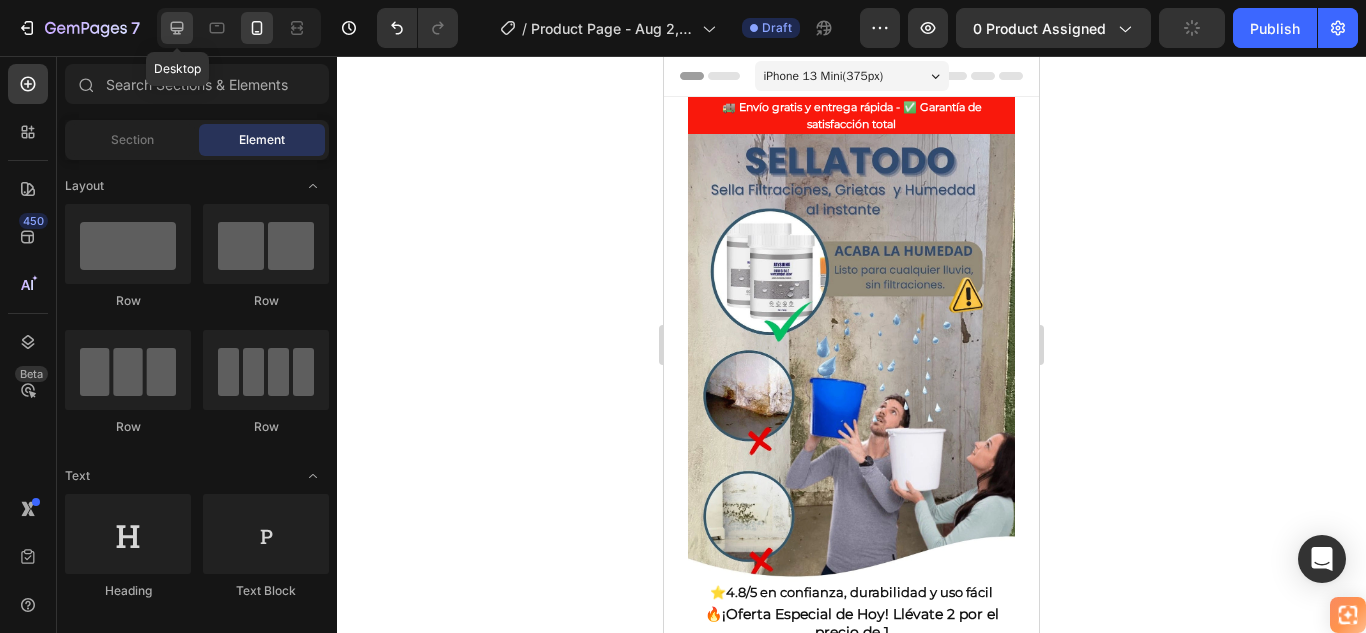 click 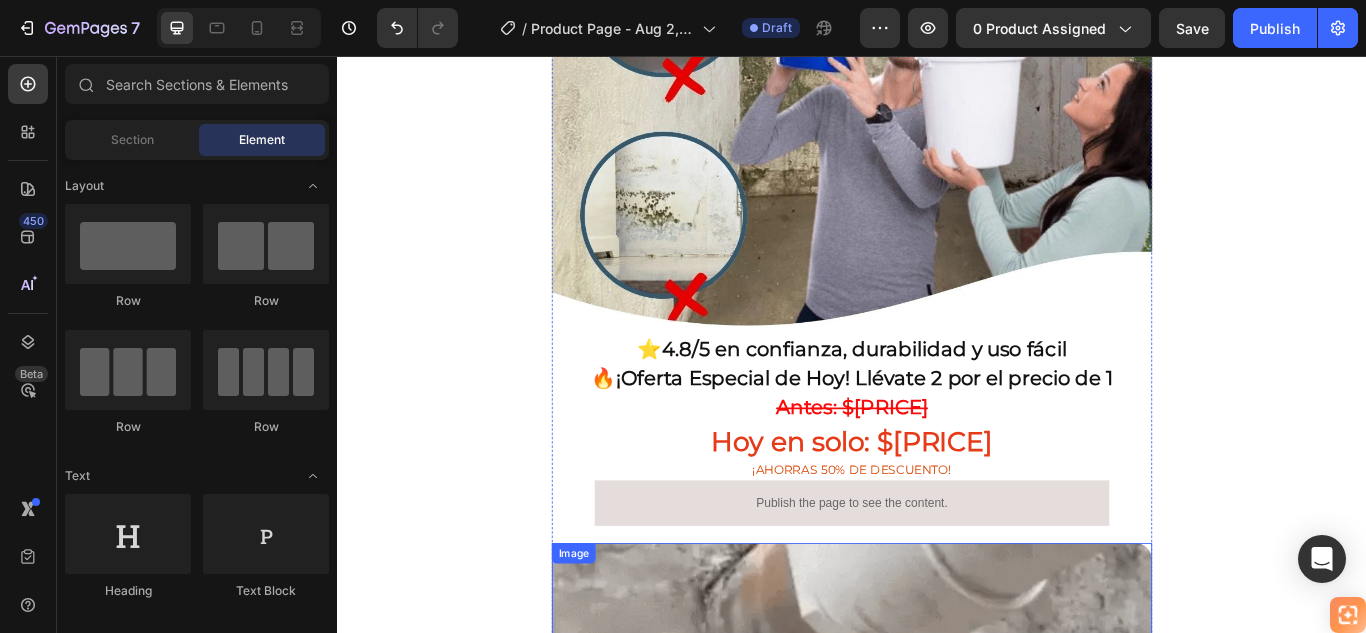 scroll, scrollTop: 700, scrollLeft: 0, axis: vertical 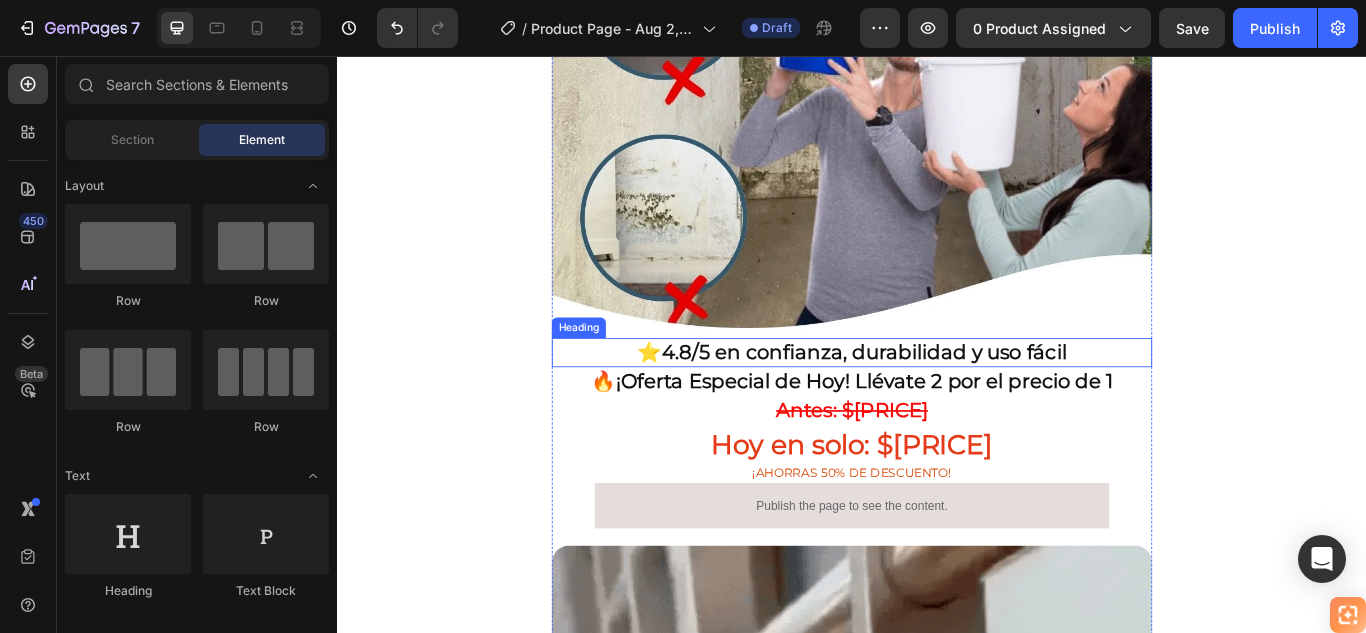 click on "4.8/5 en confianza, durabilidad y uso fácil" at bounding box center [952, 401] 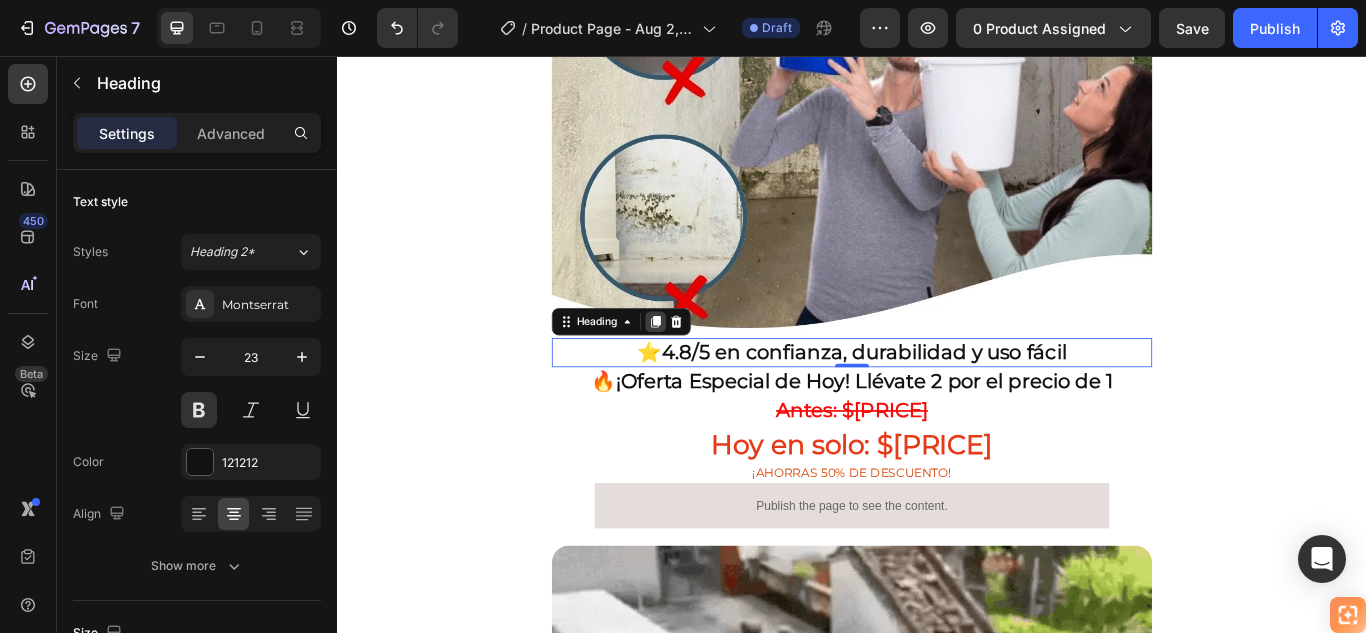 click 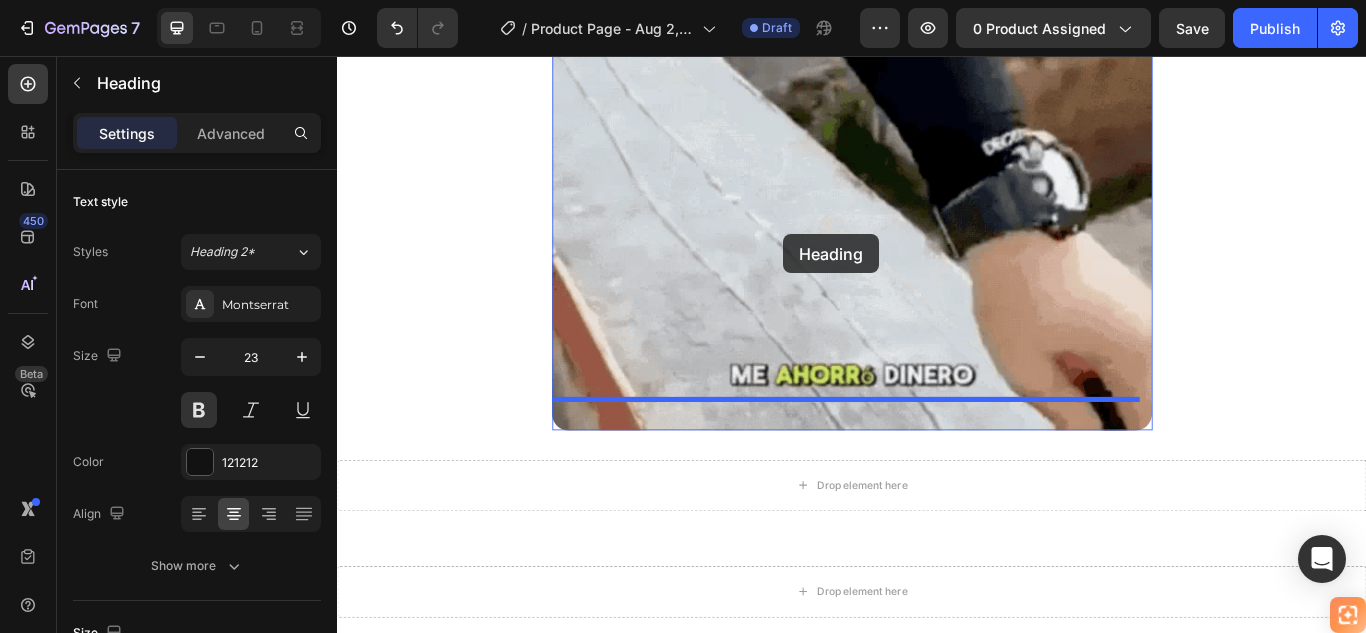 scroll, scrollTop: 1466, scrollLeft: 0, axis: vertical 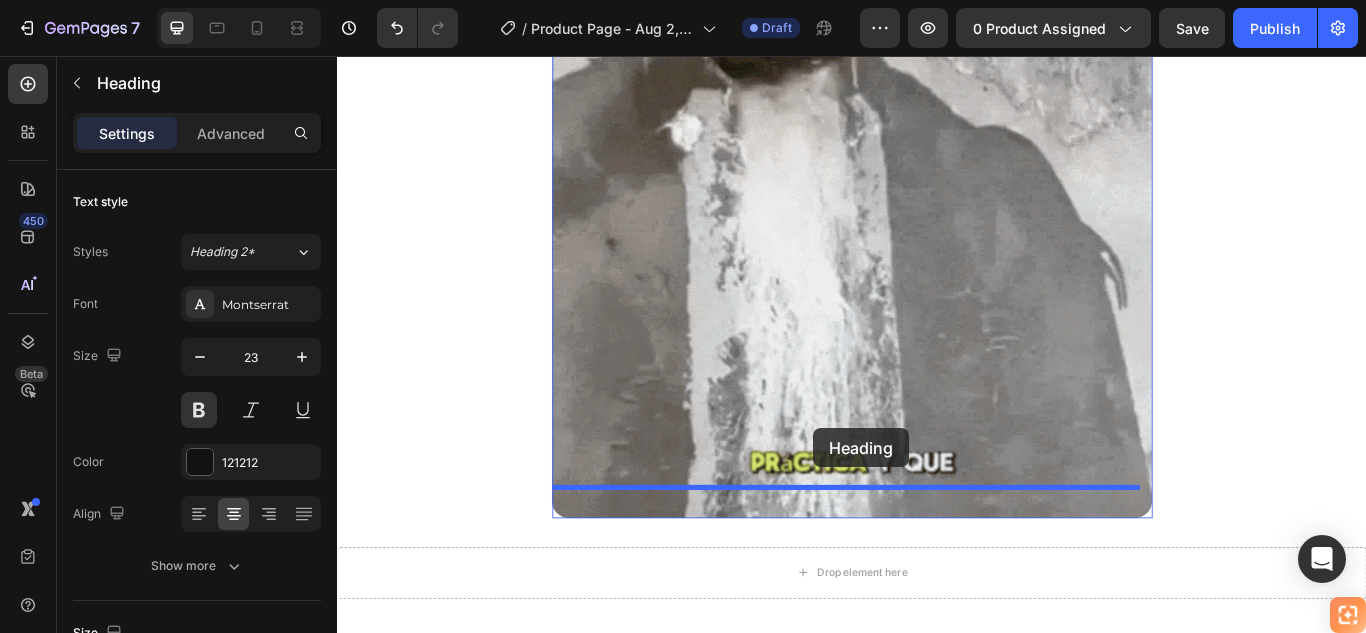 drag, startPoint x: 597, startPoint y: 383, endPoint x: 892, endPoint y: 490, distance: 313.80566 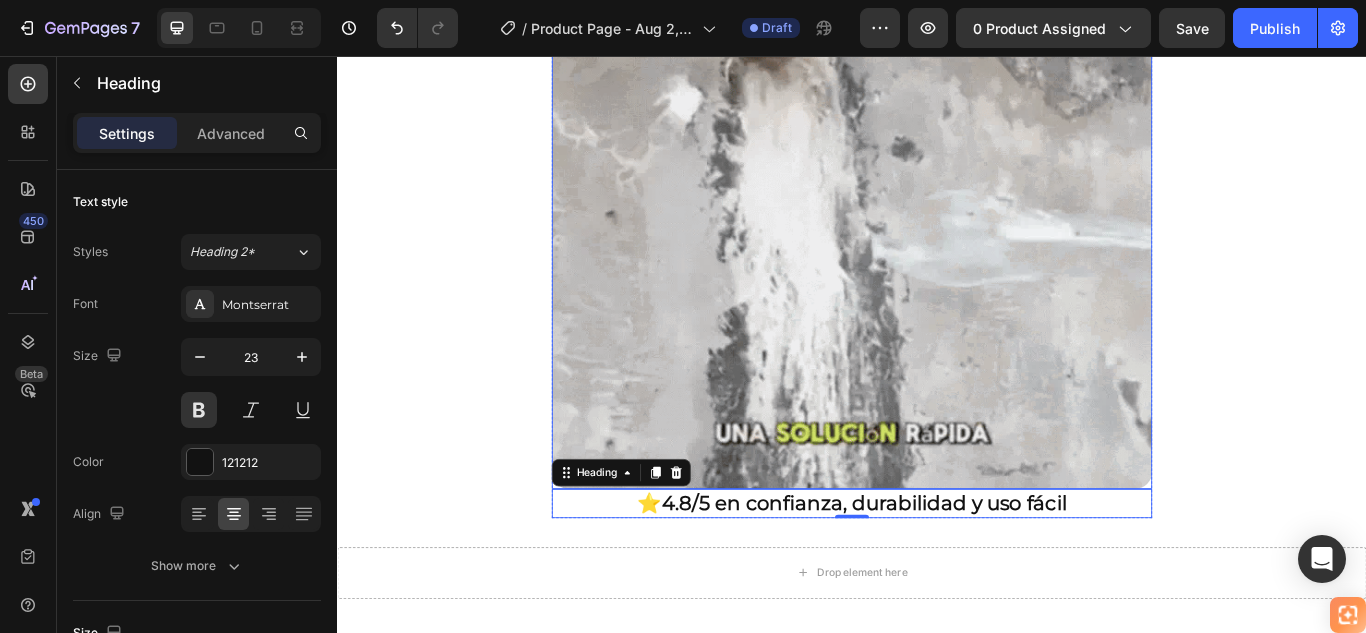 scroll, scrollTop: 1432, scrollLeft: 0, axis: vertical 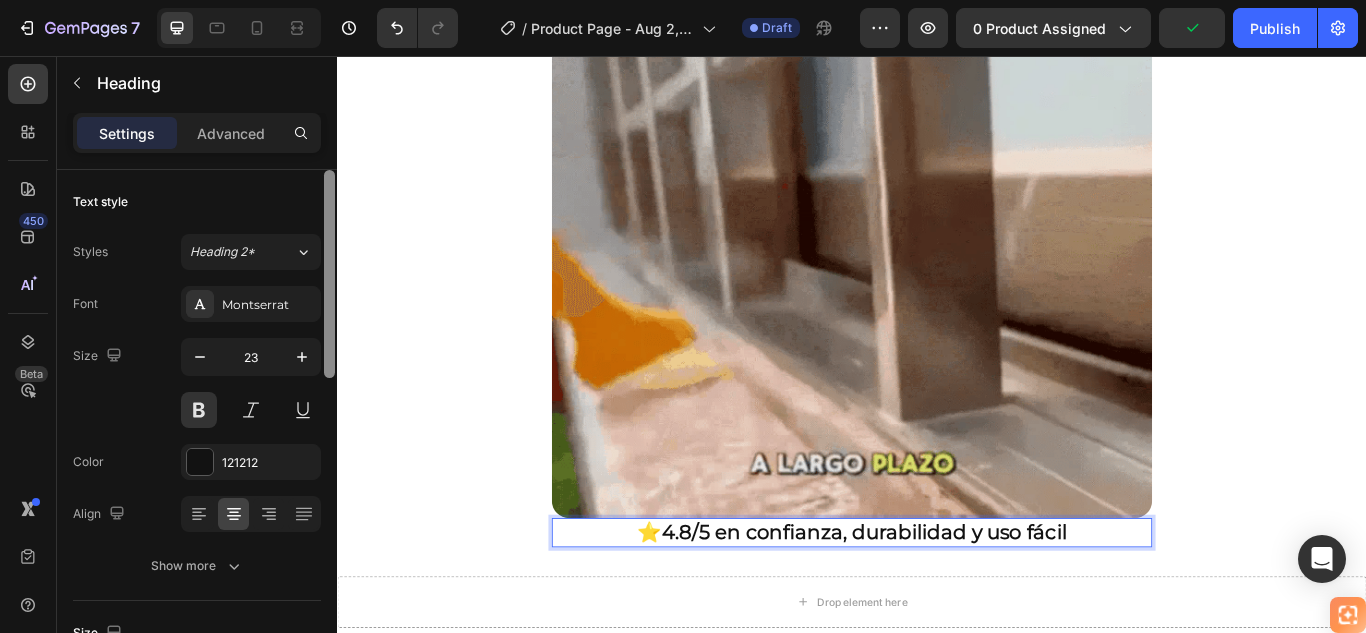 drag, startPoint x: 234, startPoint y: 132, endPoint x: 327, endPoint y: 369, distance: 254.5938 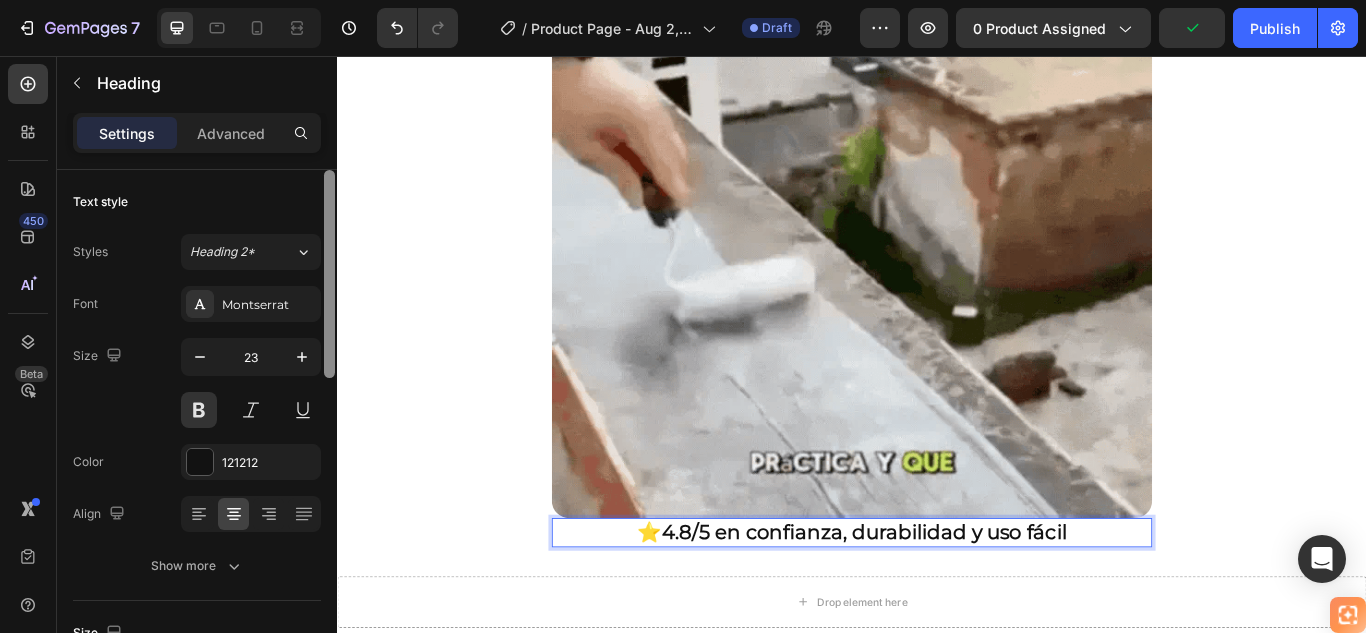 click on "Advanced" at bounding box center (231, 133) 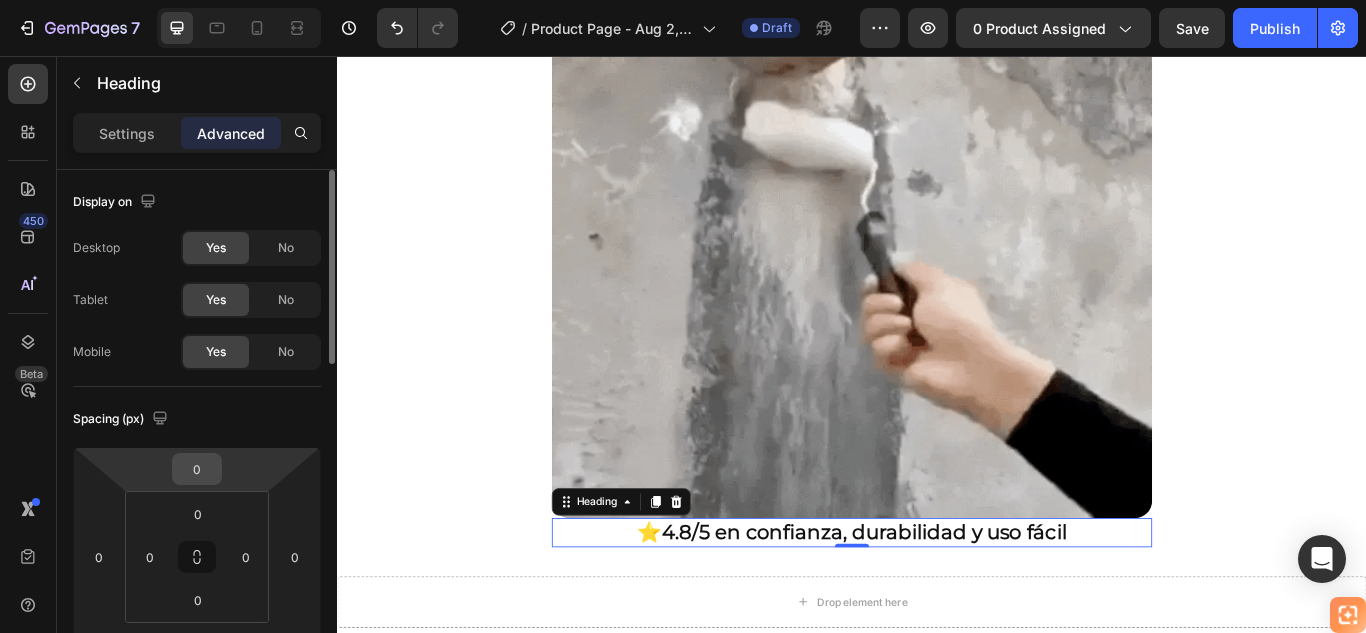 drag, startPoint x: 197, startPoint y: 466, endPoint x: 210, endPoint y: 471, distance: 13.928389 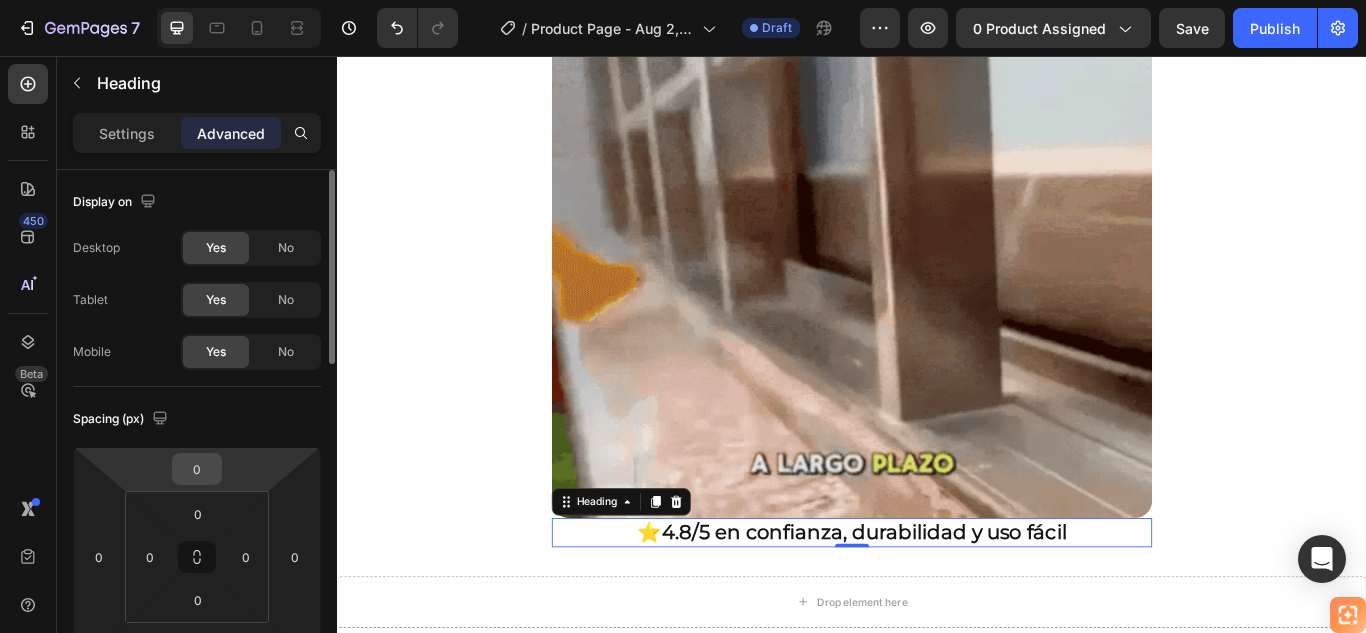 click on "0" at bounding box center (197, 469) 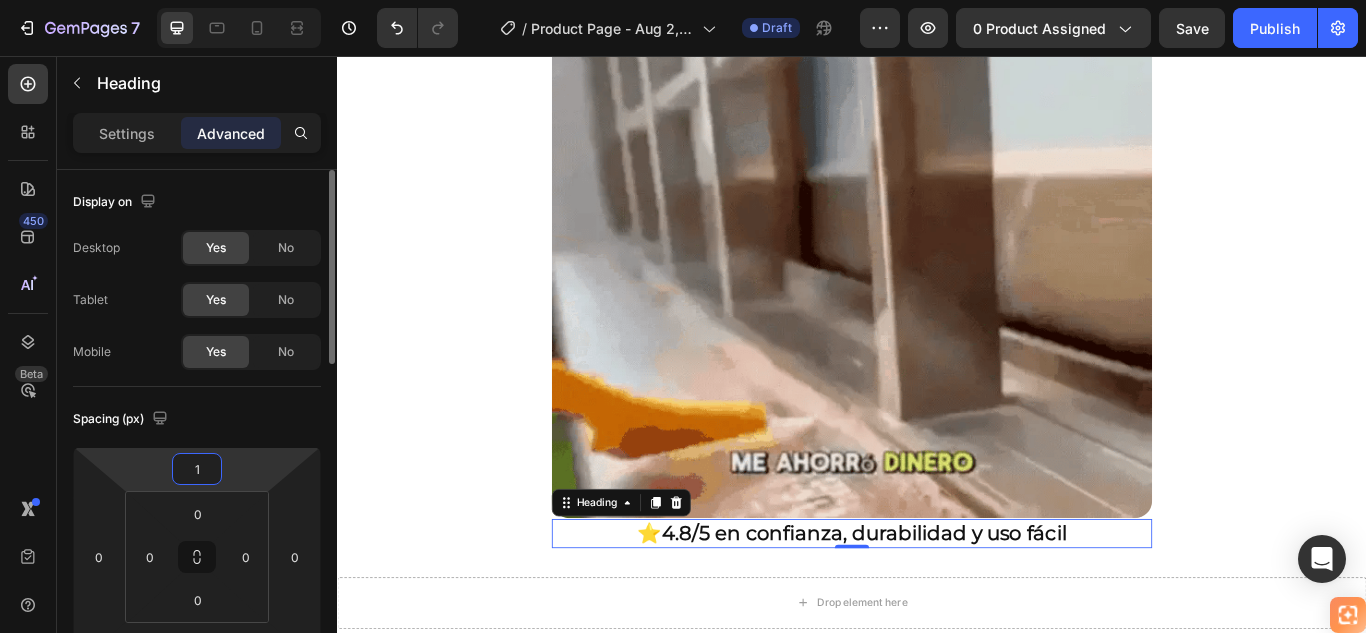 type on "10" 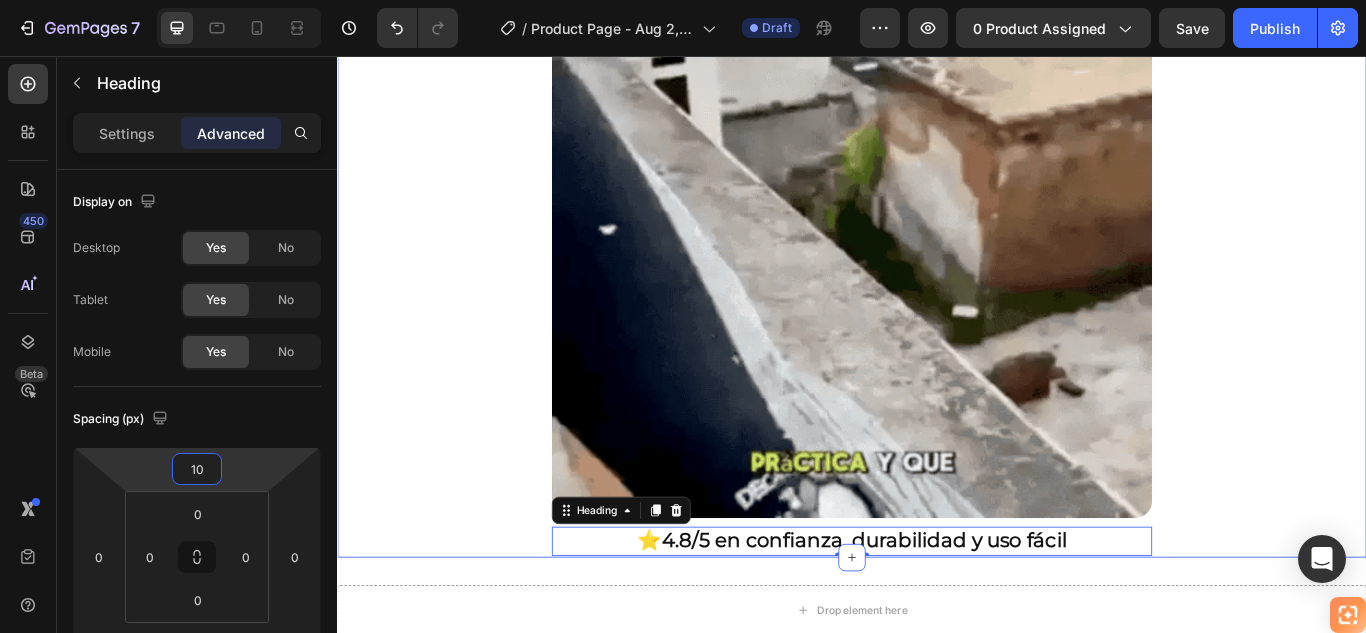click on "🚚 Envío gratis y entrega rápida - ✅ Garantía de satisfacción total Heading Image ⭐  4.8/5 en confianza, durabilidad y uso fácil Heading ⭐  4.8/5 en confianza, durabilidad y uso fácil Heading 🔥  ¡Oferta Especial de Hoy! Llévate 2 por el precio de 1 Heading Antes: $[PRICE] Heading Hoy en solo: $[PRICE] Heading ¡AHORRAS 50% DE DESCUENTO! Heading
Publish the page to see the content.
Custom Code Image ⭐  4.8/5 en confianza, durabilidad y uso fácil Heading   0 Row Section 1" at bounding box center (937, -347) 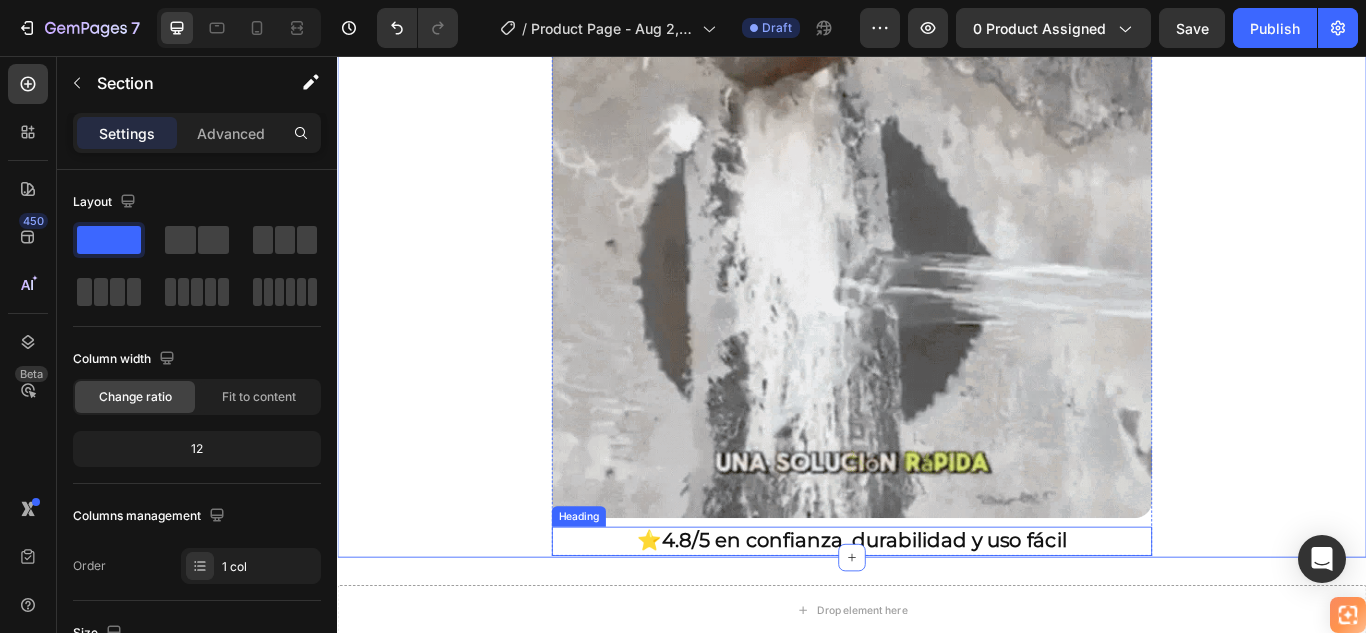 click on "⭐  4.8/5 en confianza, durabilidad y uso fácil" at bounding box center (937, 622) 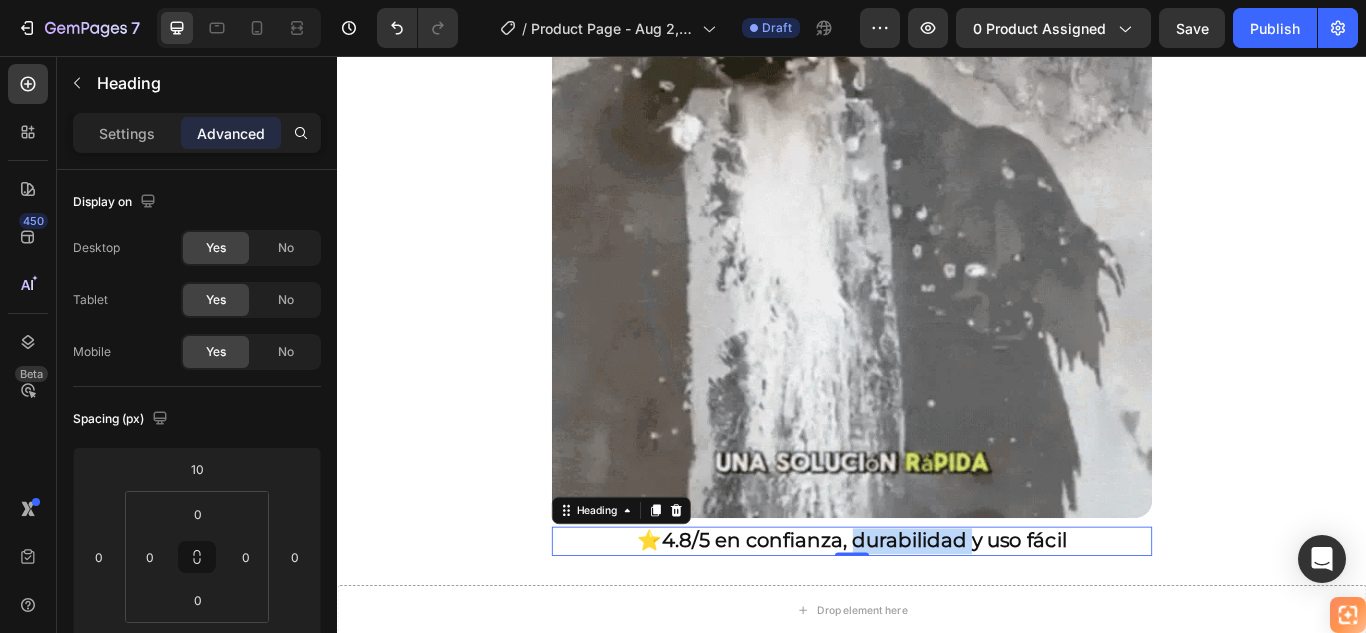 click on "4.8/5 en confianza, durabilidad y uso fácil" at bounding box center (952, 621) 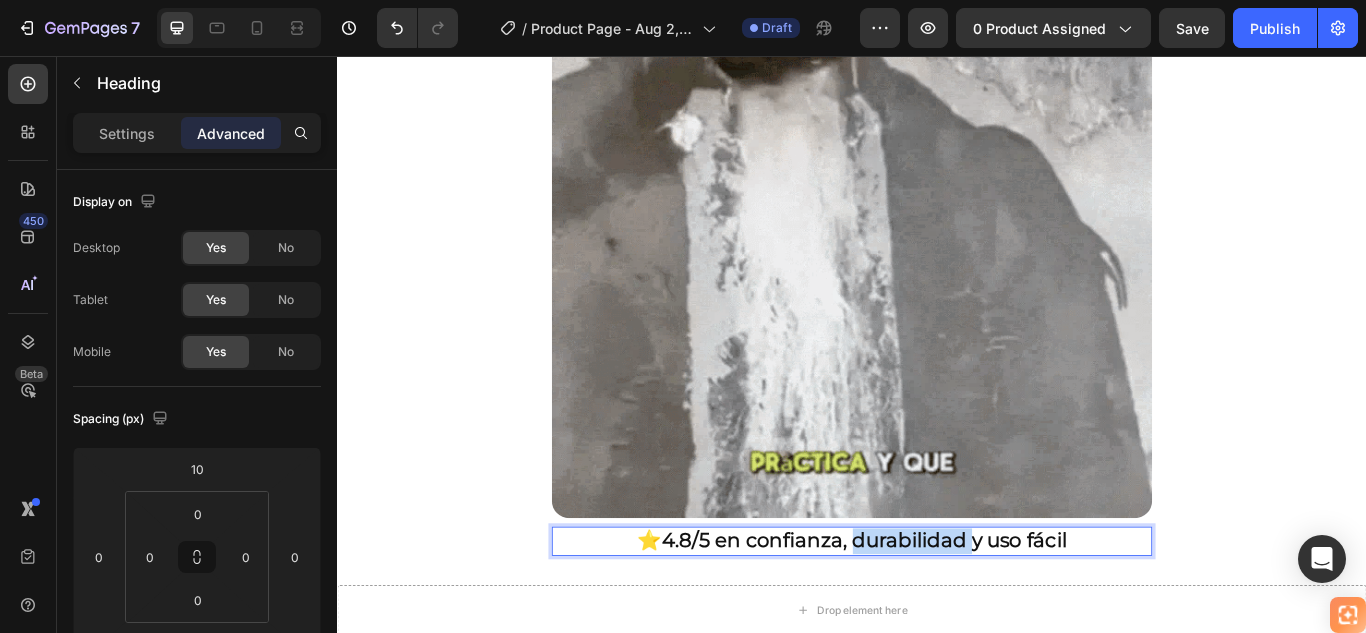 click on "4.8/5 en confianza, durabilidad y uso fácil" at bounding box center (952, 621) 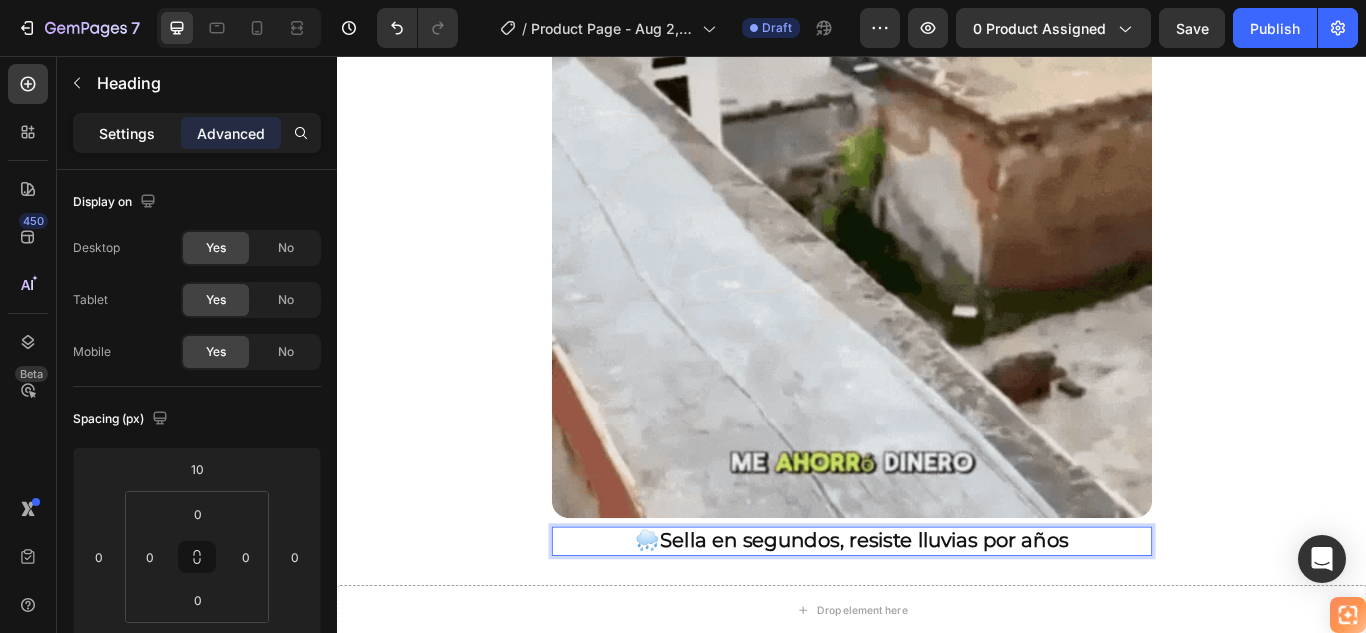 click on "Settings" at bounding box center [127, 133] 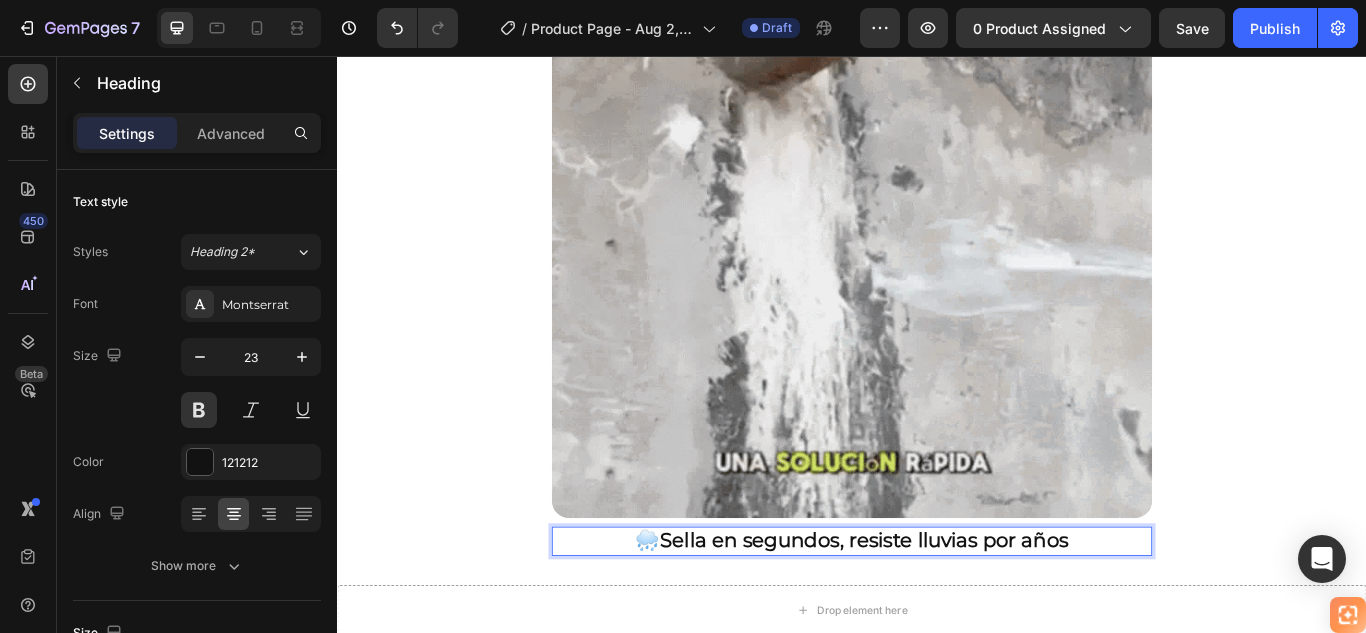 click on "Sella en segundos, resiste lluvias por años" at bounding box center (952, 621) 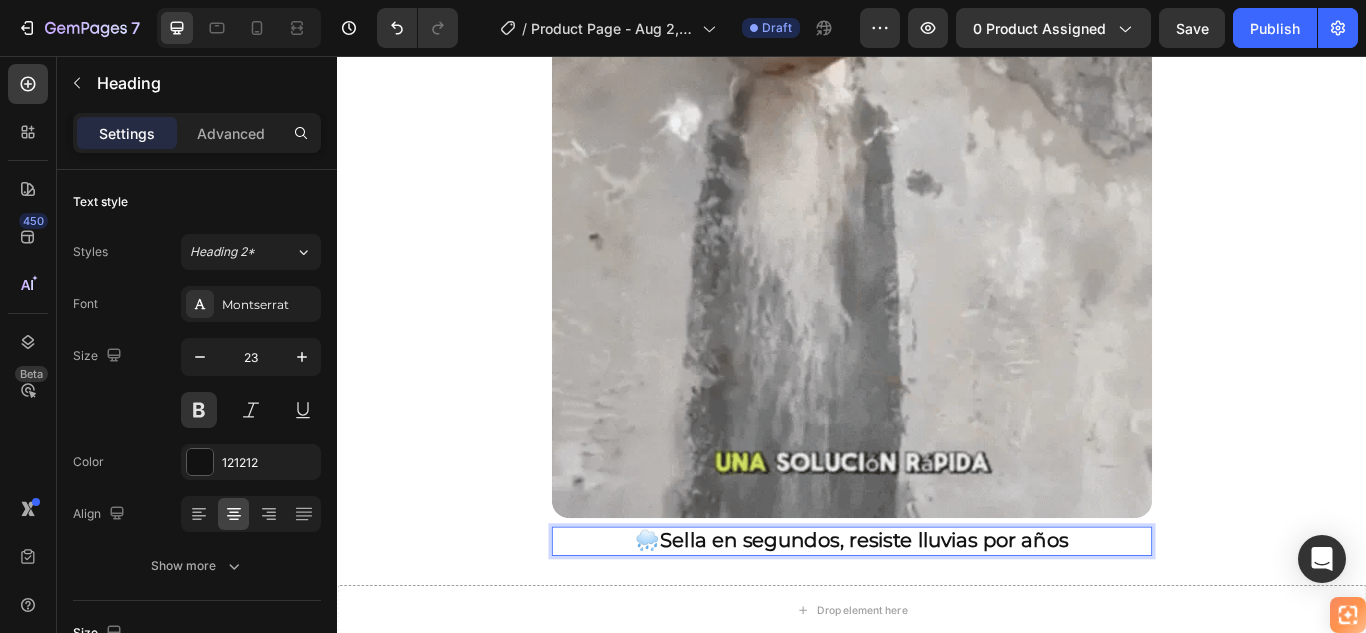 click on "Sella en segundos, resiste lluvias por años" at bounding box center [952, 621] 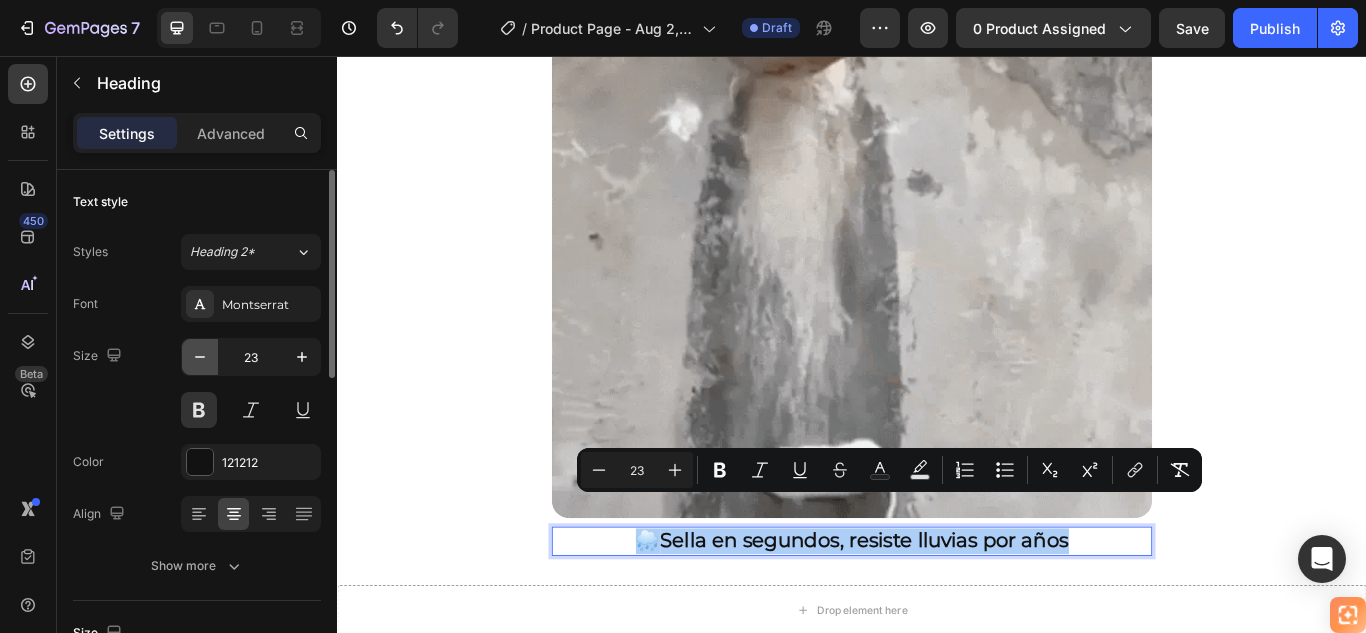 click 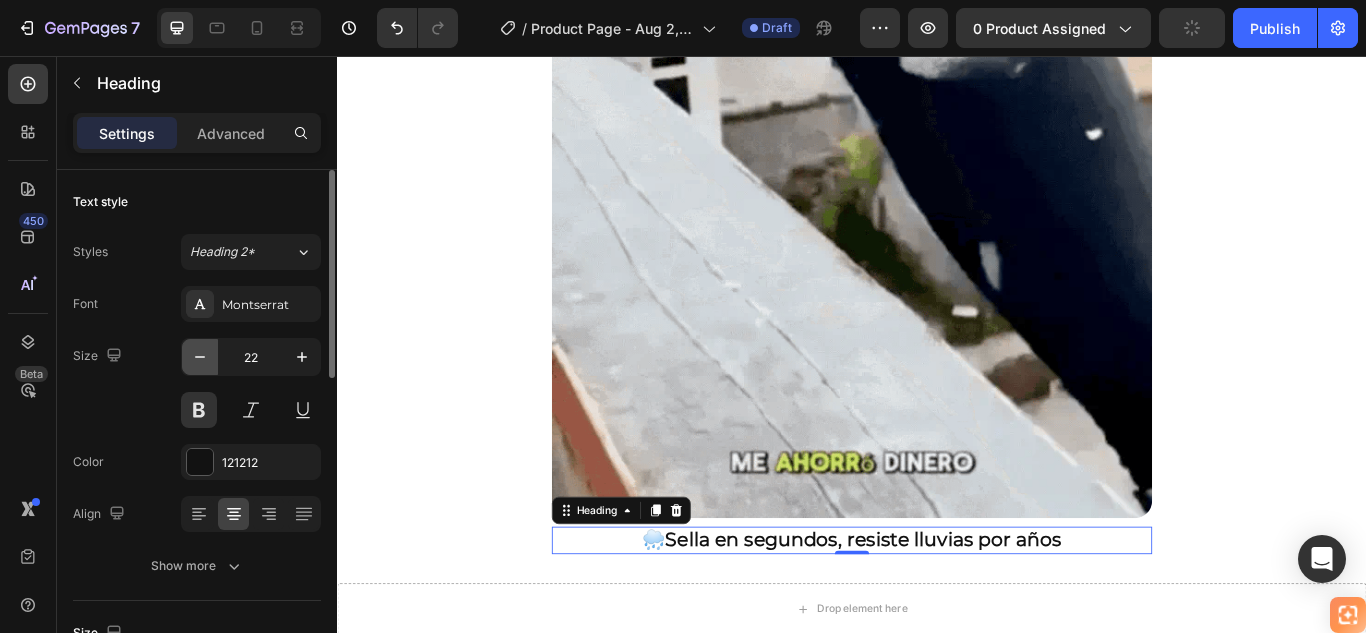 click 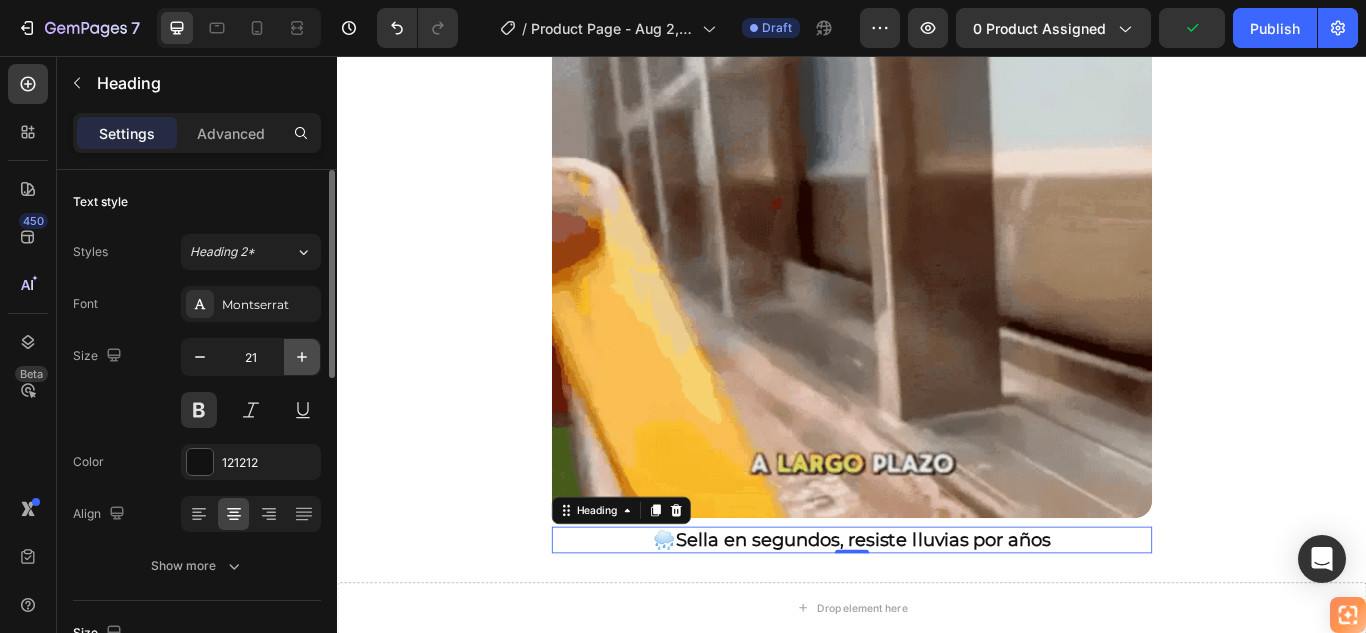 click 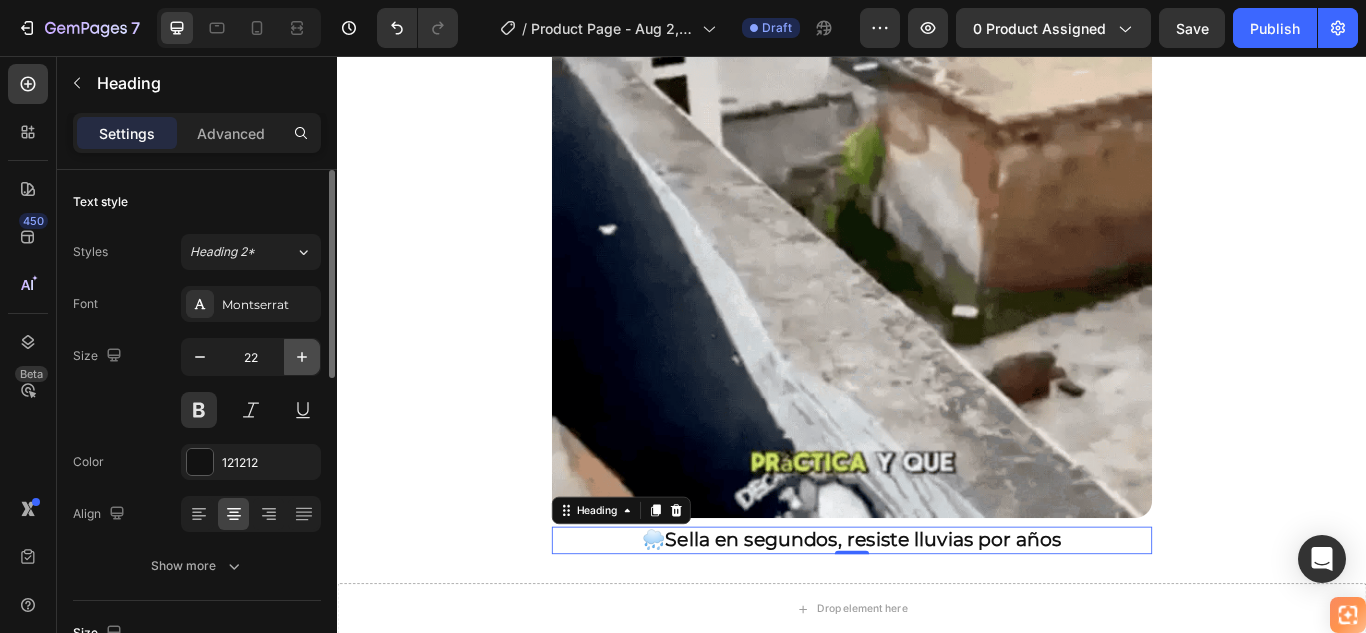 click 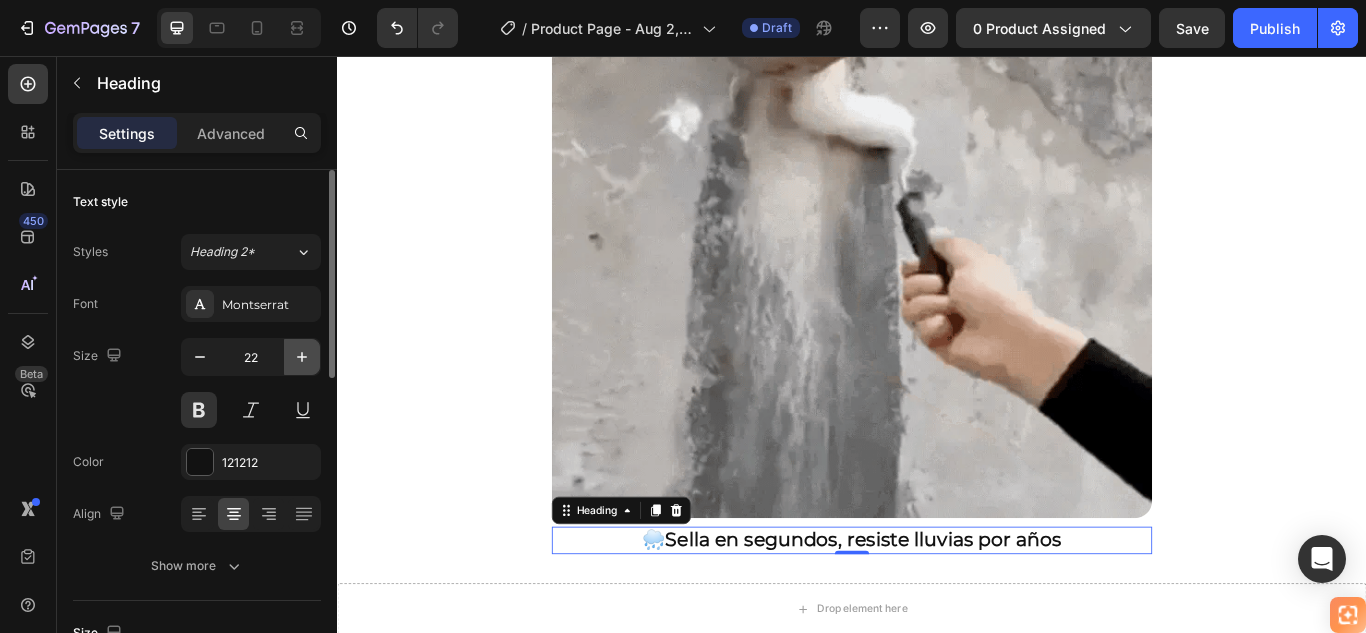 type on "23" 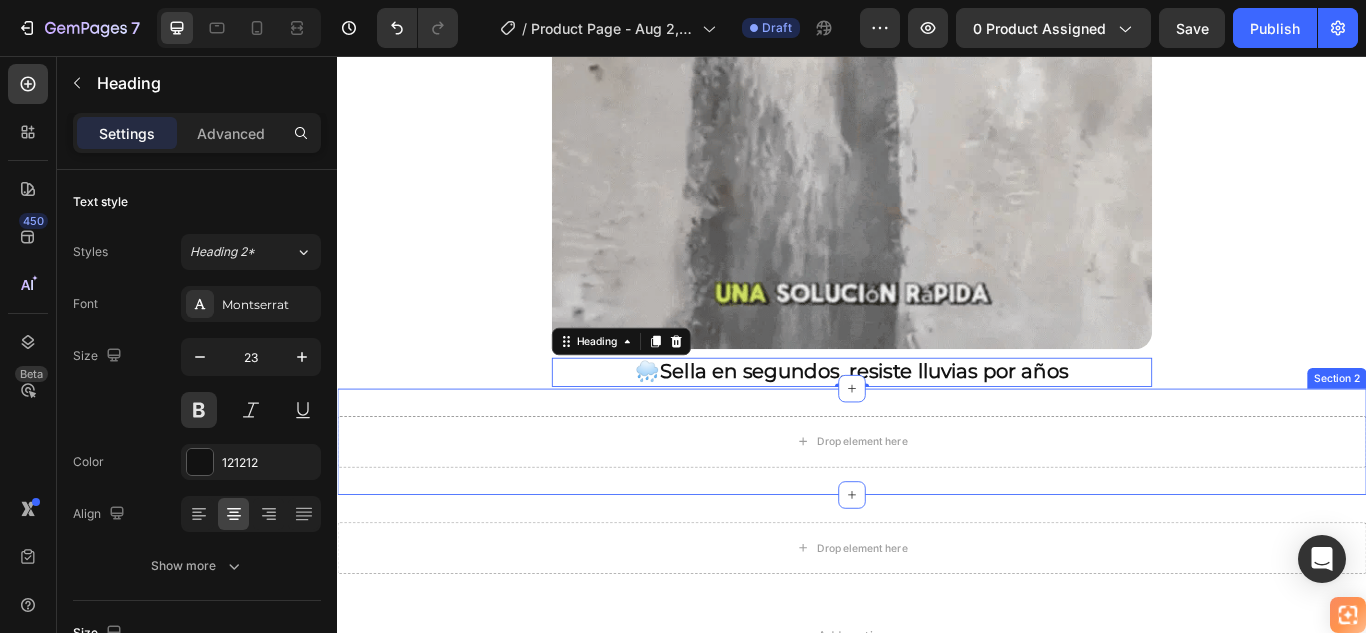 scroll, scrollTop: 1632, scrollLeft: 0, axis: vertical 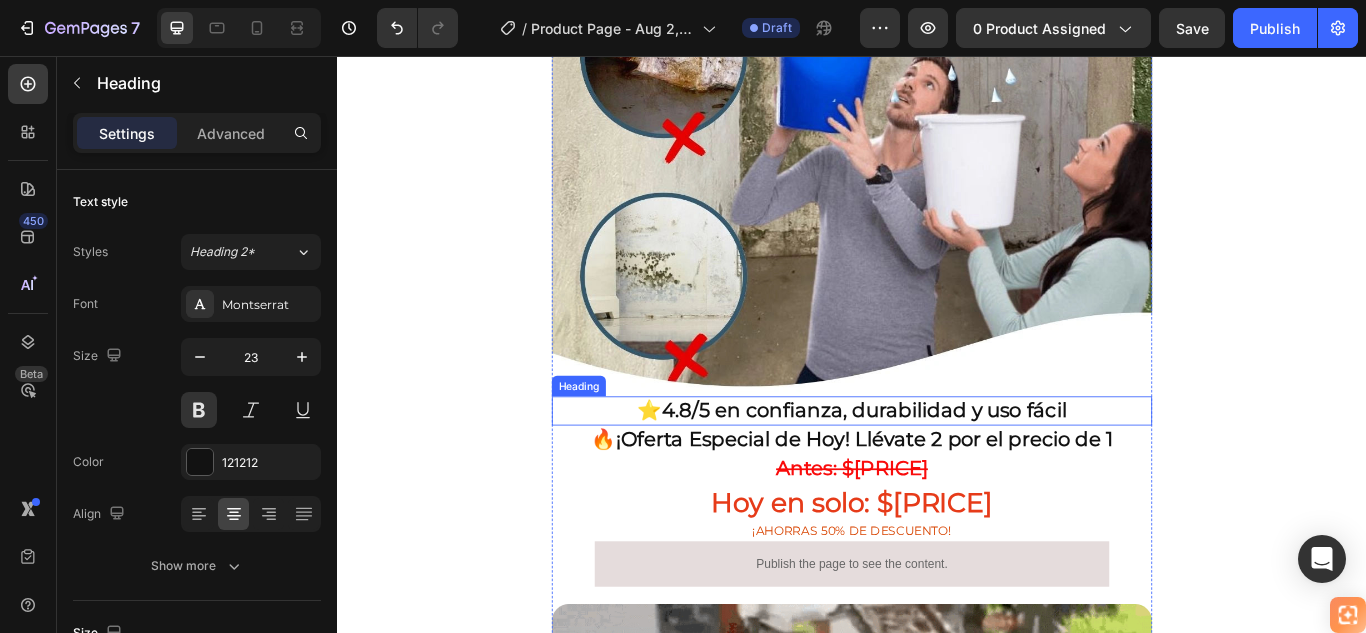 click on "4.8/5 en confianza, durabilidad y uso fácil" at bounding box center [952, 469] 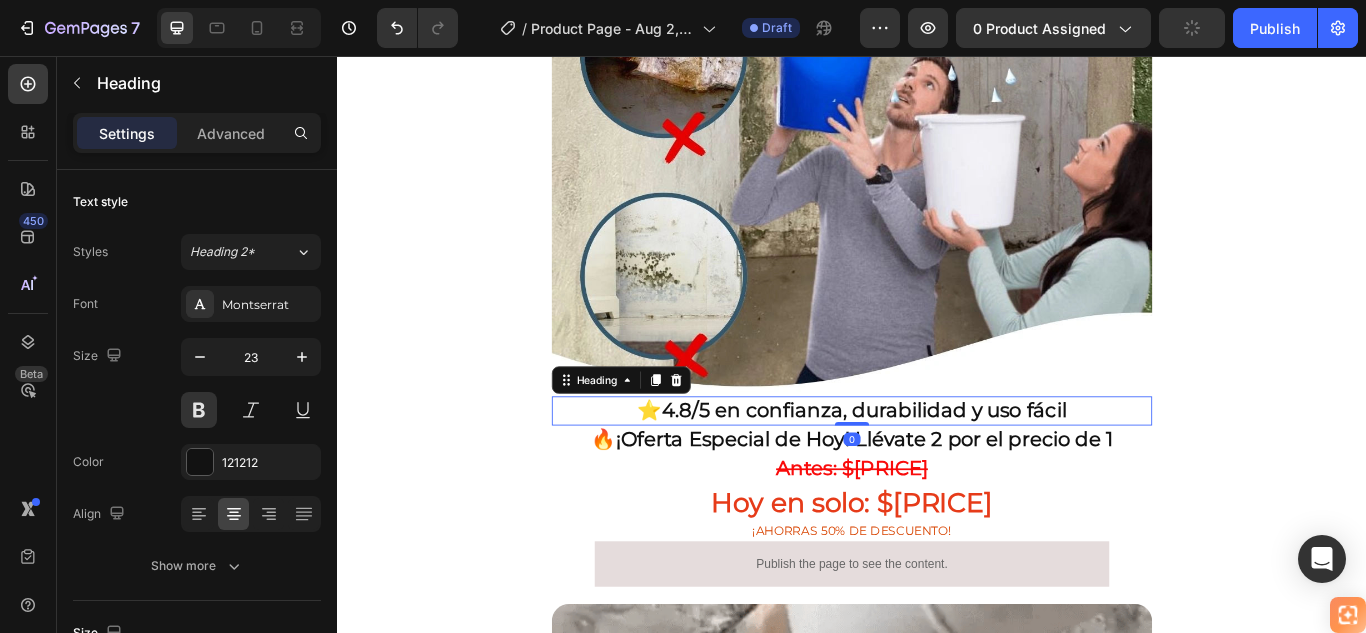 click 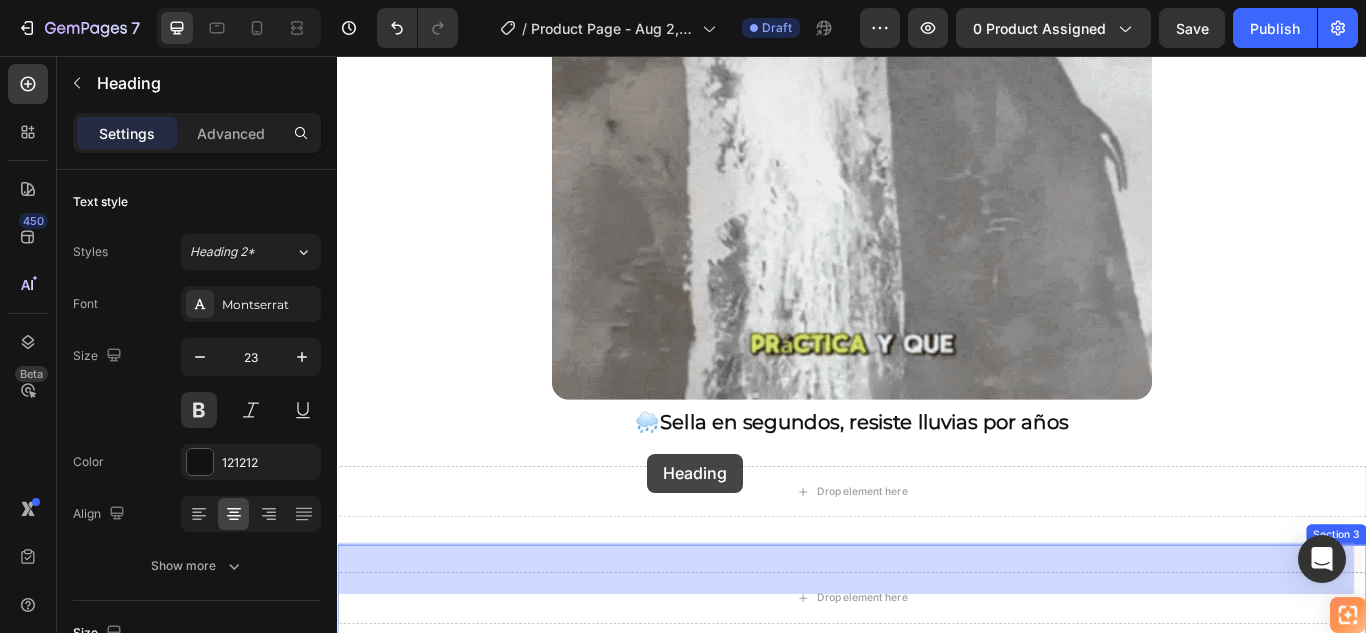scroll, scrollTop: 1878, scrollLeft: 0, axis: vertical 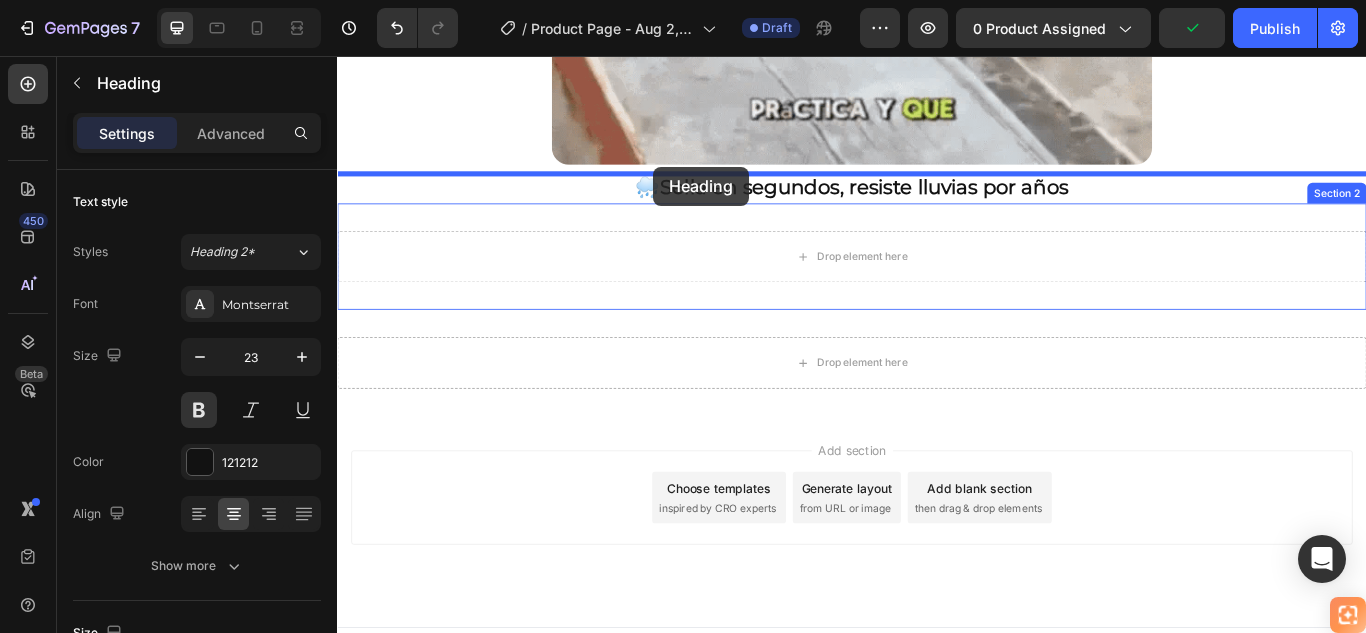 drag, startPoint x: 597, startPoint y: 451, endPoint x: 705, endPoint y: 185, distance: 287.08884 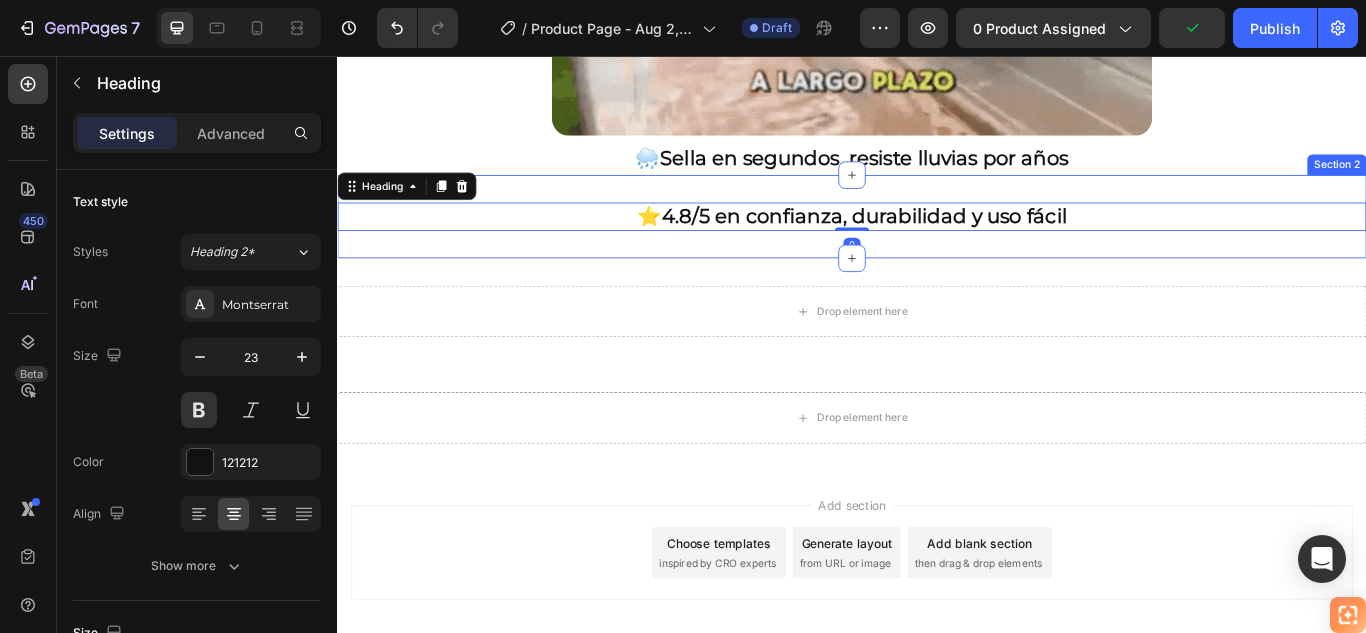 scroll, scrollTop: 1844, scrollLeft: 0, axis: vertical 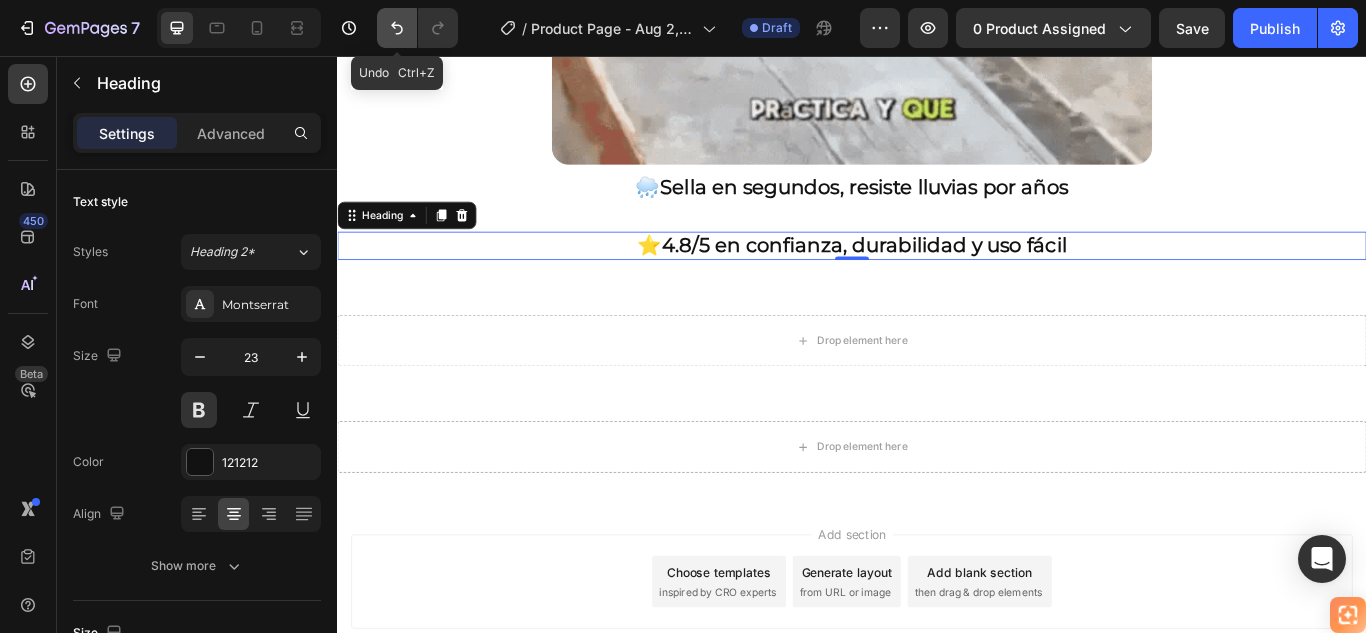 drag, startPoint x: 393, startPoint y: 23, endPoint x: 320, endPoint y: 127, distance: 127.06297 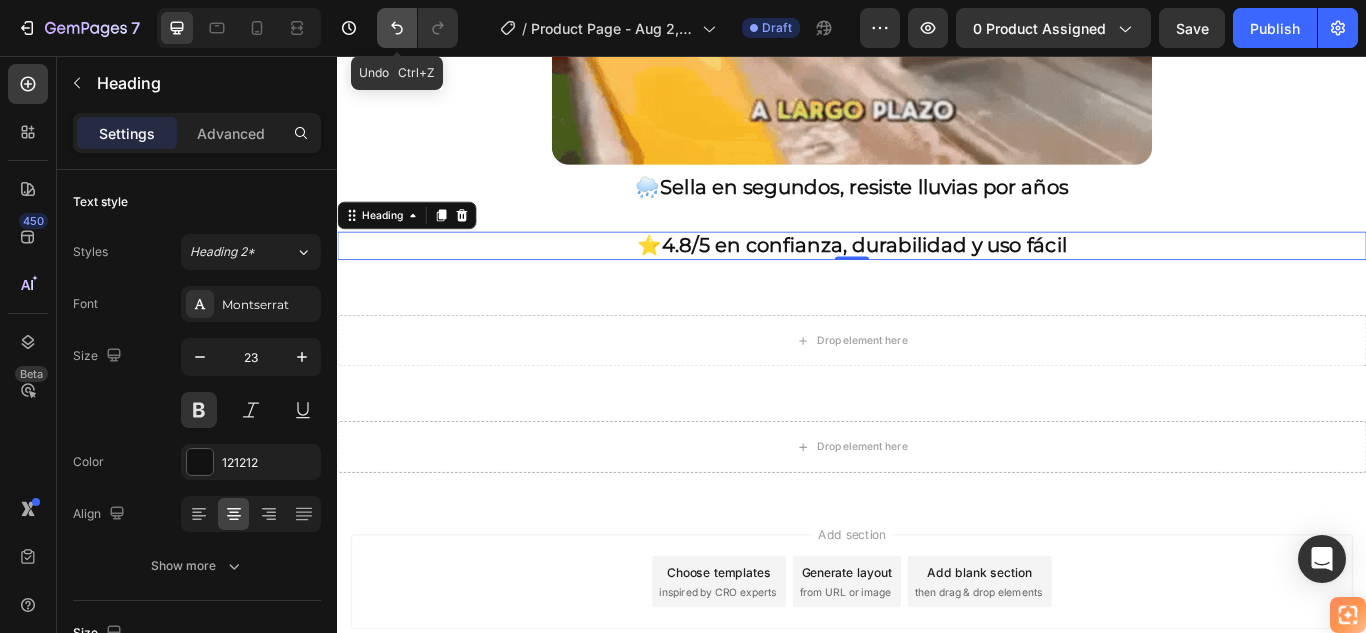 click 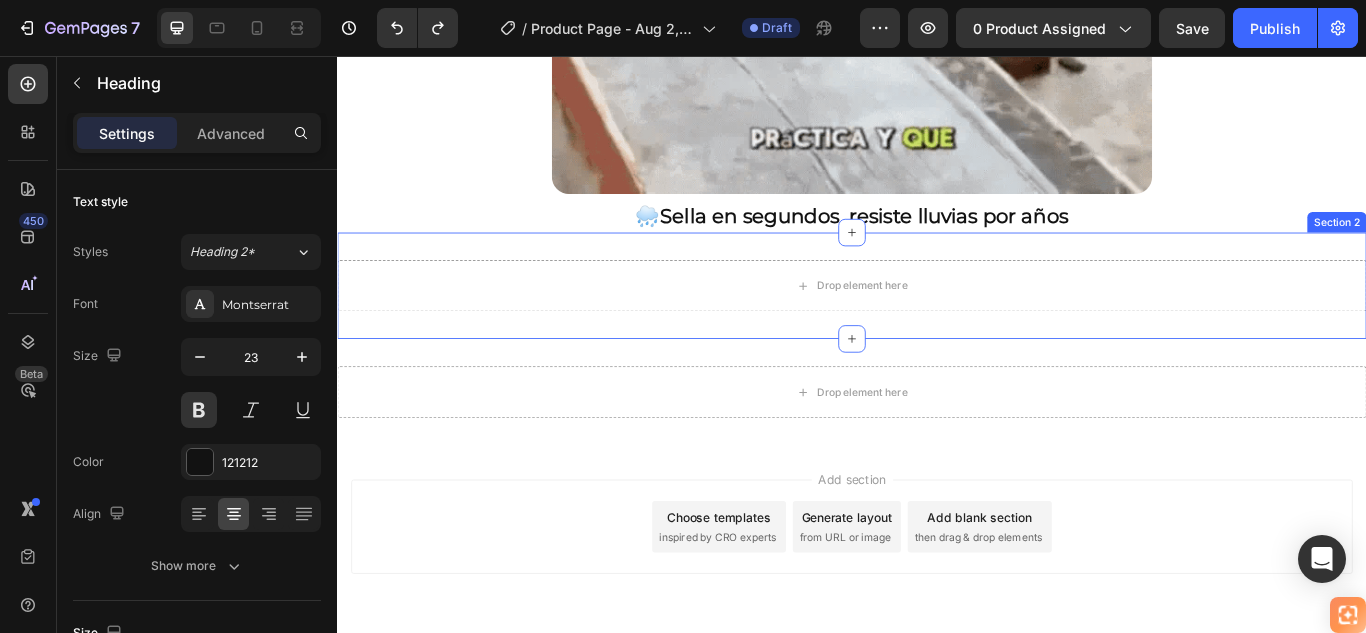 scroll, scrollTop: 1878, scrollLeft: 0, axis: vertical 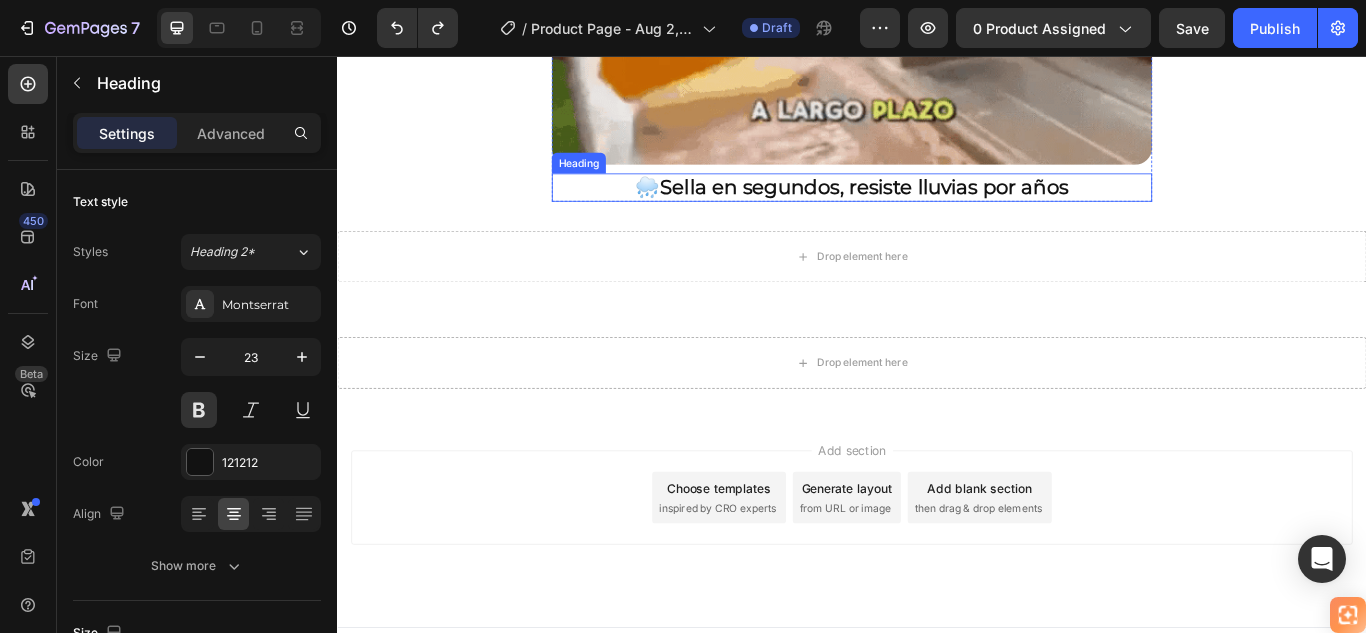 click on "Sella en segundos, resiste lluvias por años" at bounding box center (952, 209) 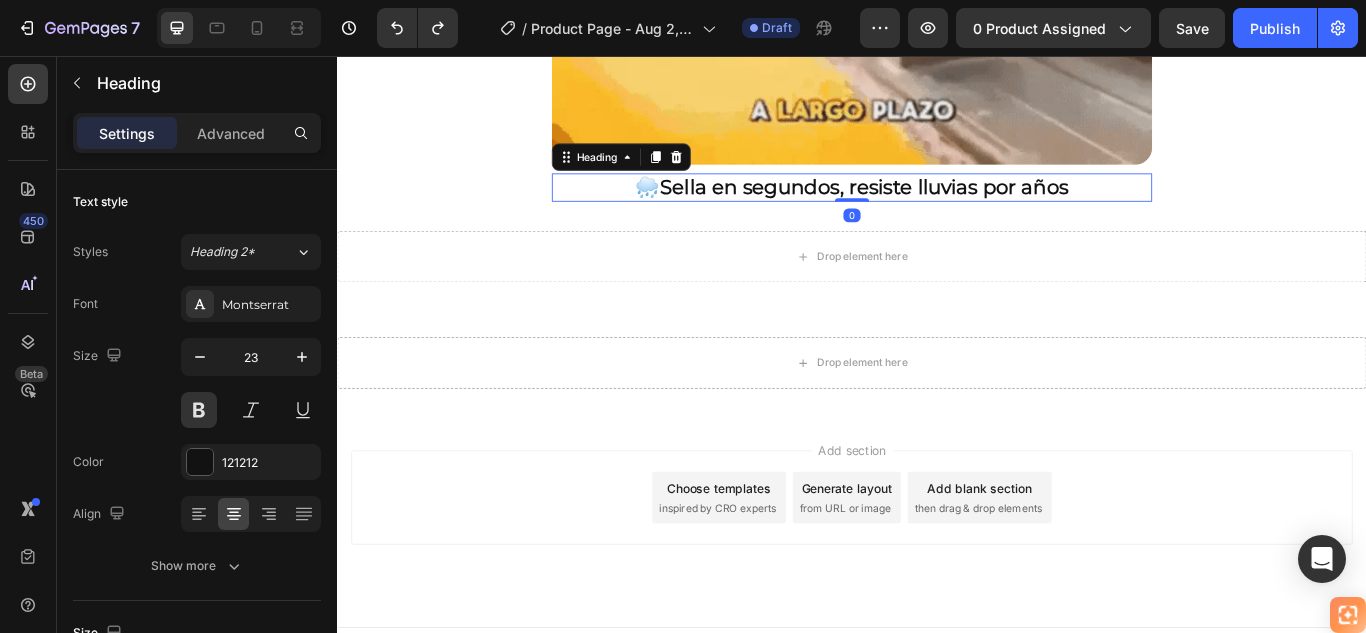 drag, startPoint x: 709, startPoint y: 141, endPoint x: 734, endPoint y: 239, distance: 101.13852 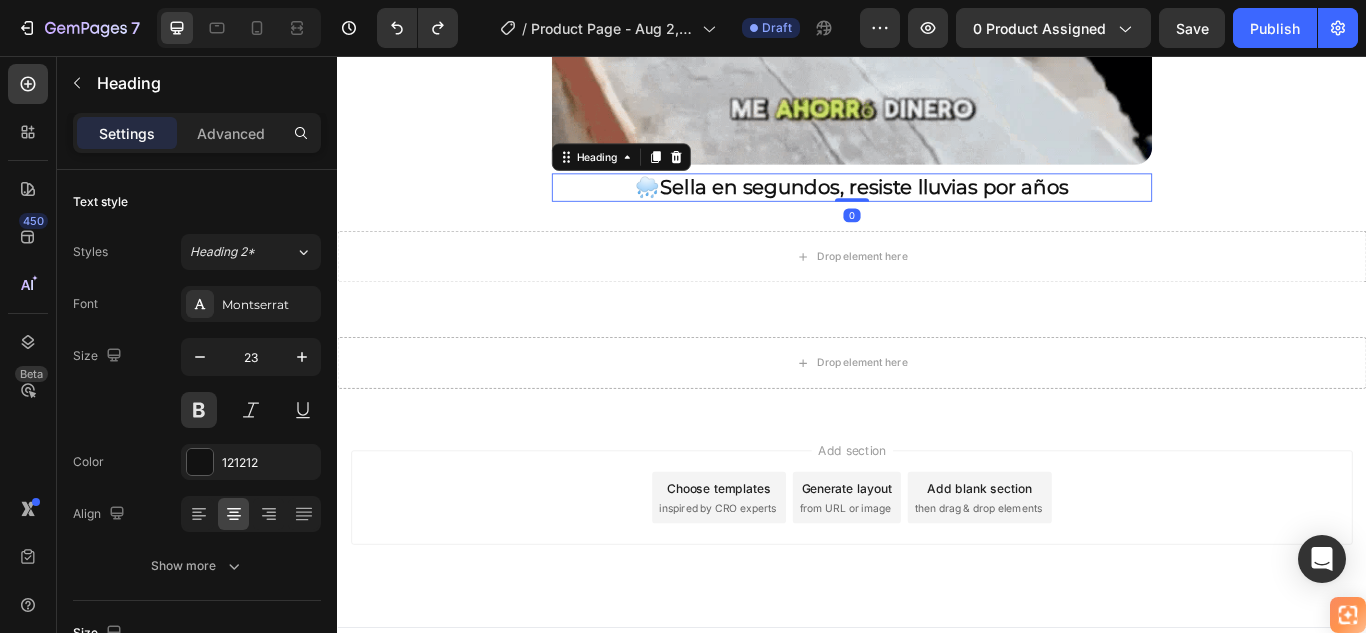 click 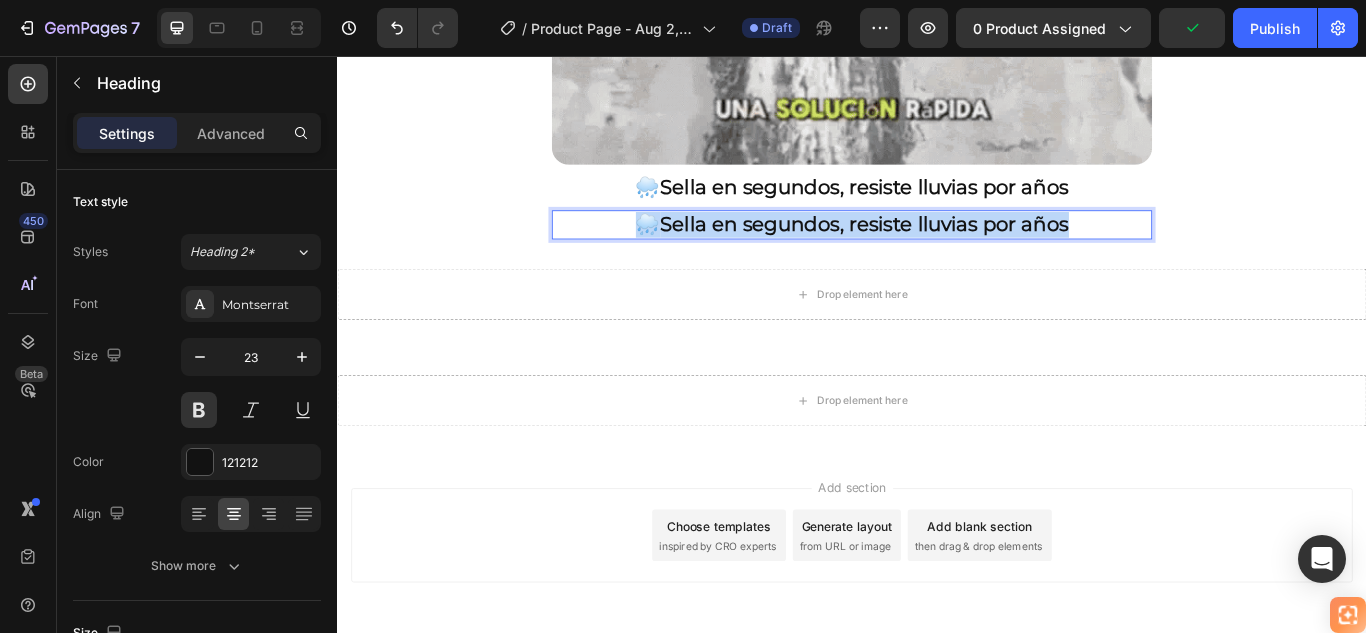 click on "Sella en segundos, resiste lluvias por años" at bounding box center [952, 252] 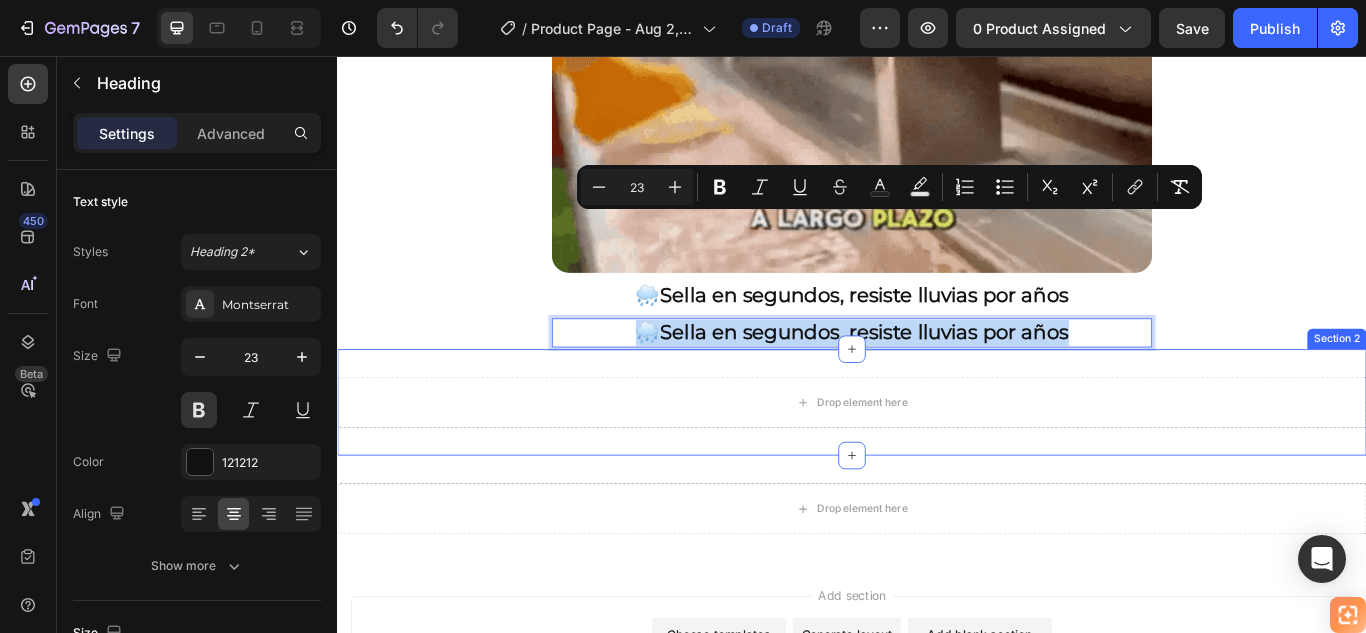 scroll, scrollTop: 1678, scrollLeft: 0, axis: vertical 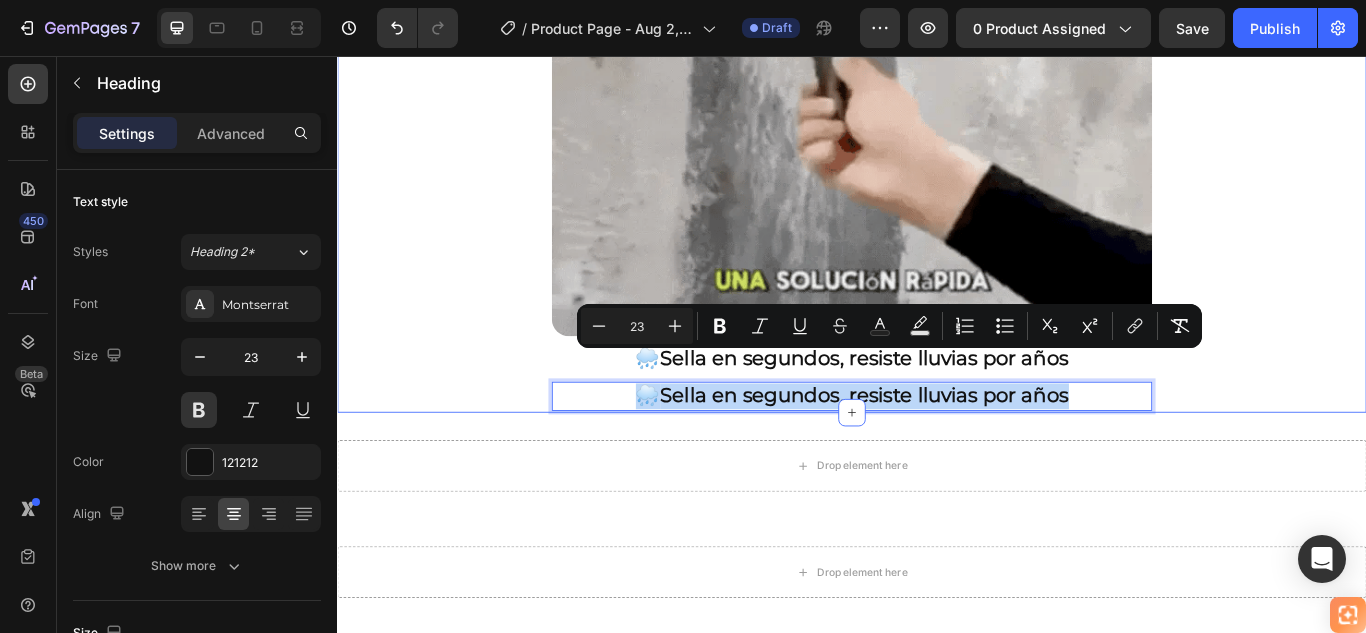 click on "🚚 Envío gratis y entrega rápida - ✅ Garantía de satisfacción total Heading Image ⭐  4.8/5 en confianza, durabilidad y uso fácil Heading ⭐  4.8/5 en confianza, durabilidad y uso fácil Heading 🔥  ¡Oferta Especial de Hoy! Llévate 2 por el precio de 1 Heading Antes: $[PRICE] Heading Hoy en solo: $[PRICE] Heading ¡AHORRAS 50% DE DESCUENTO! Heading
Publish the page to see the content.
Custom Code Image 🌧️  Sella en segundos, resiste lluvias por años Heading 🌧️  Sella en segundos, resiste lluvias por años Heading   0 Row Section 1" at bounding box center [937, -555] 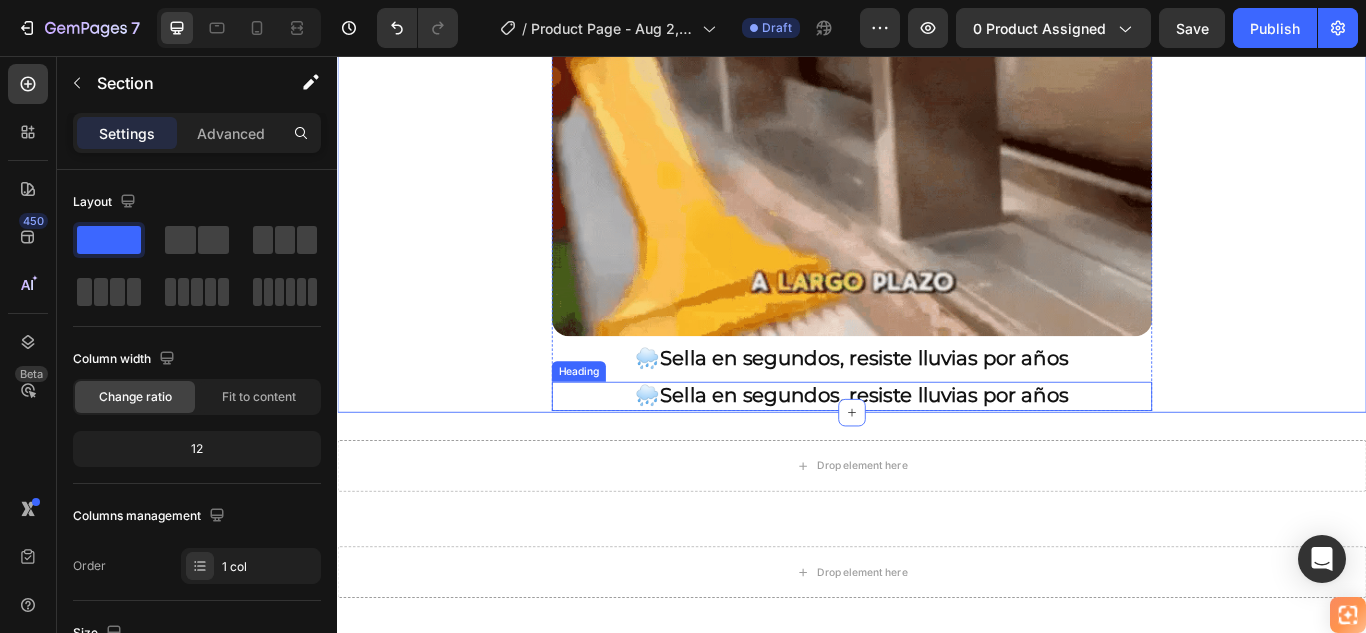 click on "Sella en segundos, resiste lluvias por años" at bounding box center [952, 452] 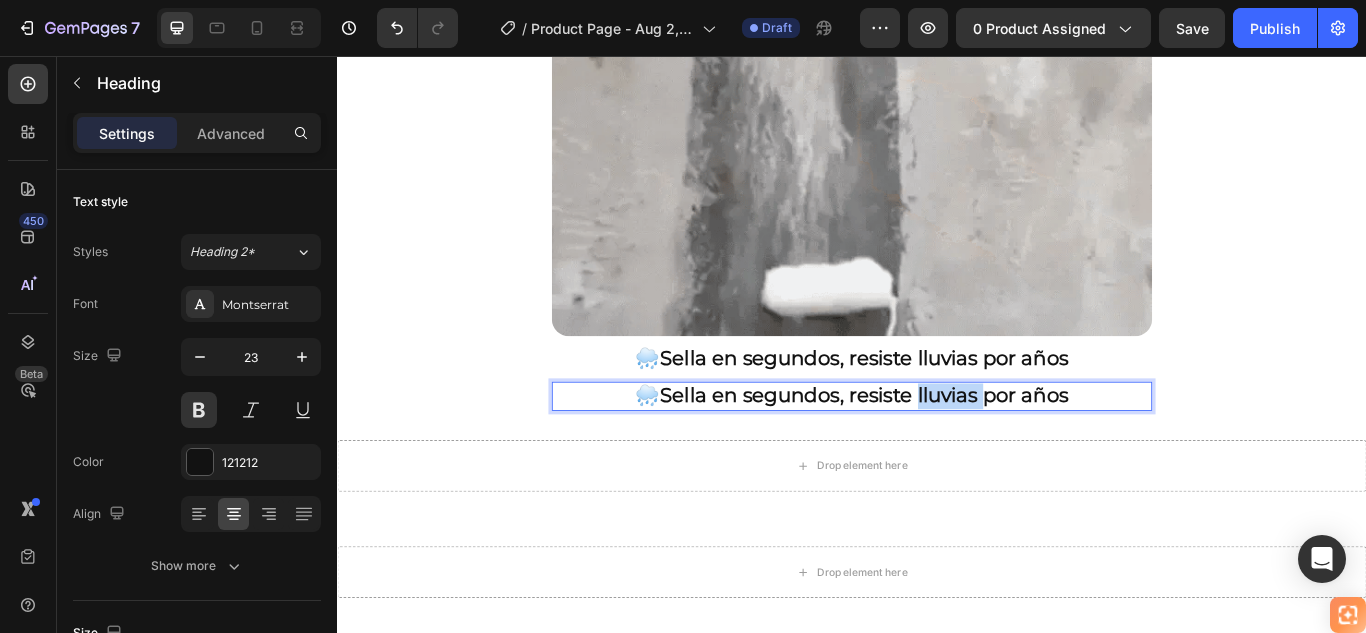 click on "Sella en segundos, resiste lluvias por años" at bounding box center [952, 452] 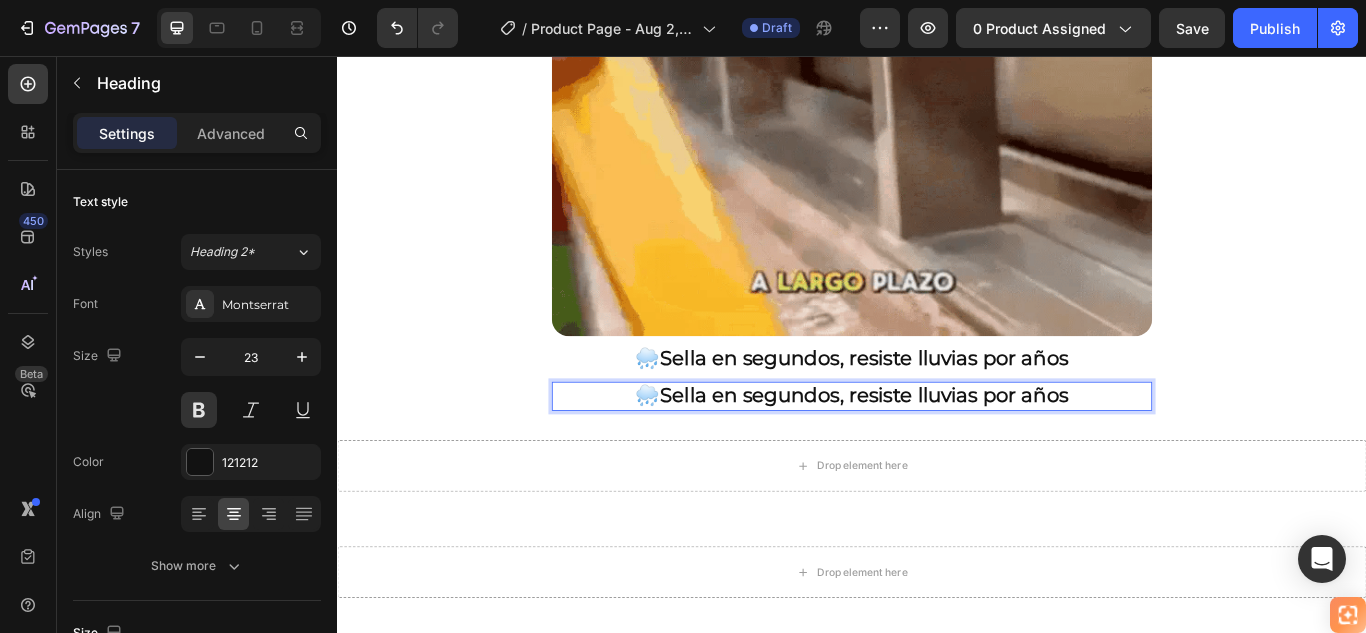 click on "Sella en segundos, resiste lluvias por años" at bounding box center [952, 452] 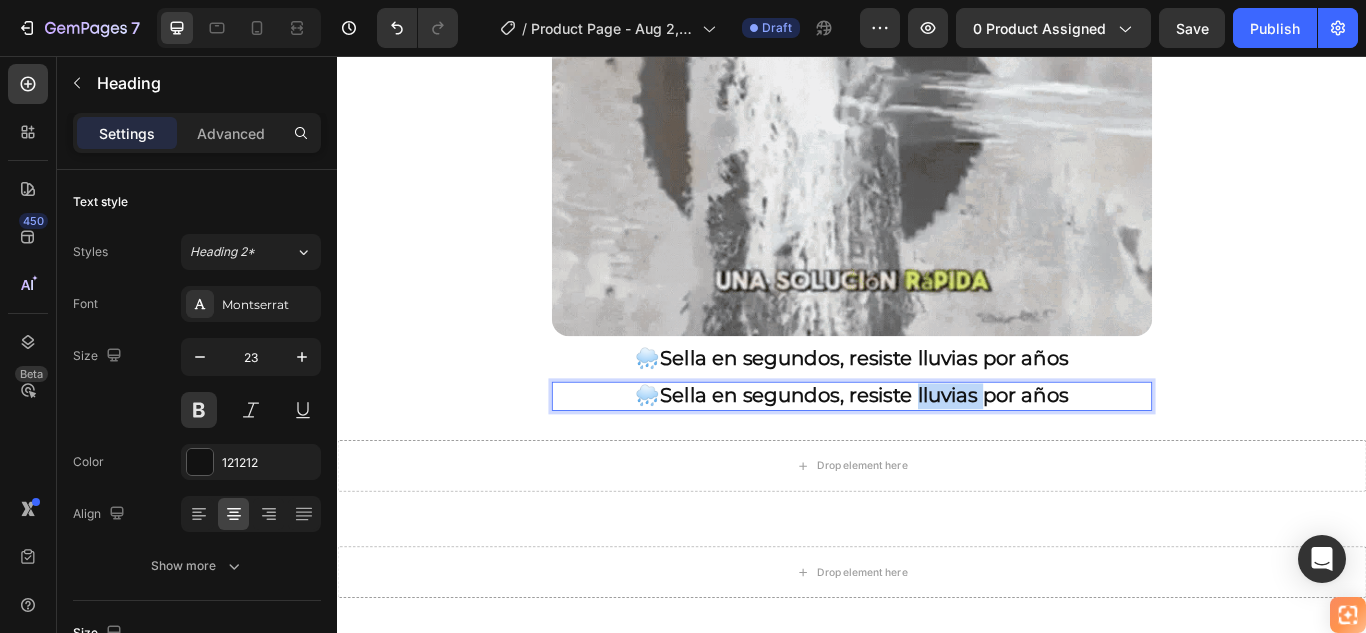 click on "Sella en segundos, resiste lluvias por años" at bounding box center [952, 452] 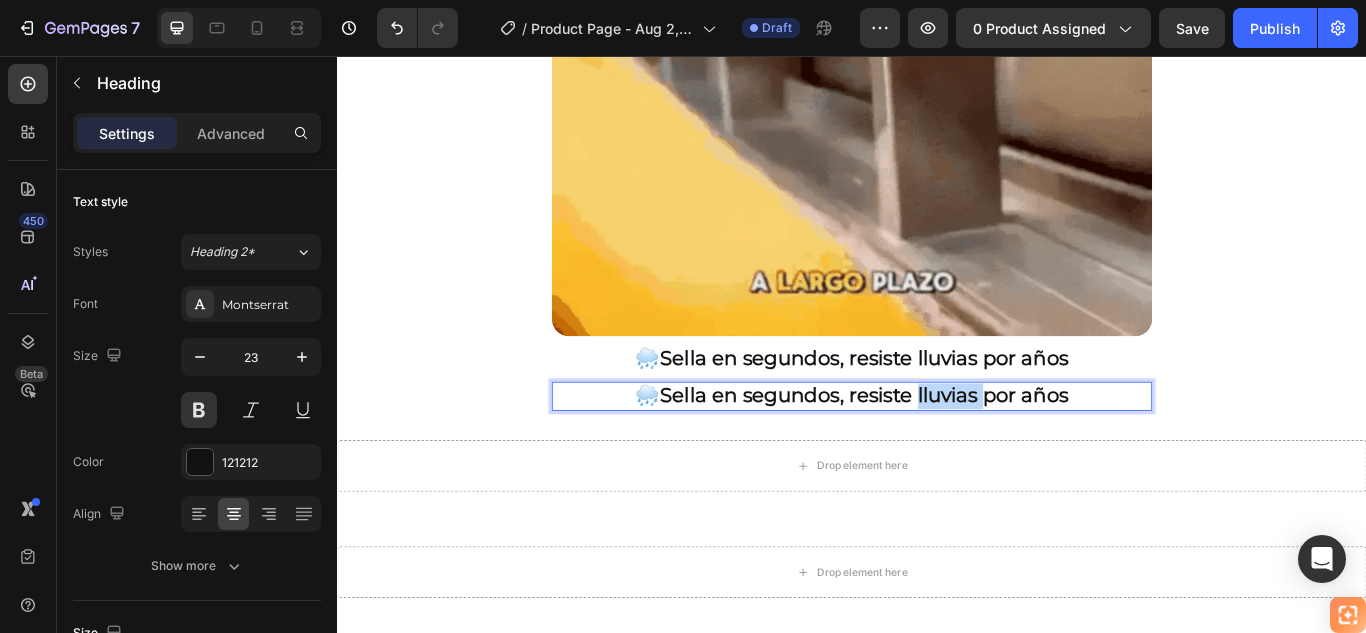 click on "Sella en segundos, resiste lluvias por años" at bounding box center [952, 452] 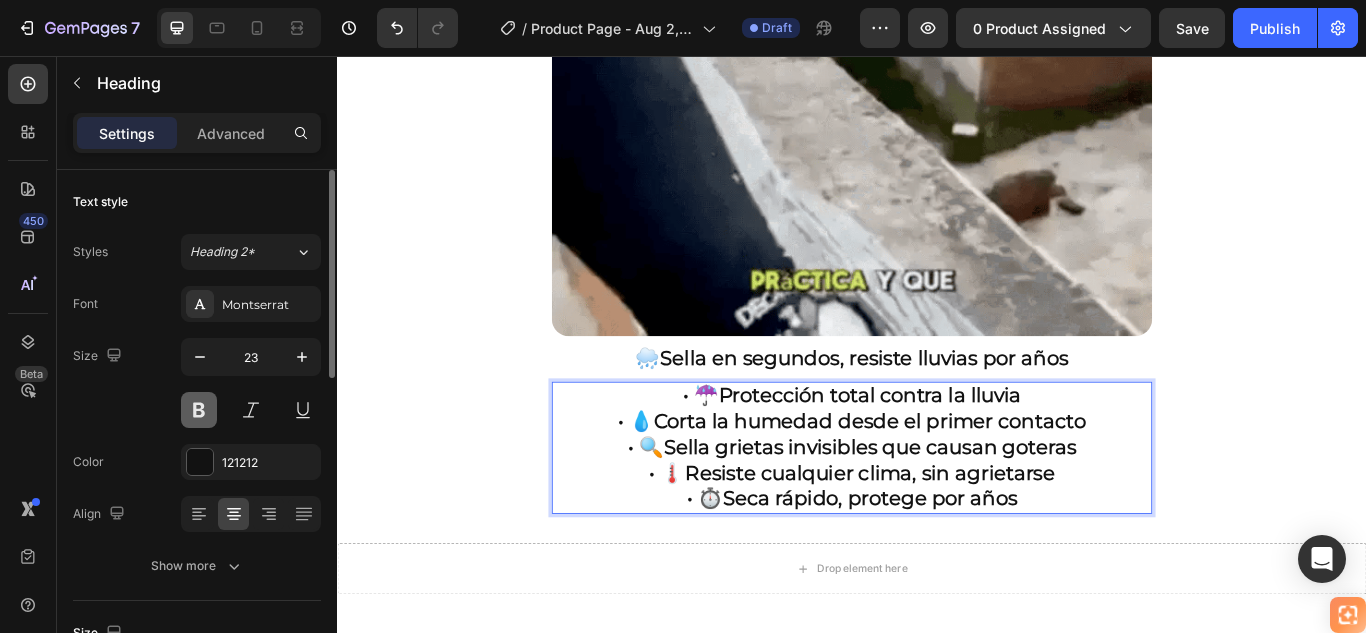 click at bounding box center [199, 410] 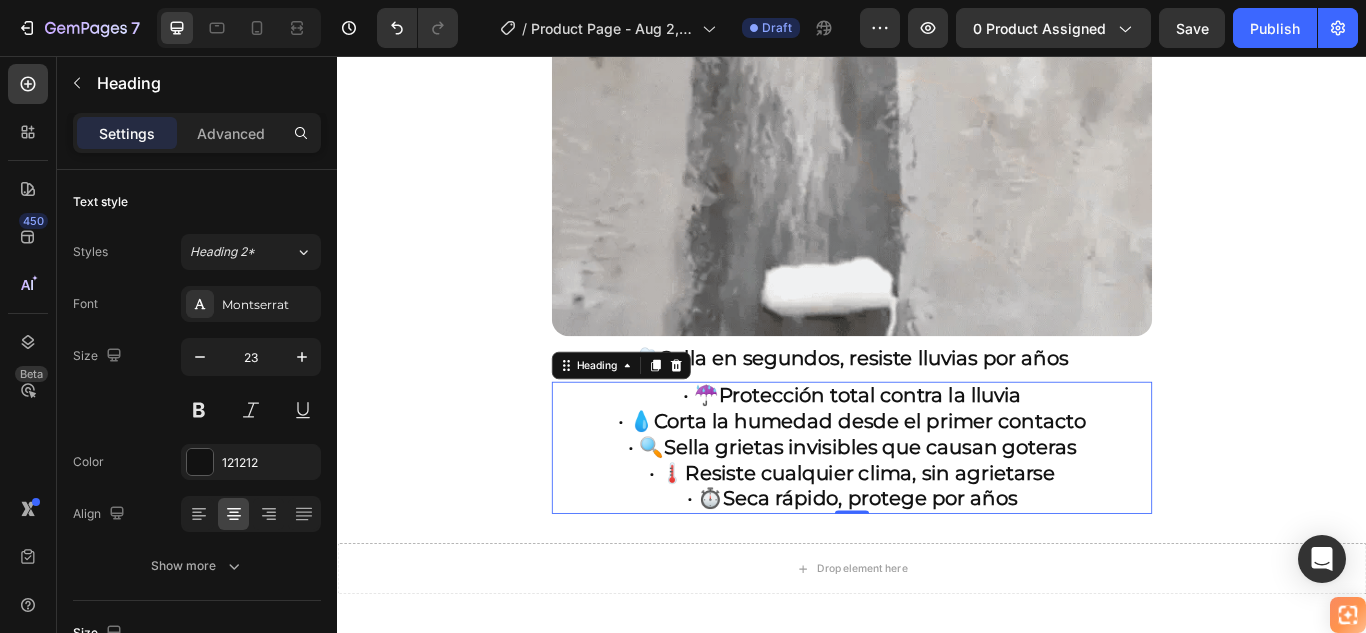 click on "• ☔  Protección total contra la lluvia • 💧  Corta la humedad desde el primer contacto • 🔍  Sella grietas invisibles que causan goteras • 🌡️  Resiste cualquier clima, sin agrietarse • ⏱️  Seca rápido, protege por años" at bounding box center (937, 513) 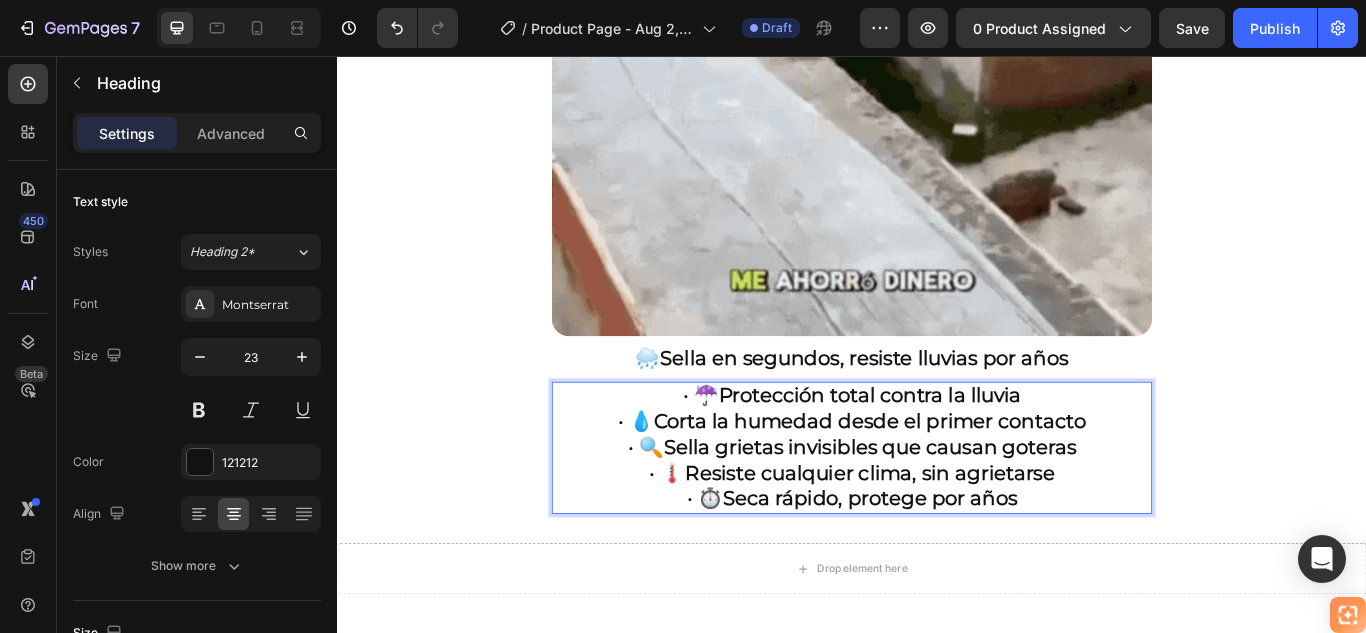 click on "• ☔  Protección total contra la lluvia • 💧  Corta la humedad desde el primer contacto • 🔍  Sella grietas invisibles que causan goteras • 🌡️  Resiste cualquier clima, sin agrietarse • ⏱️  Seca rápido, protege por años" at bounding box center [937, 513] 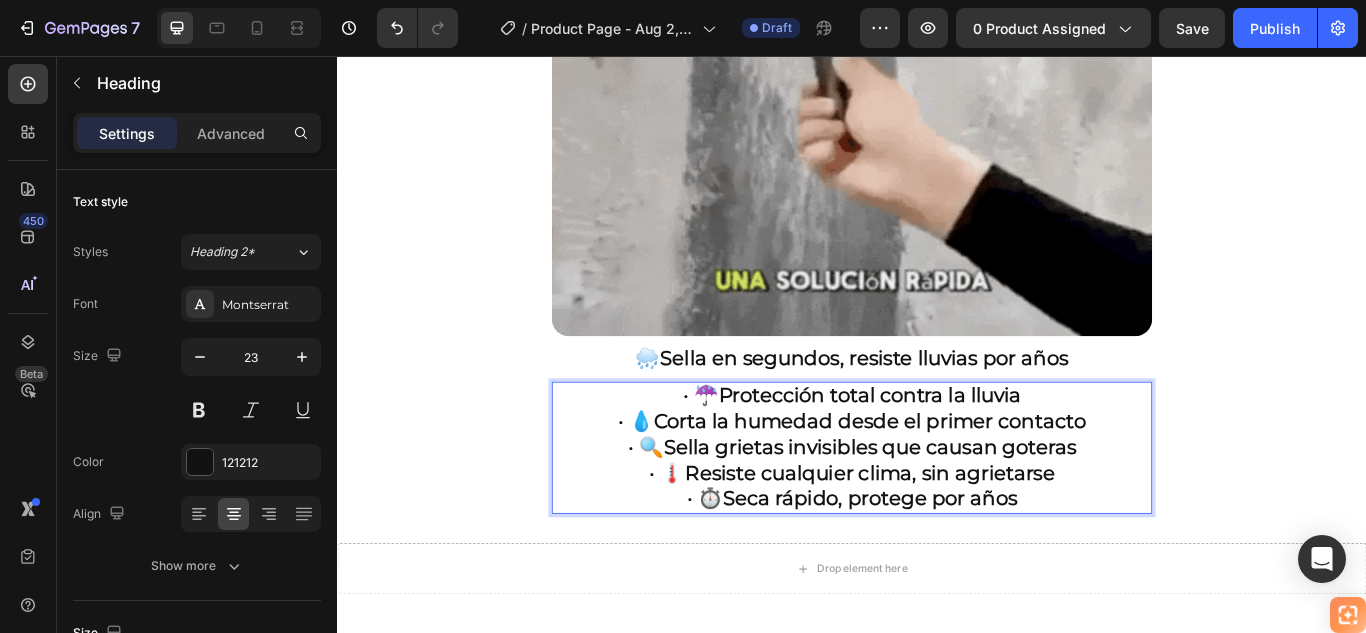 click on "• ☔  Protección total contra la lluvia • 💧  Corta la humedad desde el primer contacto • 🔍  Sella grietas invisibles que causan goteras • 🌡️  Resiste cualquier clima, sin agrietarse • ⏱️  Seca rápido, protege por años" at bounding box center [937, 513] 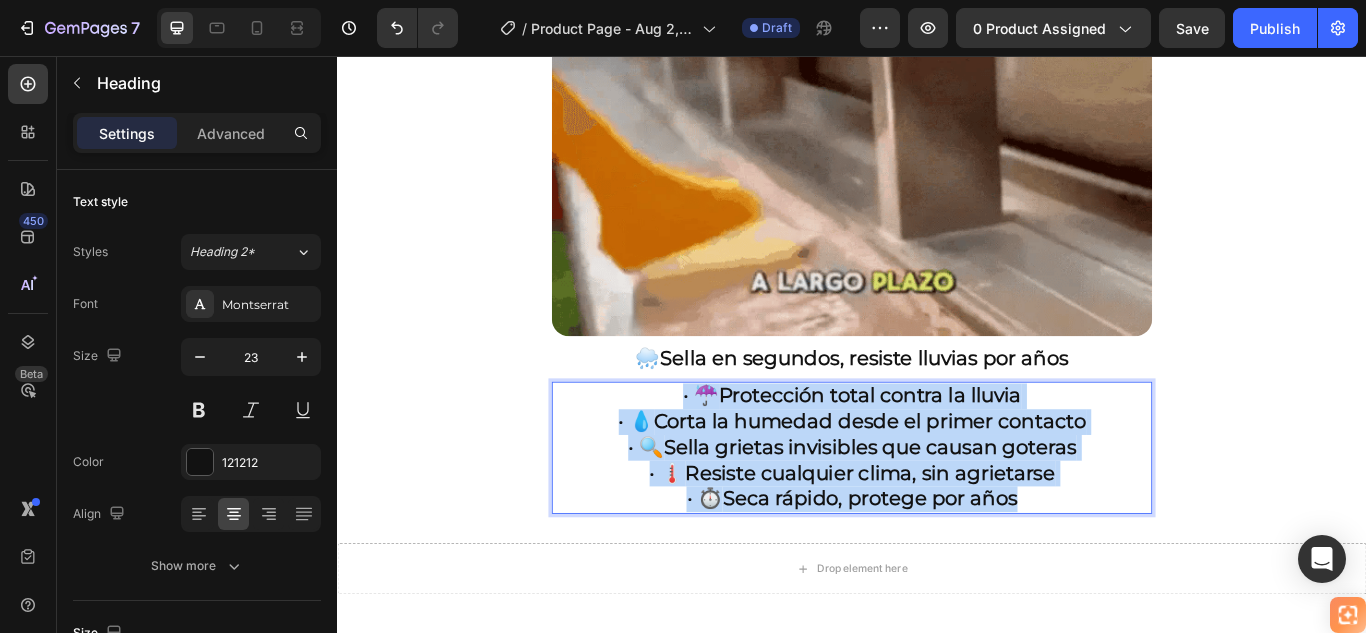 drag, startPoint x: 724, startPoint y: 415, endPoint x: 1187, endPoint y: 543, distance: 480.36755 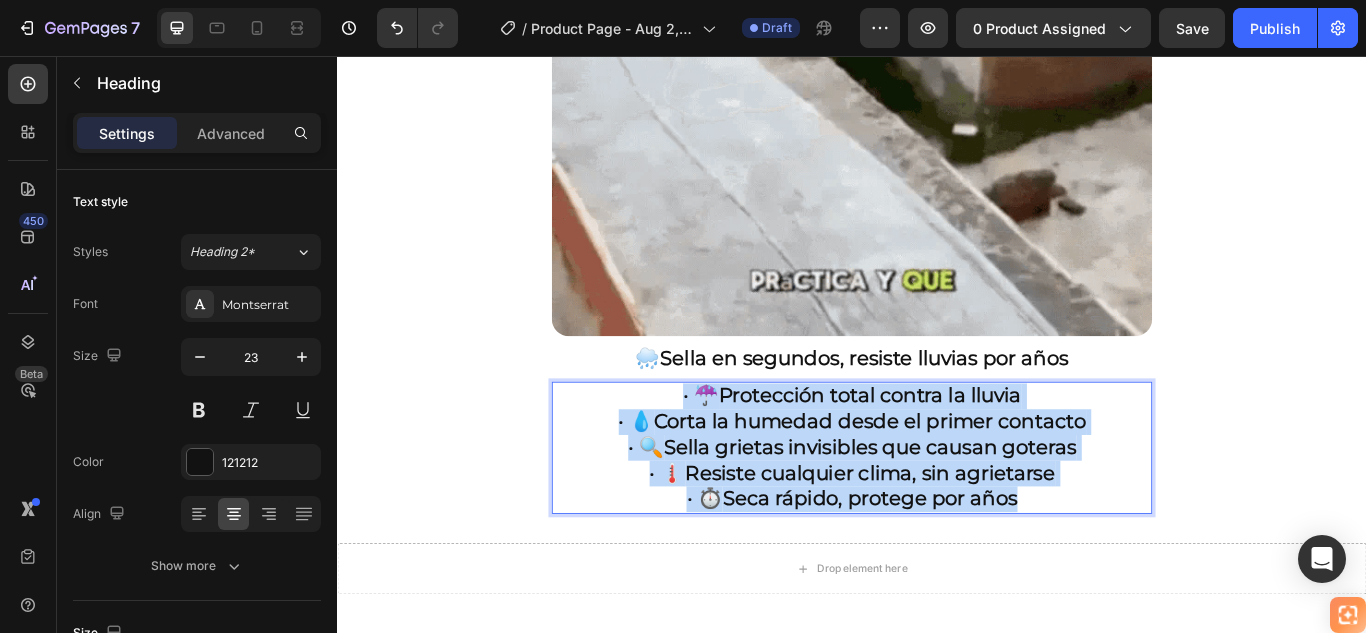 click on "• ☔  Protección total contra la lluvia • 💧  Corta la humedad desde el primer contacto • 🔍  Sella grietas invisibles que causan goteras • 🌡️  Resiste cualquier clima, sin agrietarse • ⏱️  Seca rápido, protege por años" at bounding box center [937, 513] 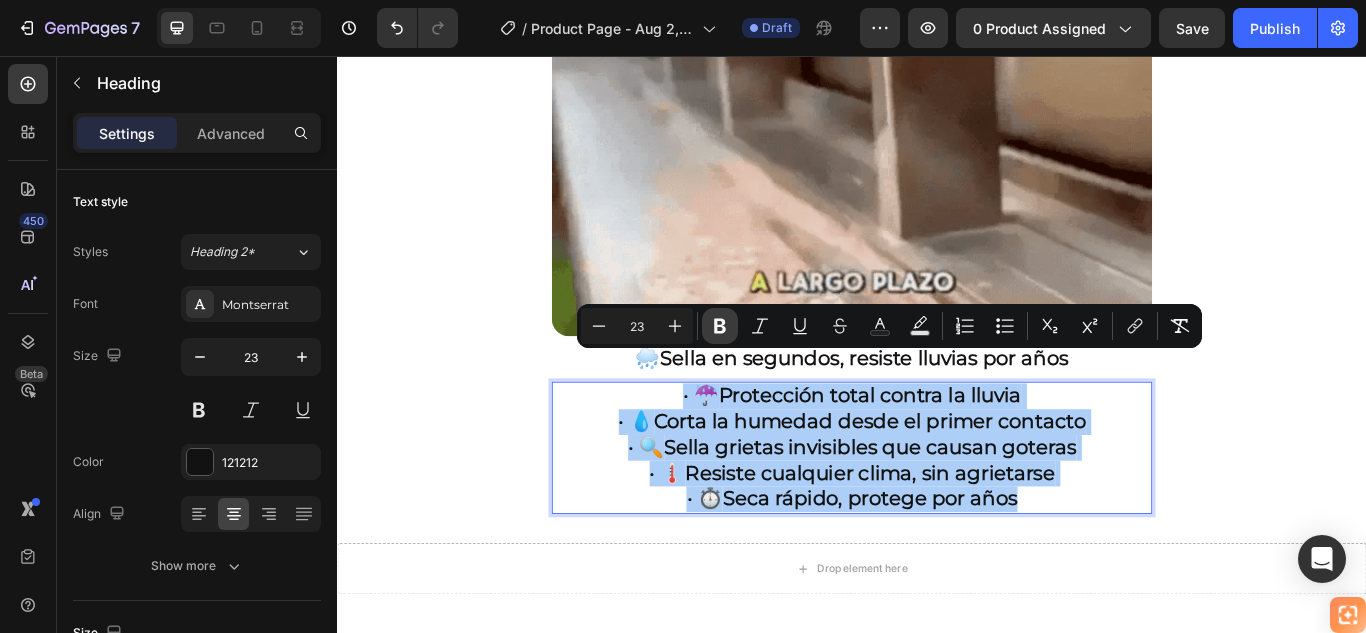 click 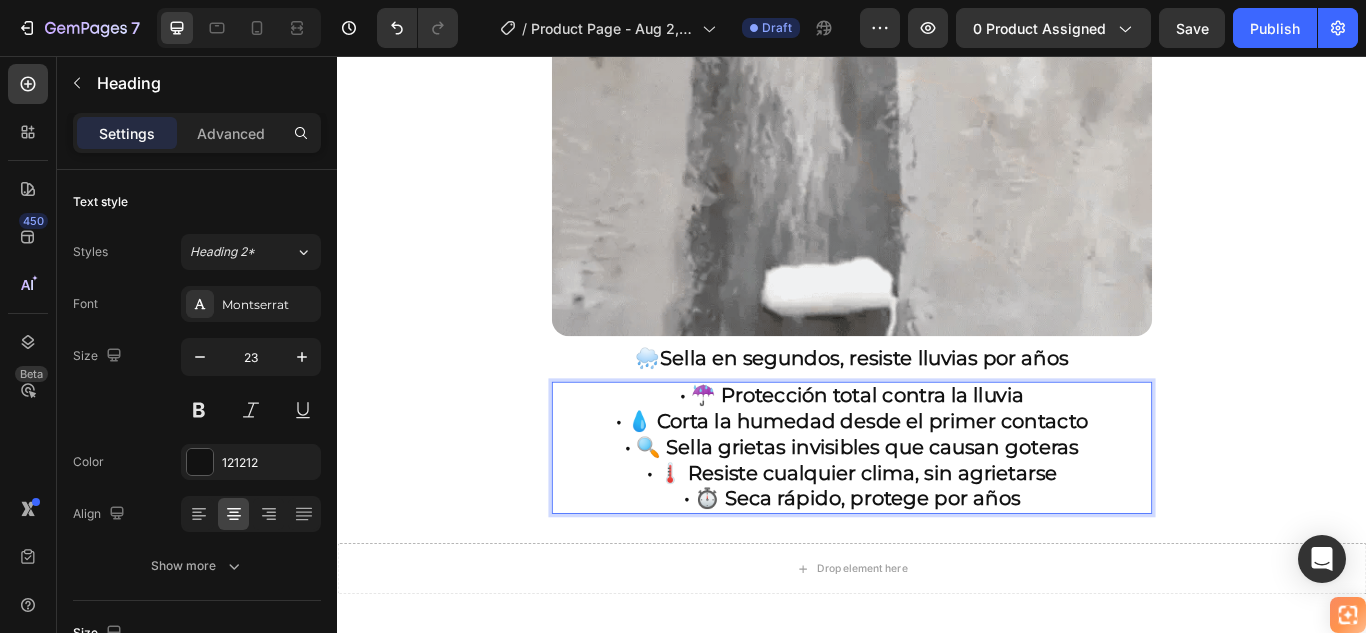 click on "Sella en segundos, resiste lluvias por años" at bounding box center (952, 409) 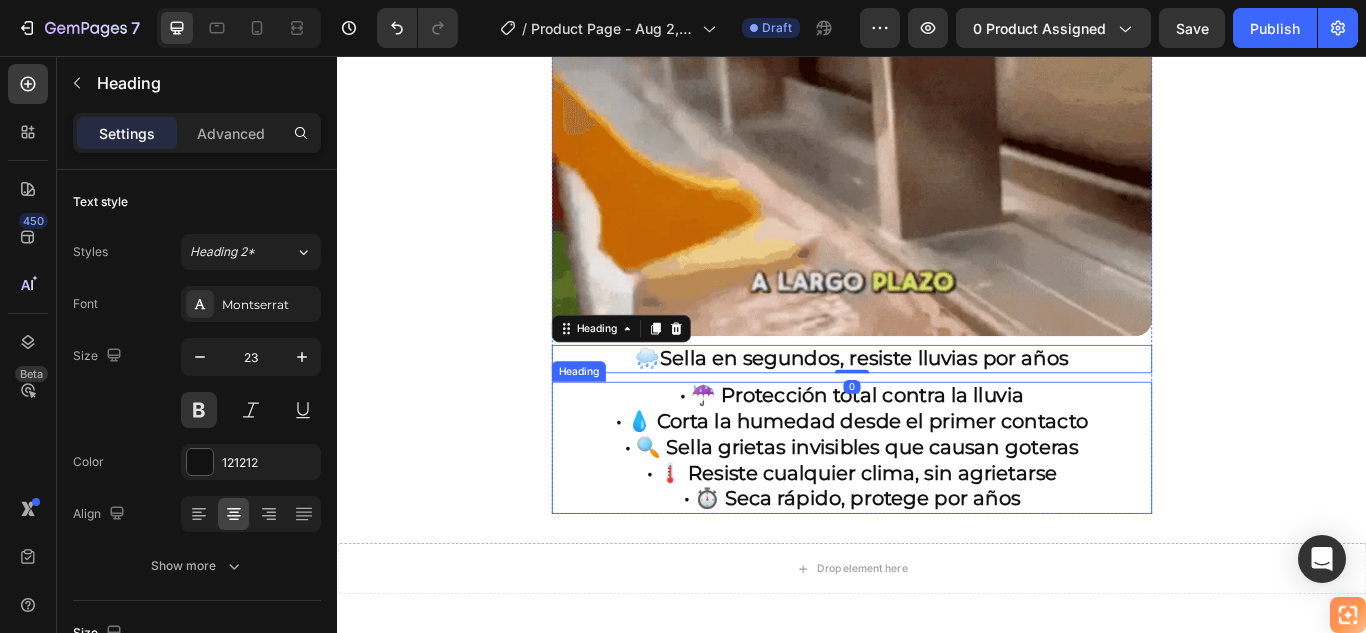 click on "• 💧 Corta la humedad desde el primer contacto" at bounding box center (937, 482) 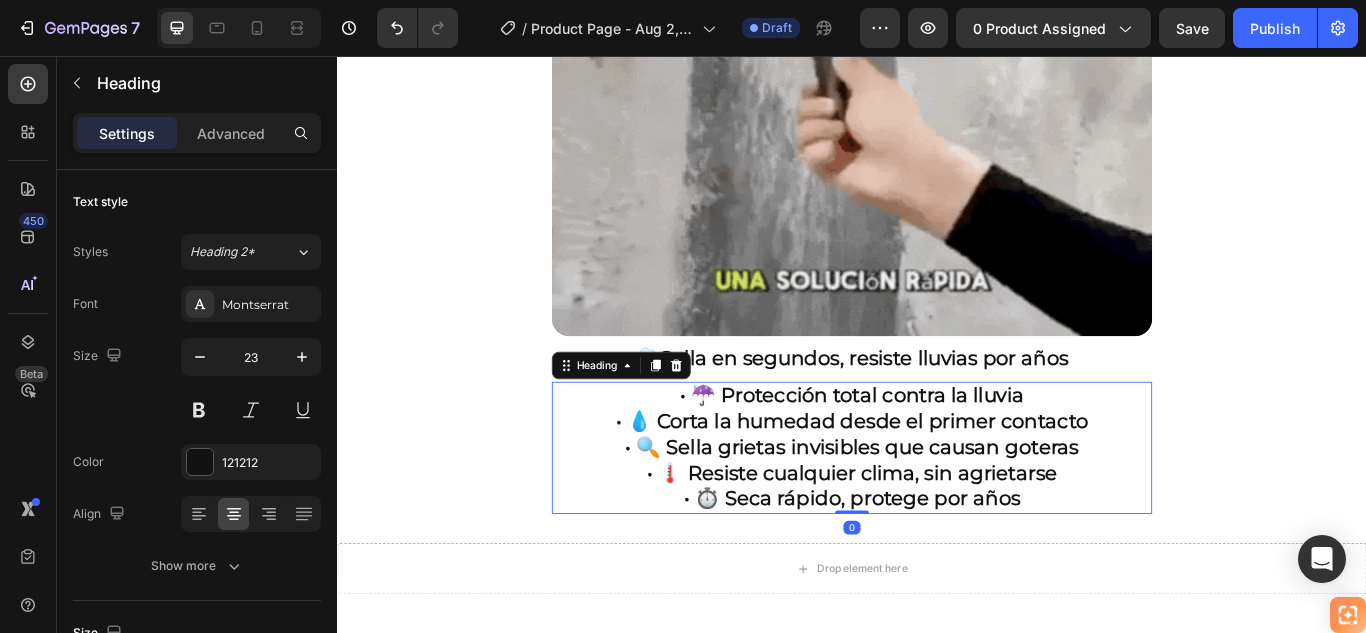 click on "• 💧 Corta la humedad desde el primer contacto" at bounding box center (937, 482) 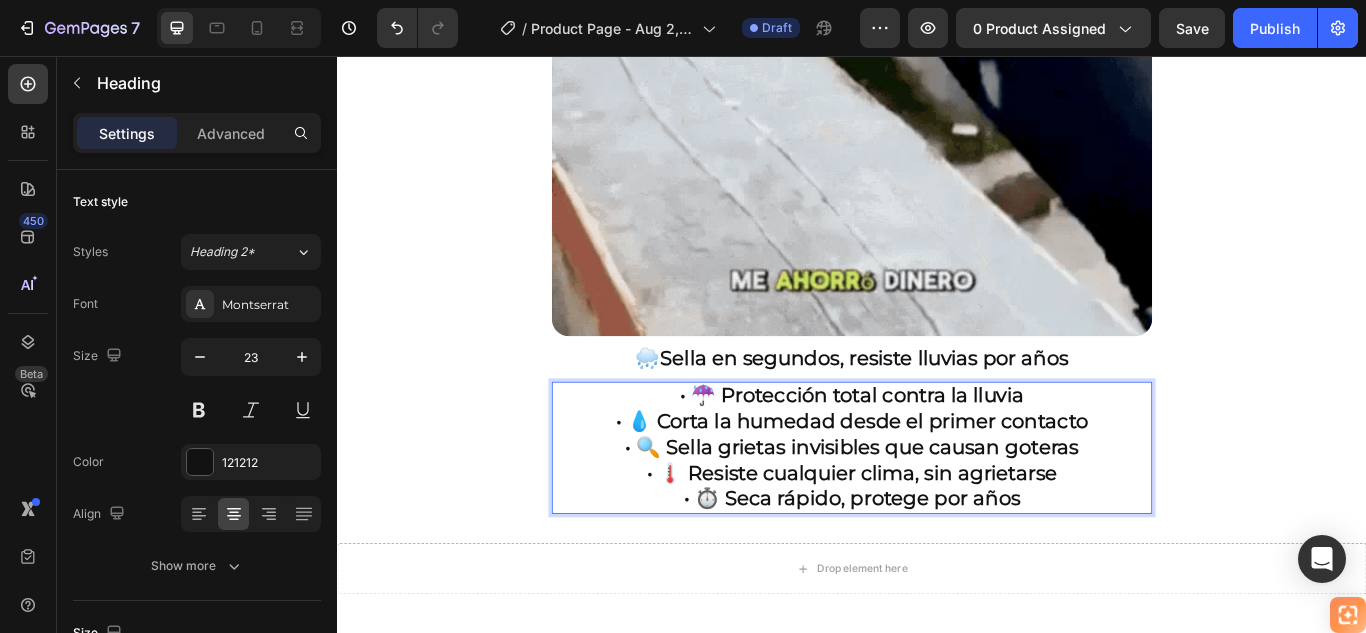 click on "• 💧 Corta la humedad desde el primer contacto" at bounding box center (937, 482) 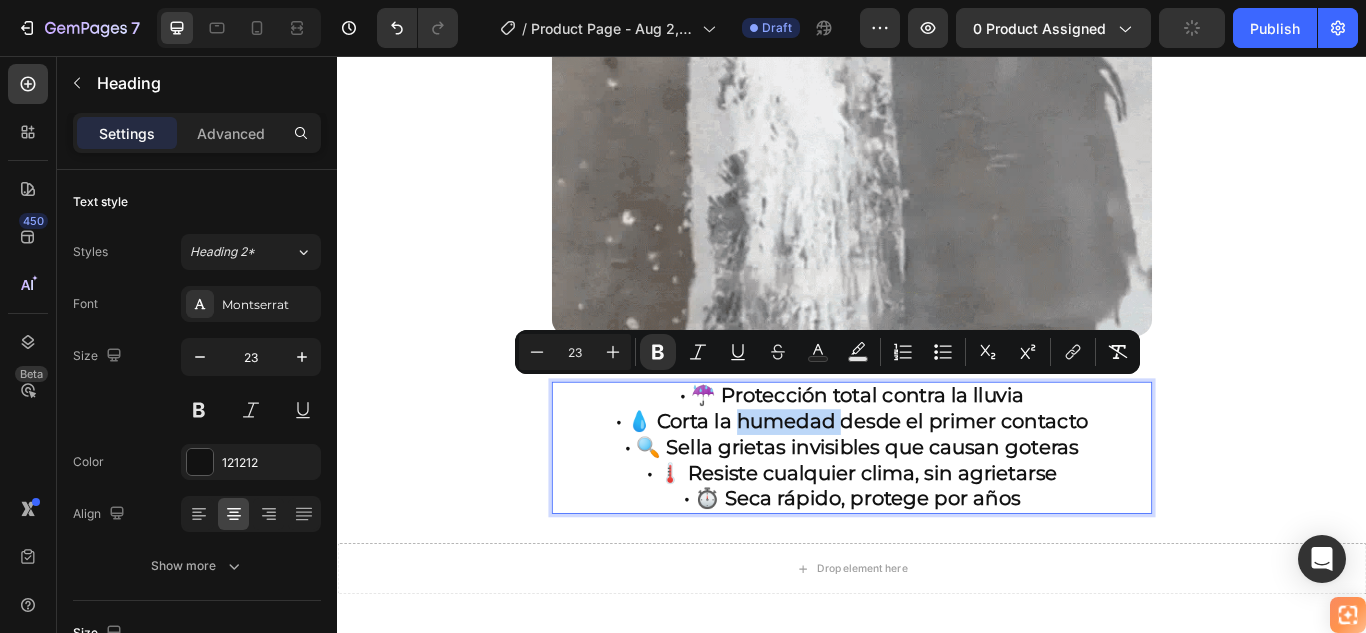 drag, startPoint x: 834, startPoint y: 518, endPoint x: 872, endPoint y: 524, distance: 38.470768 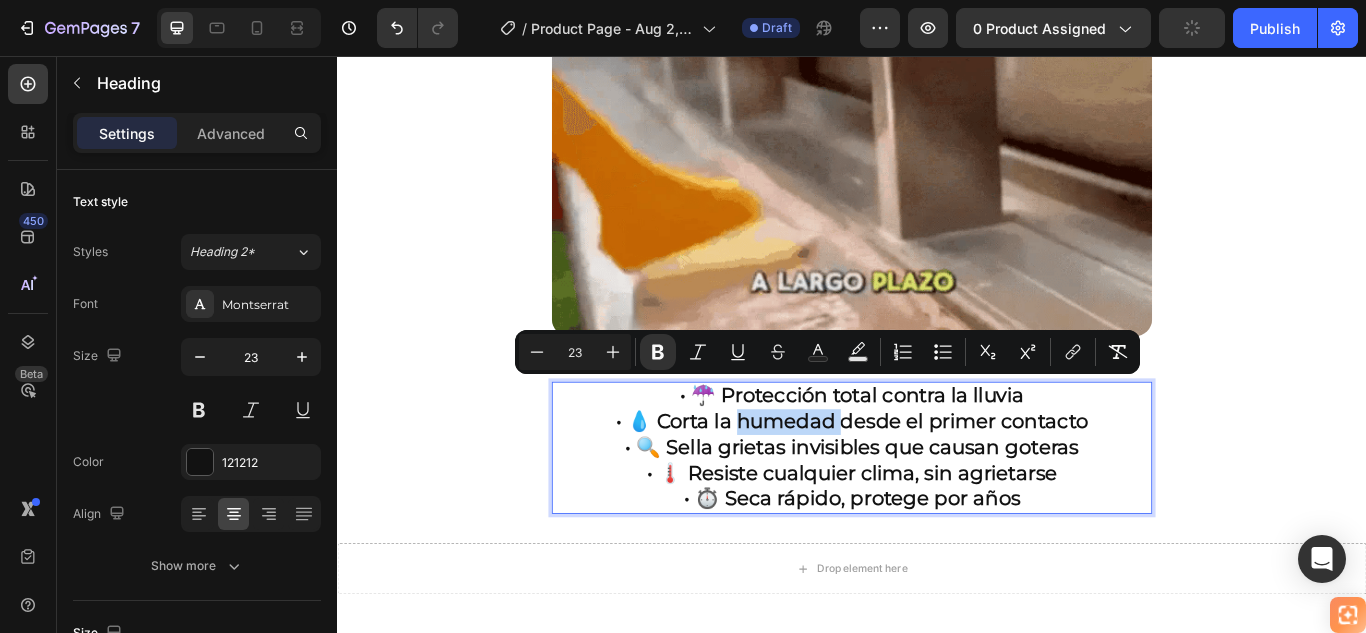 click on "• 🌡️ Resiste cualquier clima, sin agrietarse" at bounding box center (937, 542) 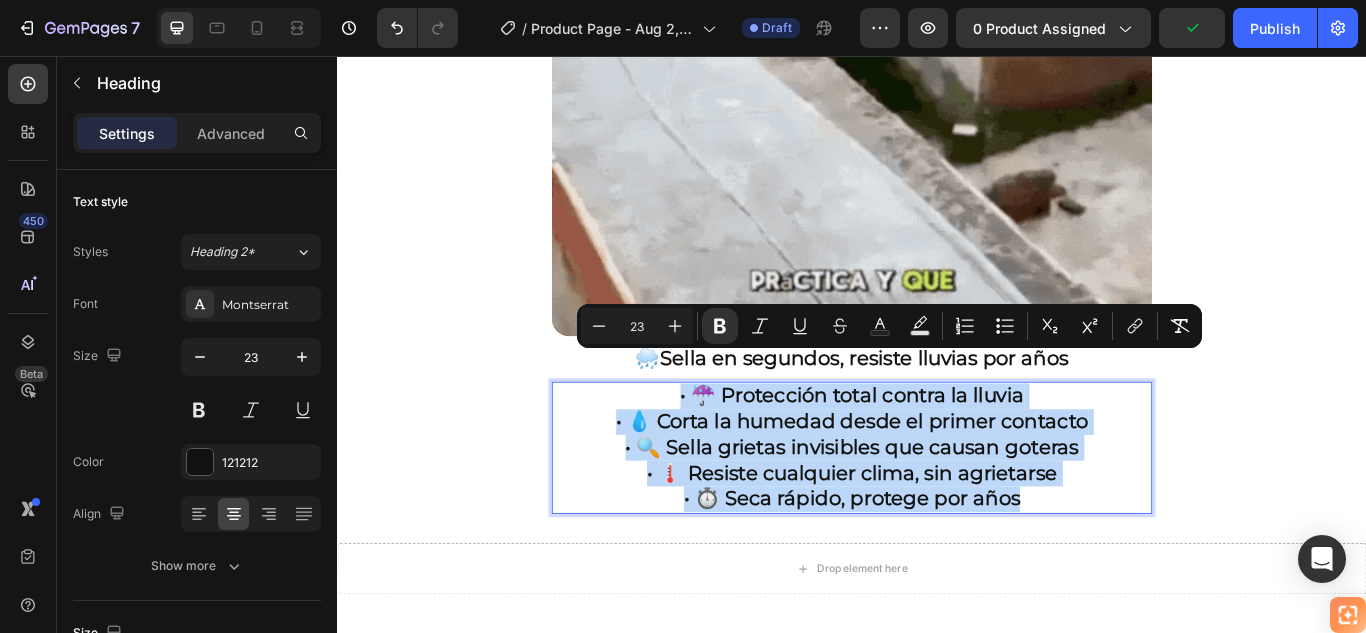 drag, startPoint x: 1147, startPoint y: 531, endPoint x: 685, endPoint y: 415, distance: 476.3402 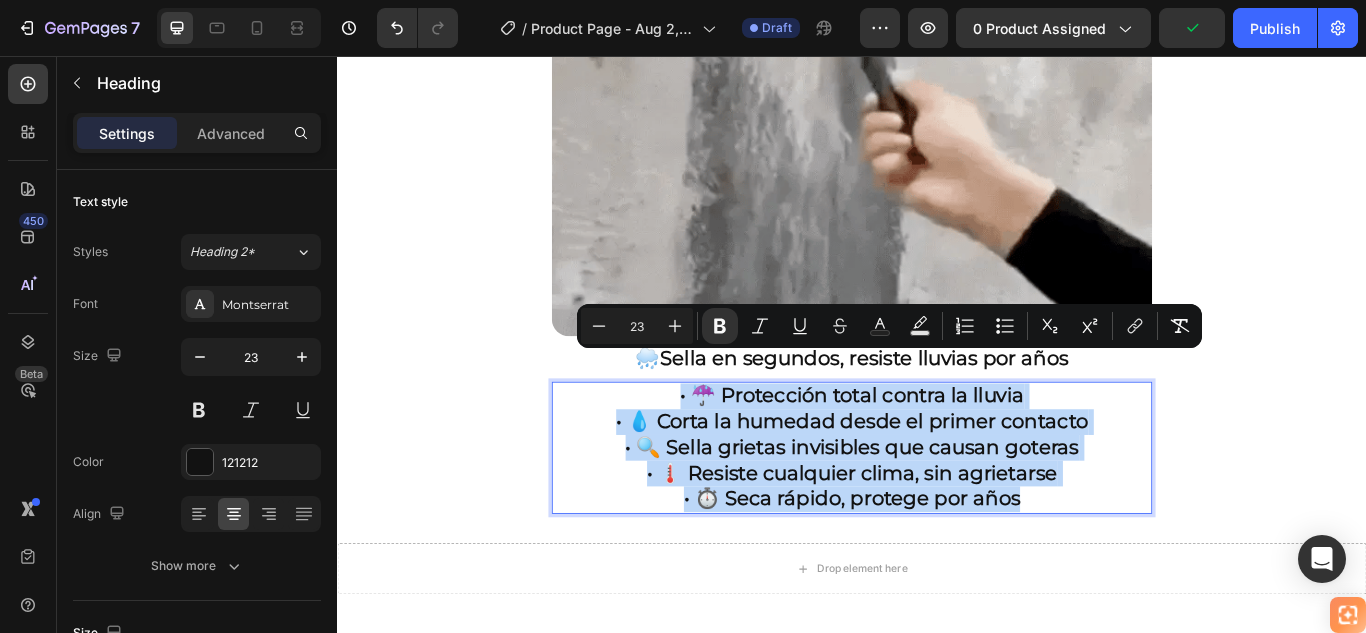 click on "• ☔ Protección total contra la lluvia • 💧 Corta la humedad desde el primer contacto • 🔍 Sella grietas invisibles que causan goteras • 🌡️ Resiste cualquier clima, sin agrietarse • ⏱️ Seca rápido, protege por años" at bounding box center [937, 513] 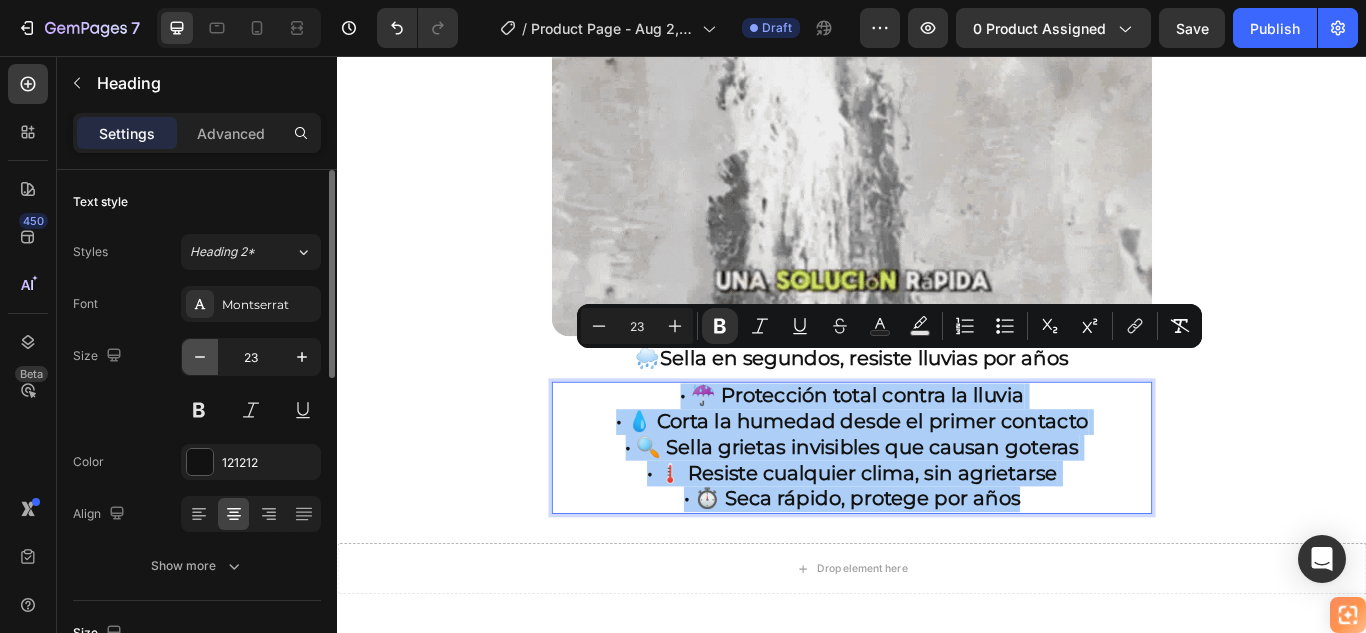 click 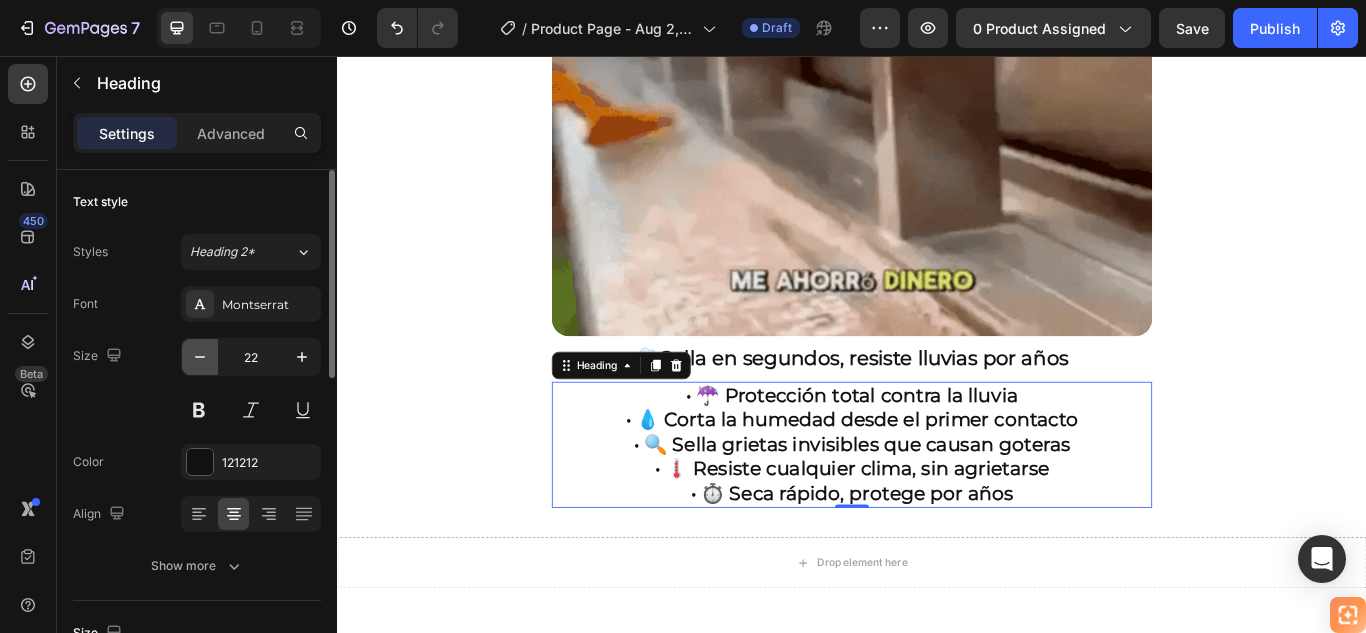 click 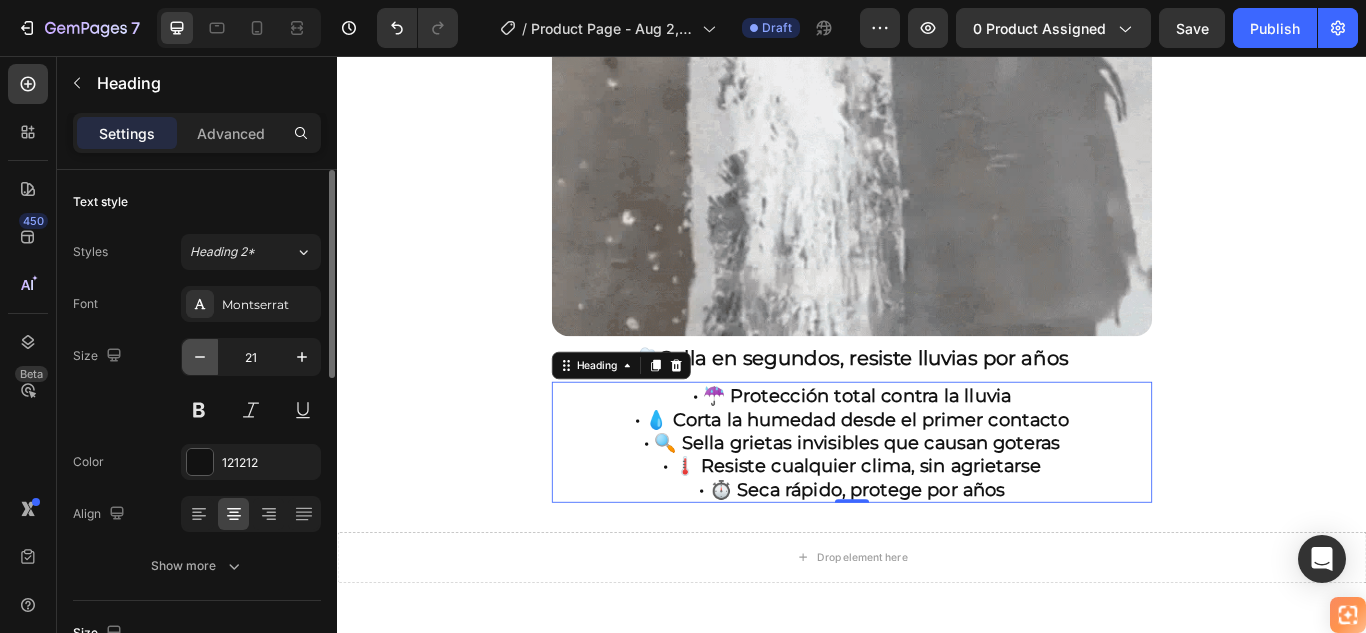 click 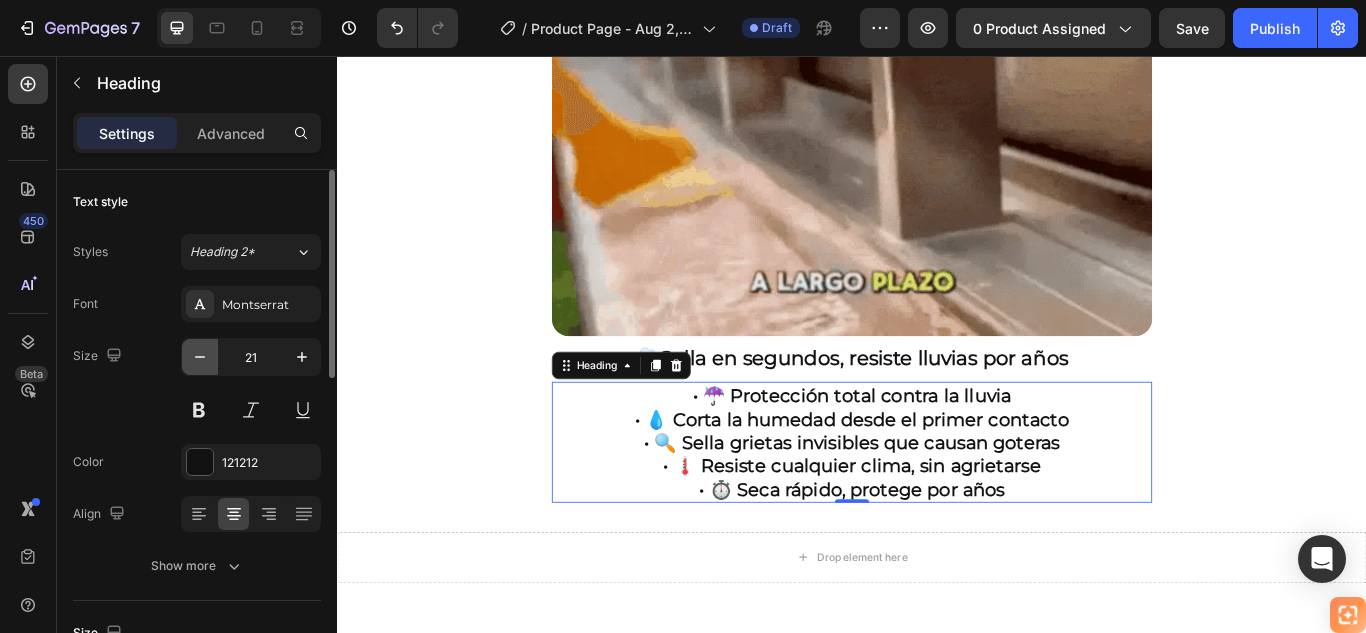 type on "20" 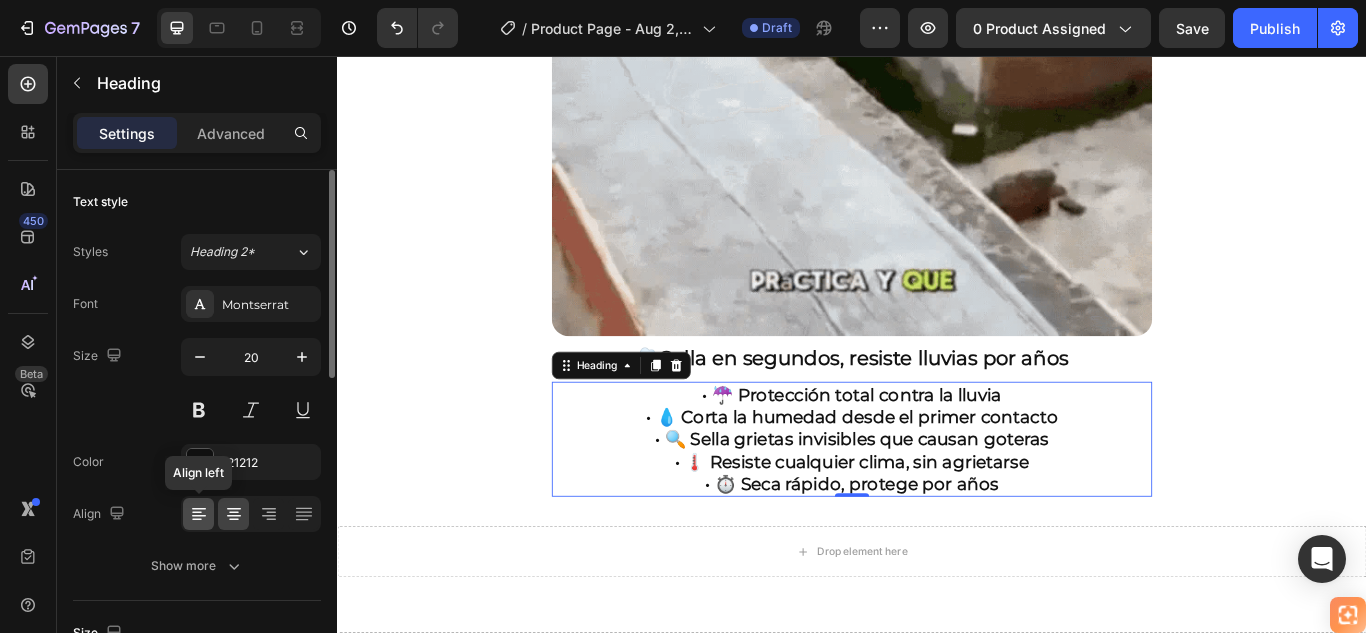 click 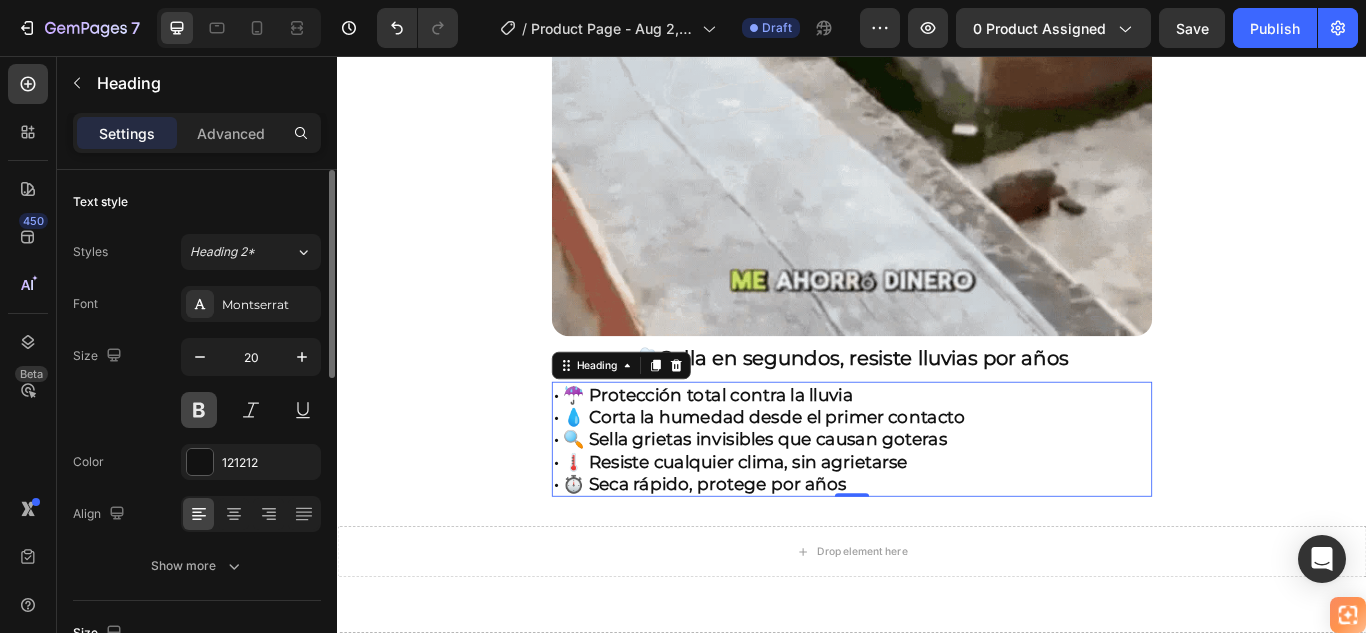 click at bounding box center [199, 410] 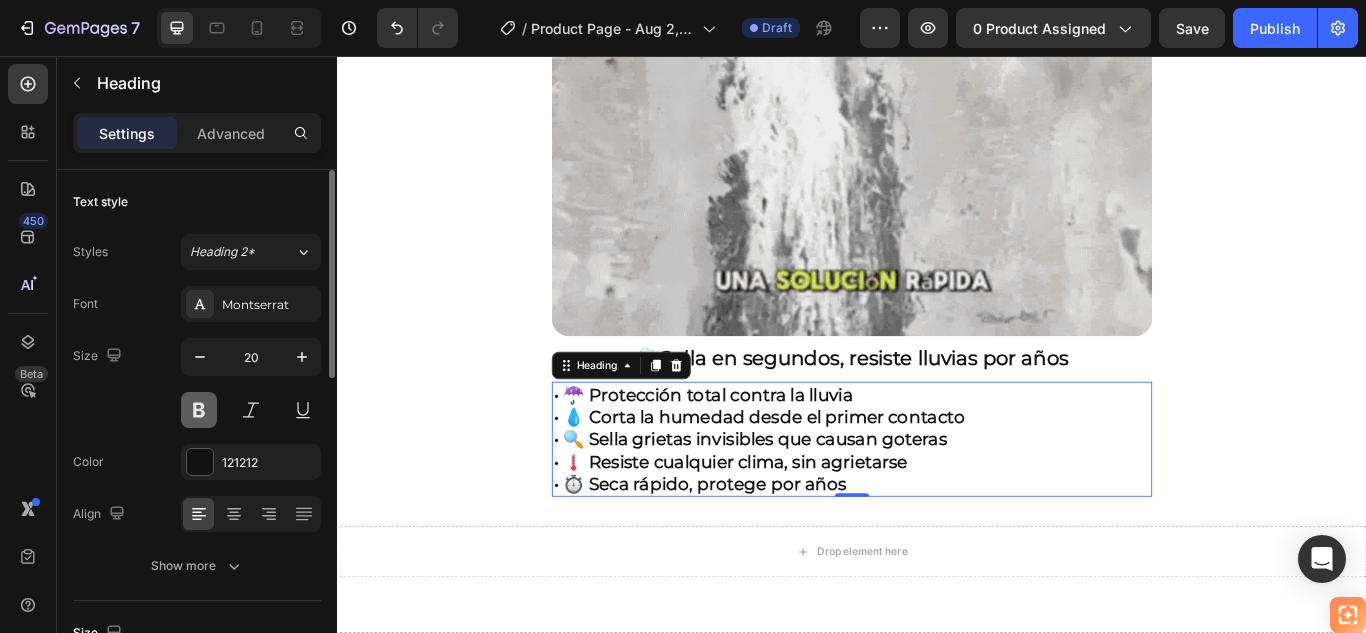 click at bounding box center [199, 410] 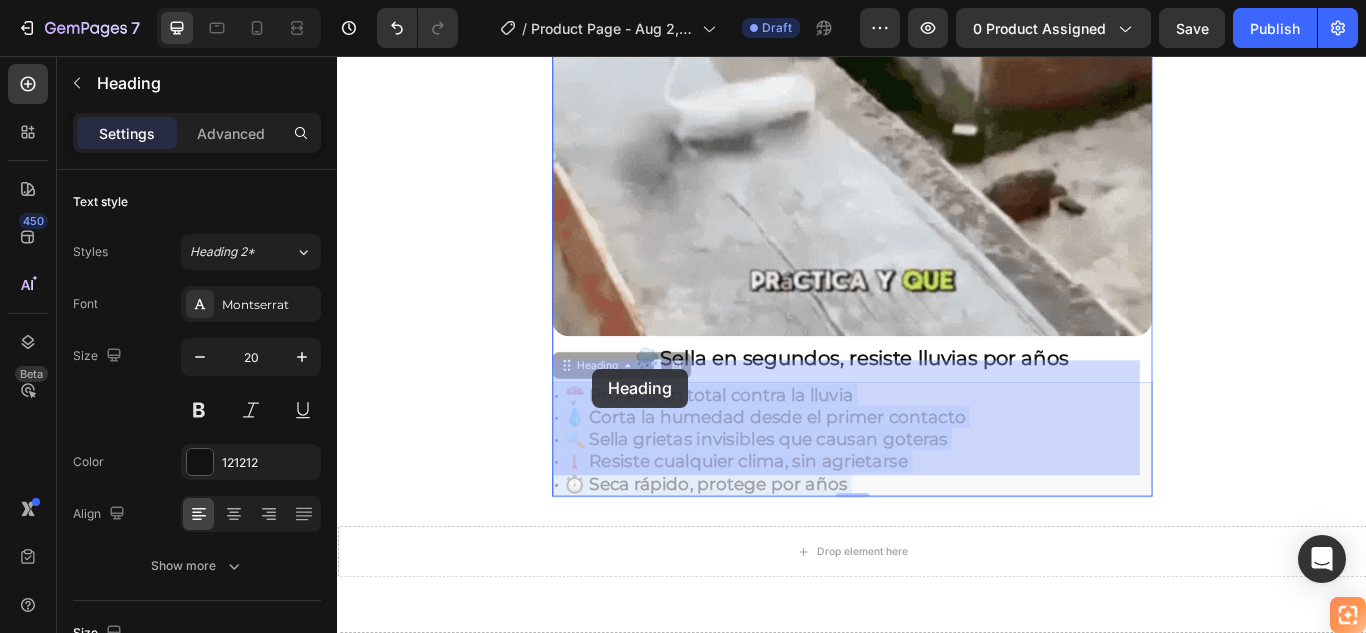 drag, startPoint x: 967, startPoint y: 528, endPoint x: 634, endPoint y: 421, distance: 349.7685 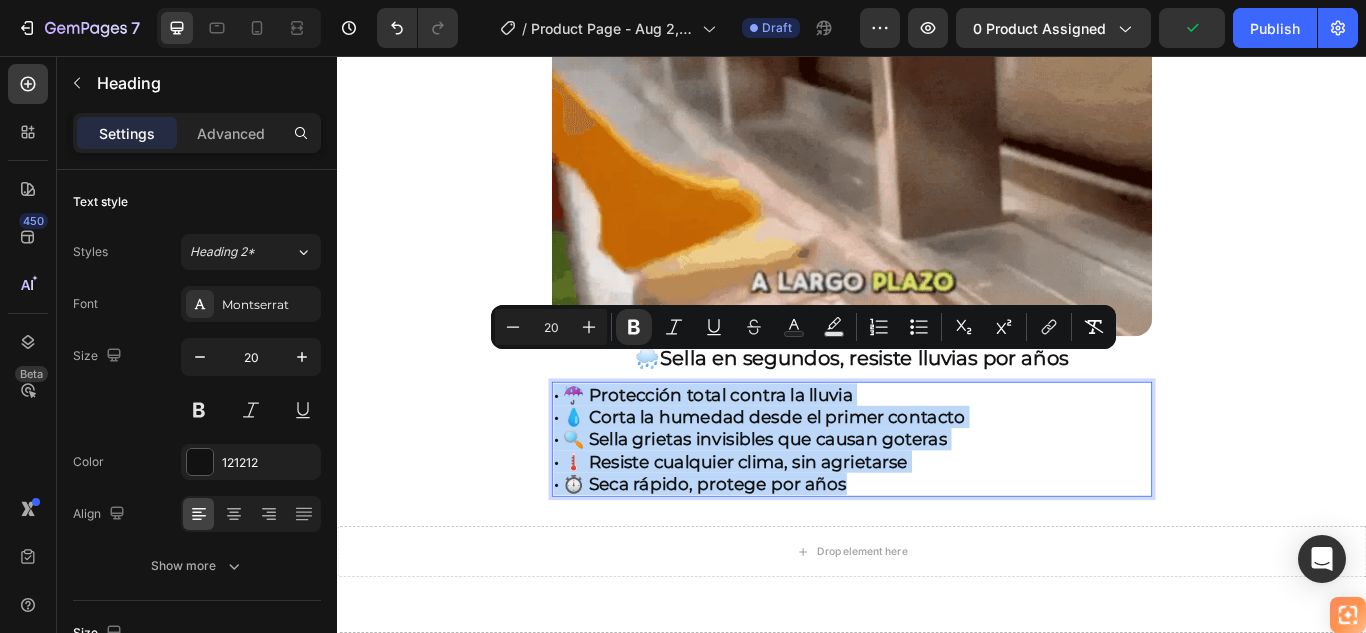 drag, startPoint x: 960, startPoint y: 508, endPoint x: 587, endPoint y: 419, distance: 383.47098 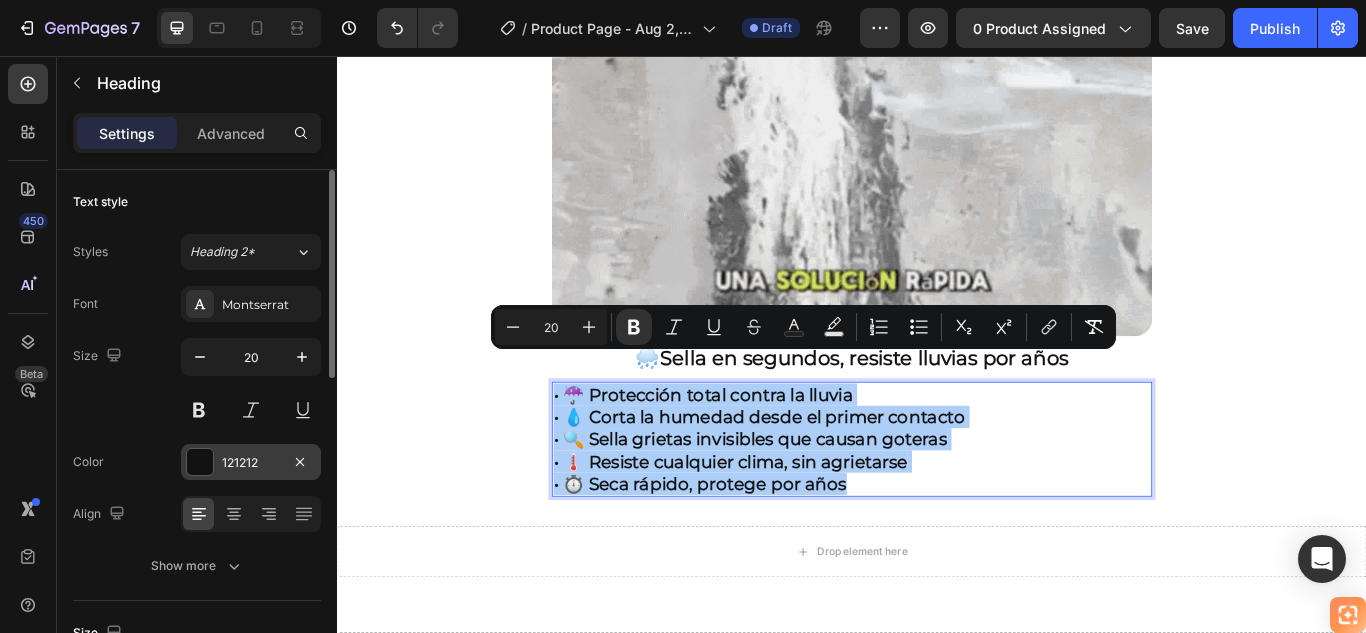 drag, startPoint x: 192, startPoint y: 412, endPoint x: 221, endPoint y: 468, distance: 63.06346 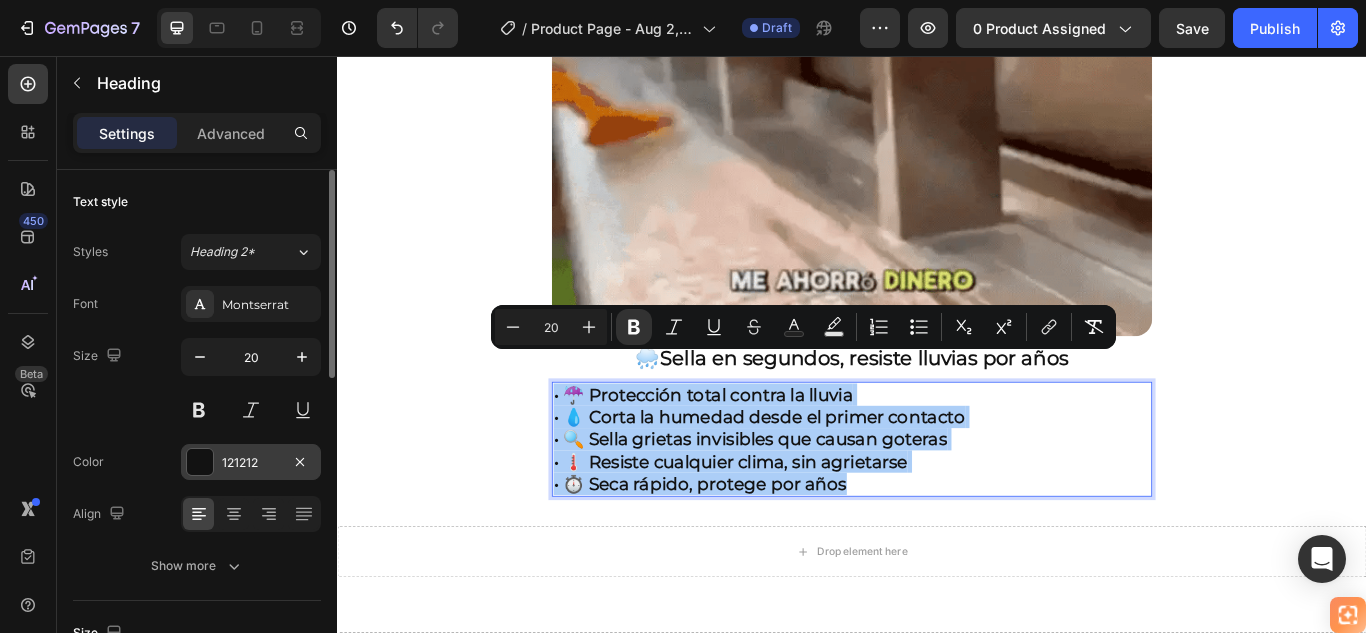 click at bounding box center [199, 410] 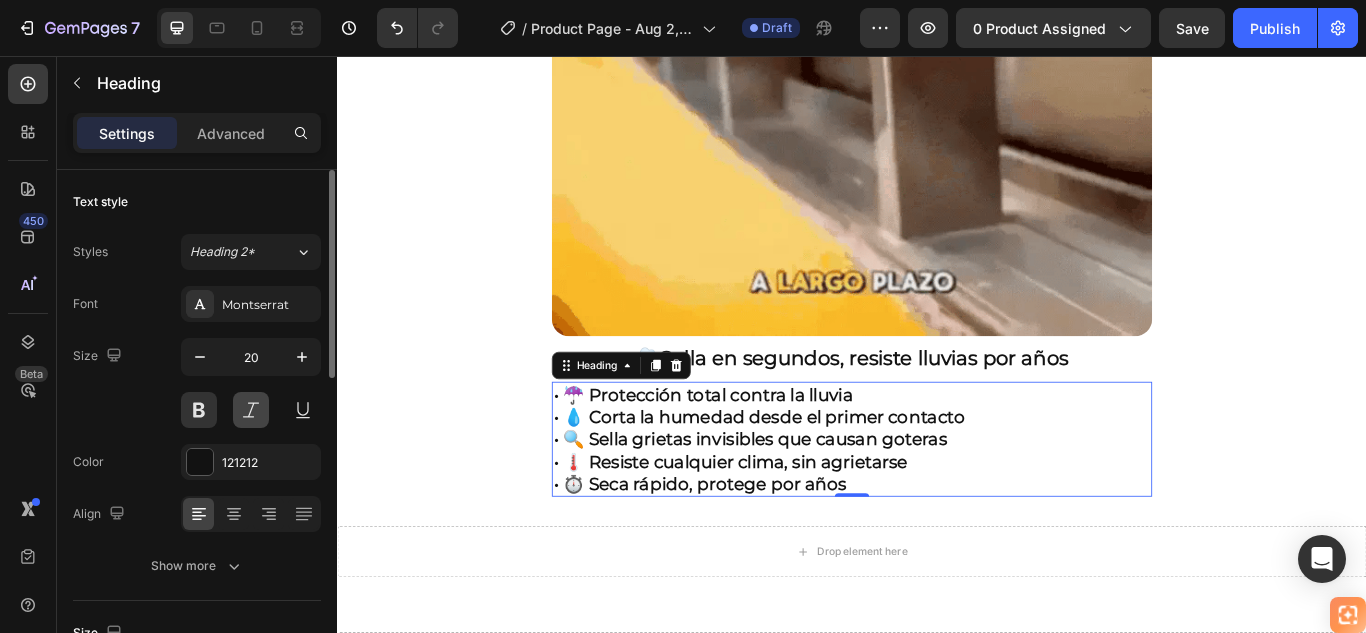 click at bounding box center (251, 410) 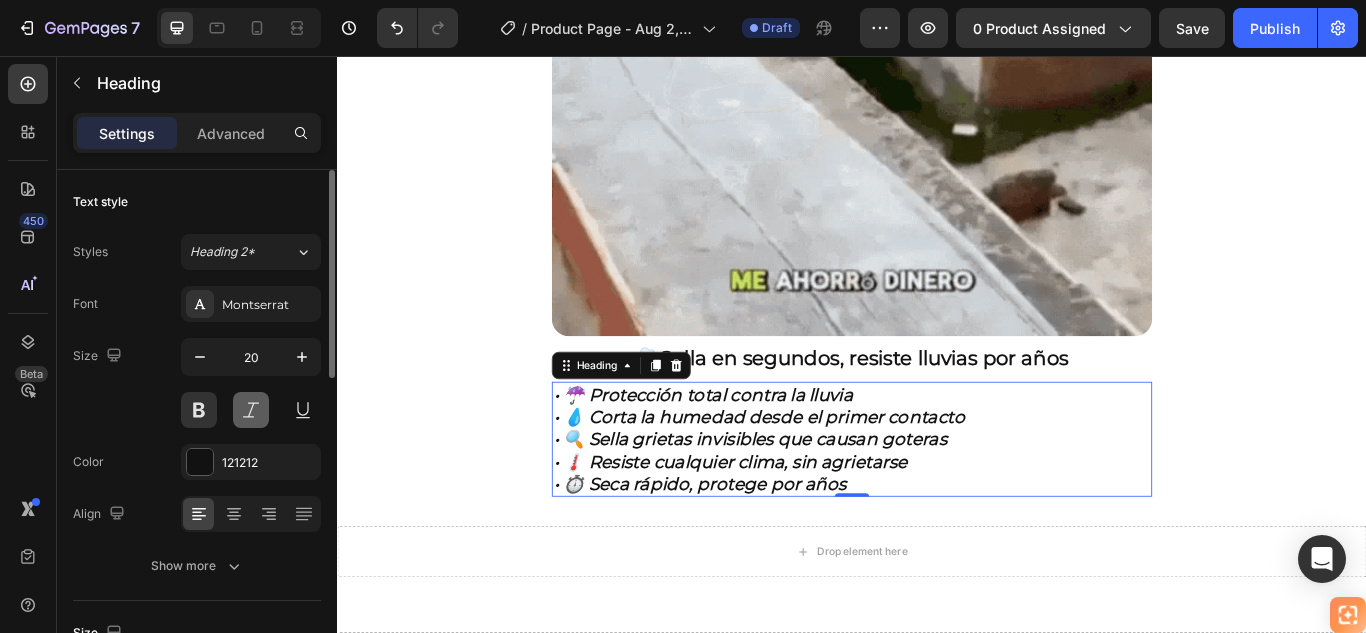 click at bounding box center (251, 410) 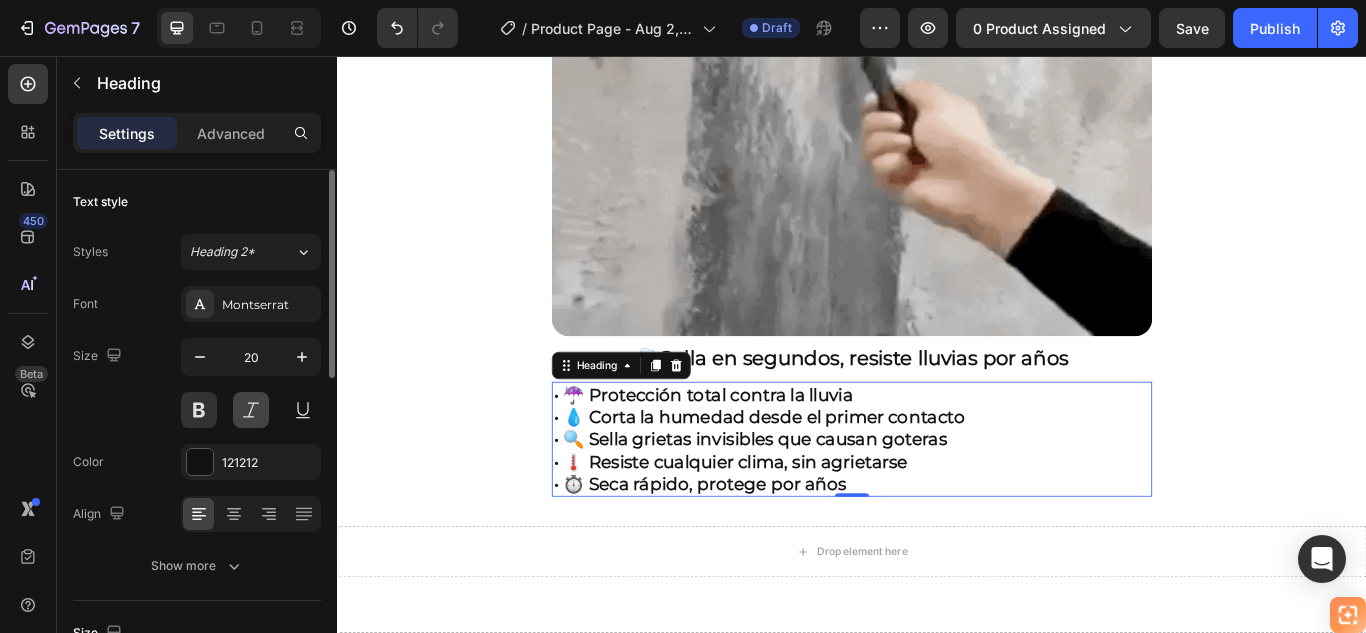 click at bounding box center (251, 410) 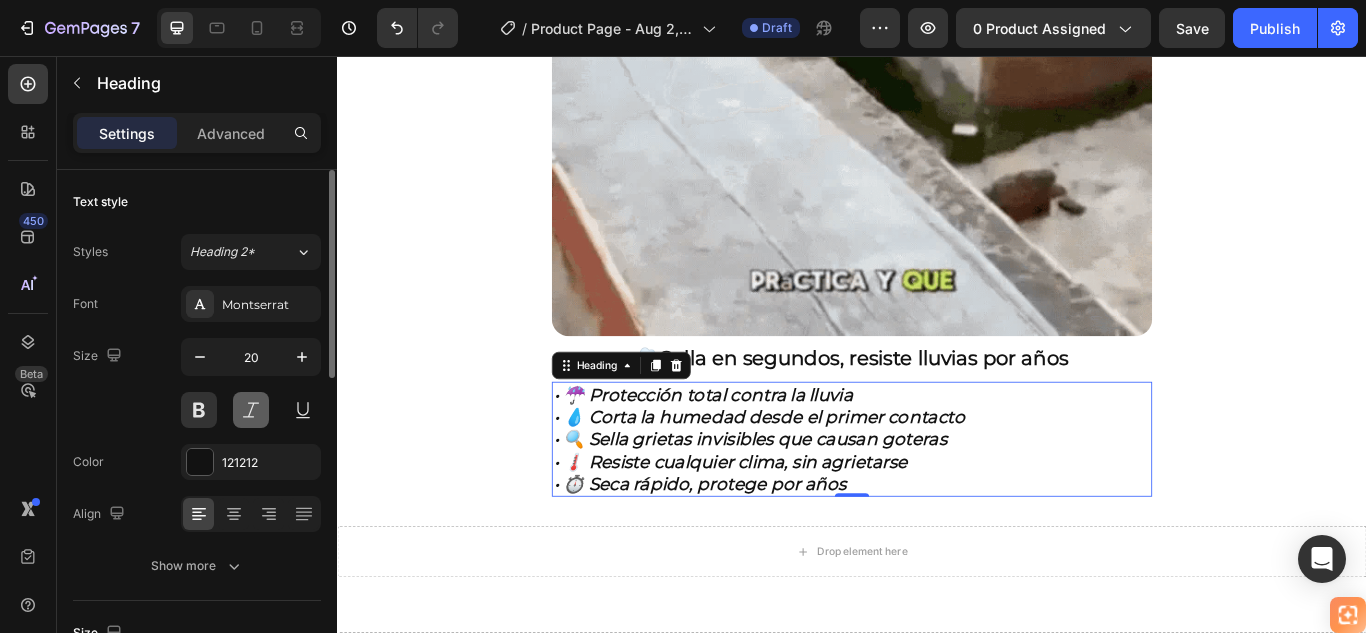 click at bounding box center [251, 410] 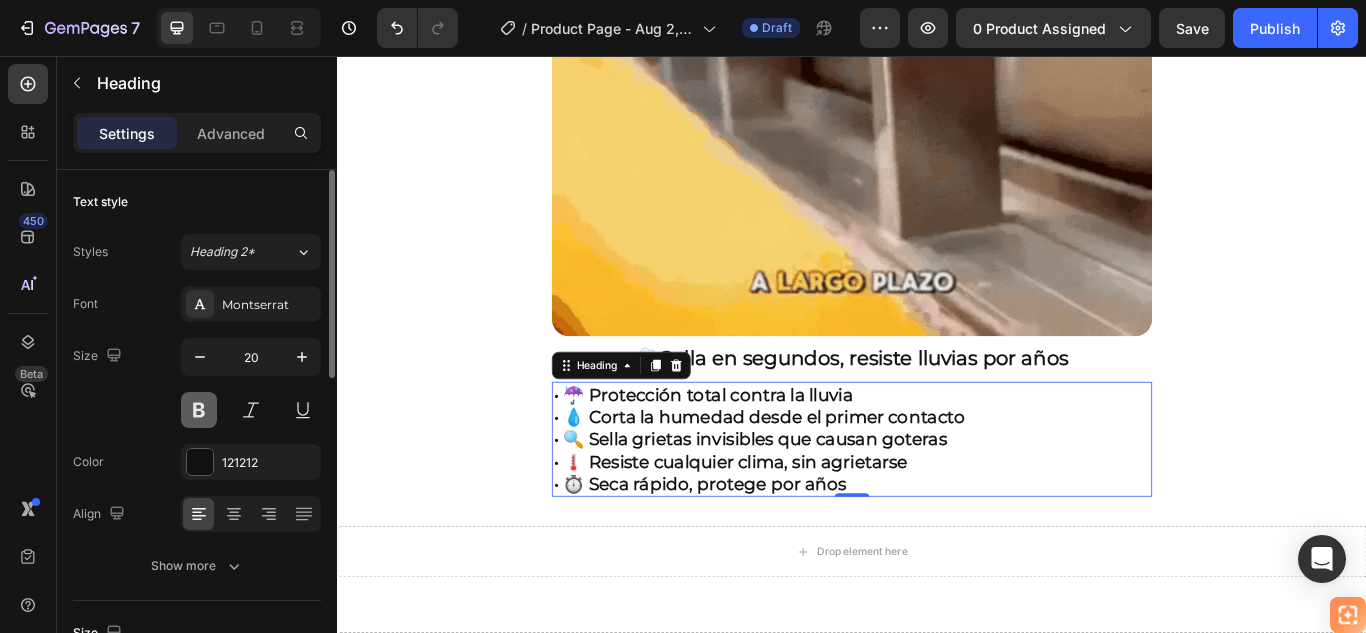 click at bounding box center [199, 410] 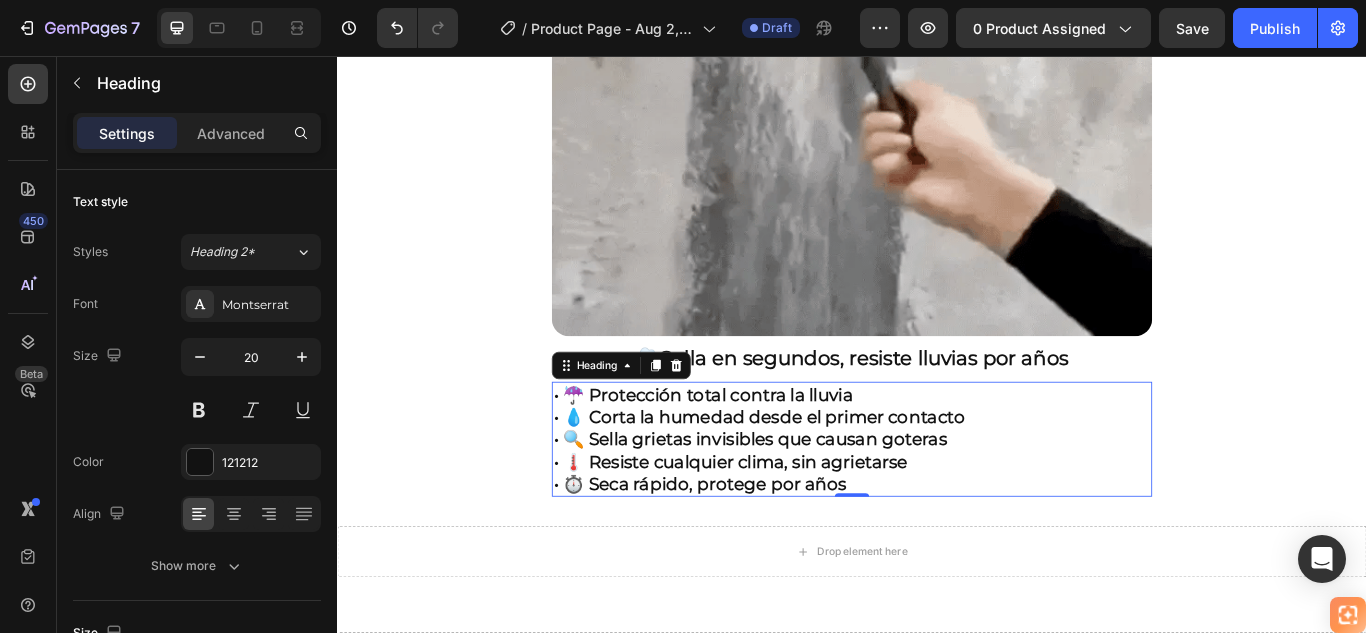 click on "• ⏱️ Seca rápido, protege por años" at bounding box center (760, 555) 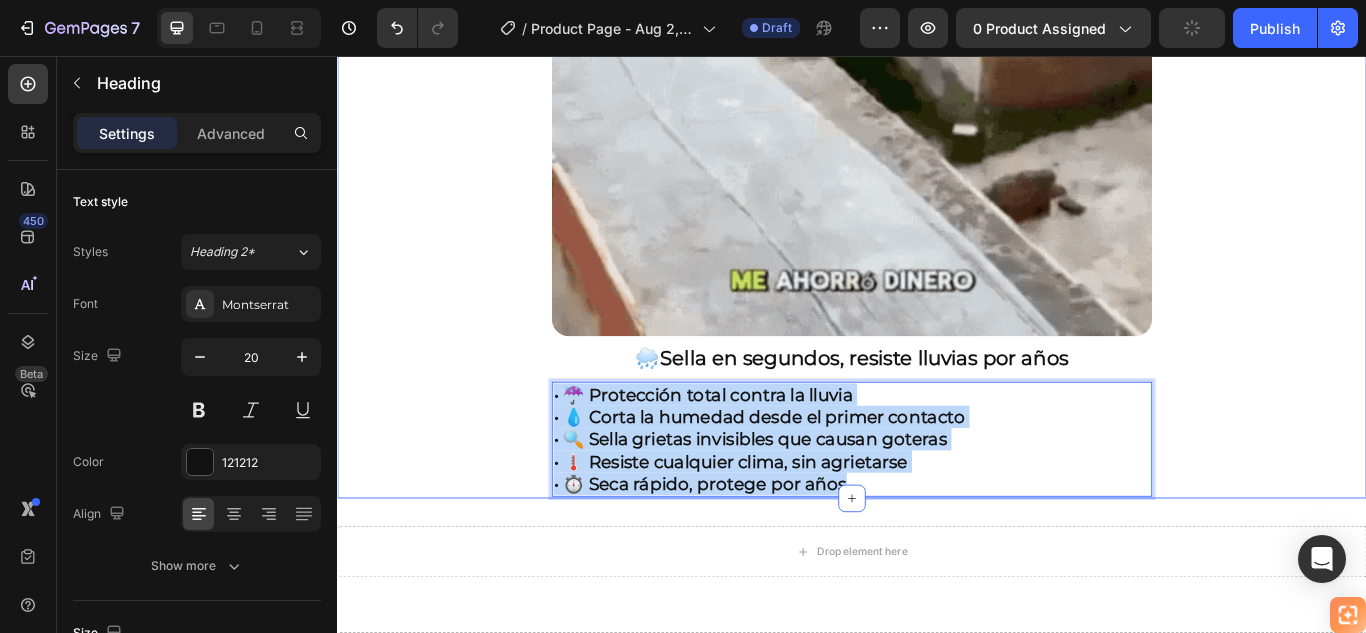 drag, startPoint x: 955, startPoint y: 524, endPoint x: 508, endPoint y: 409, distance: 461.55606 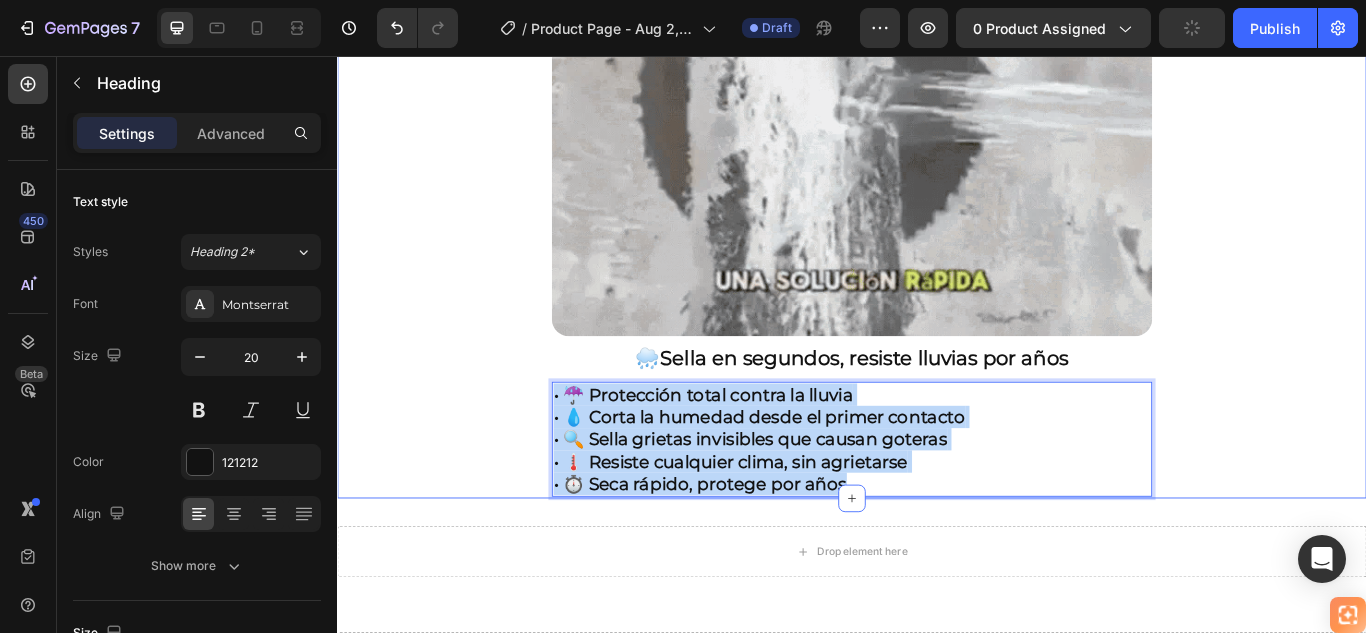 click on "🚚 Envío gratis y entrega rápida - ✅ Garantía de satisfacción total Heading Image ⭐  4.8/5 en confianza, durabilidad y uso fácil Heading ⭐  4.8/5 en confianza, durabilidad y uso fácil Heading 🔥  ¡Oferta Especial de Hoy! Llévate 2 por el precio de 1 Heading Antes: $[PRICE] Heading Hoy en solo: $[PRICE] Heading ¡AHORRAS 50% DE DESCUENTO! Heading
Publish the page to see the content.
Custom Code Image 🌧️  Sella en segundos, resiste lluvias por años Heading • ☔ Protección total contra la lluvia • 💧 Corta la humedad desde el primer contacto • 🔍 Sella grietas invisibles que causan goteras • 🌡️ Resiste cualquier clima, sin agrietarse • ⏱️ Seca rápido, protege por años Heading   0 Row Section 1" at bounding box center (937, -505) 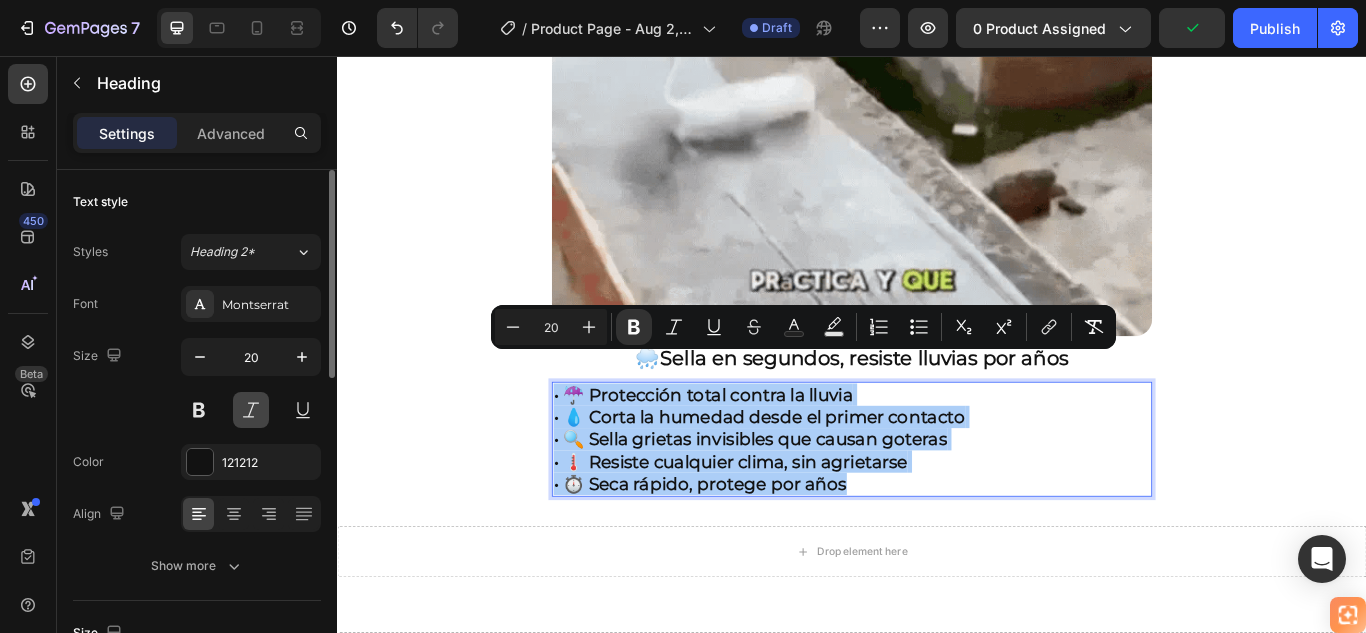 click at bounding box center [251, 410] 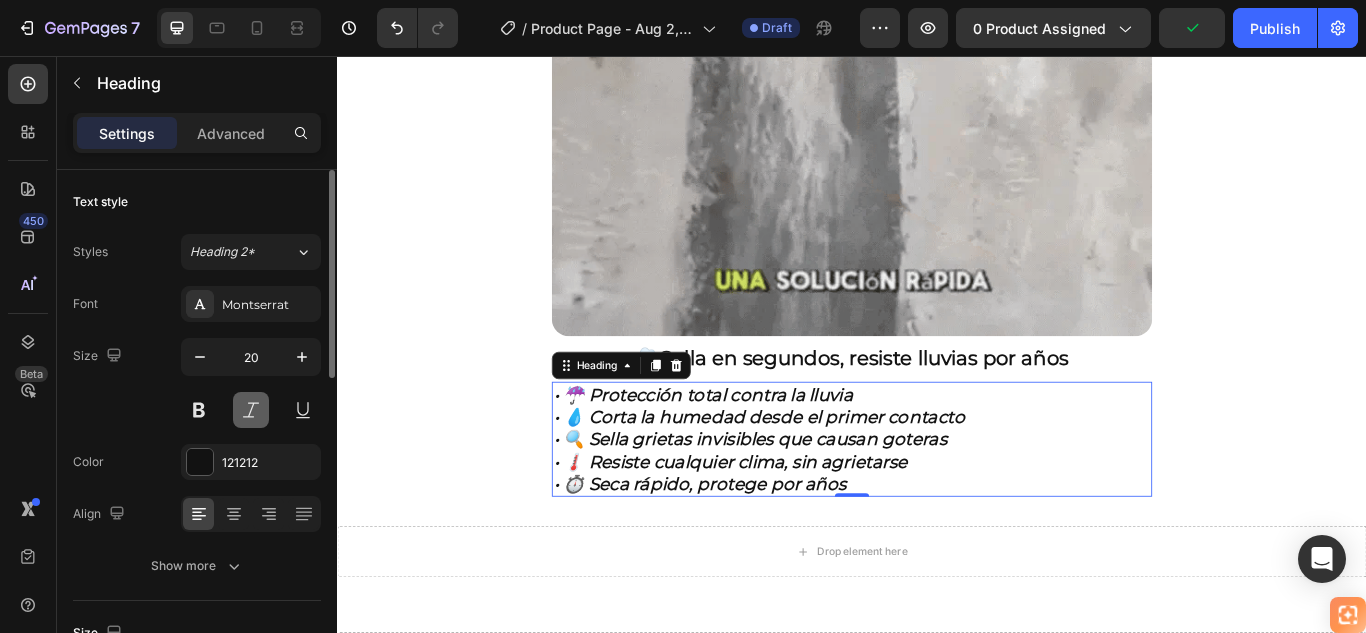 click at bounding box center [251, 410] 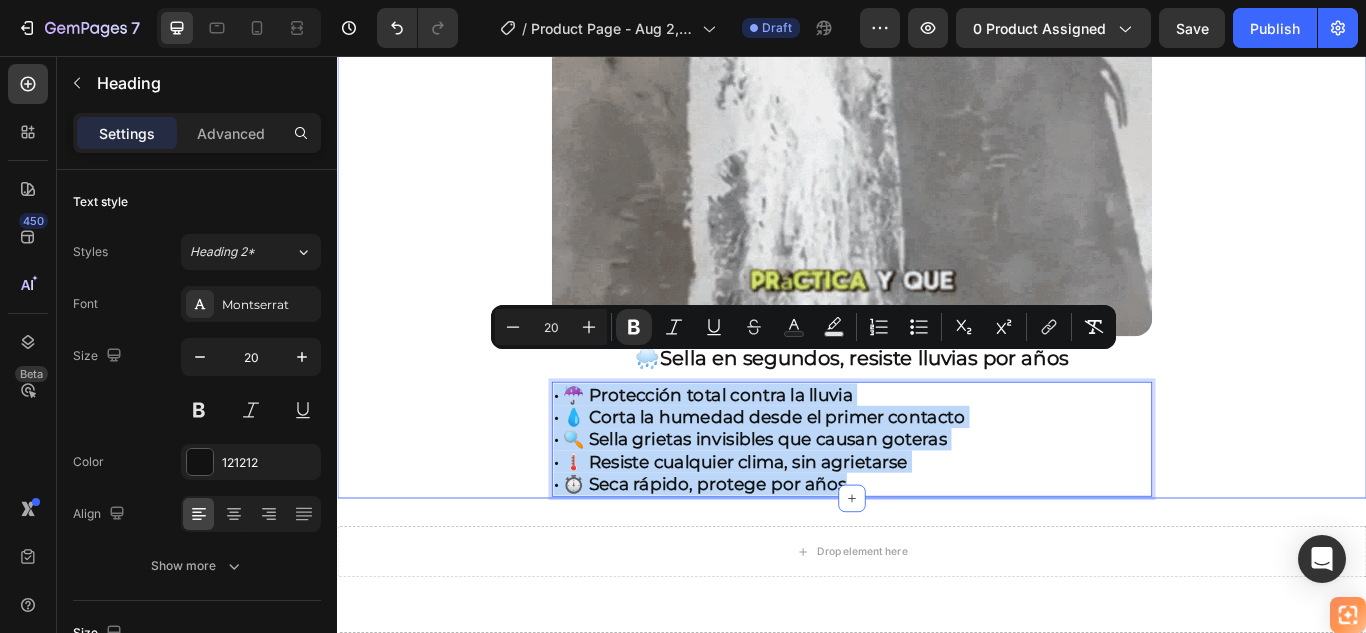 drag, startPoint x: 964, startPoint y: 514, endPoint x: 579, endPoint y: 403, distance: 400.68192 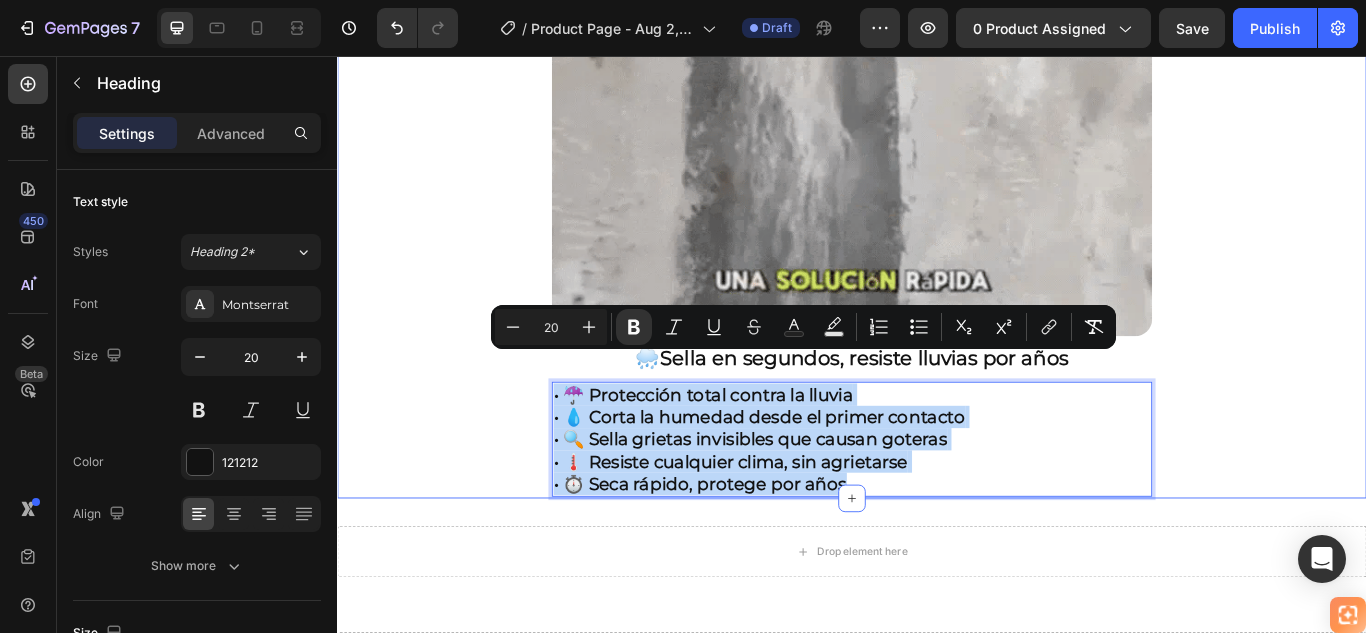 click on "🚚 Envío gratis y entrega rápida - ✅ Garantía de satisfacción total Heading Image ⭐  4.8/5 en confianza, durabilidad y uso fácil Heading ⭐  4.8/5 en confianza, durabilidad y uso fácil Heading 🔥  ¡Oferta Especial de Hoy! Llévate 2 por el precio de 1 Heading Antes: $[PRICE] Heading Hoy en solo: $[PRICE] Heading ¡AHORRAS 50% DE DESCUENTO! Heading
Publish the page to see the content.
Custom Code Image 🌧️  Sella en segundos, resiste lluvias por años Heading • ☔ Protección total contra la lluvia • 💧 Corta la humedad desde el primer contacto • 🔍 Sella grietas invisibles que causan goteras • 🌡️ Resiste cualquier clima, sin agrietarse • ⏱️ Seca rápido, protege por años Heading   0 Row Section 1" at bounding box center [937, -505] 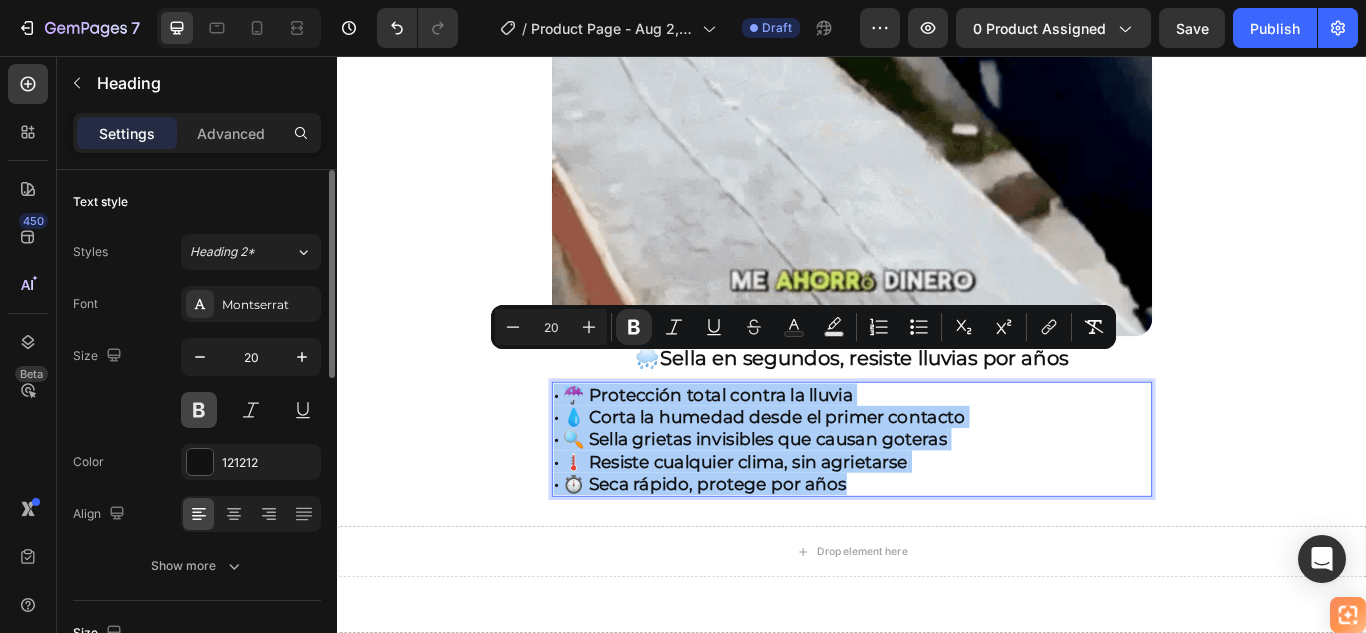 click at bounding box center (199, 410) 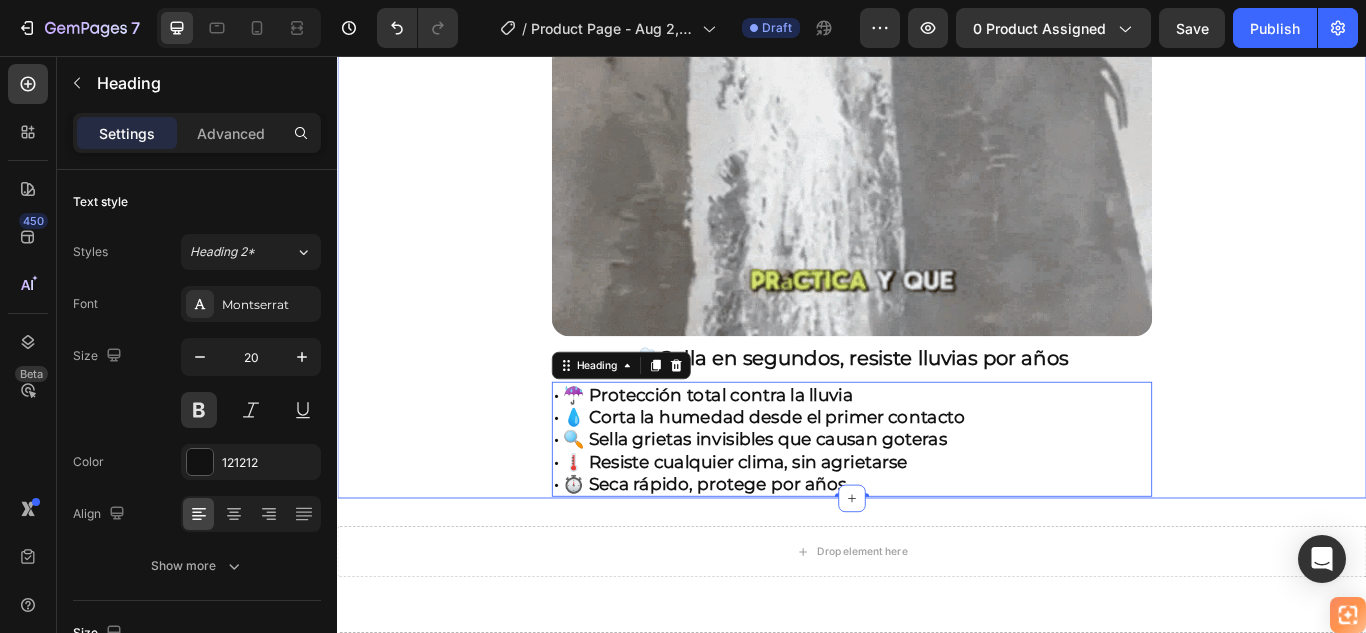 click on "🚚 Envío gratis y entrega rápida - ✅ Garantía de satisfacción total Heading Image ⭐  4.8/5 en confianza, durabilidad y uso fácil Heading ⭐  4.8/5 en confianza, durabilidad y uso fácil Heading 🔥  ¡Oferta Especial de Hoy! Llévate 2 por el precio de 1 Heading Antes: $[PRICE] Heading Hoy en solo: $[PRICE] Heading ¡AHORRAS 50% DE DESCUENTO! Heading
Publish the page to see the content.
Custom Code Image 🌧️  Sella en segundos, resiste lluvias por años Heading • ☔ Protección total contra la lluvia • 💧 Corta la humedad desde el primer contacto • 🔍 Sella grietas invisibles que causan goteras • 🌡️ Resiste cualquier clima, sin agrietarse • ⏱️ Seca rápido, protege por años Heading   0 Row Section 1" at bounding box center (937, -505) 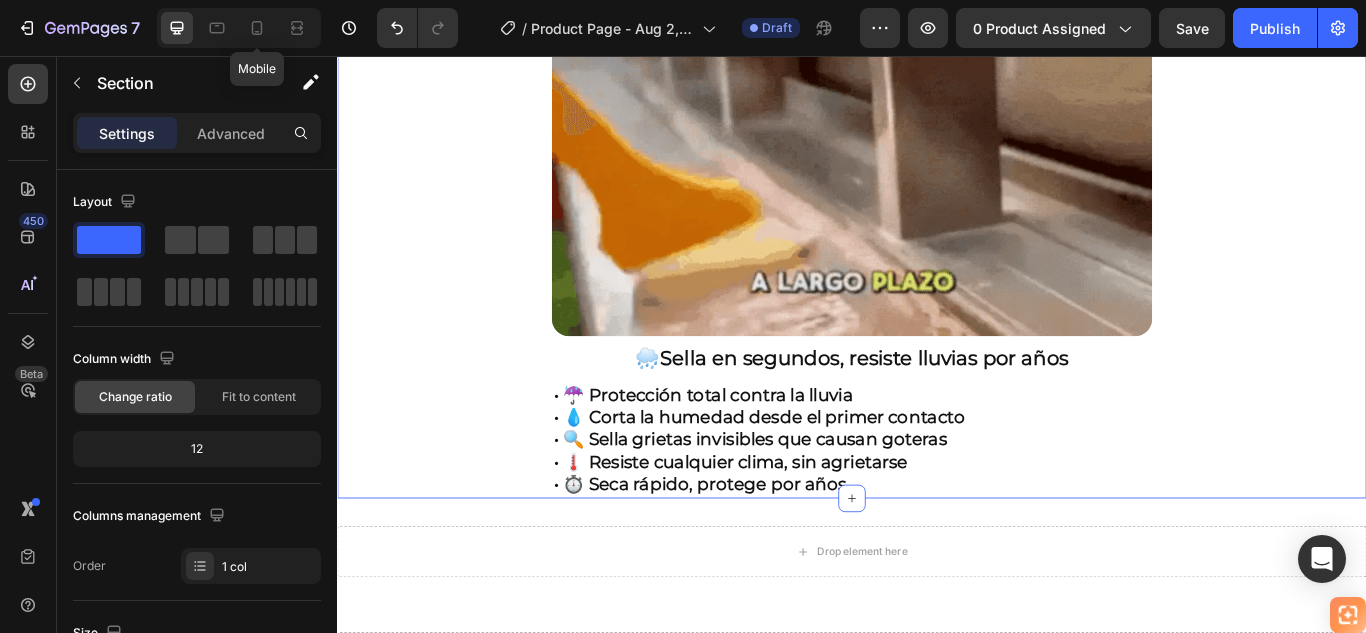 drag, startPoint x: 260, startPoint y: 27, endPoint x: 546, endPoint y: 260, distance: 368.897 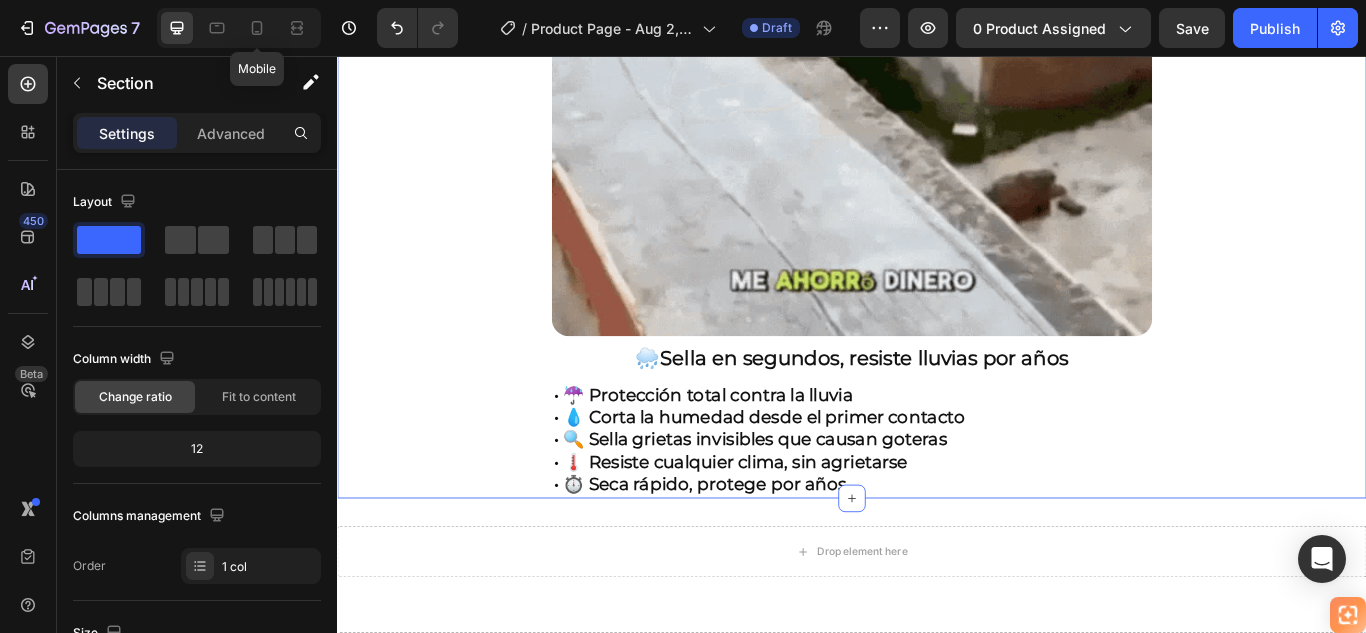 click 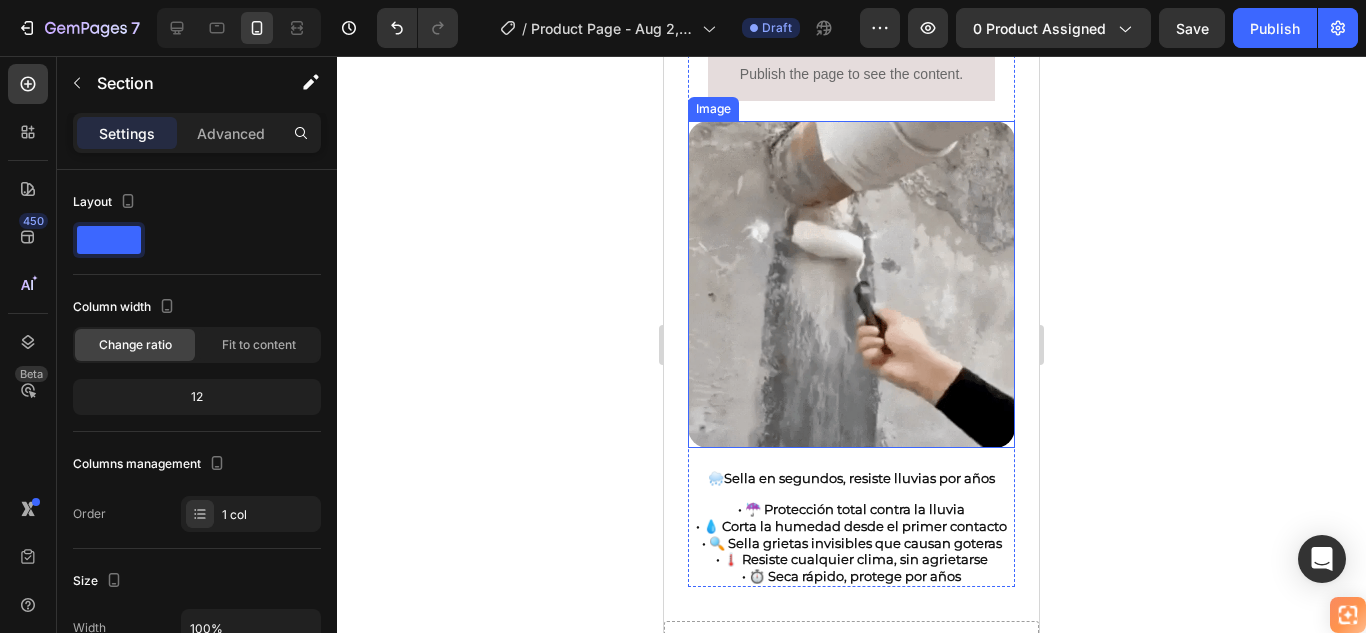 scroll, scrollTop: 900, scrollLeft: 0, axis: vertical 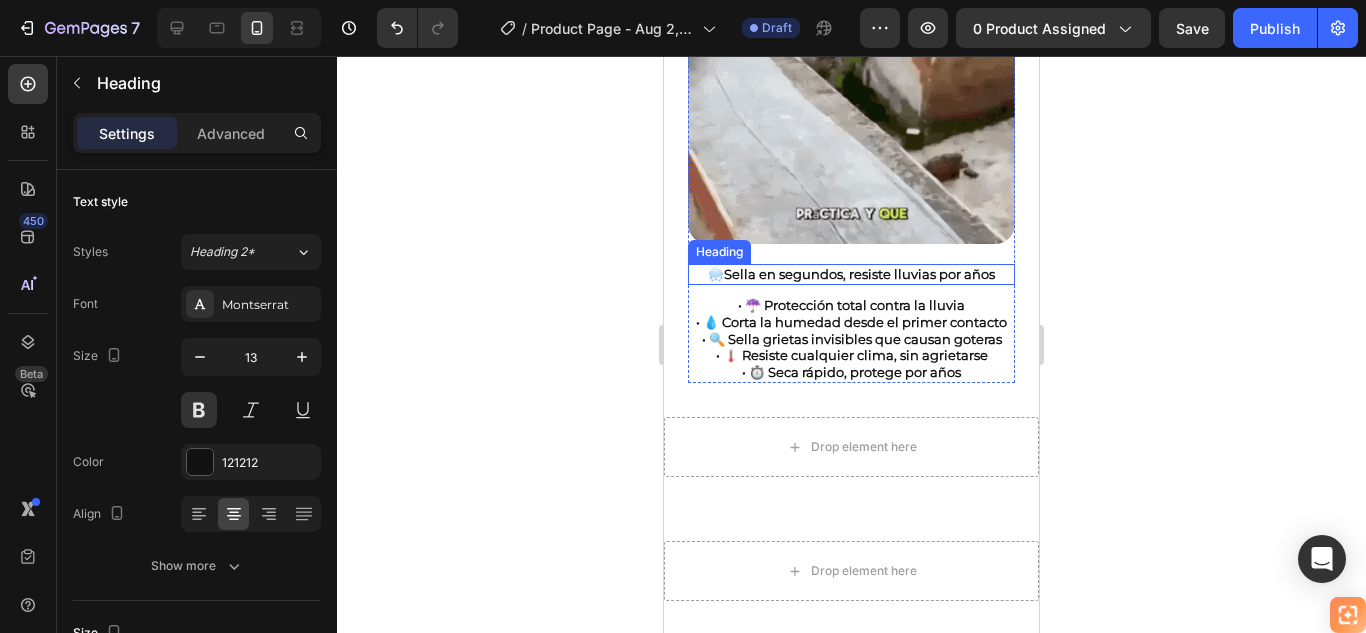 click on "Sella en segundos, resiste lluvias por años" at bounding box center [859, 274] 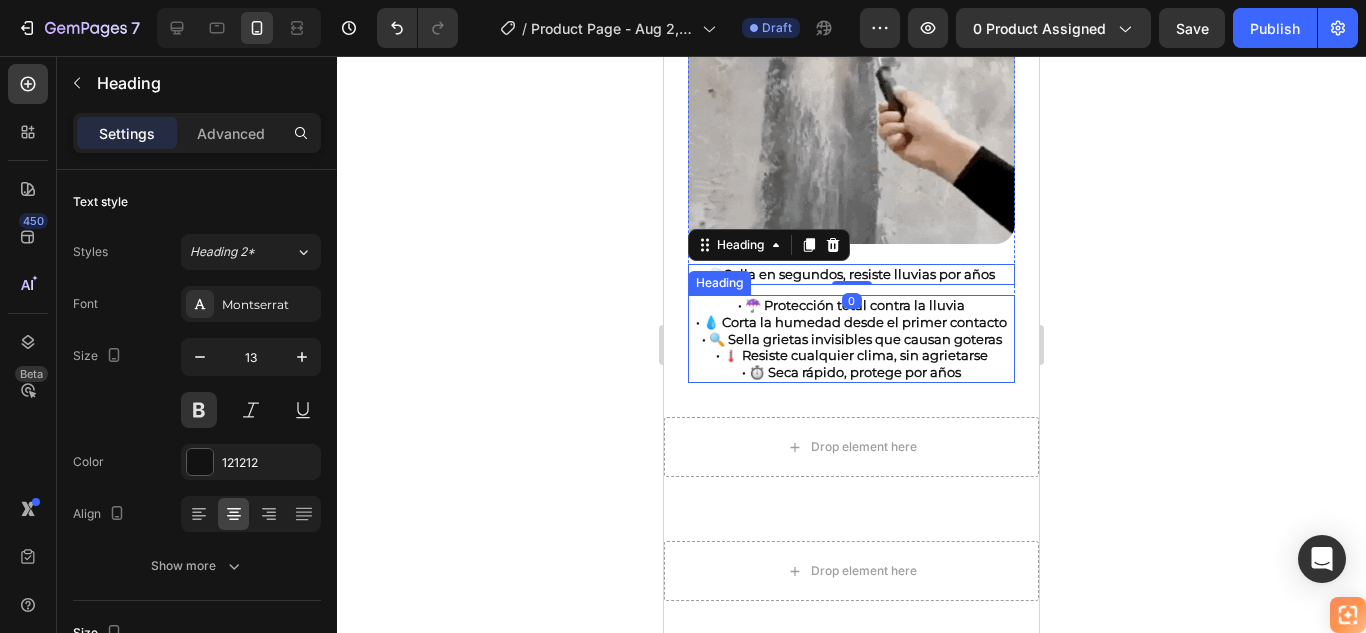 click on "• 💧 Corta la humedad desde el primer contacto" at bounding box center (851, 322) 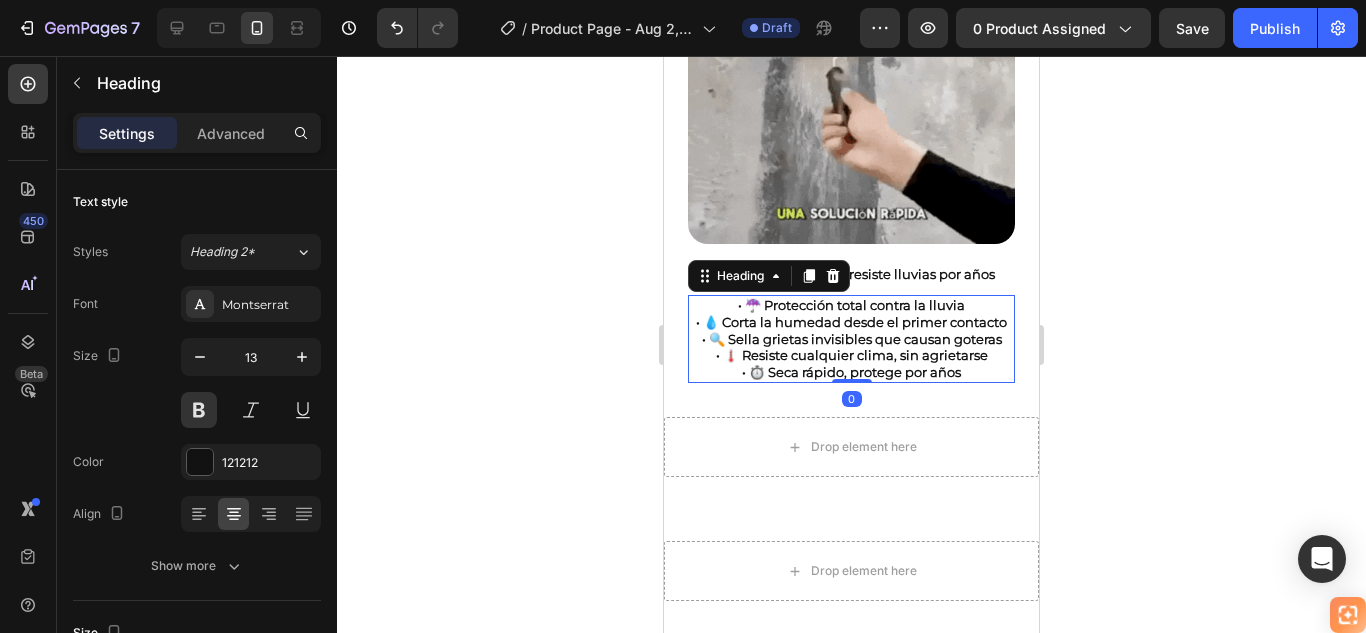 click on "• ☔ Protección total contra la lluvia • 💧 Corta la humedad desde el primer contacto • 🔍 Sella grietas invisibles que causan goteras • 🌡️ Resiste cualquier clima, sin agrietarse • ⏱️ Seca rápido, protege por años" at bounding box center (851, 339) 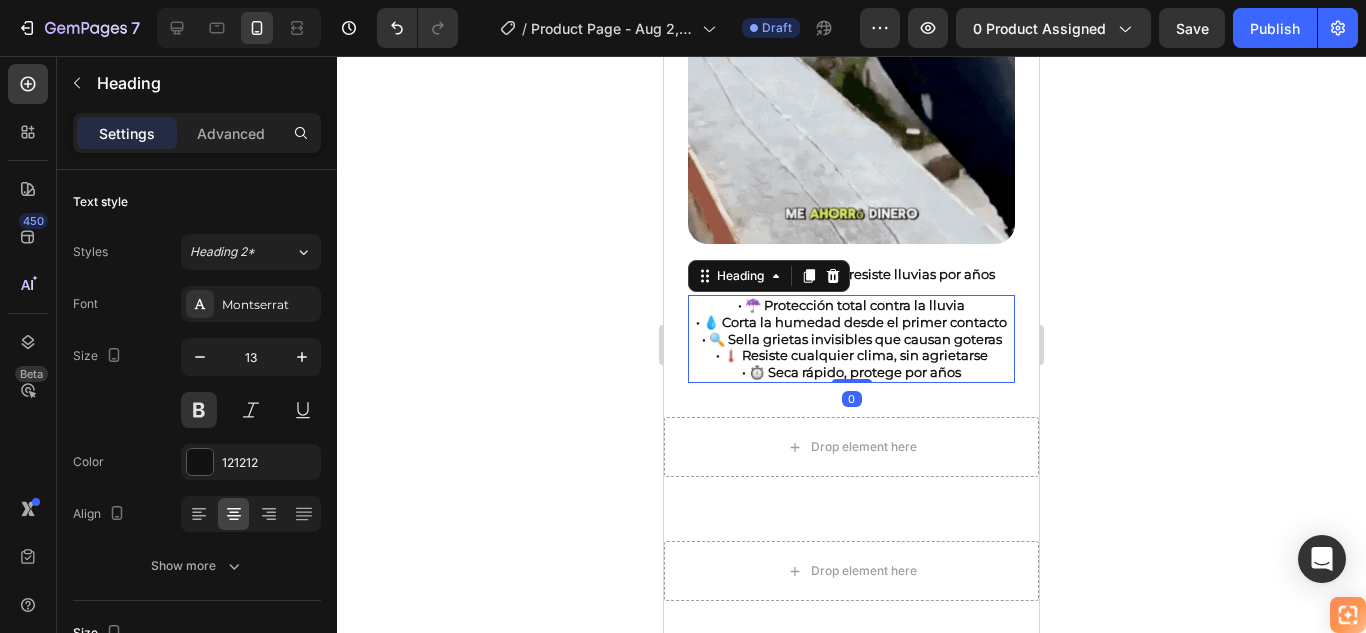 click on "• ☔ Protección total contra la lluvia • 💧 Corta la humedad desde el primer contacto • 🔍 Sella grietas invisibles que causan goteras • 🌡️ Resiste cualquier clima, sin agrietarse • ⏱️ Seca rápido, protege por años" at bounding box center (851, 339) 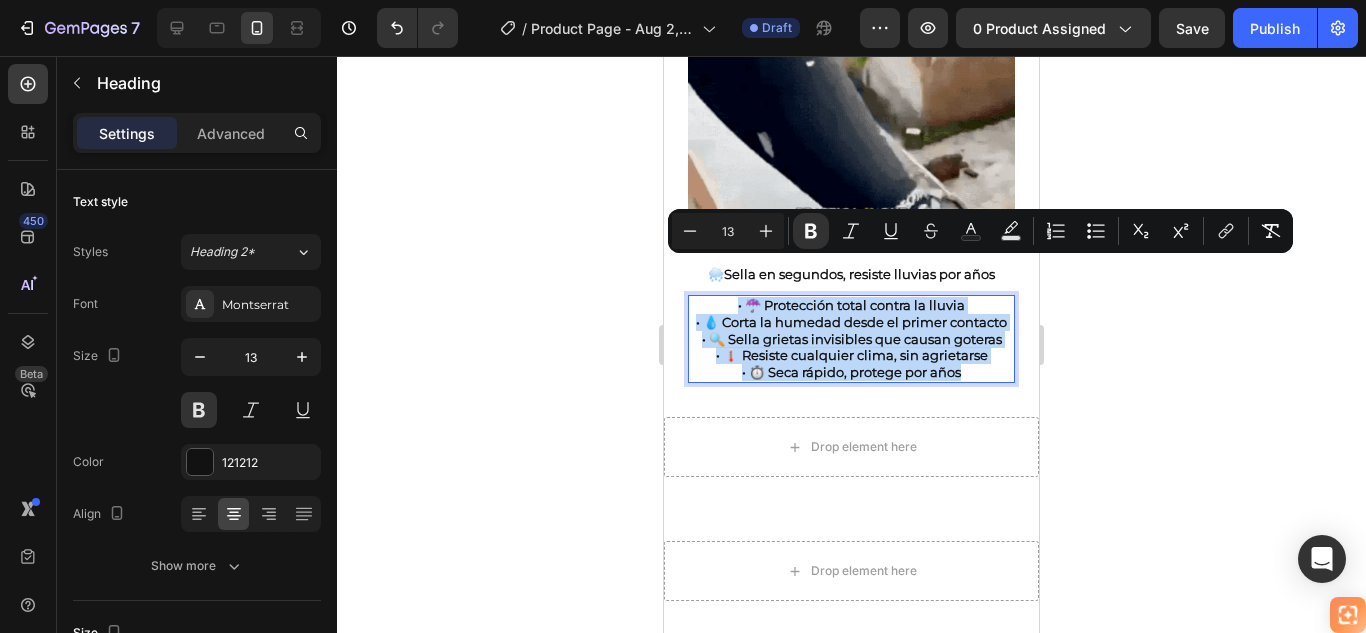 drag, startPoint x: 963, startPoint y: 356, endPoint x: 1312, endPoint y: 335, distance: 349.63123 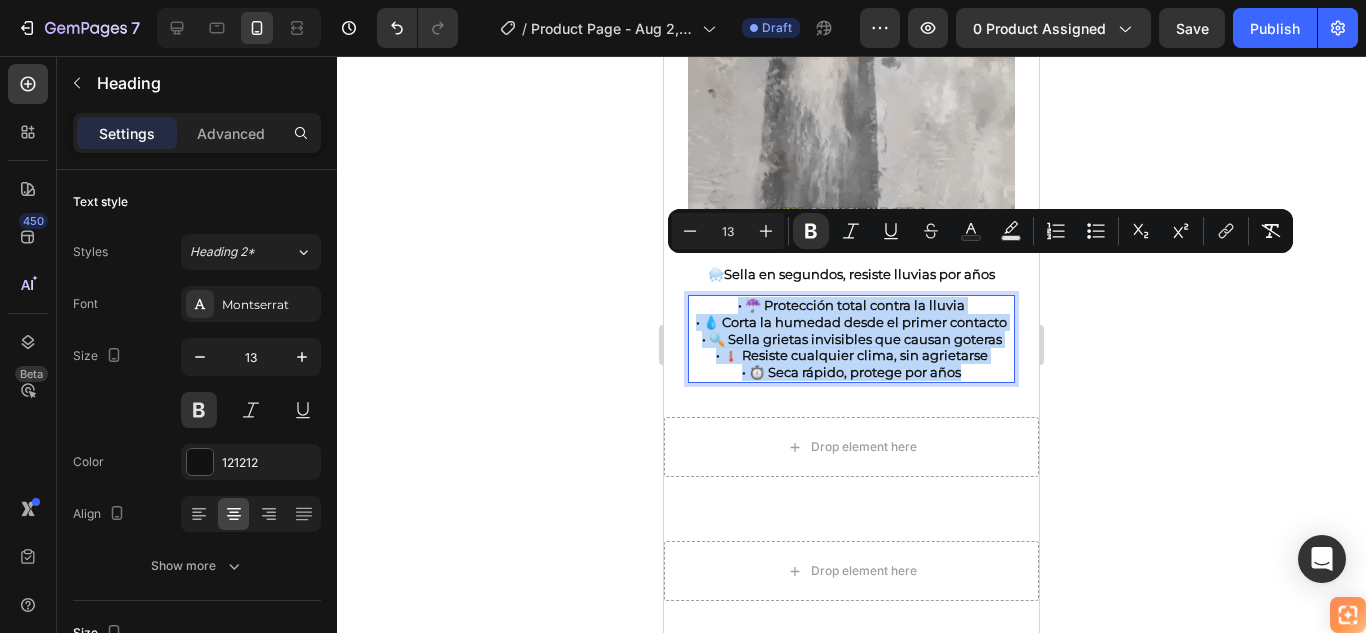click on "iPhone 13 Mini  ( 375 px) iPhone 13 Mini iPhone 13 Pro iPhone 11 Pro Max iPhone 15 Pro Max Pixel 7 Galaxy S8+ Galaxy S20 Ultra iPad Mini iPad Air iPad Pro Header 🚚 Envío gratis y entrega rápida - ✅ Garantía de satisfacción total Heading Image ⭐  4.8/5 en confianza, durabilidad y uso fácil Heading ⭐  4.8/5 en confianza, durabilidad y uso fácil Heading 🔥  ¡Oferta Especial de Hoy! Llévate 2 por el precio de 1 Heading Antes: $[PRICE] Heading Hoy en solo: $[PRICE] Heading ¡AHORRAS 50% DE DESCUENTO! Heading
Publish the page to see the content.
Custom Code Image 🌧️  Sella en segundos, resiste lluvias por años Heading • ☔ Protección total contra la lluvia • 💧 Corta la humedad desde el primer contacto • 🔍 Sella grietas invisibles que causan goteras • 🌡️ Resiste cualquier clima, sin agrietarse • ⏱️ Seca rápido, protege por años Heading   0 Row Section 1
Drop element here Section 2" at bounding box center (851, 106) 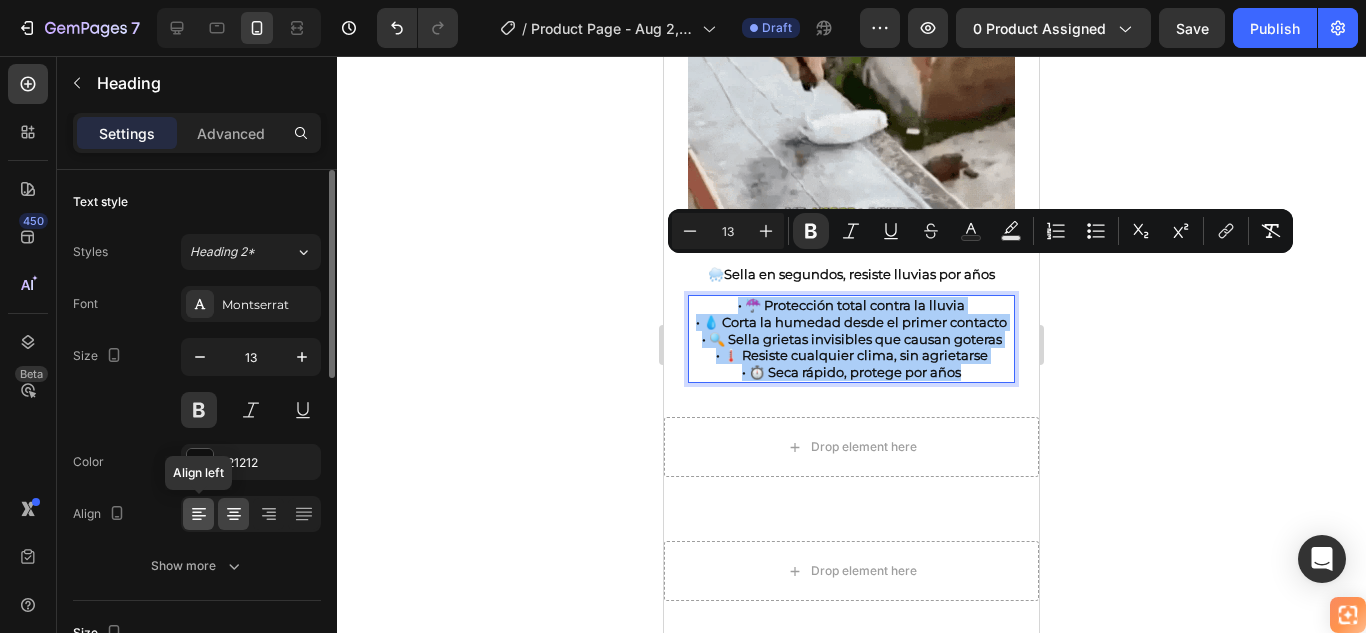 click 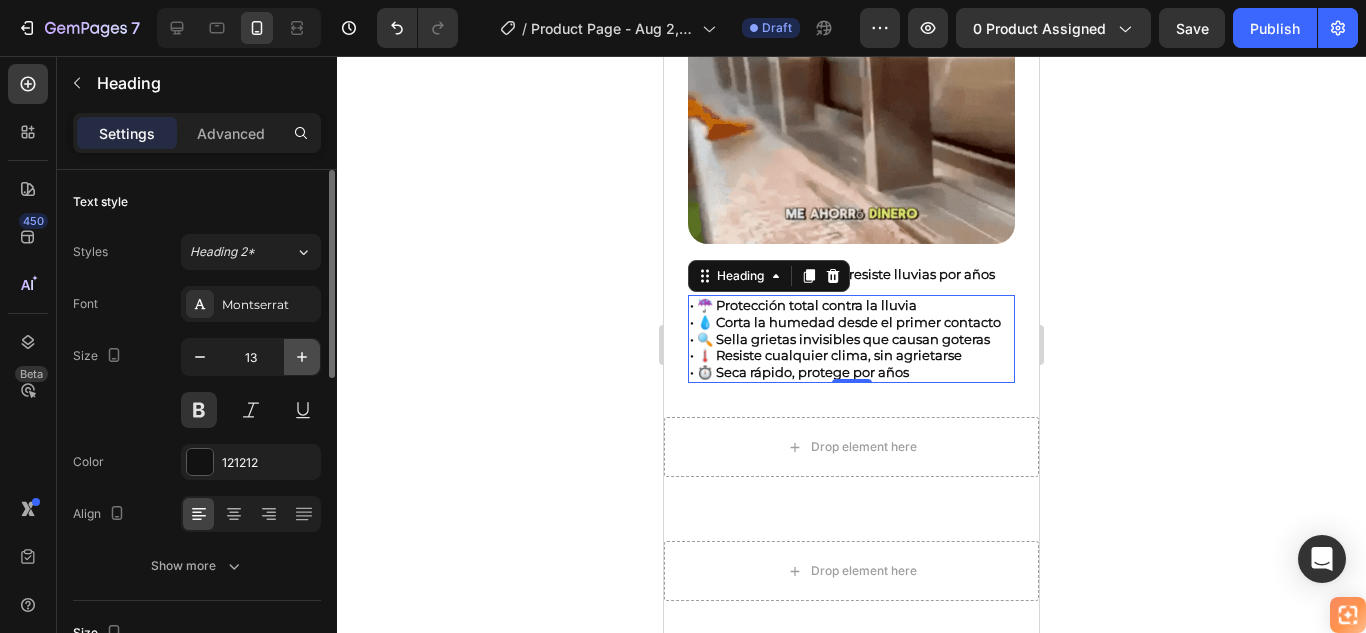 click 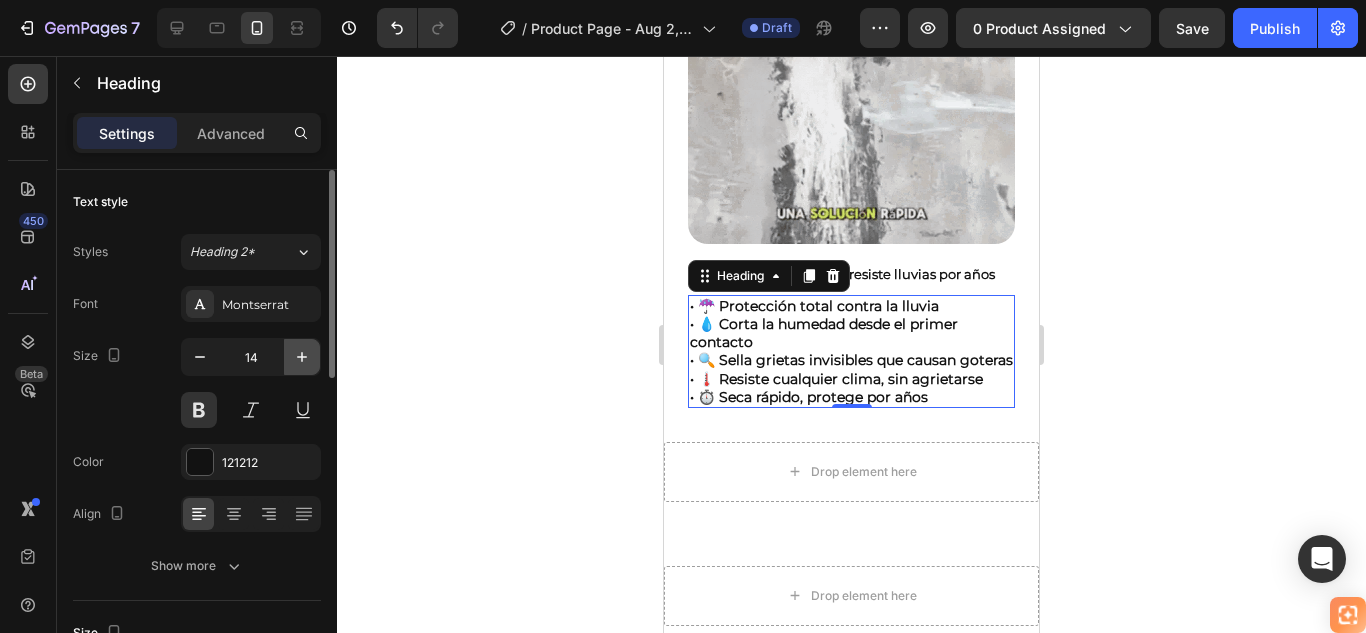 click 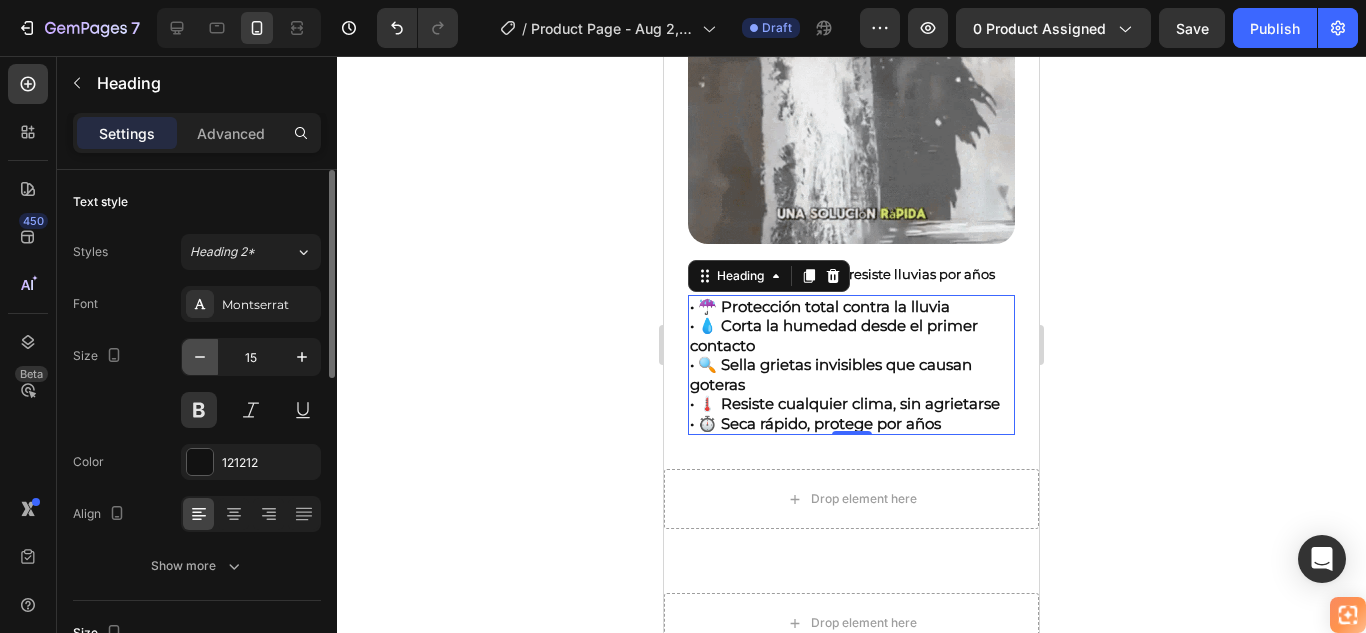 click 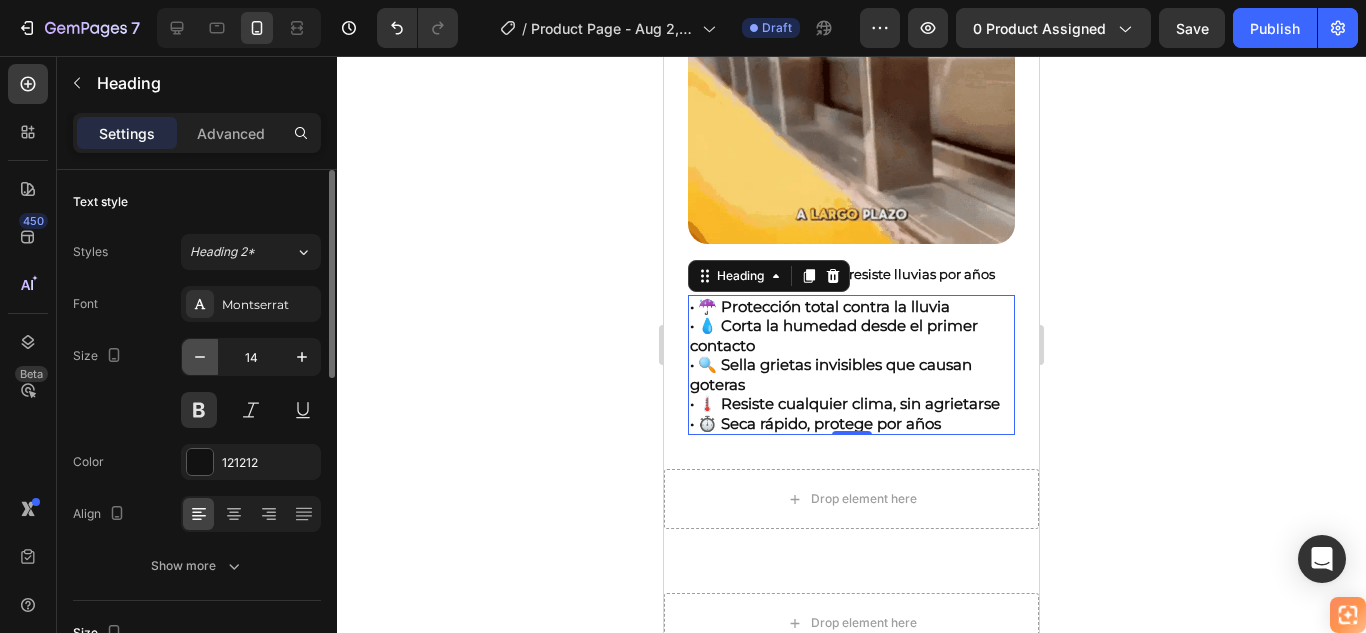 click 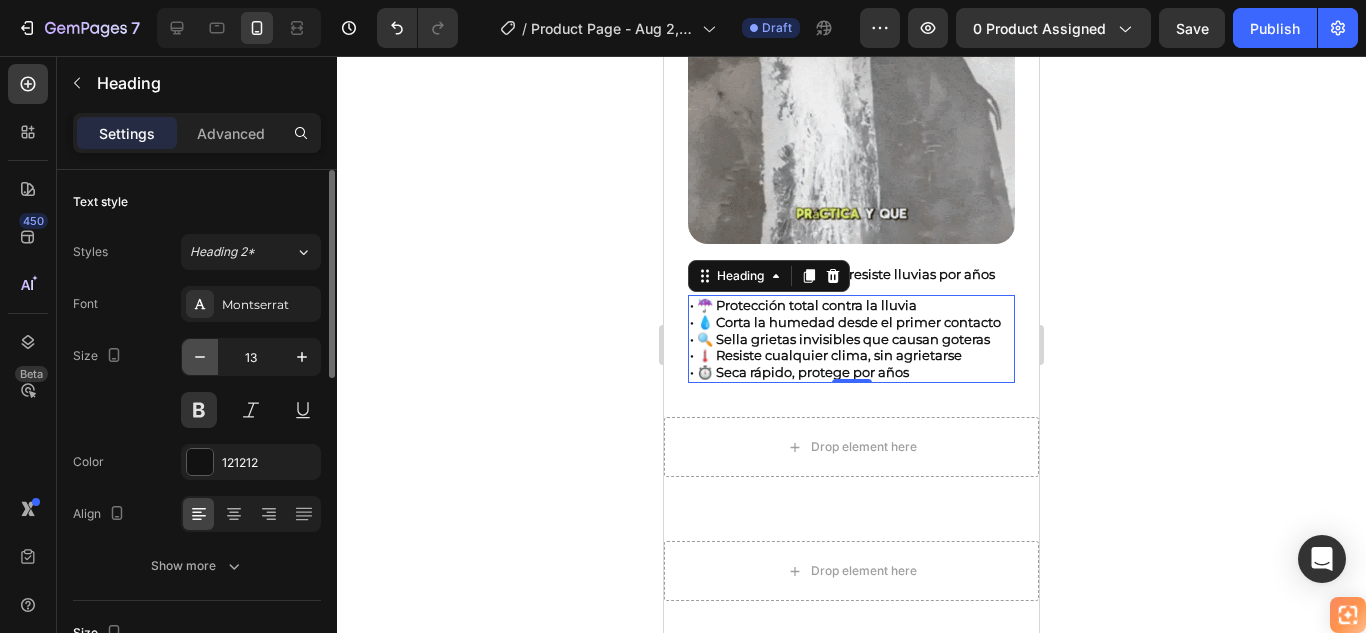 click 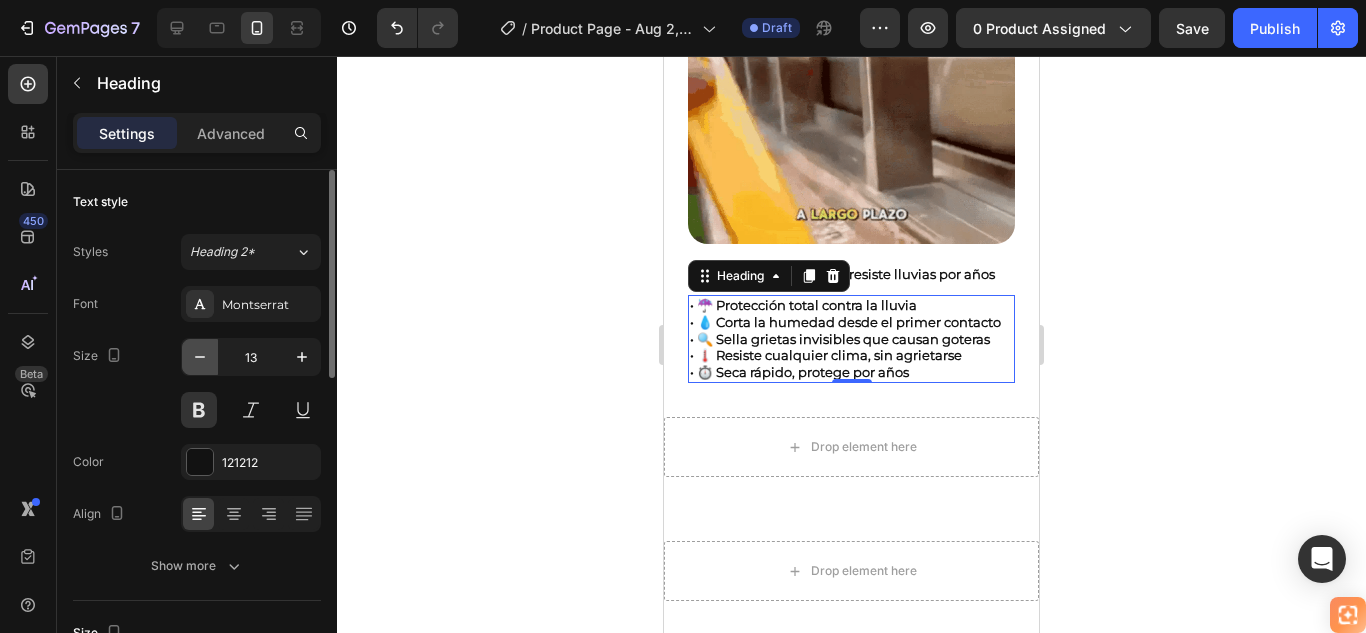 type on "12" 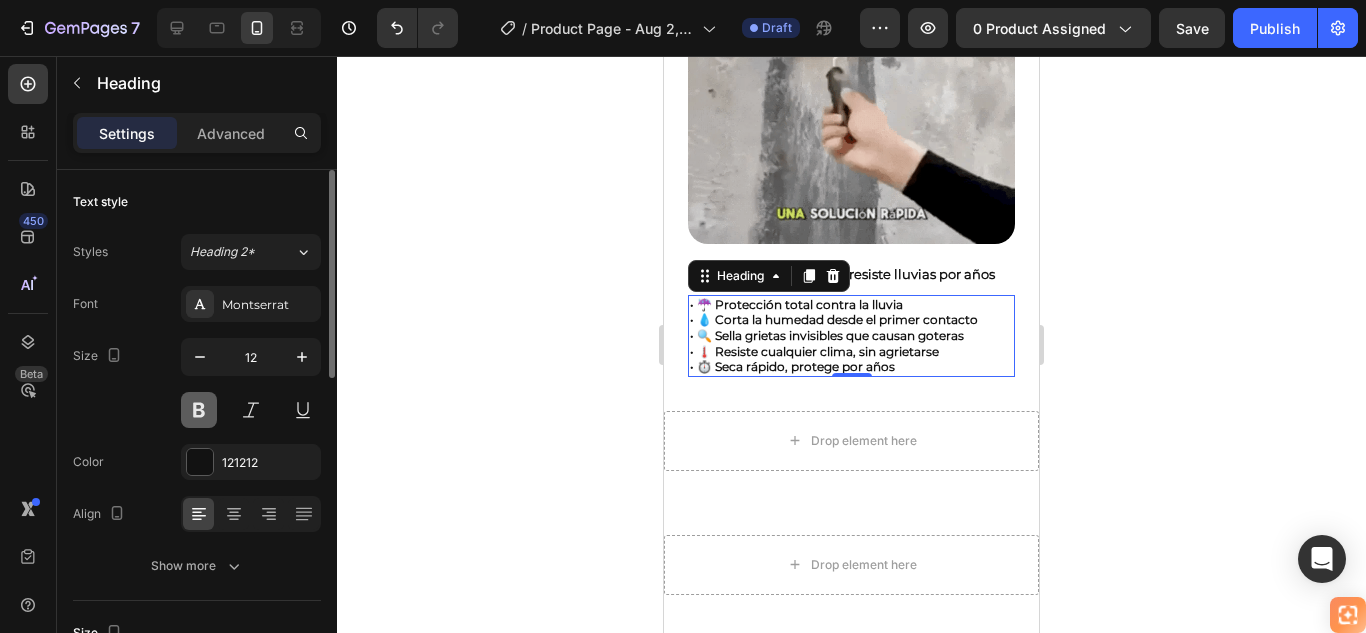 click at bounding box center (199, 410) 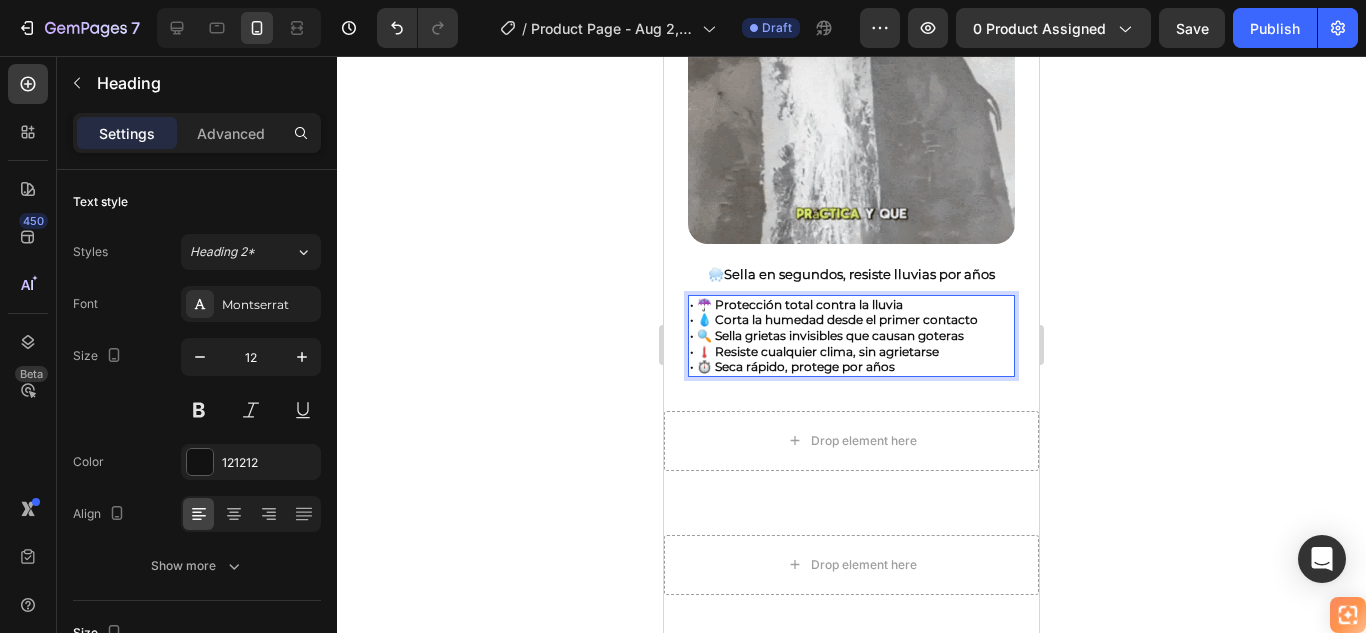 click on "• ☔ Protección total contra la lluvia • 💧 Corta la humedad desde el primer contacto • 🔍 Sella grietas invisibles que causan goteras • 🌡️ Resiste cualquier clima, sin agrietarse • ⏱️ Seca rápido, protege por años" at bounding box center (851, 336) 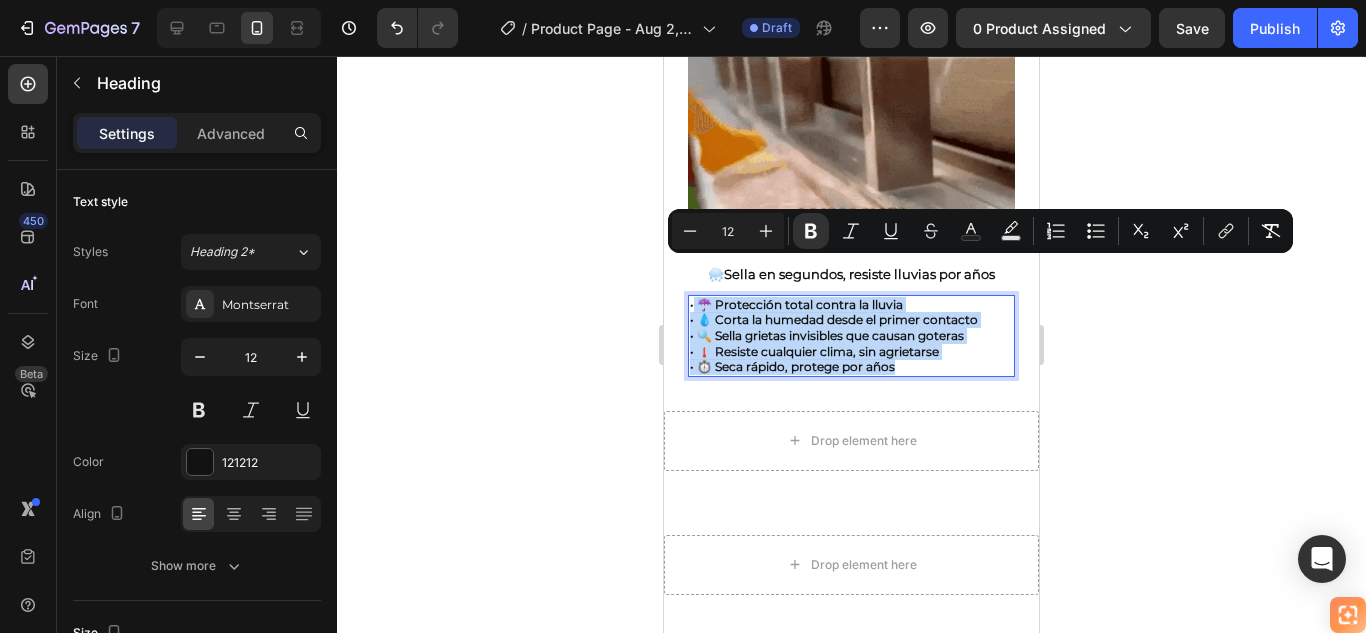 drag, startPoint x: 912, startPoint y: 332, endPoint x: 693, endPoint y: 259, distance: 230.84627 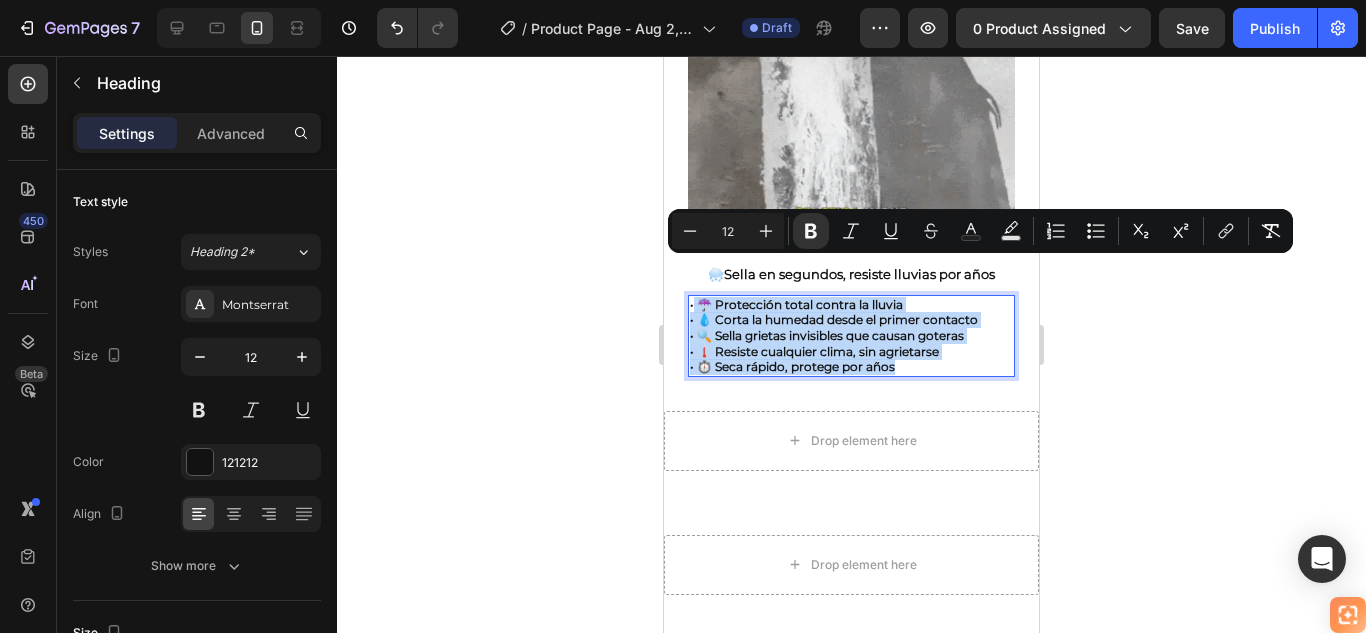 click on "• ☔ Protección total contra la lluvia • 💧 Corta la humedad desde el primer contacto • 🔍 Sella grietas invisibles que causan goteras • 🌡️ Resiste cualquier clima, sin agrietarse • ⏱️ Seca rápido, protege por años" at bounding box center [851, 336] 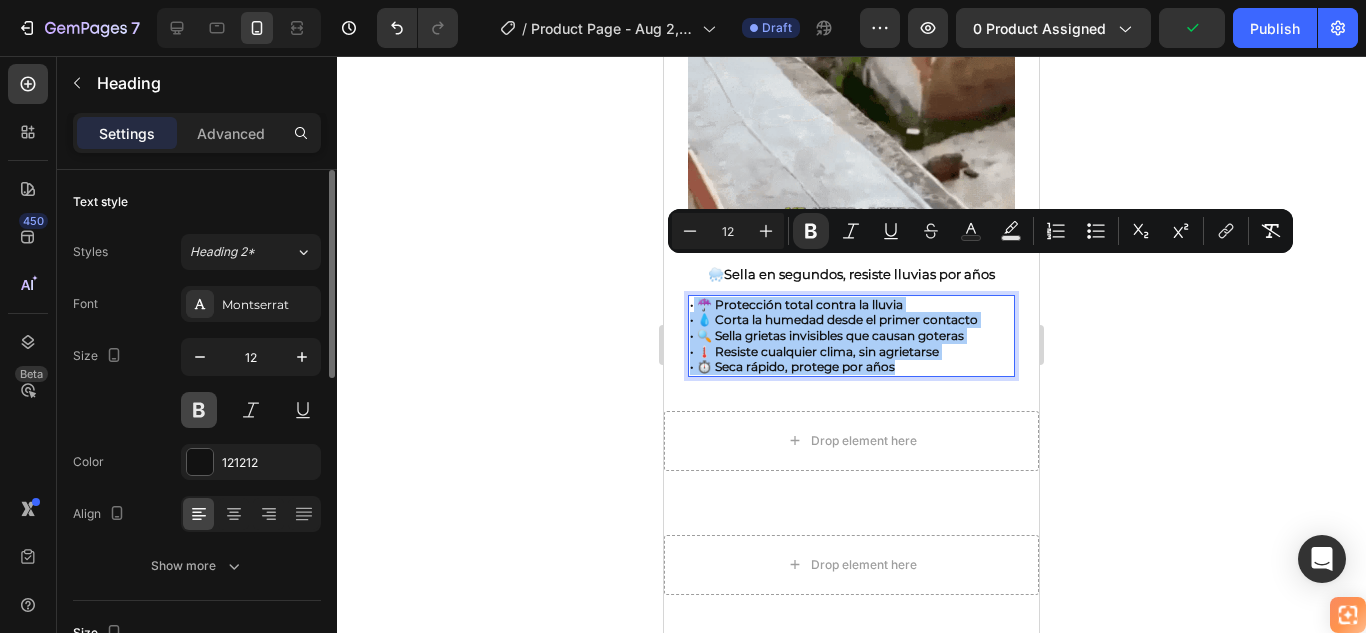 click at bounding box center (199, 410) 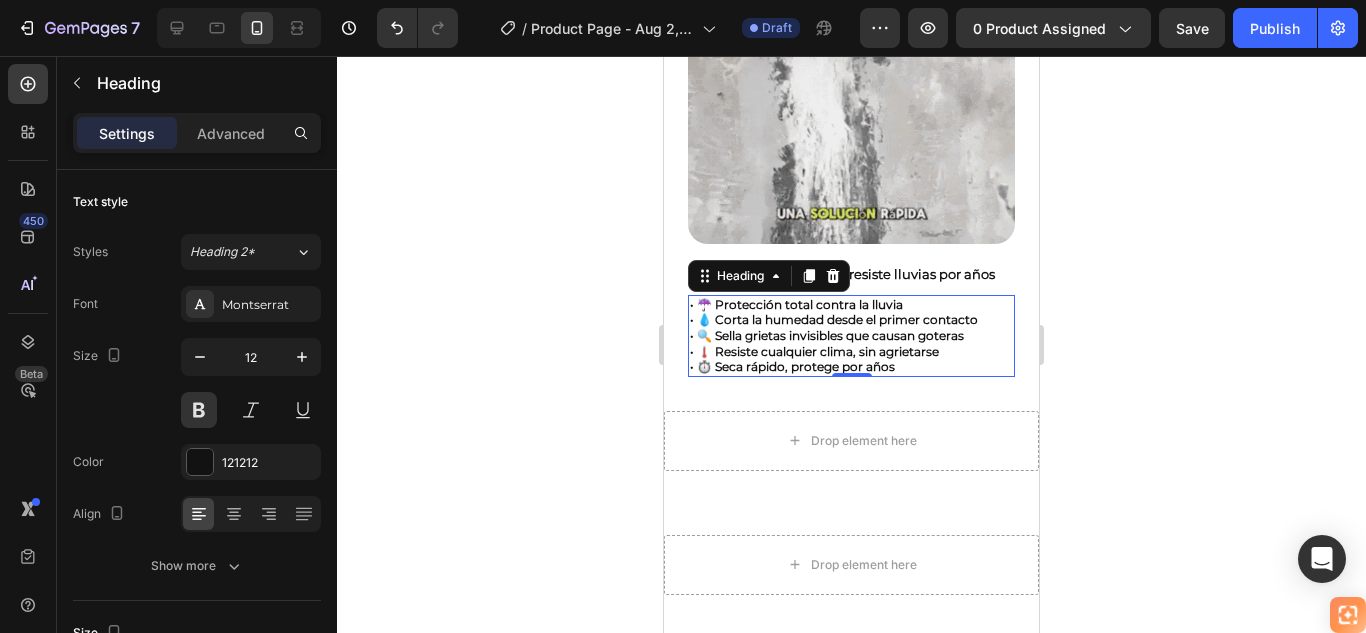 click 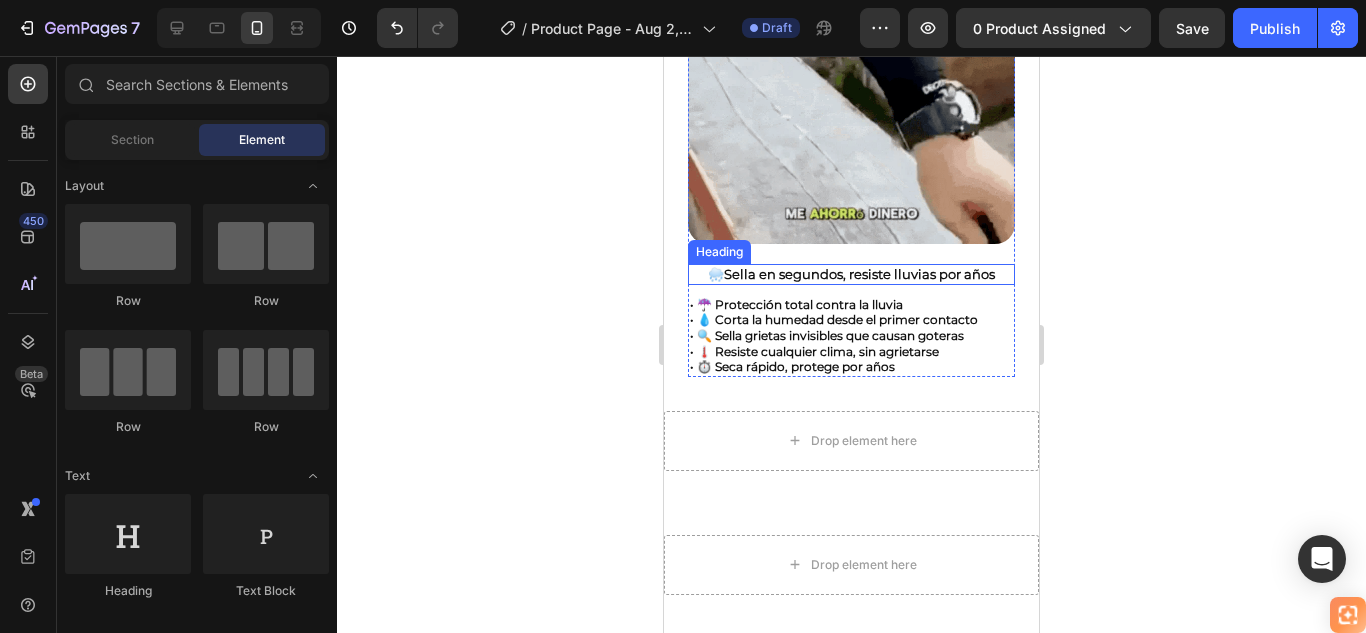 click on "Sella en segundos, resiste lluvias por años" at bounding box center (859, 274) 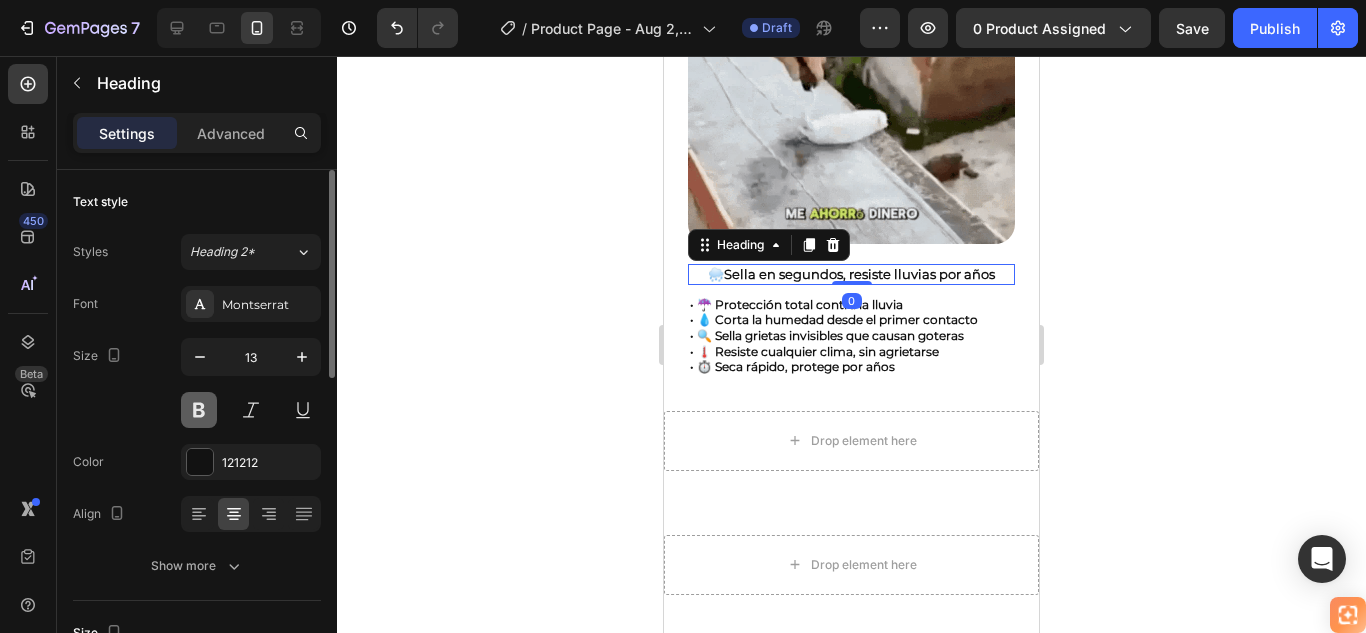 click at bounding box center (199, 410) 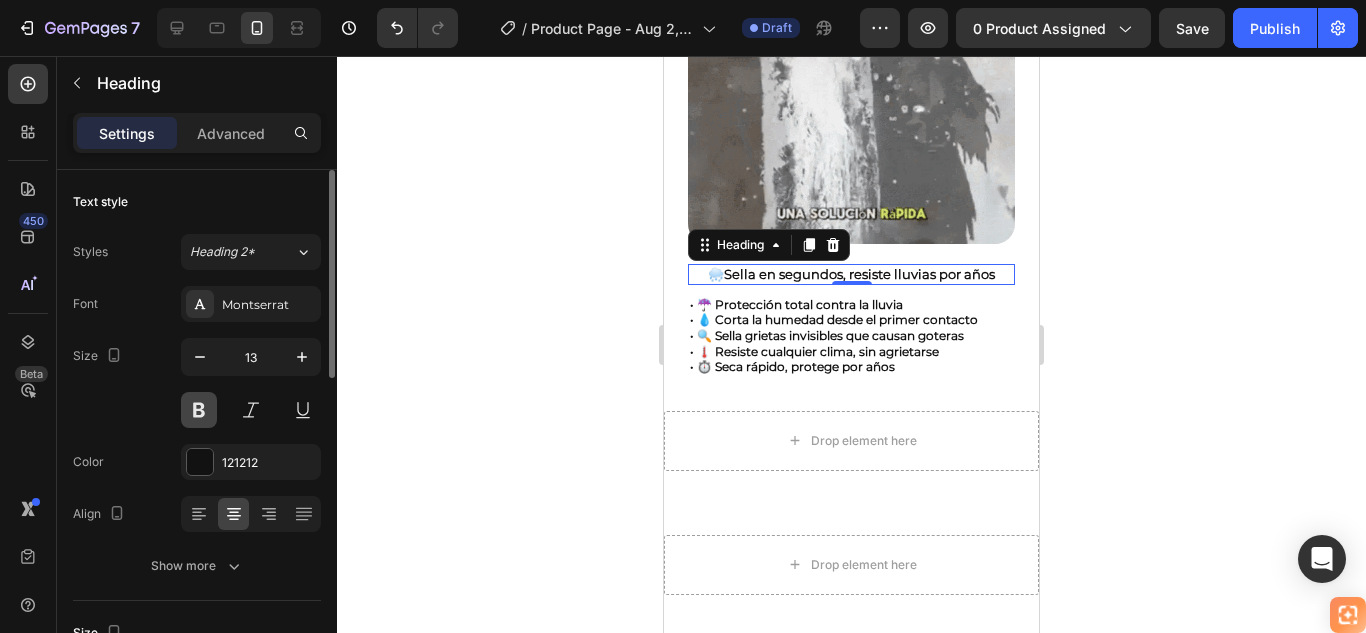 click at bounding box center (199, 410) 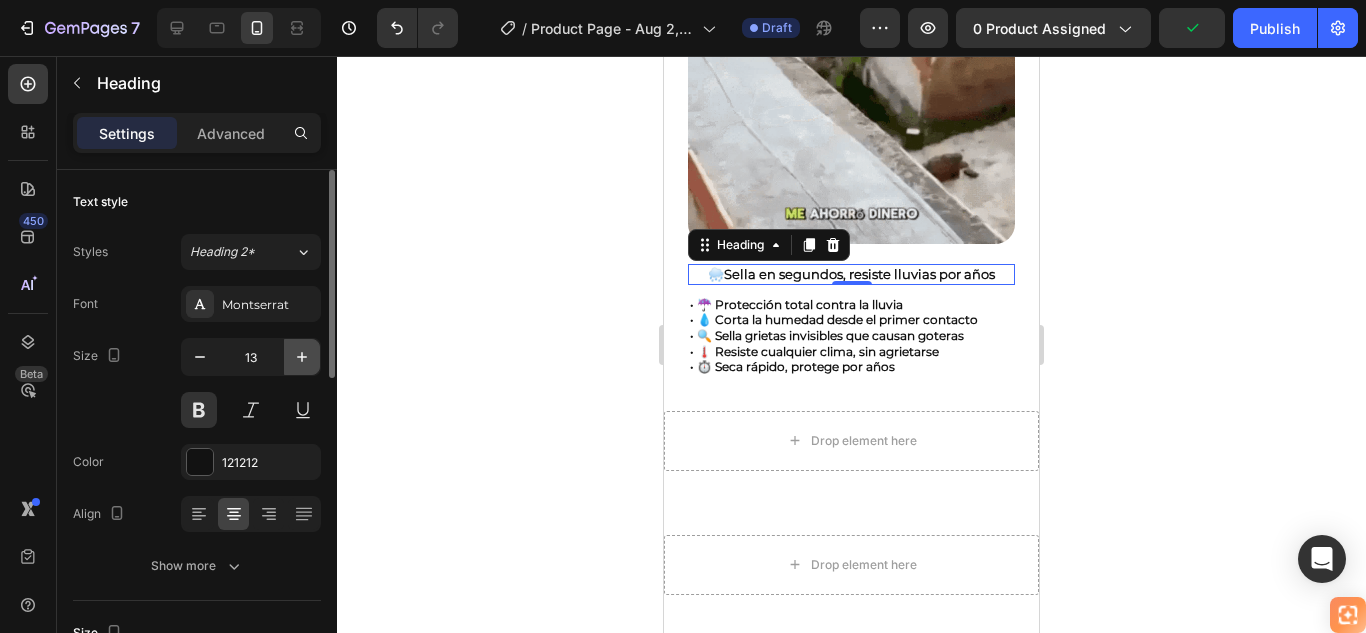 click 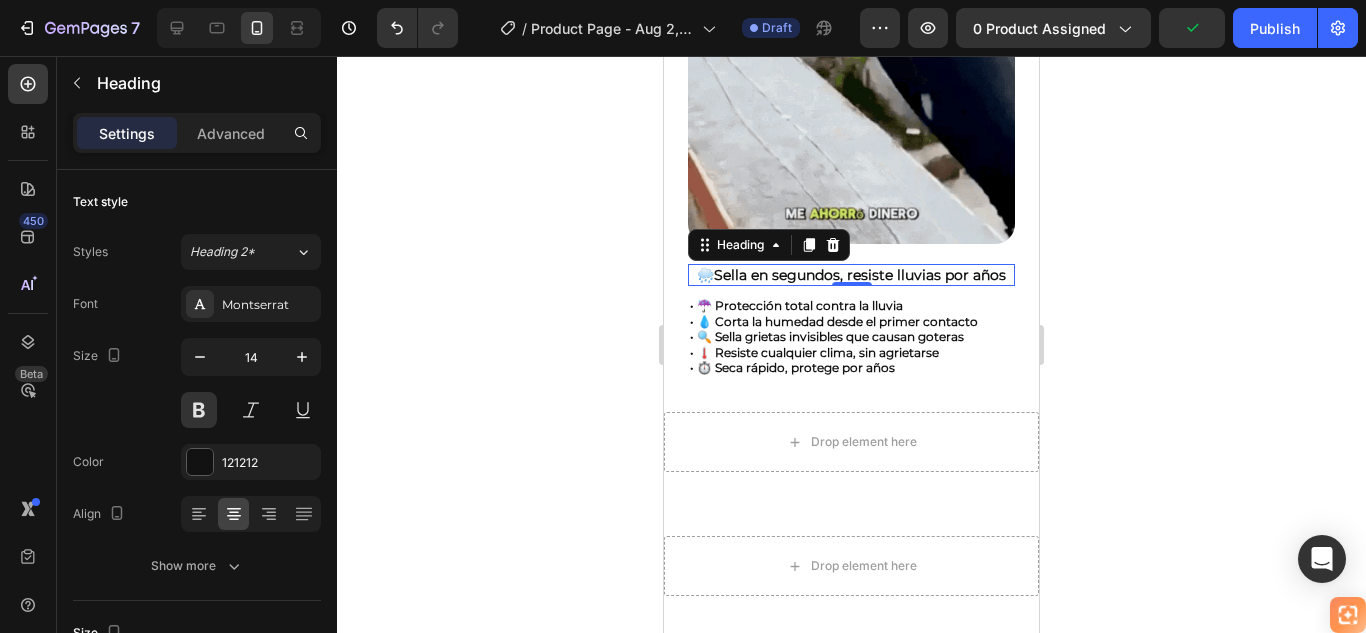 click on "🌧️  Sella en segundos, resiste lluvias por años" at bounding box center (851, 275) 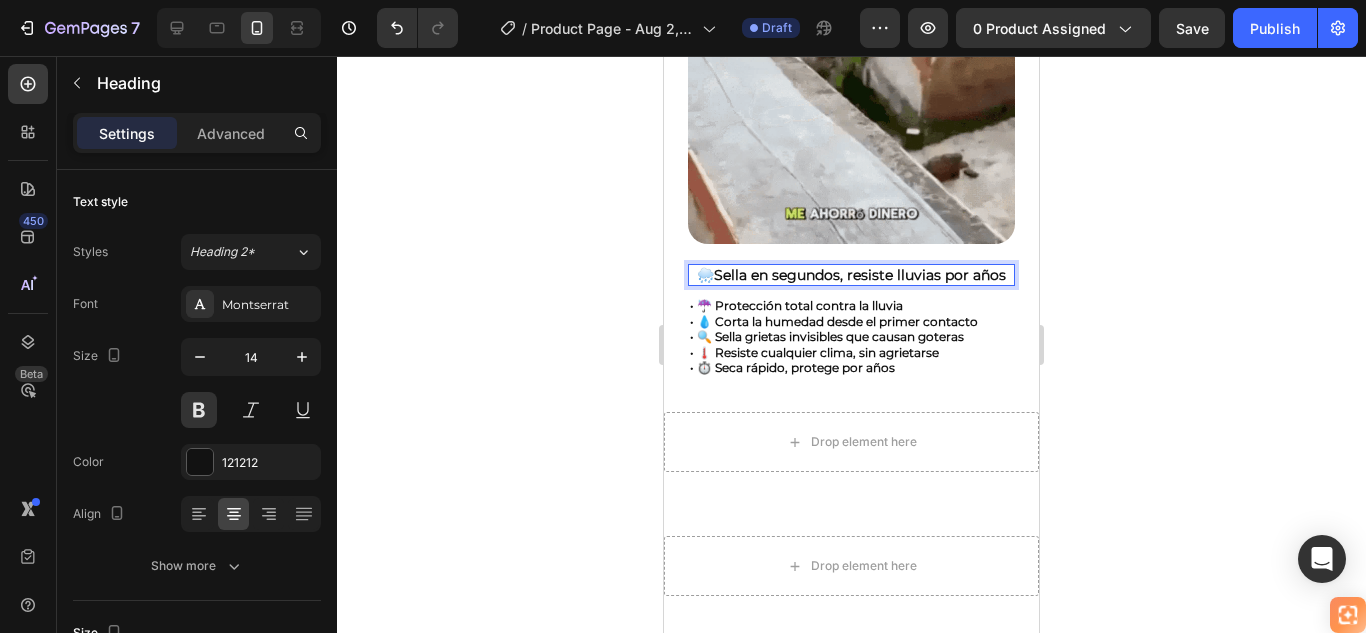 click on "🌧️  Sella en segundos, resiste lluvias por años" at bounding box center [851, 275] 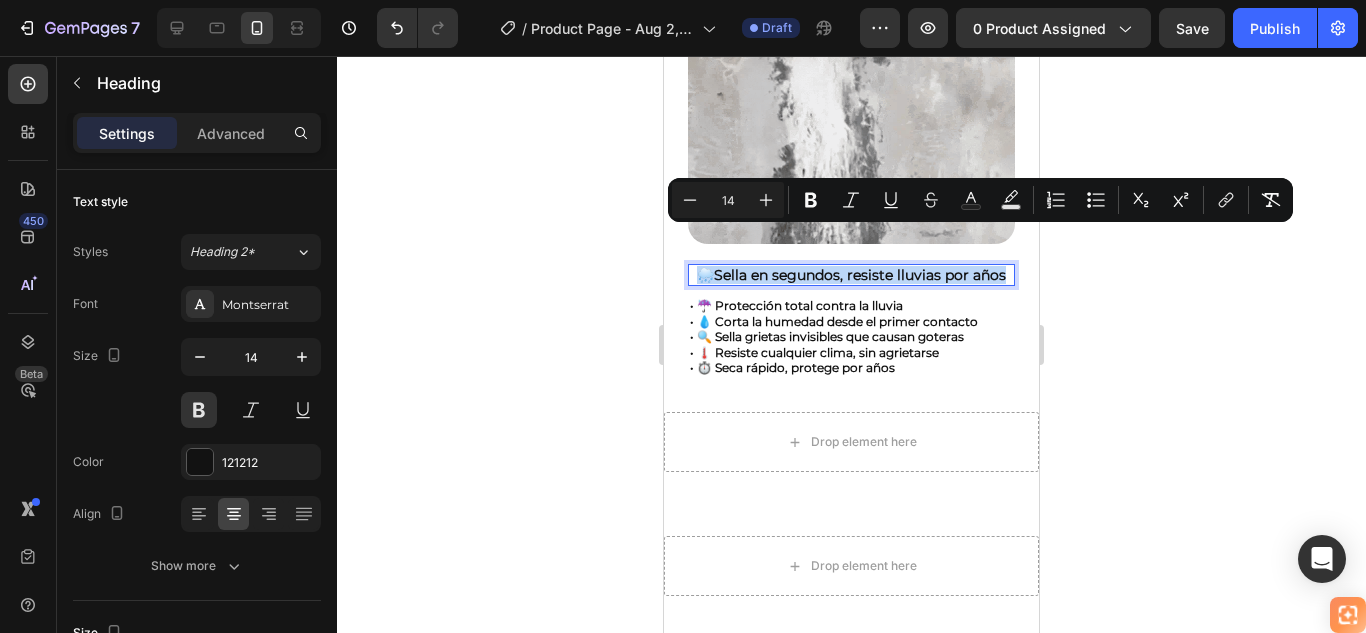 drag, startPoint x: 876, startPoint y: 253, endPoint x: 701, endPoint y: 237, distance: 175.7299 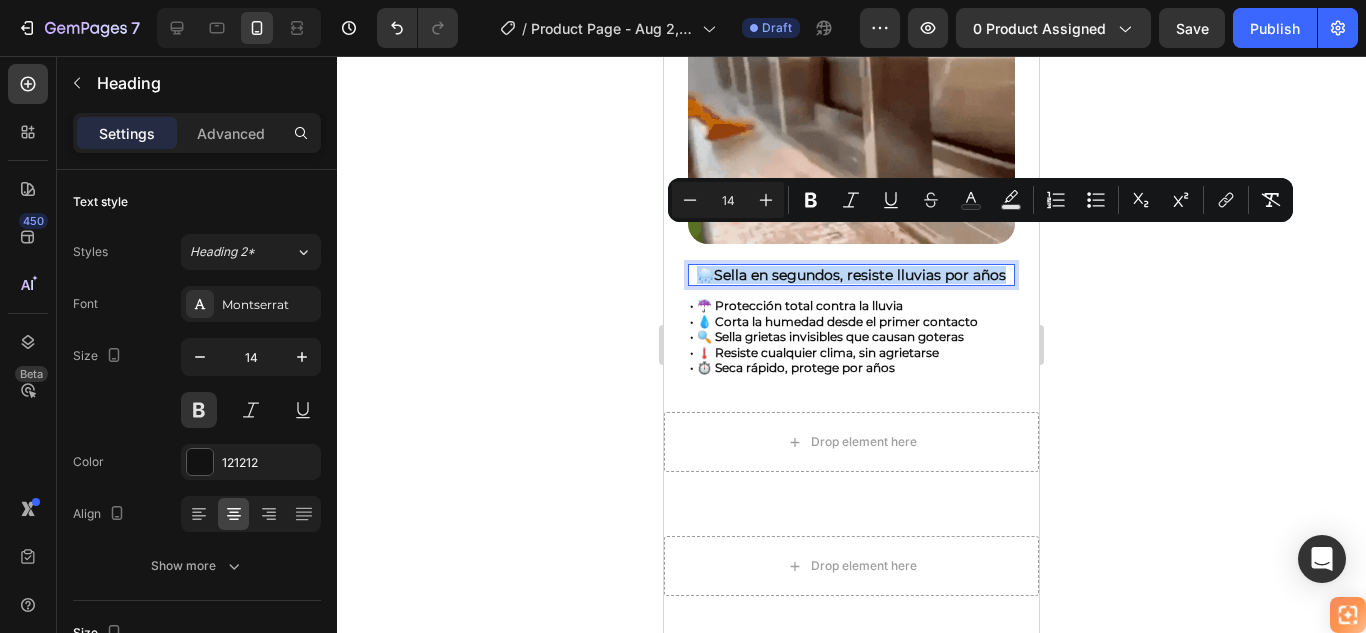 click on "🌧️  Sella en segundos, resiste lluvias por años" at bounding box center [851, 275] 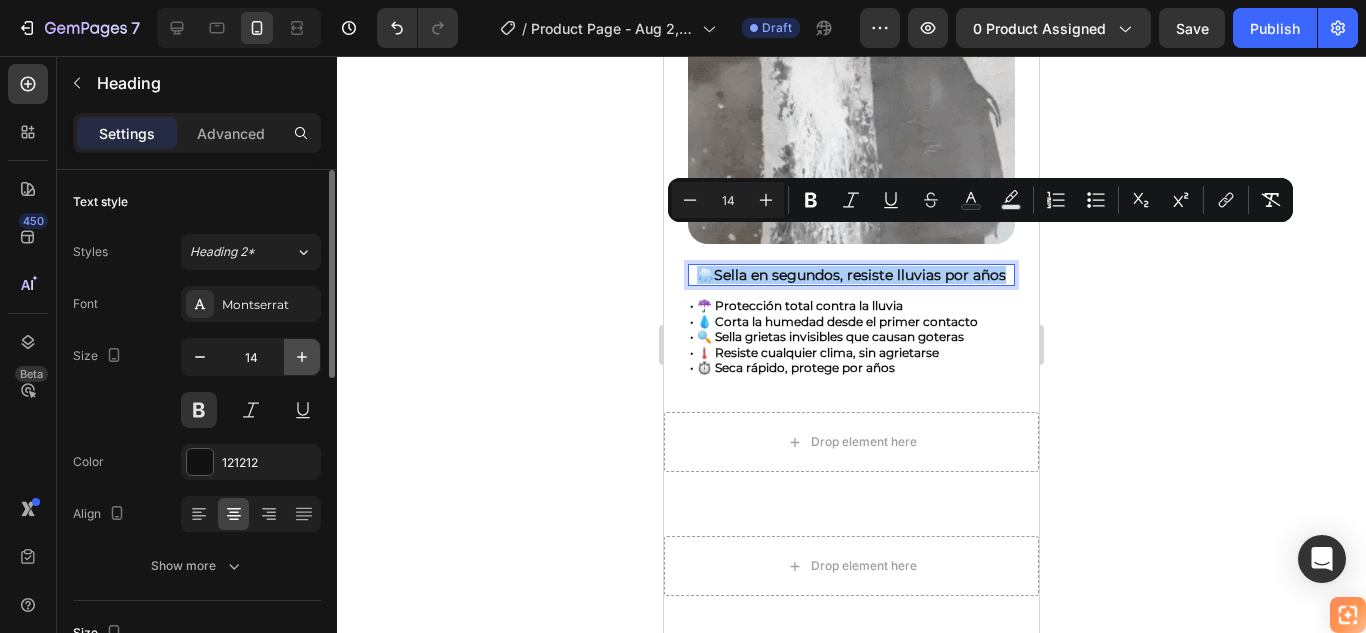 click 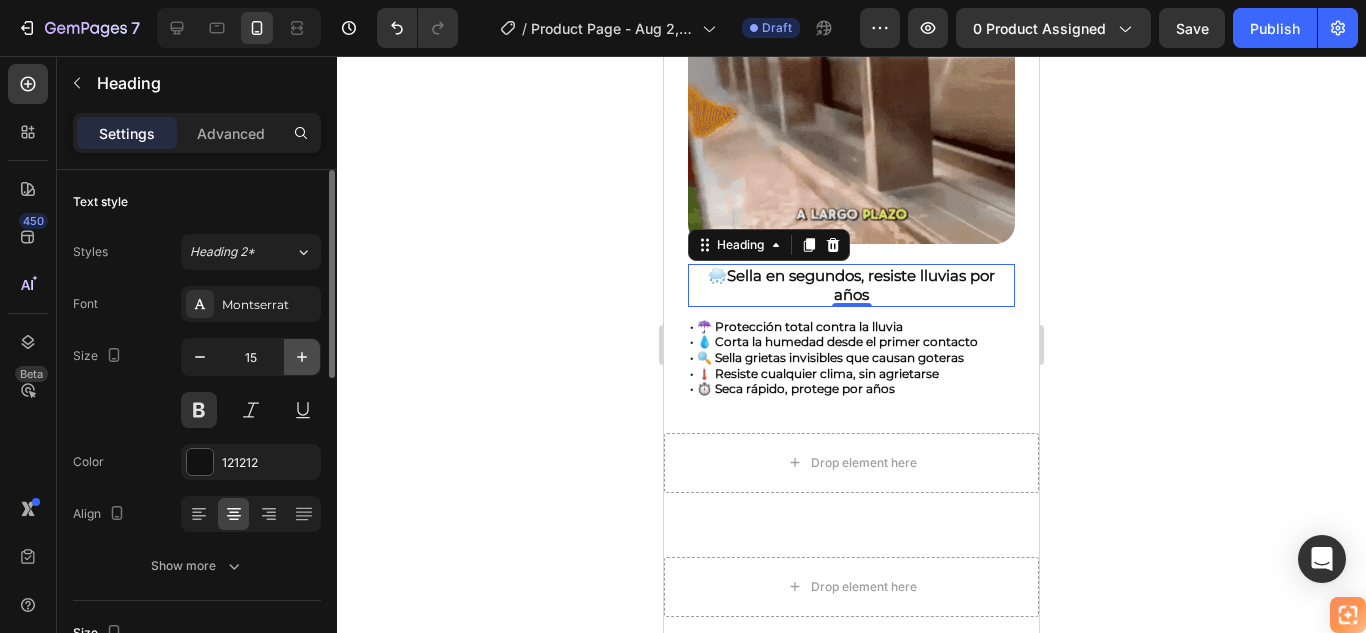 click 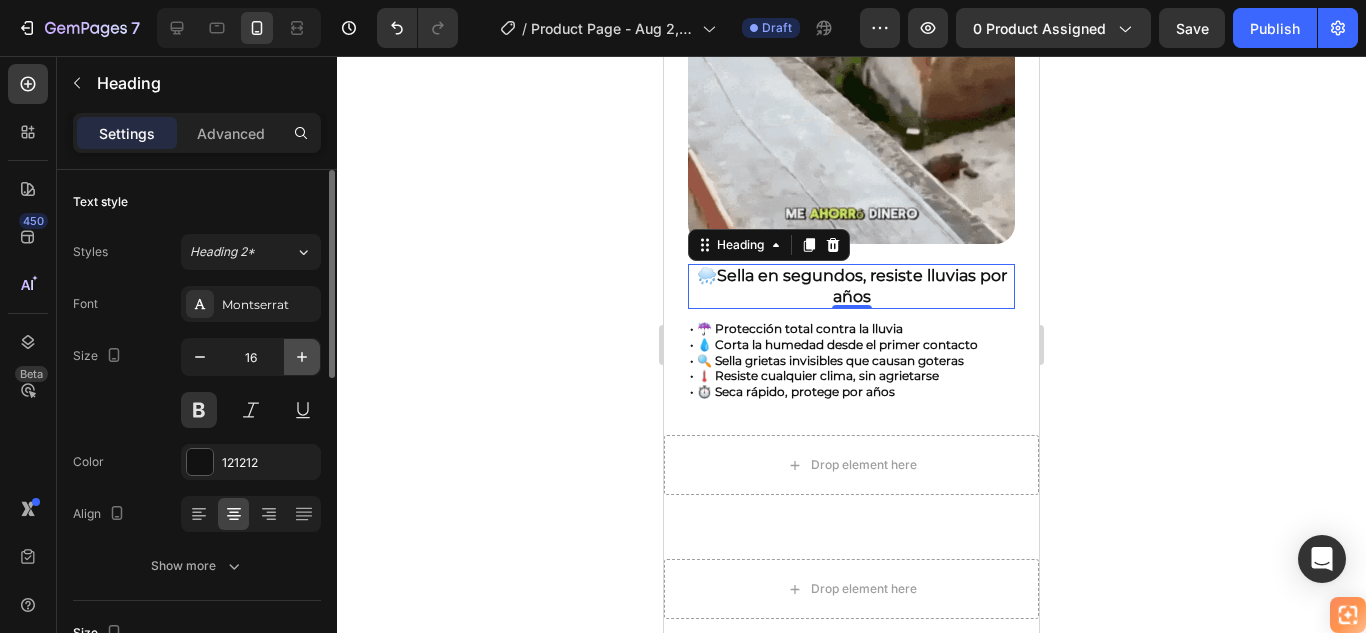 click 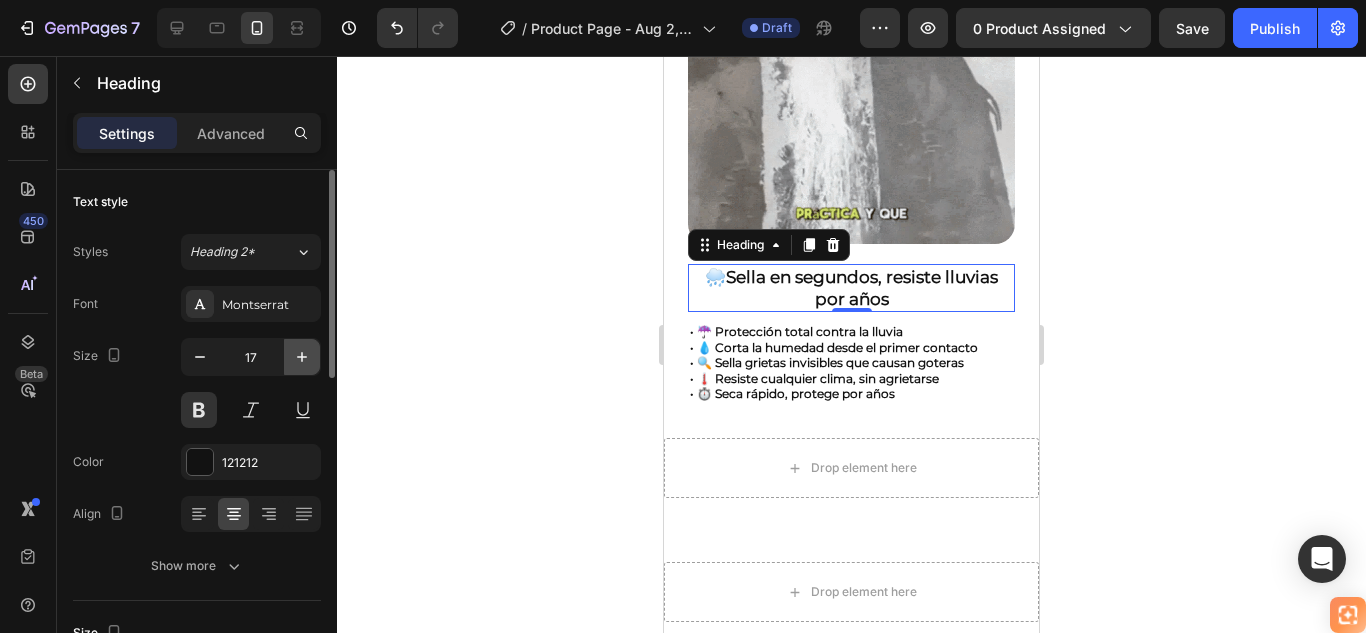 click 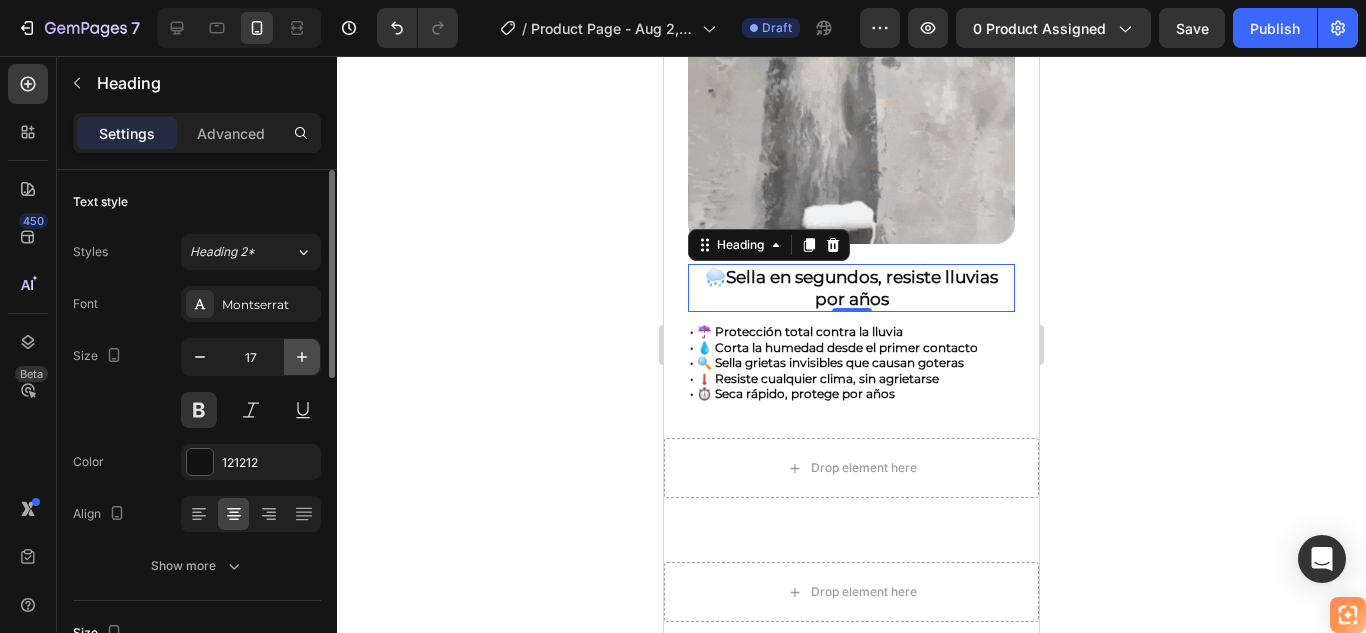 type on "18" 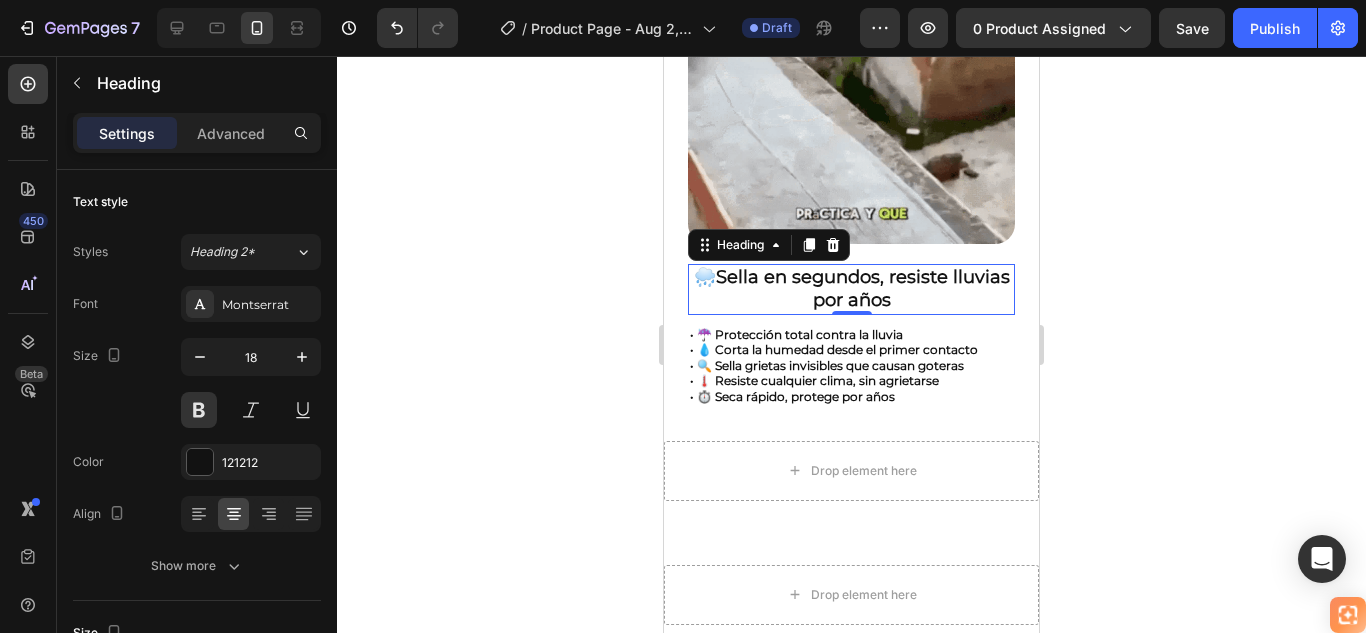 click 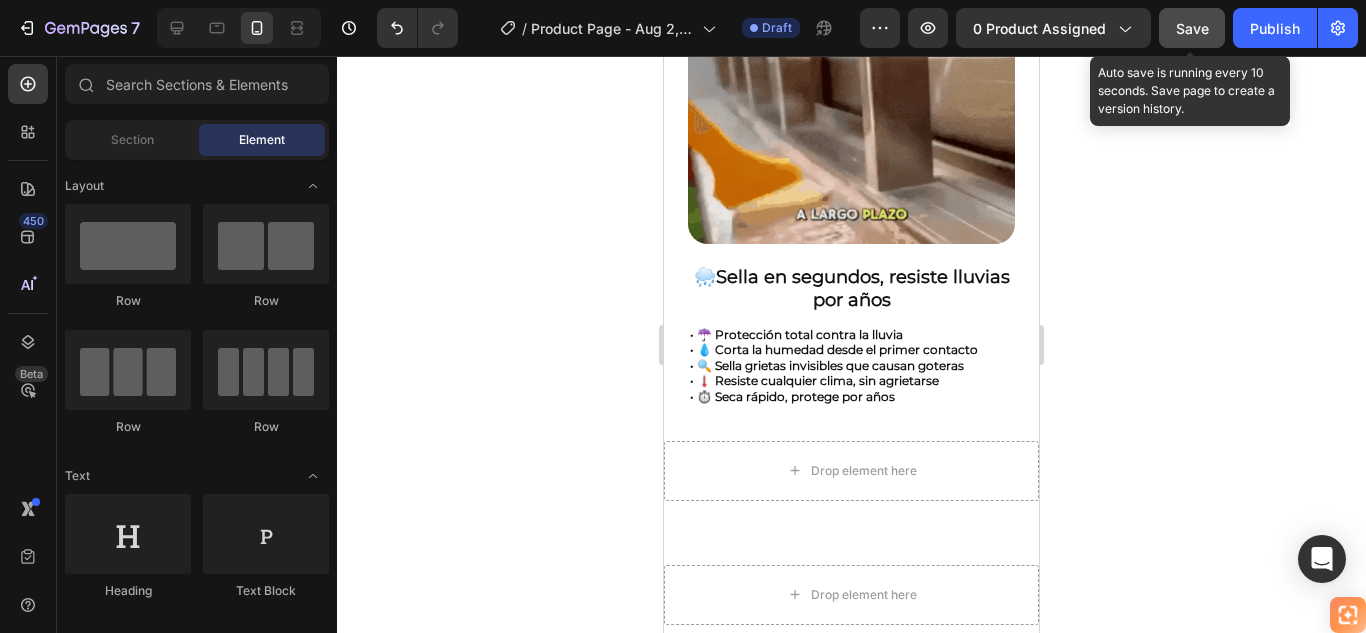 click on "Save" at bounding box center [1192, 28] 